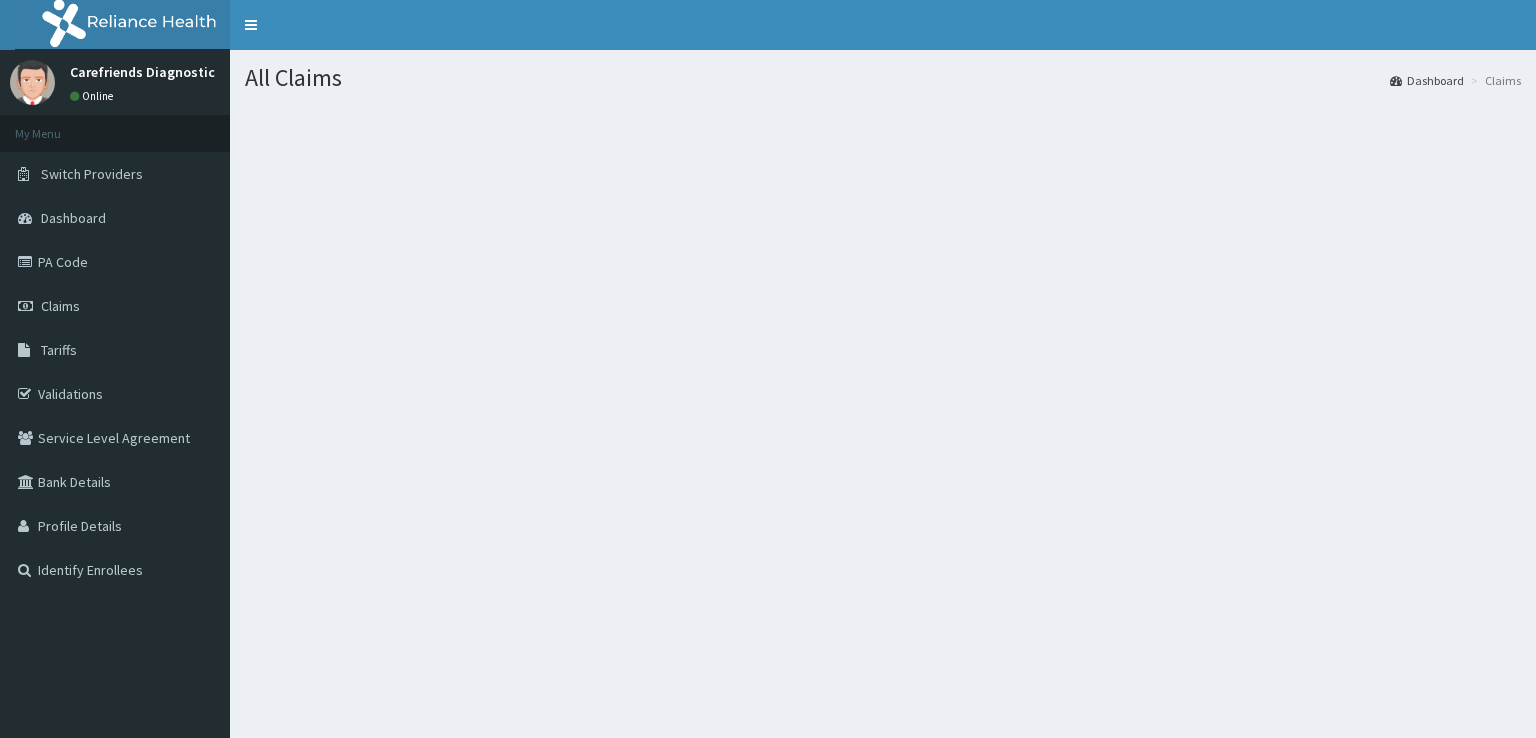 scroll, scrollTop: 0, scrollLeft: 0, axis: both 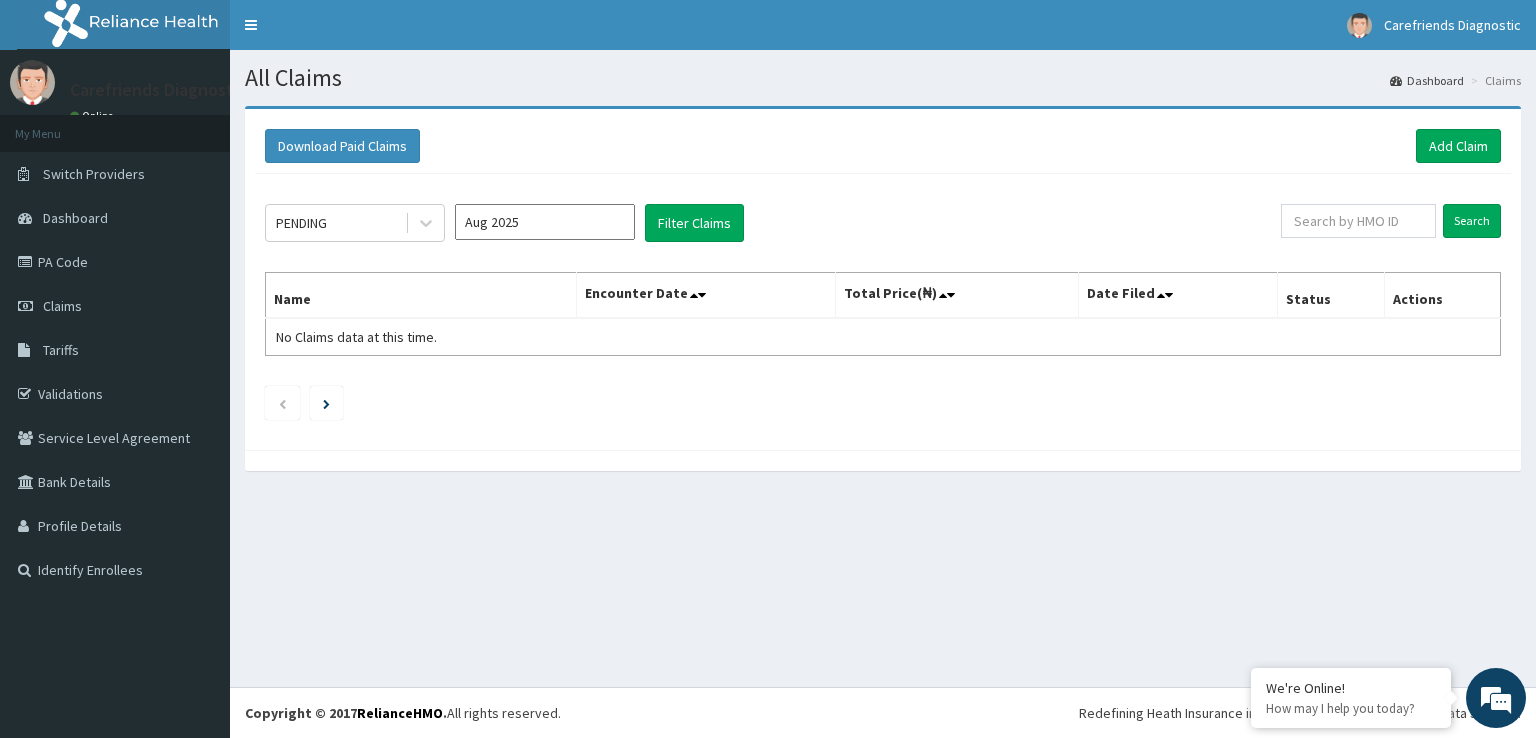 click on "Aug 2025" at bounding box center [545, 222] 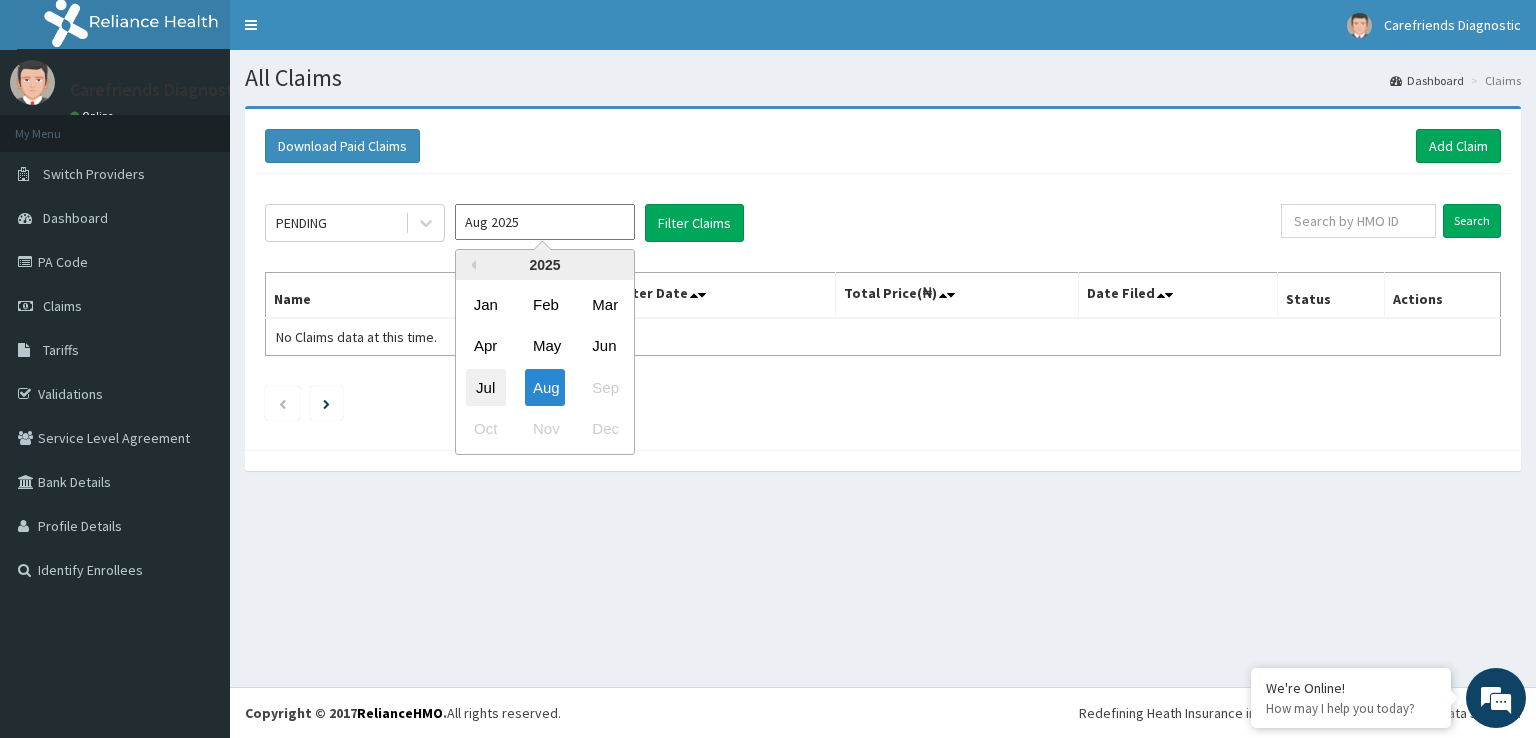 click on "Jul" at bounding box center [486, 387] 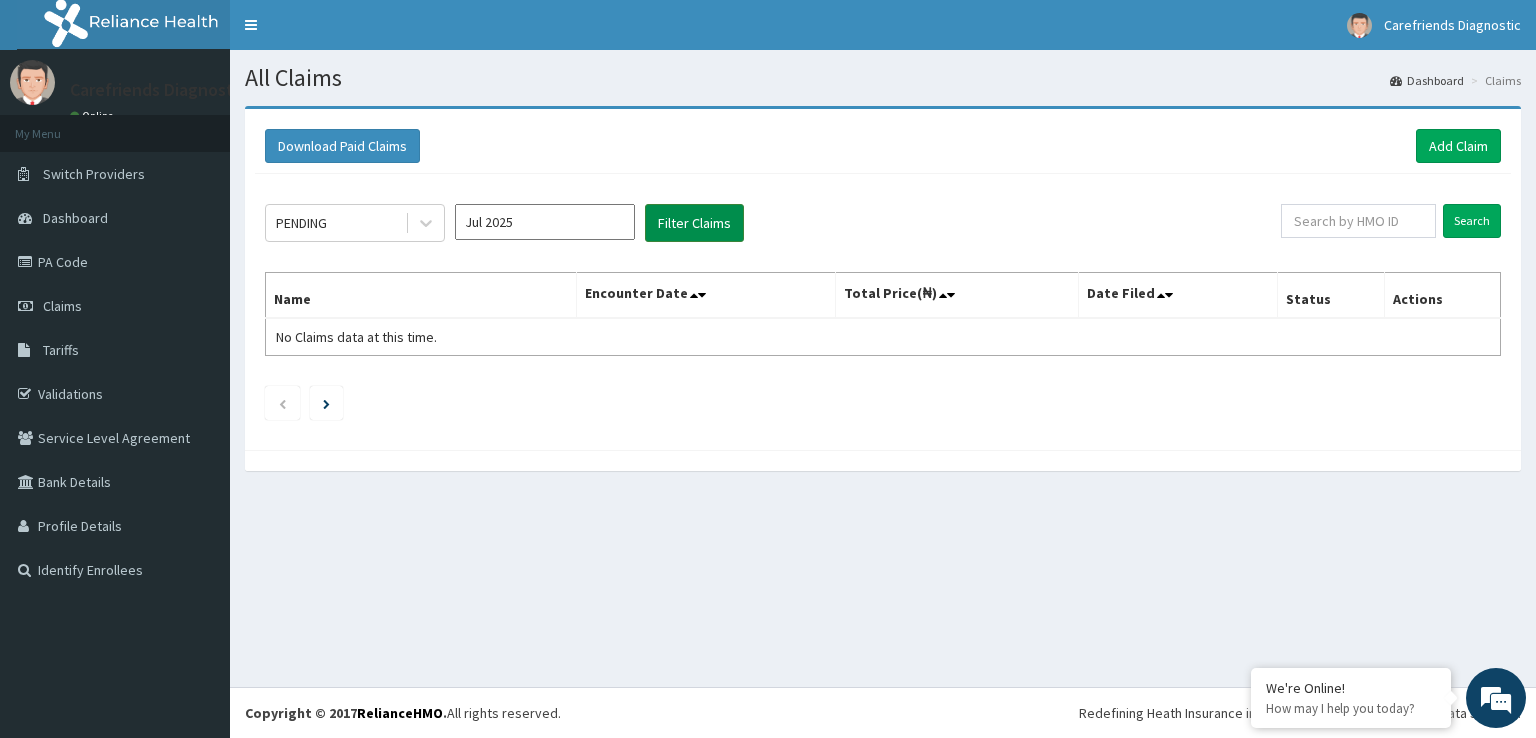 drag, startPoint x: 706, startPoint y: 225, endPoint x: 690, endPoint y: 240, distance: 21.931713 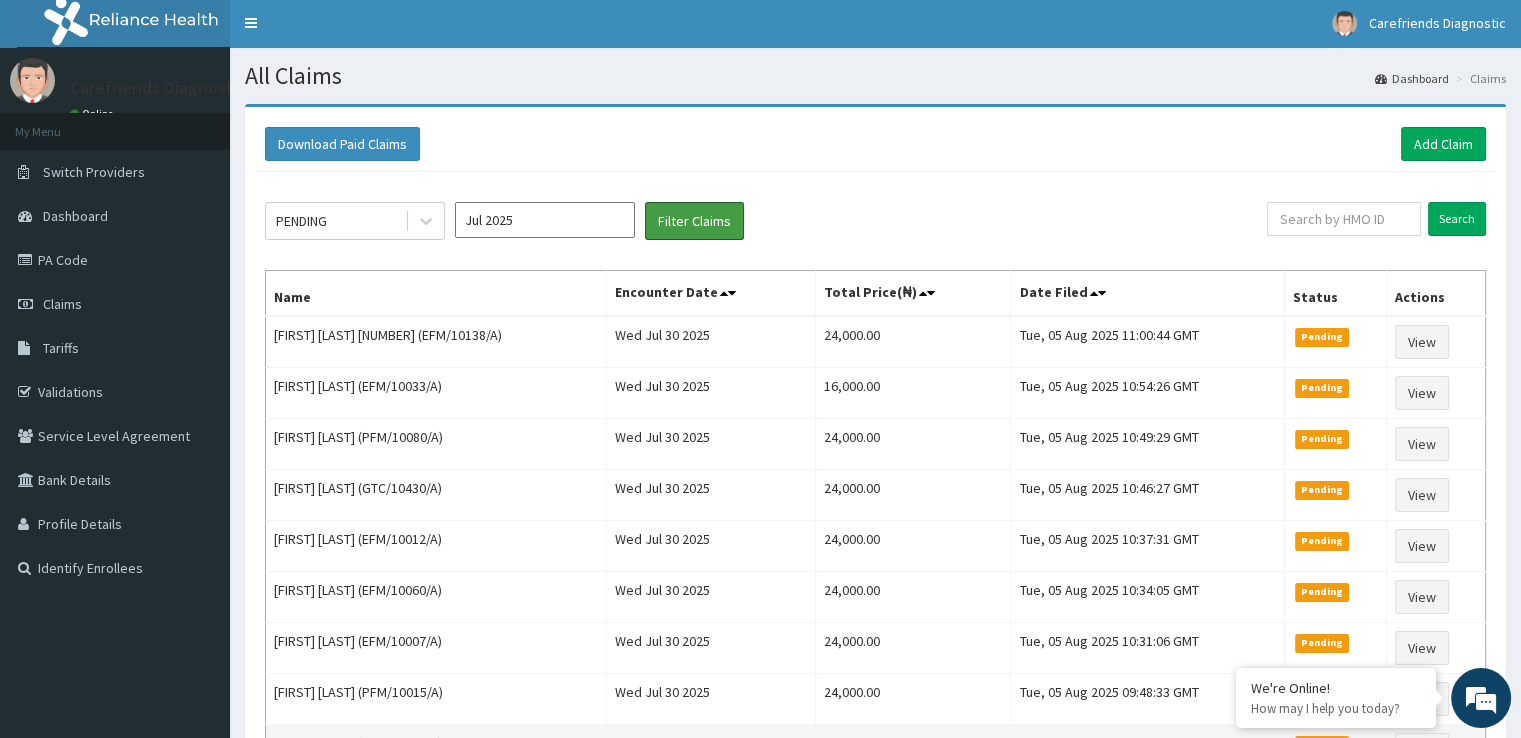 scroll, scrollTop: 0, scrollLeft: 0, axis: both 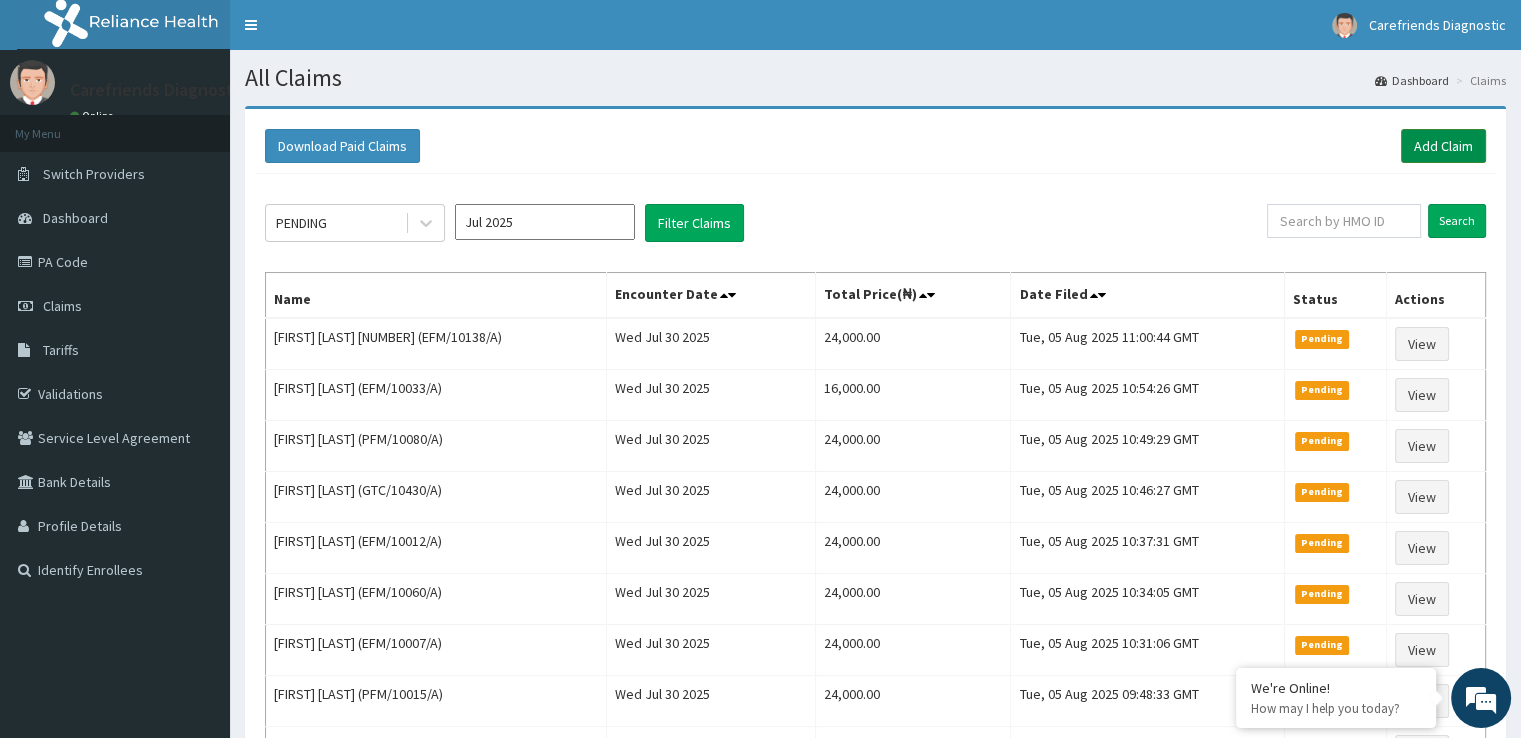 click on "Add Claim" at bounding box center (1443, 146) 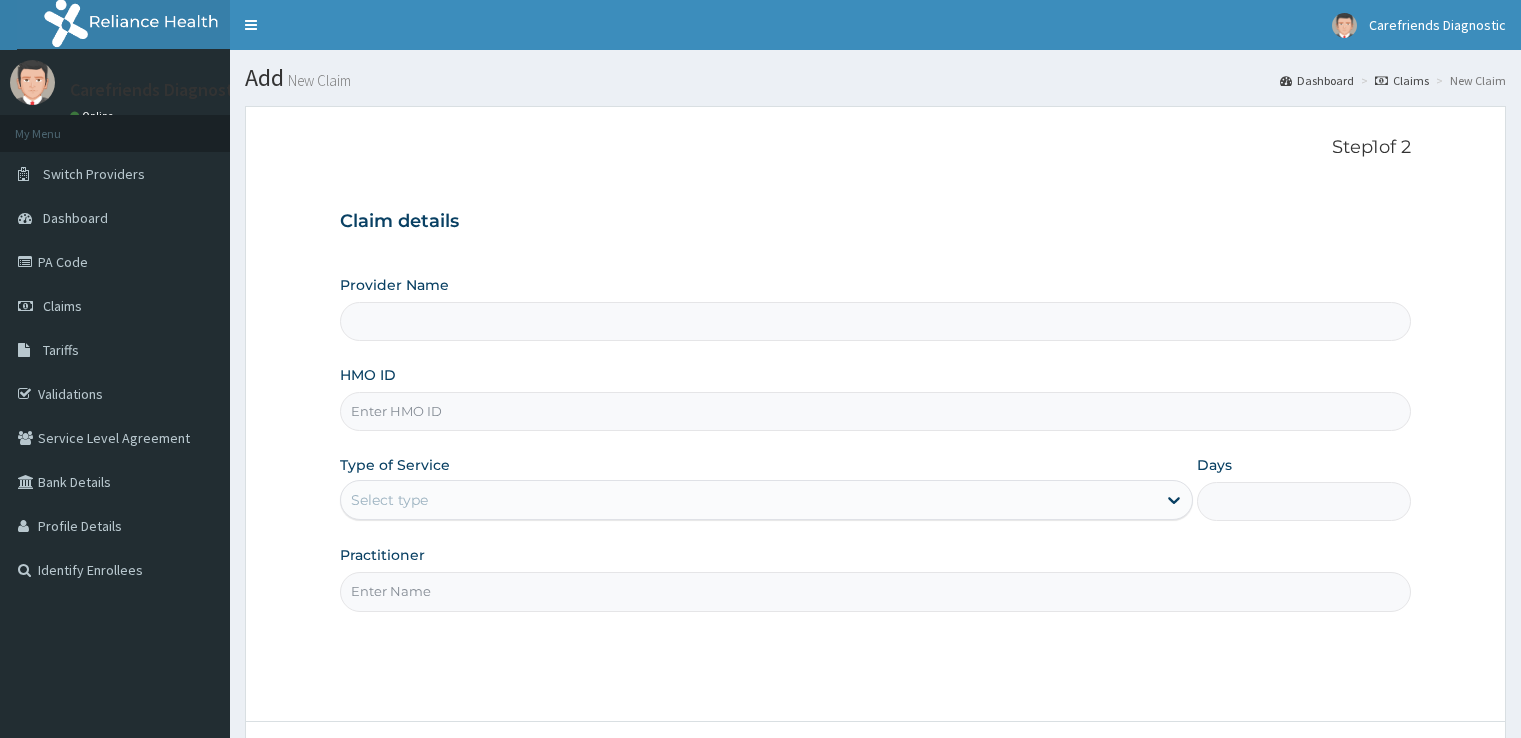 scroll, scrollTop: 0, scrollLeft: 0, axis: both 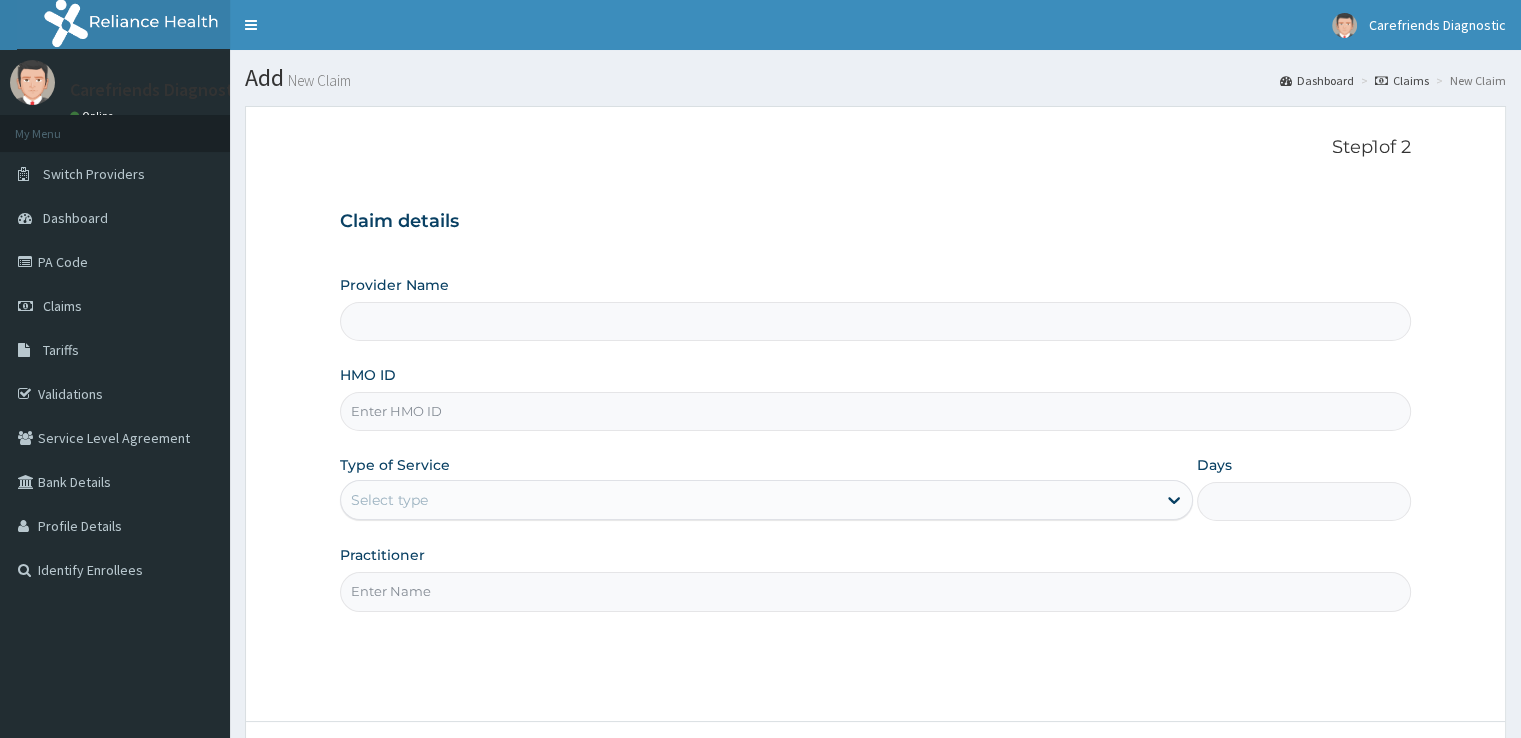 type on "Carefriends diagnostics" 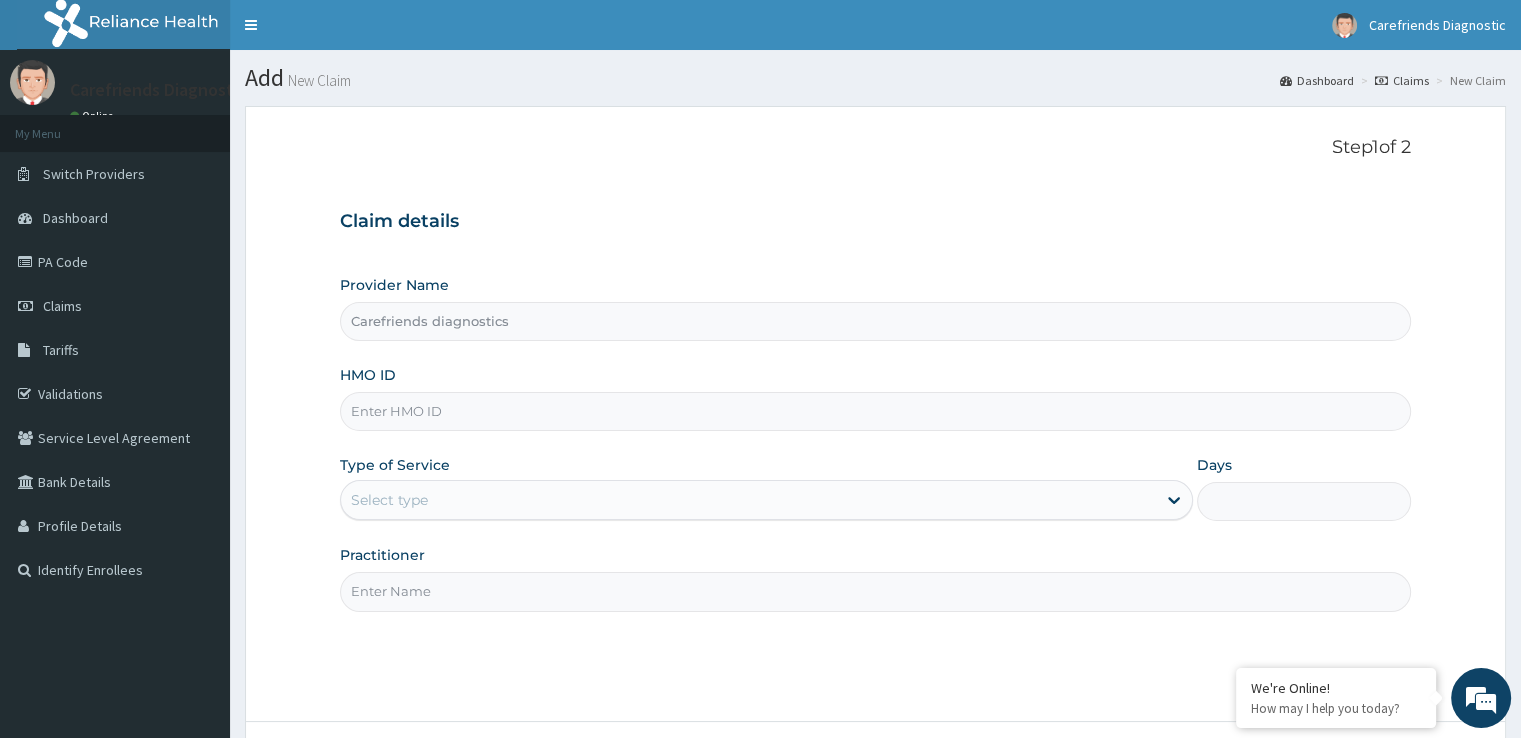 click on "HMO ID" at bounding box center (875, 411) 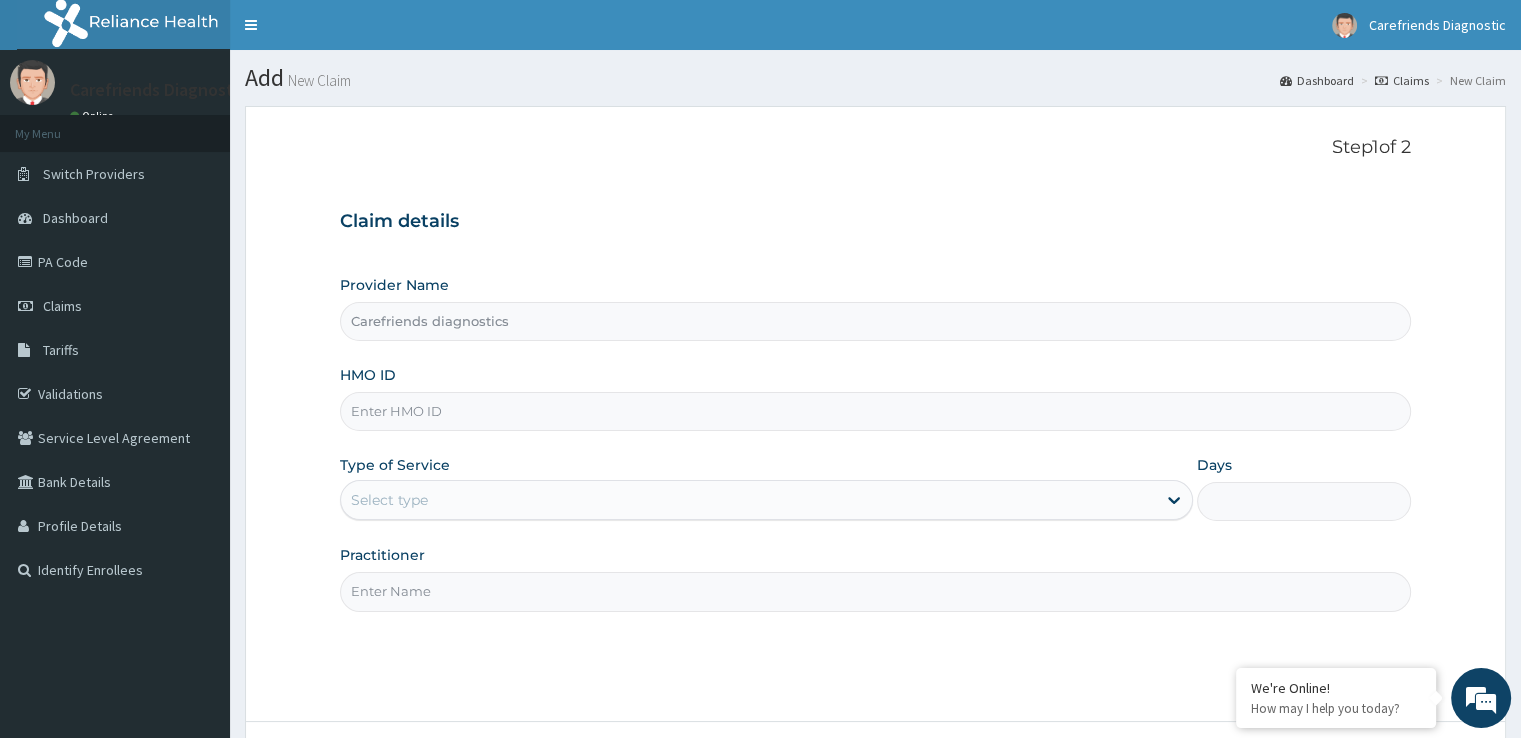 scroll, scrollTop: 0, scrollLeft: 0, axis: both 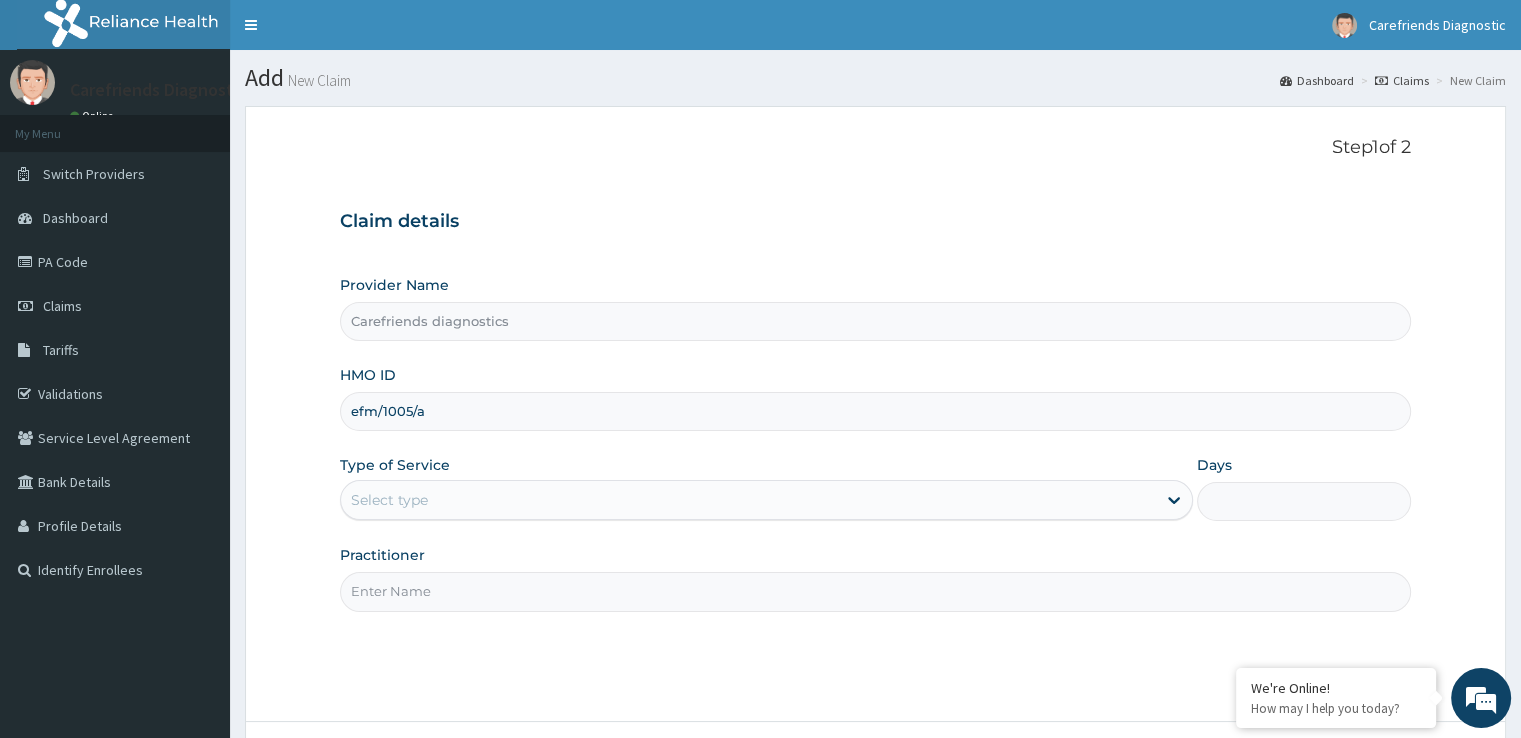 click on "efm/1005/a" at bounding box center [875, 411] 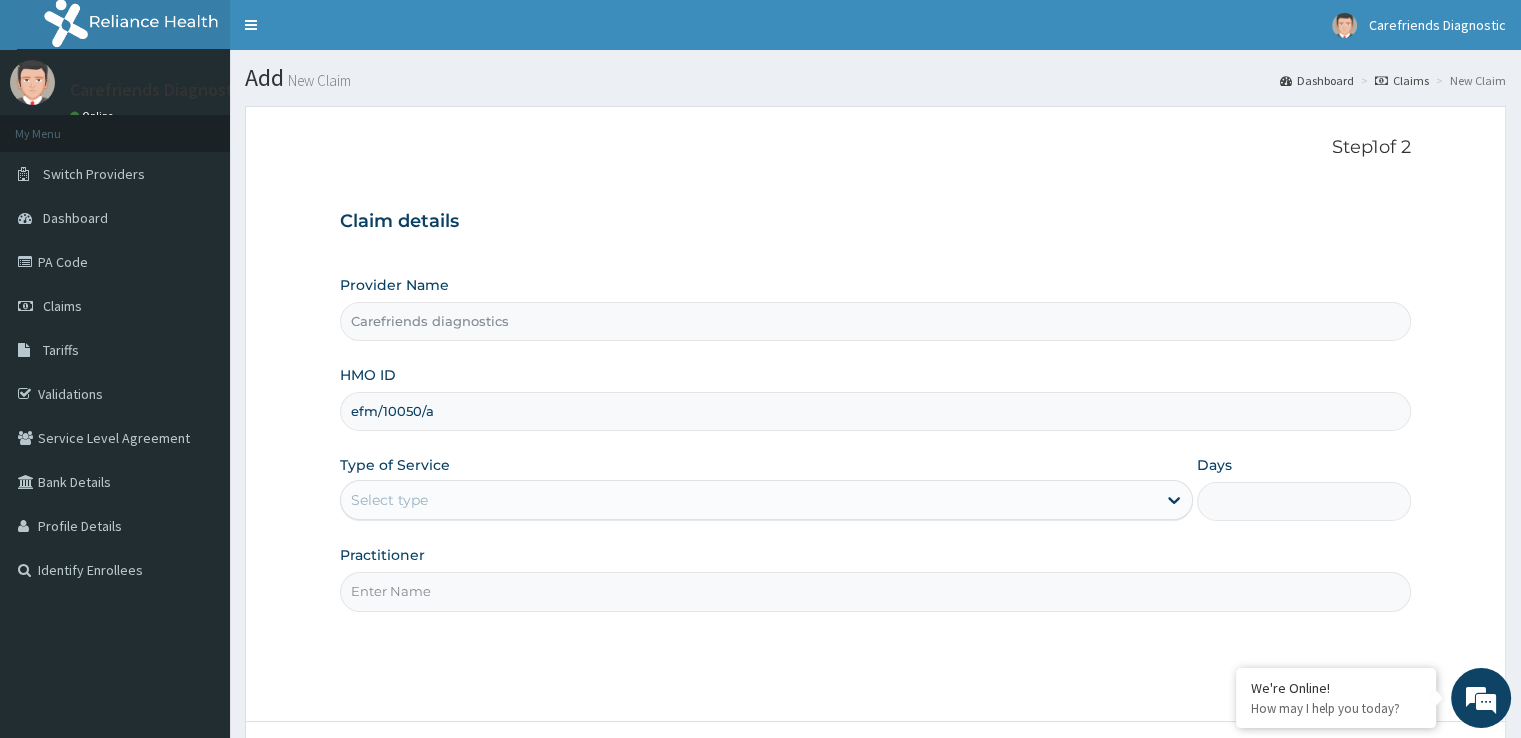 type on "efm/10050/a" 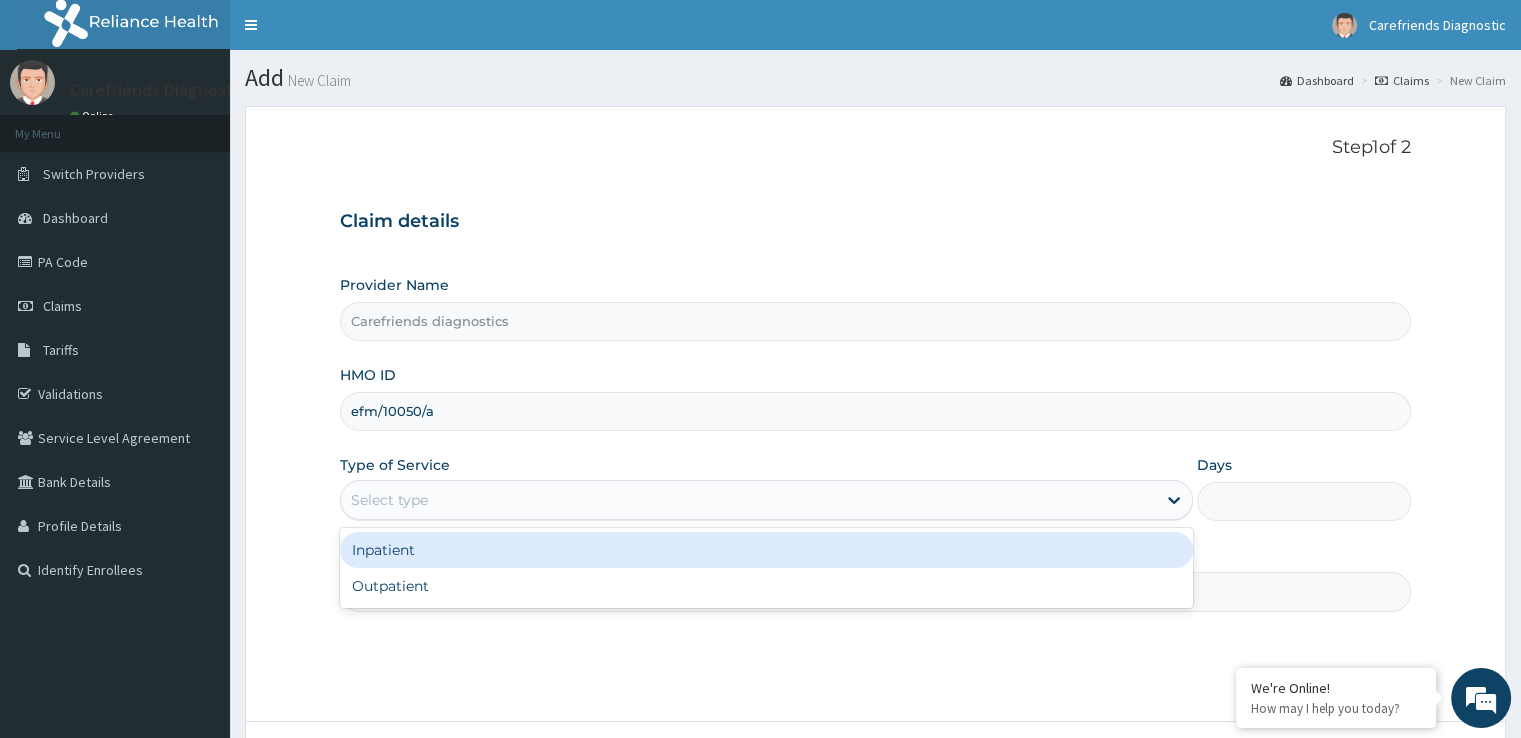 click on "Select type" at bounding box center (748, 500) 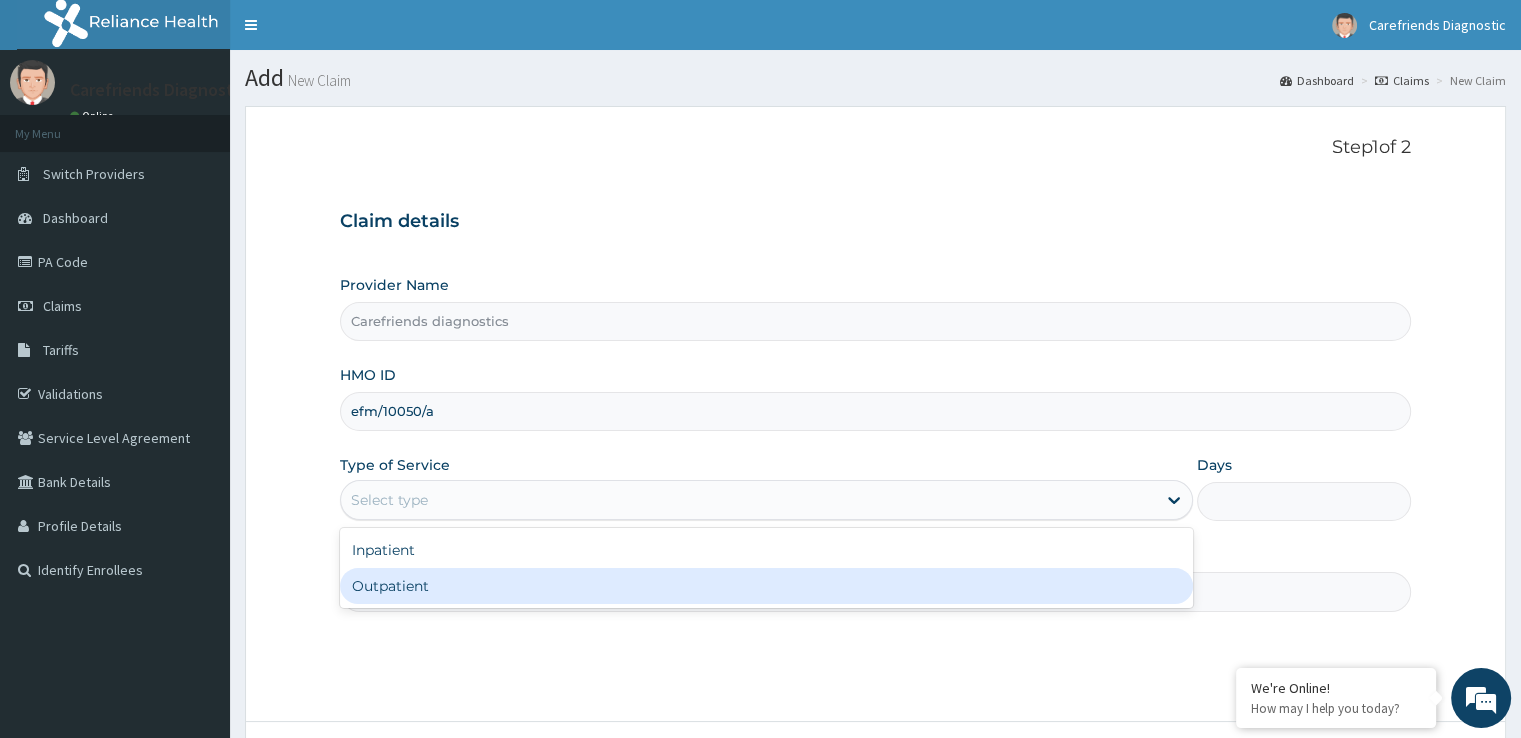 click on "Outpatient" at bounding box center [766, 586] 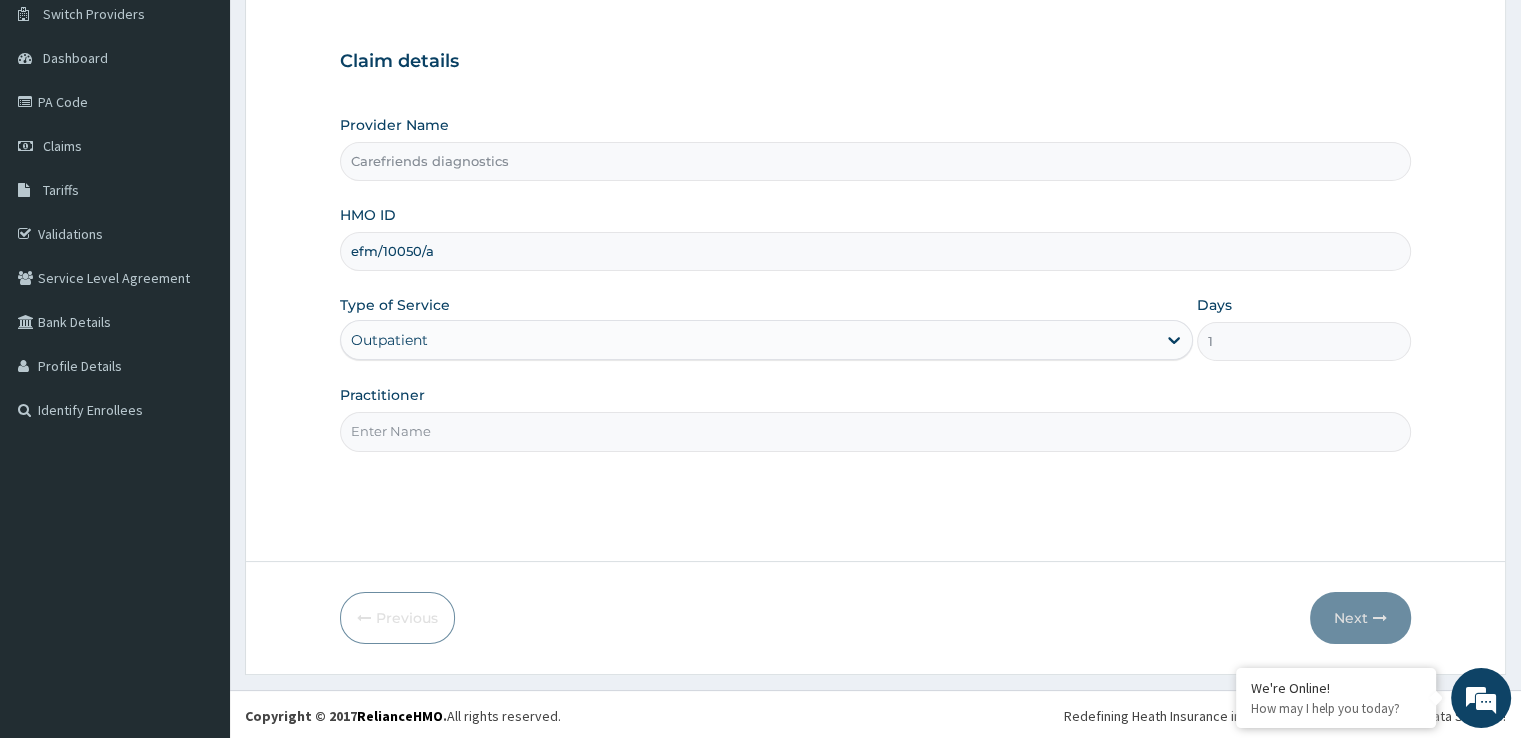 scroll, scrollTop: 162, scrollLeft: 0, axis: vertical 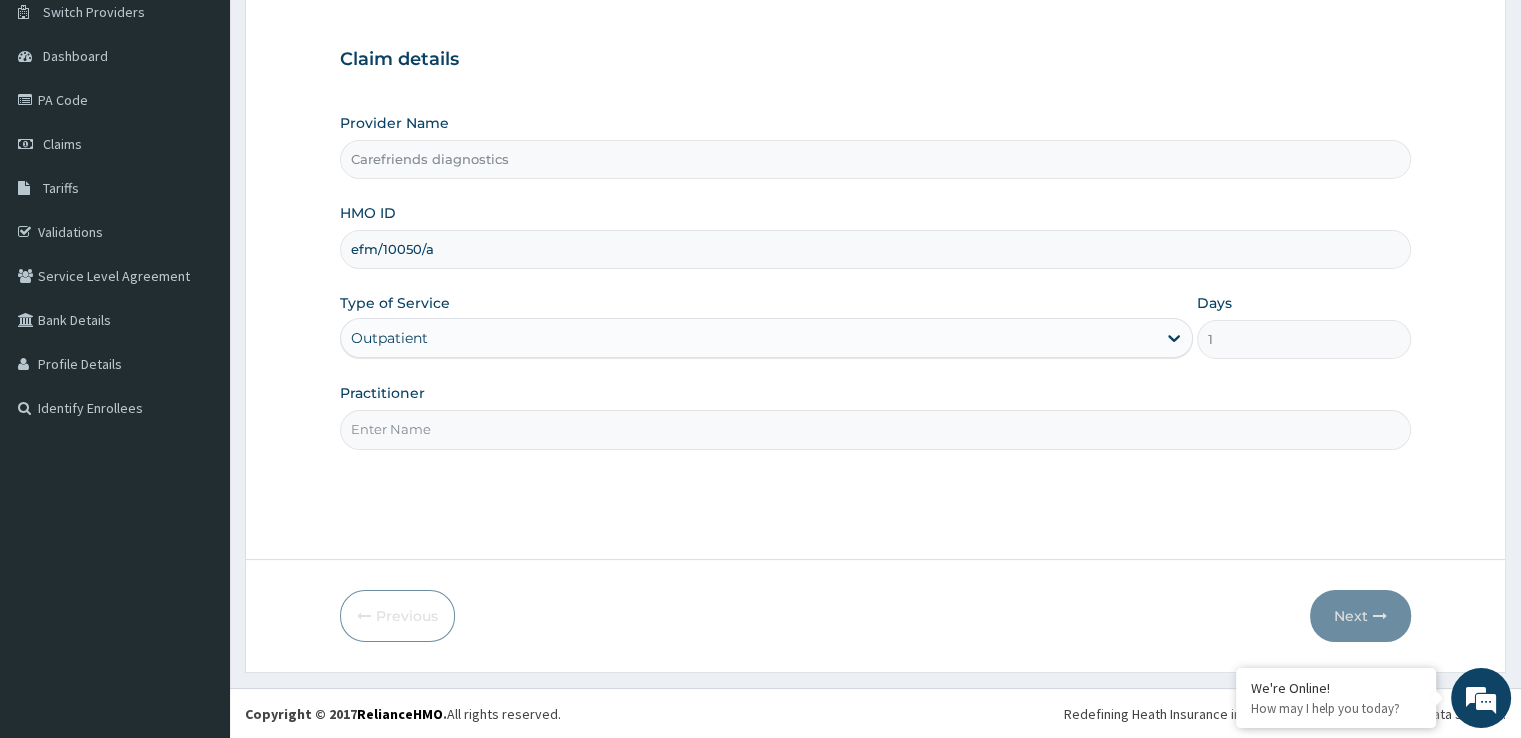 click on "Practitioner" at bounding box center [875, 429] 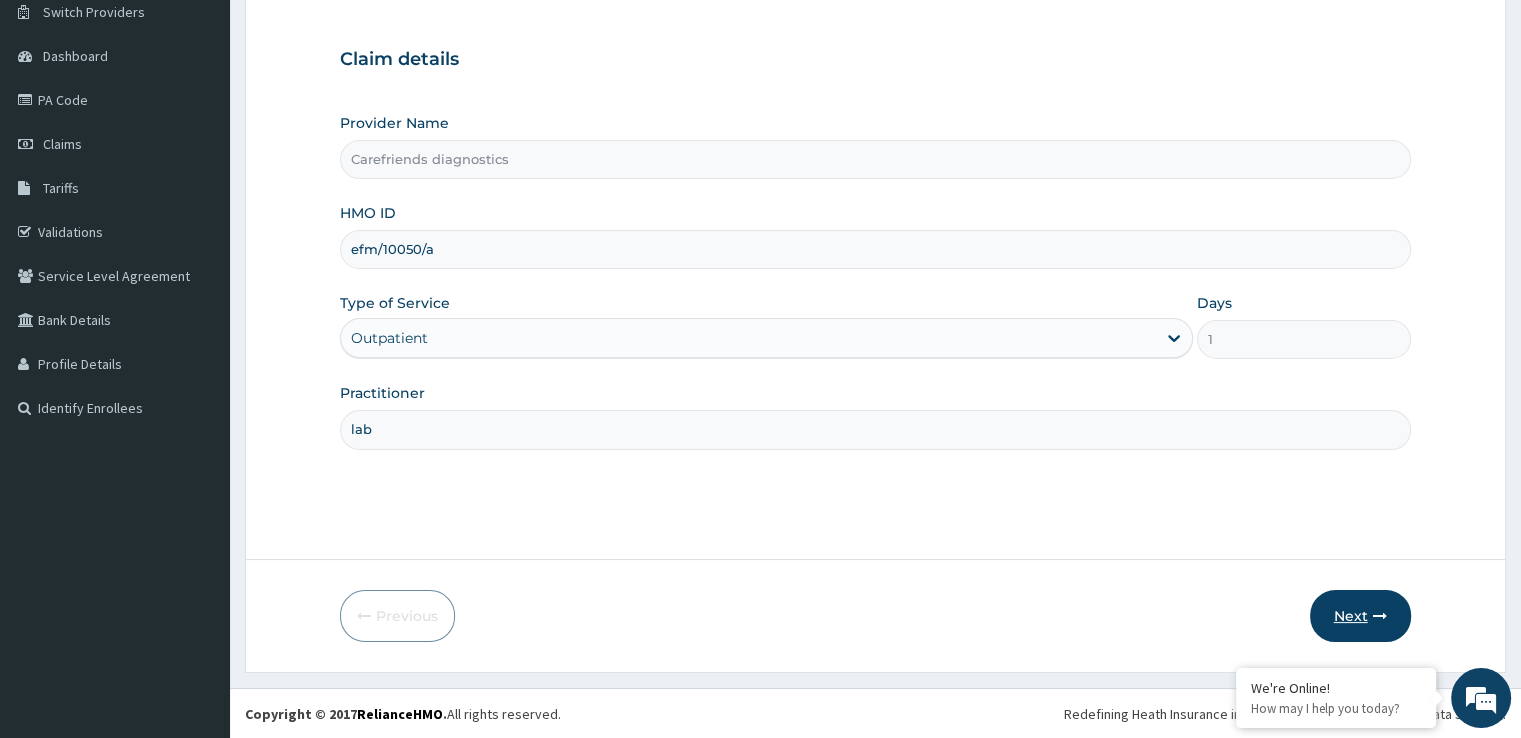 type on "lab" 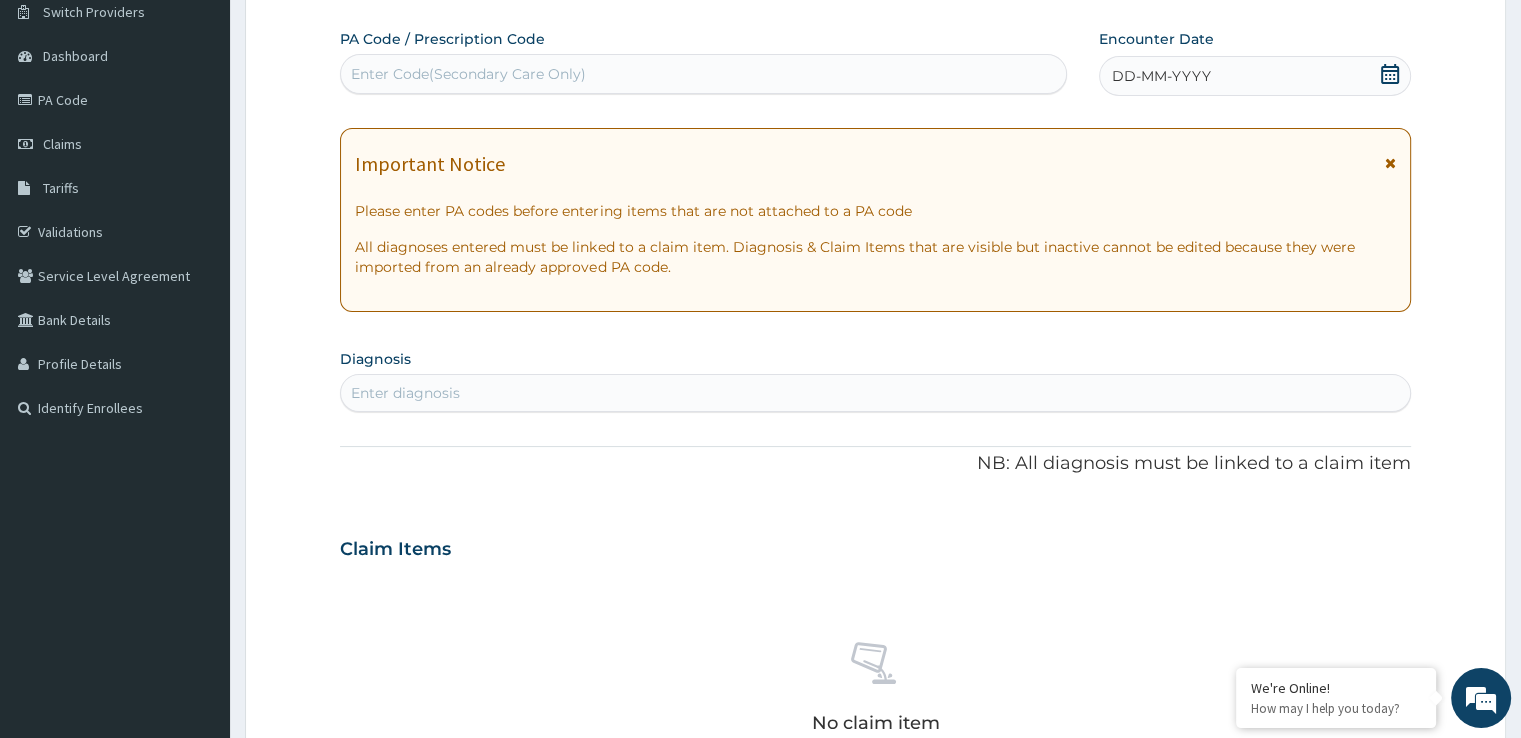 click on "DD-MM-YYYY" at bounding box center (1254, 76) 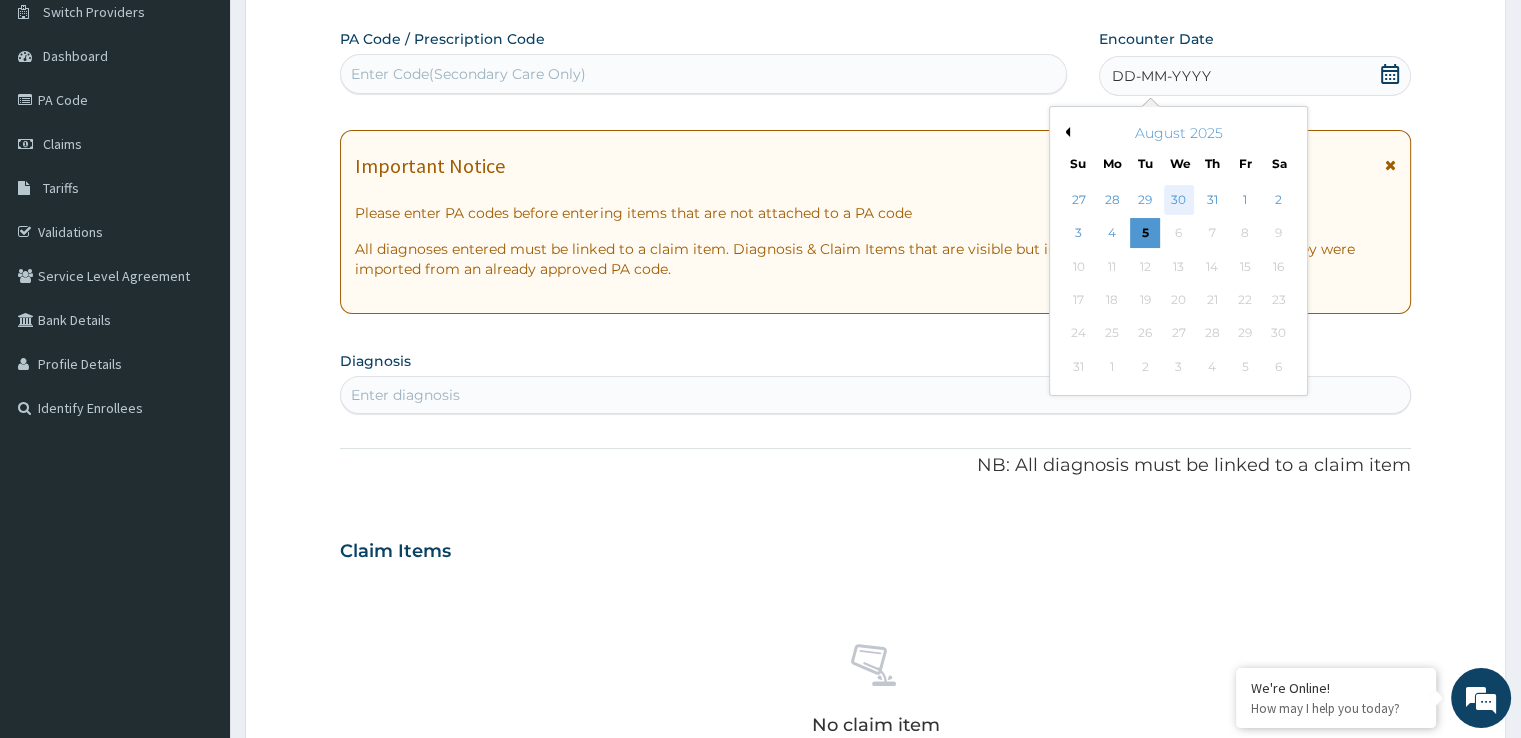 click on "30" at bounding box center [1179, 200] 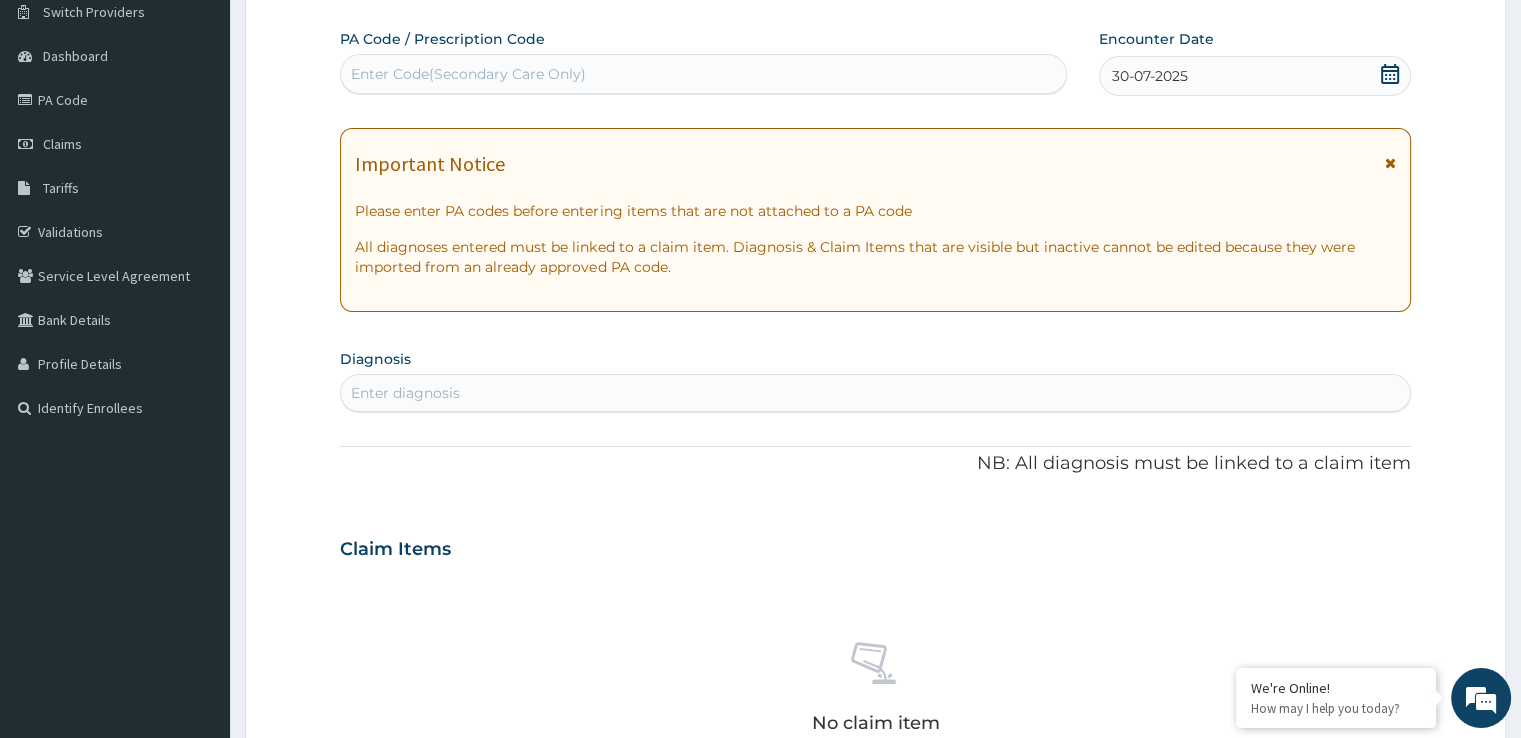 scroll, scrollTop: 262, scrollLeft: 0, axis: vertical 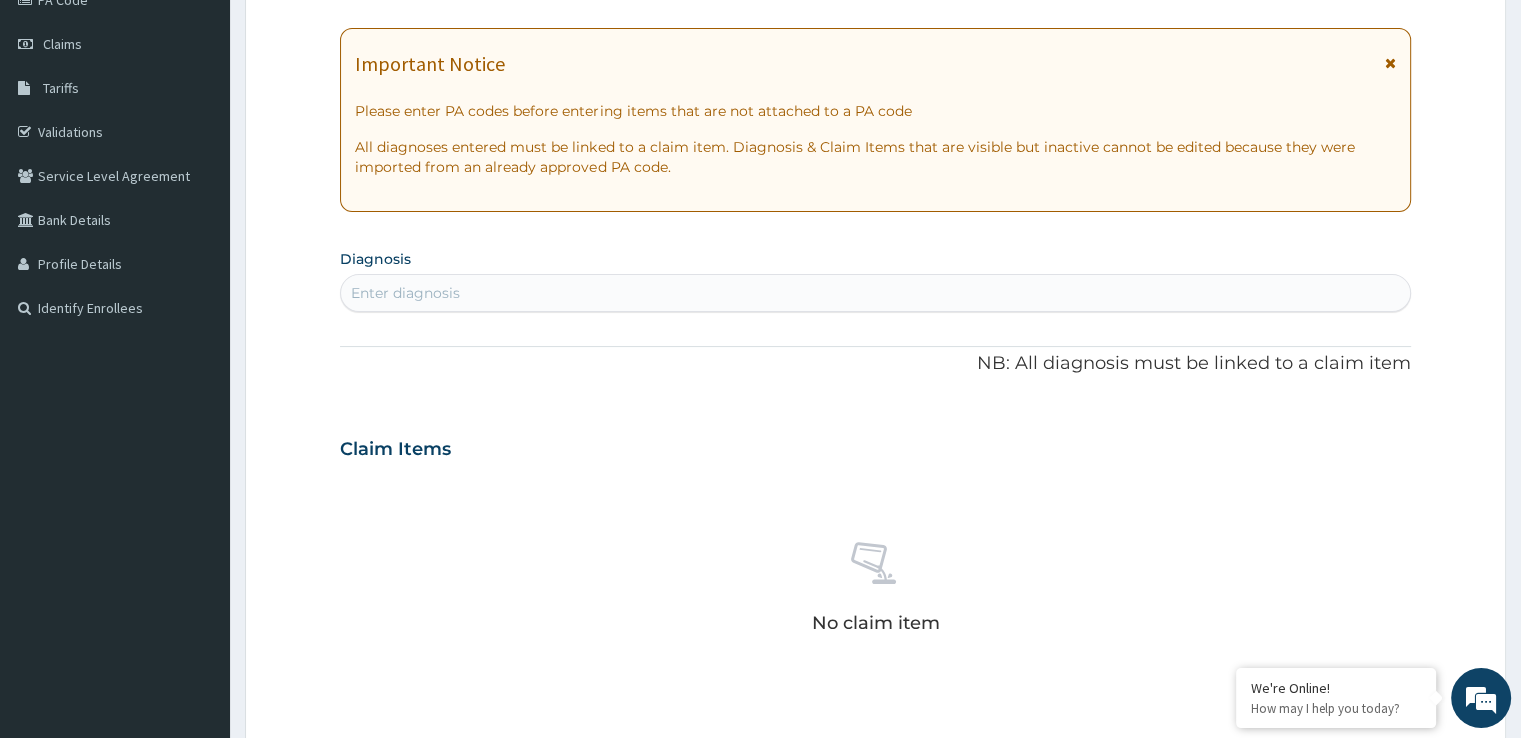 click on "Enter diagnosis" at bounding box center [875, 293] 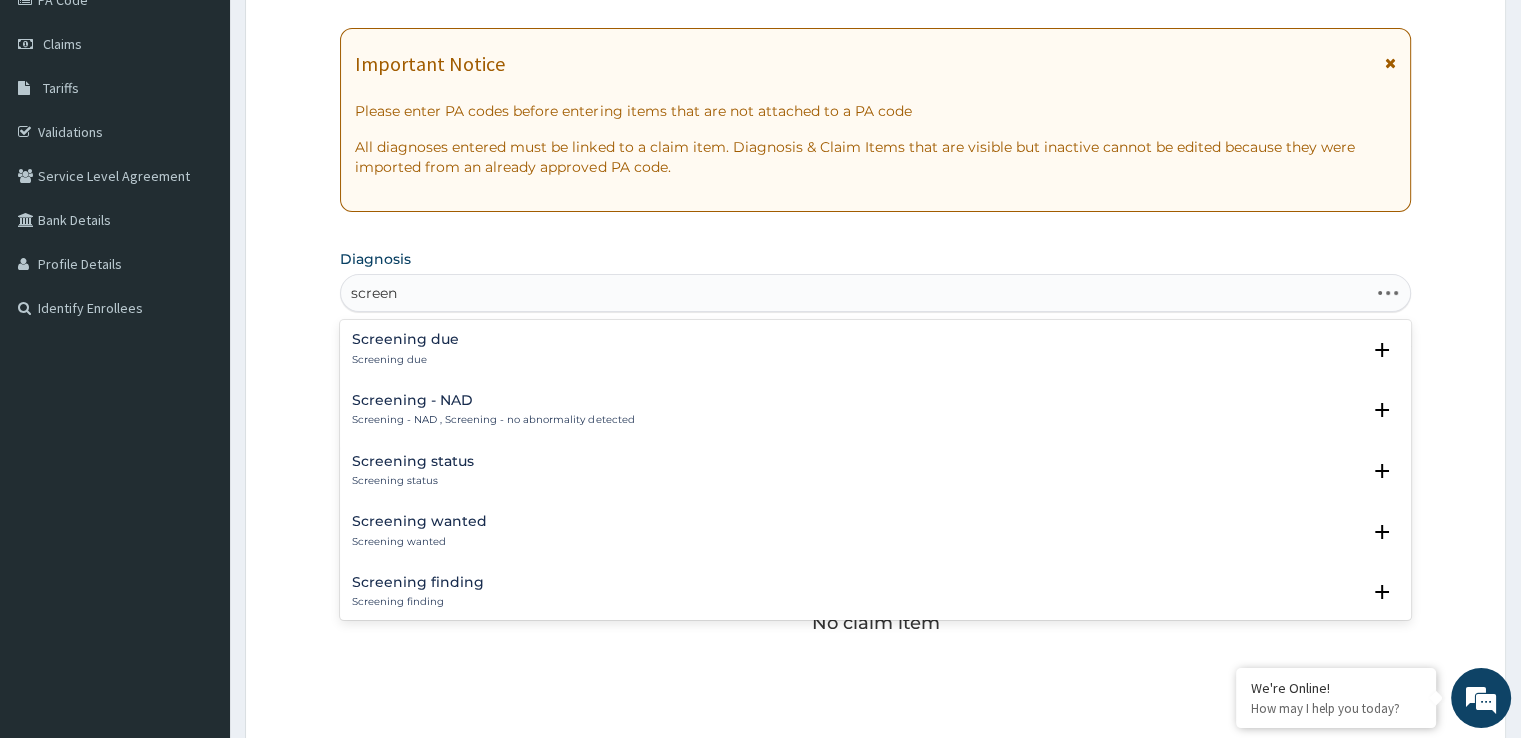 type on "screeni" 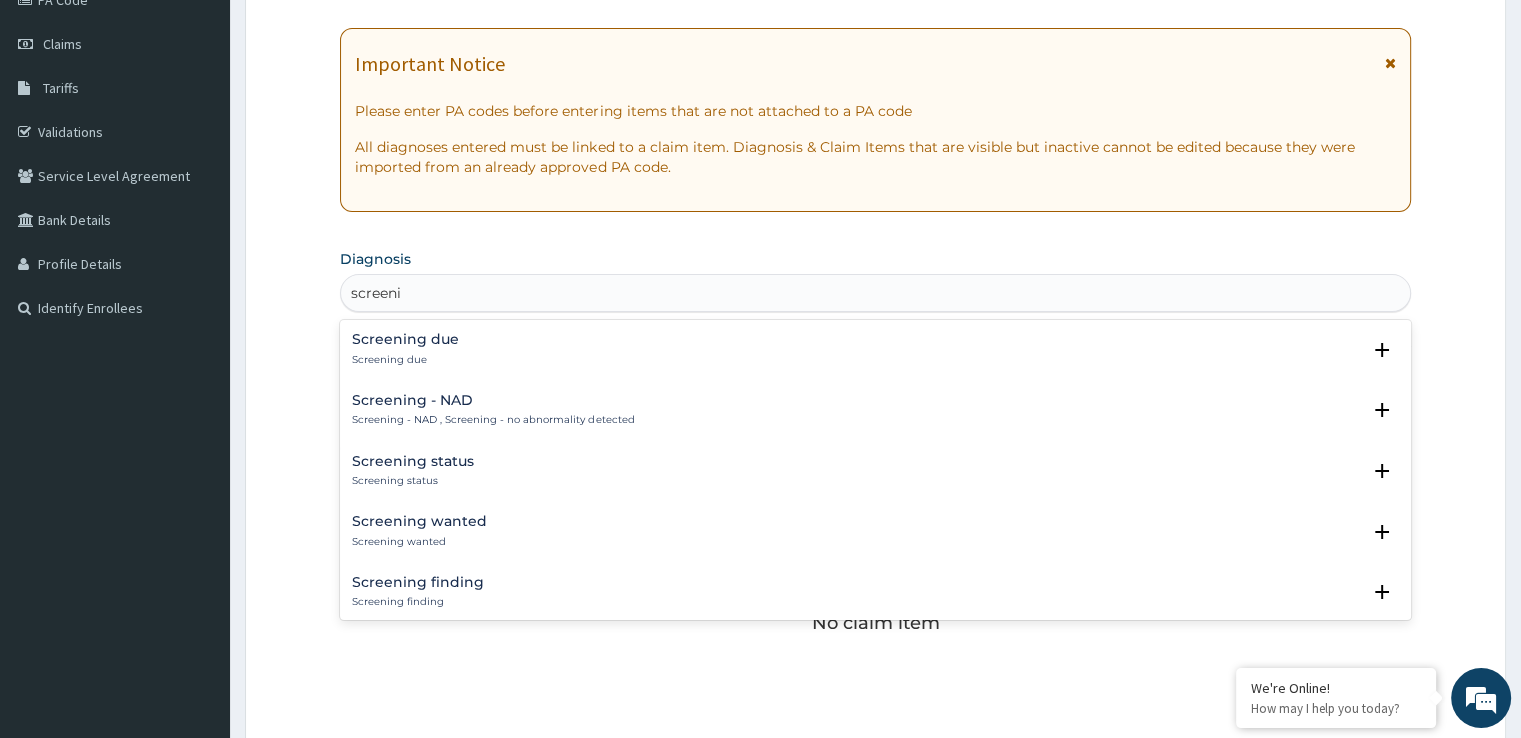 click on "Screening due Screening due" at bounding box center (875, 349) 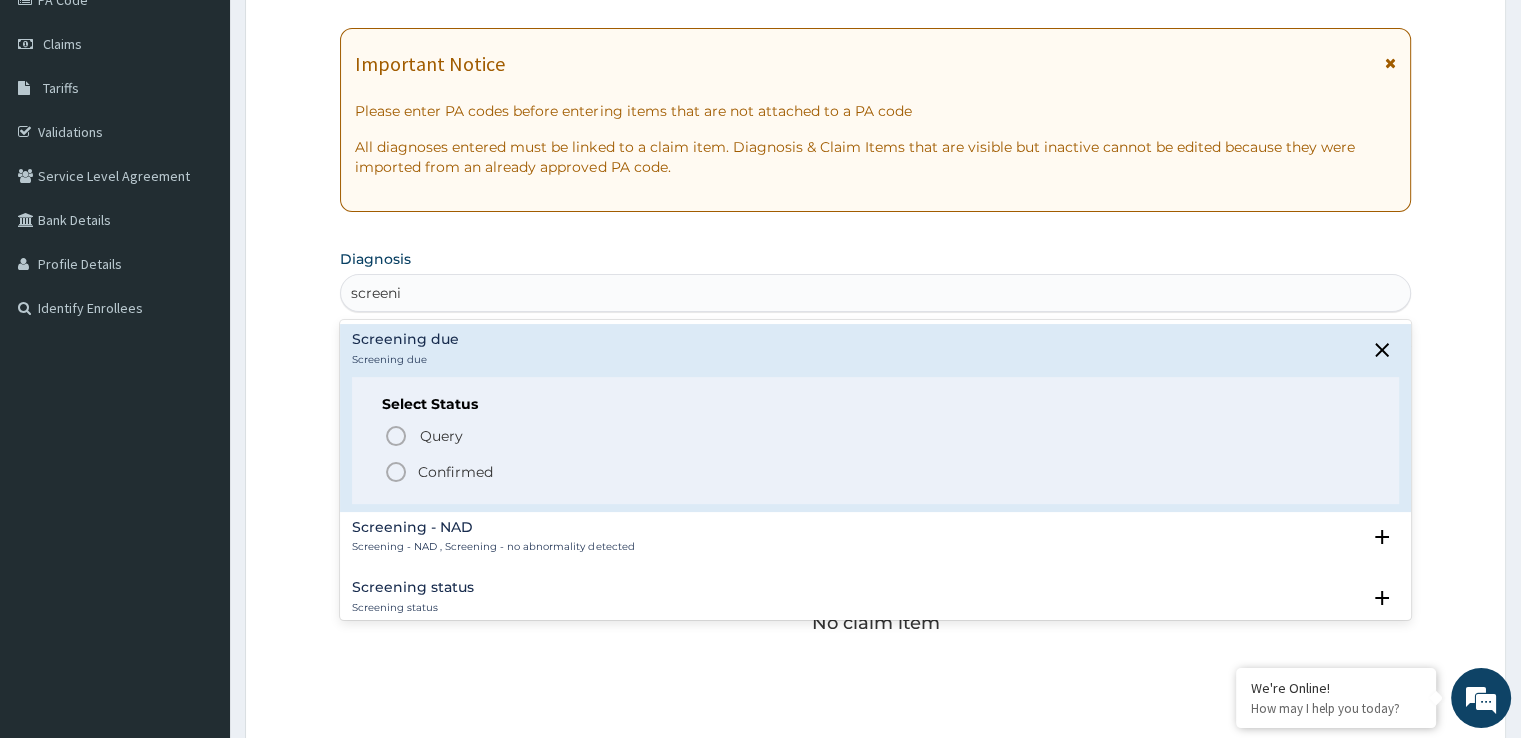 drag, startPoint x: 396, startPoint y: 471, endPoint x: 535, endPoint y: 525, distance: 149.12076 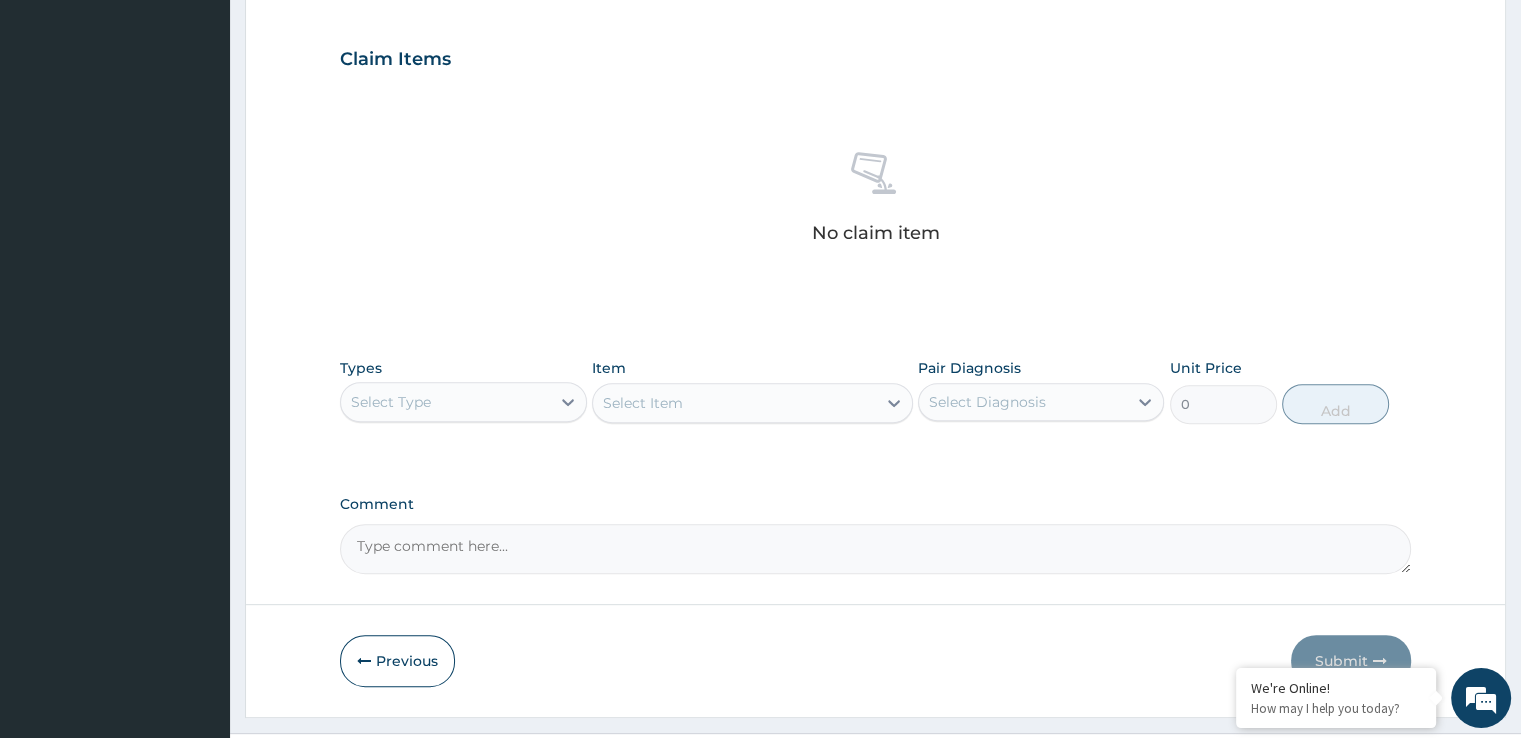 scroll, scrollTop: 662, scrollLeft: 0, axis: vertical 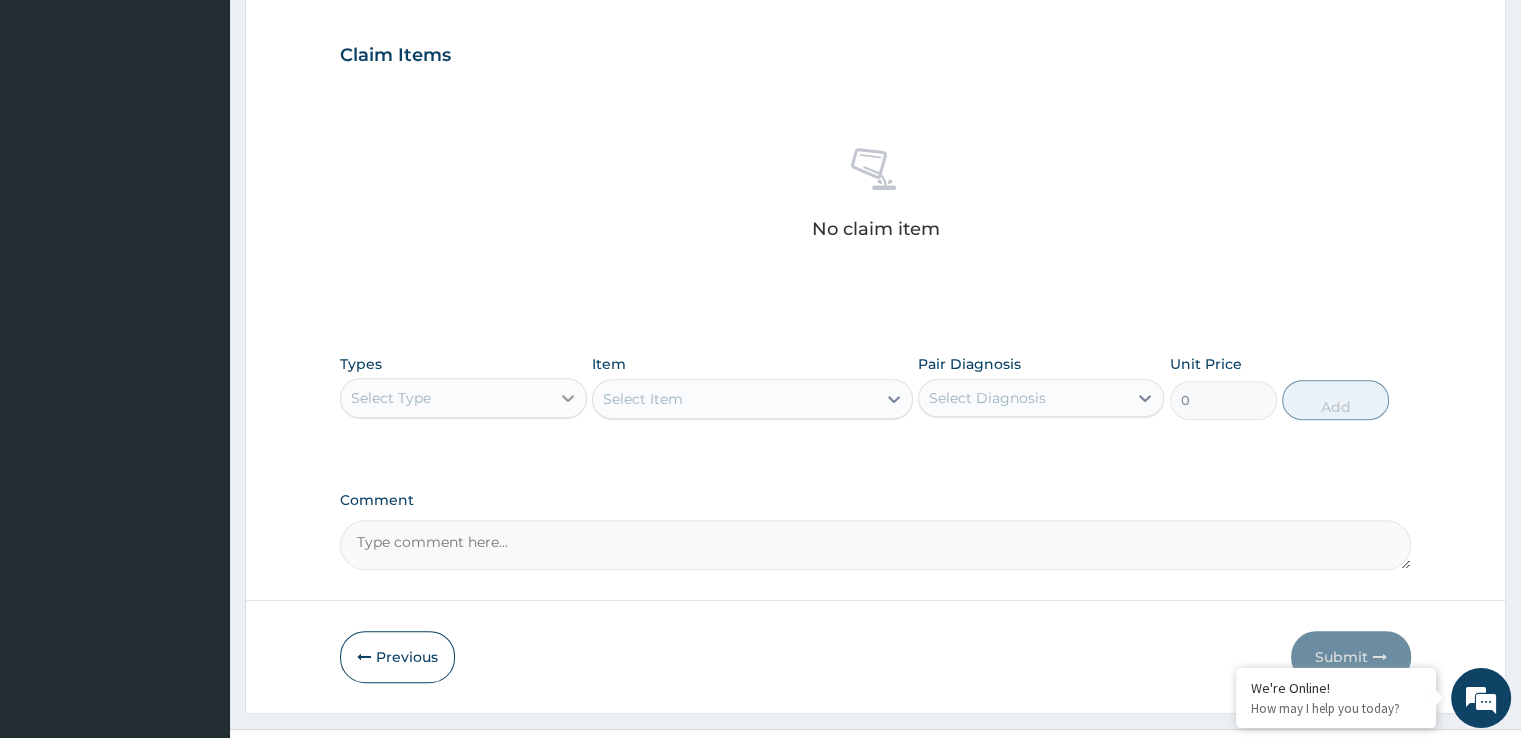 click 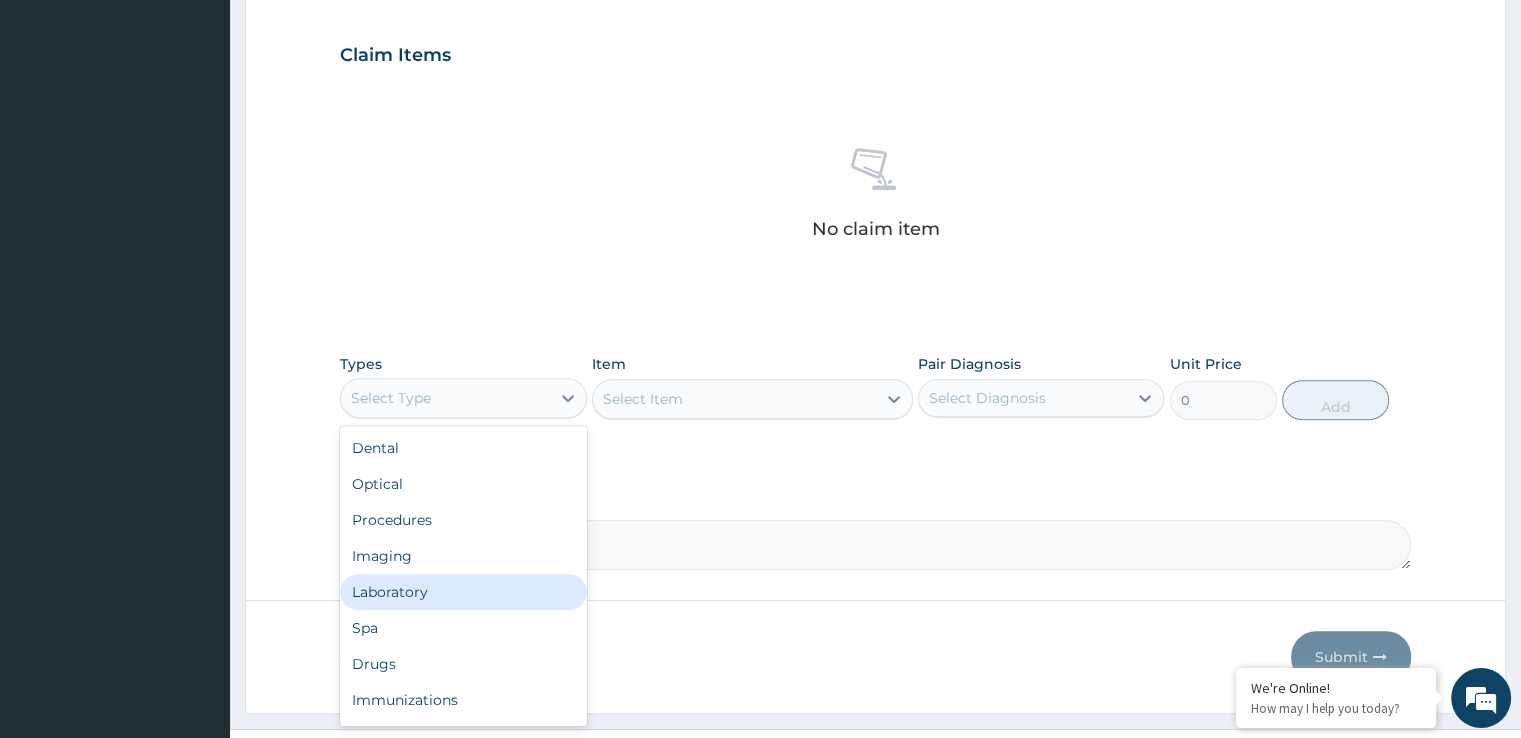 click on "Laboratory" at bounding box center [463, 592] 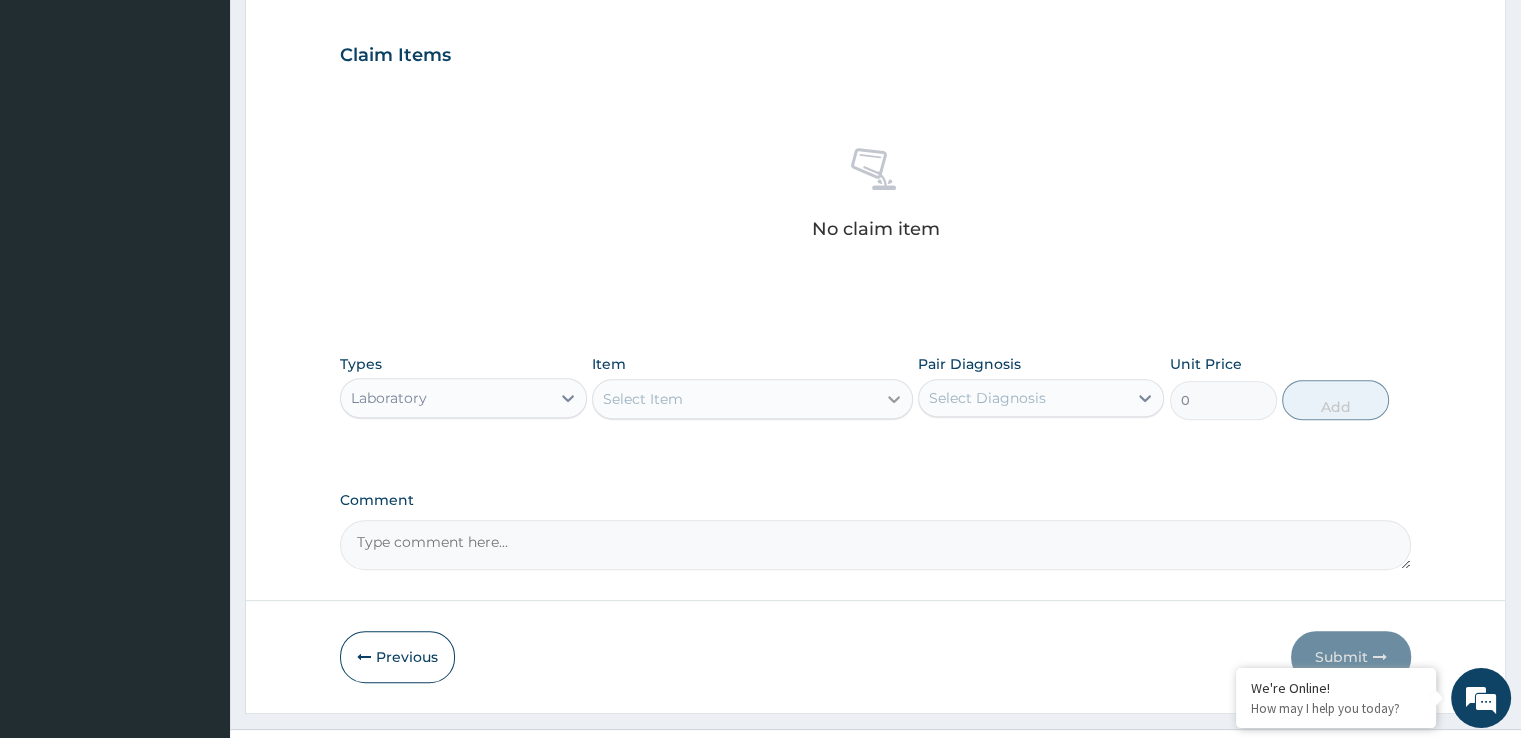 click 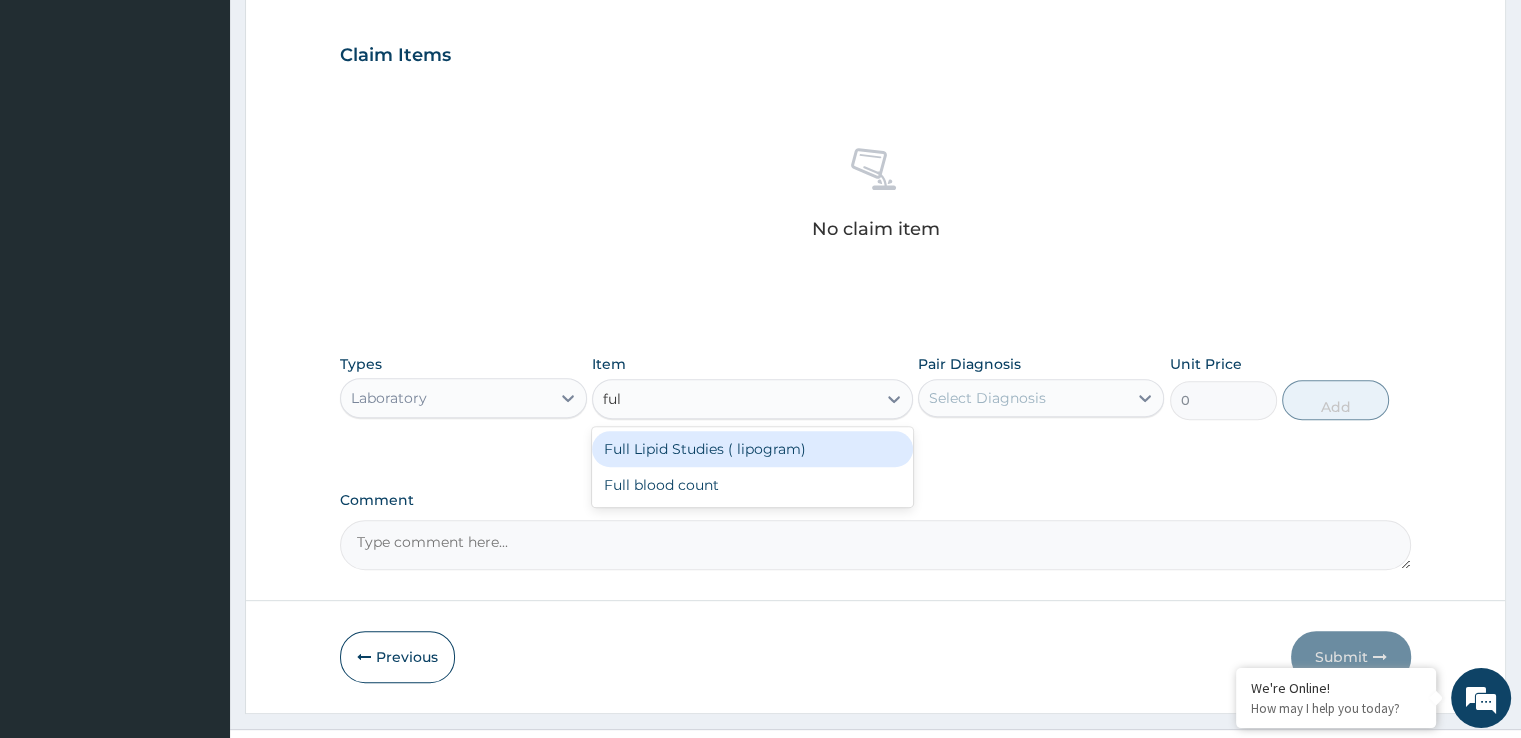 type on "full" 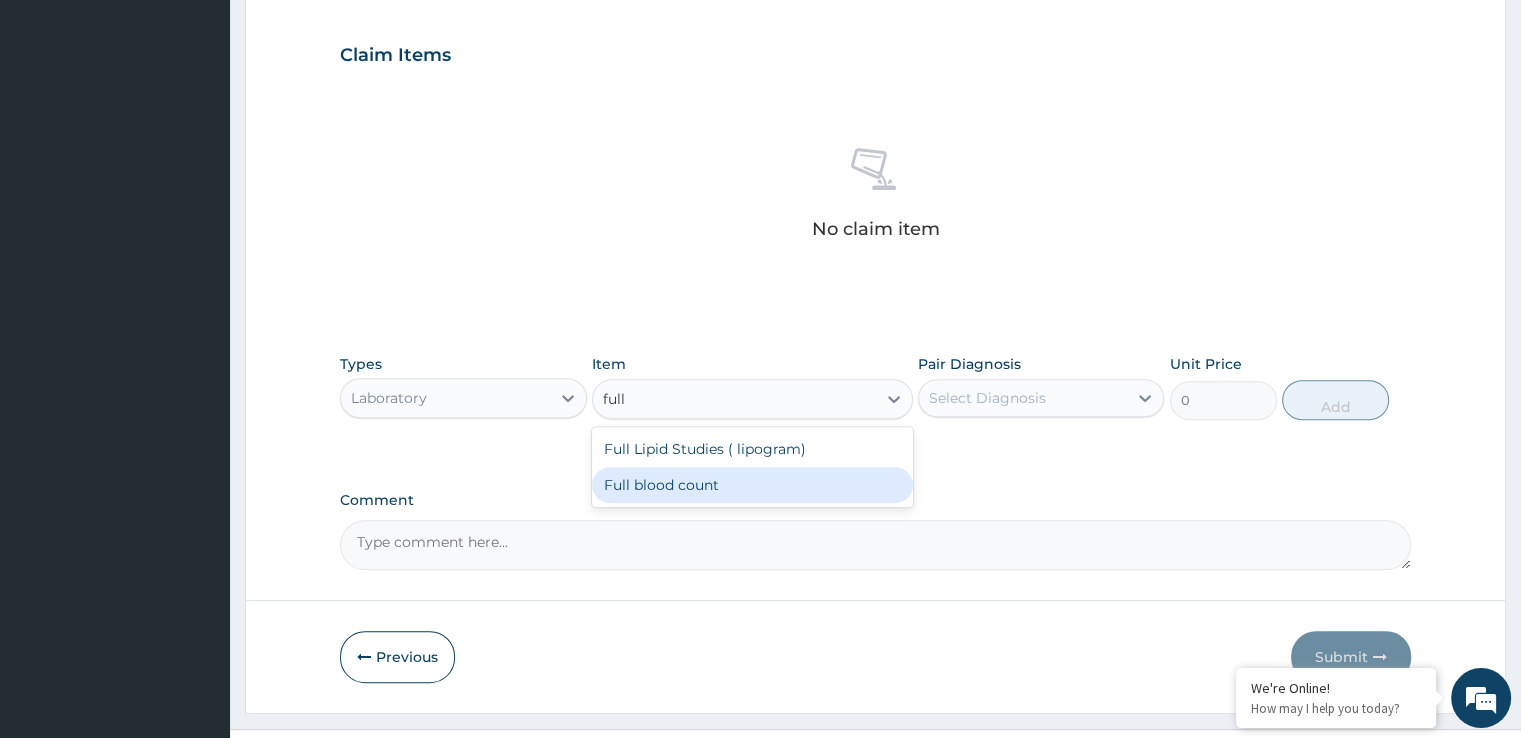 drag, startPoint x: 705, startPoint y: 499, endPoint x: 971, endPoint y: 395, distance: 285.60812 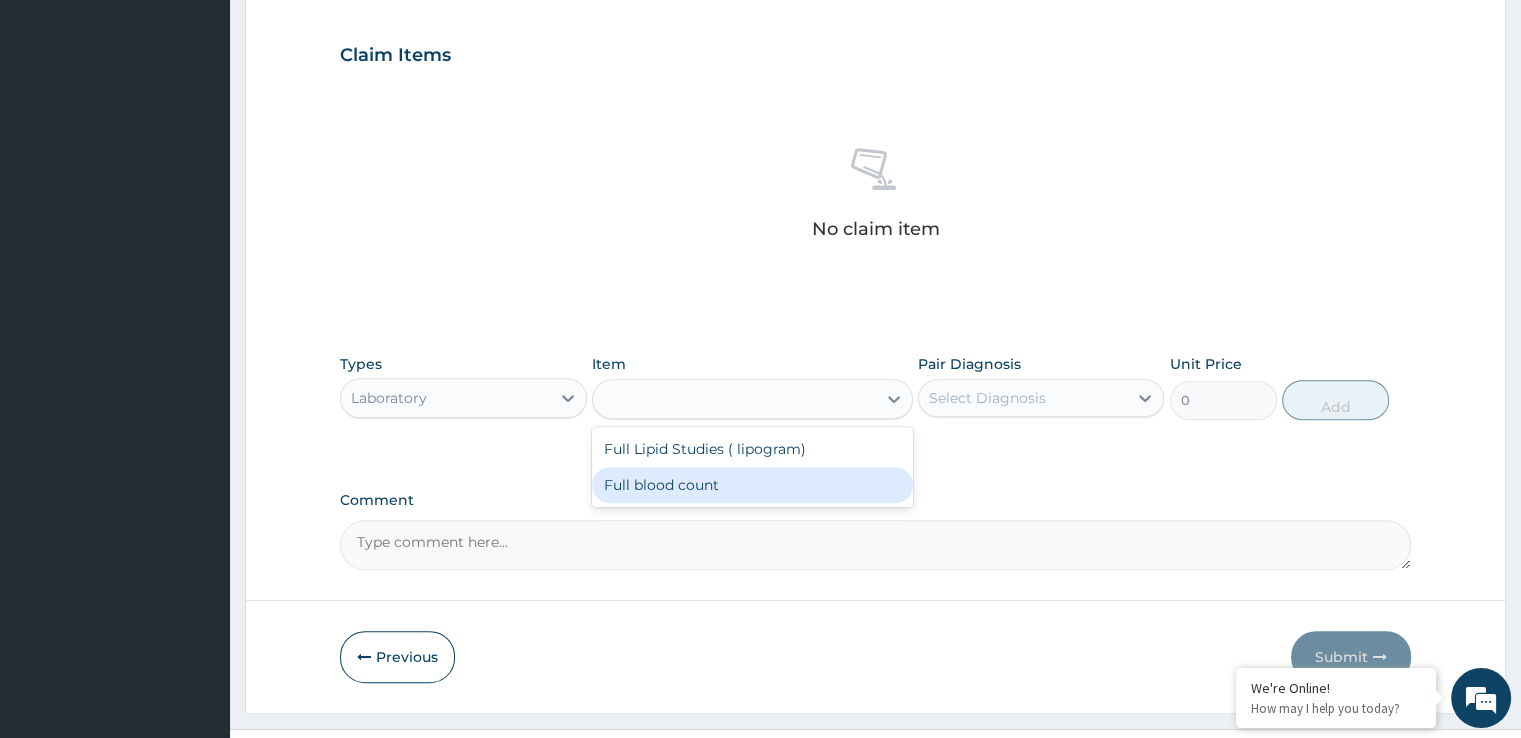 type on "2500" 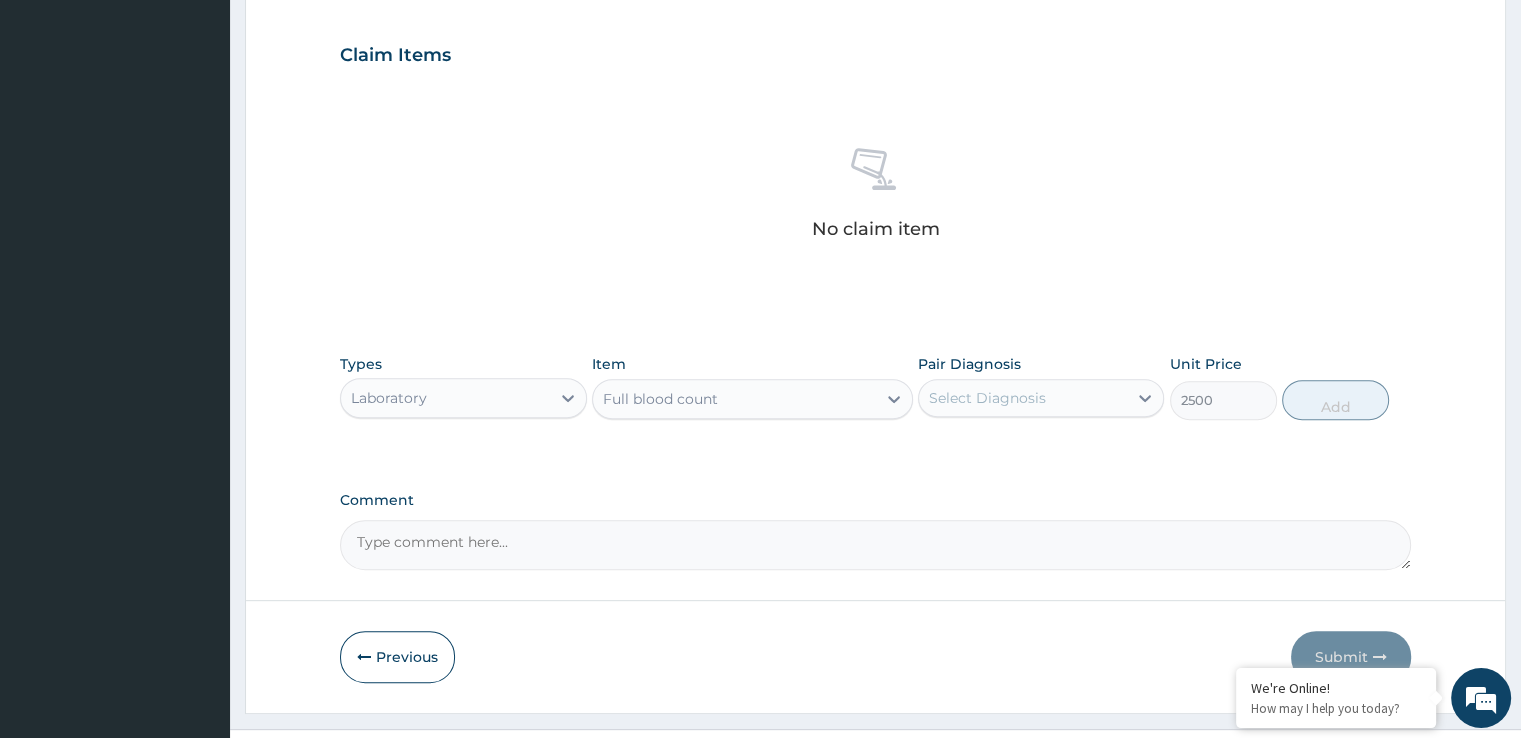 click on "Select Diagnosis" at bounding box center [987, 398] 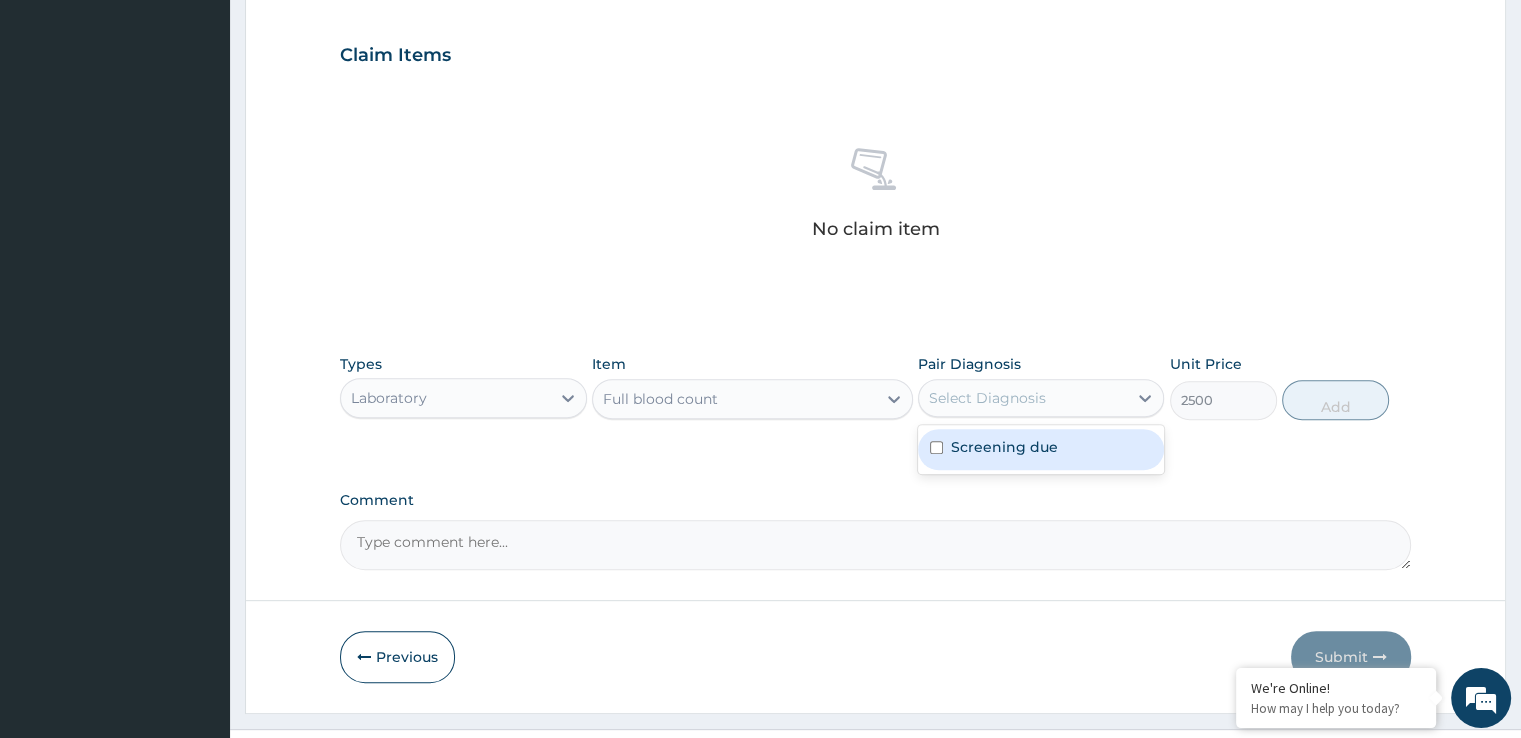 click on "Screening due" at bounding box center [1004, 447] 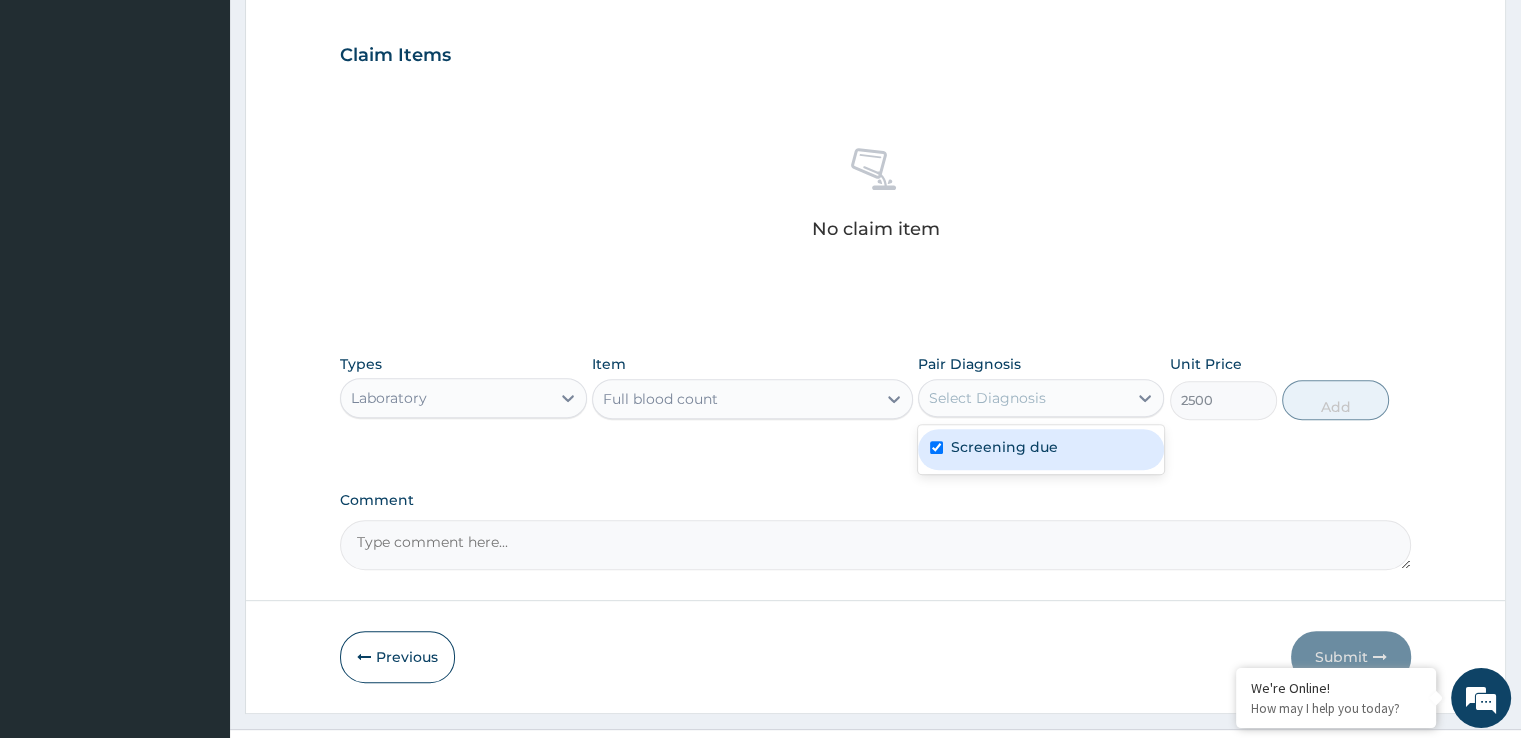checkbox on "true" 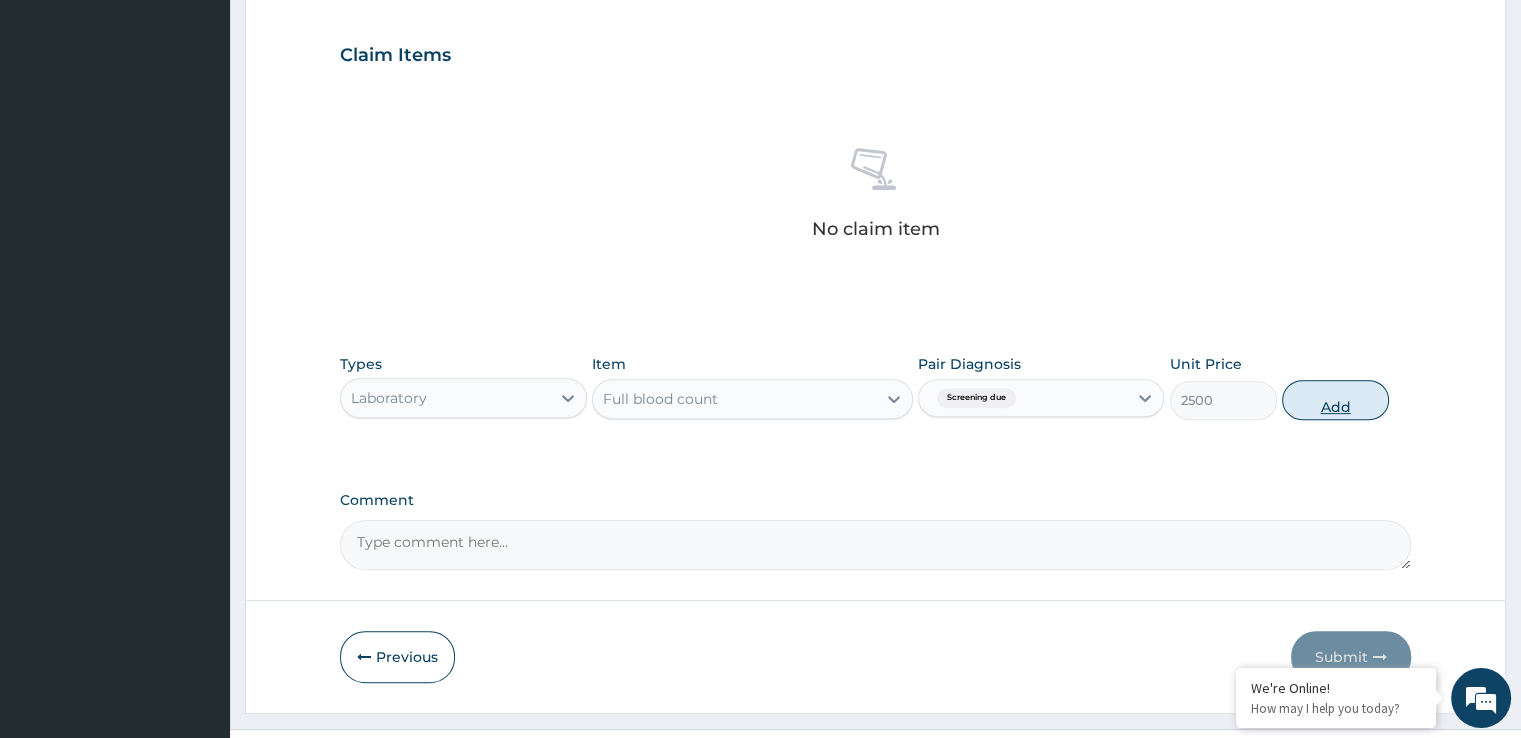 click on "Add" at bounding box center (1335, 400) 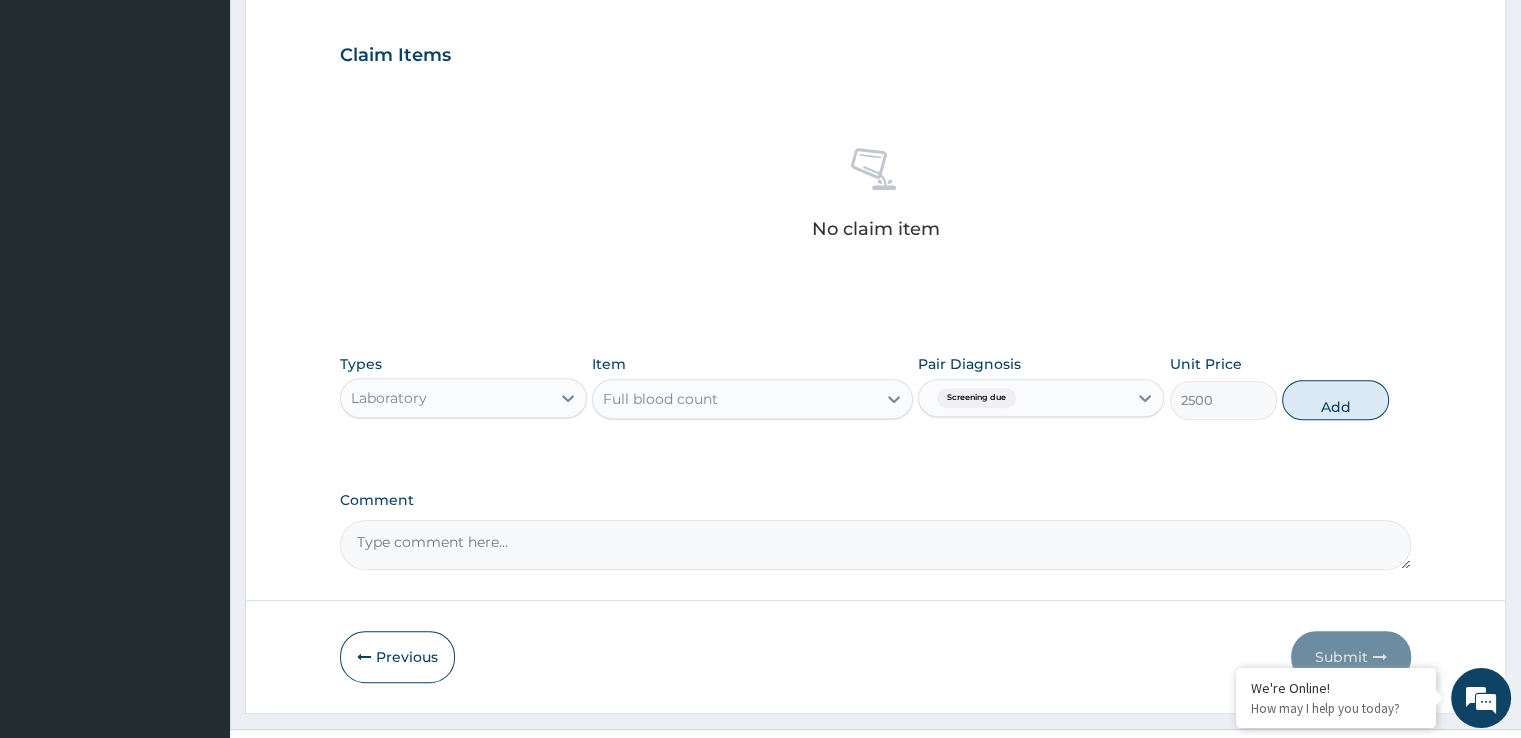 type on "0" 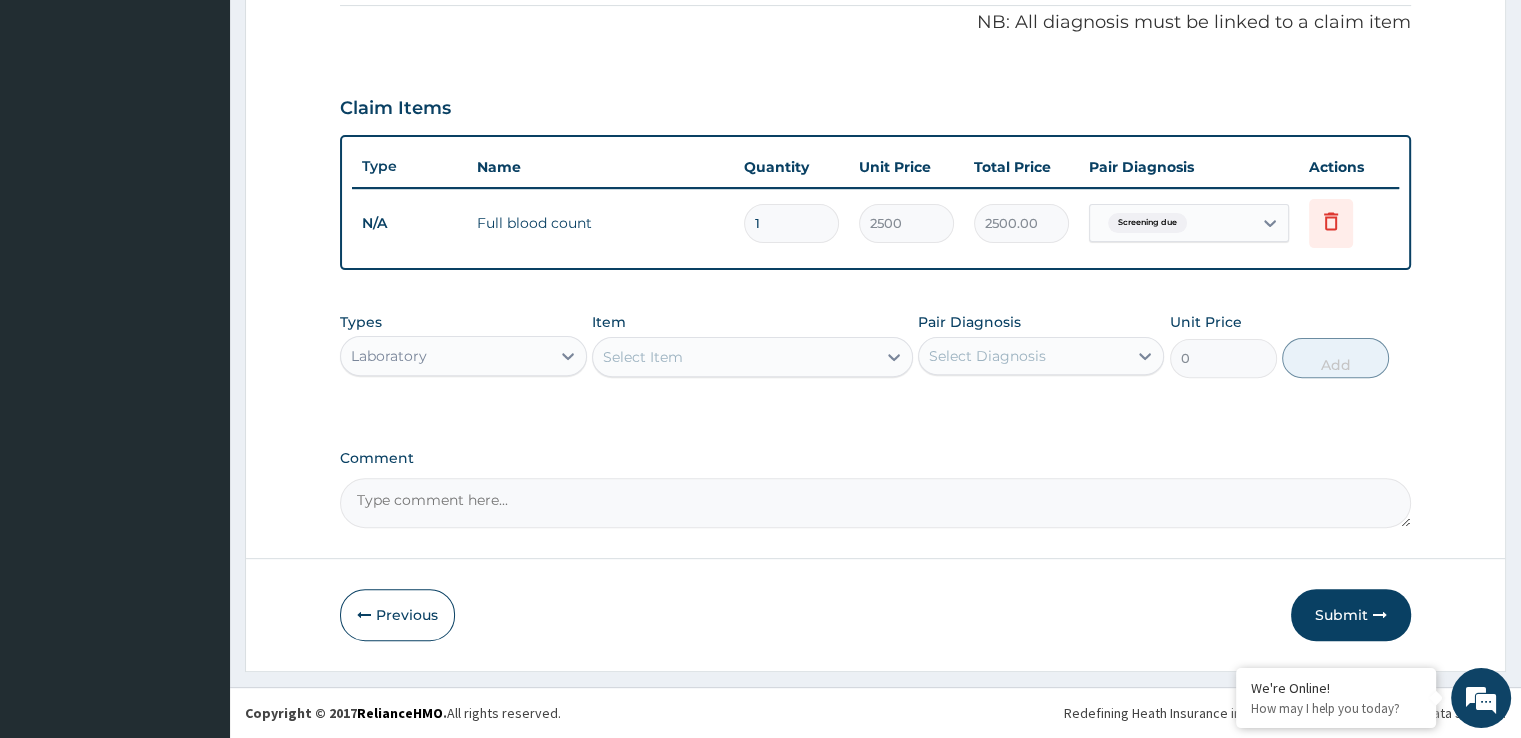 scroll, scrollTop: 606, scrollLeft: 0, axis: vertical 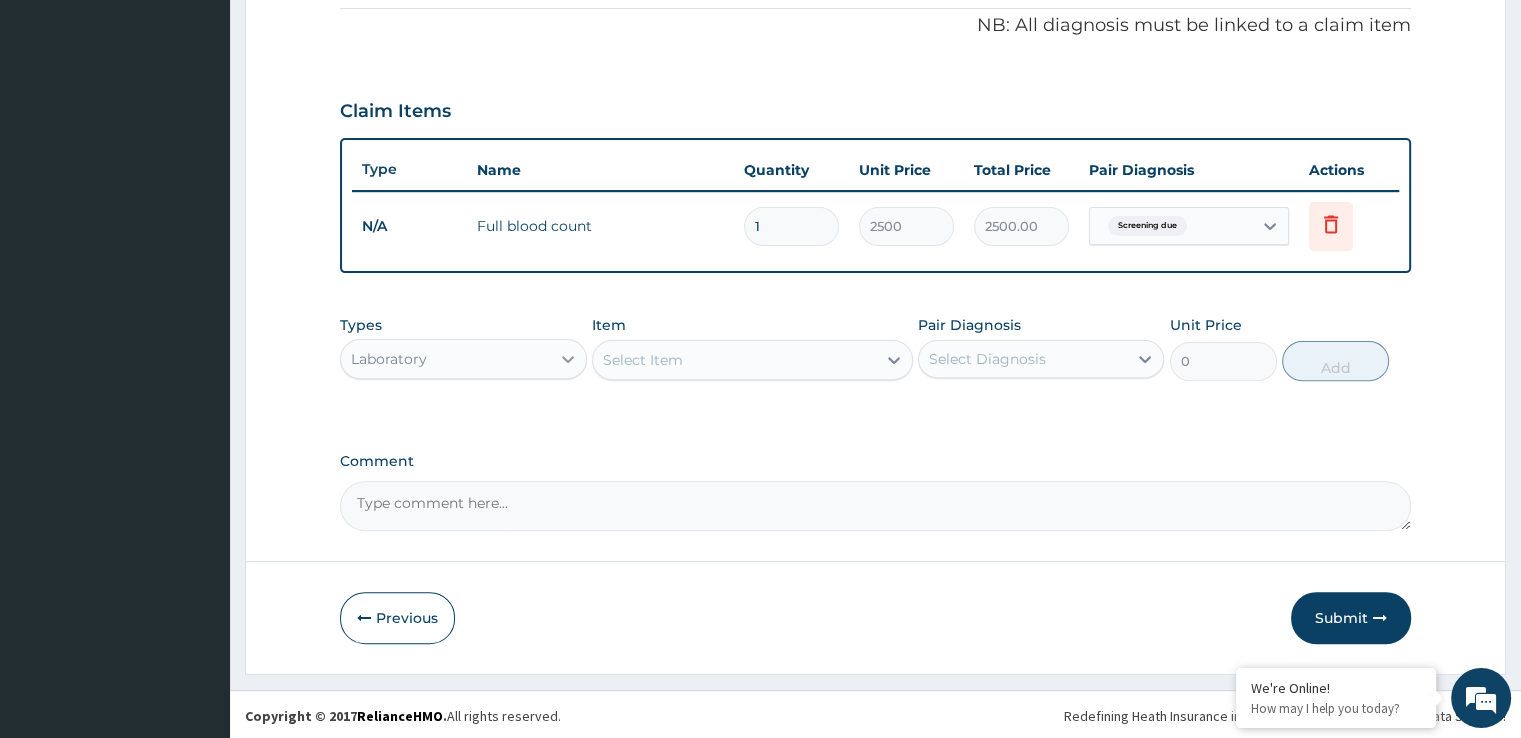 click 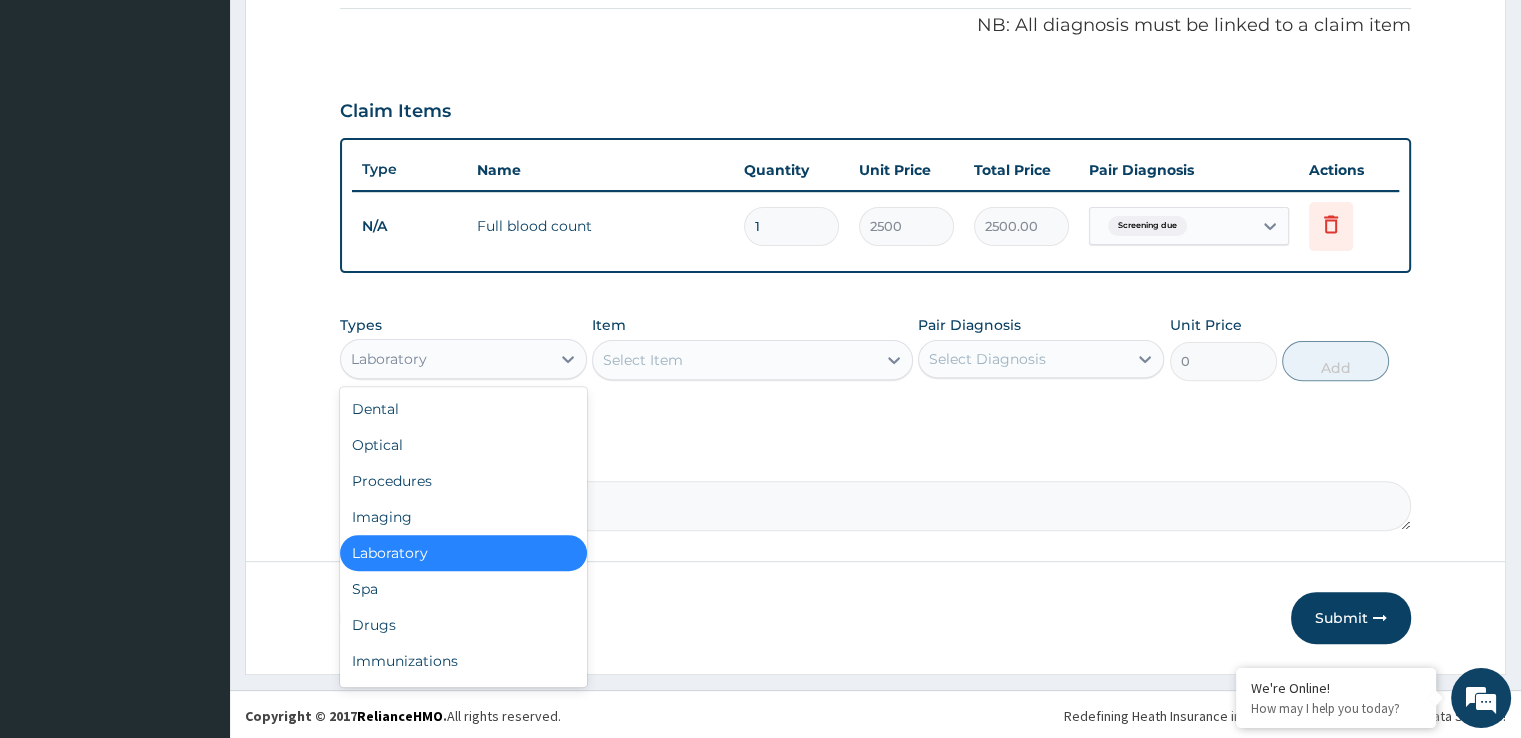 click on "Laboratory" at bounding box center (463, 553) 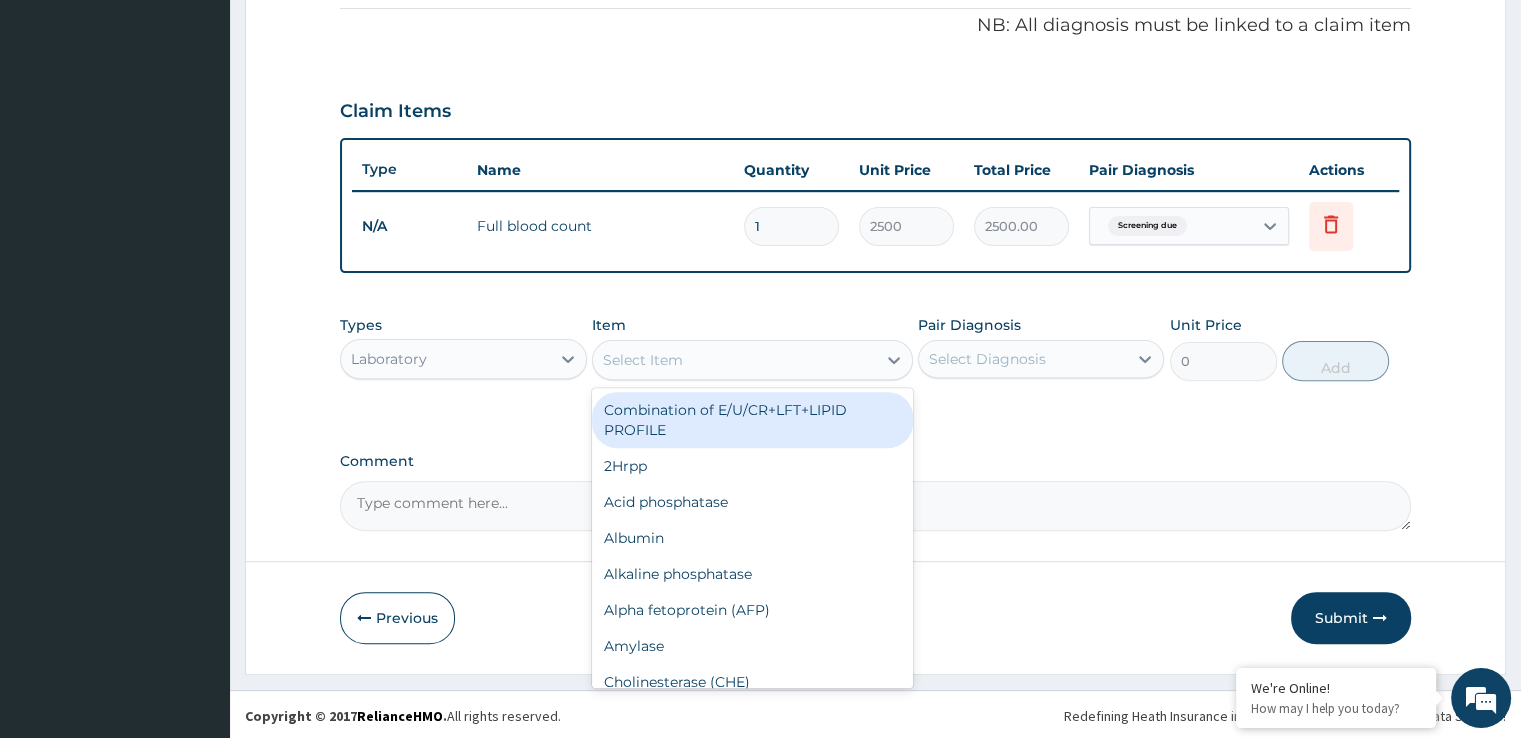 click on "Select Item" at bounding box center (734, 360) 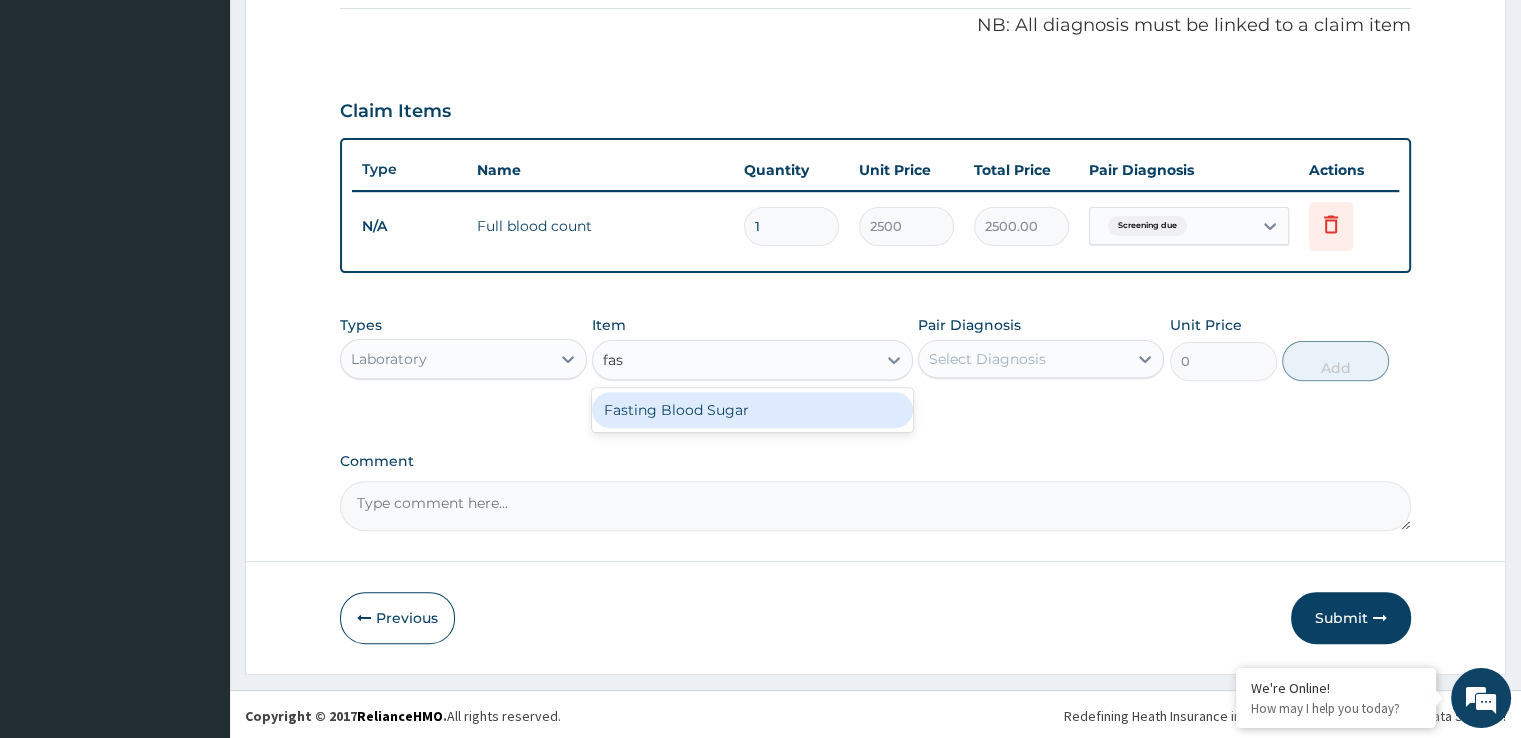 type on "fast" 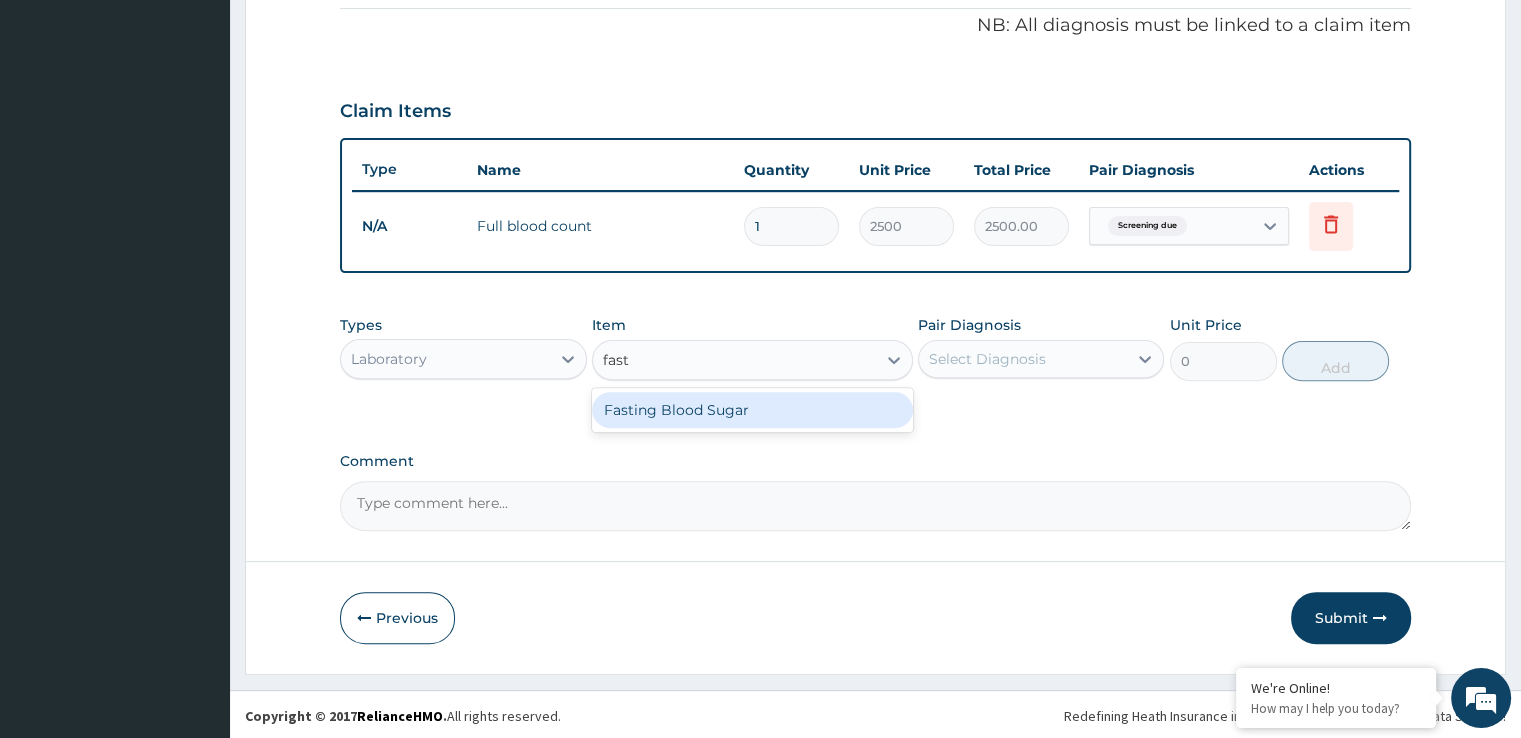 click on "Fasting Blood Sugar" at bounding box center (752, 410) 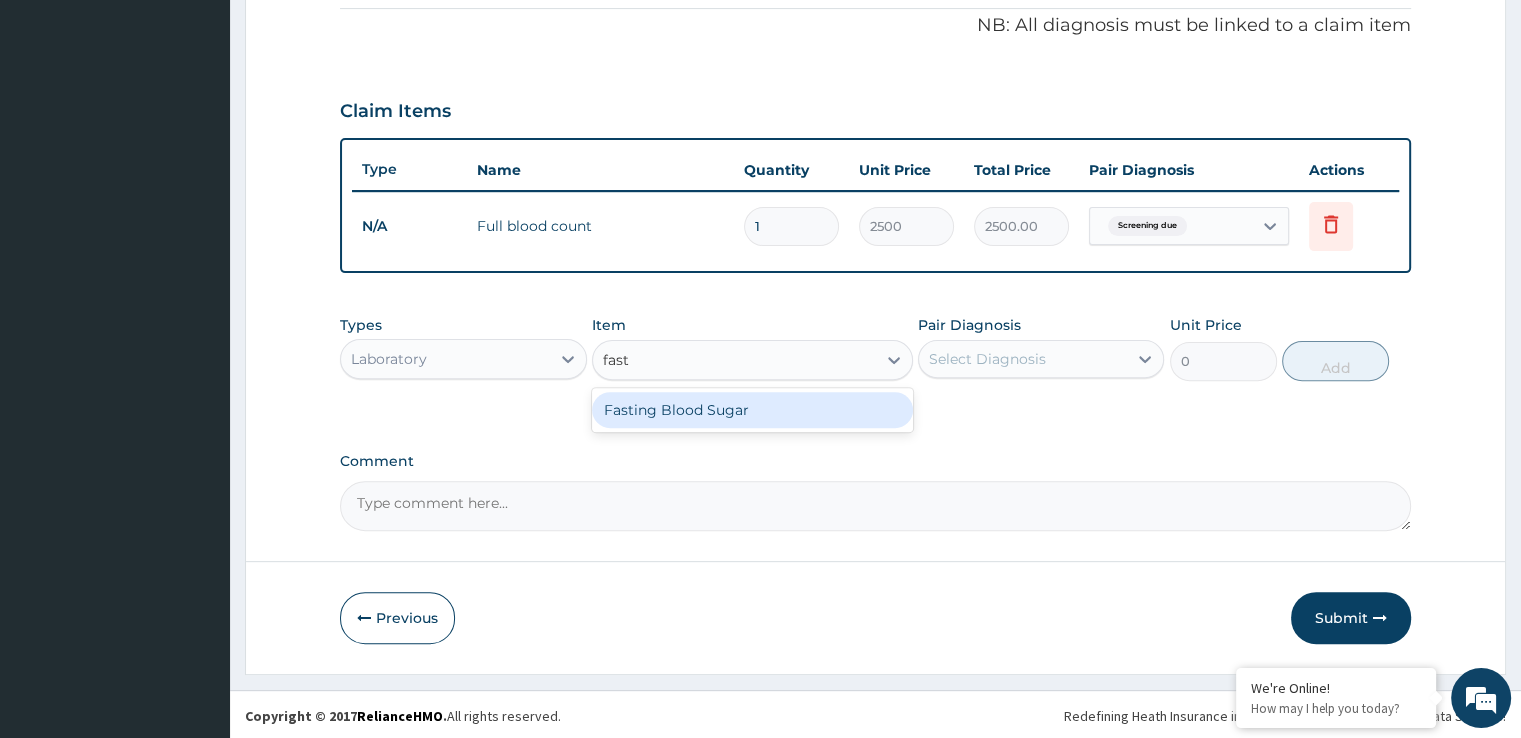 type 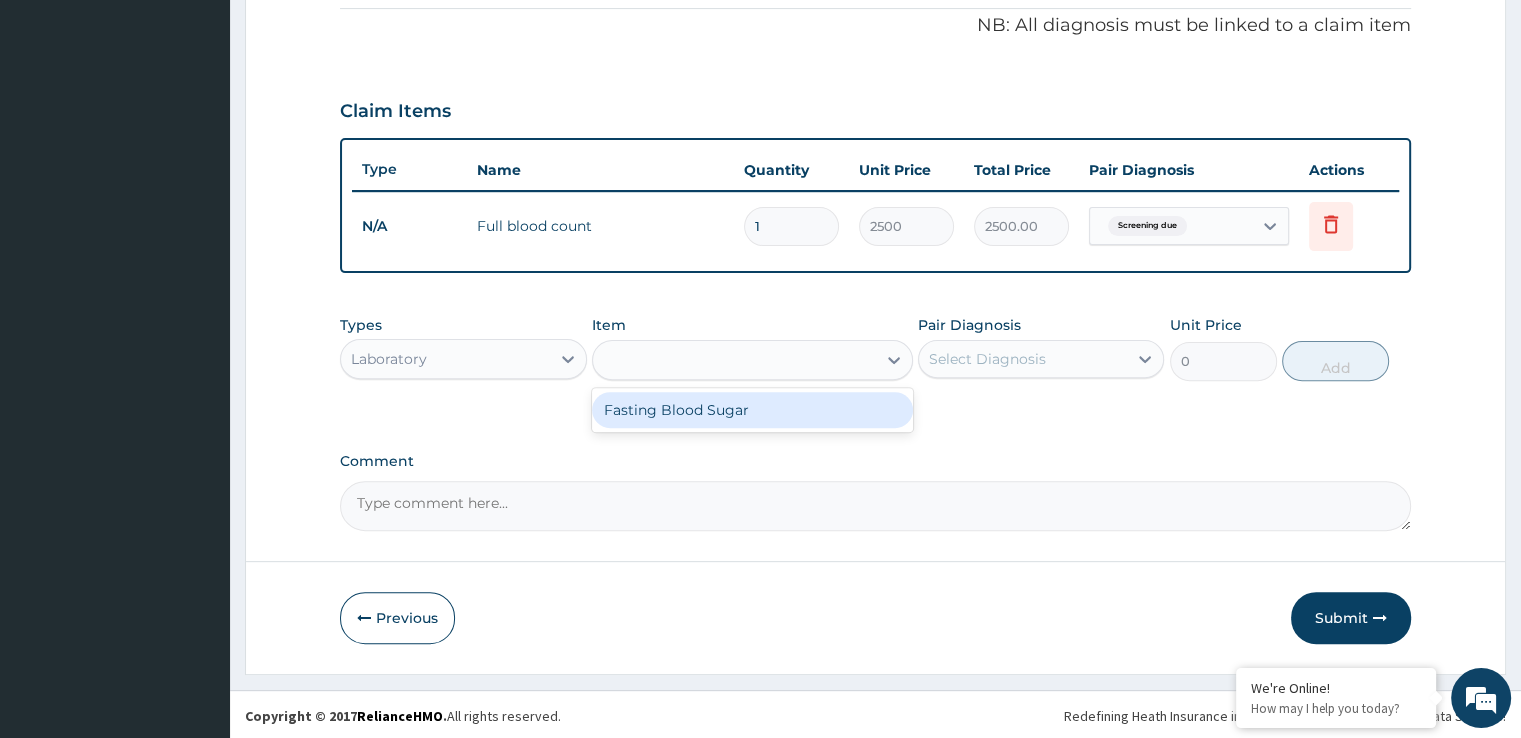 type on "1000" 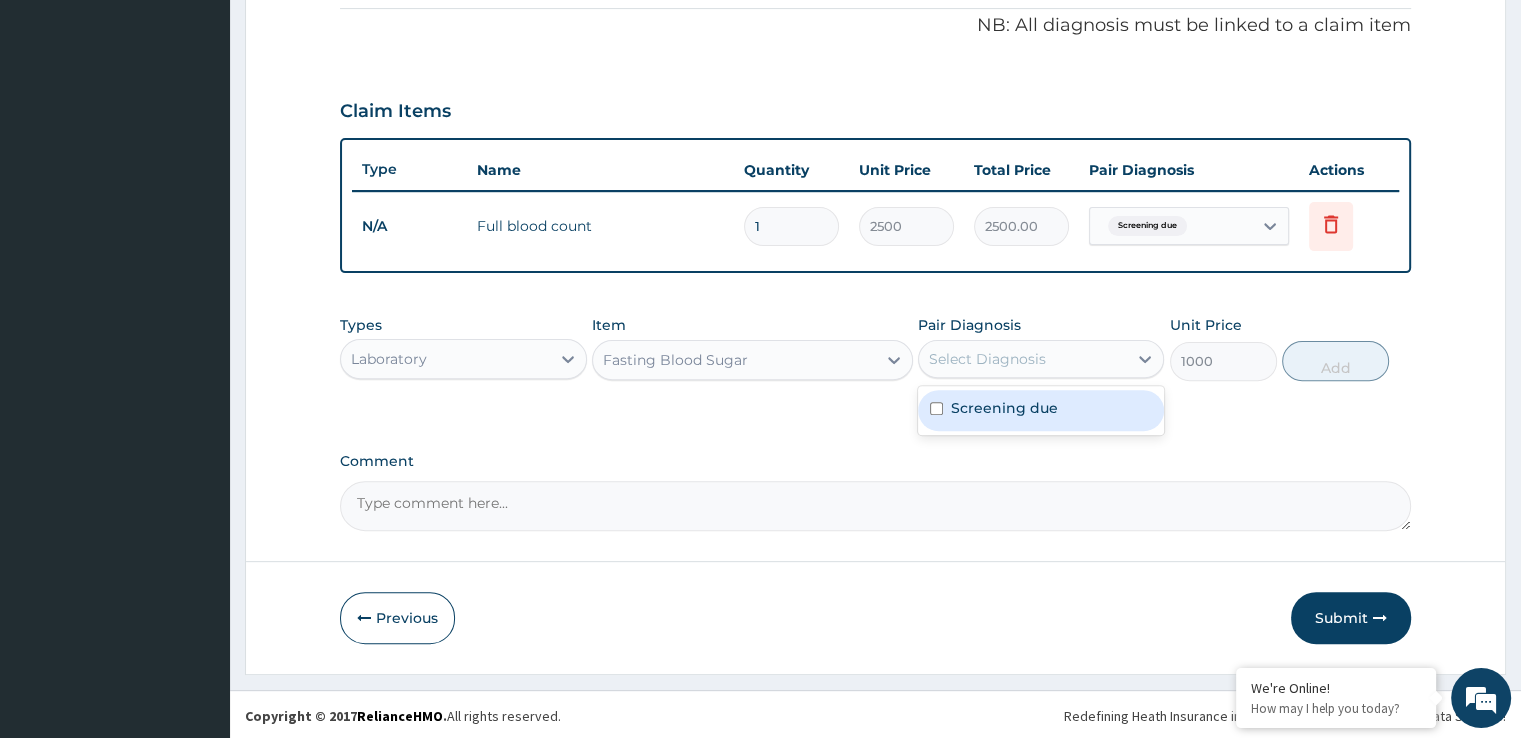 click on "Select Diagnosis" at bounding box center (1023, 359) 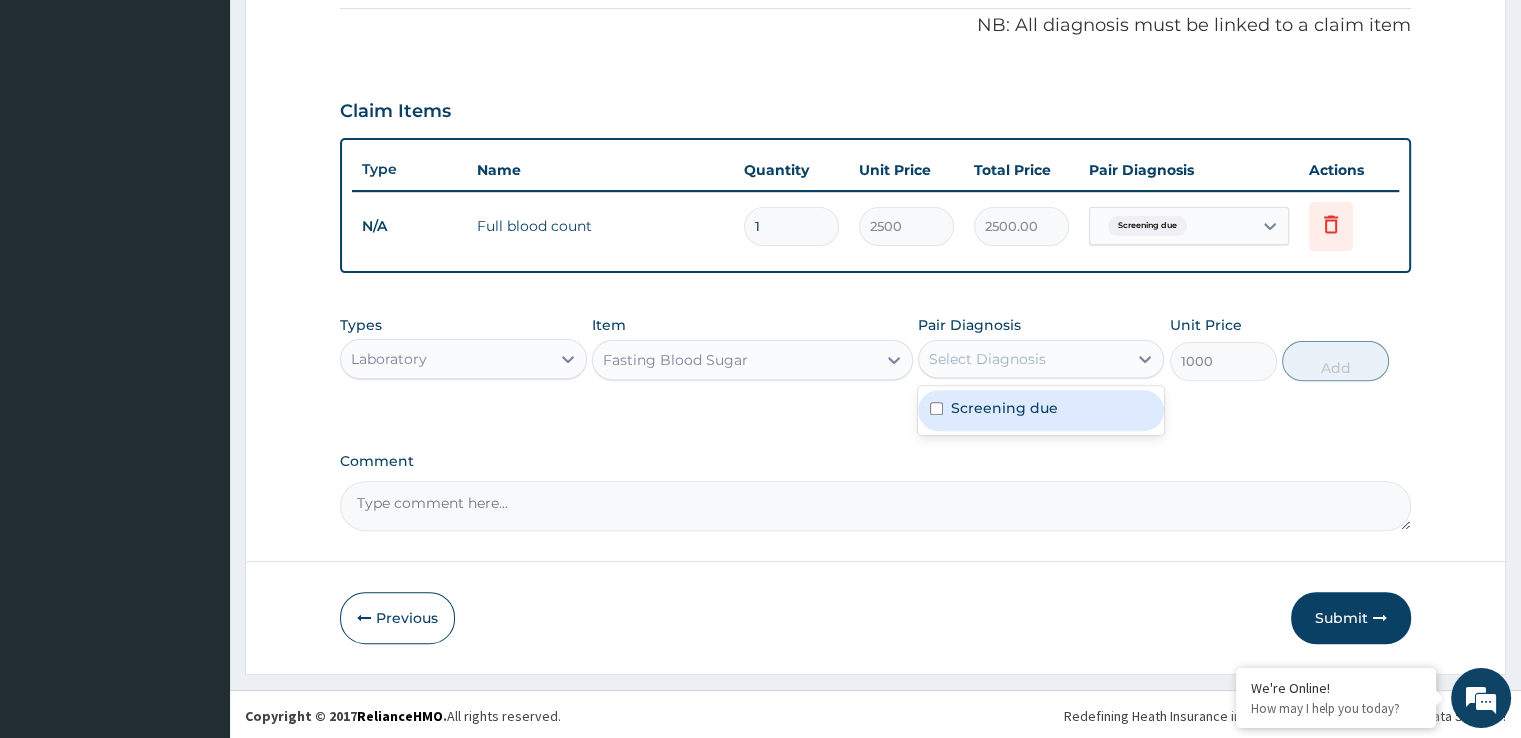 click on "Screening due" at bounding box center [1041, 410] 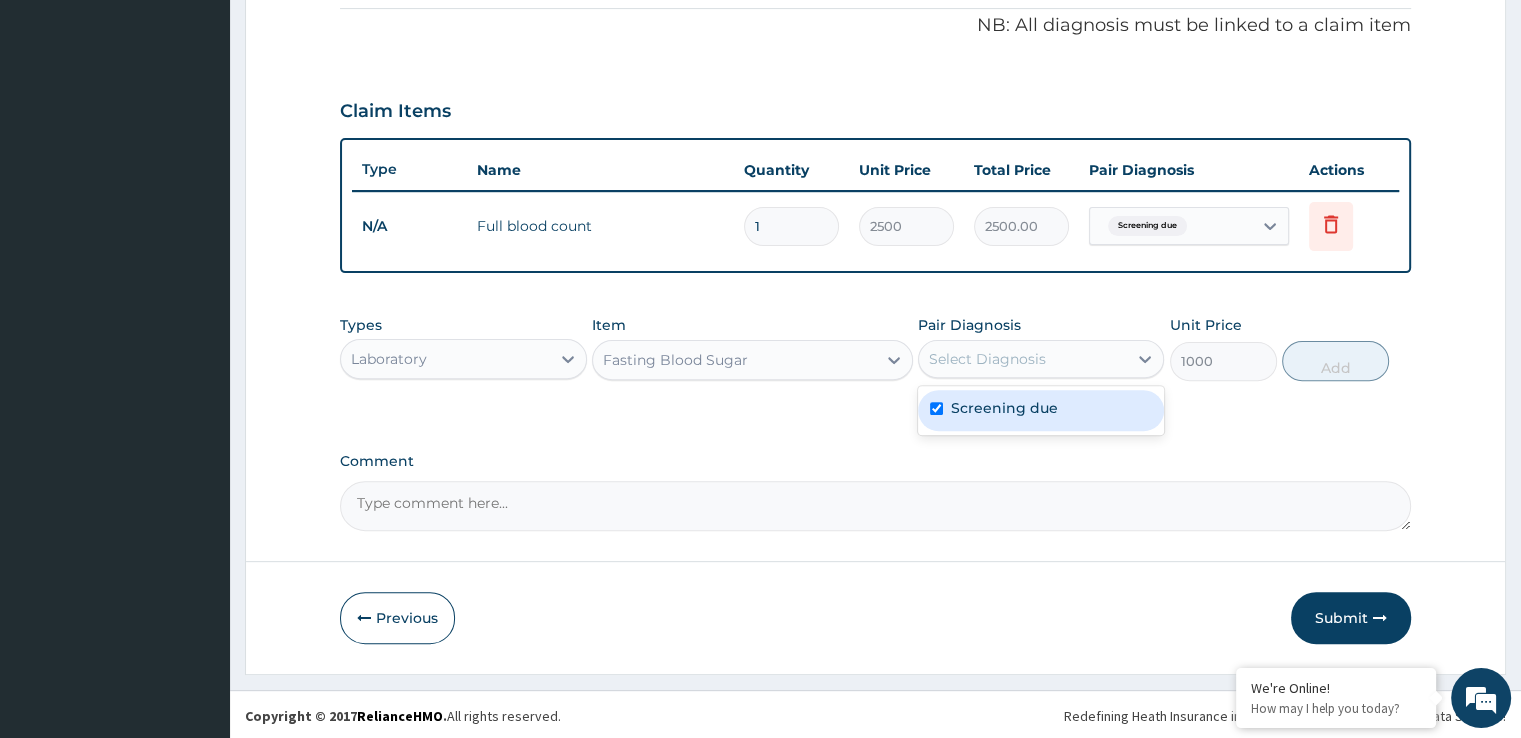 checkbox on "true" 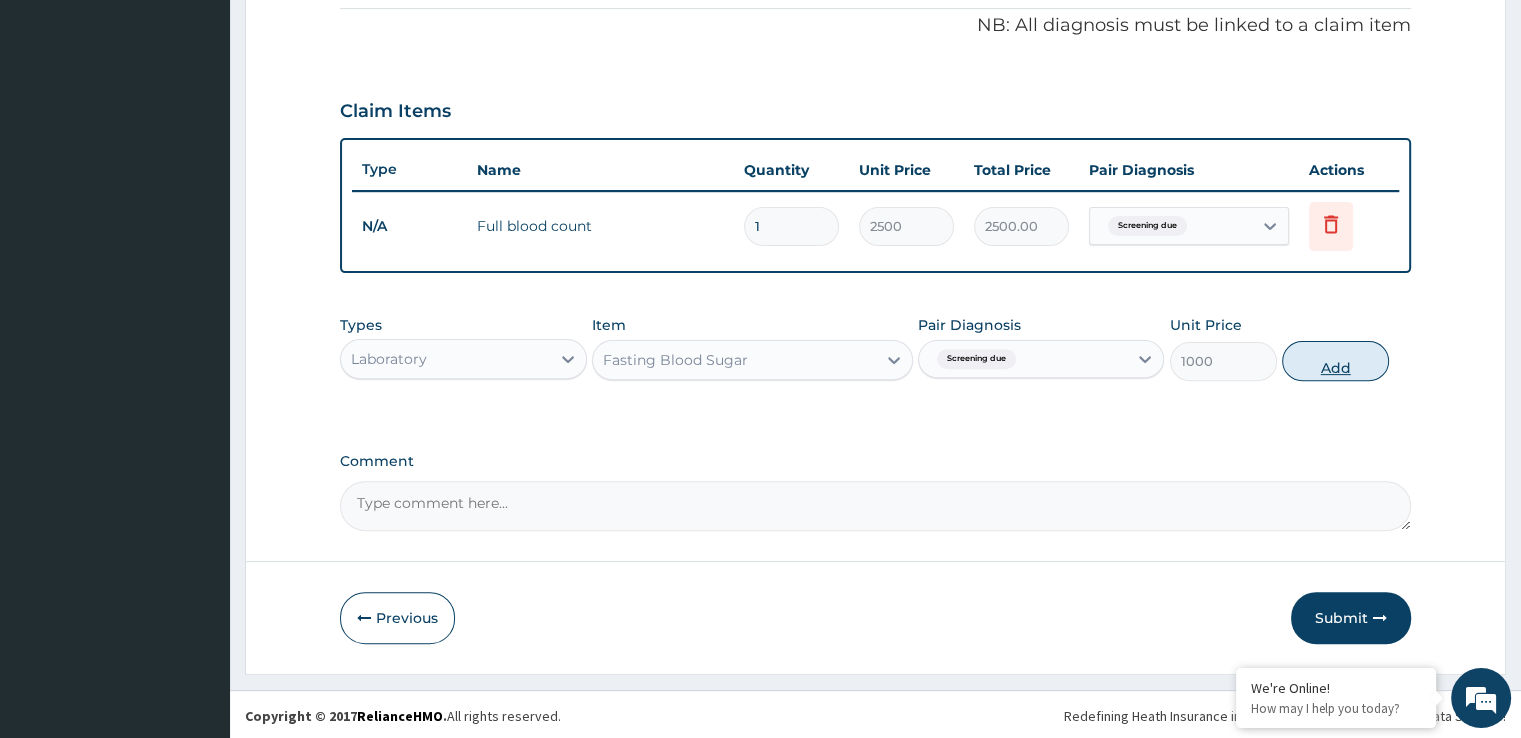 click on "Add" at bounding box center [1335, 361] 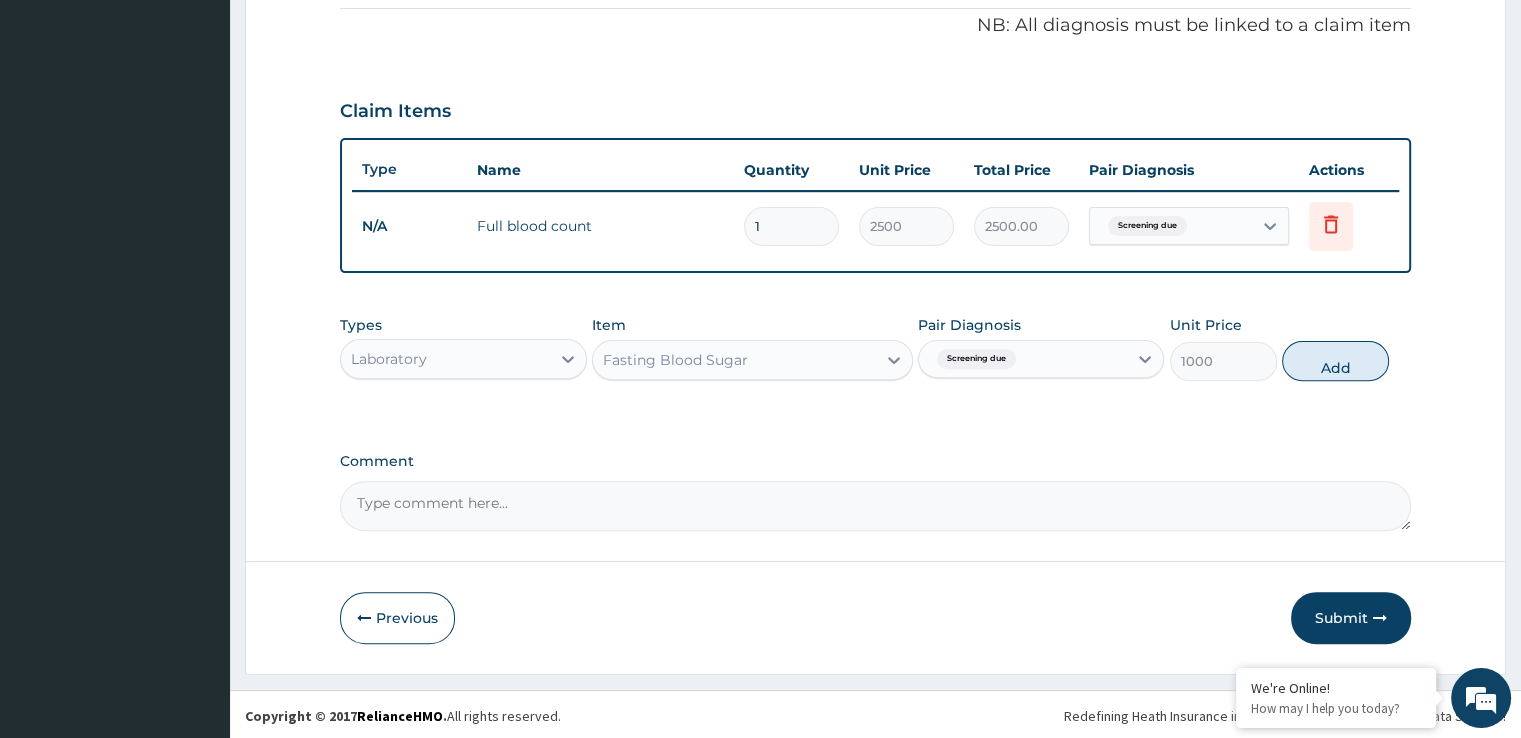 type on "0" 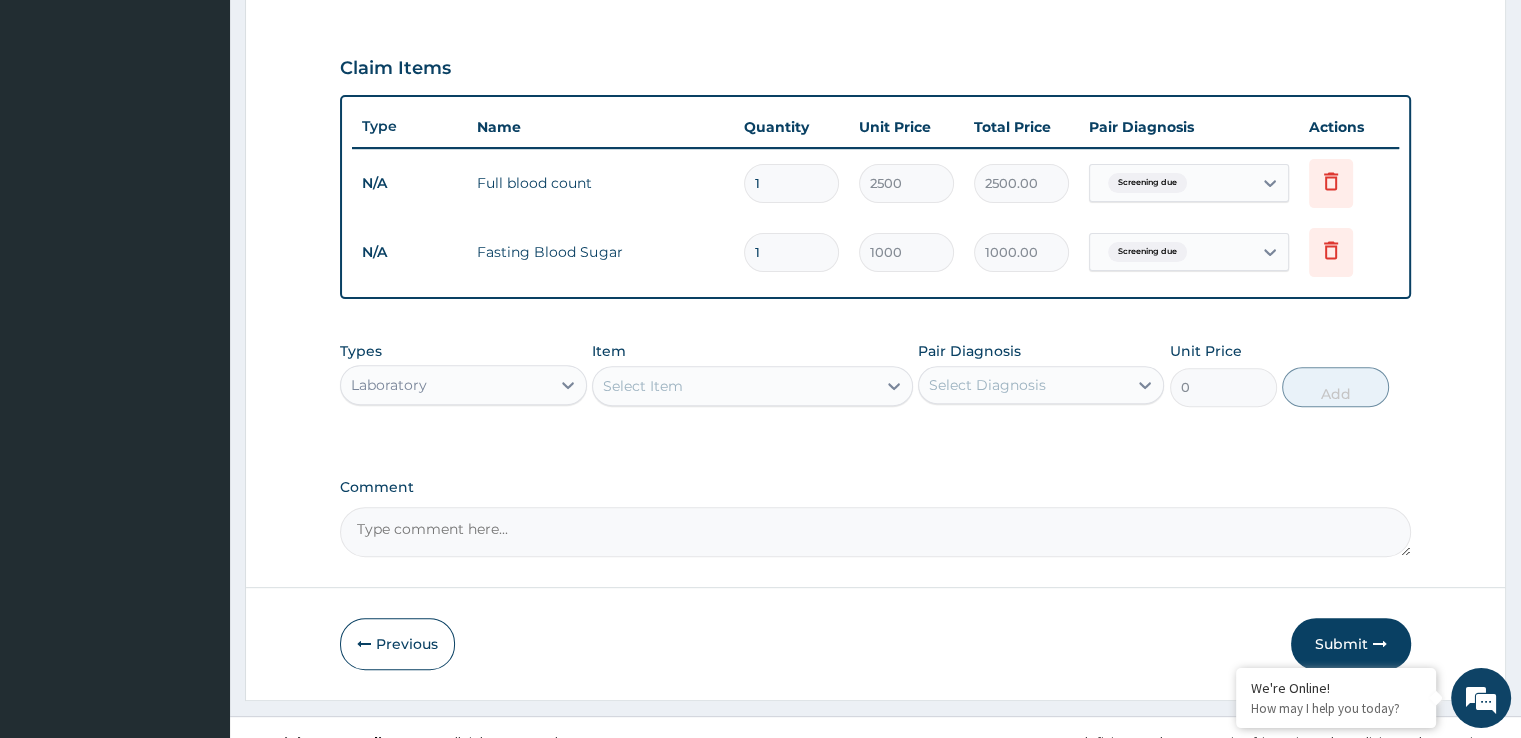 scroll, scrollTop: 675, scrollLeft: 0, axis: vertical 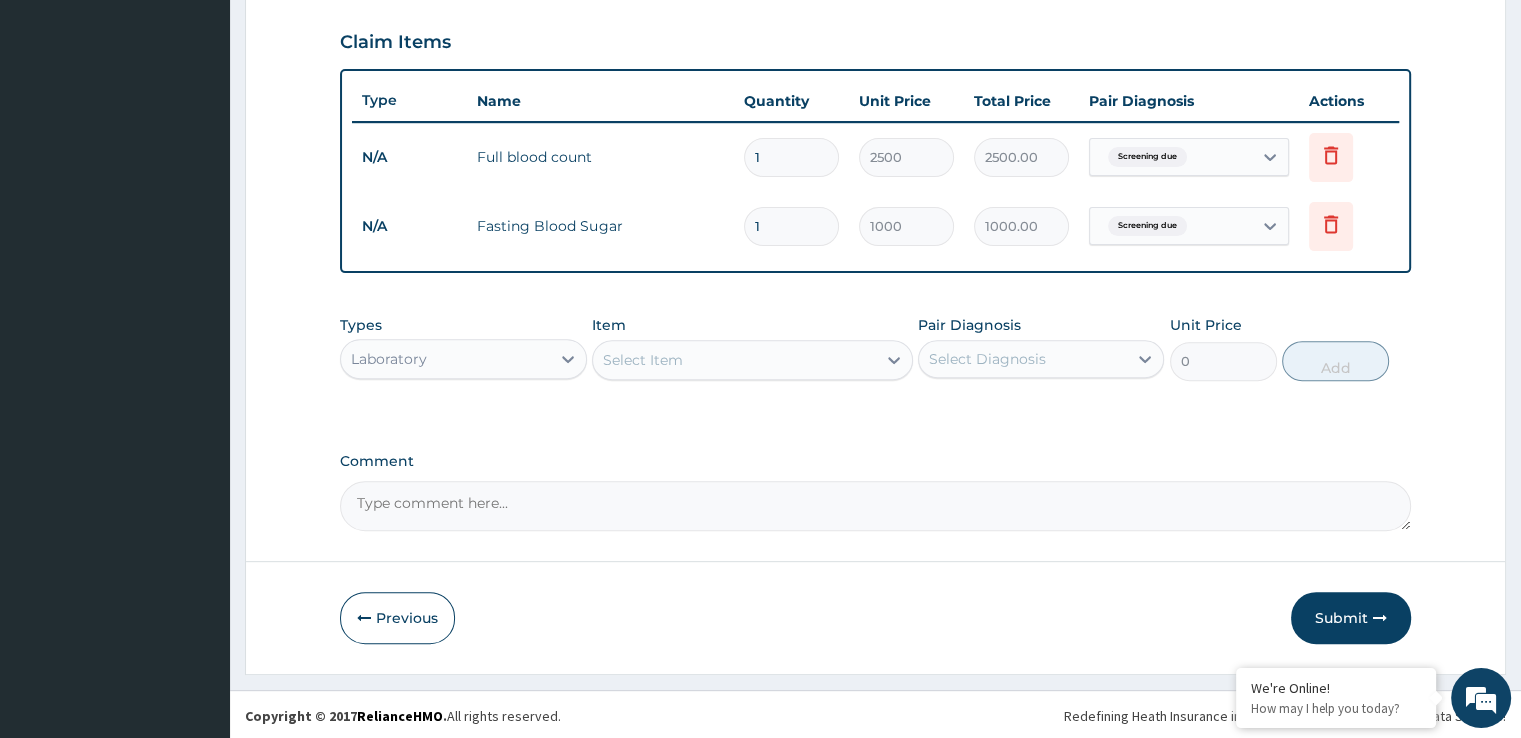 click on "Select Item" at bounding box center [734, 360] 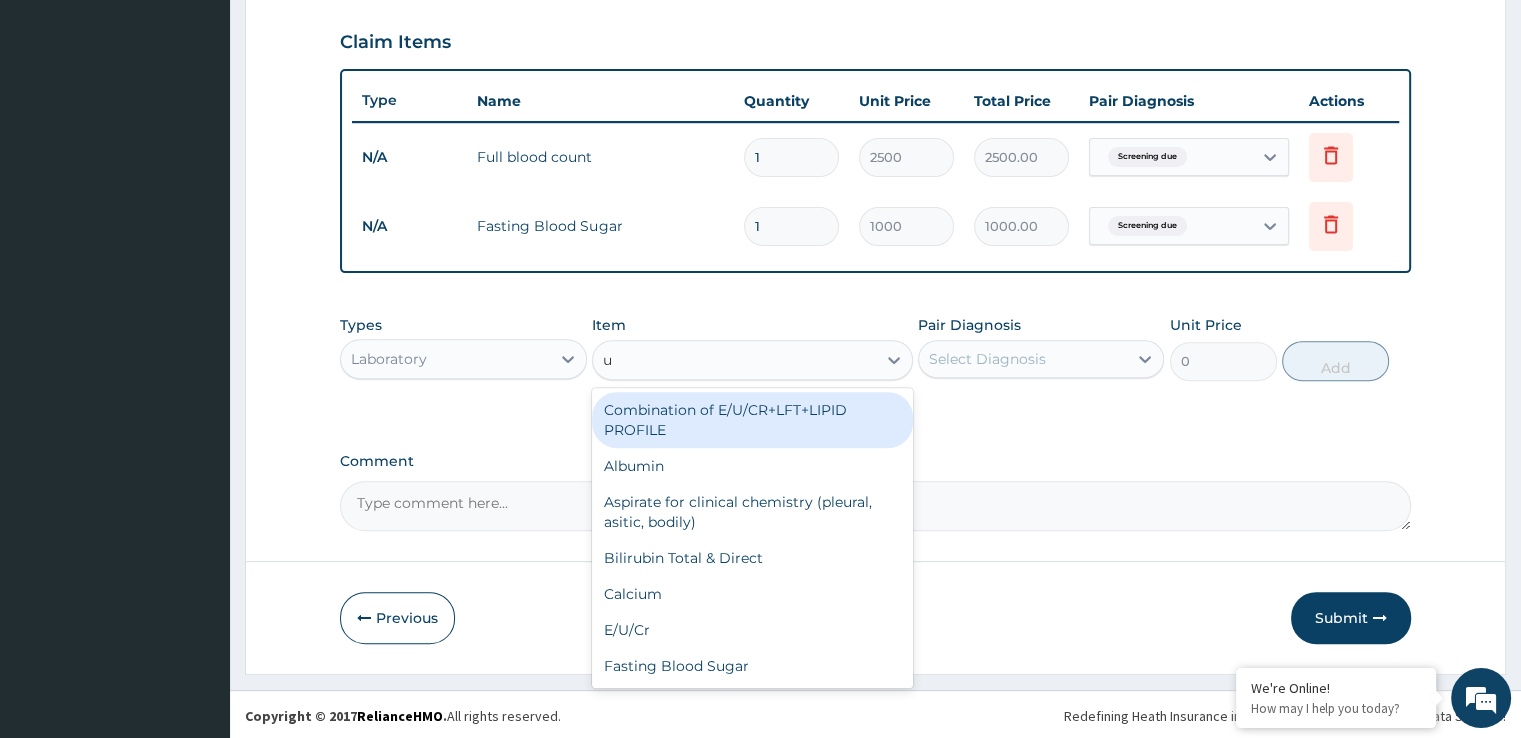 type on "ur" 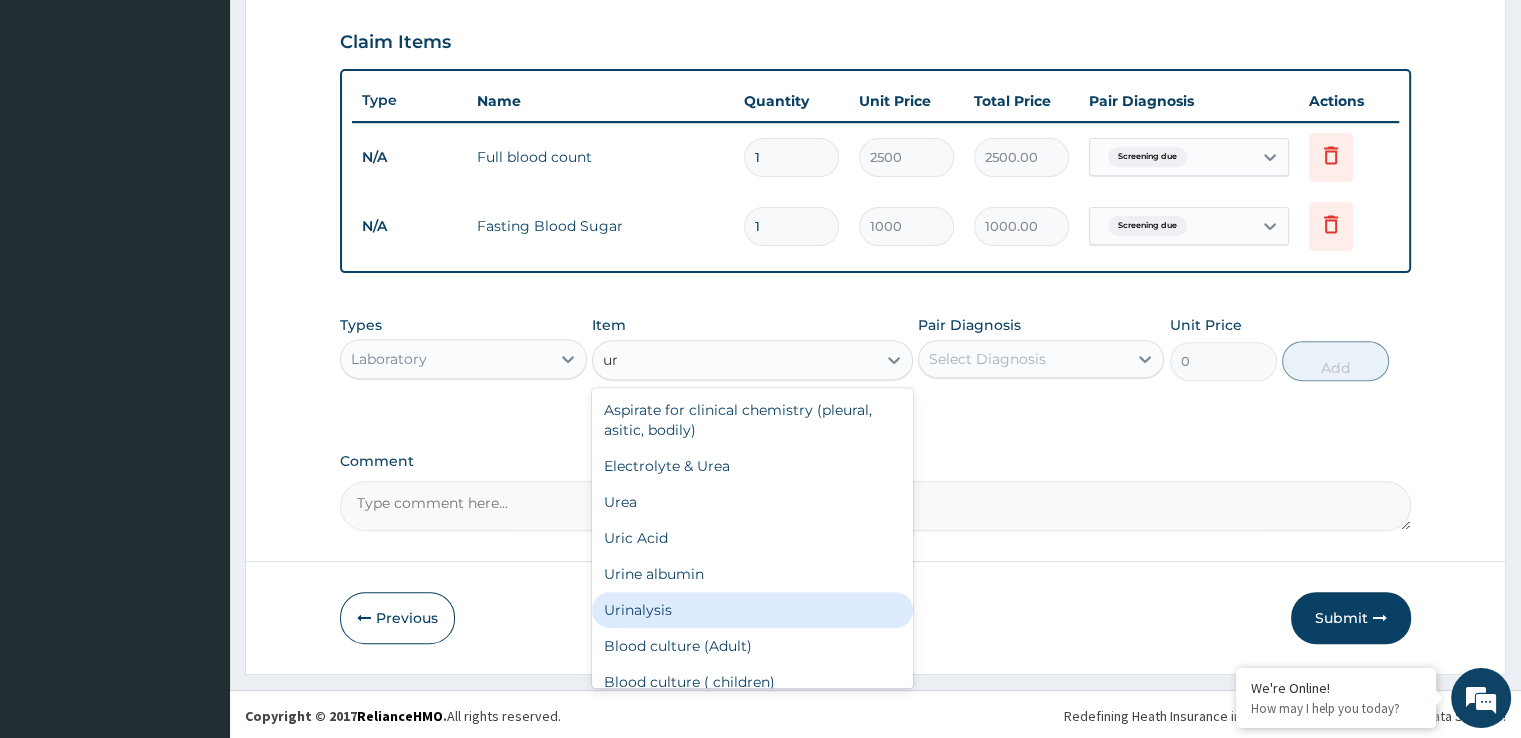 drag, startPoint x: 680, startPoint y: 611, endPoint x: 900, endPoint y: 467, distance: 262.93726 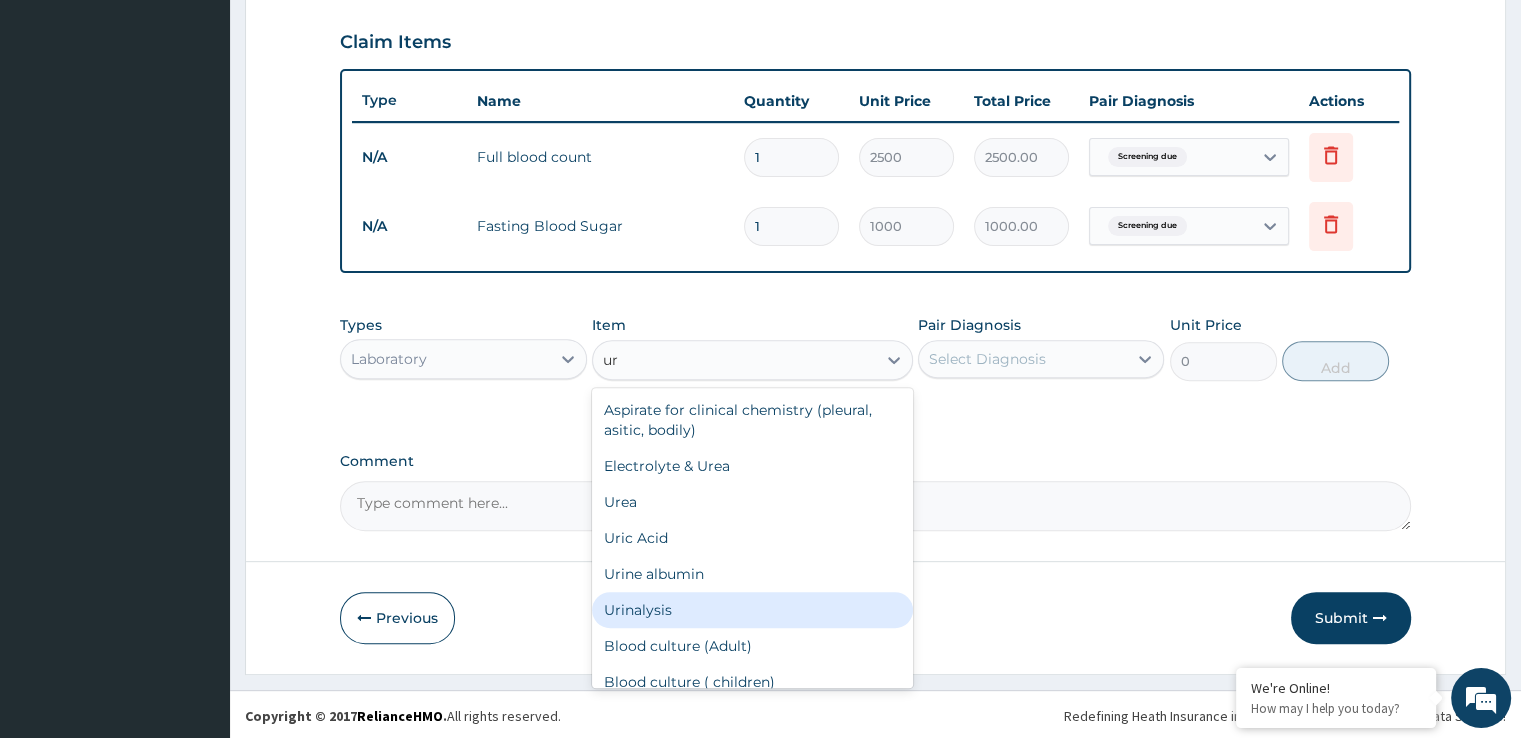 click on "Urinalysis" at bounding box center [752, 610] 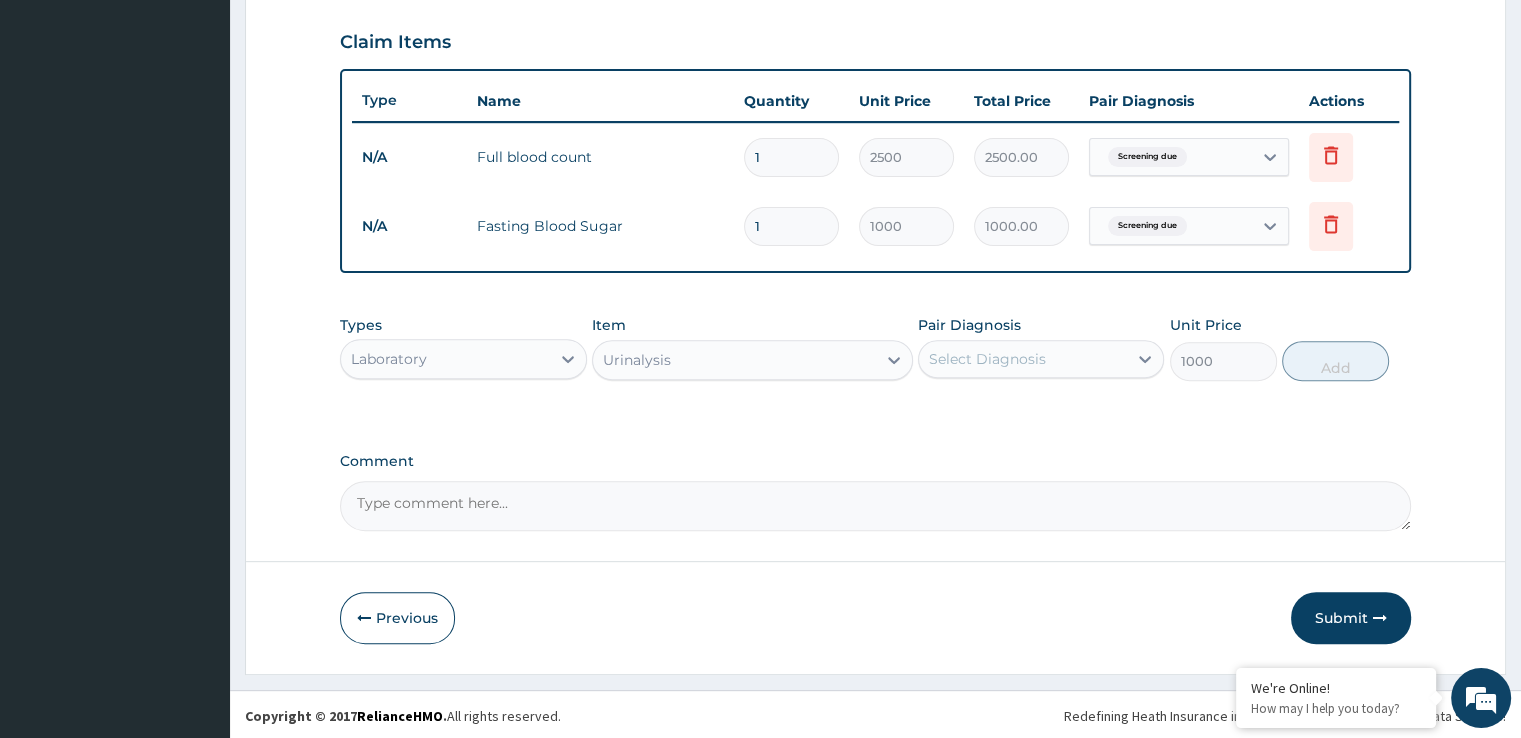 click on "Select Diagnosis" at bounding box center (1023, 359) 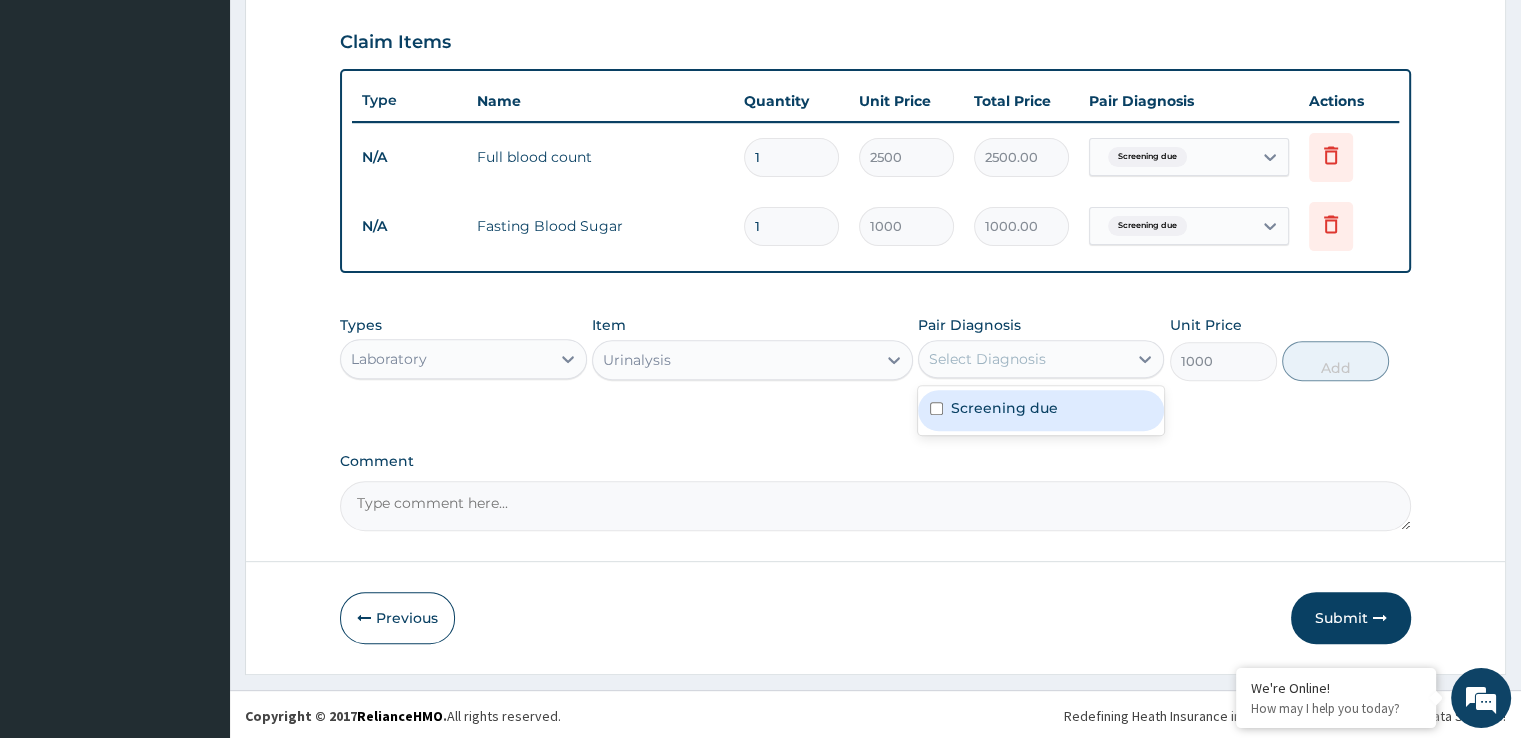 click on "Screening due" at bounding box center (1041, 410) 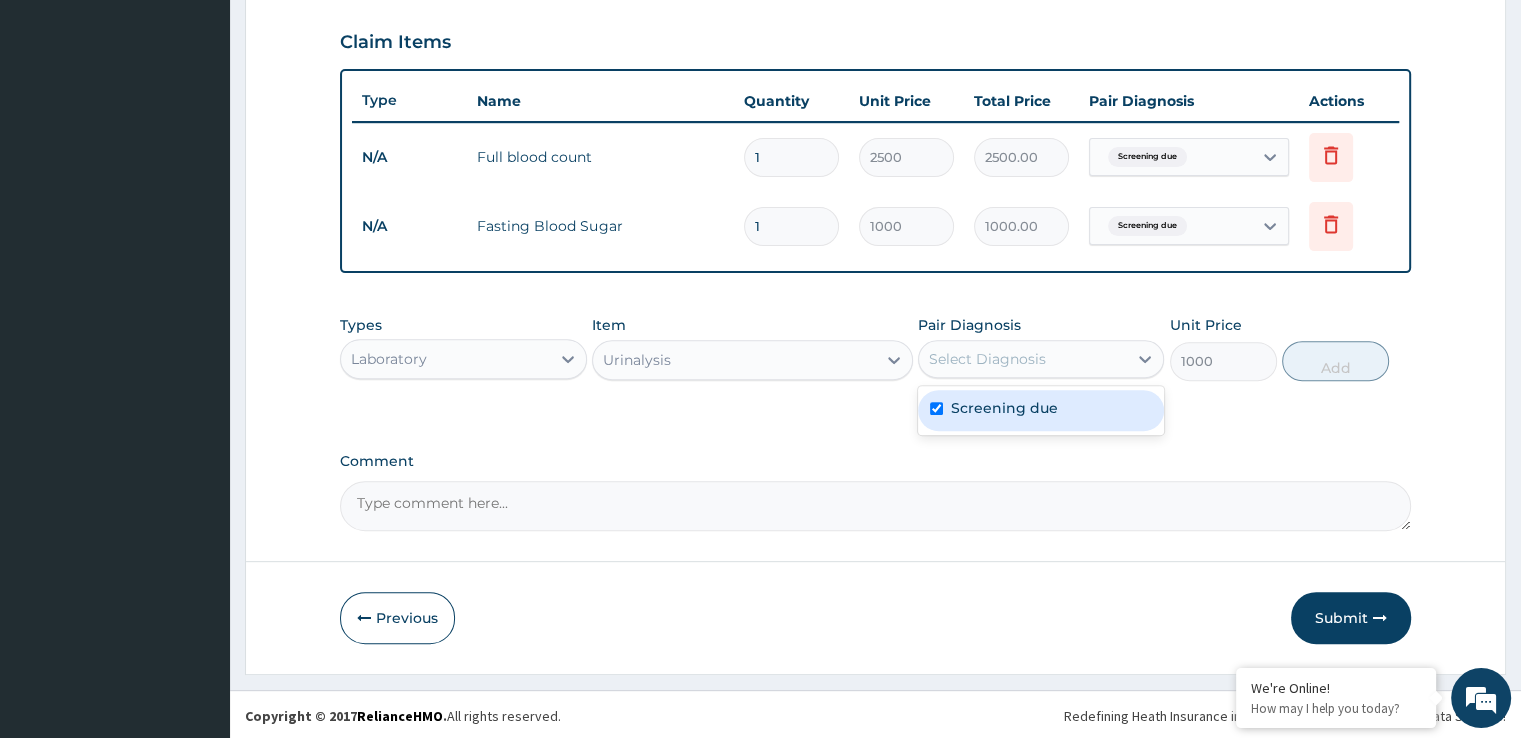 checkbox on "true" 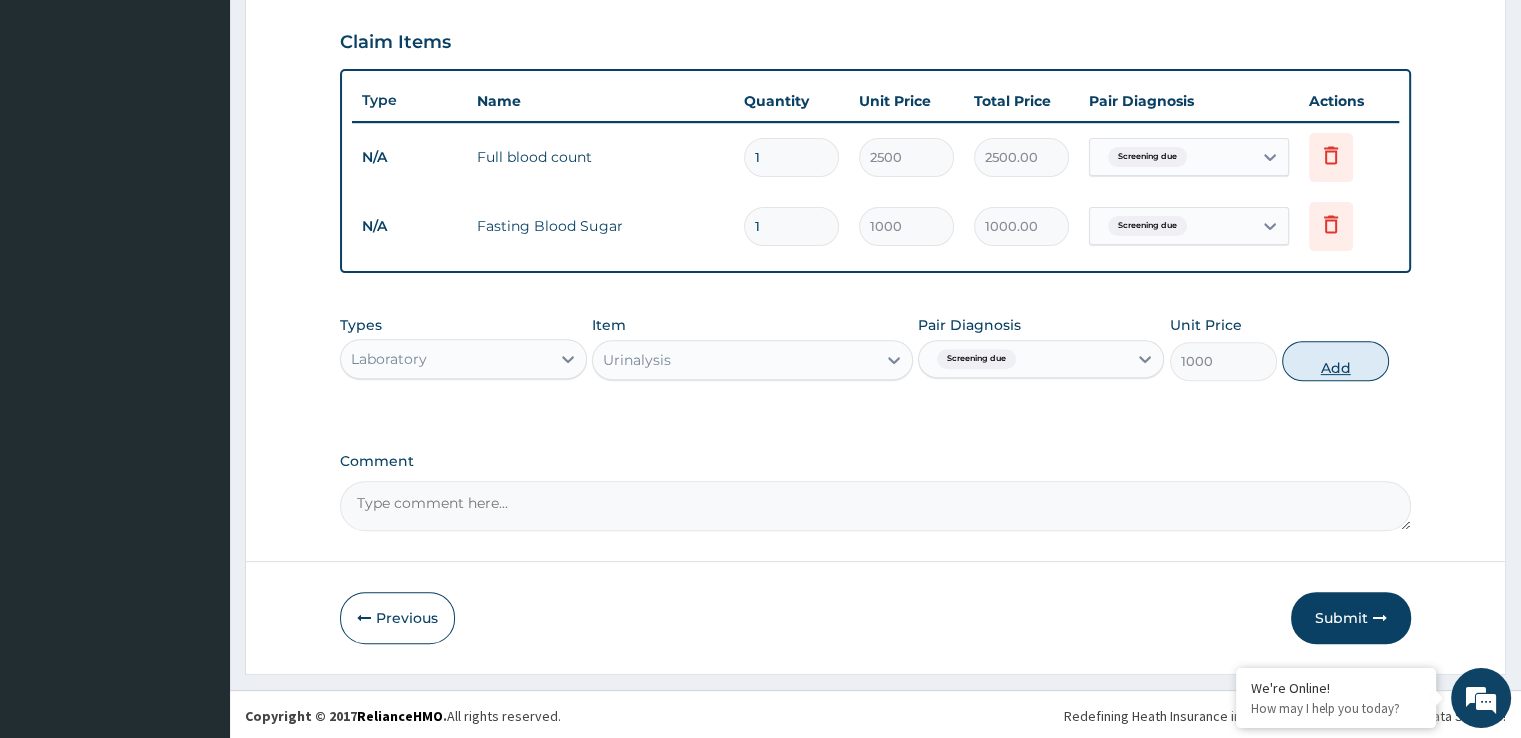 click on "Add" at bounding box center [1335, 361] 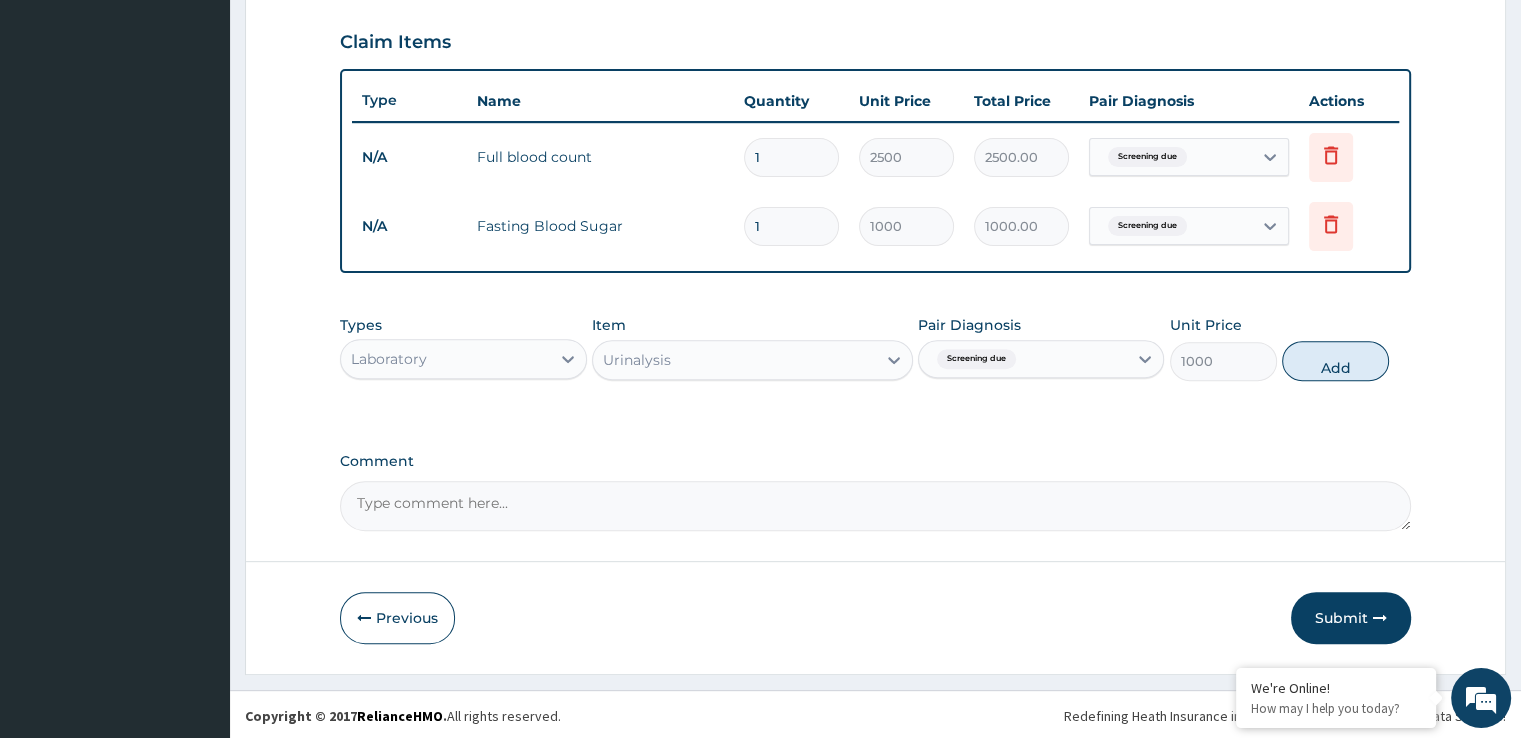 type on "0" 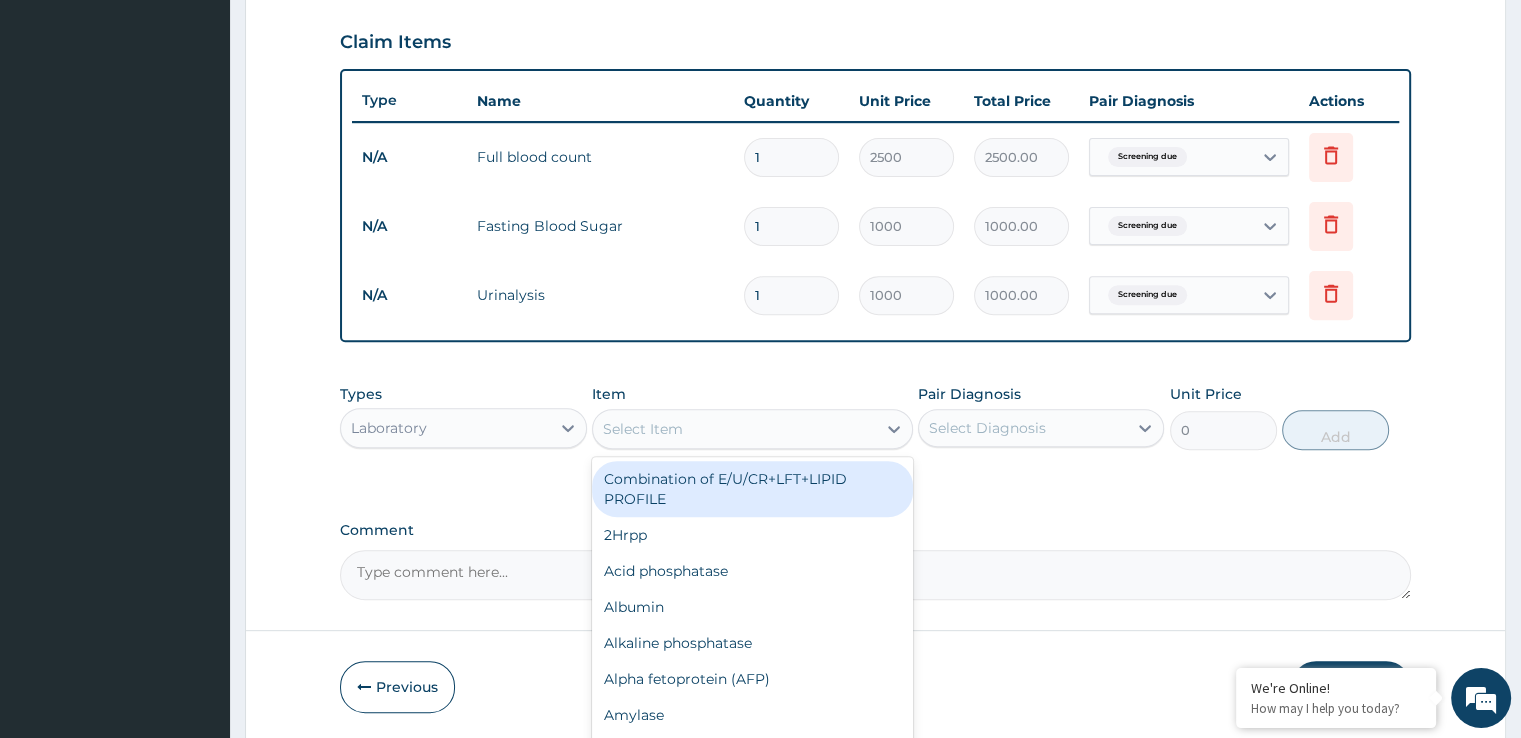 click on "Select Item" at bounding box center (734, 429) 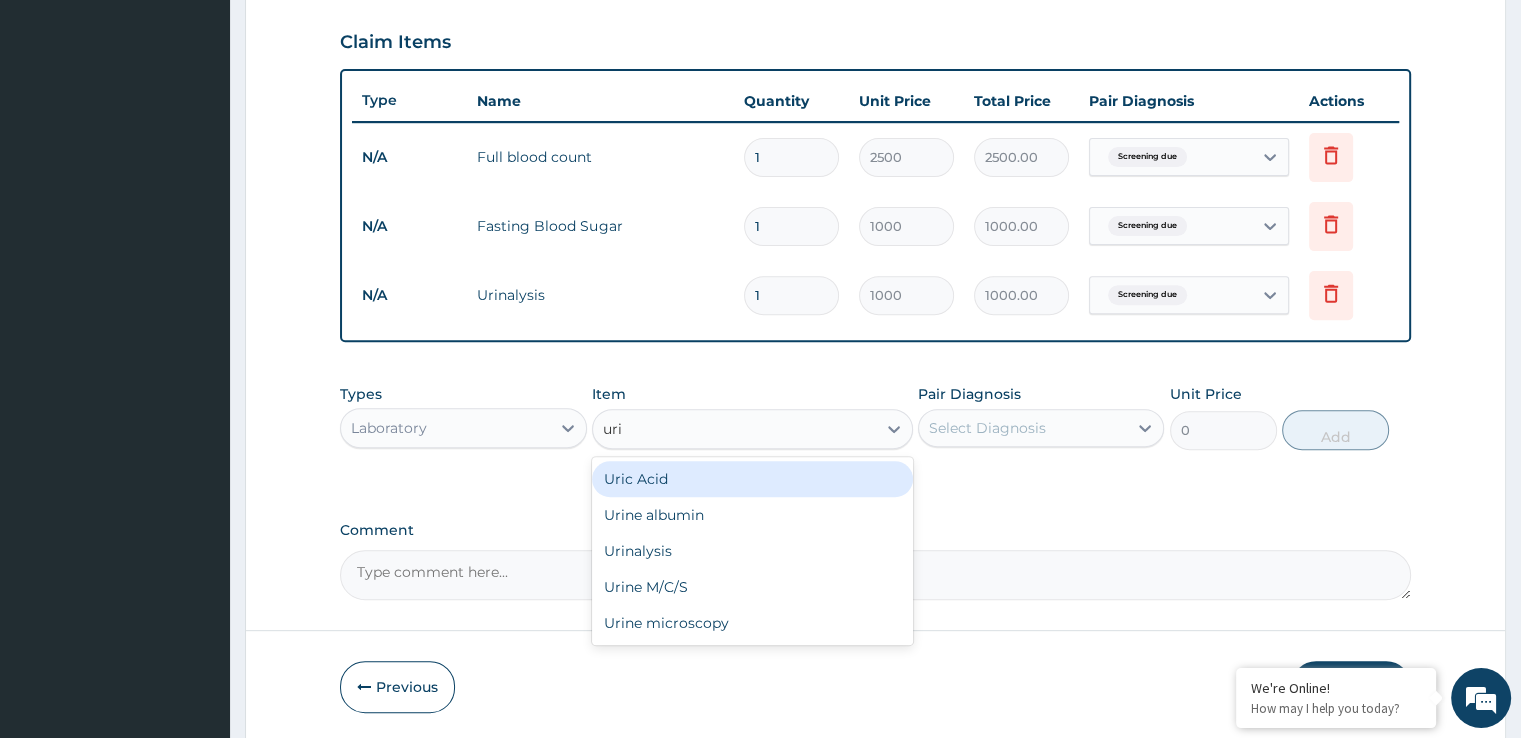 type on "urin" 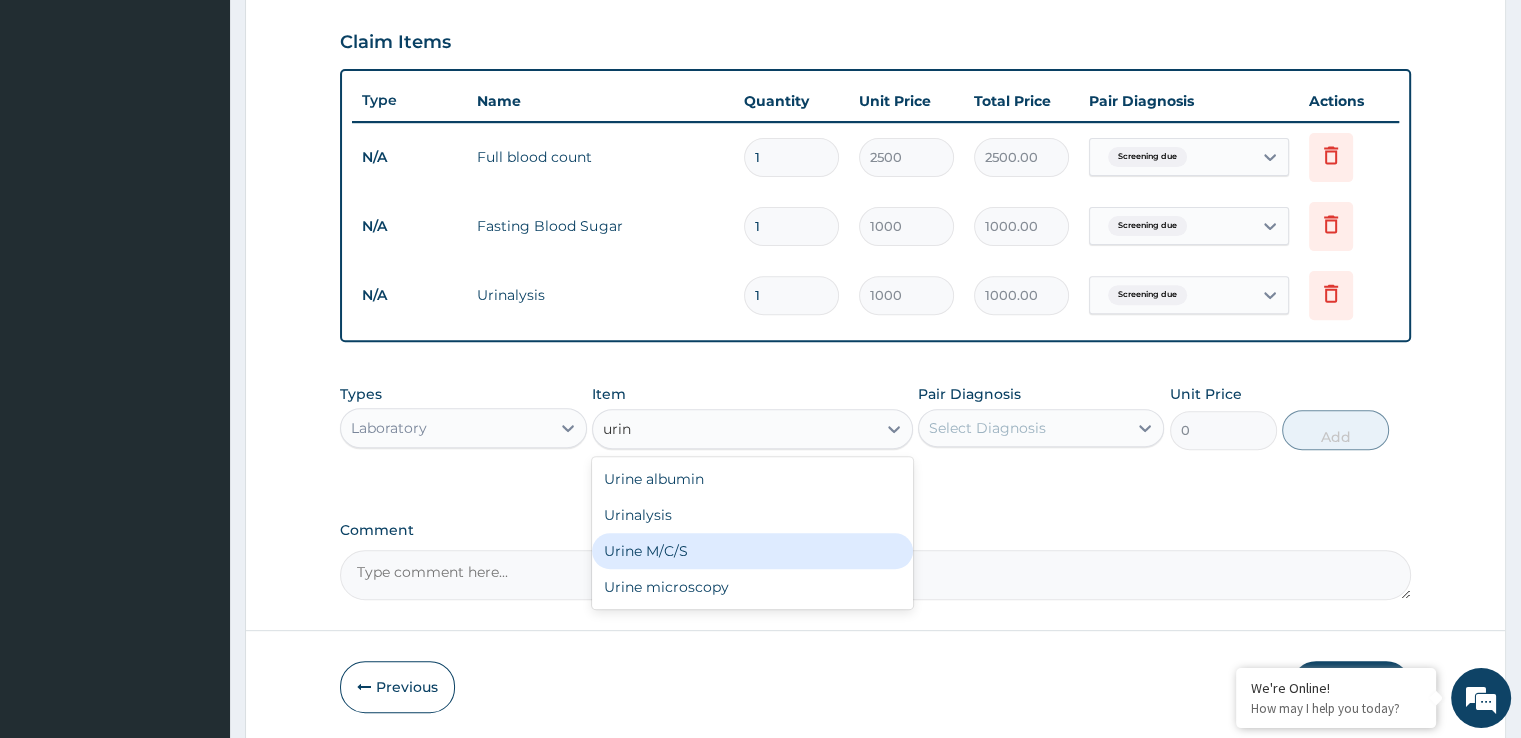 click on "Urine M/C/S" at bounding box center (752, 551) 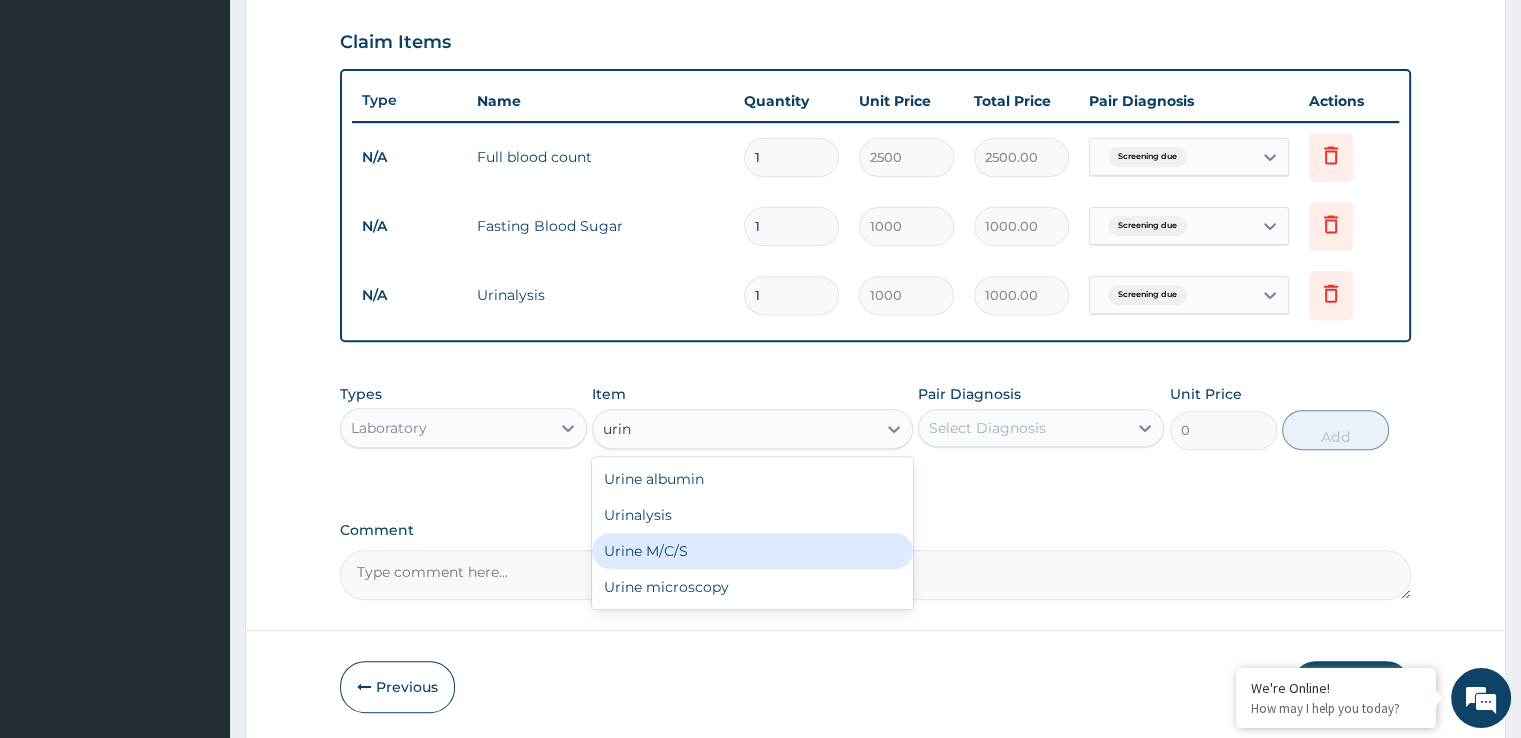type 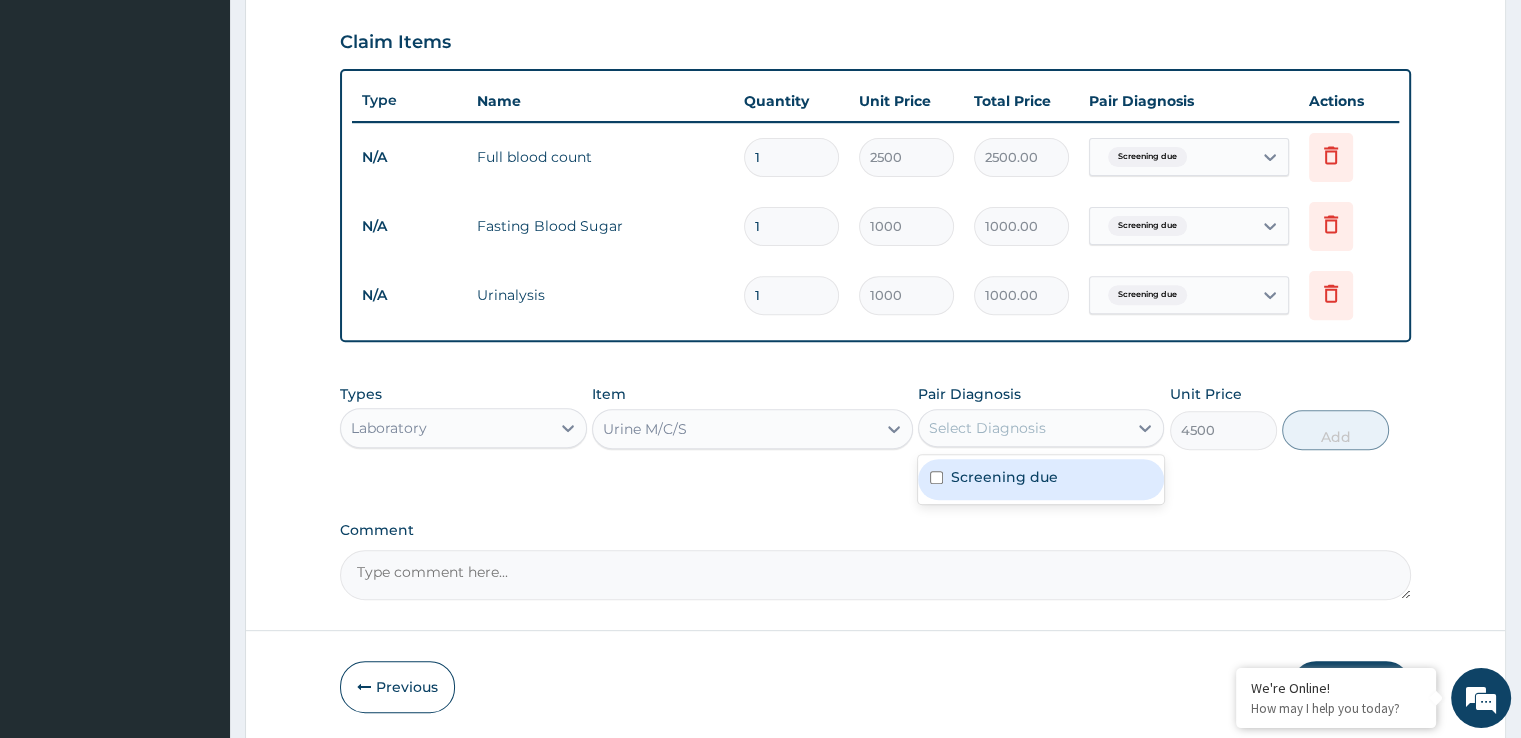 click on "Select Diagnosis" at bounding box center [1023, 428] 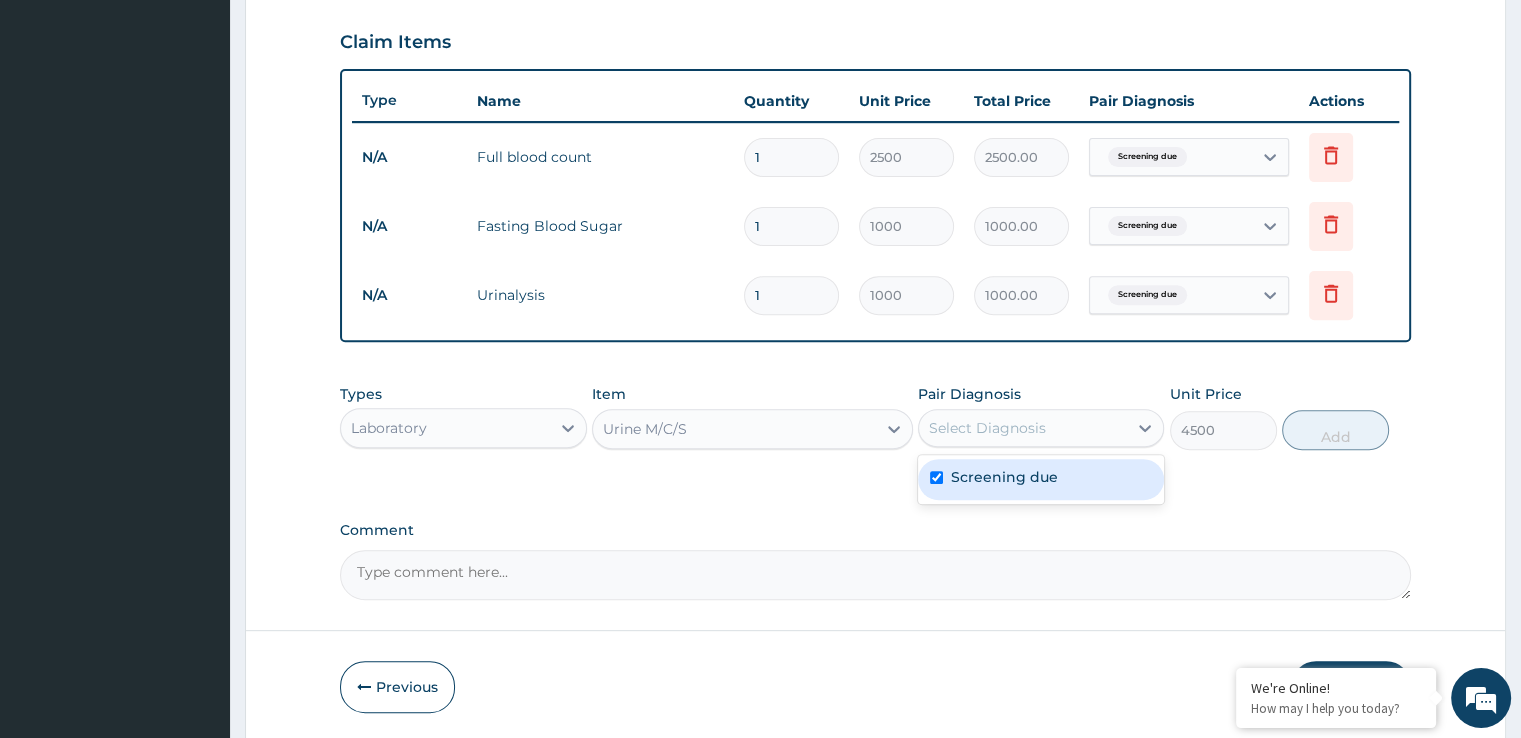 checkbox on "true" 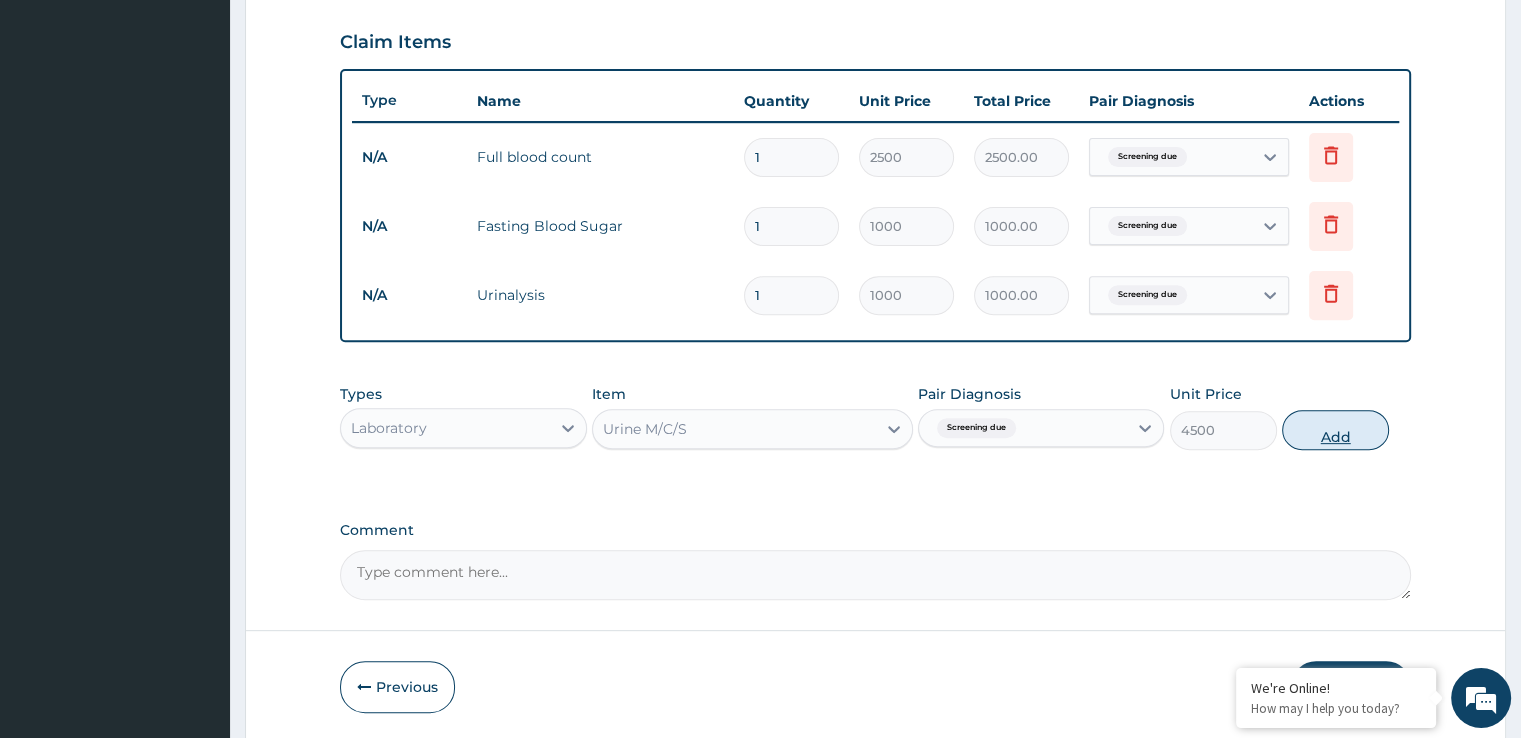 click on "Add" at bounding box center [1335, 430] 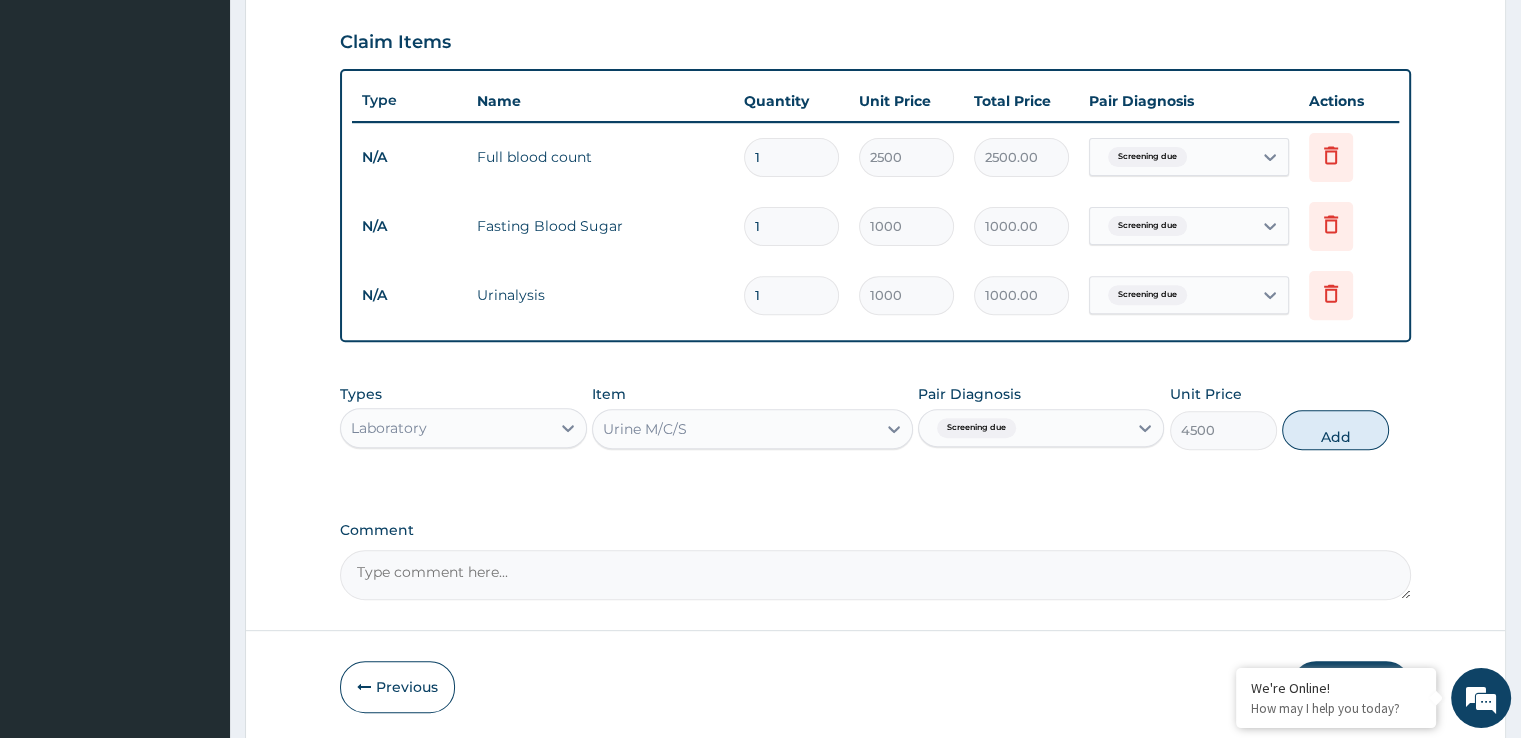 type on "0" 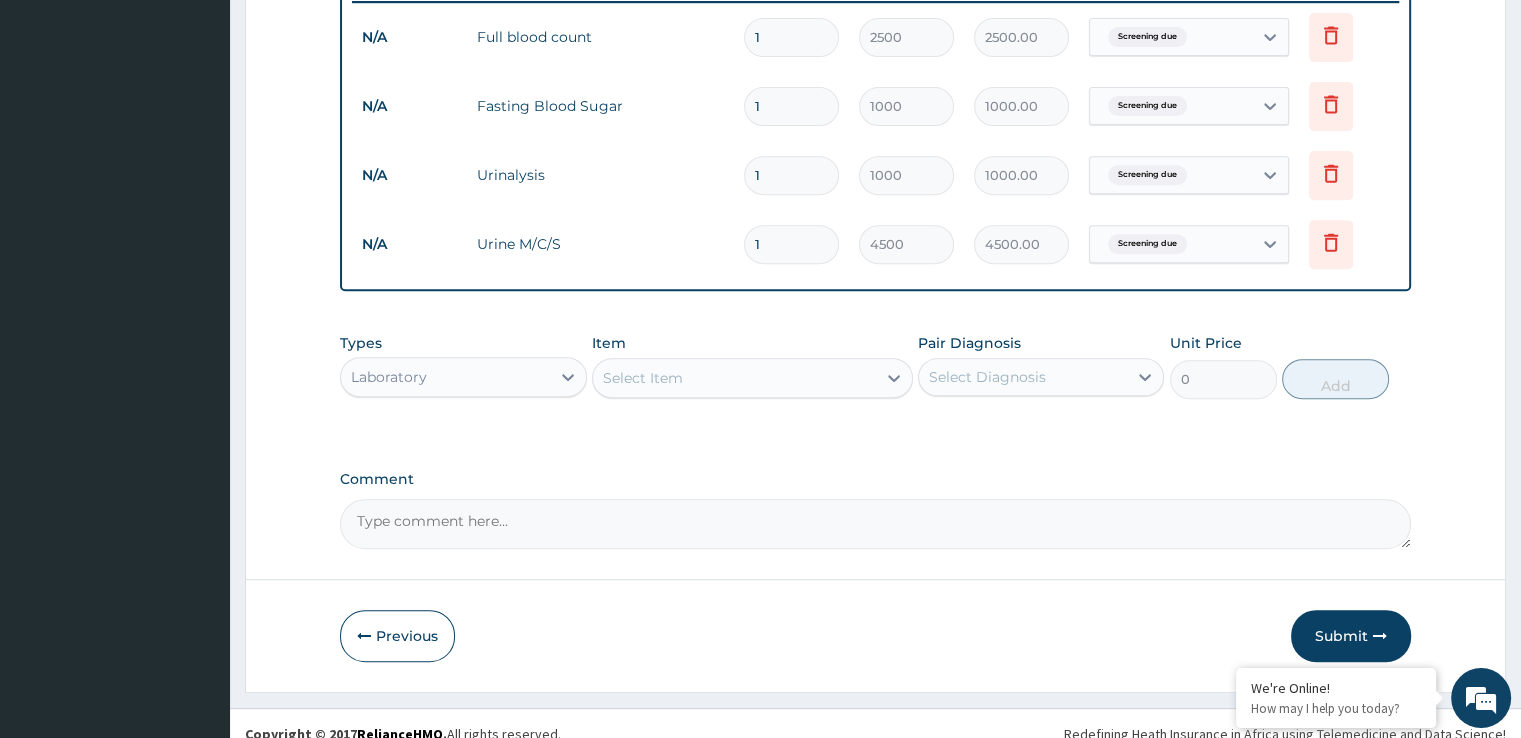 scroll, scrollTop: 812, scrollLeft: 0, axis: vertical 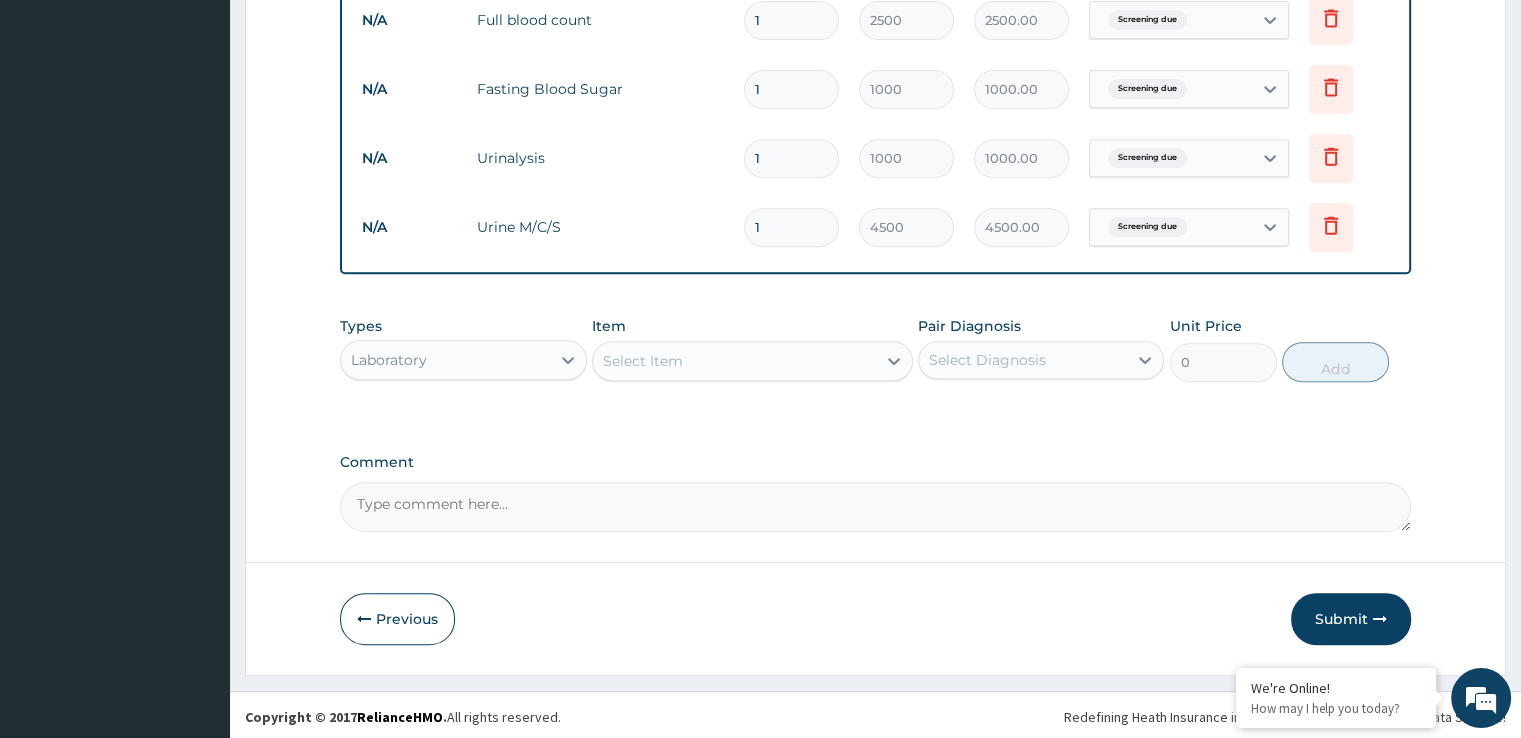 click on "Select Item" at bounding box center (734, 361) 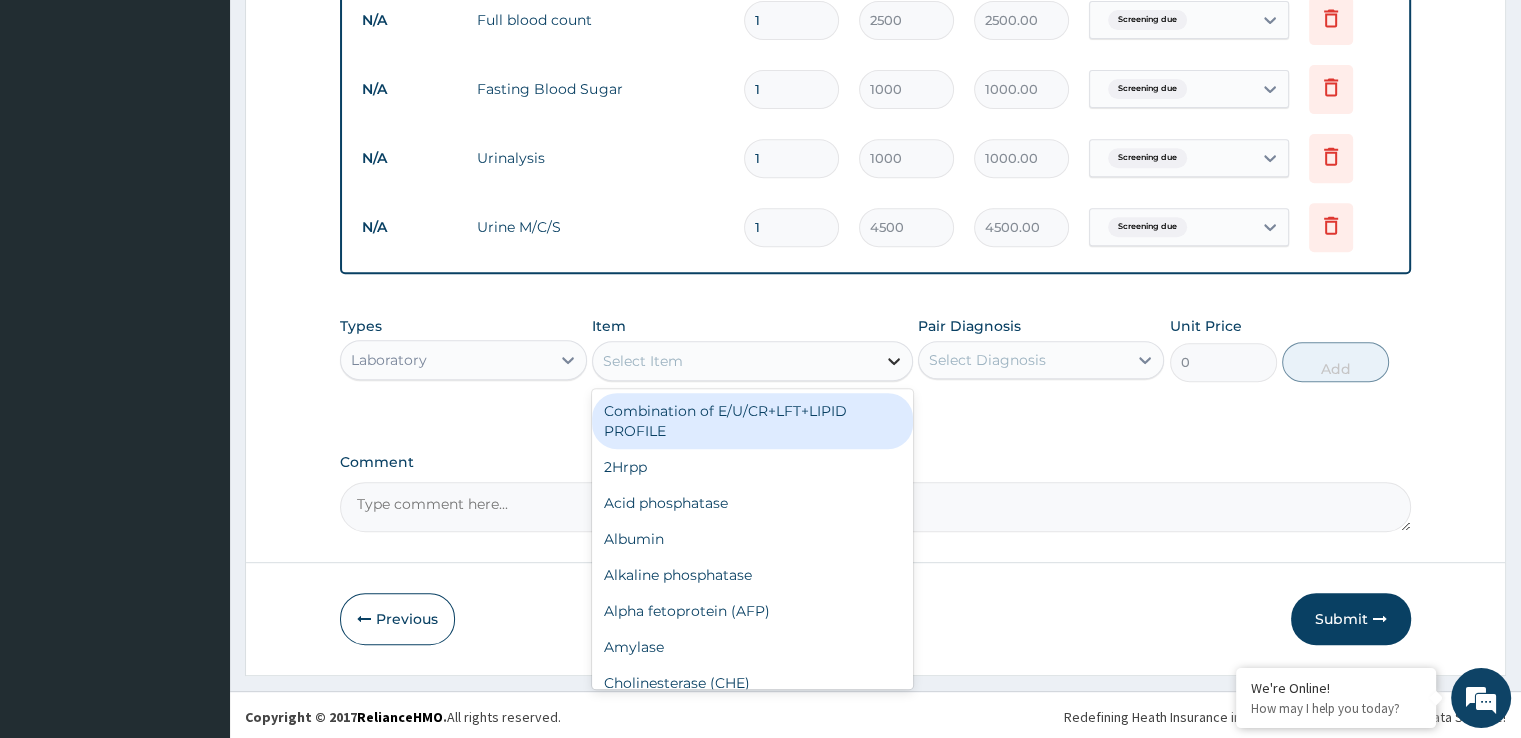 click 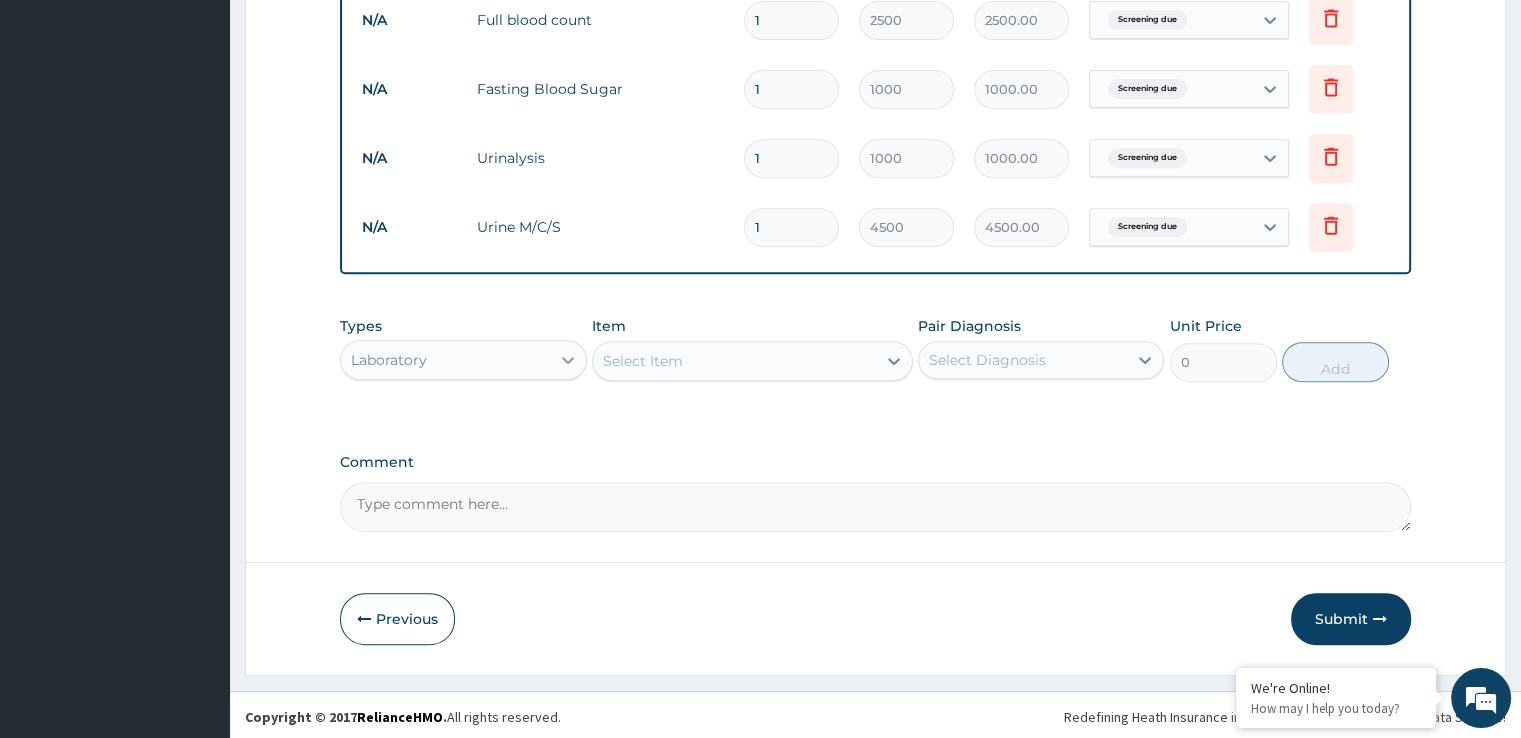 click at bounding box center (568, 360) 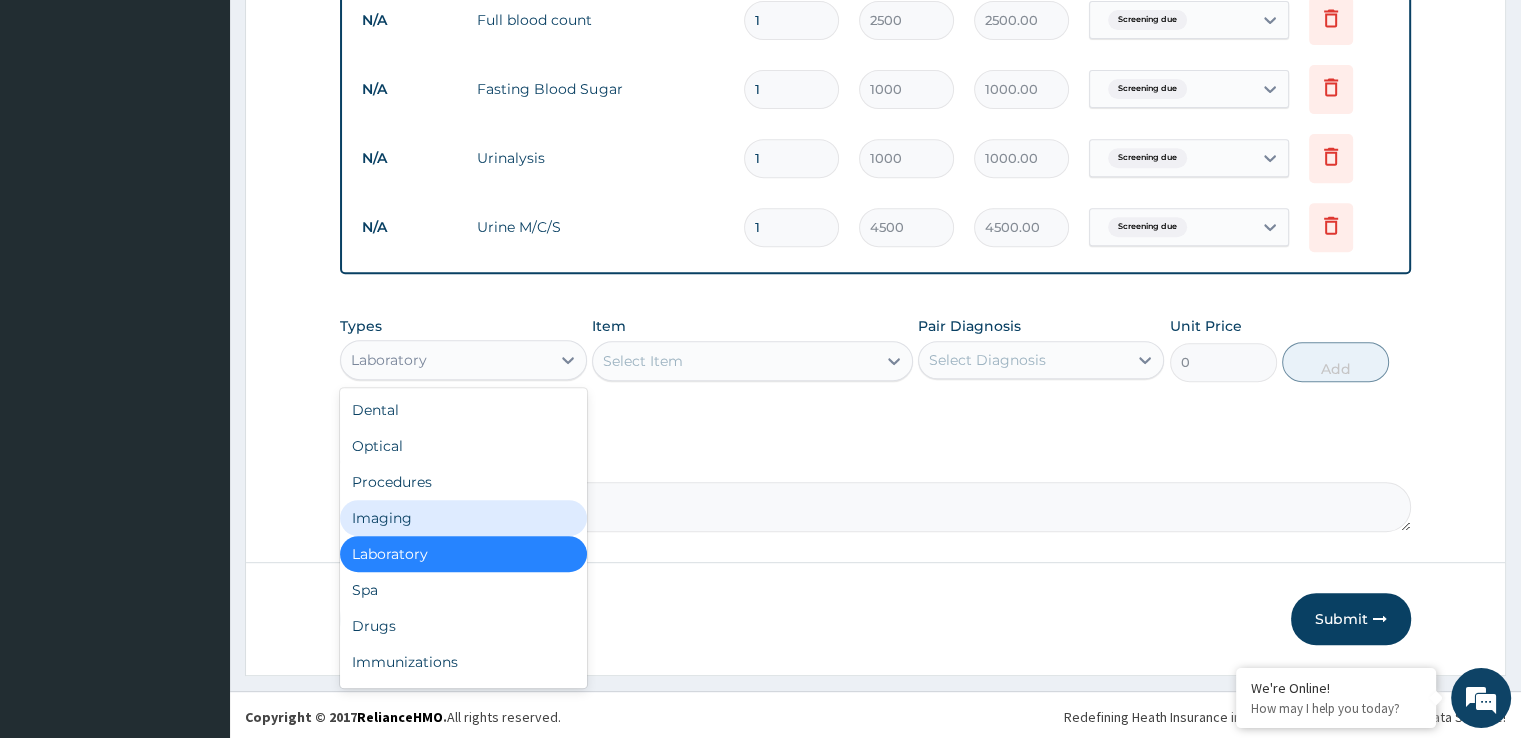 drag, startPoint x: 469, startPoint y: 510, endPoint x: 659, endPoint y: 480, distance: 192.35384 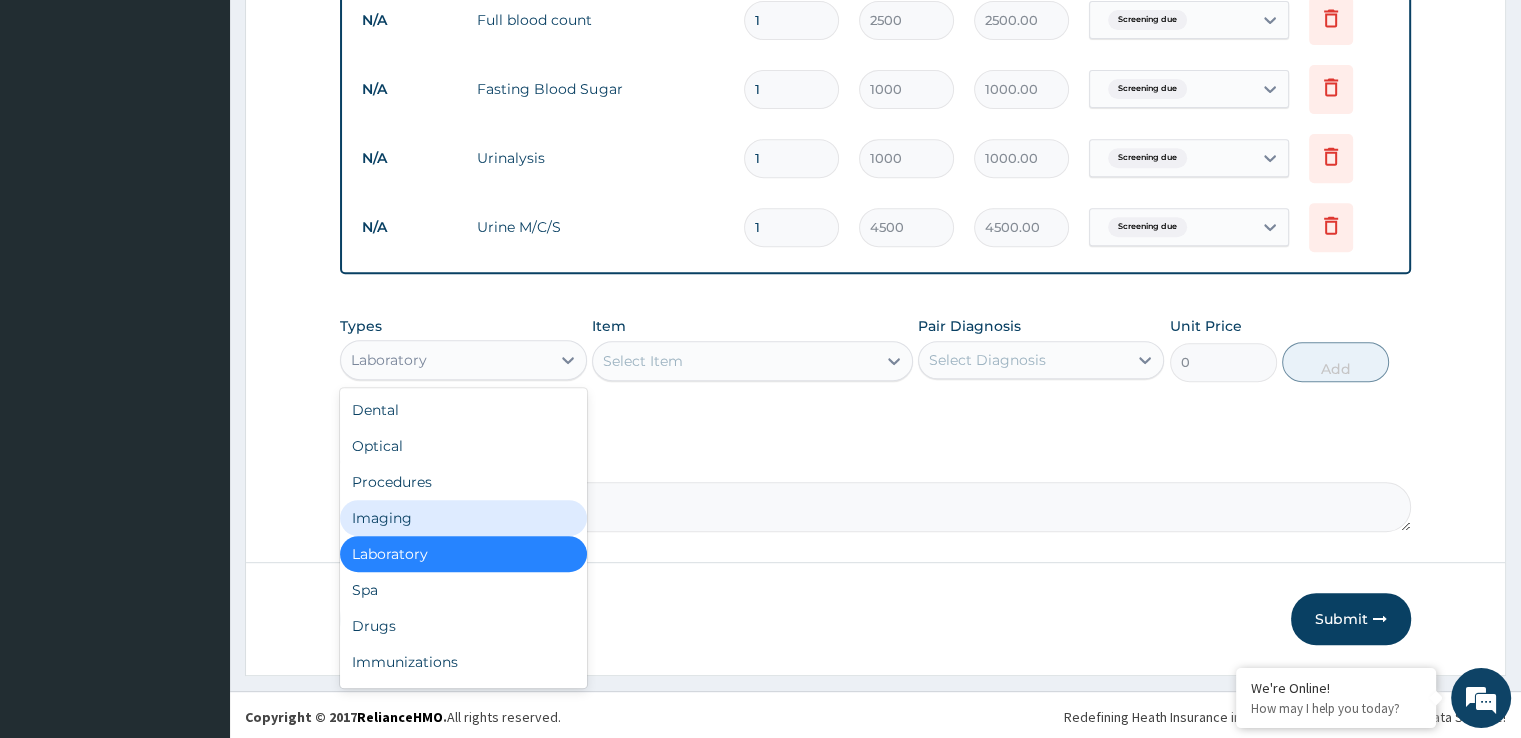 click on "Imaging" at bounding box center [463, 518] 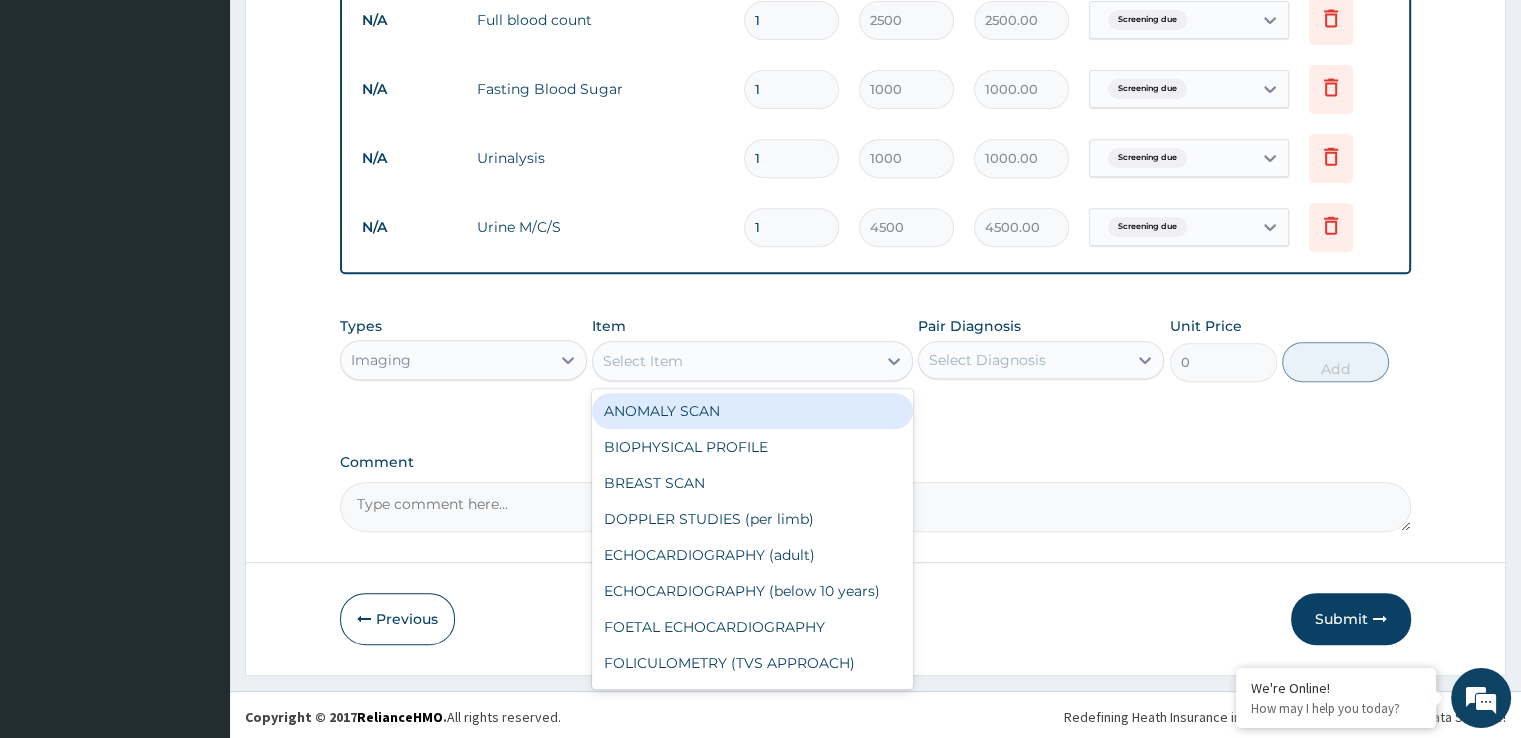 click on "Select Item" at bounding box center [734, 361] 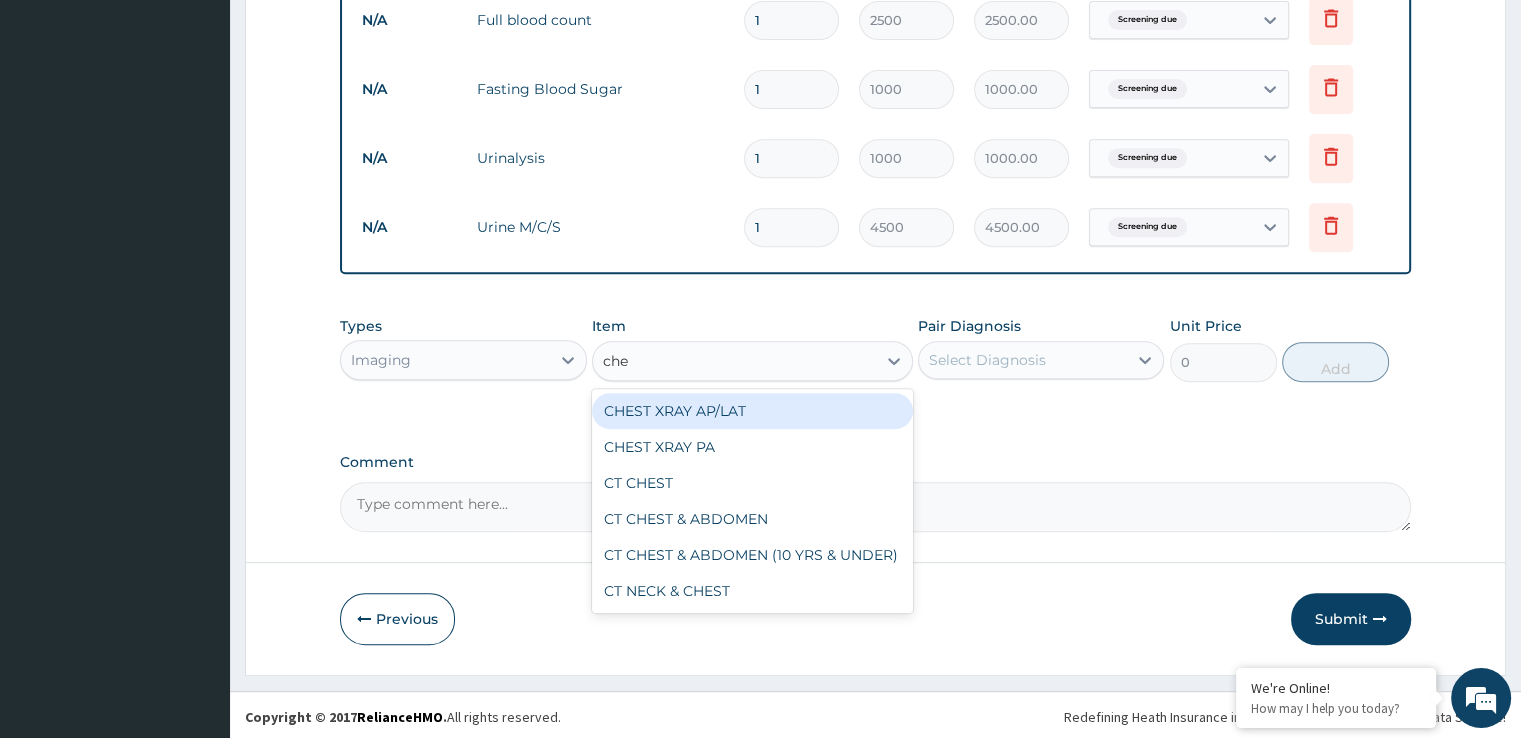 type on "ches" 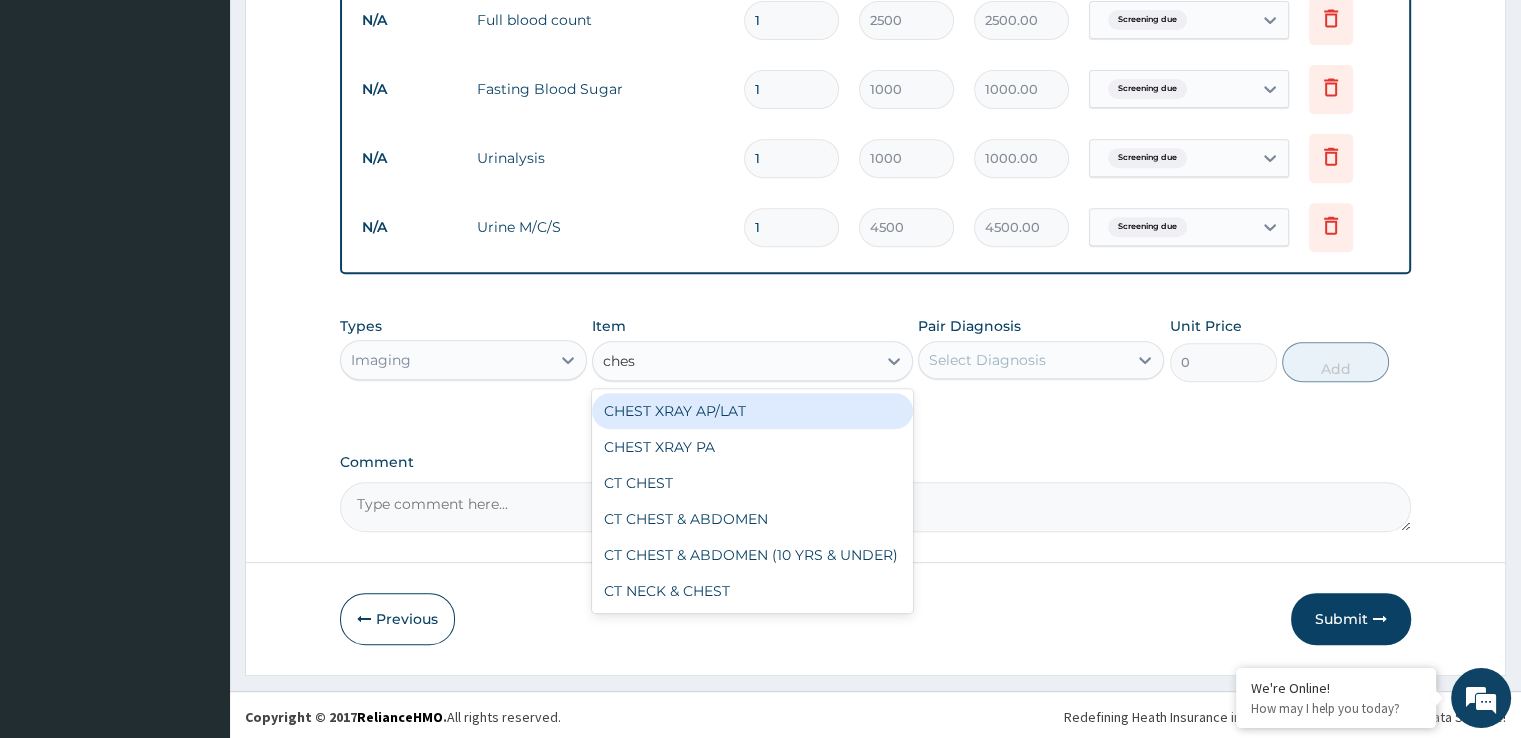 drag, startPoint x: 808, startPoint y: 415, endPoint x: 849, endPoint y: 371, distance: 60.1415 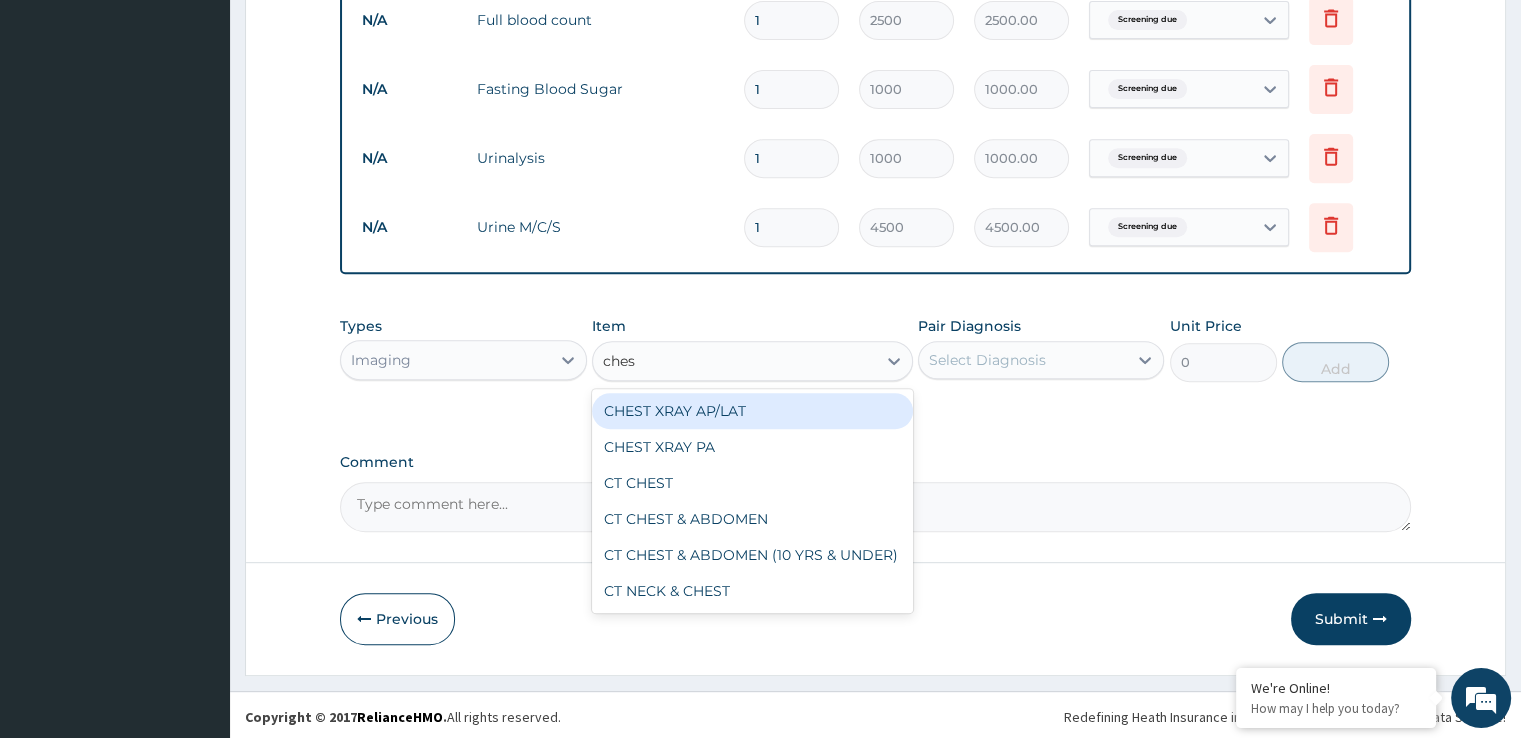 click on "CHEST XRAY AP/LAT" at bounding box center [752, 411] 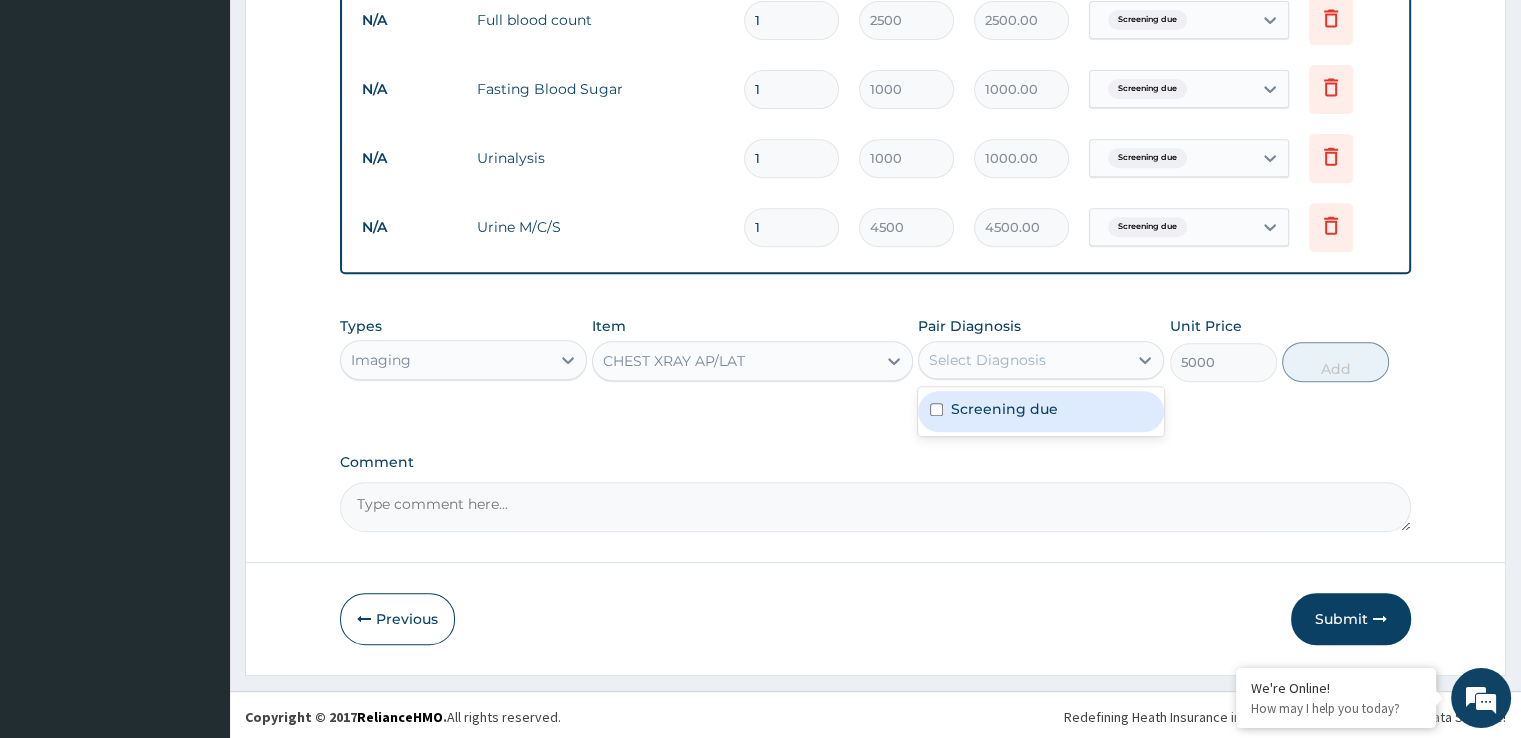 click on "Select Diagnosis" at bounding box center [987, 360] 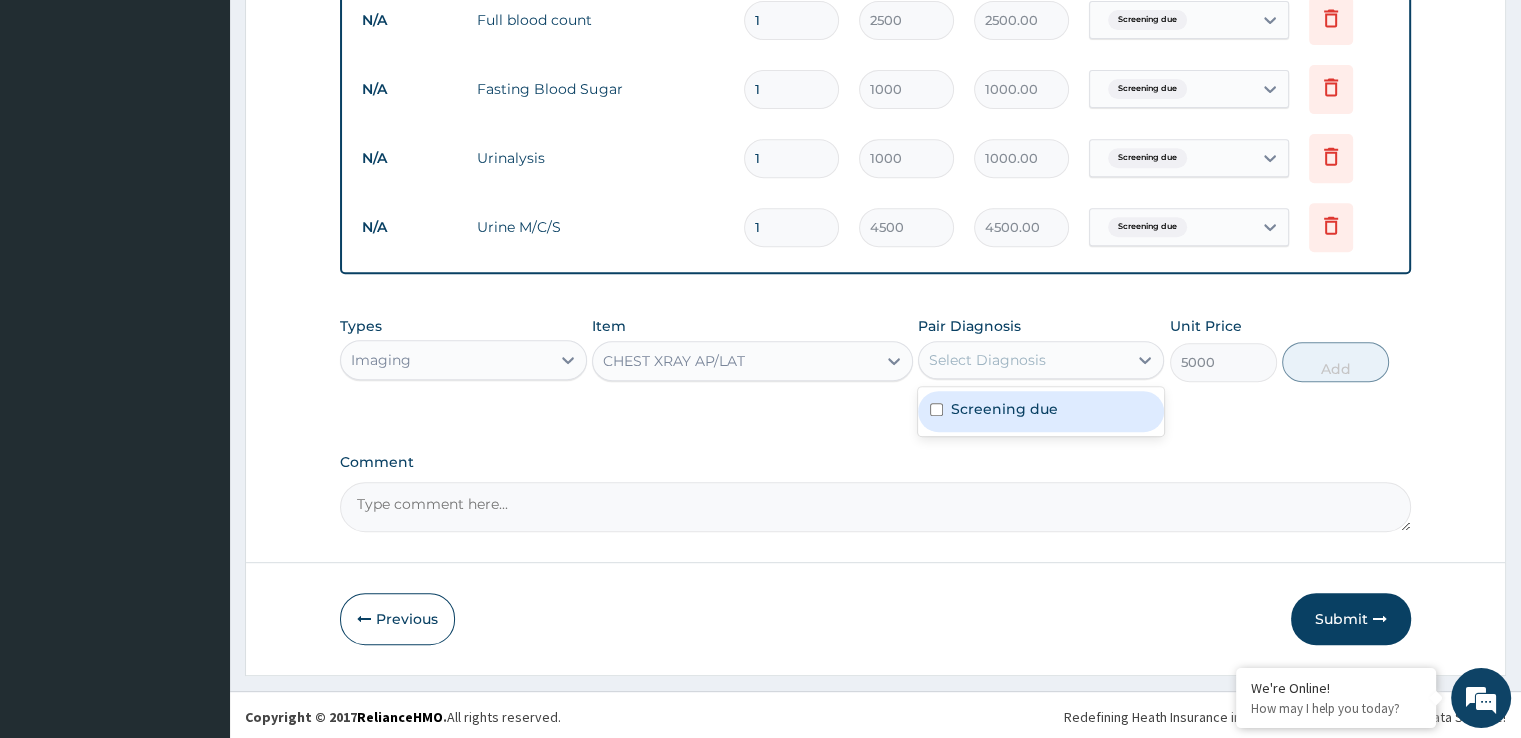 drag, startPoint x: 1011, startPoint y: 416, endPoint x: 1082, endPoint y: 377, distance: 81.00617 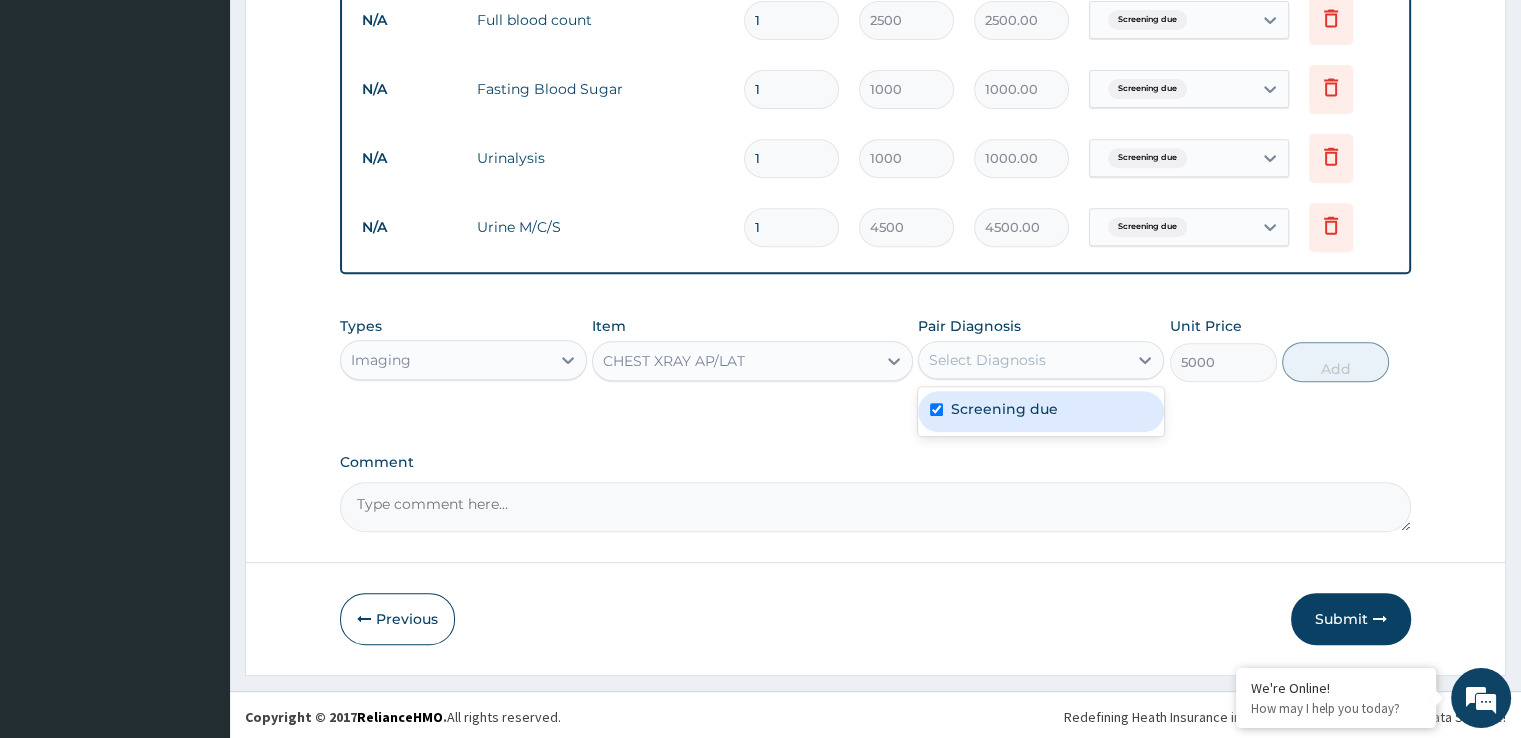 checkbox on "true" 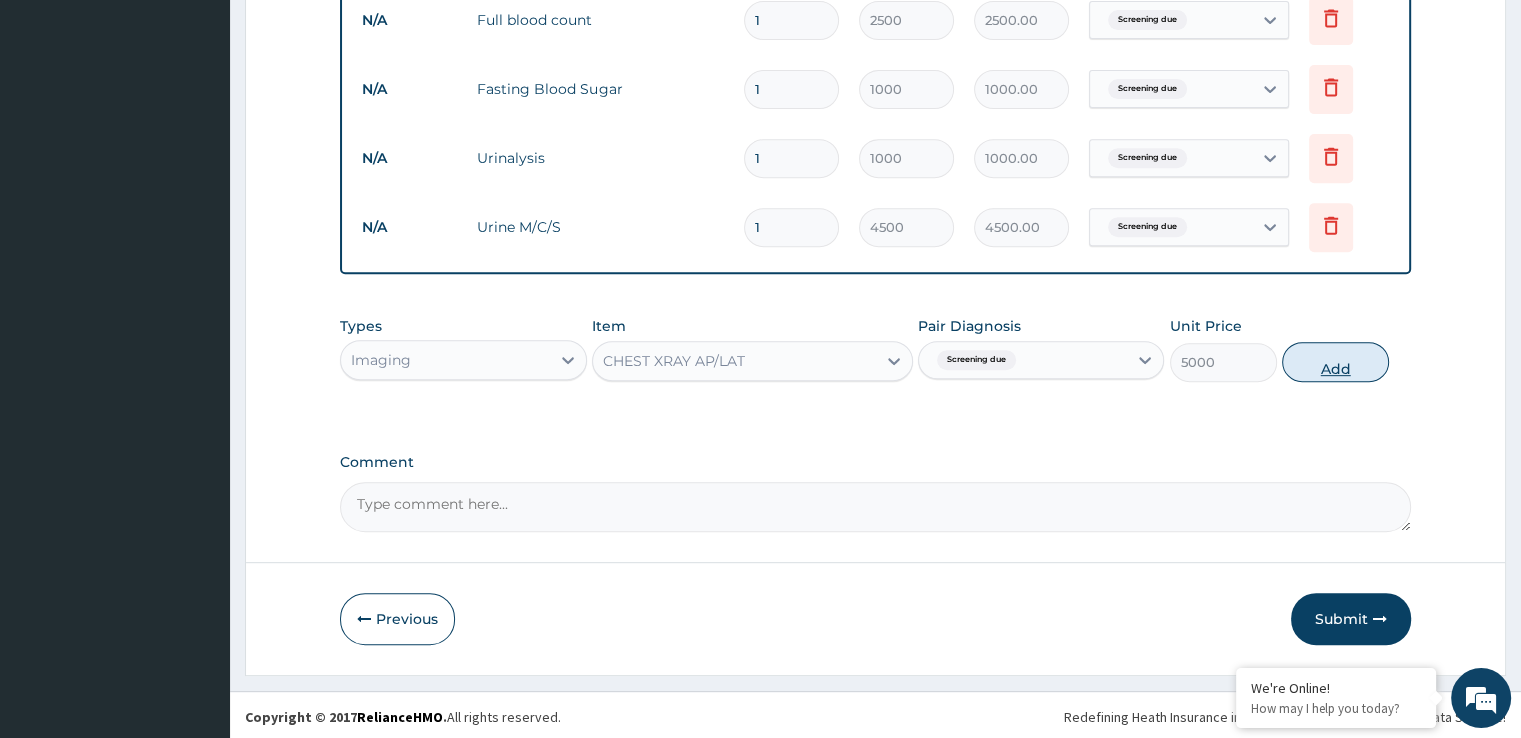 click on "Add" at bounding box center [1335, 362] 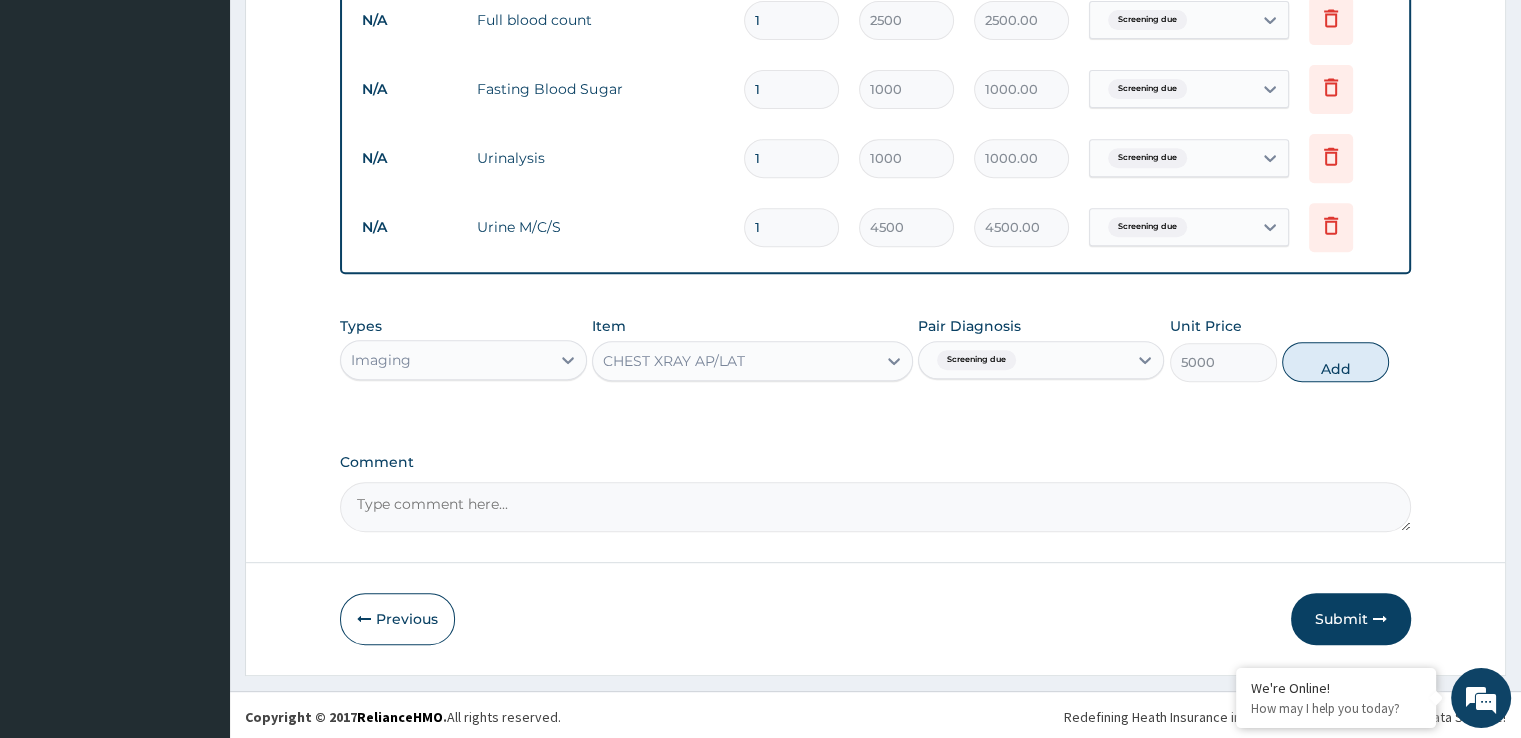 type on "0" 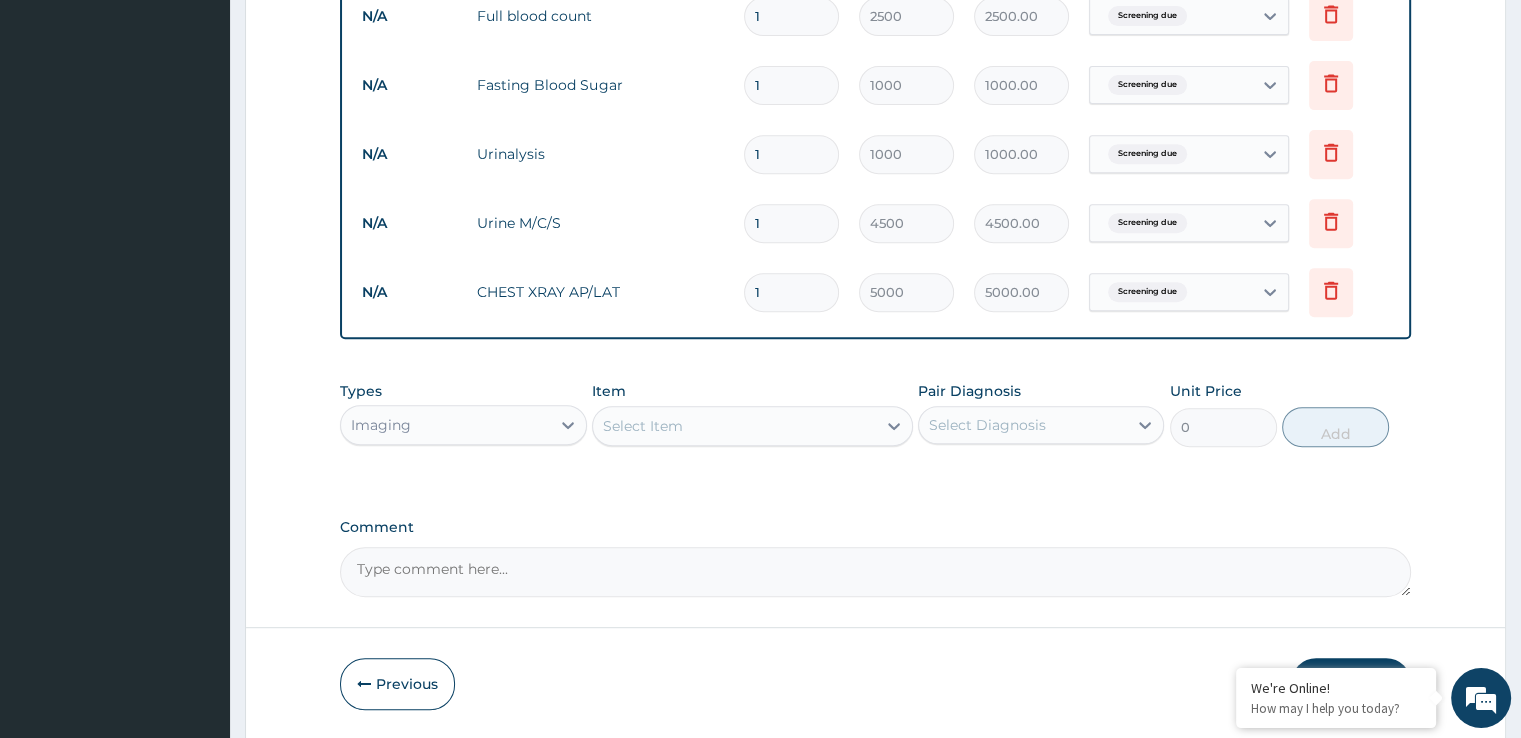scroll, scrollTop: 881, scrollLeft: 0, axis: vertical 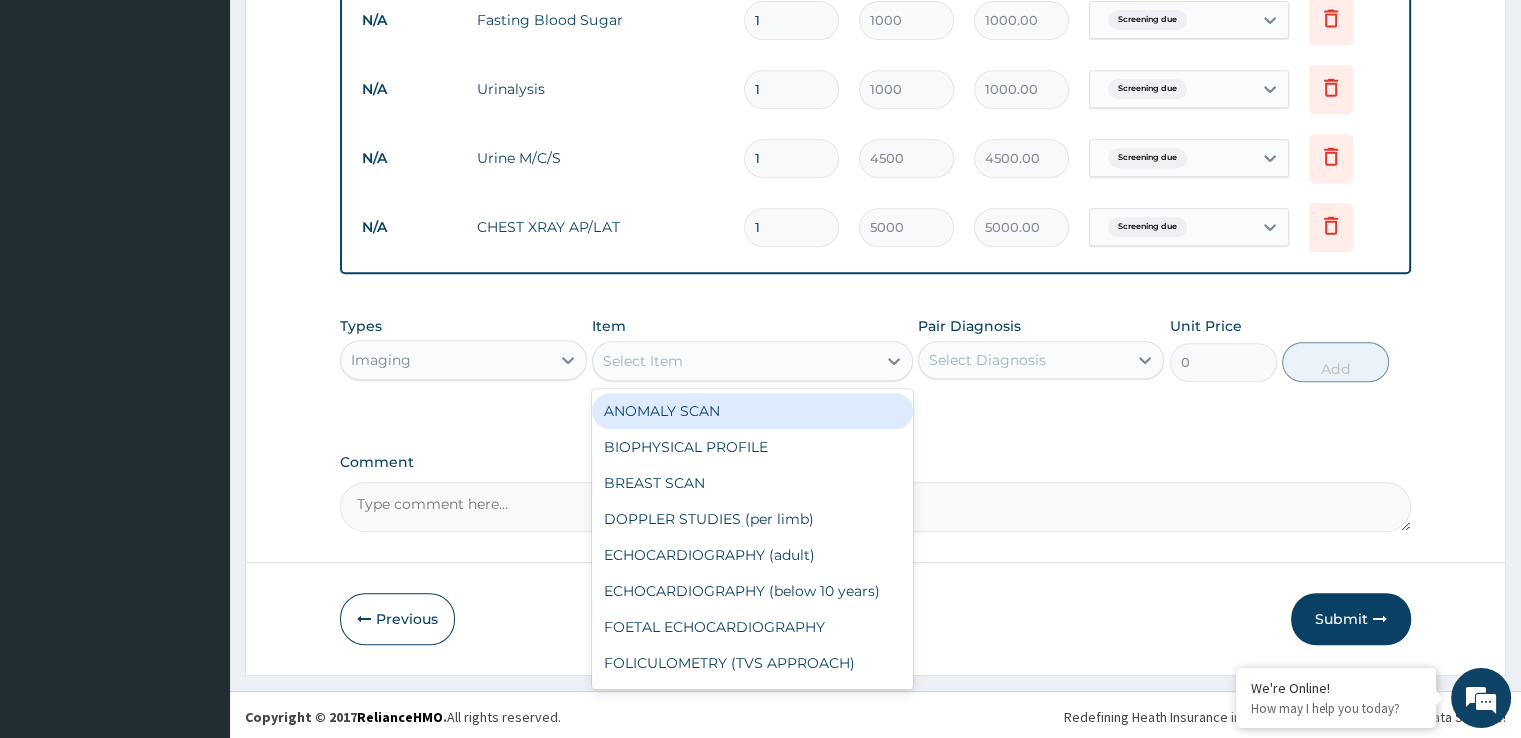 click on "Select Item" at bounding box center [734, 361] 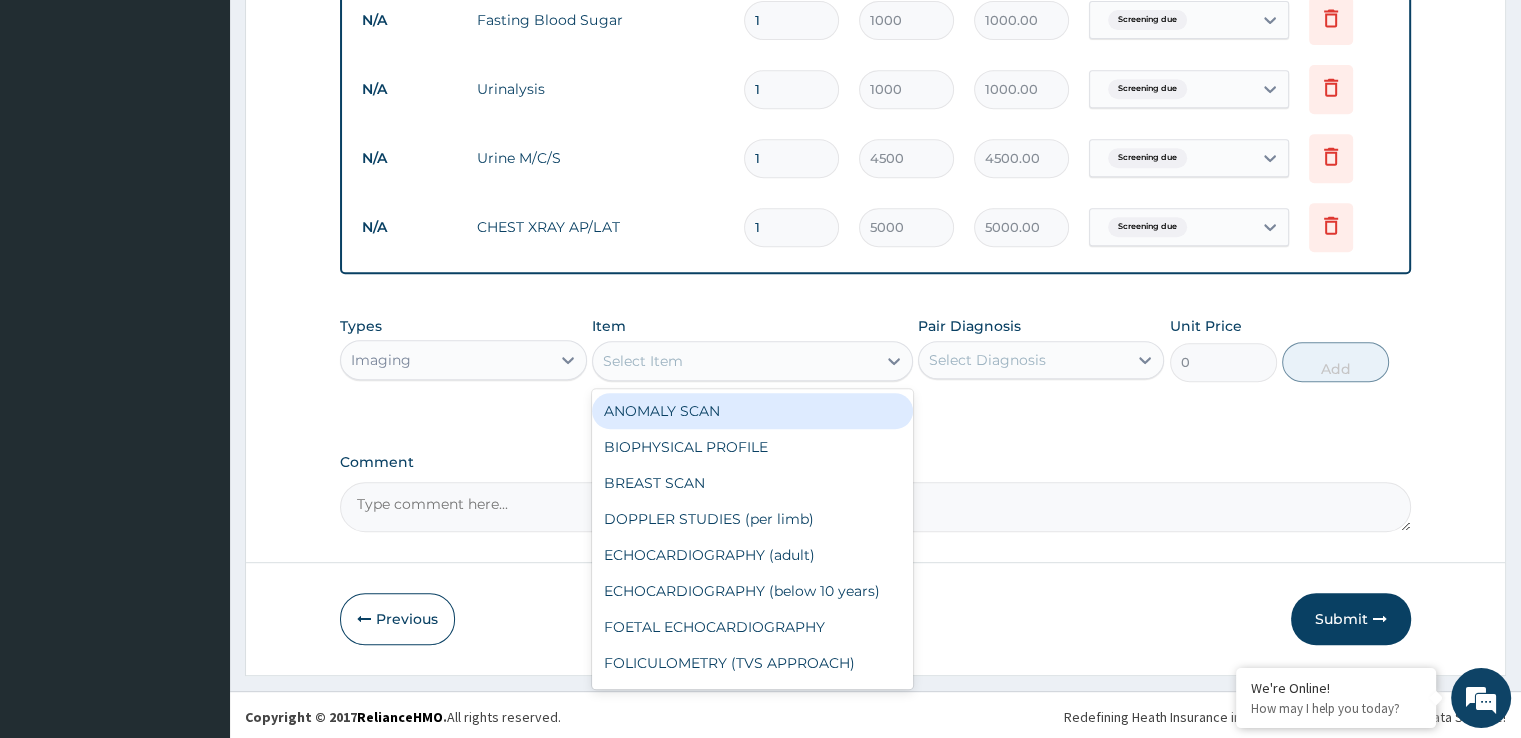 click on "Imaging" at bounding box center [445, 360] 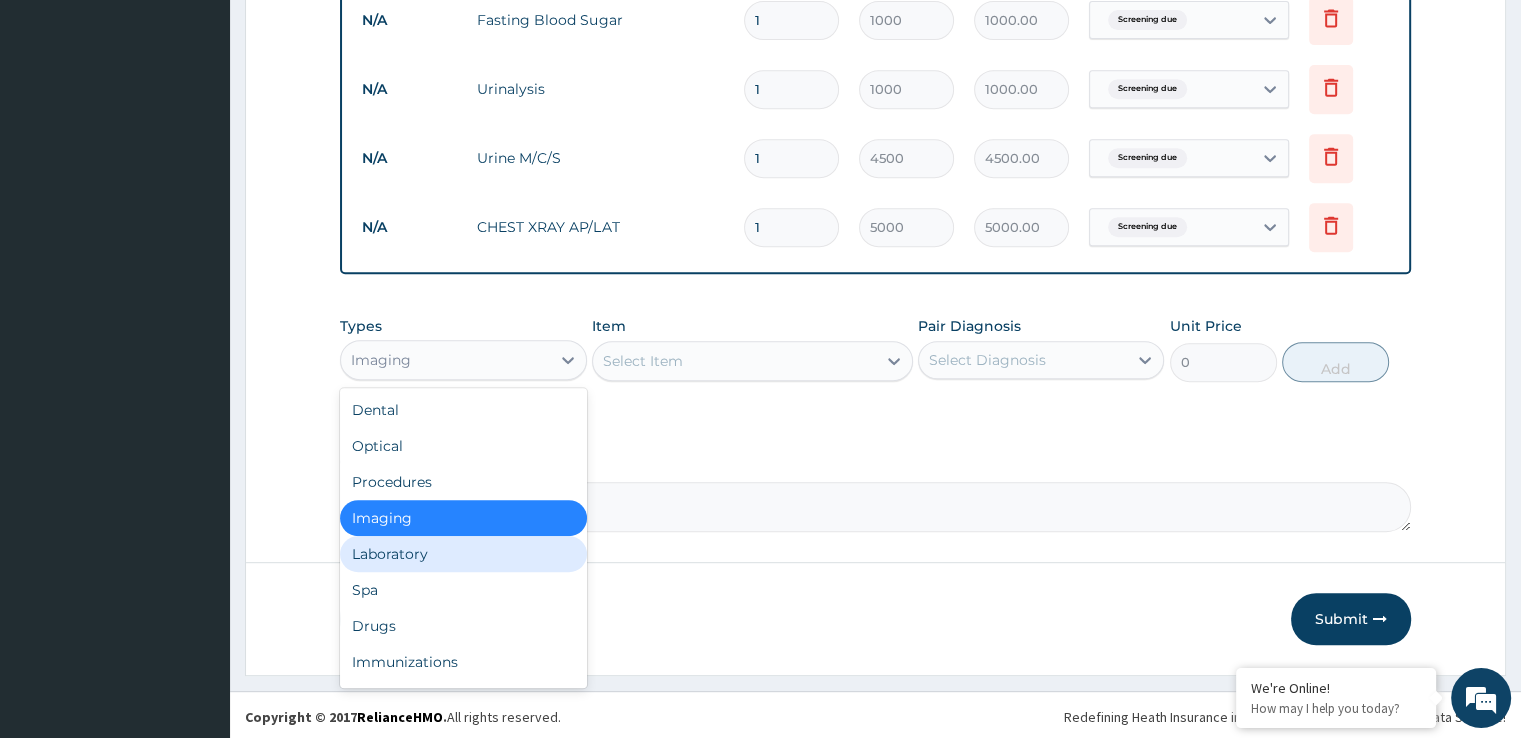 drag, startPoint x: 498, startPoint y: 558, endPoint x: 601, endPoint y: 480, distance: 129.2014 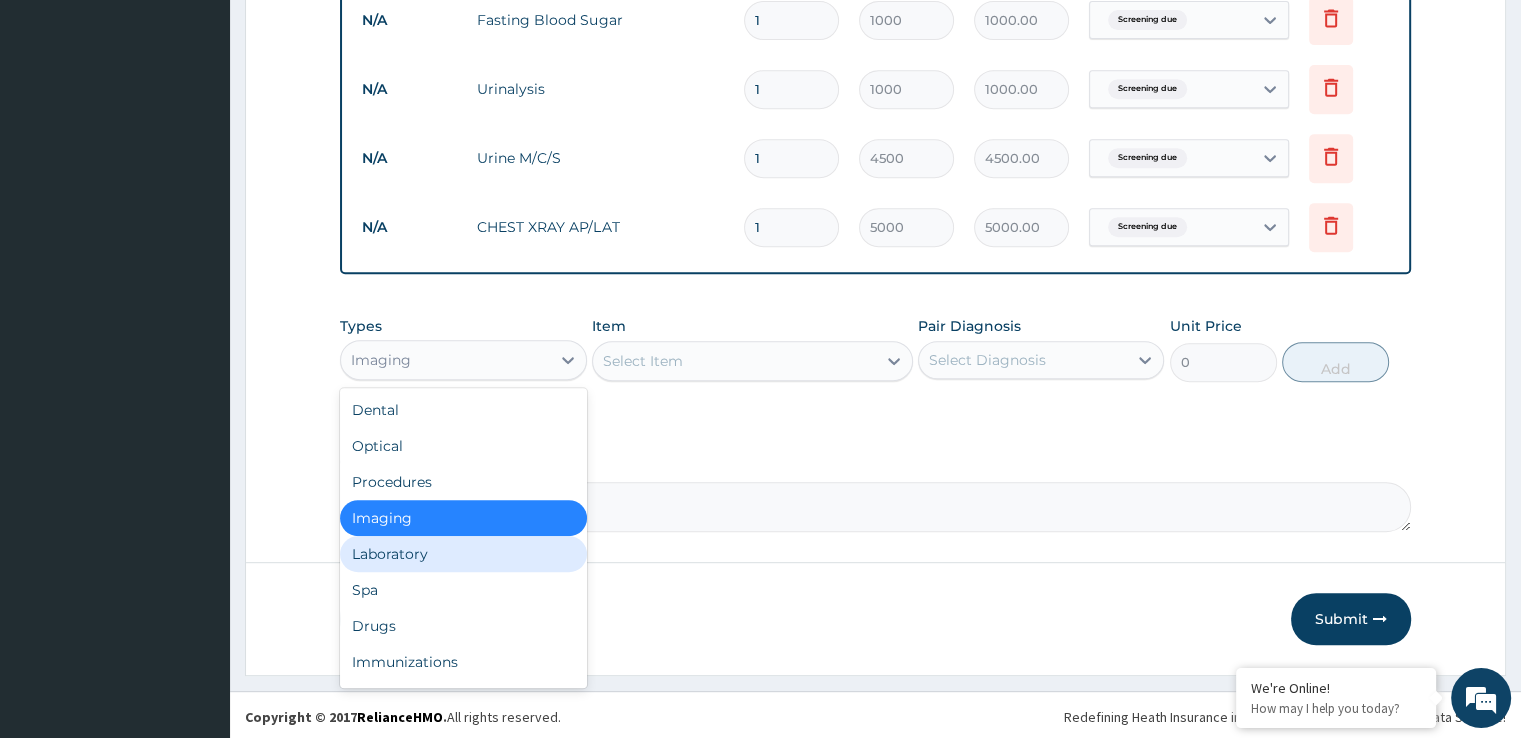click on "Laboratory" at bounding box center [463, 554] 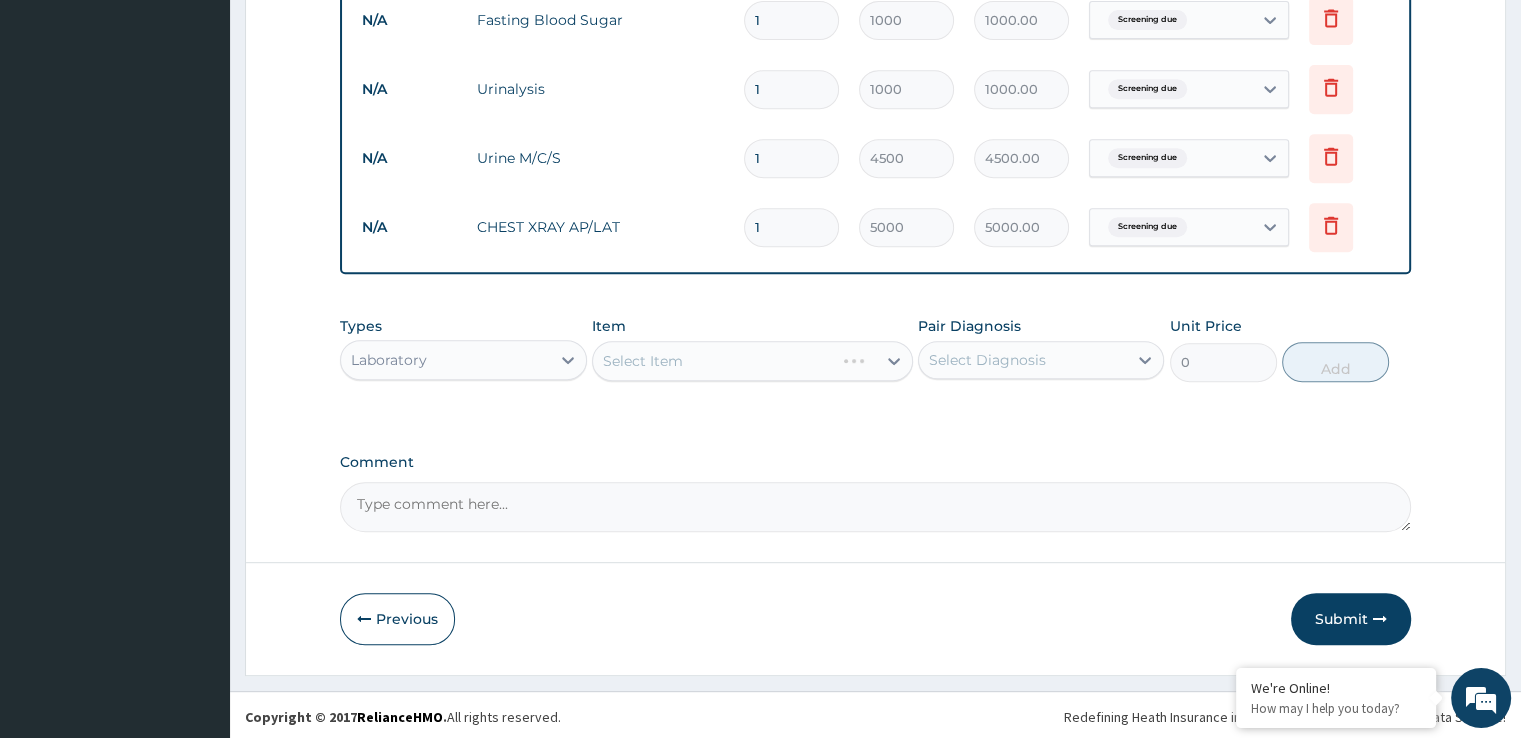 click on "Select Item" at bounding box center [752, 361] 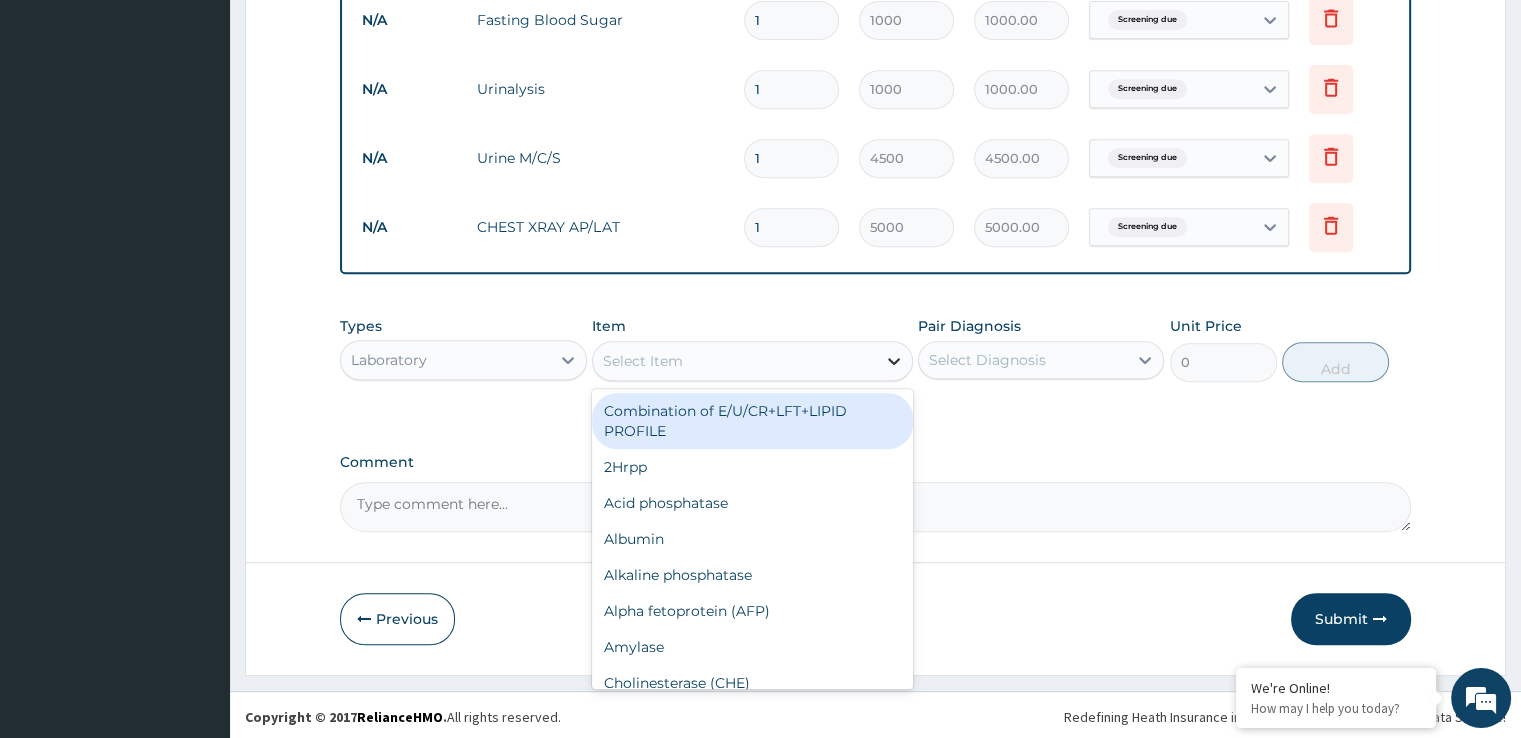 click 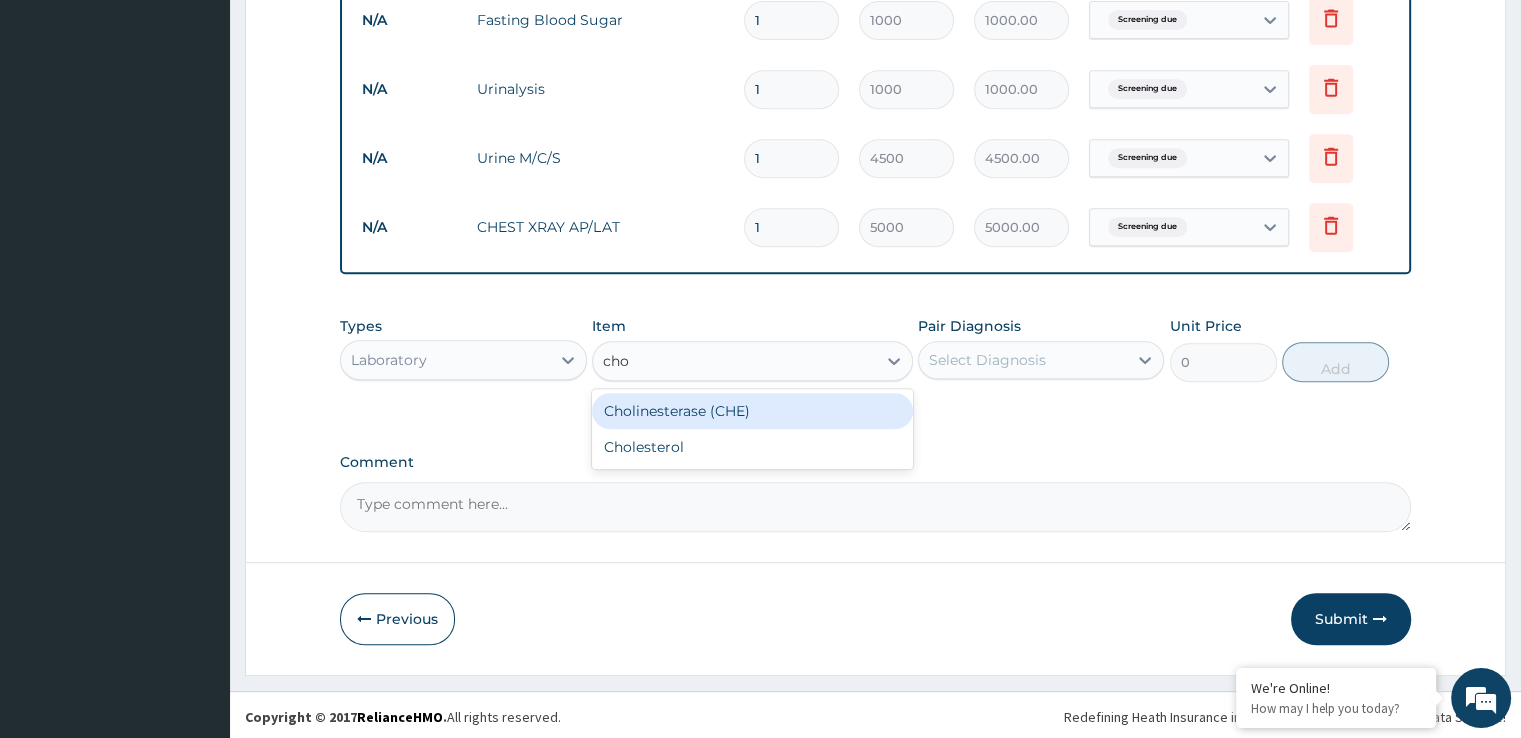 type on "chol" 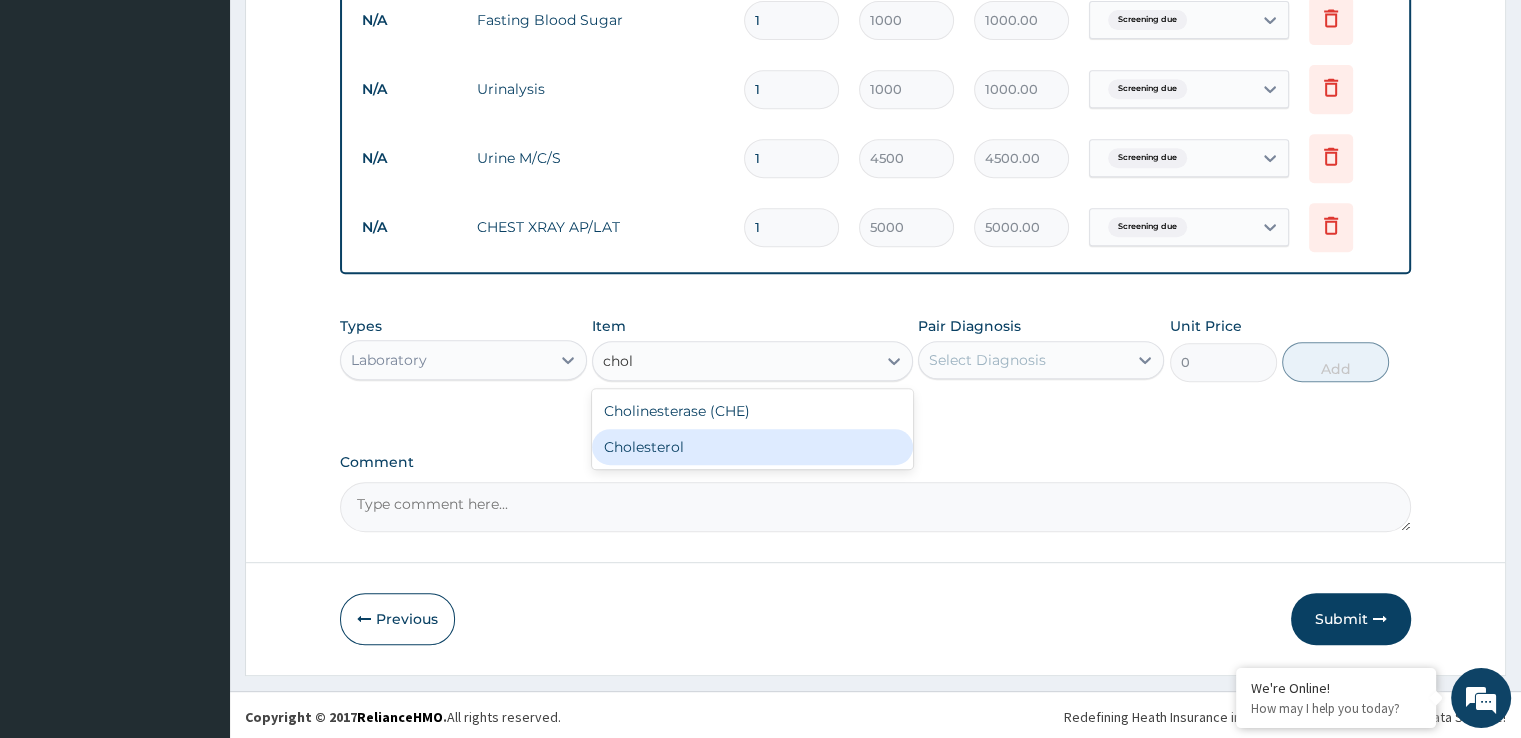 click on "Cholesterol" at bounding box center (752, 447) 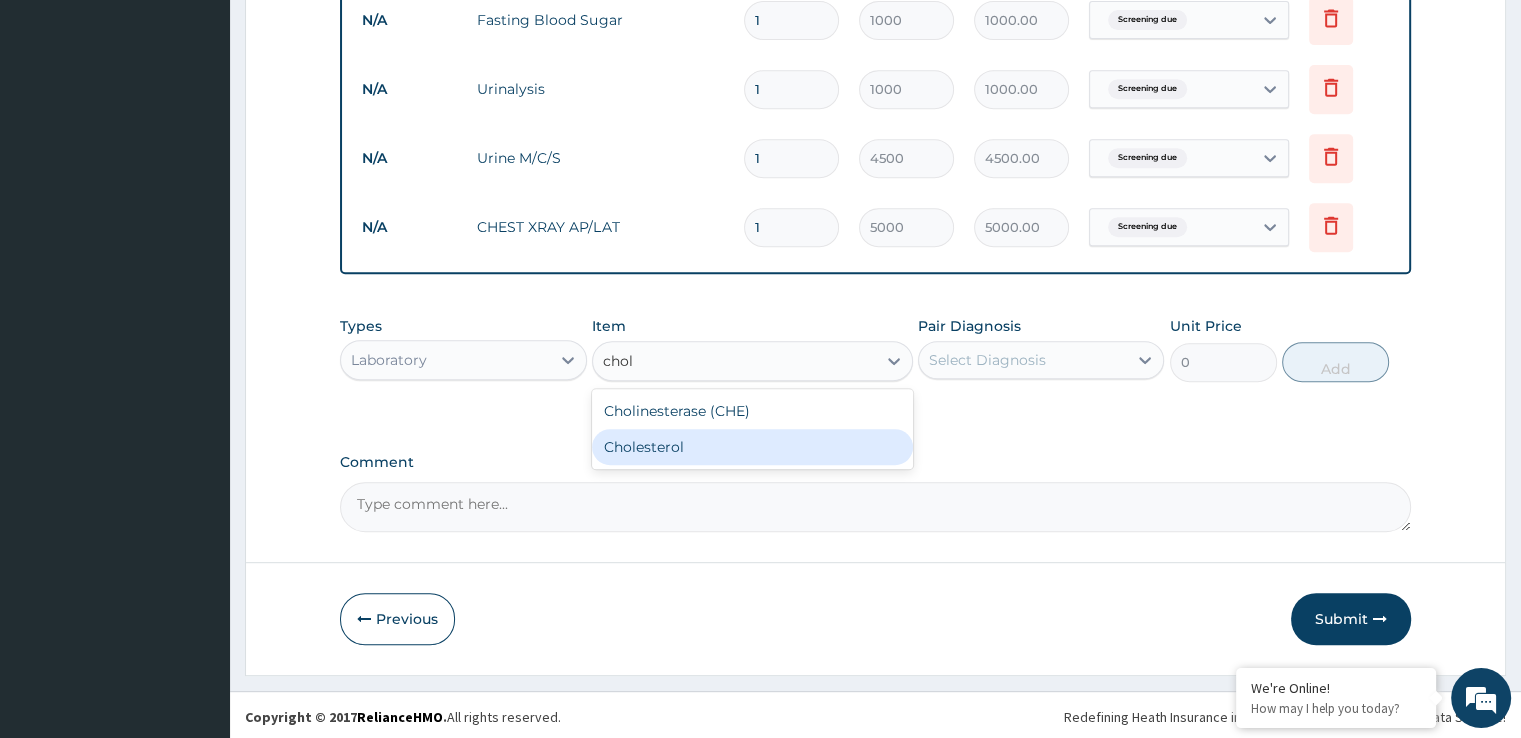 type 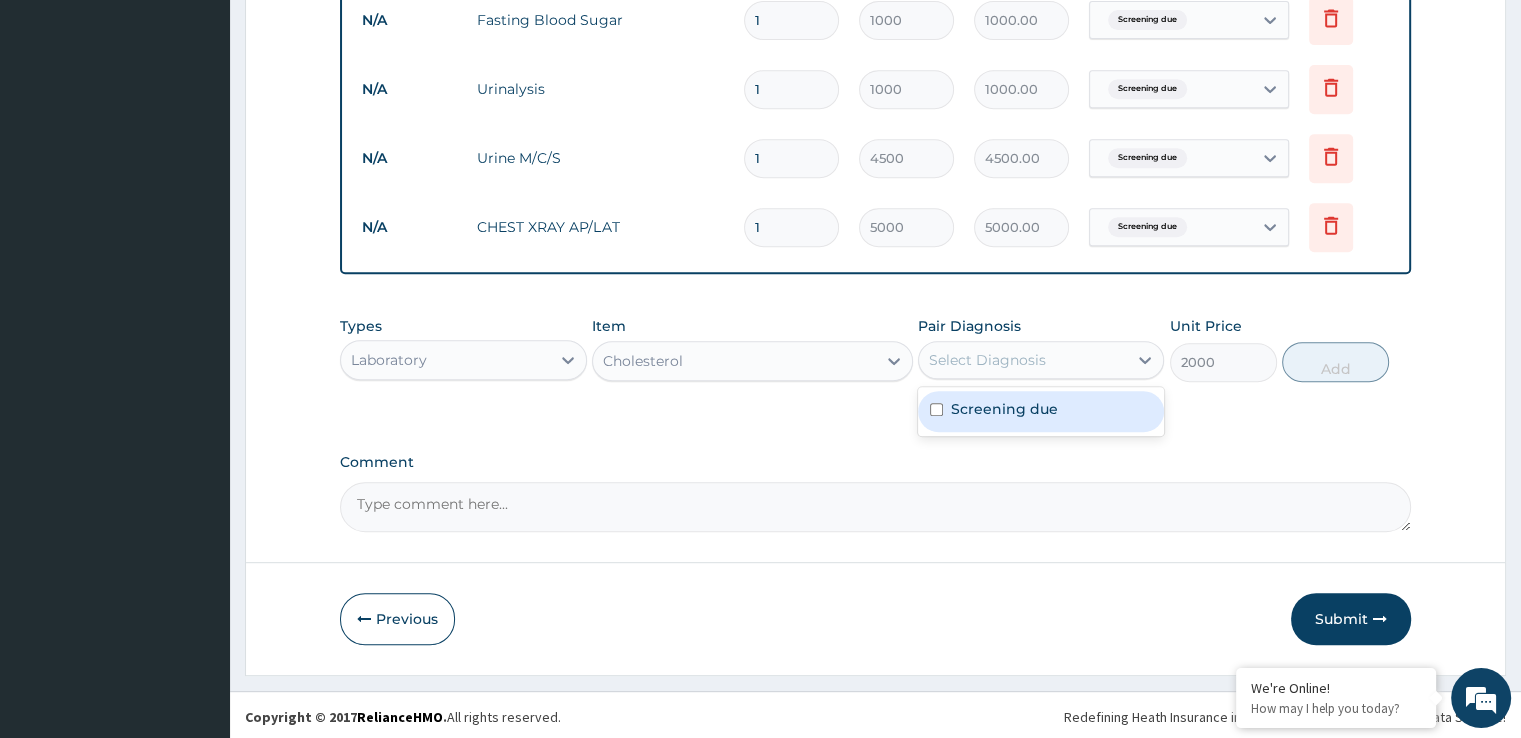click on "Select Diagnosis" at bounding box center [1023, 360] 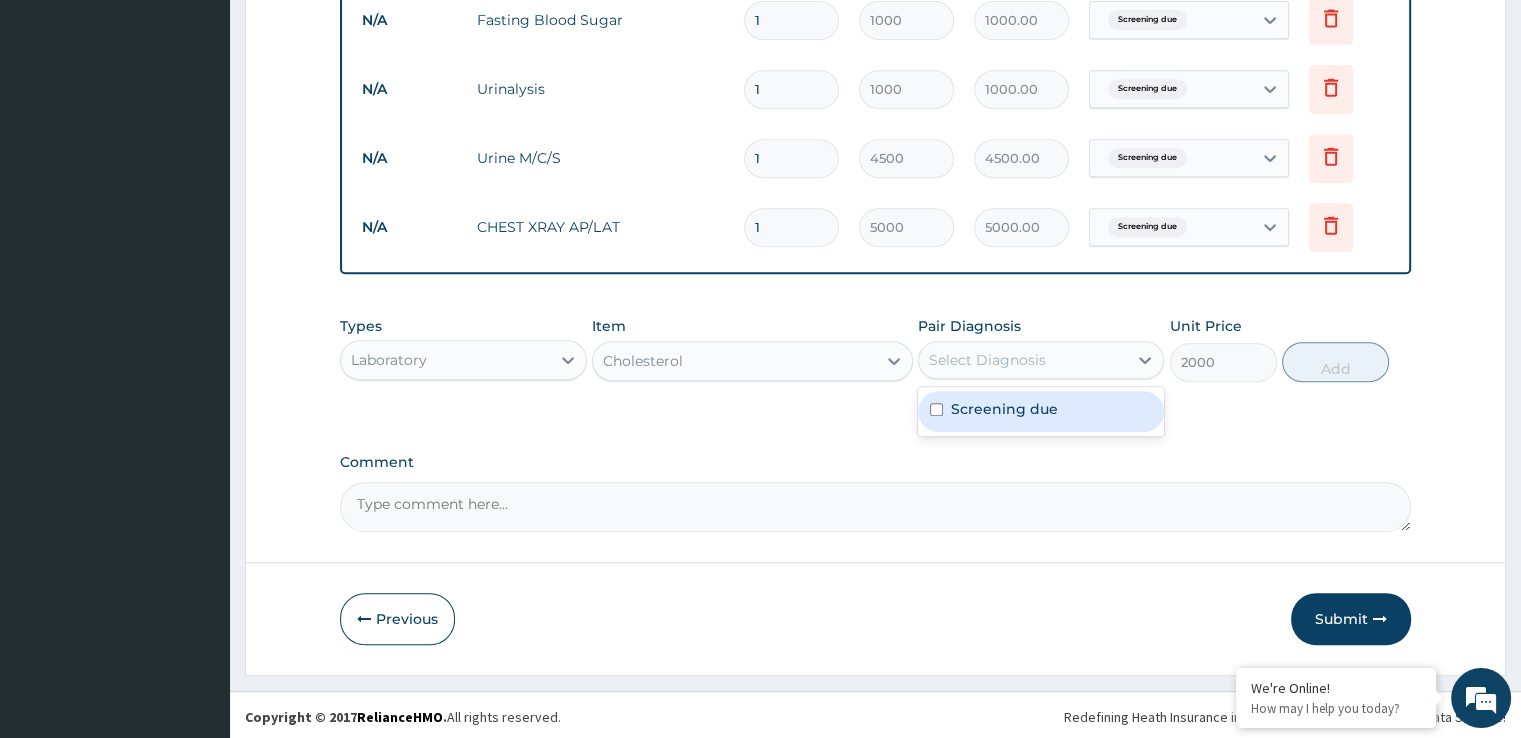click on "Screening due" at bounding box center (1004, 409) 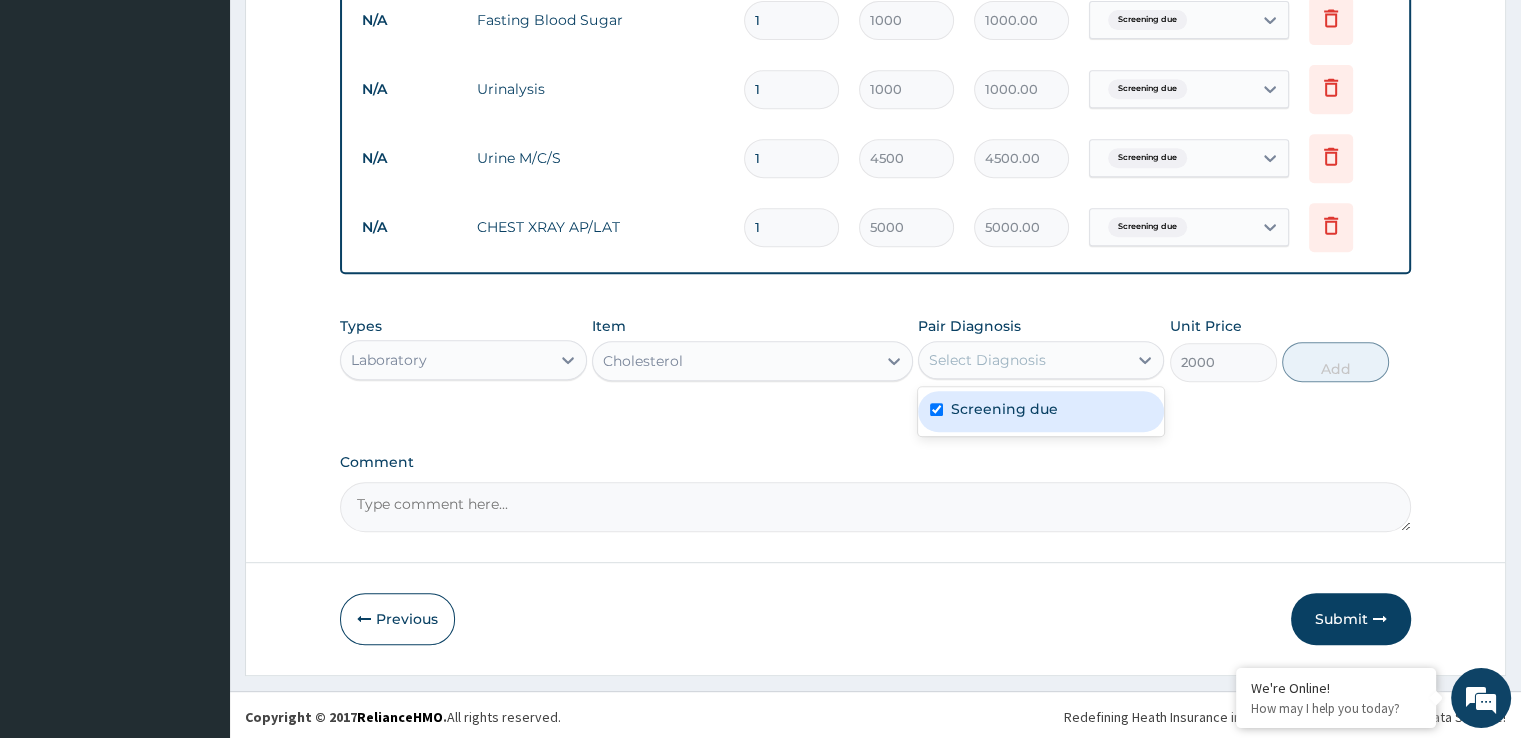 checkbox on "true" 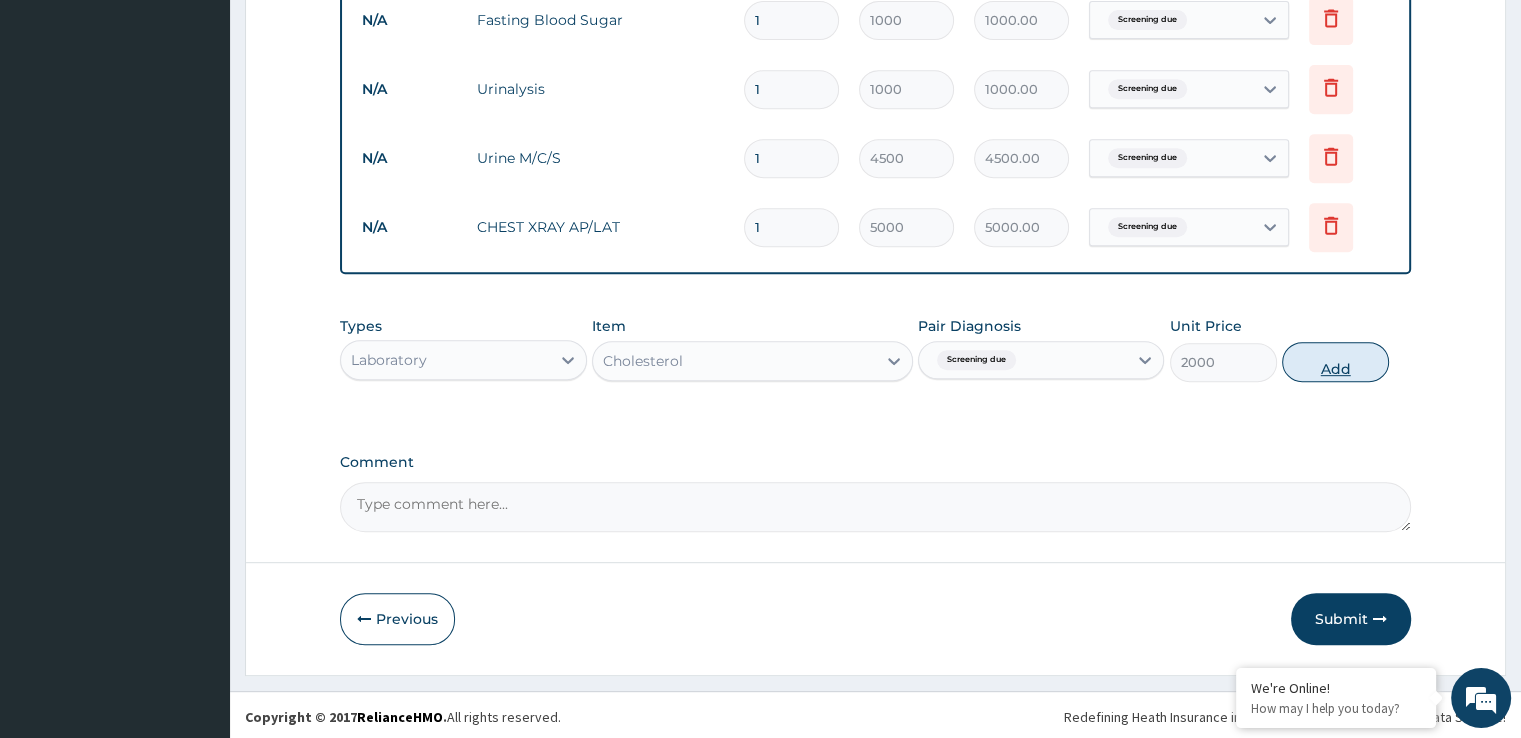 click on "Add" at bounding box center (1335, 362) 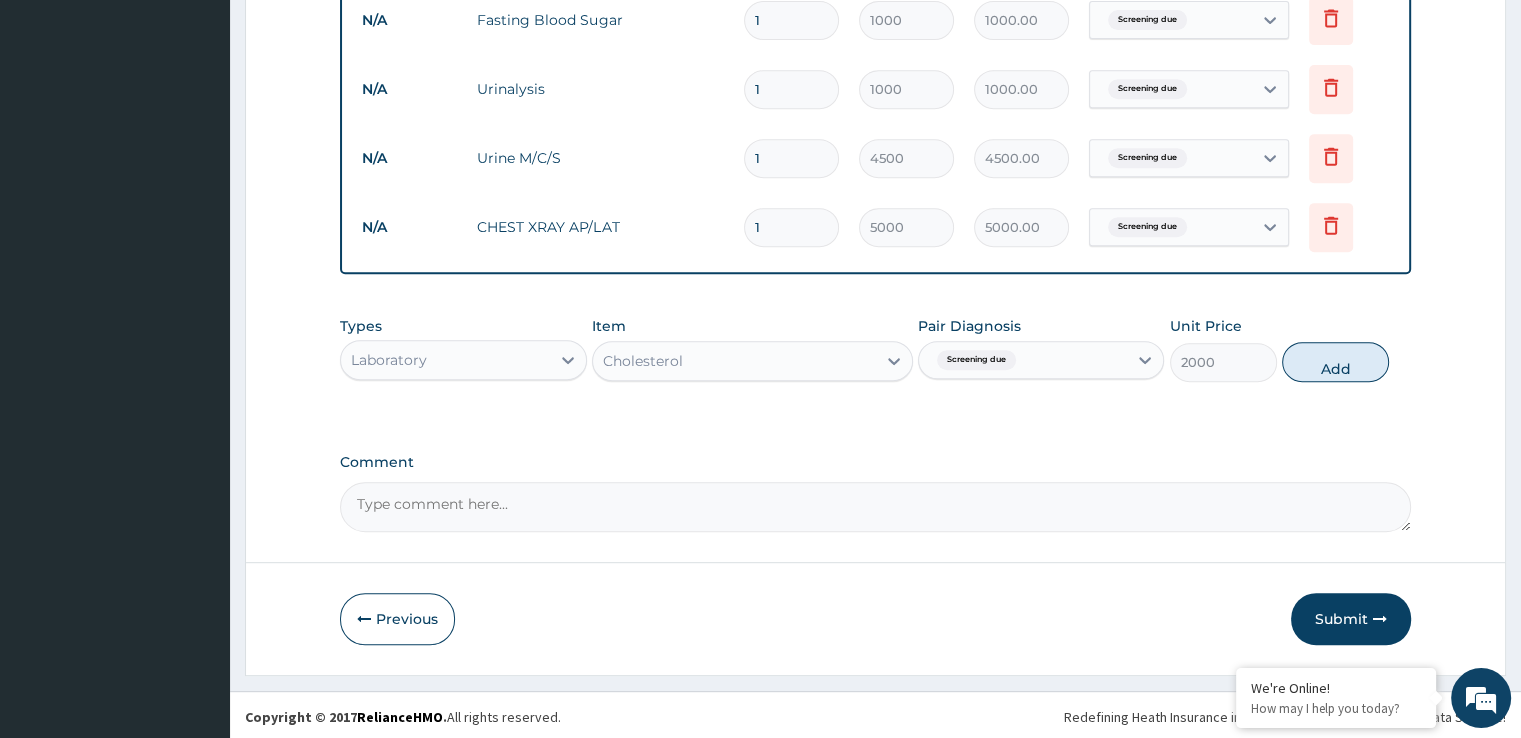 type on "0" 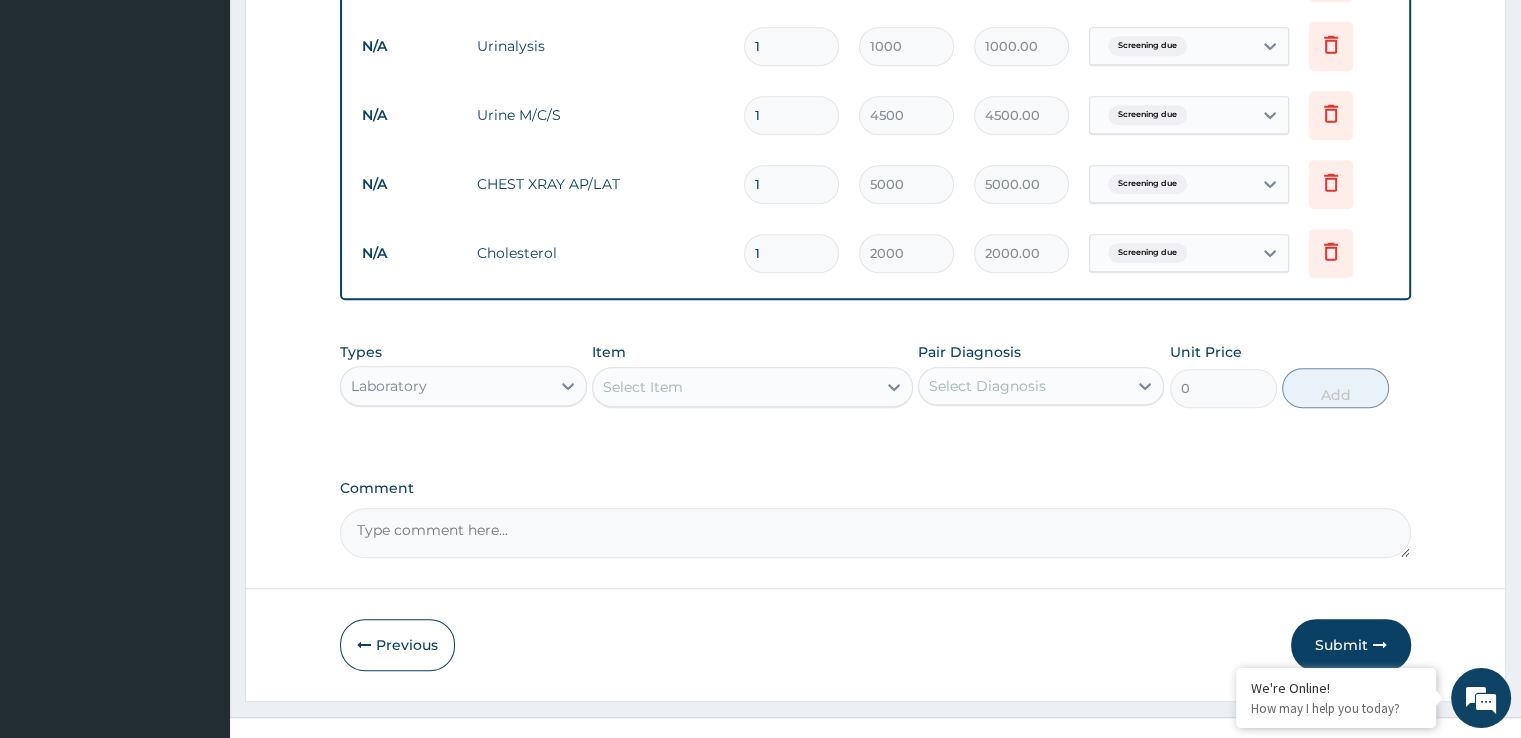 scroll, scrollTop: 950, scrollLeft: 0, axis: vertical 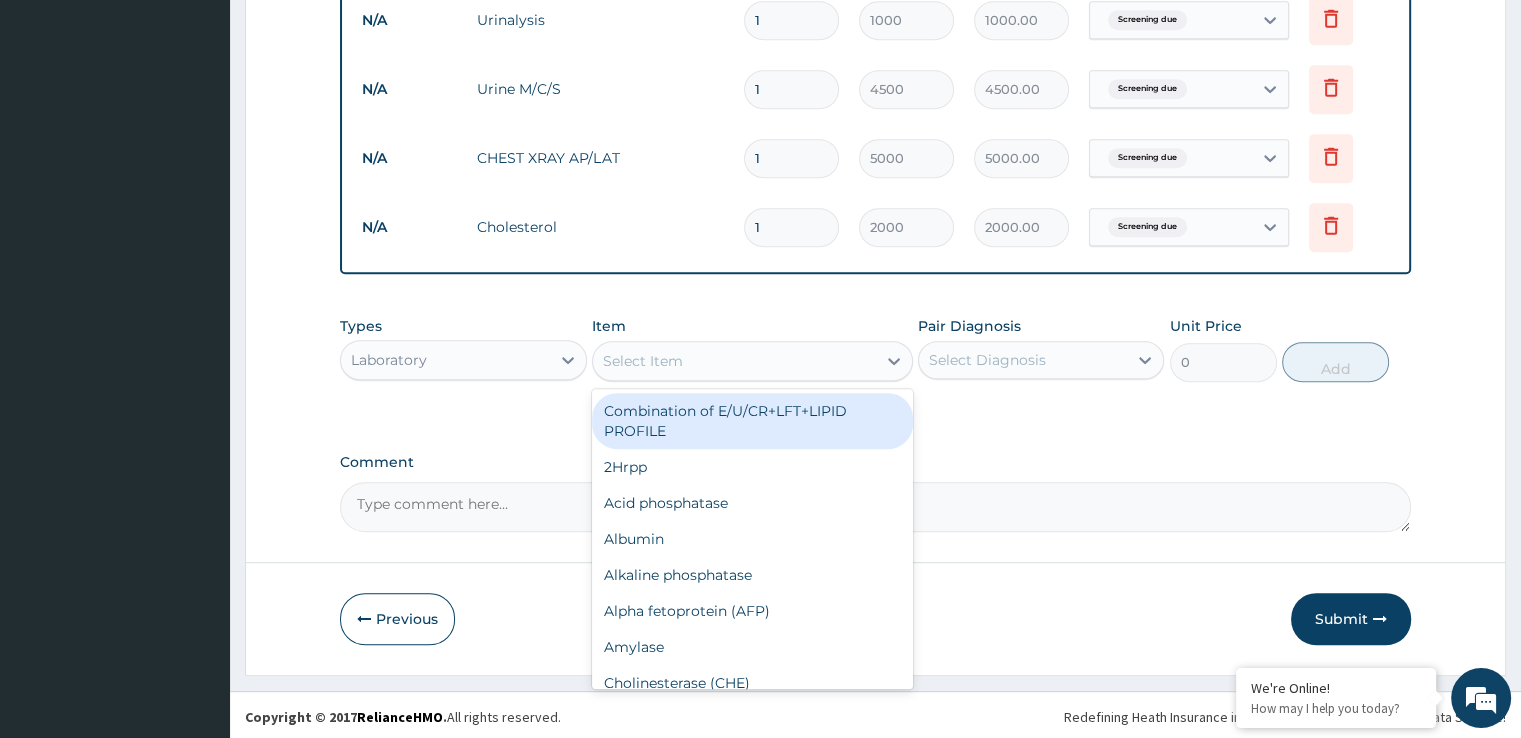 click on "Select Item" at bounding box center (734, 361) 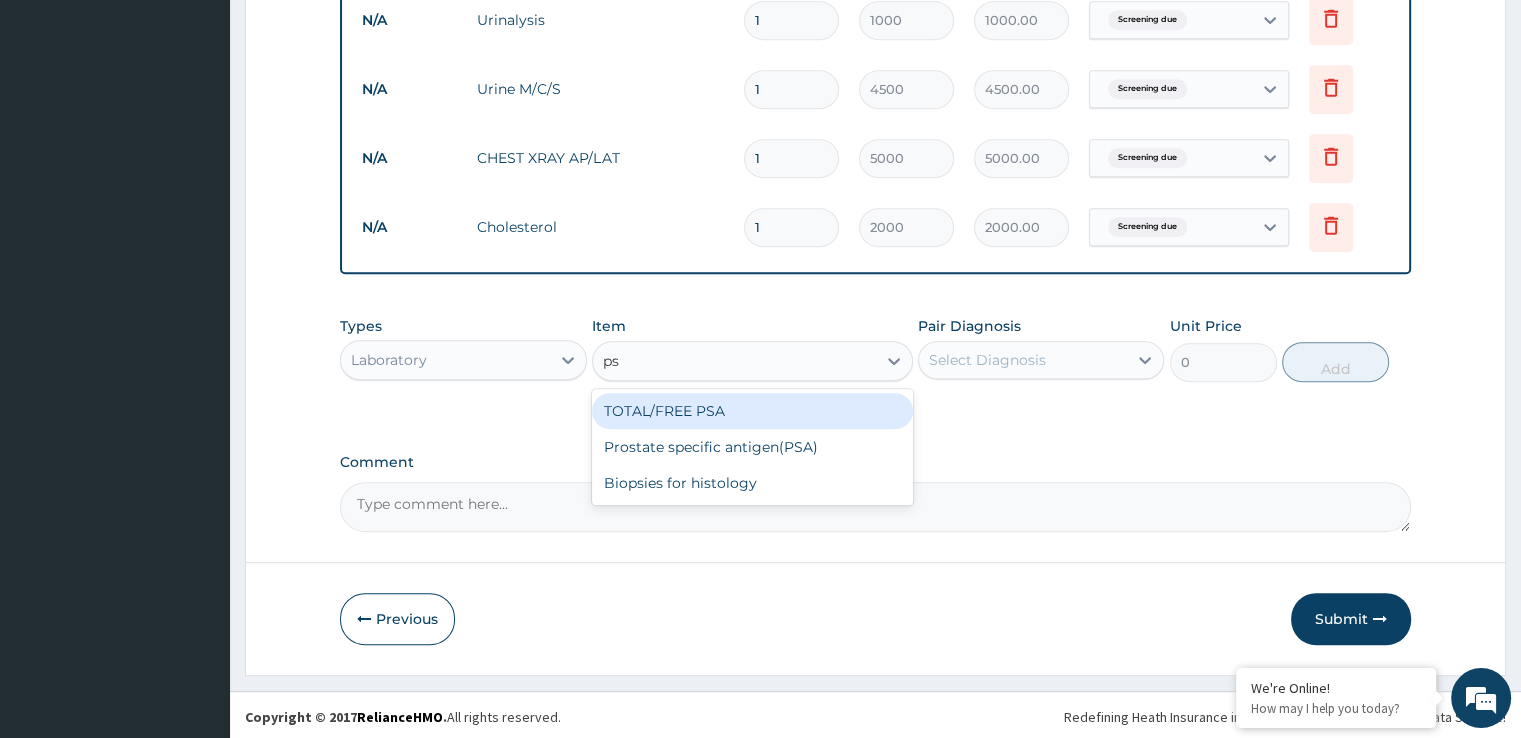 type on "psa" 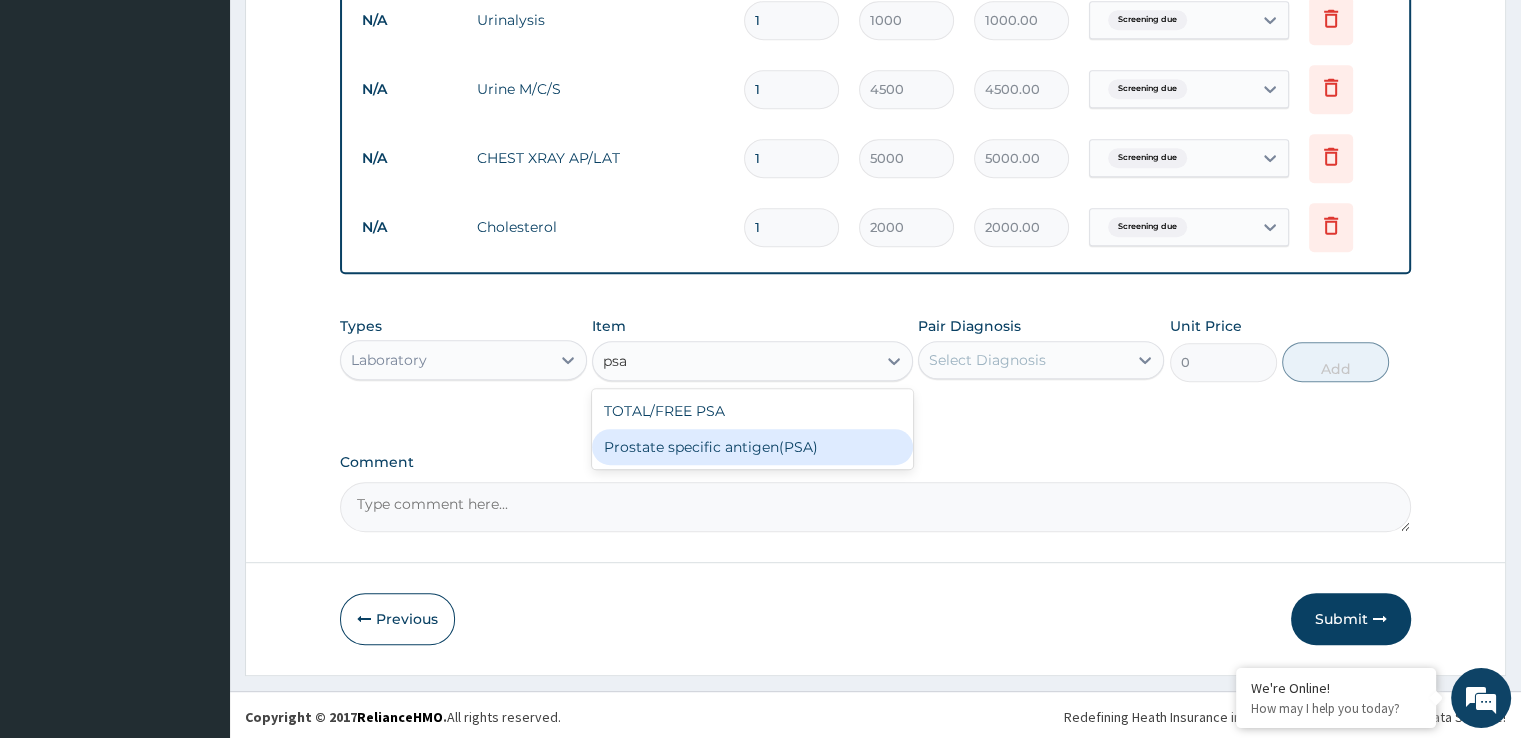 drag, startPoint x: 755, startPoint y: 441, endPoint x: 956, endPoint y: 392, distance: 206.88644 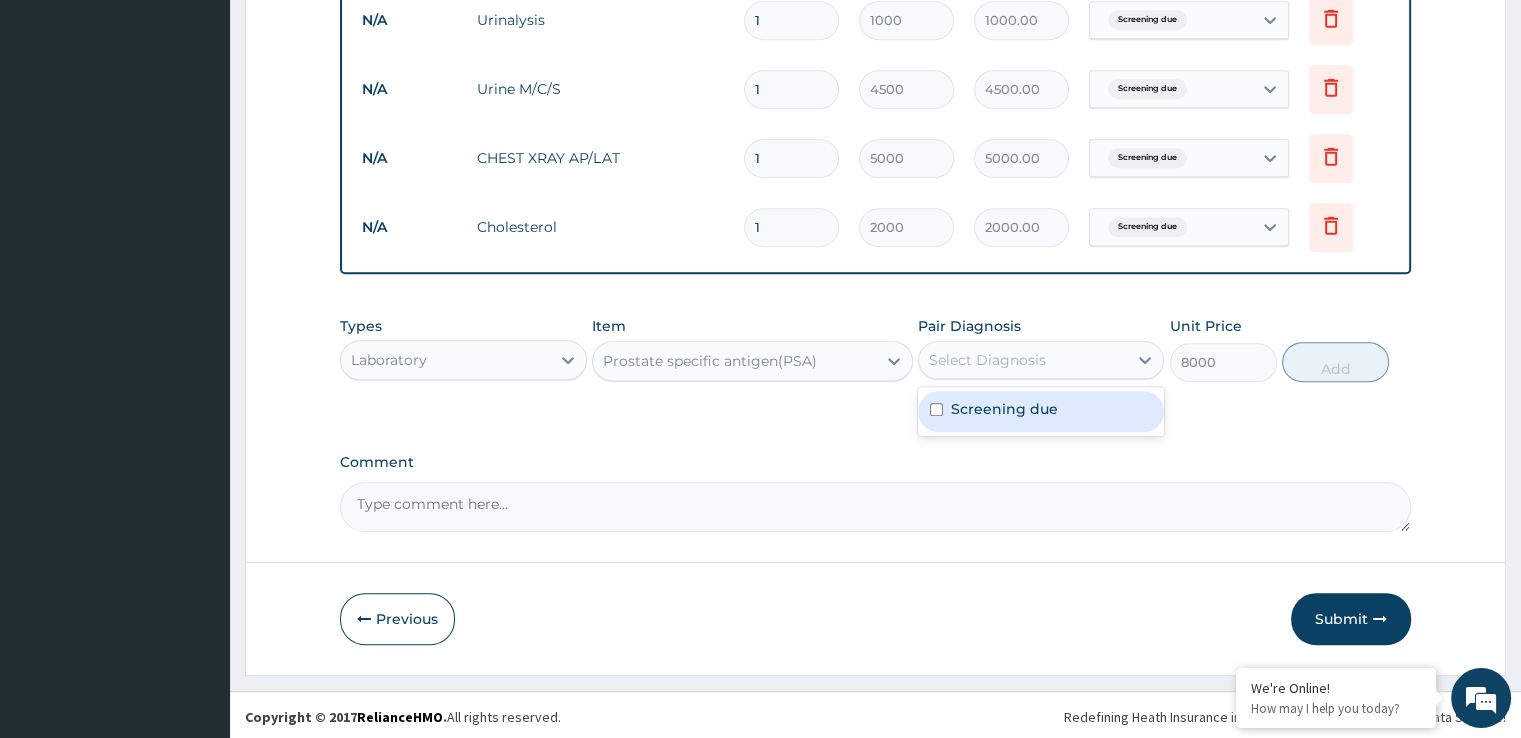 click on "Select Diagnosis" at bounding box center (1023, 360) 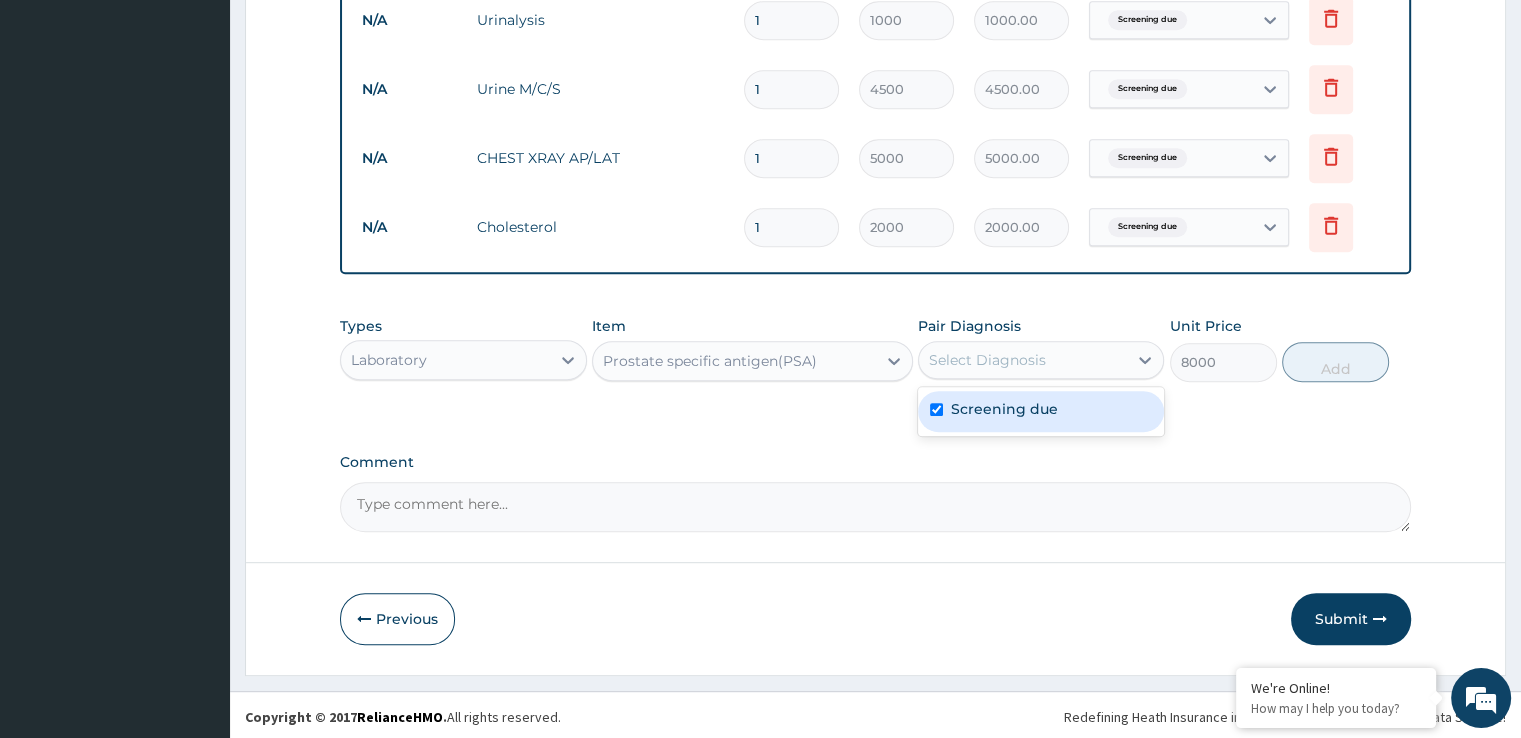 checkbox on "true" 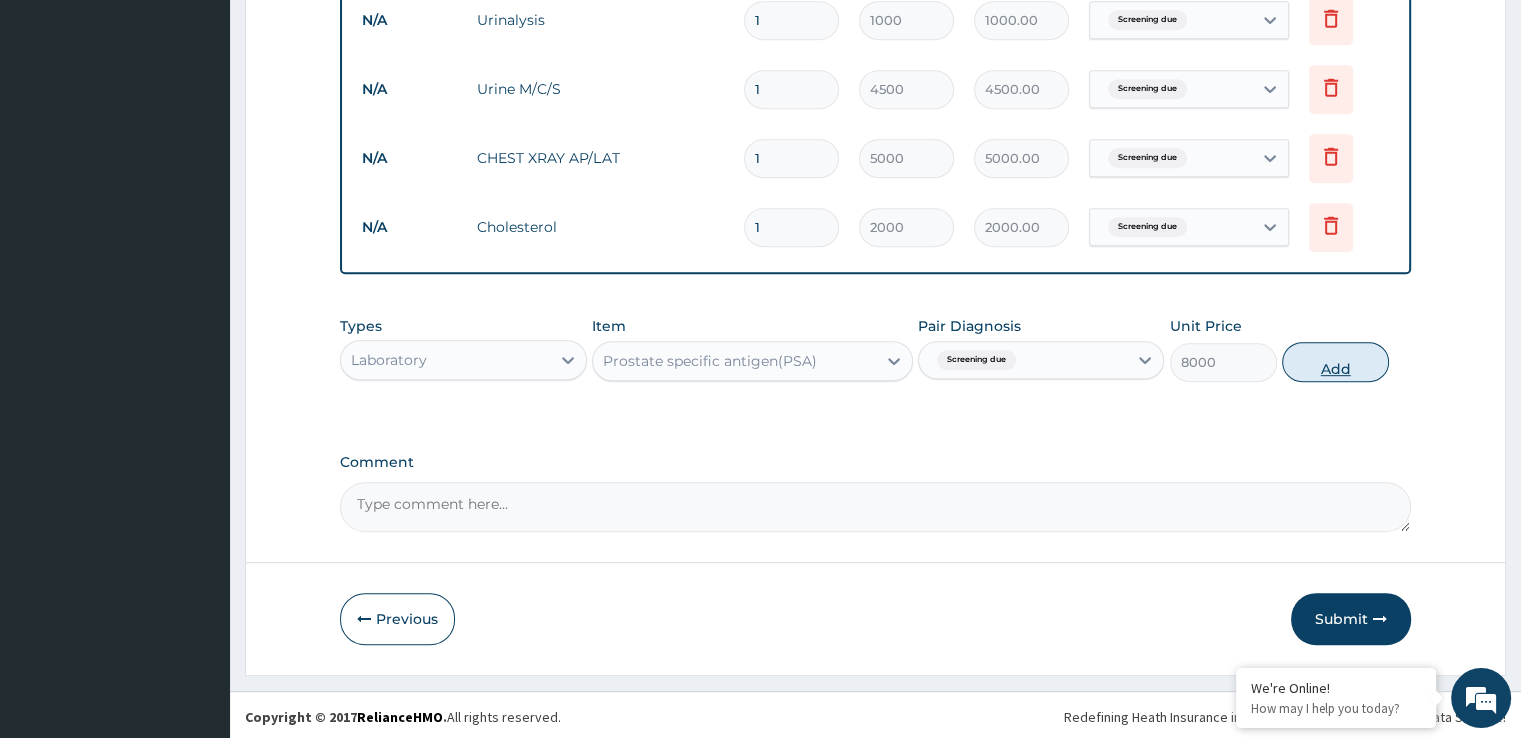 click on "Add" at bounding box center [1335, 362] 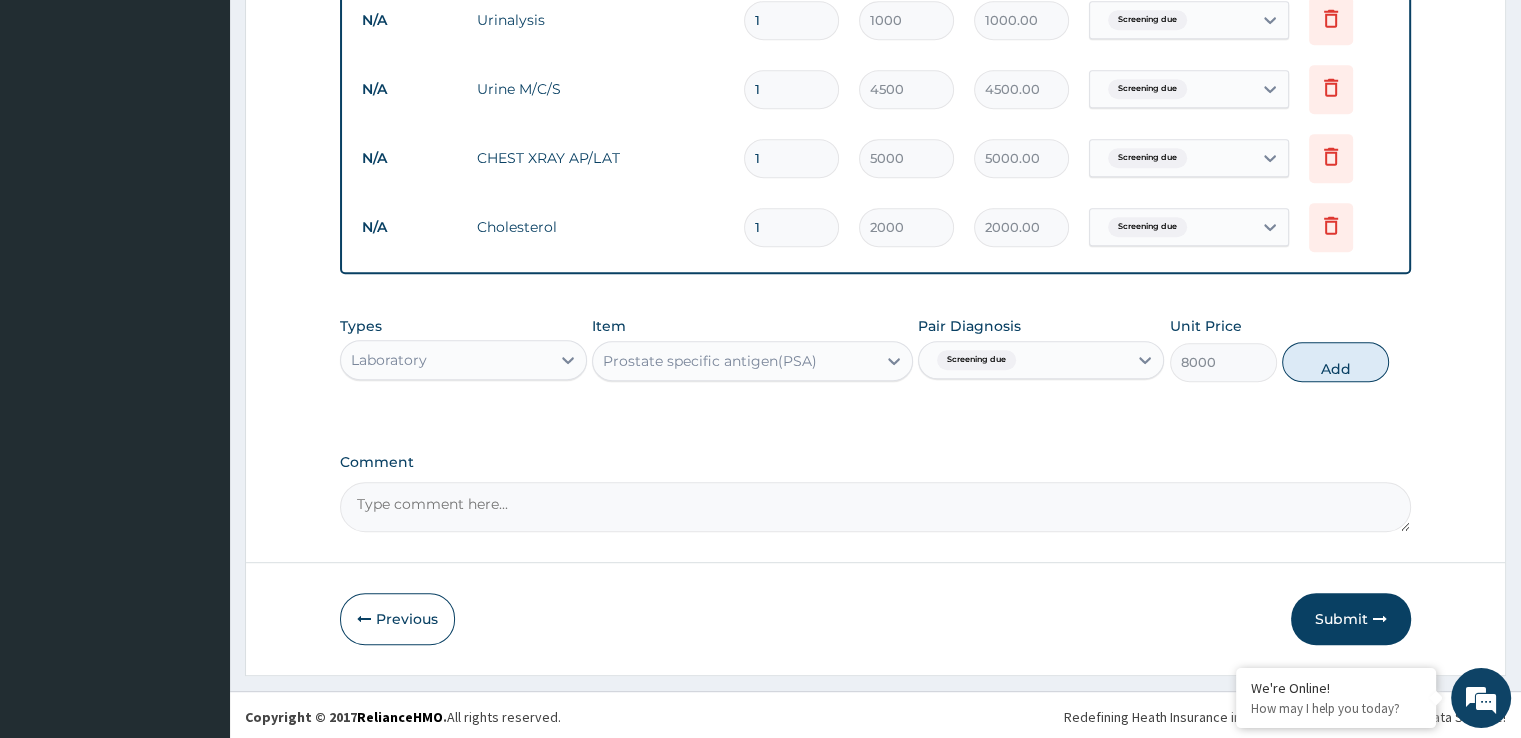 type on "0" 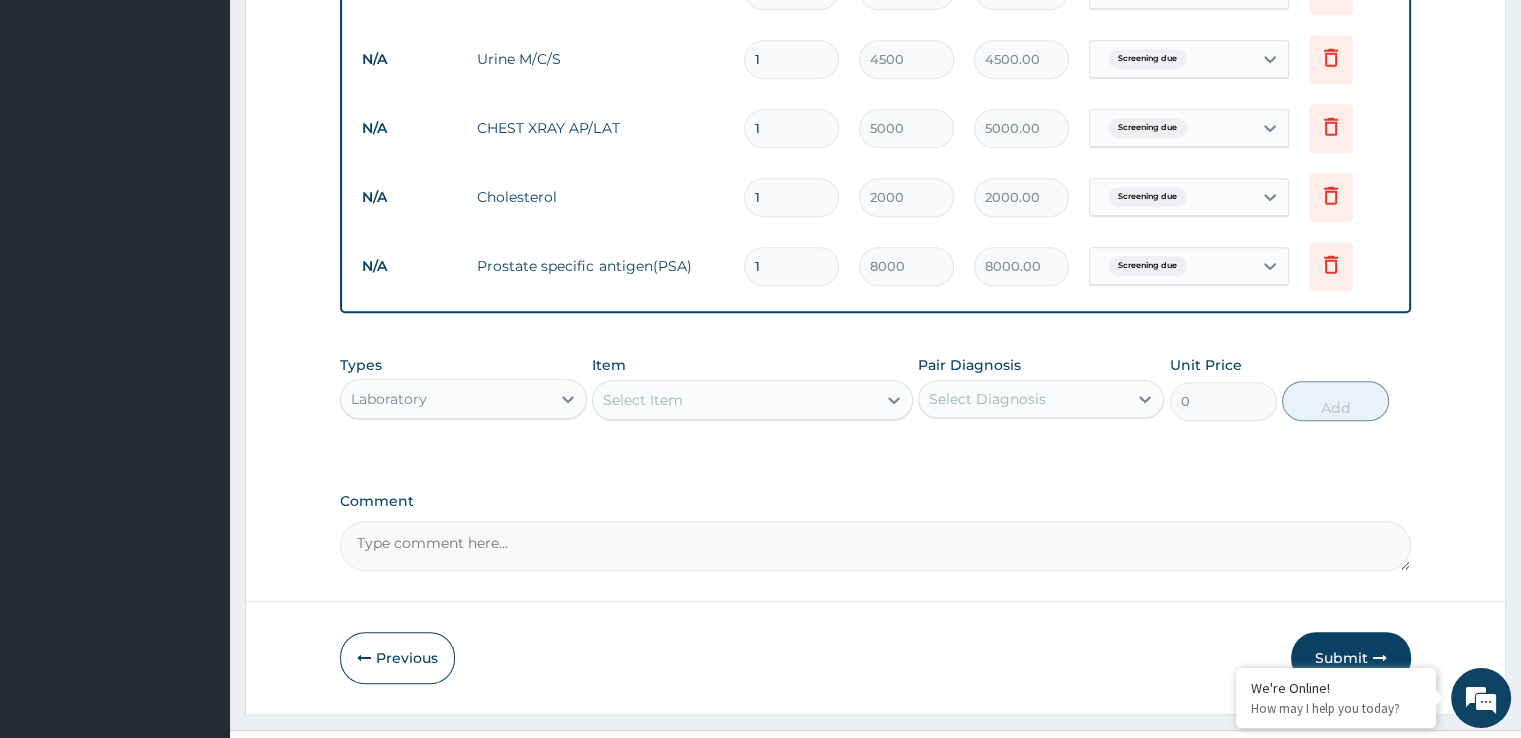 scroll, scrollTop: 1019, scrollLeft: 0, axis: vertical 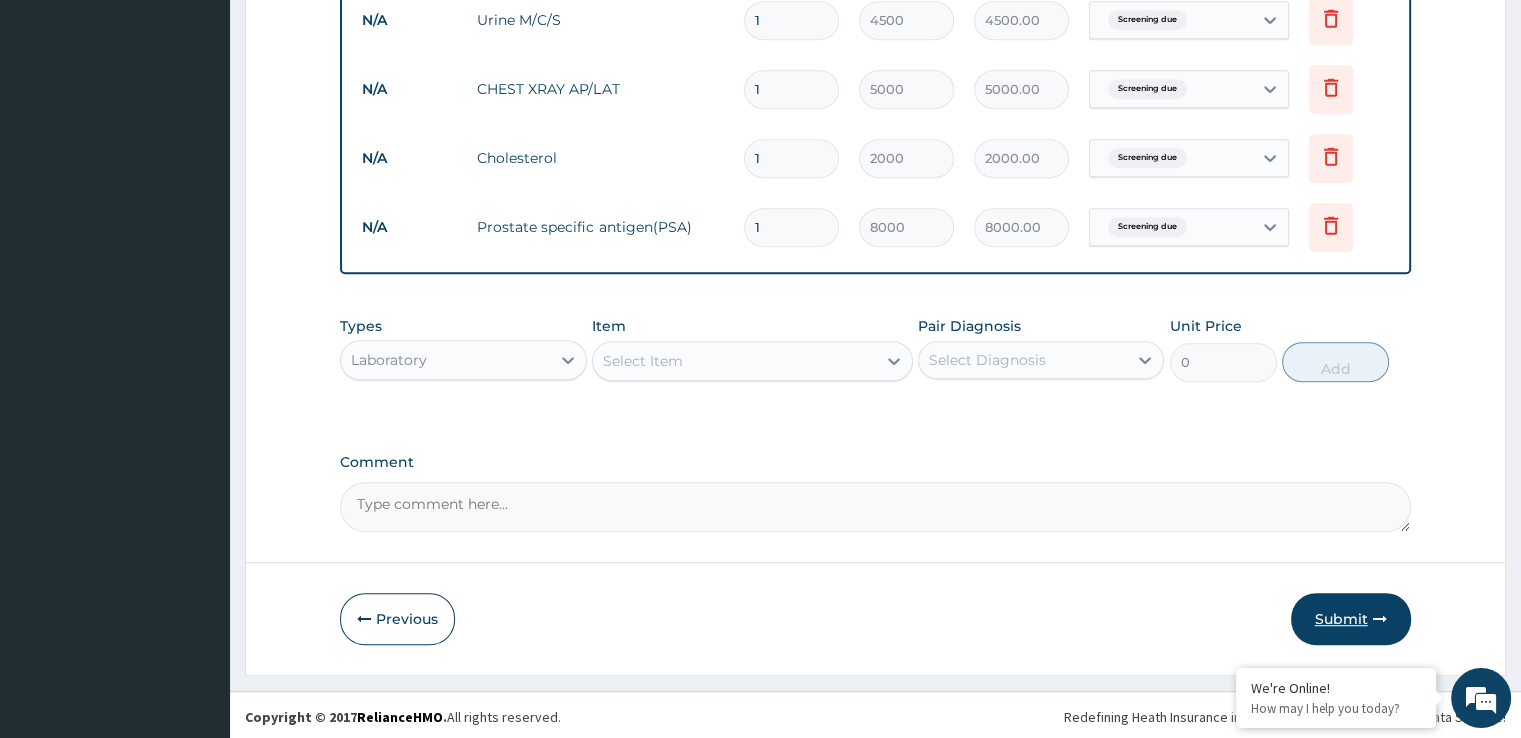 click on "Submit" at bounding box center [1351, 619] 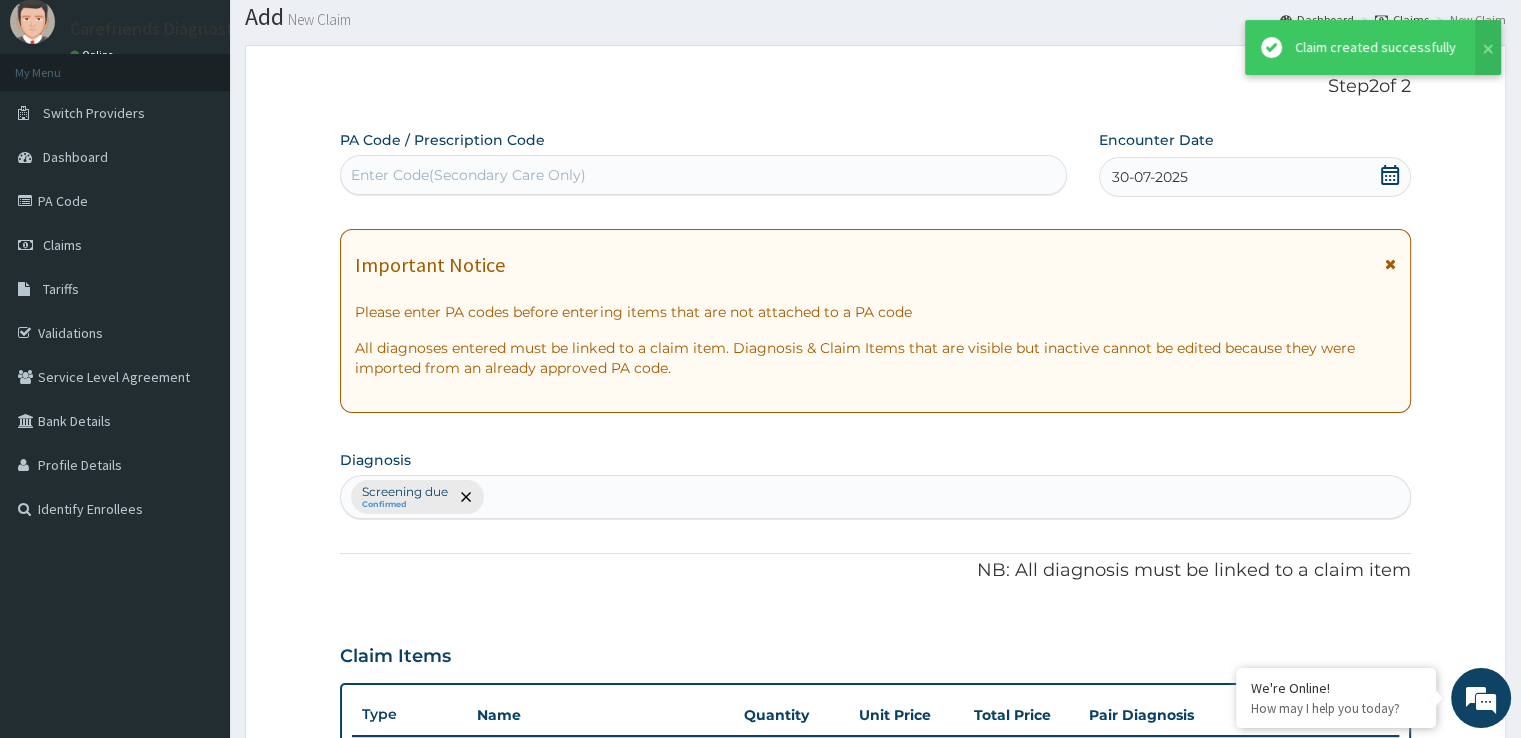 scroll, scrollTop: 1019, scrollLeft: 0, axis: vertical 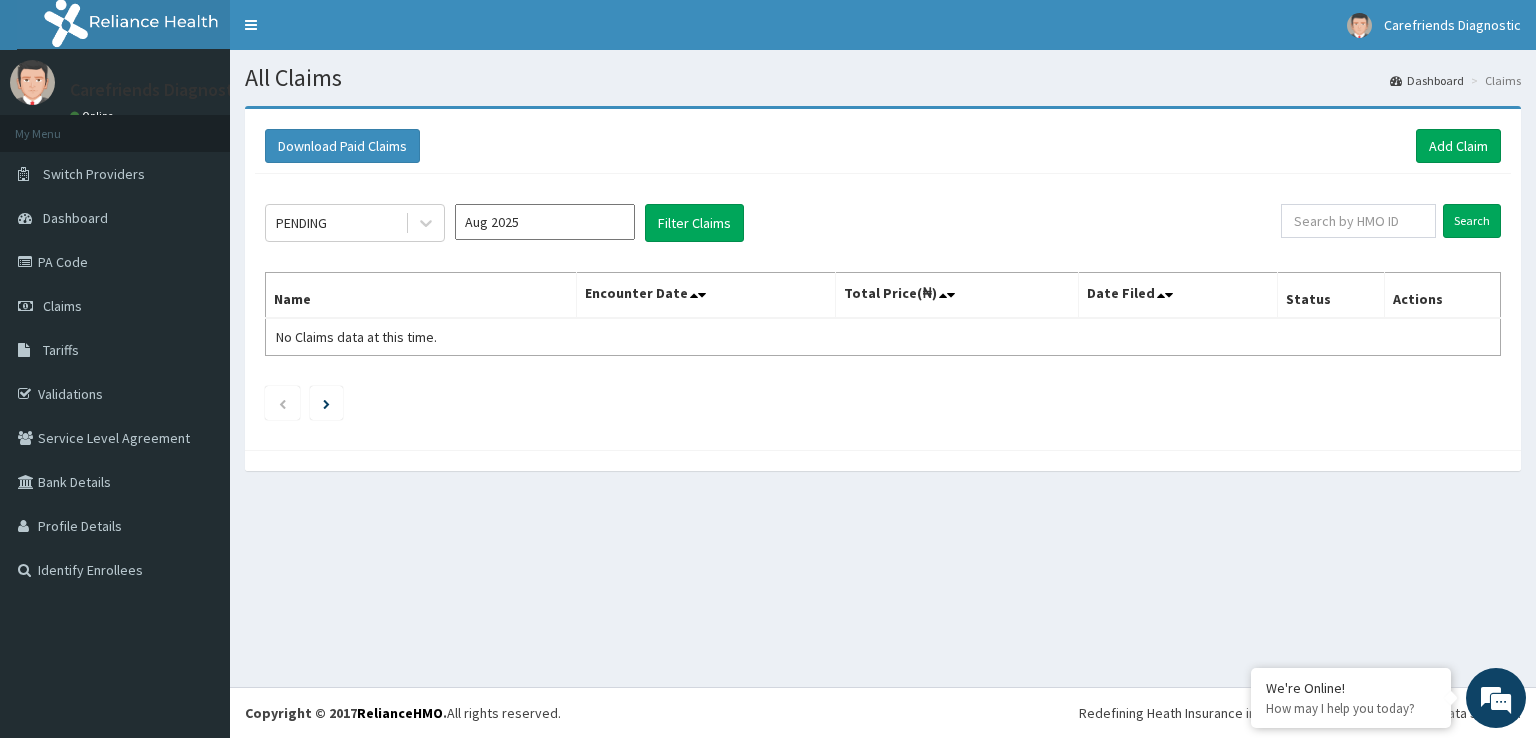 click on "Aug 2025" at bounding box center (545, 222) 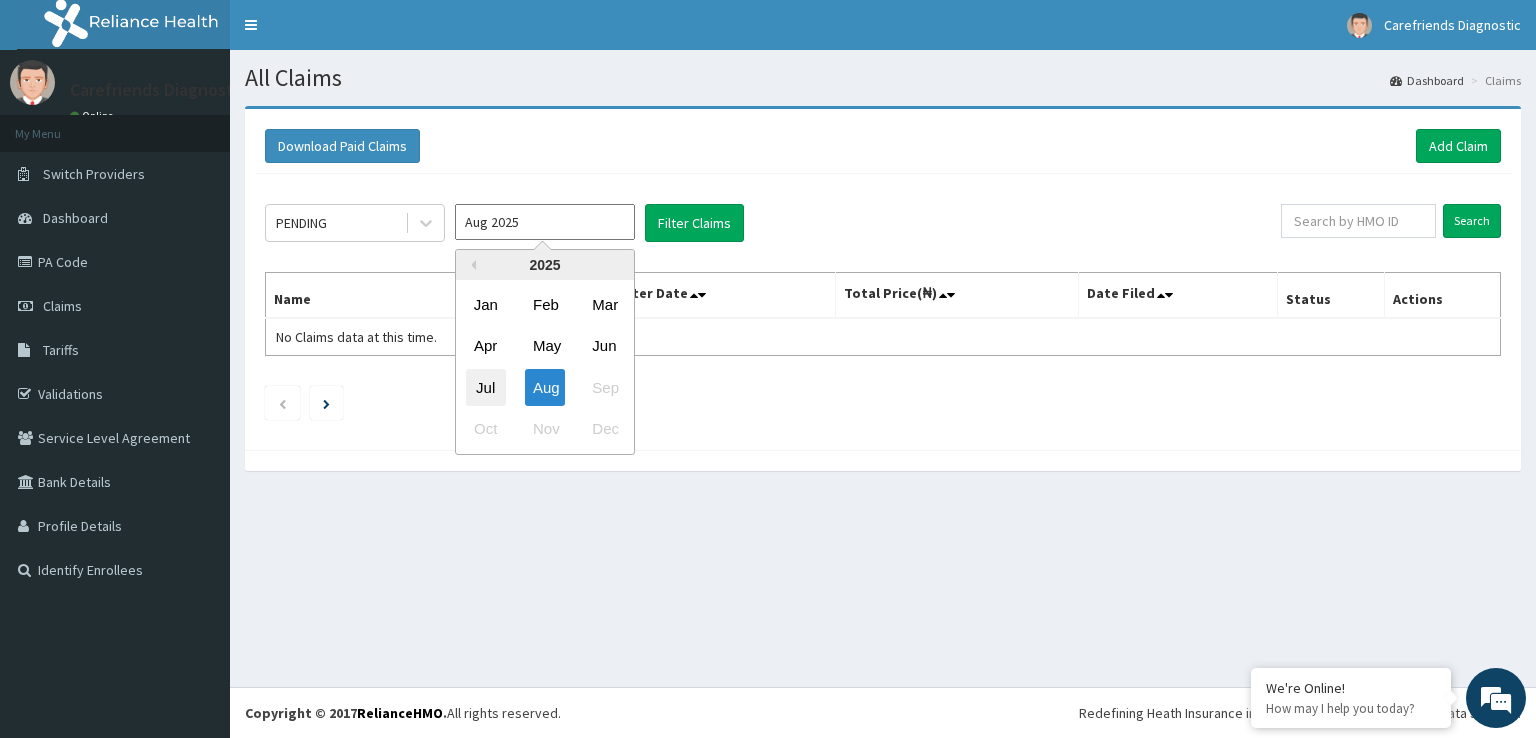 click on "Jul" at bounding box center (486, 387) 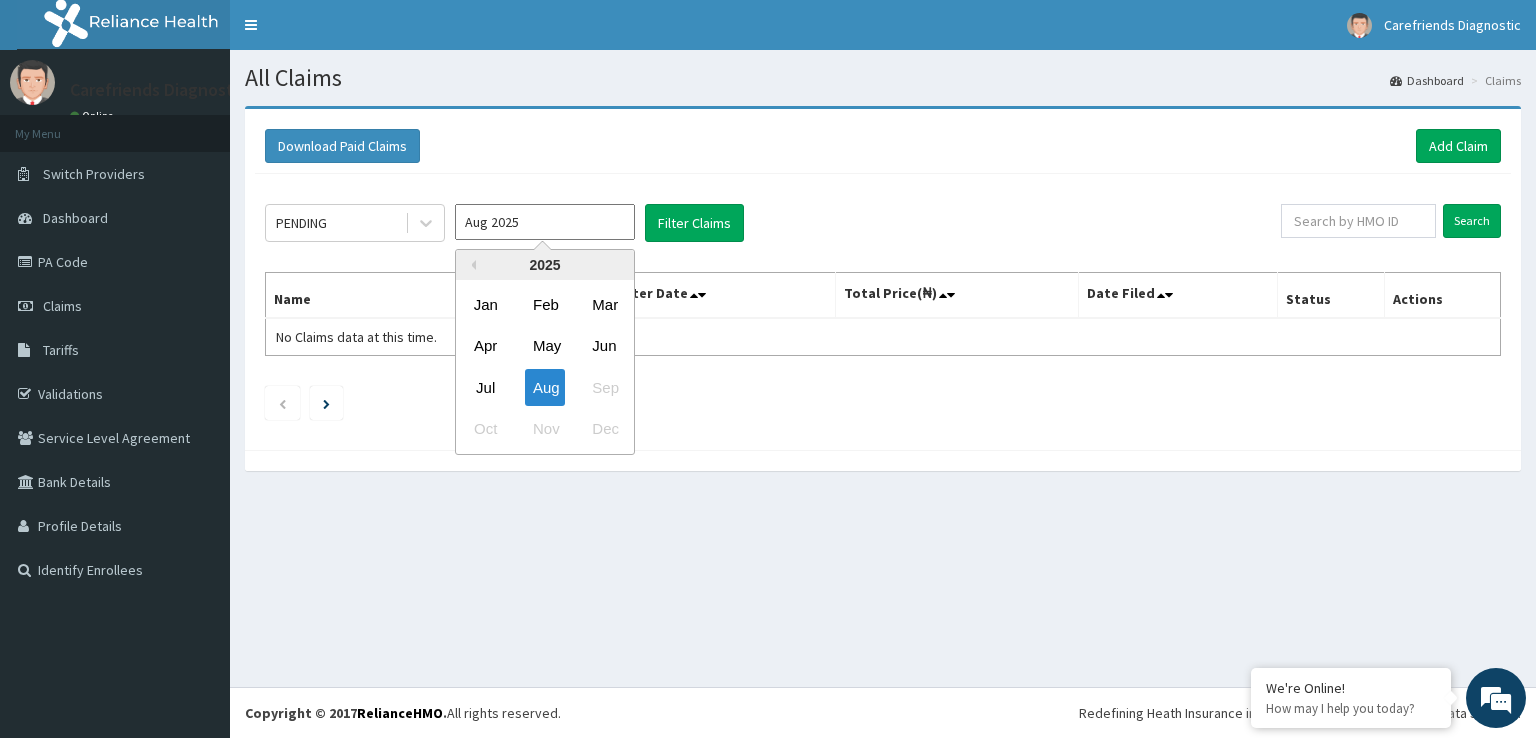 type on "Jul 2025" 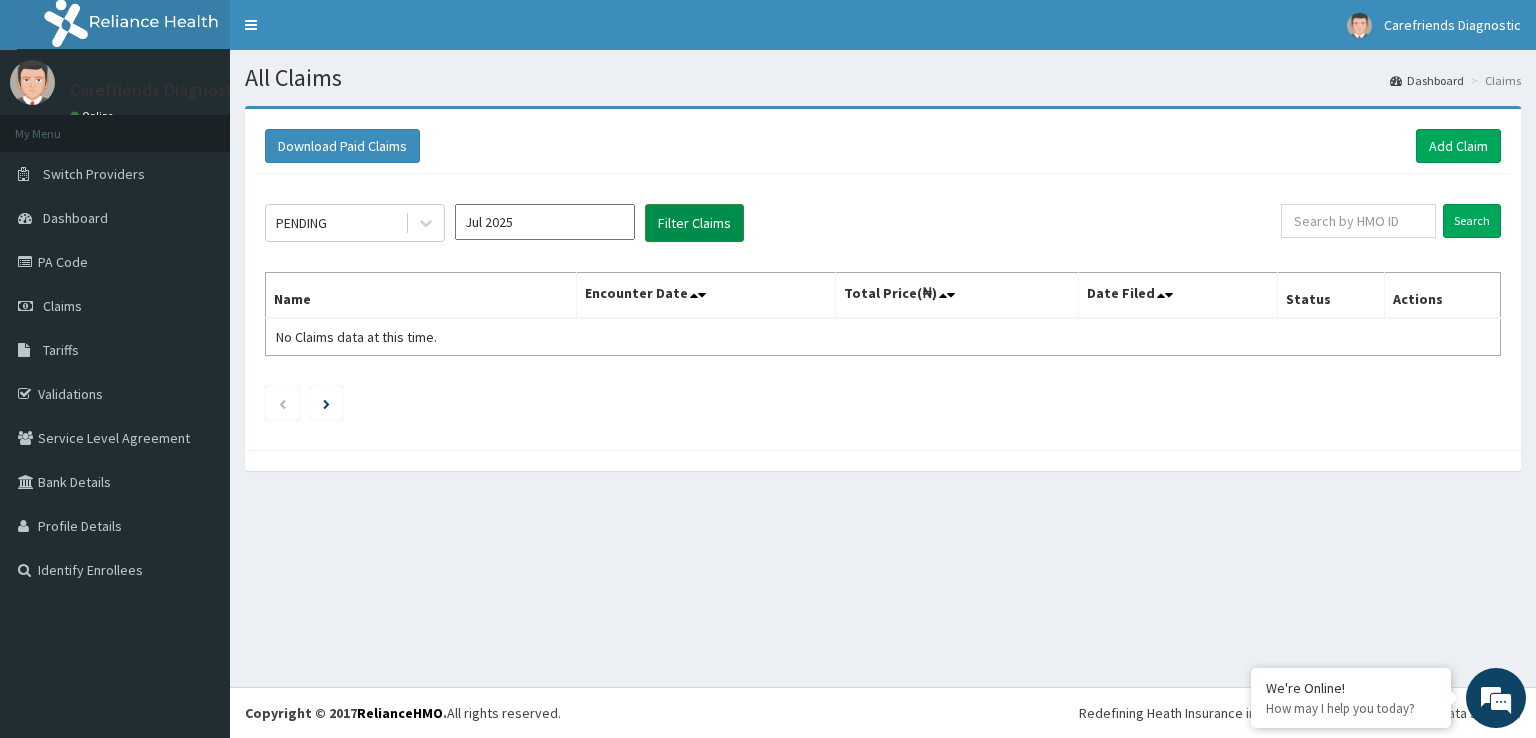 click on "Filter Claims" at bounding box center [694, 223] 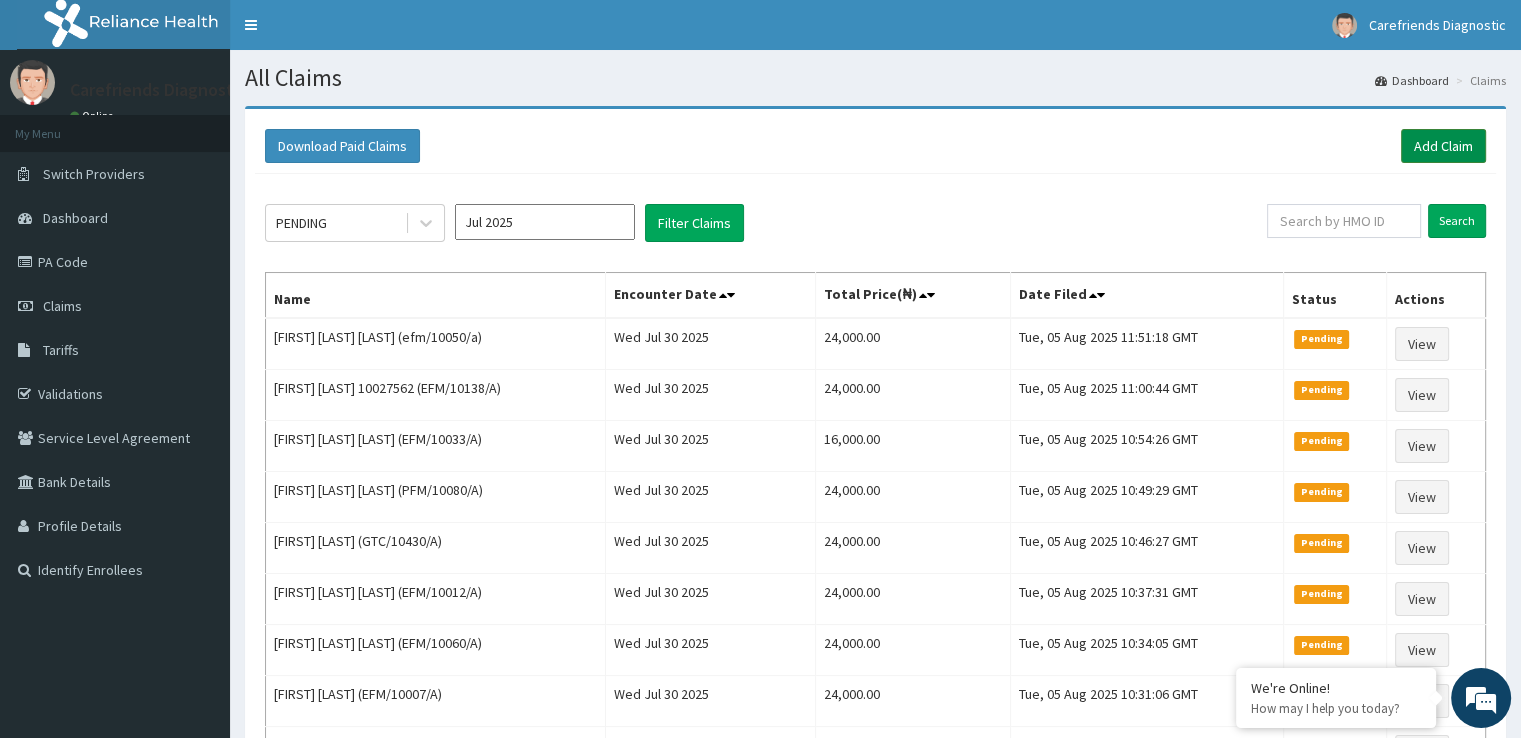 click on "Add Claim" at bounding box center (1443, 146) 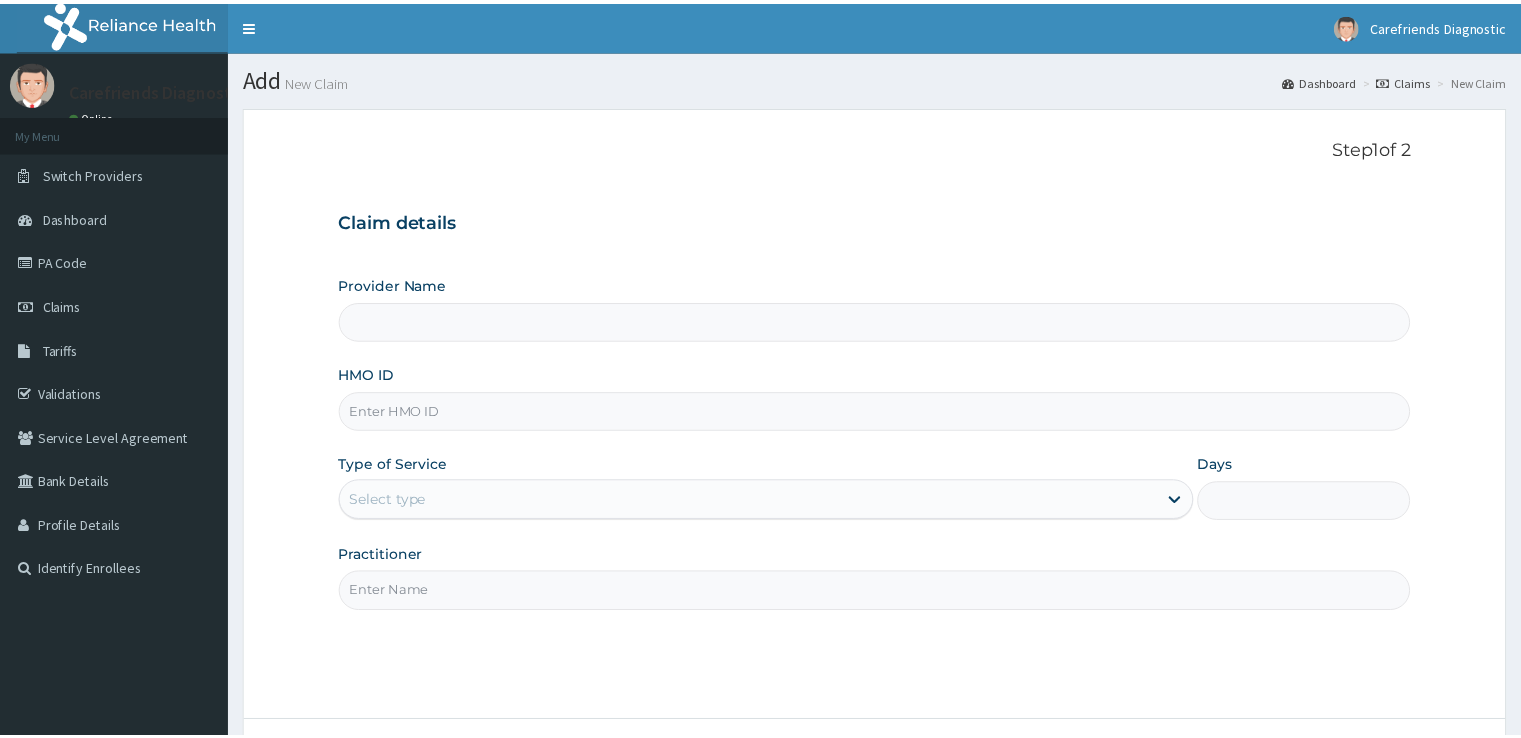 scroll, scrollTop: 0, scrollLeft: 0, axis: both 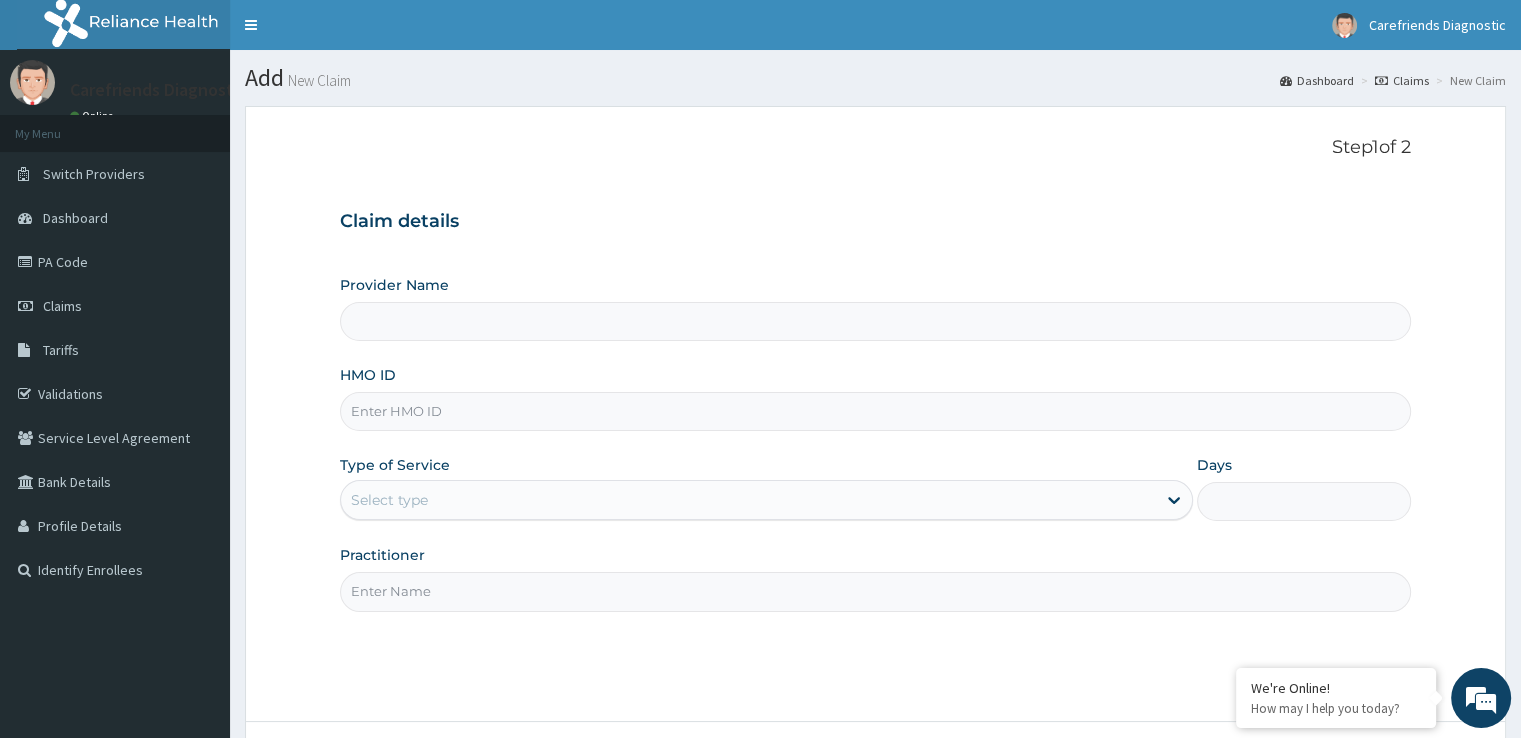 type on "Carefriends diagnostics" 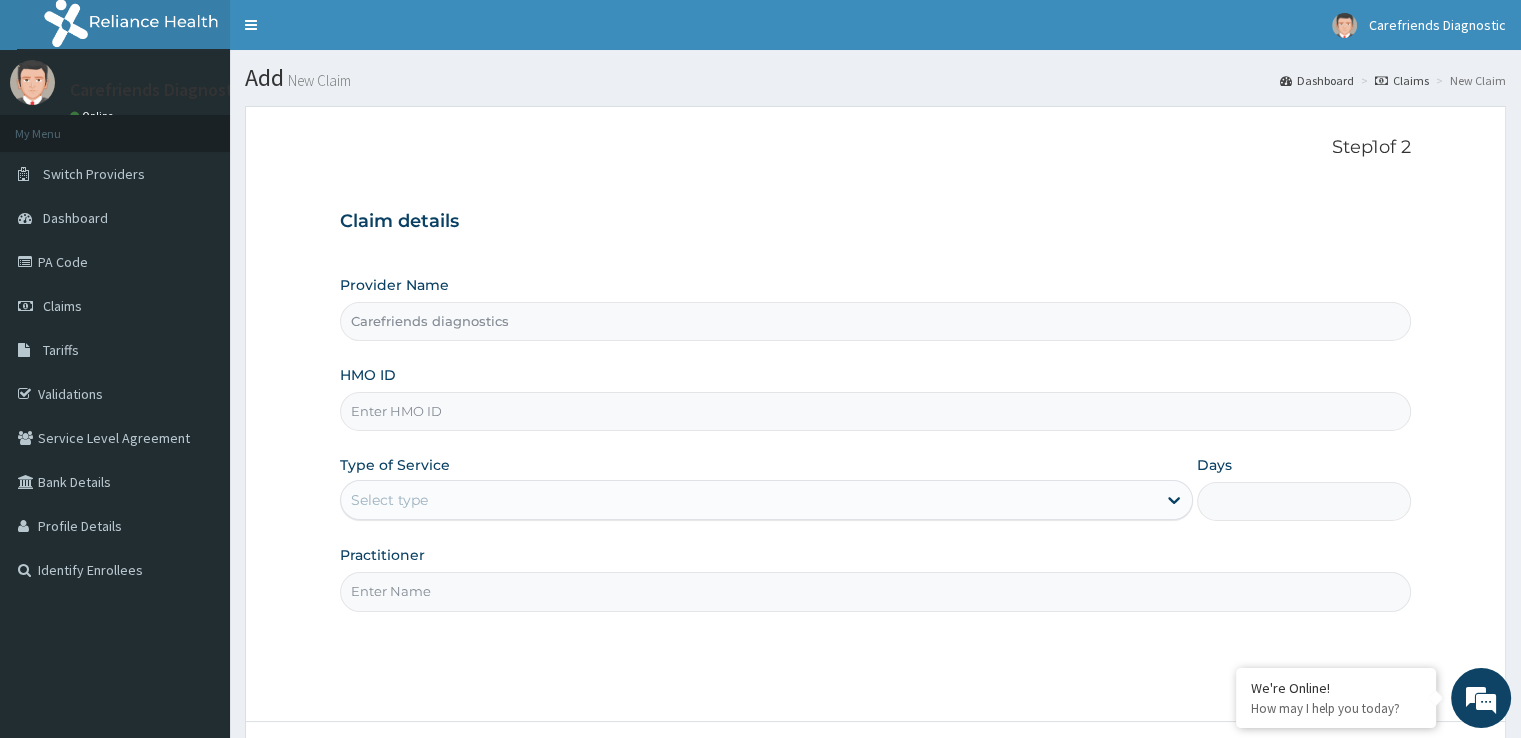 click on "HMO ID" at bounding box center [875, 411] 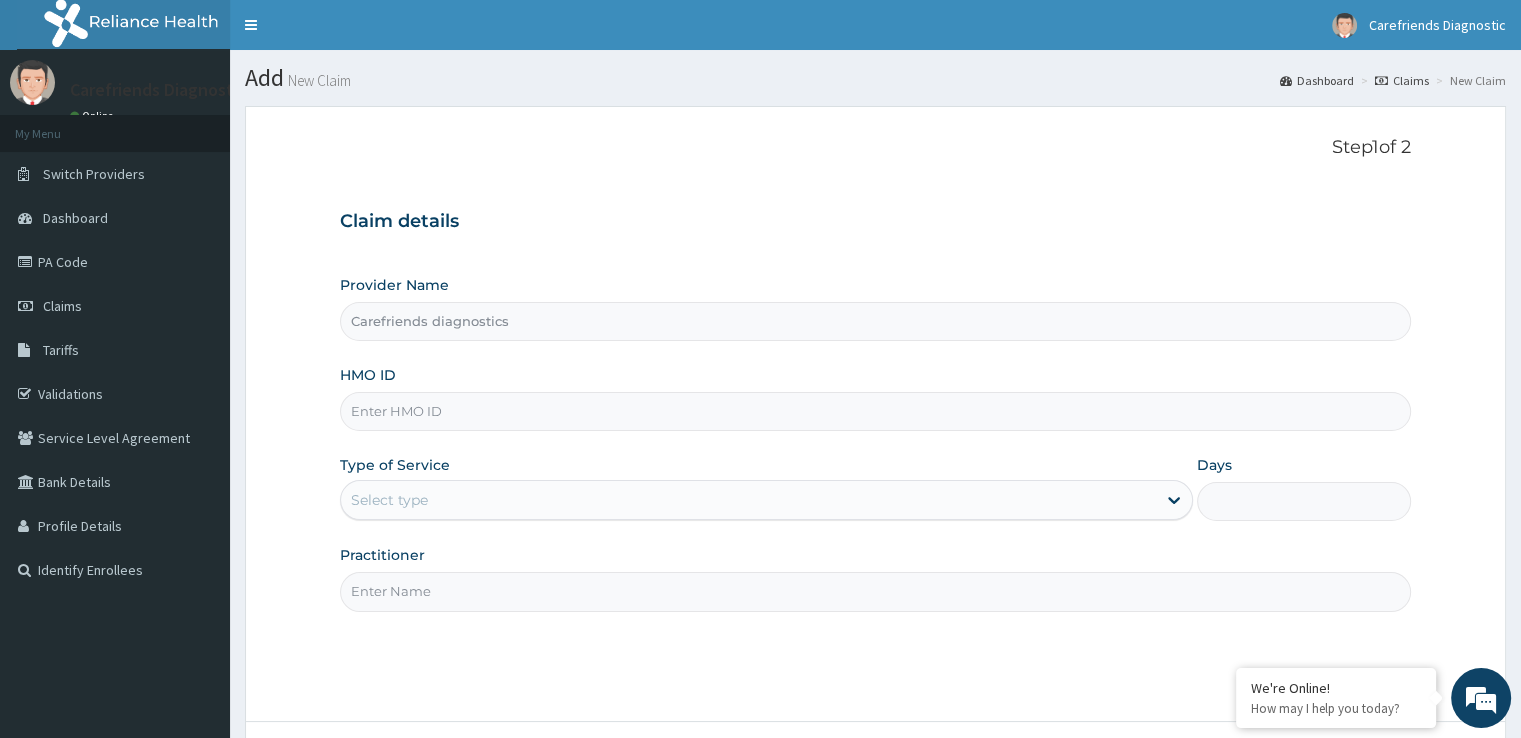 scroll, scrollTop: 0, scrollLeft: 0, axis: both 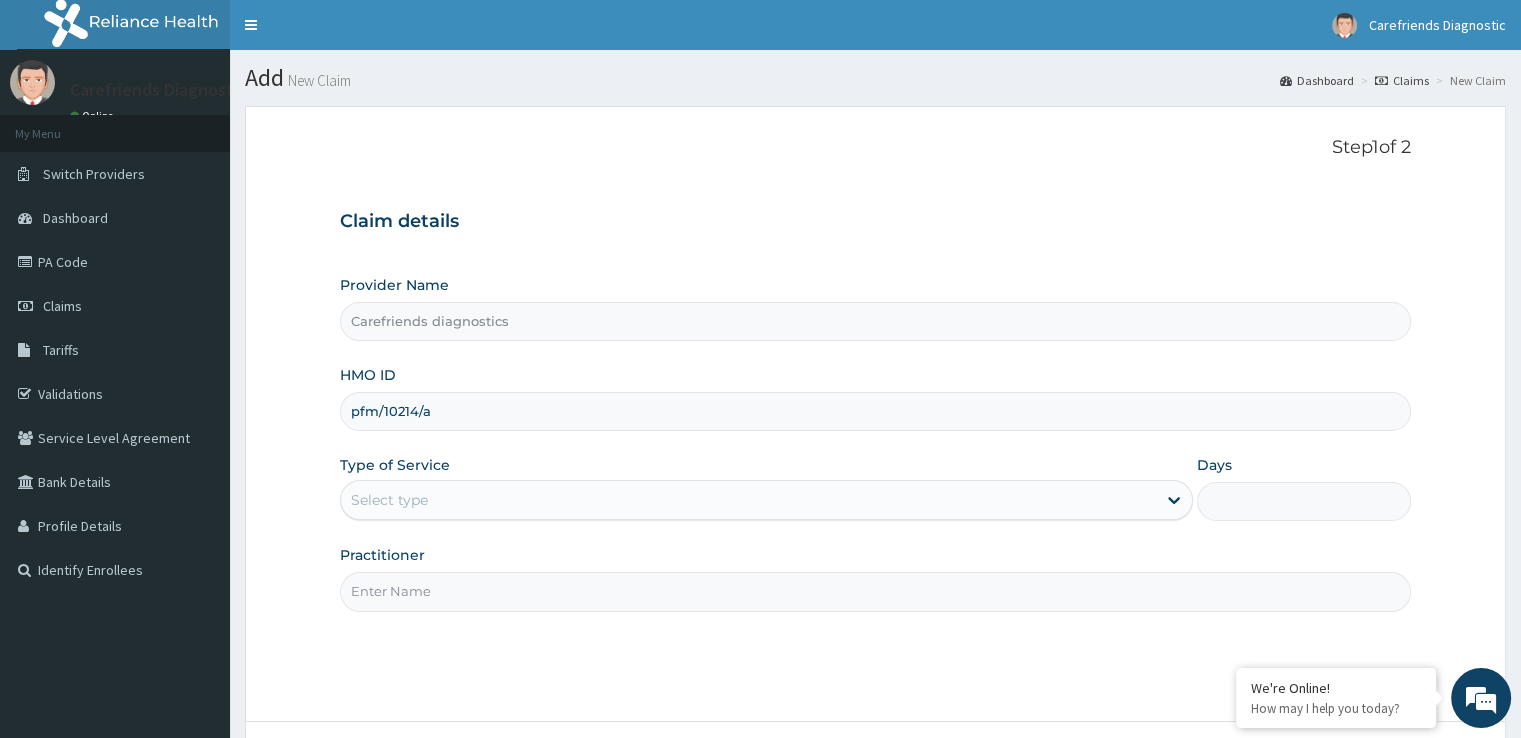 type on "pfm/10214/a" 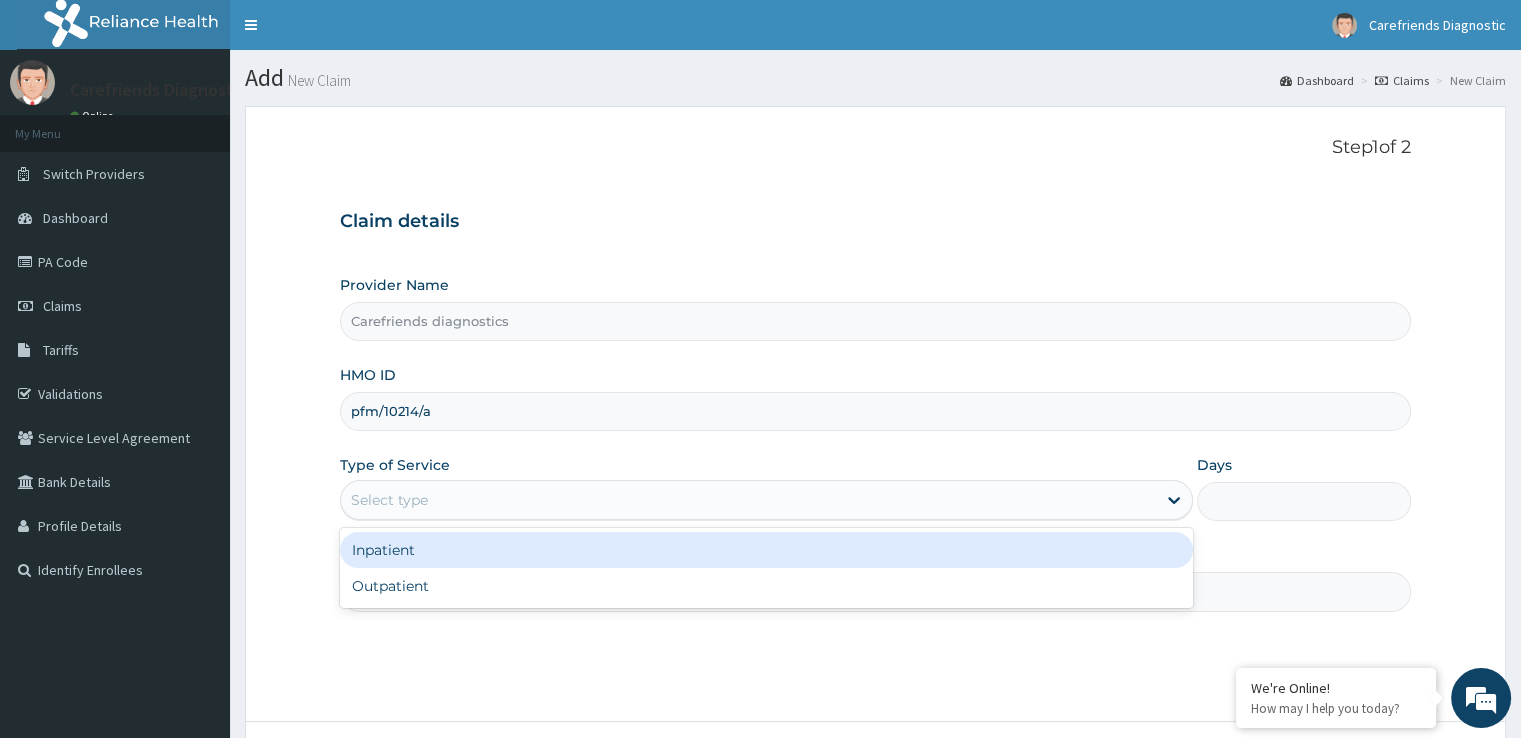 click on "Select type" at bounding box center (748, 500) 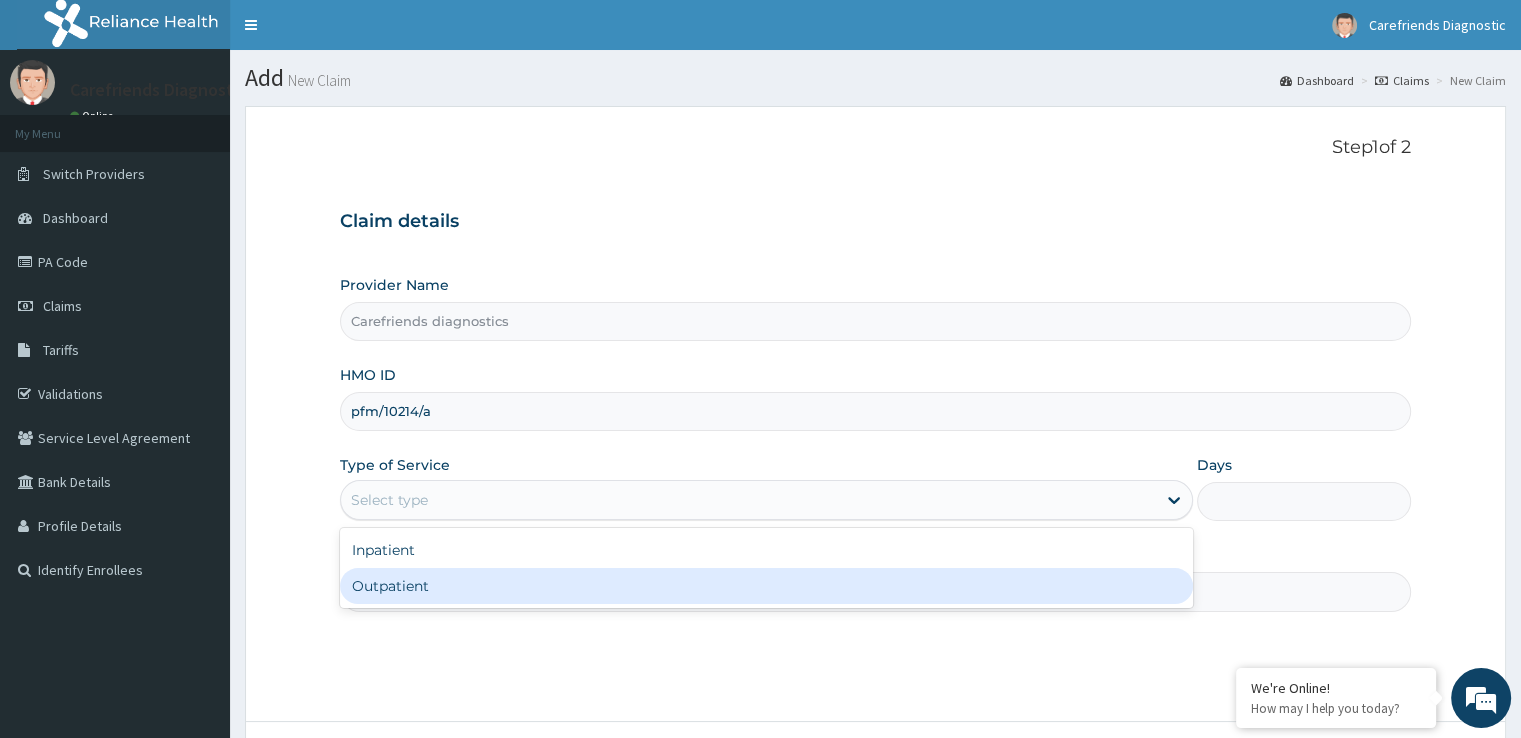 click on "Outpatient" at bounding box center [766, 586] 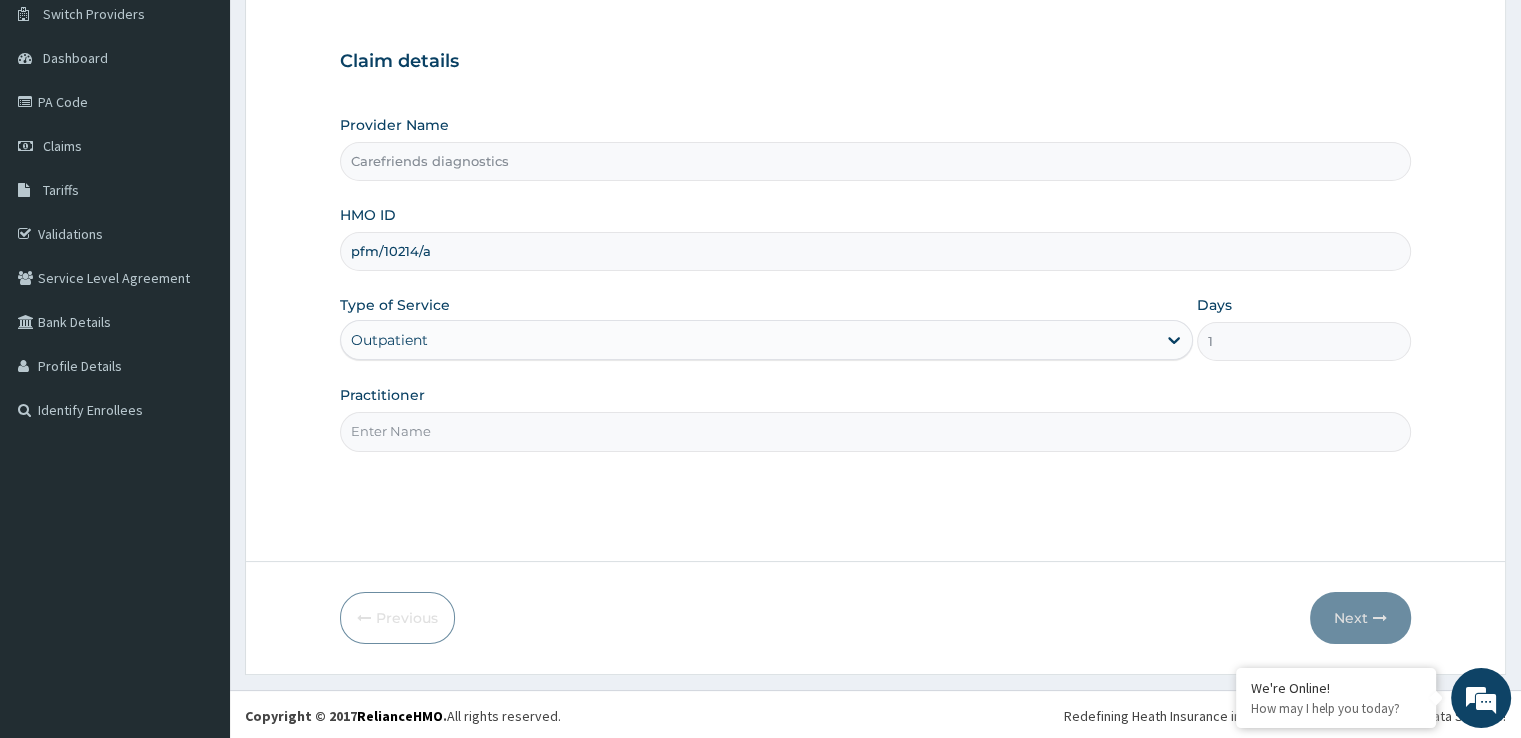 scroll, scrollTop: 162, scrollLeft: 0, axis: vertical 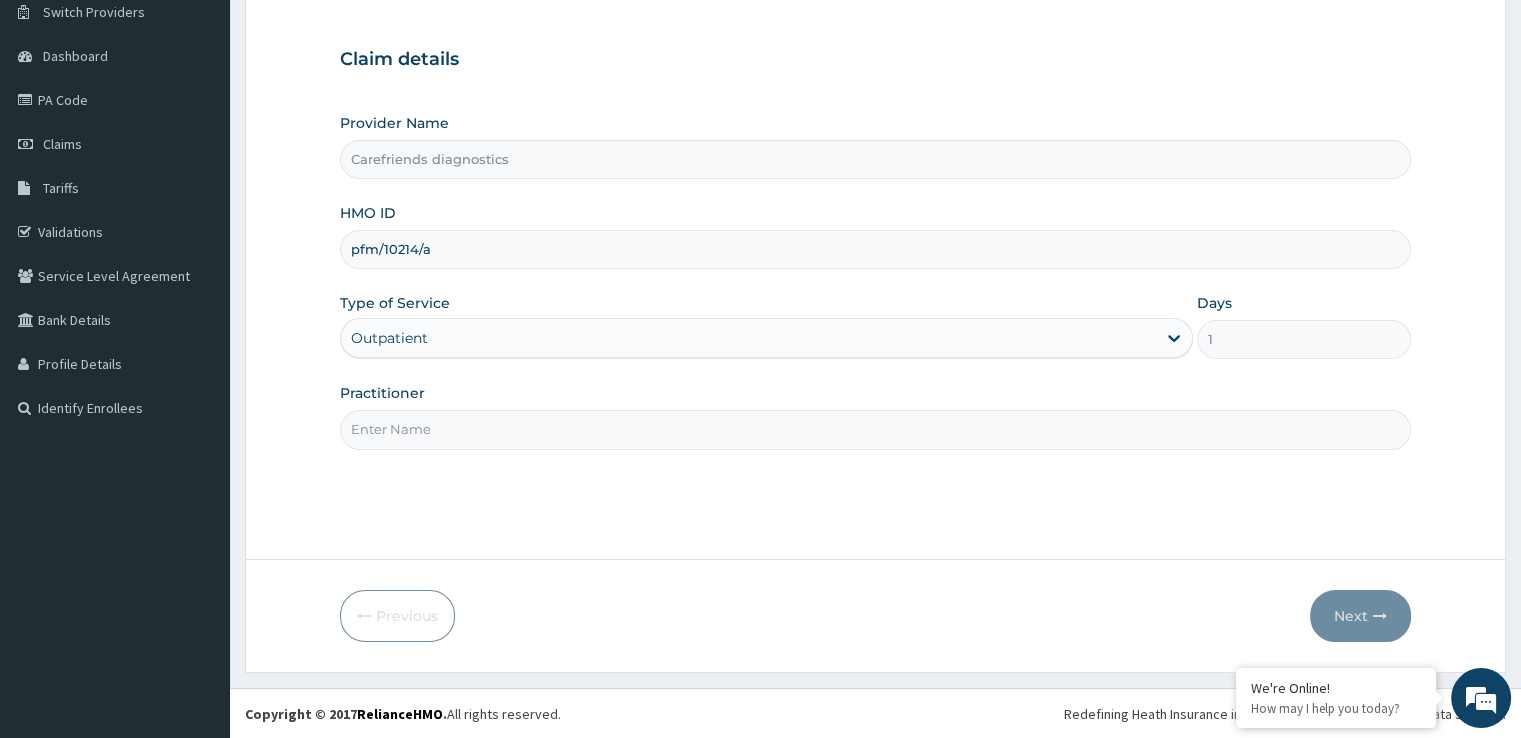 click on "Practitioner" at bounding box center (875, 429) 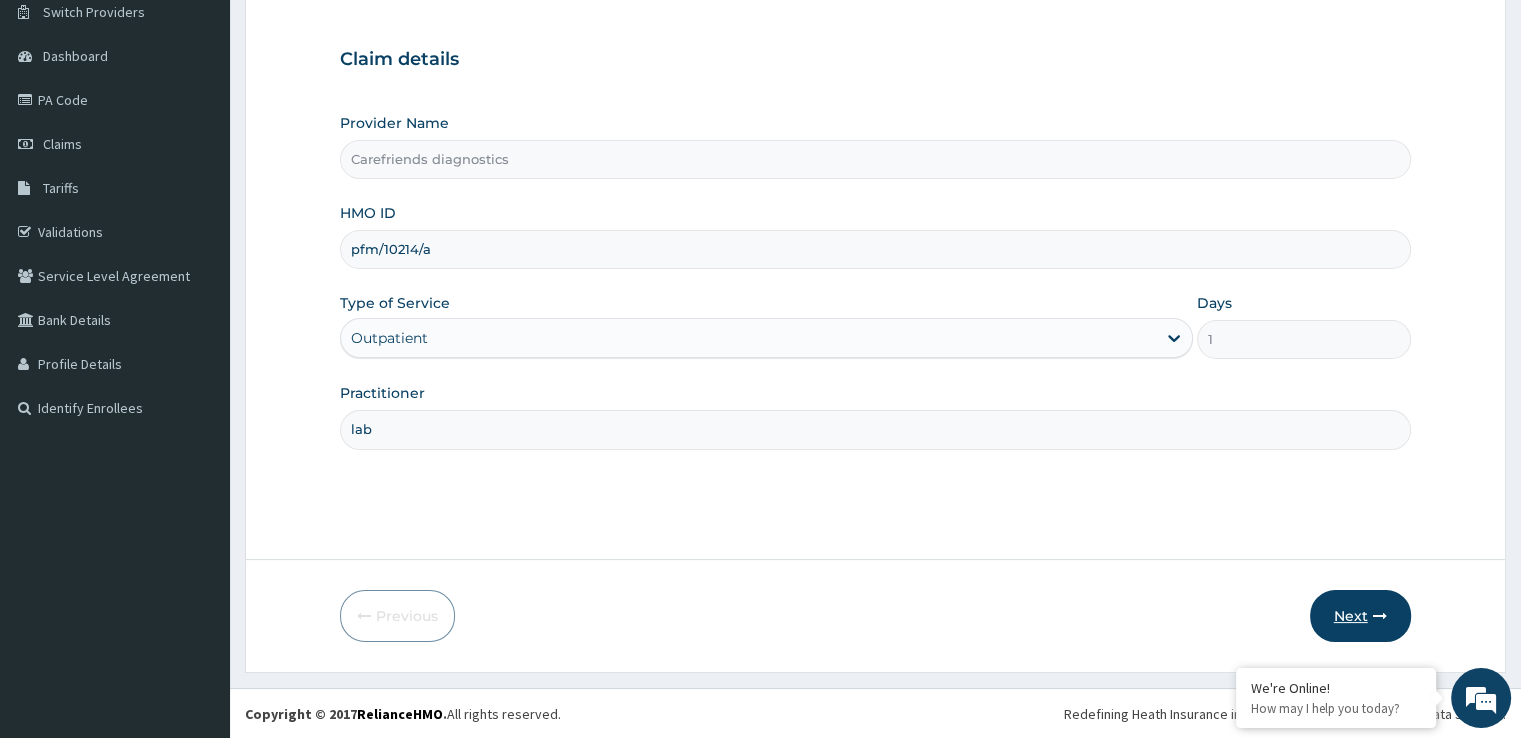 type on "lab" 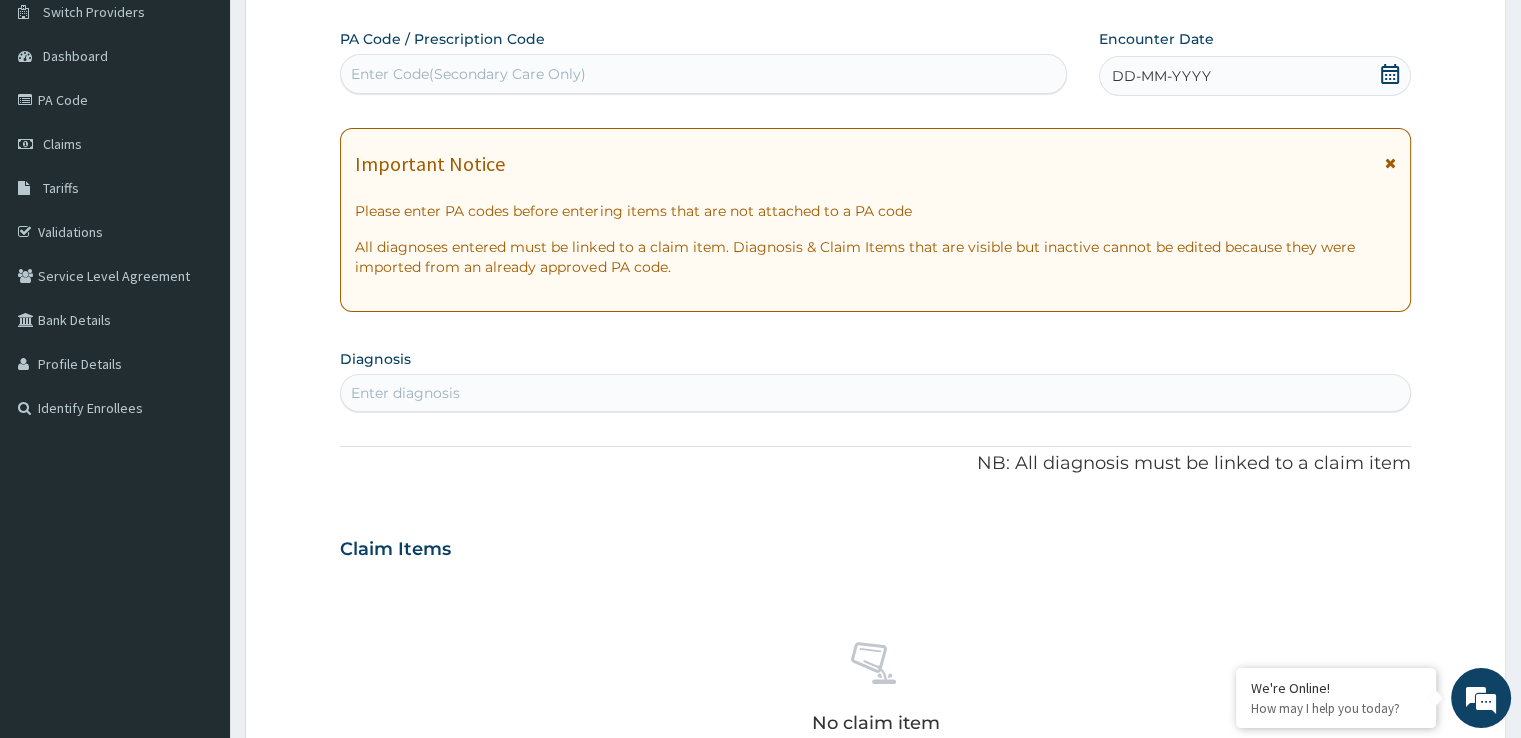 click on "DD-MM-YYYY" at bounding box center [1161, 76] 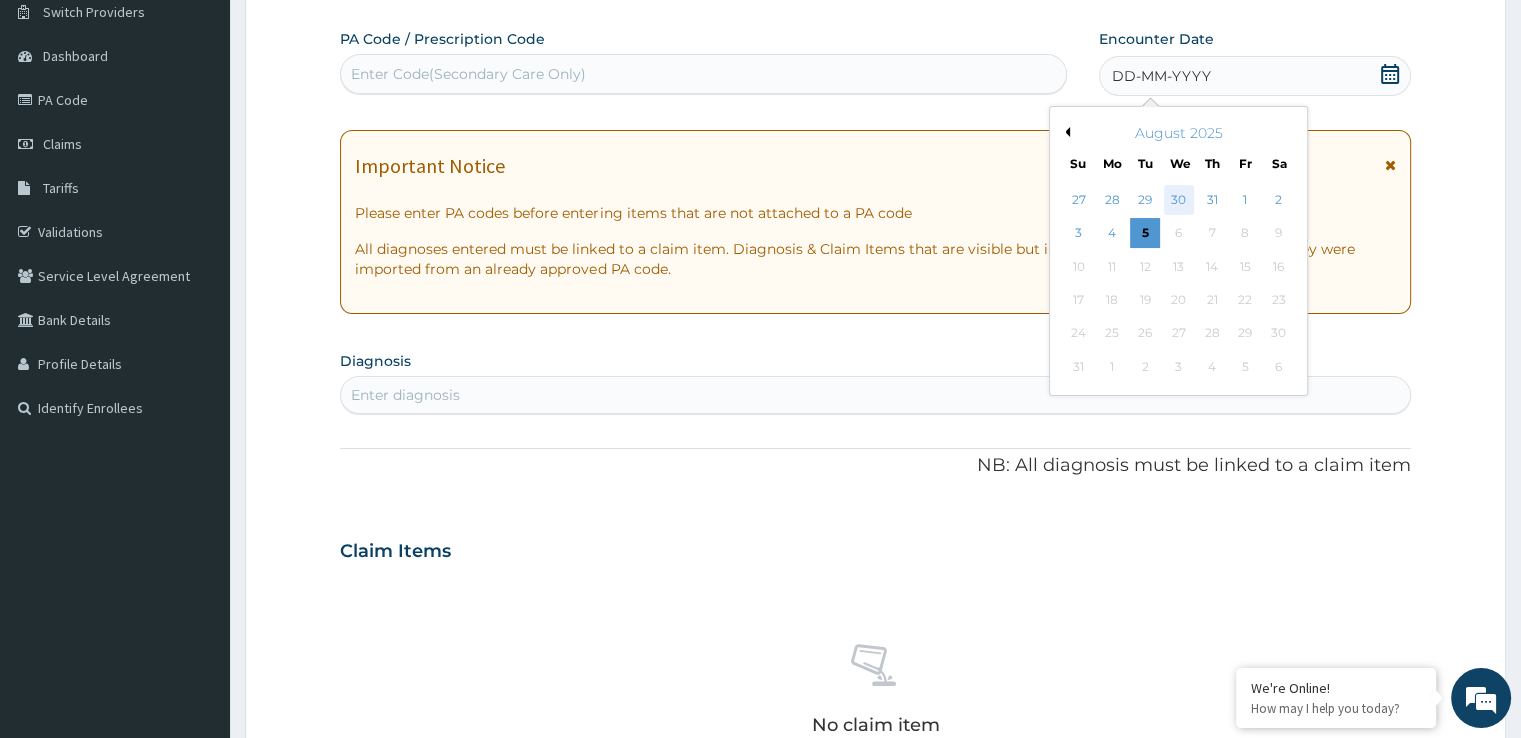 click on "30" at bounding box center [1179, 200] 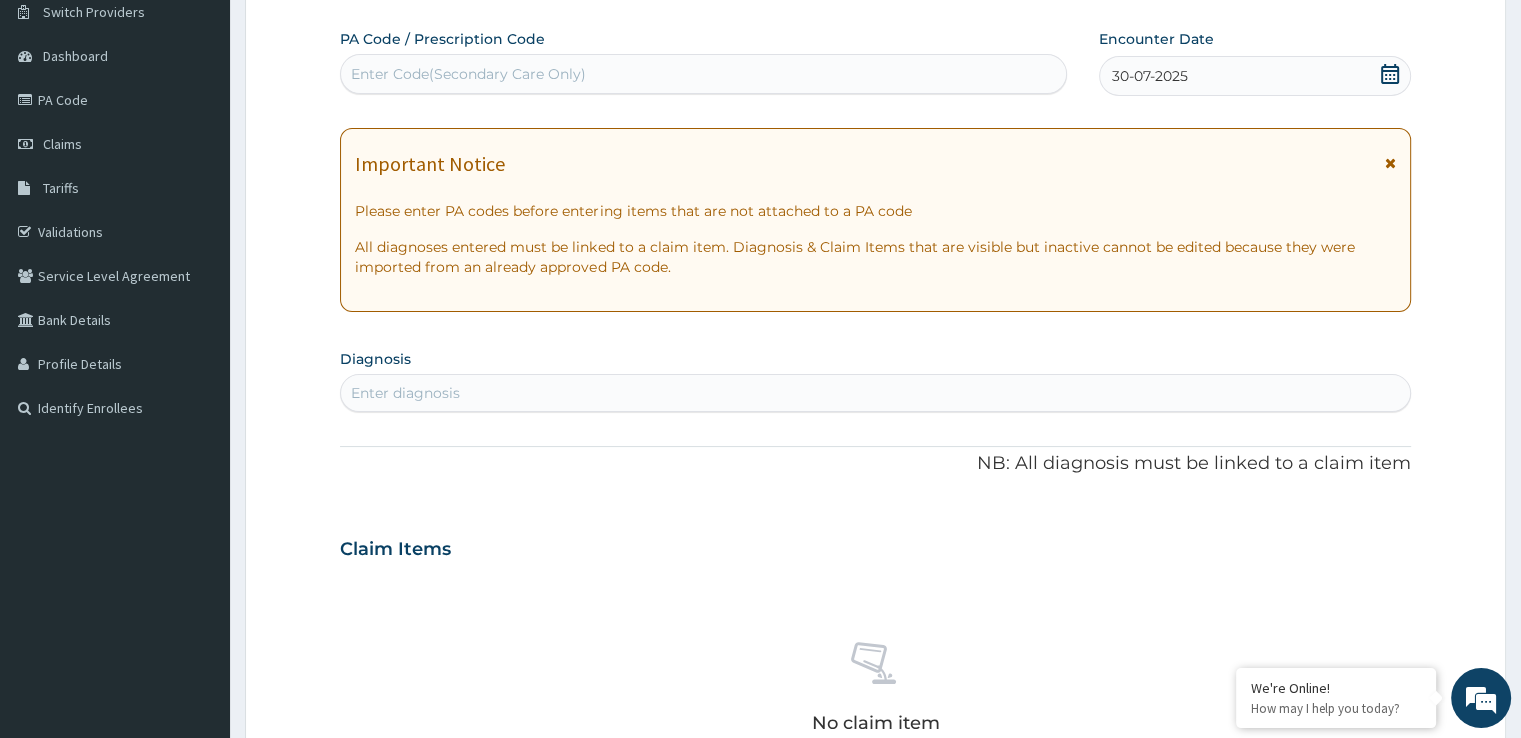 click on "Enter diagnosis" at bounding box center [875, 393] 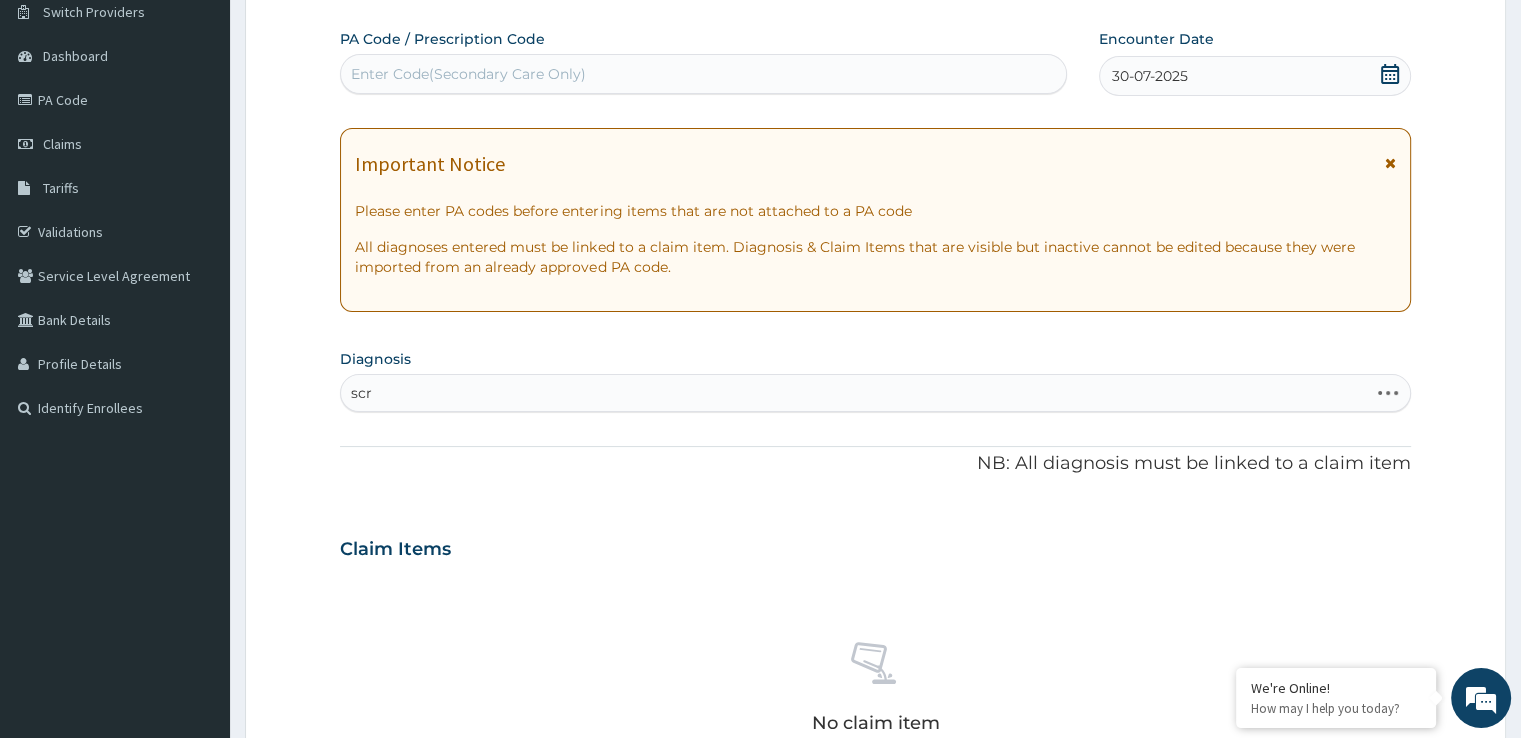 type on "scre" 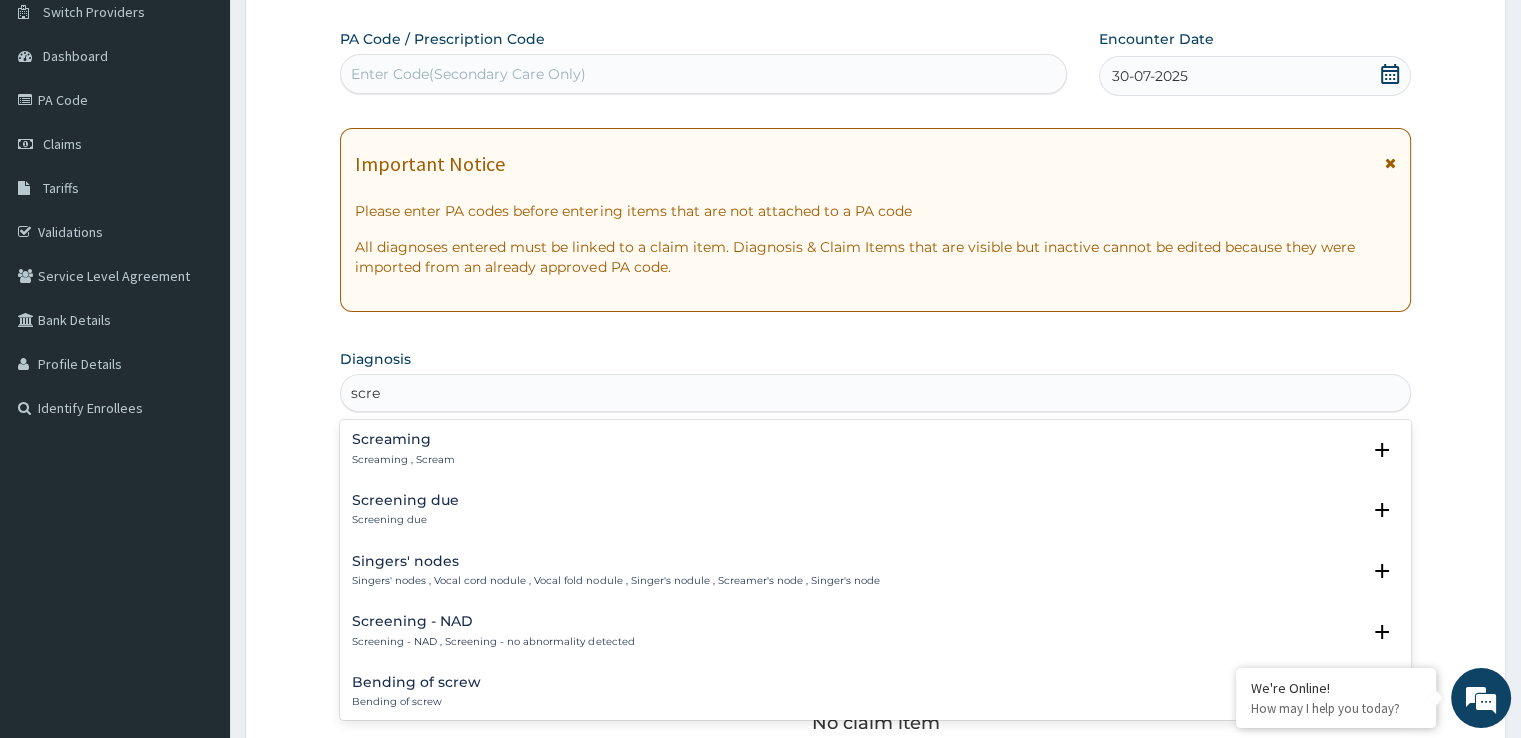 click on "Screening due Screening due" at bounding box center (875, 510) 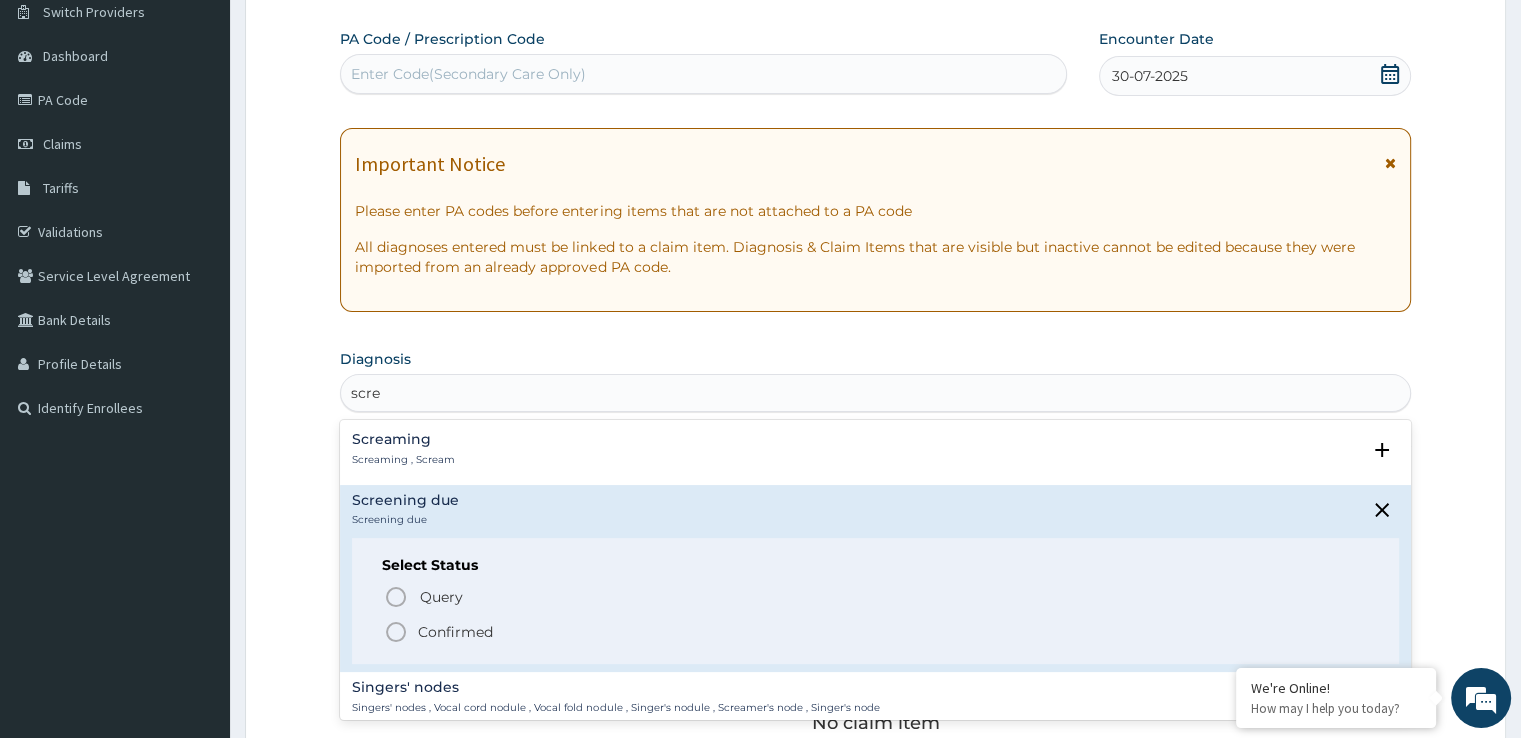 click on "Confirmed" at bounding box center (876, 632) 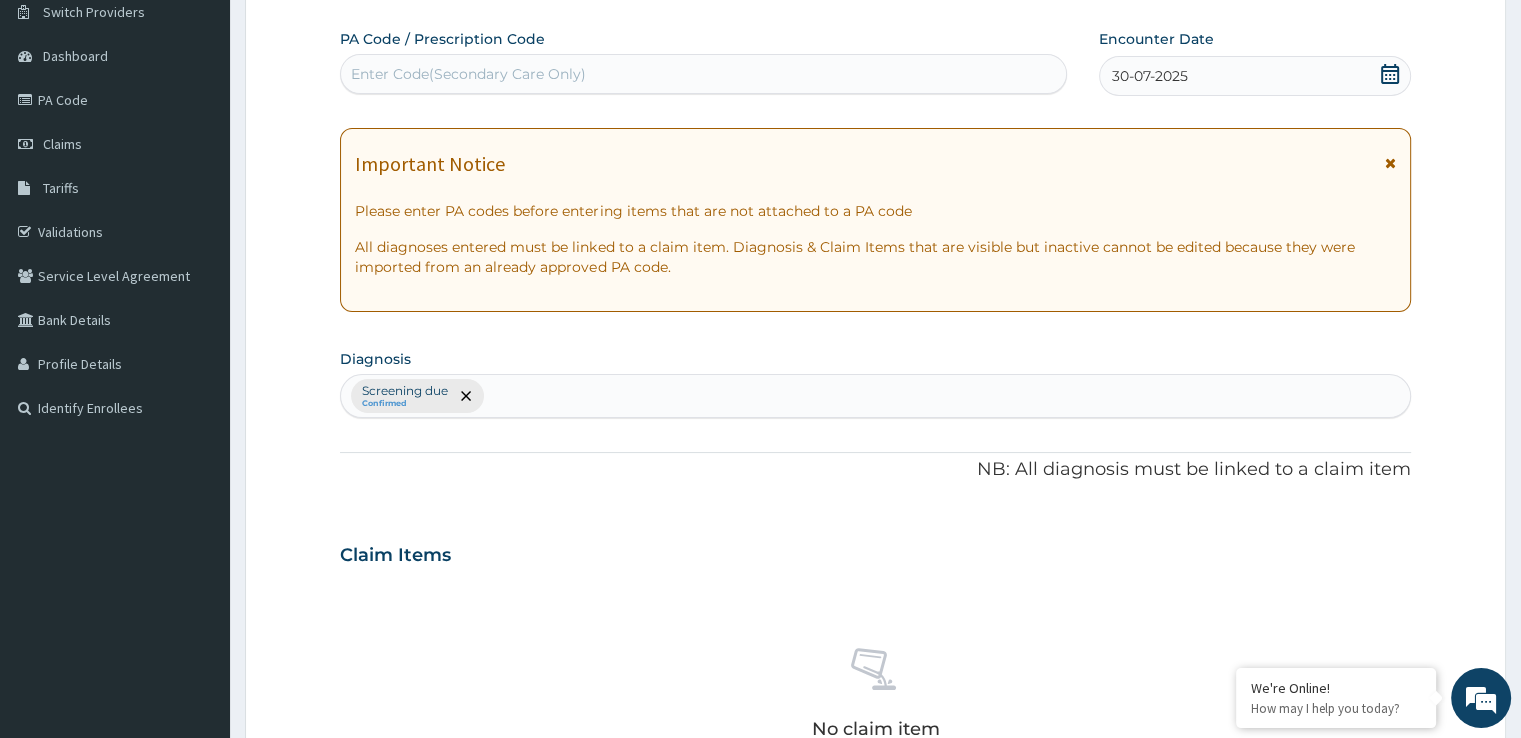 scroll, scrollTop: 702, scrollLeft: 0, axis: vertical 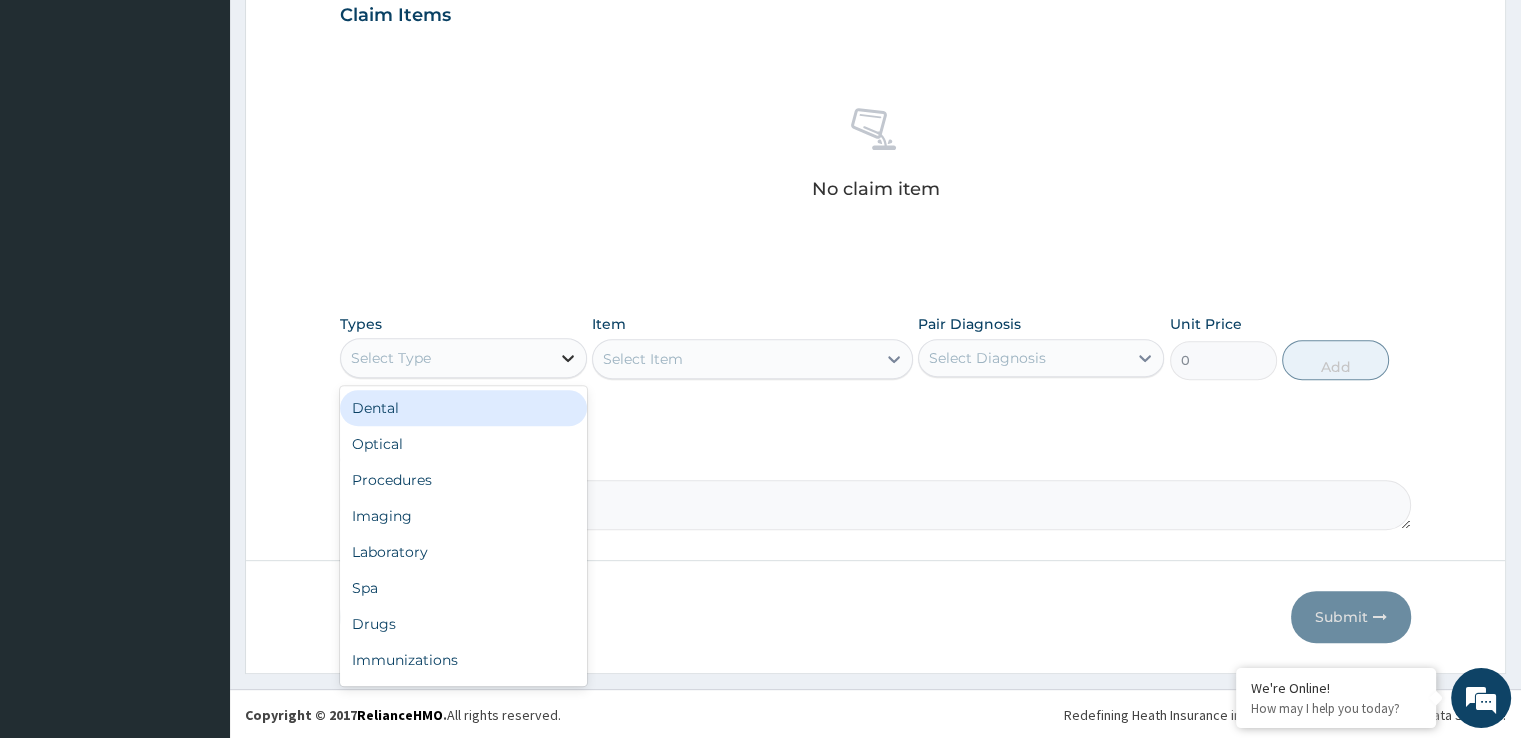 click at bounding box center (568, 358) 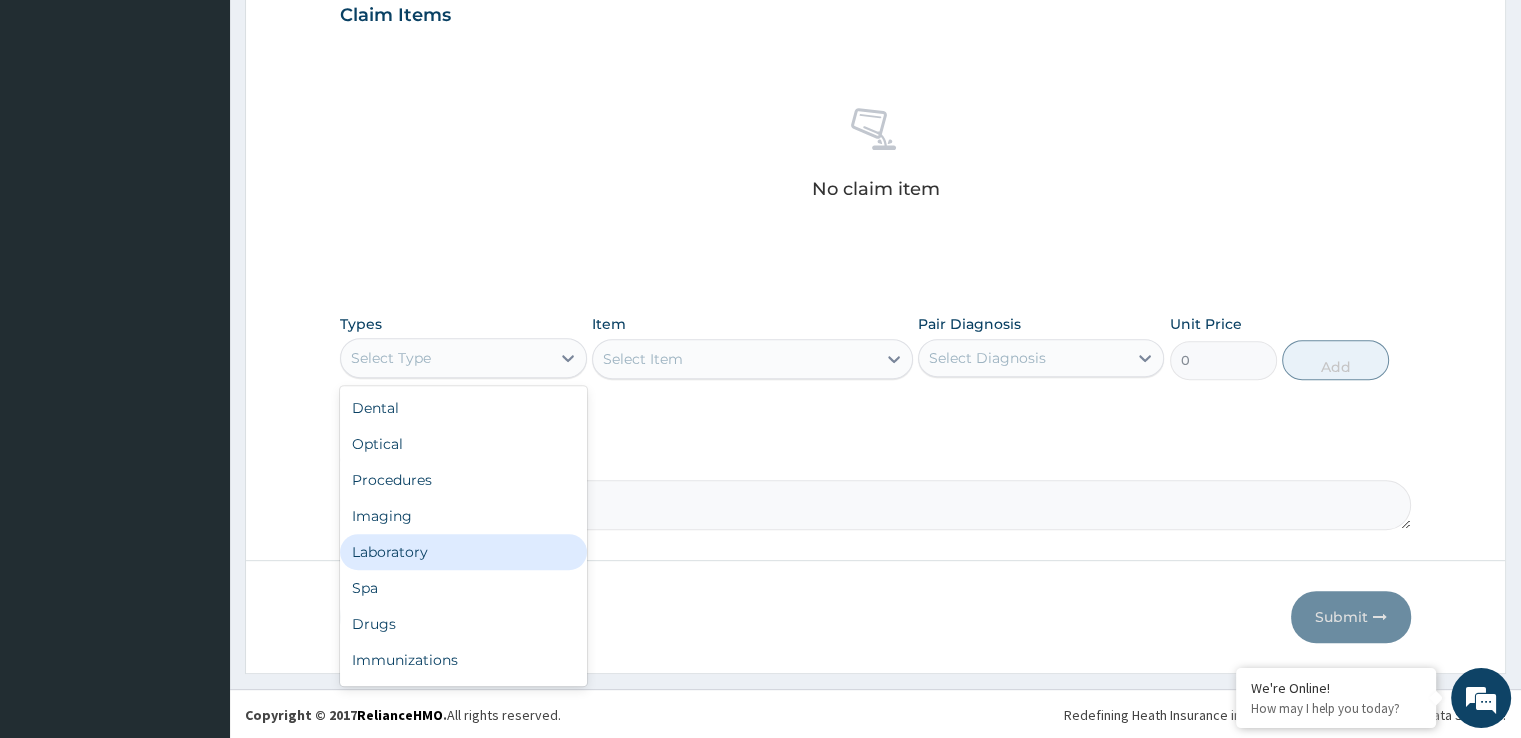 drag, startPoint x: 480, startPoint y: 552, endPoint x: 756, endPoint y: 431, distance: 301.35858 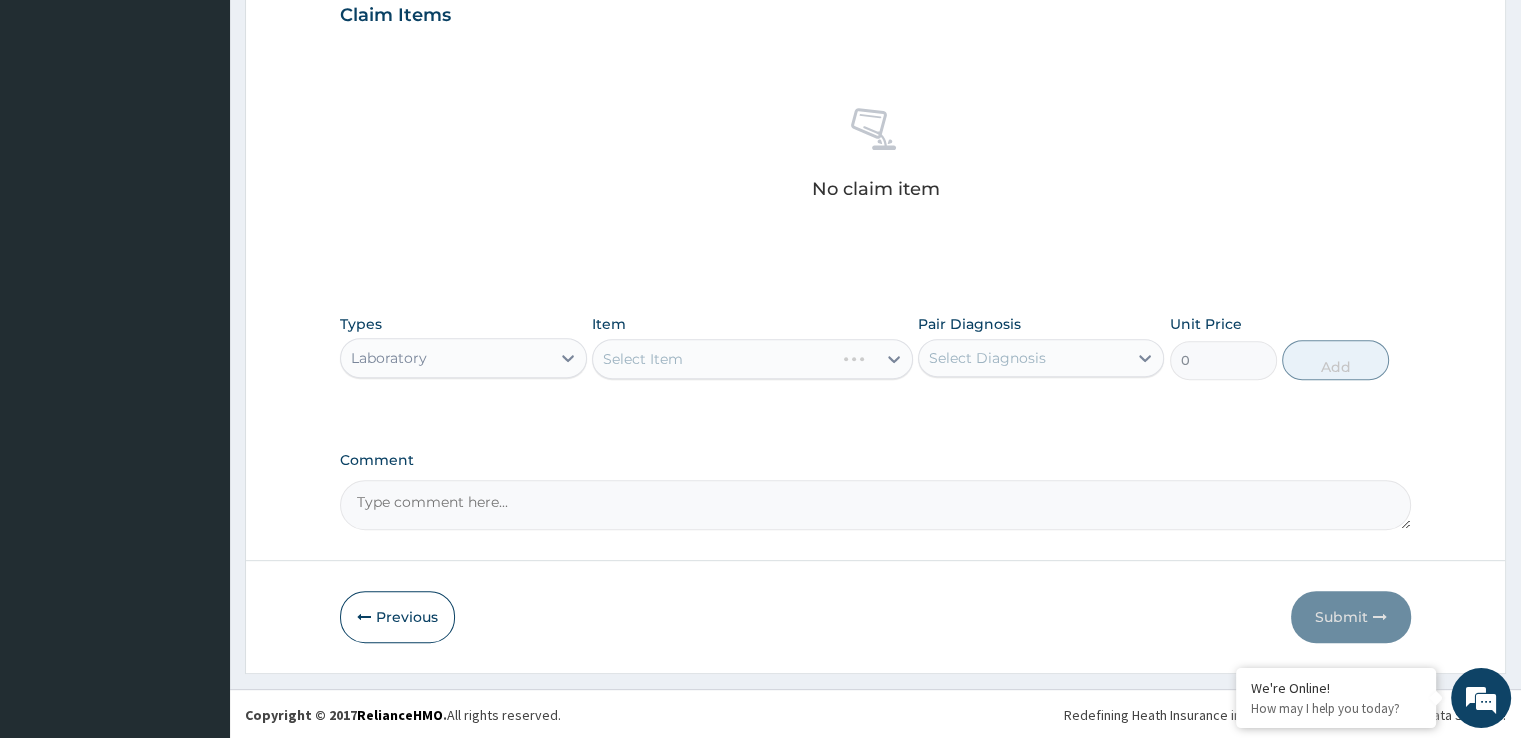 click on "Select Item" at bounding box center [752, 359] 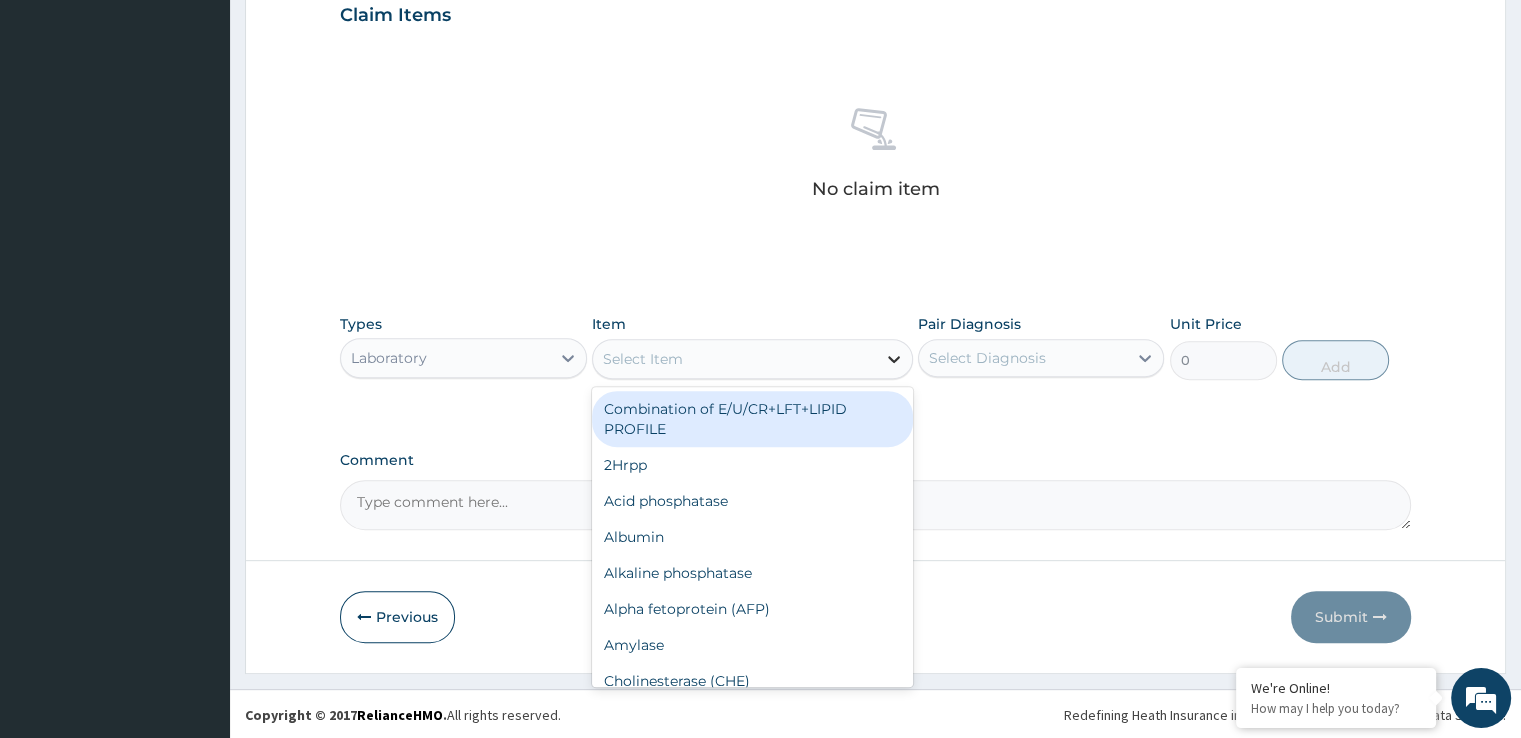 click 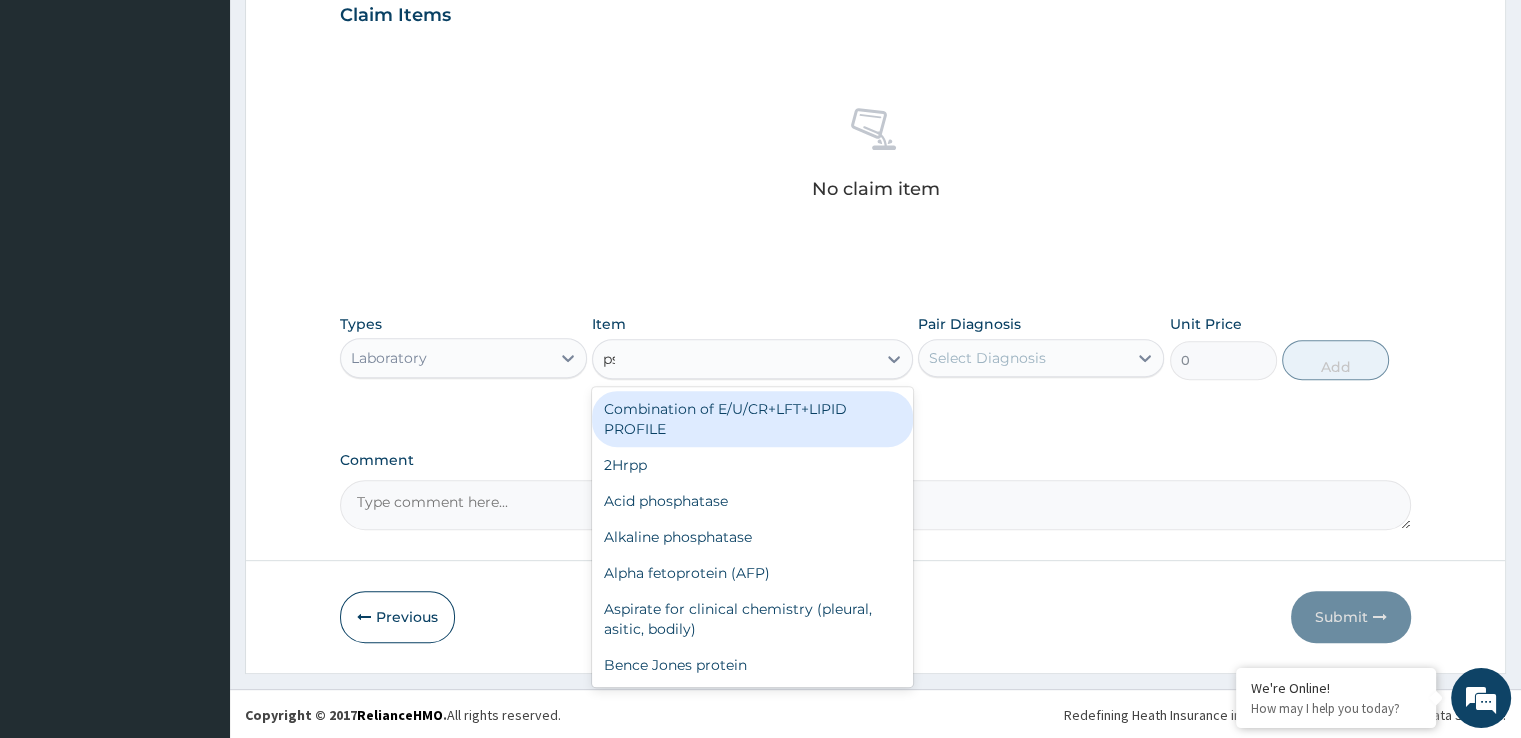 type on "psa" 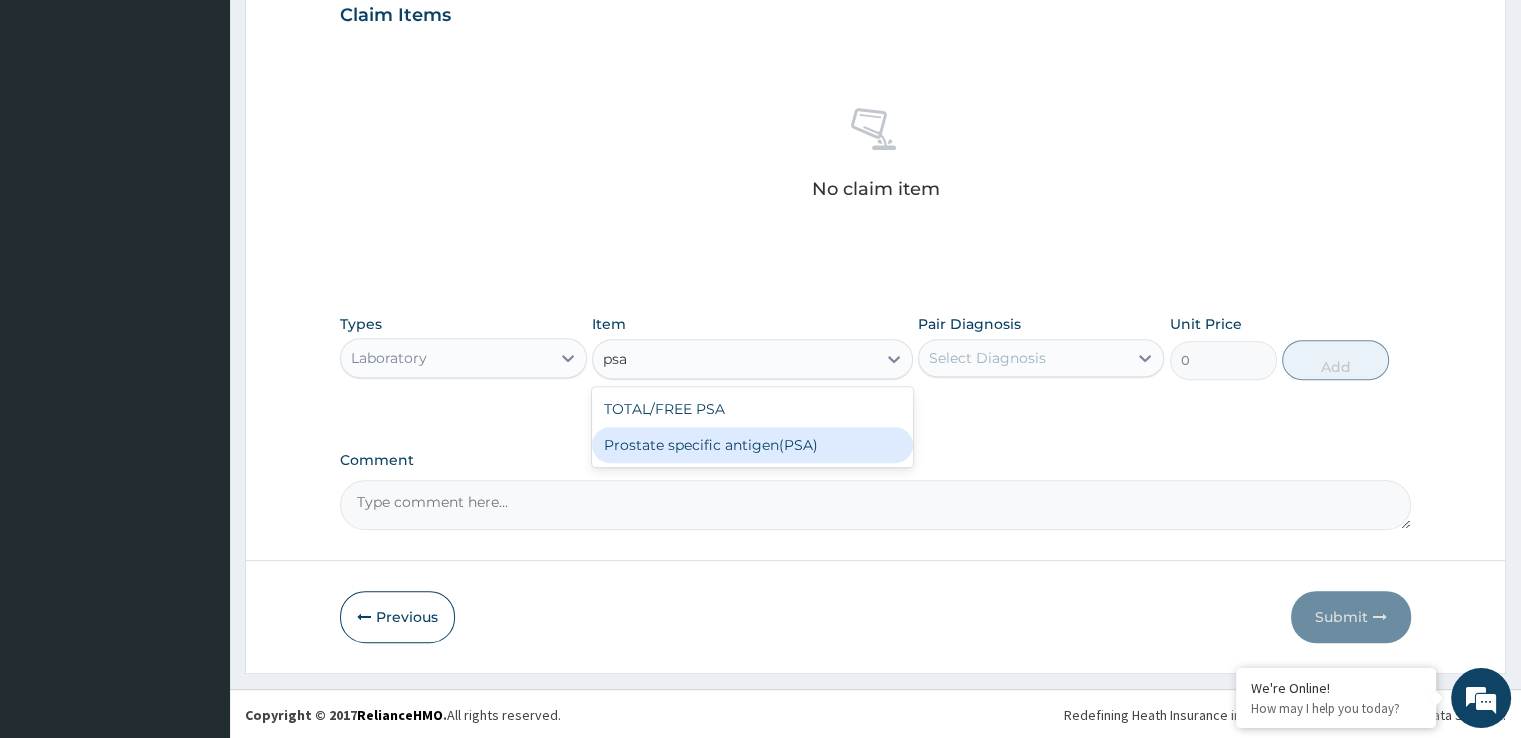 click on "Prostate specific antigen(PSA)" at bounding box center (752, 445) 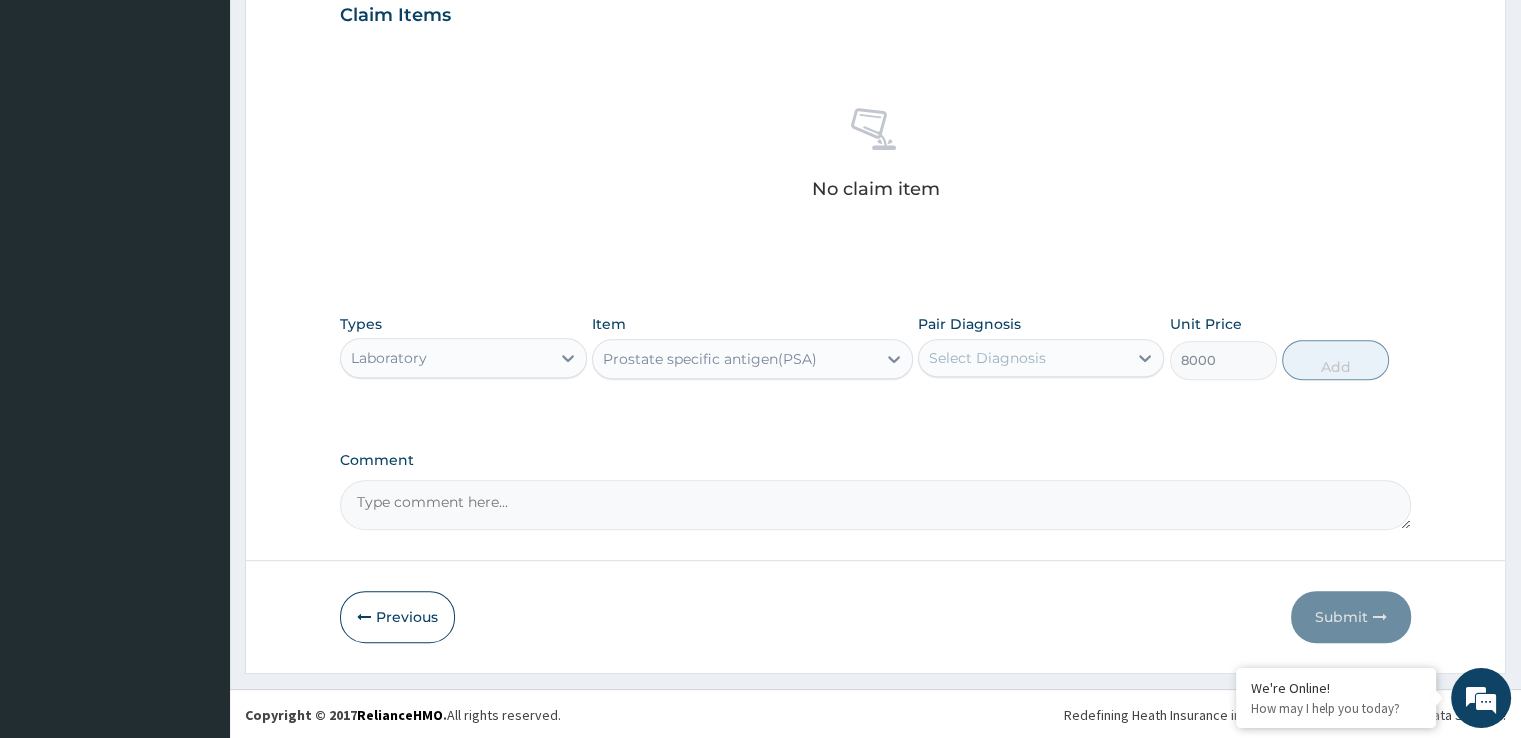 click on "Select Diagnosis" at bounding box center (1023, 358) 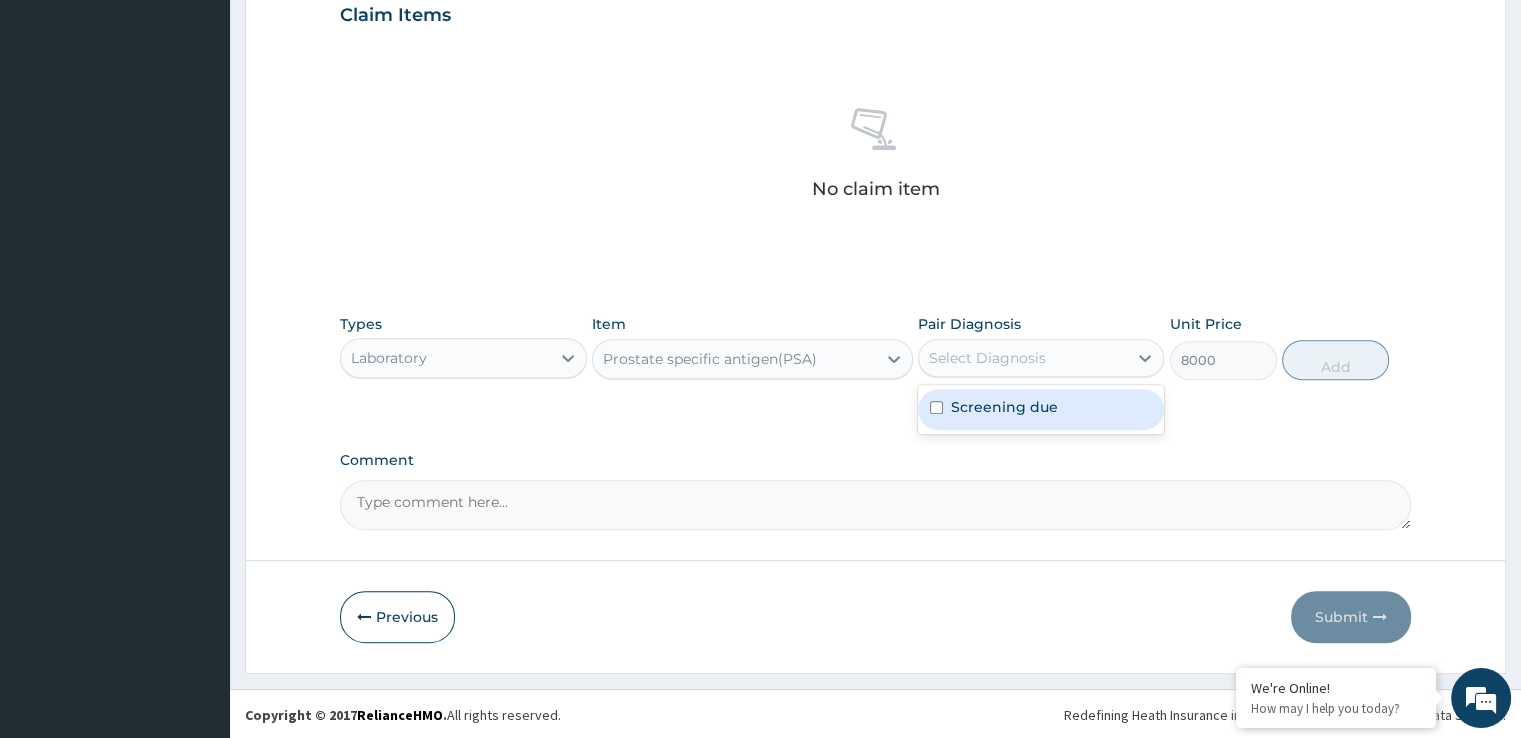 drag, startPoint x: 968, startPoint y: 401, endPoint x: 1262, endPoint y: 392, distance: 294.13773 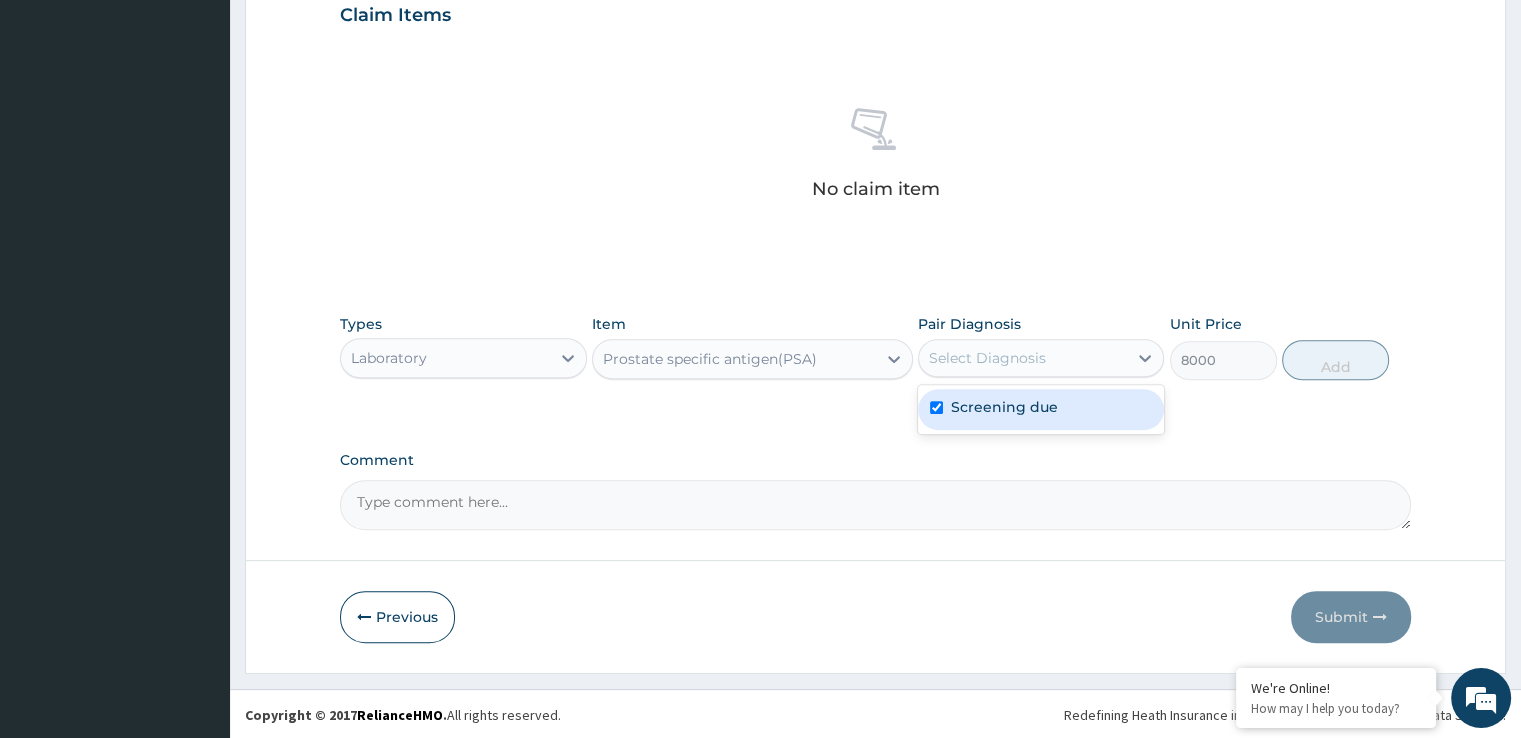 checkbox on "true" 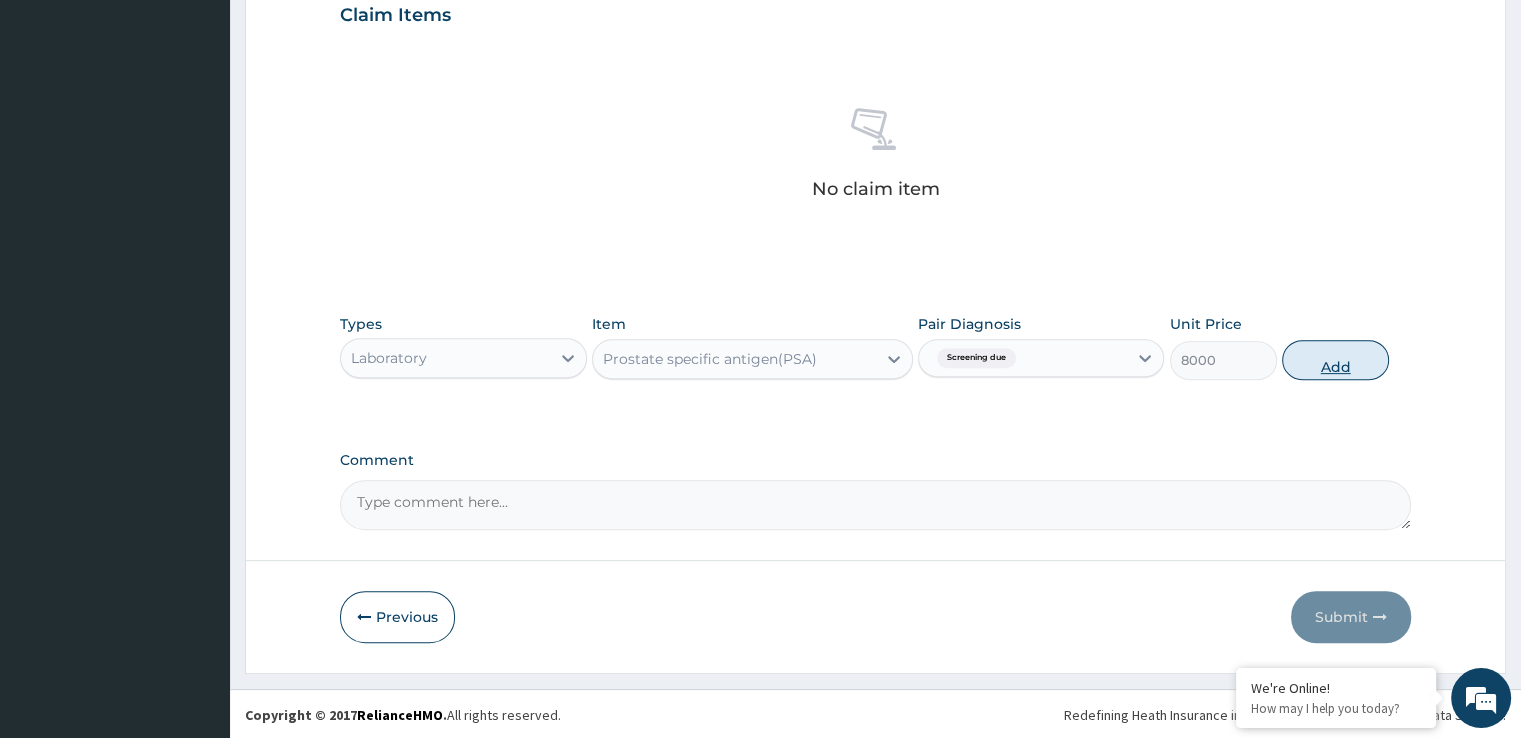 click on "Add" at bounding box center (1335, 360) 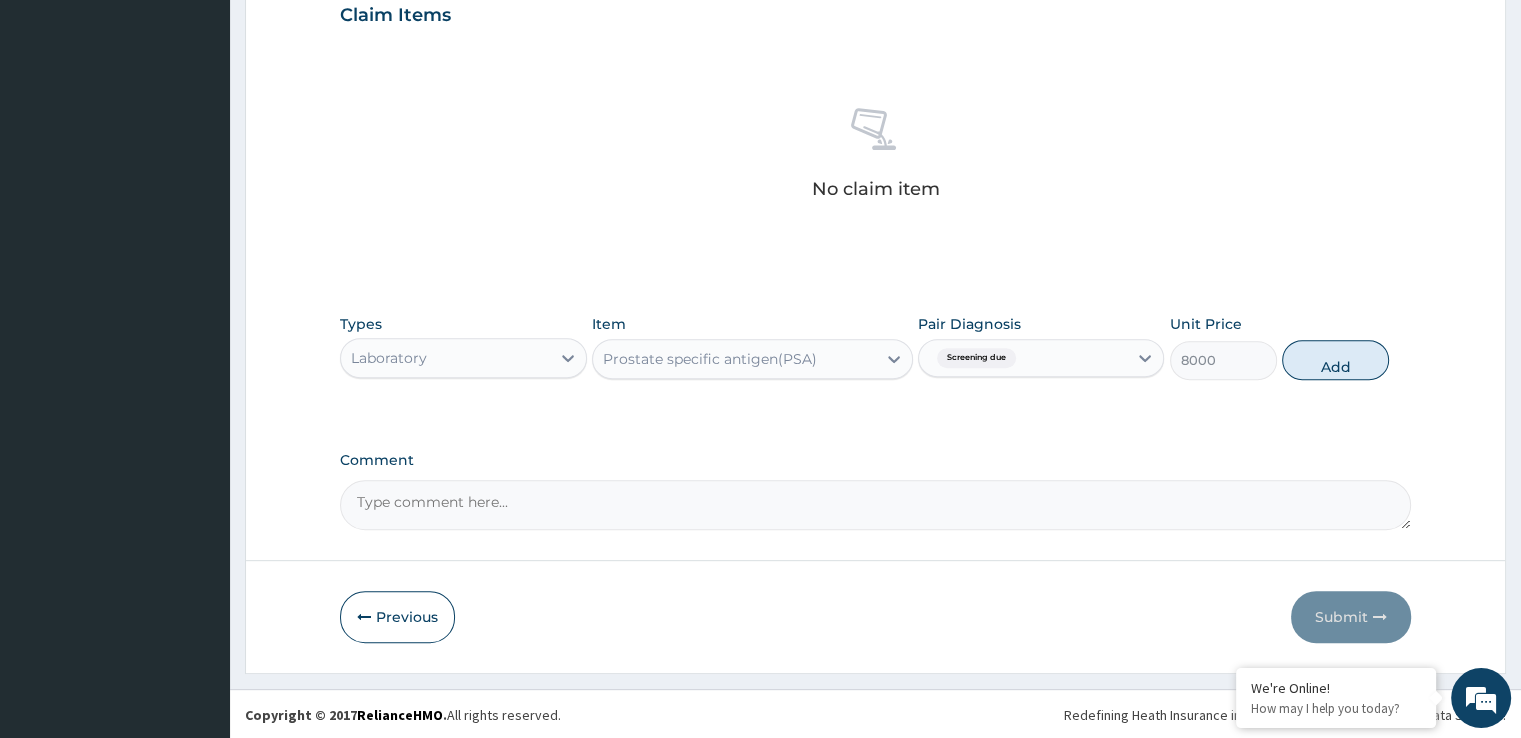 type on "0" 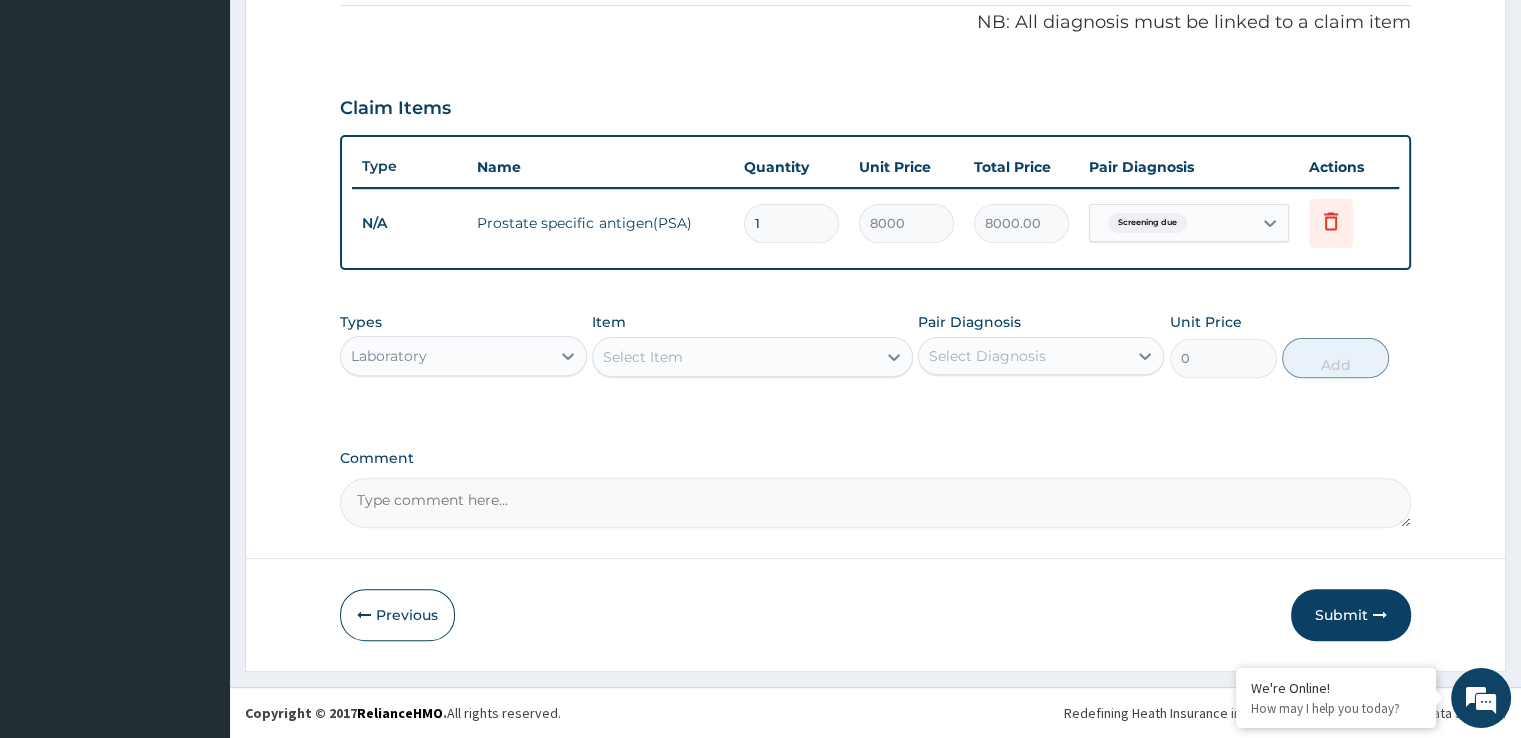 scroll, scrollTop: 606, scrollLeft: 0, axis: vertical 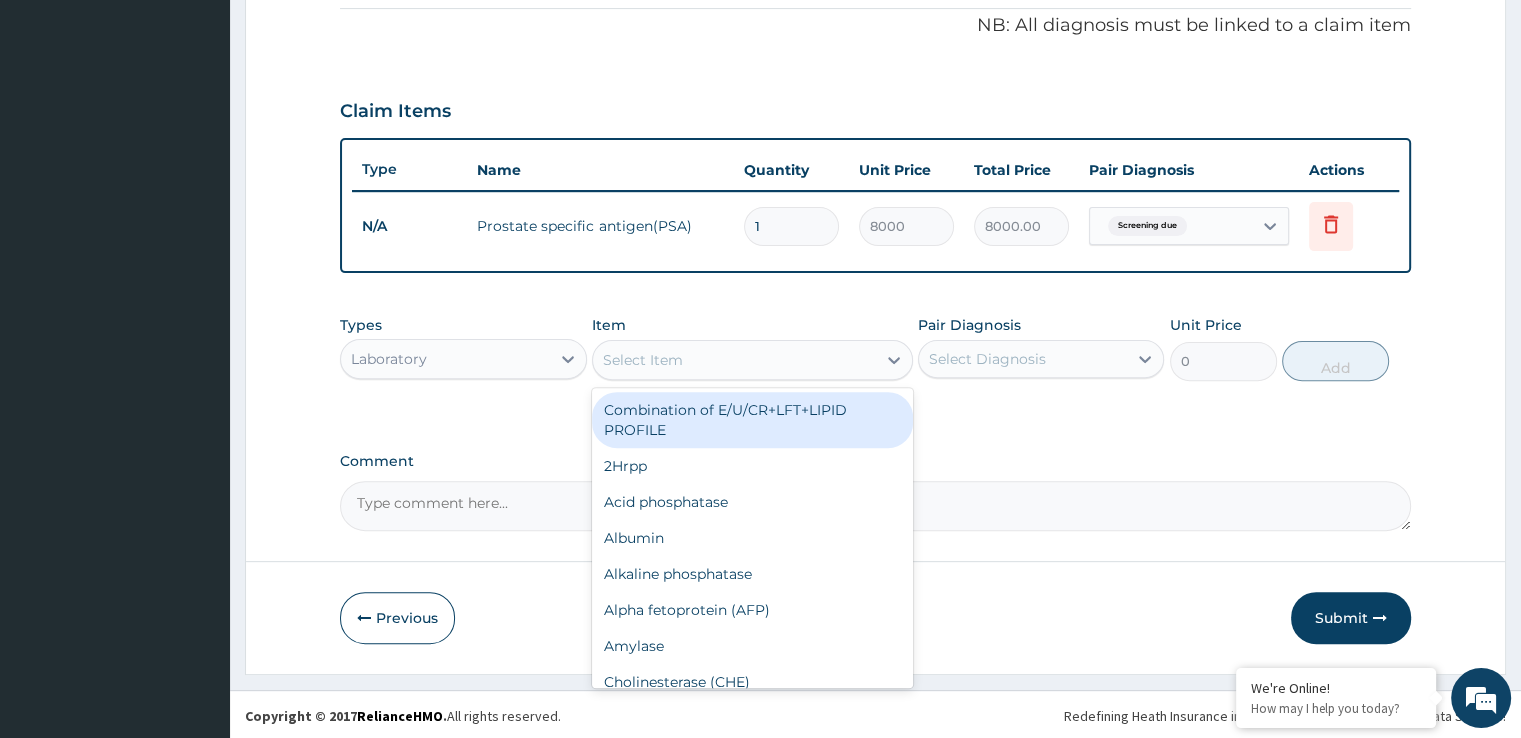 click on "Select Item" at bounding box center (734, 360) 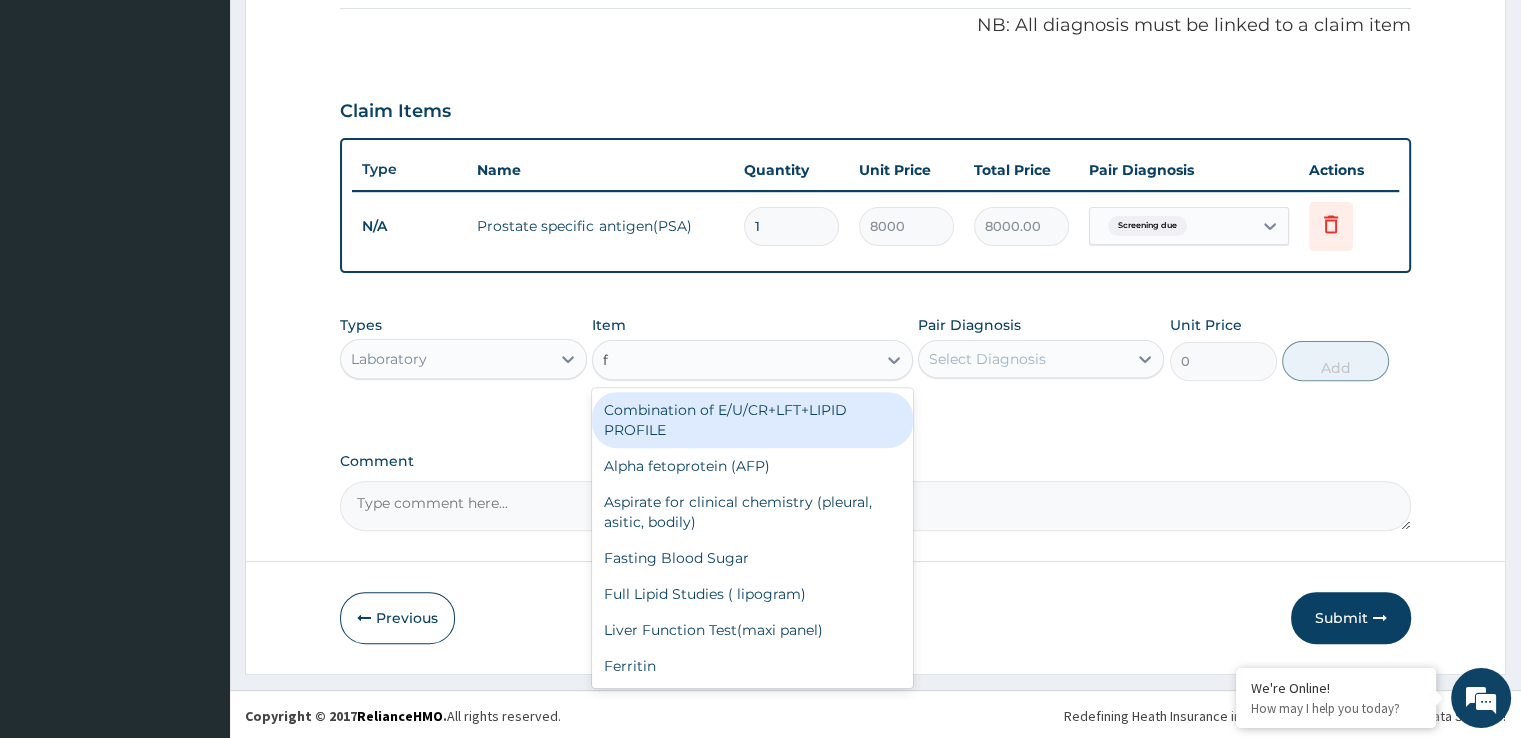 type on "fu" 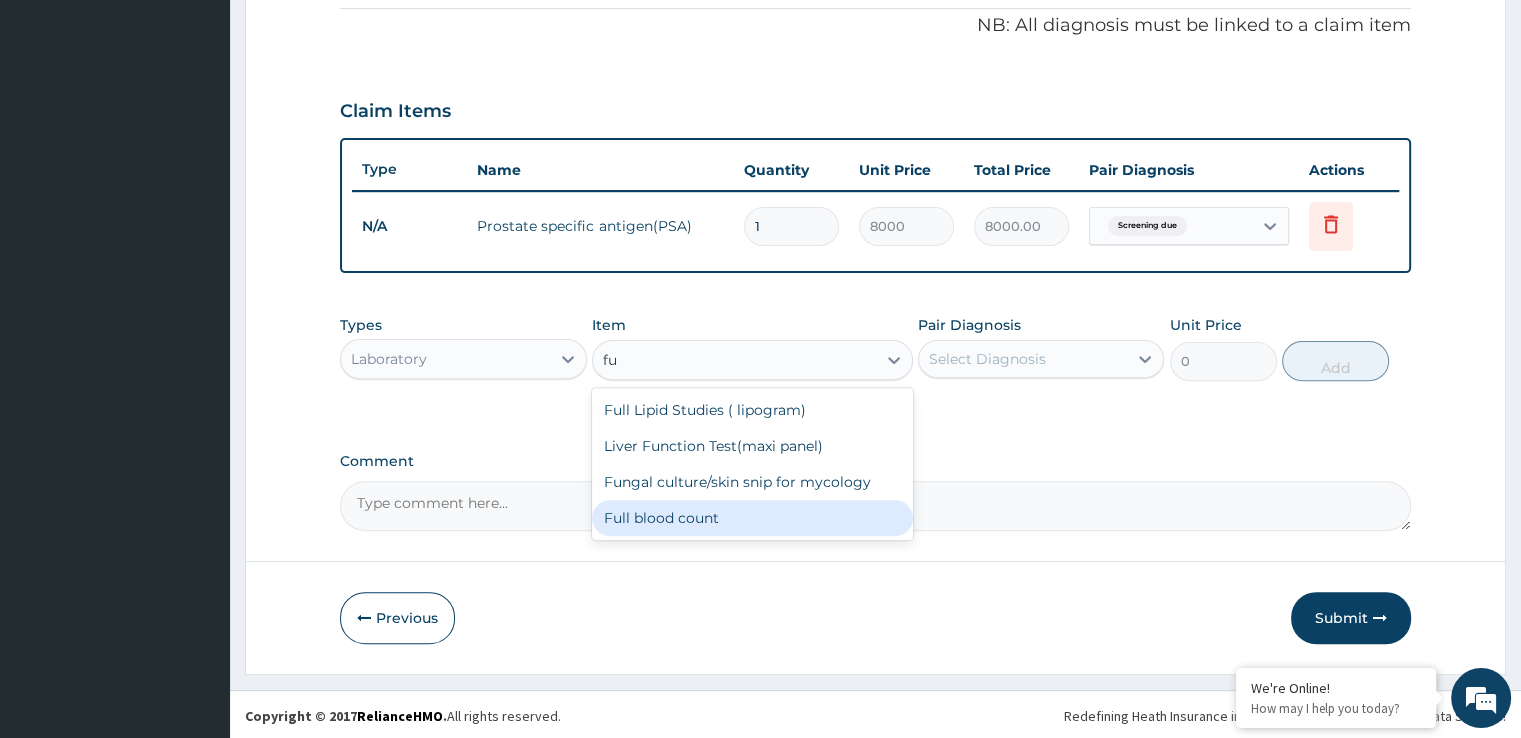 drag, startPoint x: 704, startPoint y: 525, endPoint x: 921, endPoint y: 405, distance: 247.96976 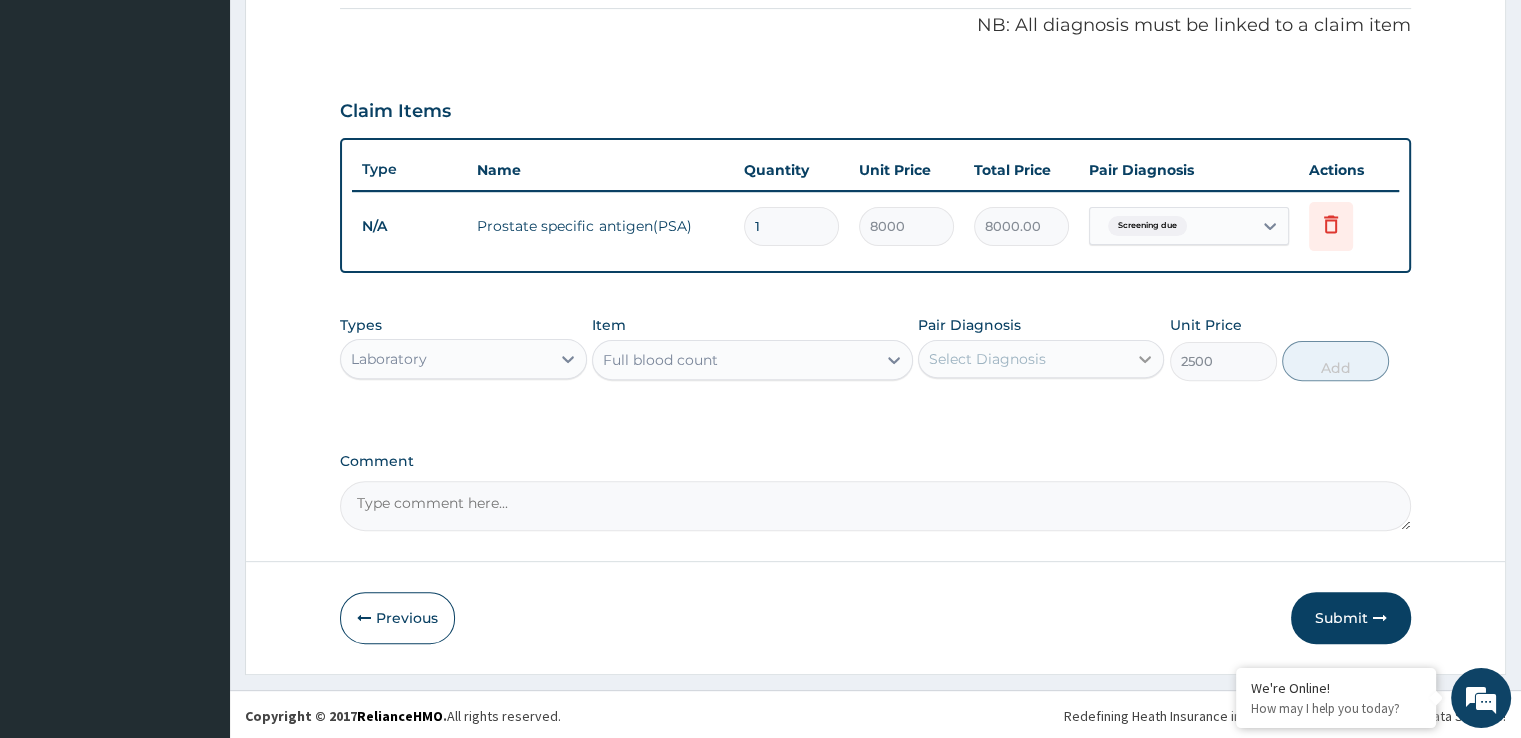 click 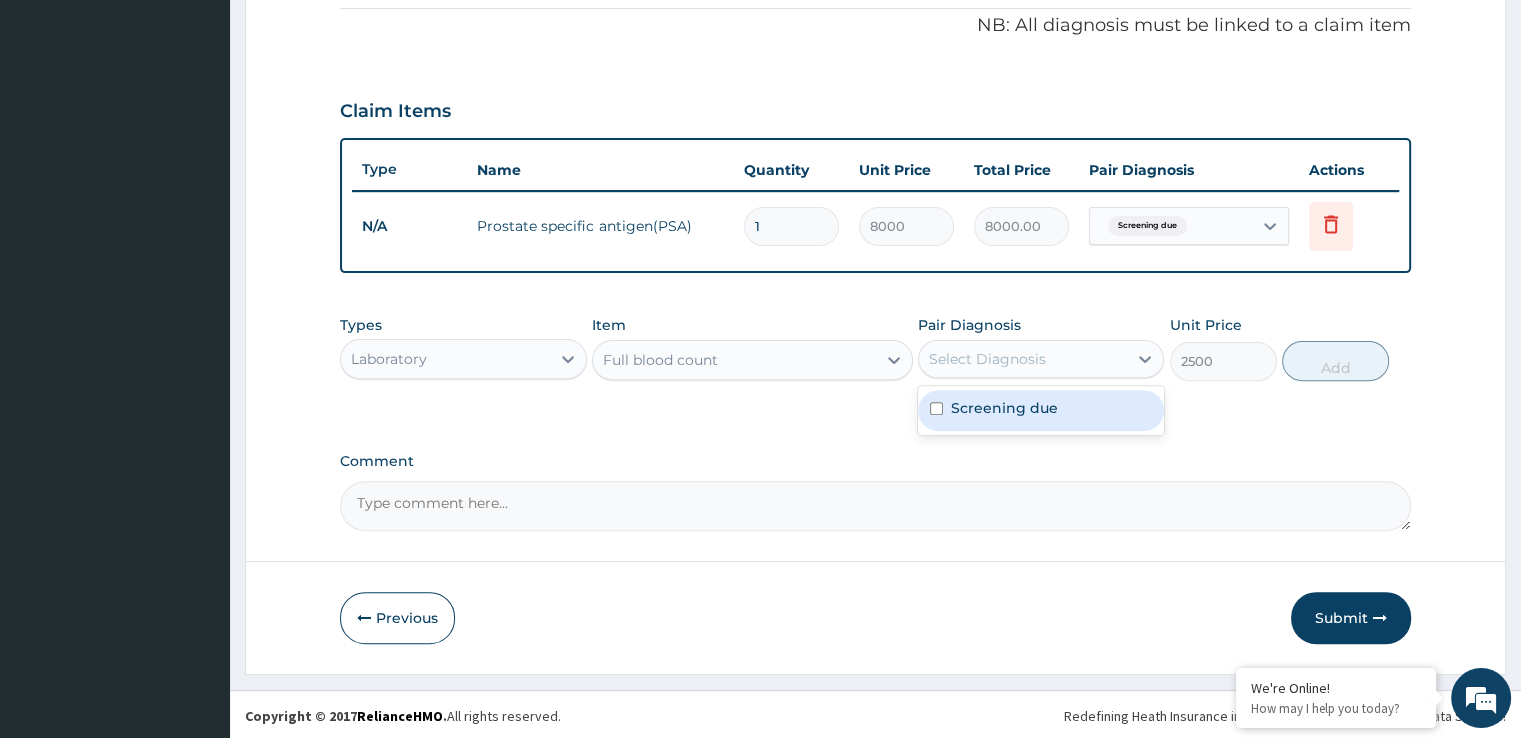 click on "Screening due" at bounding box center [1004, 408] 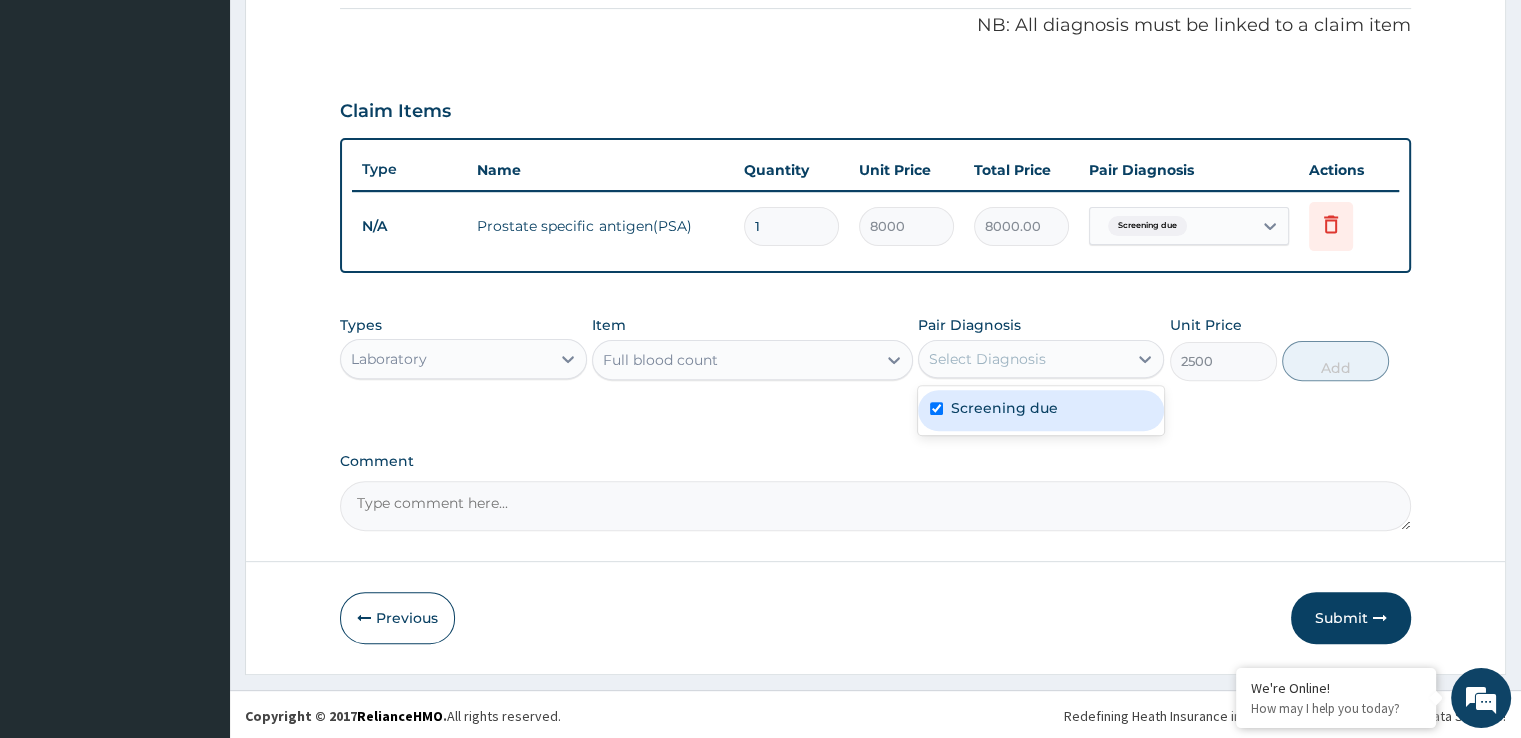 checkbox on "true" 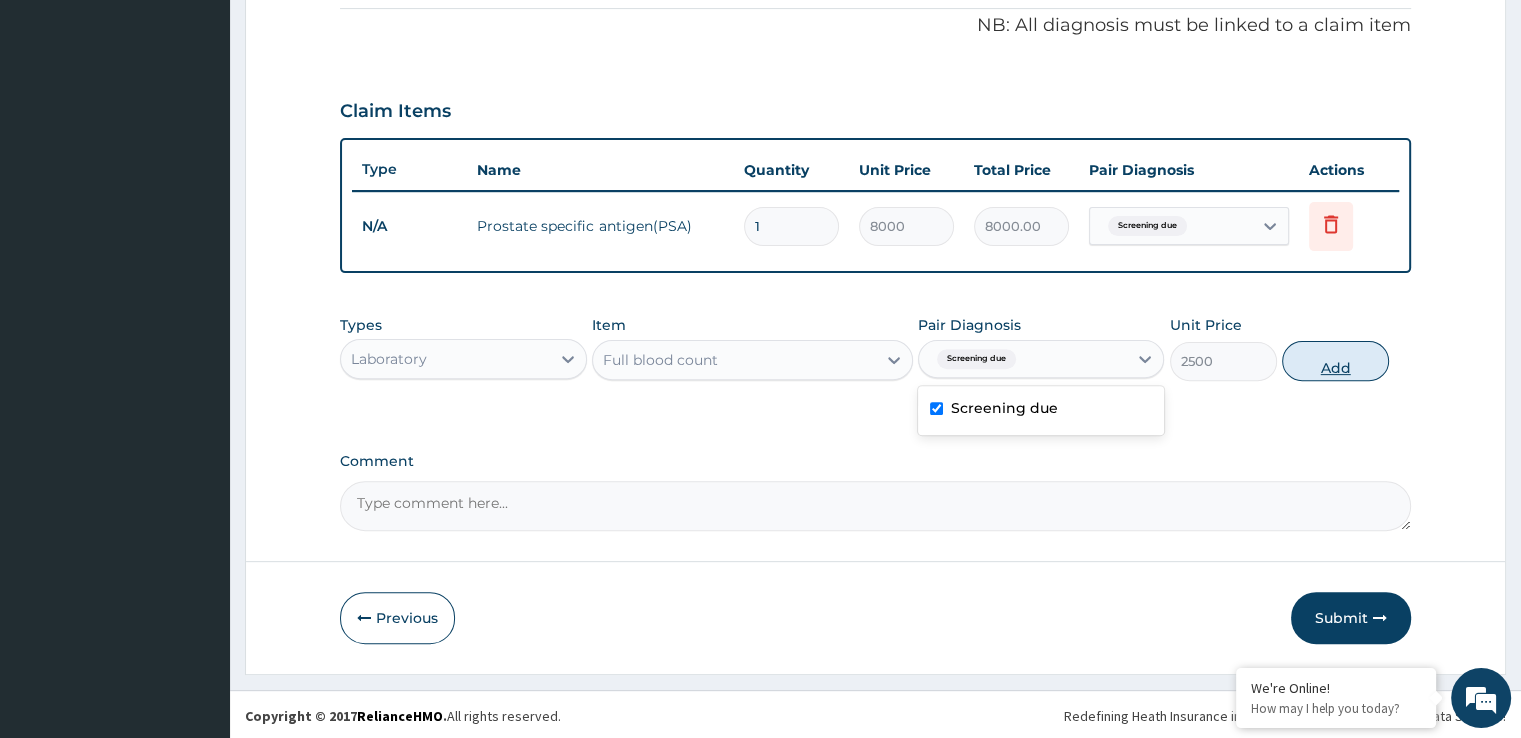 click on "Add" at bounding box center (1335, 361) 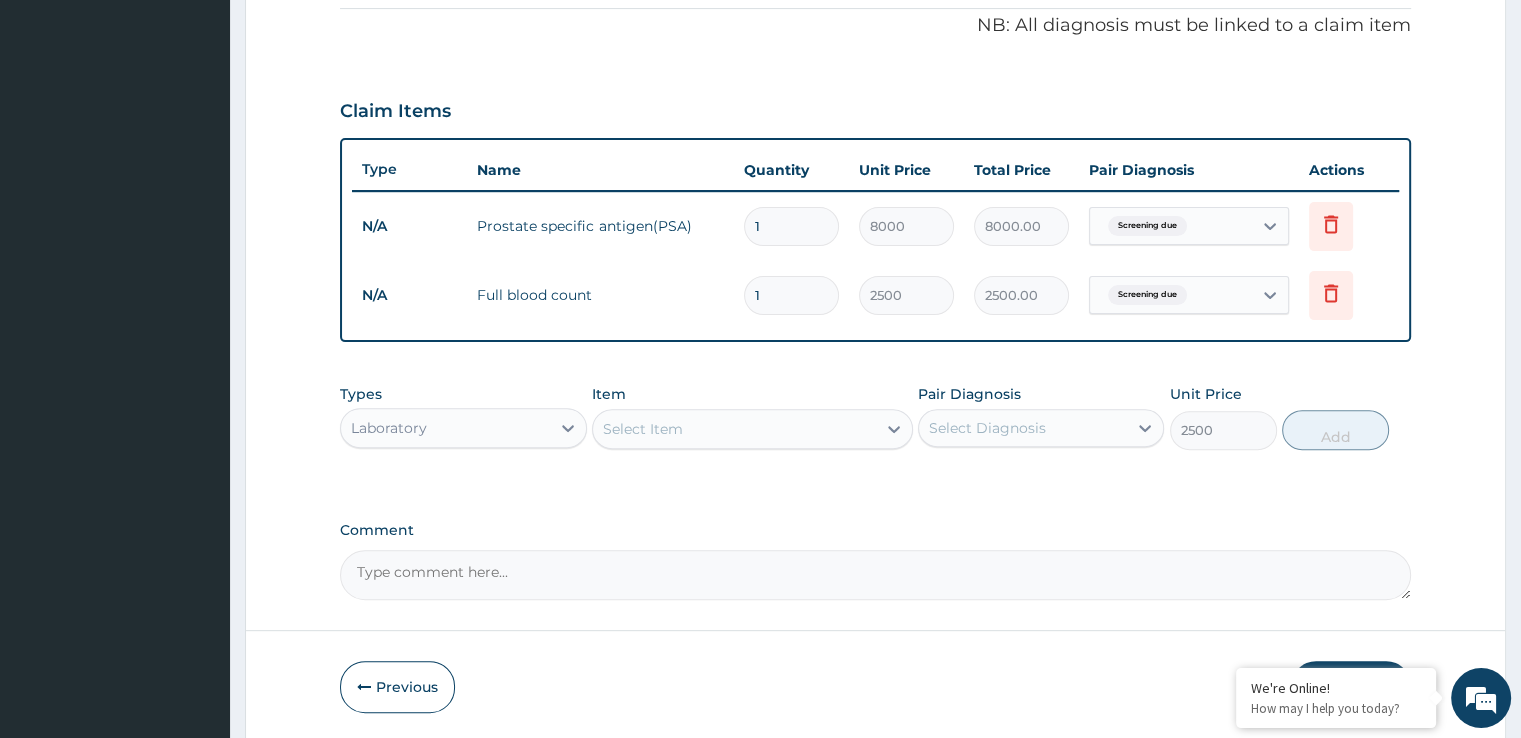 type on "0" 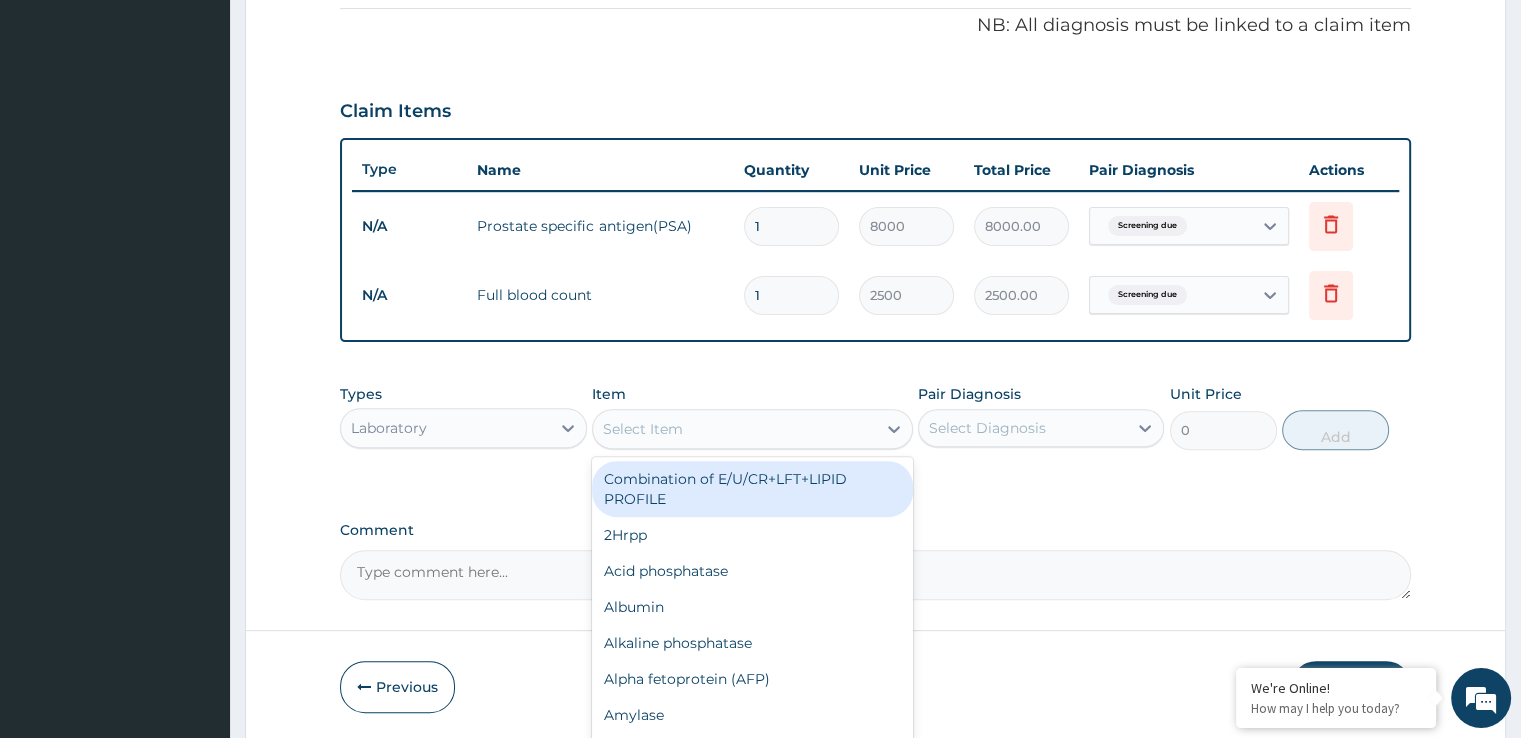 click on "Select Item" at bounding box center (734, 429) 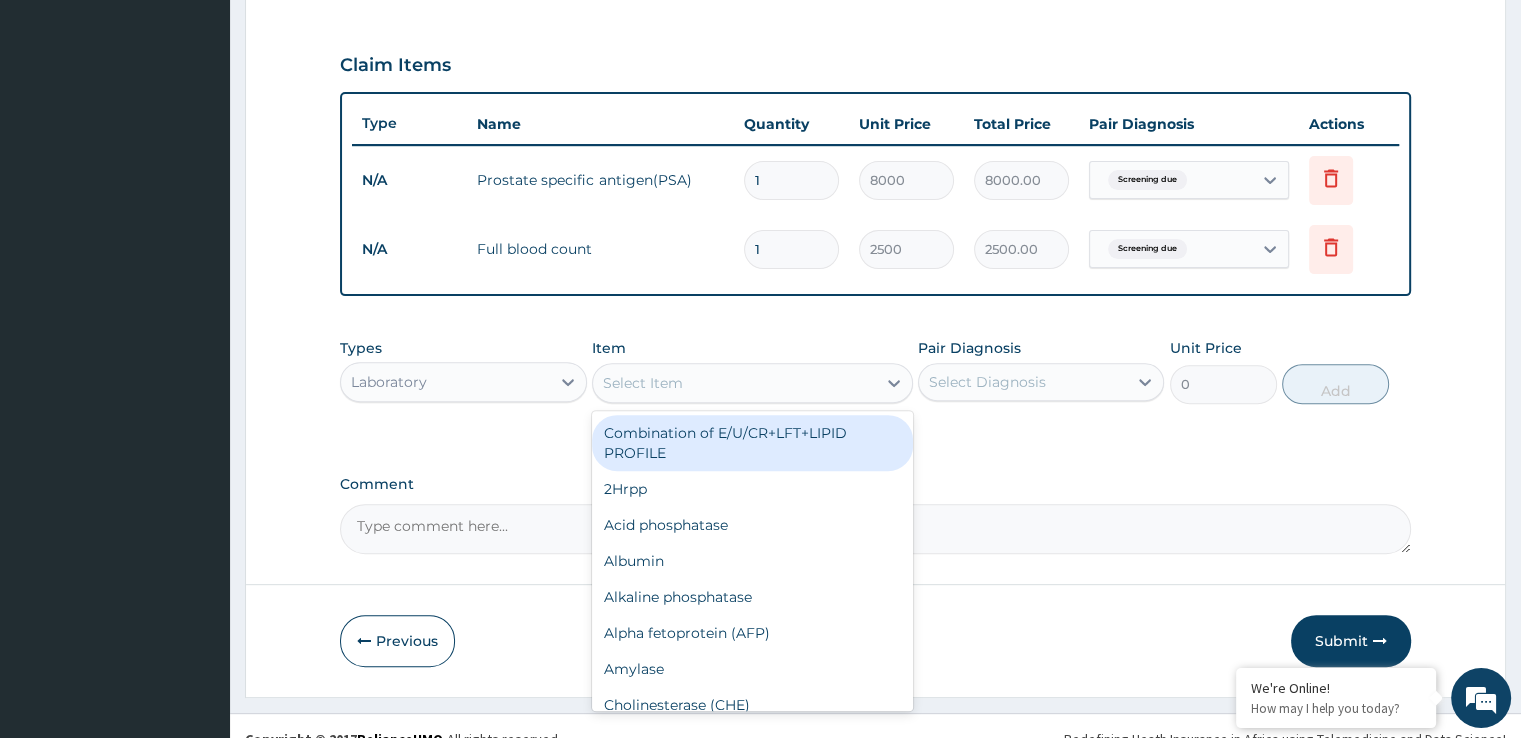 scroll, scrollTop: 675, scrollLeft: 0, axis: vertical 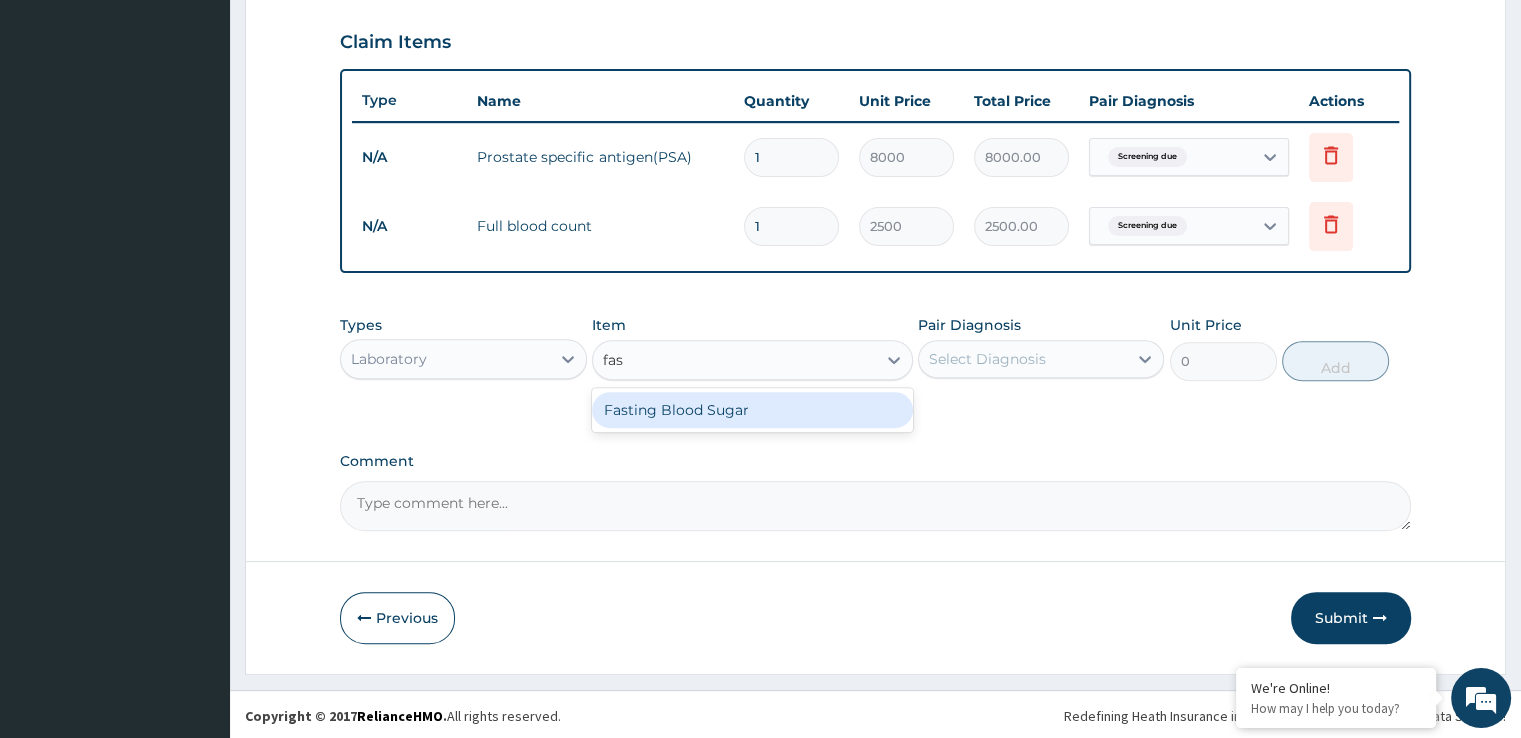 type on "fast" 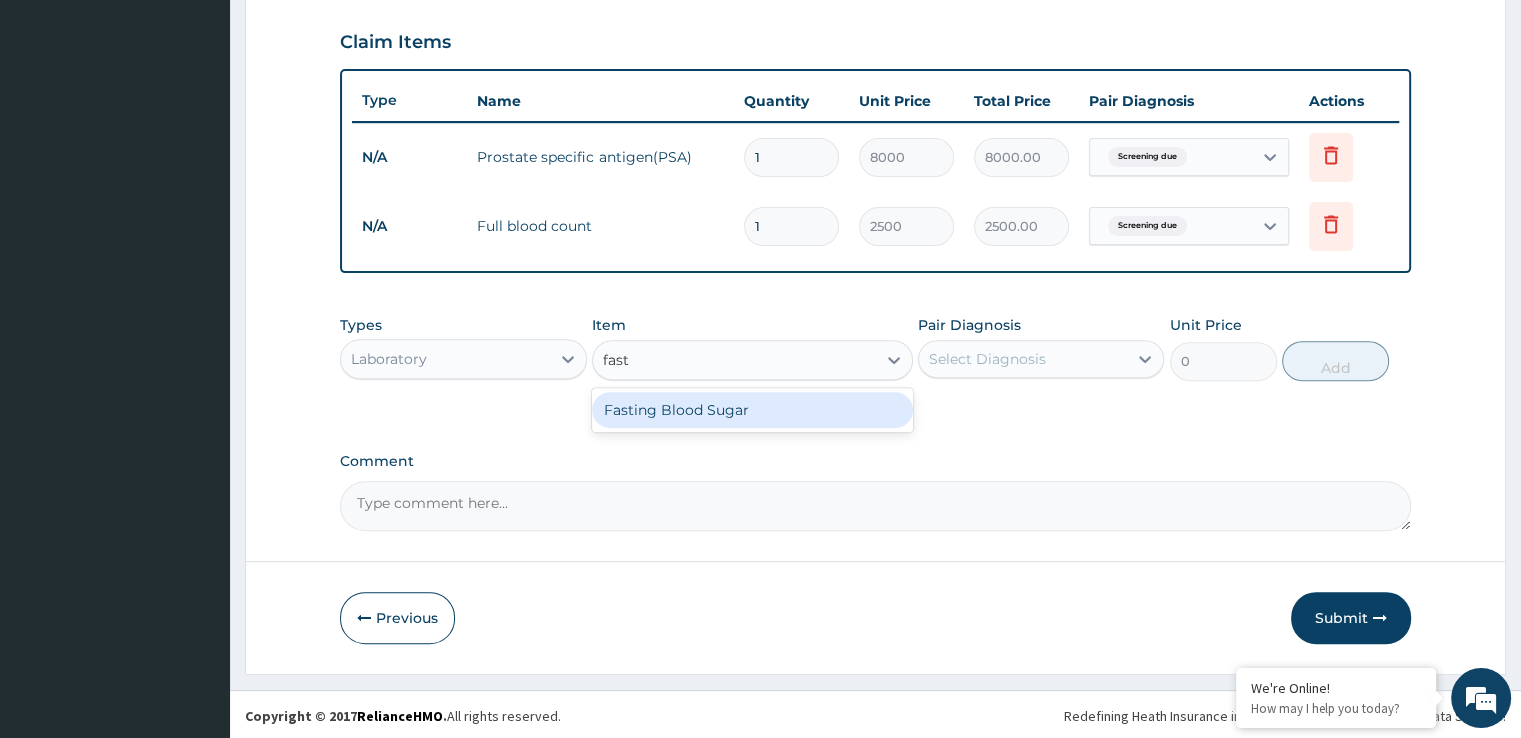 click on "Fasting Blood Sugar" at bounding box center (752, 410) 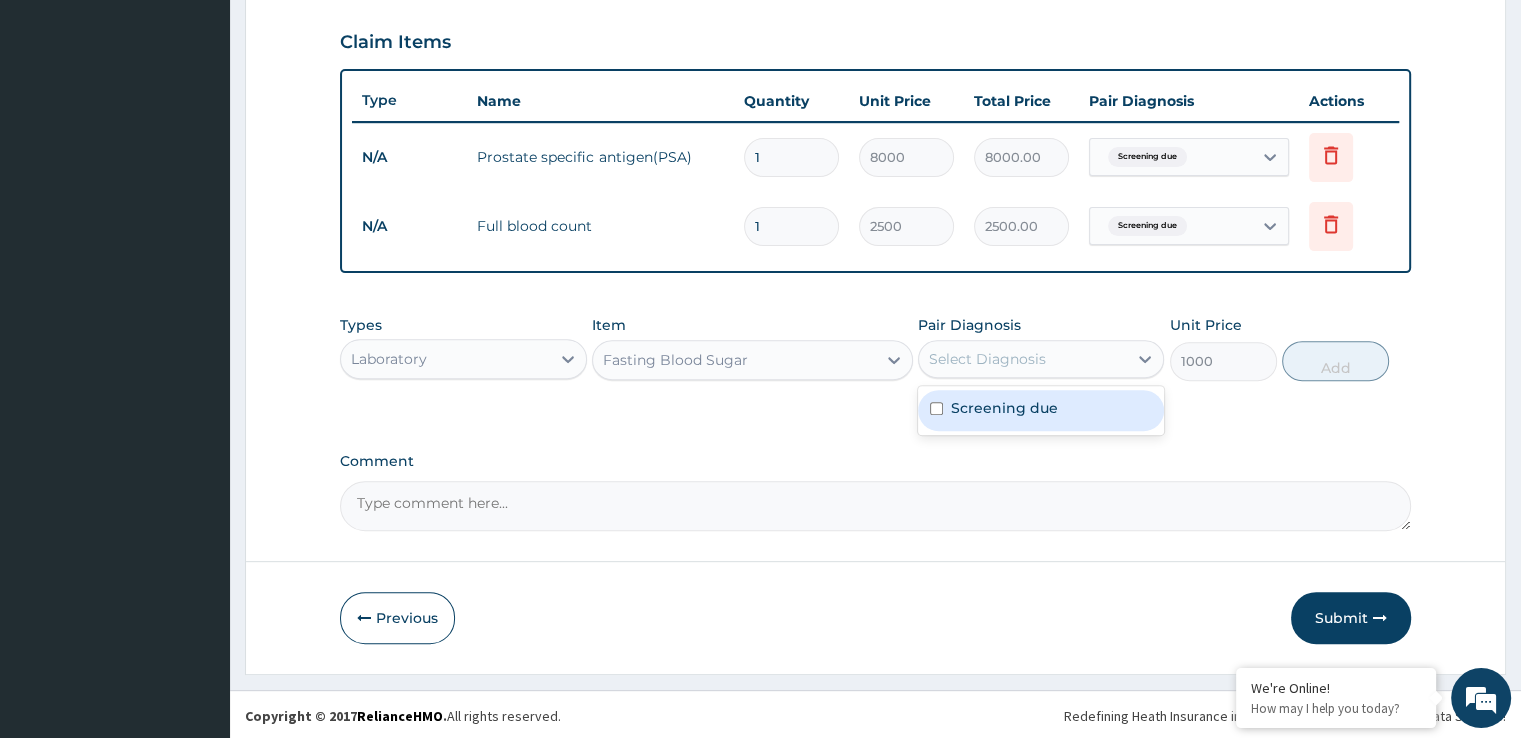 click on "Select Diagnosis" at bounding box center (987, 359) 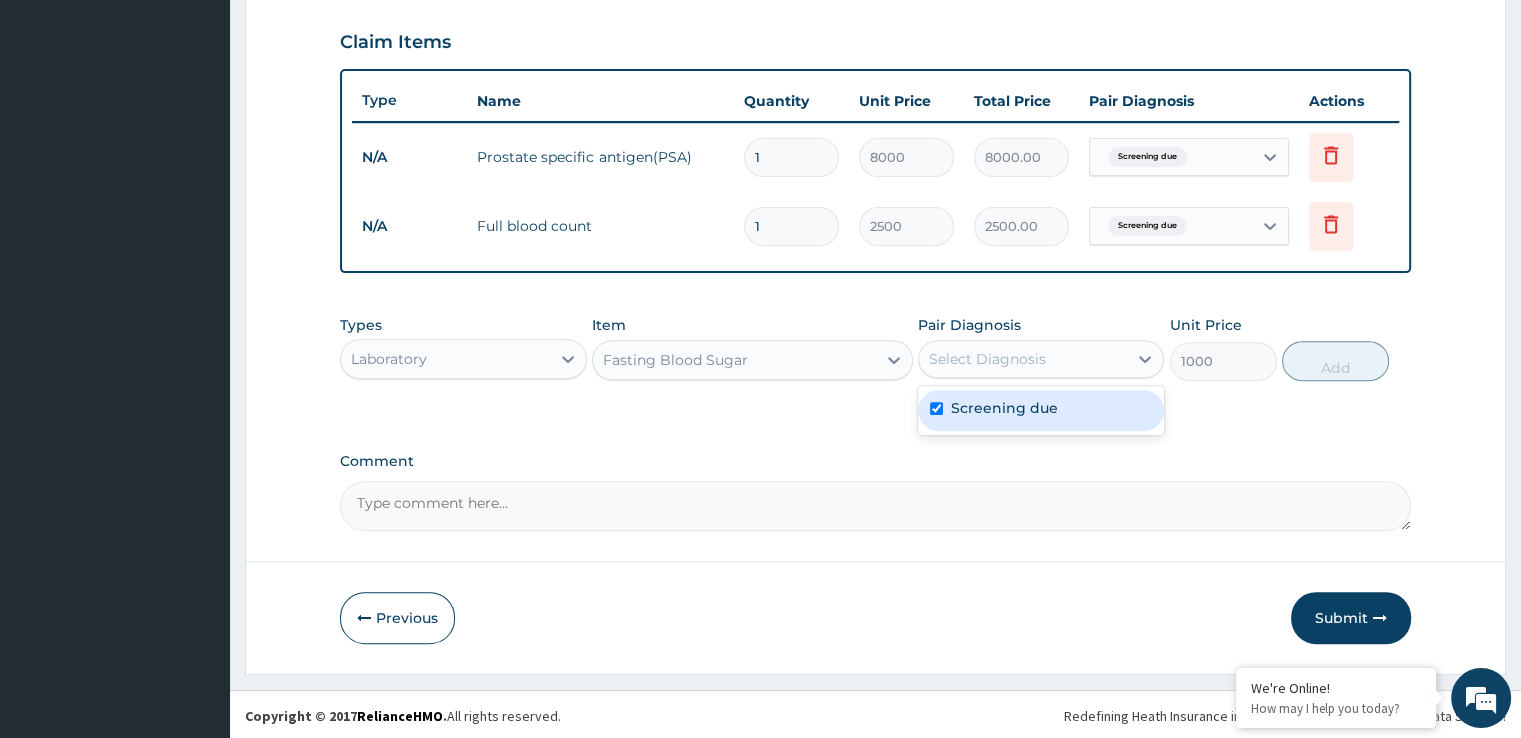 checkbox on "true" 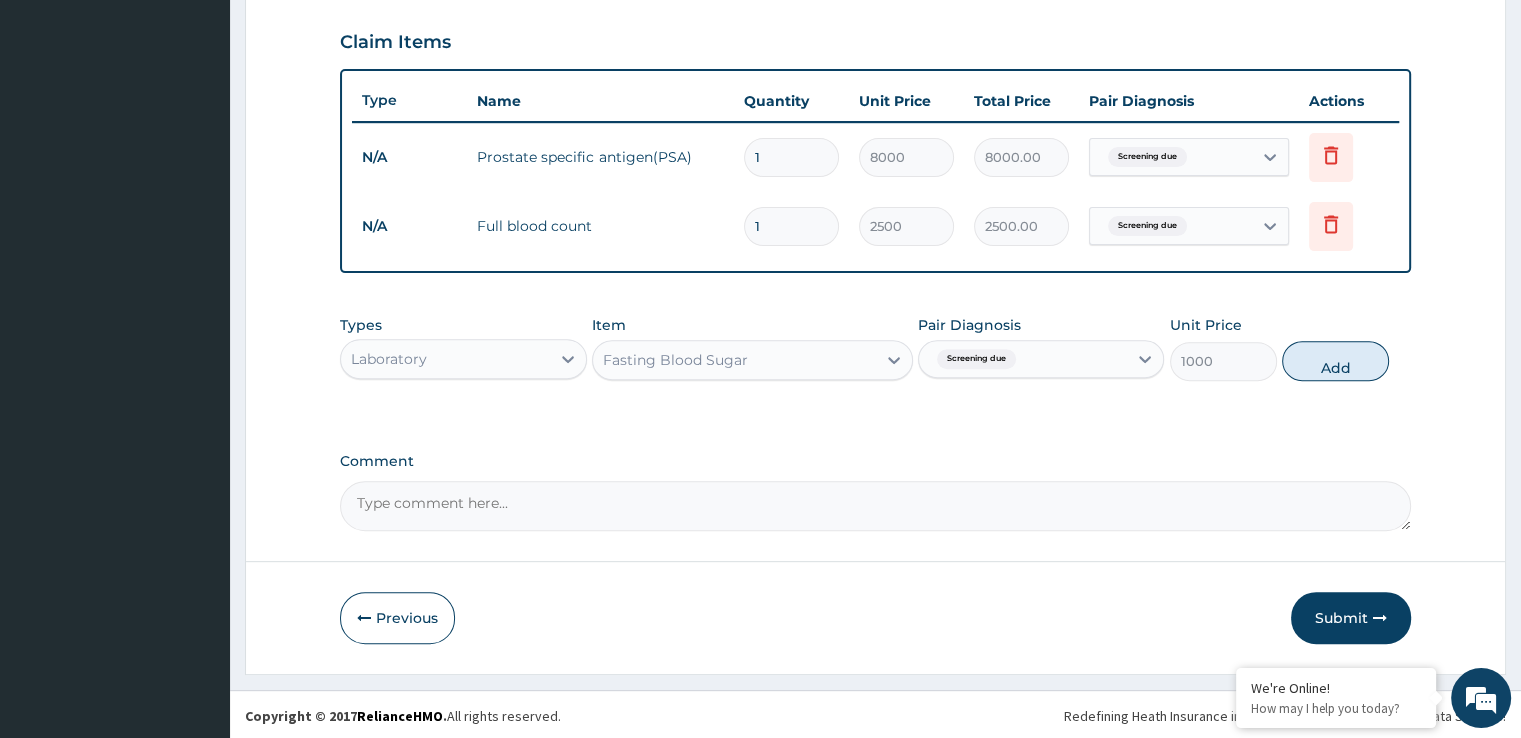 drag, startPoint x: 1307, startPoint y: 361, endPoint x: 1036, endPoint y: 448, distance: 284.62256 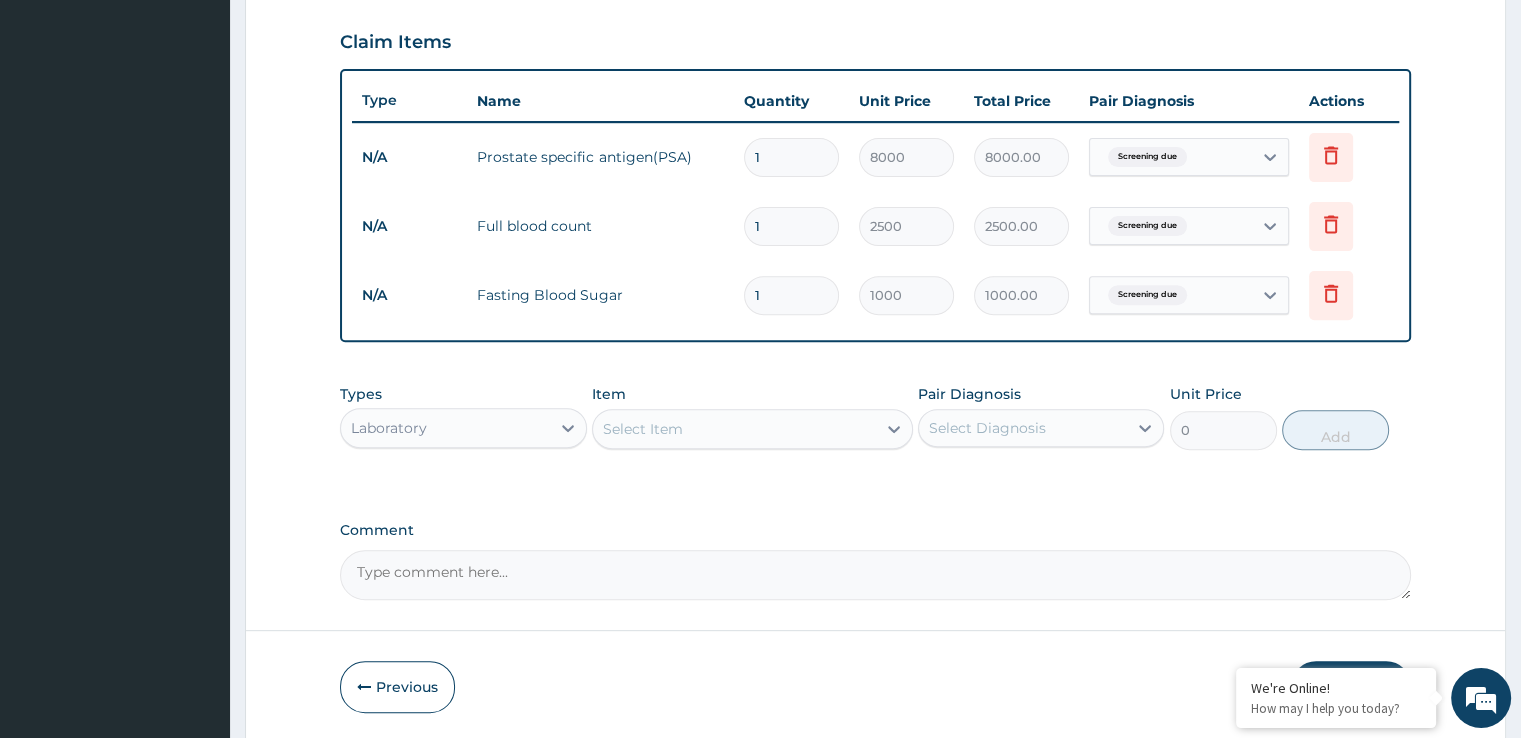 click on "Item Select Item" at bounding box center (752, 417) 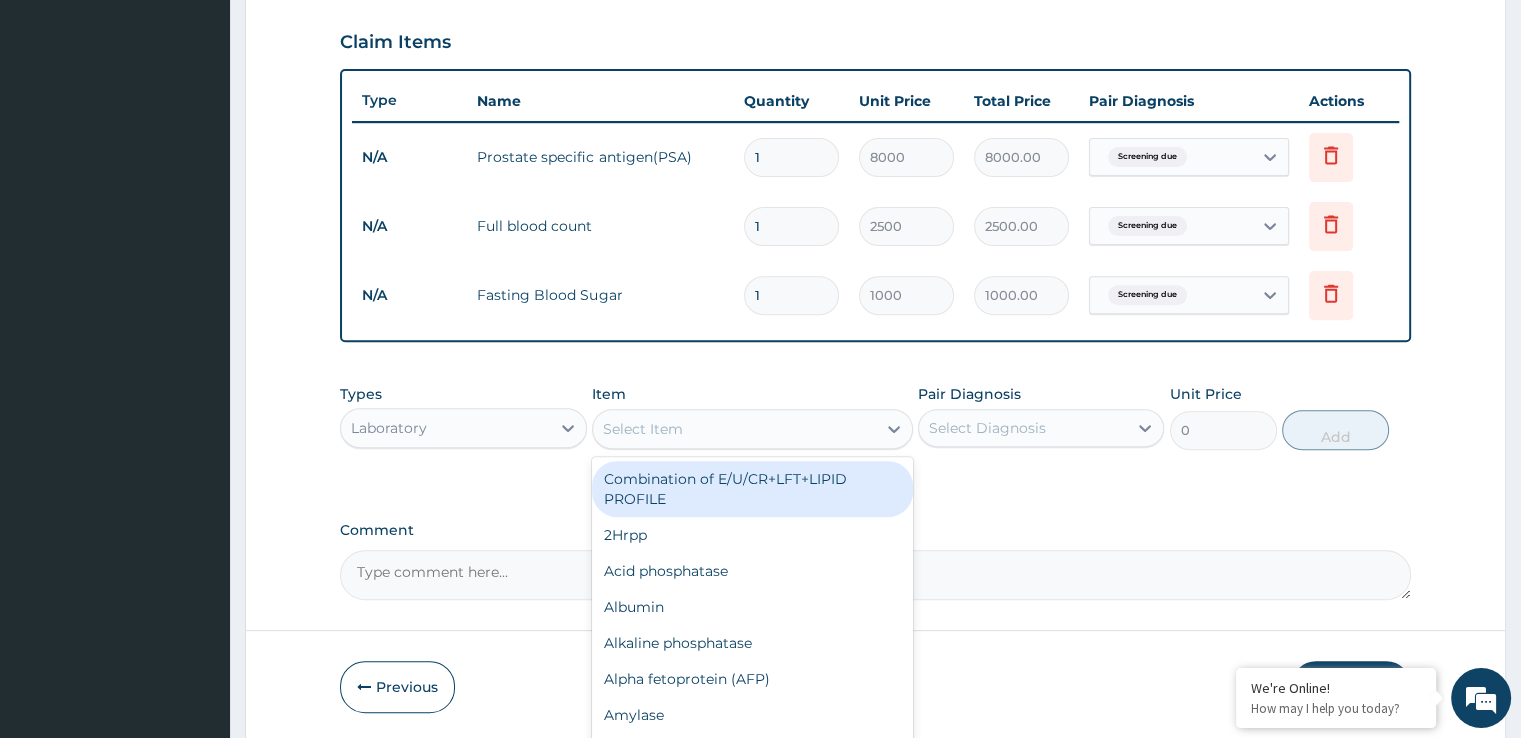 click on "Select Item" at bounding box center (734, 429) 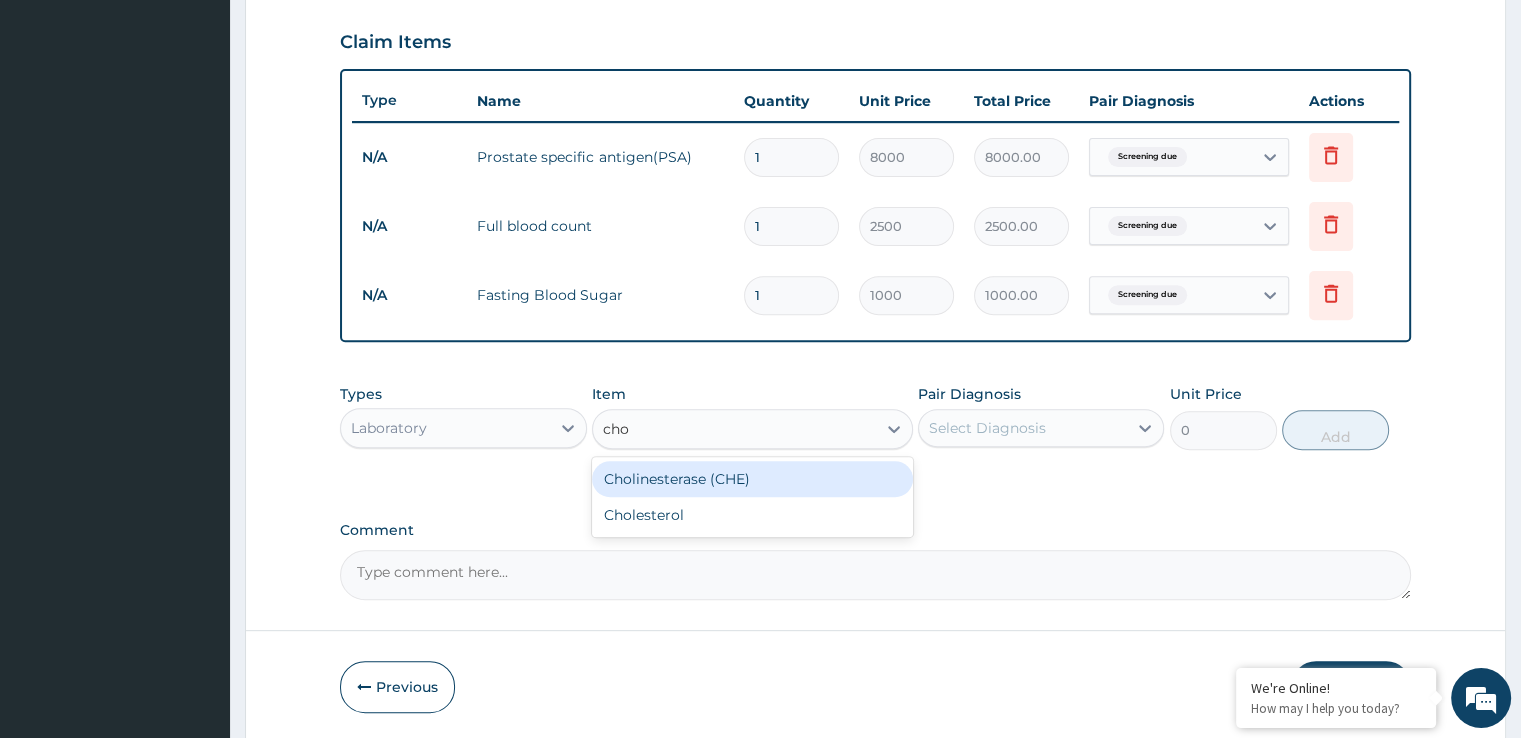 type on "chol" 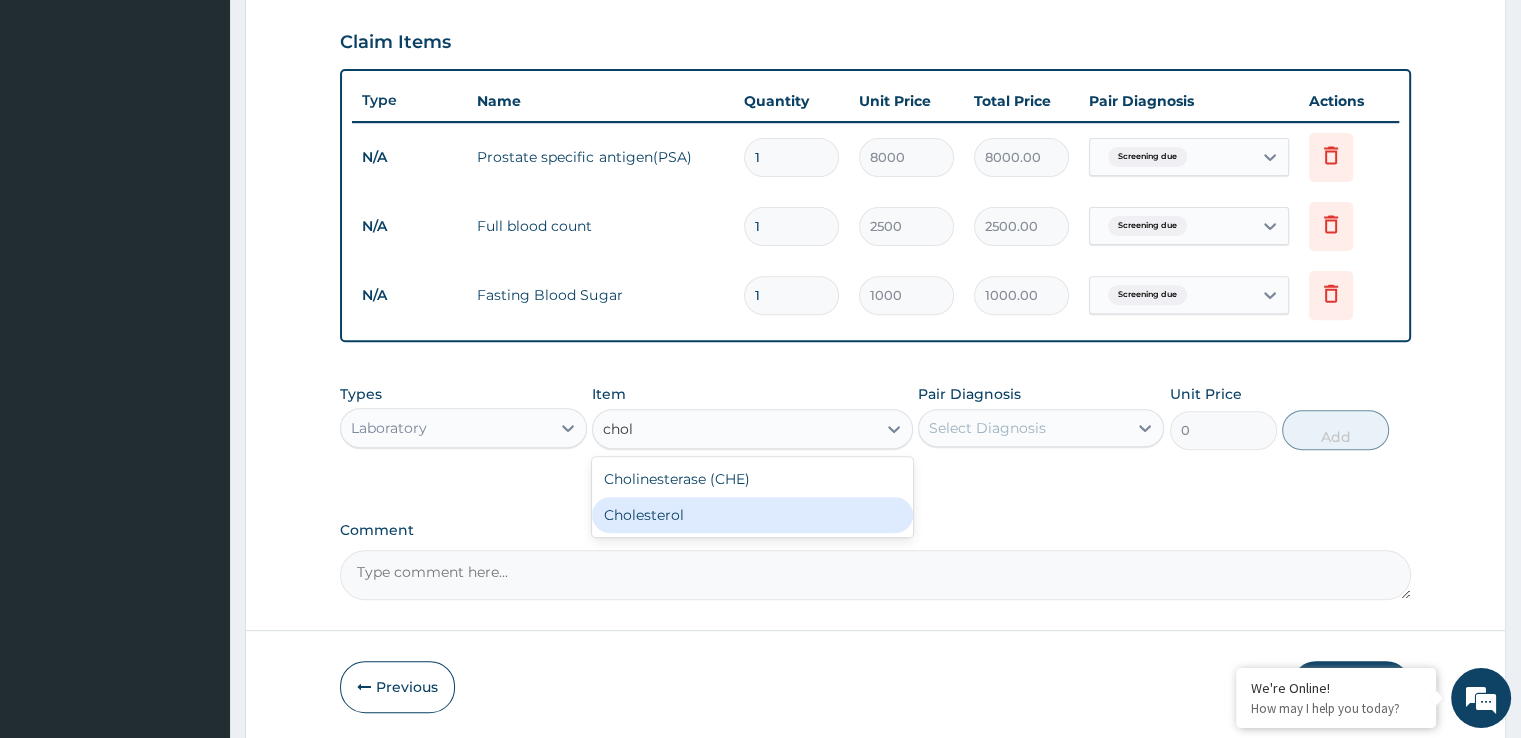 click on "Cholesterol" at bounding box center (752, 515) 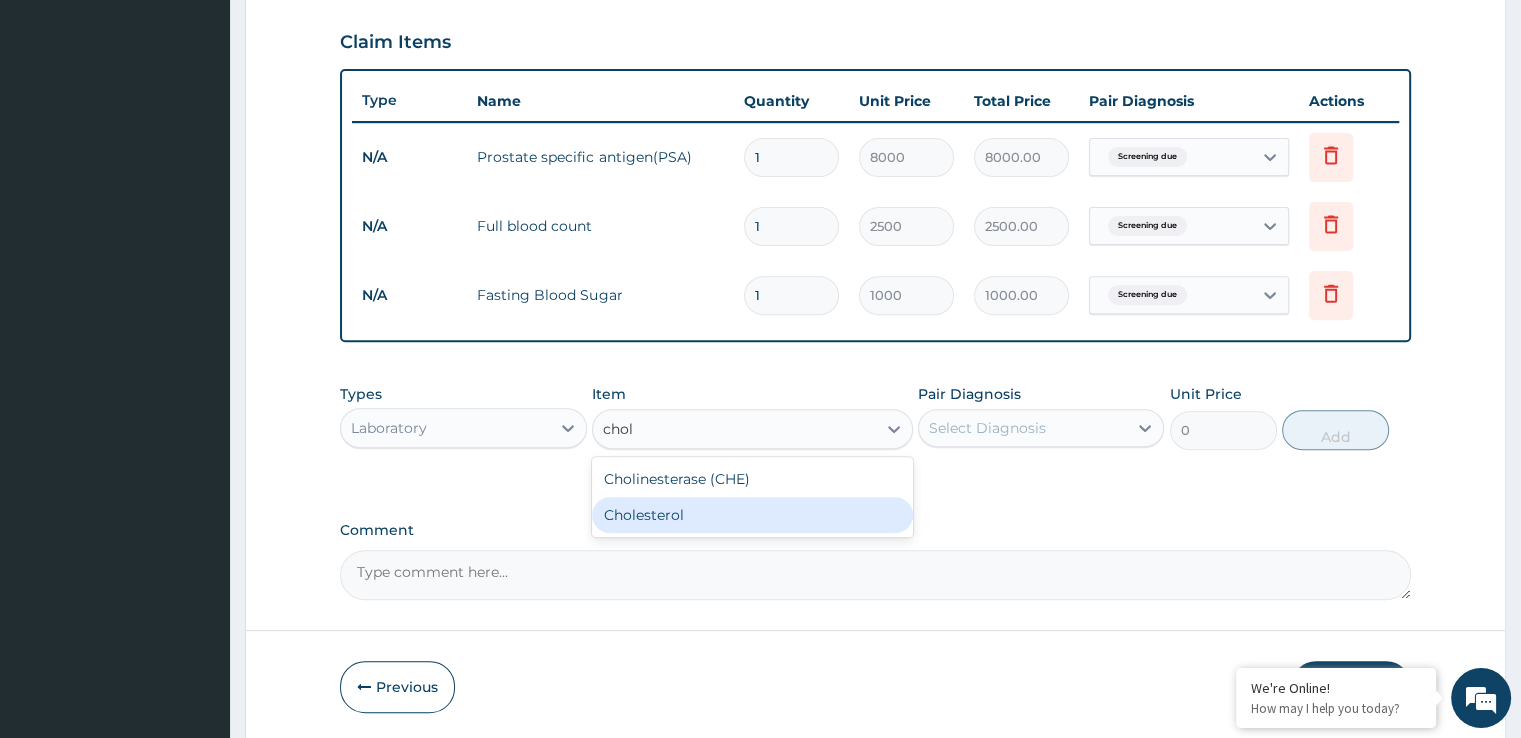 type 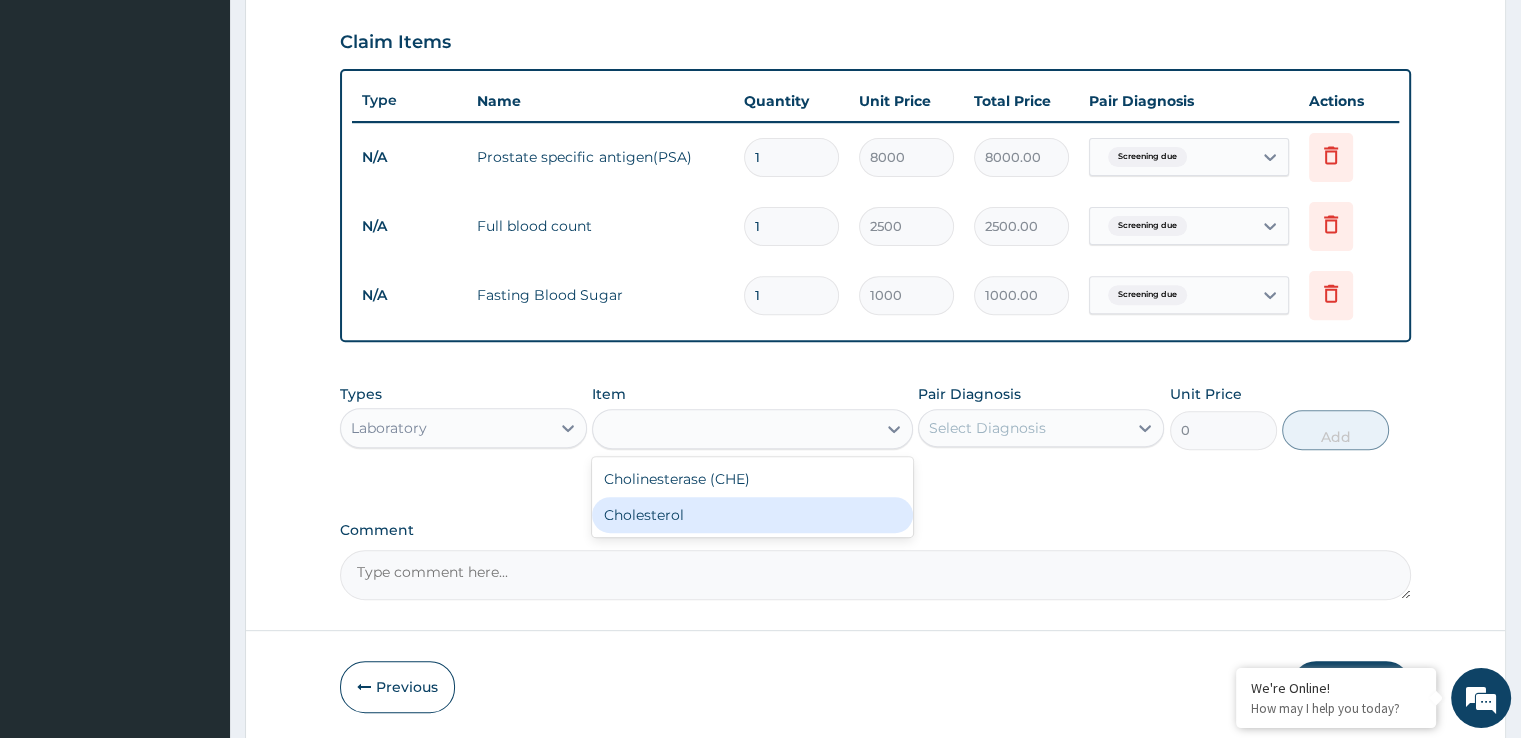 type on "2000" 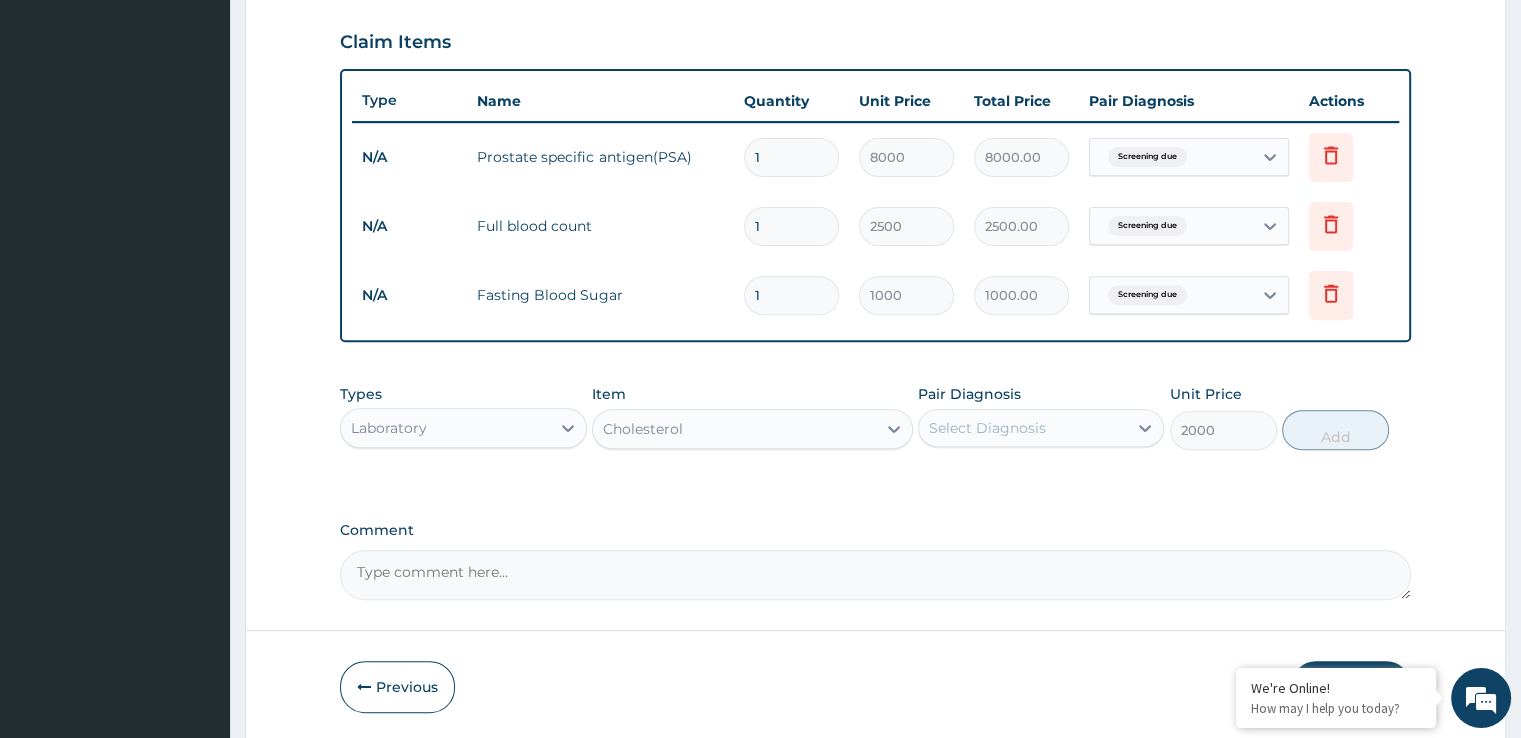 click on "Select Diagnosis" at bounding box center [987, 428] 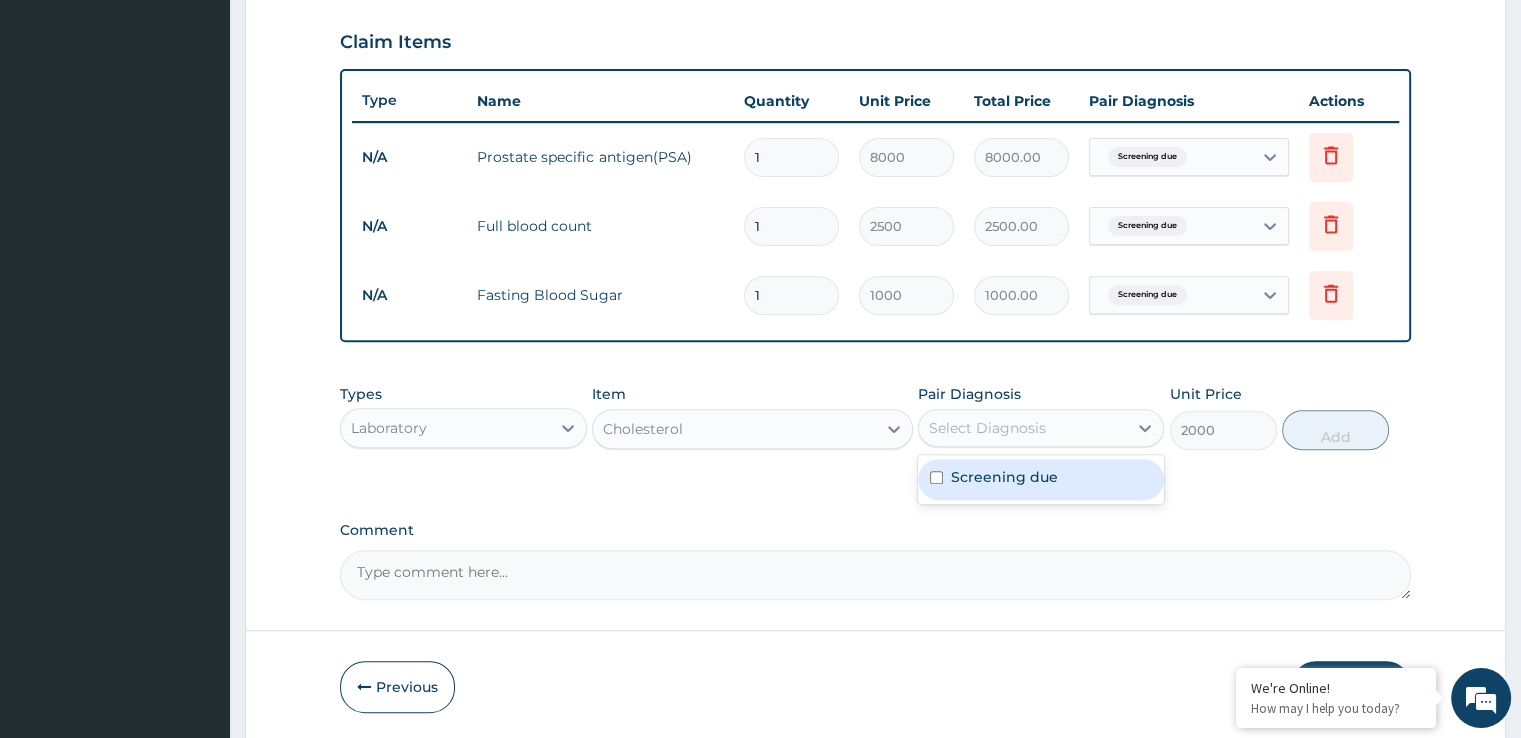 drag, startPoint x: 1003, startPoint y: 477, endPoint x: 1390, endPoint y: 484, distance: 387.0633 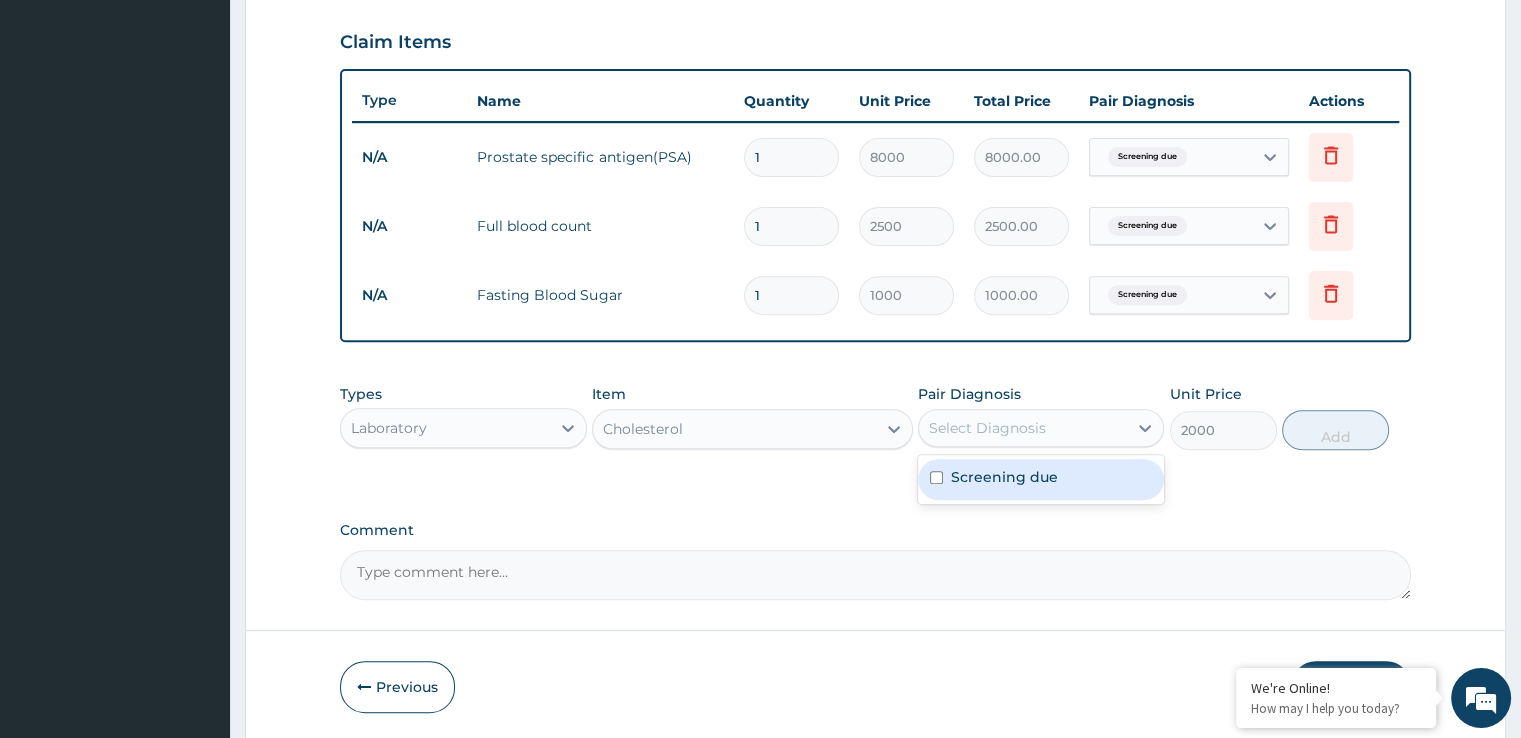 click on "Screening due" at bounding box center (1004, 477) 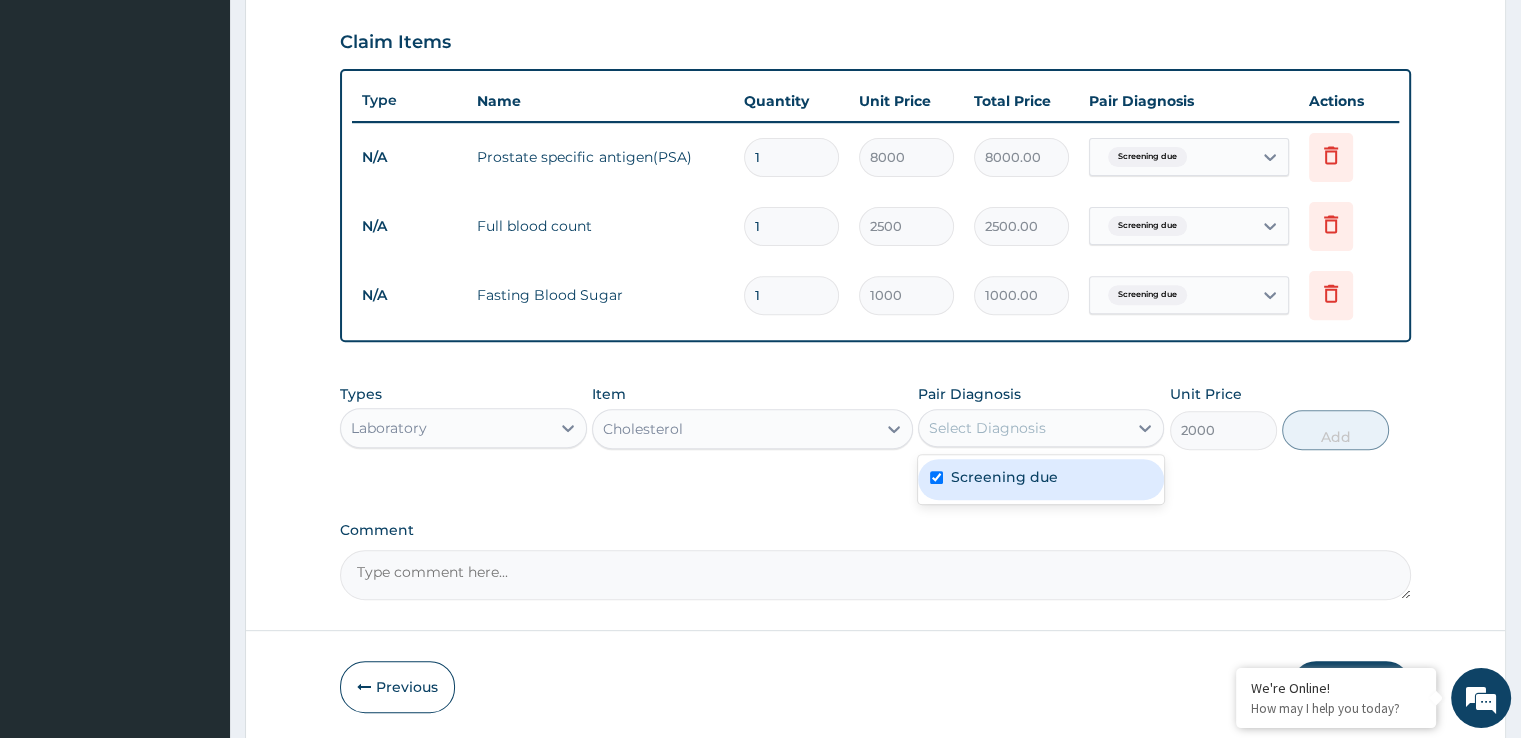 checkbox on "true" 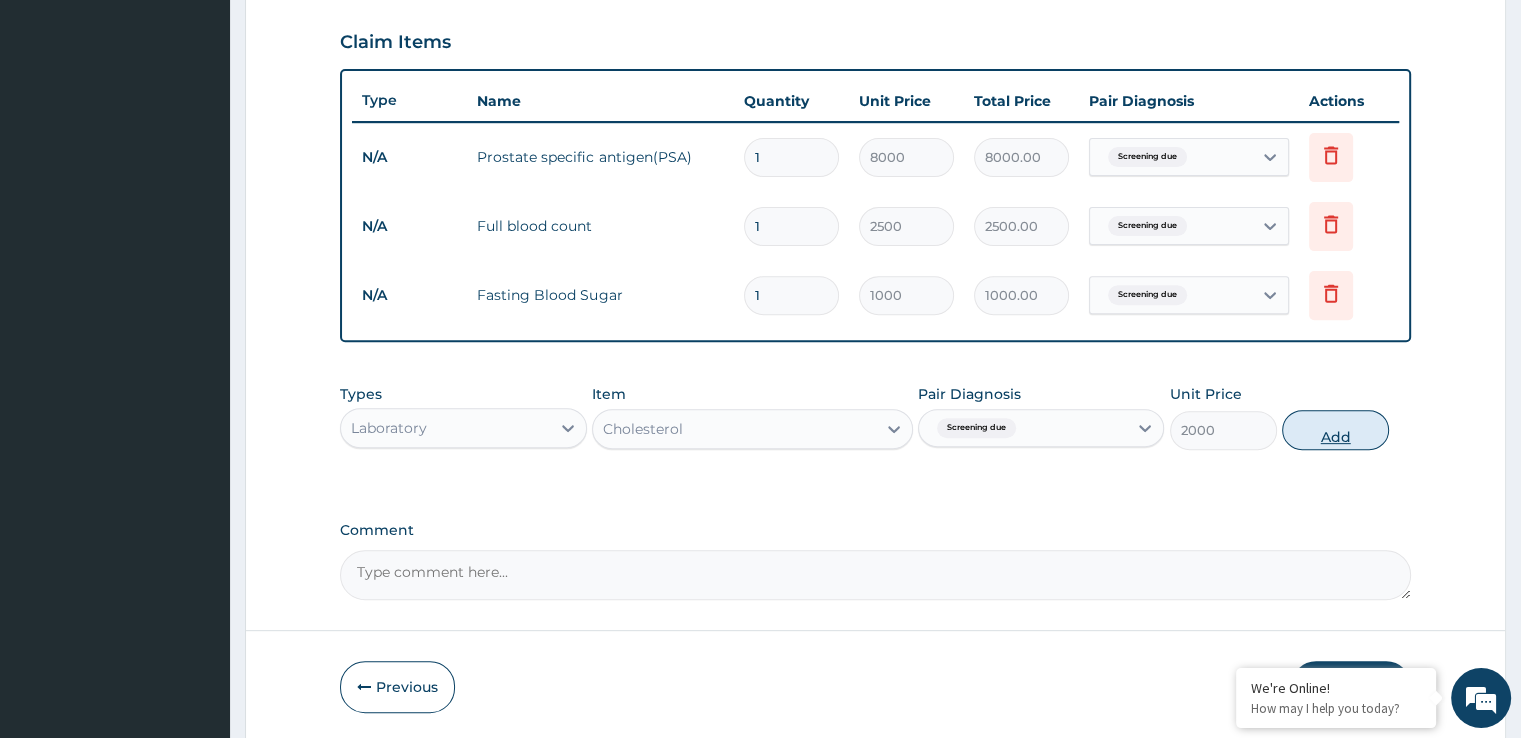 click on "Add" at bounding box center (1335, 430) 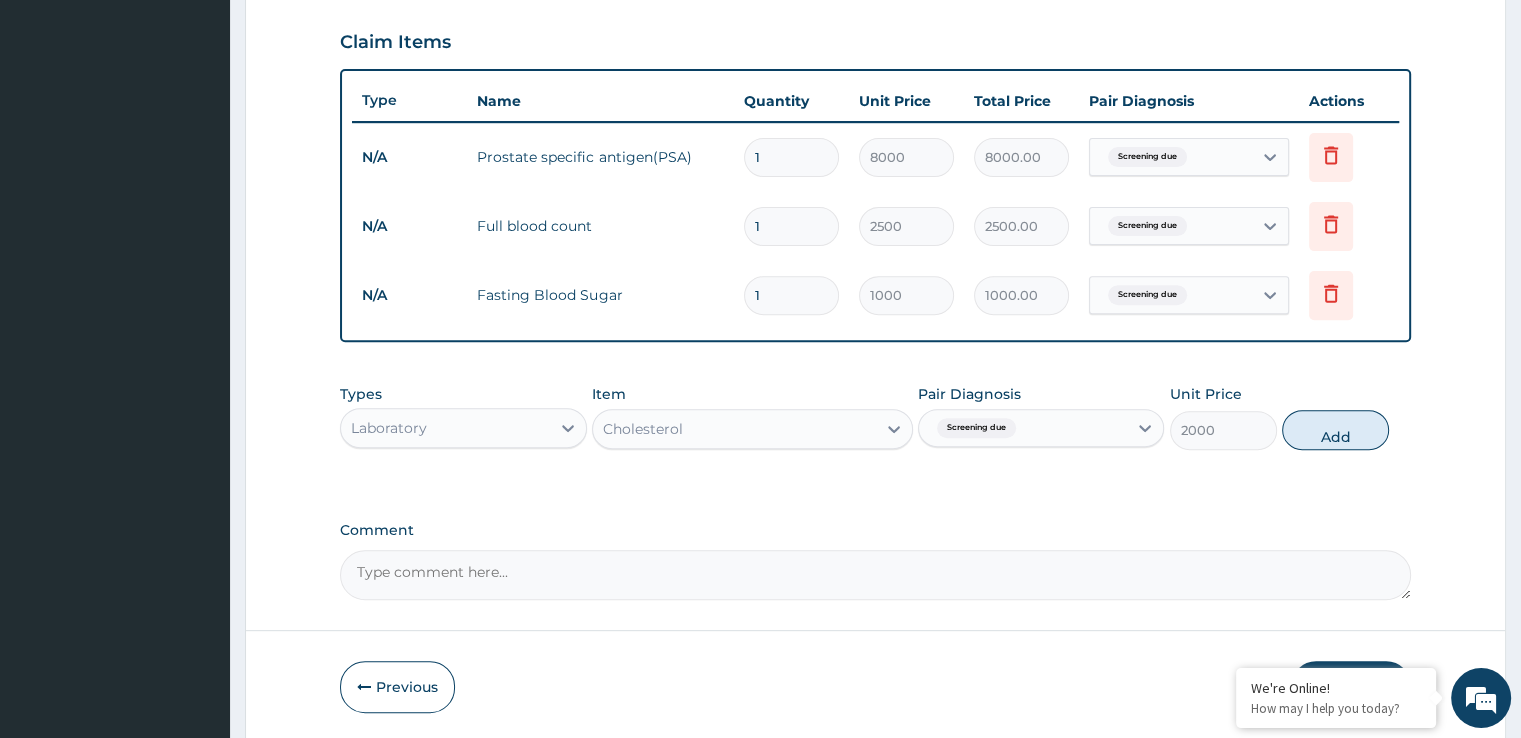 type on "0" 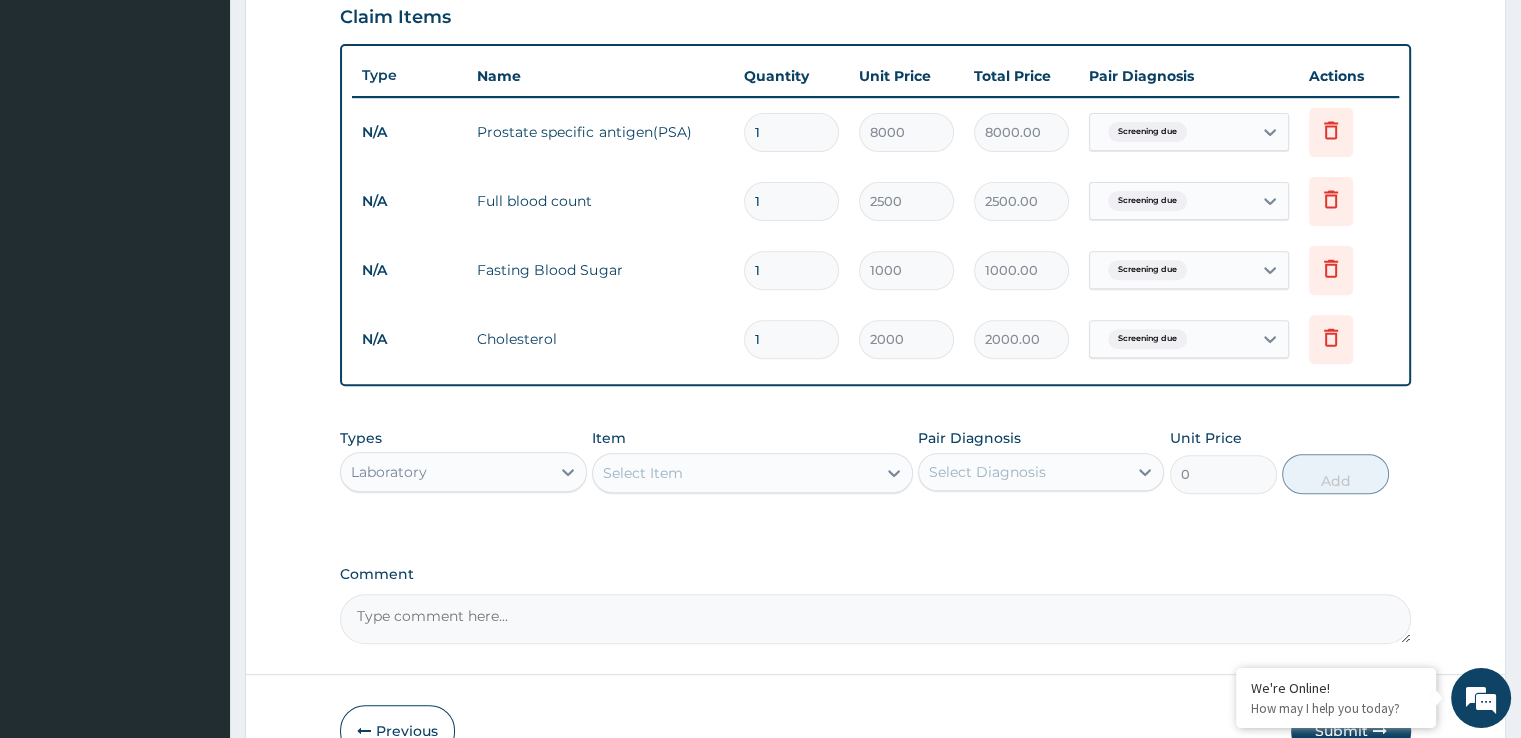 scroll, scrollTop: 712, scrollLeft: 0, axis: vertical 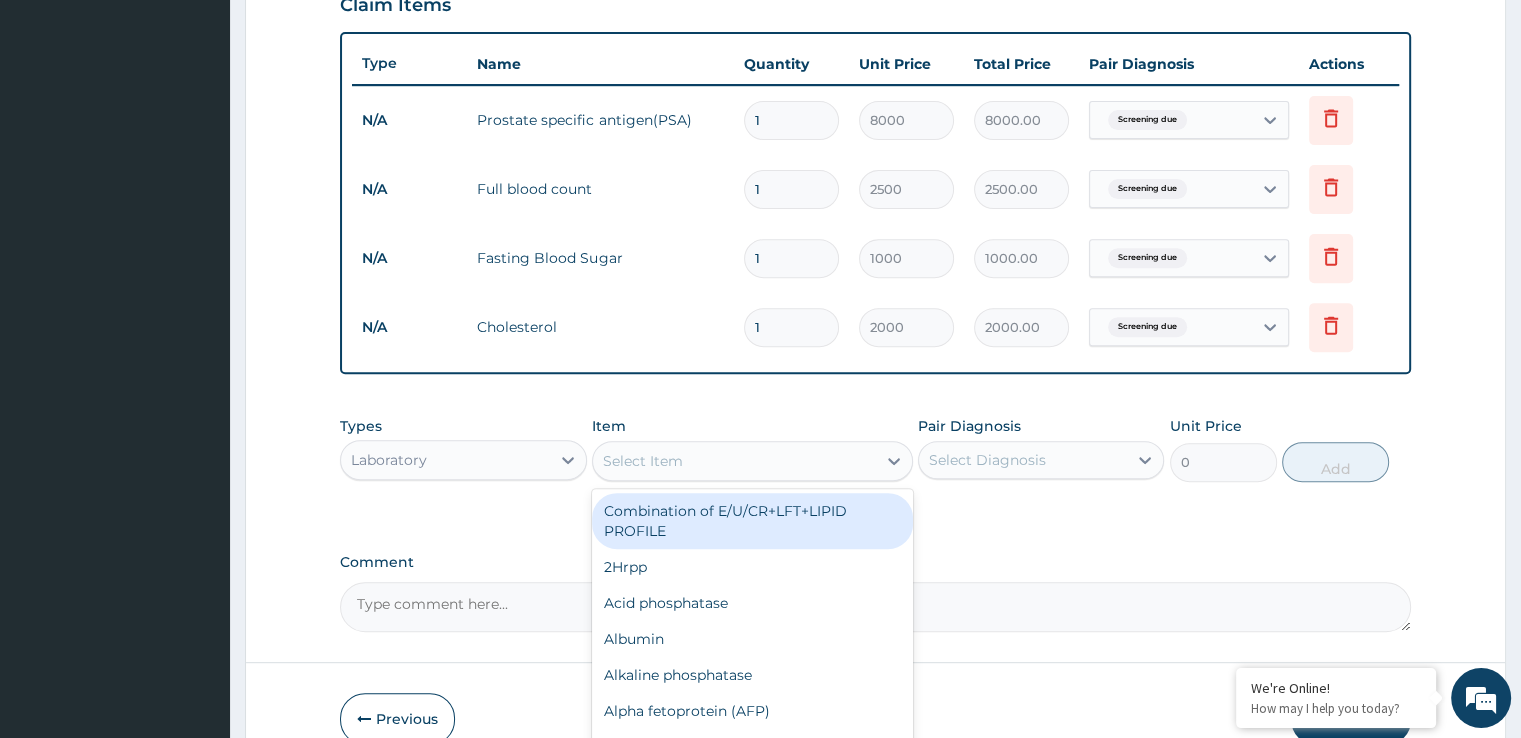 click on "Select Item" at bounding box center (734, 461) 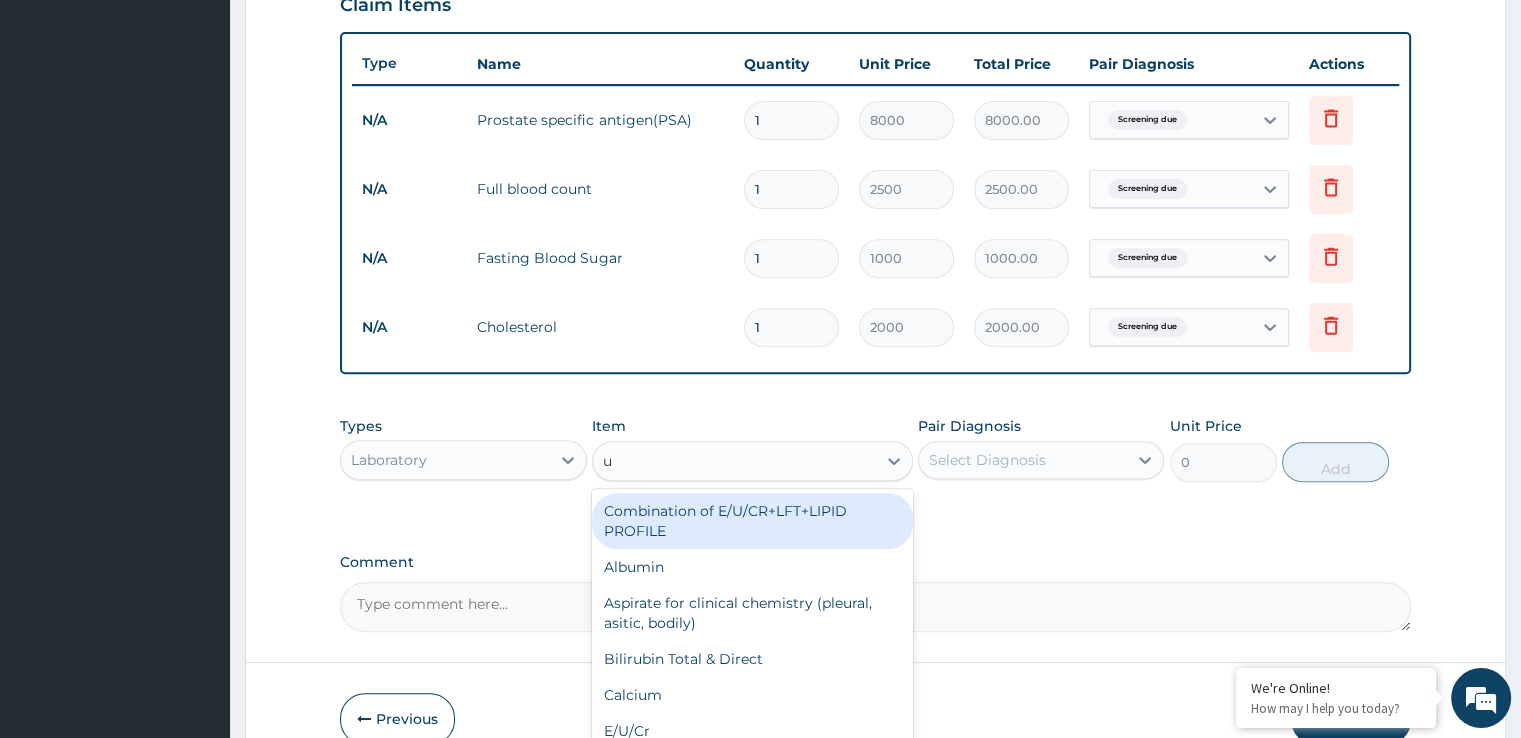 type on "ur" 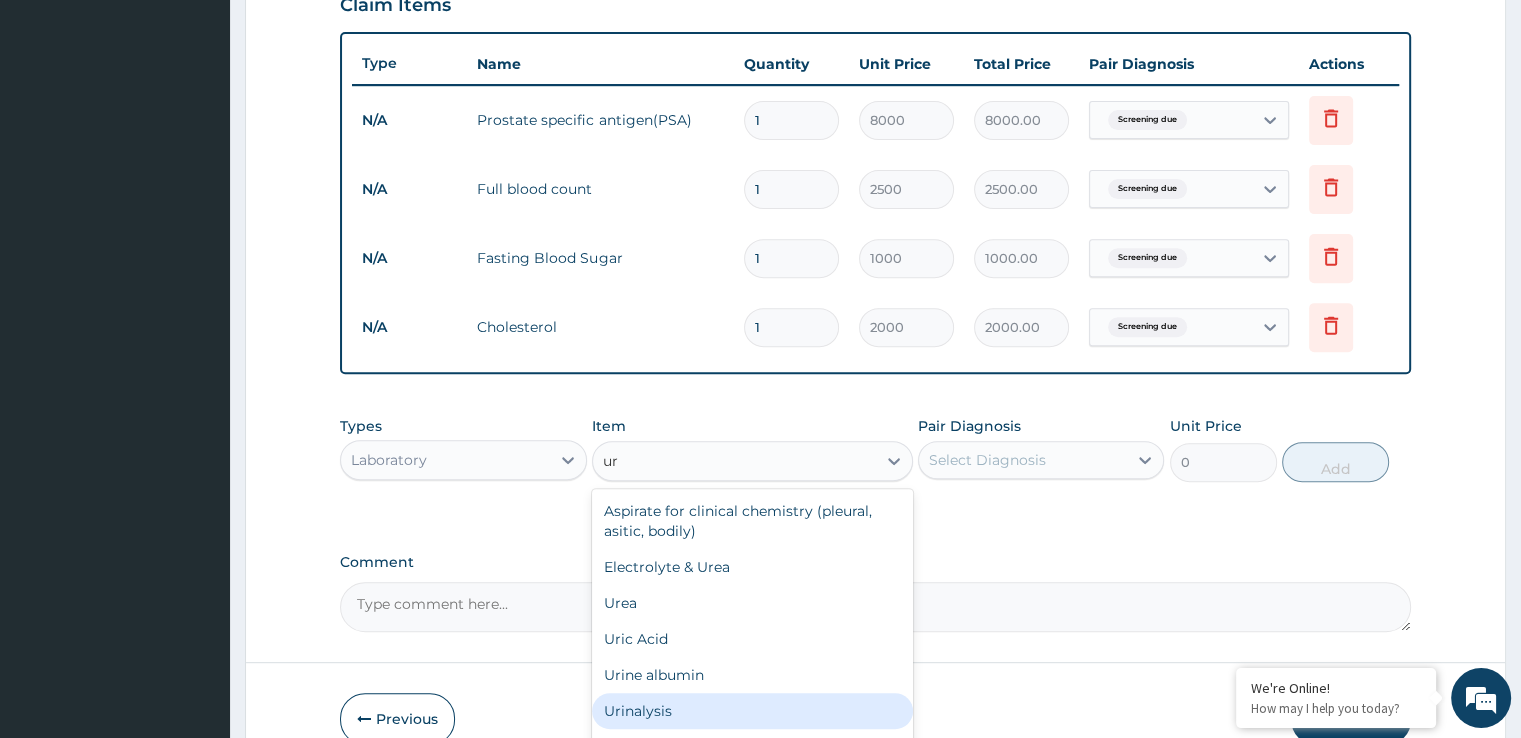 drag, startPoint x: 761, startPoint y: 706, endPoint x: 795, endPoint y: 661, distance: 56.400356 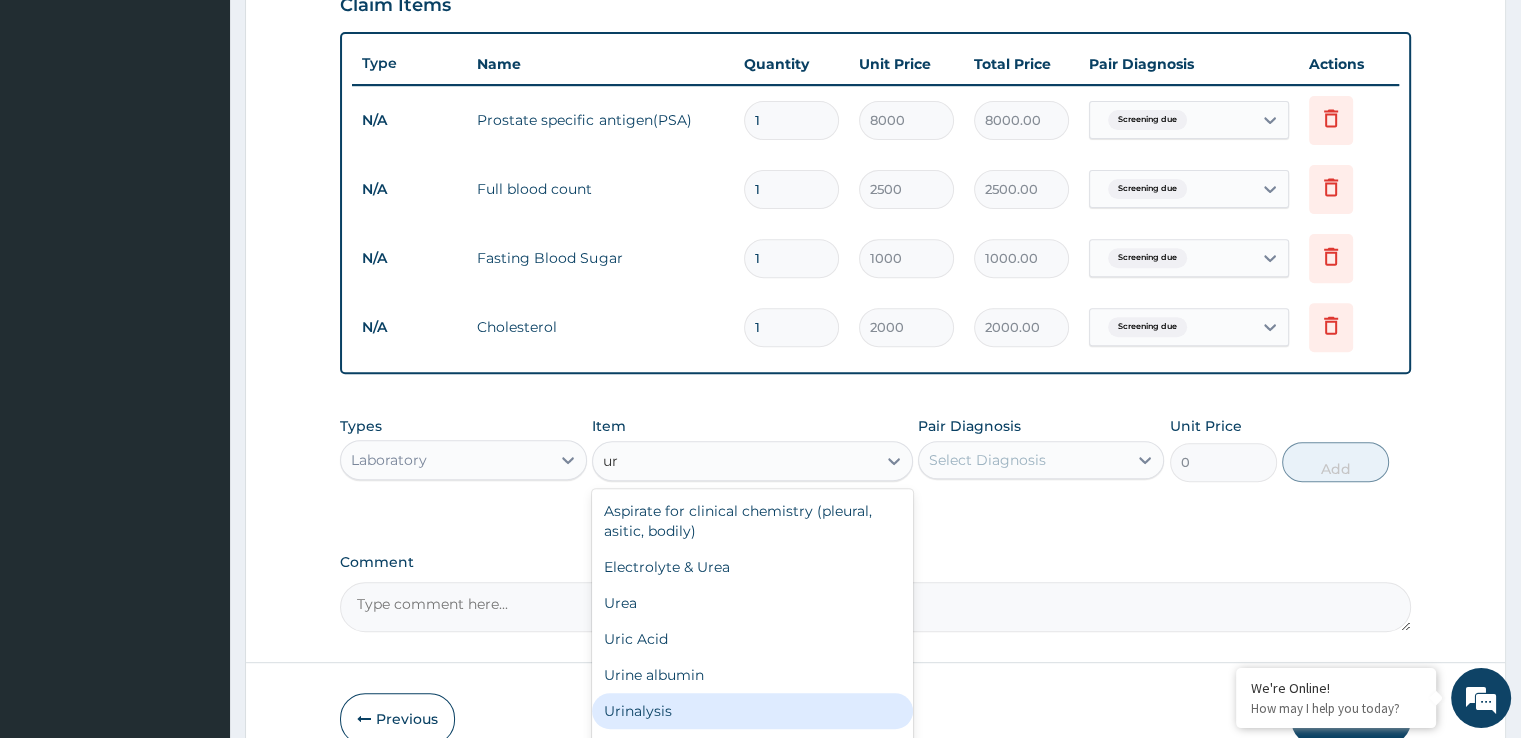 click on "Urinalysis" at bounding box center [752, 711] 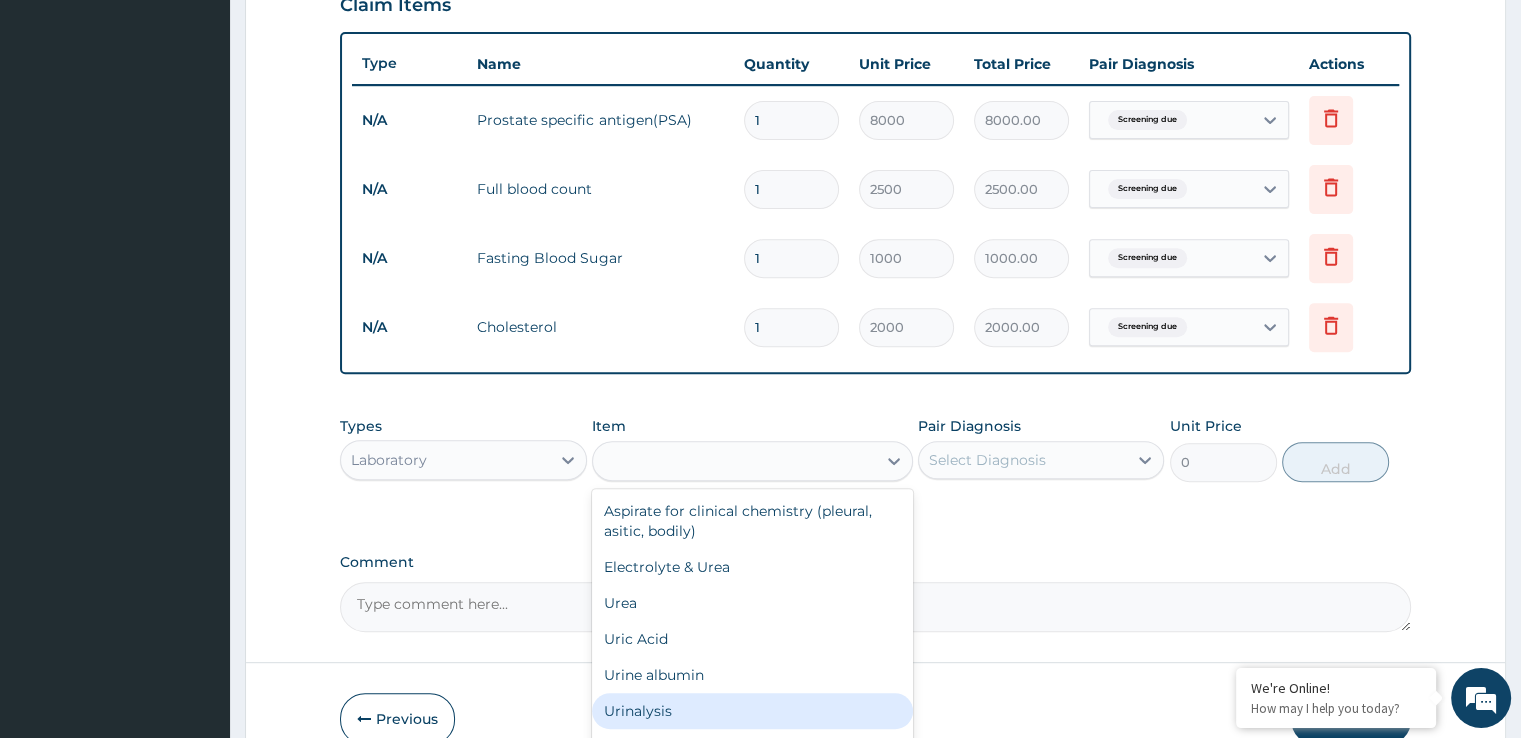 type on "1000" 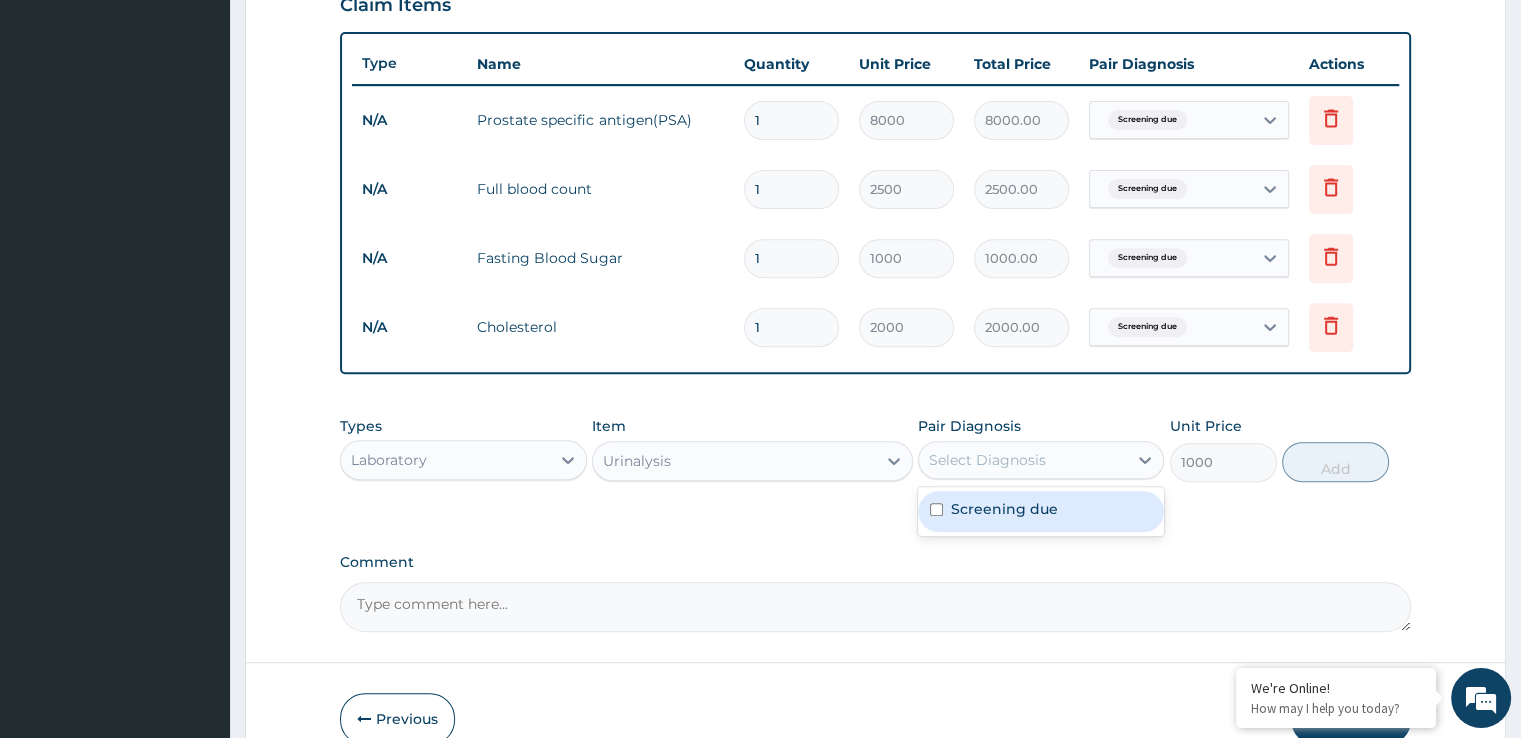 click on "Select Diagnosis" at bounding box center [987, 460] 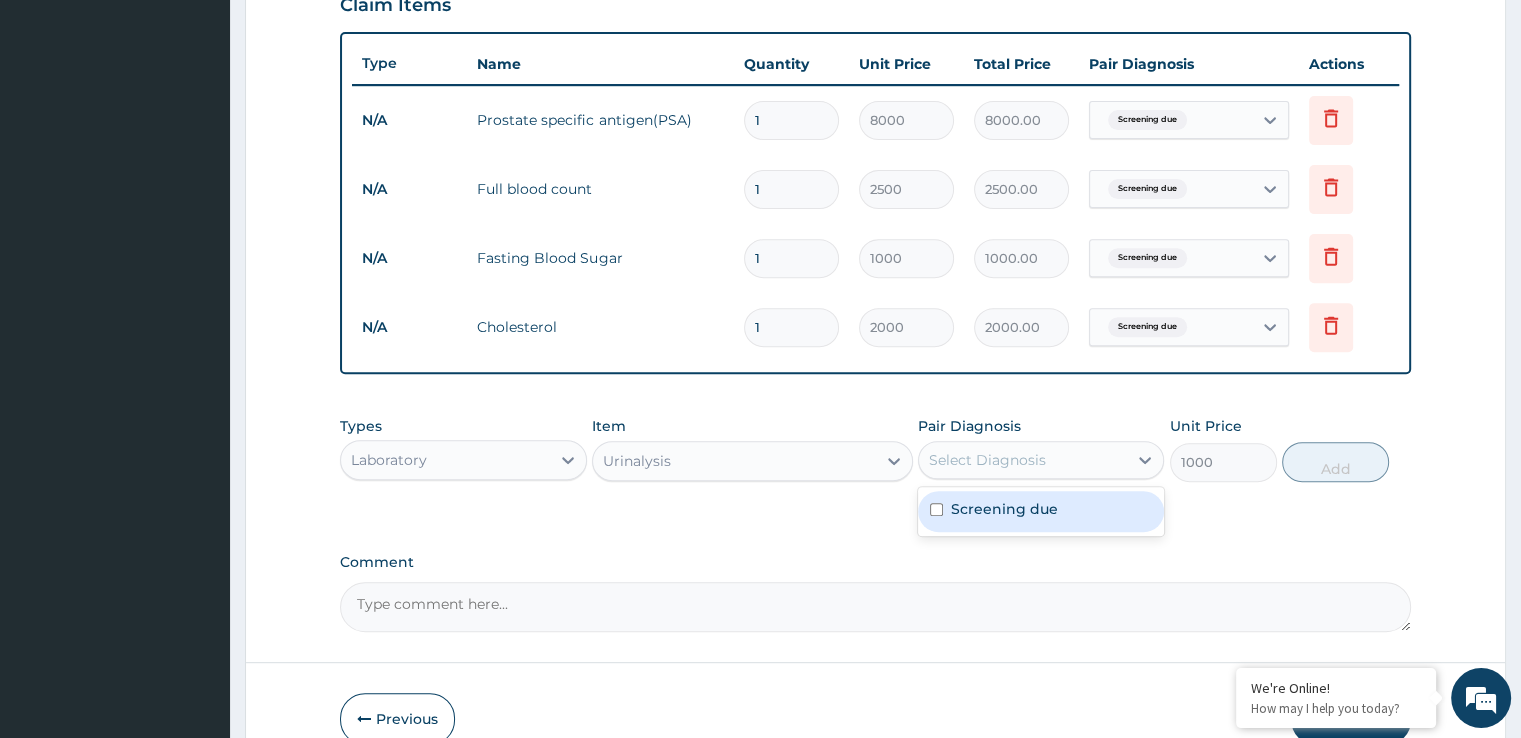 drag, startPoint x: 948, startPoint y: 509, endPoint x: 1066, endPoint y: 486, distance: 120.22063 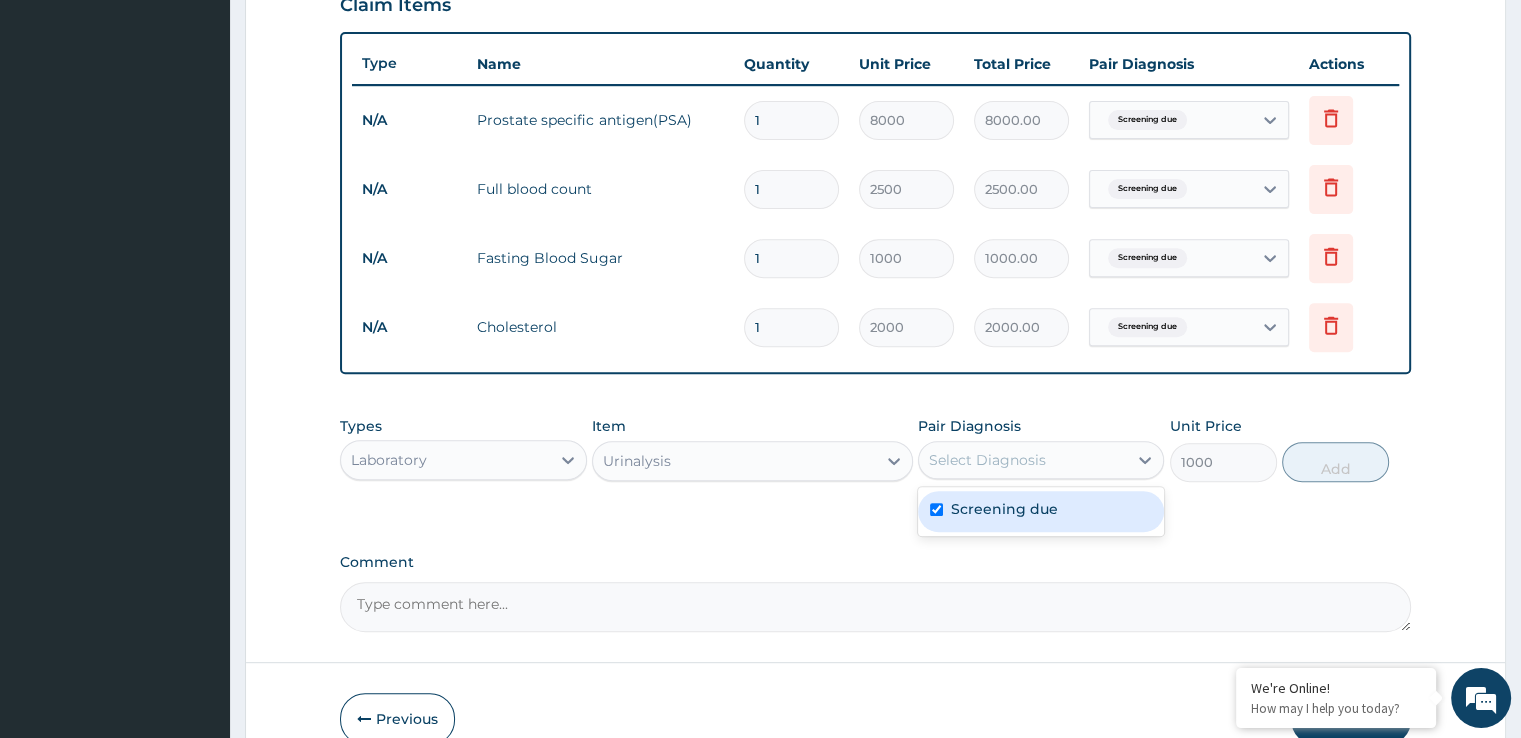 checkbox on "true" 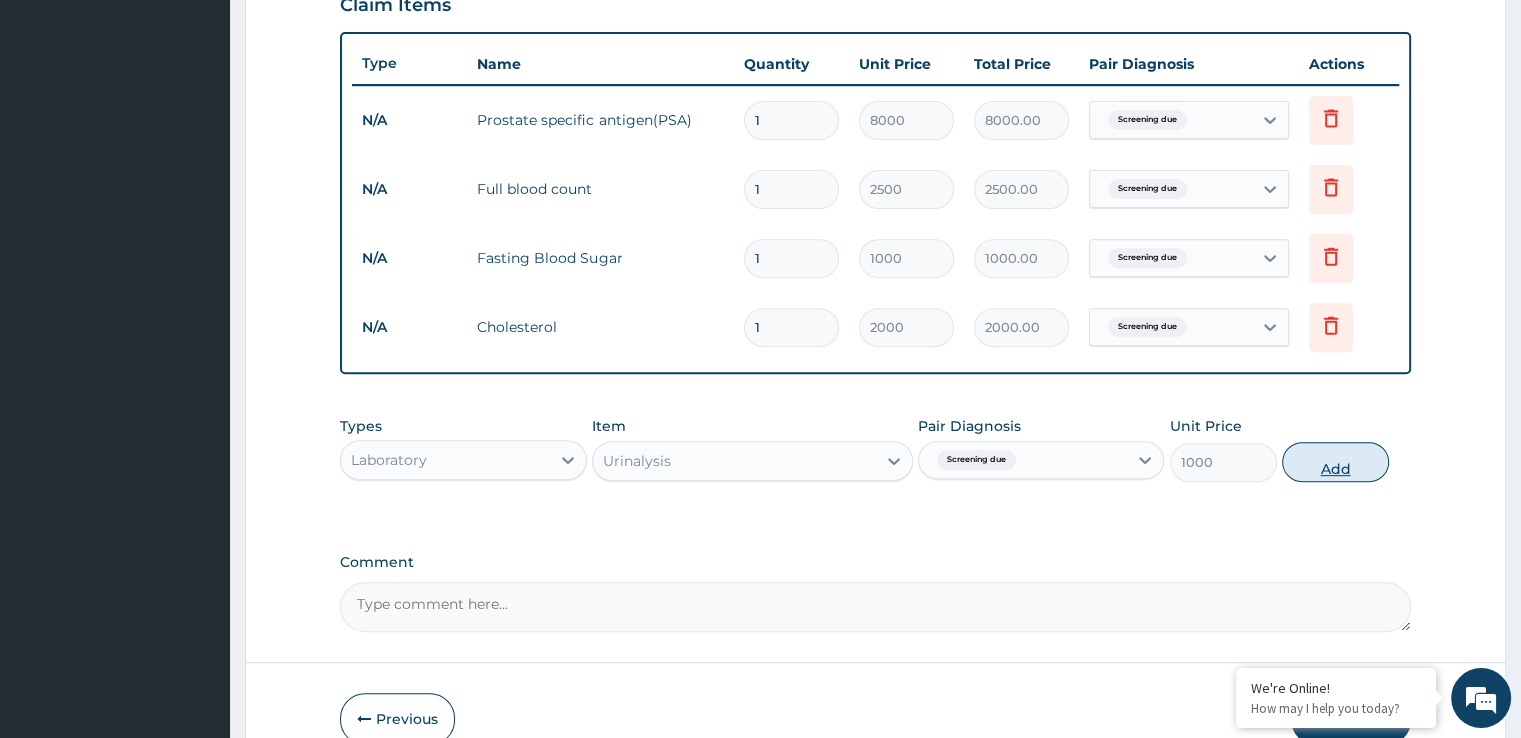 click on "Add" at bounding box center [1335, 462] 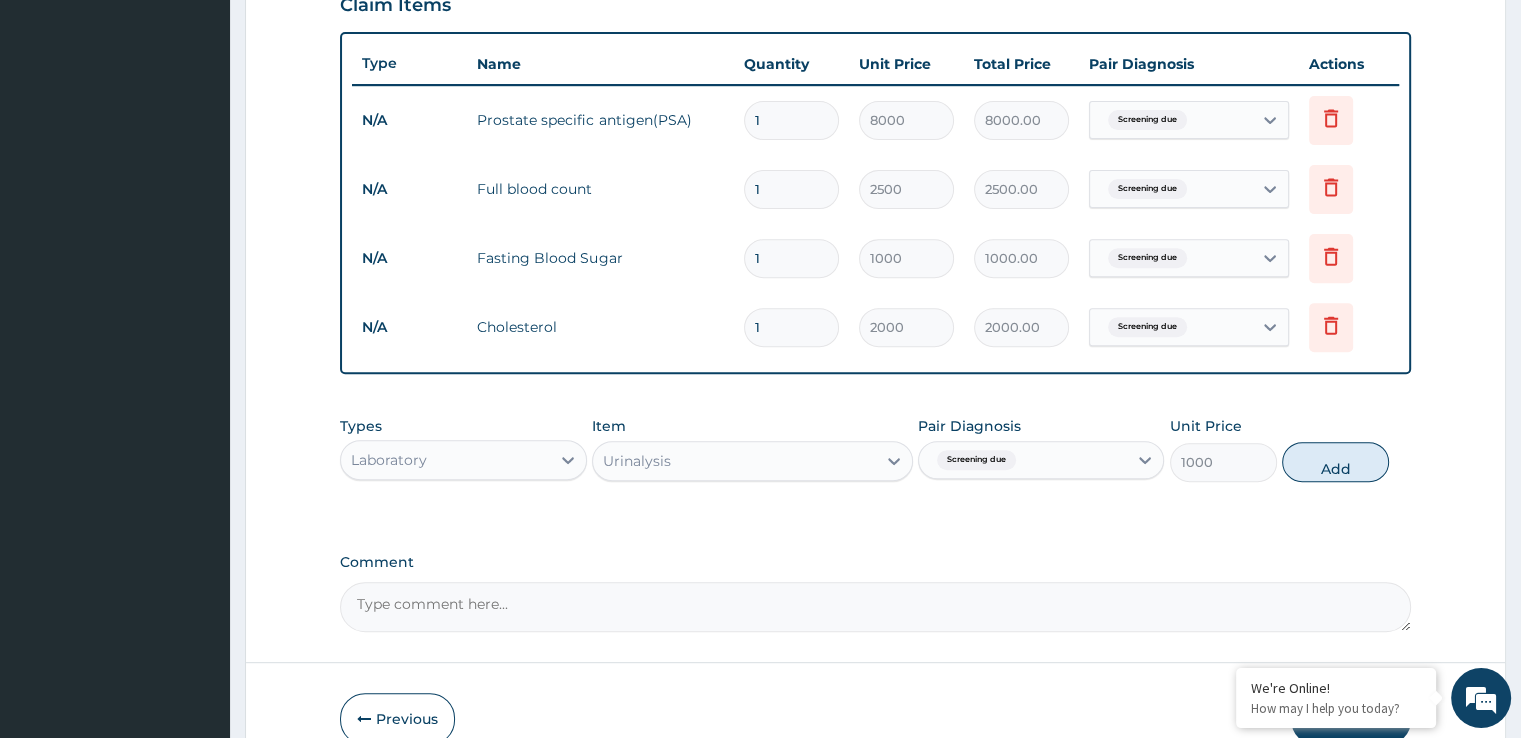 type on "0" 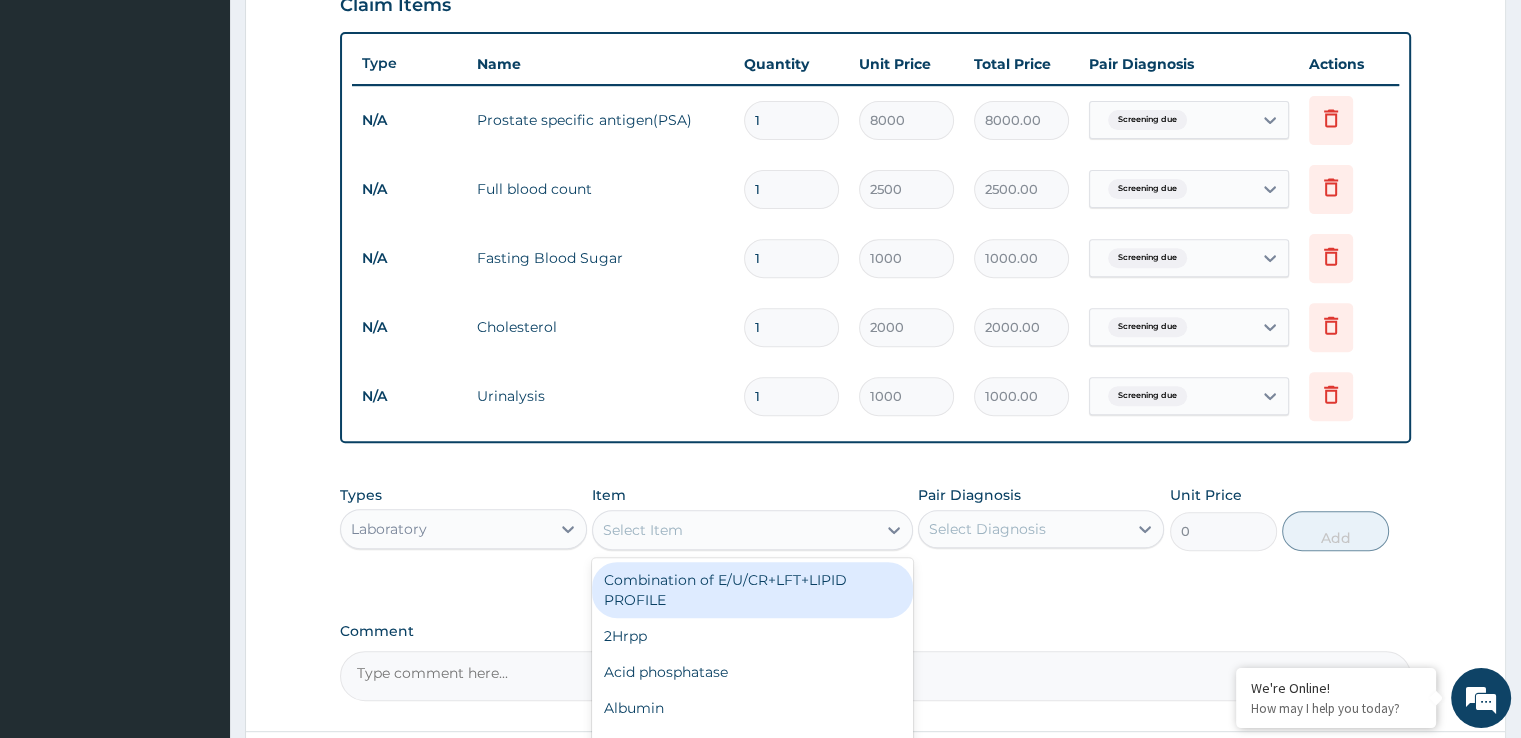 click on "Select Item" at bounding box center [734, 530] 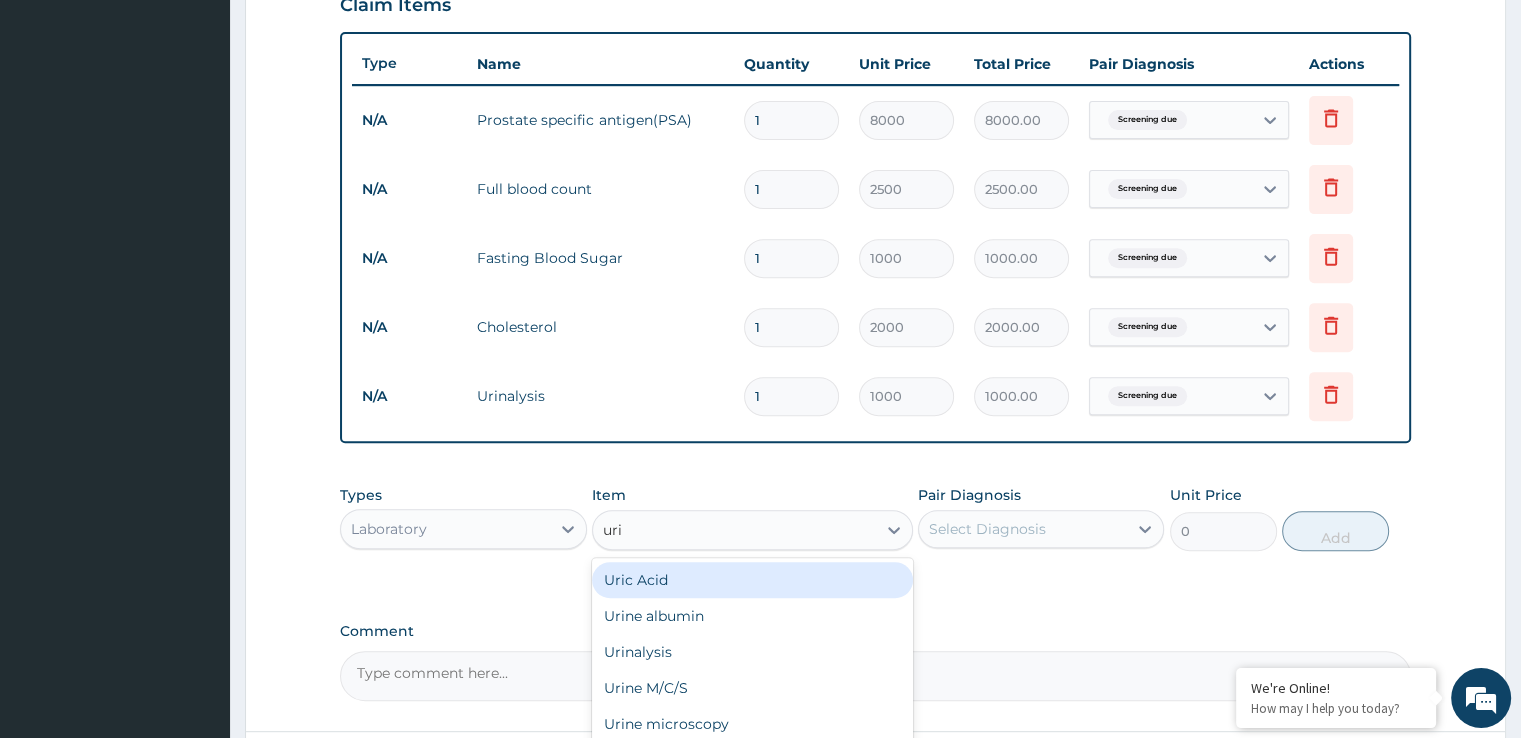 type on "urin" 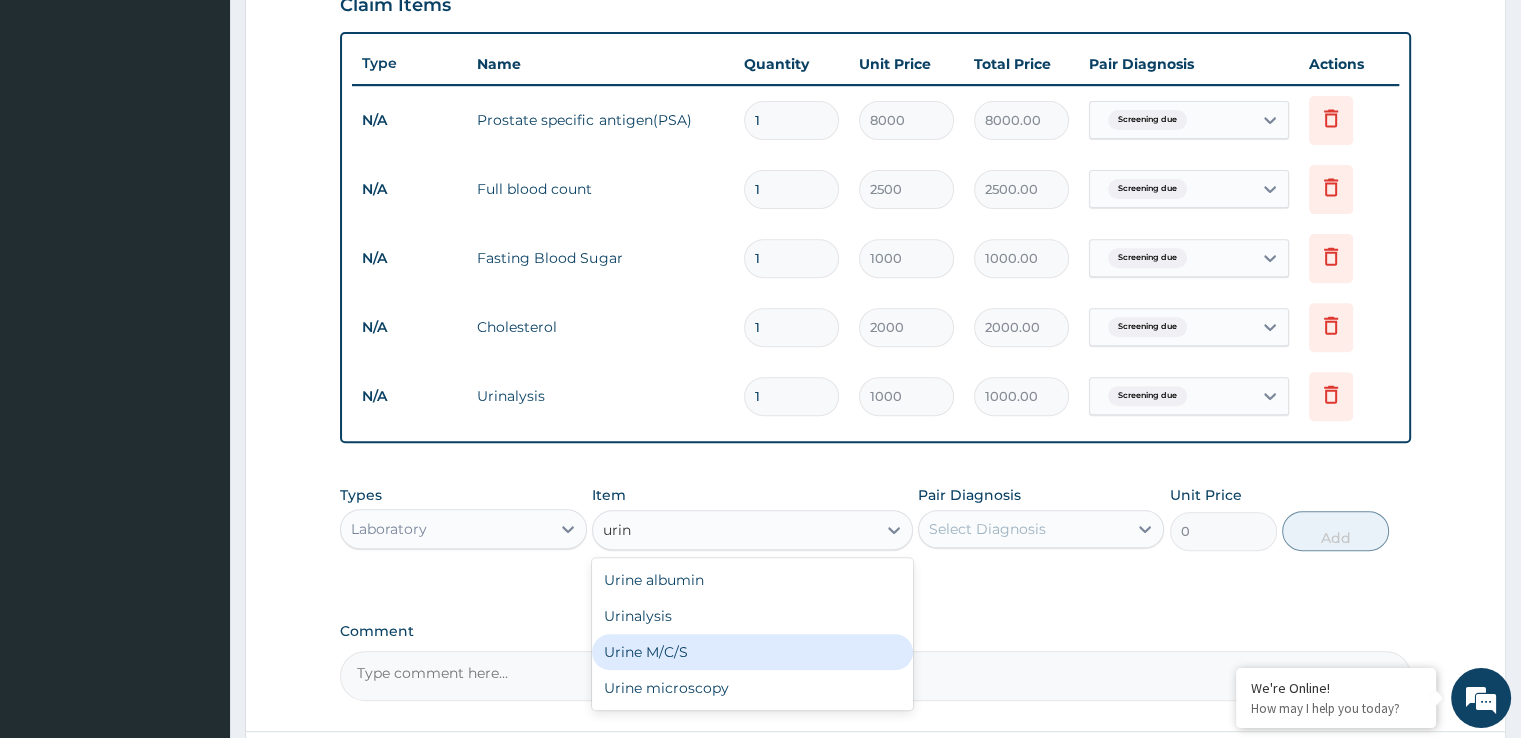 click on "Urine M/C/S" at bounding box center (752, 652) 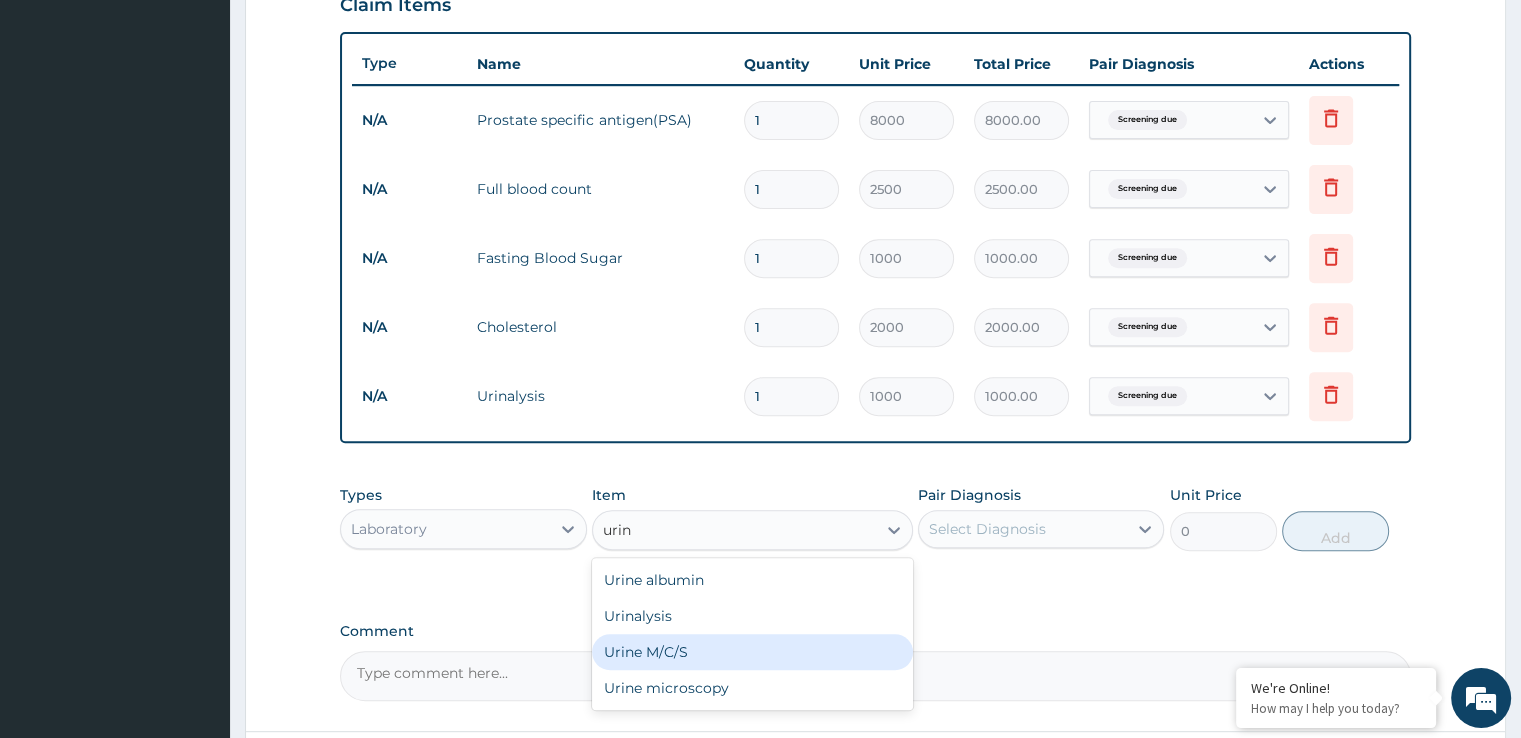 type 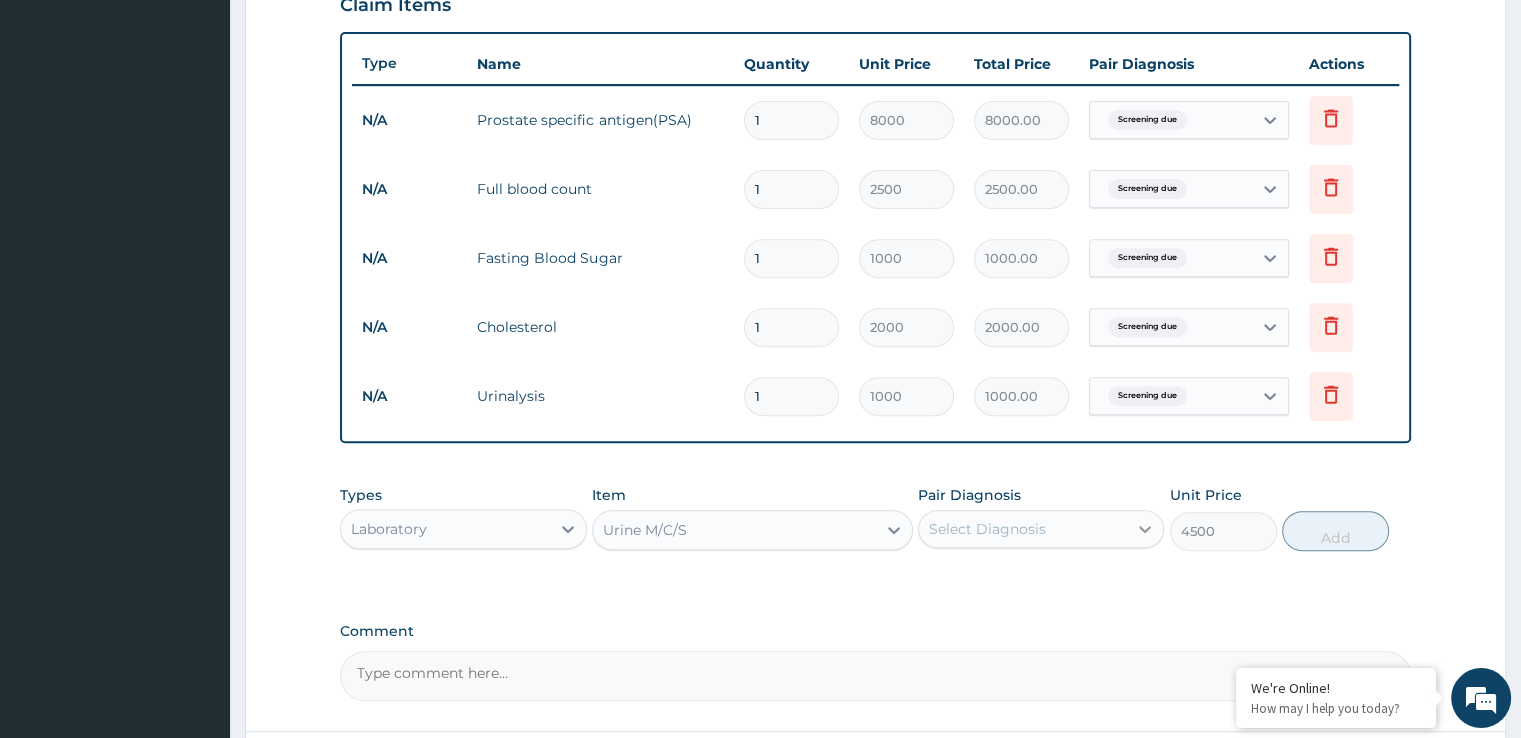 click 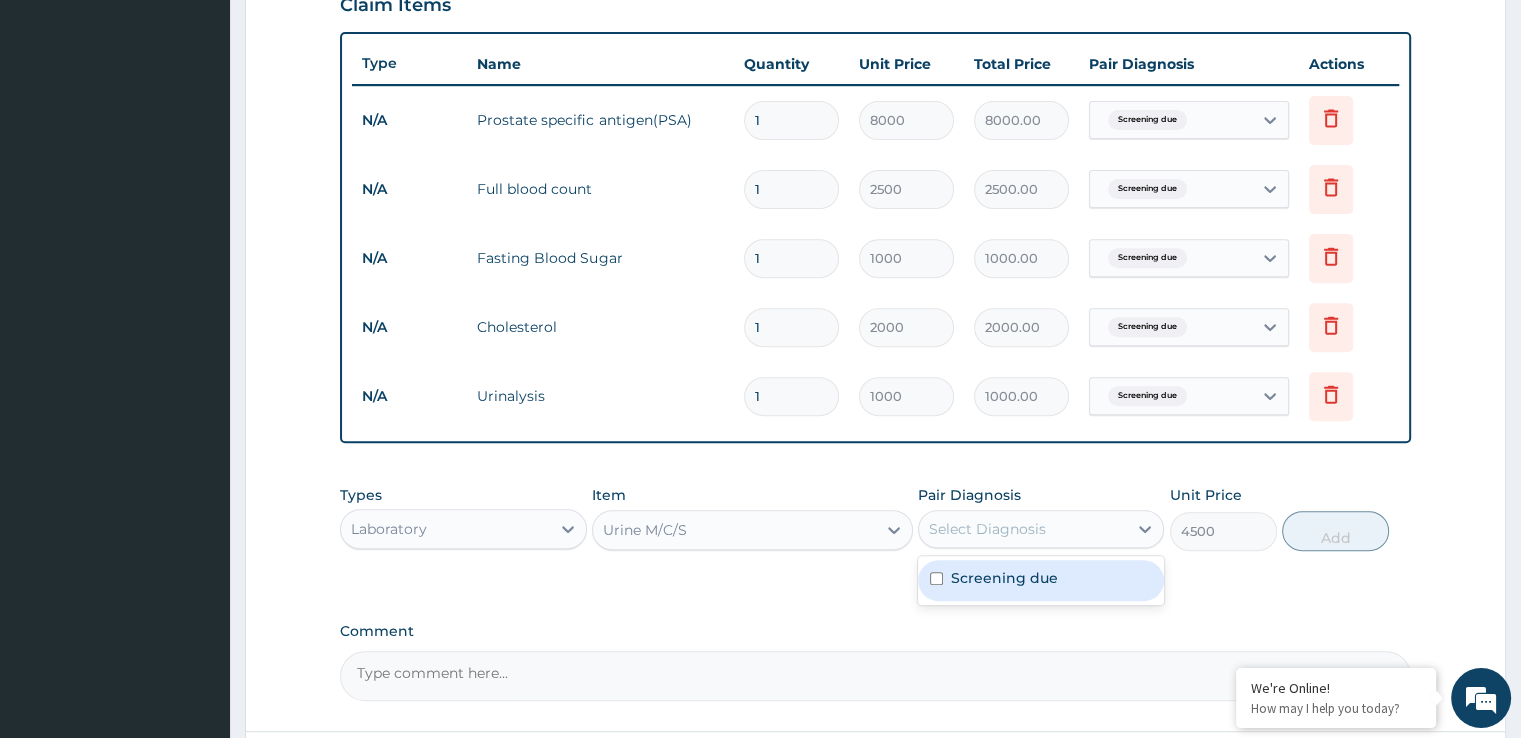 drag, startPoint x: 1004, startPoint y: 589, endPoint x: 1043, endPoint y: 563, distance: 46.872166 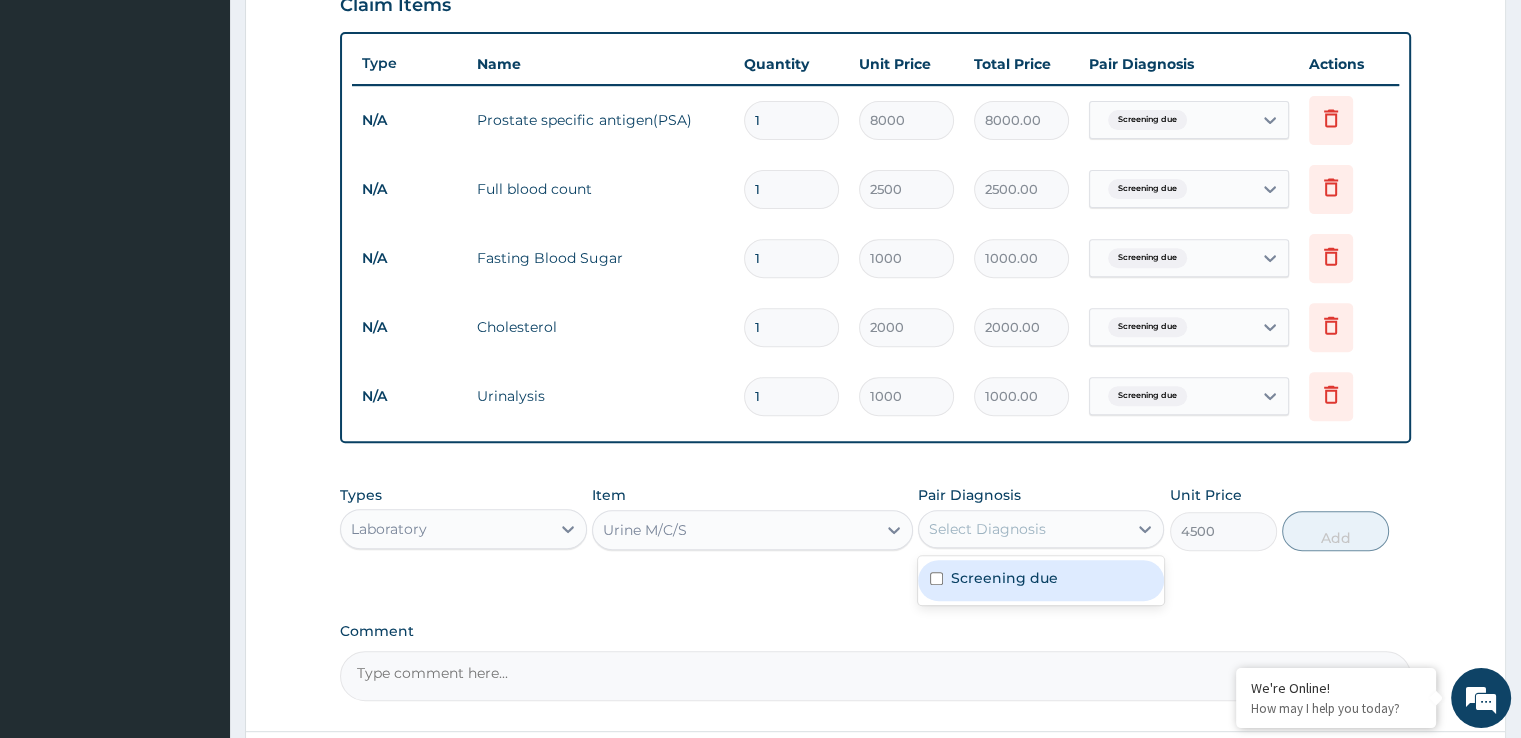 click on "Screening due" at bounding box center (1041, 580) 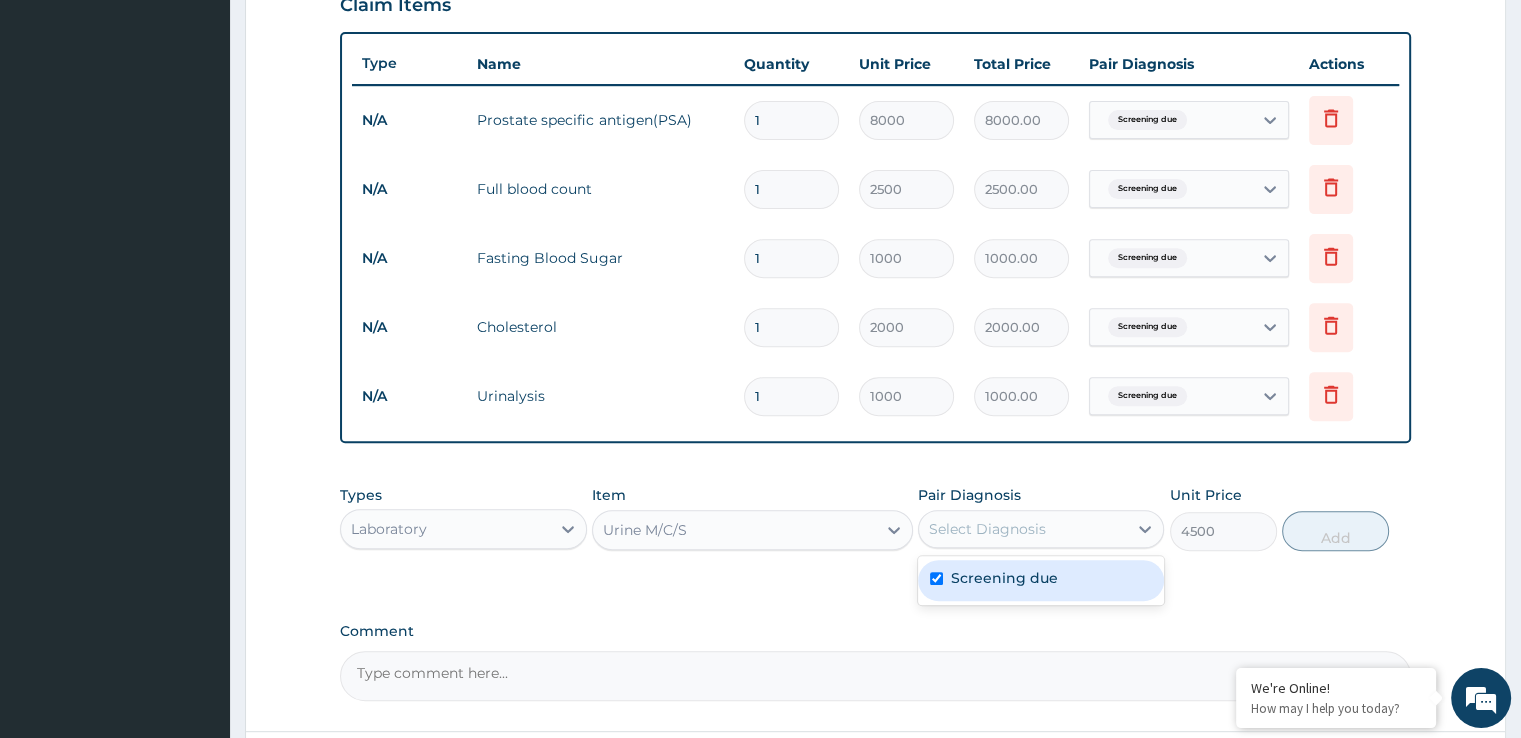 checkbox on "true" 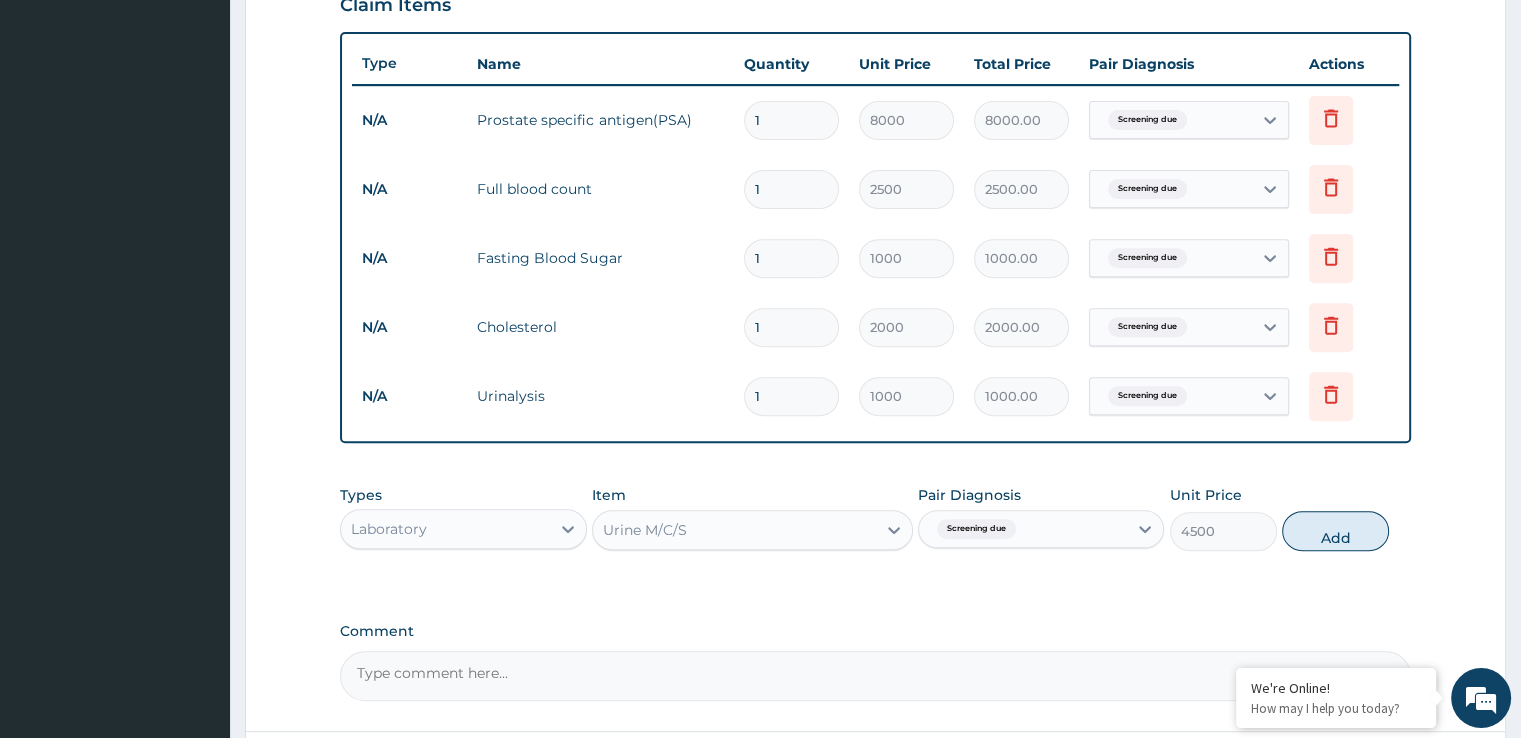 drag, startPoint x: 1316, startPoint y: 521, endPoint x: 932, endPoint y: 552, distance: 385.24927 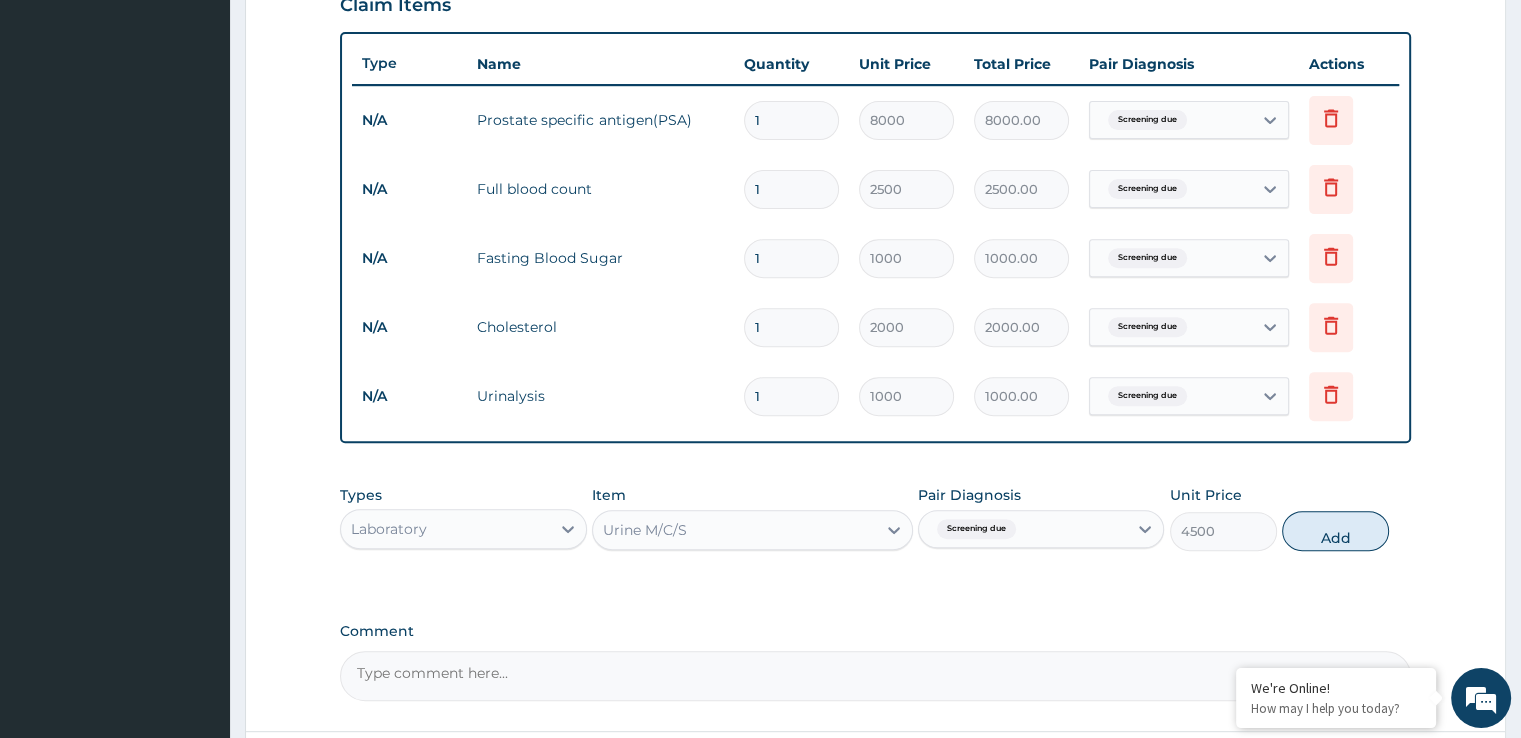 click on "Add" at bounding box center [1335, 531] 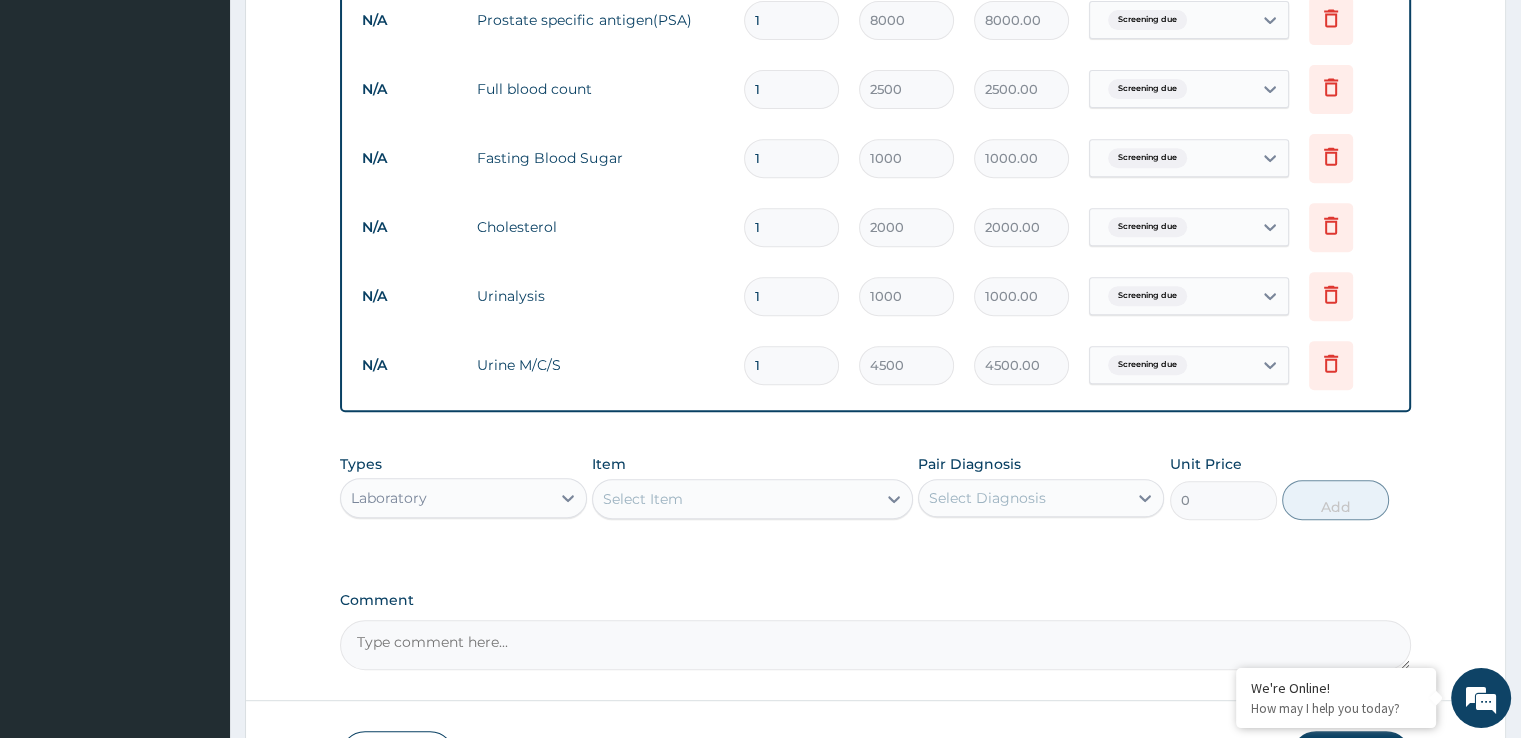 scroll, scrollTop: 950, scrollLeft: 0, axis: vertical 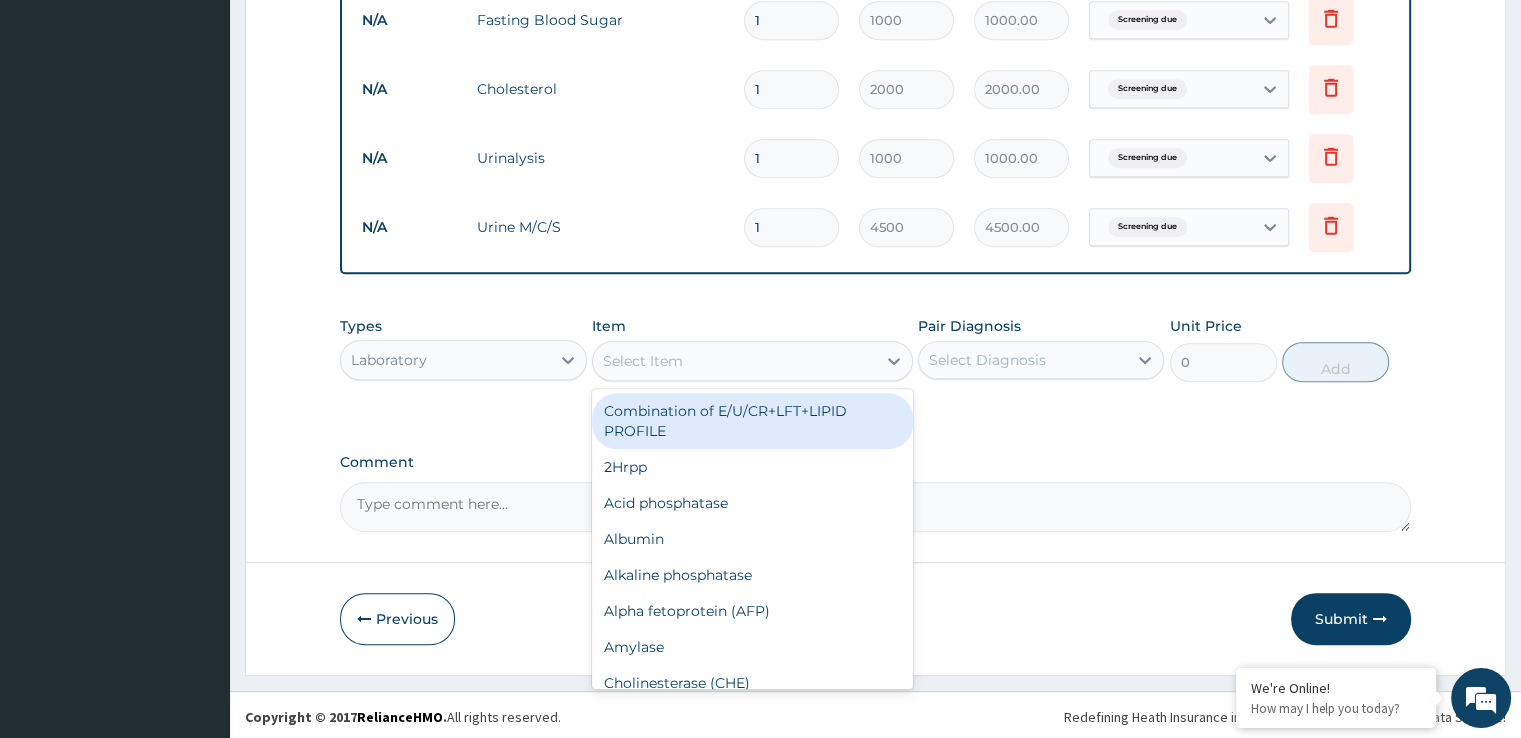 click on "Select Item" at bounding box center (734, 361) 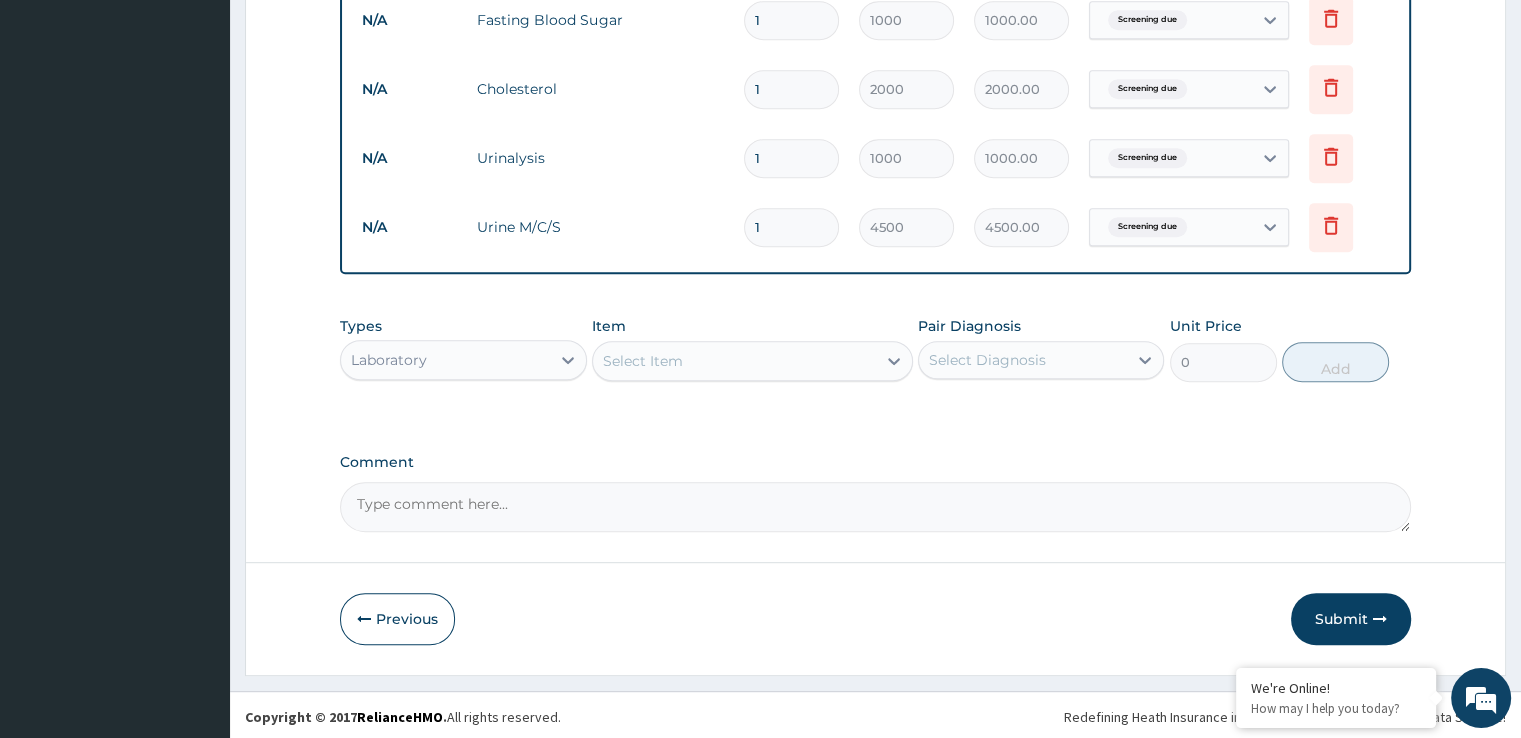 click on "Select Item" at bounding box center (734, 361) 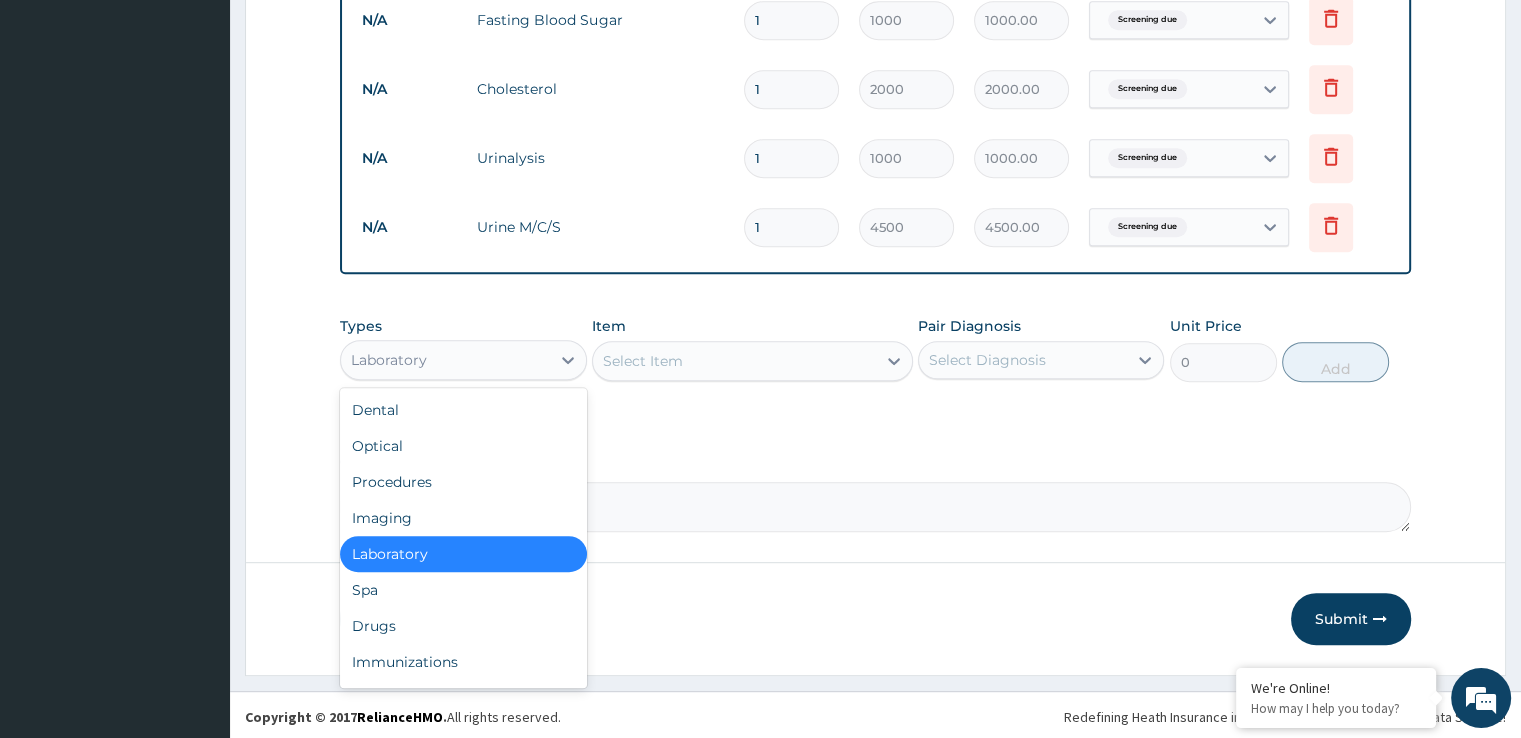 drag, startPoint x: 553, startPoint y: 353, endPoint x: 546, endPoint y: 384, distance: 31.780497 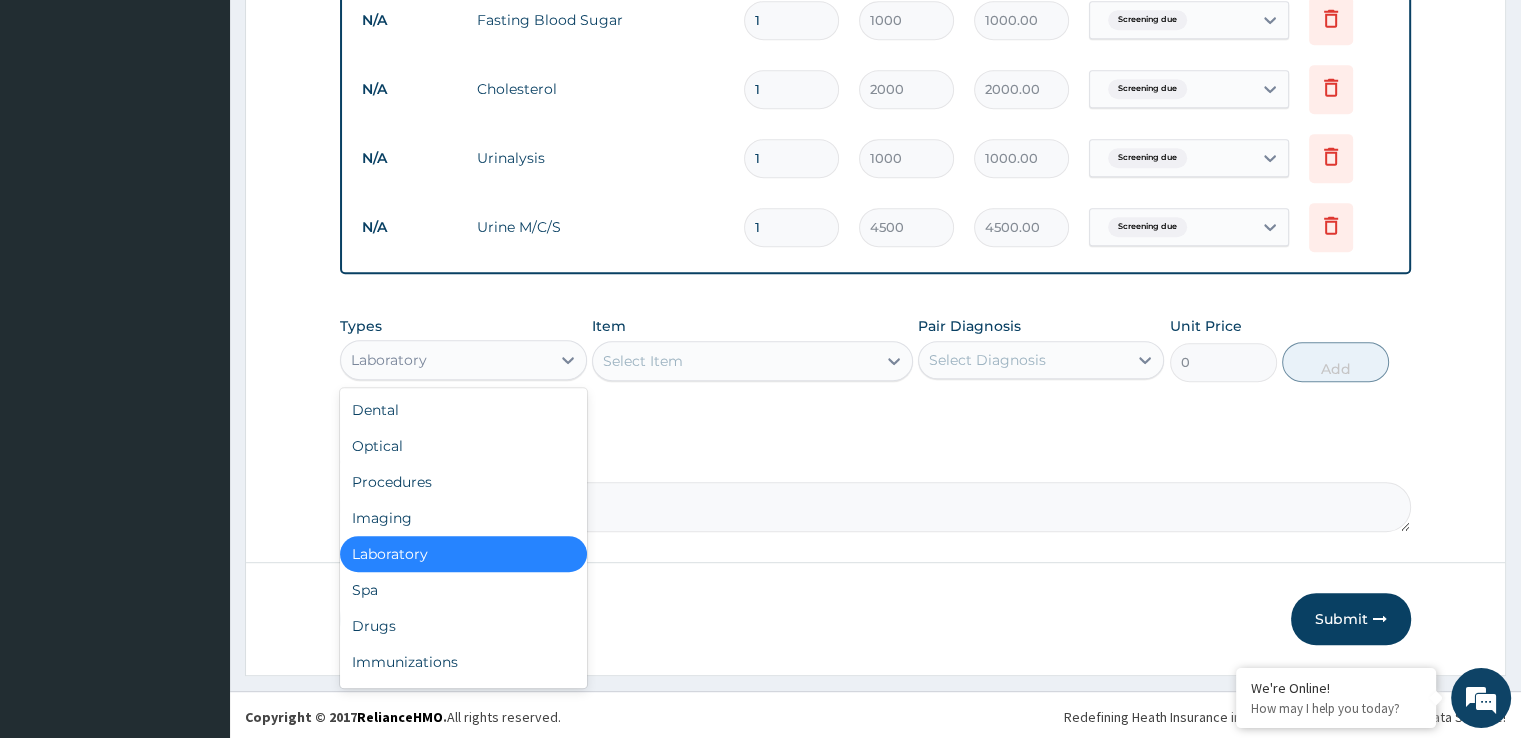 click at bounding box center [568, 360] 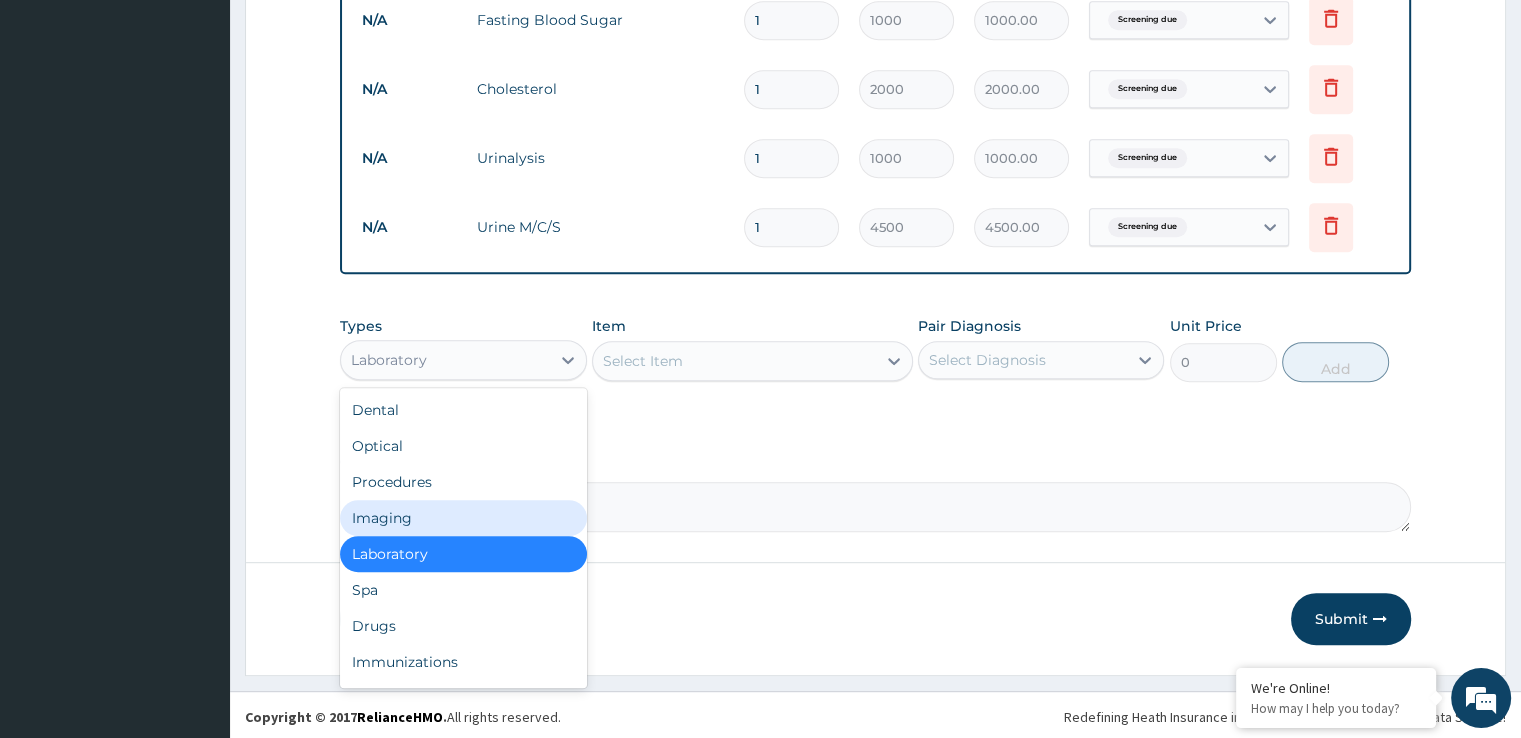drag, startPoint x: 507, startPoint y: 520, endPoint x: 604, endPoint y: 479, distance: 105.30907 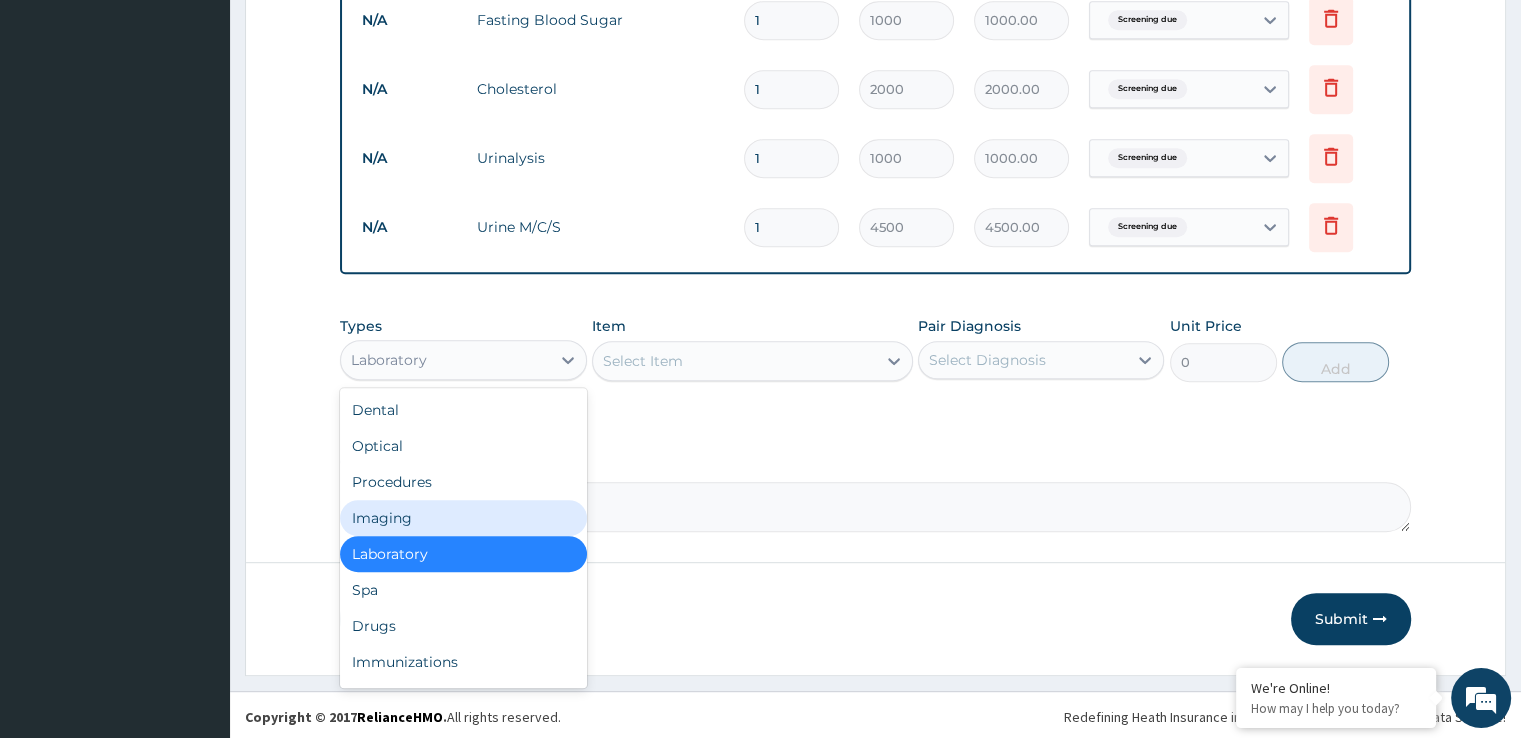 click on "Imaging" at bounding box center [463, 518] 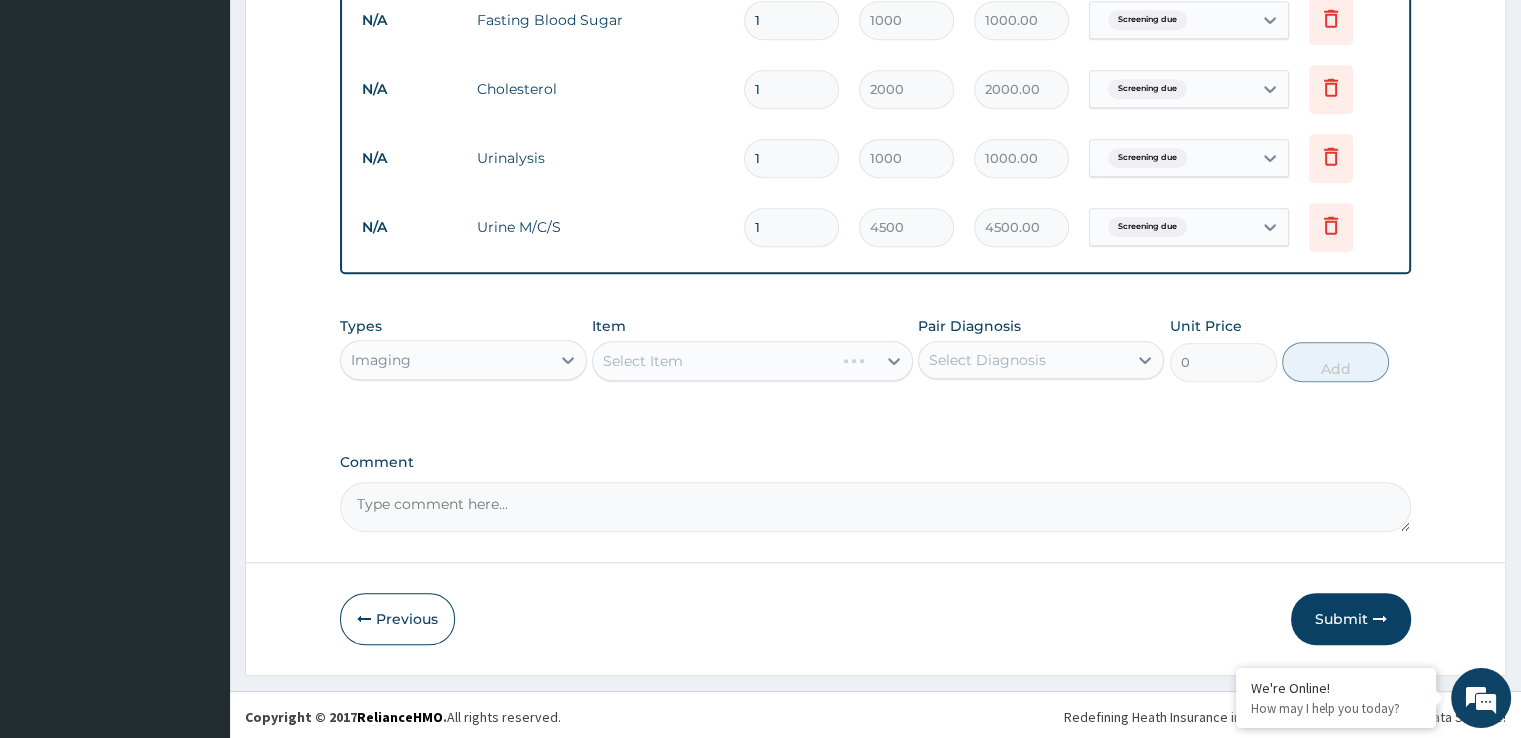 click on "Select Item" at bounding box center (752, 361) 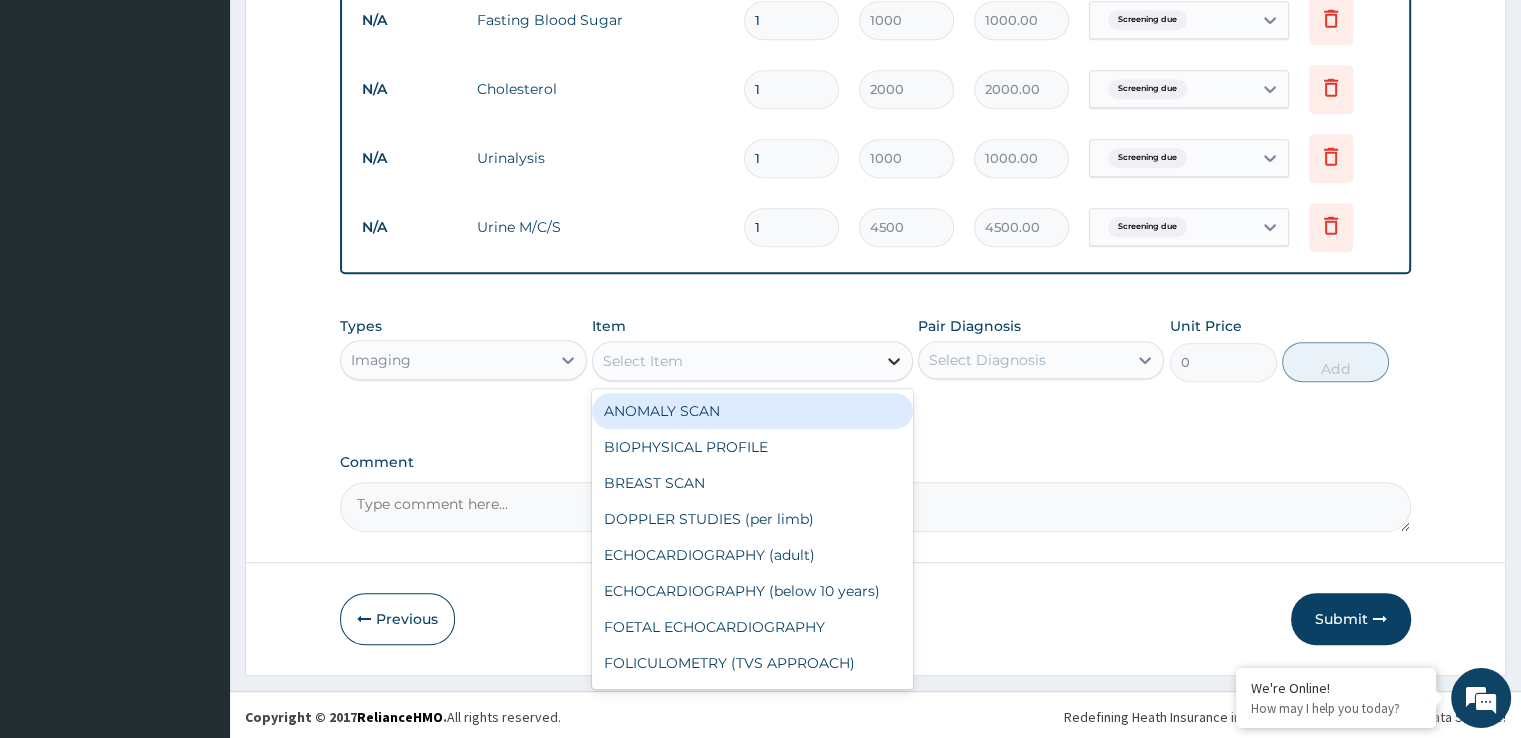 click at bounding box center [894, 361] 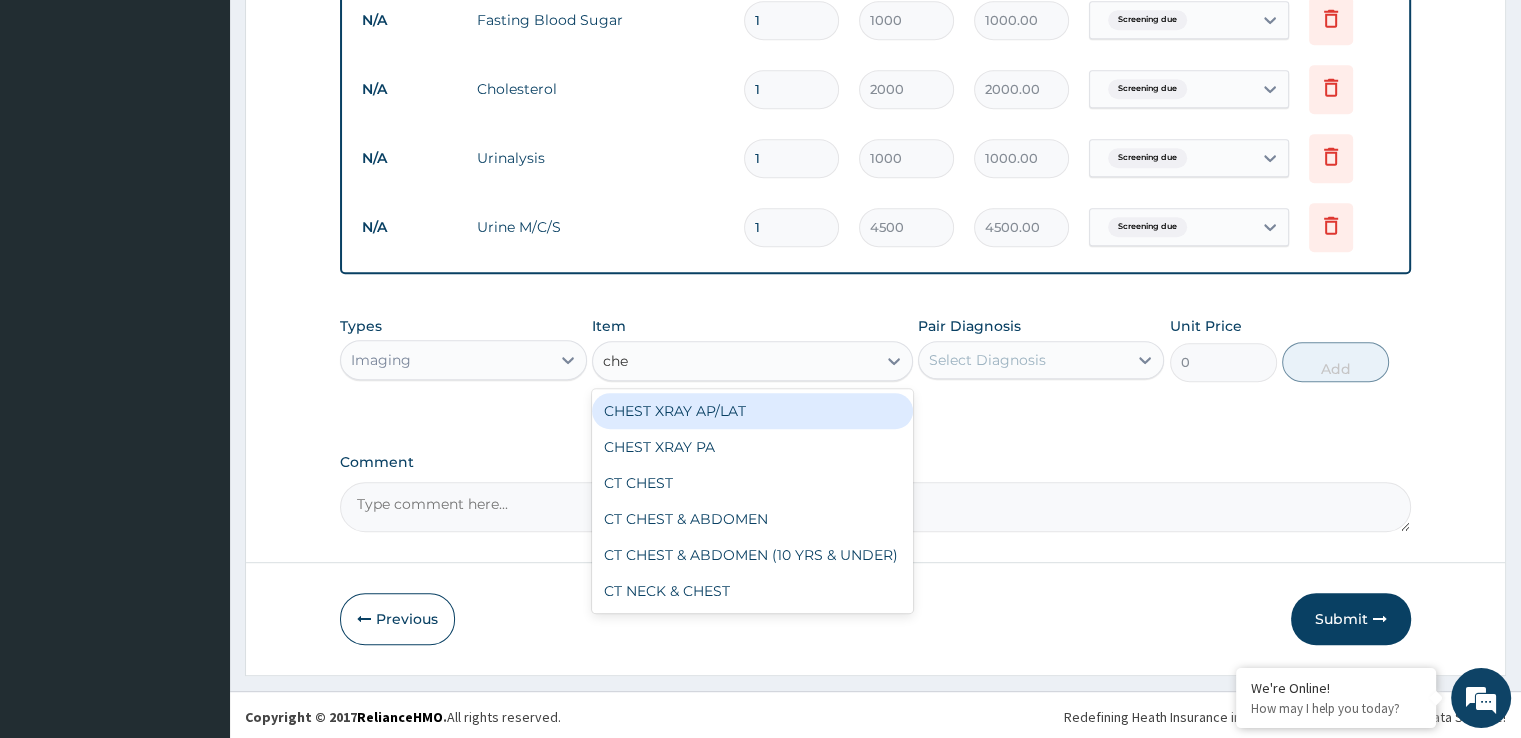 type on "ches" 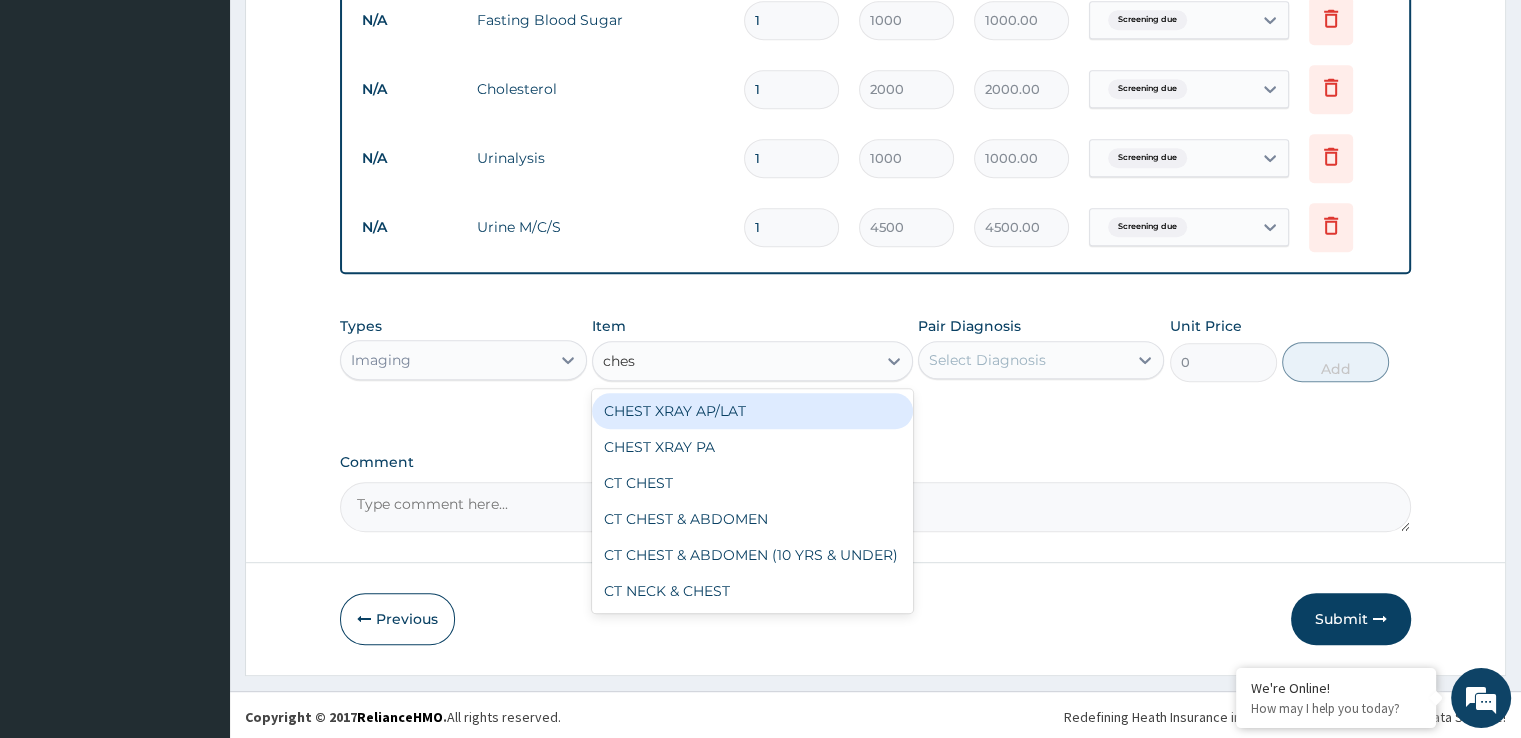 click on "CHEST XRAY AP/LAT" at bounding box center (752, 411) 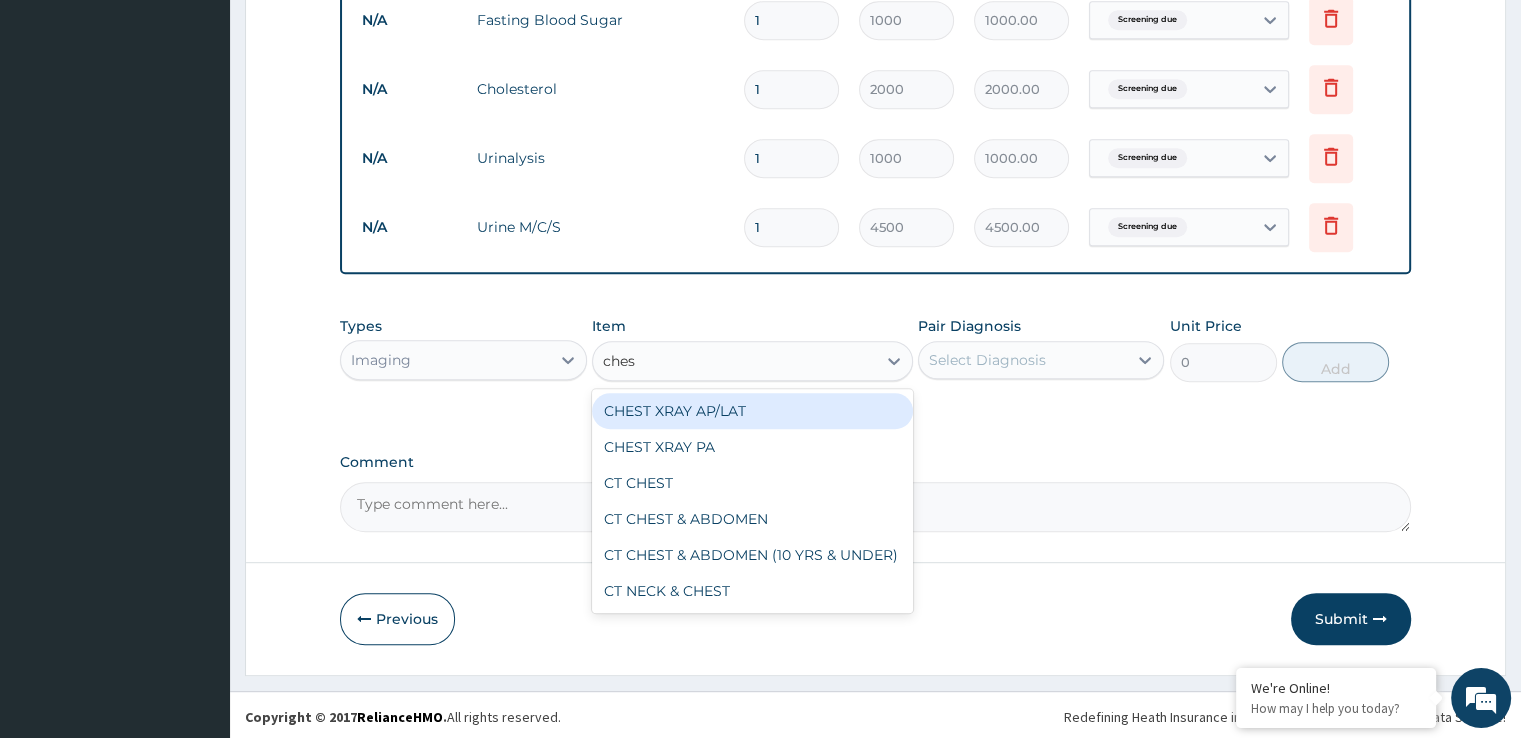 type 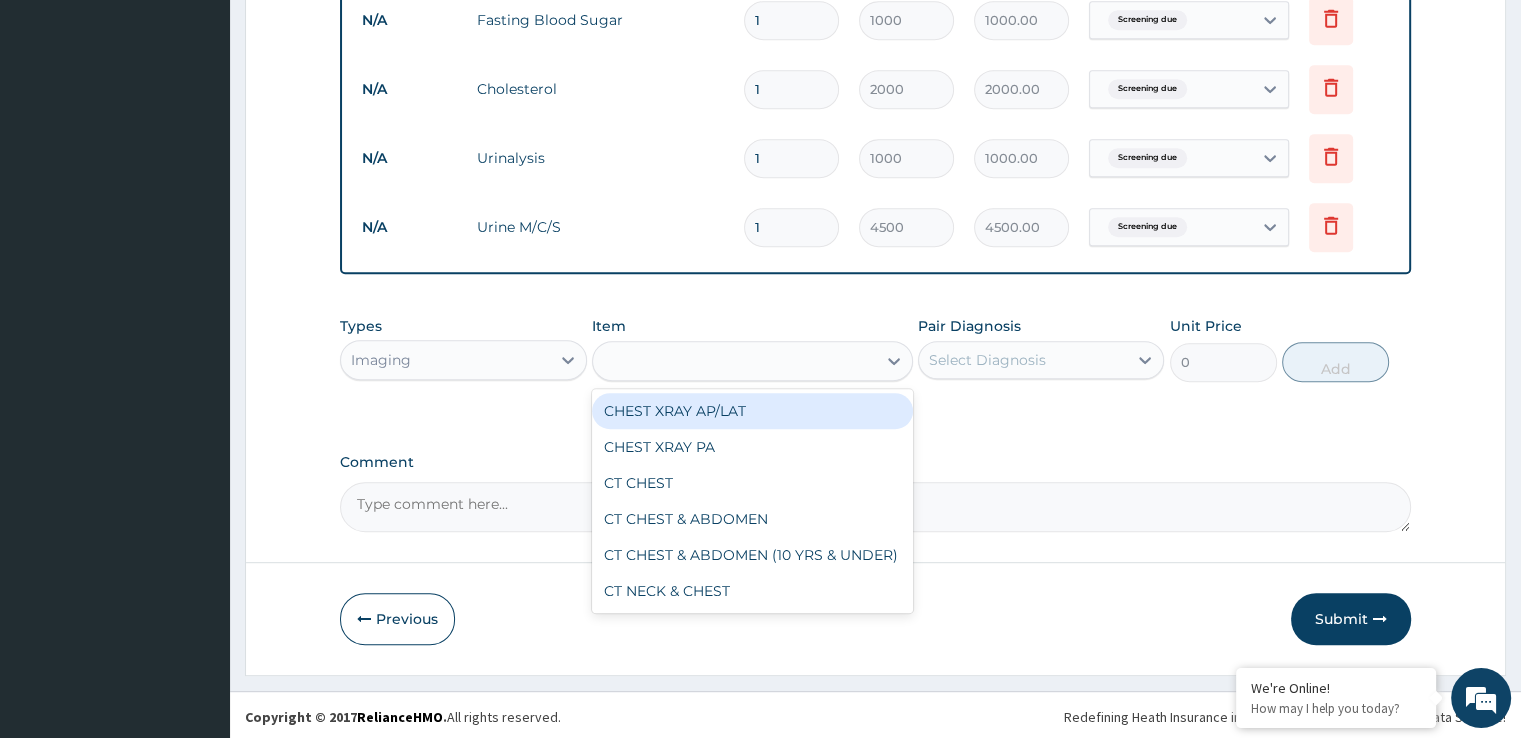 type on "5000" 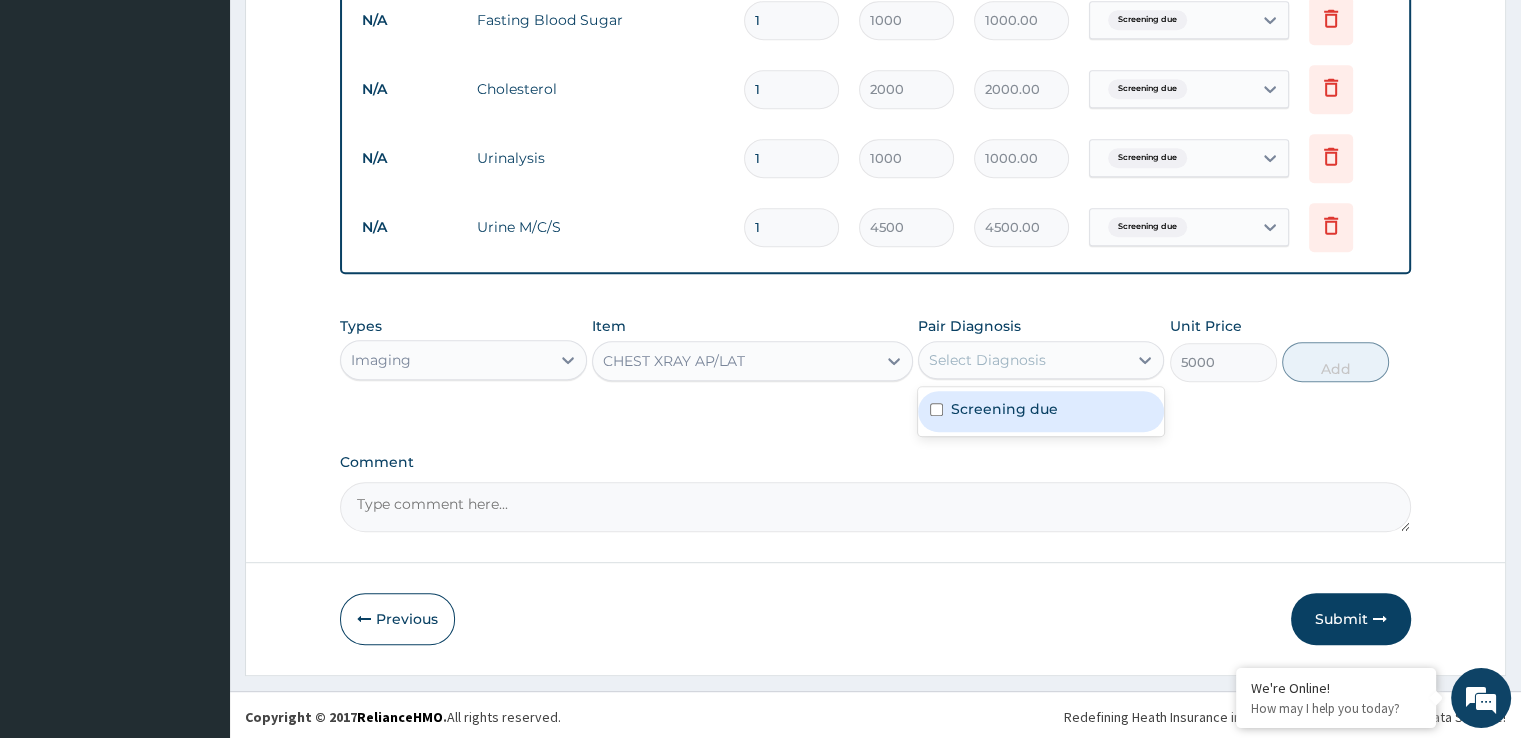 click on "Select Diagnosis" at bounding box center [1023, 360] 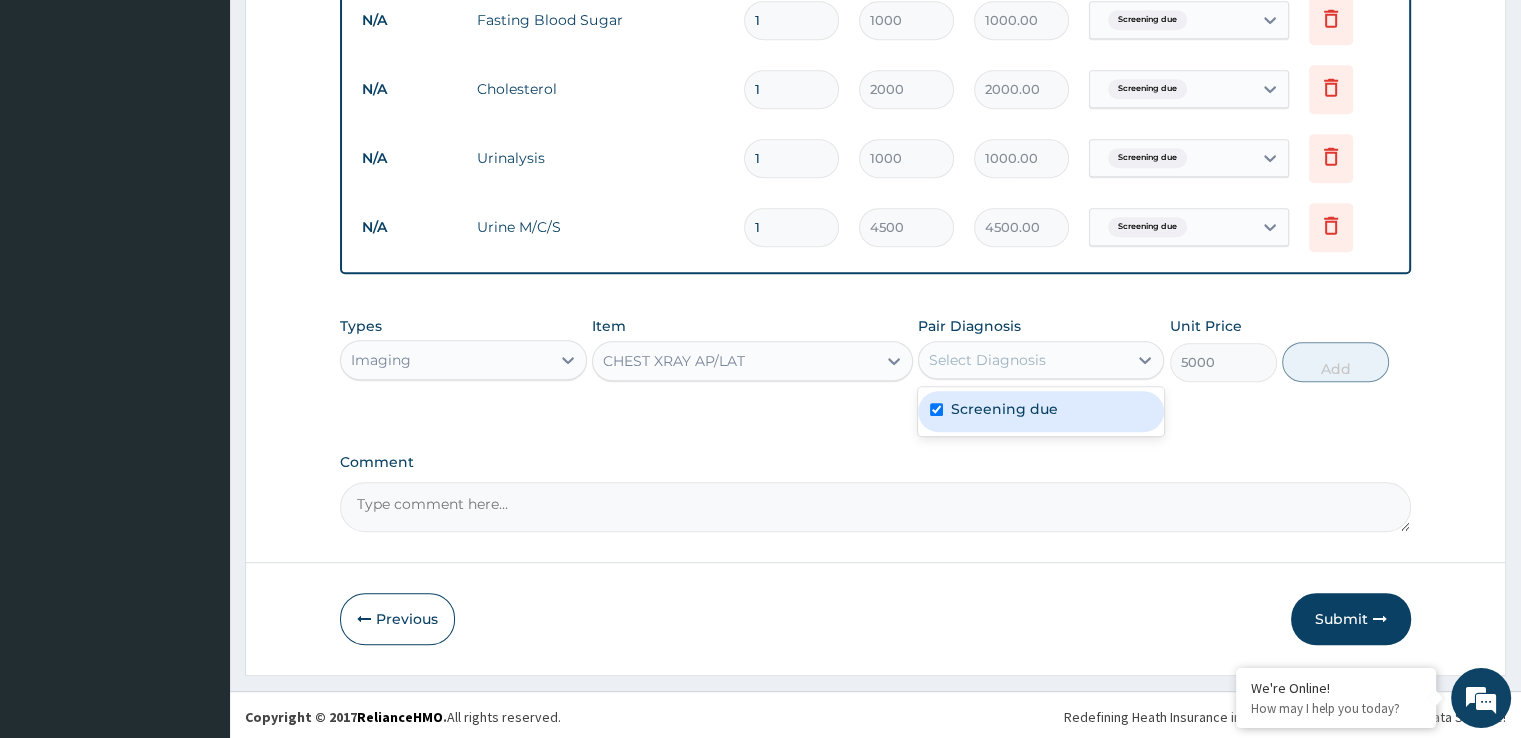 checkbox on "true" 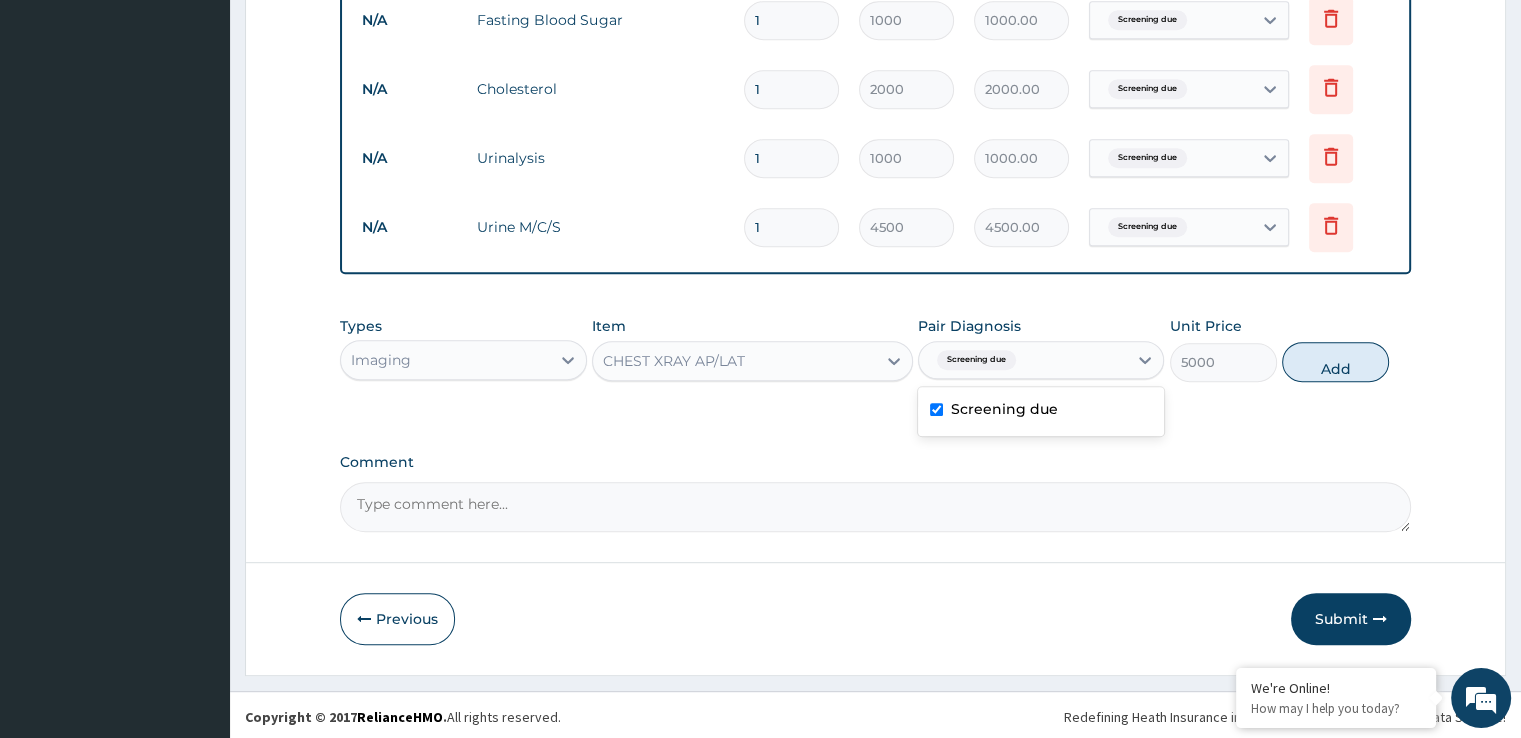 drag, startPoint x: 1301, startPoint y: 358, endPoint x: 1192, endPoint y: 434, distance: 132.87964 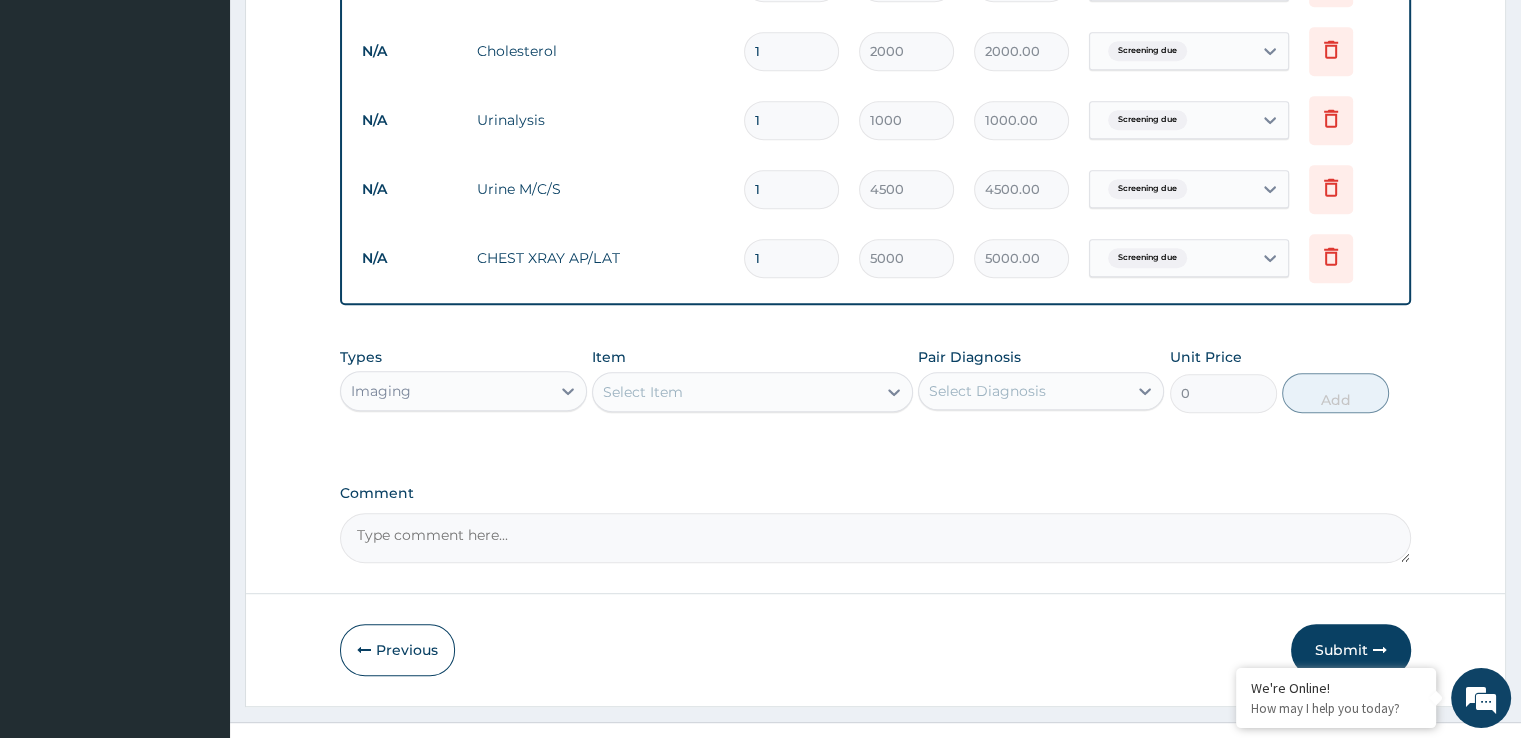 scroll, scrollTop: 1019, scrollLeft: 0, axis: vertical 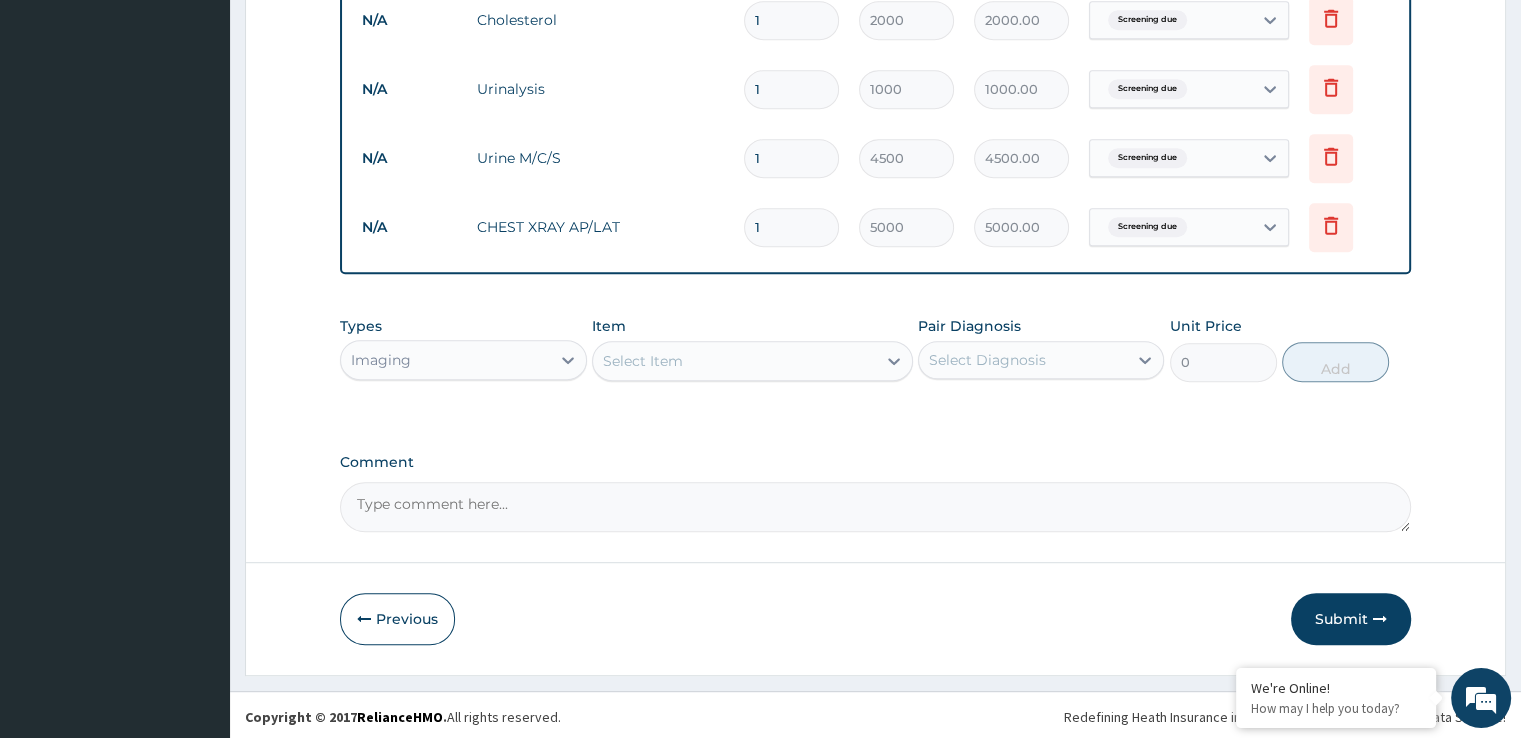 drag, startPoint x: 1324, startPoint y: 625, endPoint x: 1184, endPoint y: 334, distance: 322.9257 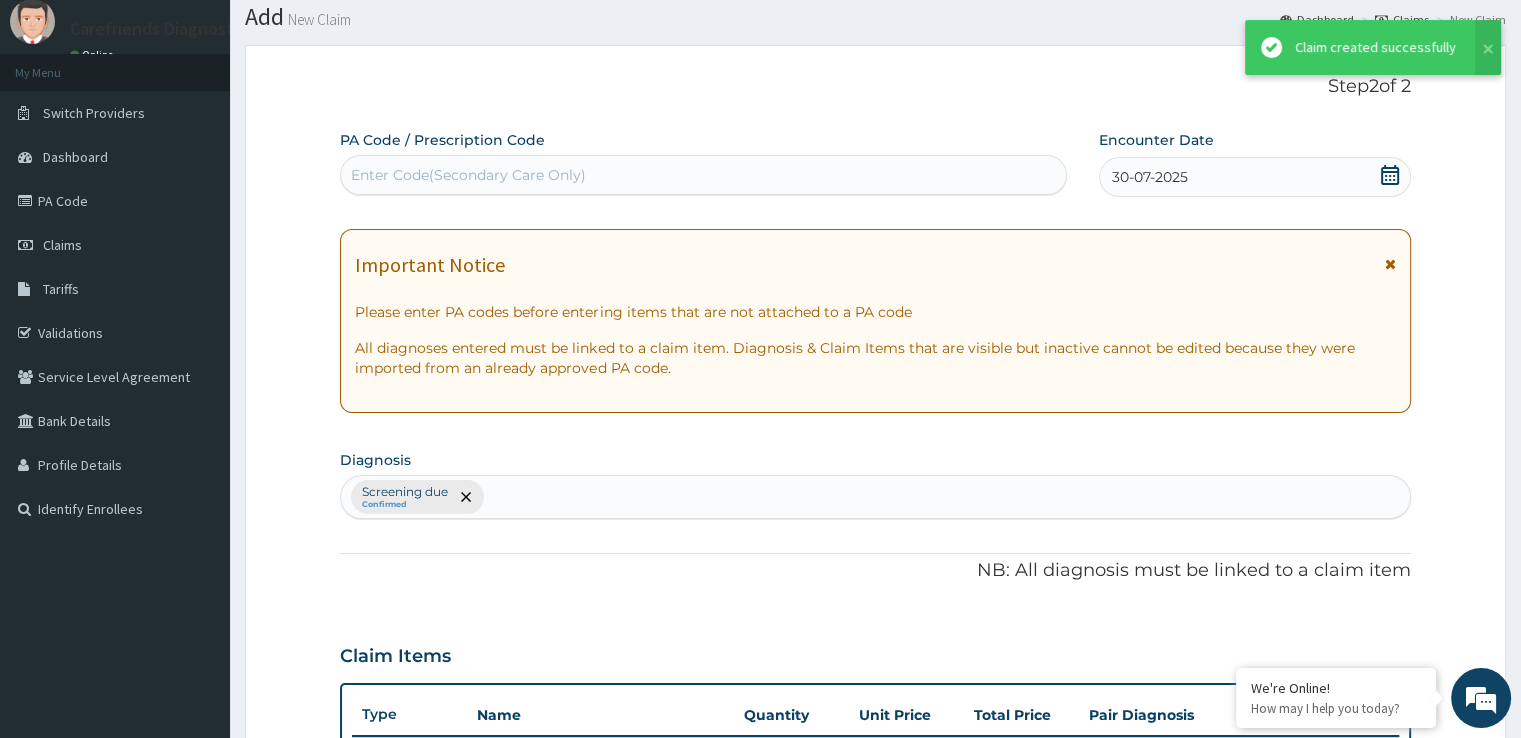 scroll, scrollTop: 1019, scrollLeft: 0, axis: vertical 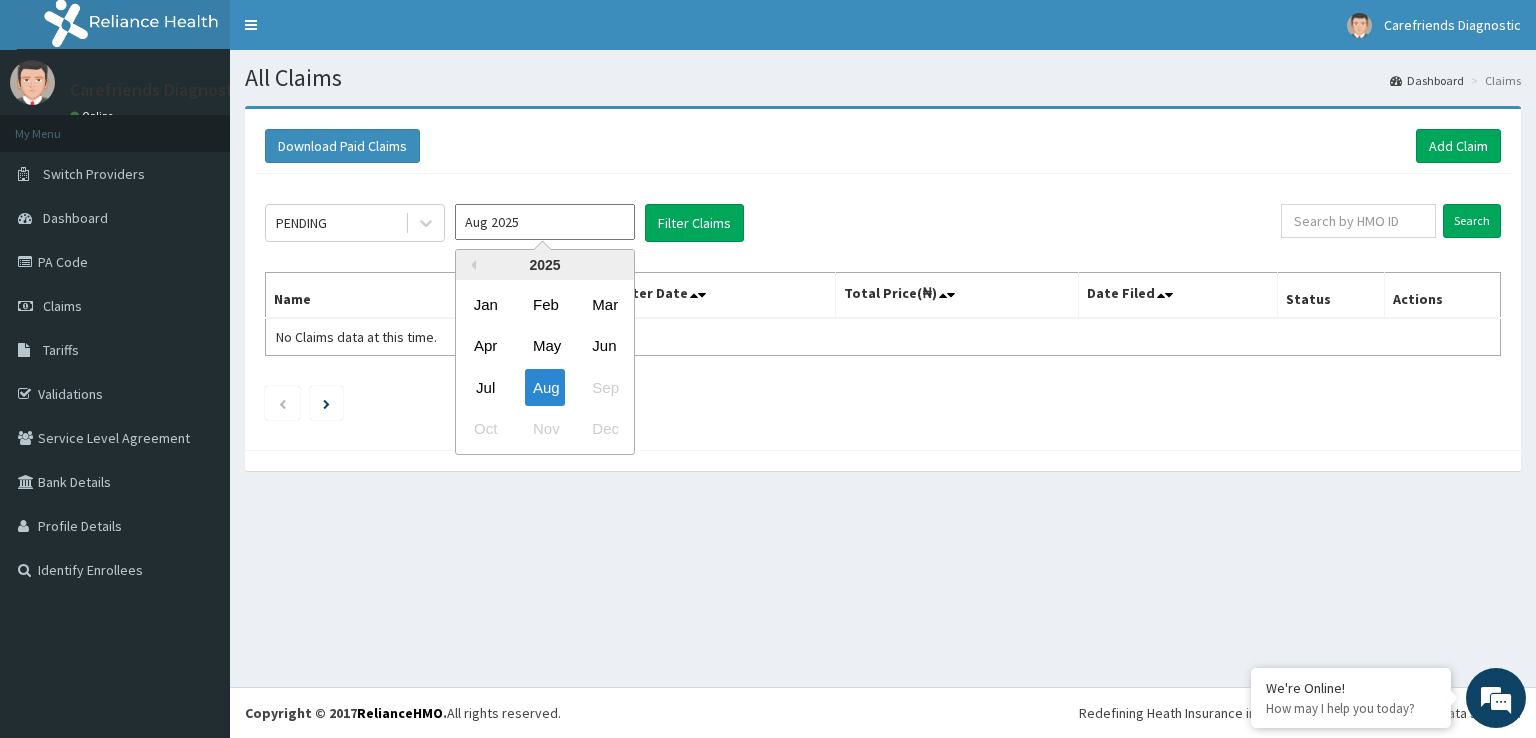 click on "Aug 2025" at bounding box center (545, 222) 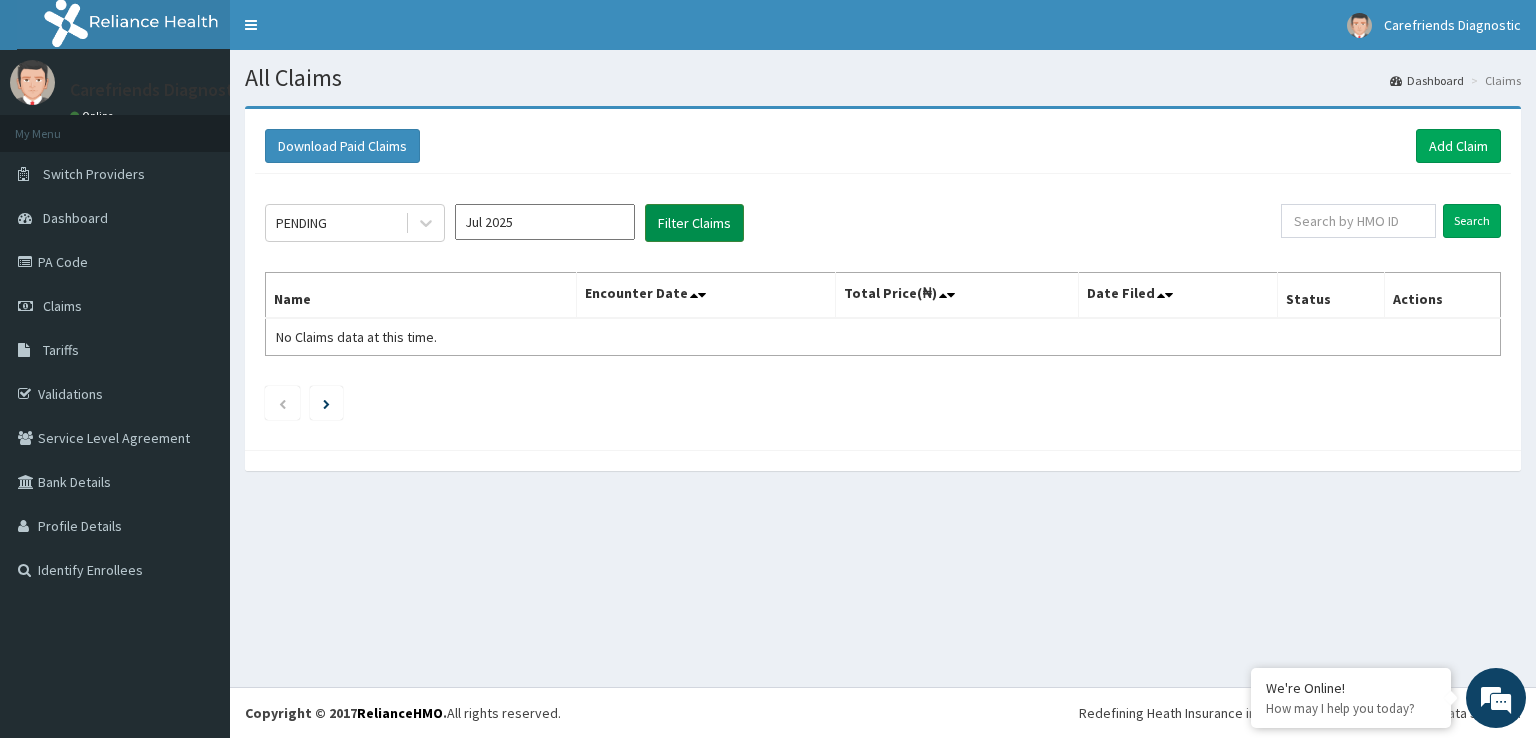 click on "Filter Claims" at bounding box center (694, 223) 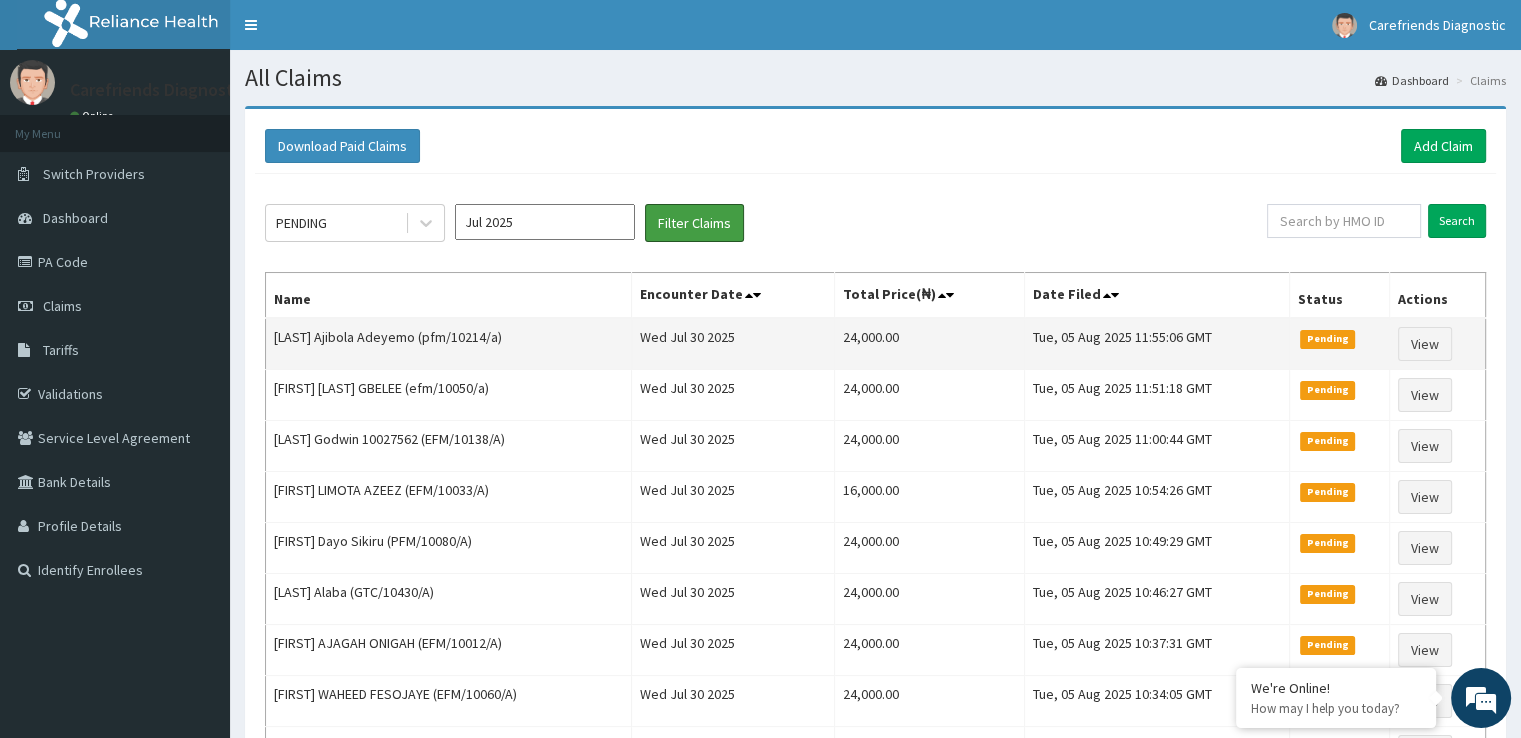scroll, scrollTop: 0, scrollLeft: 0, axis: both 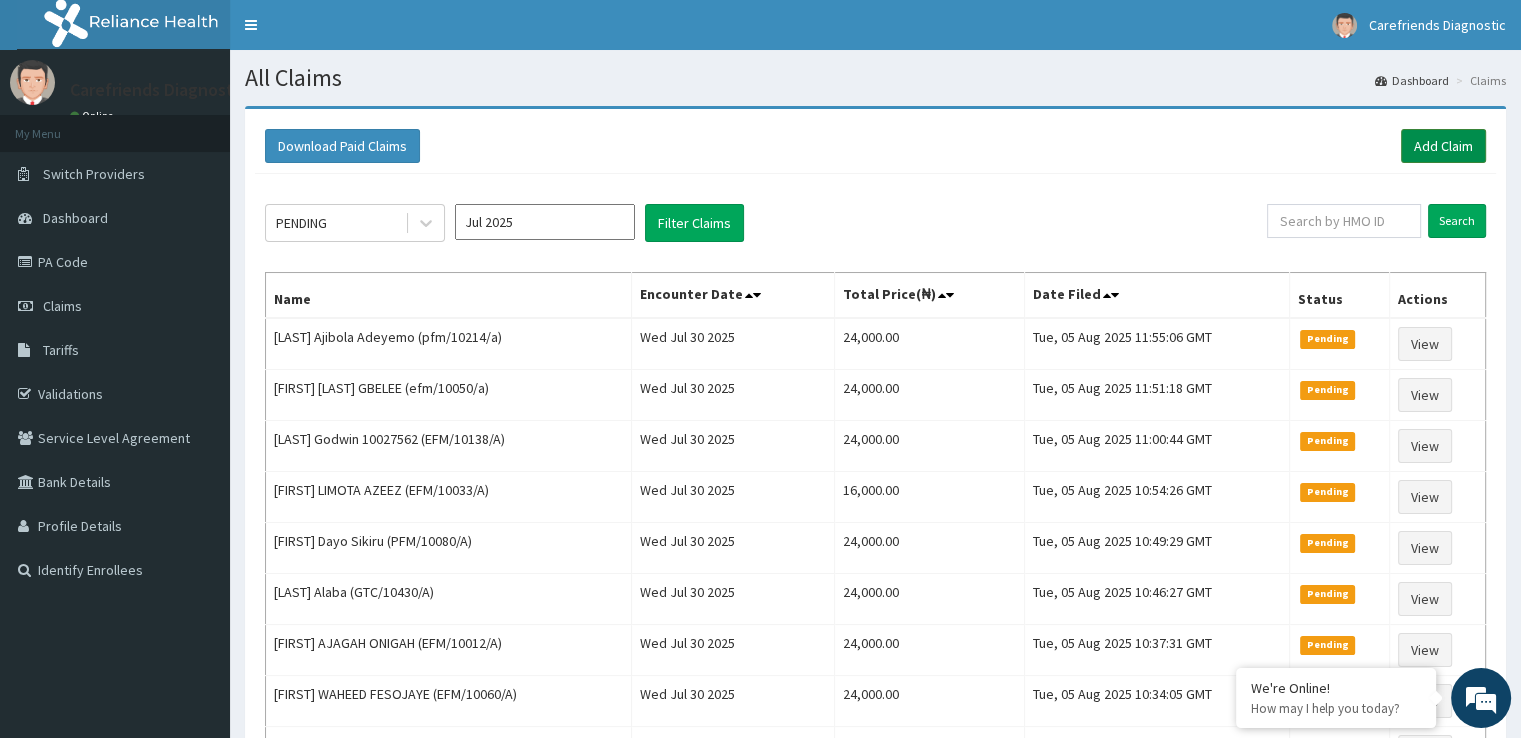 click on "Add Claim" at bounding box center (1443, 146) 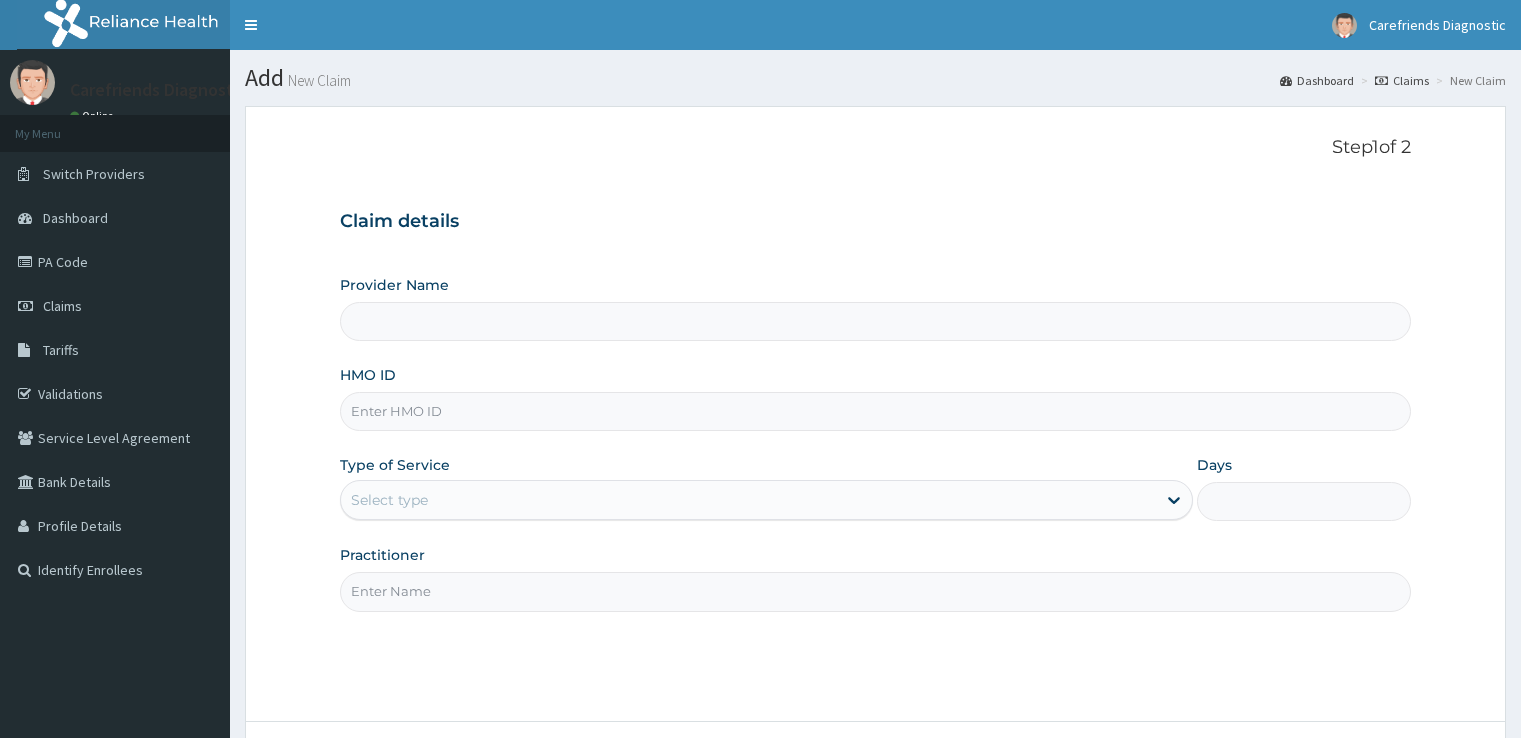 scroll, scrollTop: 0, scrollLeft: 0, axis: both 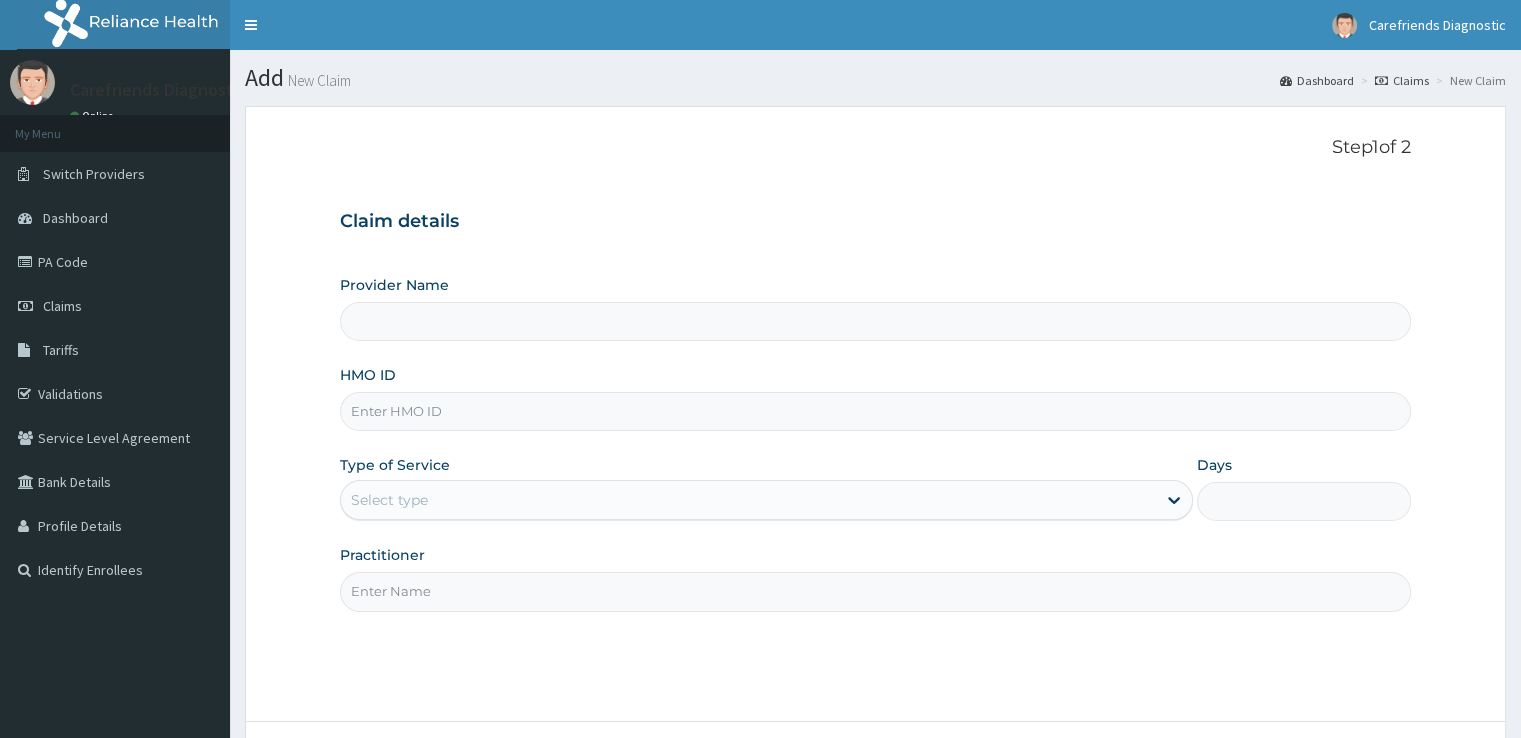 type on "Carefriends diagnostics" 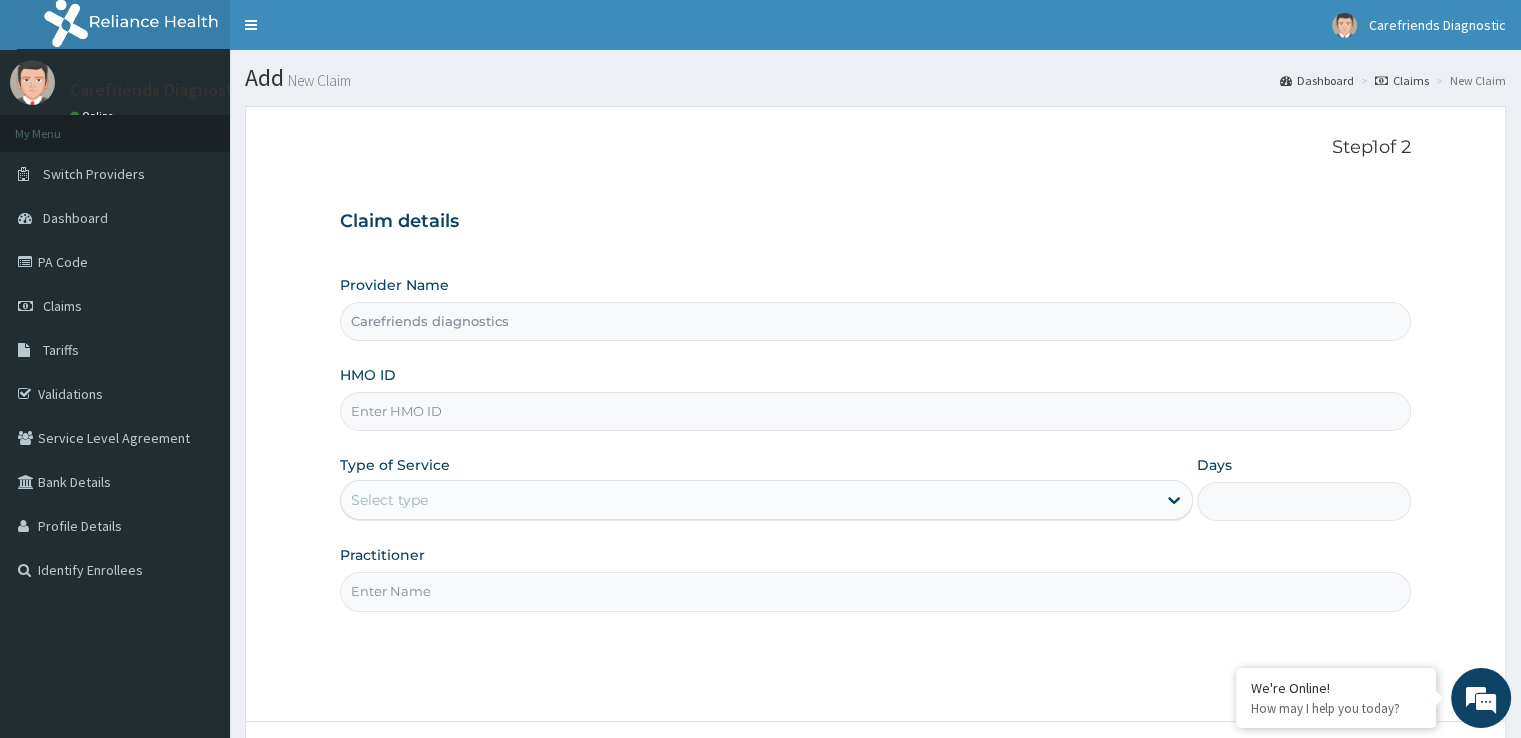 click on "HMO ID" at bounding box center [875, 411] 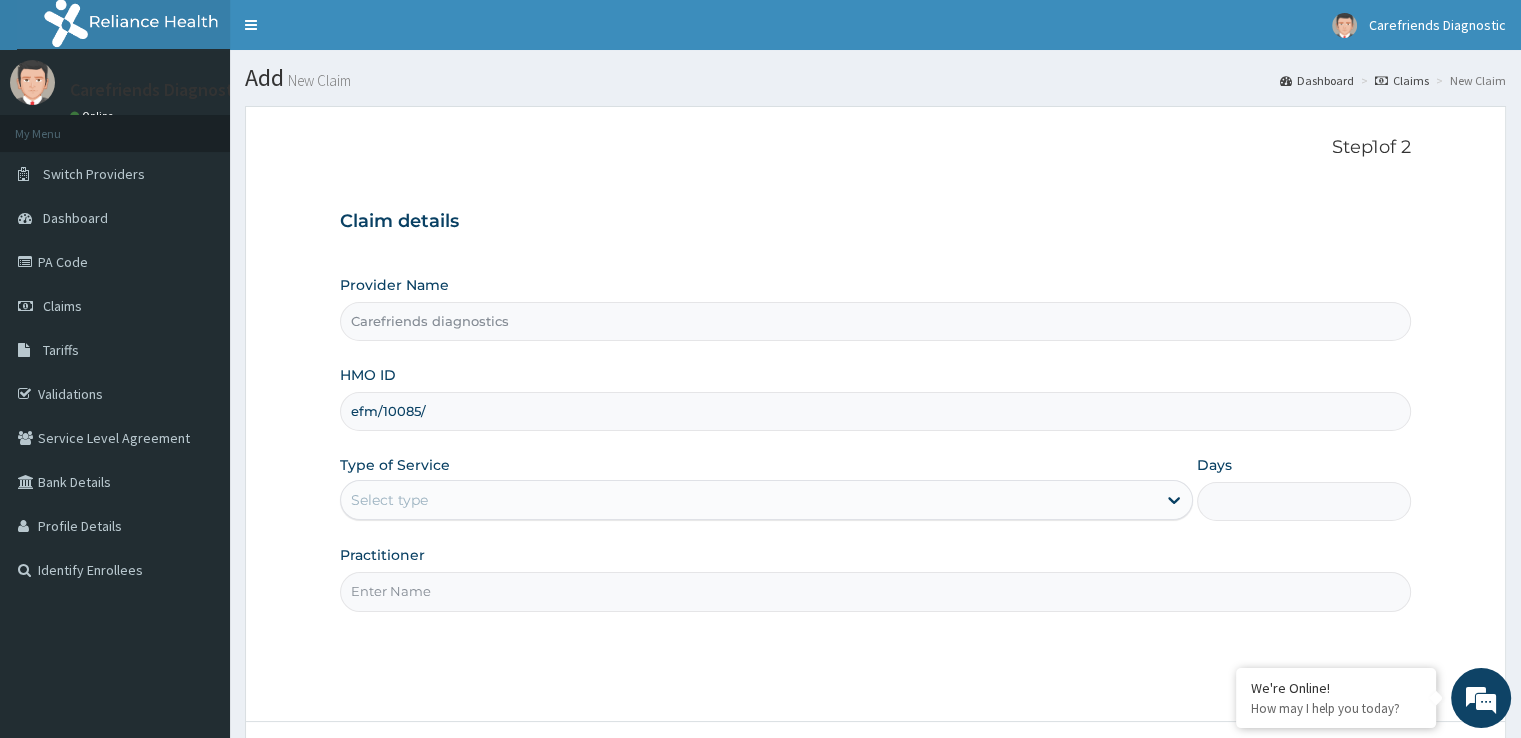 scroll, scrollTop: 0, scrollLeft: 0, axis: both 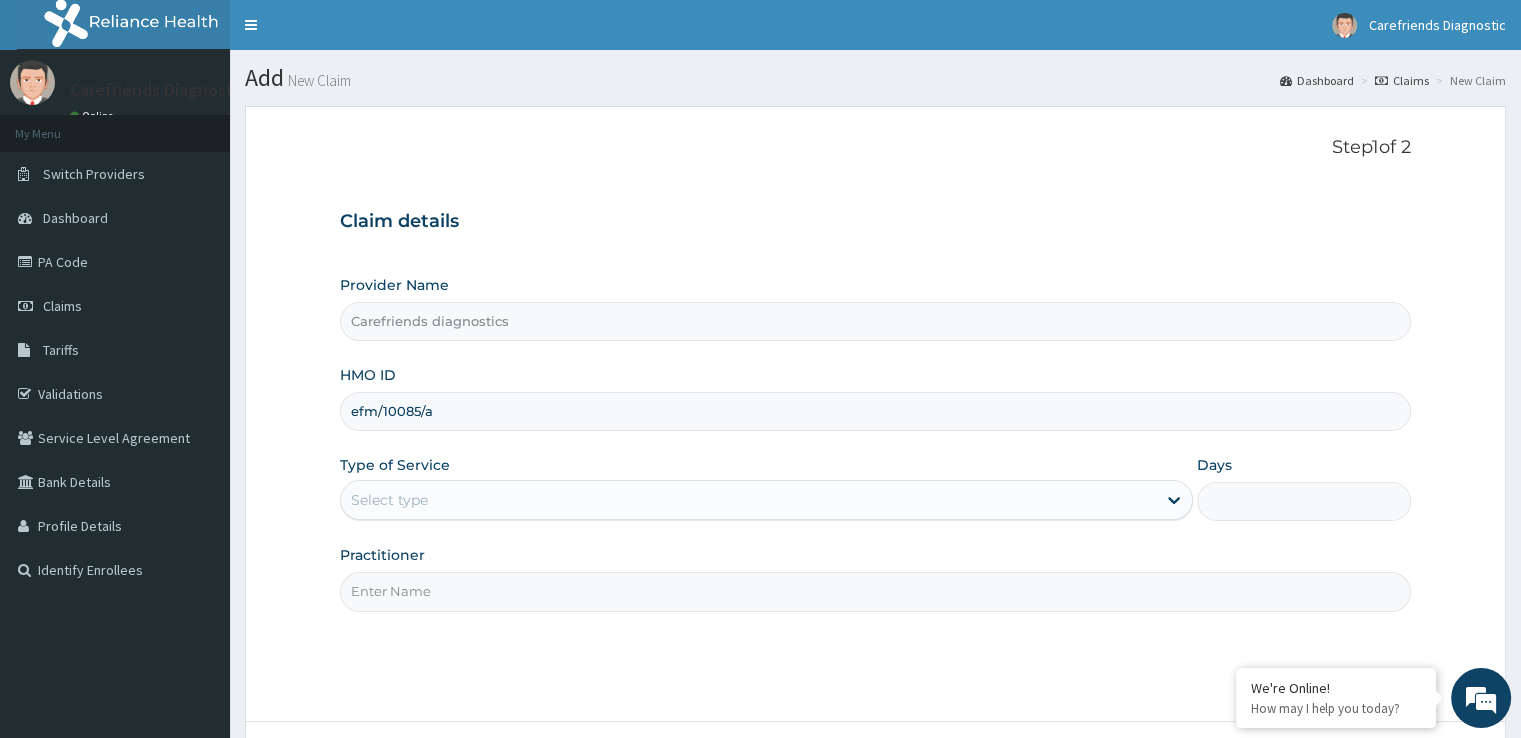 type on "efm/10085/a" 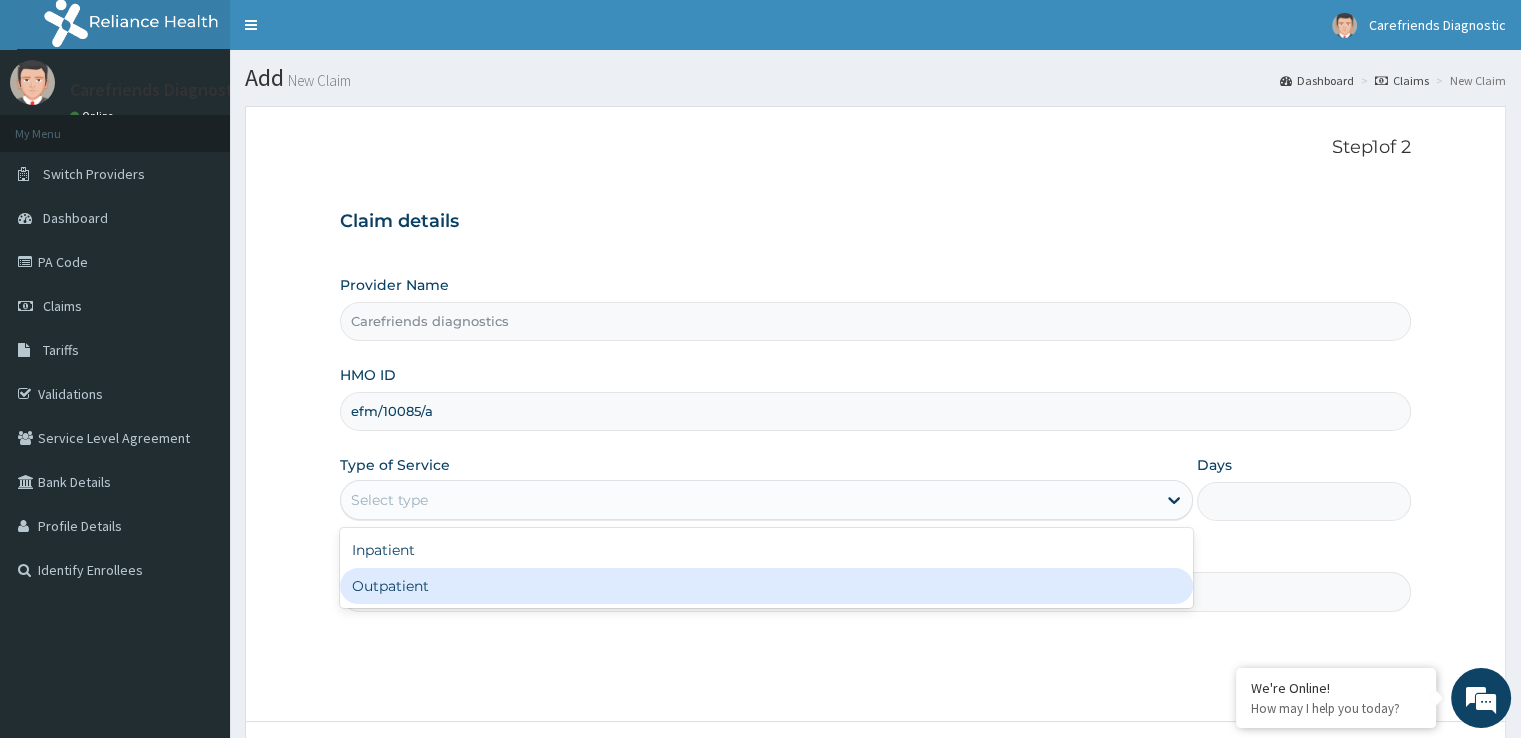 click on "Outpatient" at bounding box center (766, 586) 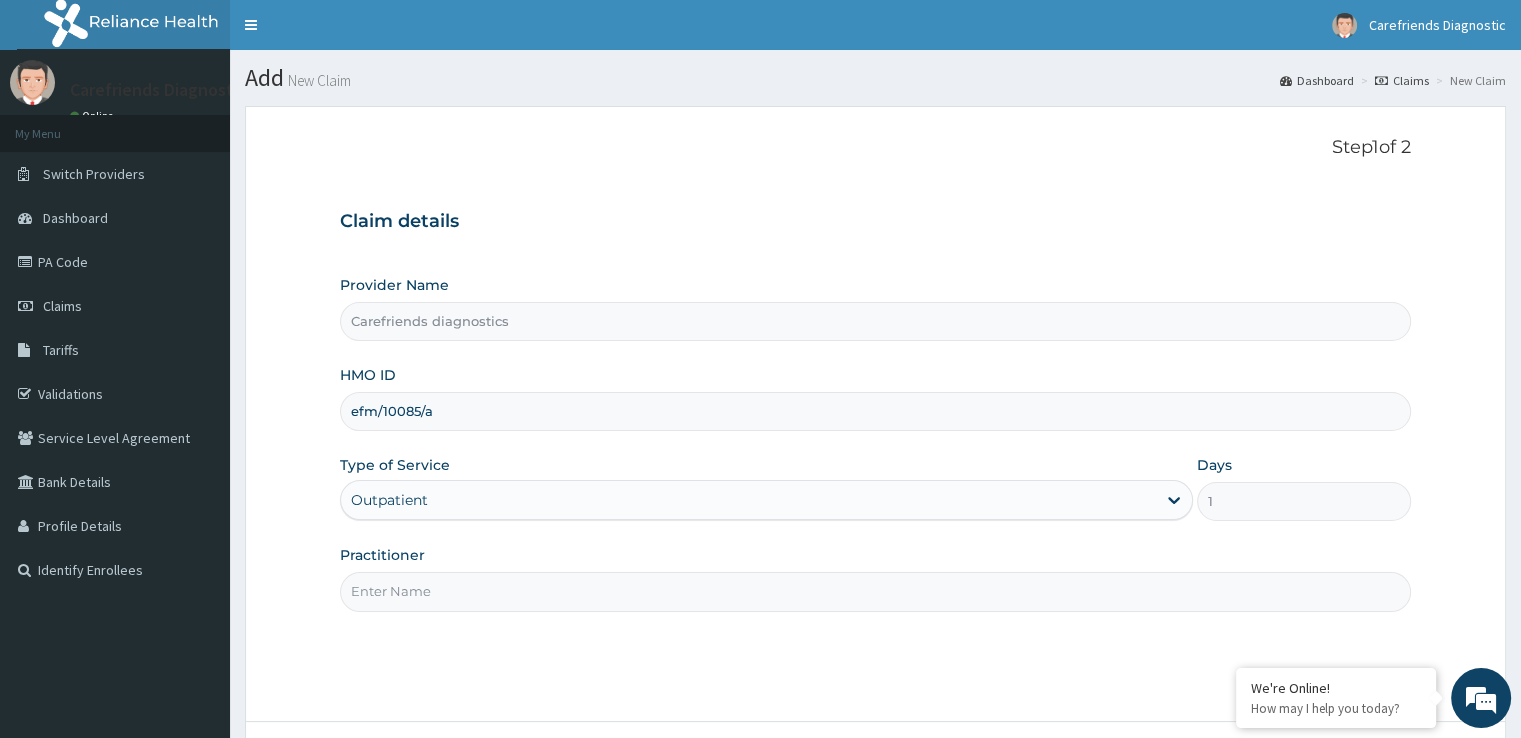 click on "Practitioner" at bounding box center (875, 591) 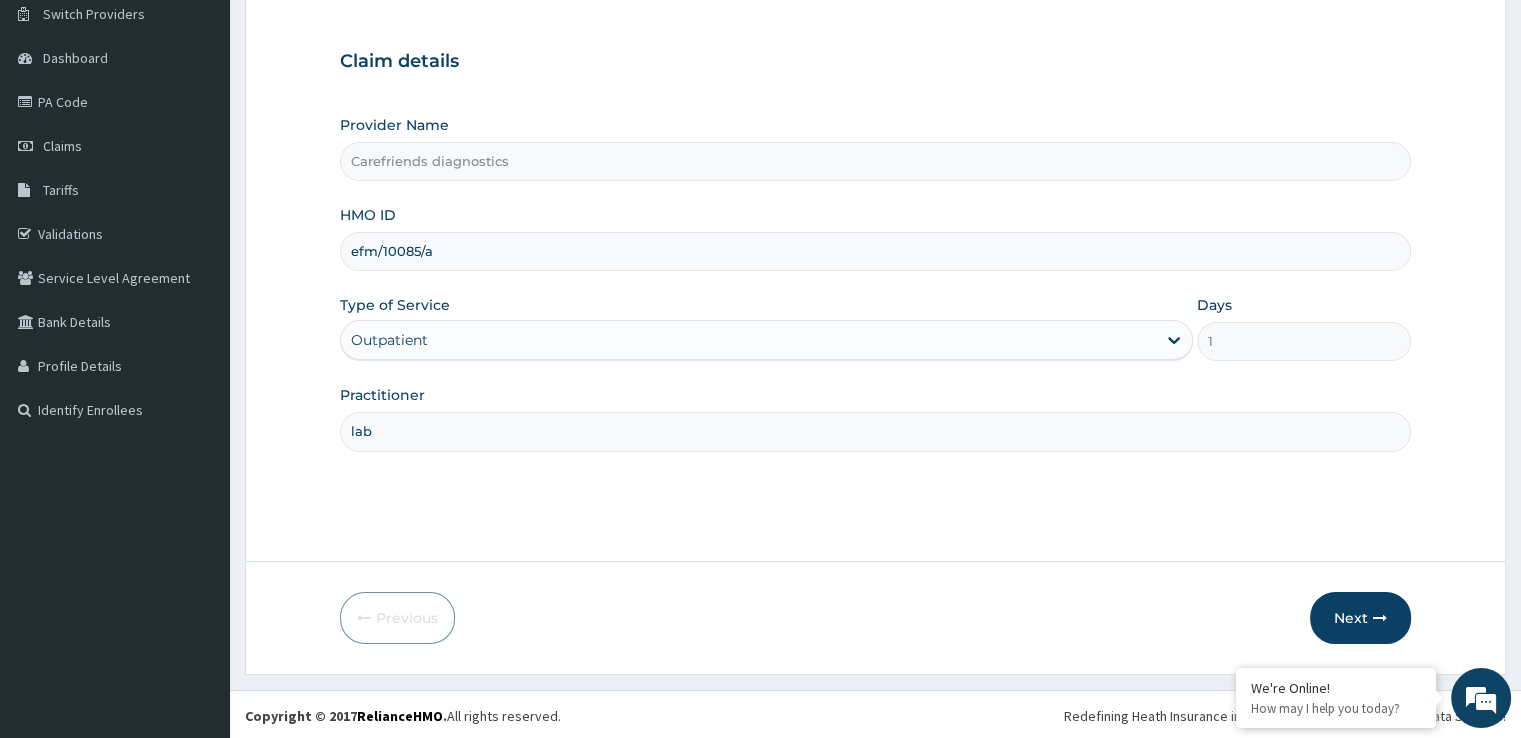 scroll, scrollTop: 162, scrollLeft: 0, axis: vertical 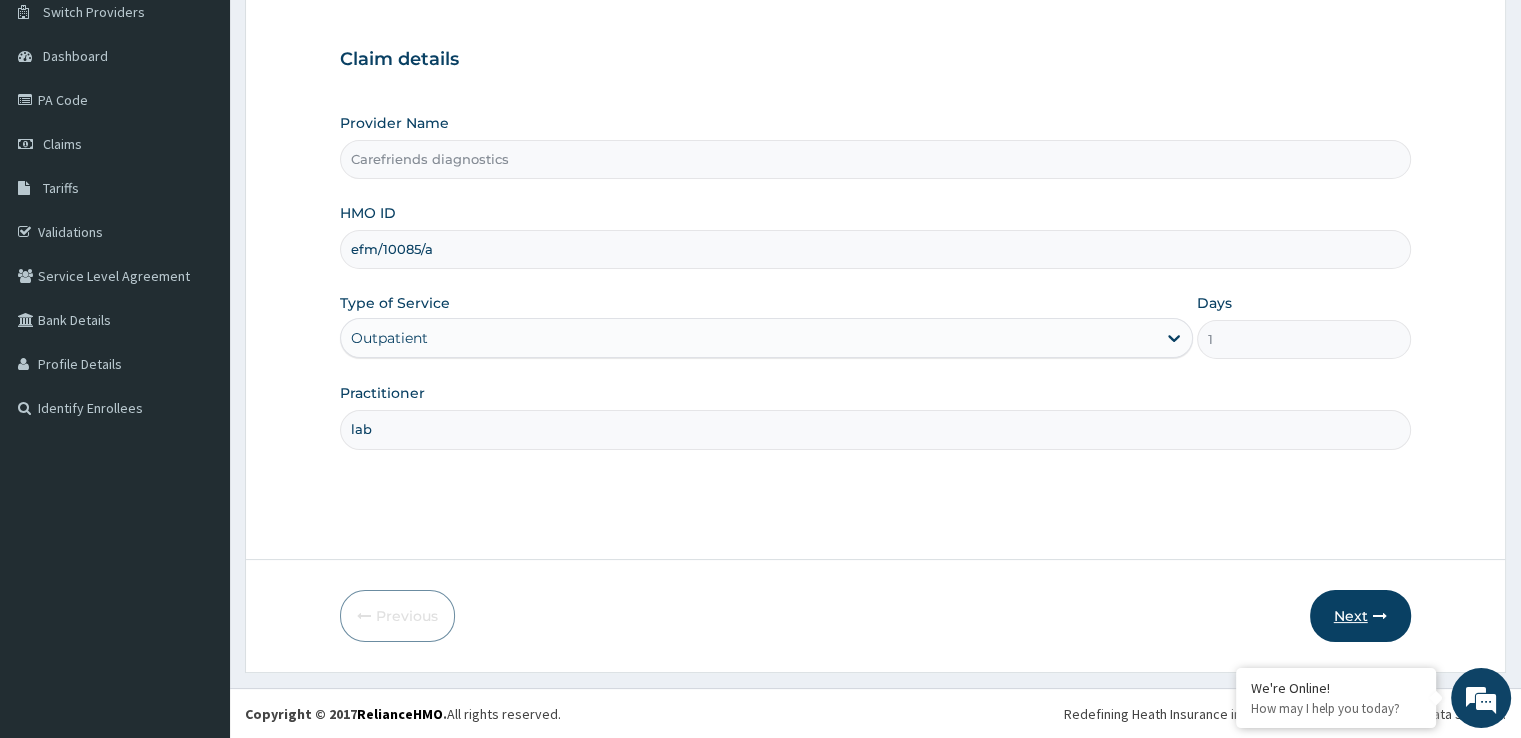 type on "lab" 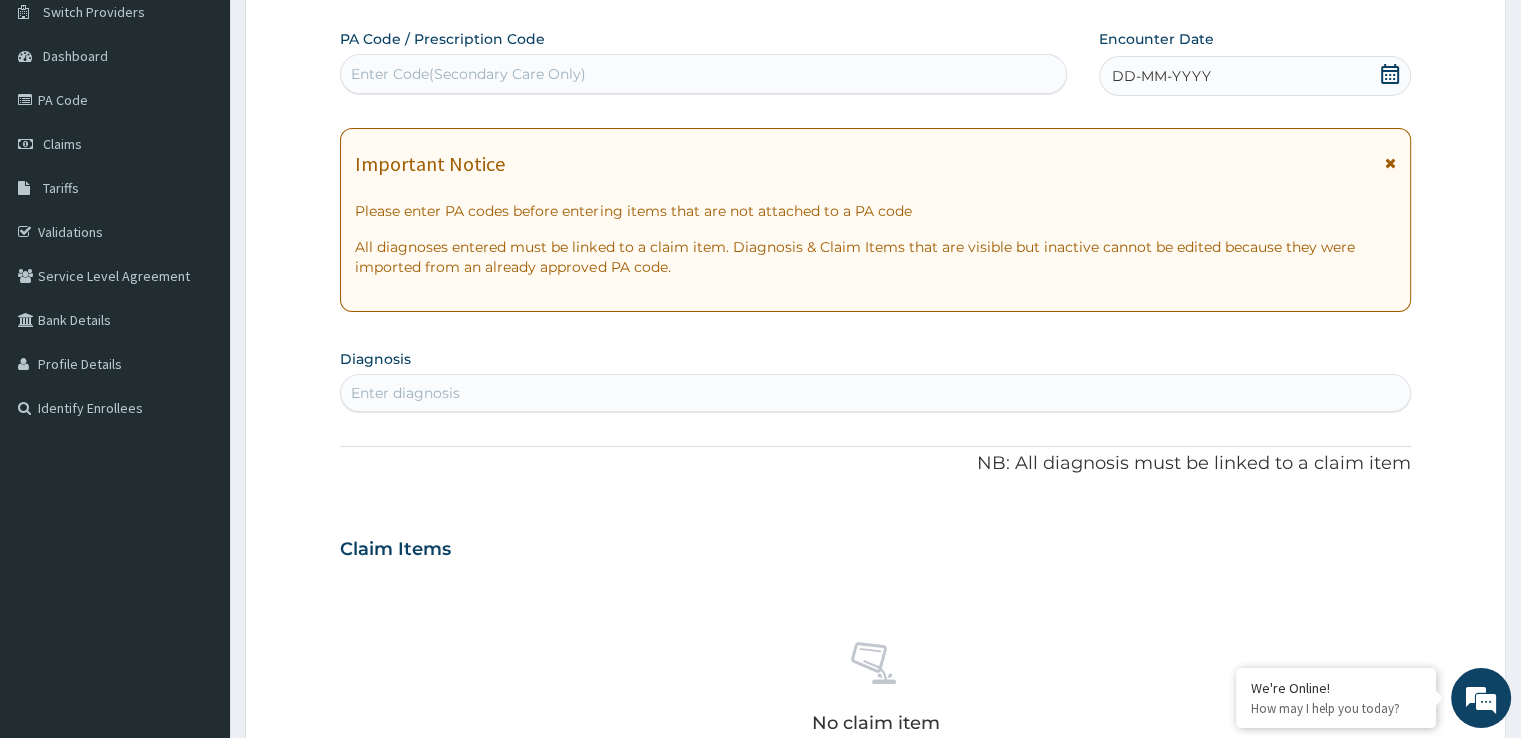 click on "DD-MM-YYYY" at bounding box center [1254, 76] 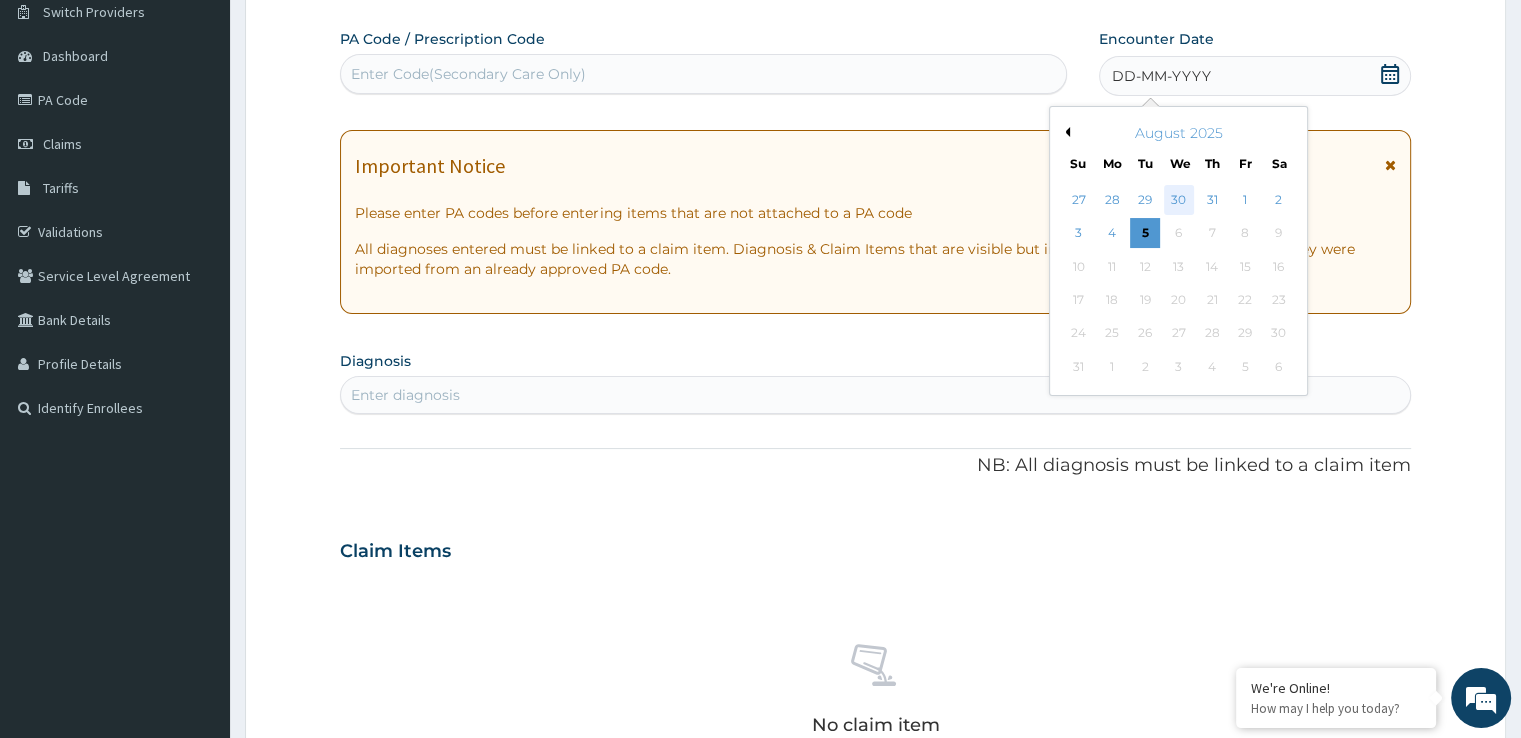 click on "30" at bounding box center (1179, 200) 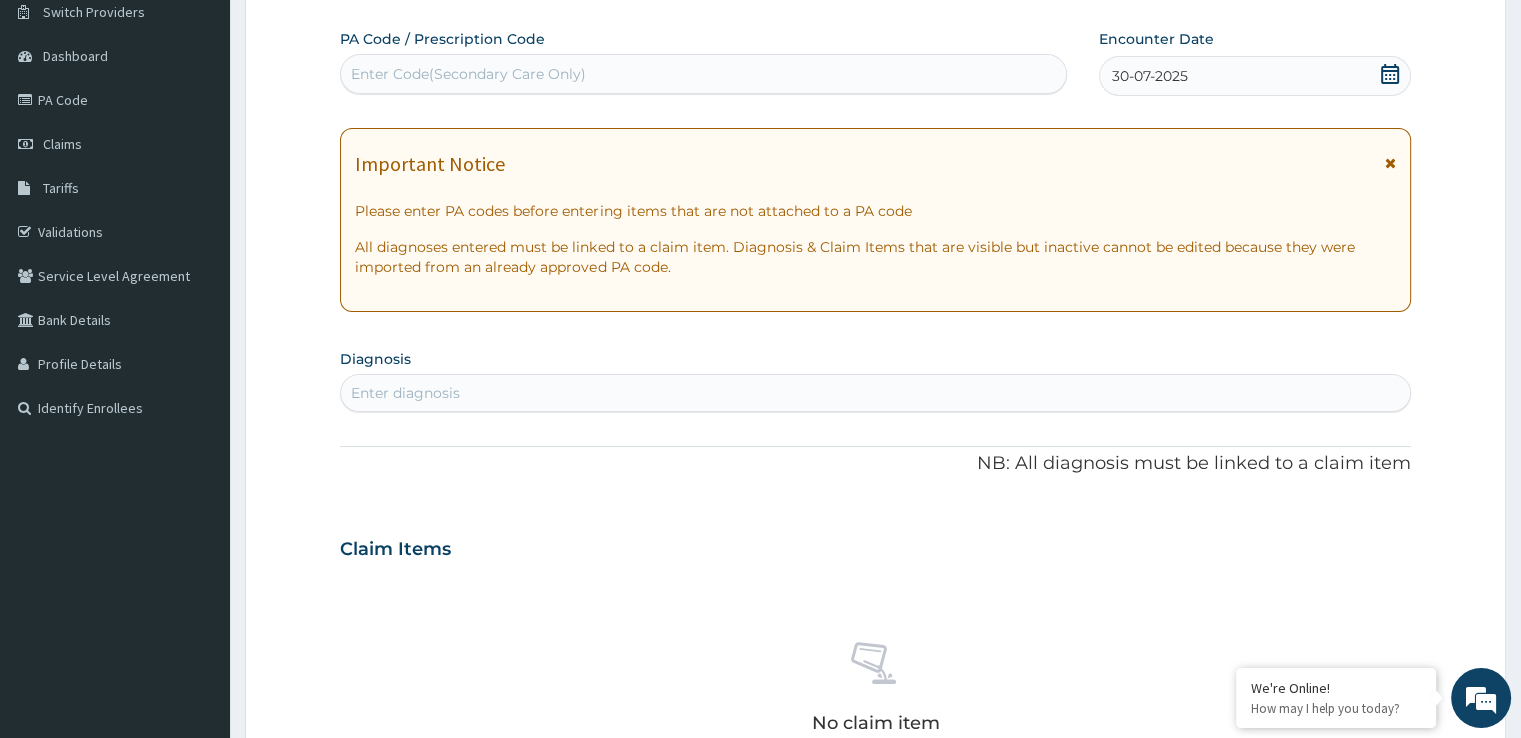 click on "Enter diagnosis" at bounding box center (875, 393) 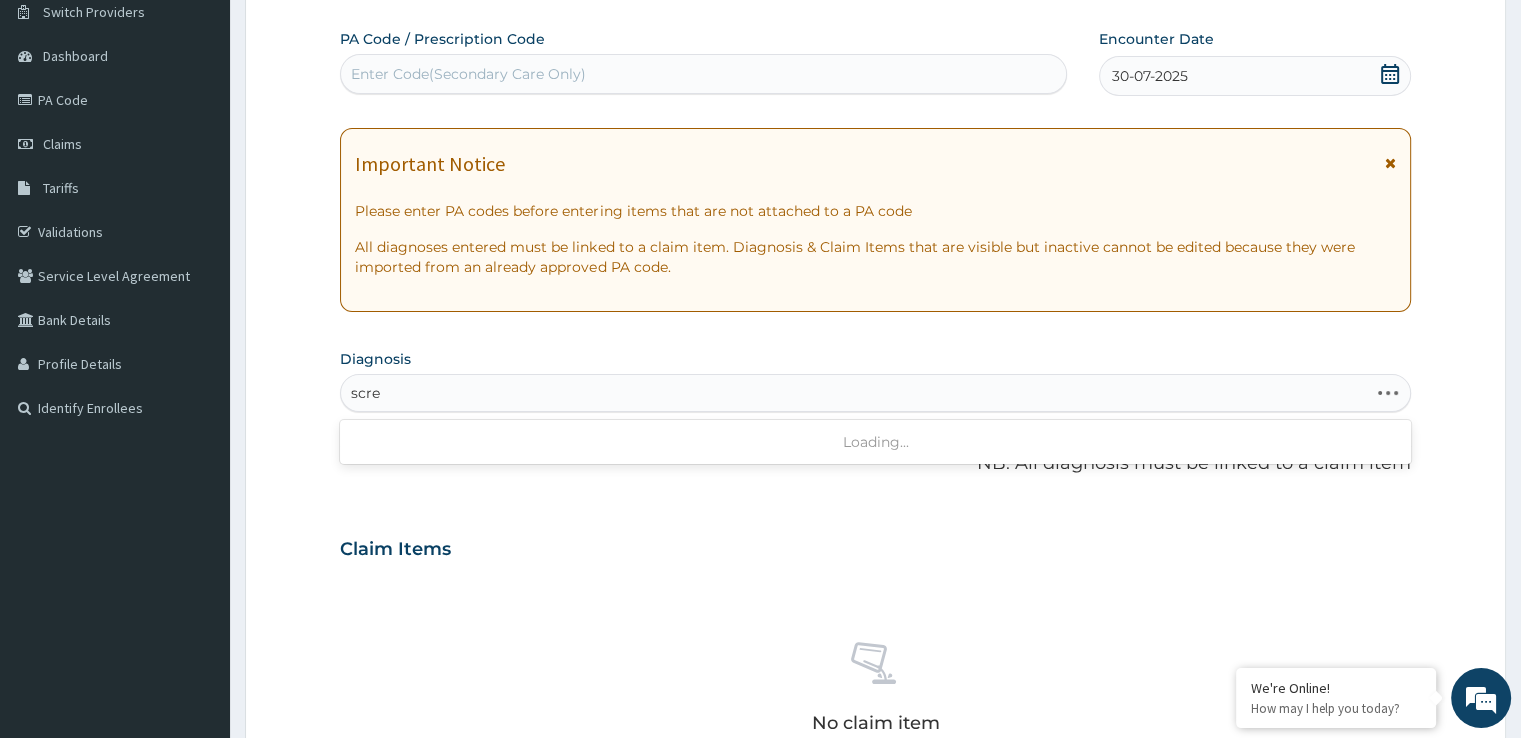 type on "scree" 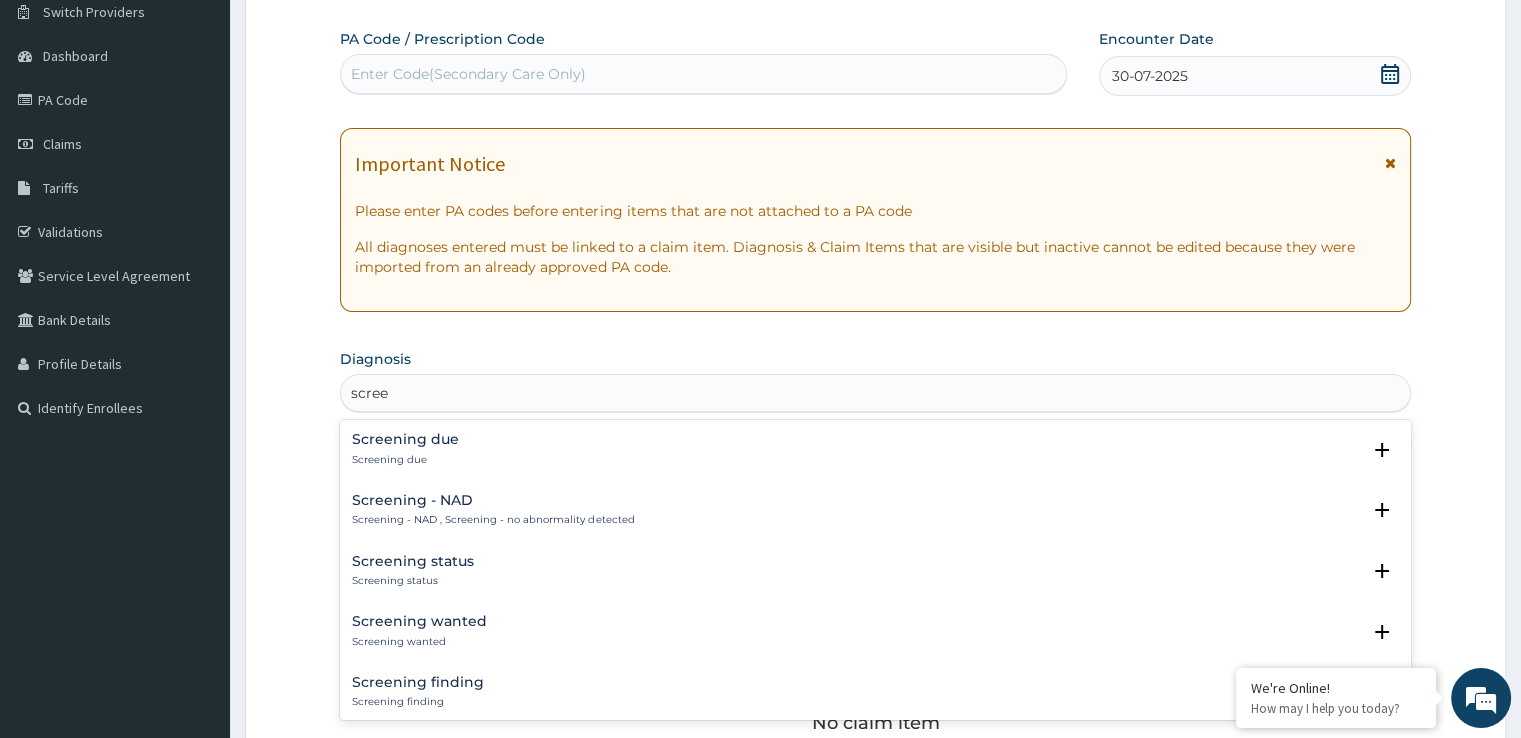 click on "Screening due Screening due" at bounding box center [875, 449] 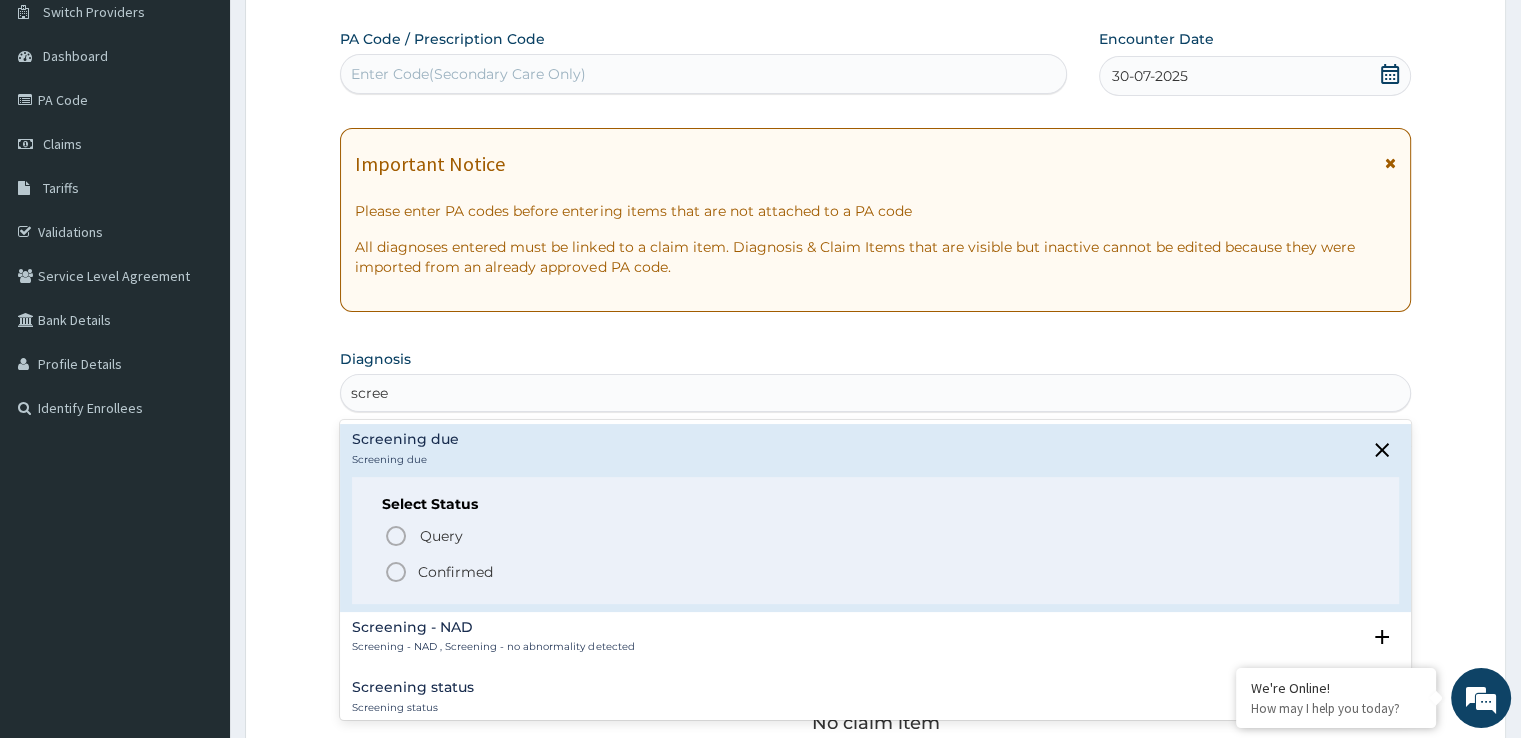 drag, startPoint x: 400, startPoint y: 566, endPoint x: 660, endPoint y: 537, distance: 261.6123 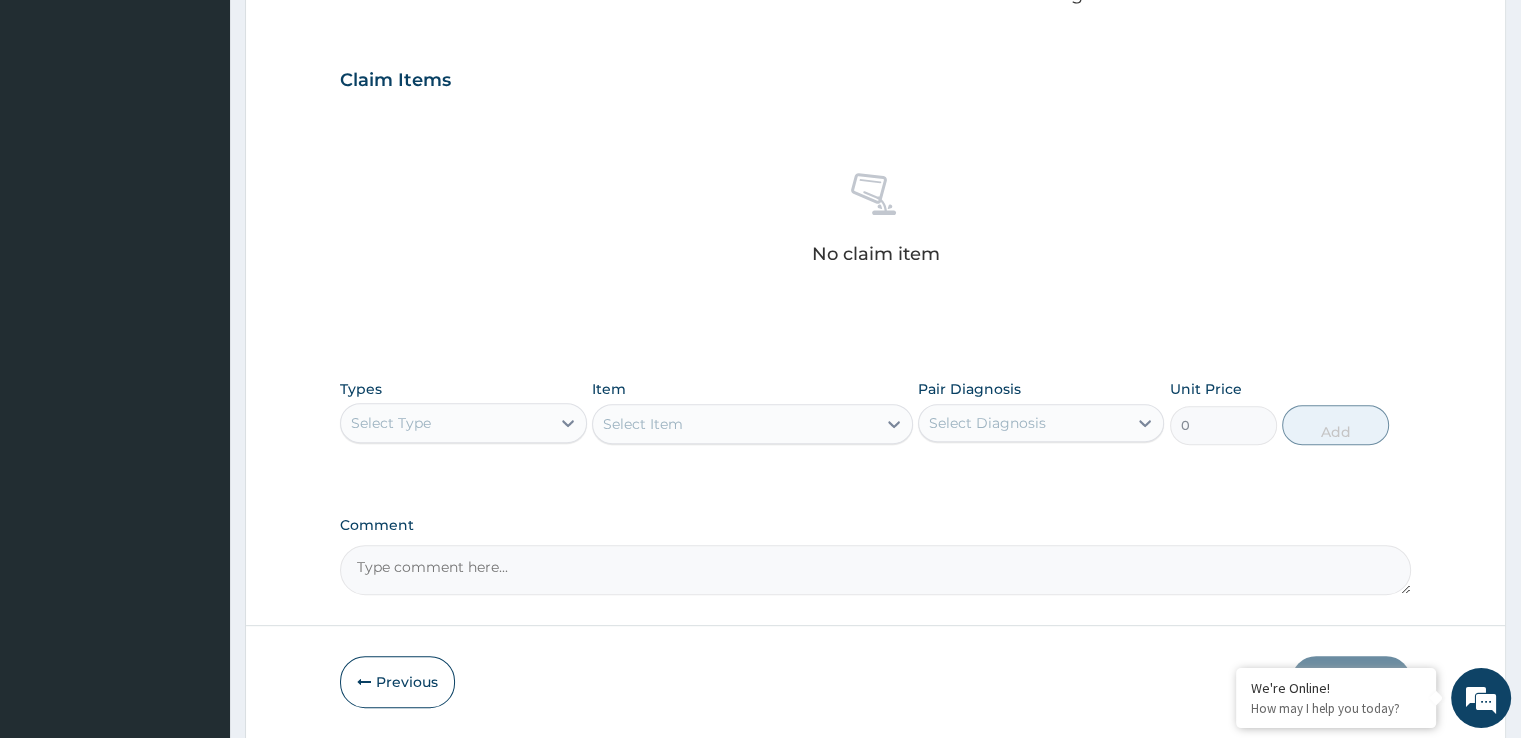 scroll, scrollTop: 602, scrollLeft: 0, axis: vertical 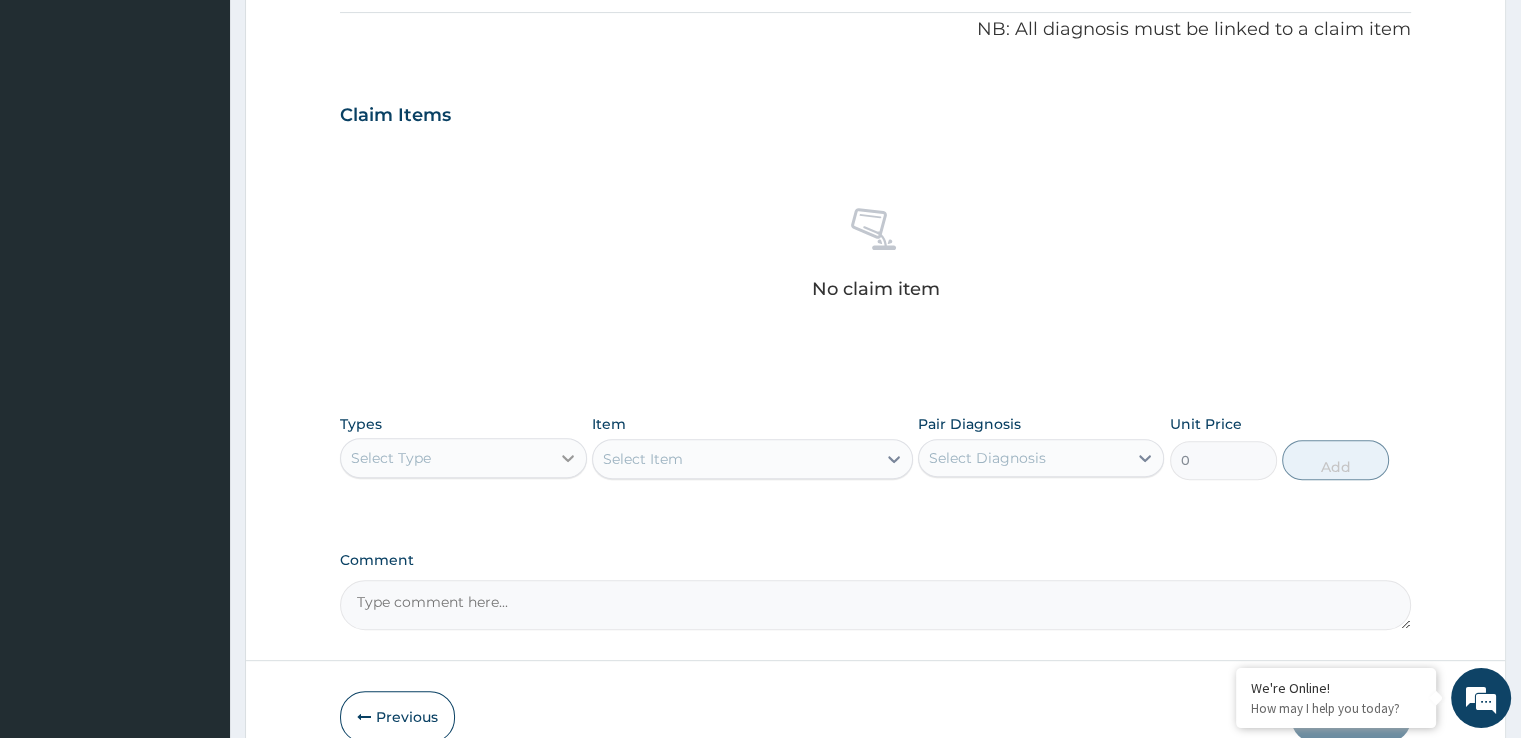 click 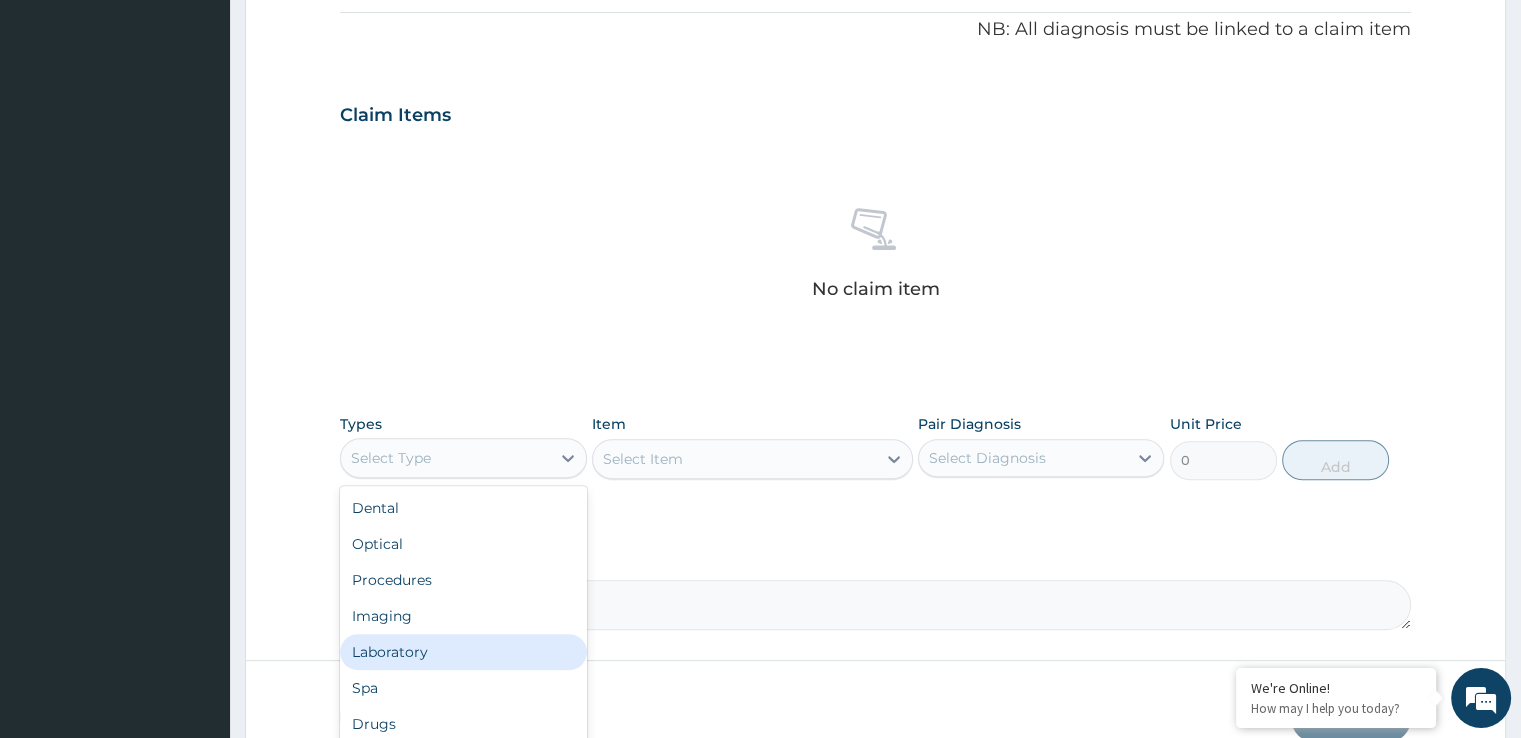 drag, startPoint x: 416, startPoint y: 645, endPoint x: 781, endPoint y: 513, distance: 388.13528 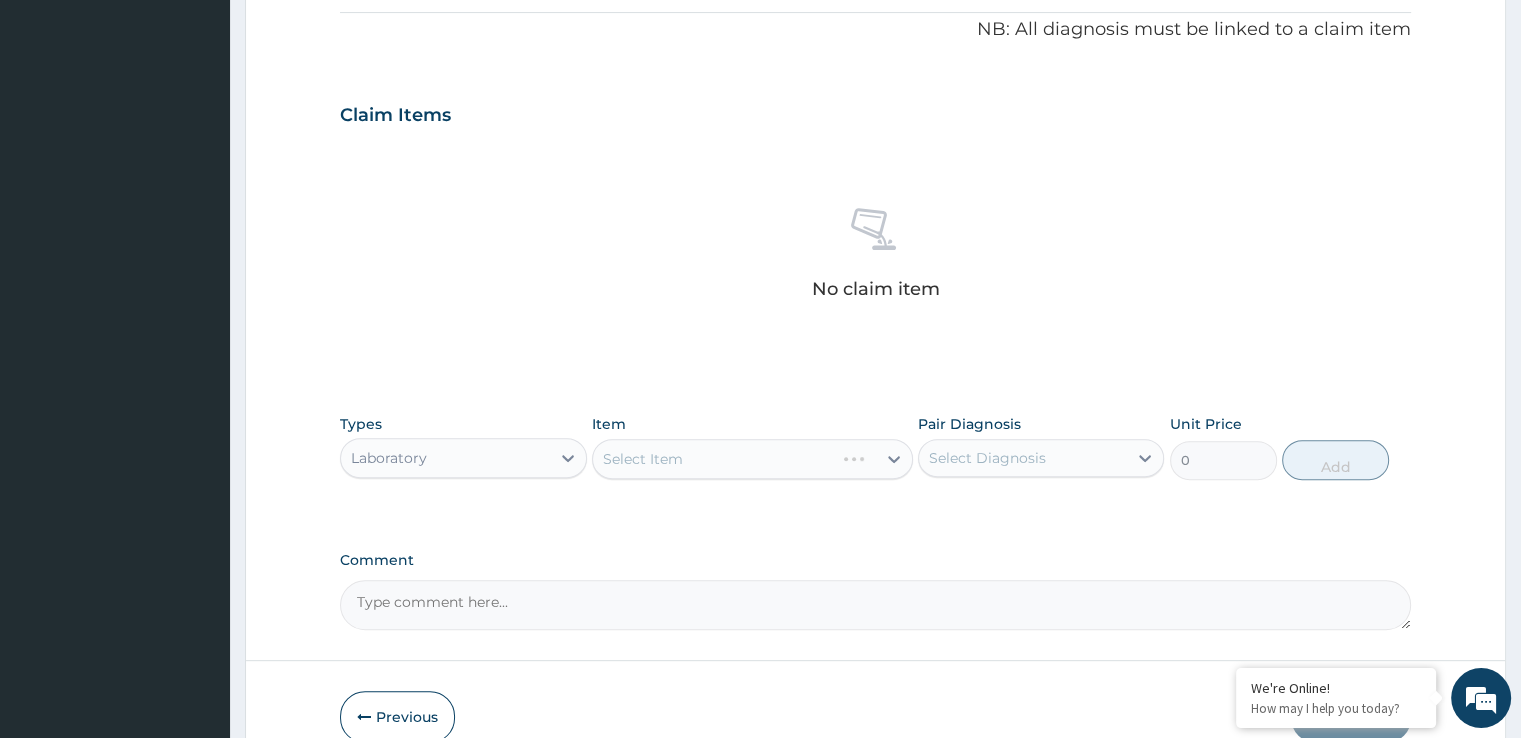 click on "Select Item" at bounding box center (752, 459) 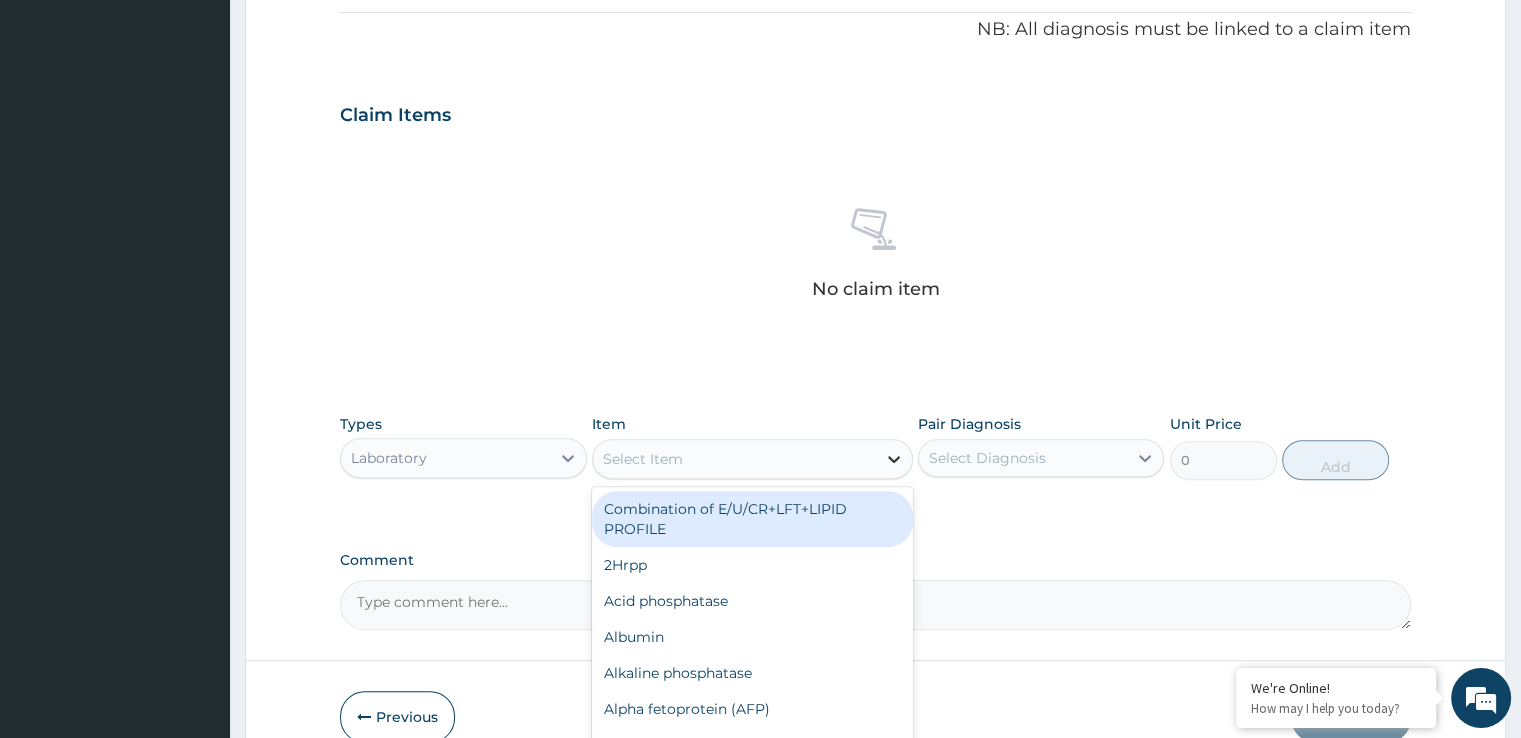 click at bounding box center (894, 459) 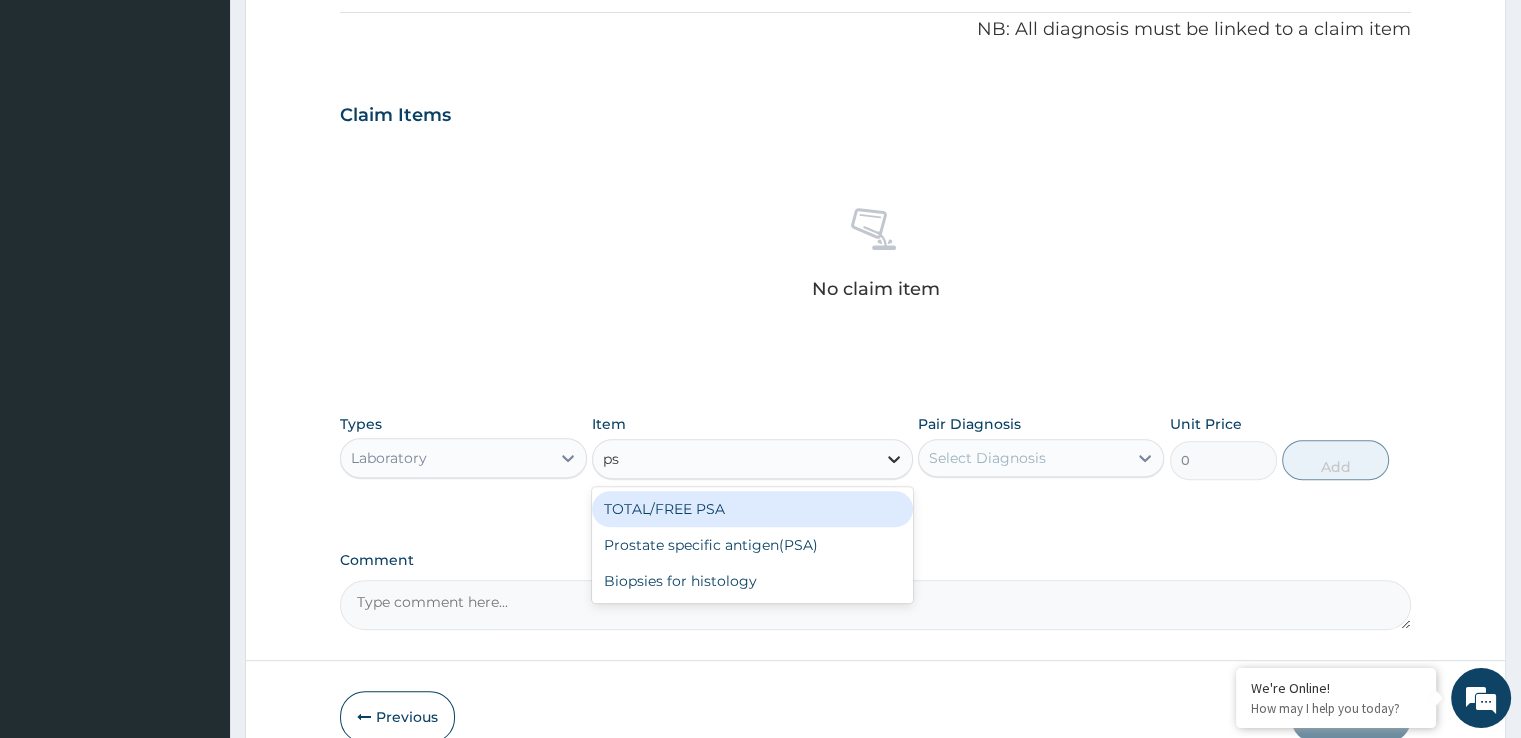 type on "psa" 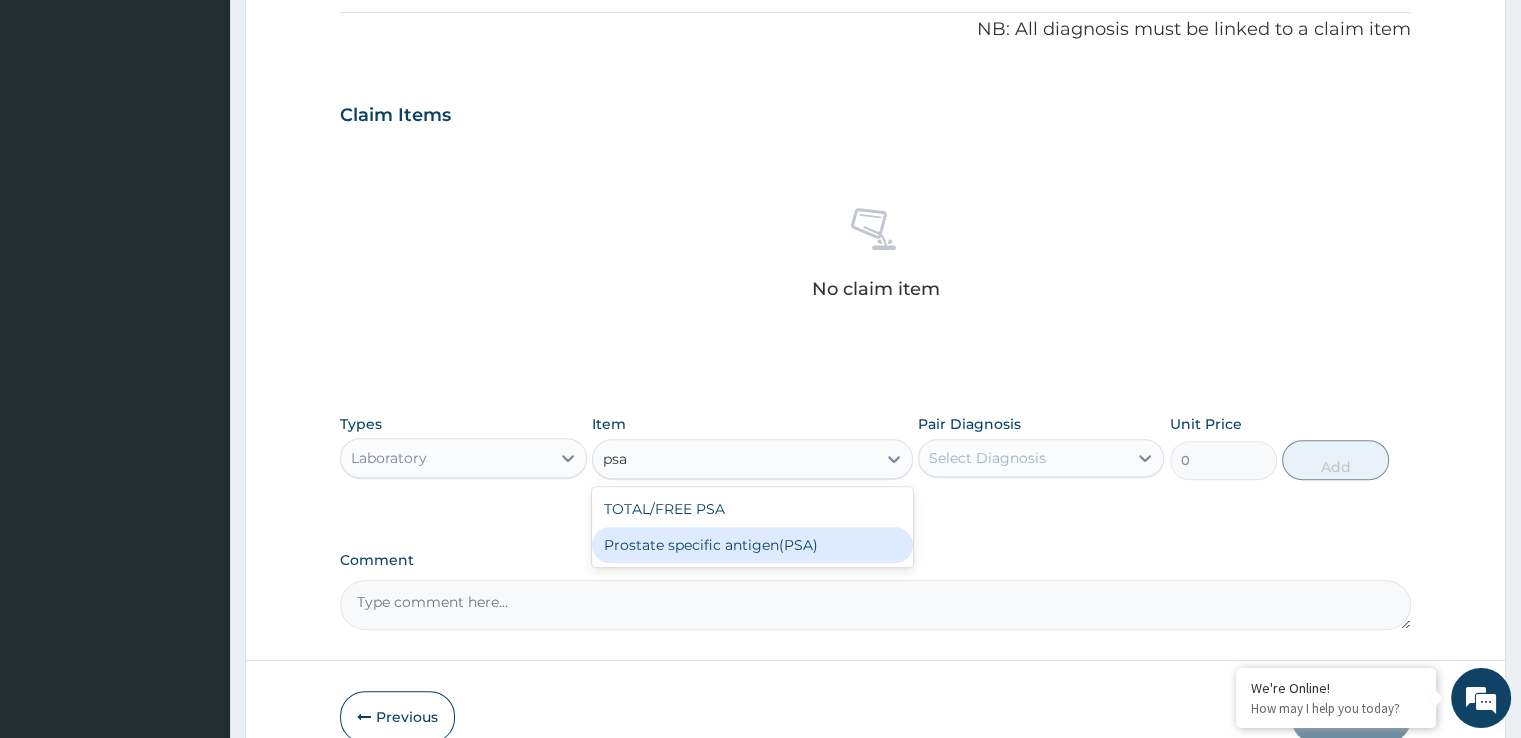 click on "Prostate specific antigen(PSA)" at bounding box center (752, 545) 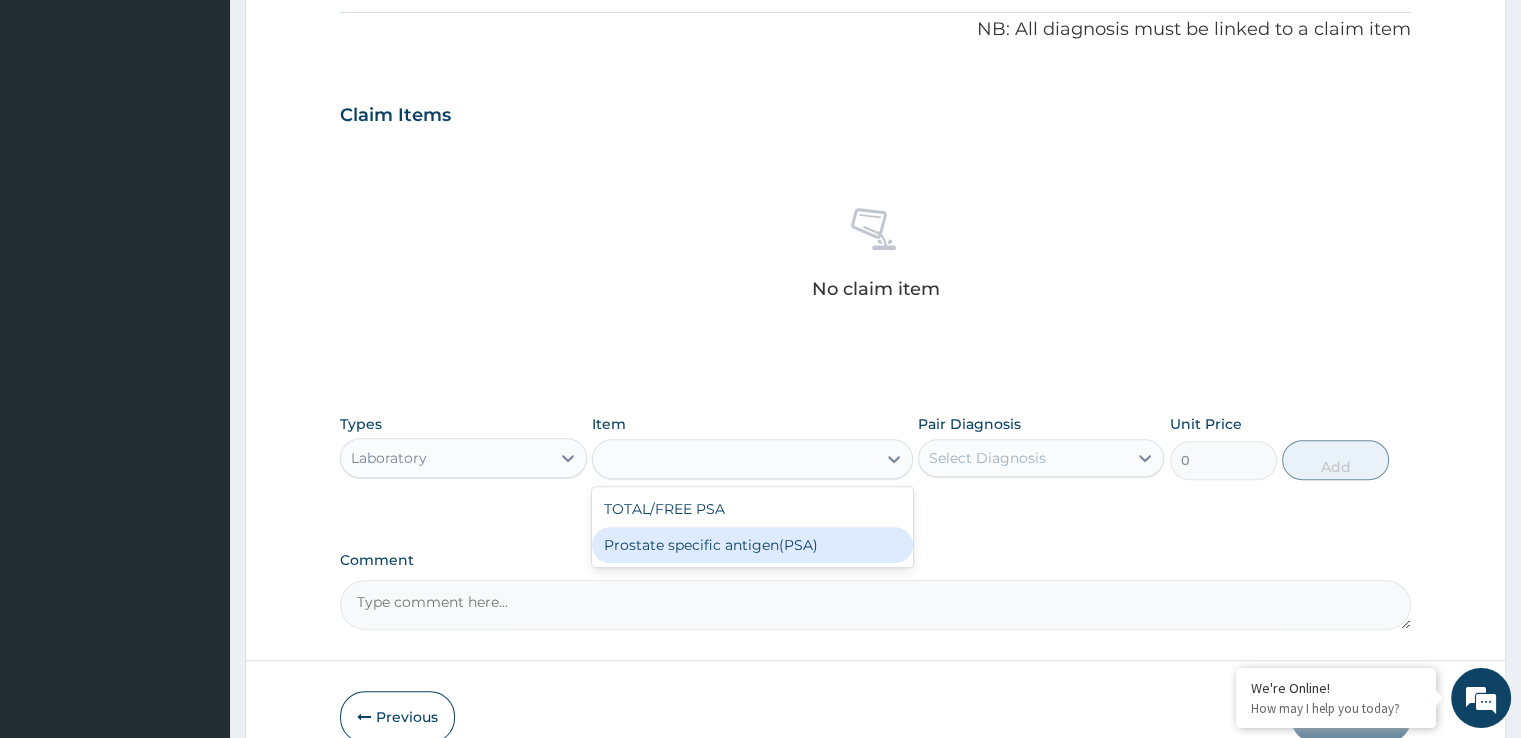 type on "8000" 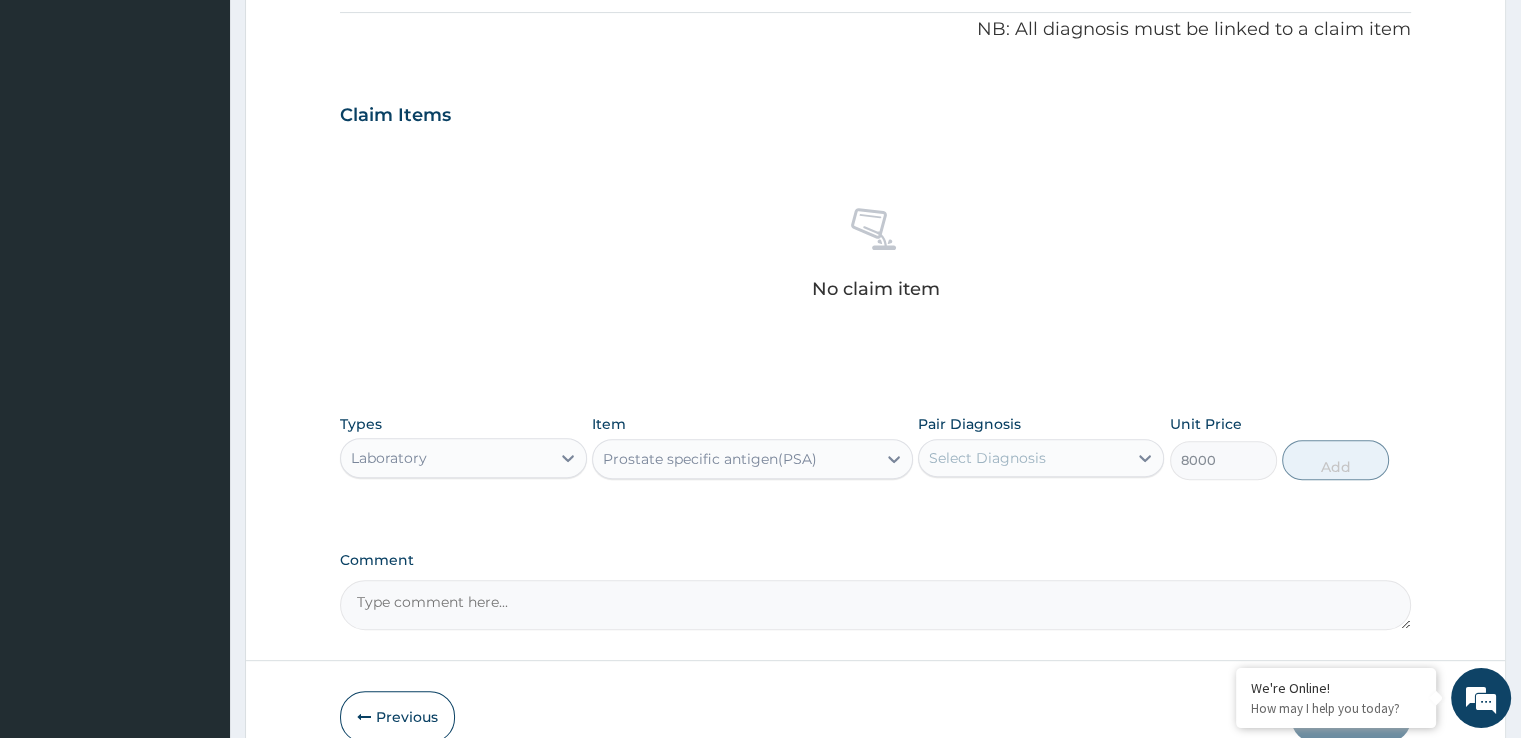click on "Select Diagnosis" at bounding box center (1023, 458) 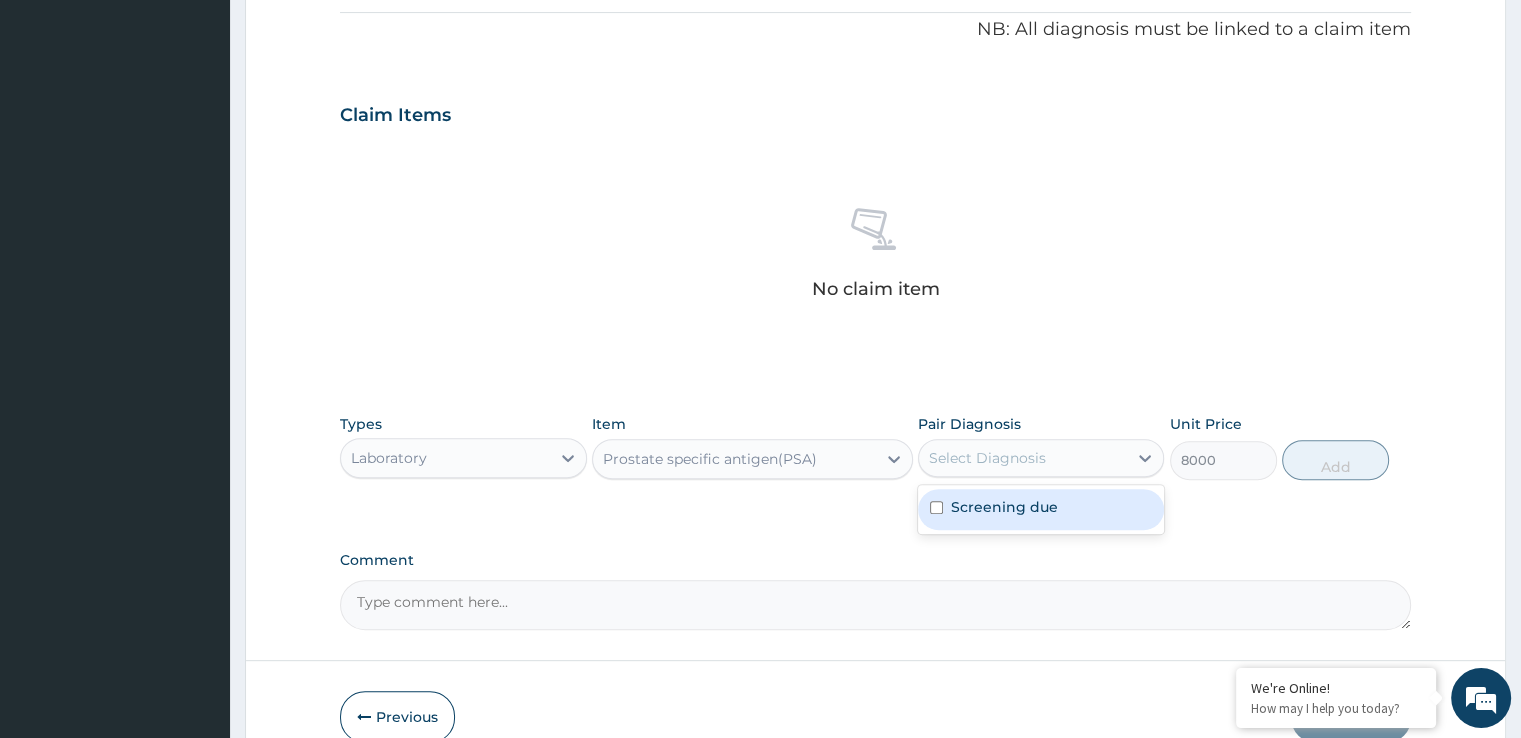 click on "Screening due" at bounding box center (1041, 509) 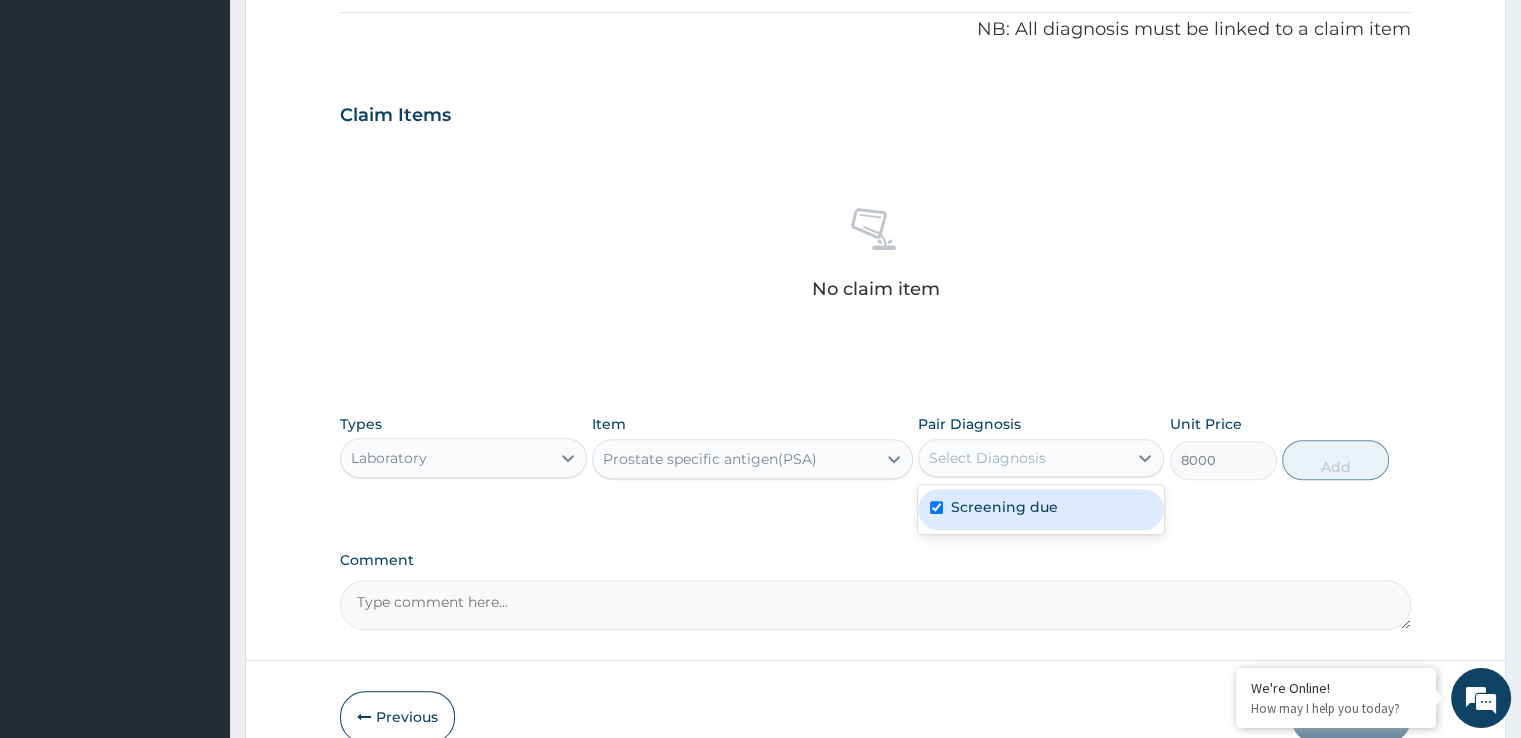 checkbox on "true" 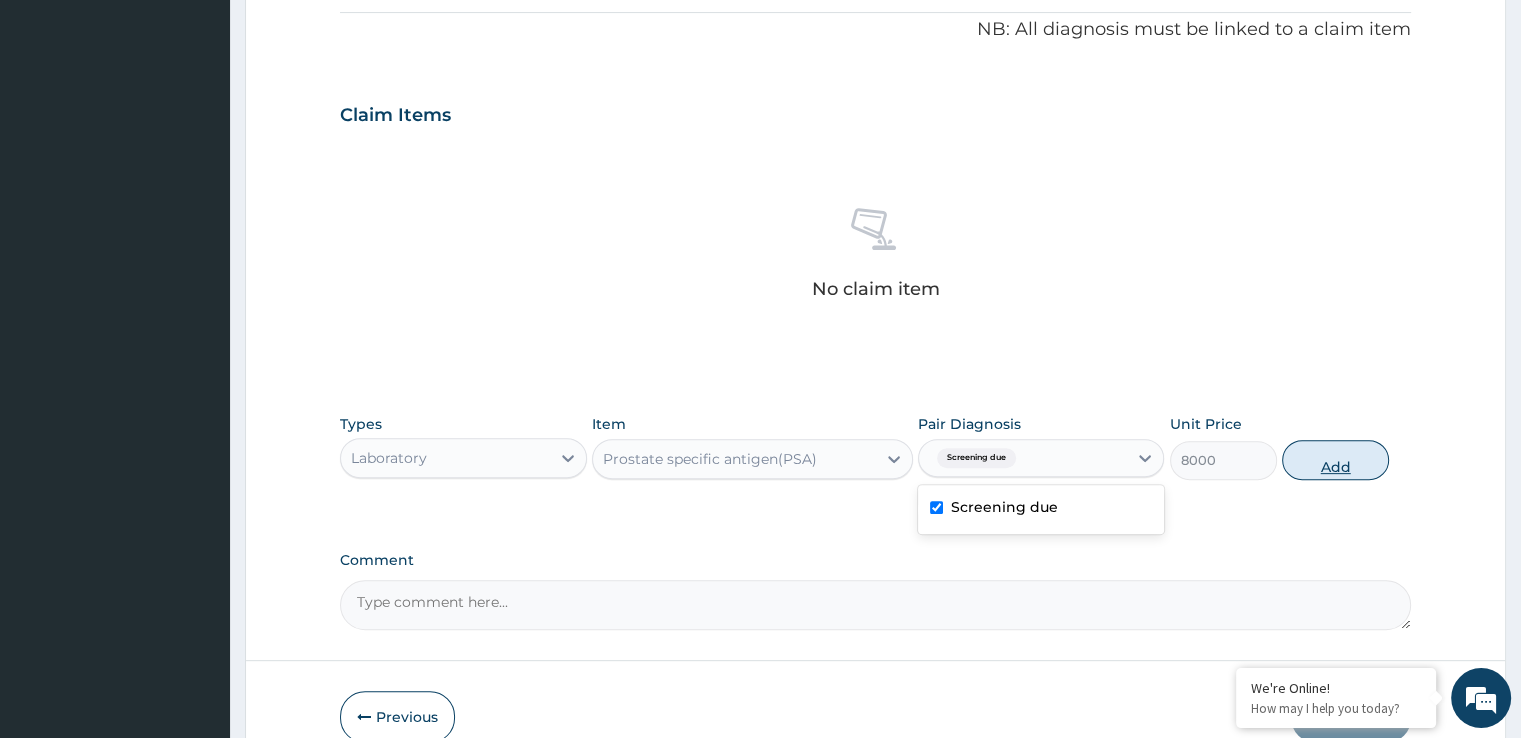 click on "Add" at bounding box center (1335, 460) 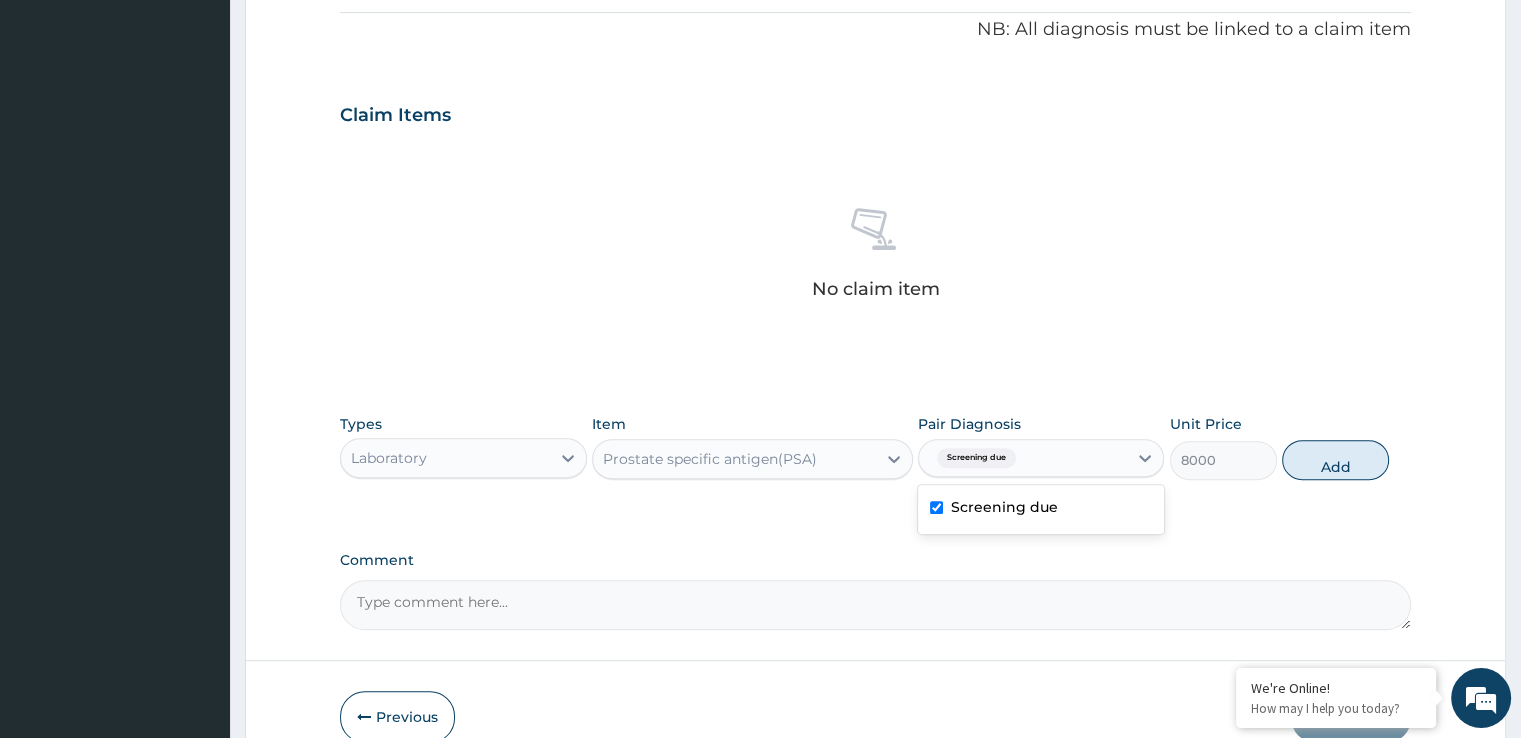 type on "0" 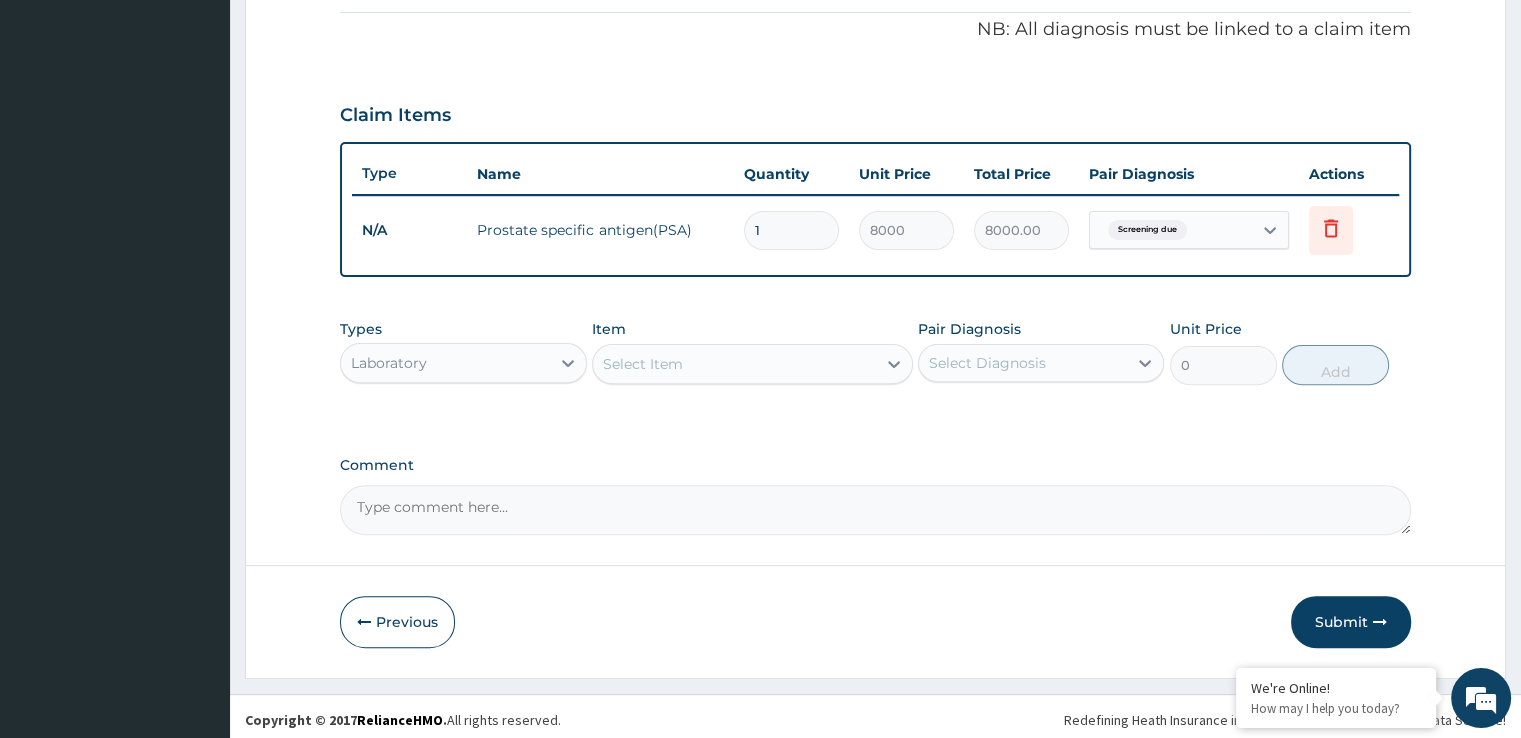click on "Select Item" at bounding box center [734, 364] 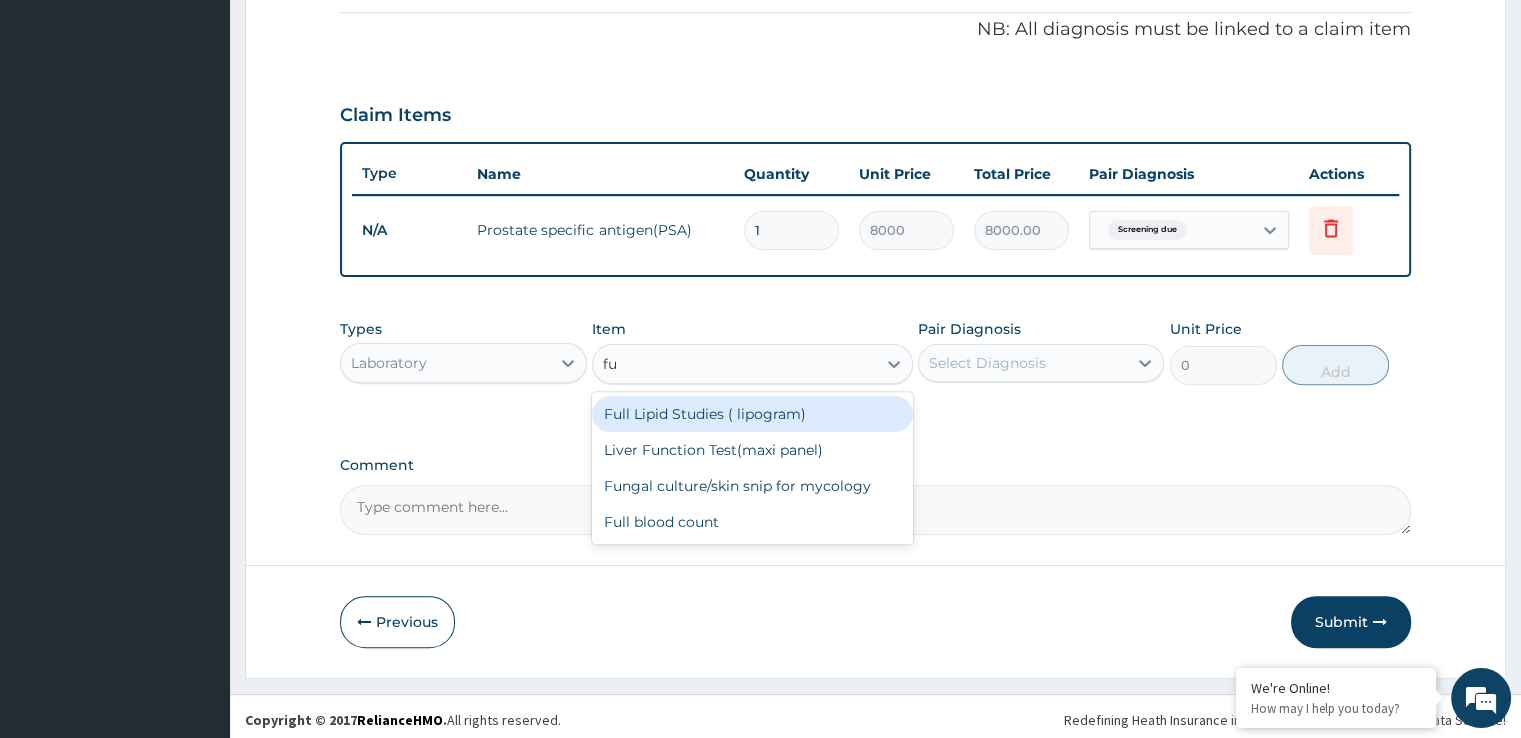 type on "ful" 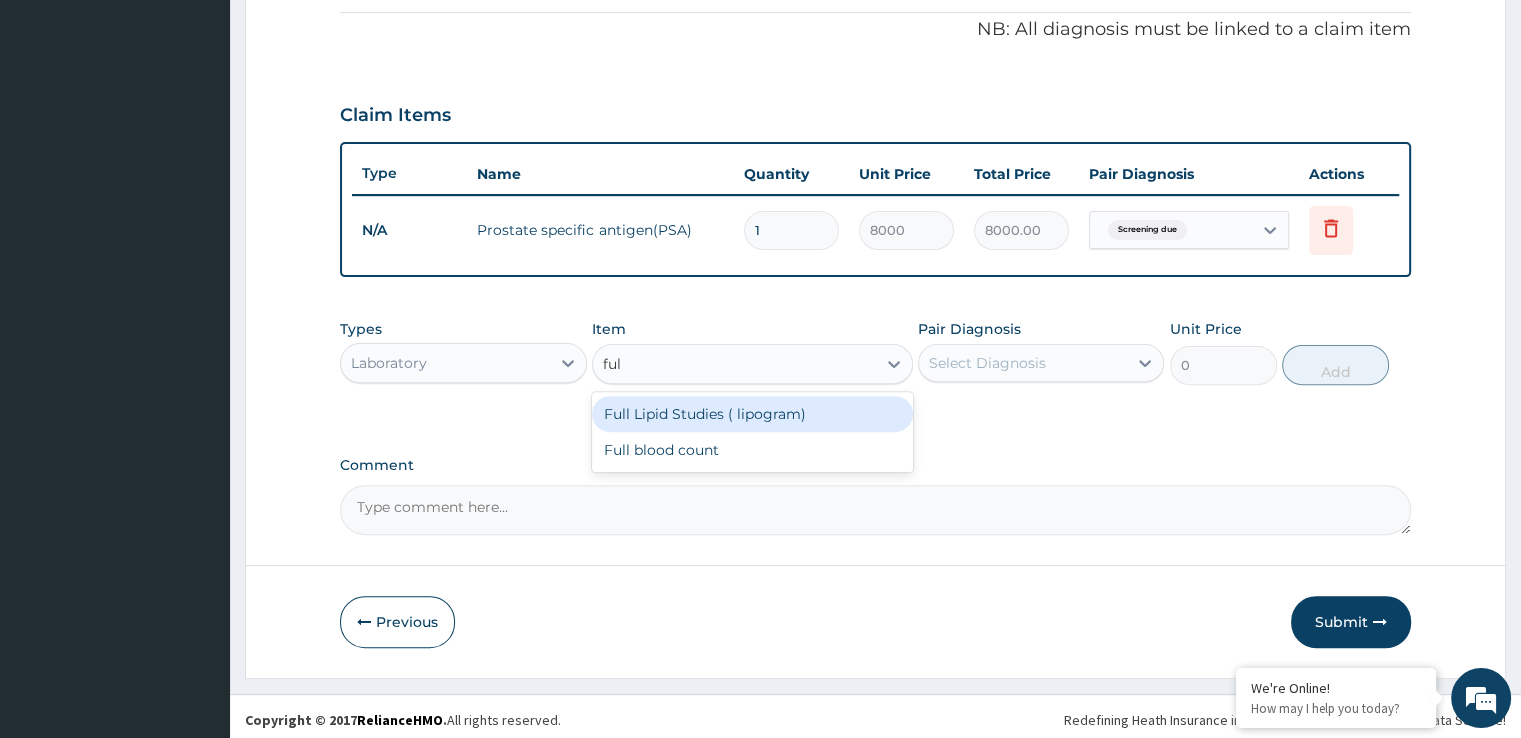 click on "Full blood count" at bounding box center (752, 450) 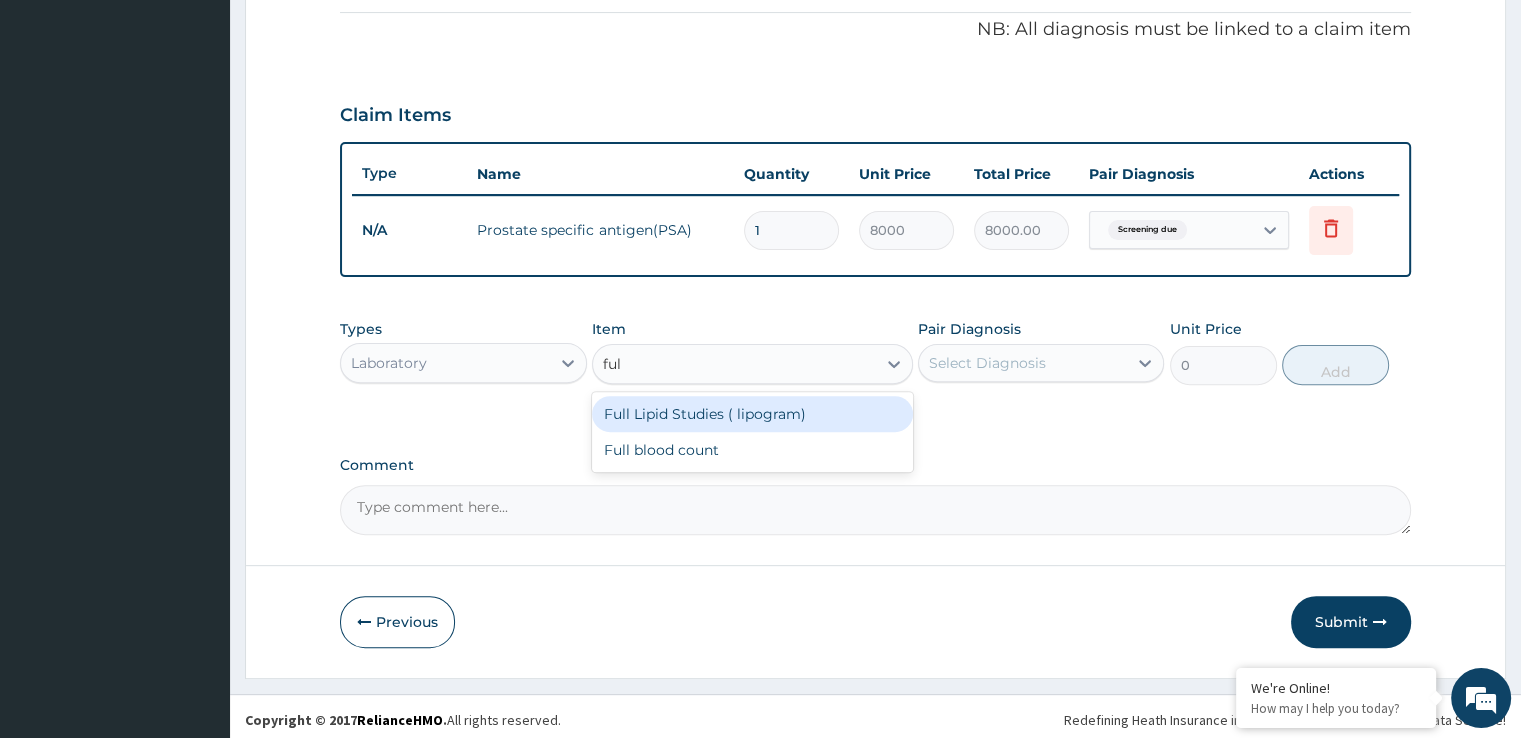 type 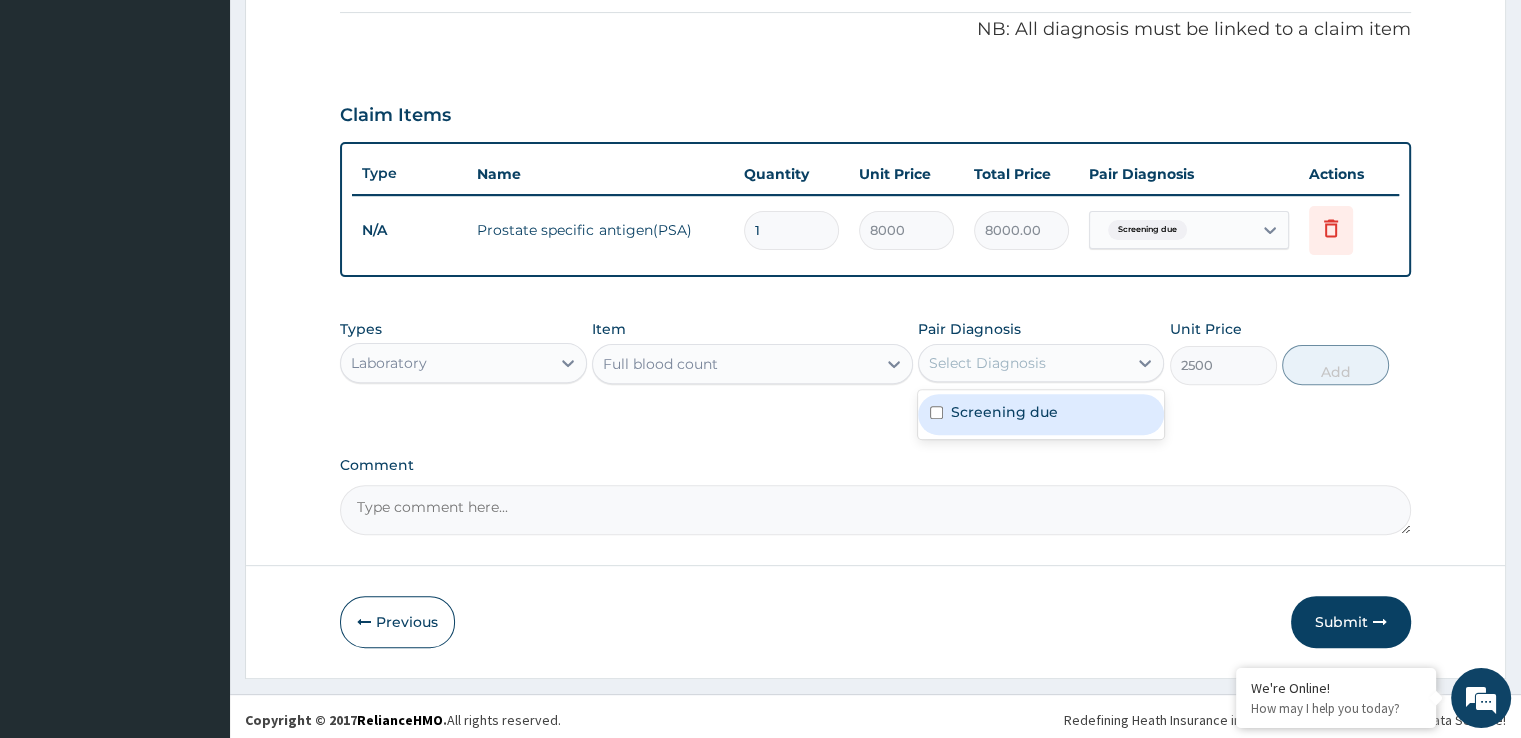 click on "Select Diagnosis" at bounding box center (987, 363) 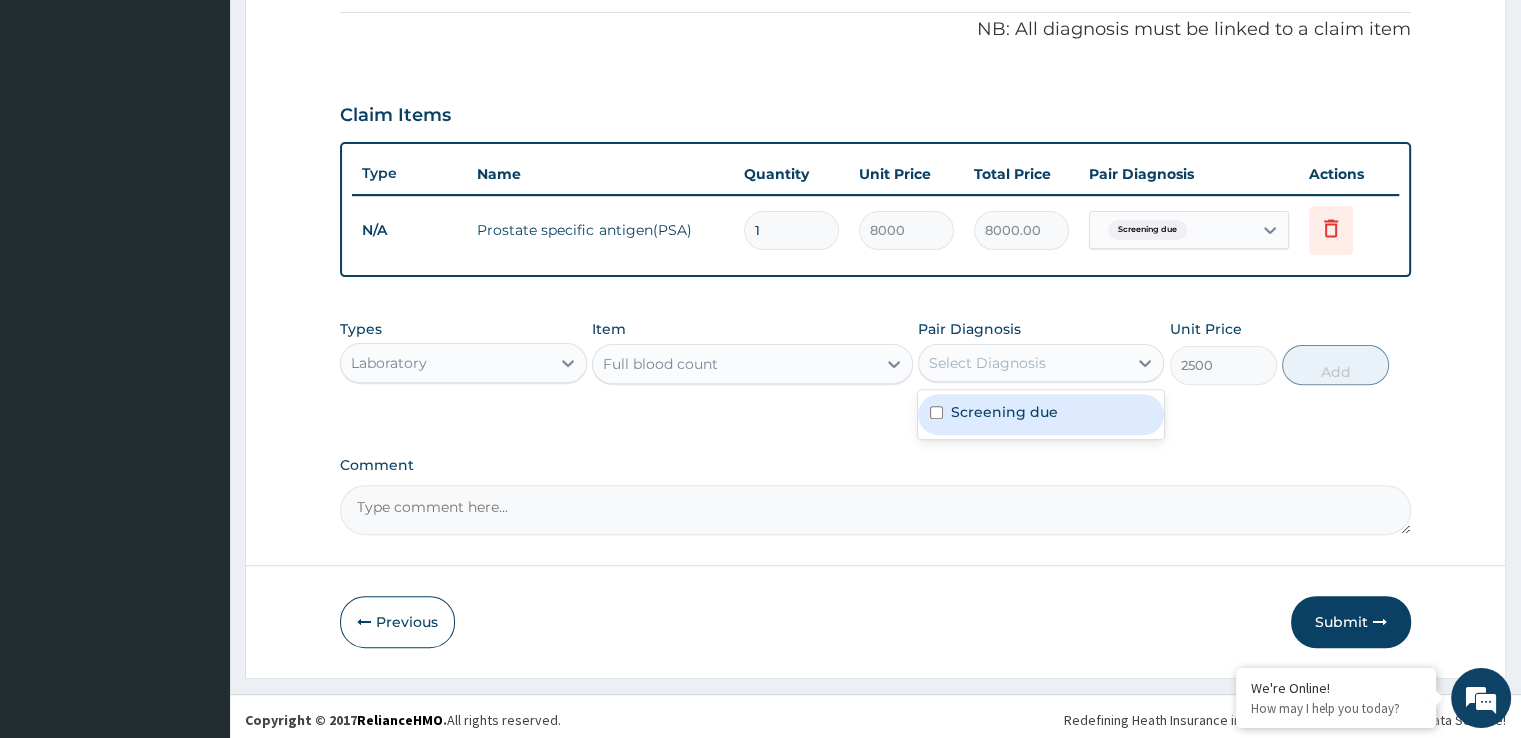 drag, startPoint x: 984, startPoint y: 425, endPoint x: 1033, endPoint y: 391, distance: 59.64059 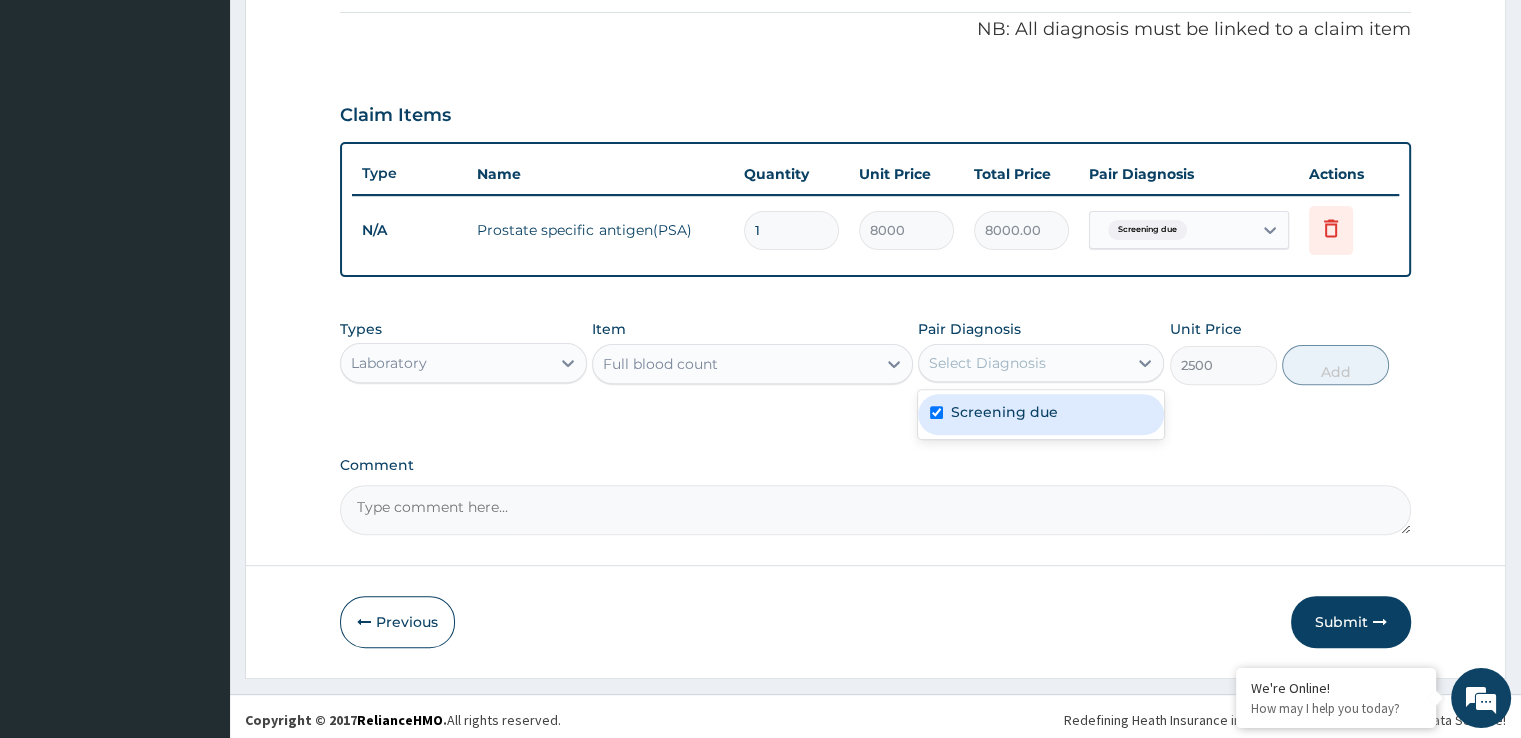 checkbox on "true" 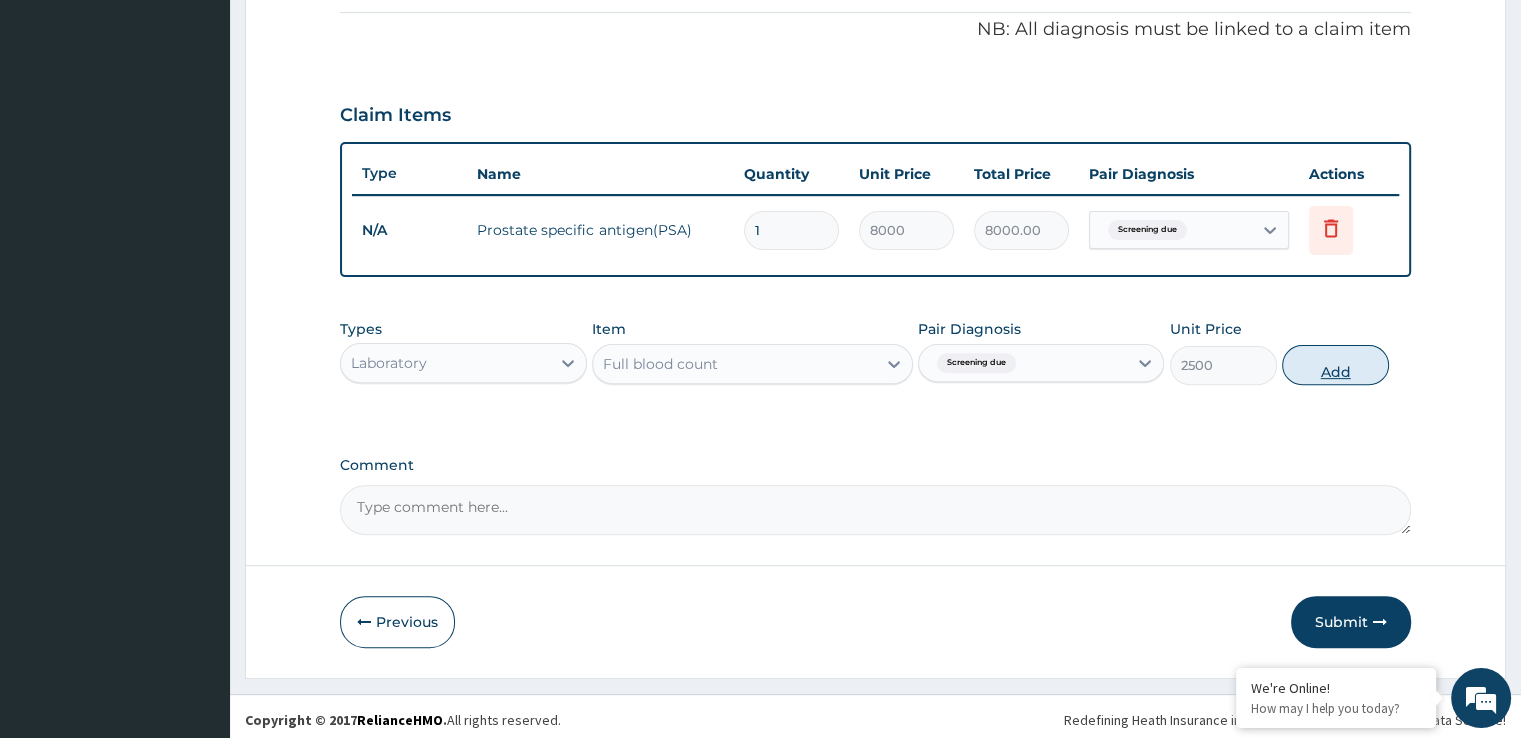 click on "Add" at bounding box center [1335, 365] 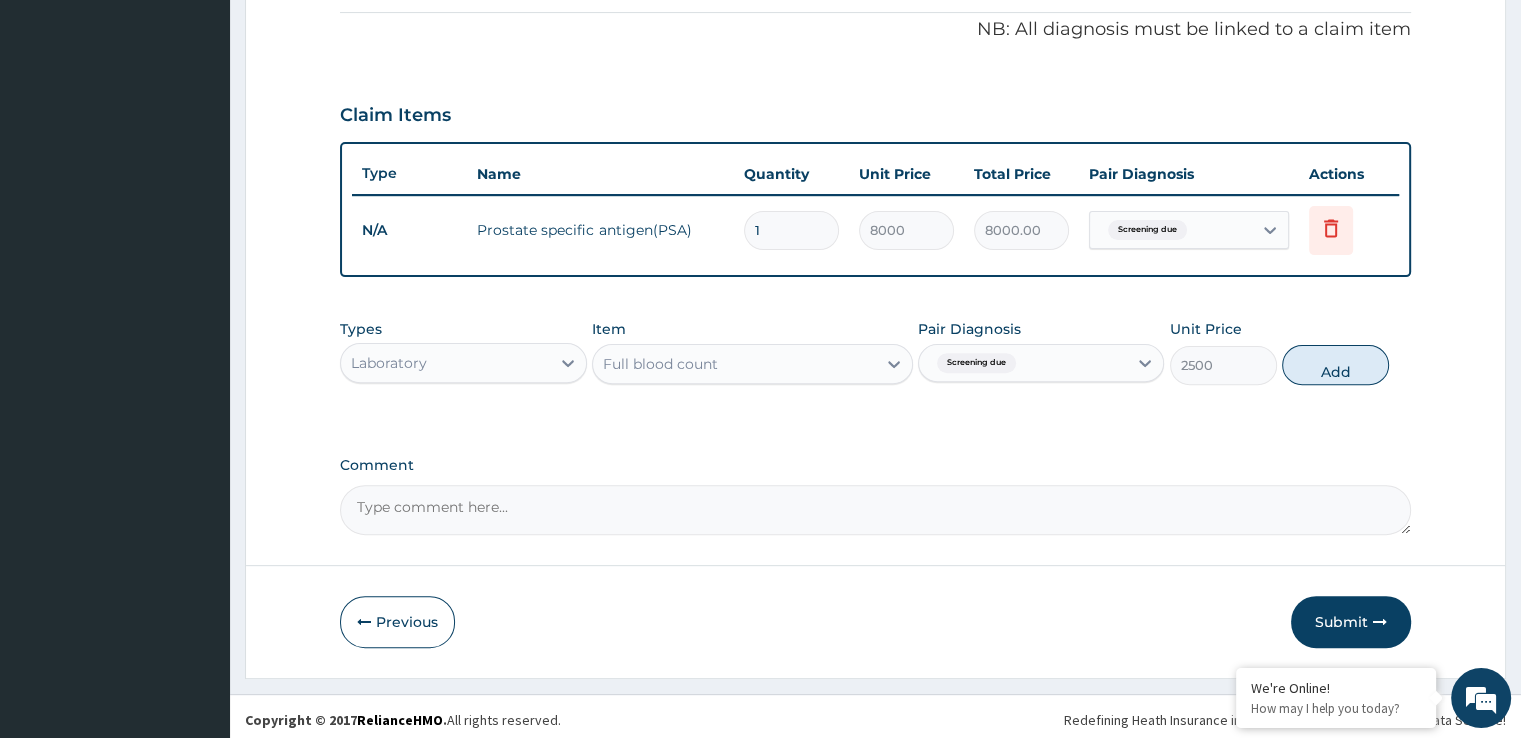 type on "0" 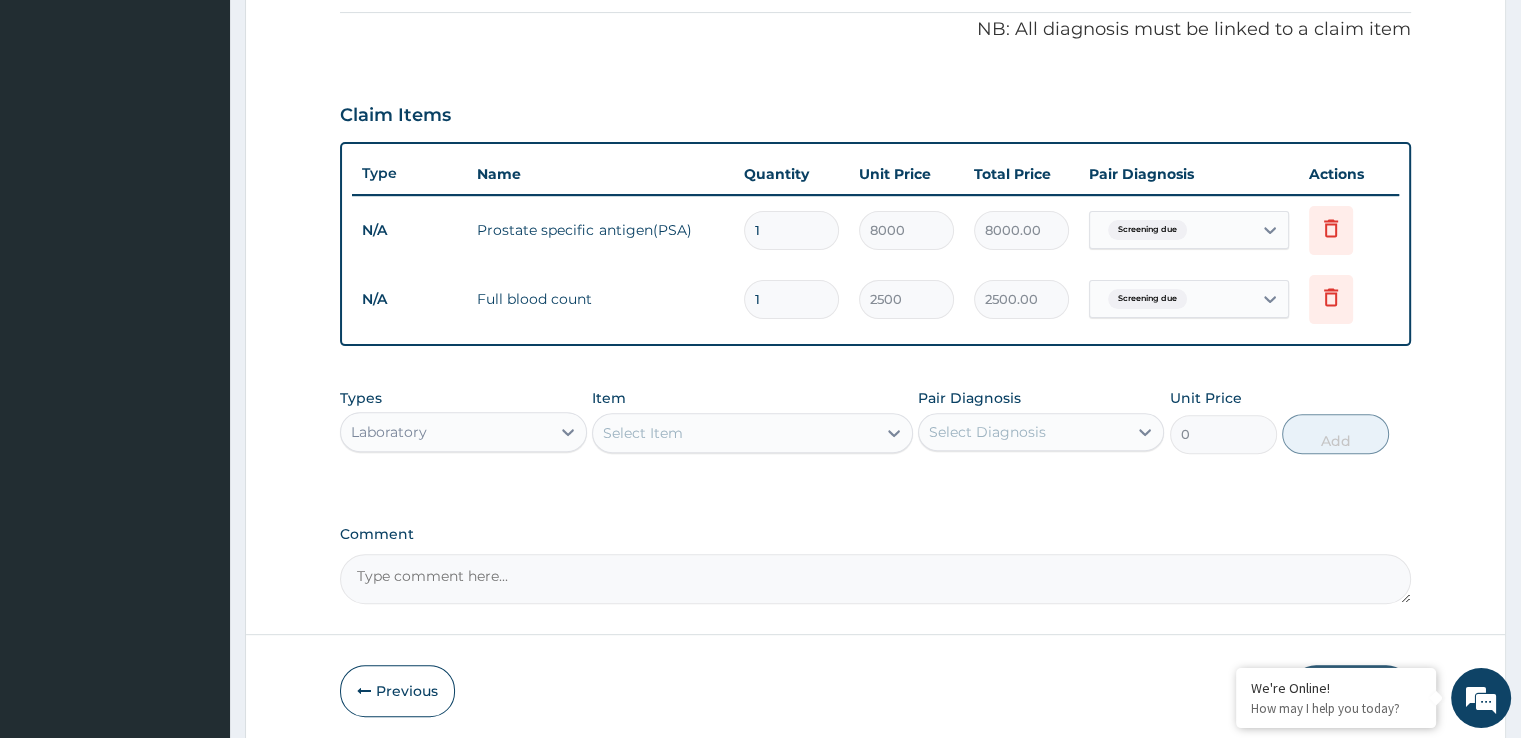 click on "Select Item" at bounding box center [734, 433] 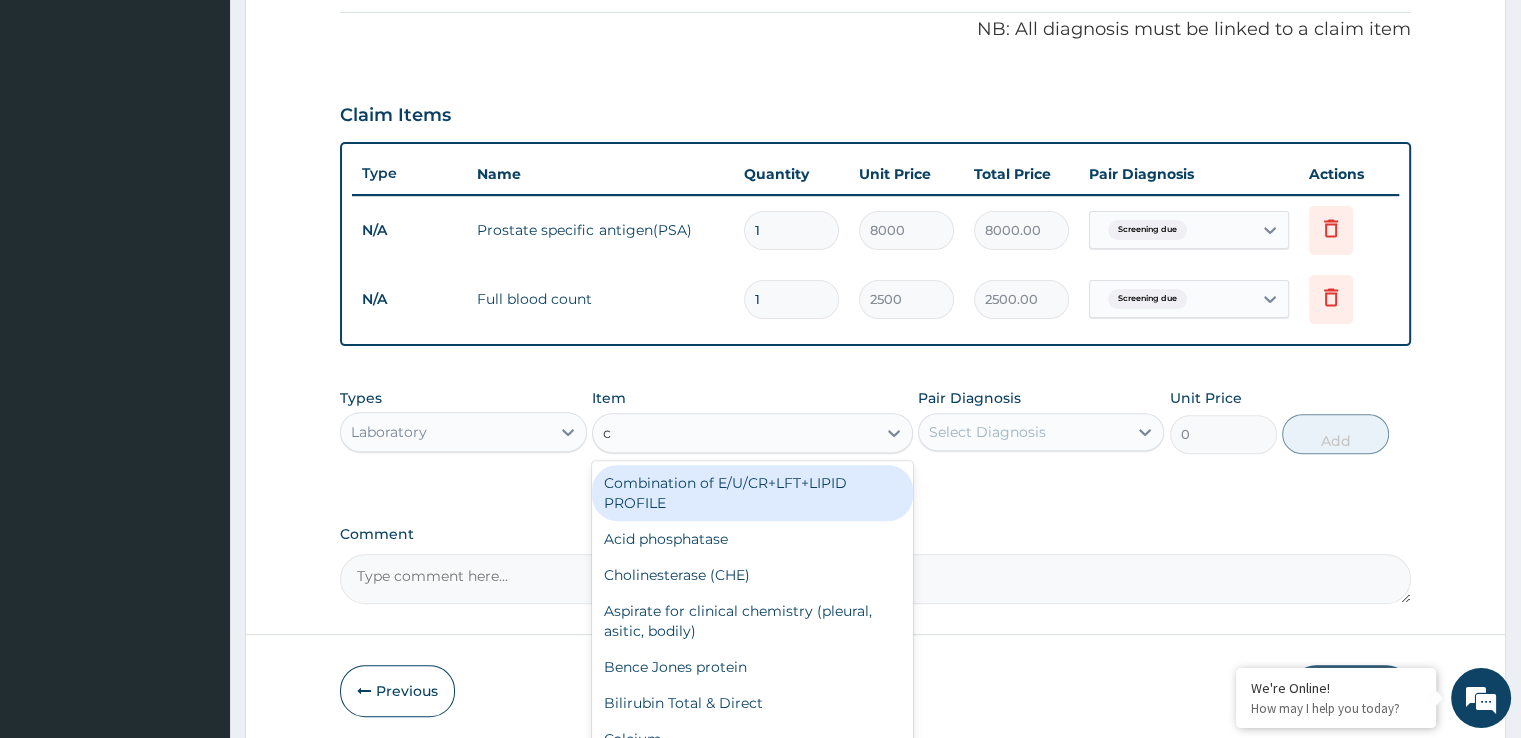 type on "ch" 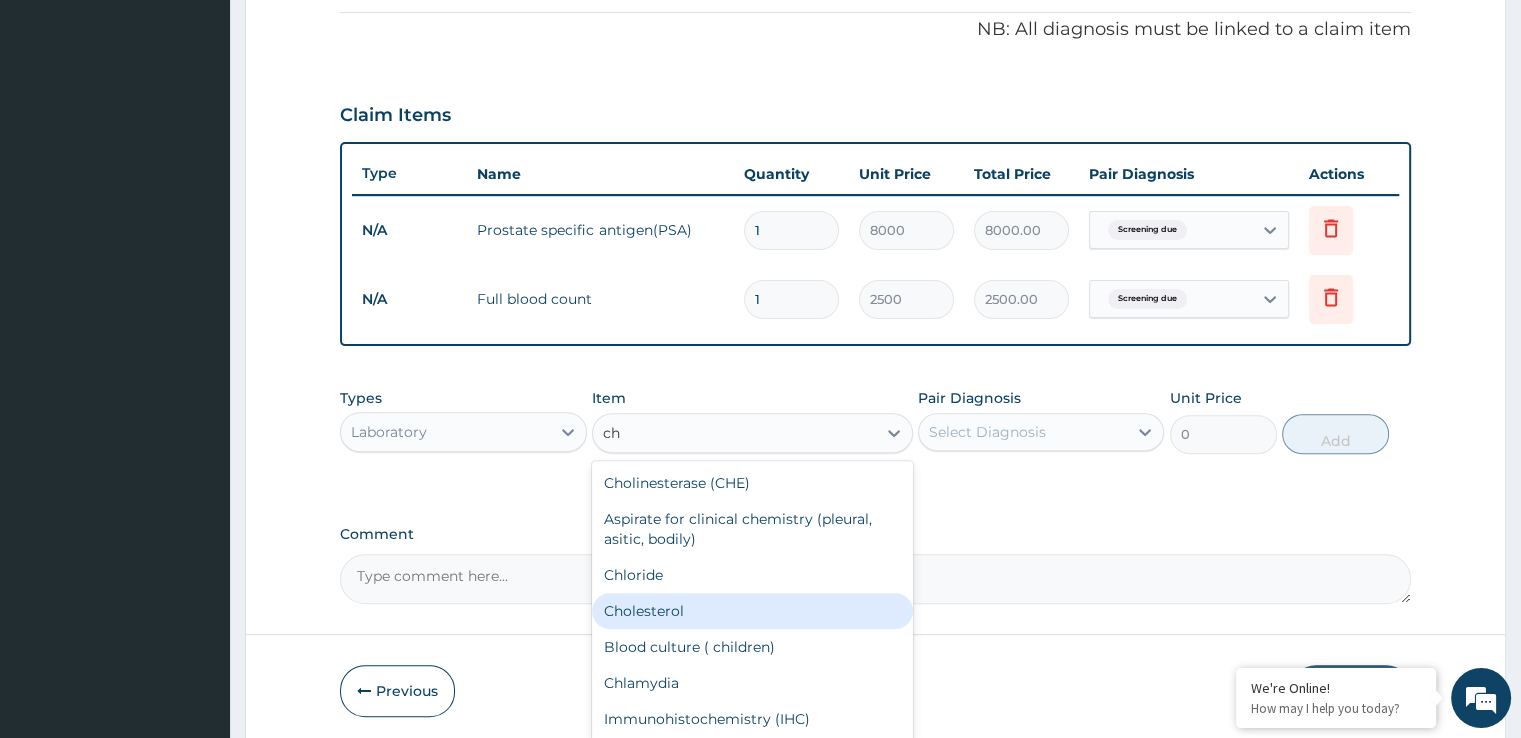 click on "Cholesterol" at bounding box center [752, 611] 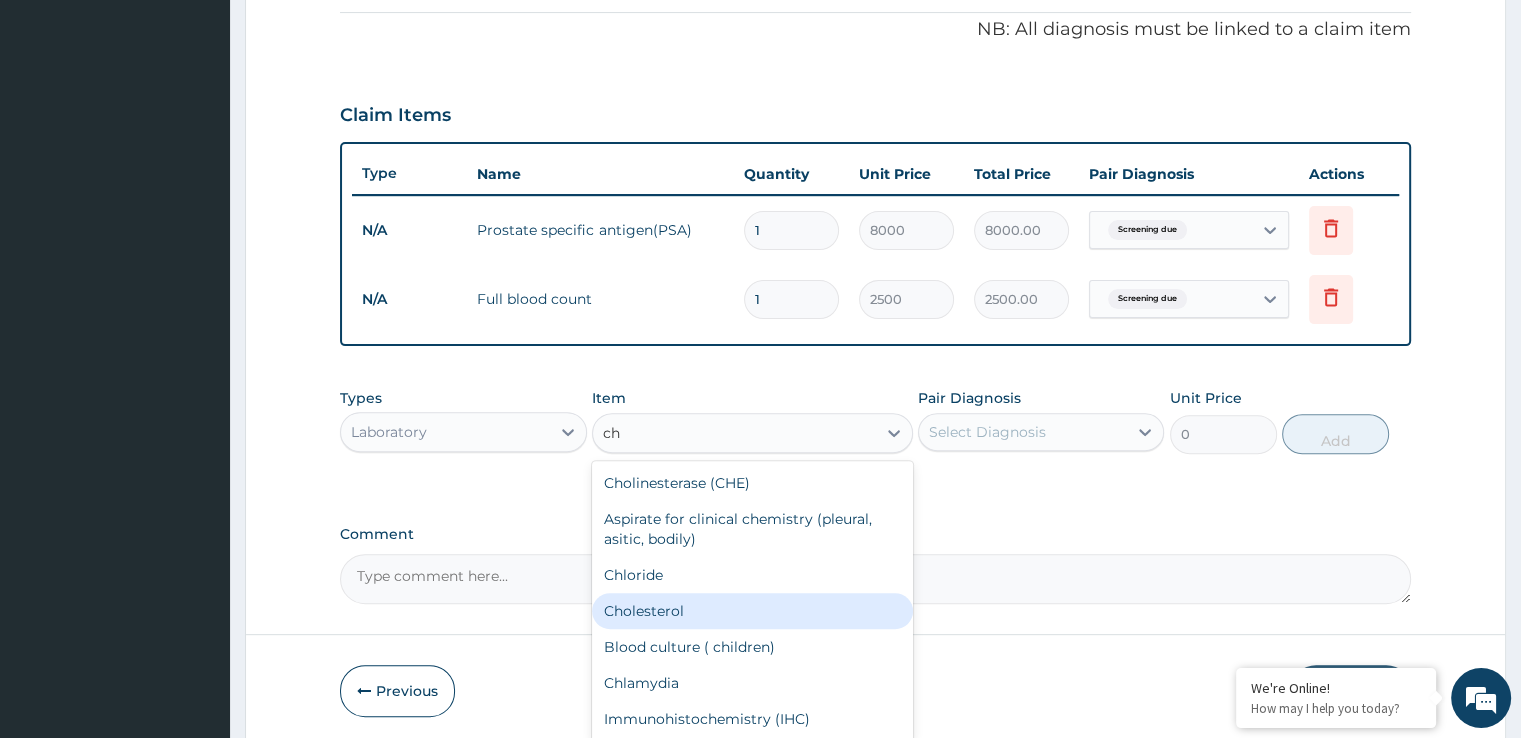 type 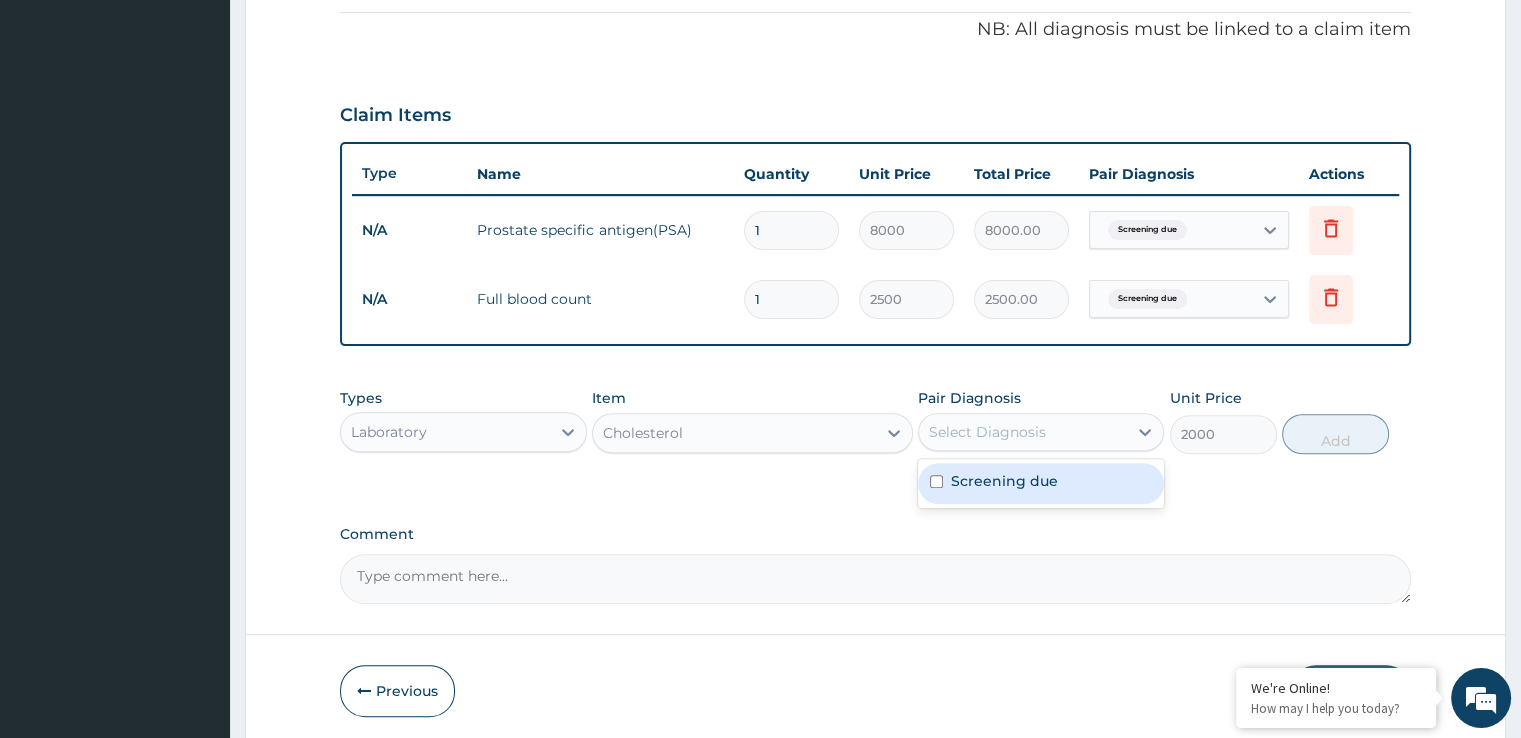 click on "Select Diagnosis" at bounding box center [1023, 432] 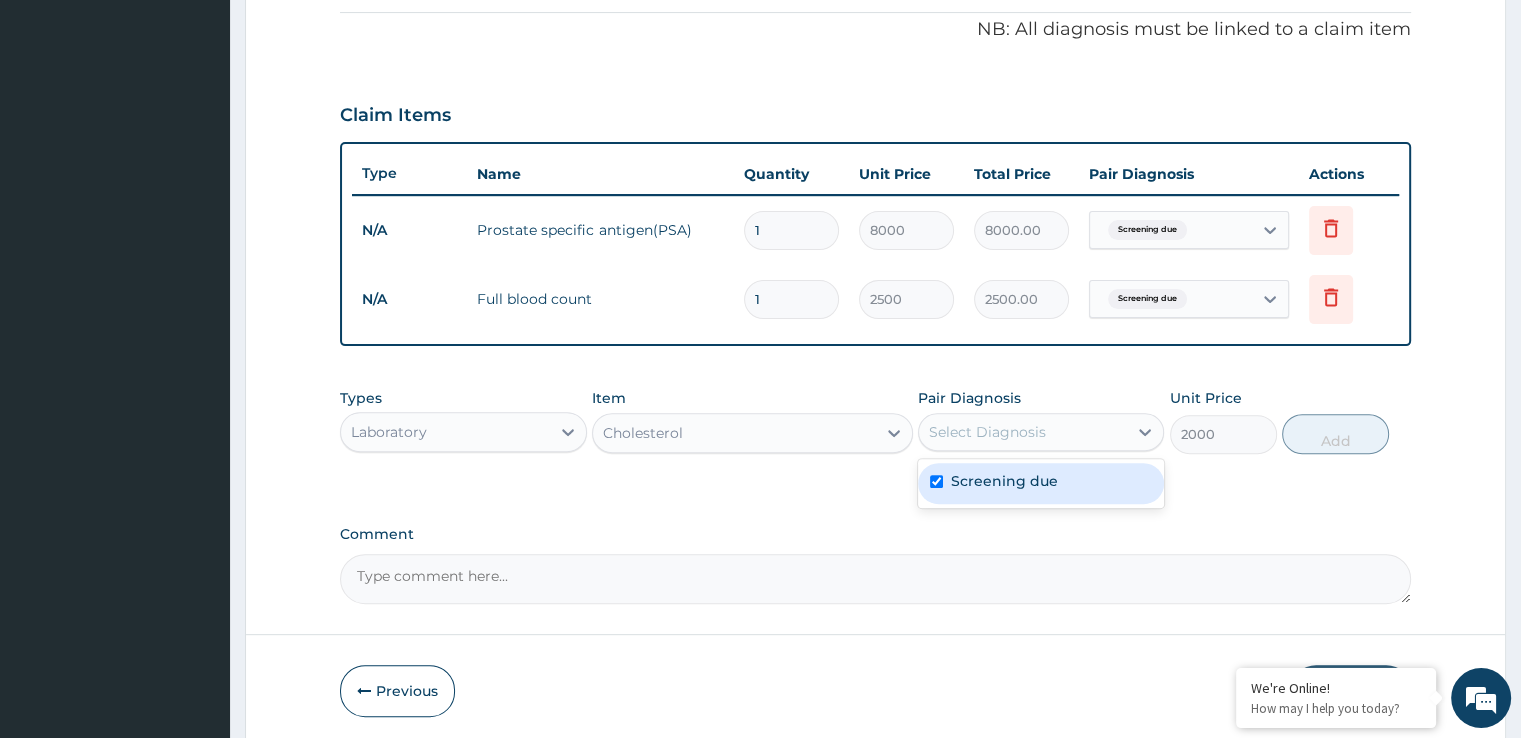 checkbox on "true" 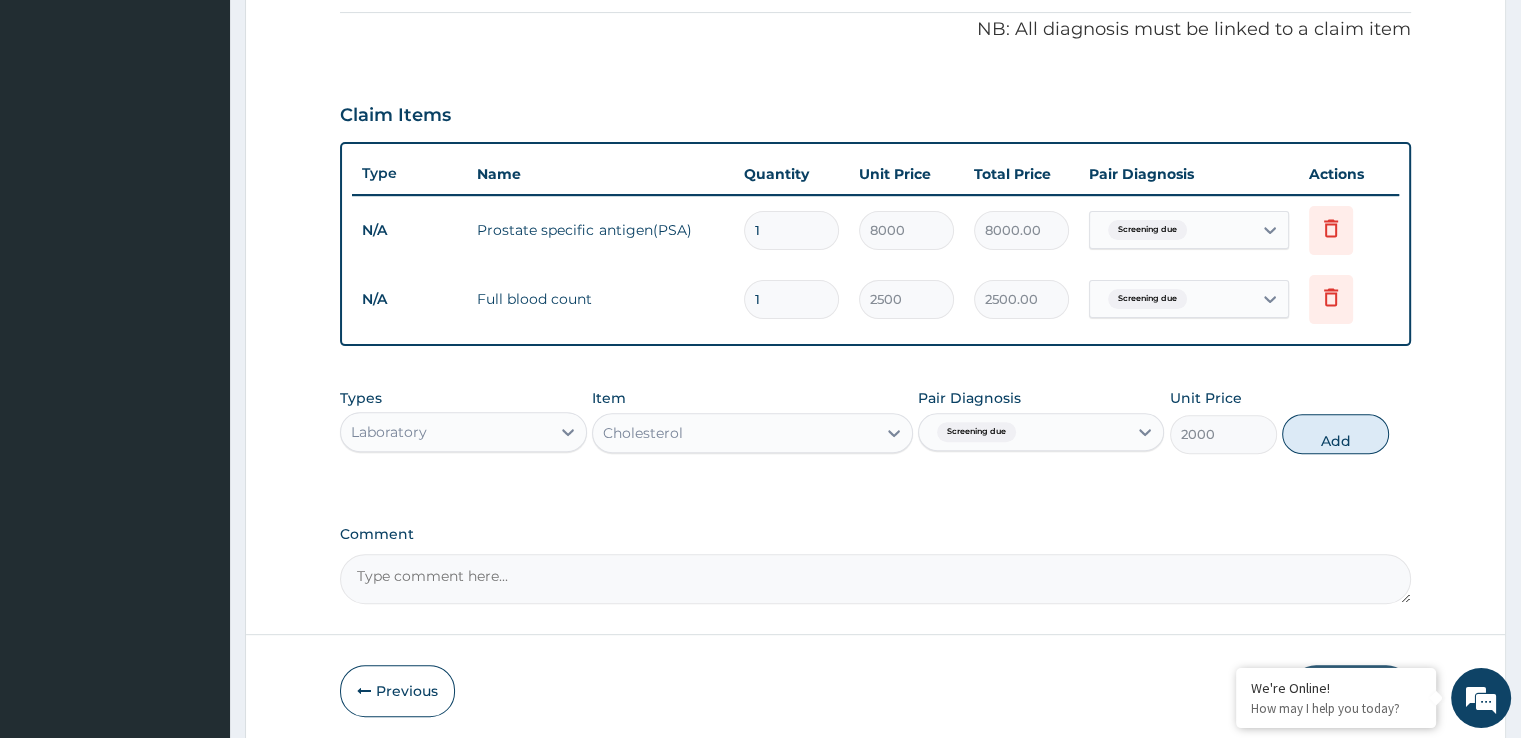 drag, startPoint x: 1293, startPoint y: 429, endPoint x: 1061, endPoint y: 434, distance: 232.05388 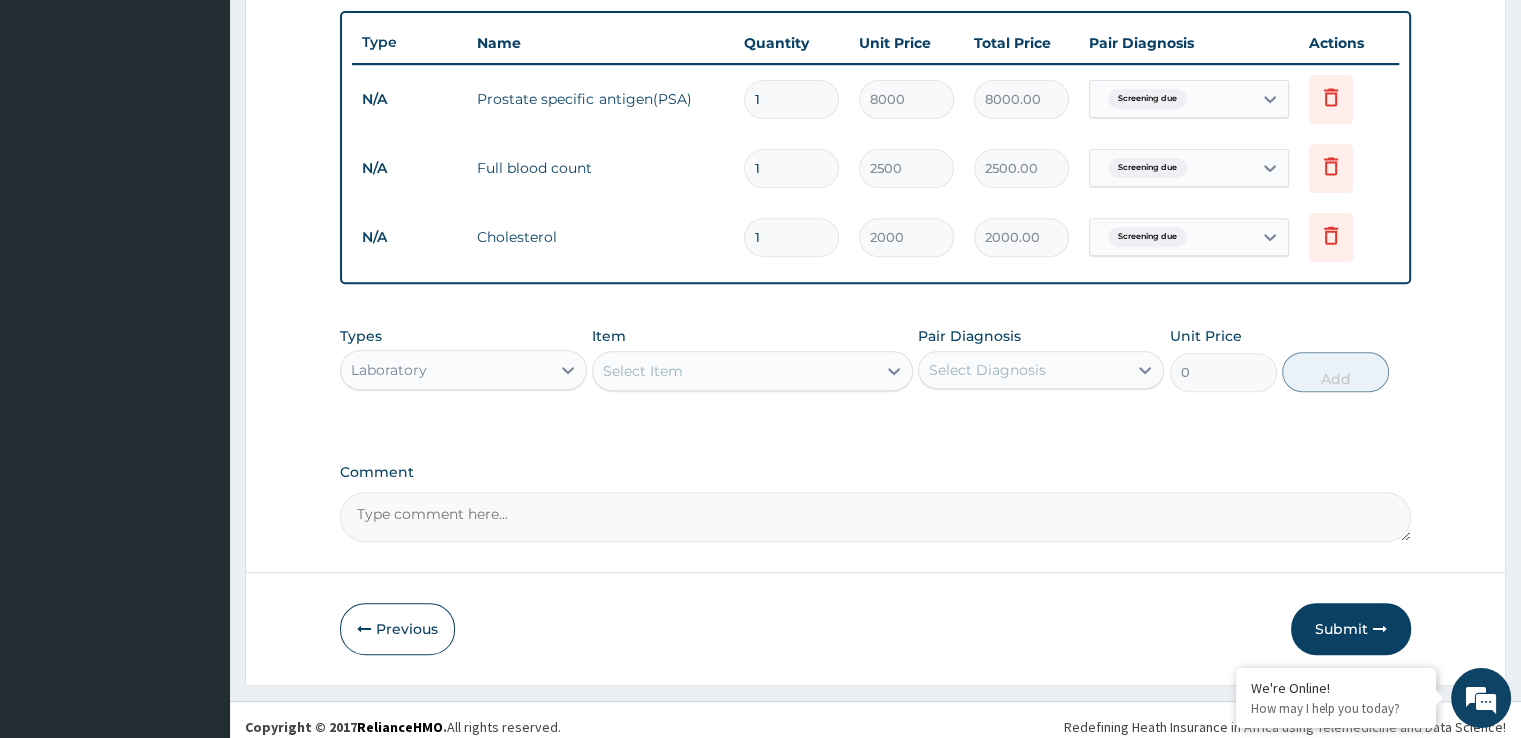 scroll, scrollTop: 744, scrollLeft: 0, axis: vertical 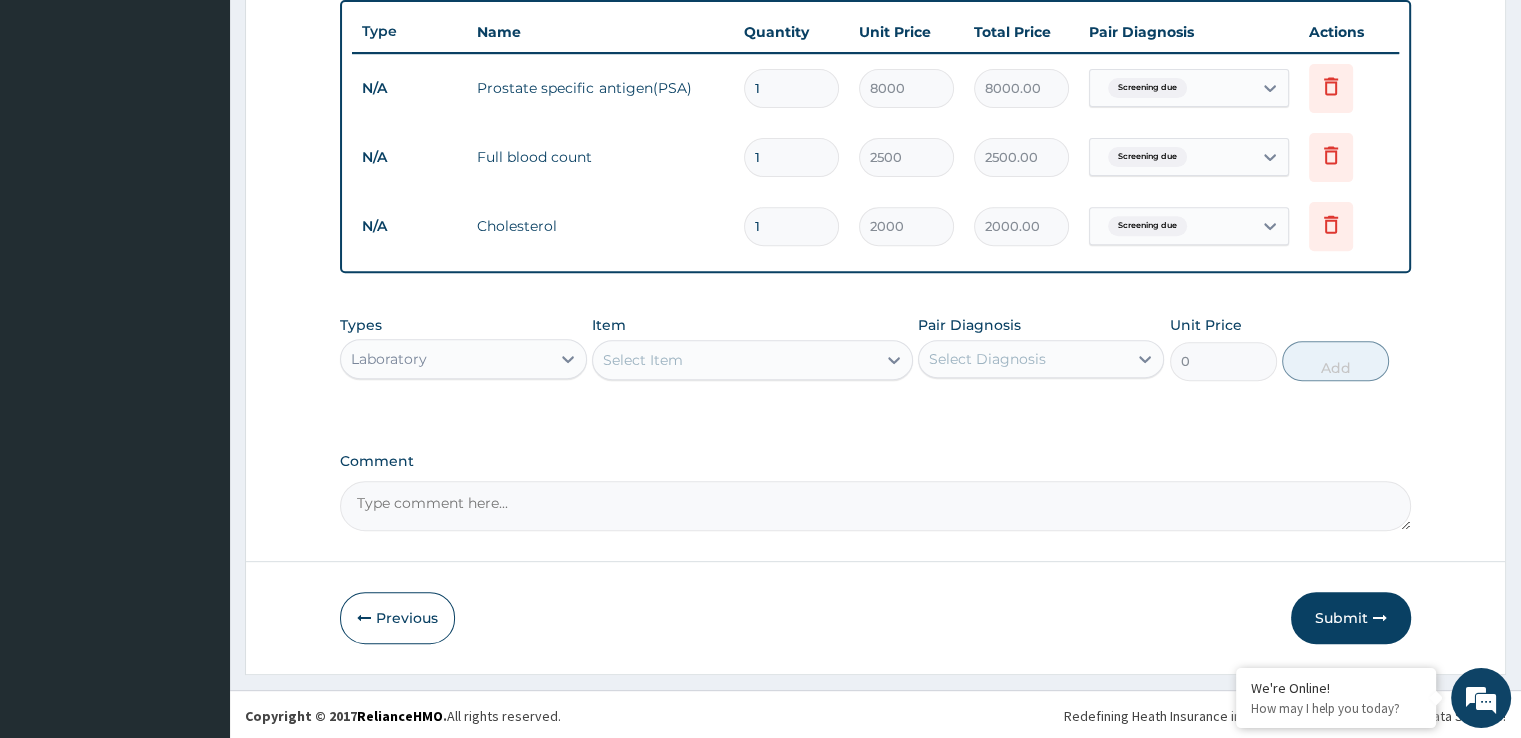 click on "Select Item" at bounding box center (734, 360) 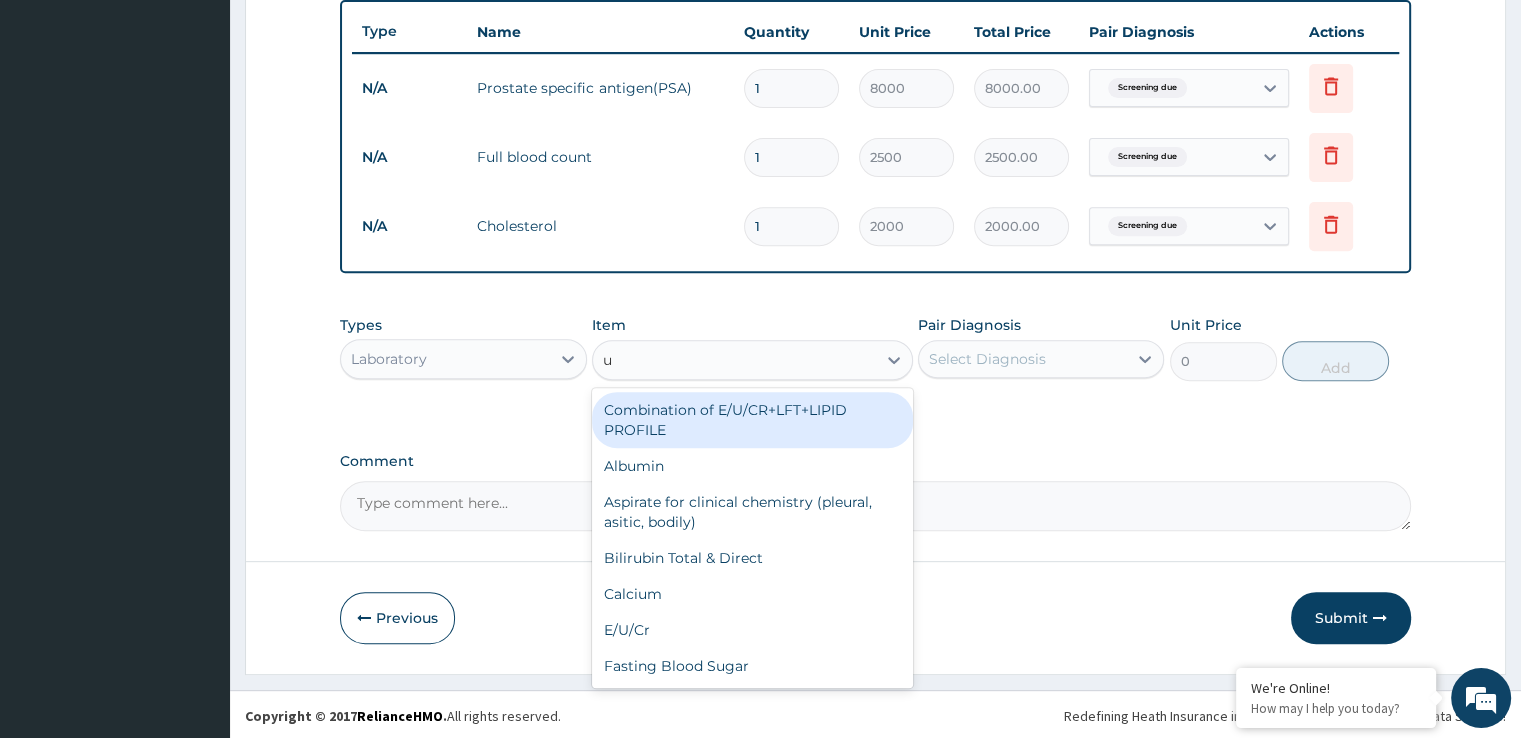 type on "ur" 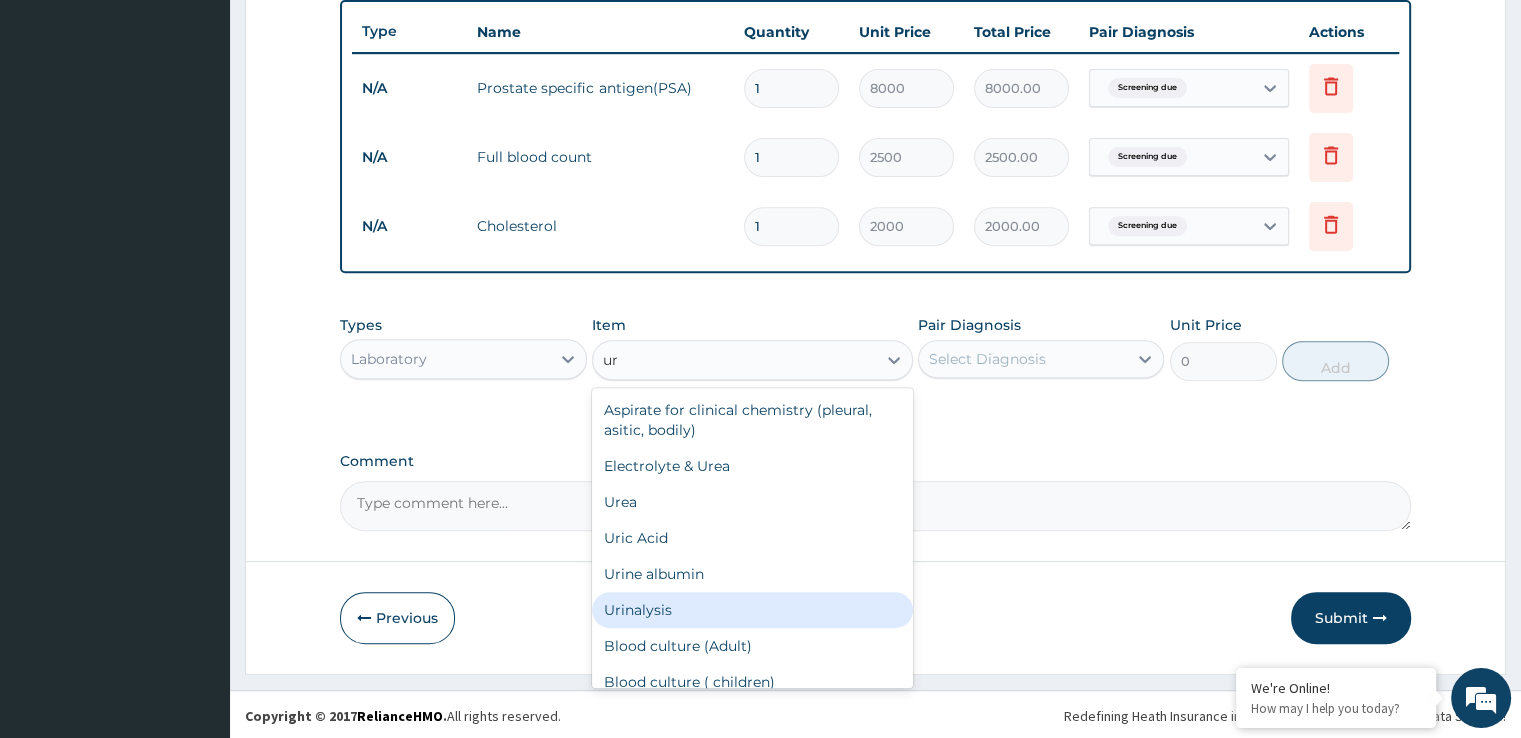 click on "Urine albumin" at bounding box center (752, 574) 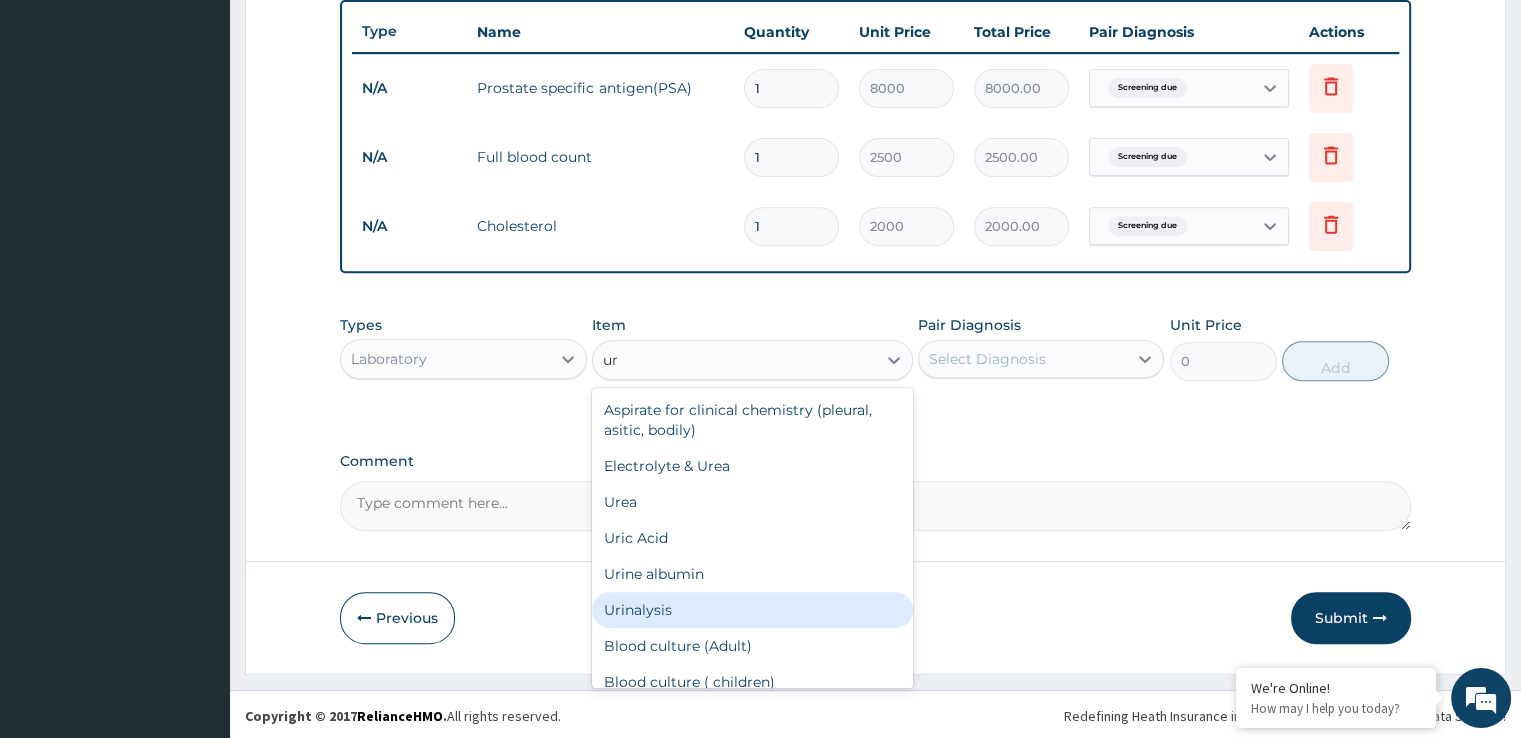 type 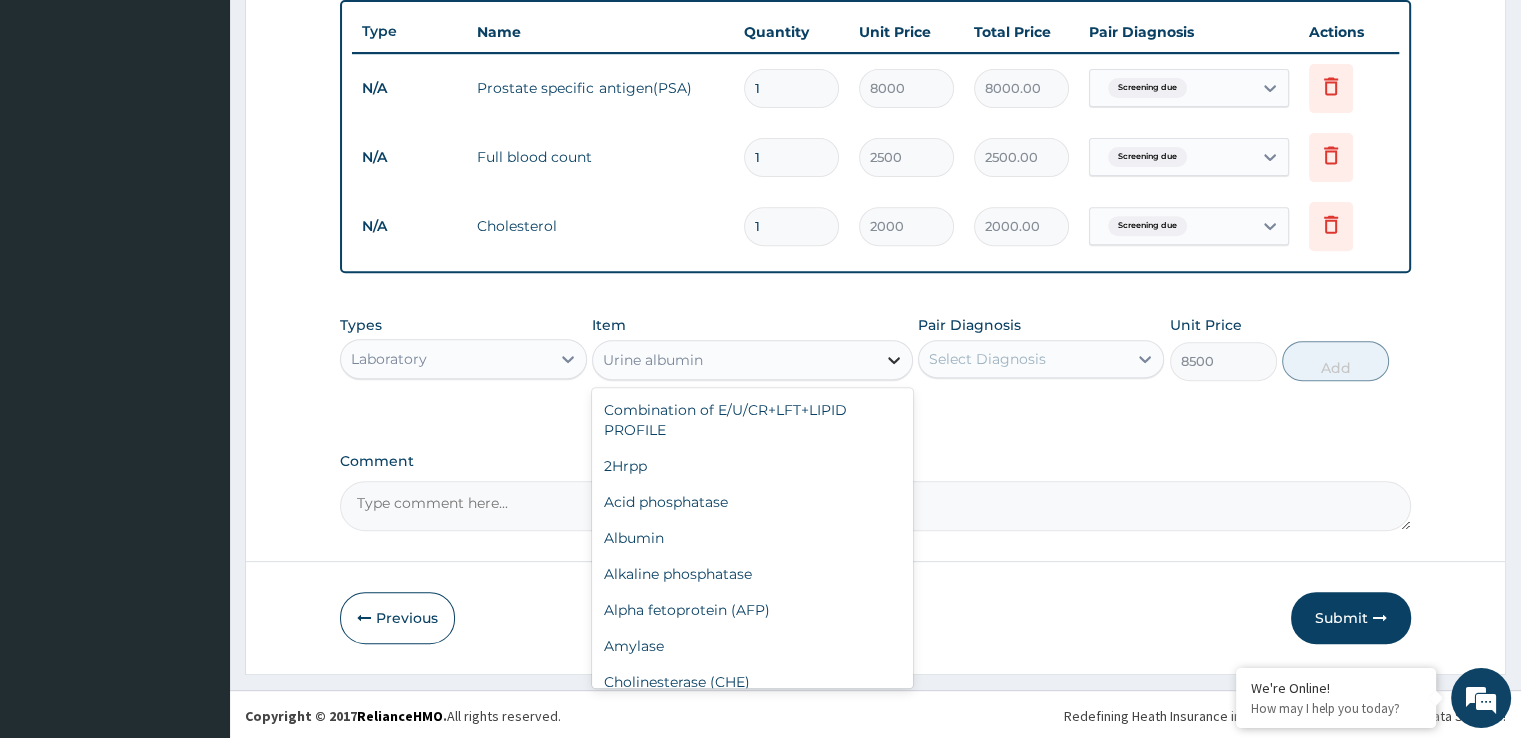 click 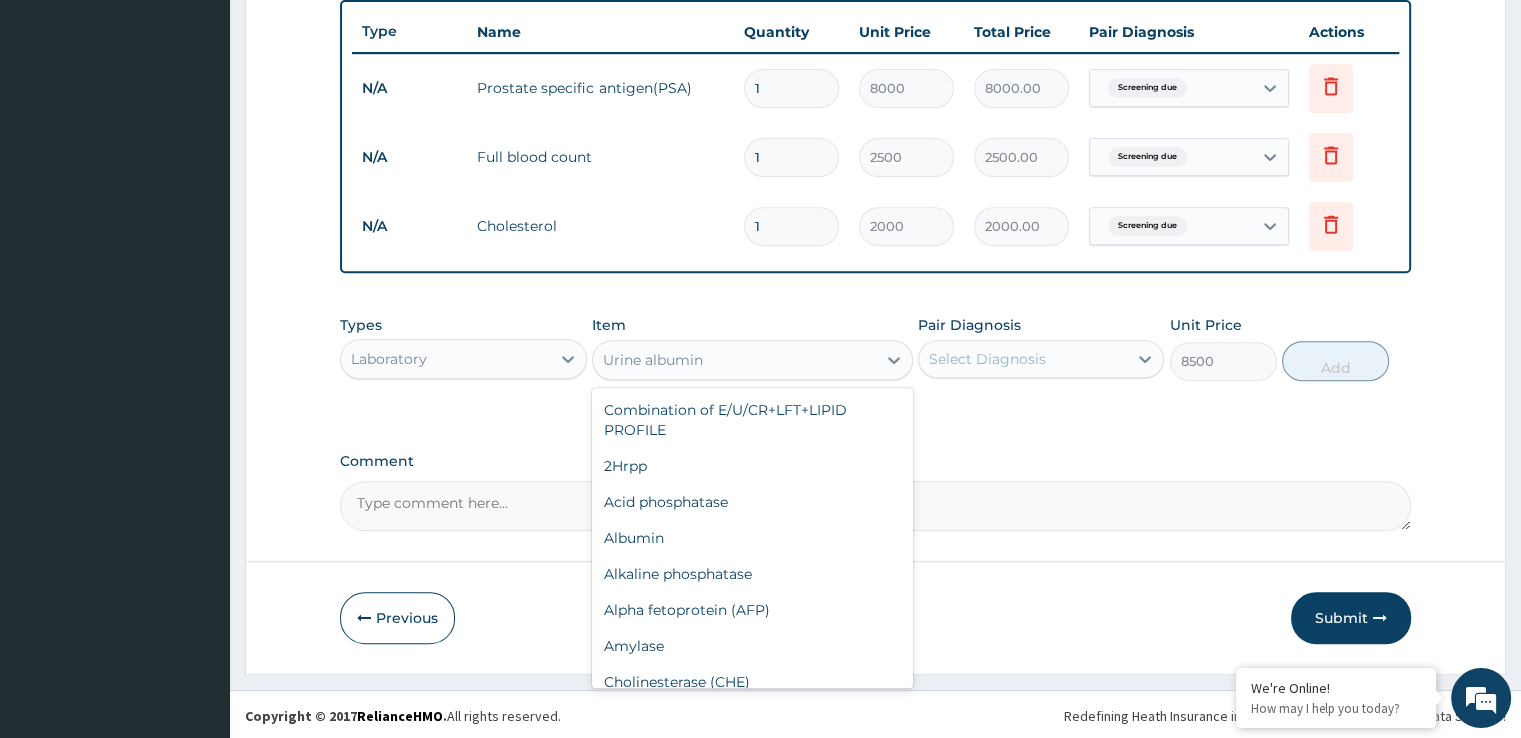 scroll, scrollTop: 1088, scrollLeft: 0, axis: vertical 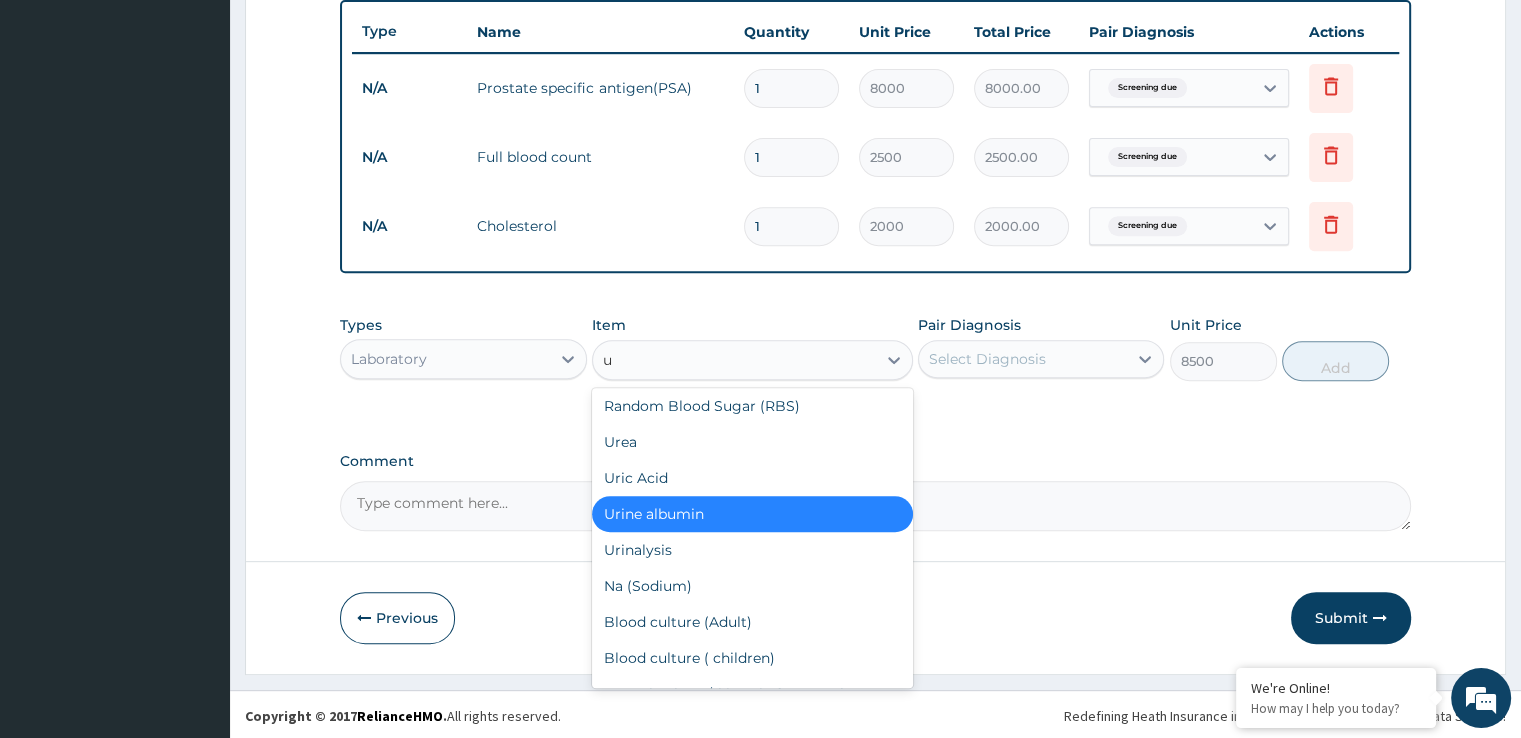 type on "ur" 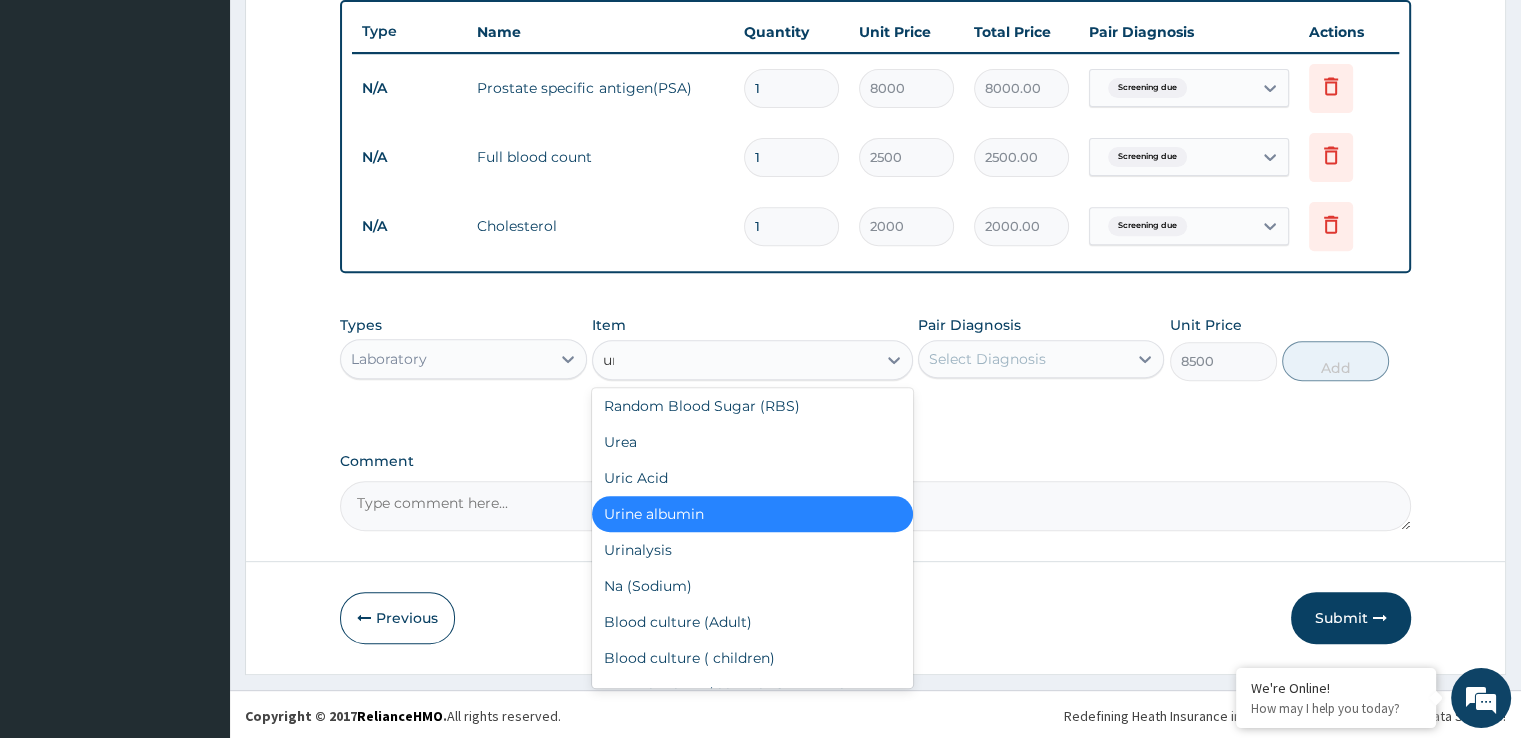 scroll, scrollTop: 60, scrollLeft: 0, axis: vertical 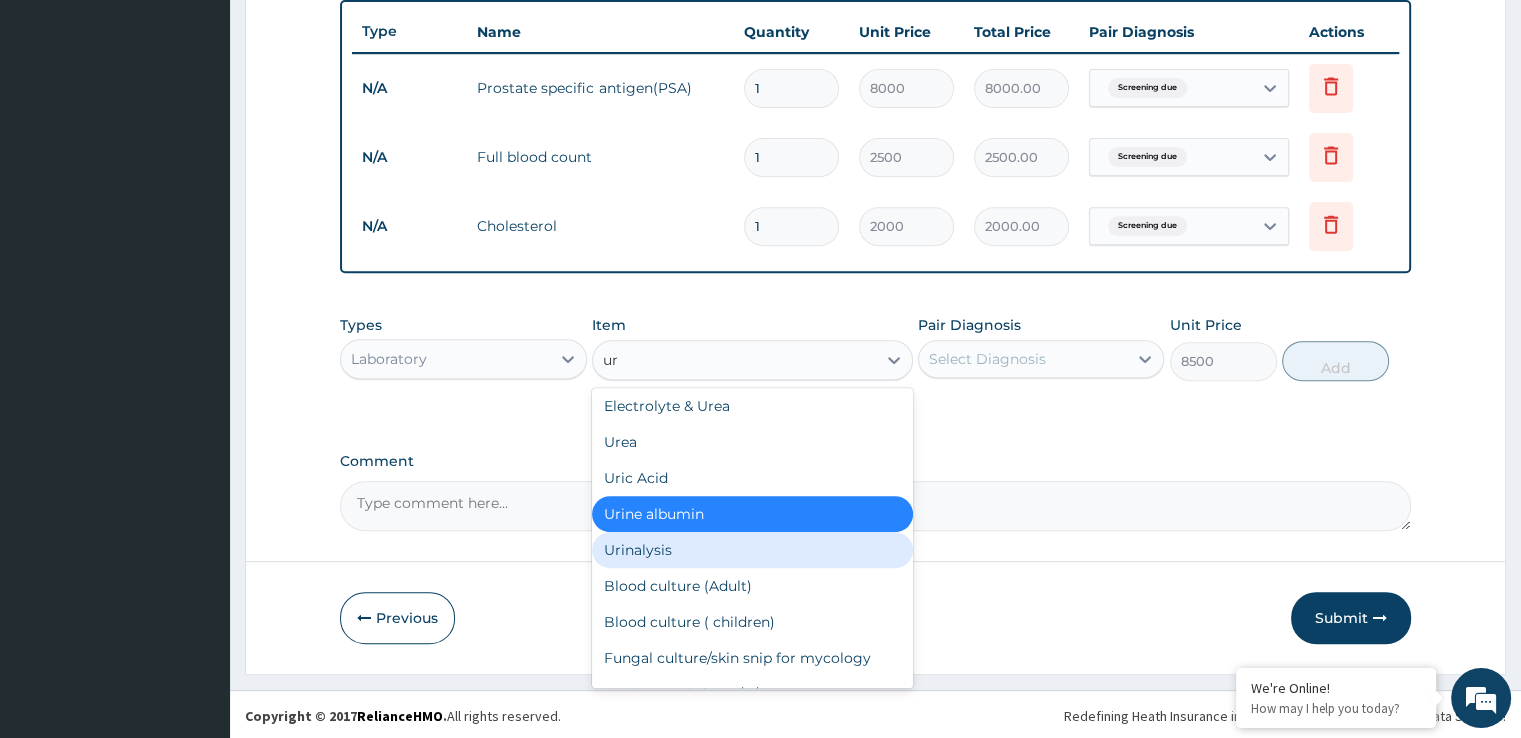 click on "Urinalysis" at bounding box center [752, 550] 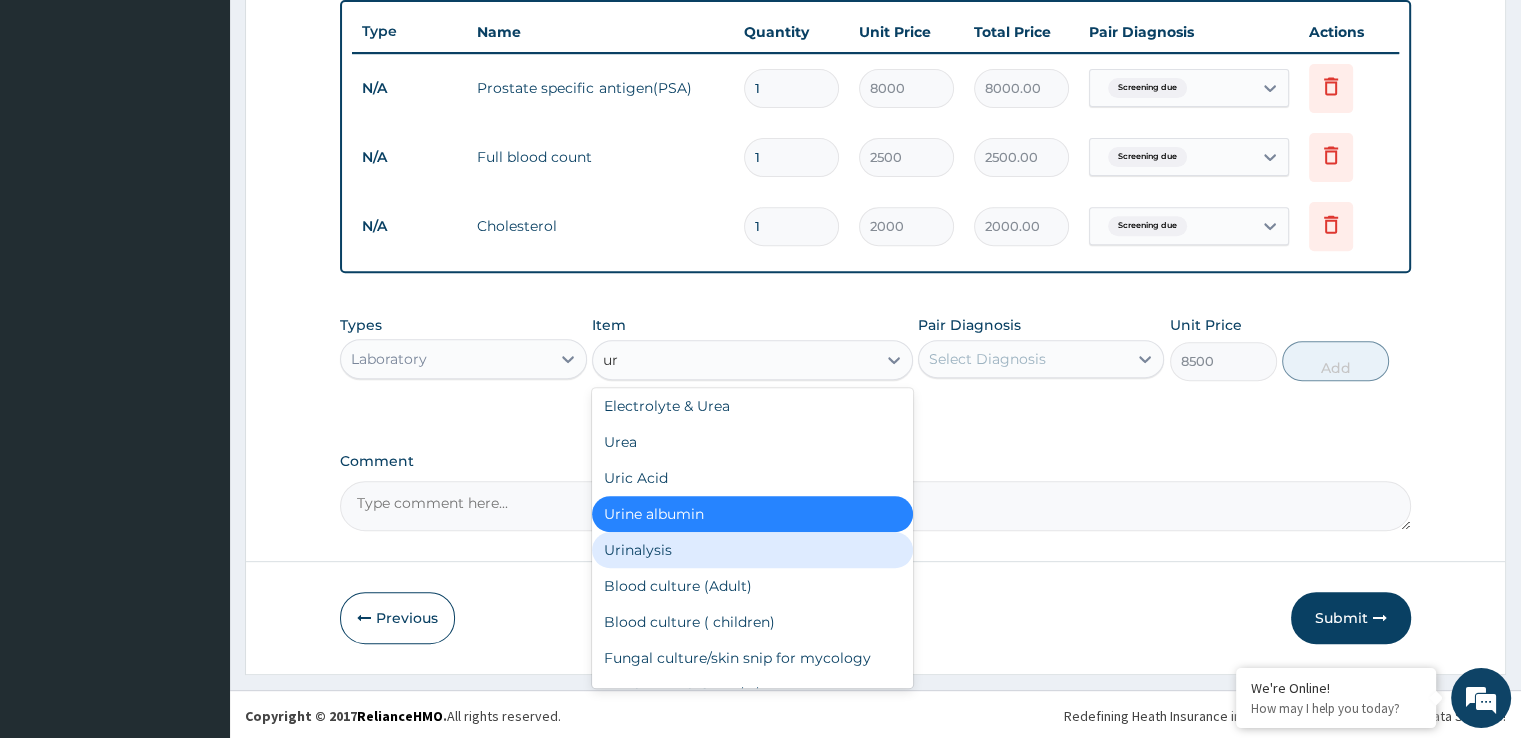 type 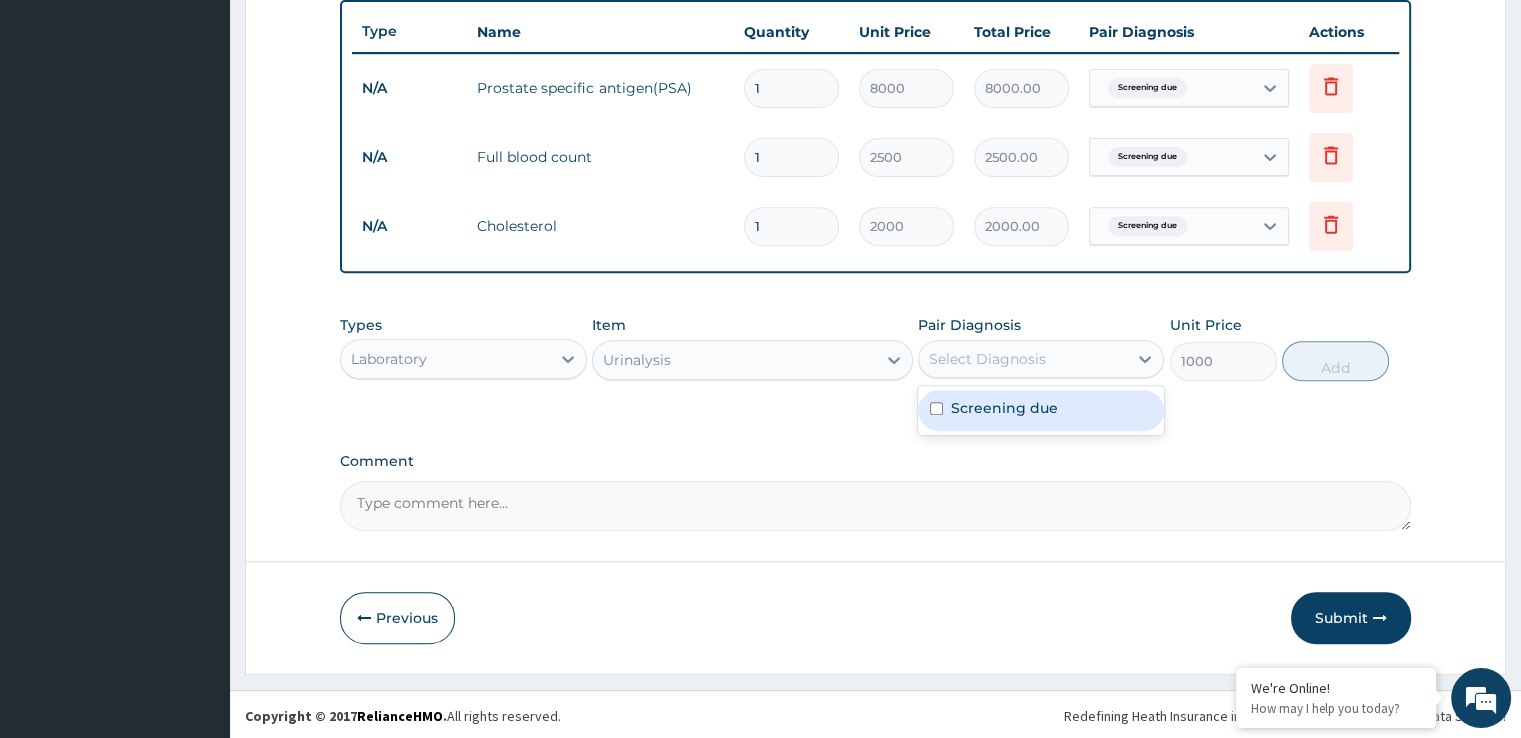 click on "Select Diagnosis" at bounding box center [987, 359] 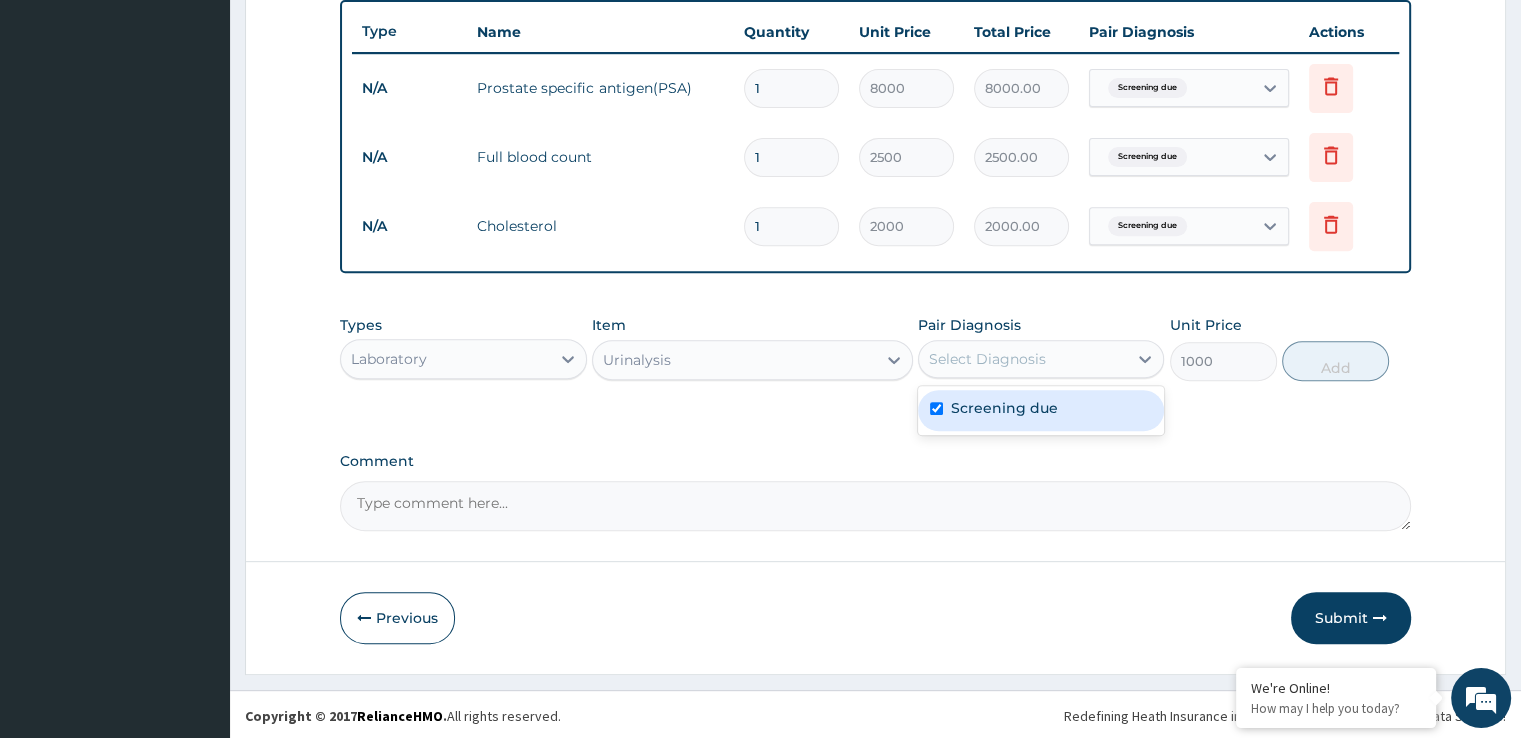 checkbox on "true" 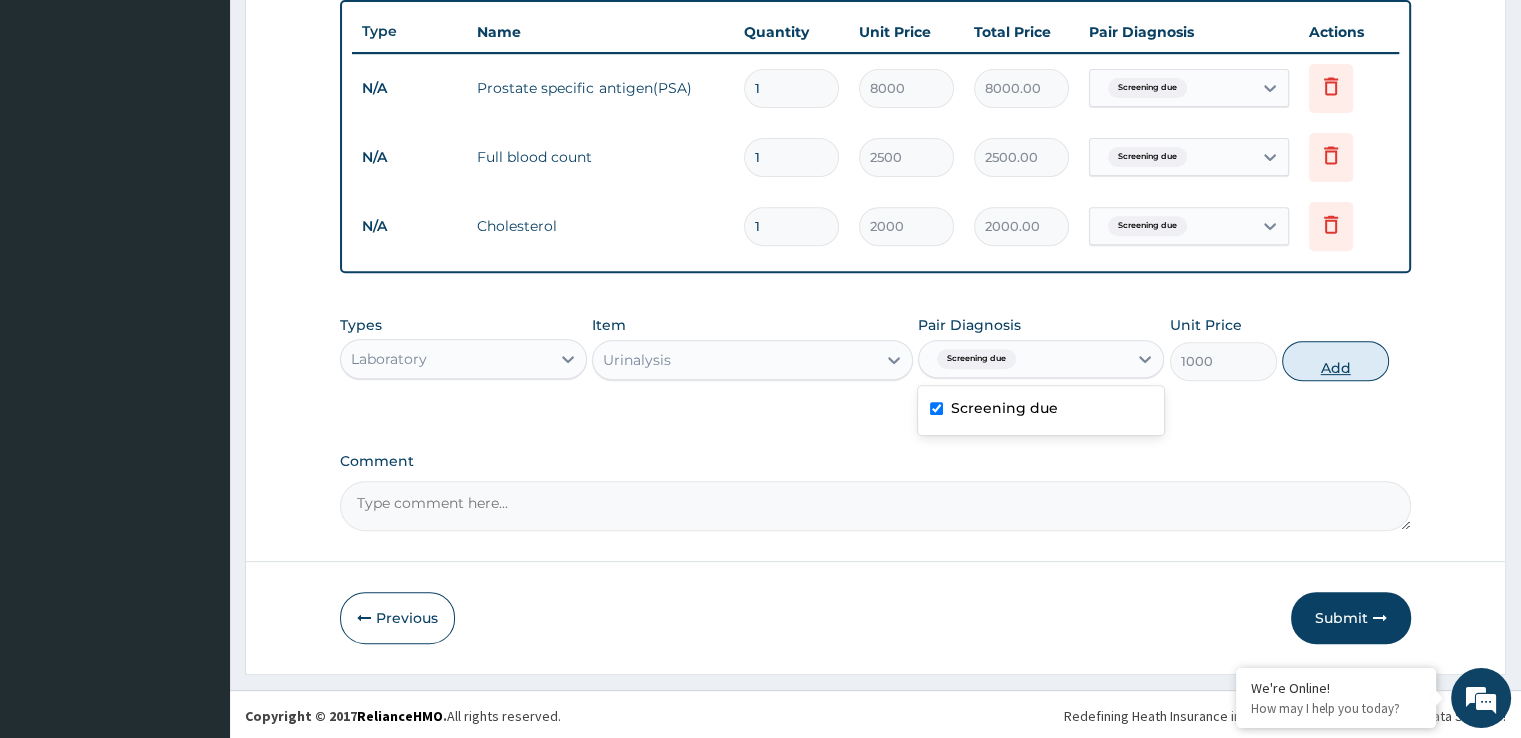 click on "Add" at bounding box center [1335, 361] 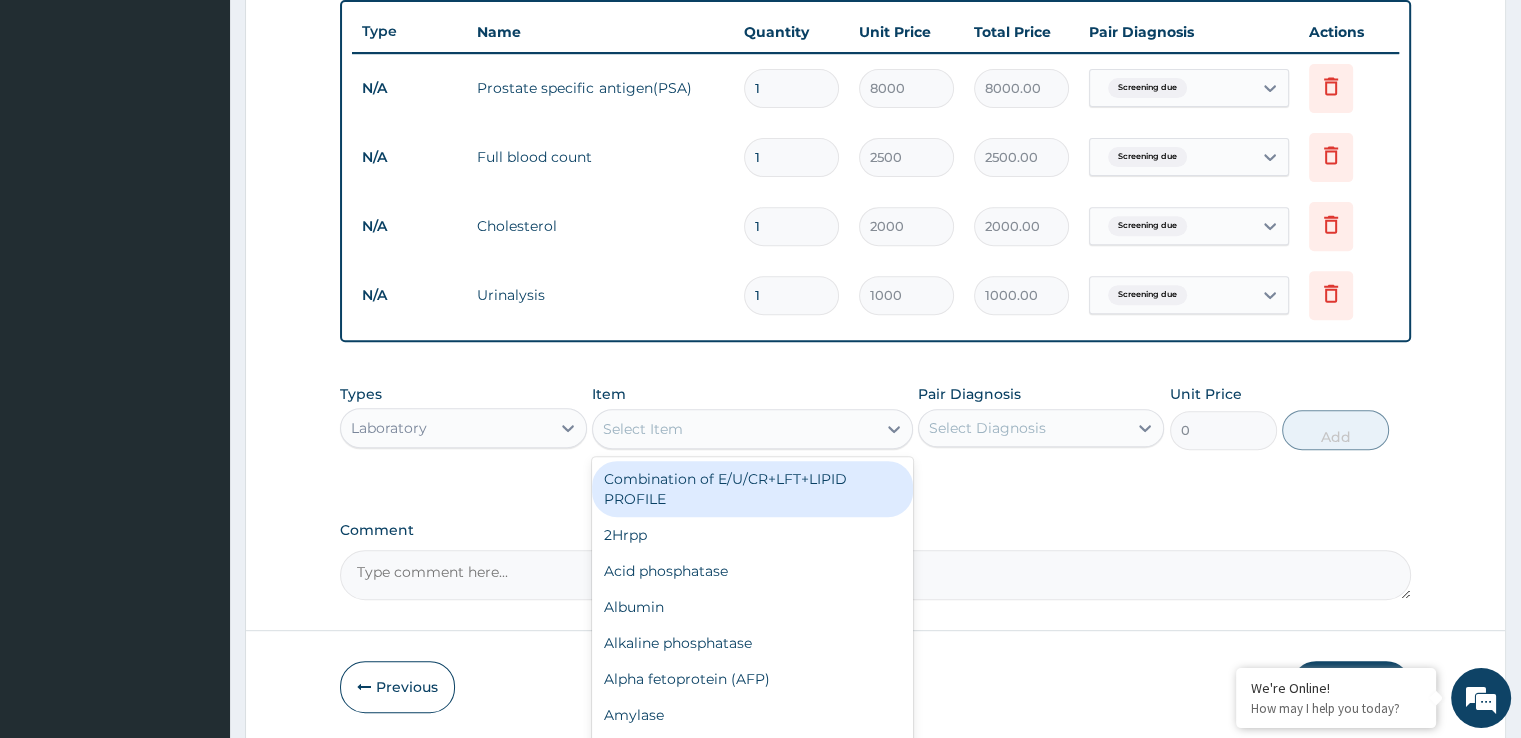 click on "Select Item" at bounding box center [734, 429] 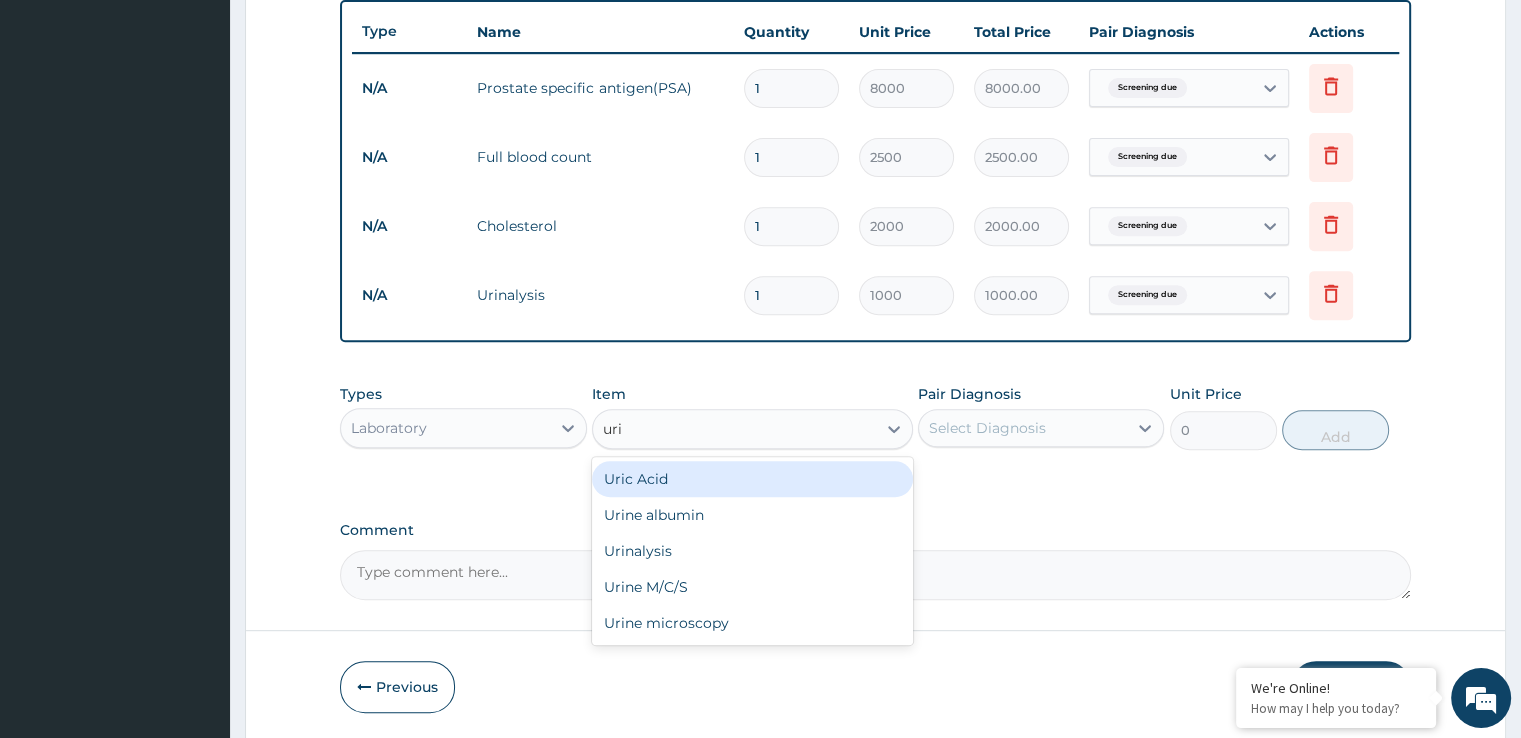 type on "urin" 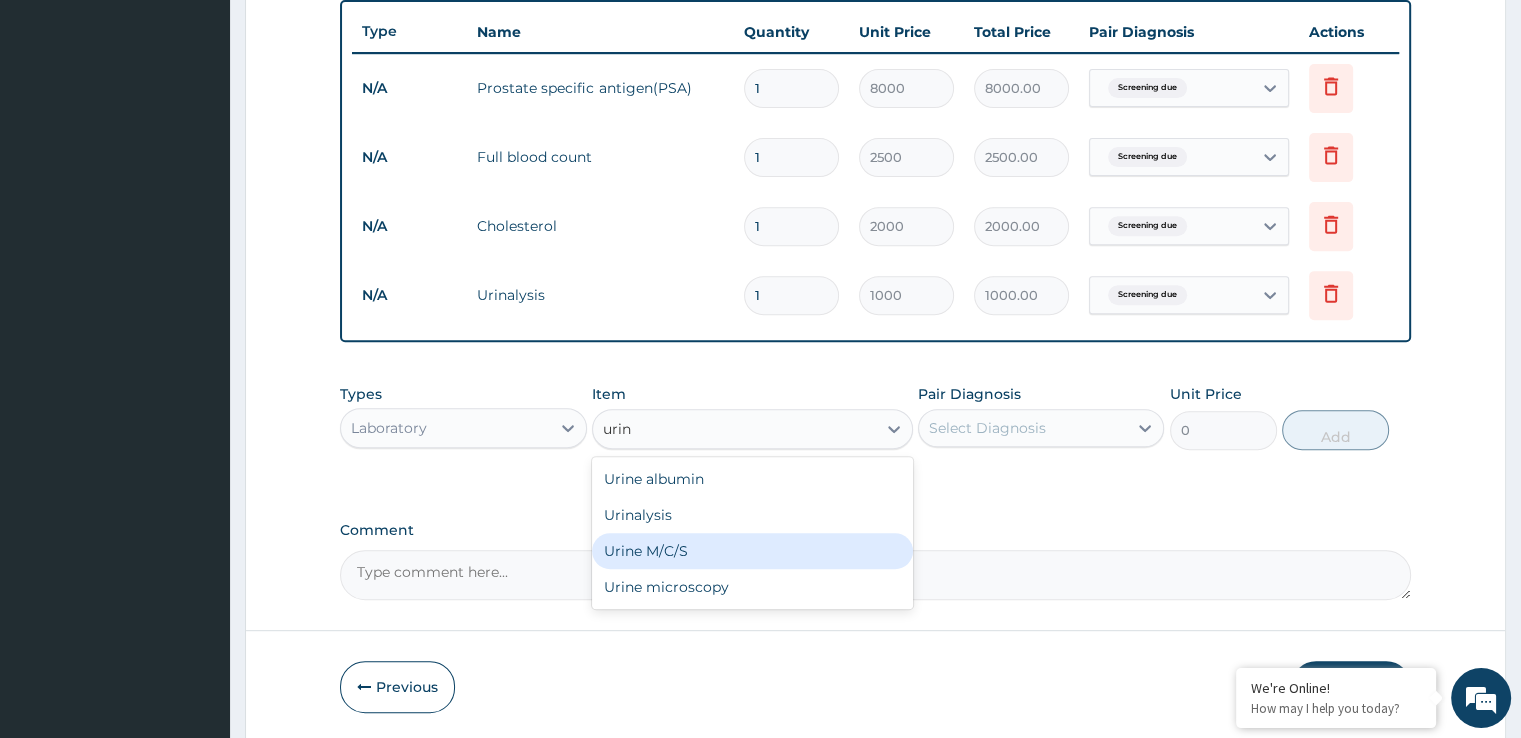 click on "Urine M/C/S" at bounding box center [752, 551] 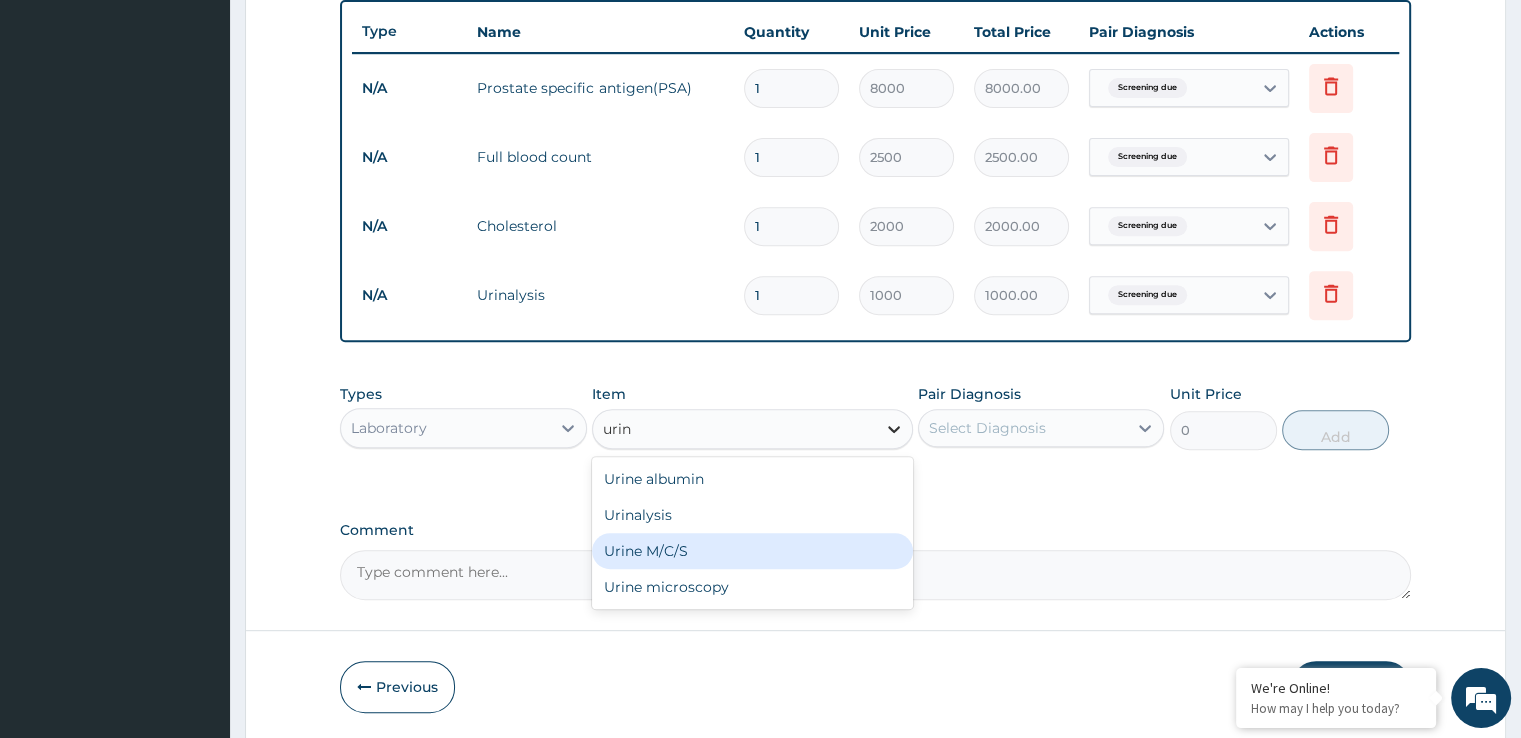 type 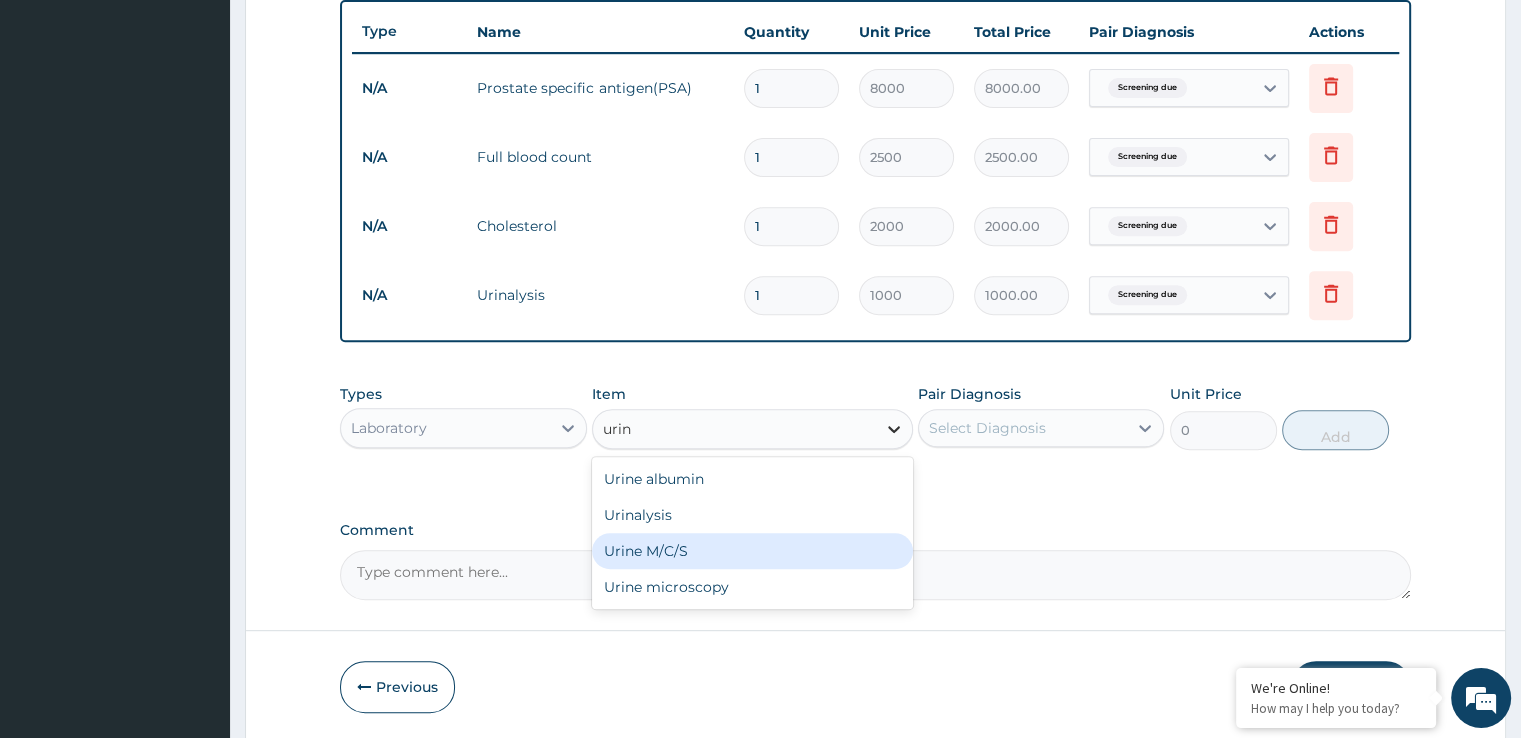 type on "4500" 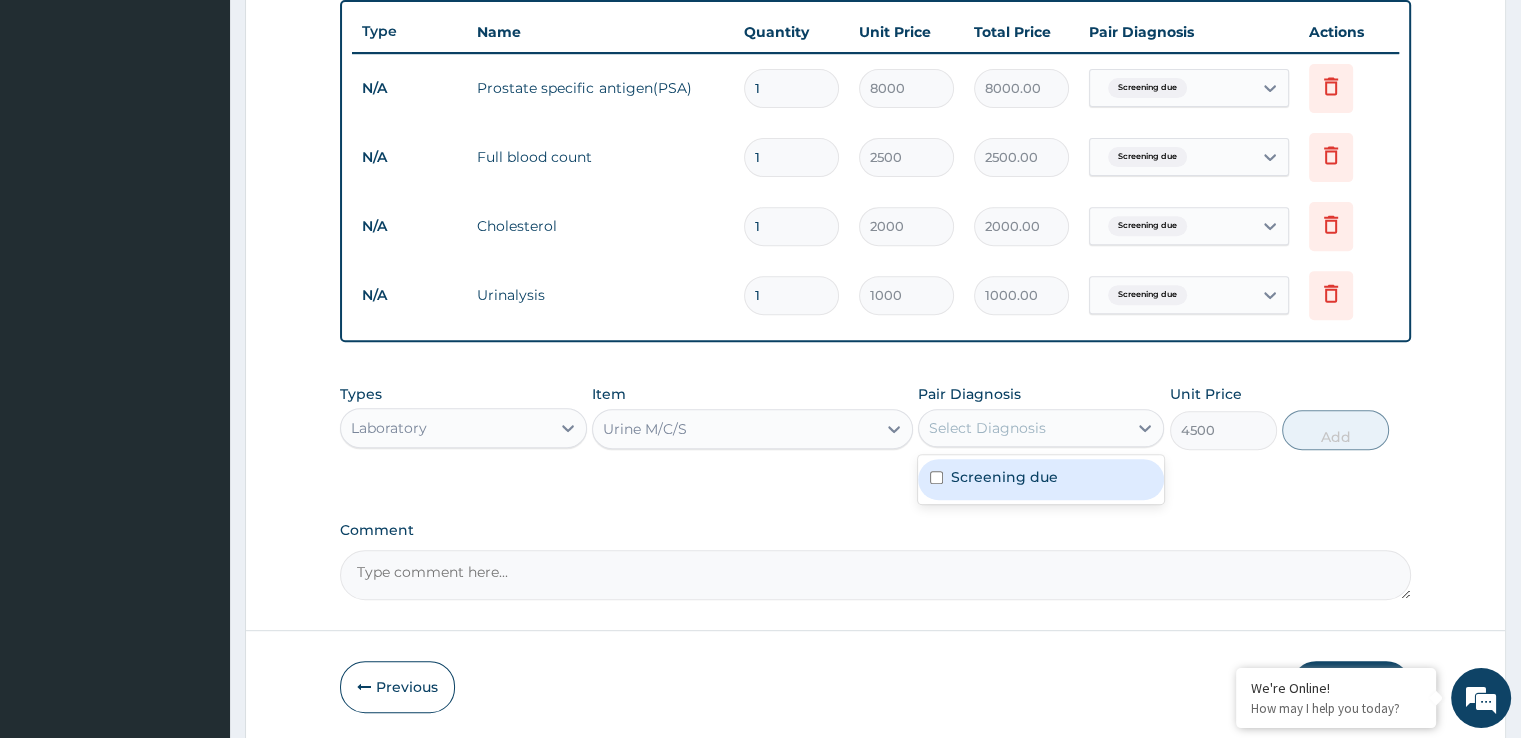 click on "Select Diagnosis" at bounding box center [987, 428] 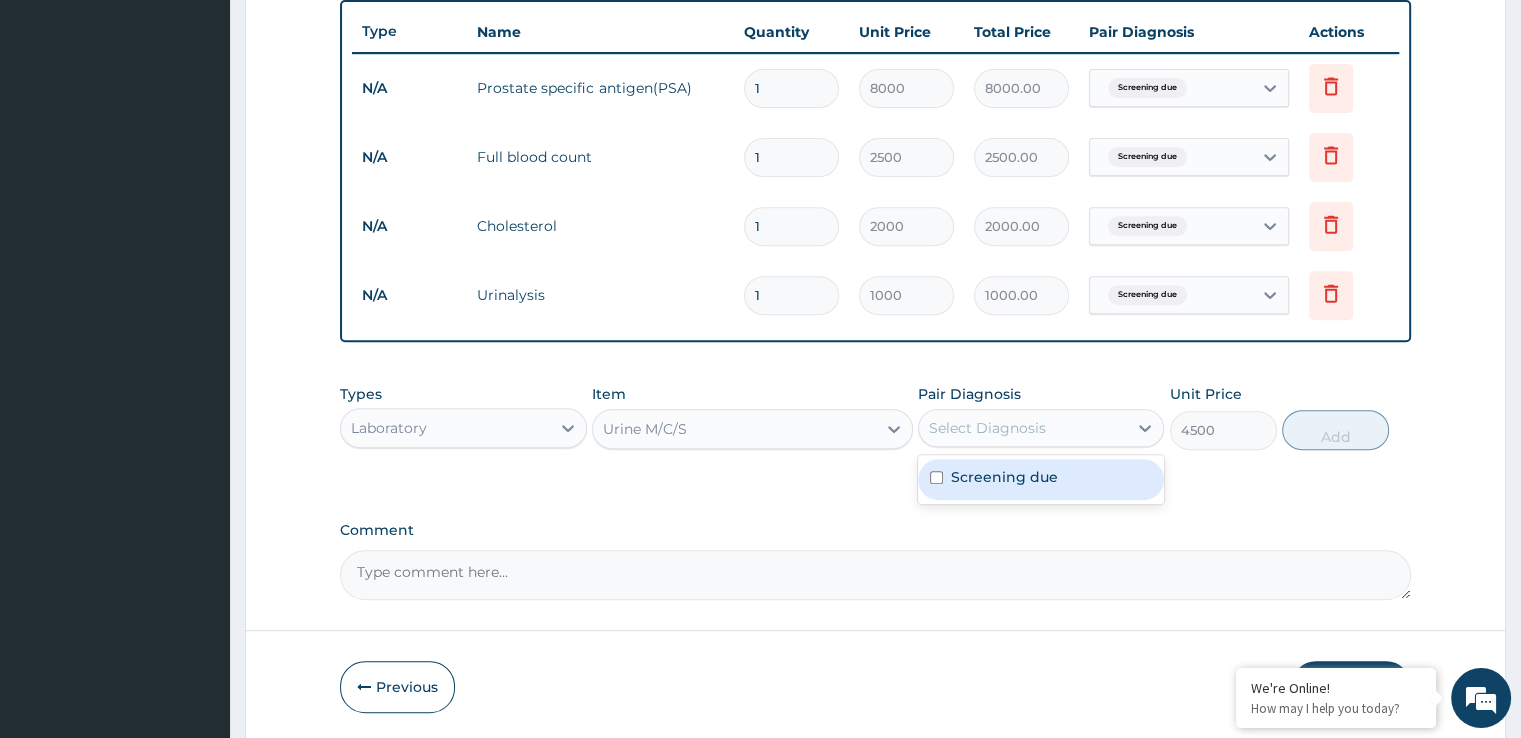 click on "Screening due" at bounding box center (1004, 477) 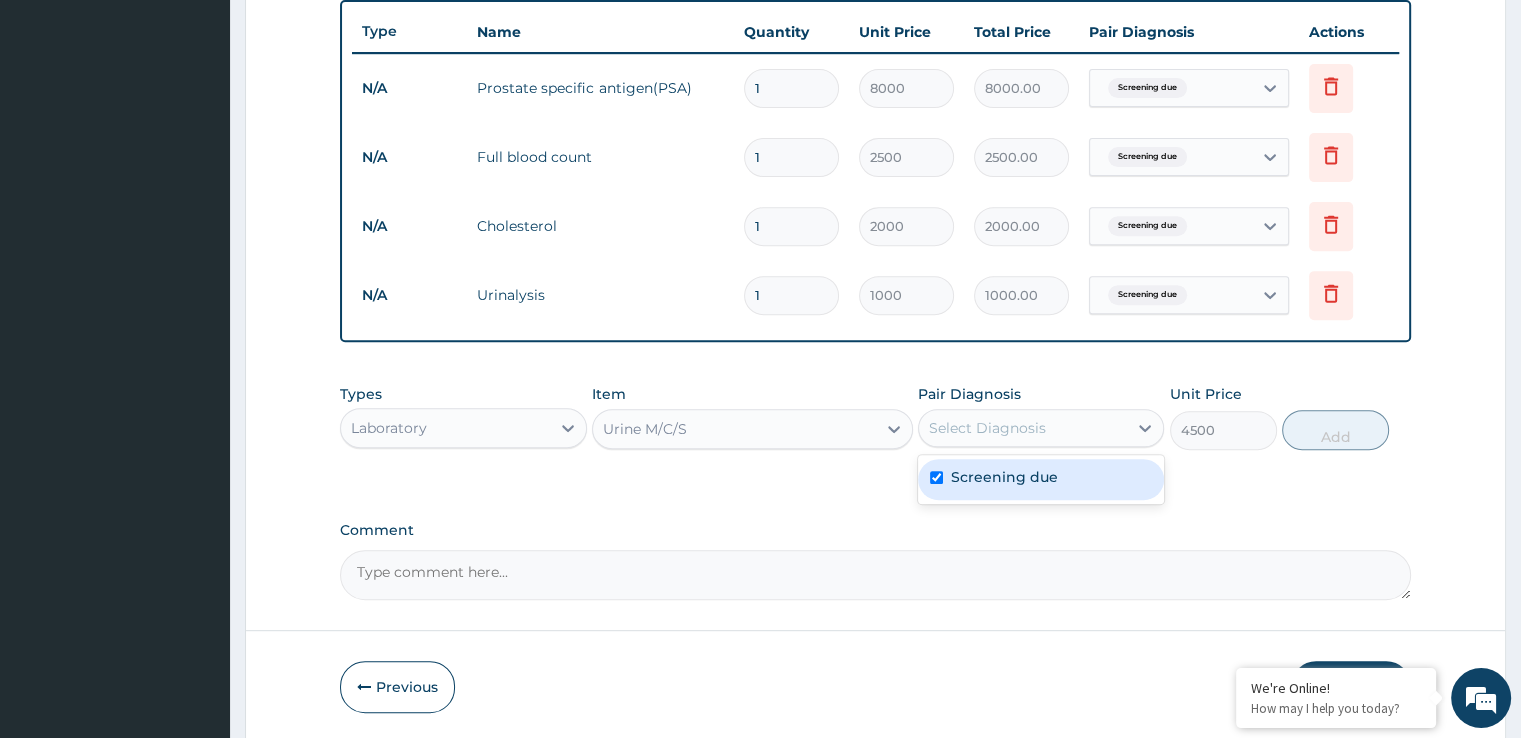 checkbox on "true" 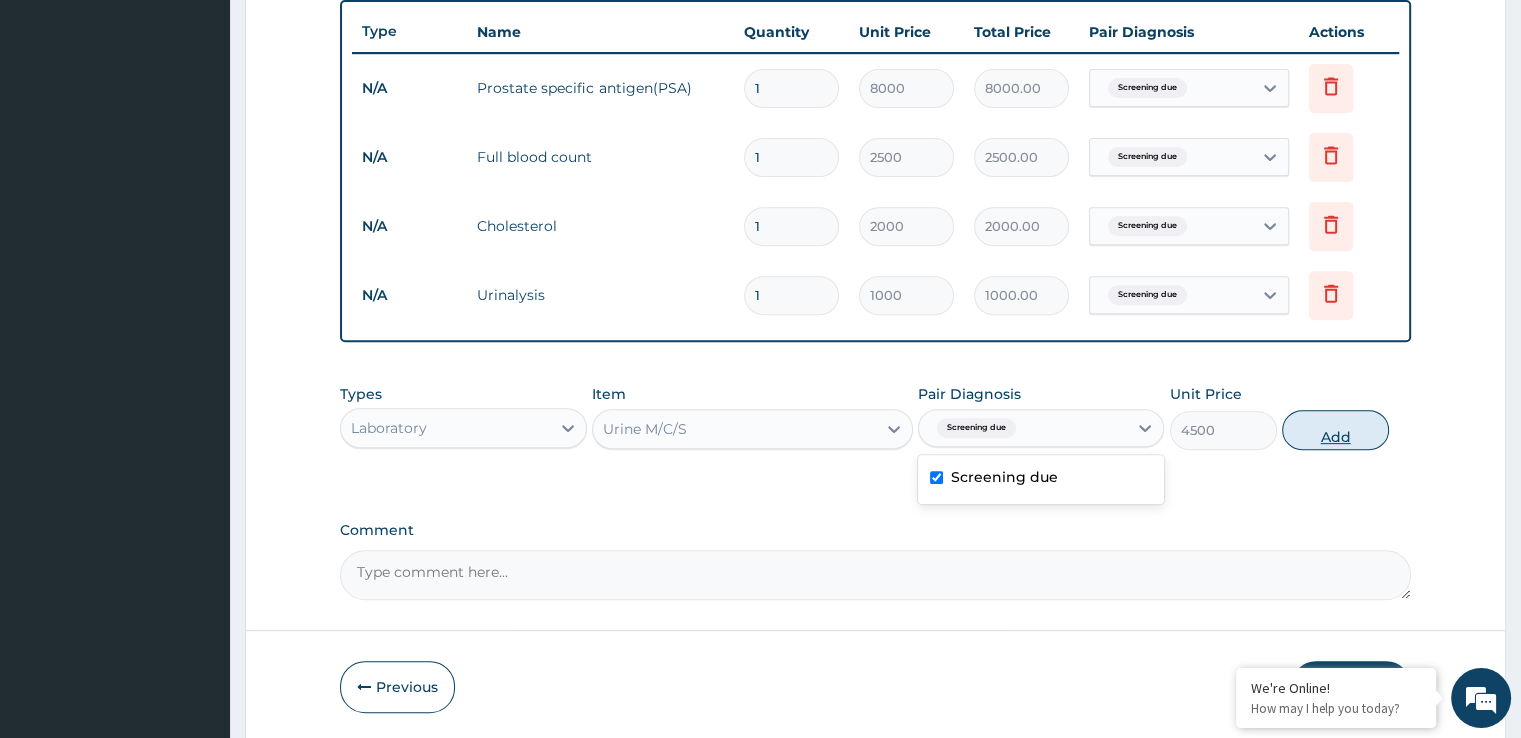 click on "Add" at bounding box center (1335, 430) 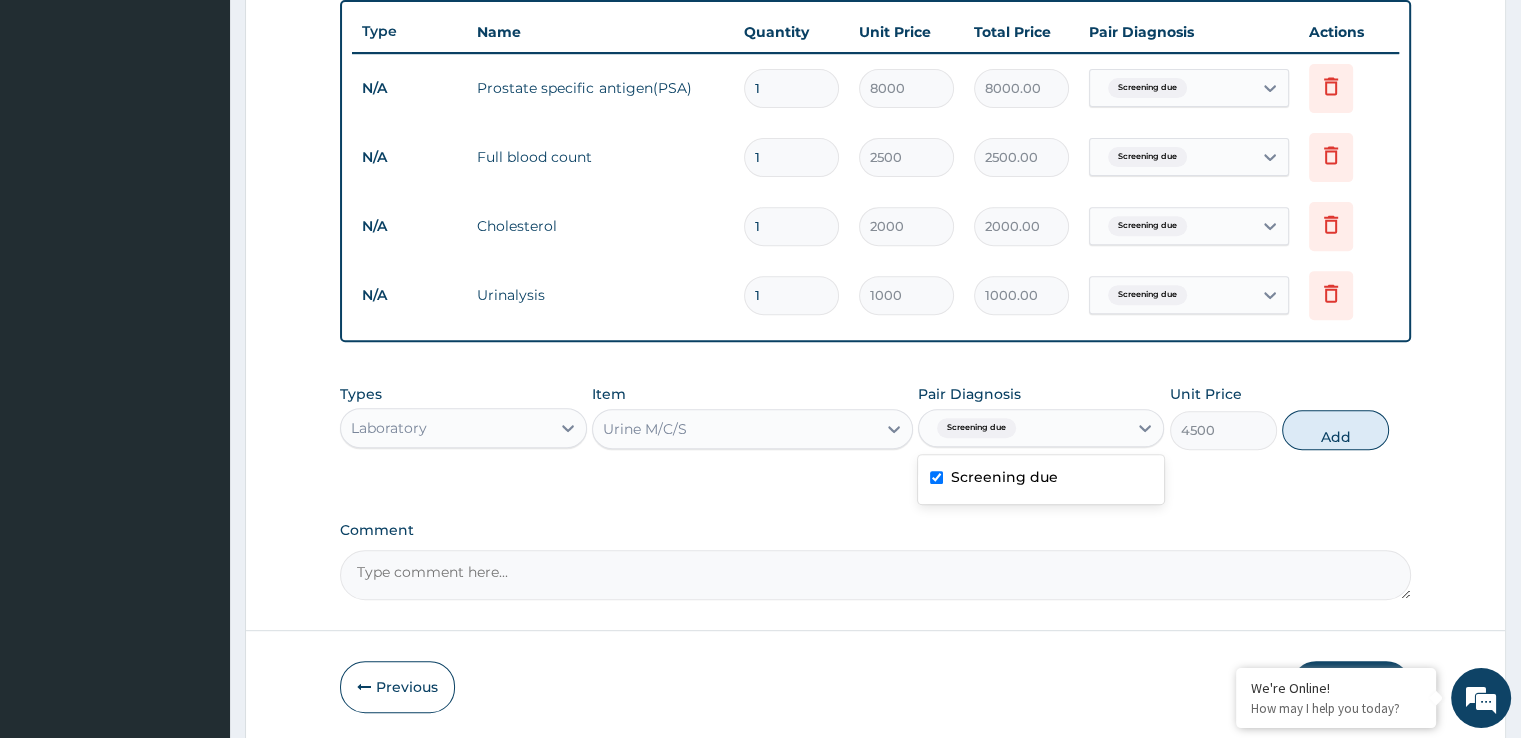 type on "0" 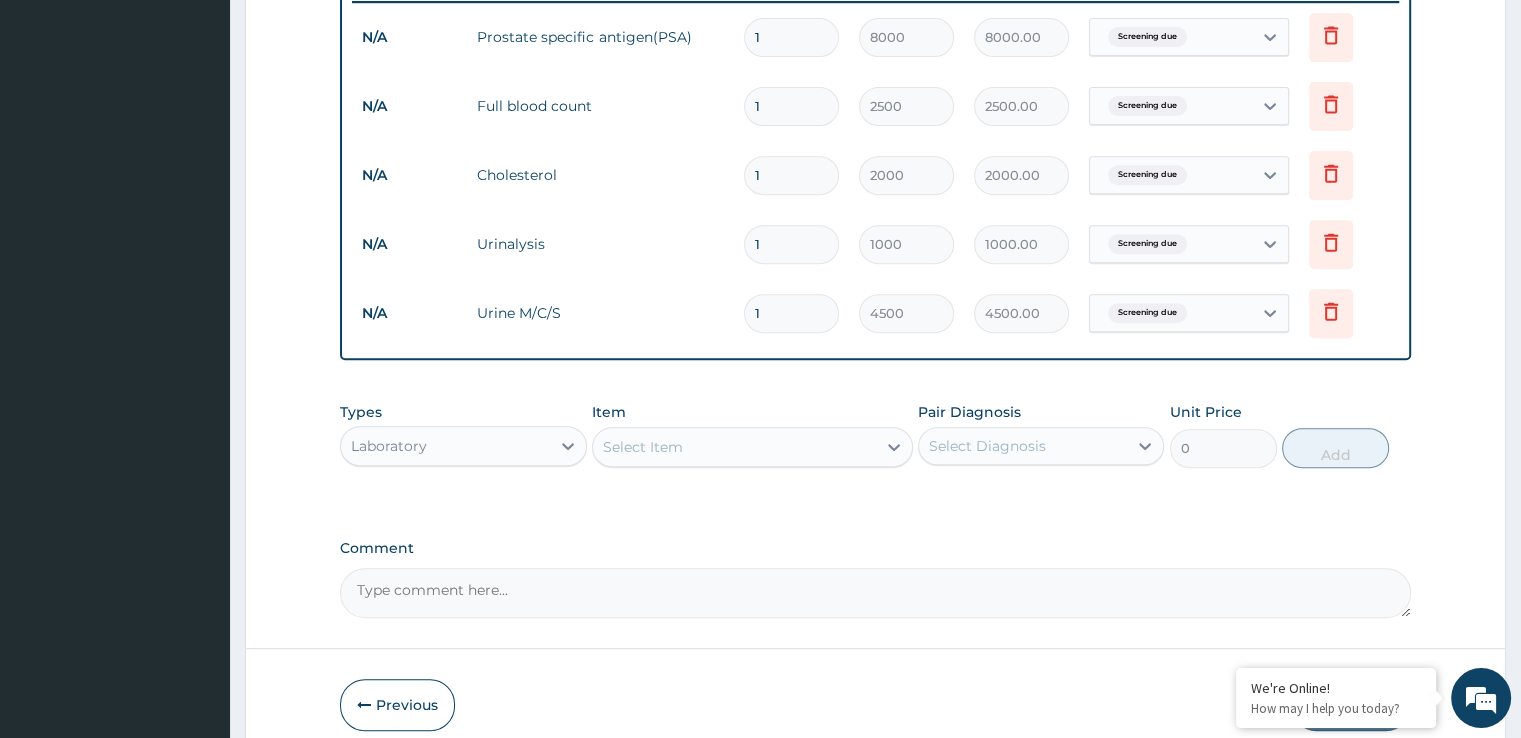 scroll, scrollTop: 781, scrollLeft: 0, axis: vertical 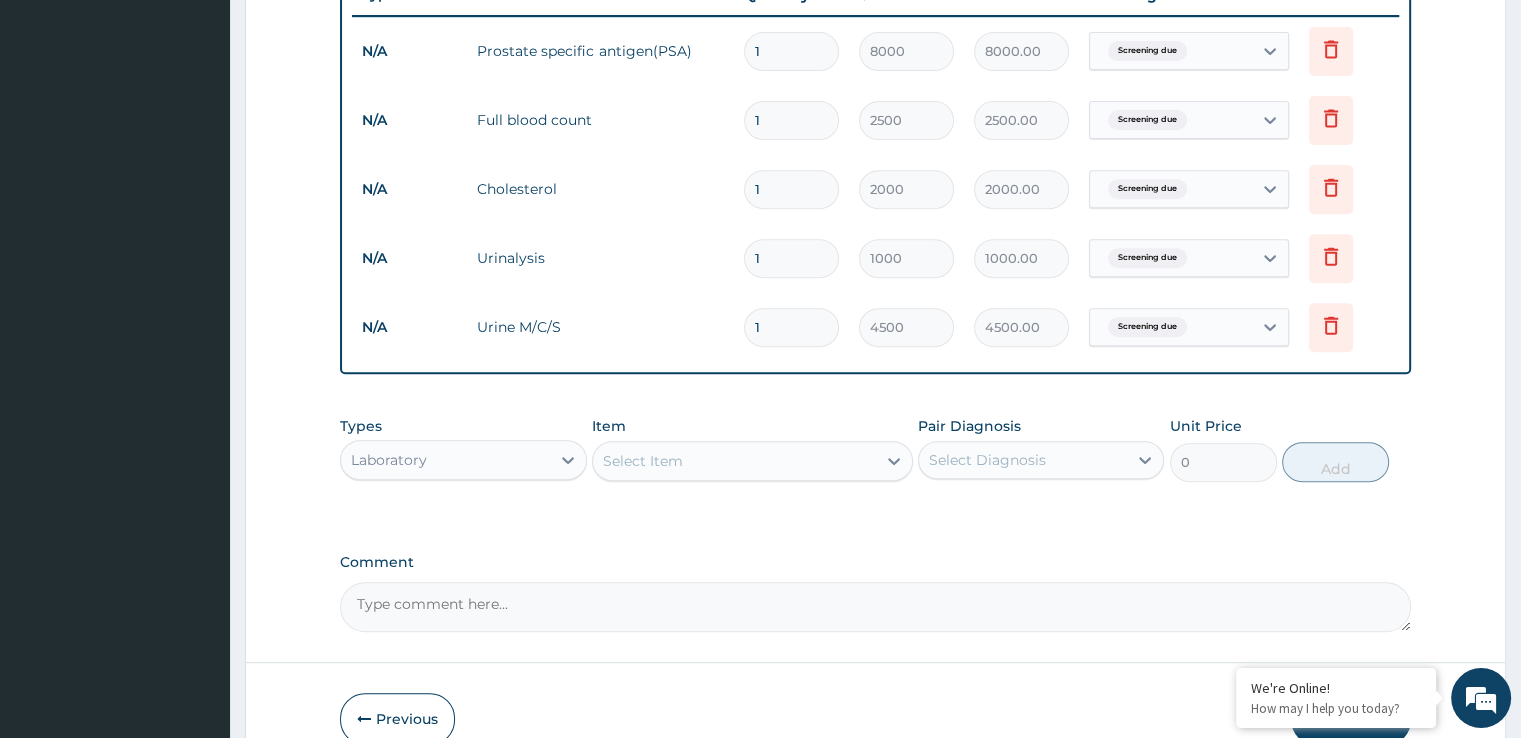 click on "Select Item" at bounding box center (734, 461) 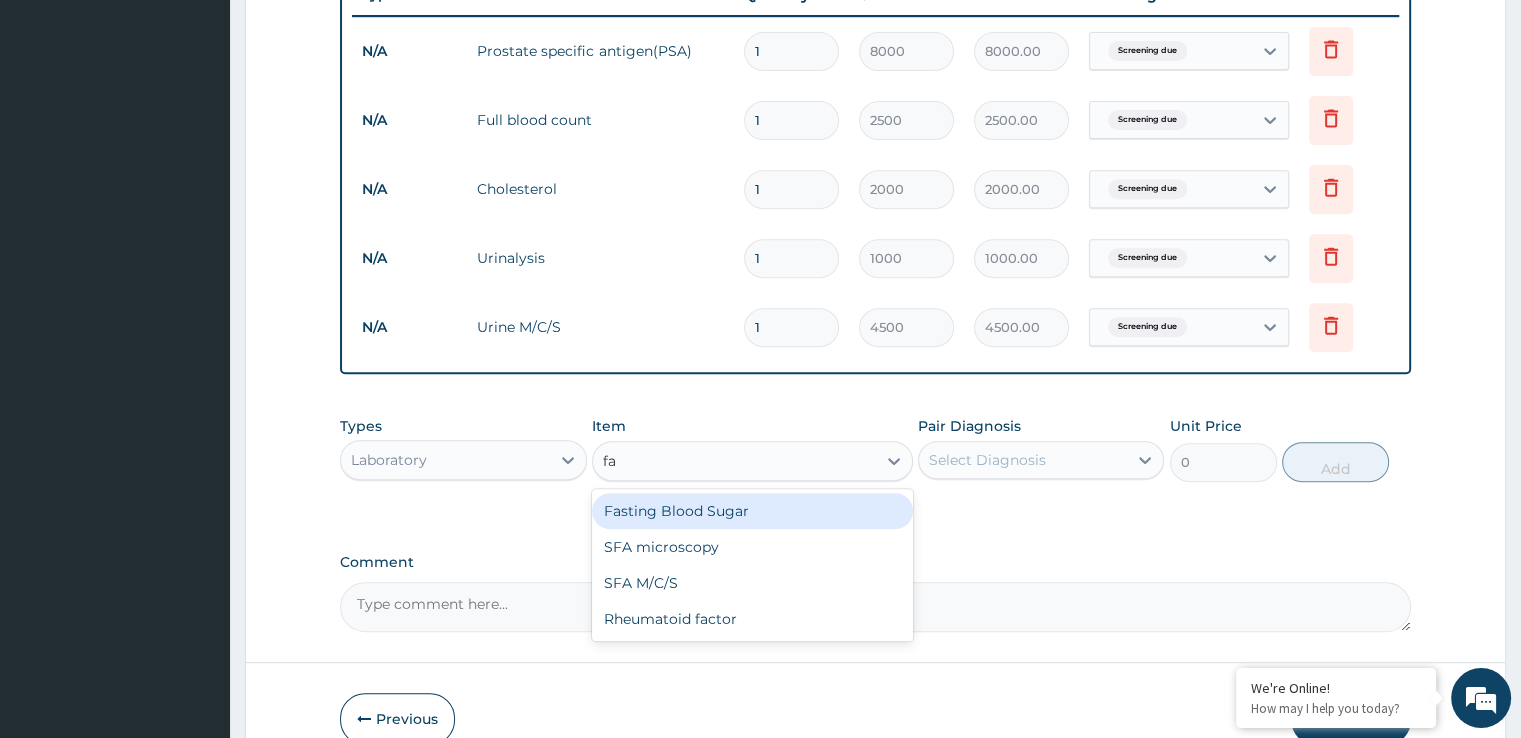 type on "fas" 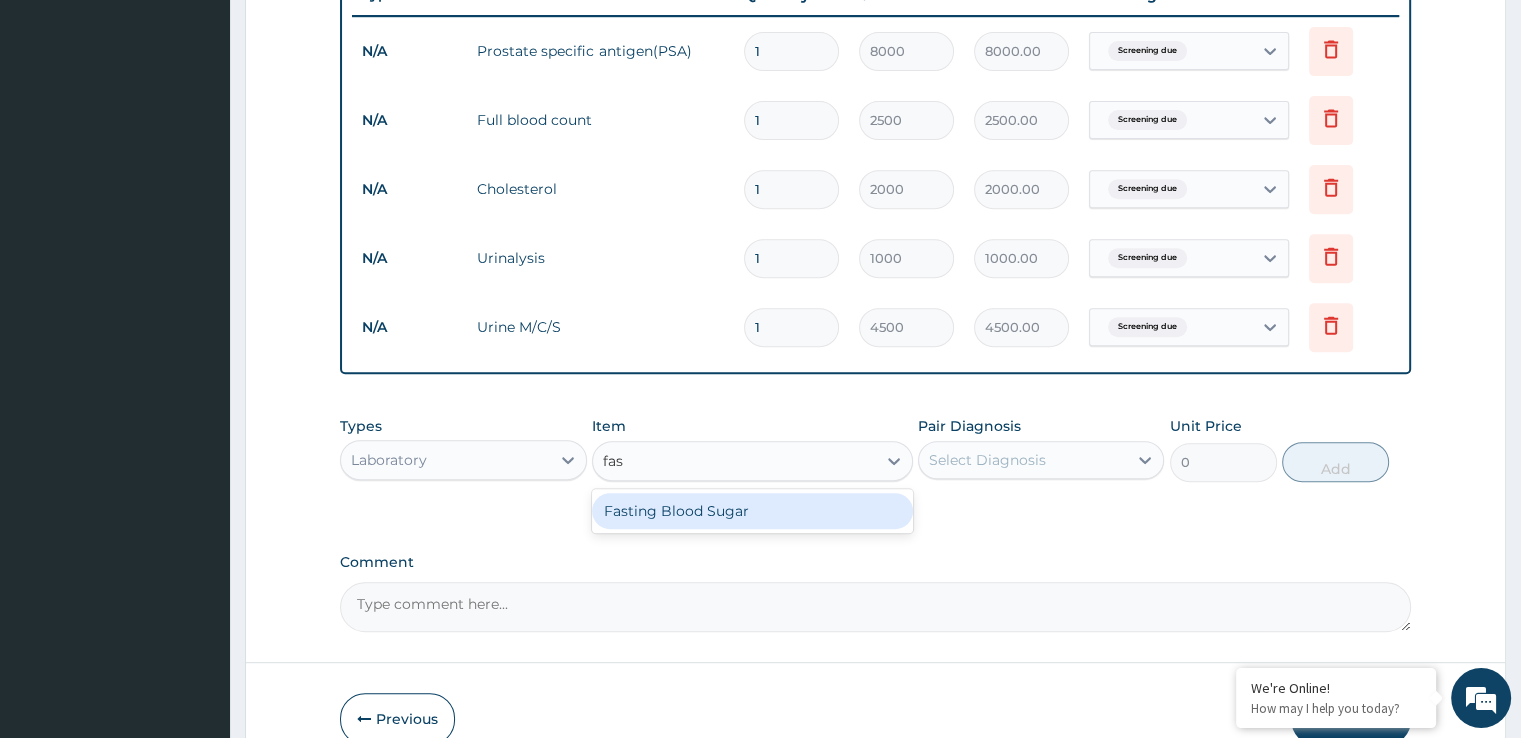 drag, startPoint x: 721, startPoint y: 509, endPoint x: 1112, endPoint y: 327, distance: 431.28296 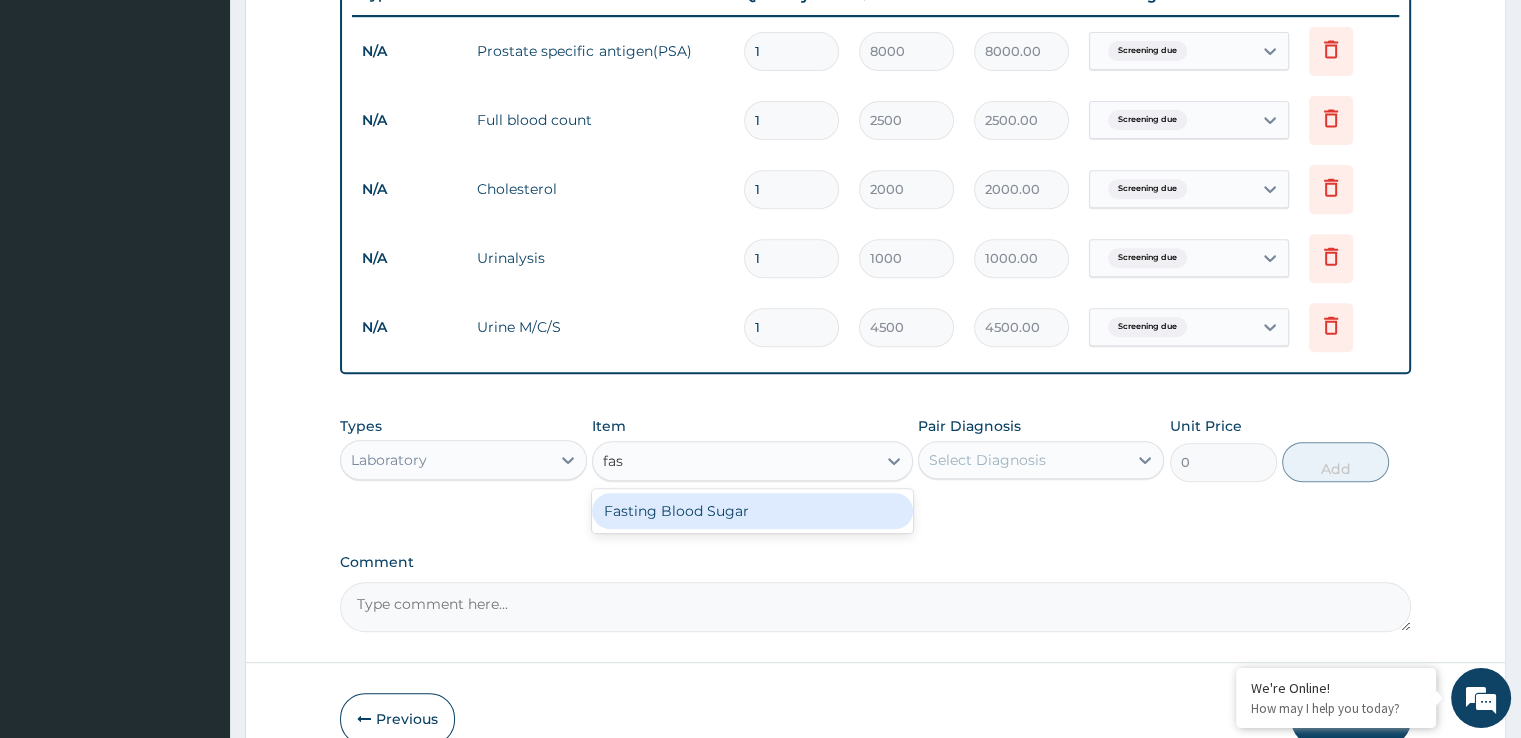 click on "Fasting Blood Sugar" at bounding box center [752, 511] 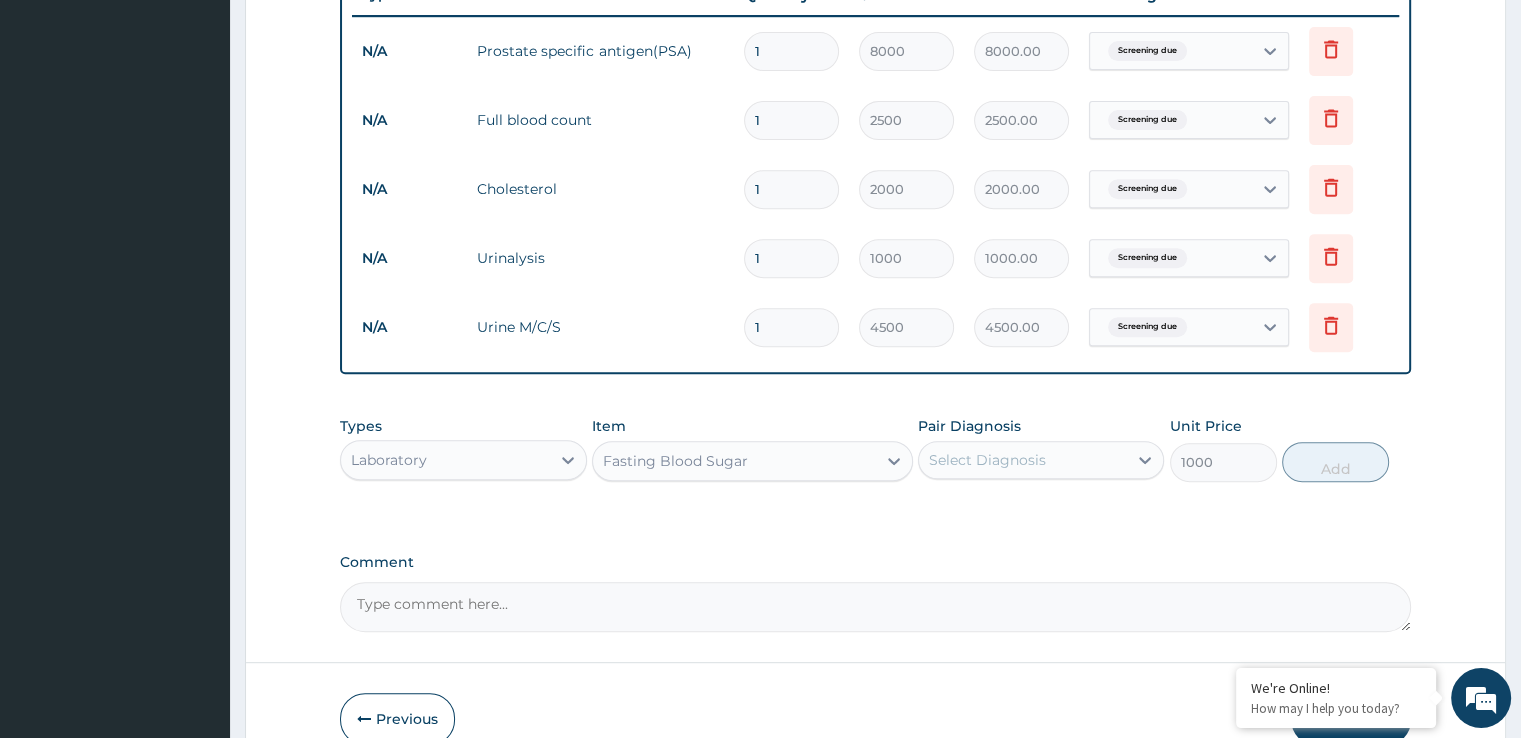 drag, startPoint x: 1107, startPoint y: 451, endPoint x: 1098, endPoint y: 465, distance: 16.643316 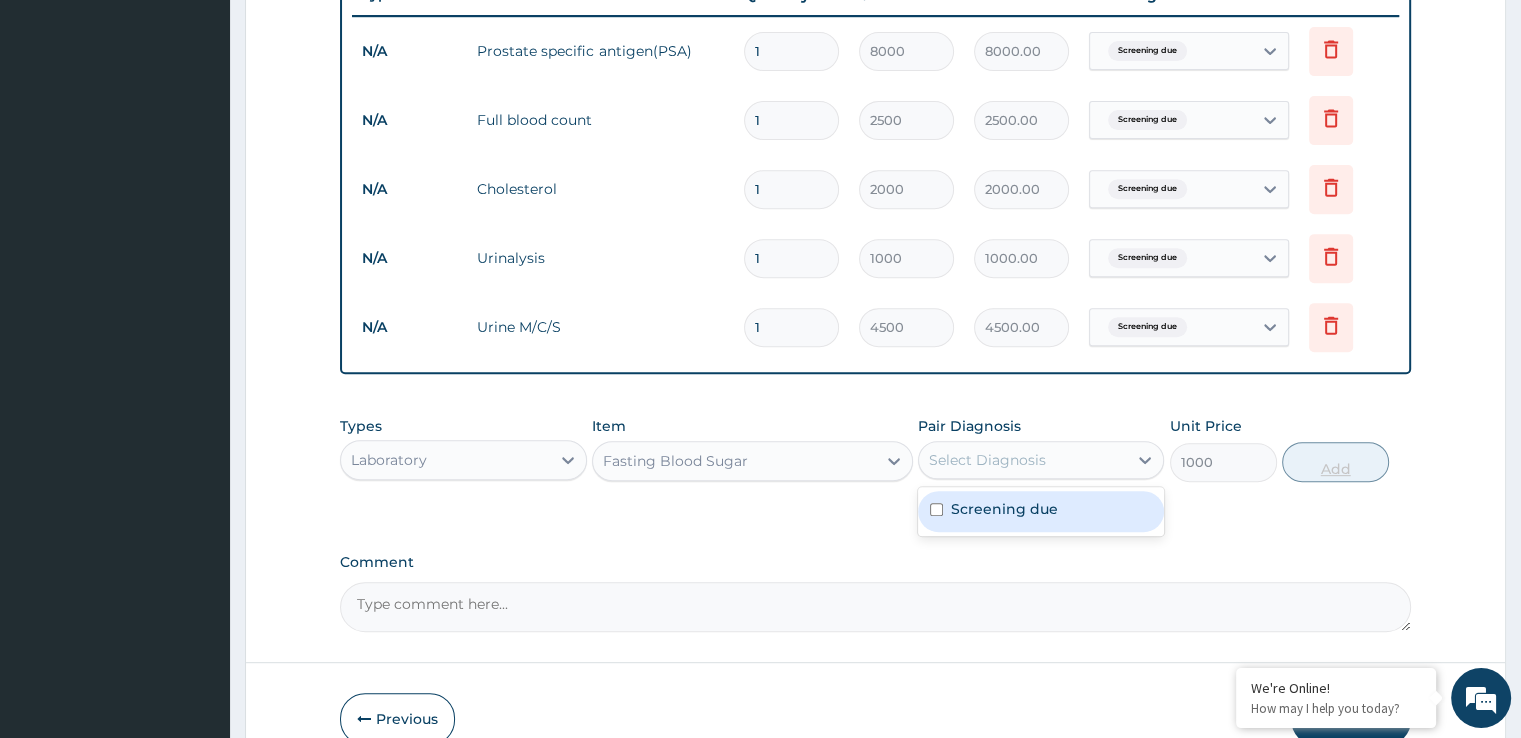 drag, startPoint x: 1036, startPoint y: 517, endPoint x: 1290, endPoint y: 453, distance: 261.93893 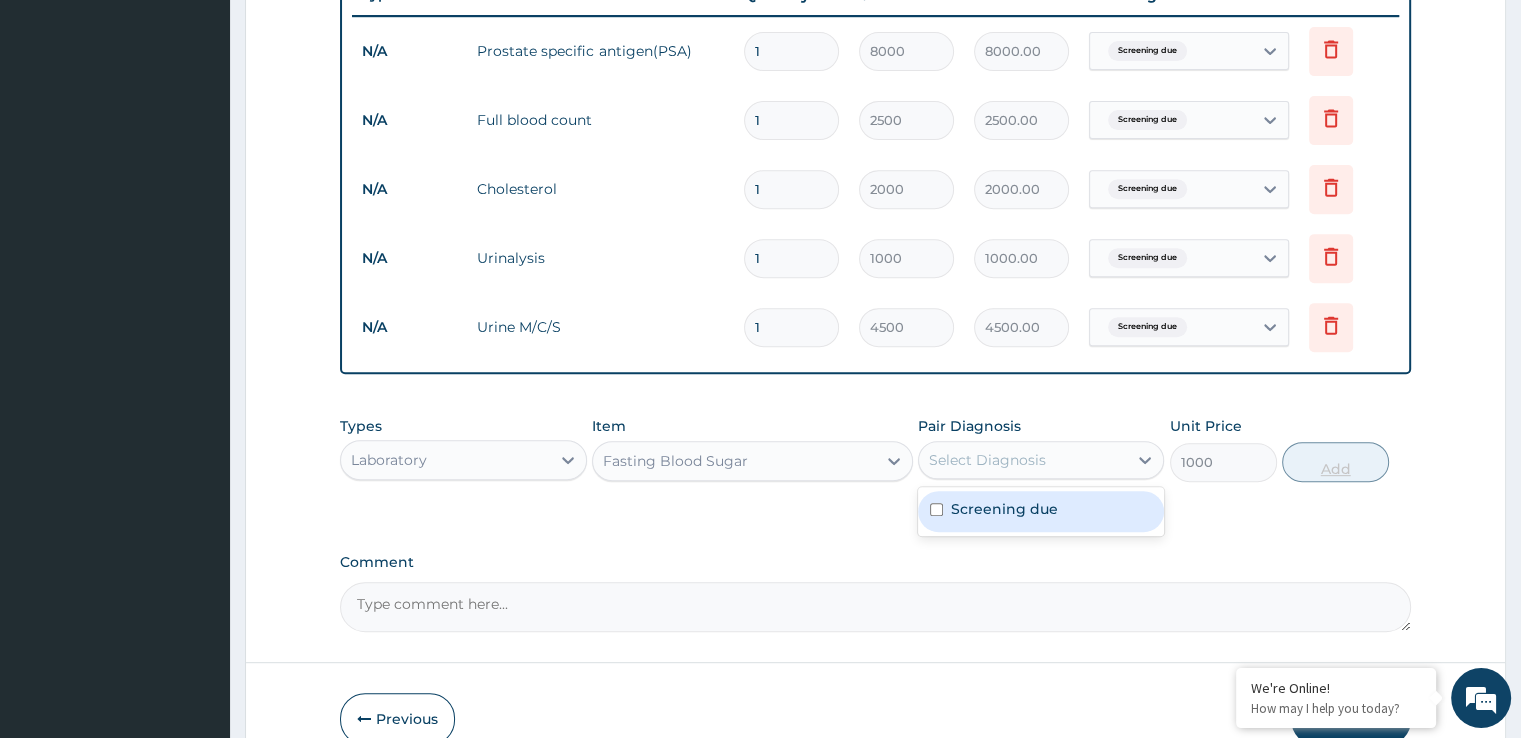 click on "Screening due" at bounding box center (1041, 511) 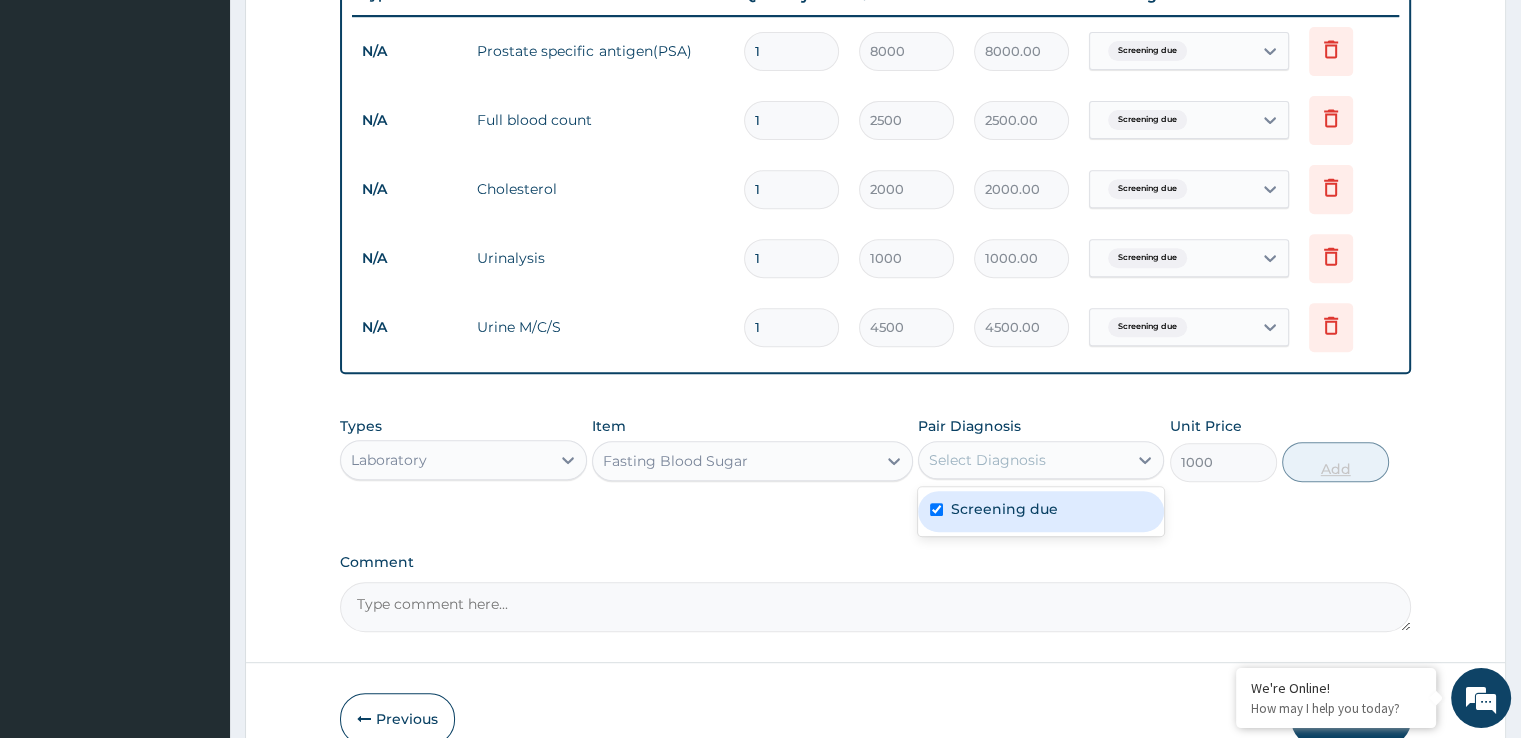 checkbox on "true" 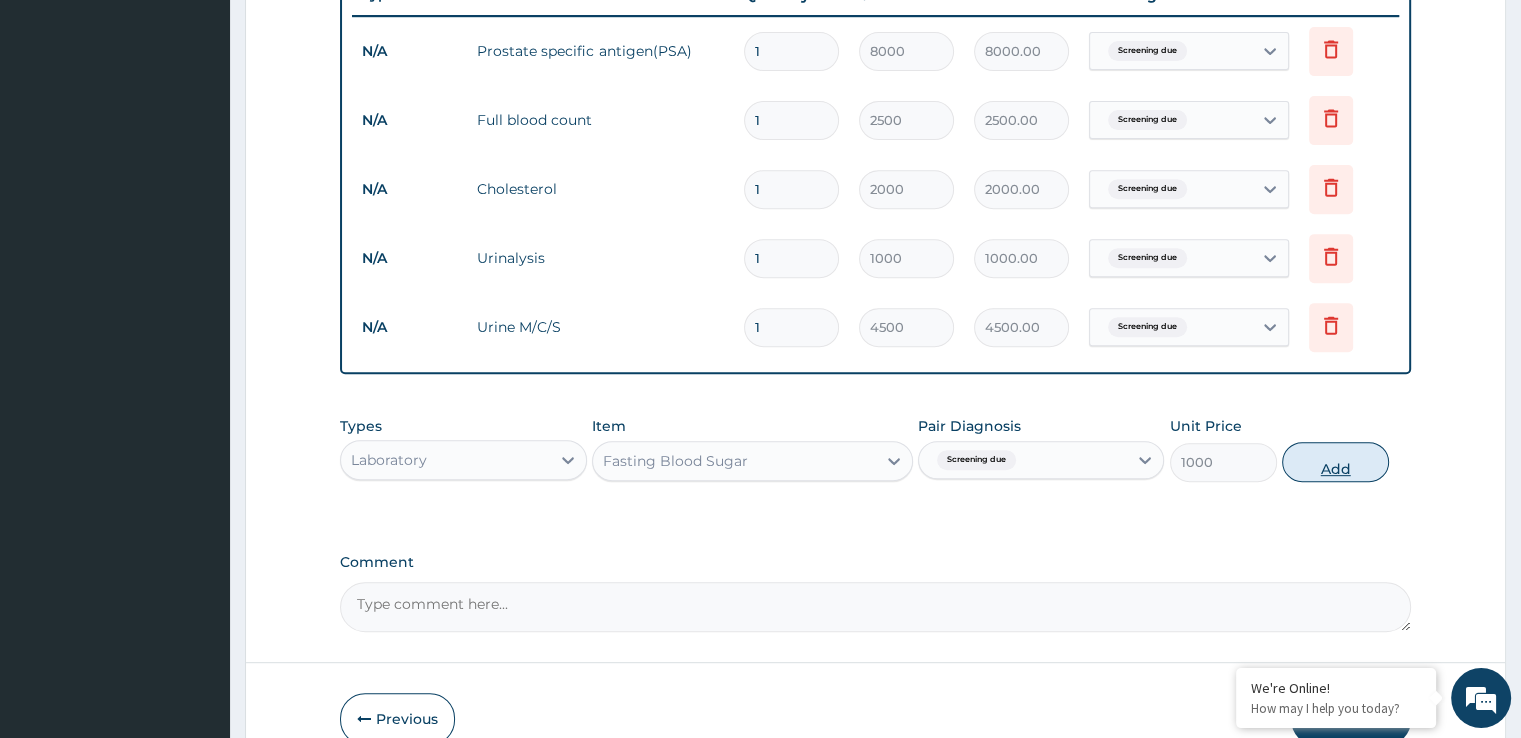 click on "Add" at bounding box center [1335, 462] 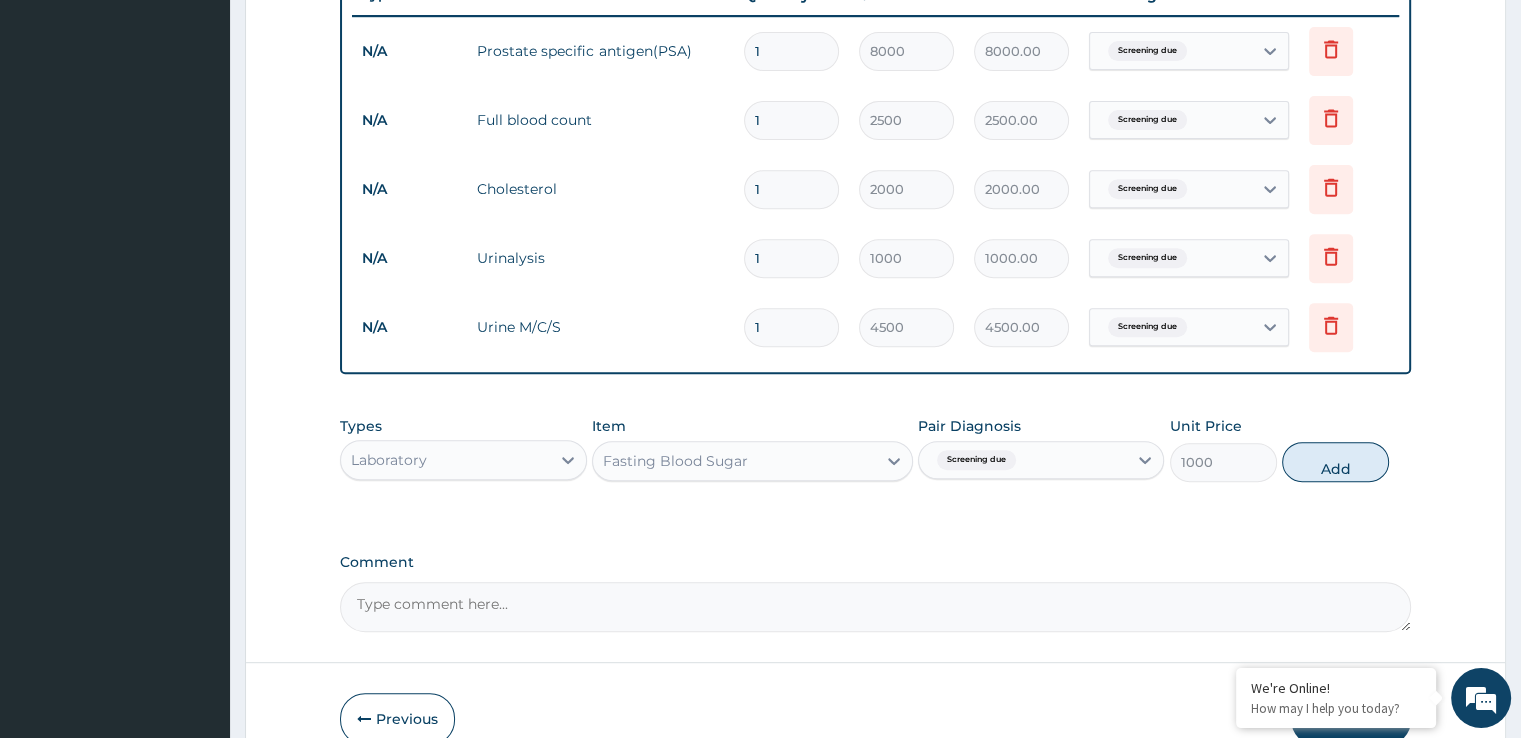 type on "0" 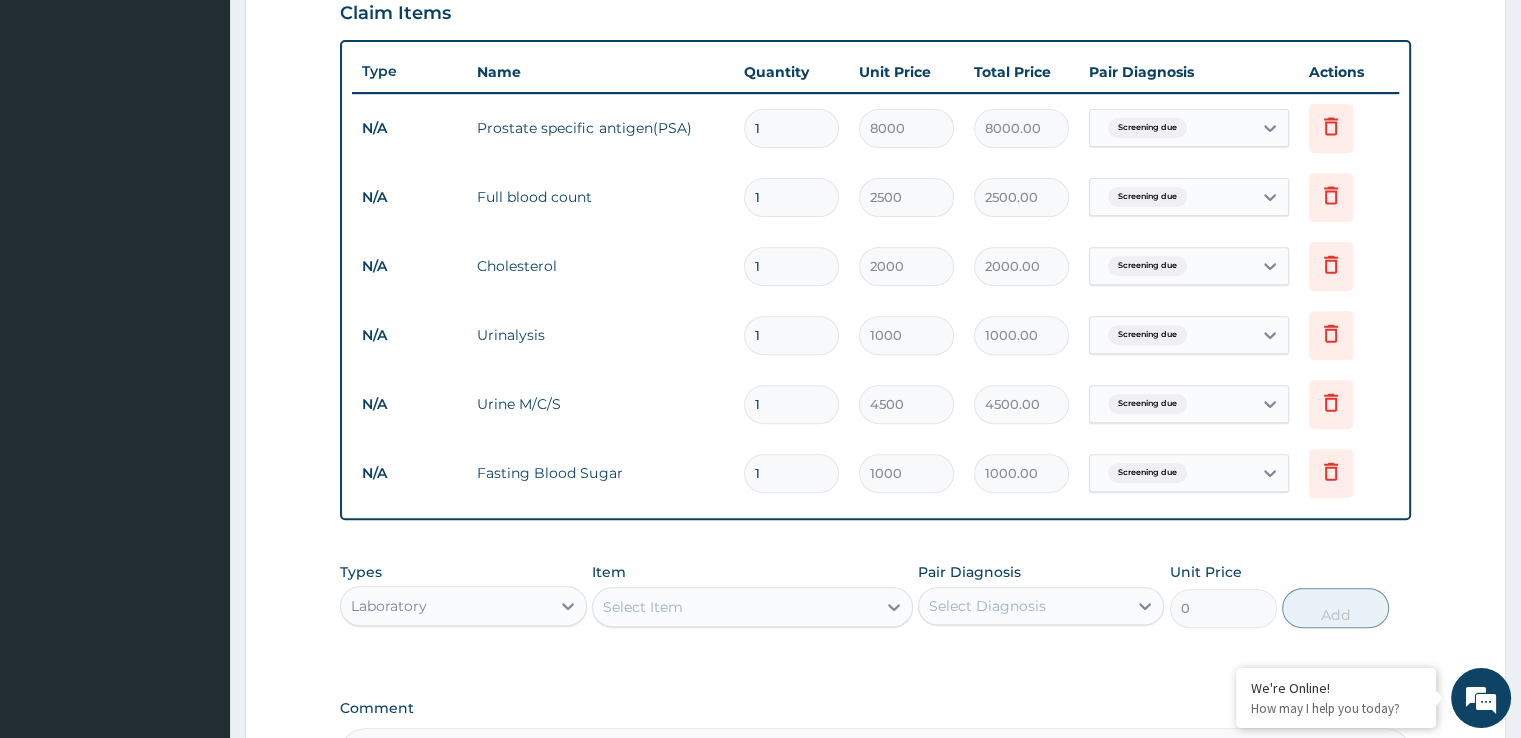 scroll, scrollTop: 950, scrollLeft: 0, axis: vertical 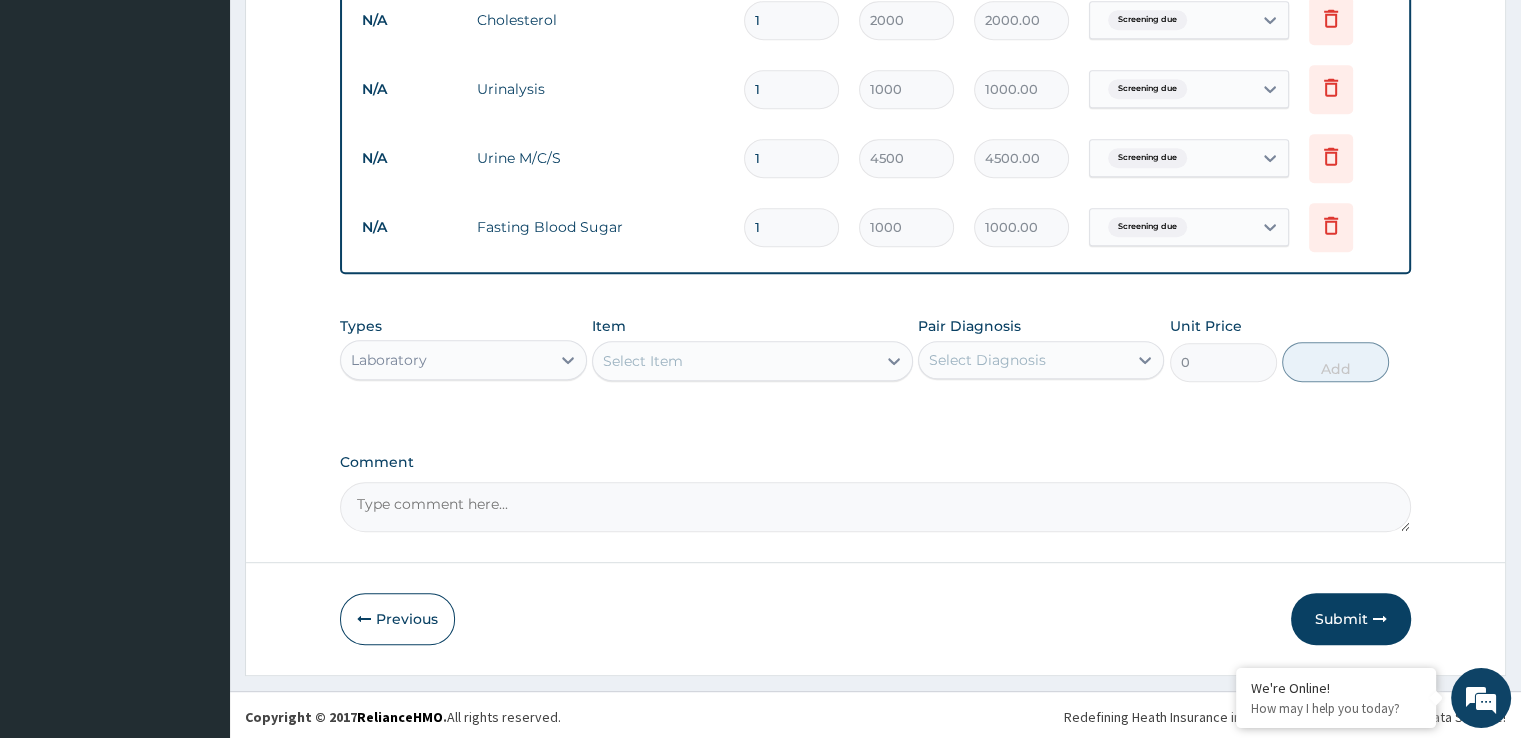 drag, startPoint x: 542, startPoint y: 353, endPoint x: 536, endPoint y: 382, distance: 29.614185 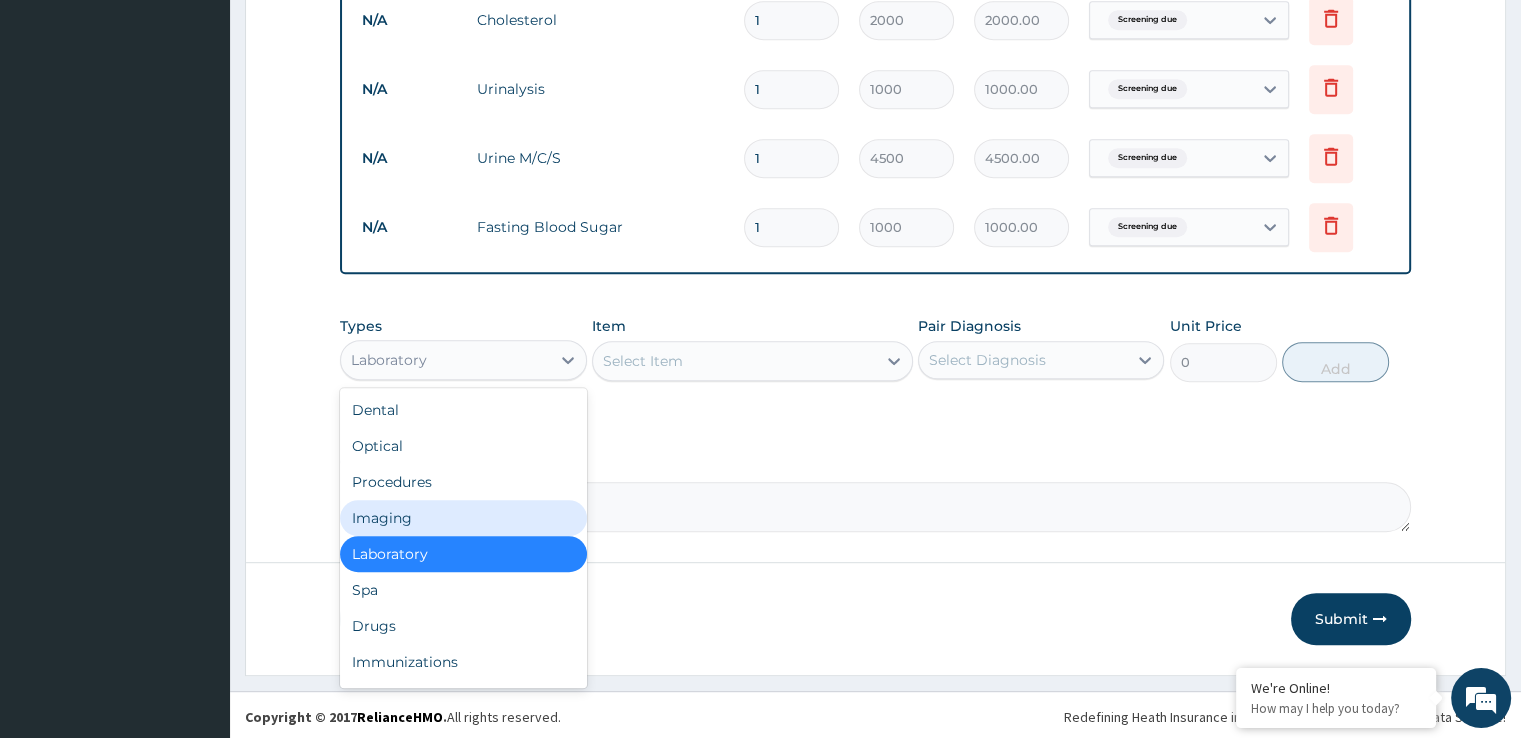 drag, startPoint x: 502, startPoint y: 518, endPoint x: 744, endPoint y: 449, distance: 251.64459 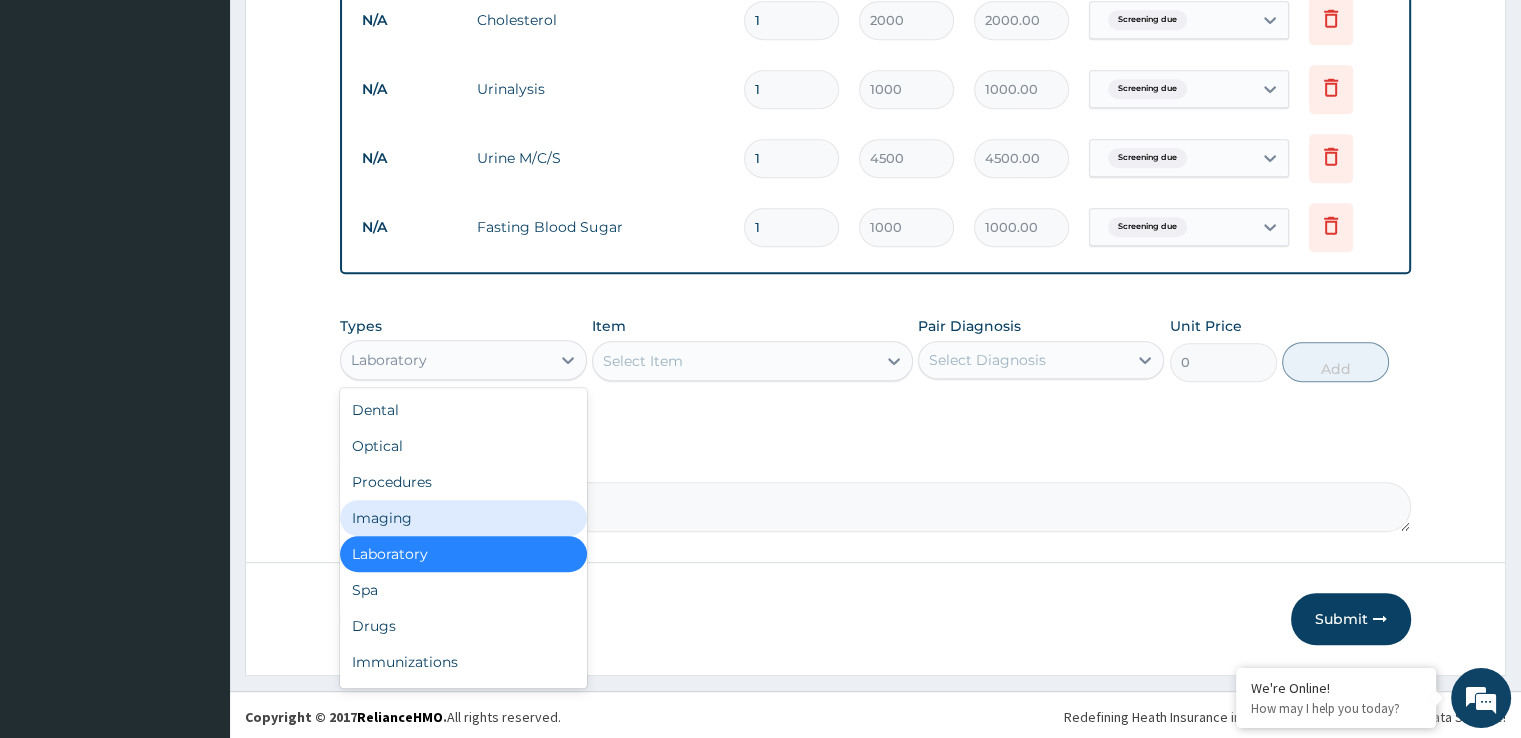 click on "Imaging" at bounding box center [463, 518] 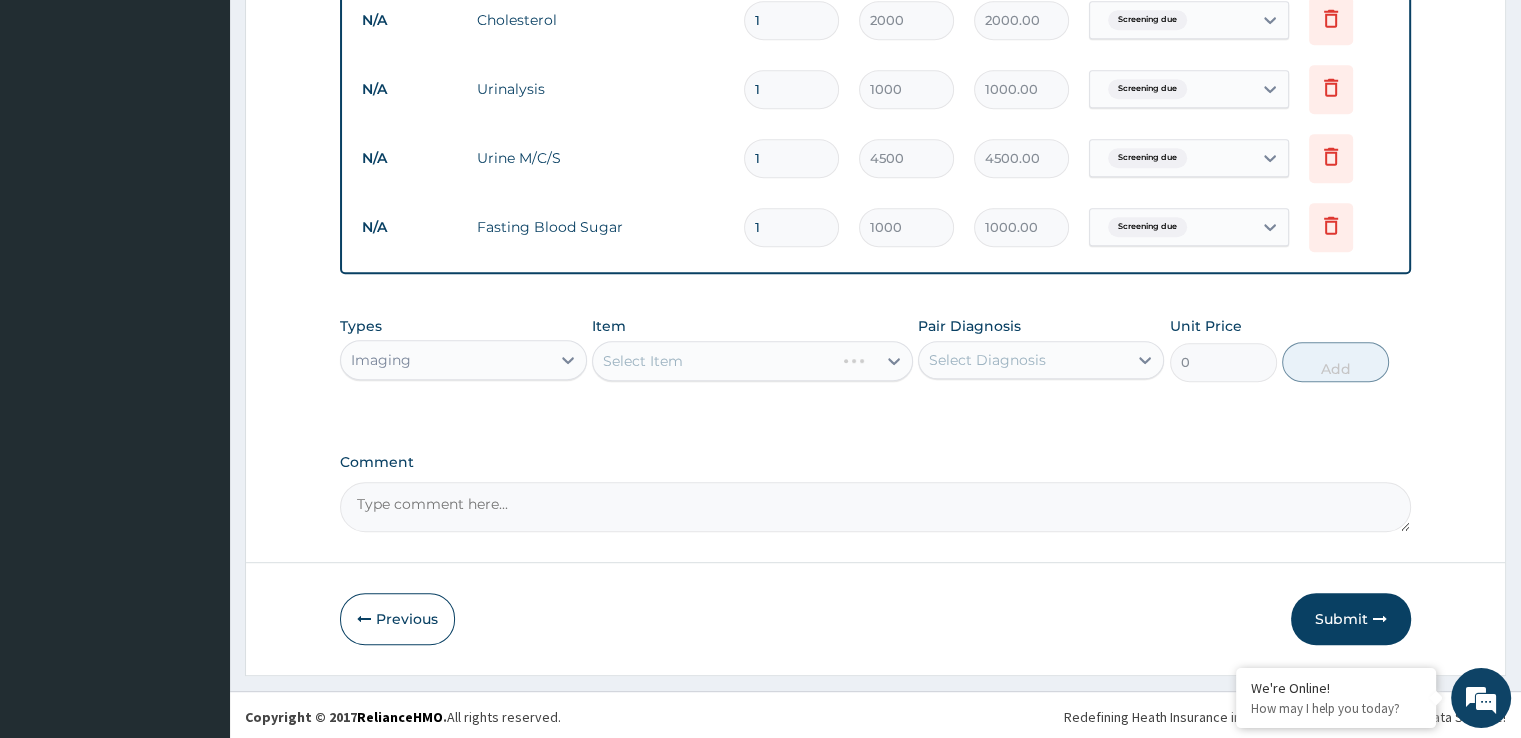 click on "Select Item" at bounding box center (752, 361) 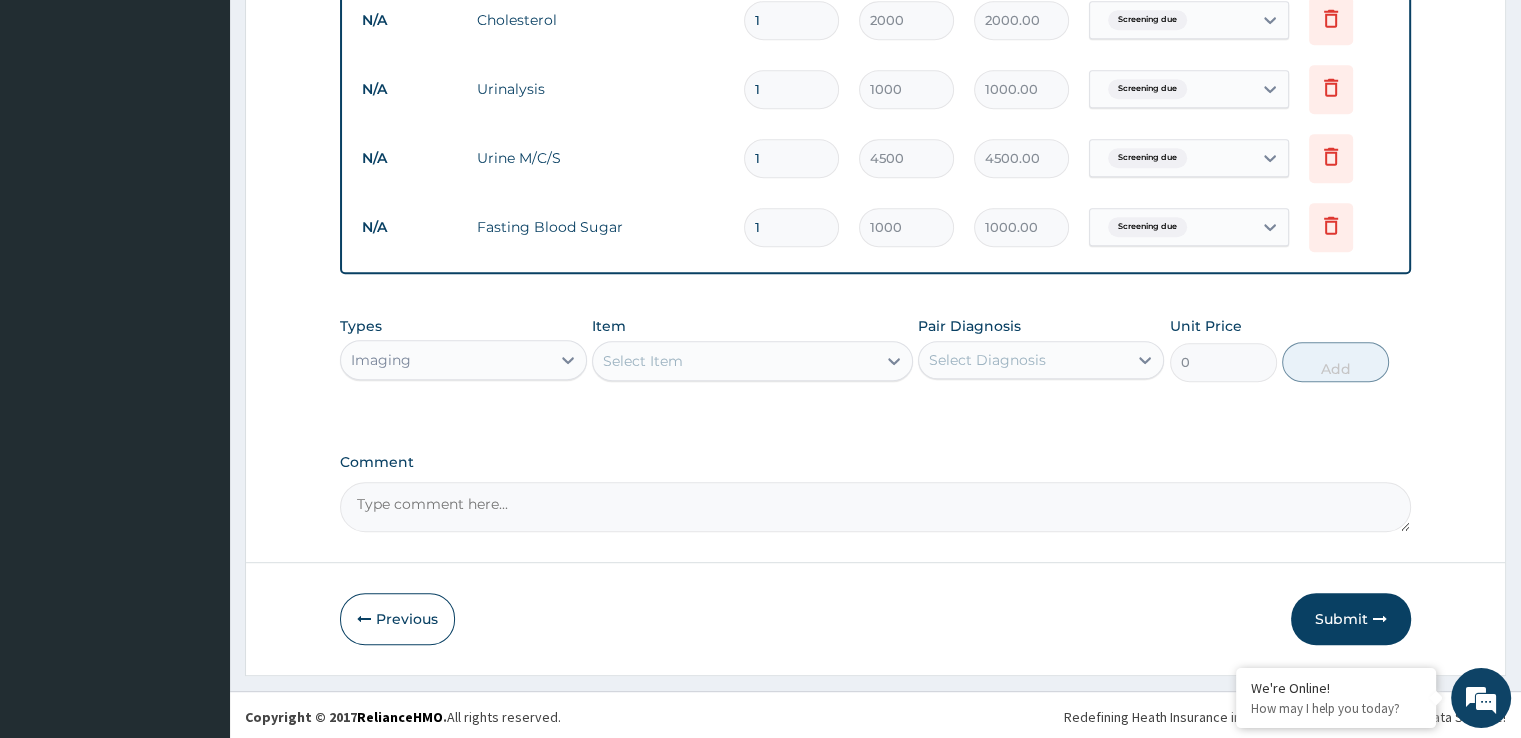 click on "Select Item" at bounding box center (734, 361) 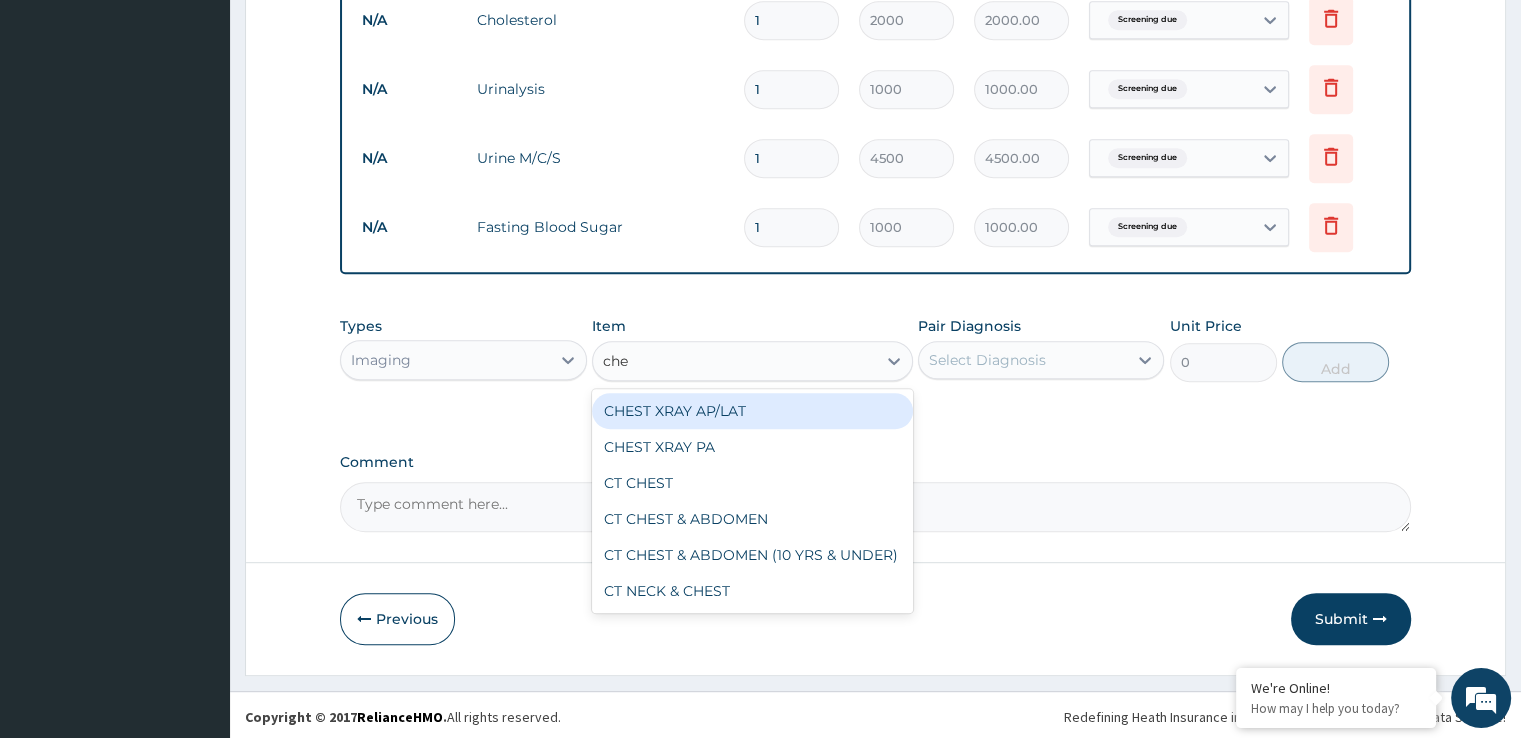 type on "ches" 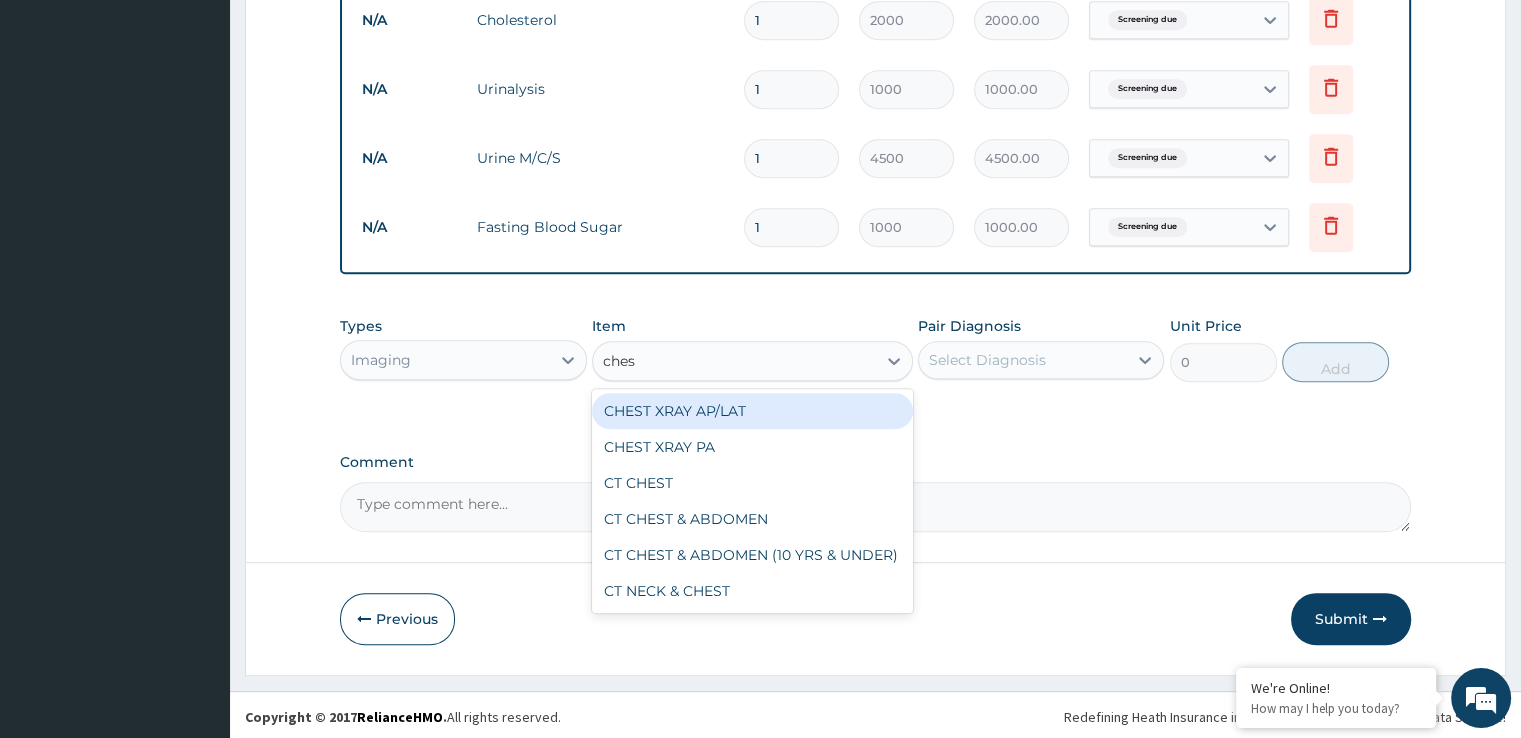 click on "CHEST XRAY AP/LAT" at bounding box center [752, 411] 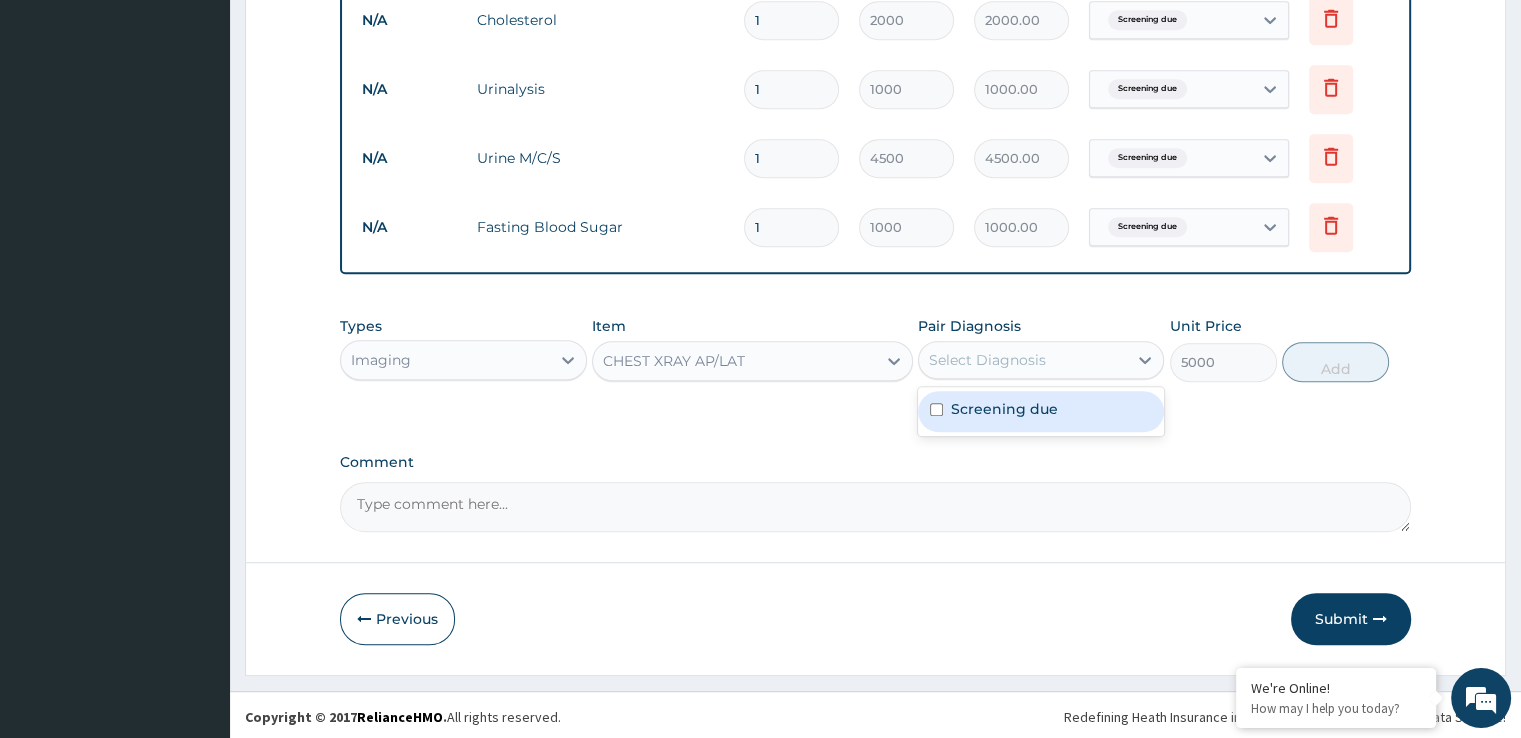 click on "Select Diagnosis" at bounding box center (1023, 360) 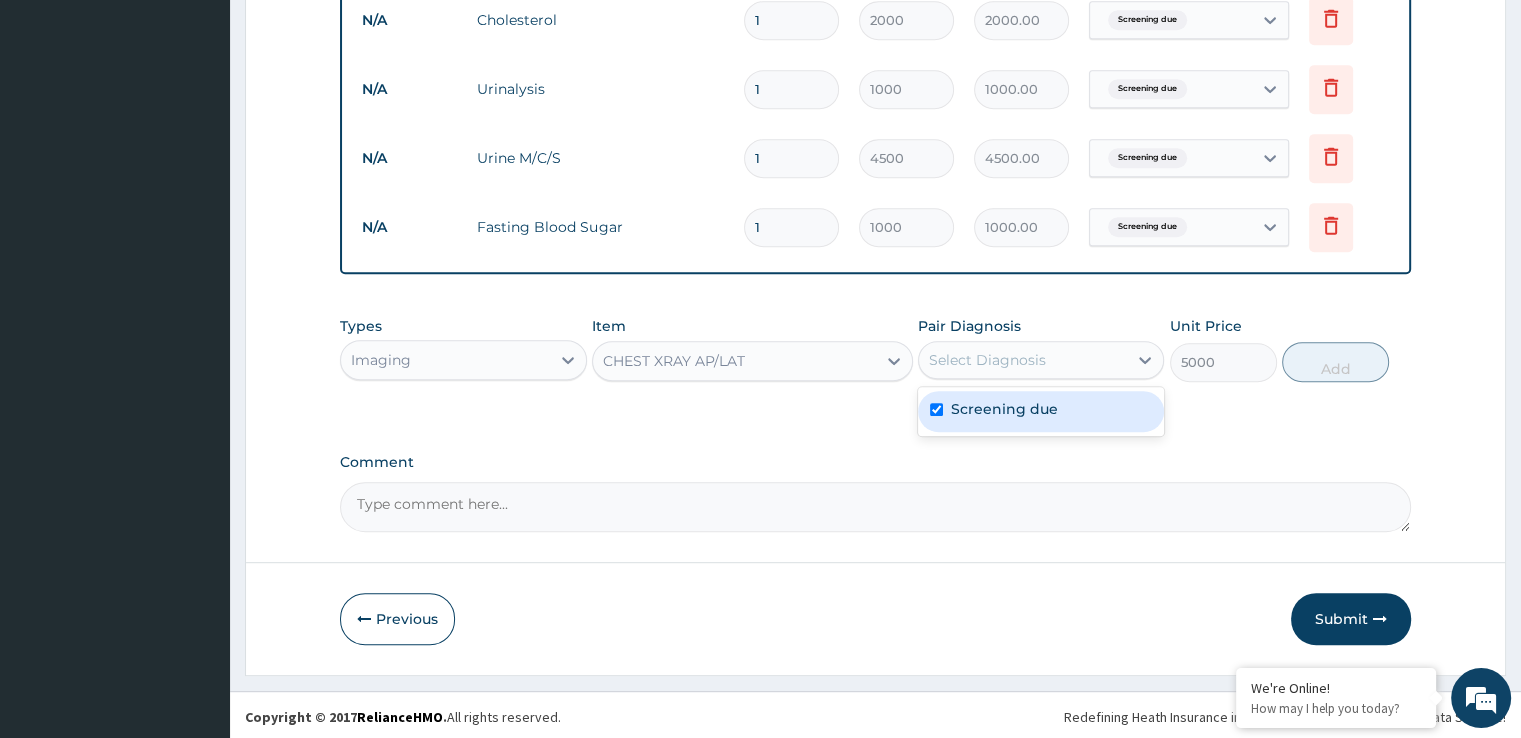 checkbox on "true" 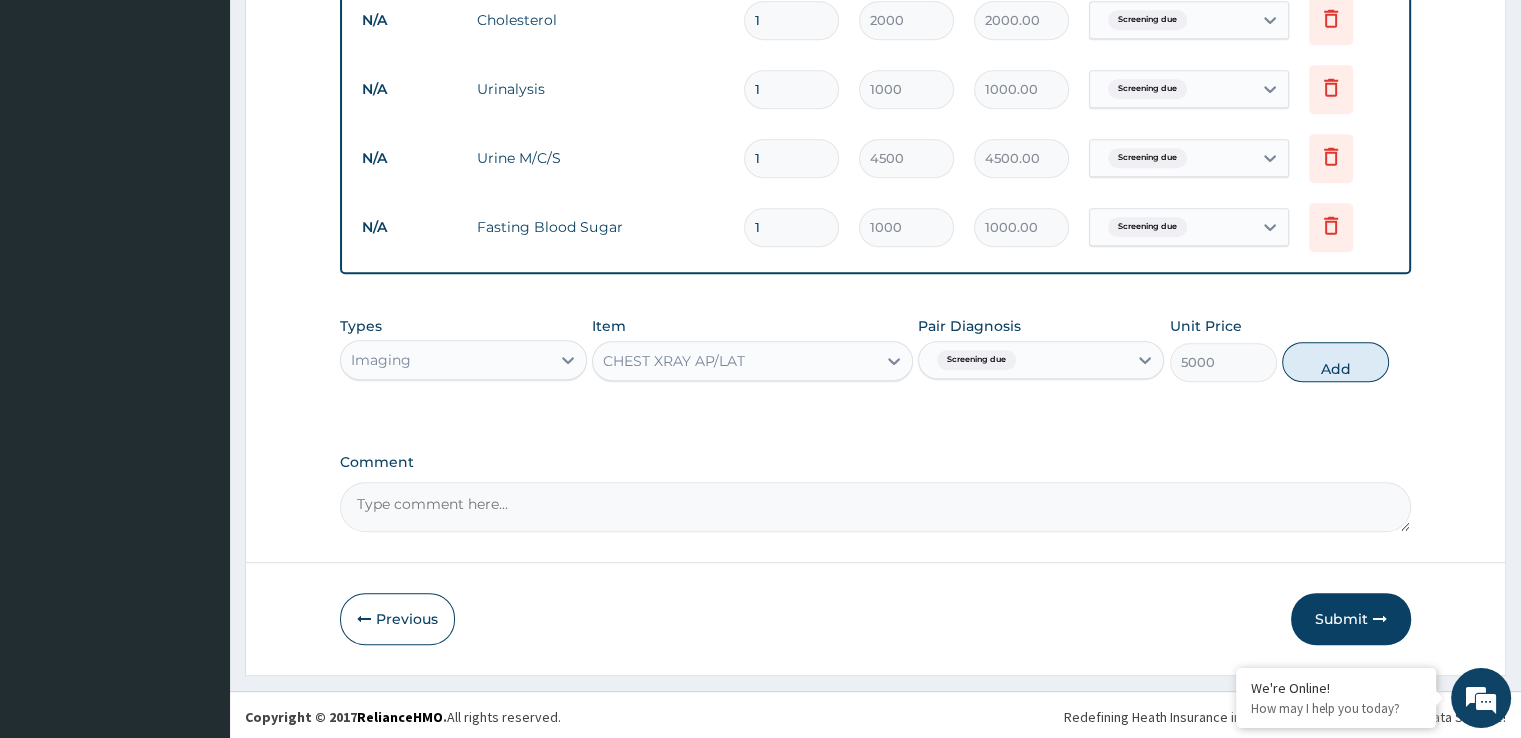 drag, startPoint x: 1324, startPoint y: 361, endPoint x: 1310, endPoint y: 351, distance: 17.20465 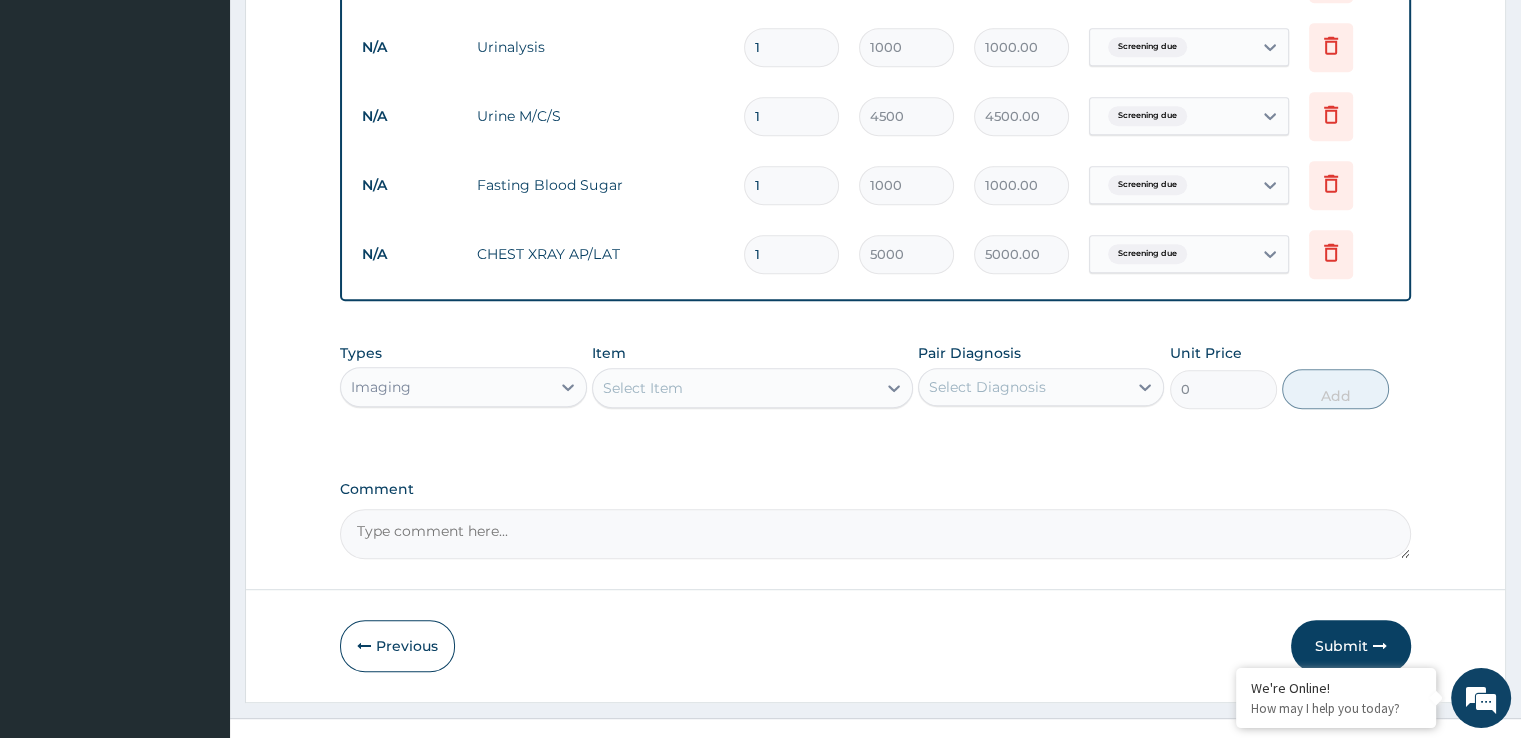 scroll, scrollTop: 1019, scrollLeft: 0, axis: vertical 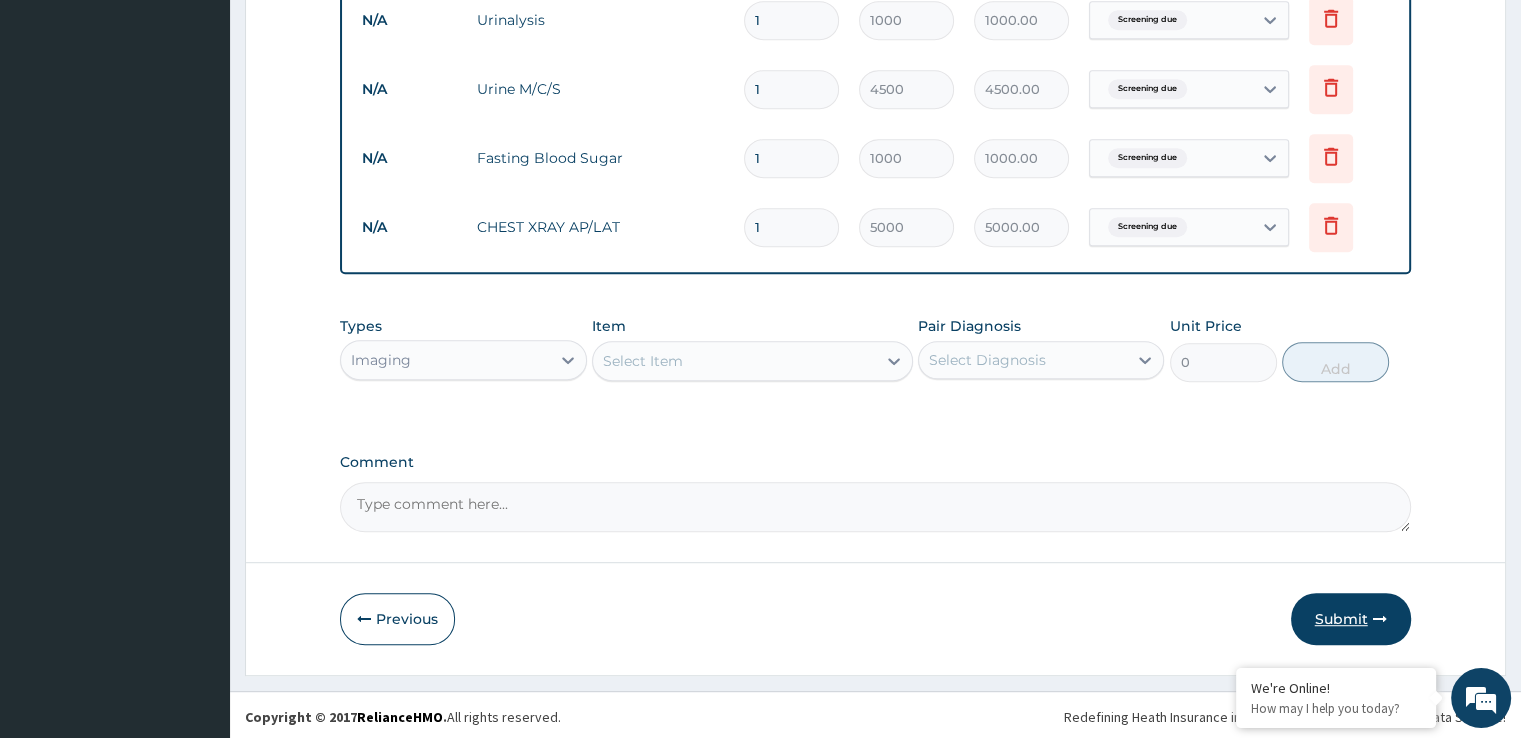 click on "Submit" at bounding box center (1351, 619) 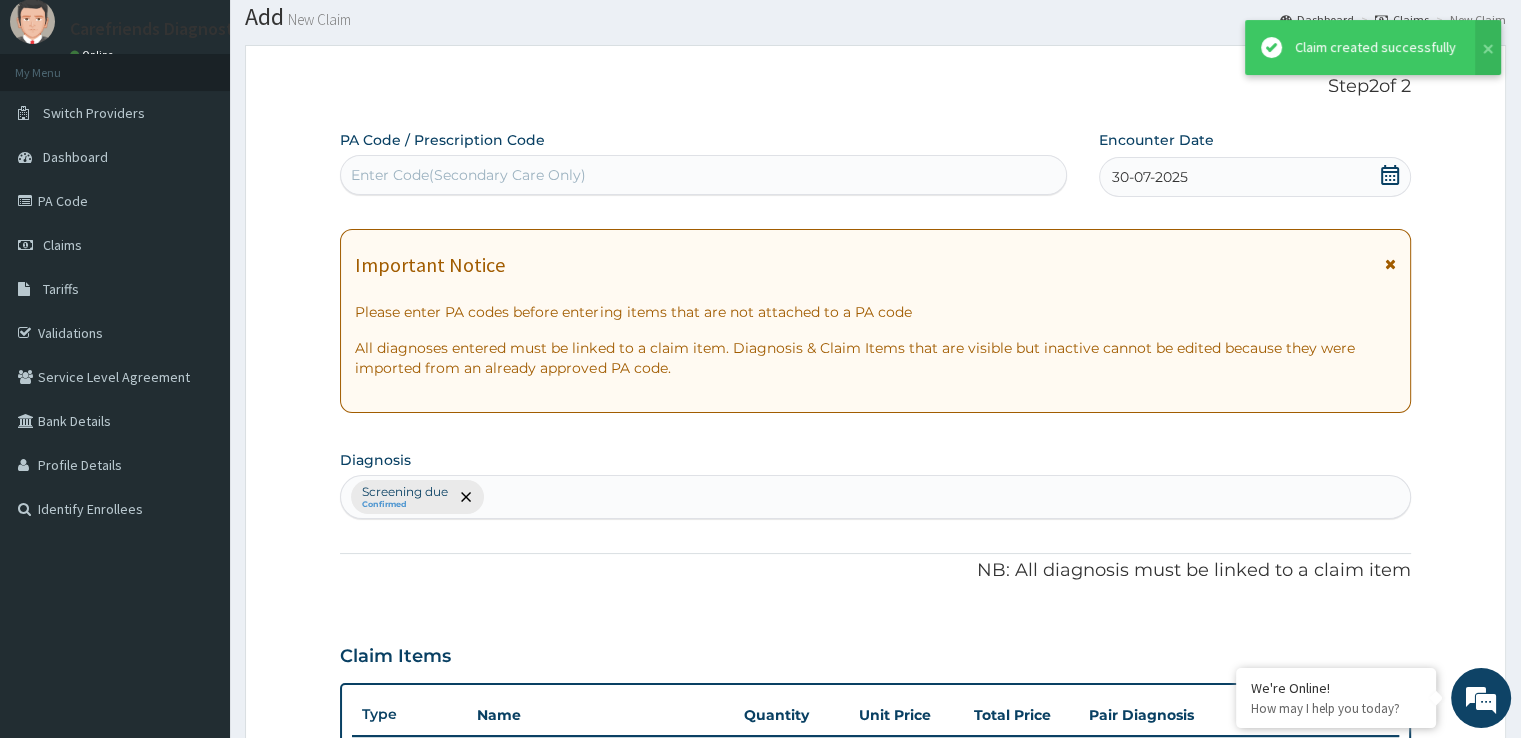 scroll, scrollTop: 1019, scrollLeft: 0, axis: vertical 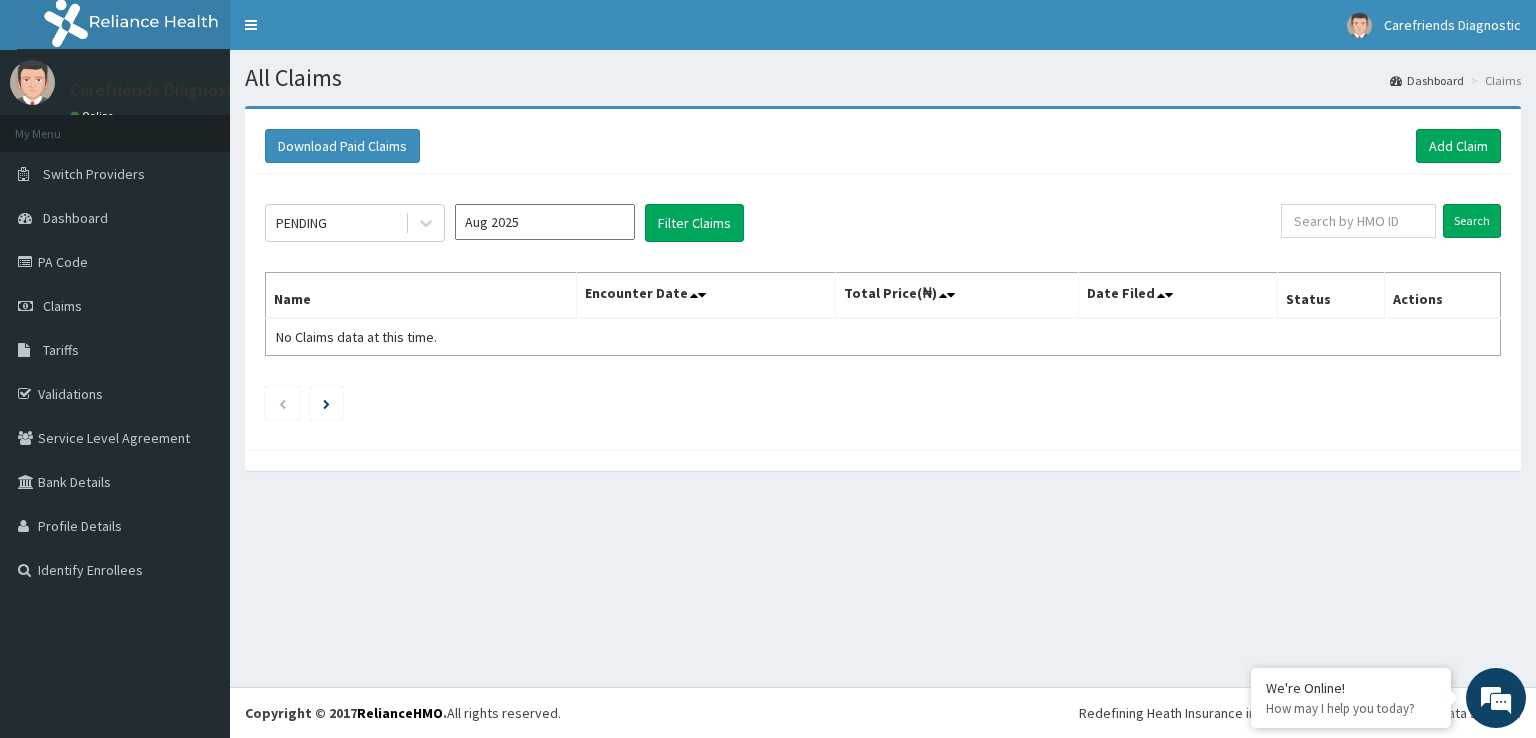 click on "Aug 2025" at bounding box center [545, 222] 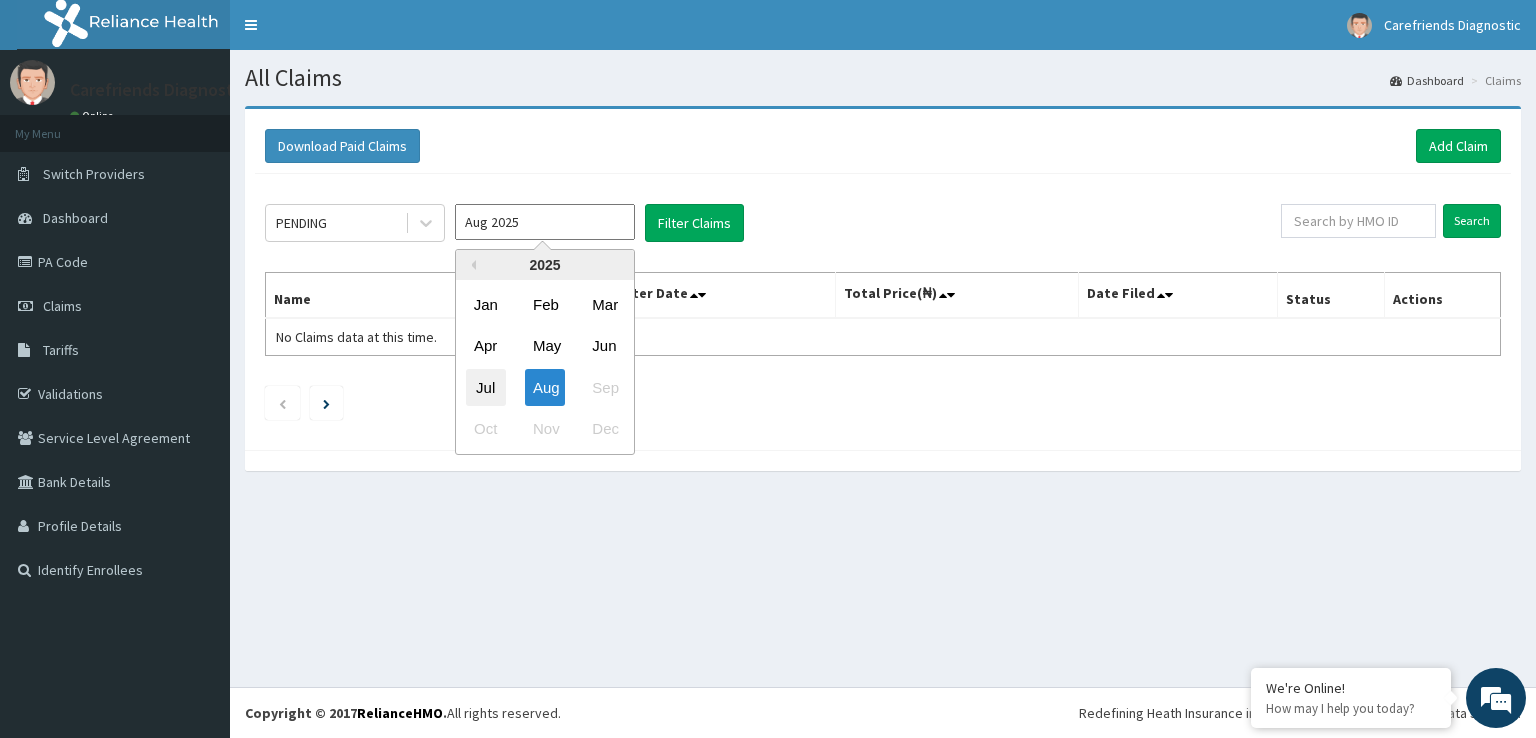 click on "Jul" at bounding box center [486, 387] 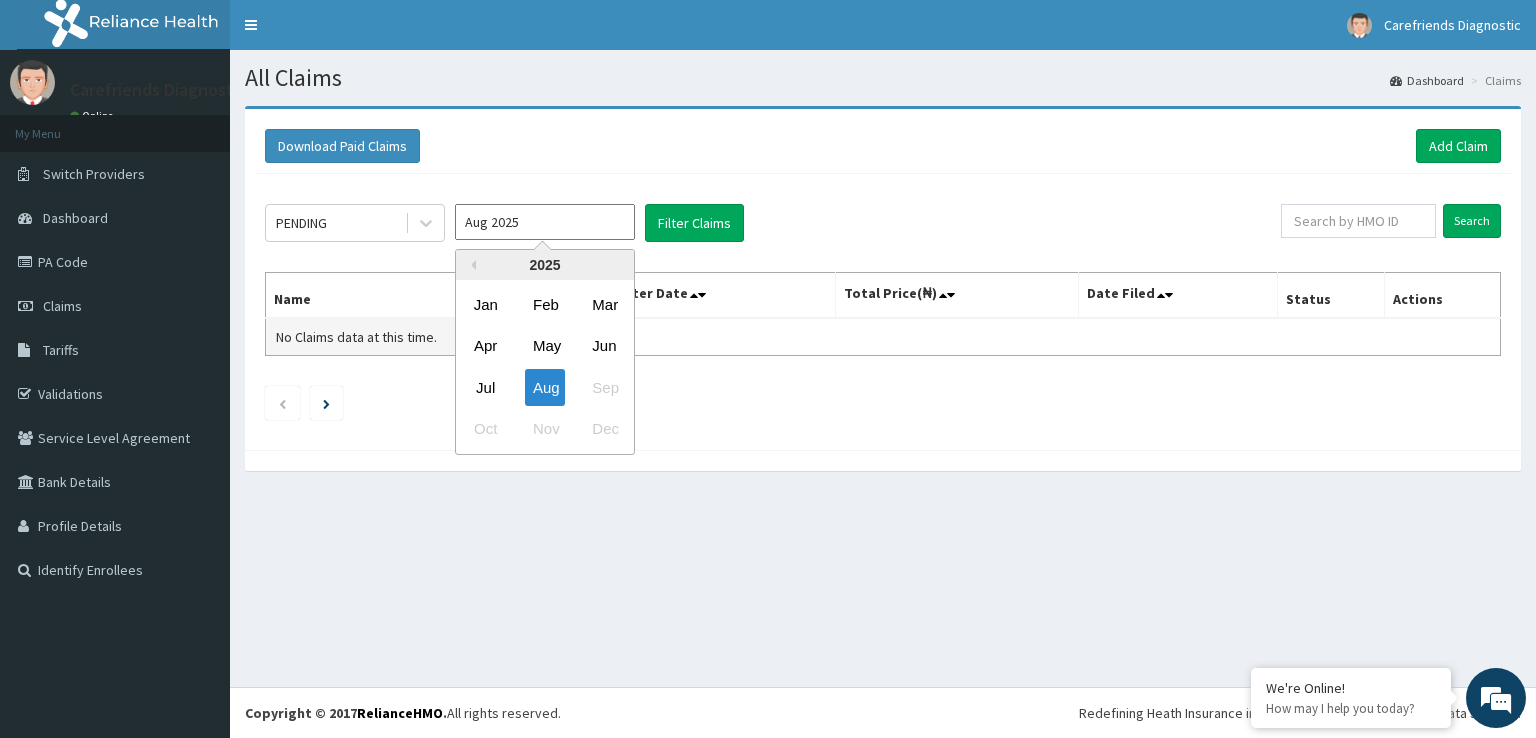 type on "Jul 2025" 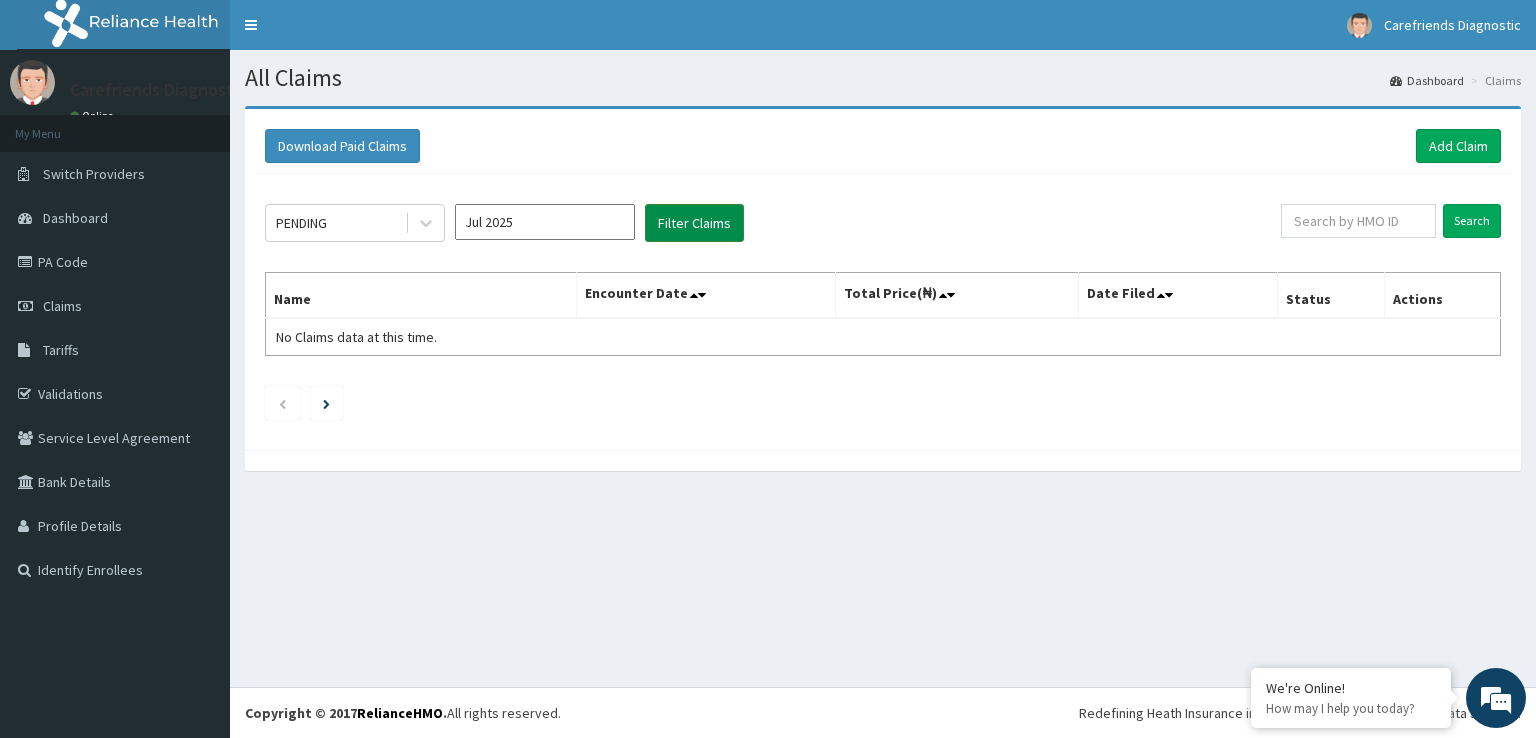 click on "Filter Claims" at bounding box center [694, 223] 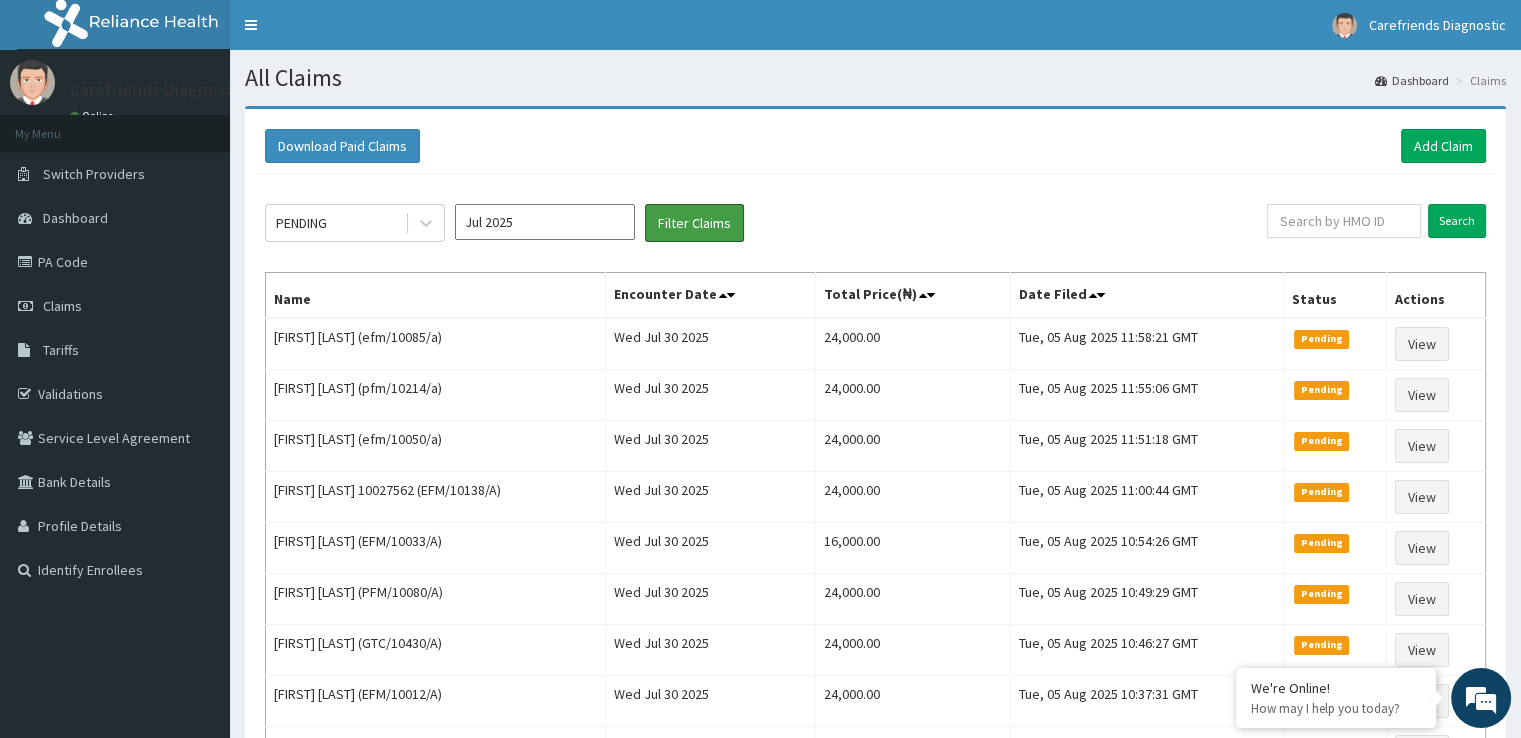 scroll, scrollTop: 0, scrollLeft: 0, axis: both 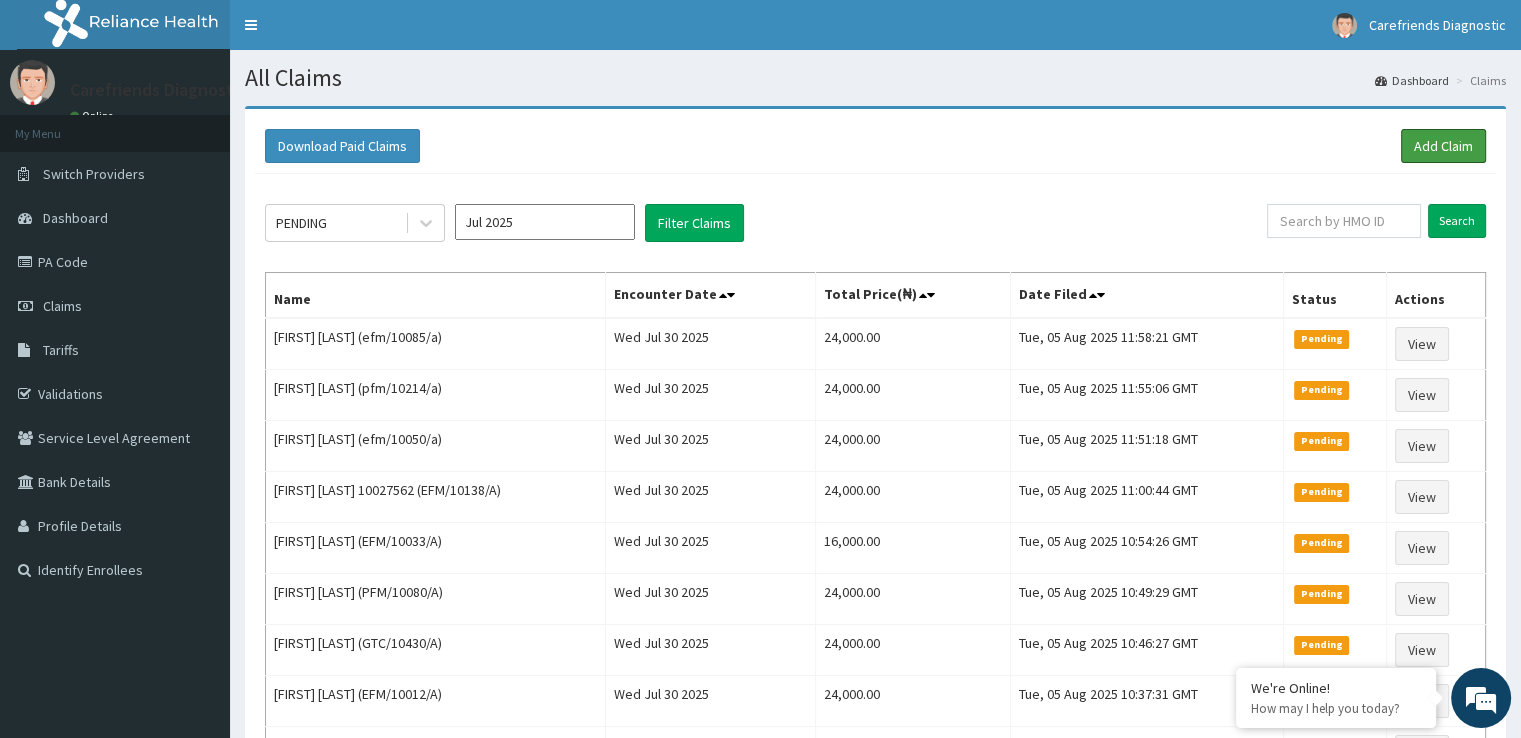 drag, startPoint x: 1429, startPoint y: 153, endPoint x: 1265, endPoint y: 153, distance: 164 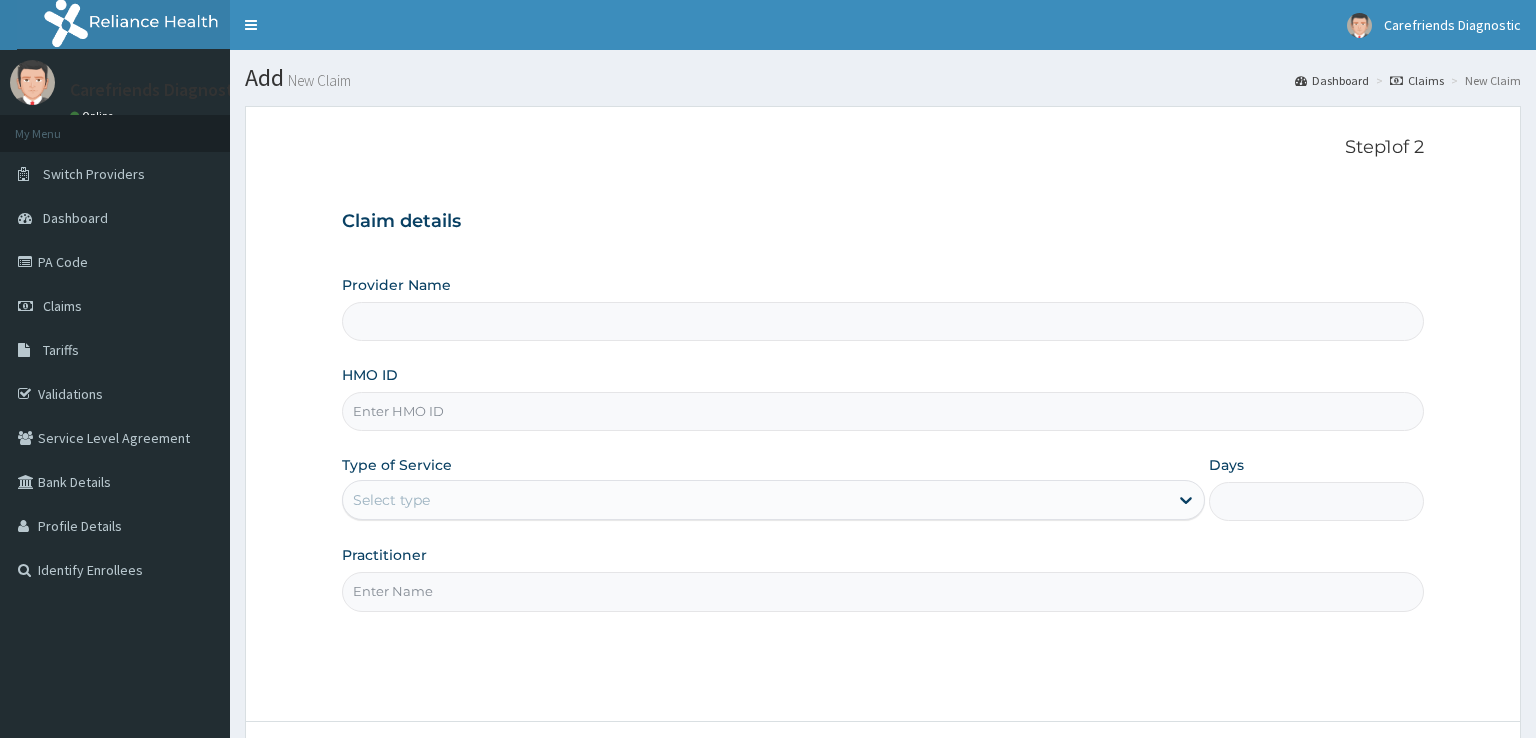 click on "HMO ID" at bounding box center [883, 411] 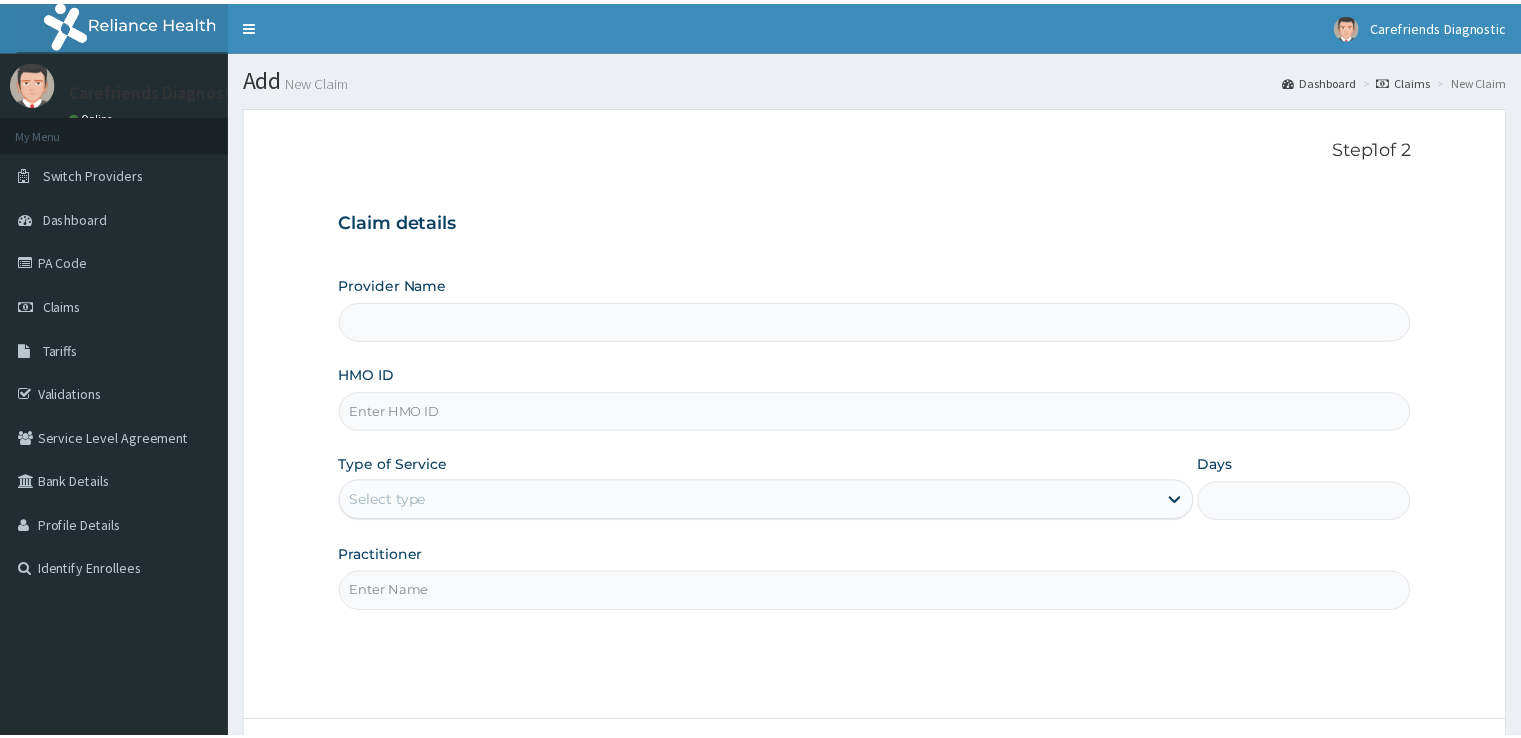 scroll, scrollTop: 0, scrollLeft: 0, axis: both 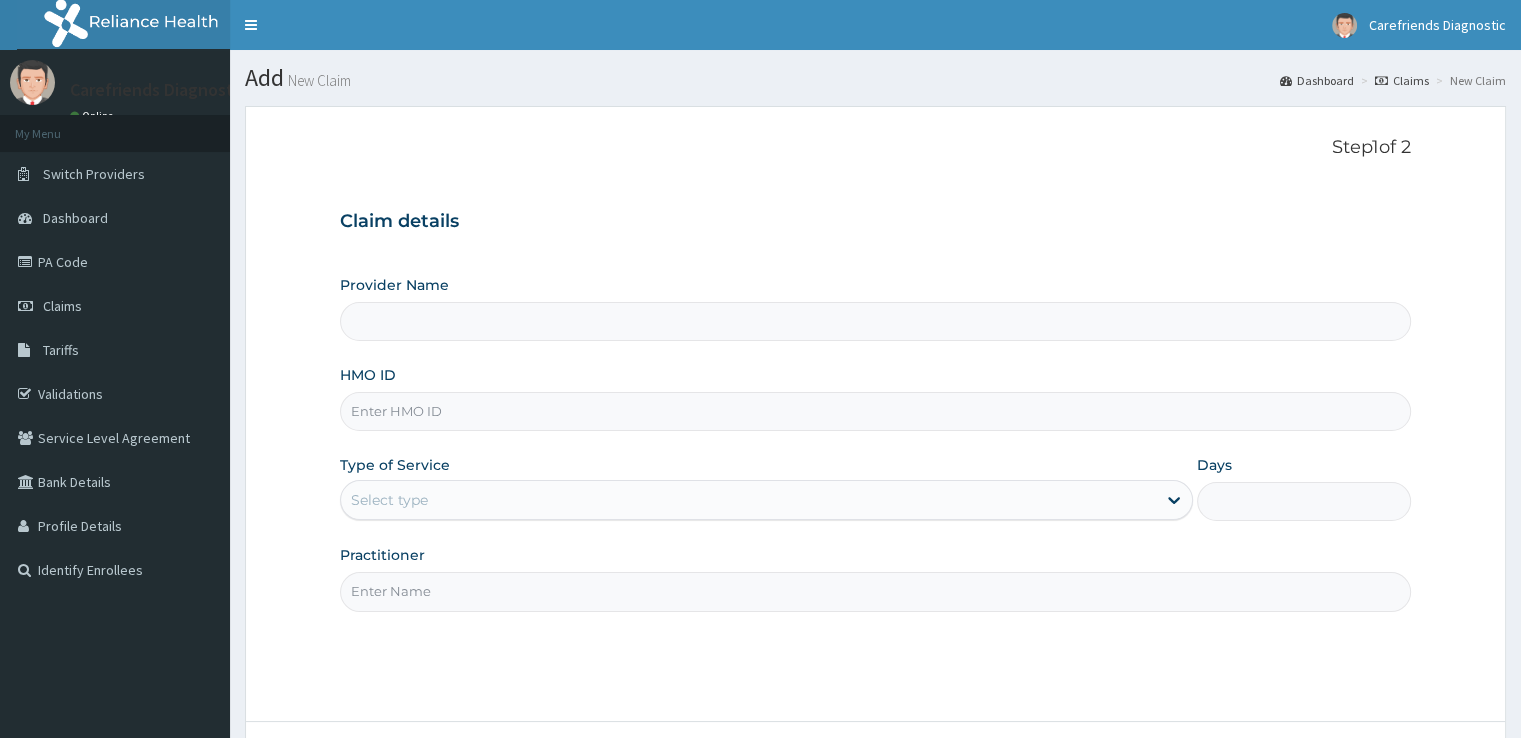 type on "Carefriends diagnostics" 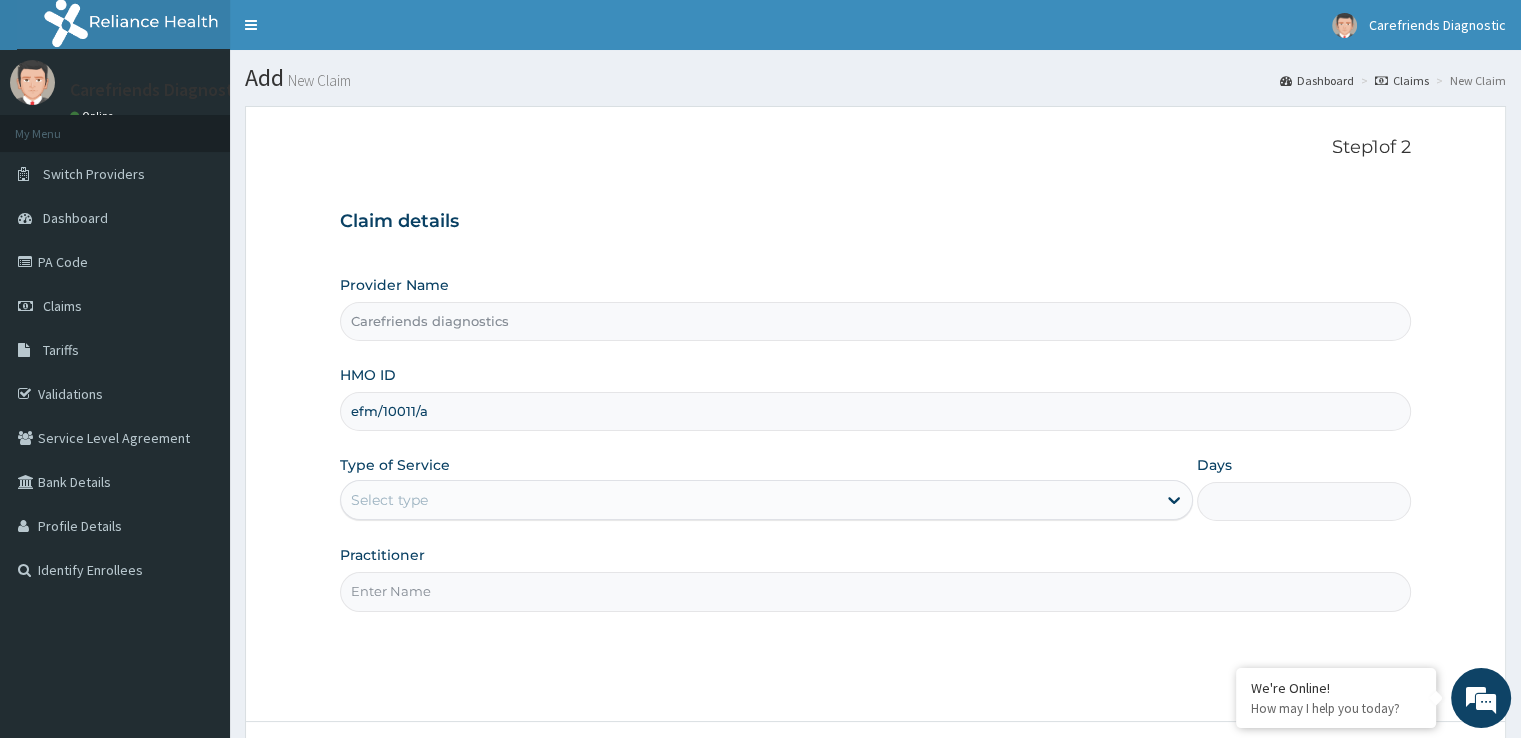 scroll, scrollTop: 0, scrollLeft: 0, axis: both 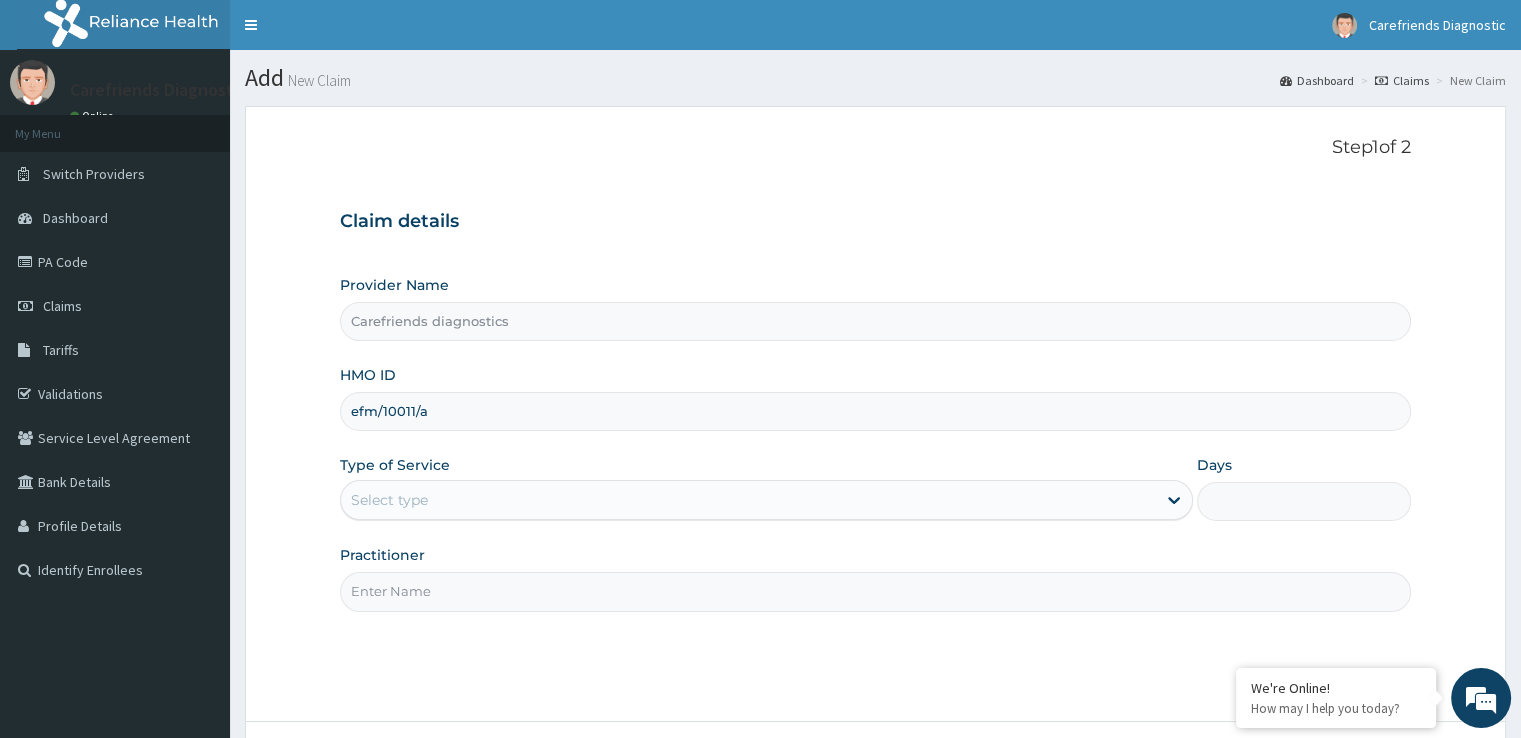 type on "efm/10011/a" 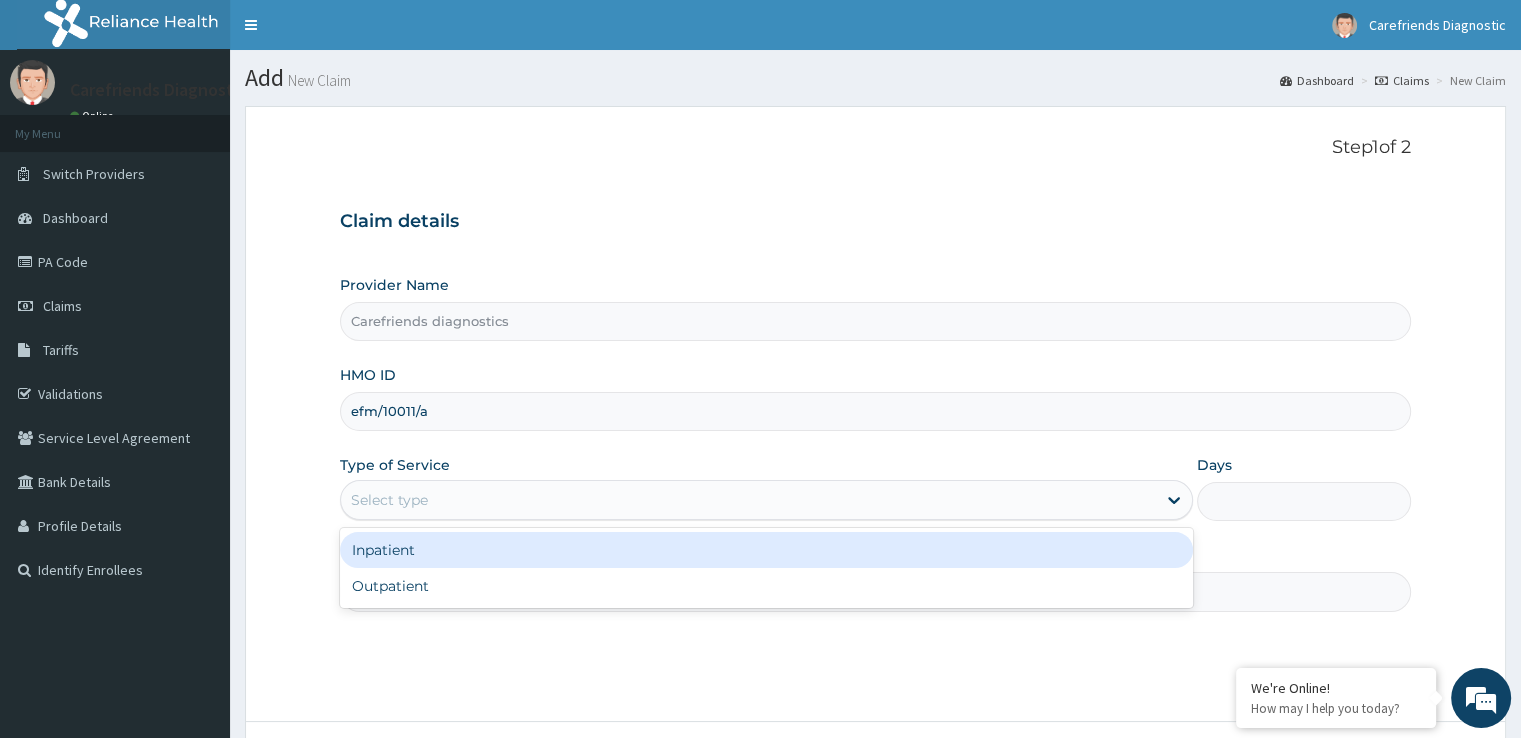 click on "Select type" at bounding box center (748, 500) 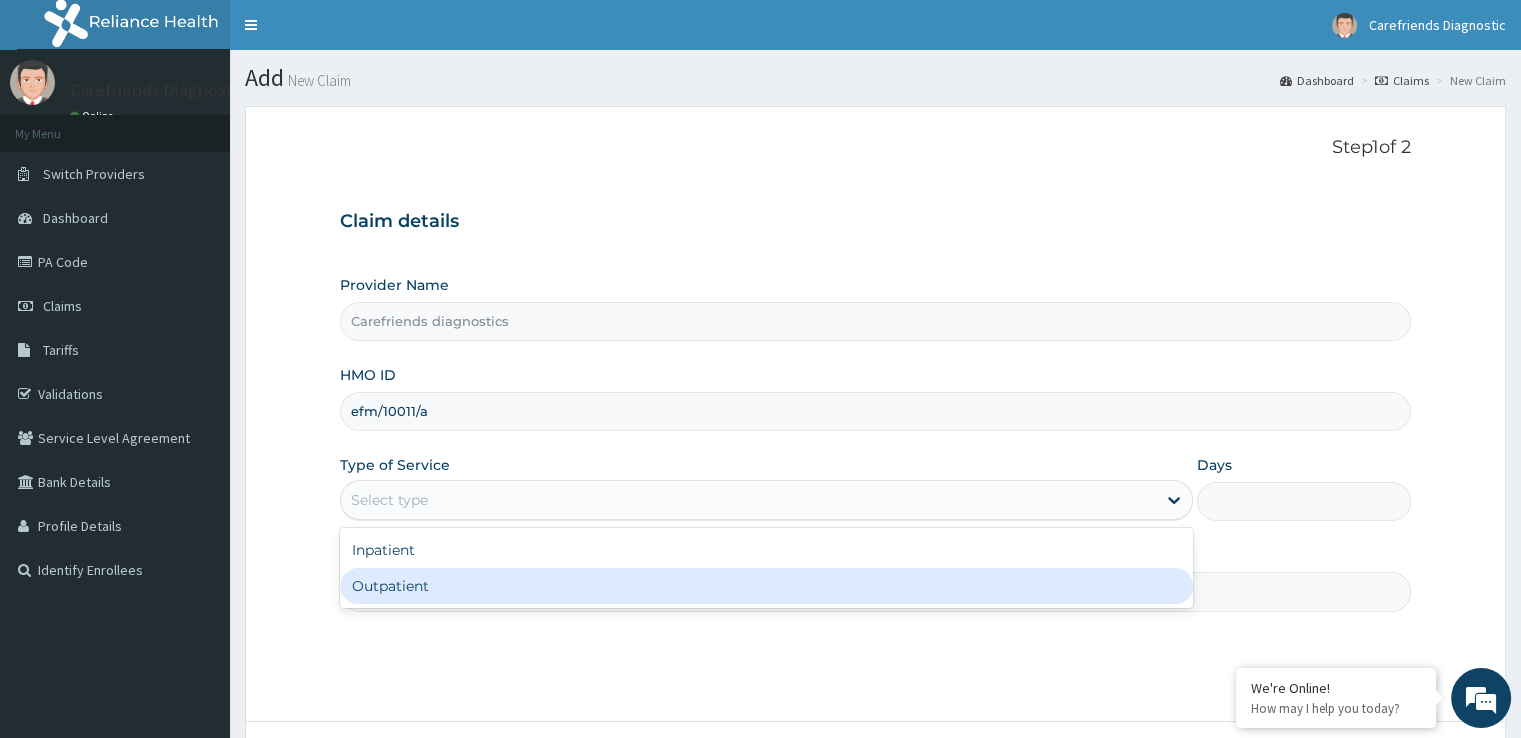 click on "Outpatient" at bounding box center (766, 586) 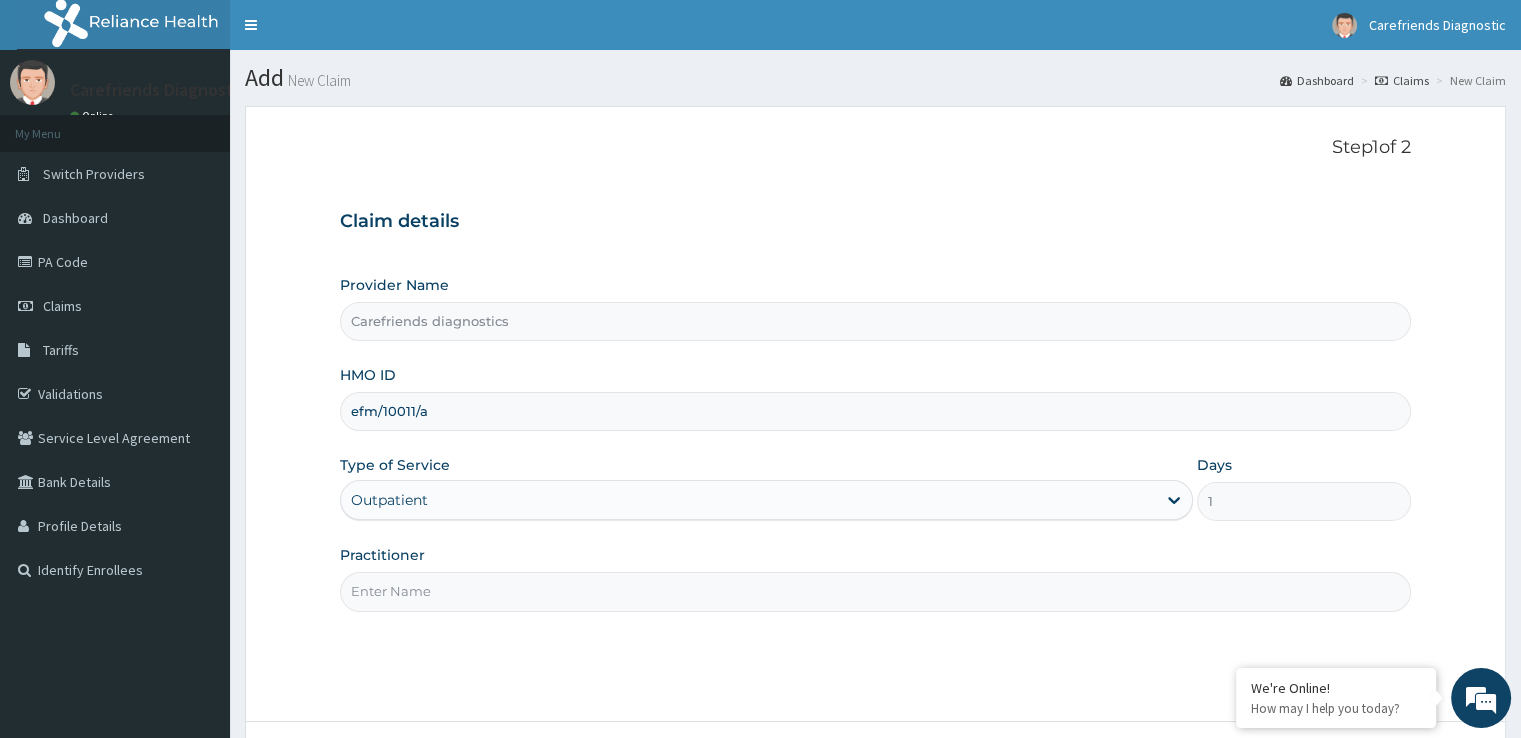click on "Practitioner" at bounding box center [875, 591] 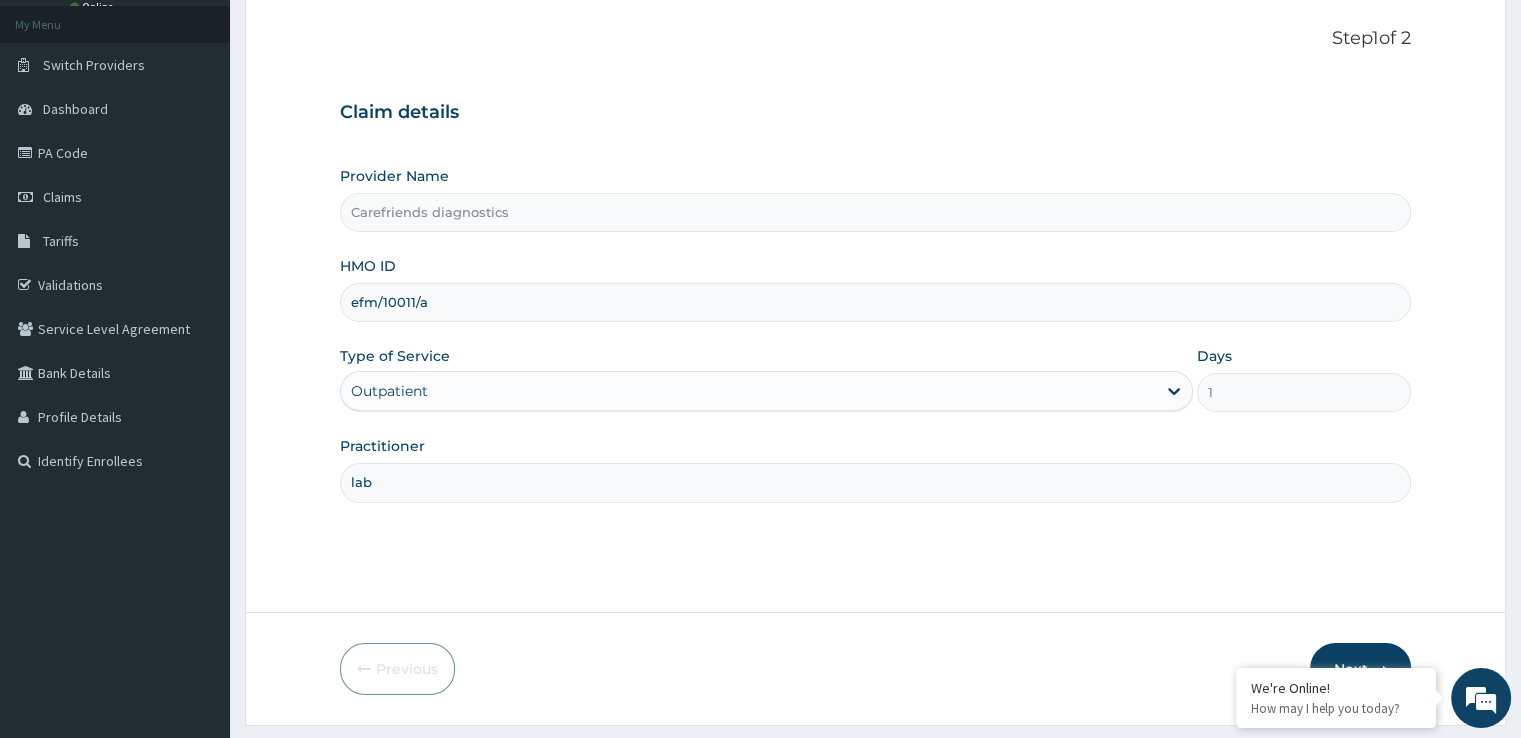 scroll, scrollTop: 162, scrollLeft: 0, axis: vertical 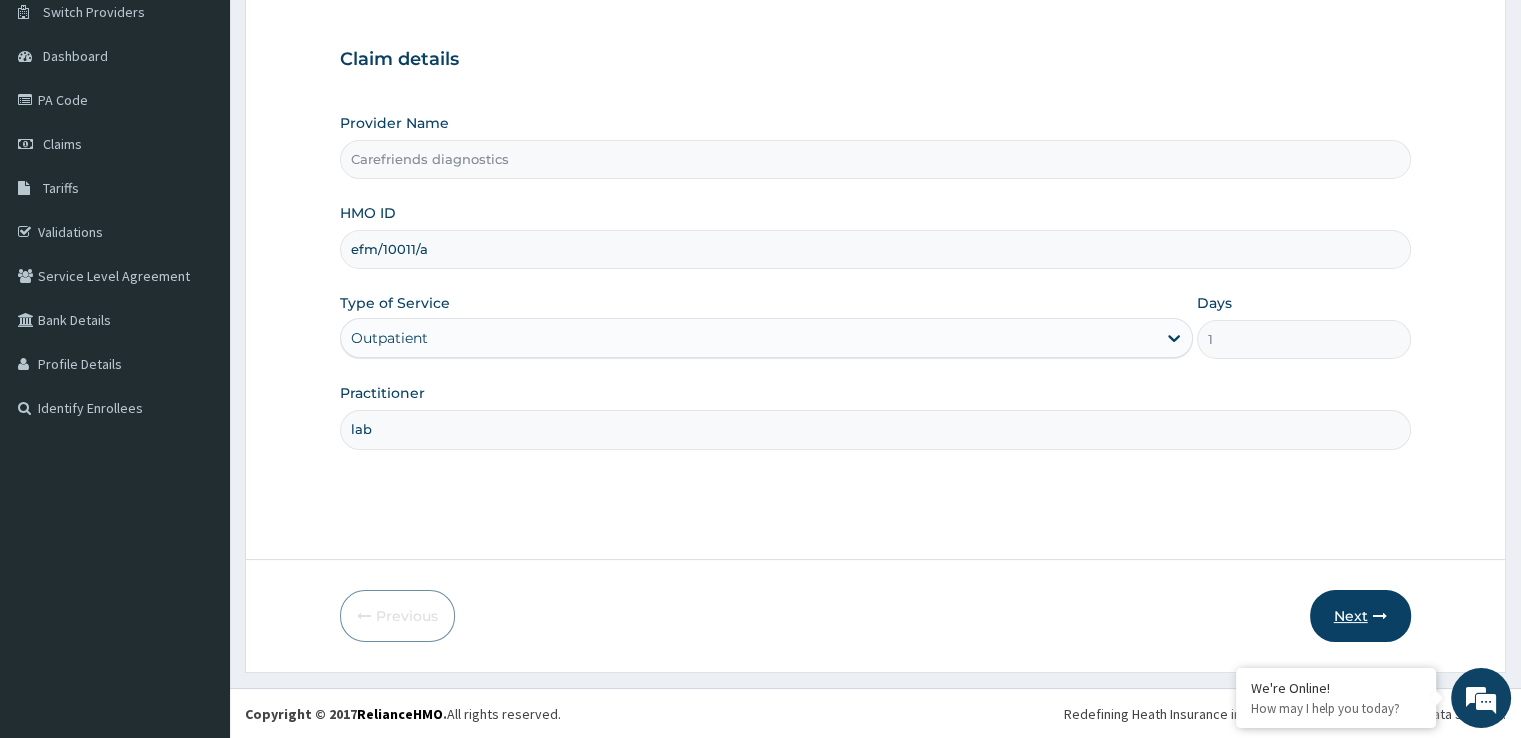 type on "lab" 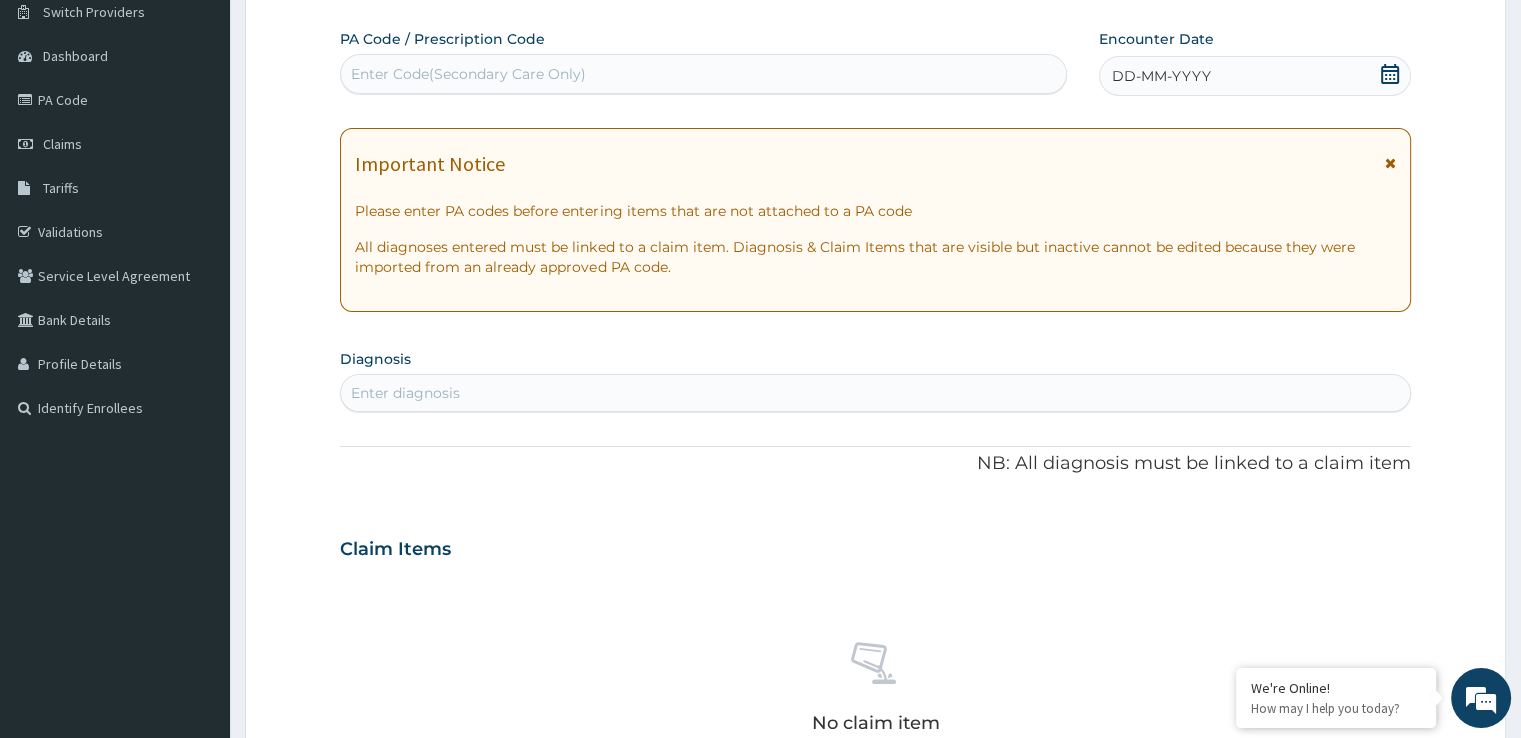 click on "DD-MM-YYYY" at bounding box center (1254, 76) 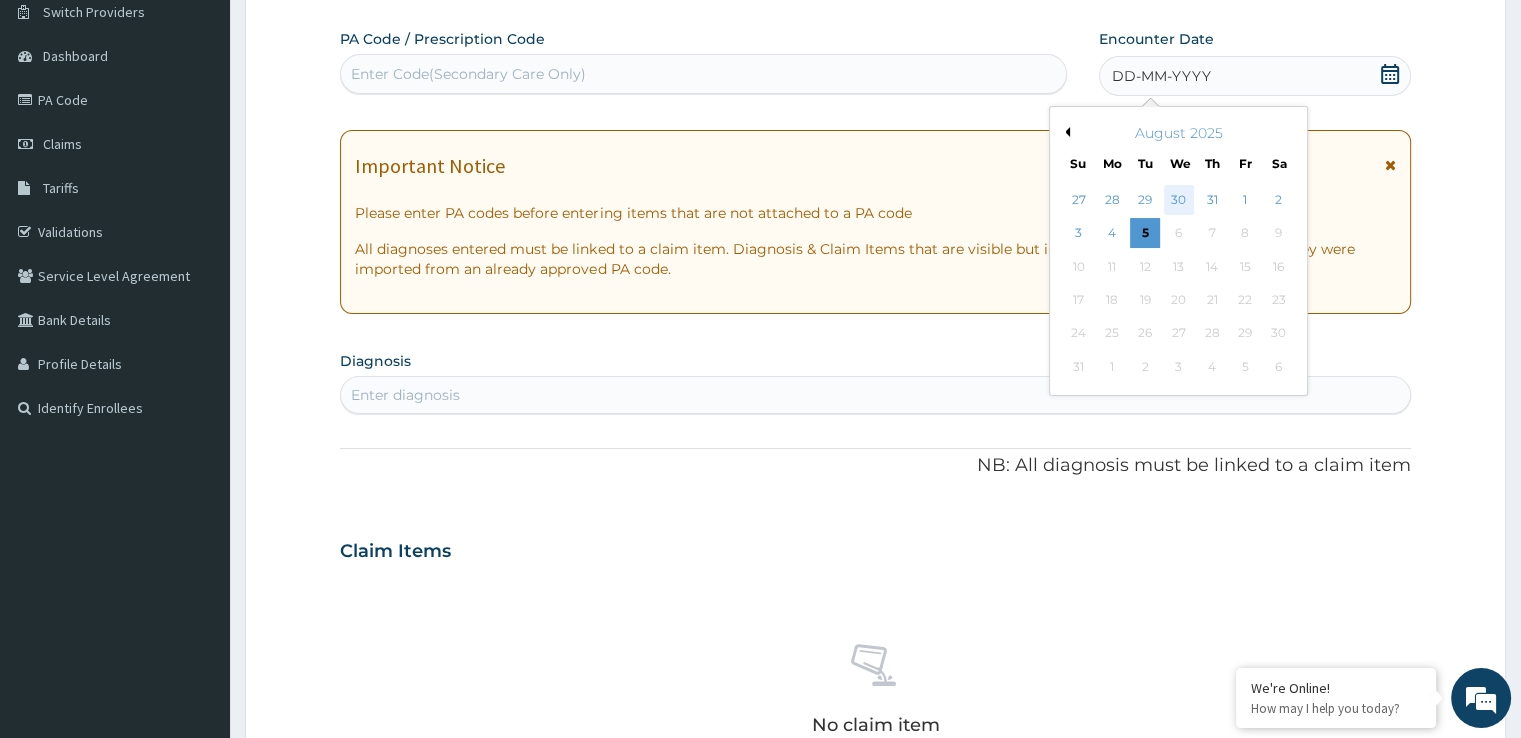 click on "30" at bounding box center (1179, 200) 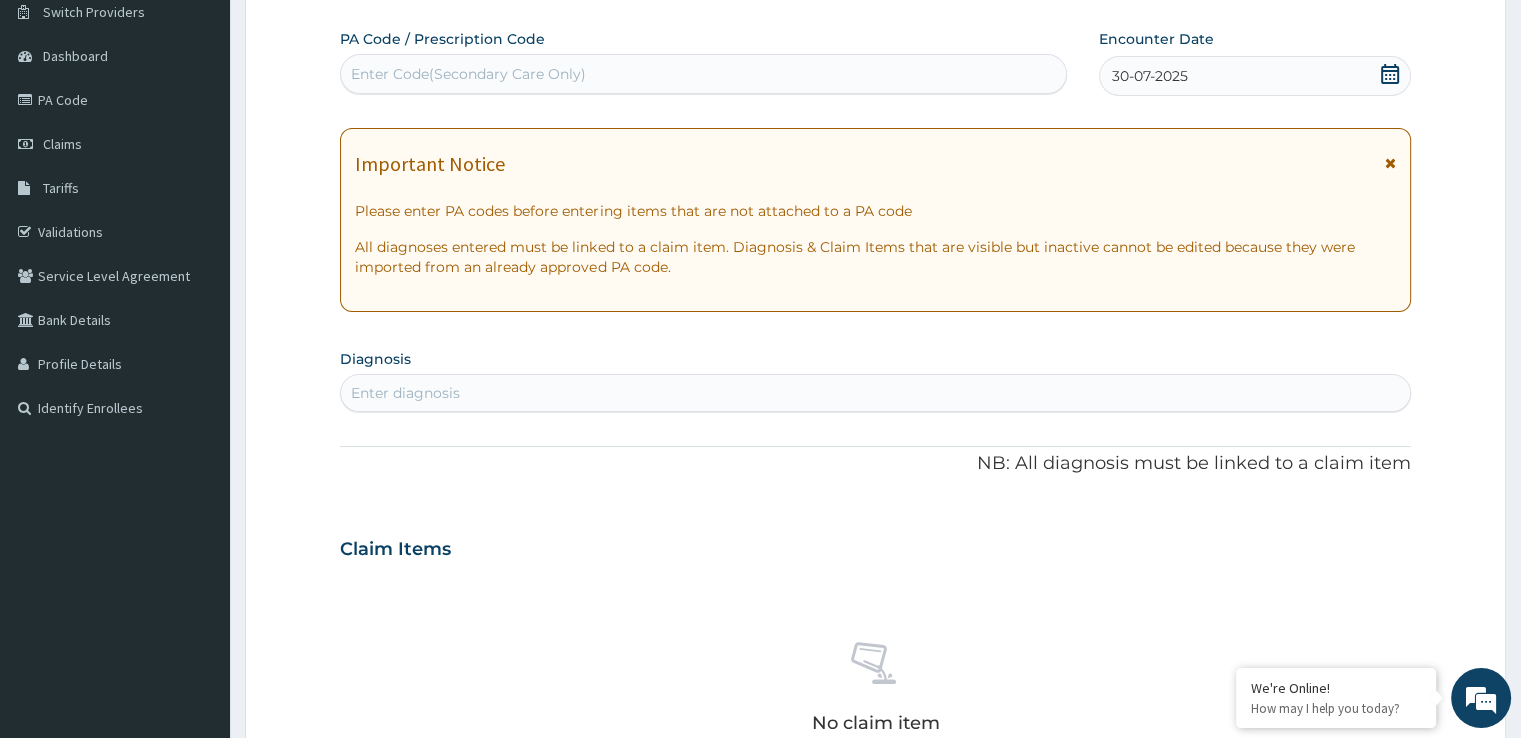 click on "Enter diagnosis" at bounding box center (875, 393) 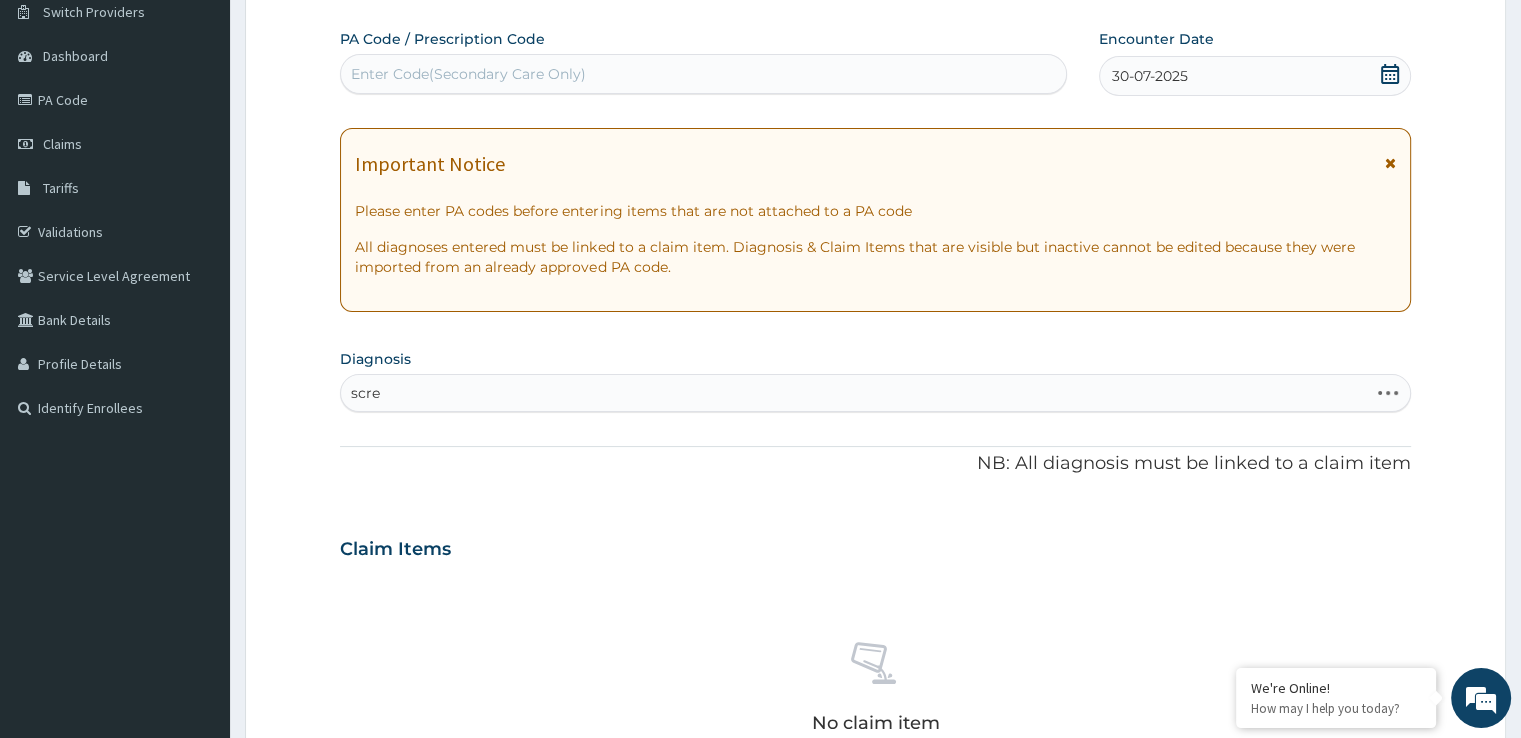 type on "scree" 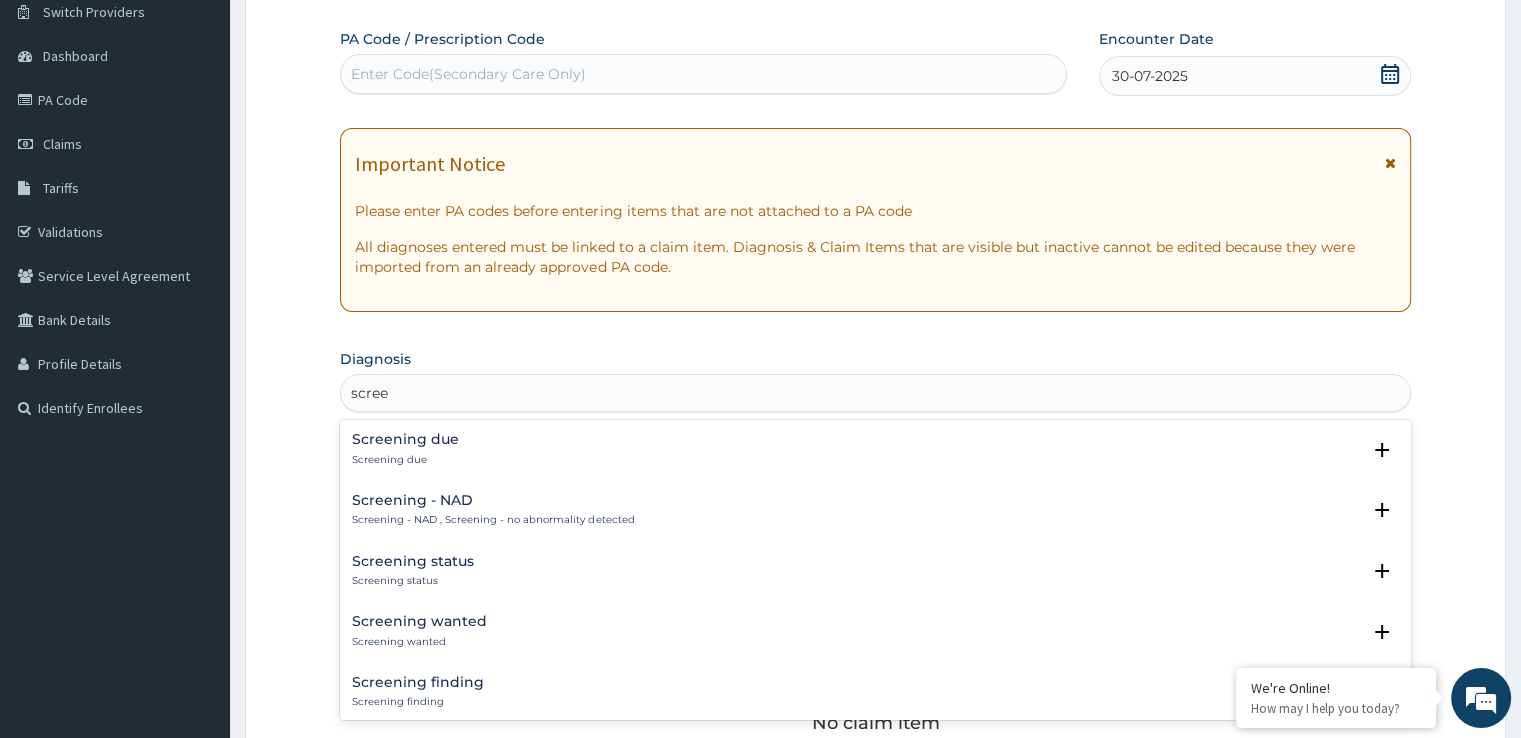 click on "Screening due Screening due" at bounding box center (875, 449) 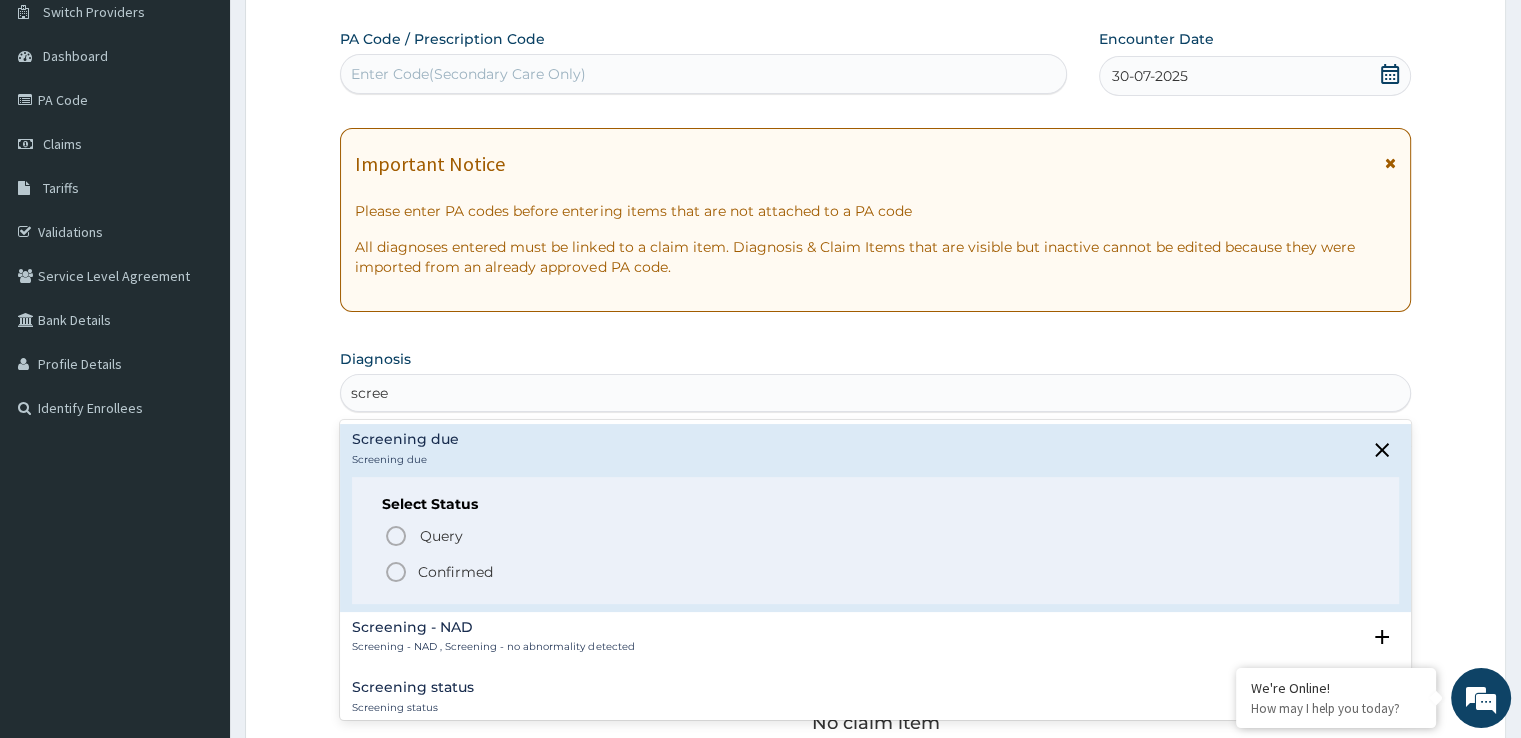 click on "Confirmed" at bounding box center (876, 572) 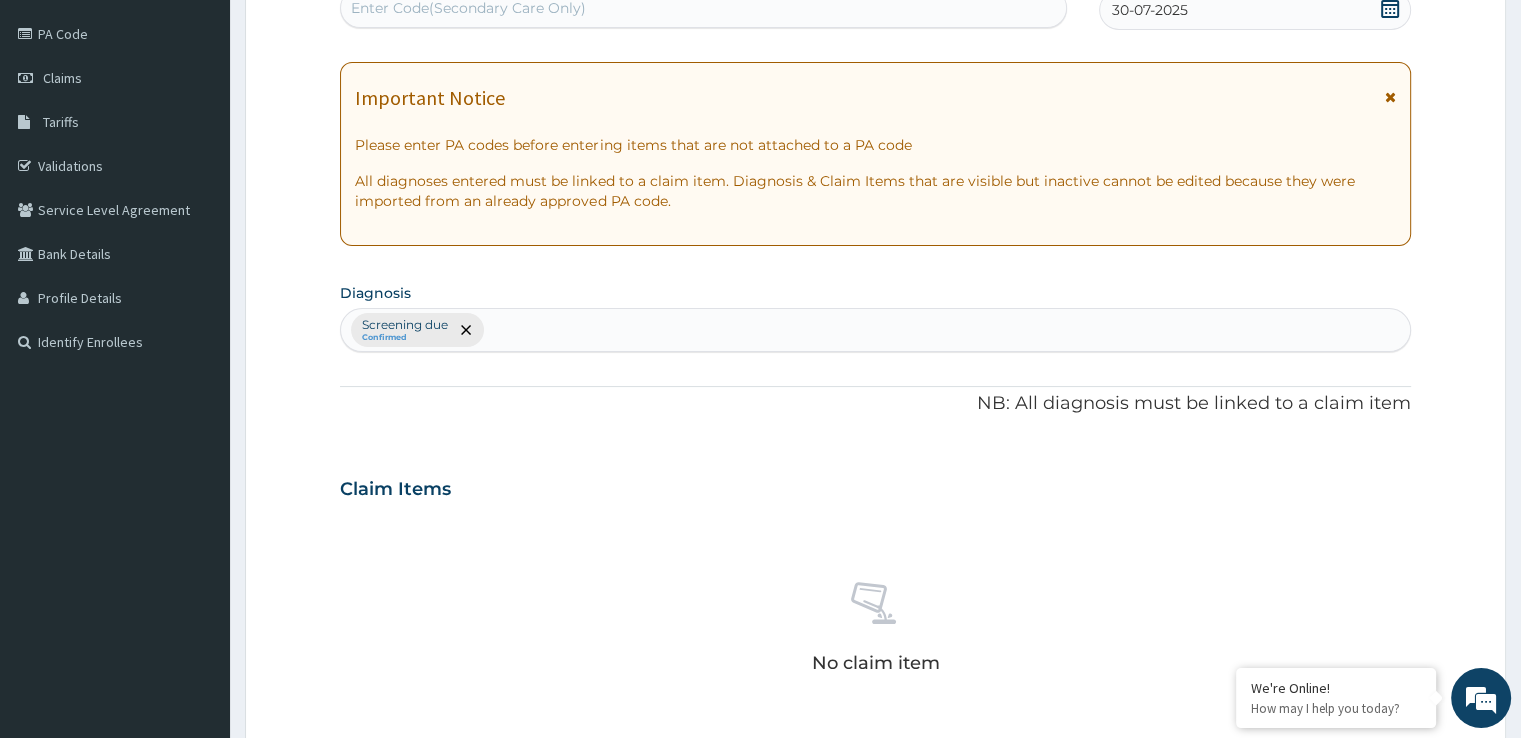 scroll, scrollTop: 202, scrollLeft: 0, axis: vertical 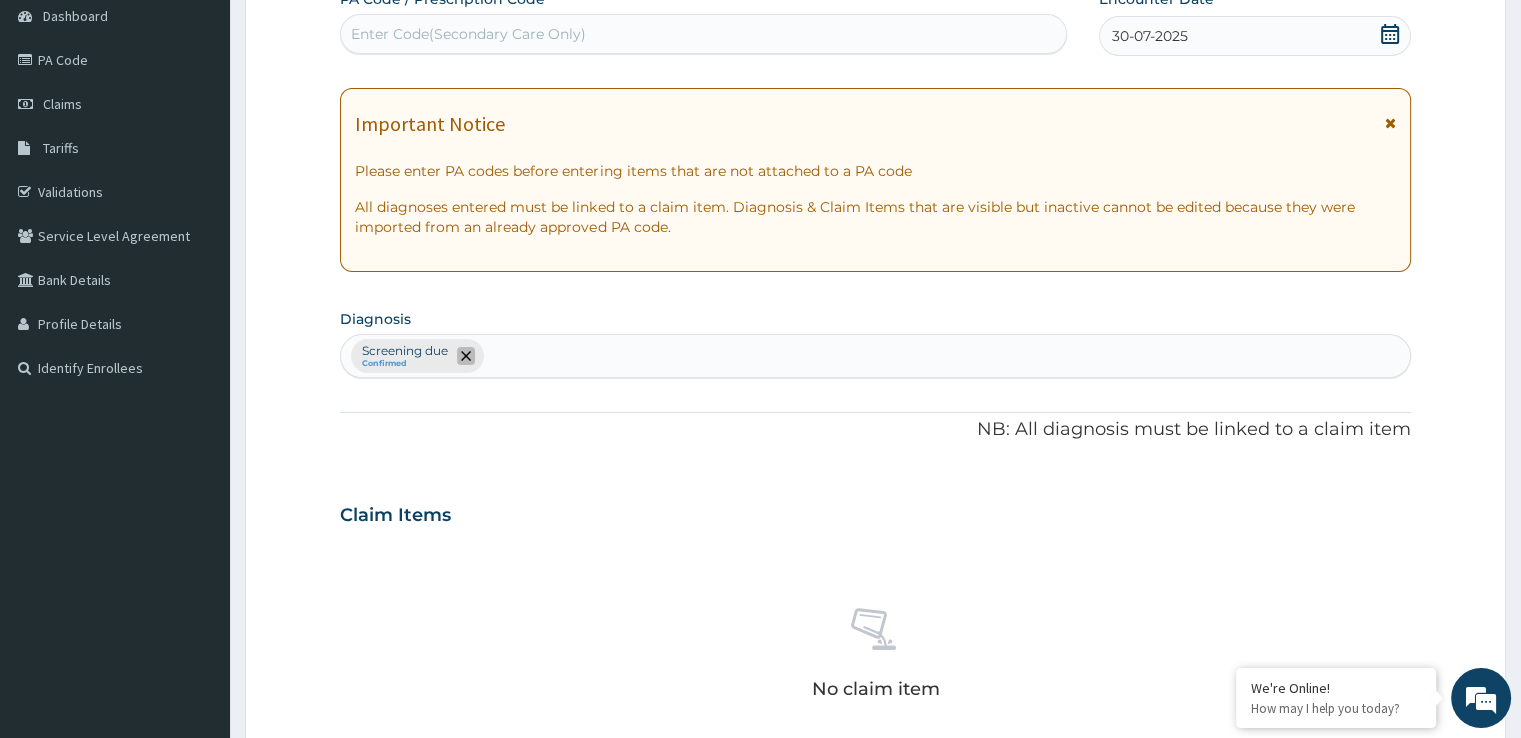 click 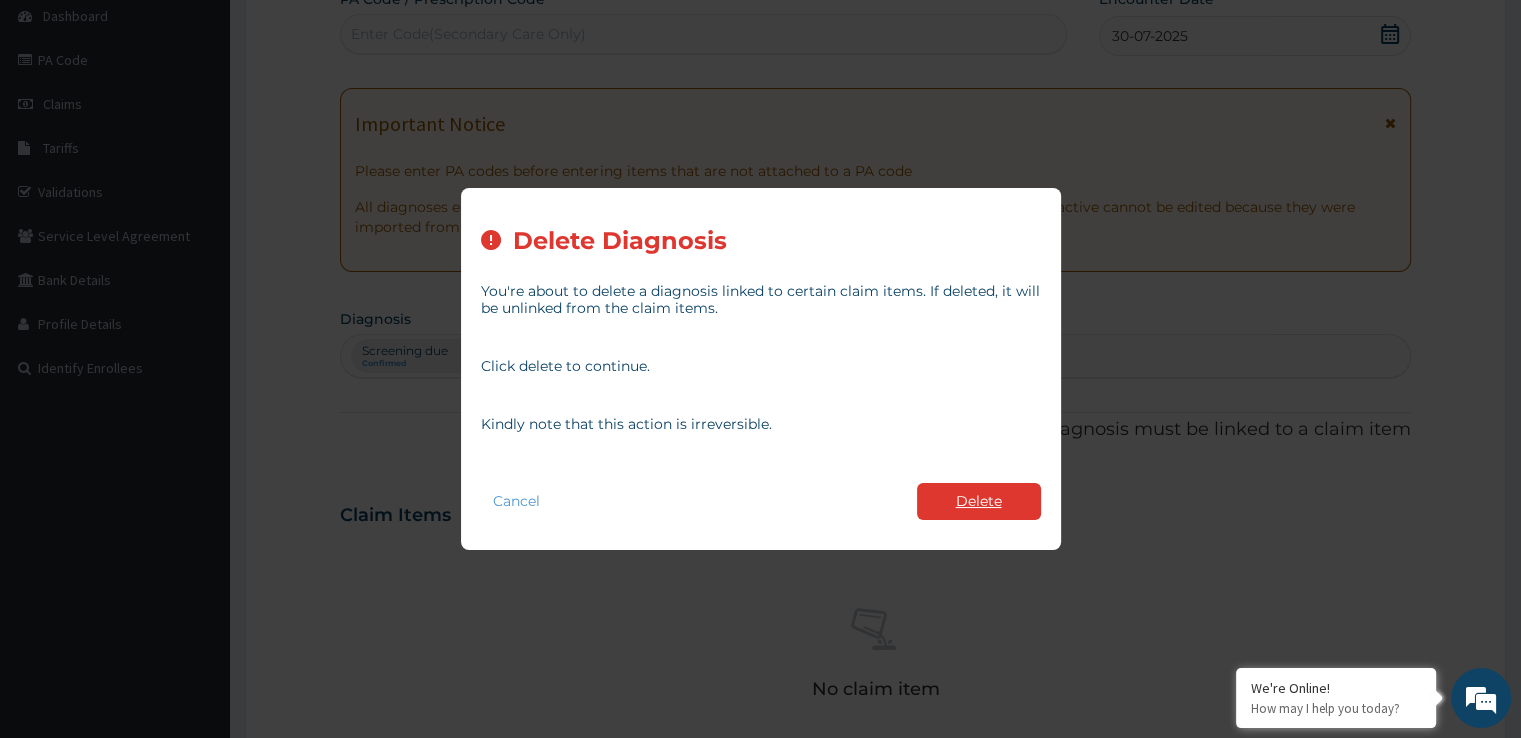 click on "Delete" at bounding box center (979, 501) 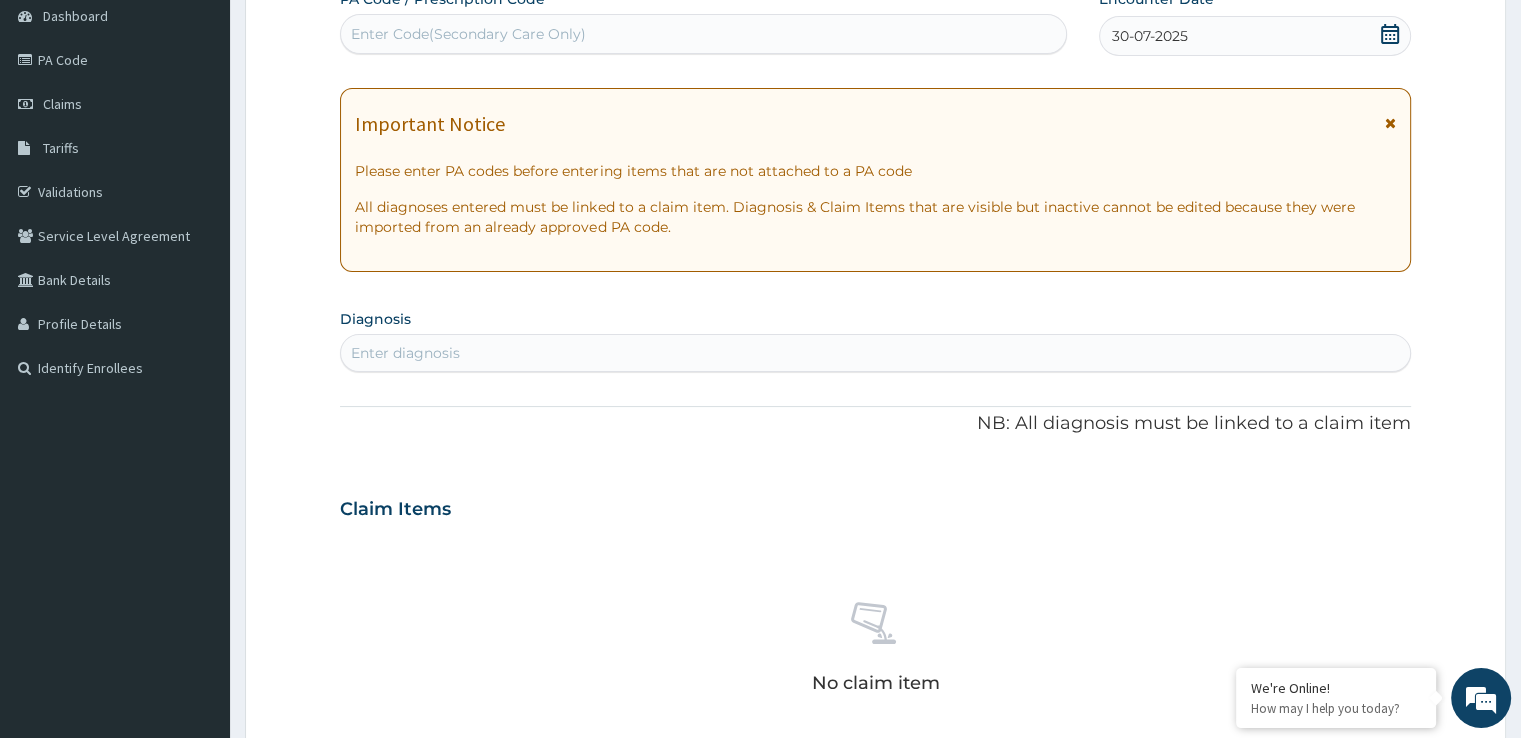 click on "Enter diagnosis" at bounding box center (875, 353) 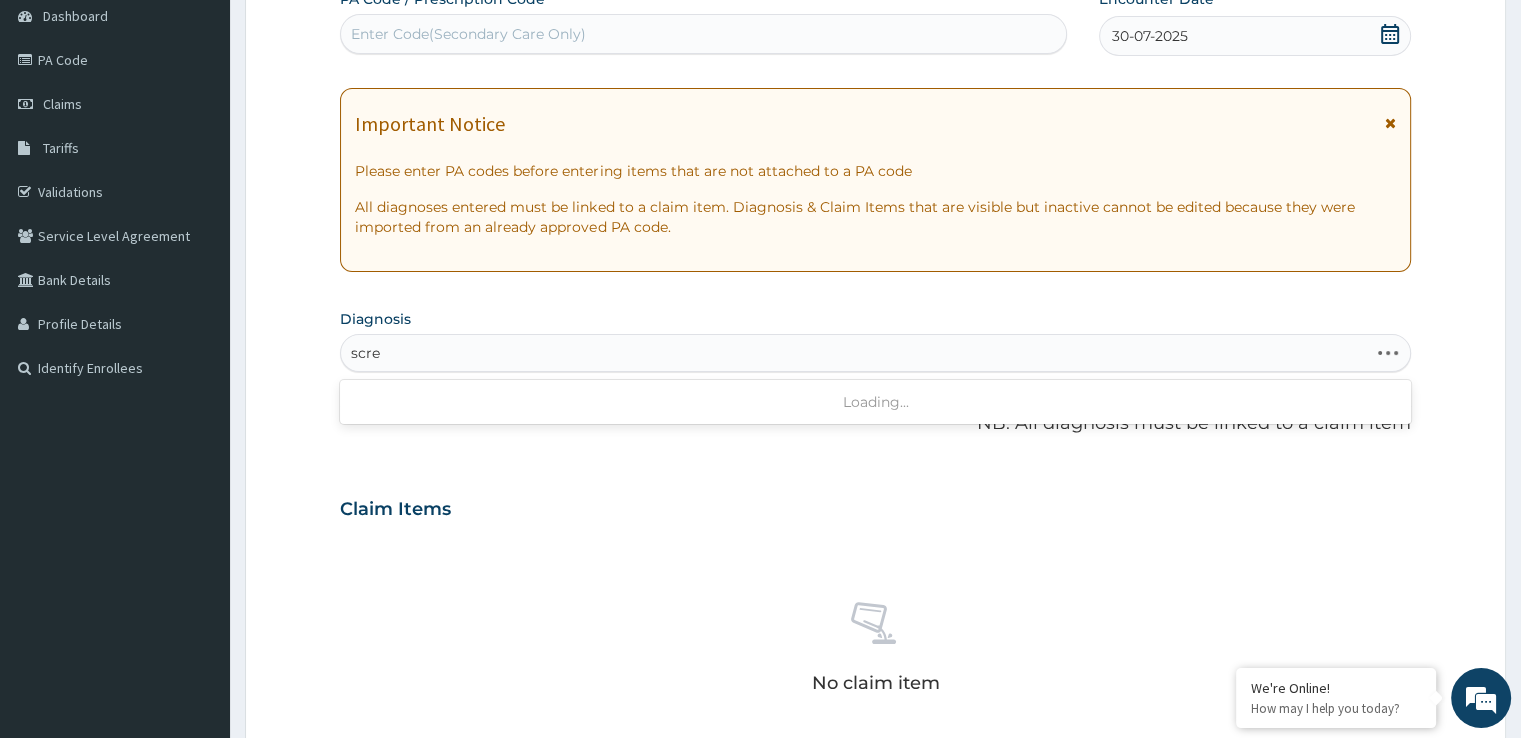 type on "scree" 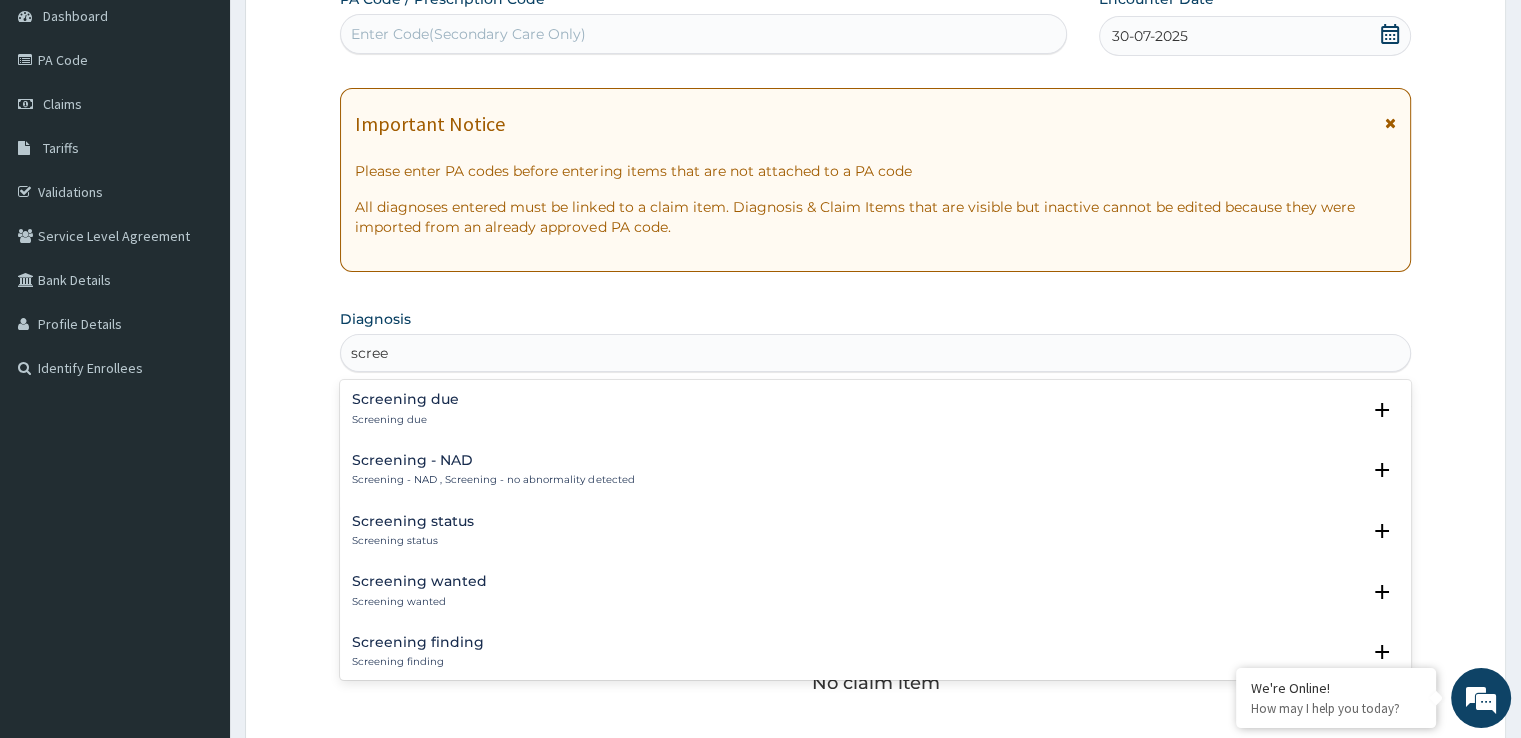 click on "Screening due" at bounding box center [405, 399] 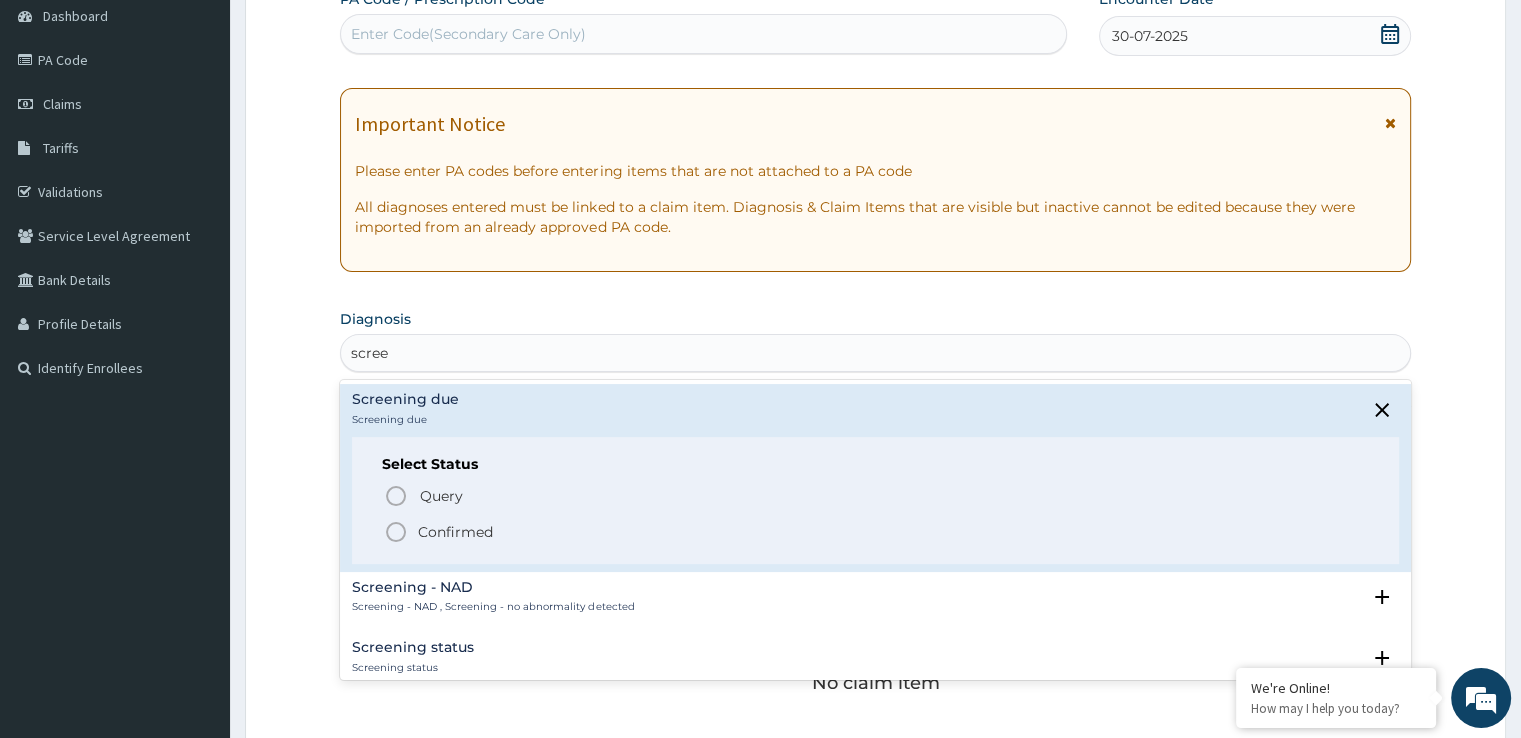 click on "Confirmed" at bounding box center [455, 532] 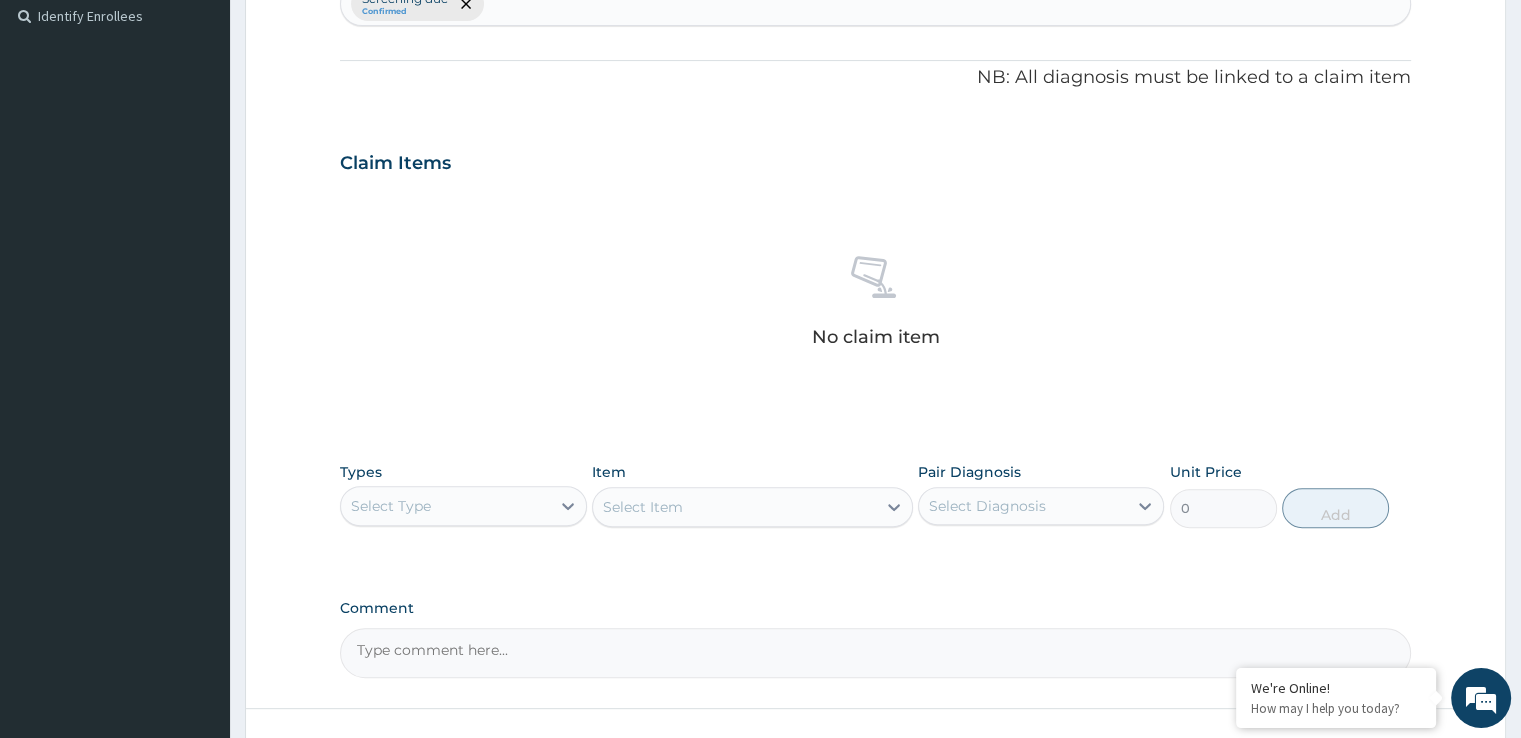 scroll, scrollTop: 702, scrollLeft: 0, axis: vertical 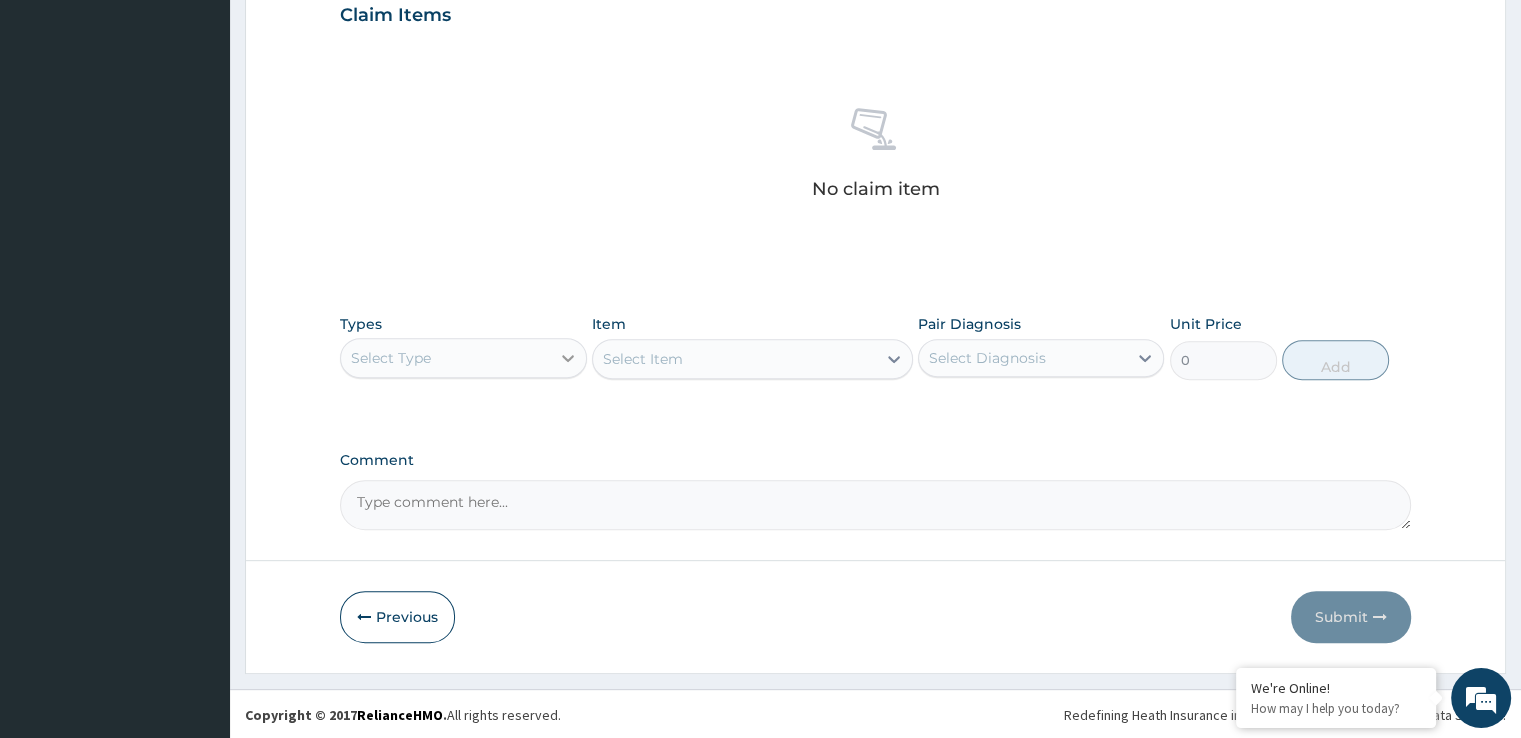 click 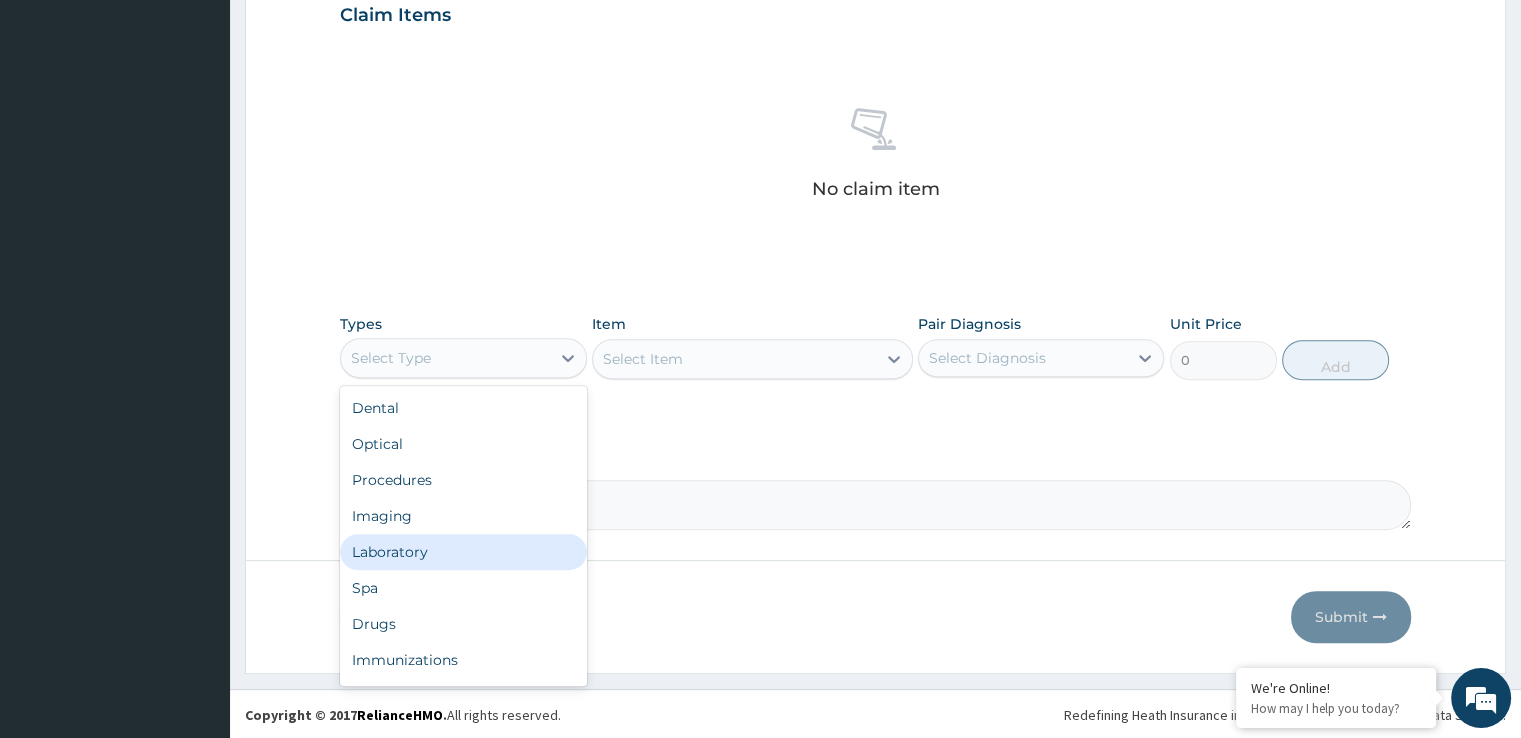 drag, startPoint x: 497, startPoint y: 549, endPoint x: 689, endPoint y: 413, distance: 235.28706 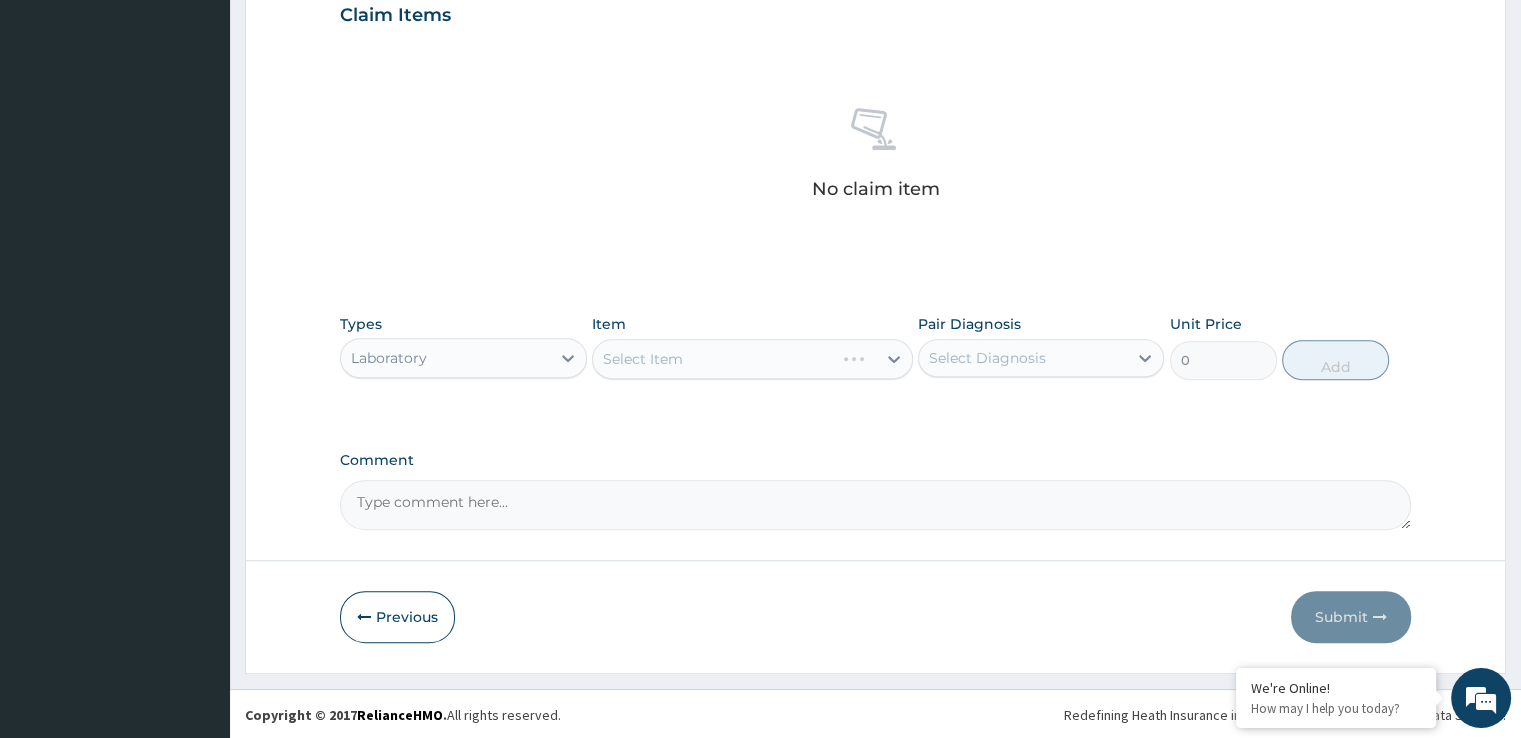 click on "Select Item" at bounding box center (752, 359) 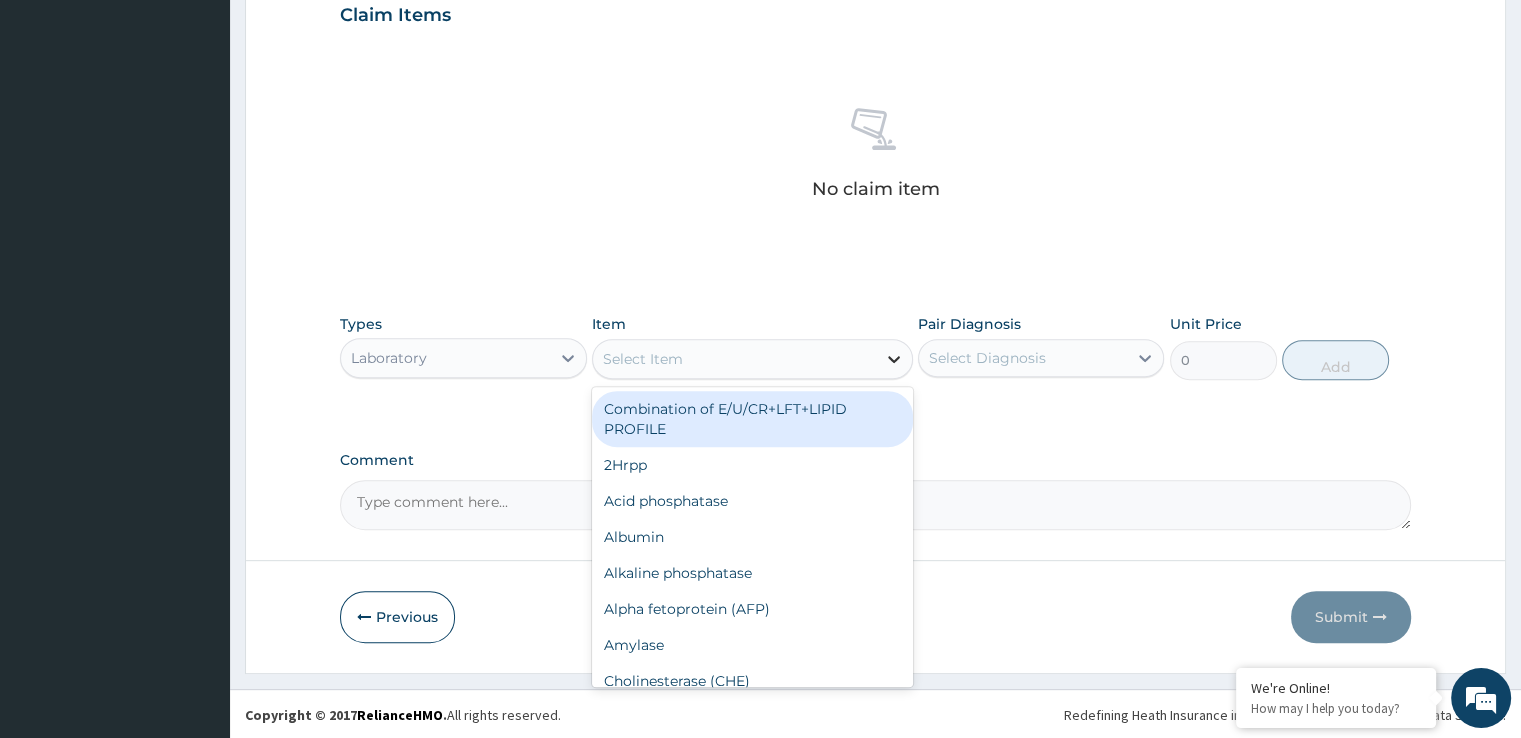 click 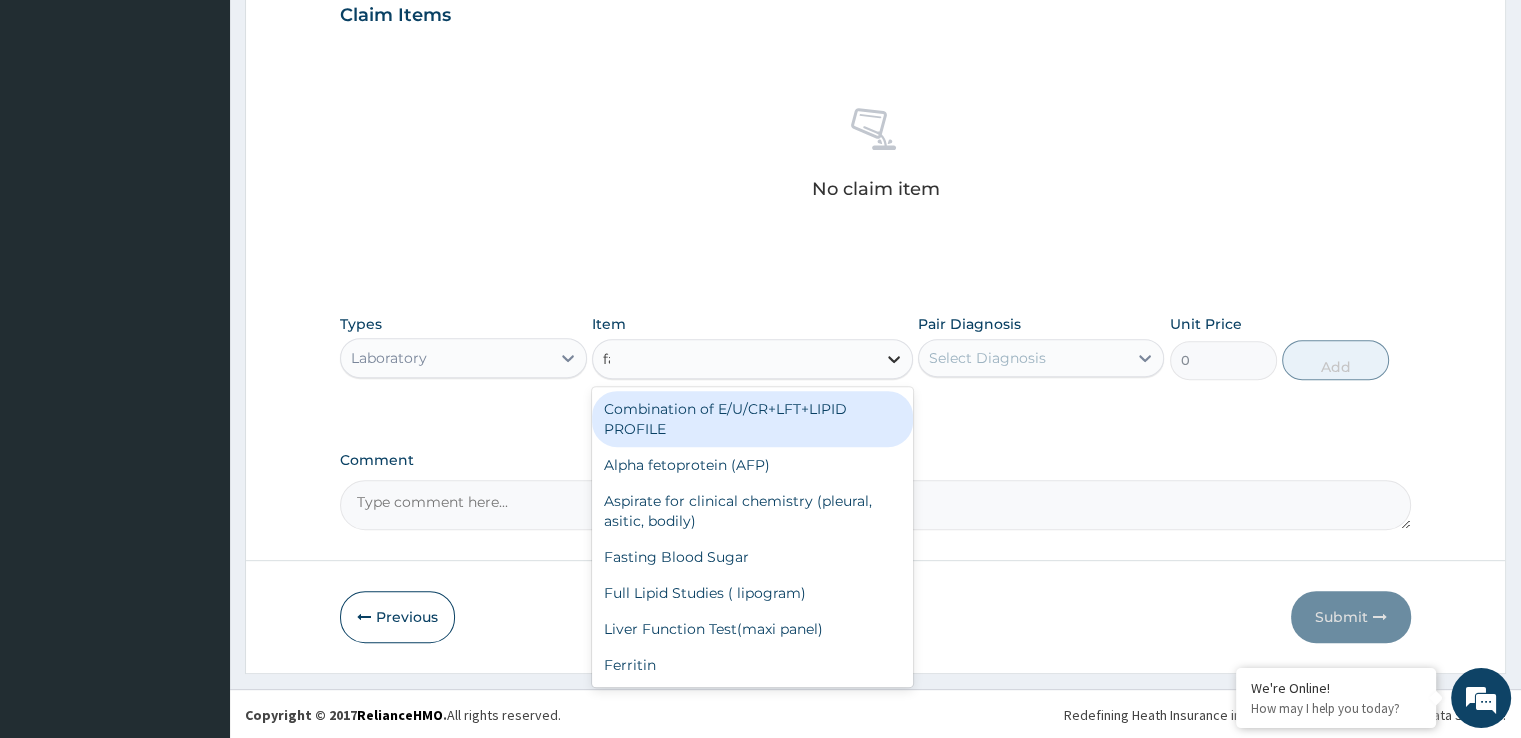 type on "fas" 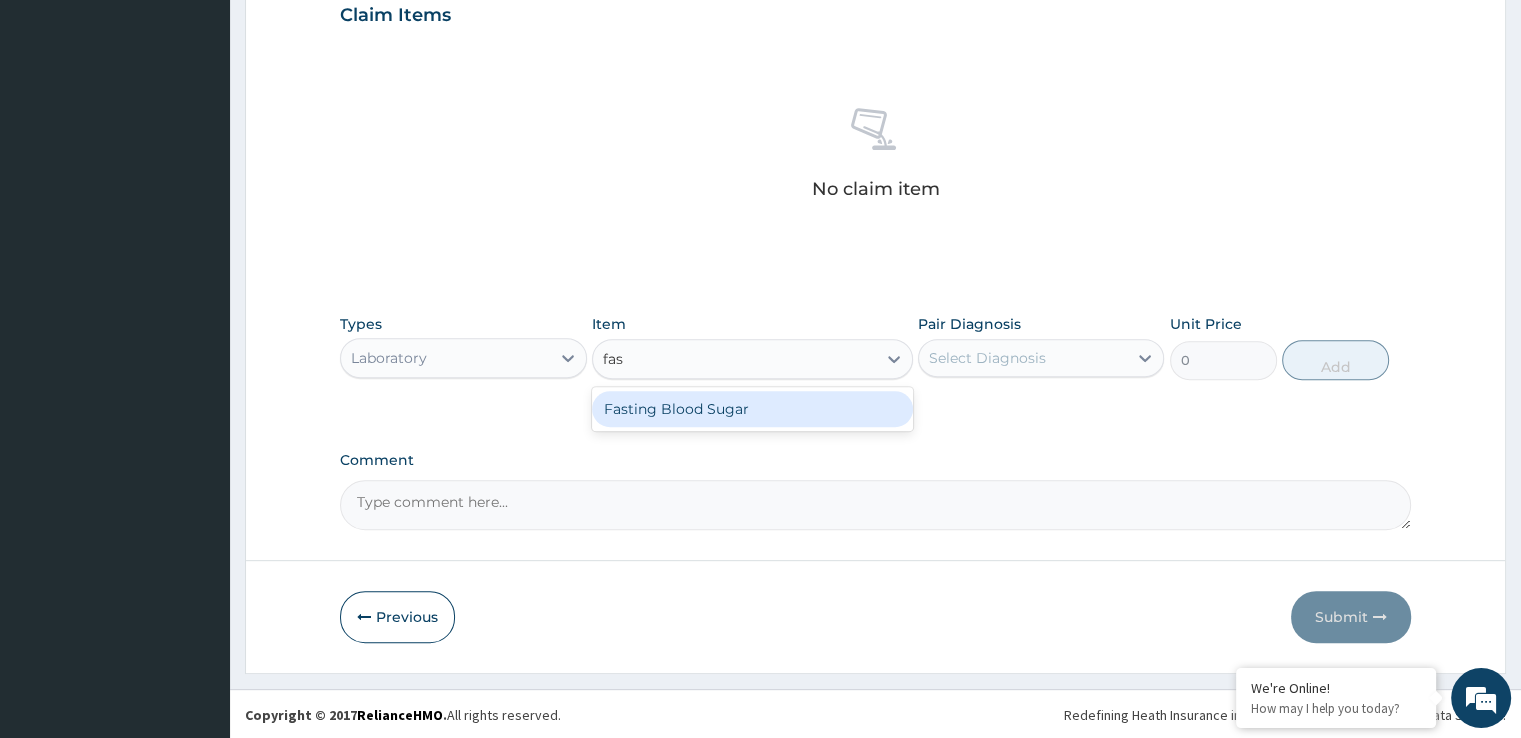 drag, startPoint x: 821, startPoint y: 401, endPoint x: 917, endPoint y: 401, distance: 96 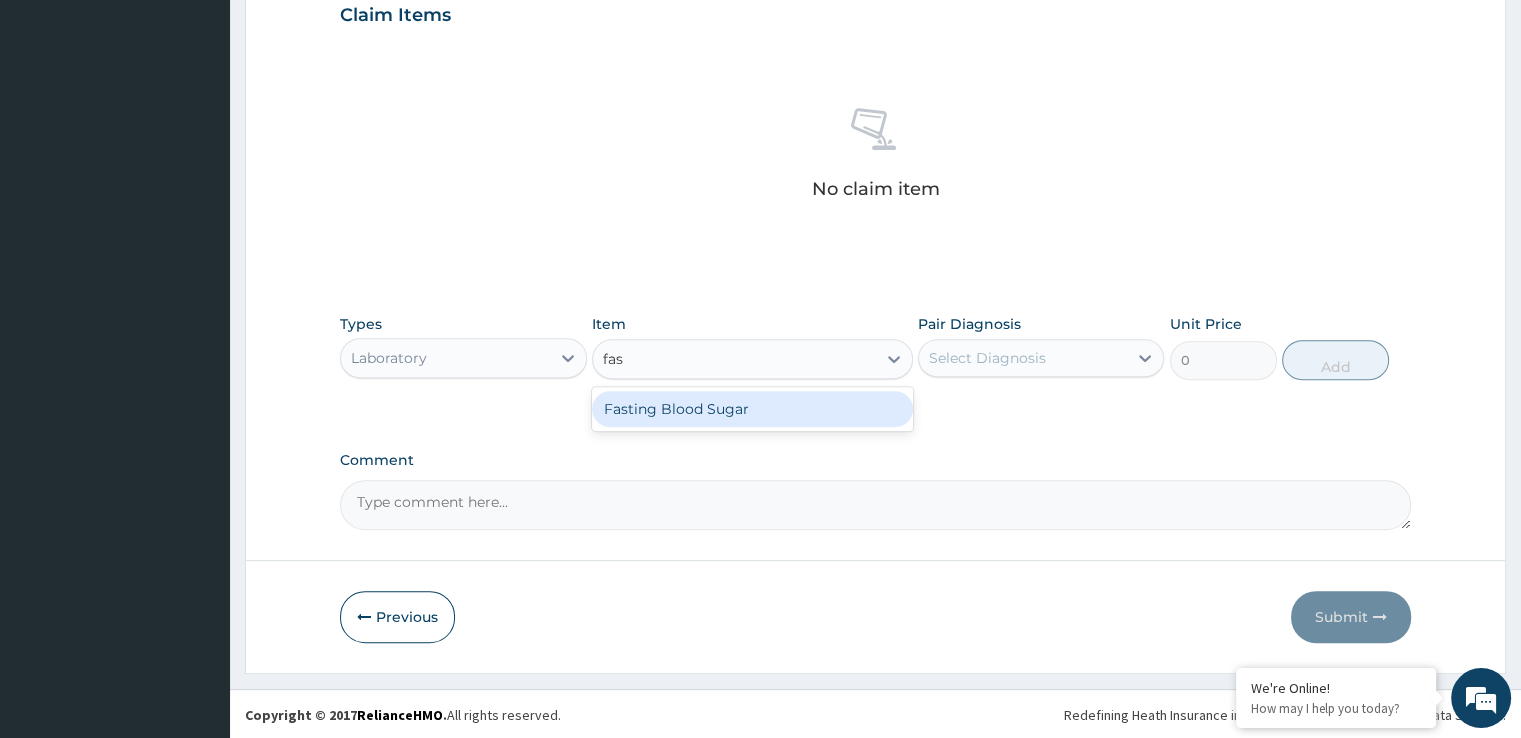click on "Fasting Blood Sugar" at bounding box center [752, 409] 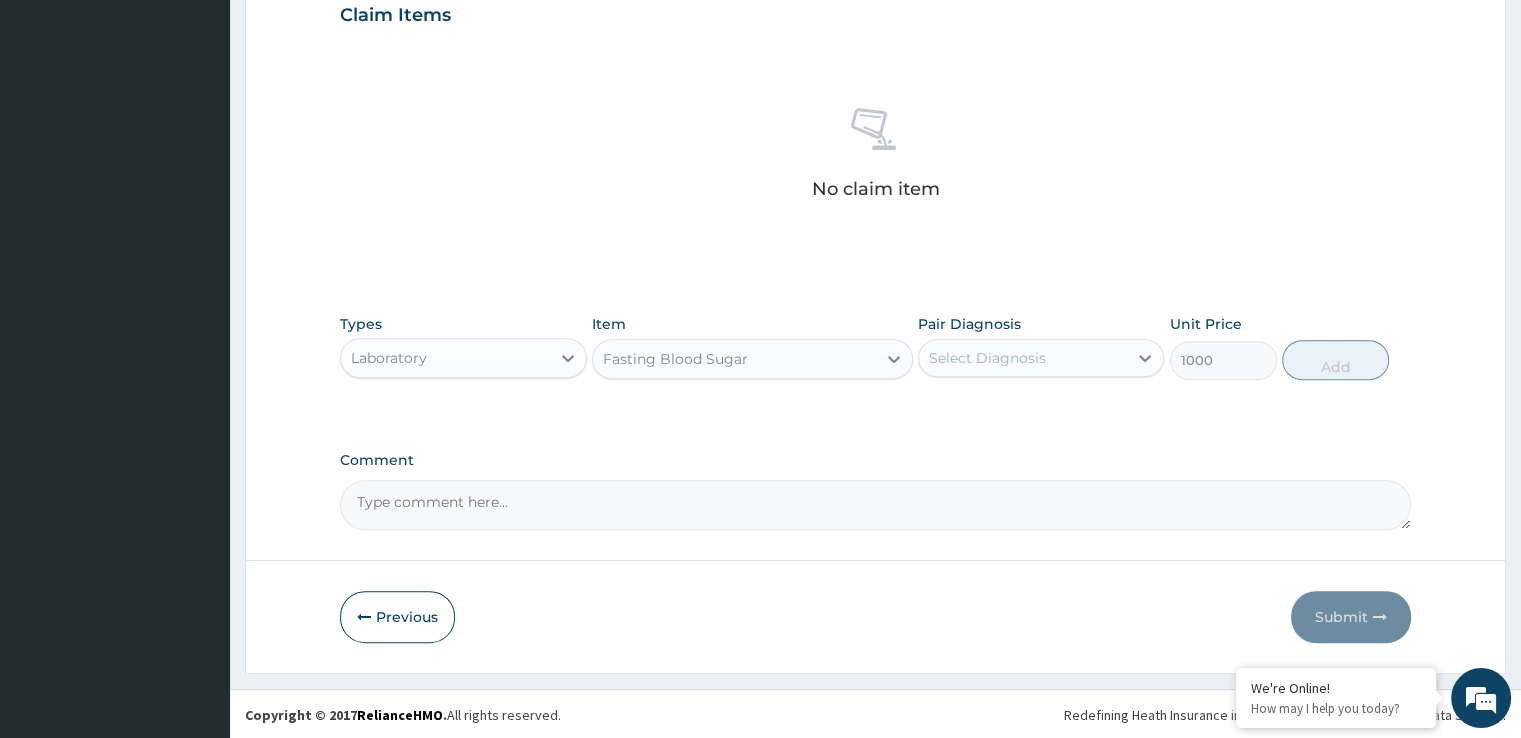 click on "Select Diagnosis" at bounding box center [1023, 358] 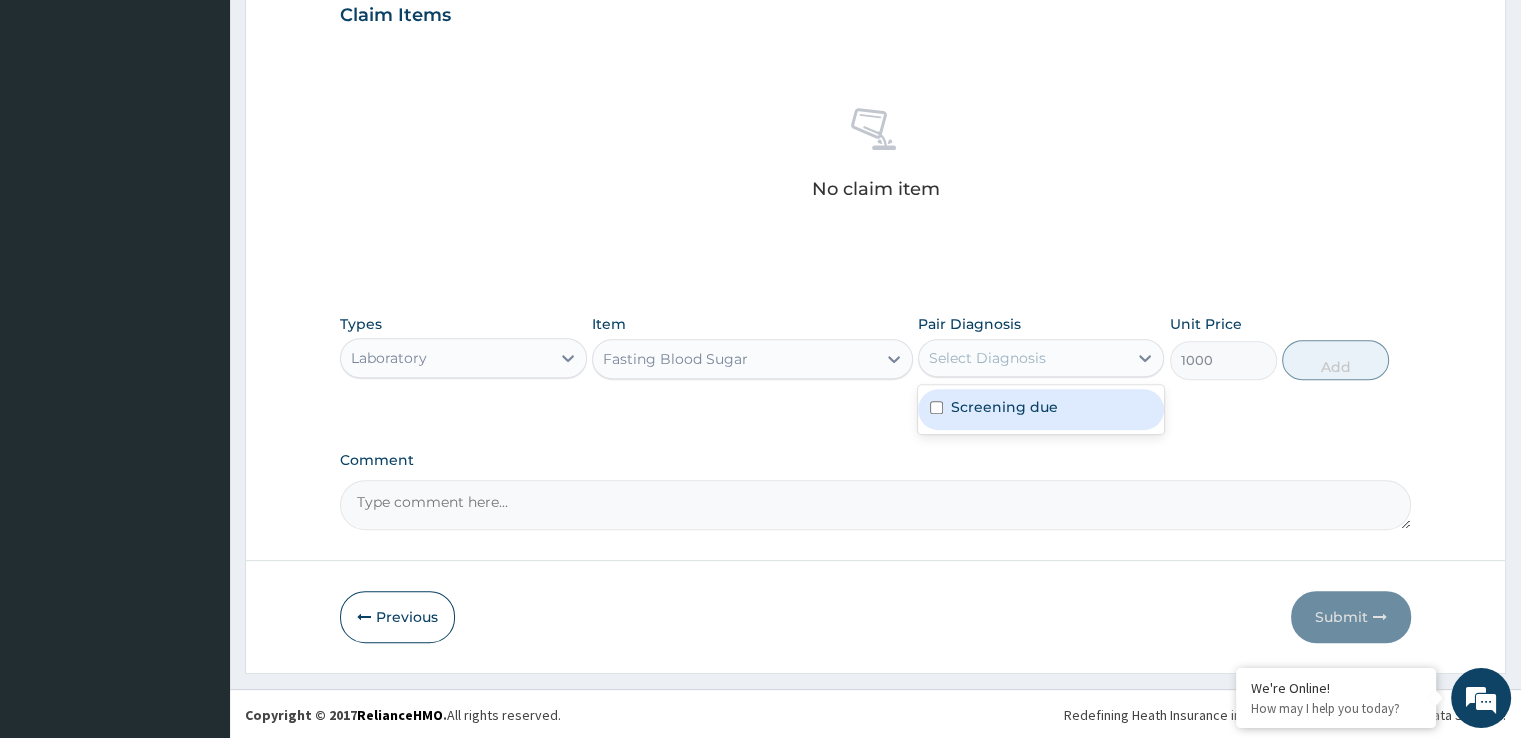 drag, startPoint x: 1022, startPoint y: 412, endPoint x: 1108, endPoint y: 359, distance: 101.0198 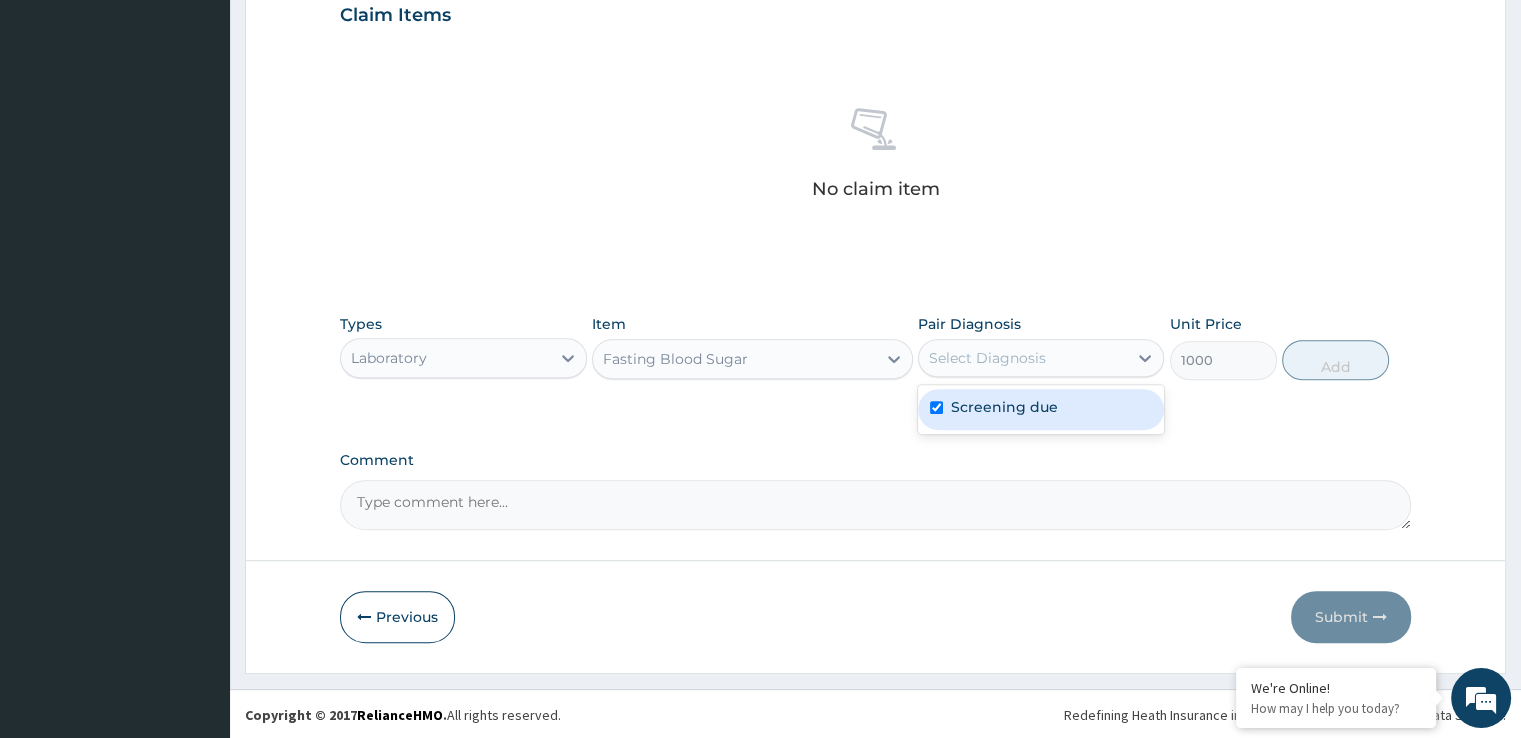 checkbox on "true" 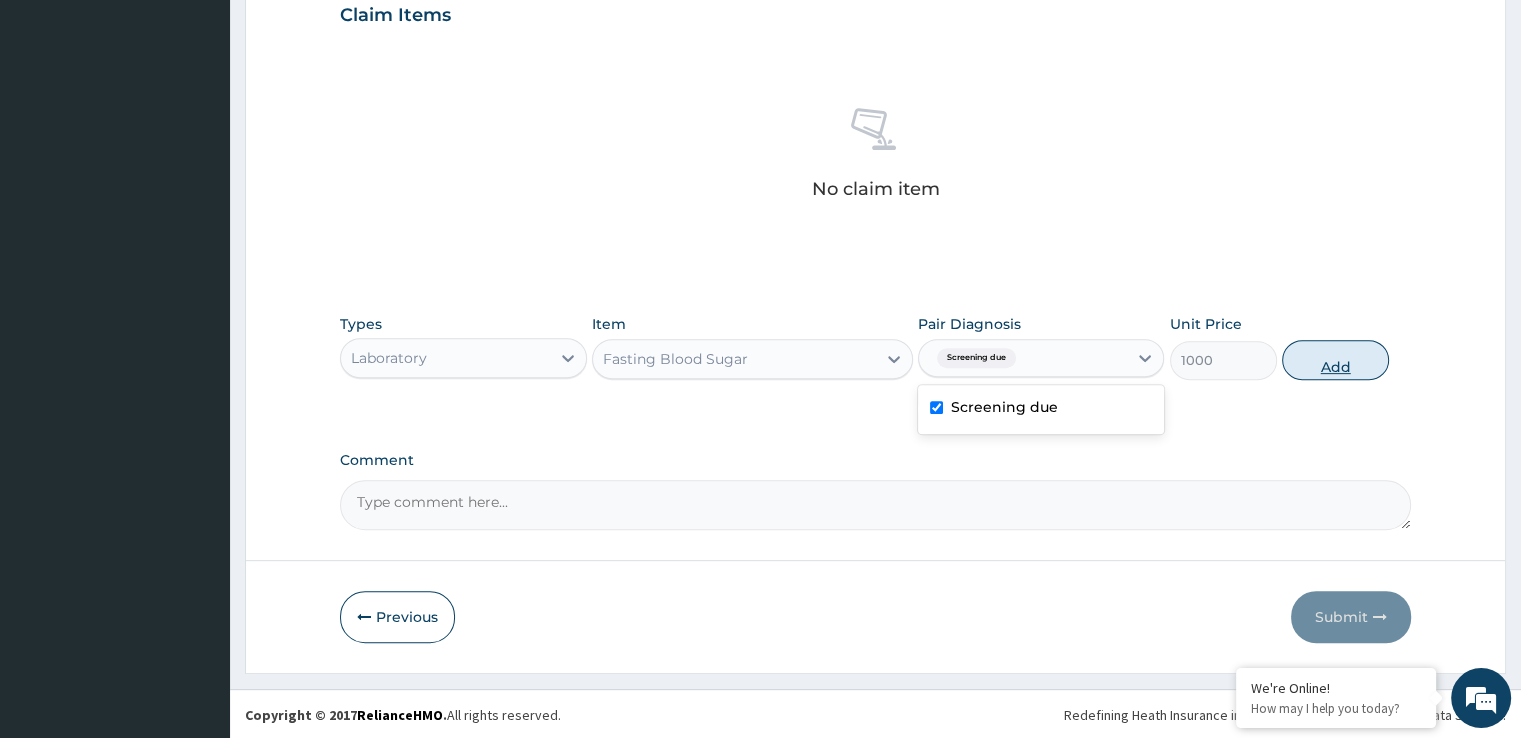 click on "Add" at bounding box center (1335, 360) 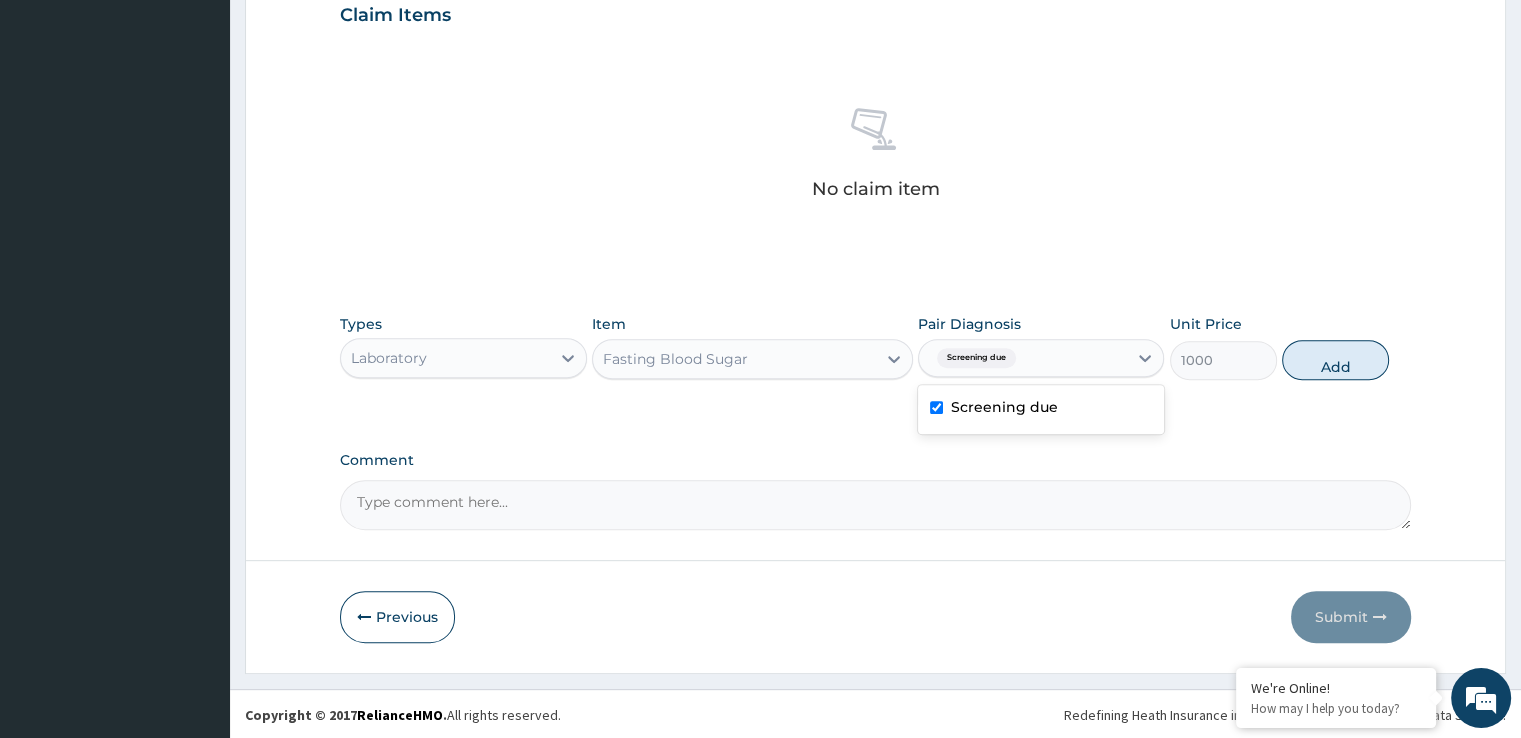 type on "0" 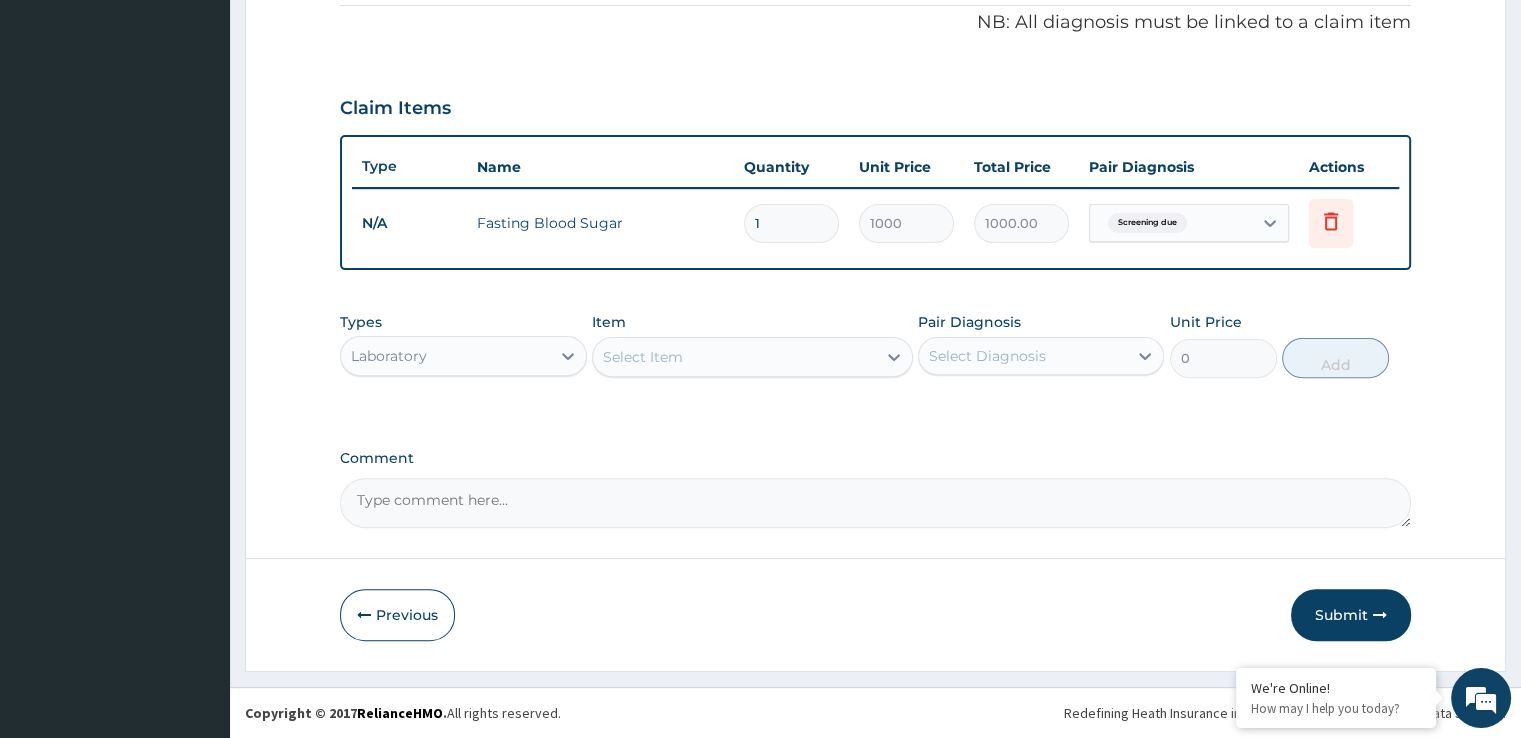 scroll, scrollTop: 606, scrollLeft: 0, axis: vertical 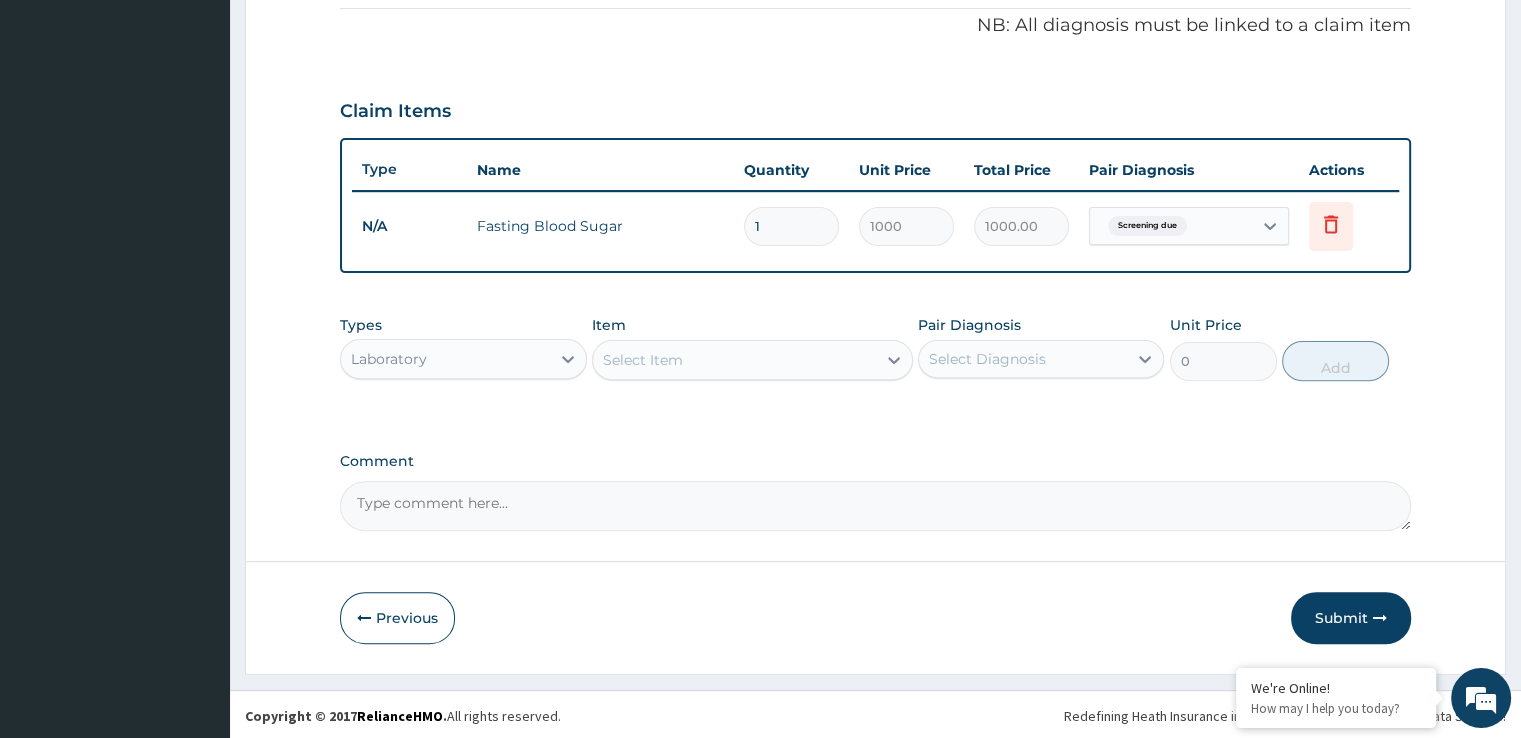 drag, startPoint x: 871, startPoint y: 349, endPoint x: 854, endPoint y: 365, distance: 23.345236 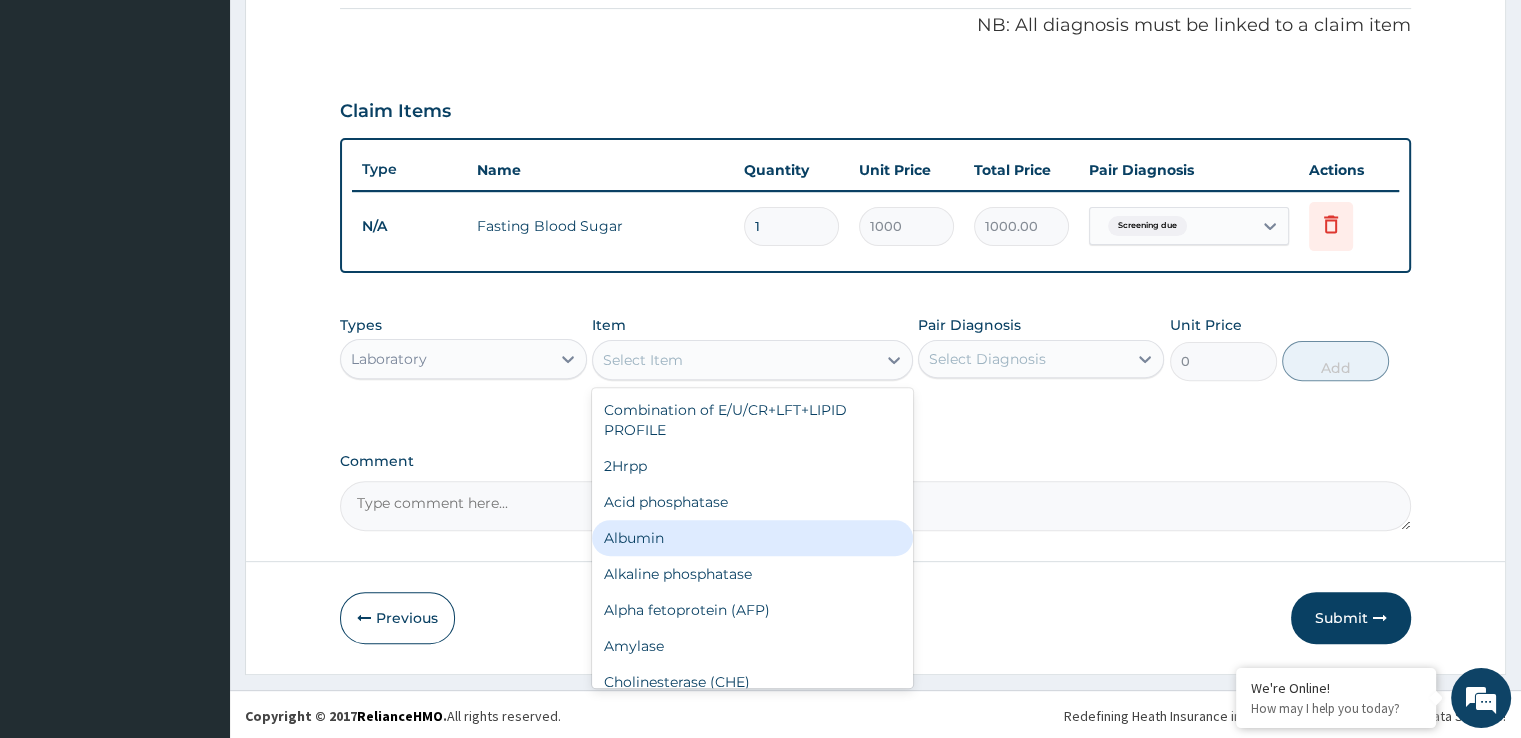 type on "s" 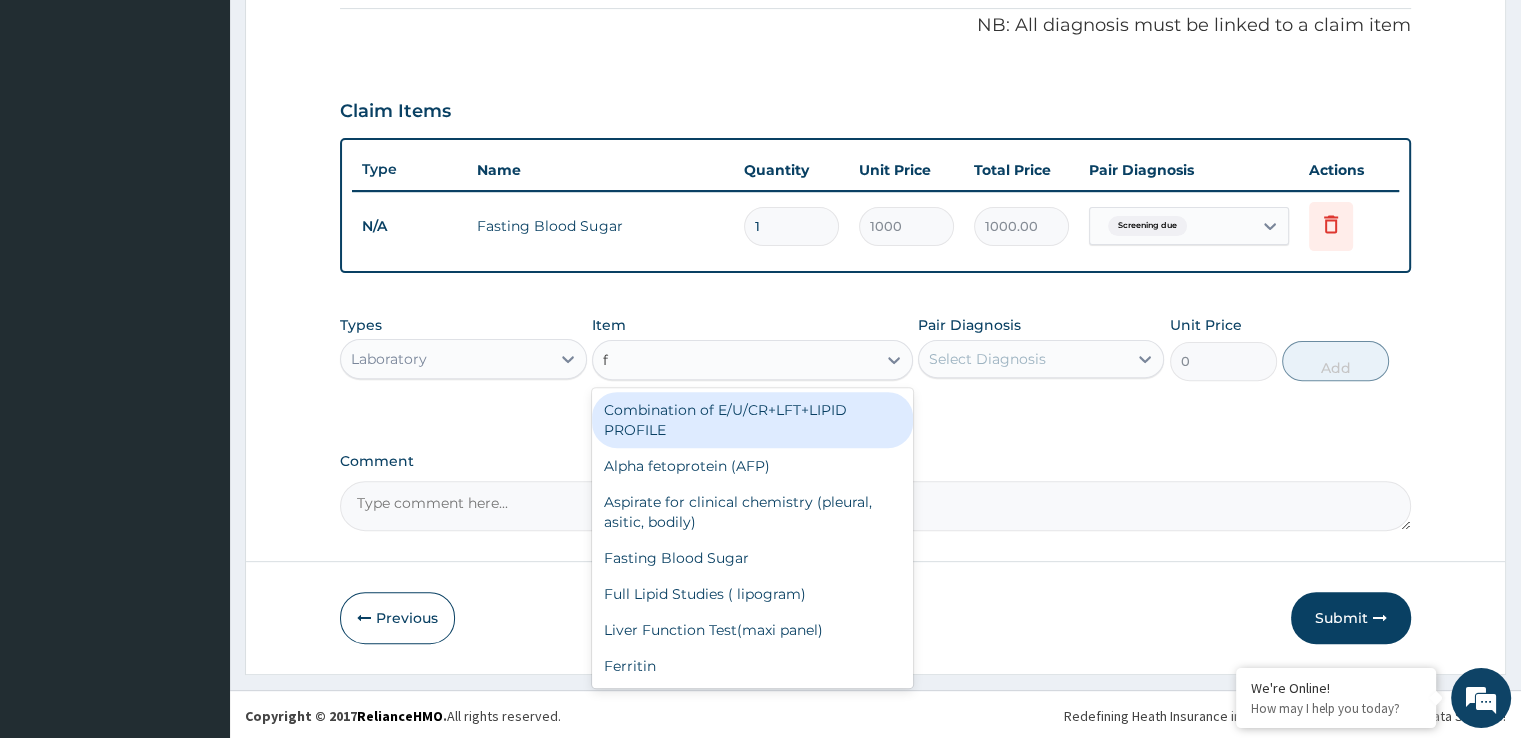type on "fu" 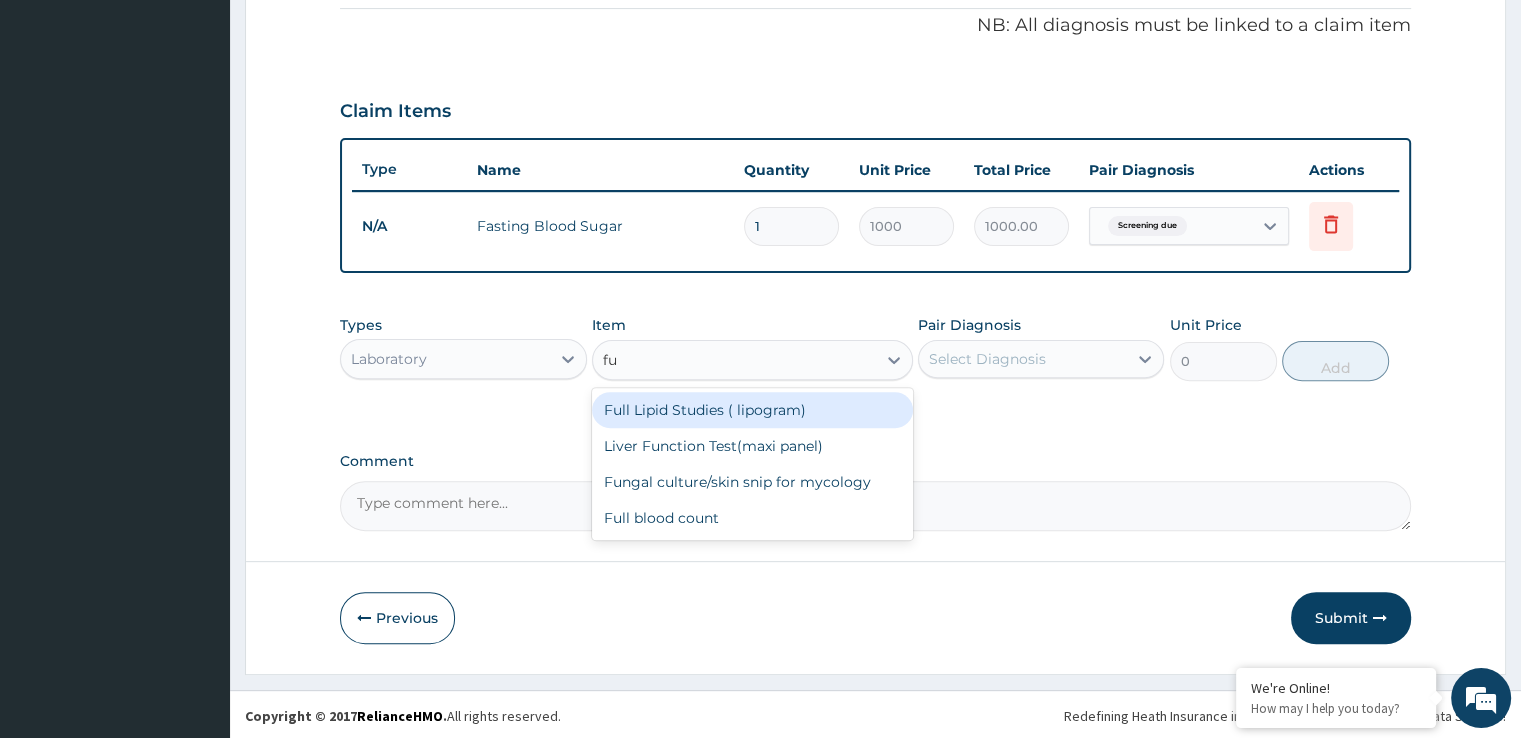 click on "Full blood count" at bounding box center [752, 518] 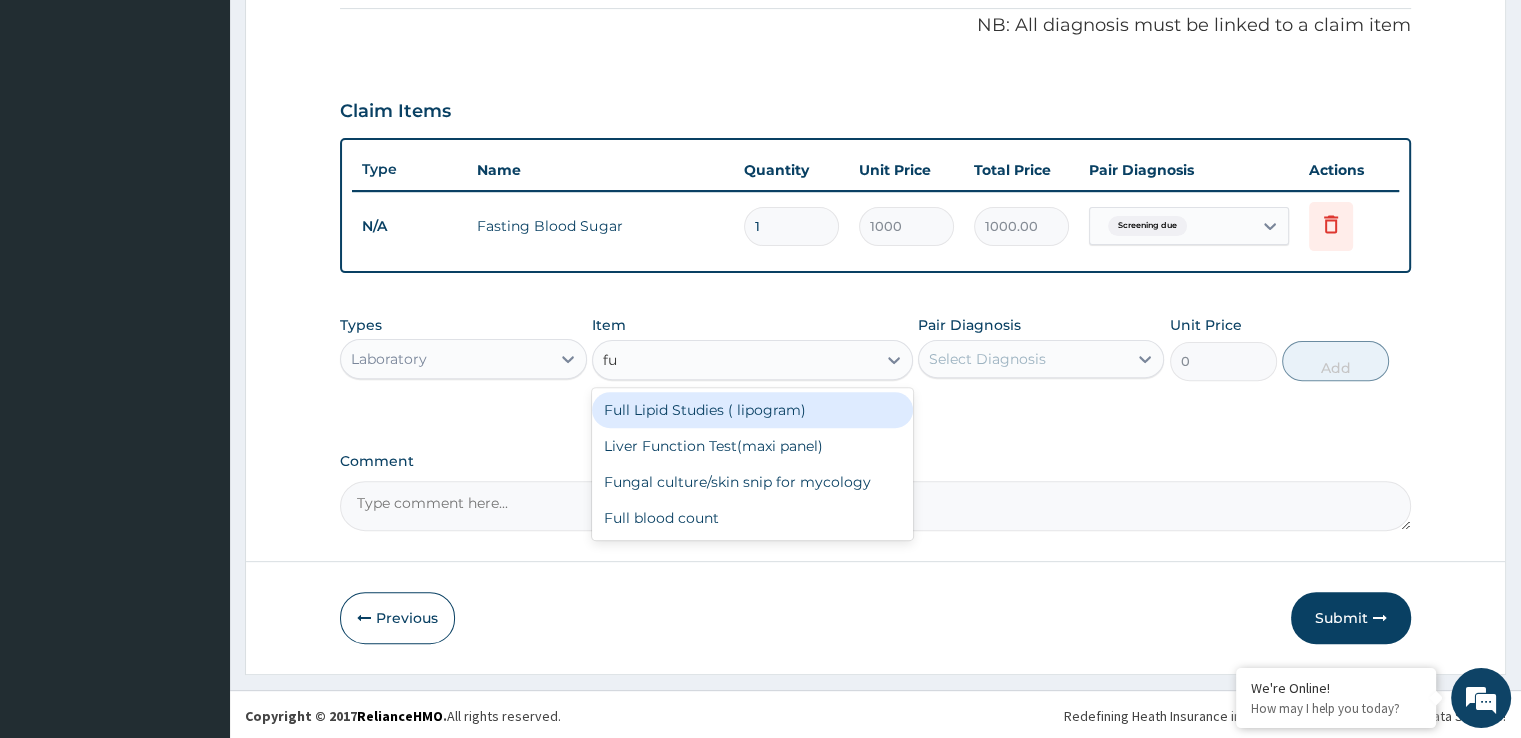type 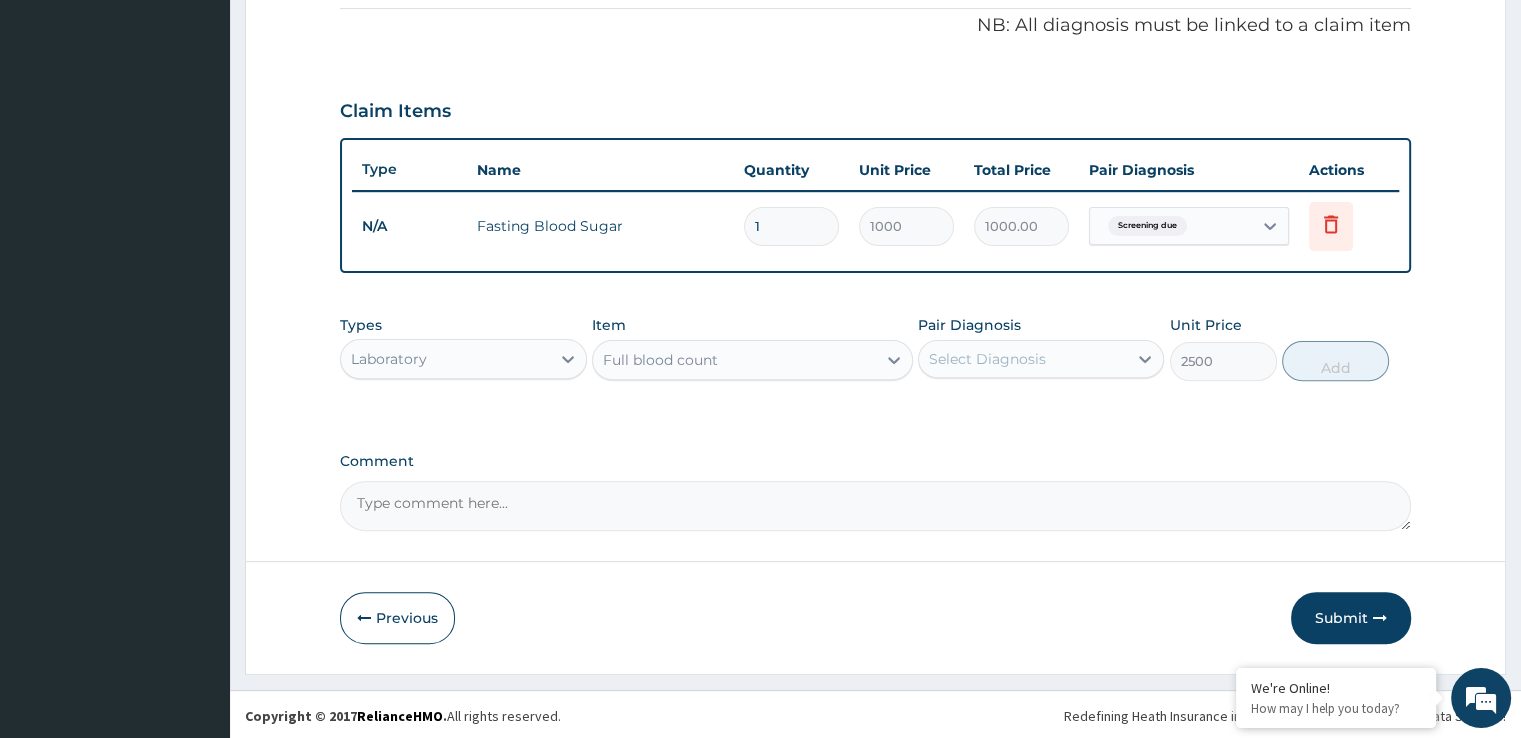 click on "Select Diagnosis" at bounding box center (987, 359) 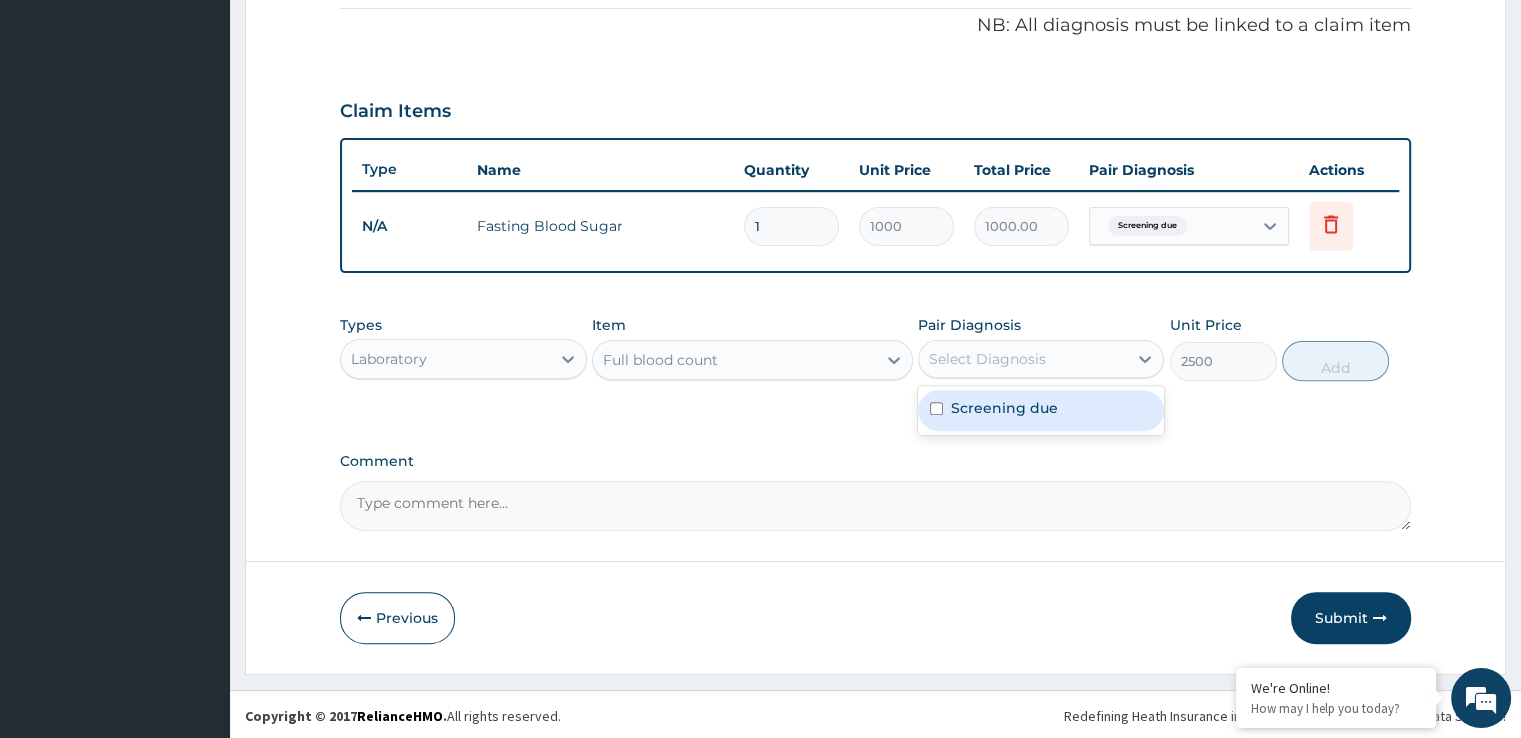 drag, startPoint x: 948, startPoint y: 404, endPoint x: 1096, endPoint y: 335, distance: 163.29422 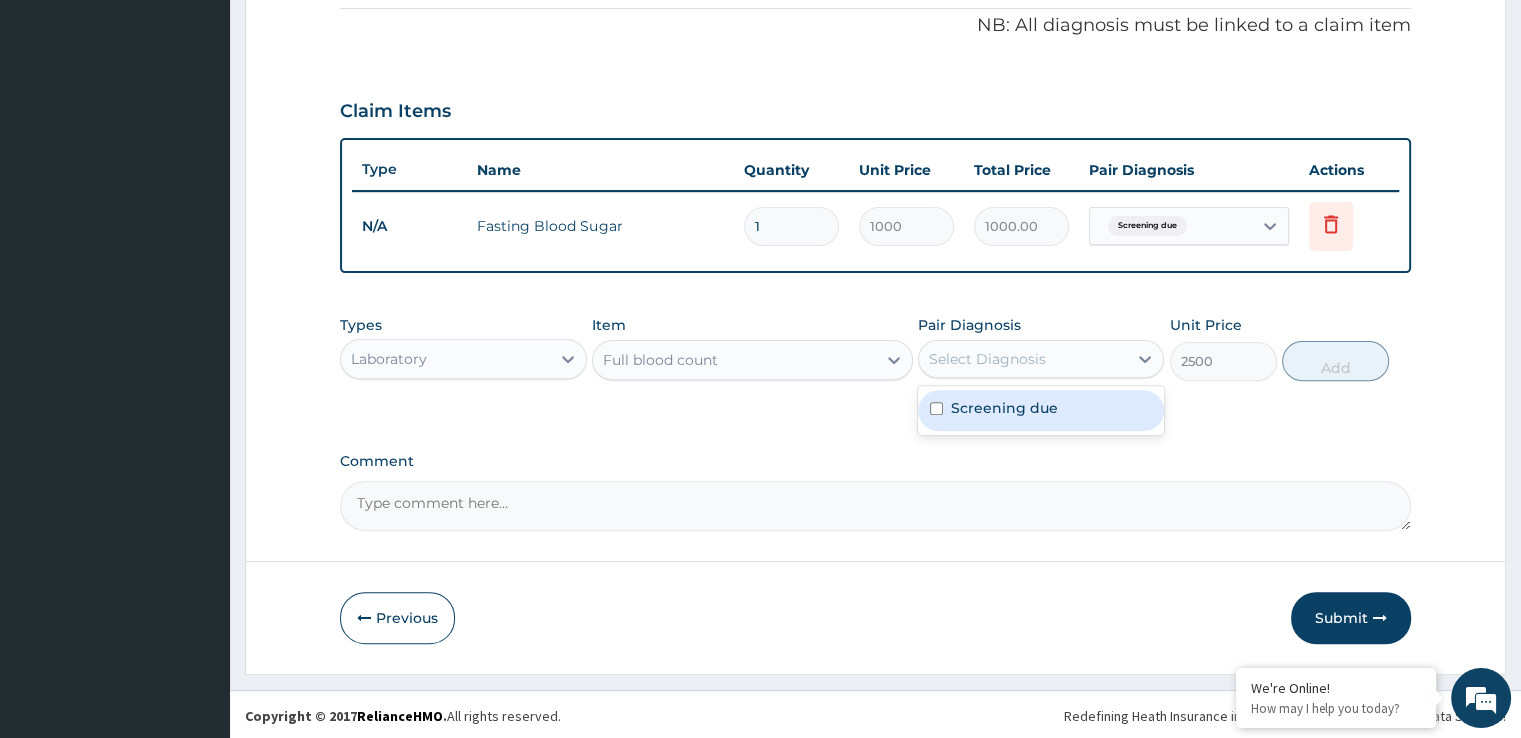 click on "Screening due" at bounding box center [1041, 410] 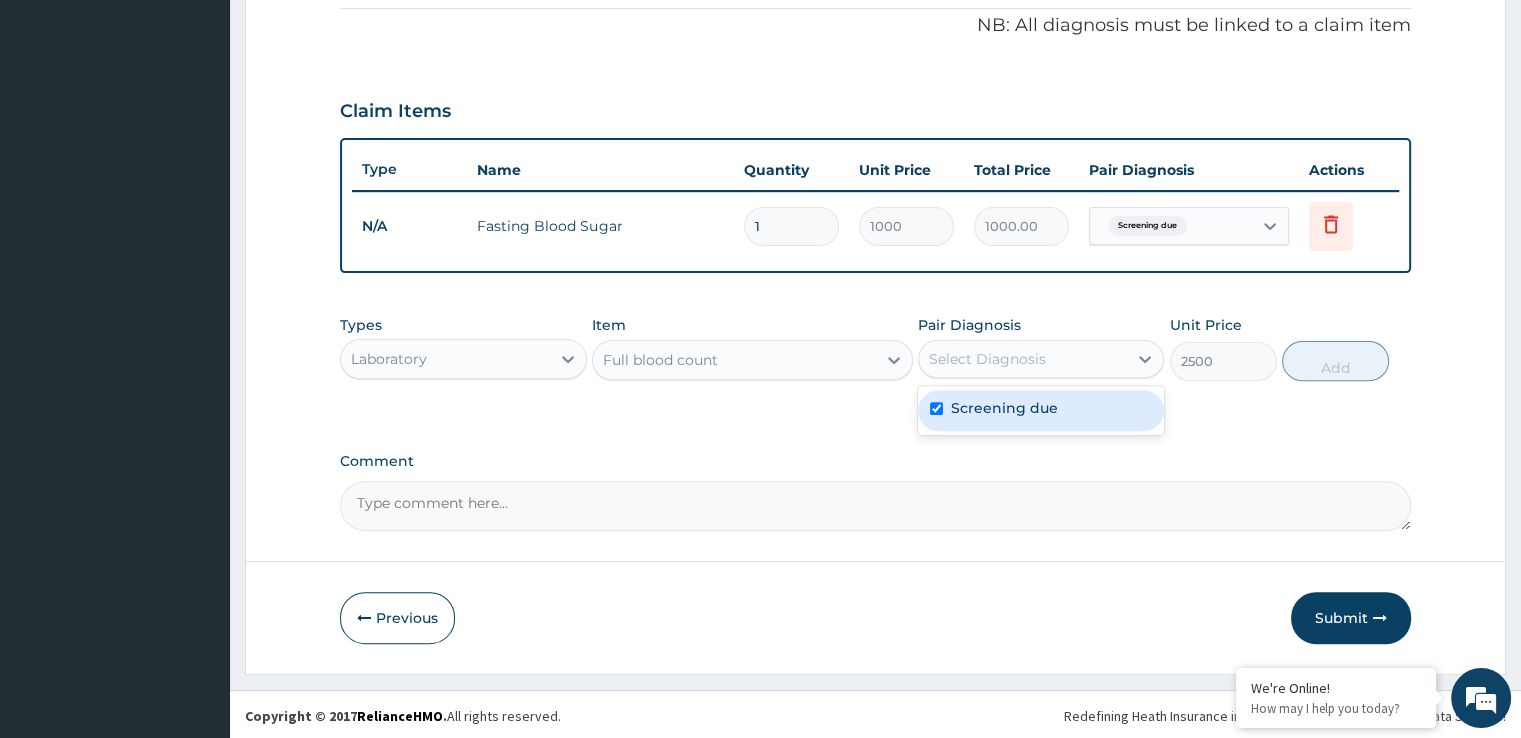 checkbox on "true" 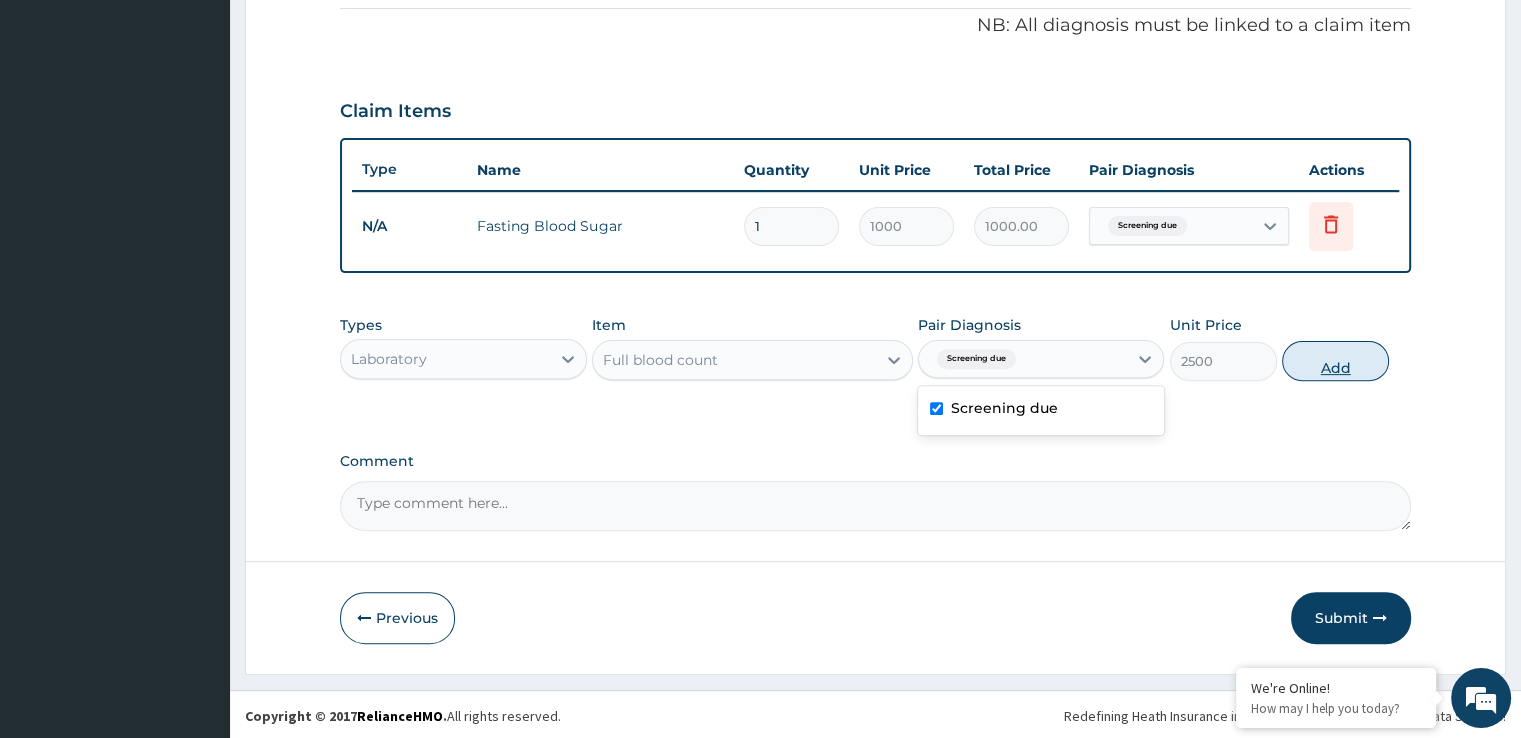 click on "Add" at bounding box center (1335, 361) 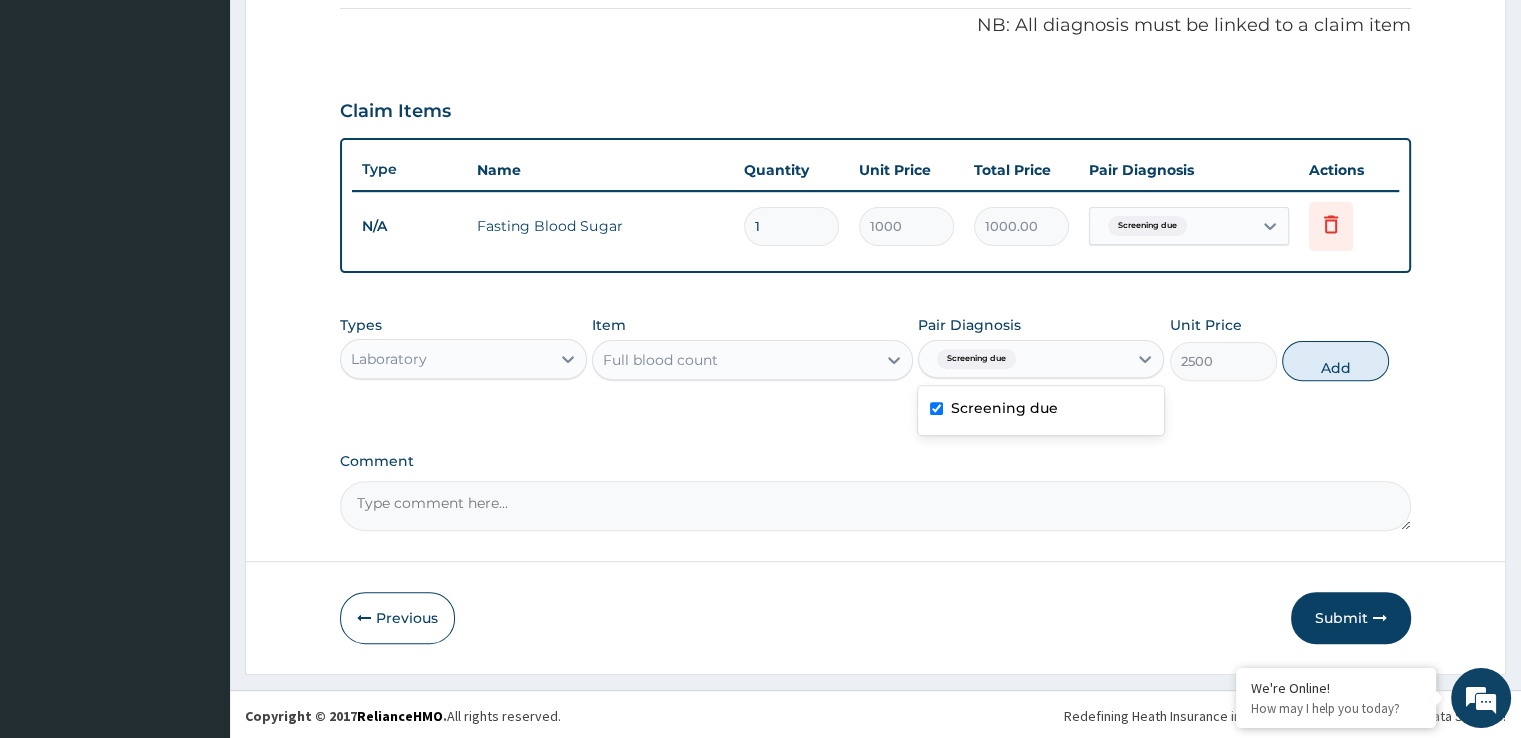 type on "0" 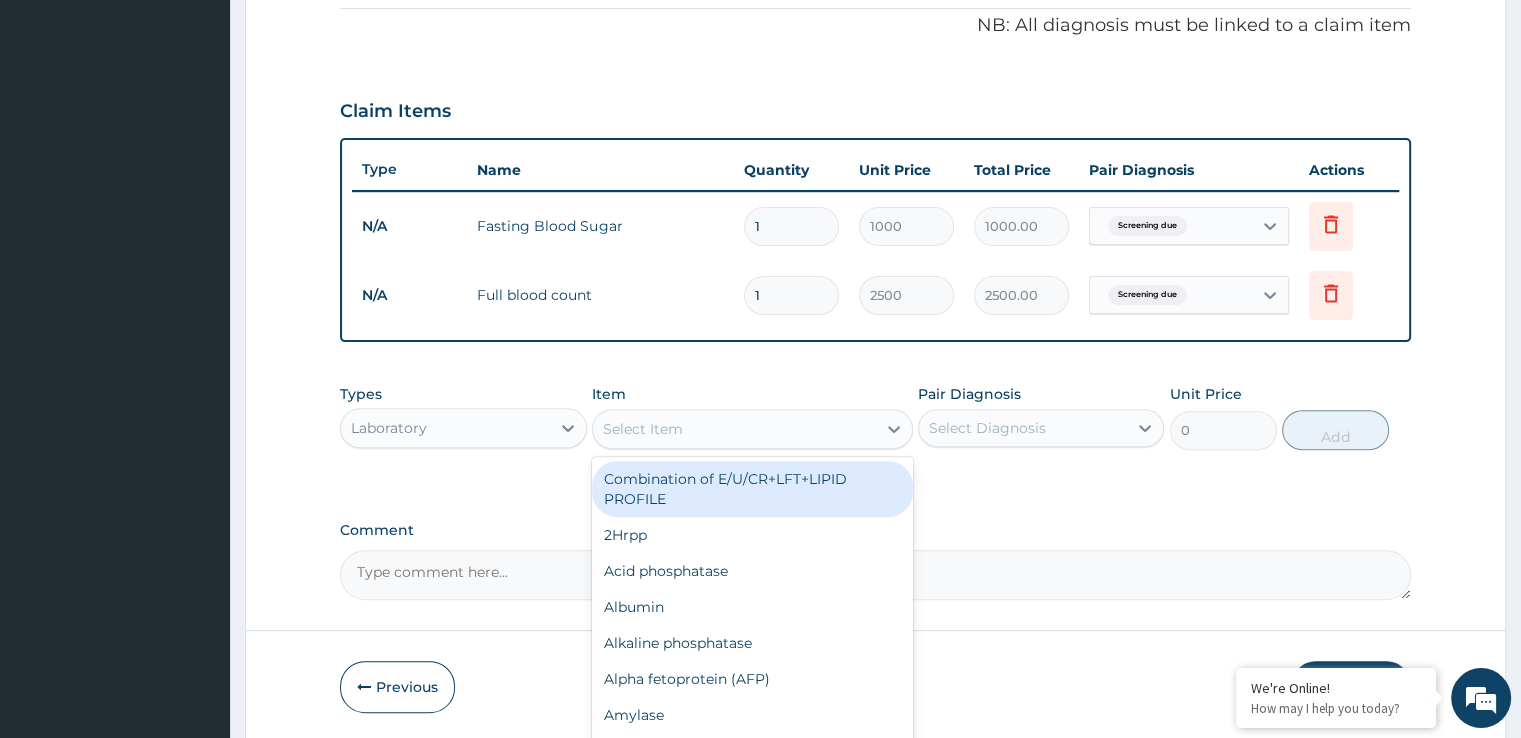 click on "Select Item" at bounding box center [734, 429] 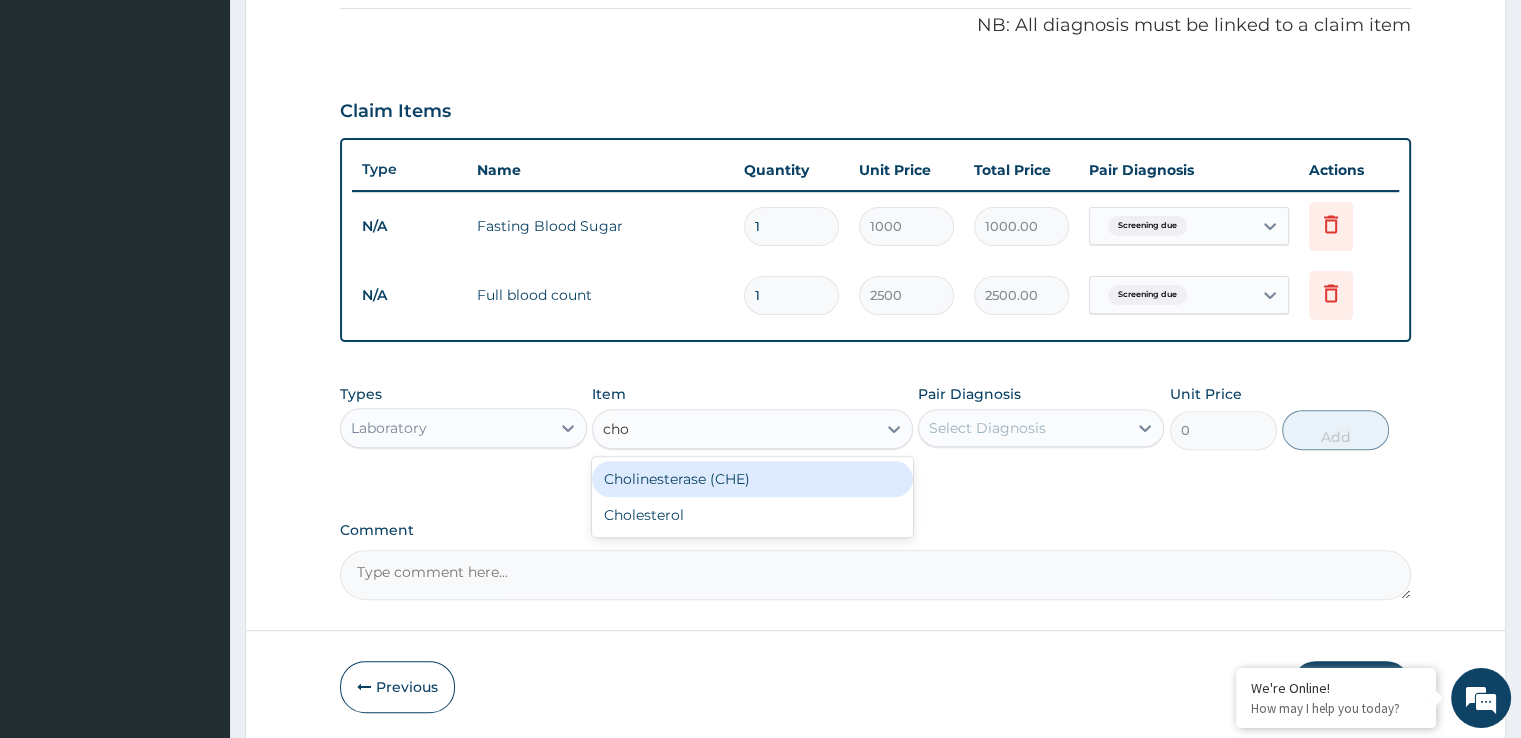 type on "chol" 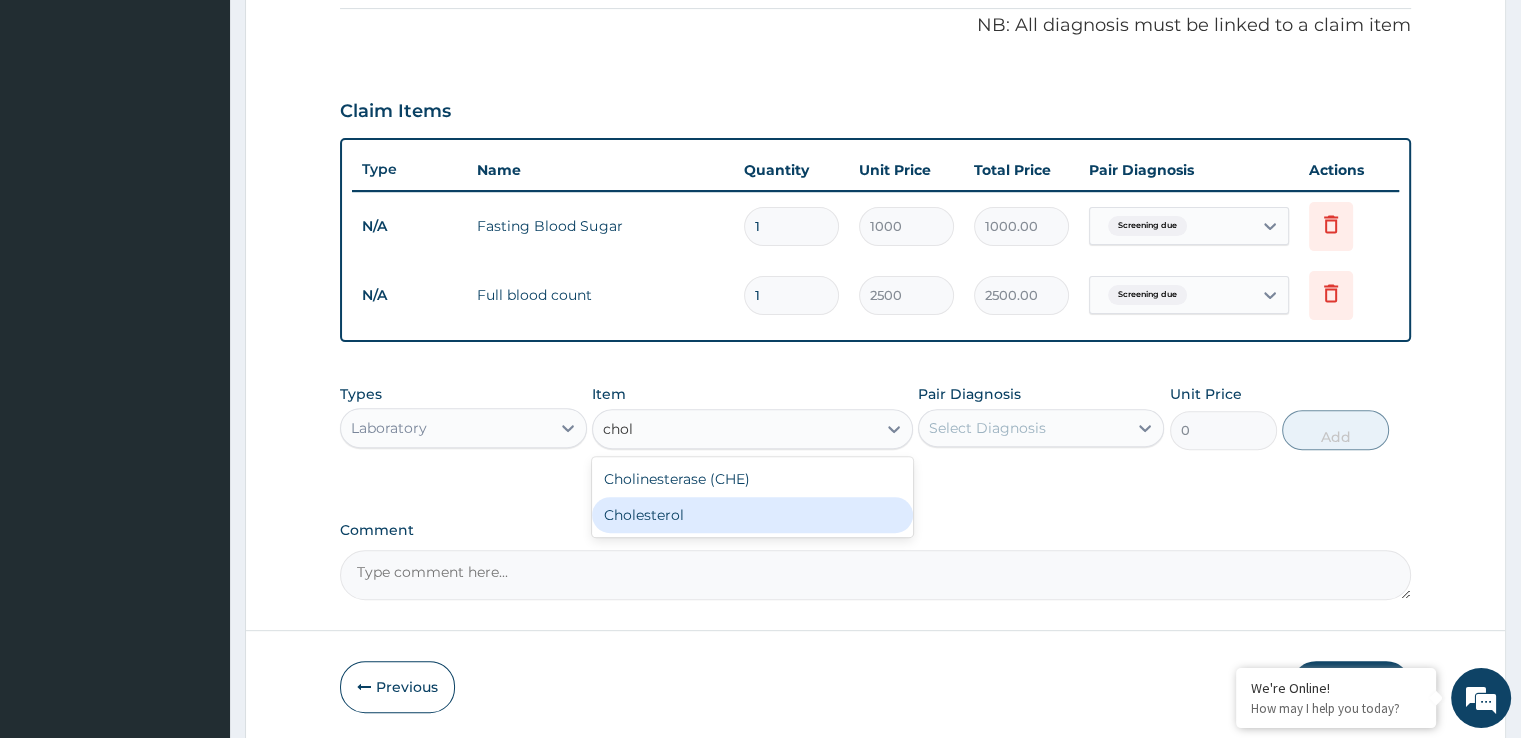 click on "Cholesterol" at bounding box center [752, 515] 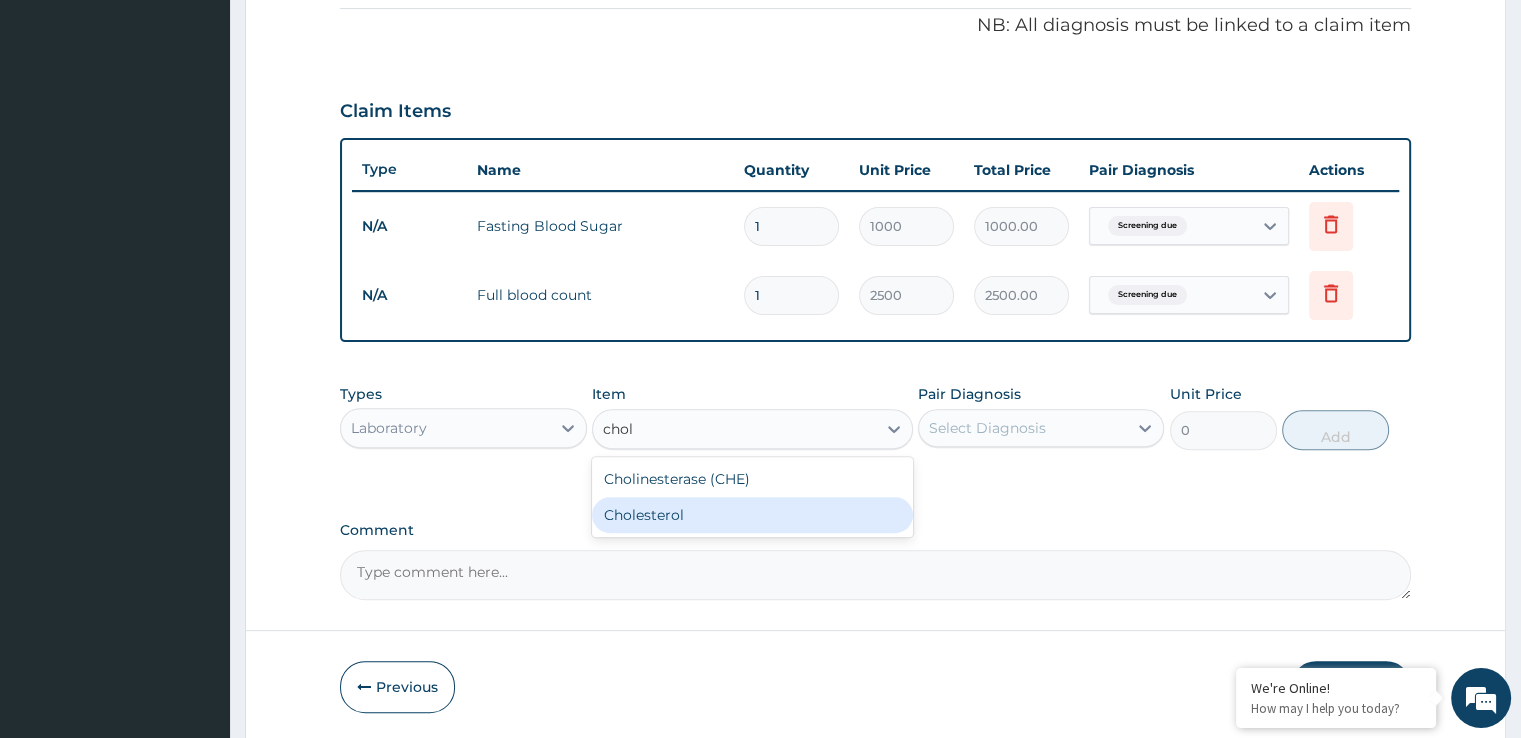 type 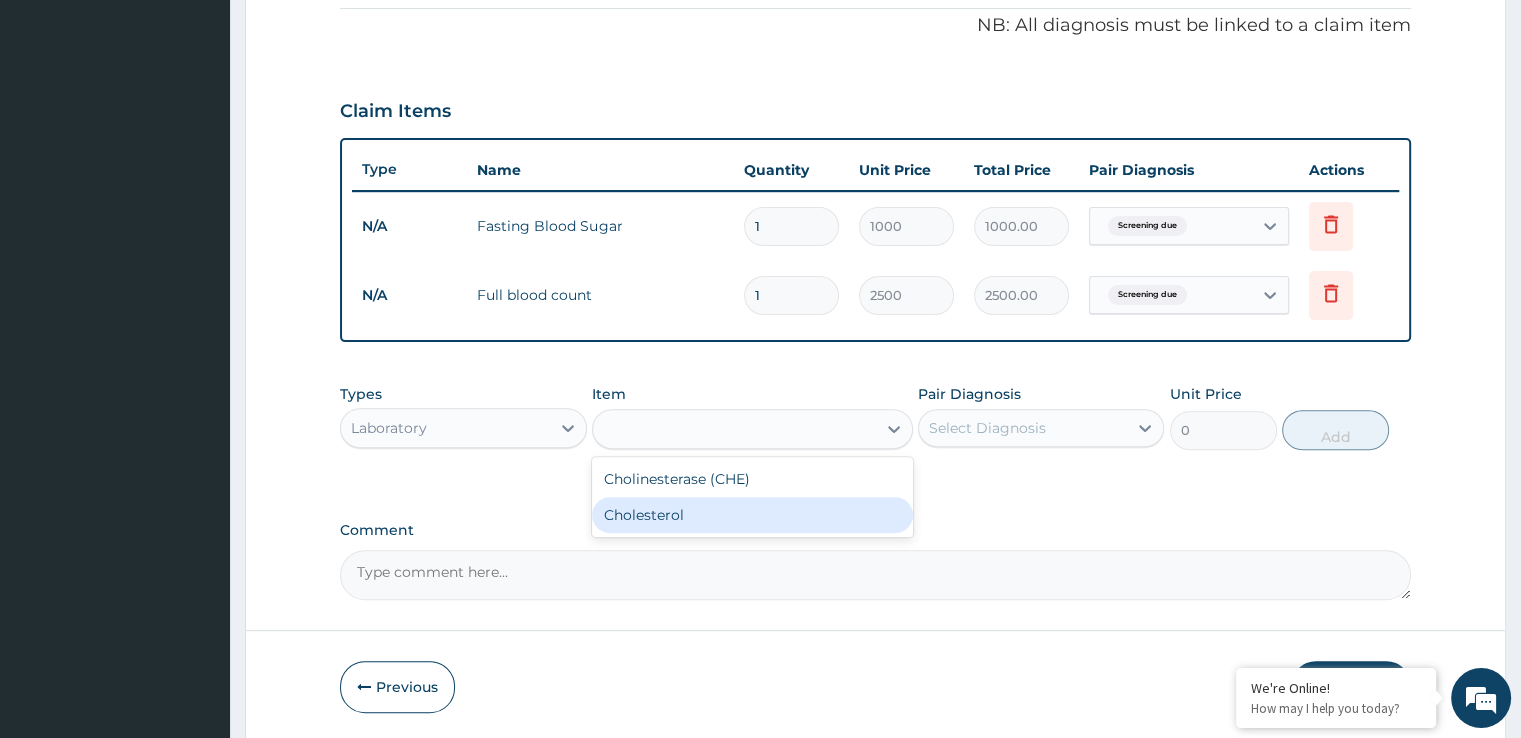 type on "2000" 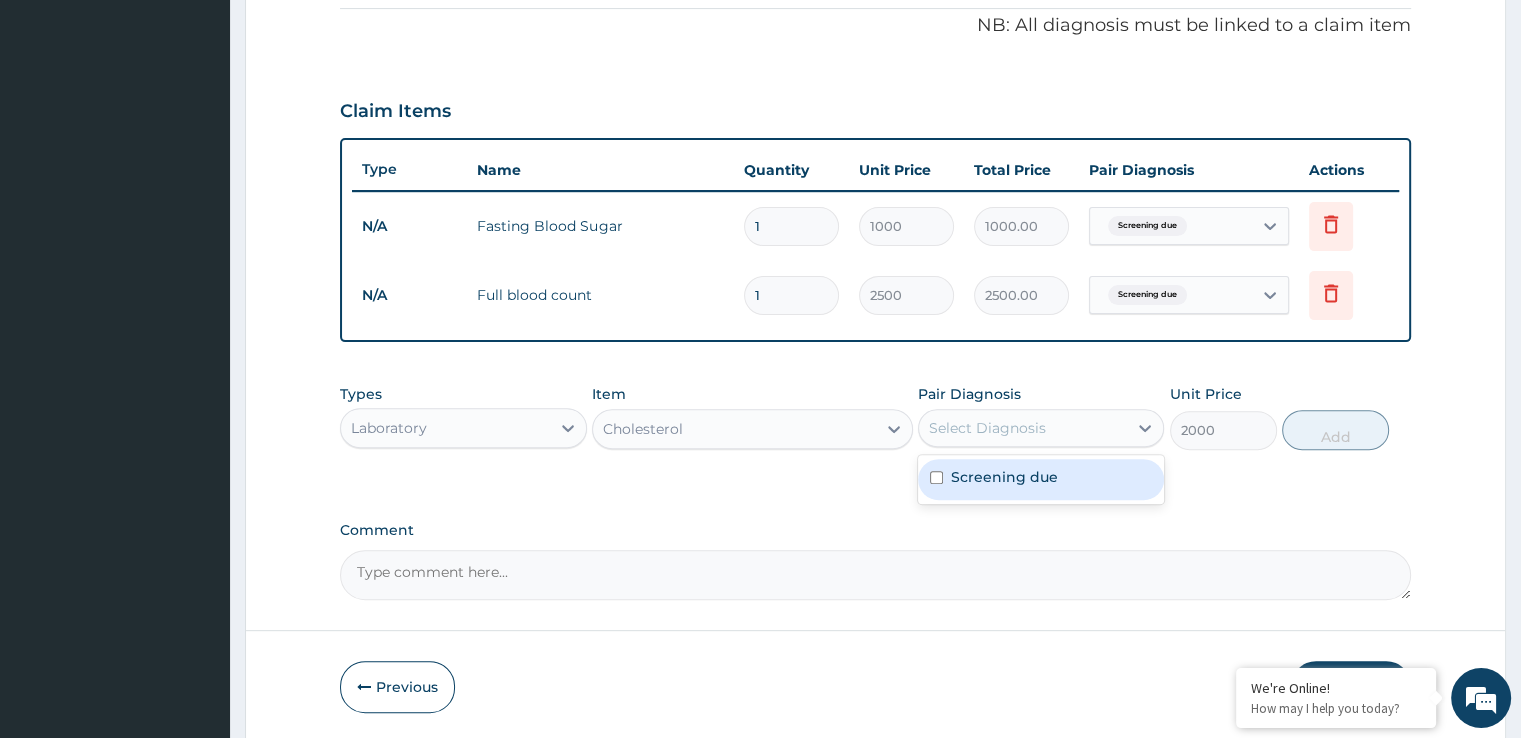 click on "Select Diagnosis" at bounding box center (987, 428) 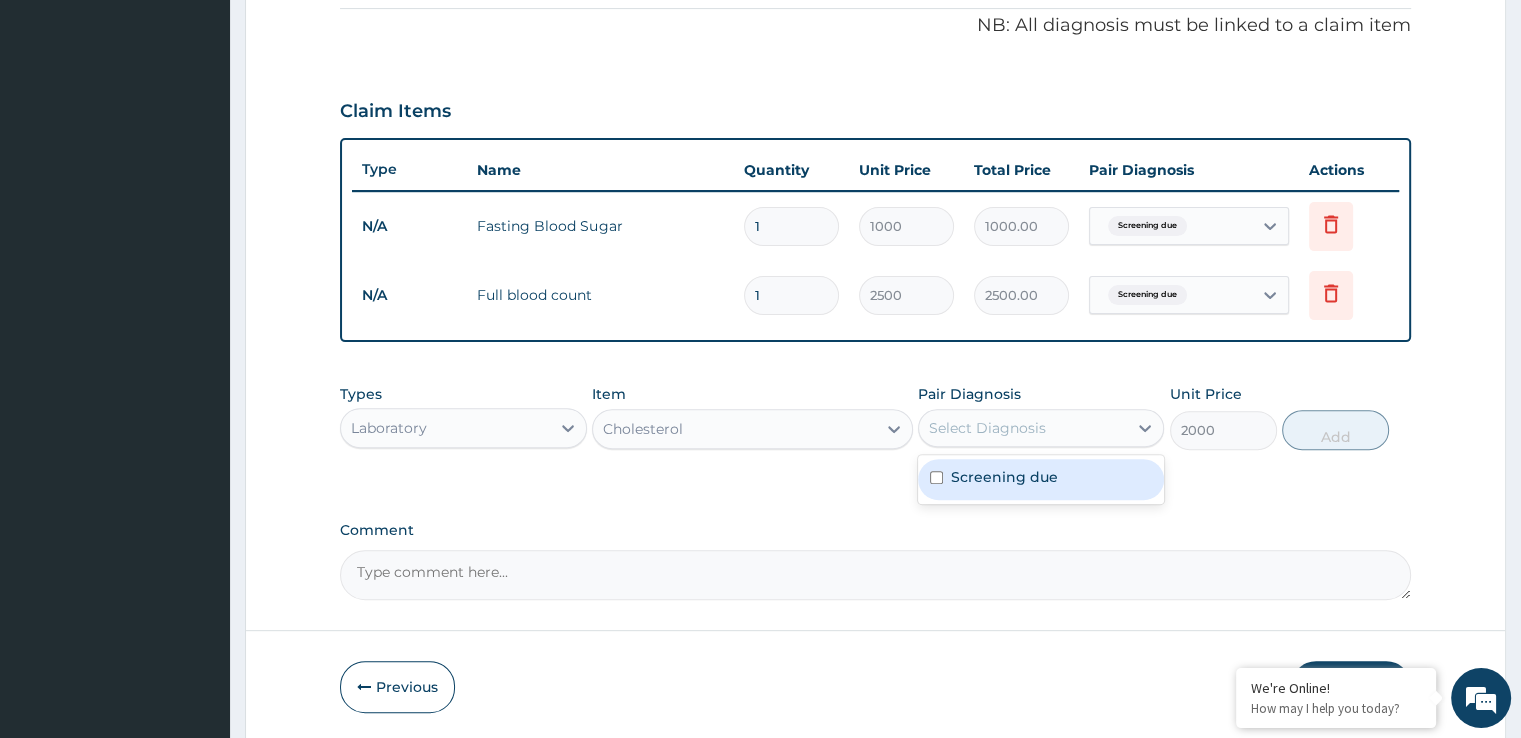 click on "Screening due" at bounding box center (1041, 479) 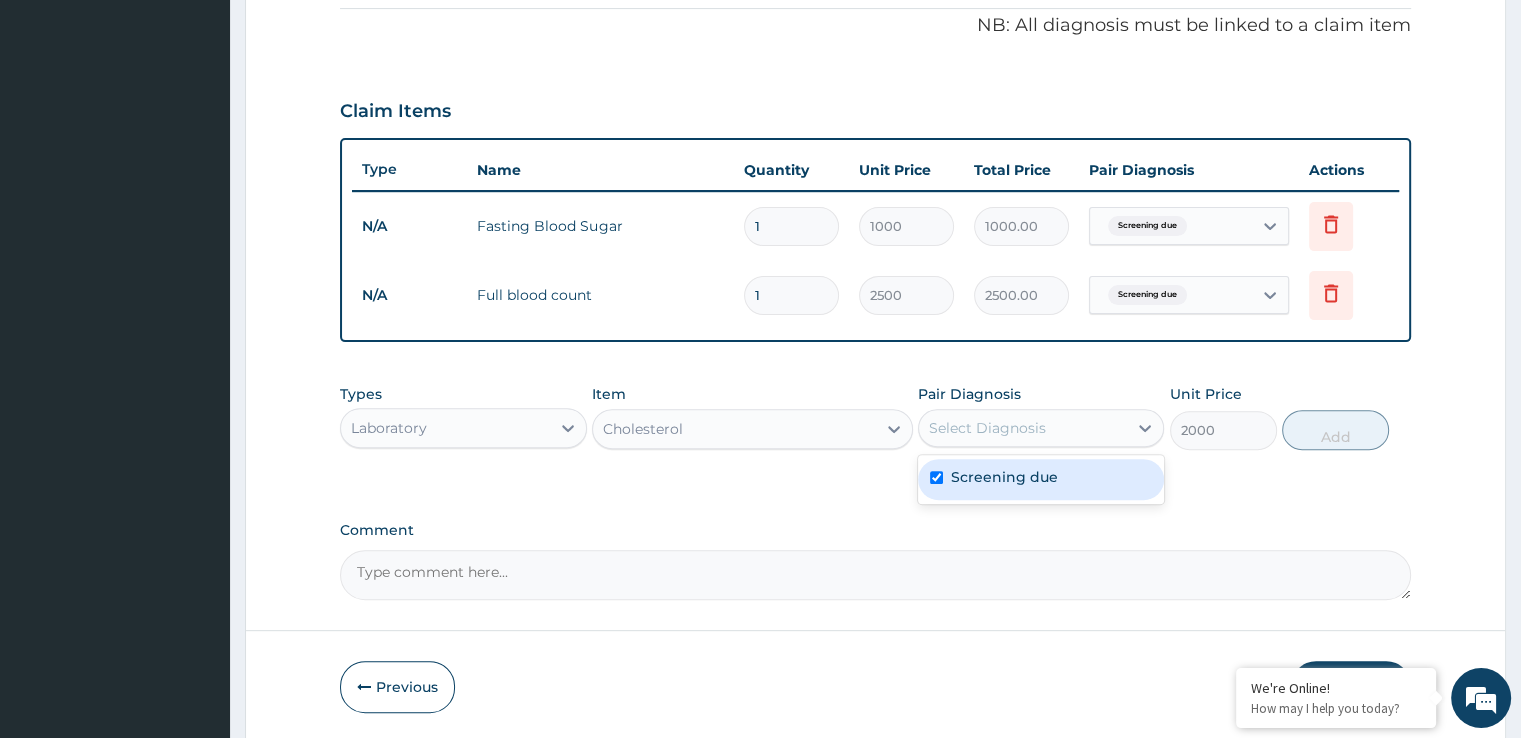 checkbox on "true" 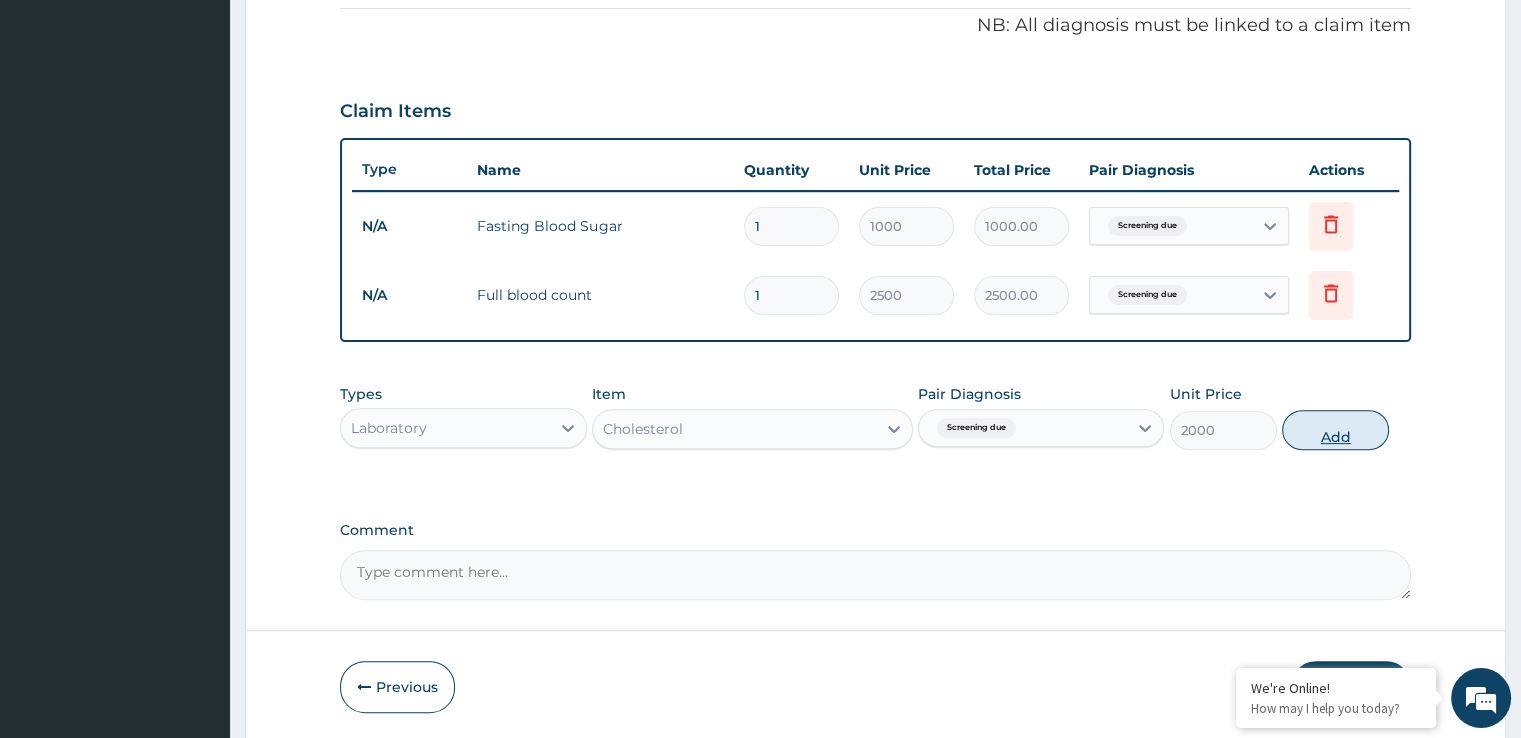click on "Add" at bounding box center [1335, 430] 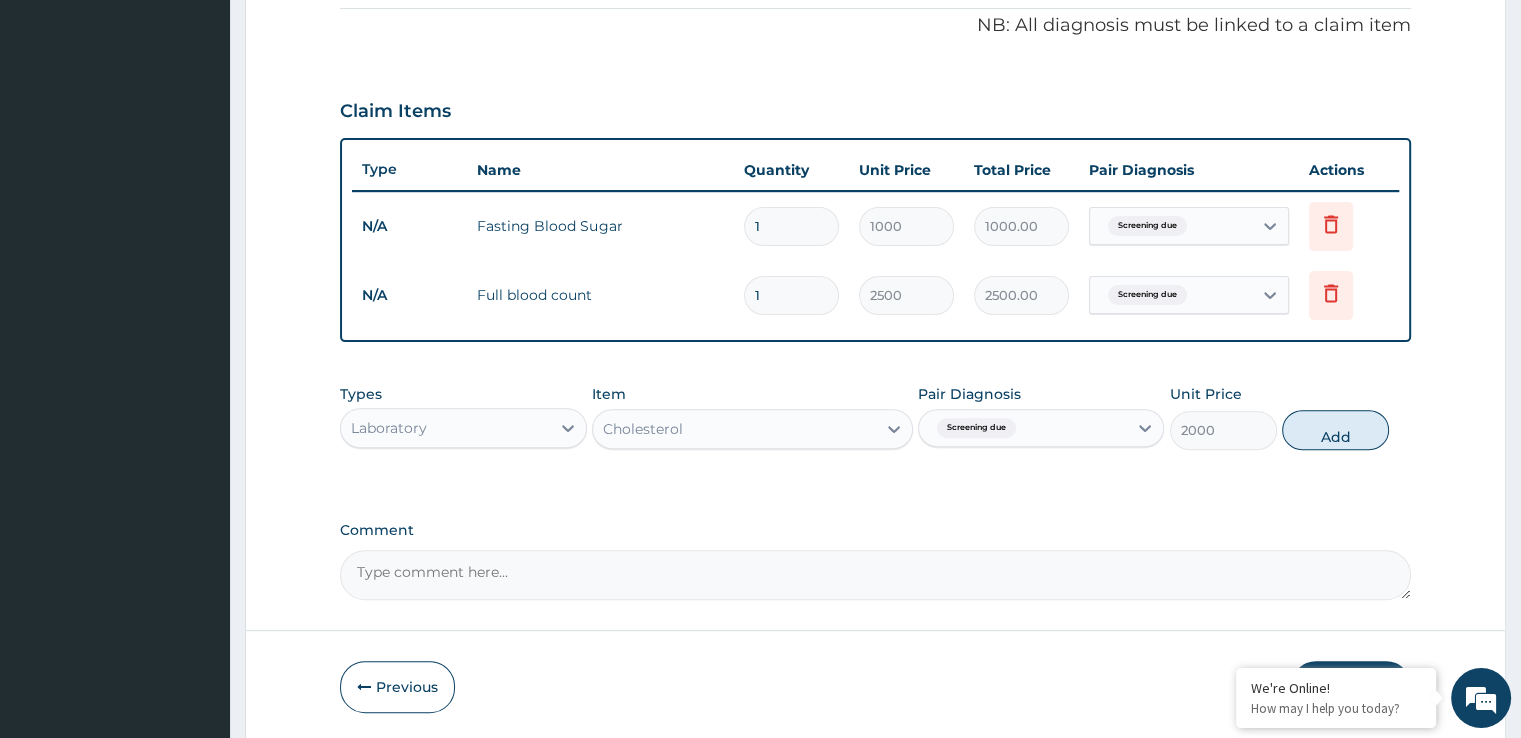 type on "0" 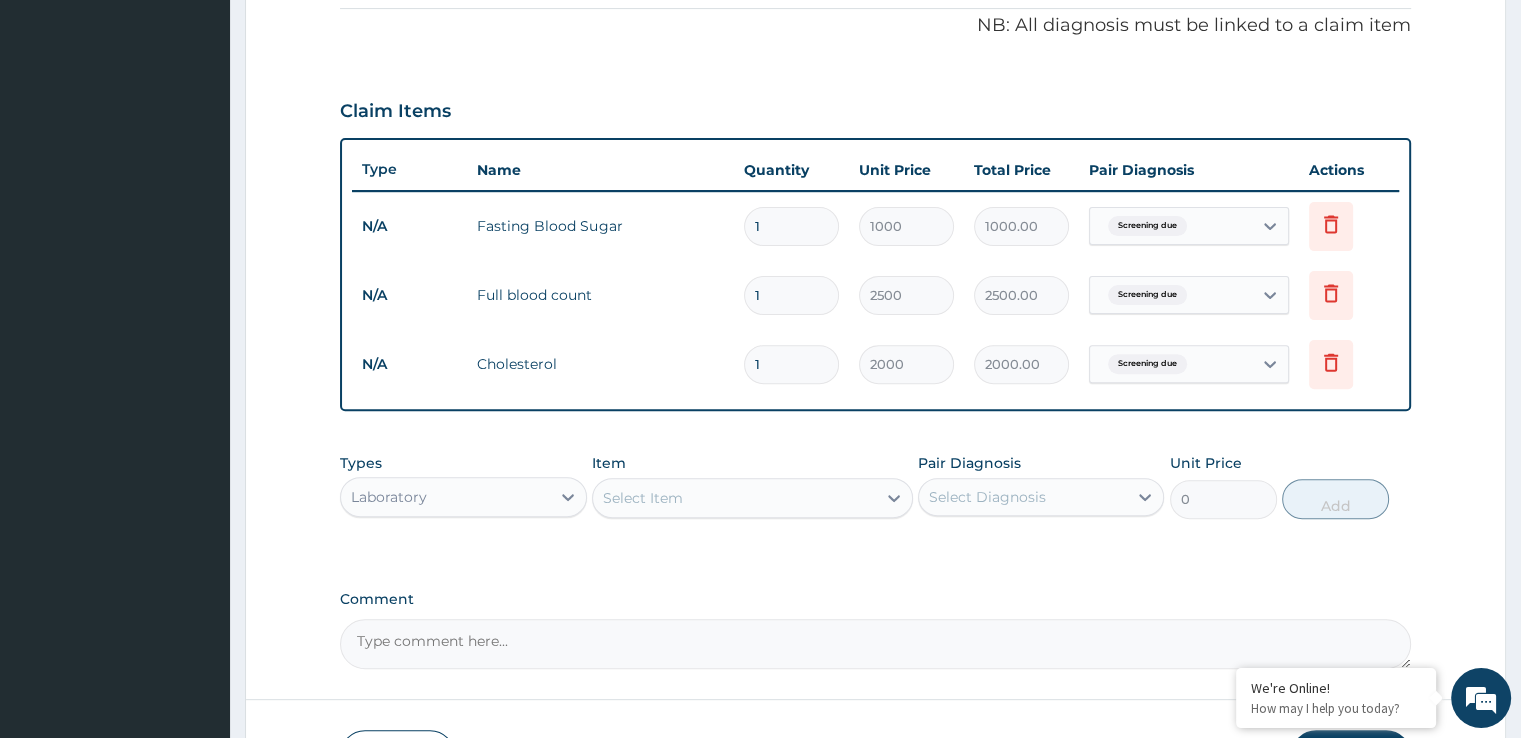 click on "Select Item" at bounding box center [643, 498] 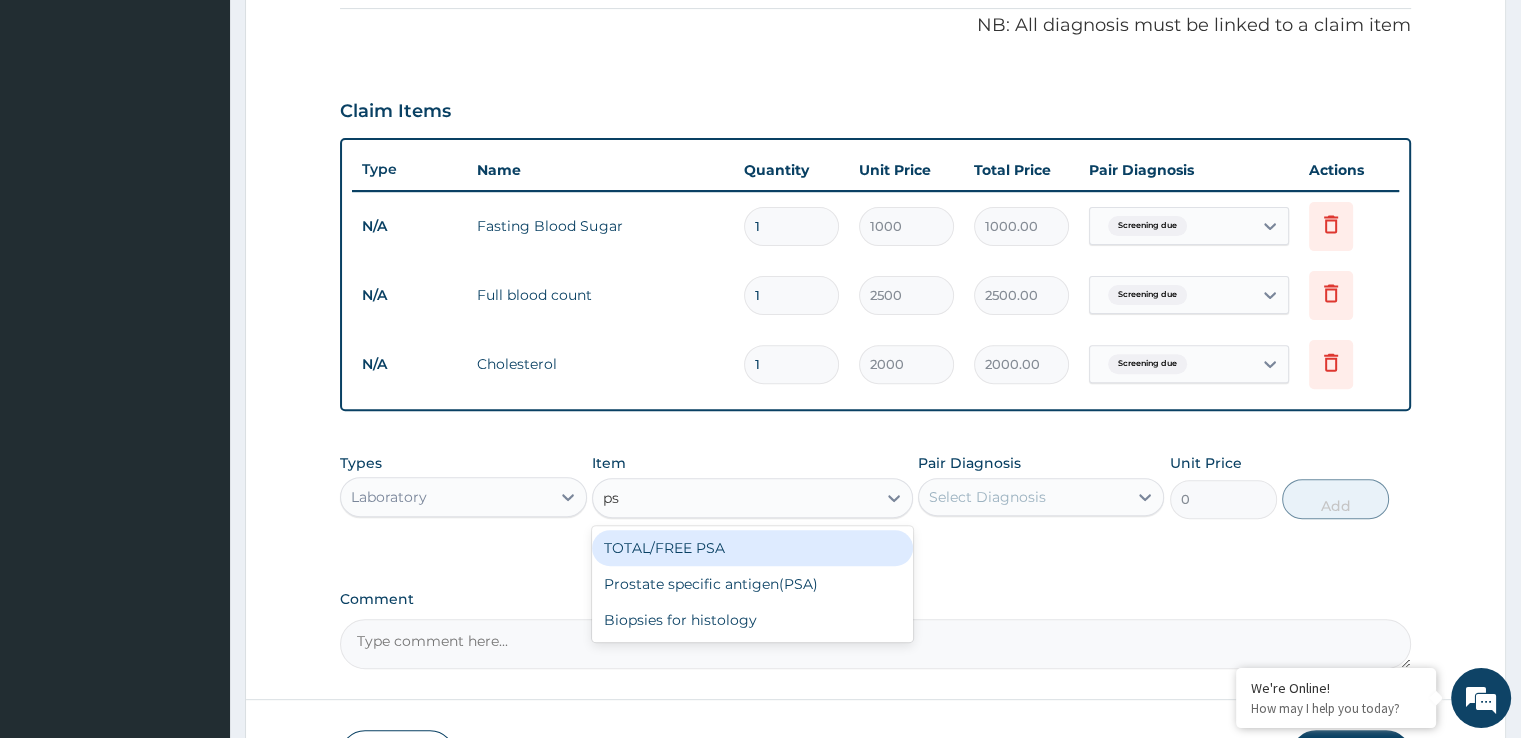 type on "psa" 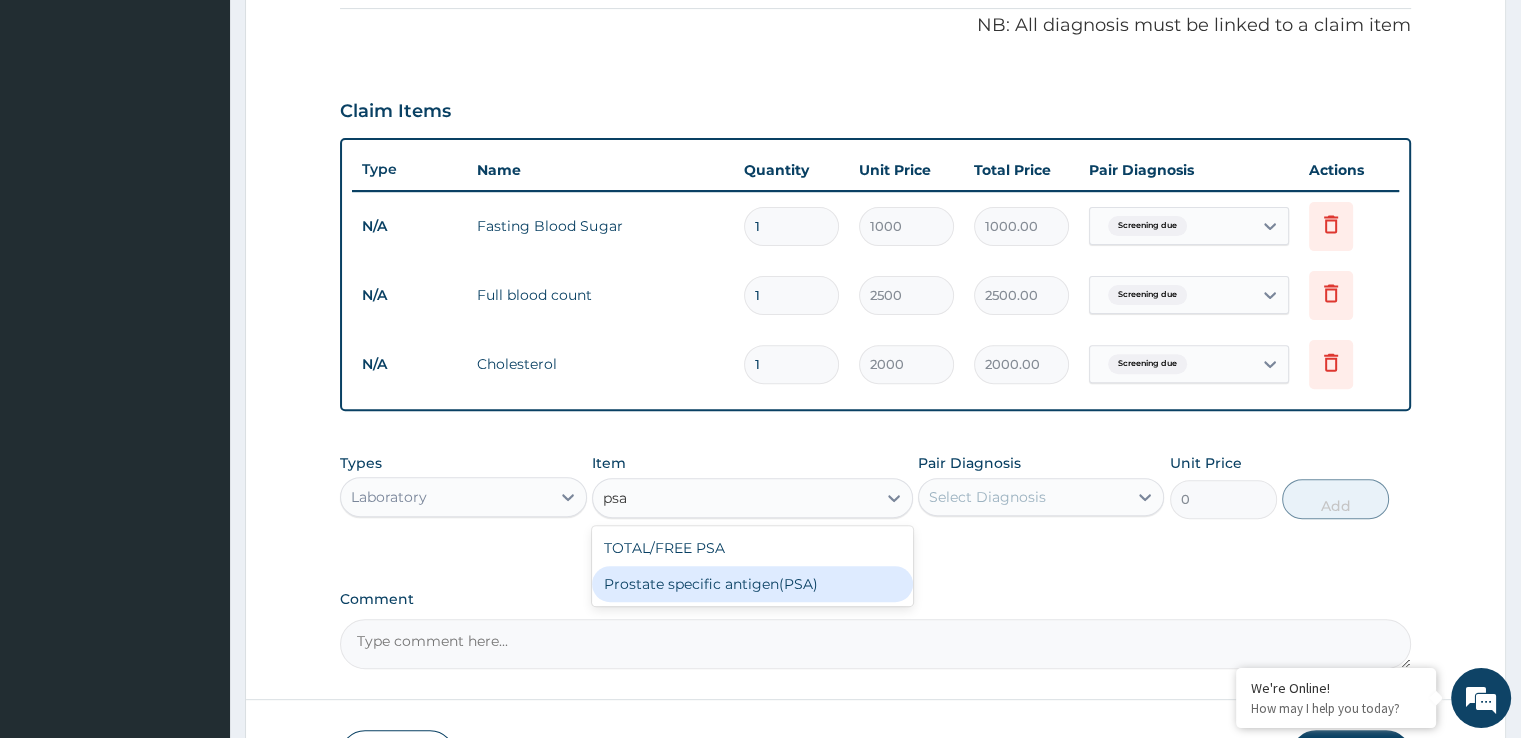 click on "Prostate specific antigen(PSA)" at bounding box center [752, 584] 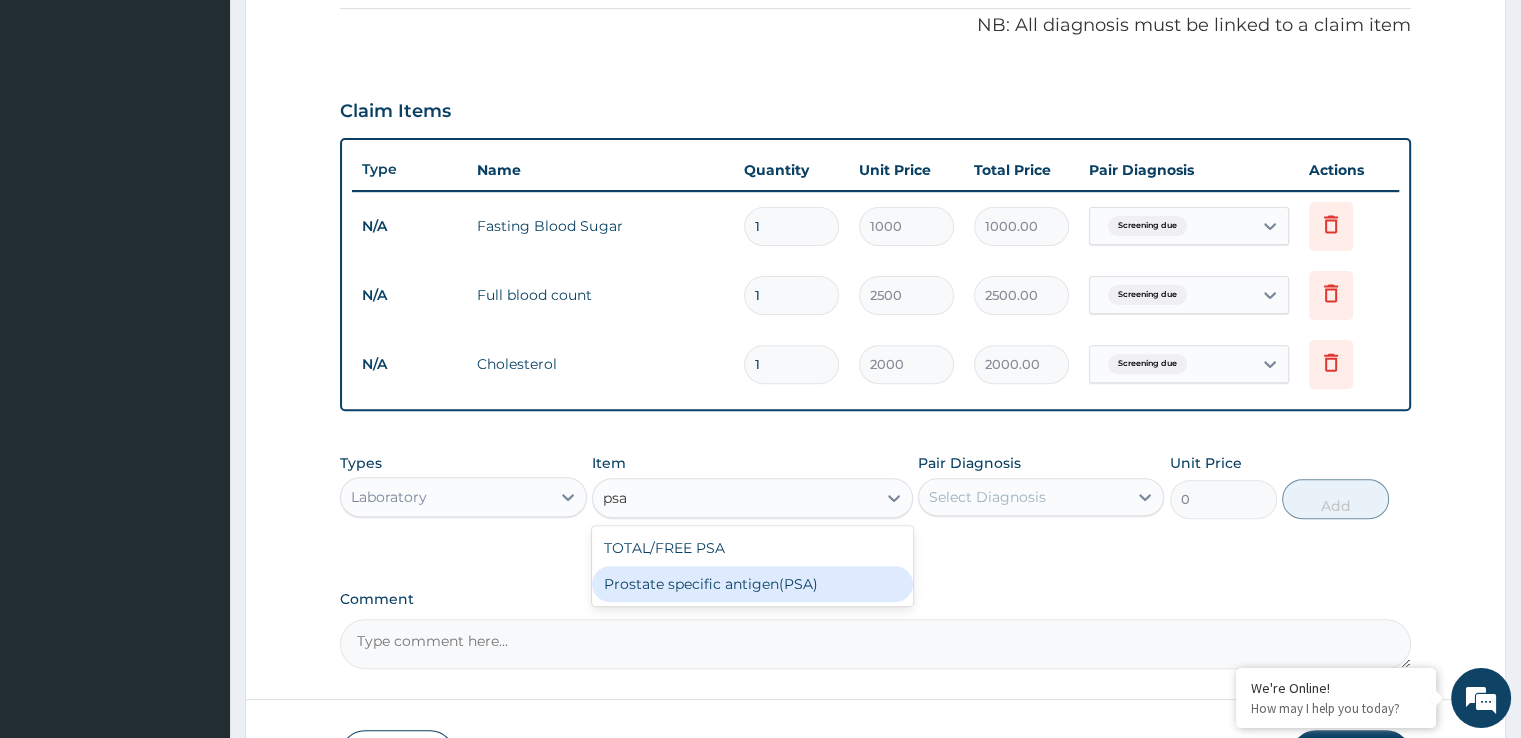 type 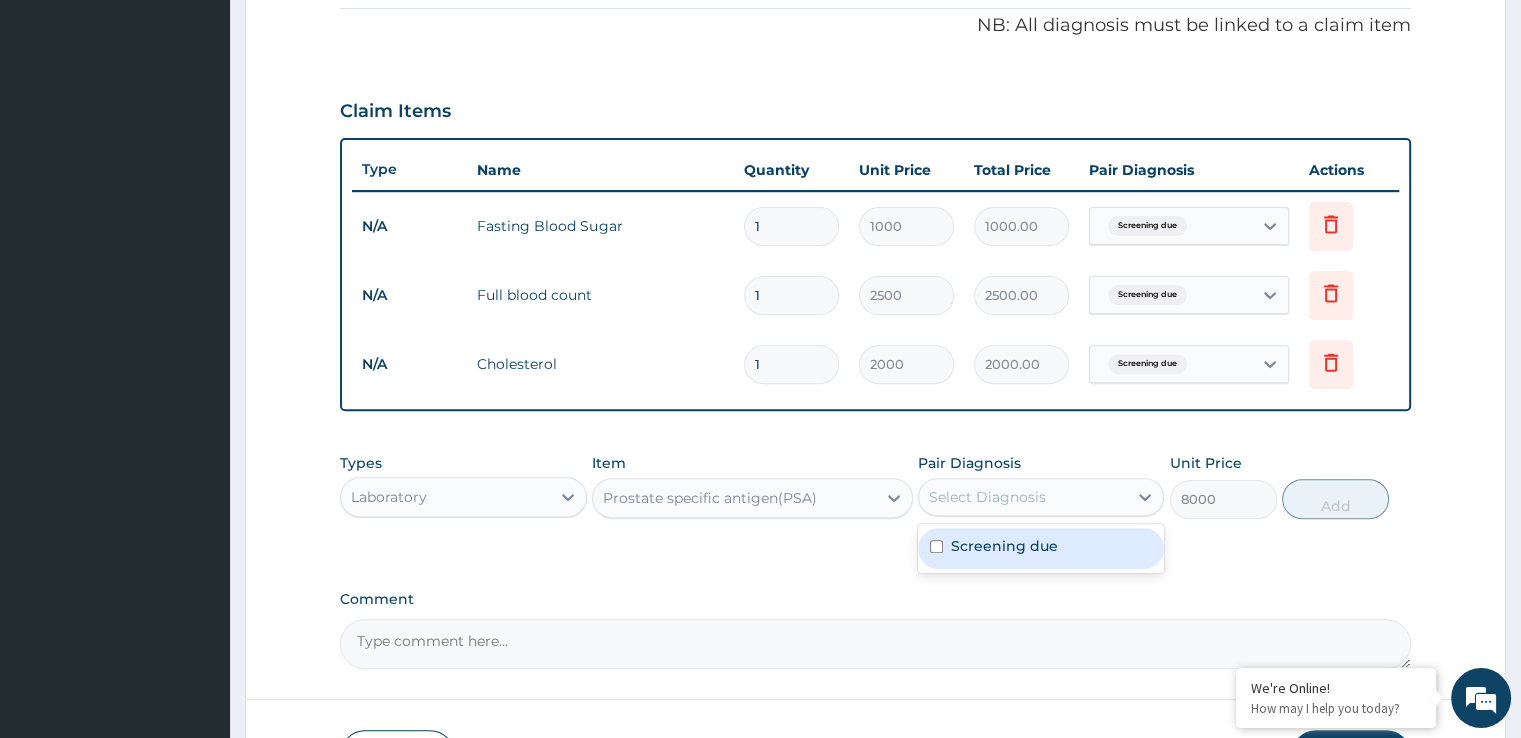 click on "Select Diagnosis" at bounding box center (987, 497) 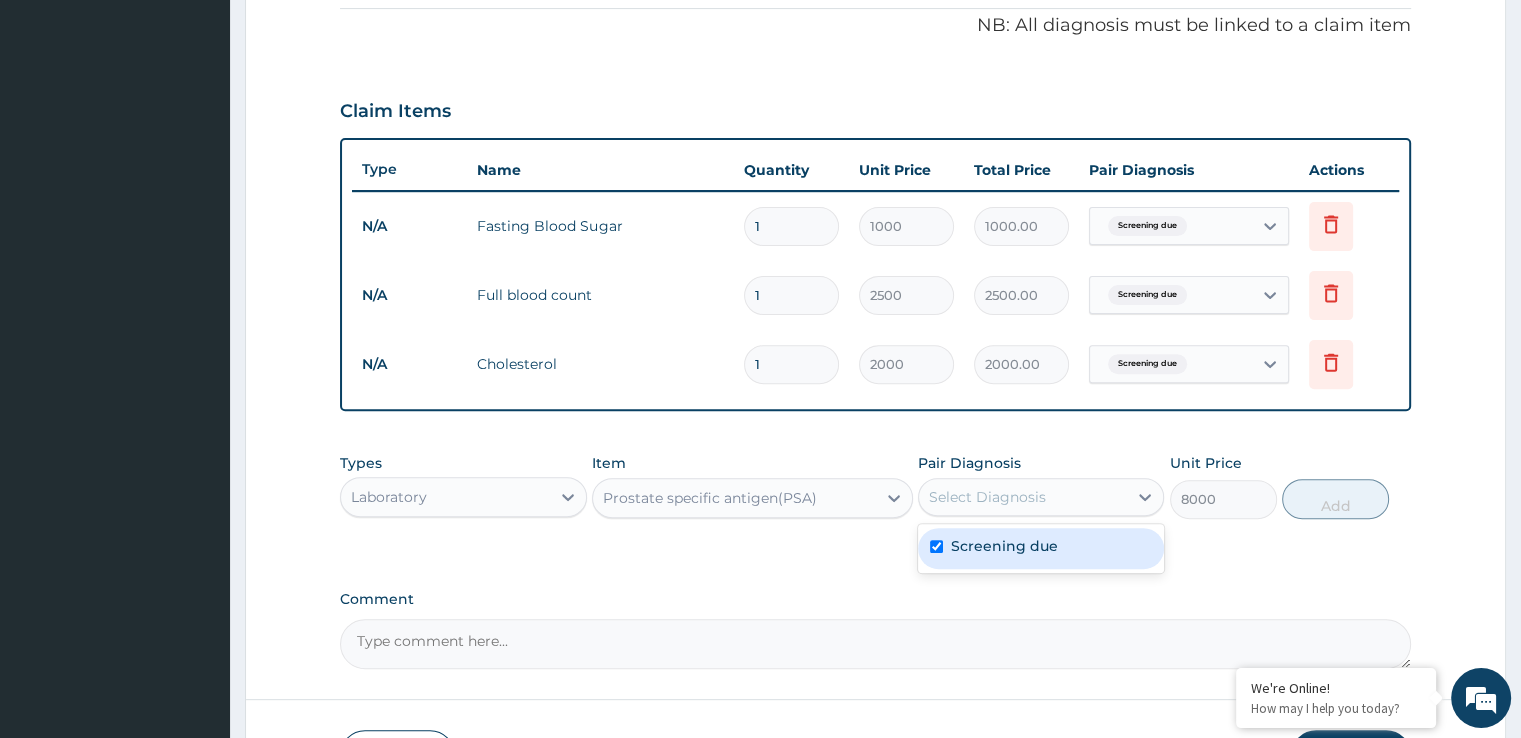 checkbox on "true" 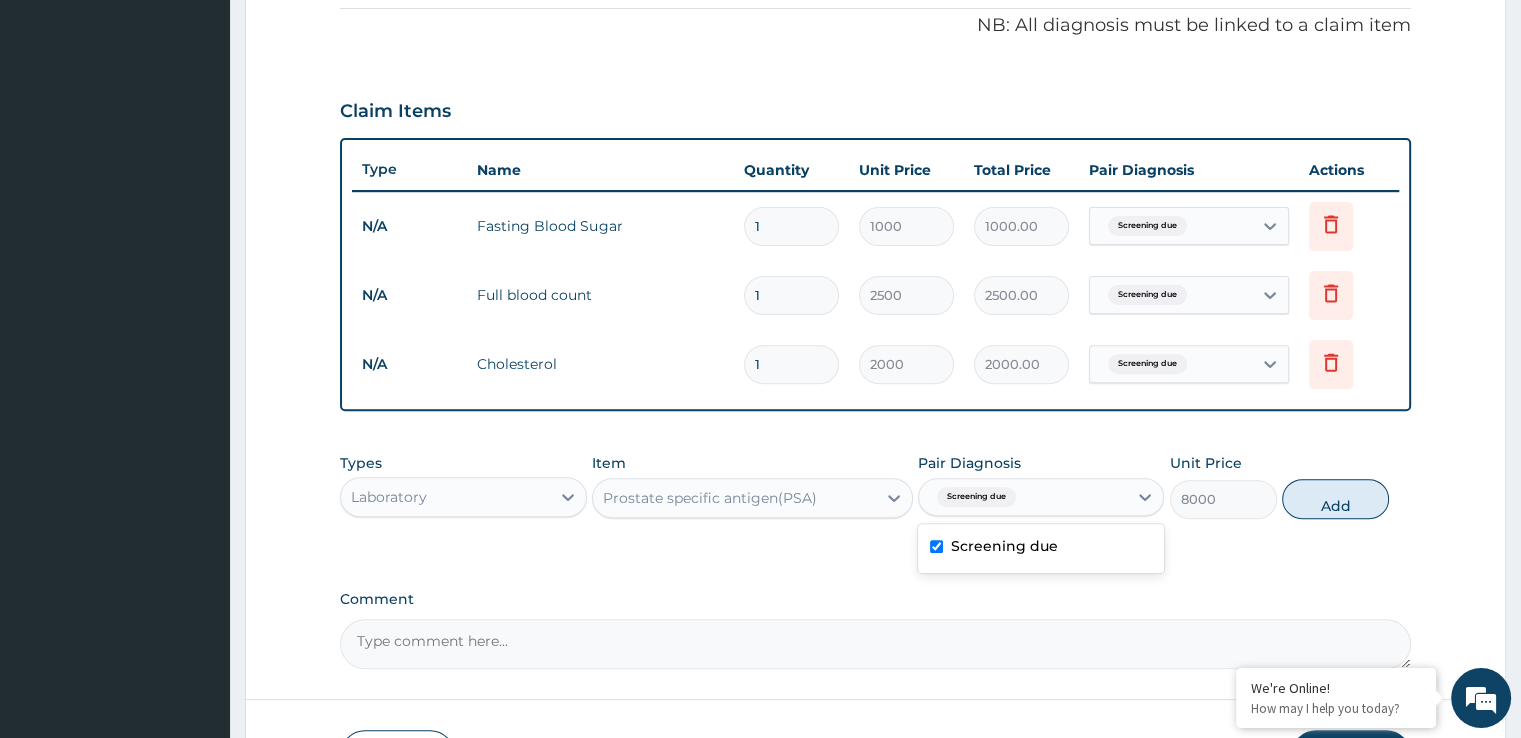 drag, startPoint x: 1294, startPoint y: 495, endPoint x: 1161, endPoint y: 471, distance: 135.14807 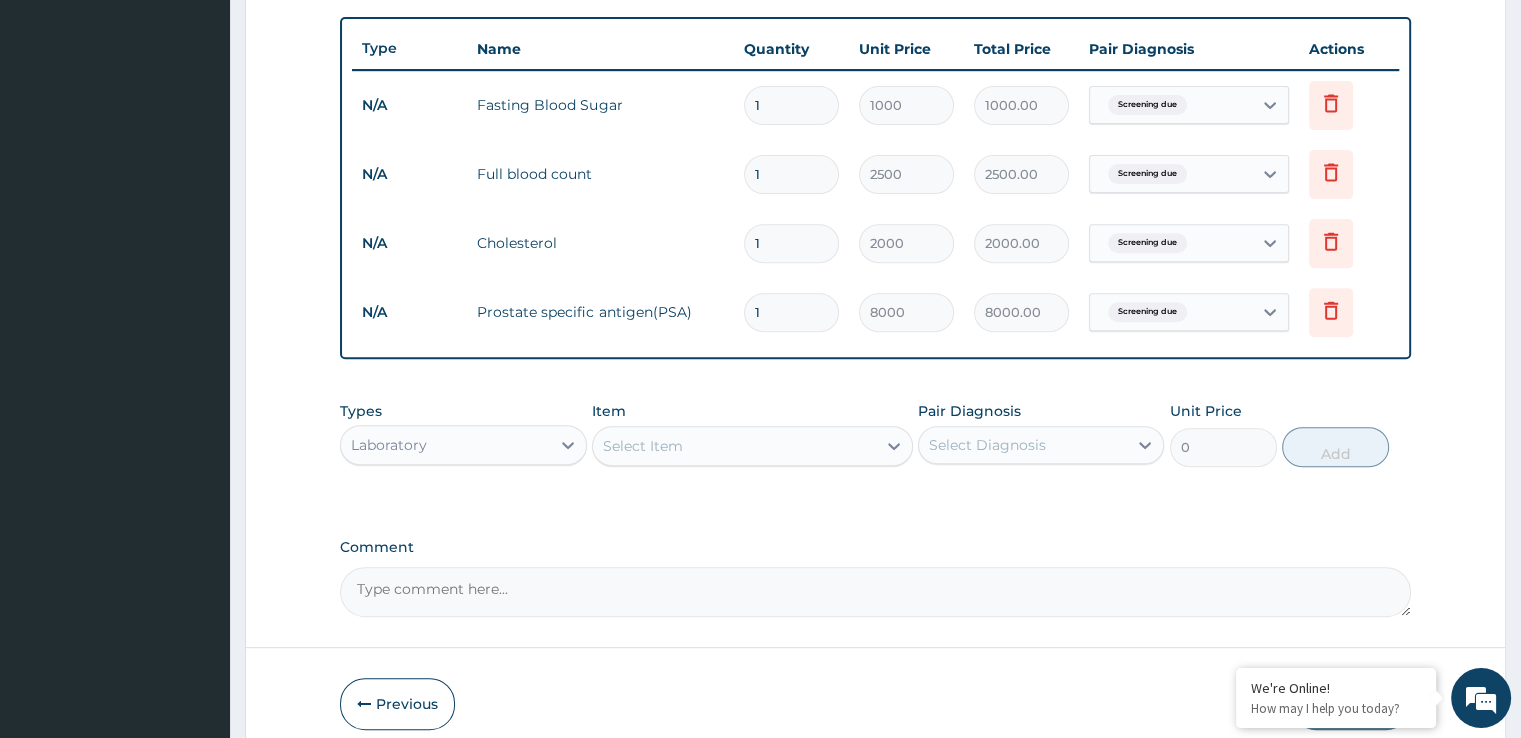 scroll, scrollTop: 806, scrollLeft: 0, axis: vertical 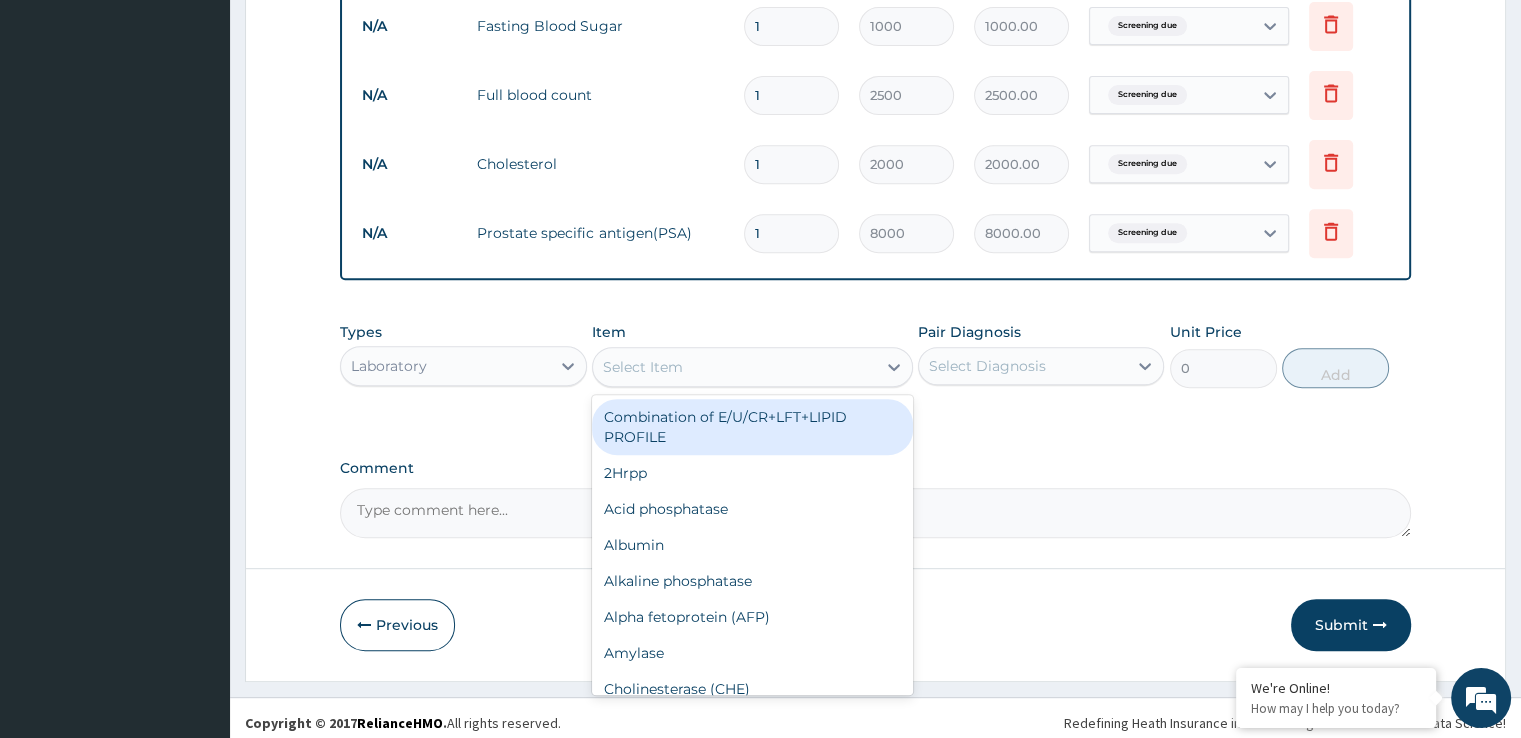 click on "Select Item" at bounding box center (734, 367) 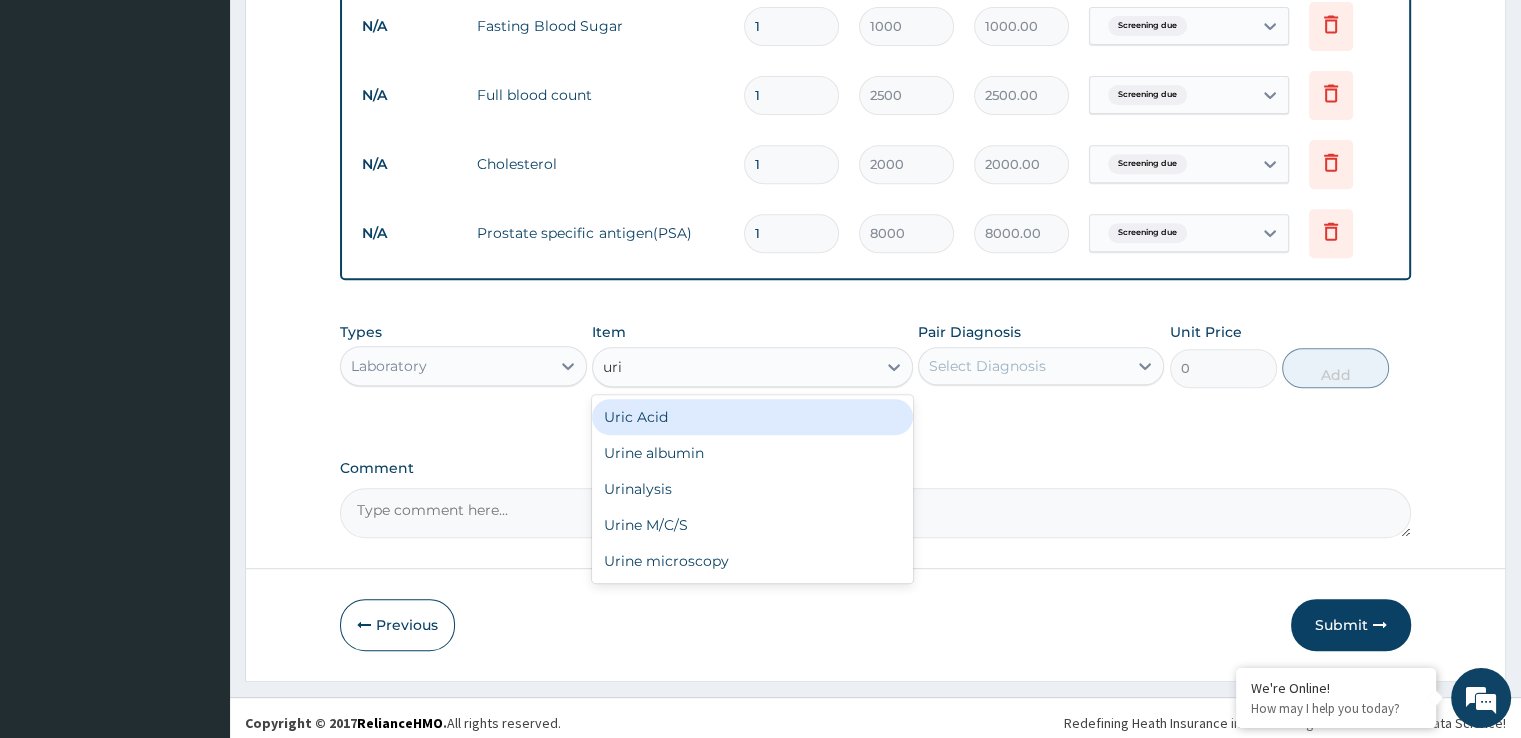 type on "urin" 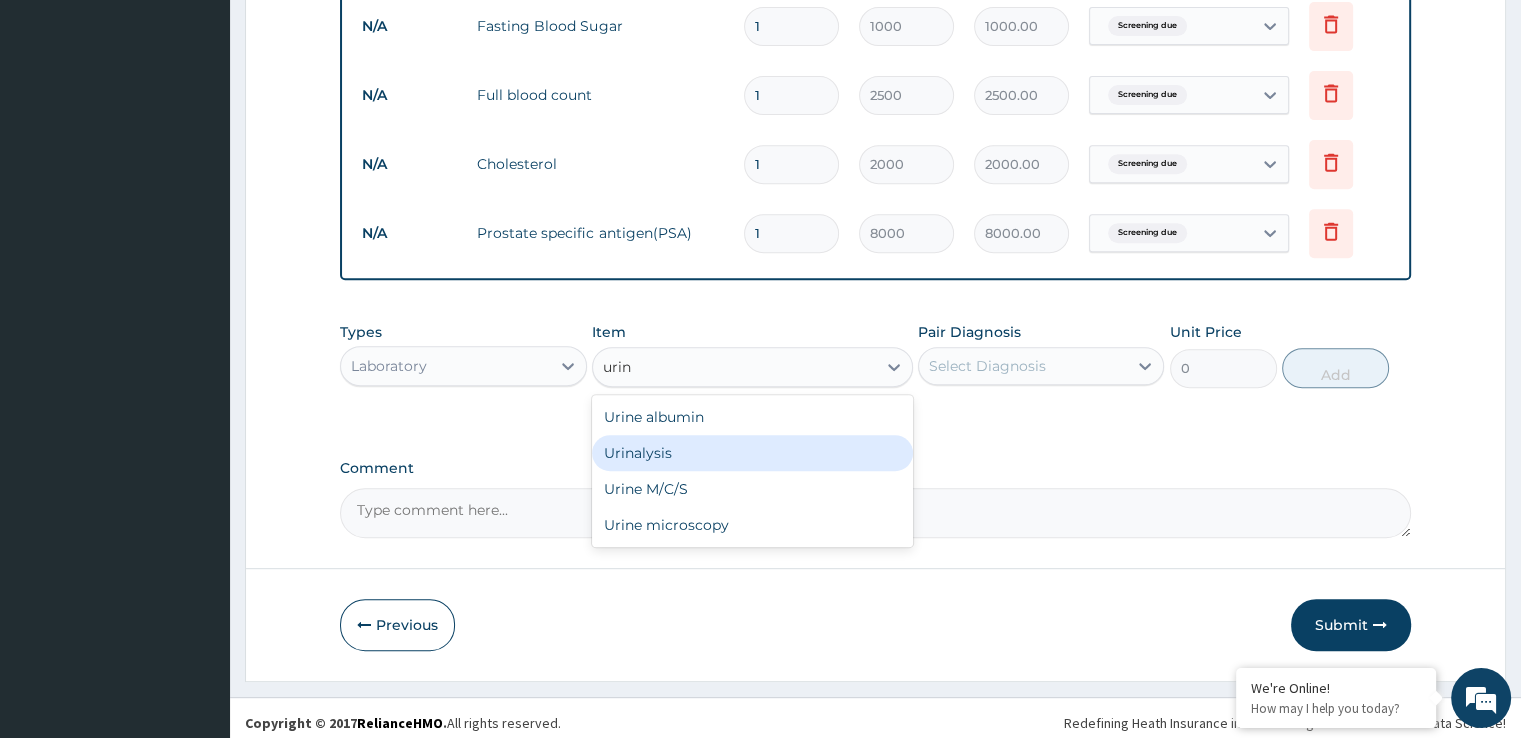 drag, startPoint x: 716, startPoint y: 456, endPoint x: 745, endPoint y: 427, distance: 41.01219 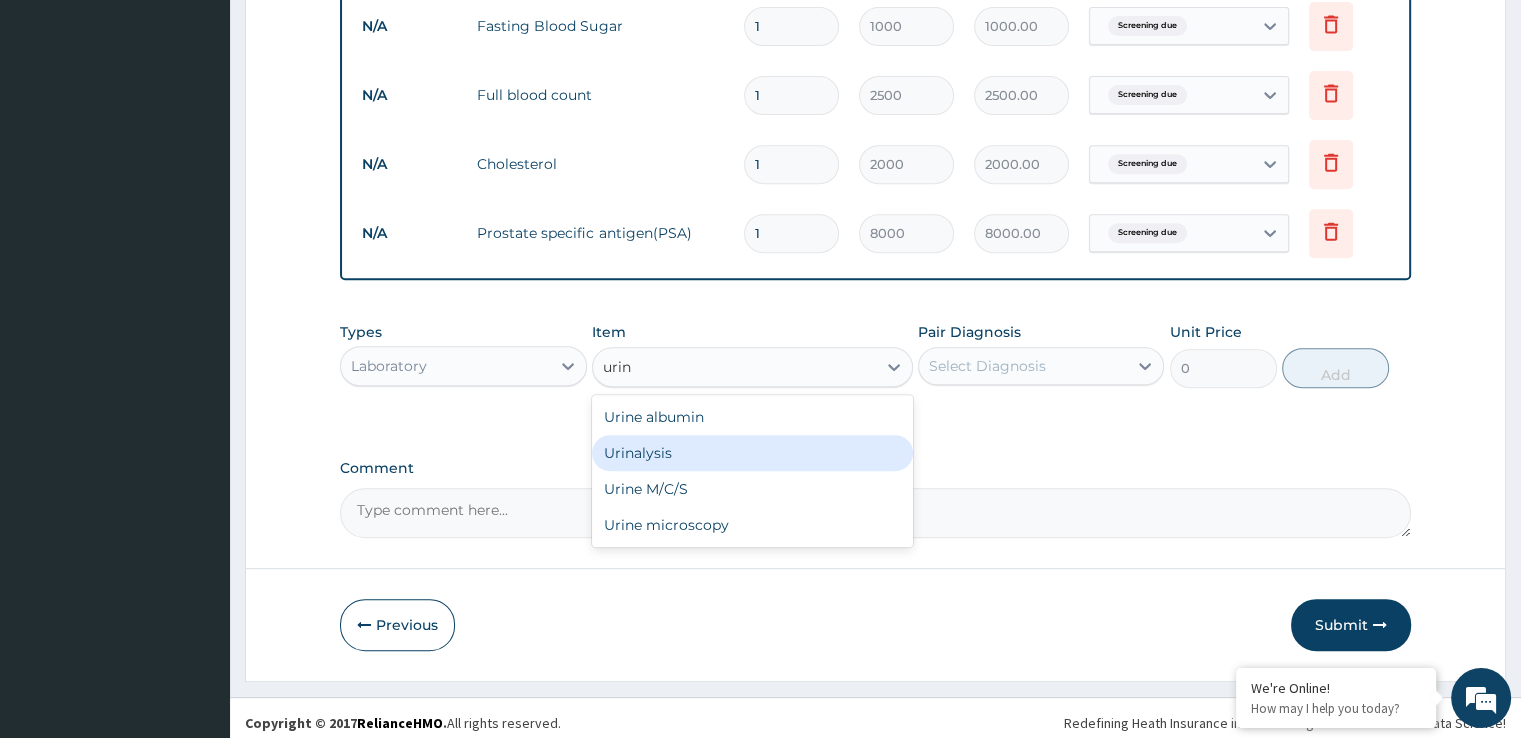 click on "Urinalysis" at bounding box center (752, 453) 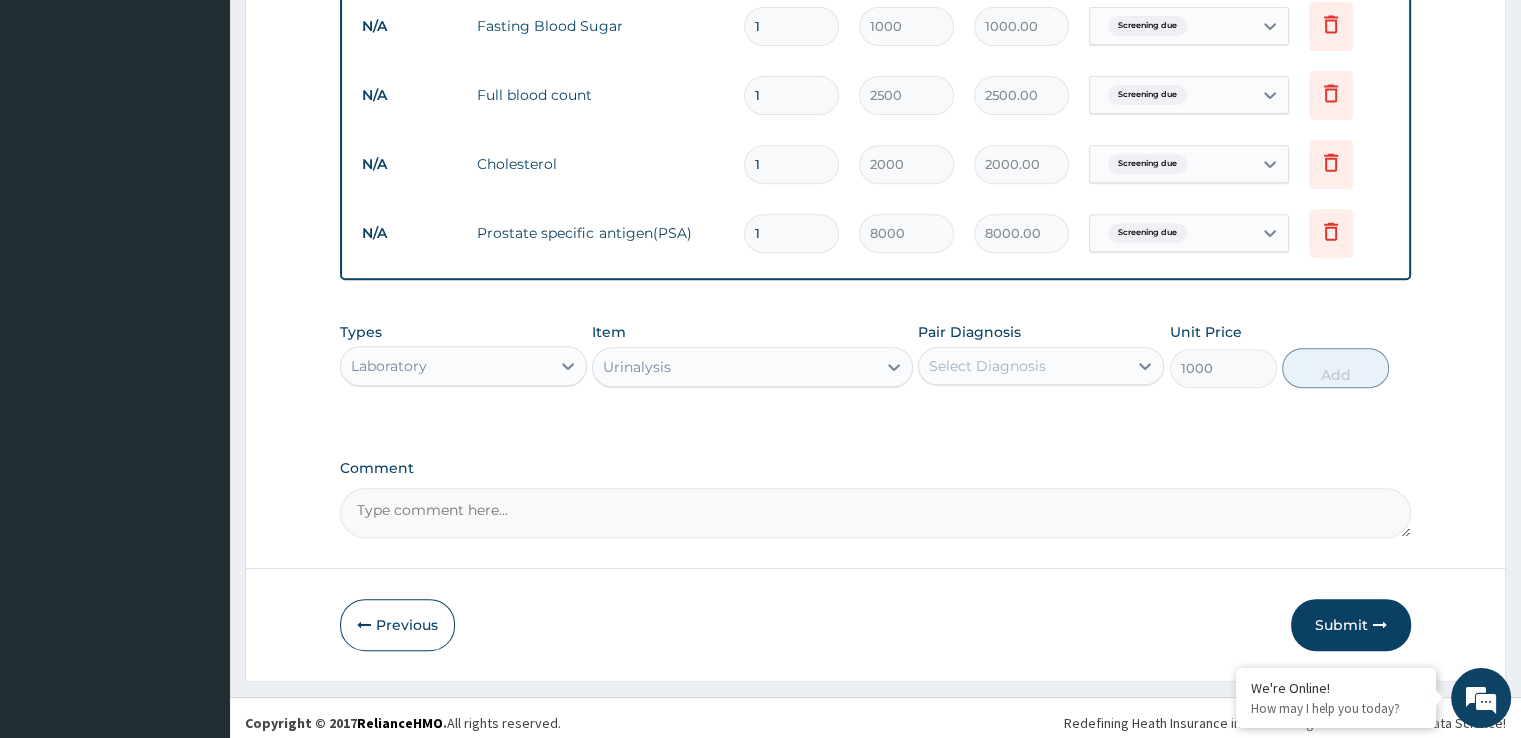 click on "Select Diagnosis" at bounding box center (987, 366) 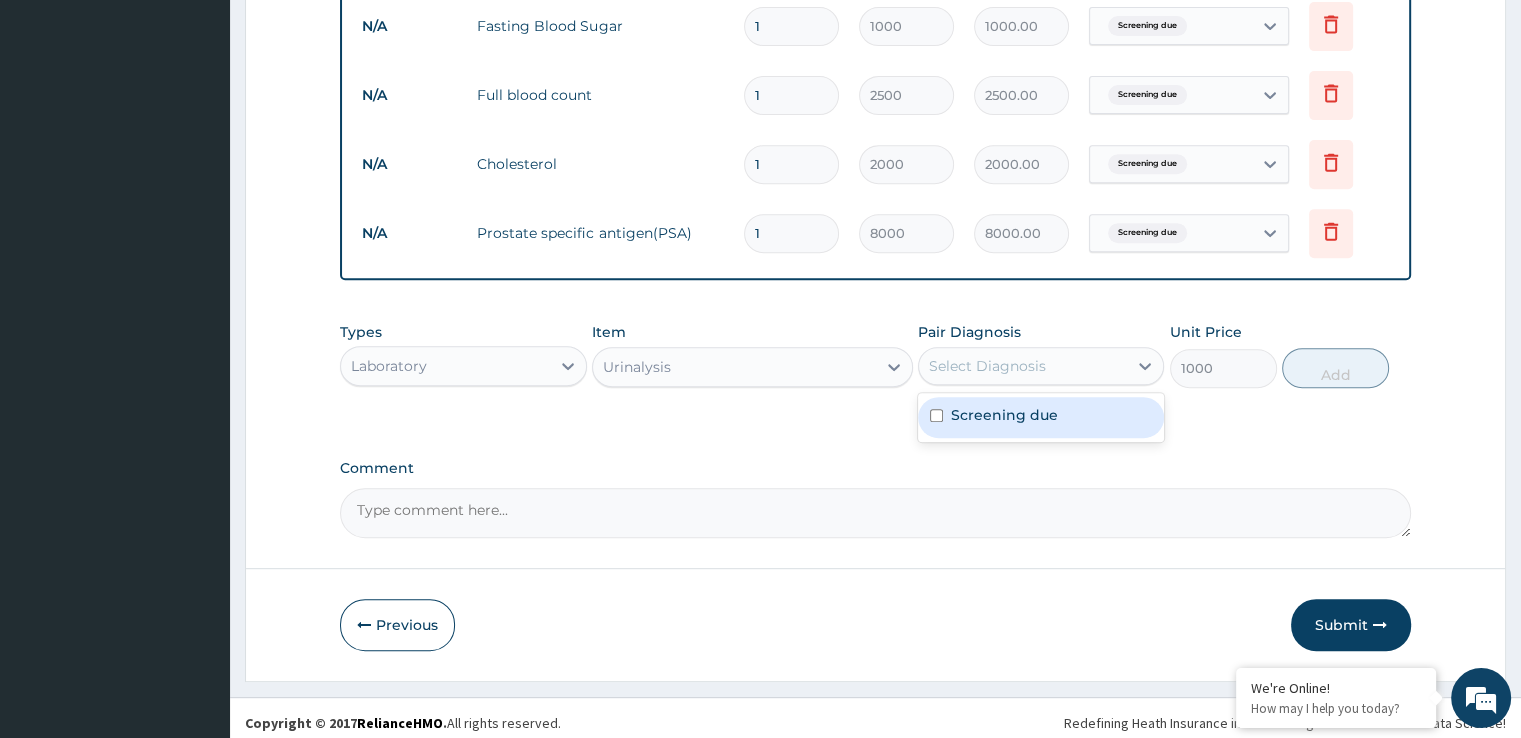 click on "Screening due" at bounding box center (1004, 415) 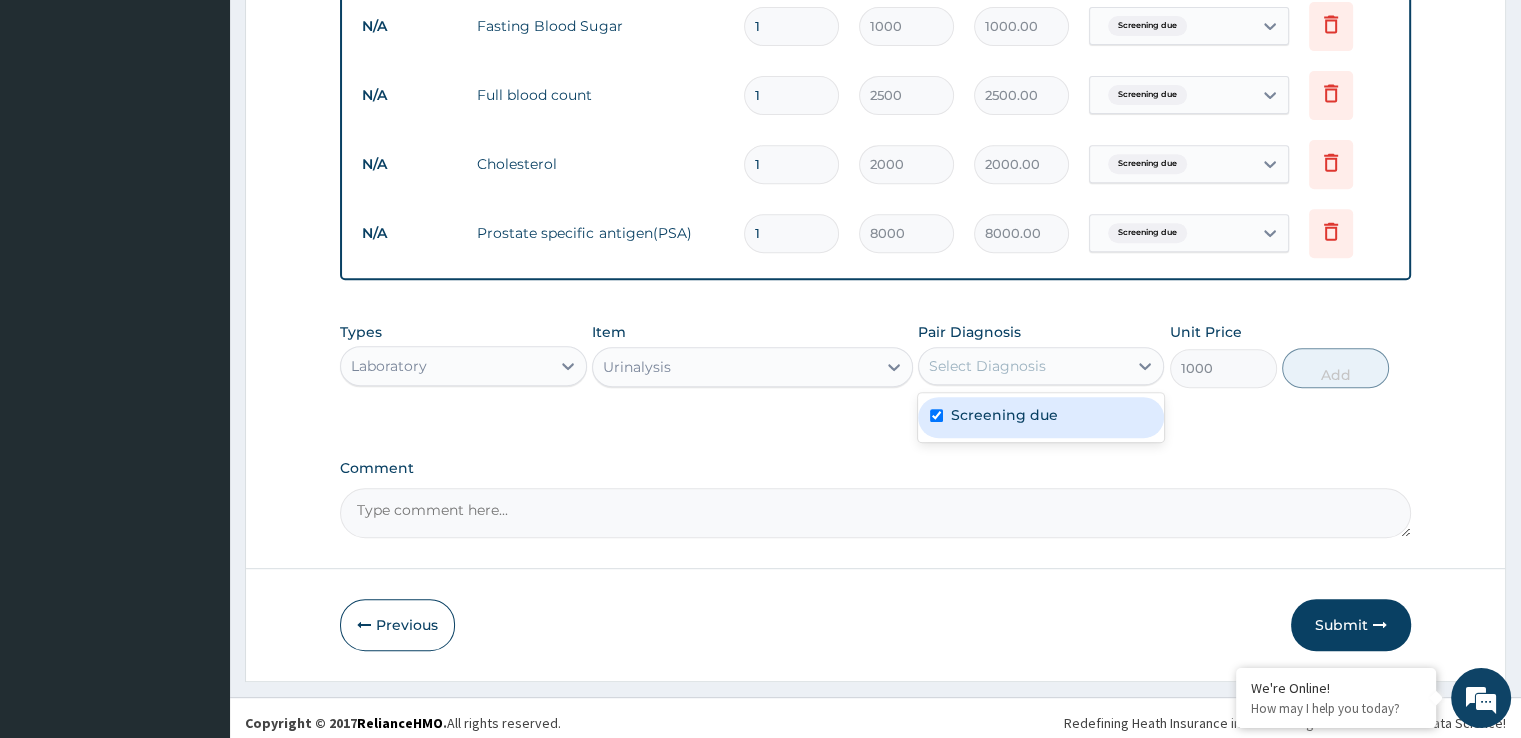 checkbox on "true" 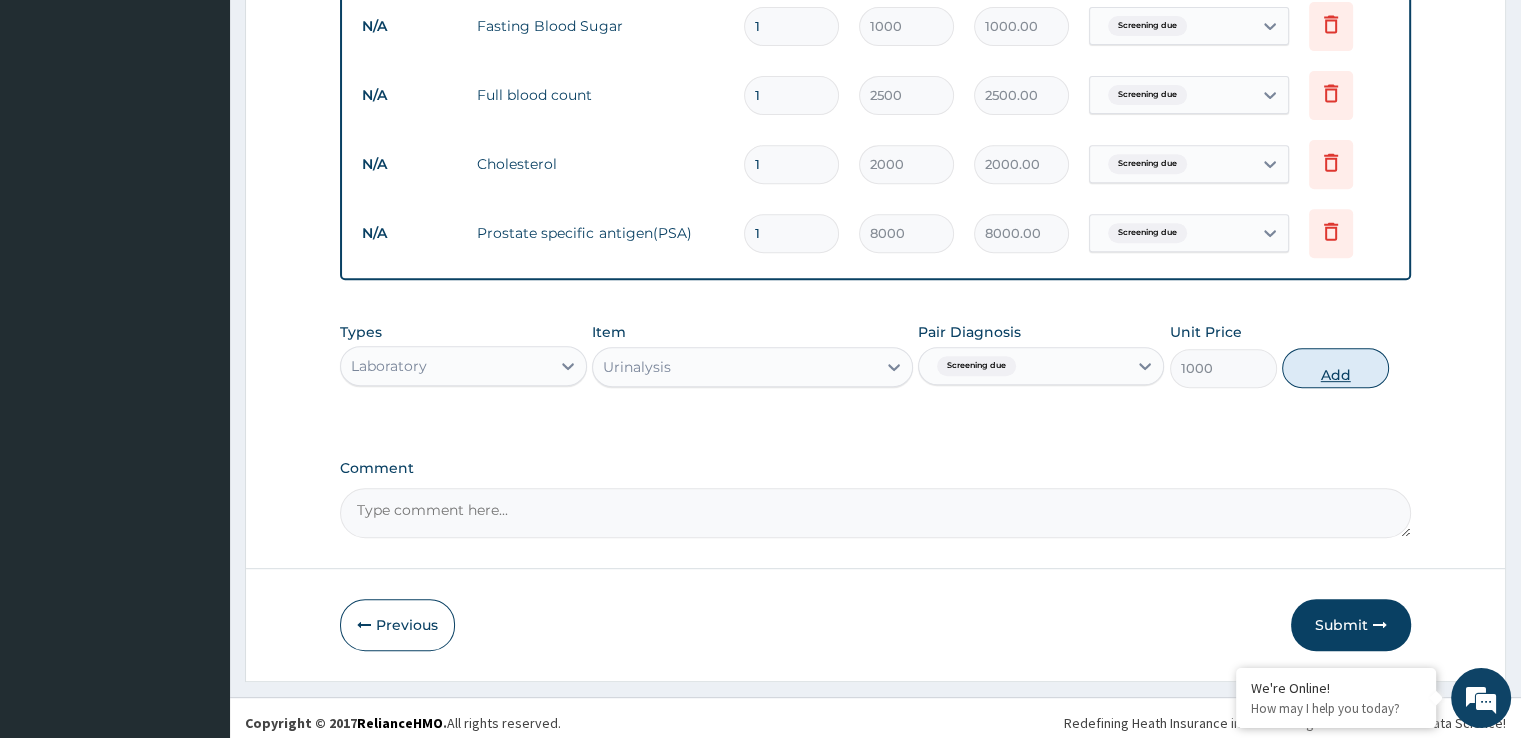 click on "Add" at bounding box center [1335, 368] 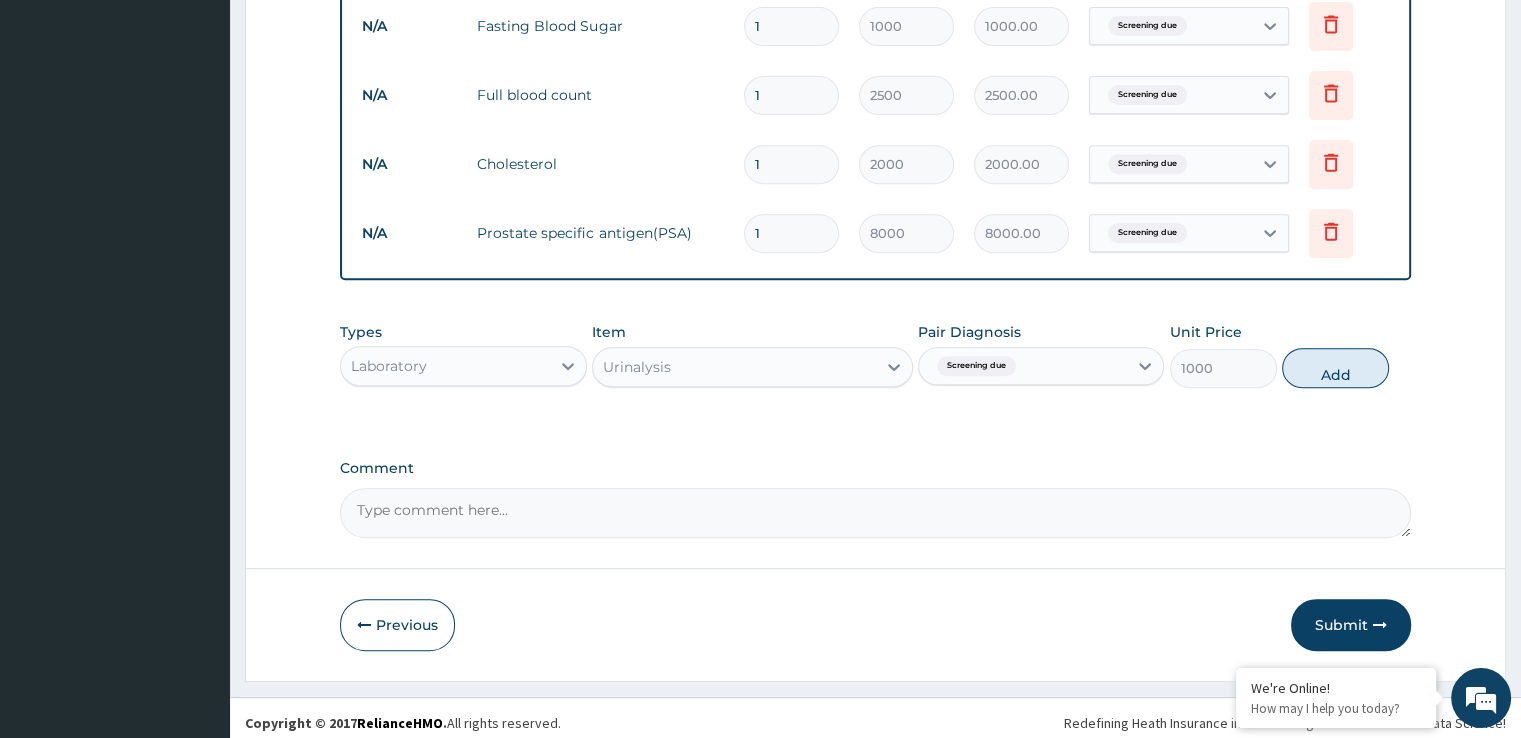 type on "0" 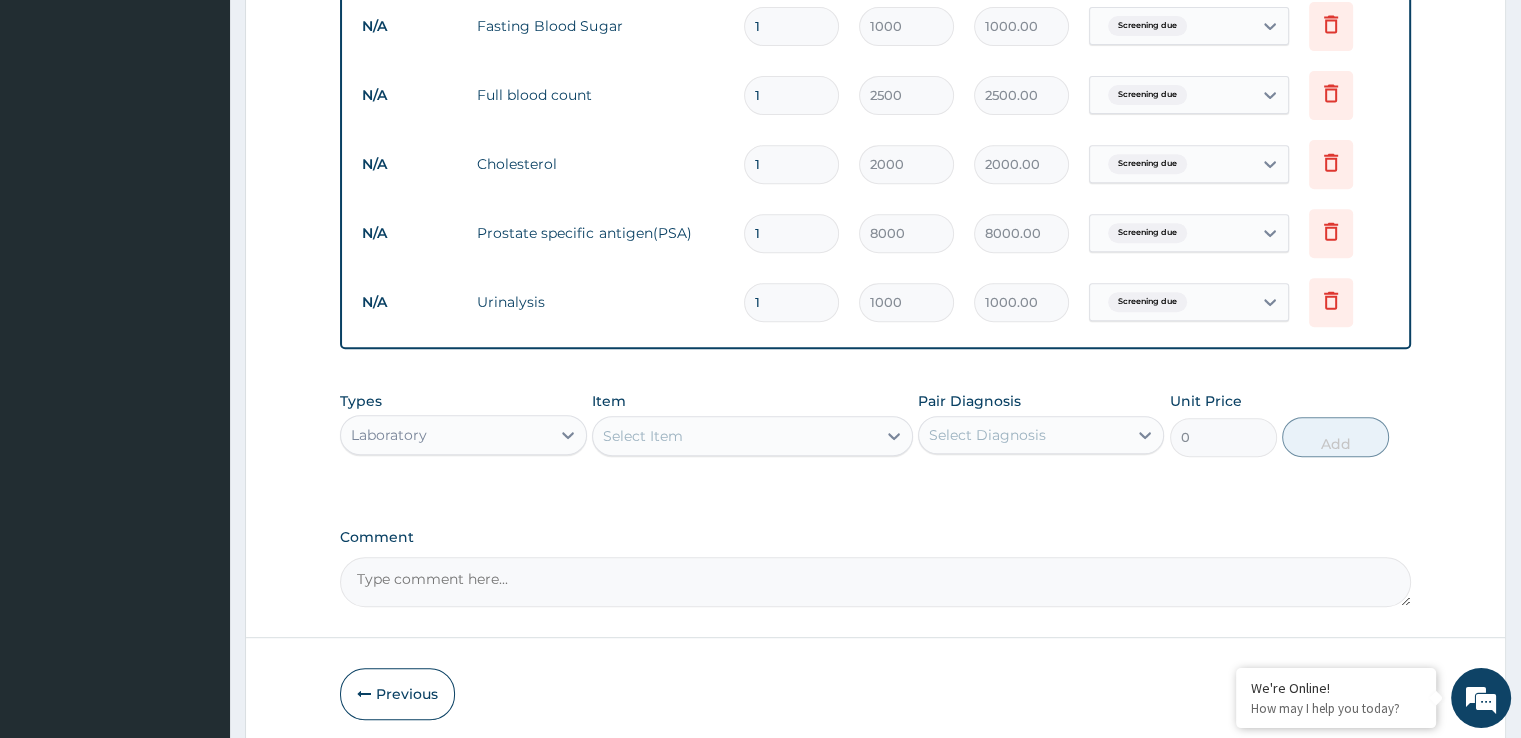 click on "Select Item" at bounding box center (734, 436) 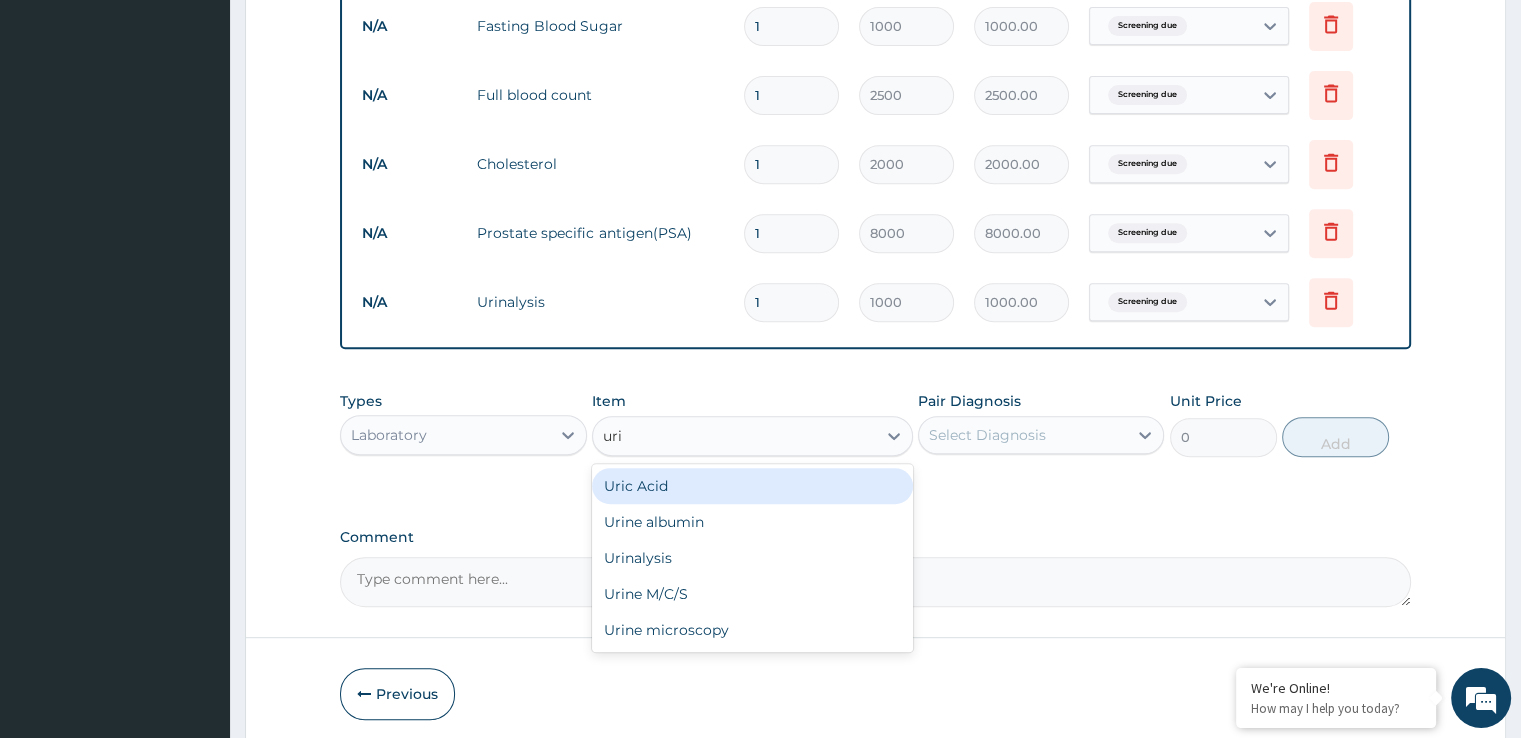 type on "urin" 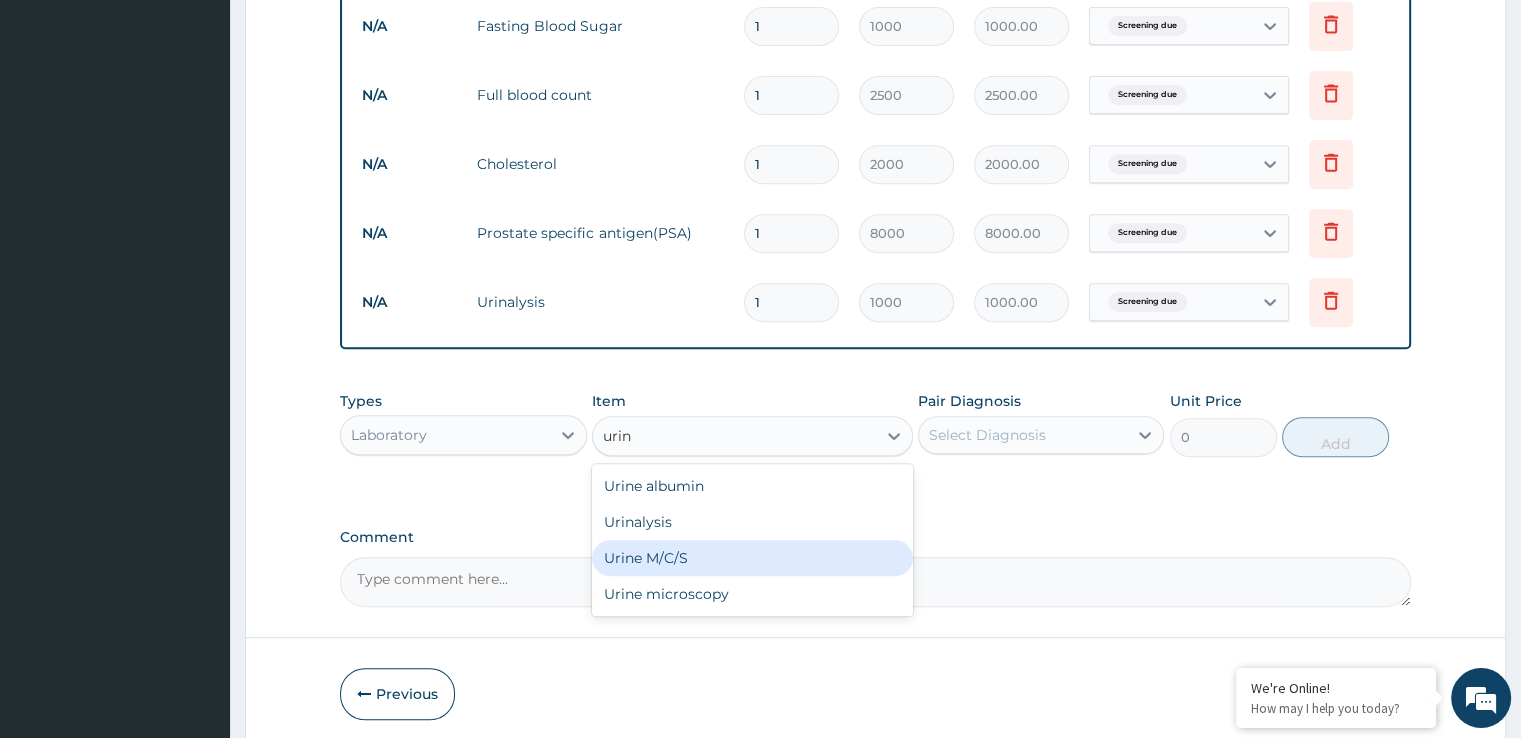 click on "Urine M/C/S" at bounding box center [752, 558] 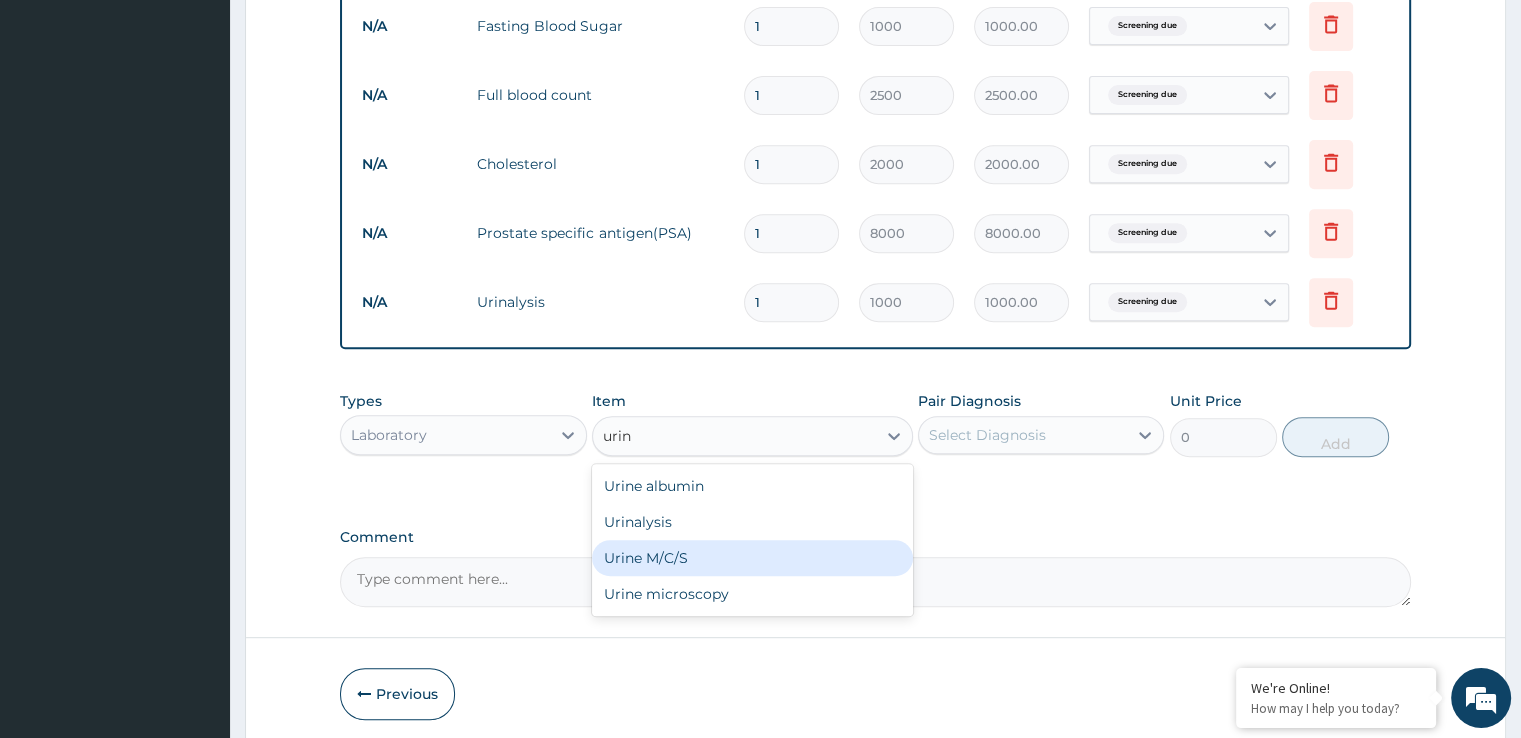 type 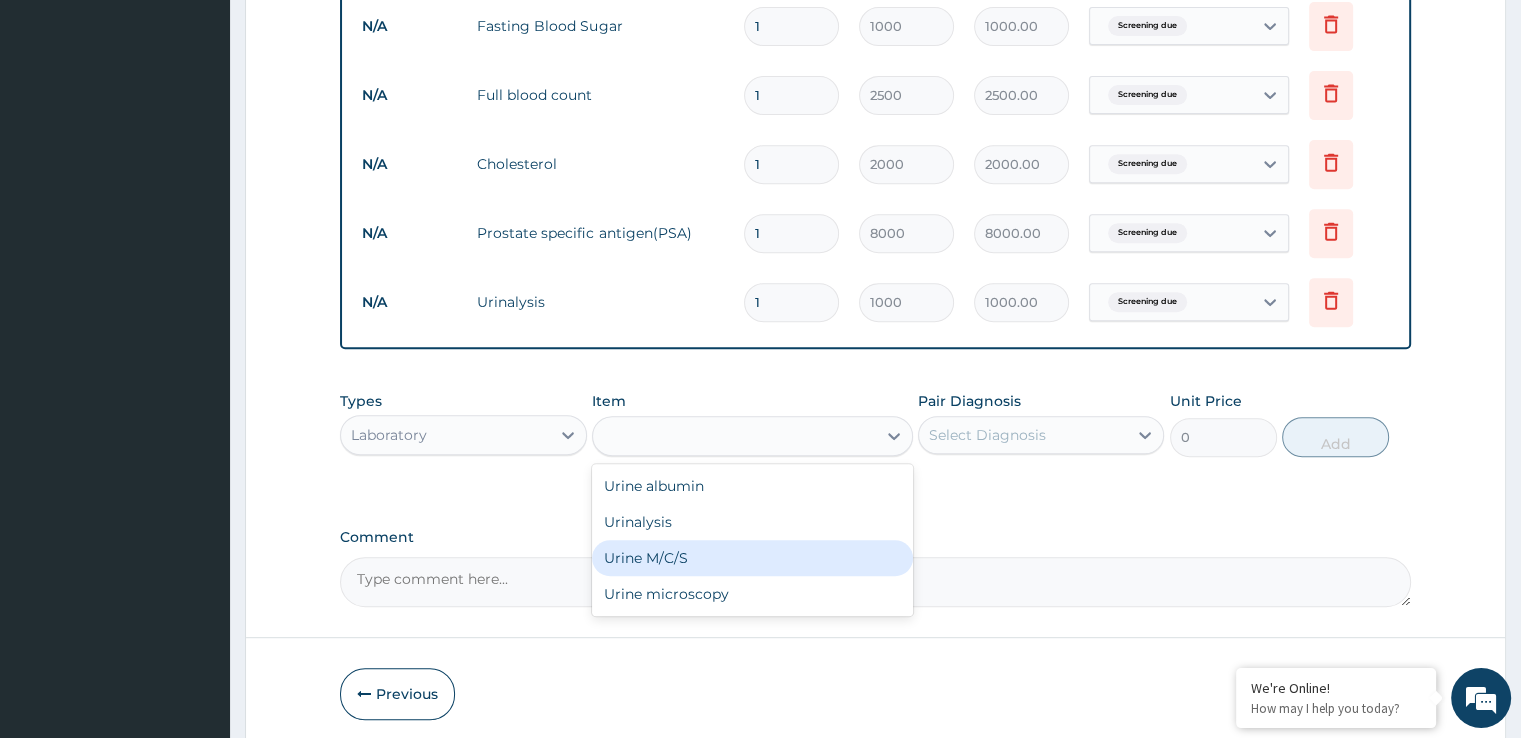 type on "4500" 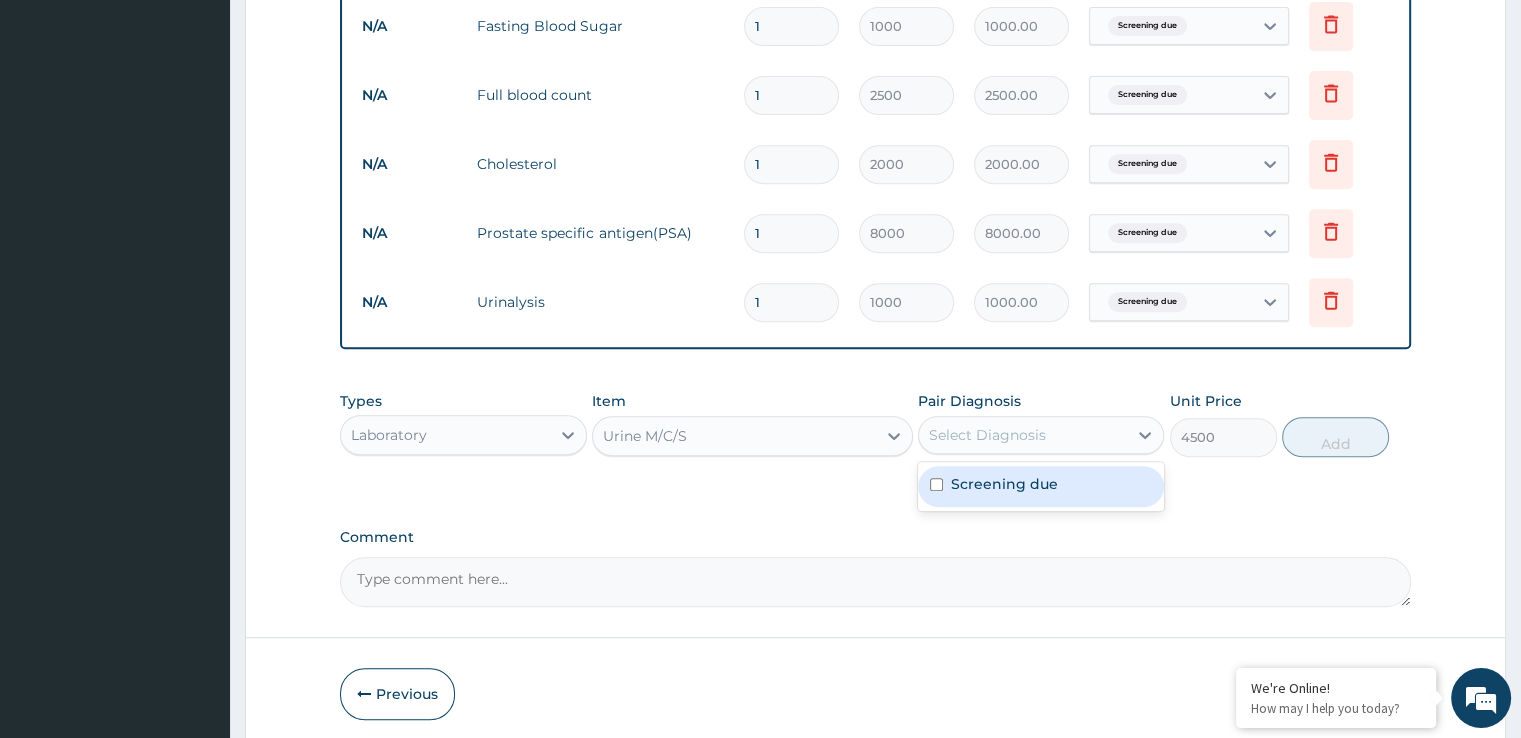 click on "Select Diagnosis" at bounding box center [987, 435] 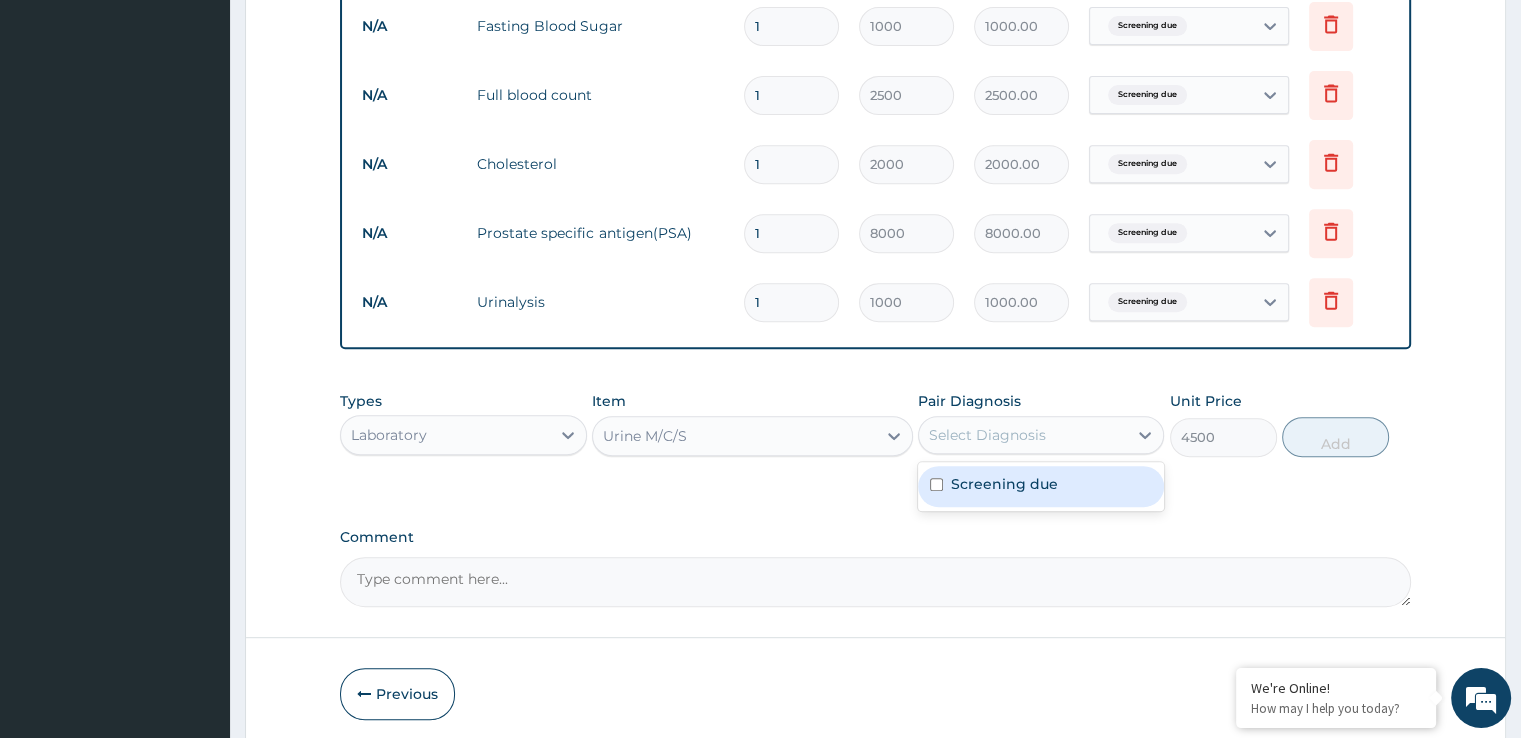 click on "Screening due" at bounding box center [1041, 486] 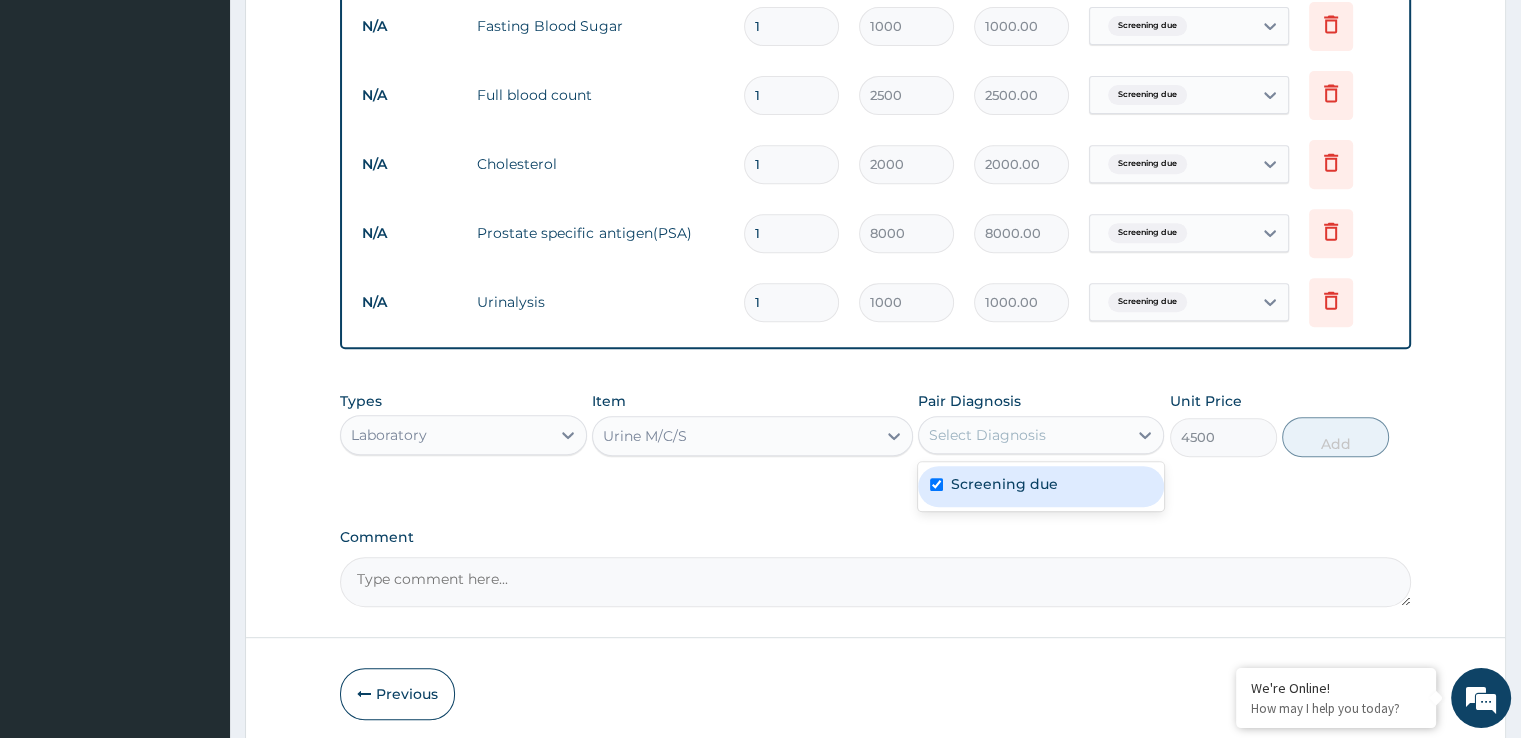 checkbox on "true" 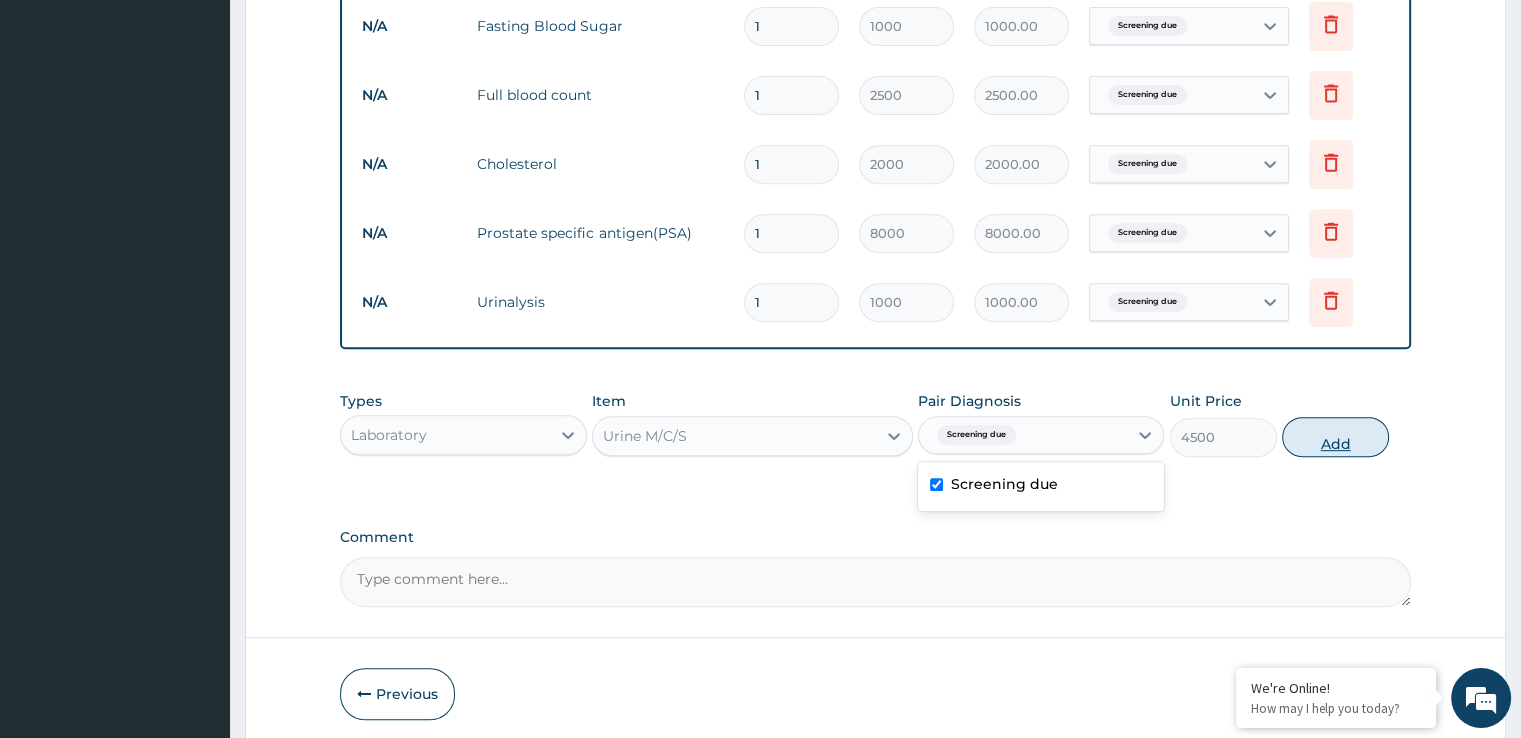 click on "Add" at bounding box center (1335, 437) 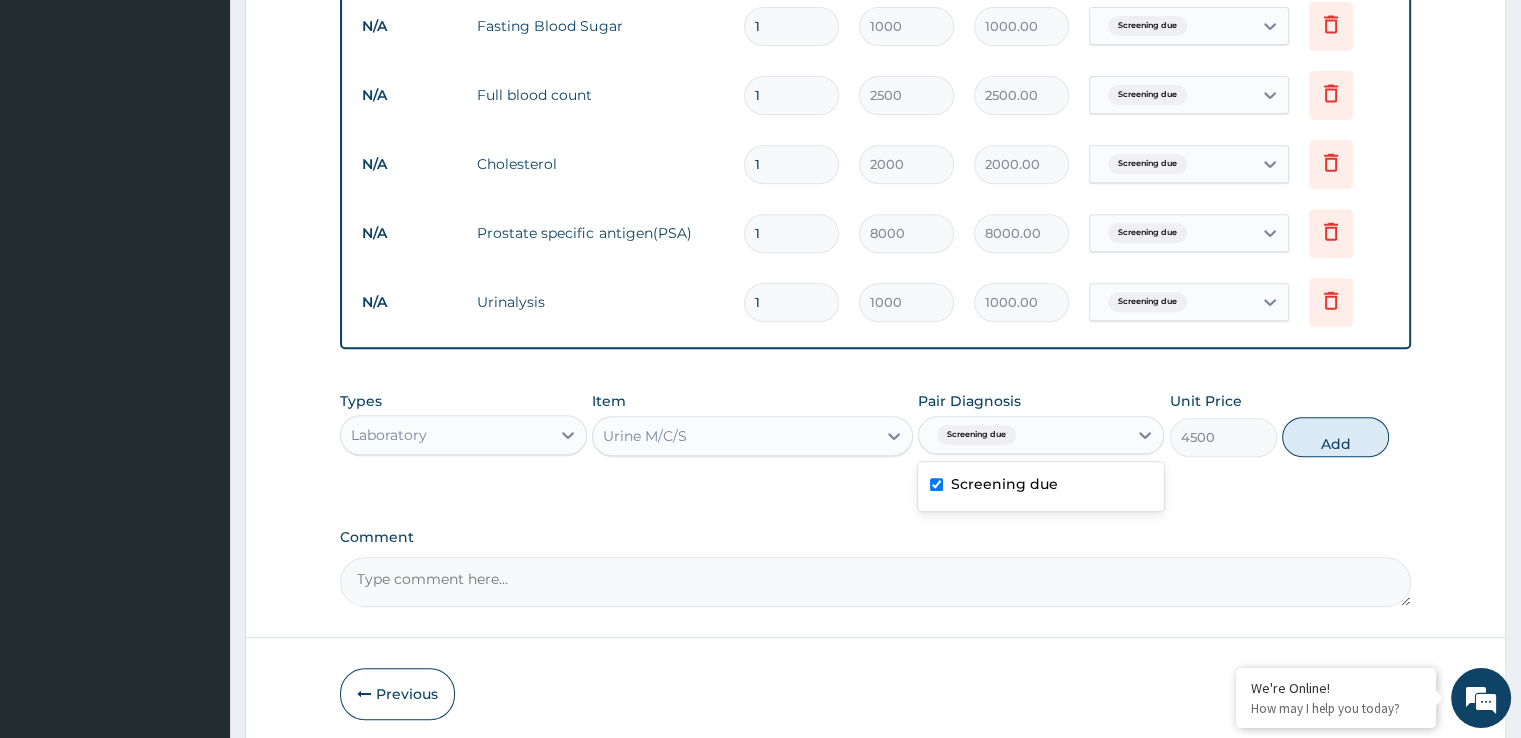 type on "0" 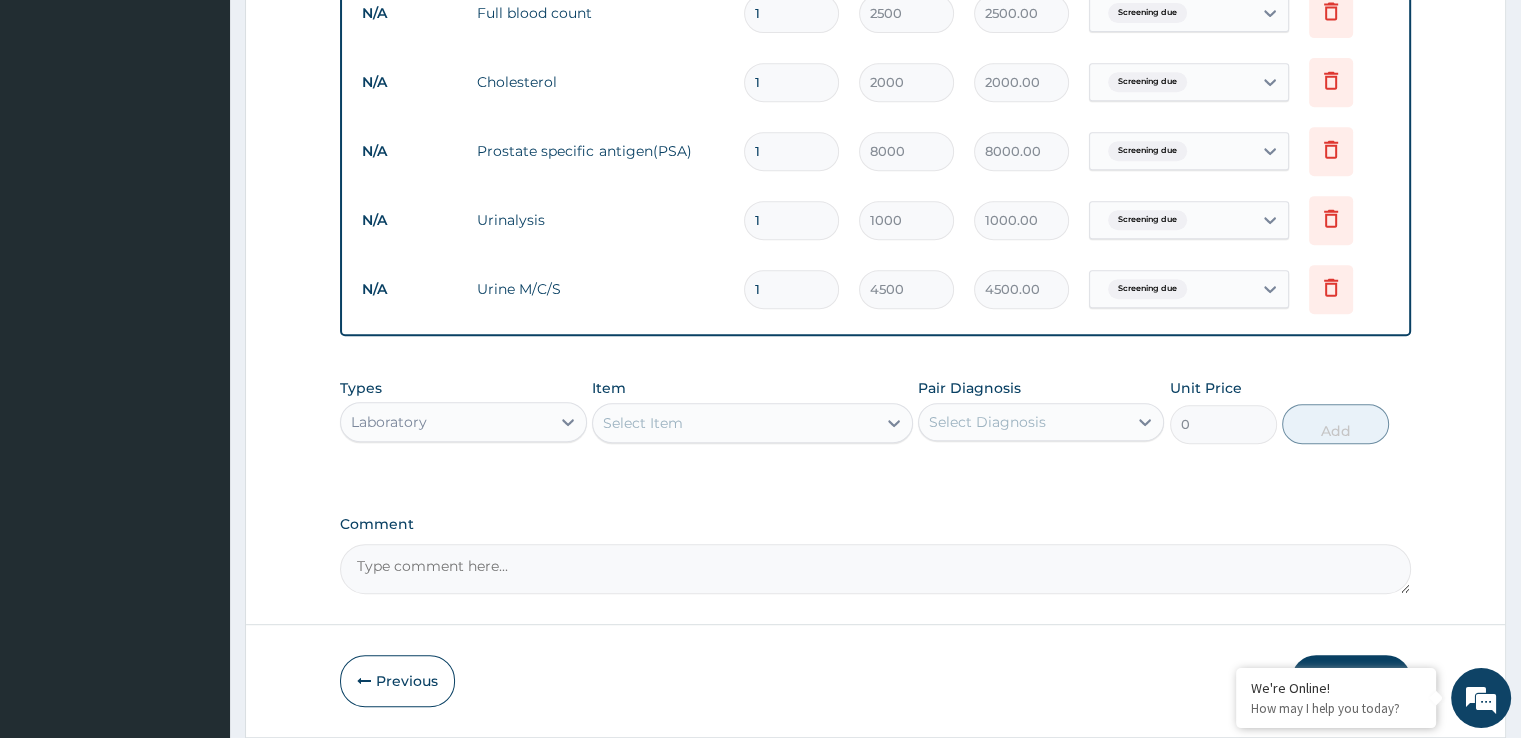 scroll, scrollTop: 950, scrollLeft: 0, axis: vertical 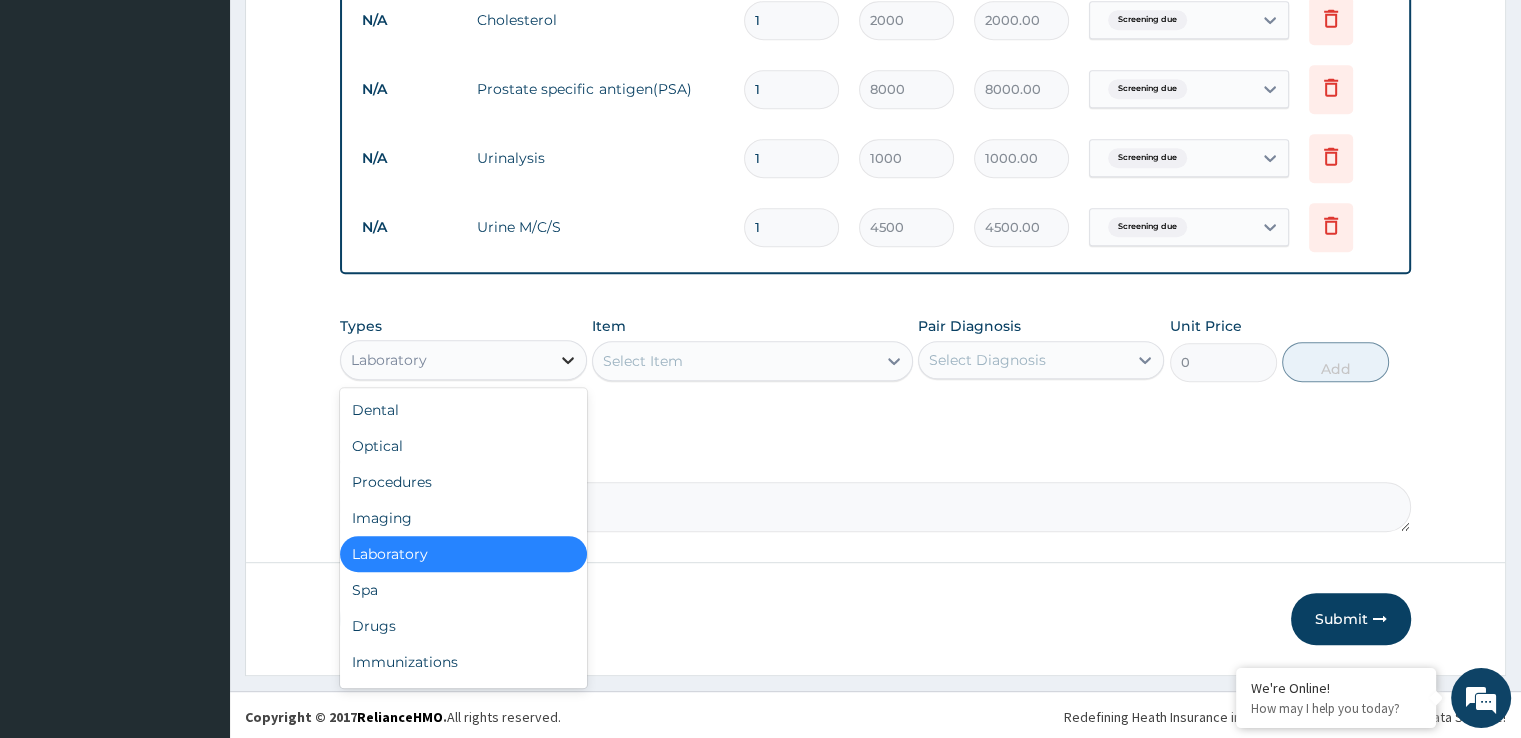 click 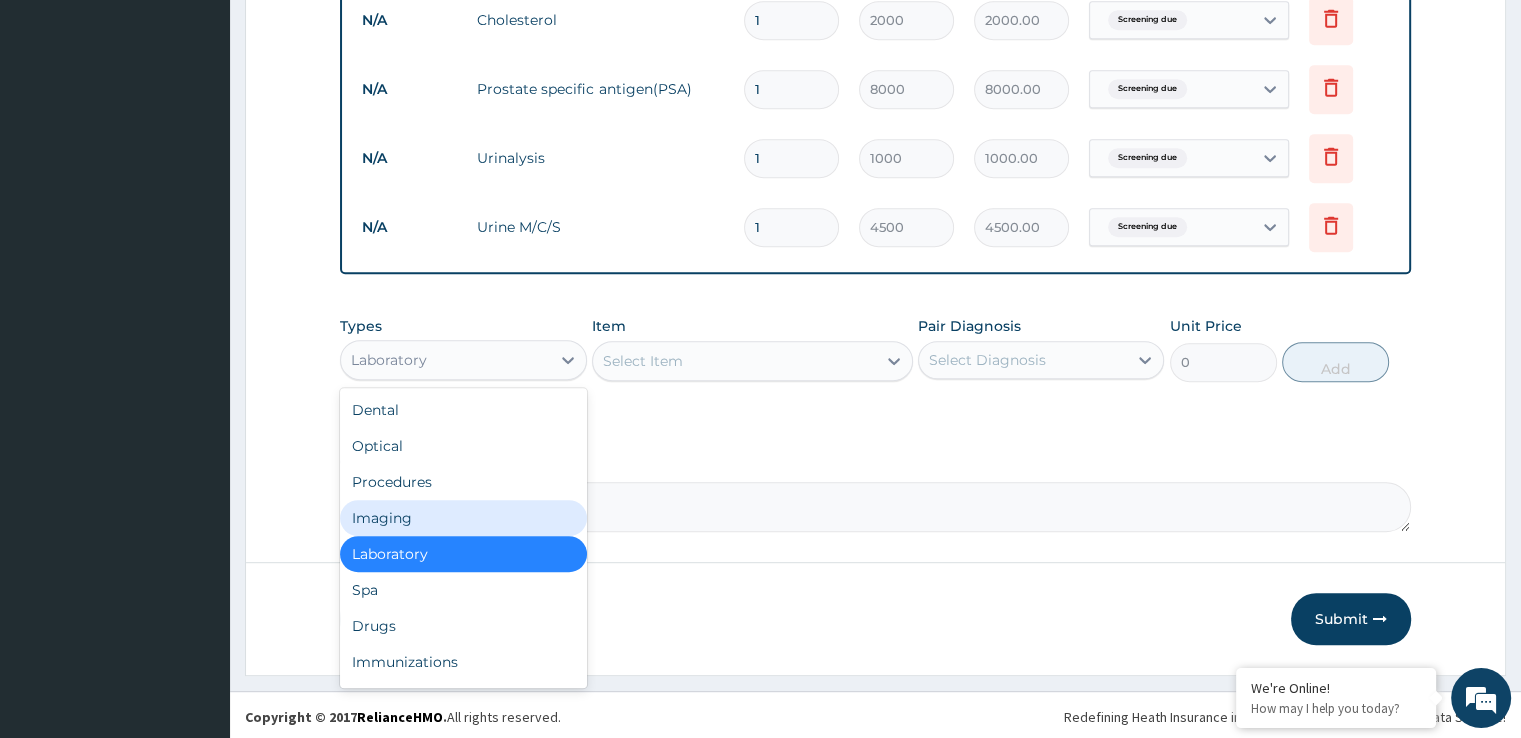 drag, startPoint x: 484, startPoint y: 511, endPoint x: 815, endPoint y: 449, distance: 336.7566 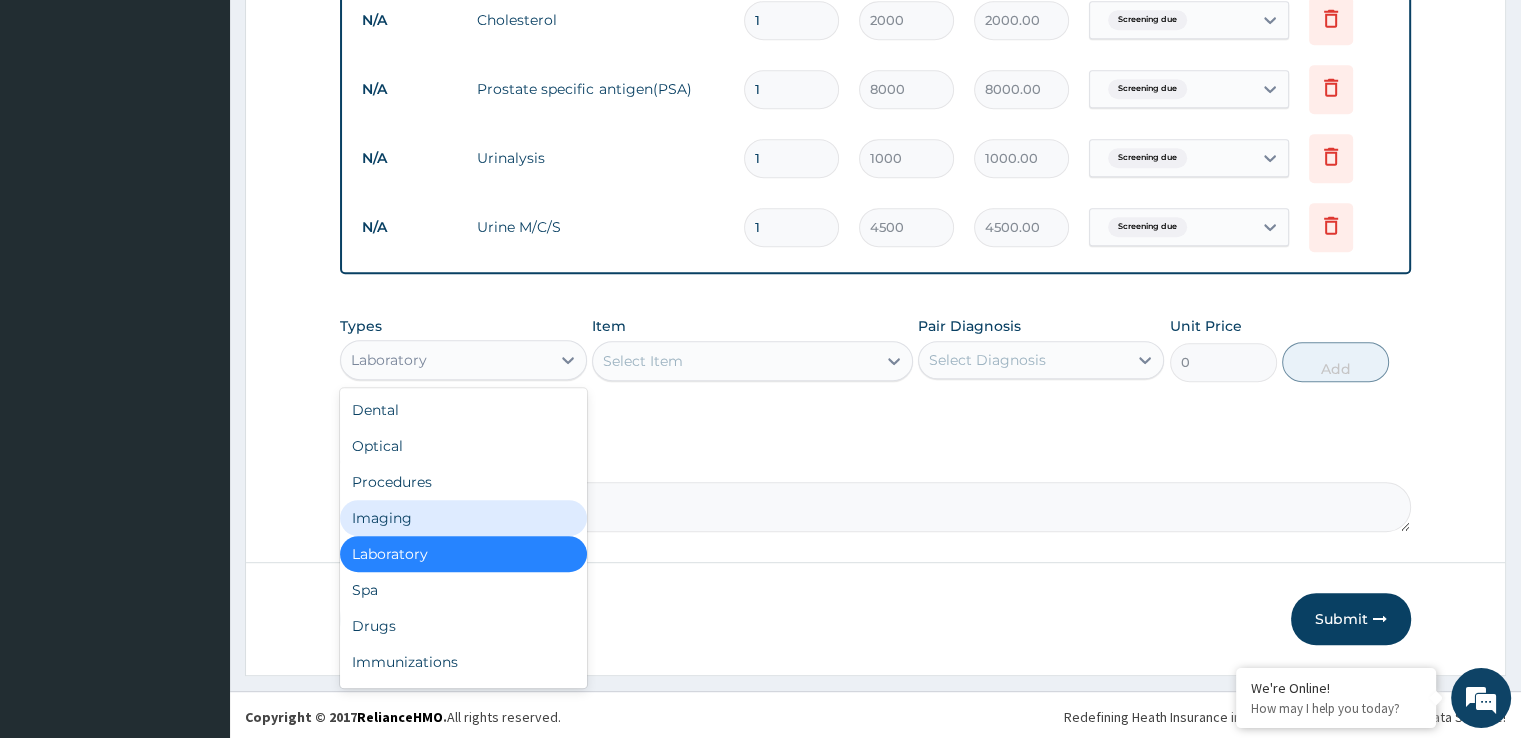 click on "Imaging" at bounding box center [463, 518] 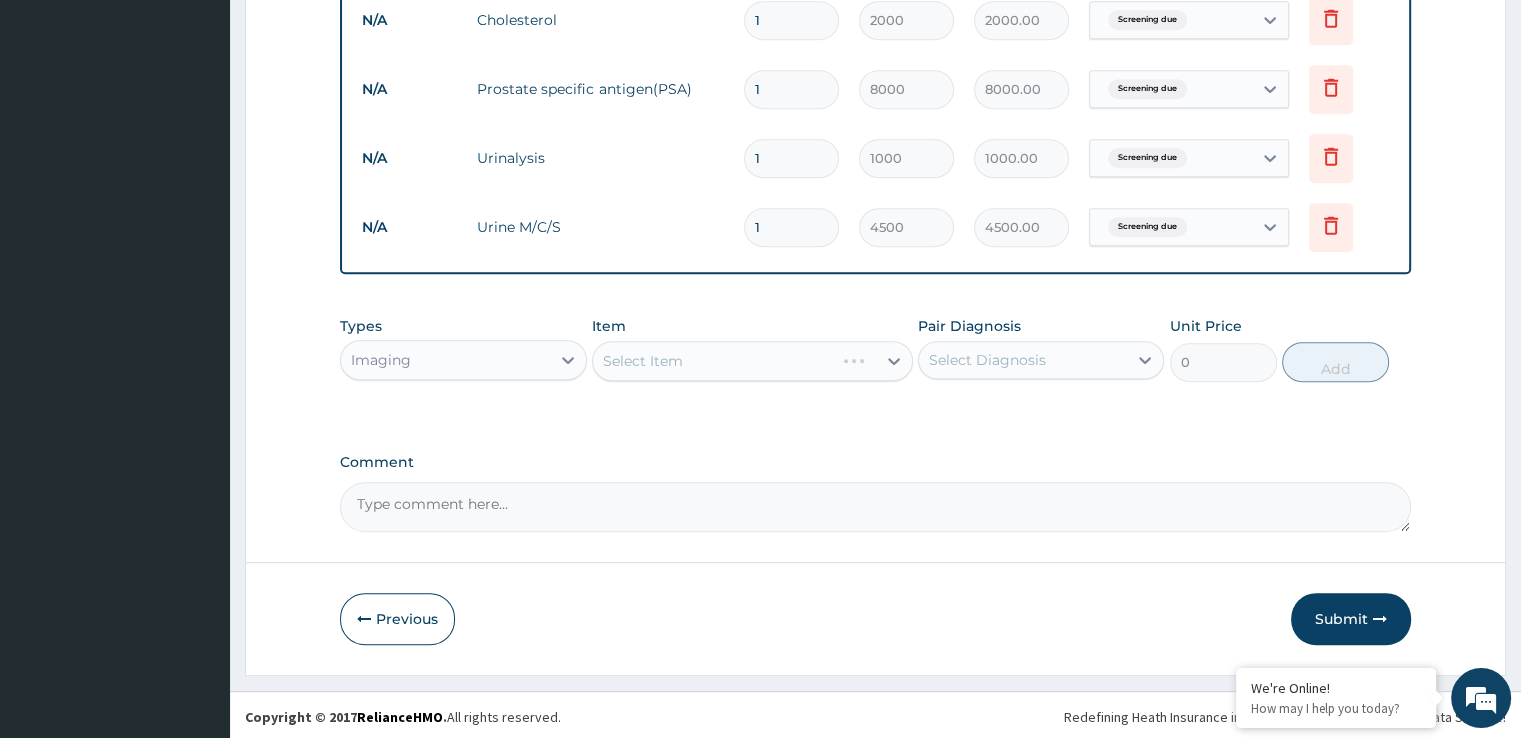 click on "Select Item" at bounding box center [752, 361] 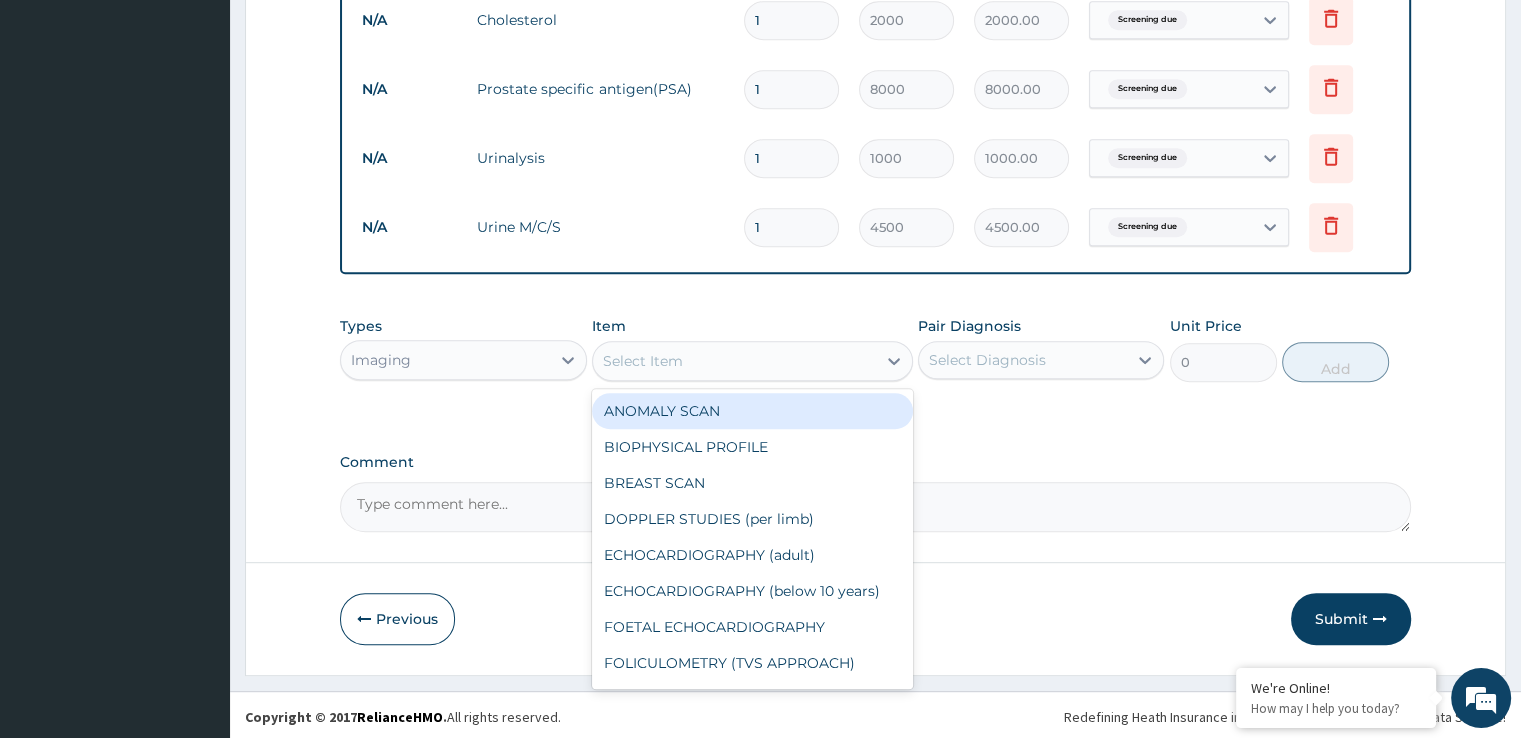 click on "Select Item" at bounding box center (734, 361) 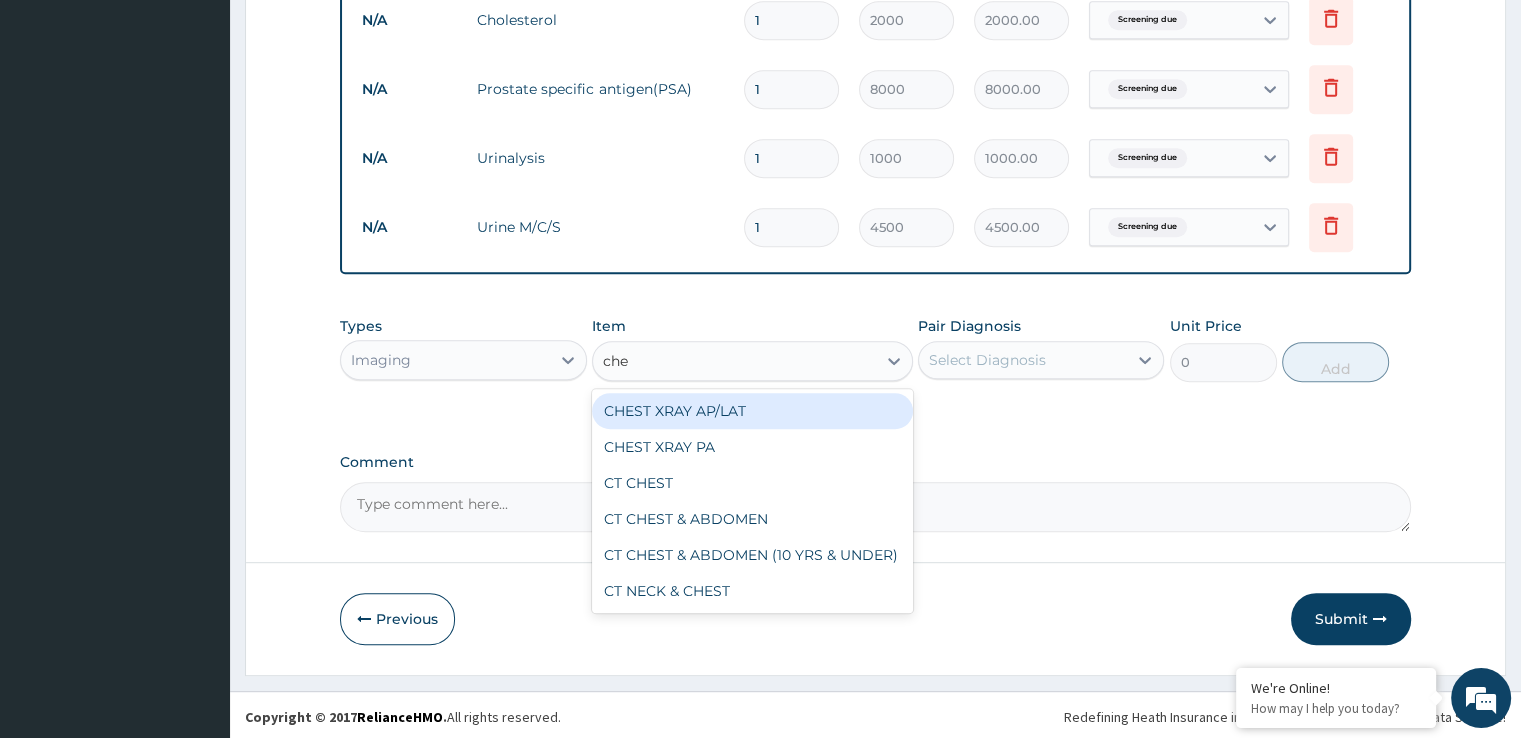 type on "ches" 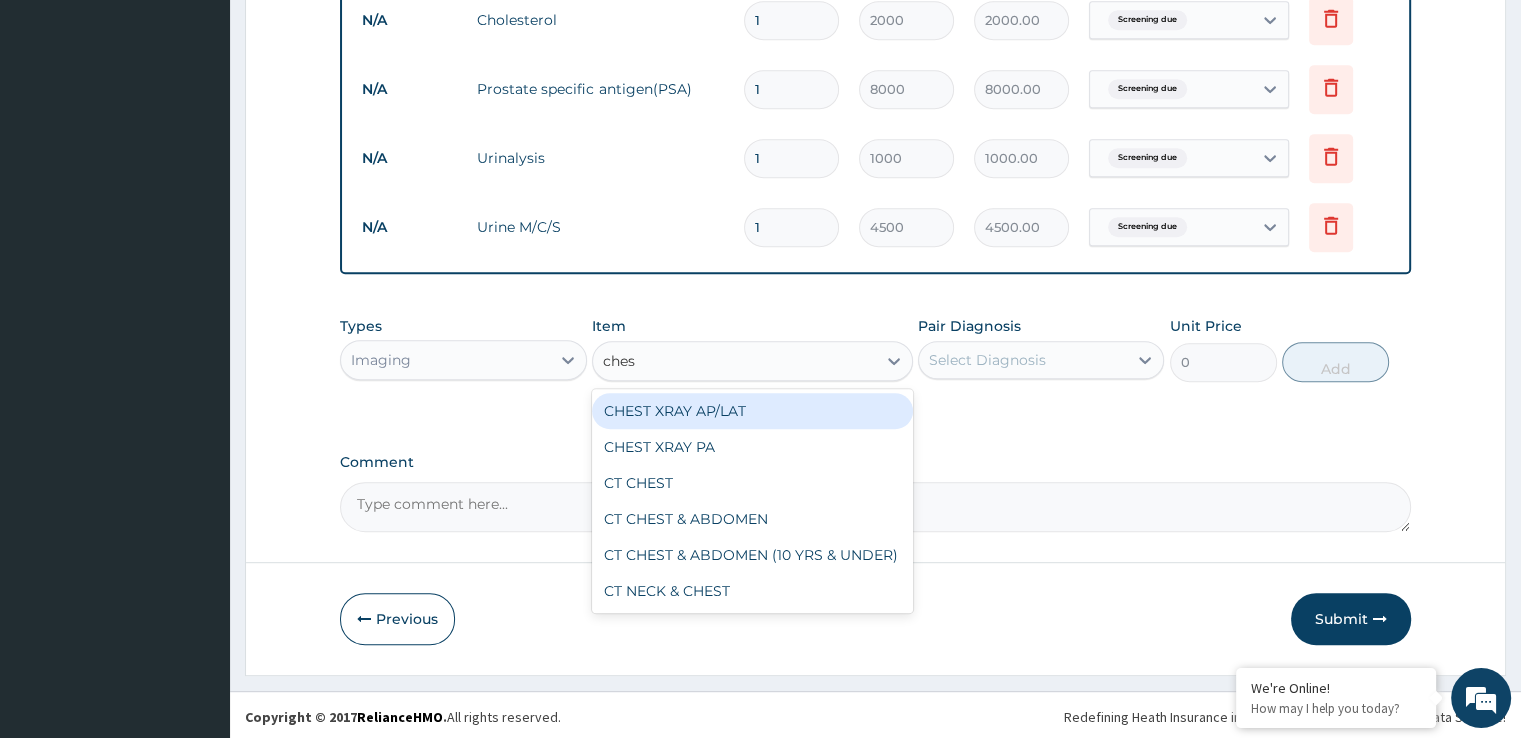 drag, startPoint x: 841, startPoint y: 405, endPoint x: 977, endPoint y: 350, distance: 146.70038 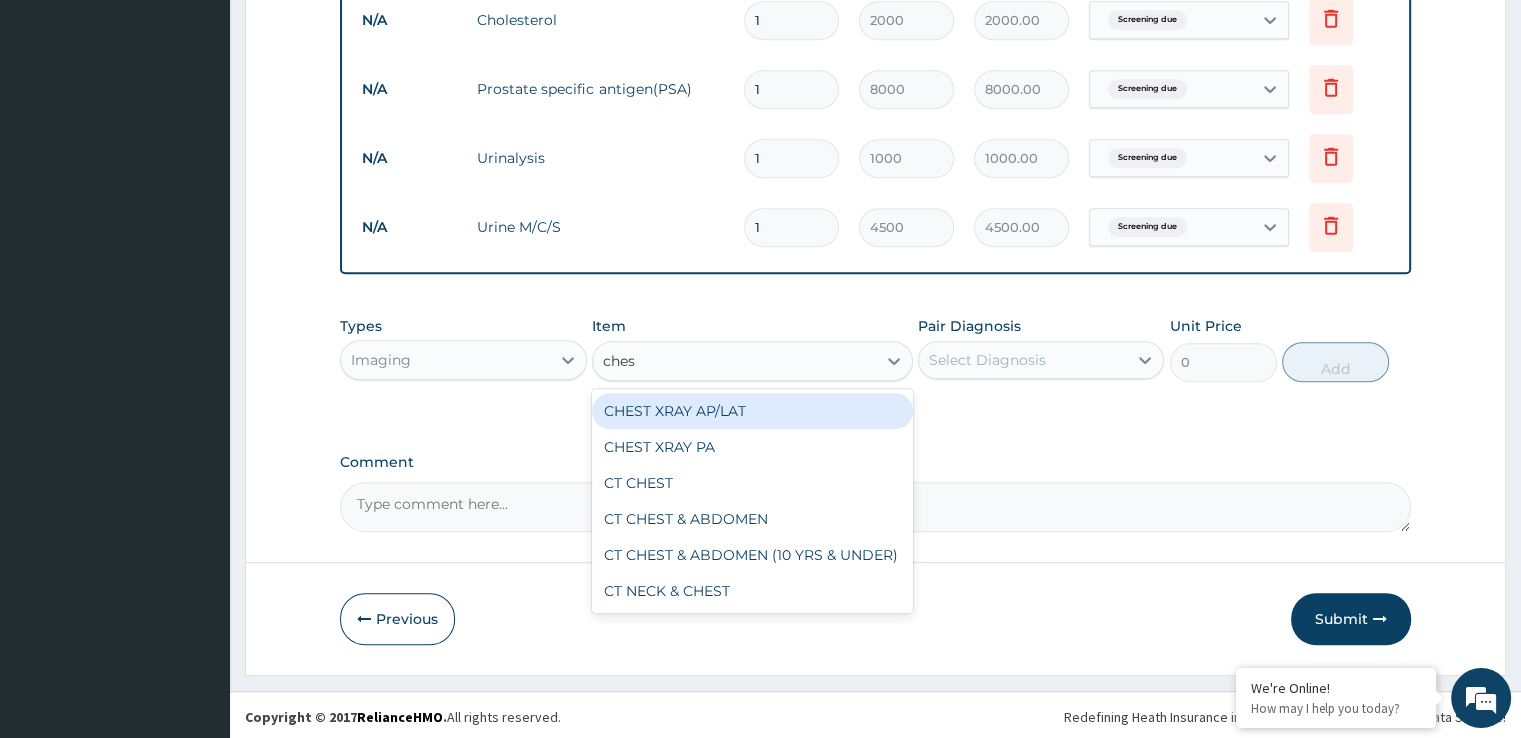 click on "CHEST XRAY AP/LAT" at bounding box center (752, 411) 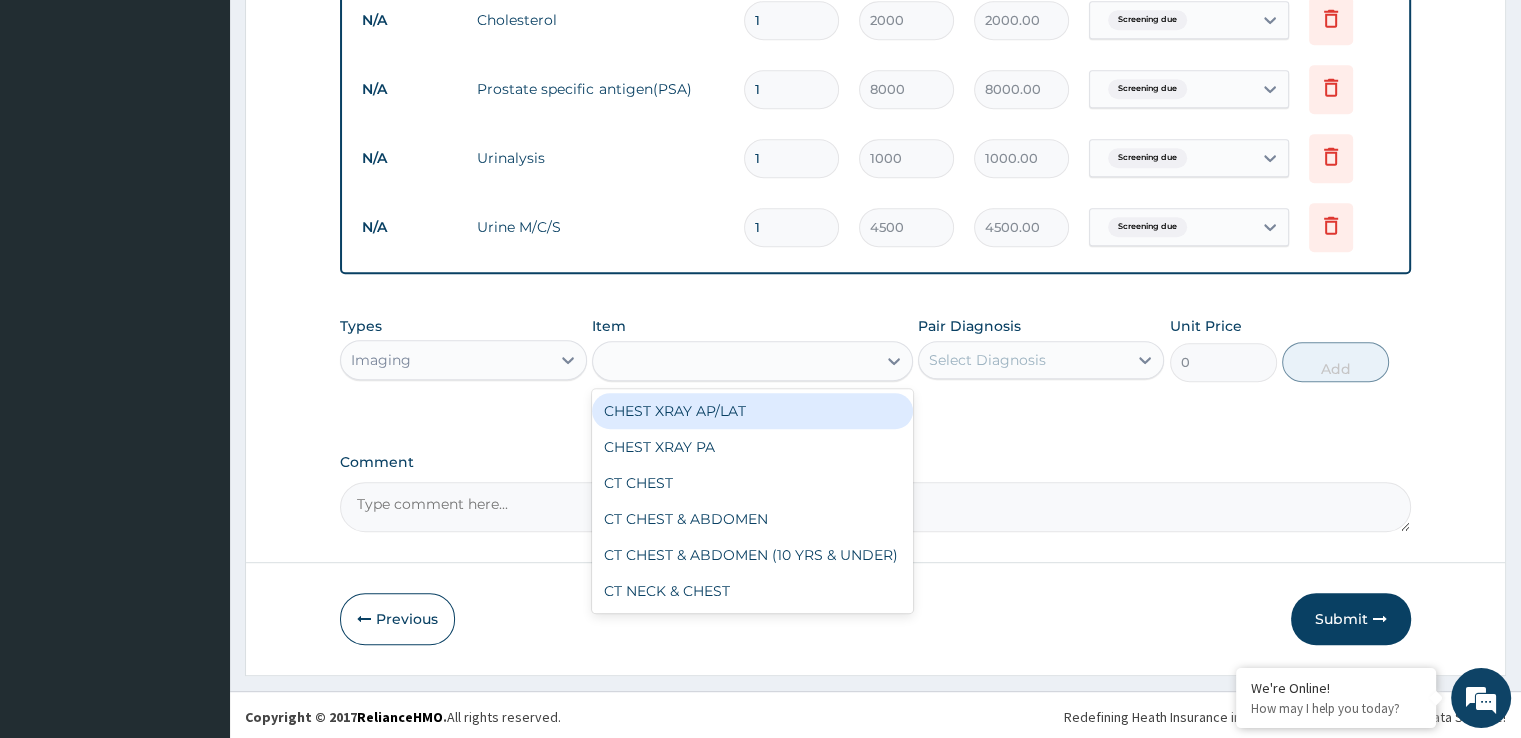 type on "5000" 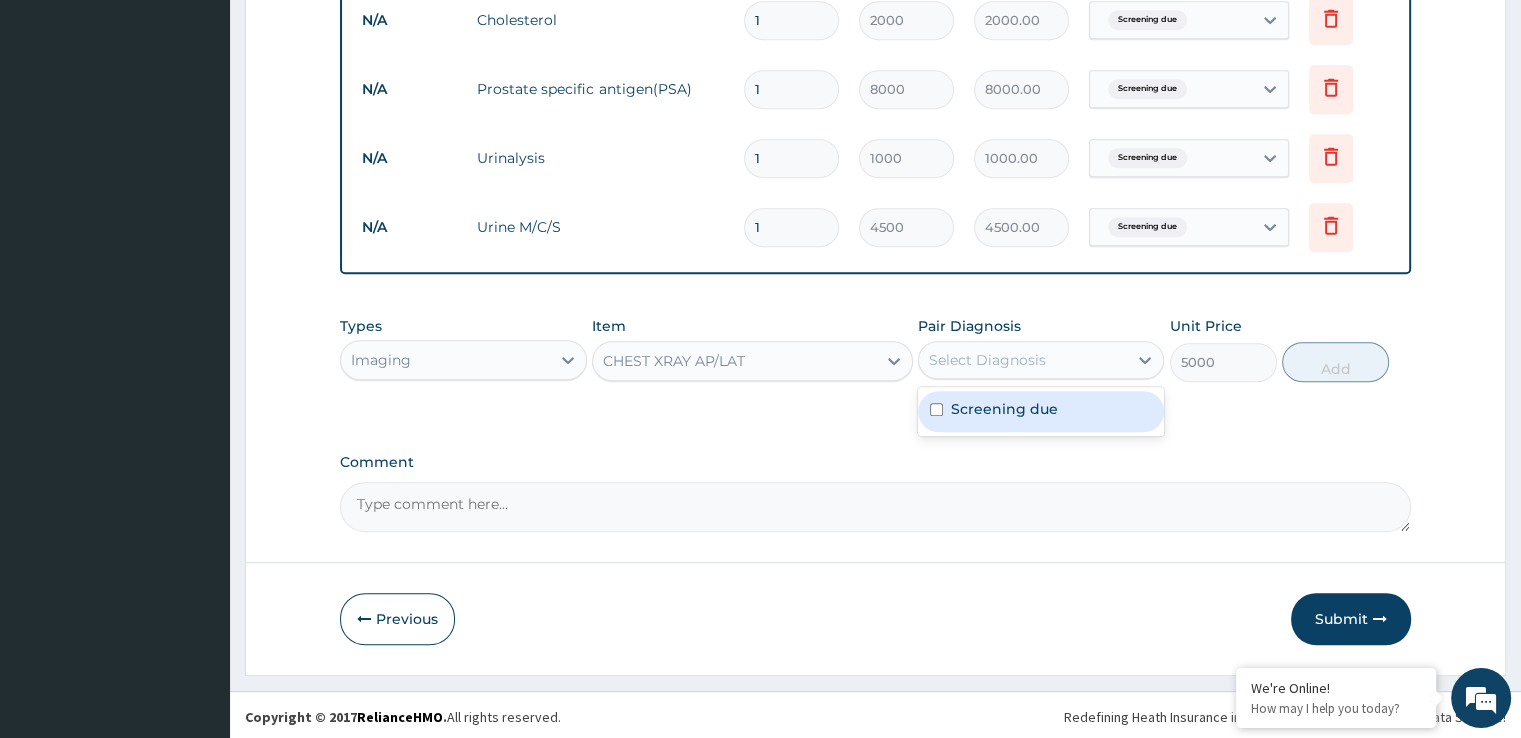 click on "Select Diagnosis" at bounding box center [1023, 360] 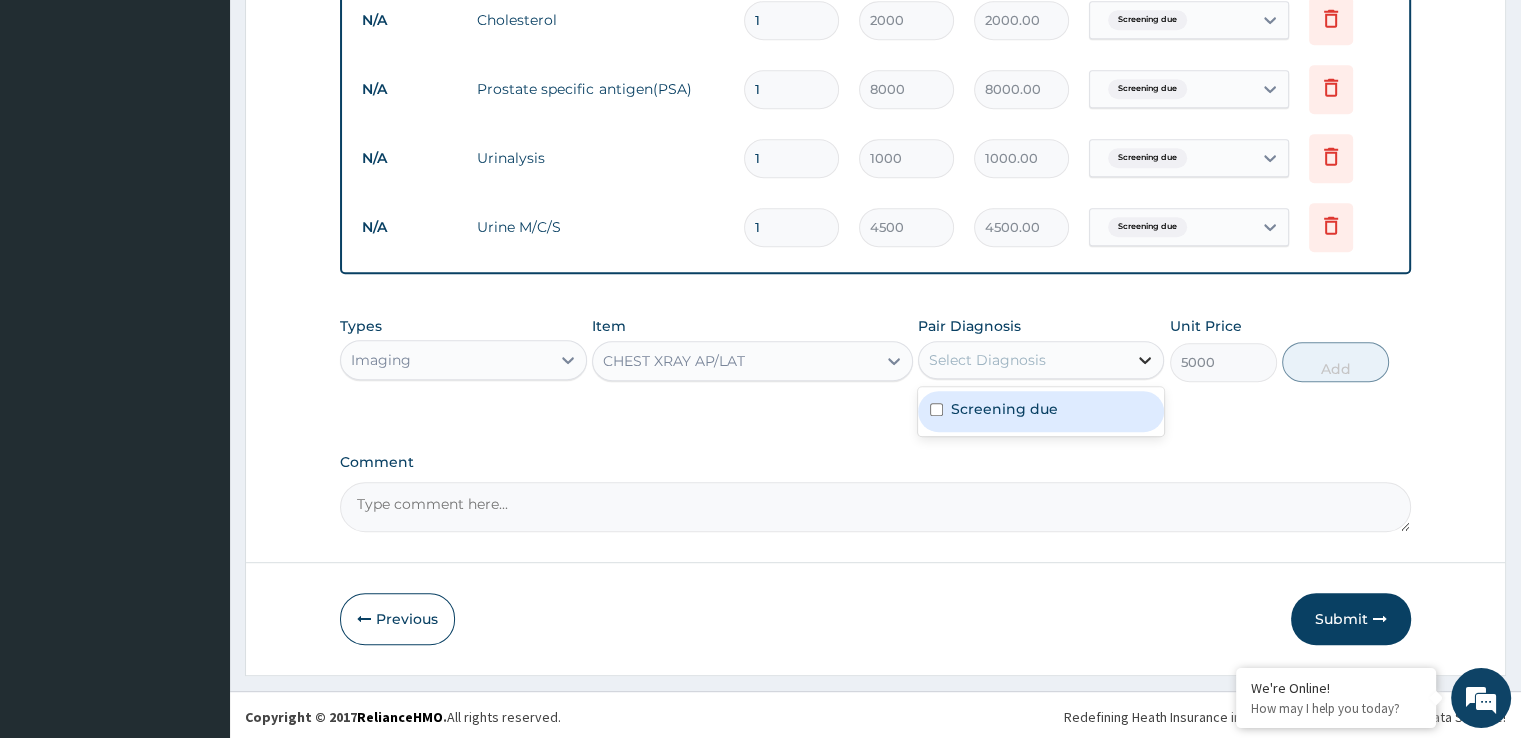 drag, startPoint x: 1024, startPoint y: 404, endPoint x: 1134, endPoint y: 362, distance: 117.74549 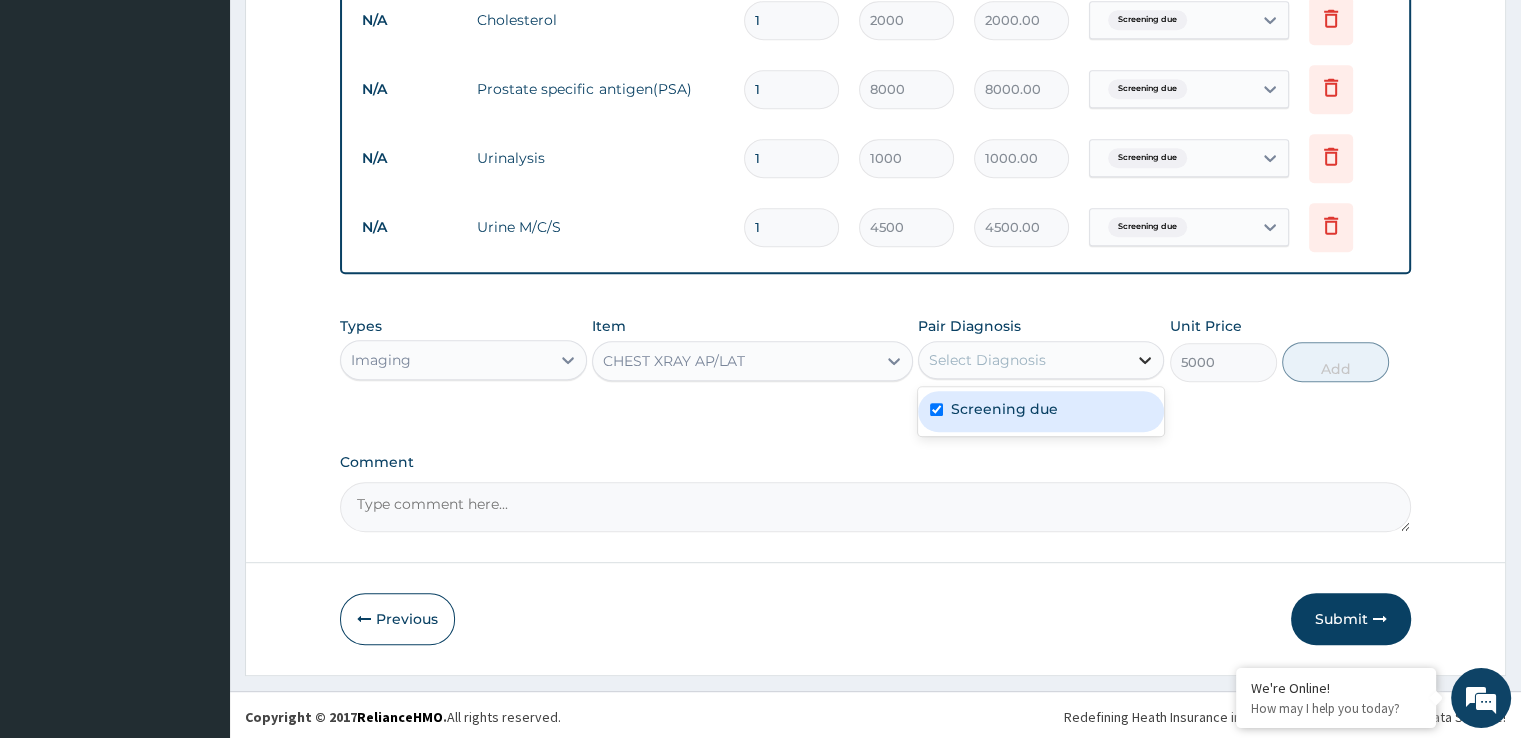checkbox on "true" 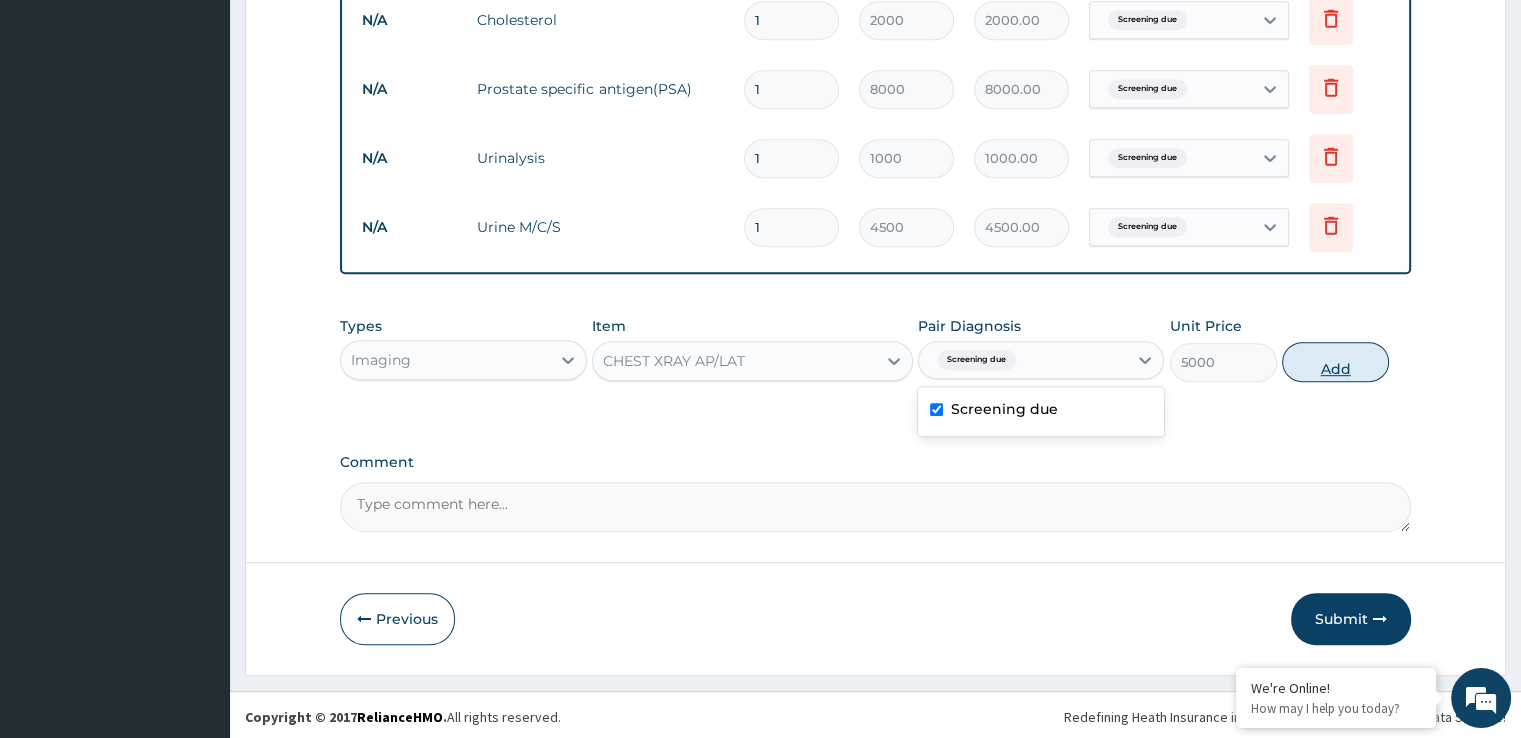 click on "Add" at bounding box center (1335, 362) 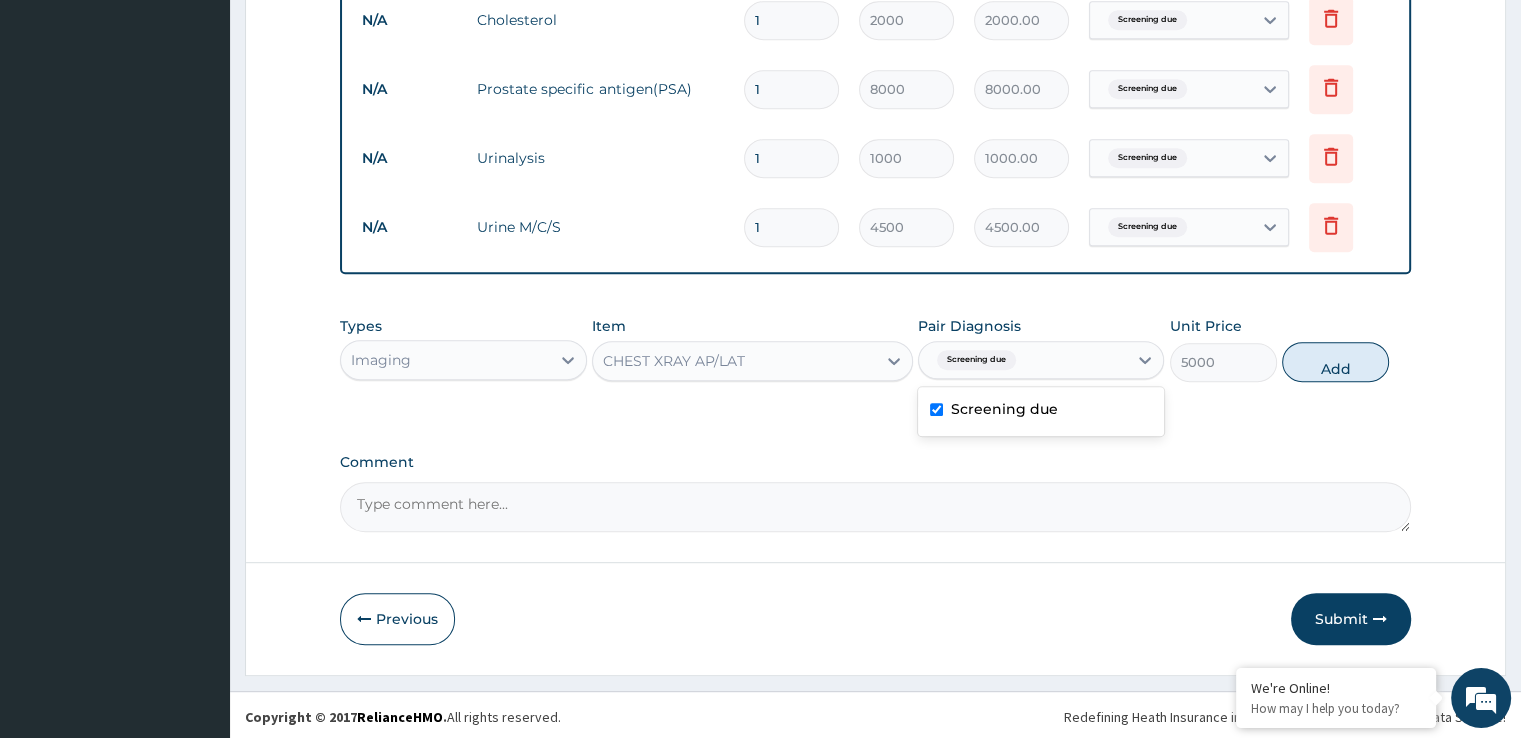 type on "0" 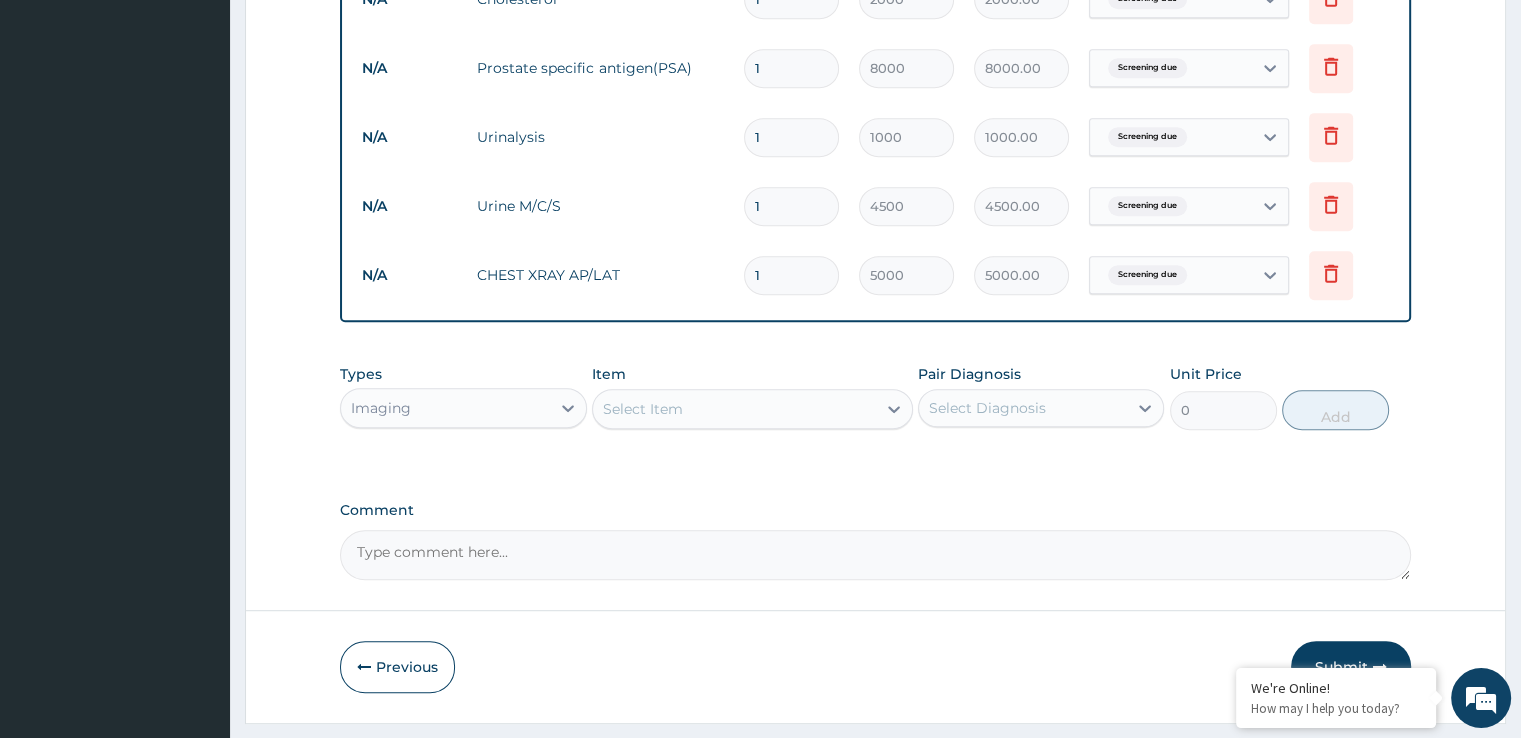 scroll, scrollTop: 1019, scrollLeft: 0, axis: vertical 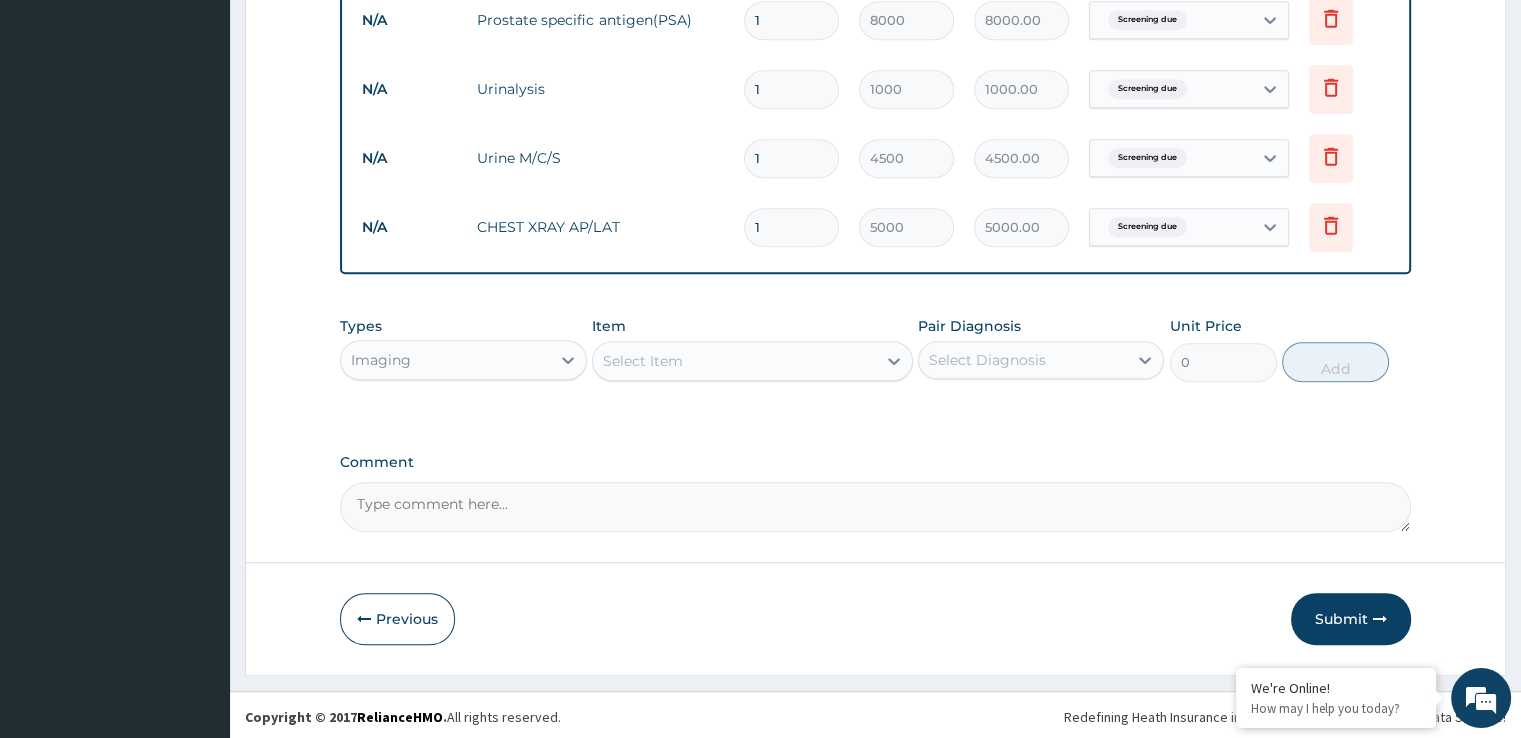 drag, startPoint x: 1340, startPoint y: 613, endPoint x: 648, endPoint y: 372, distance: 732.7653 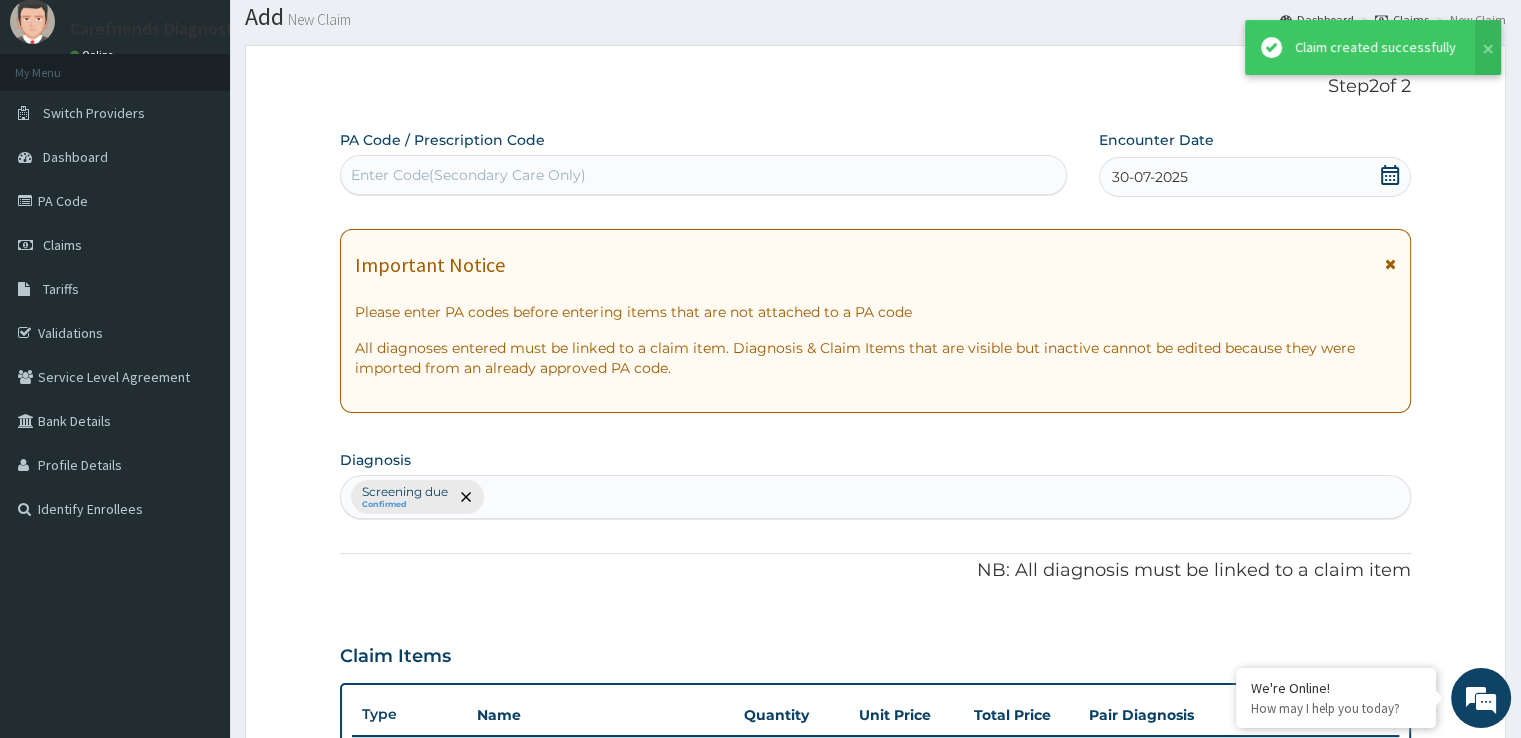scroll, scrollTop: 1019, scrollLeft: 0, axis: vertical 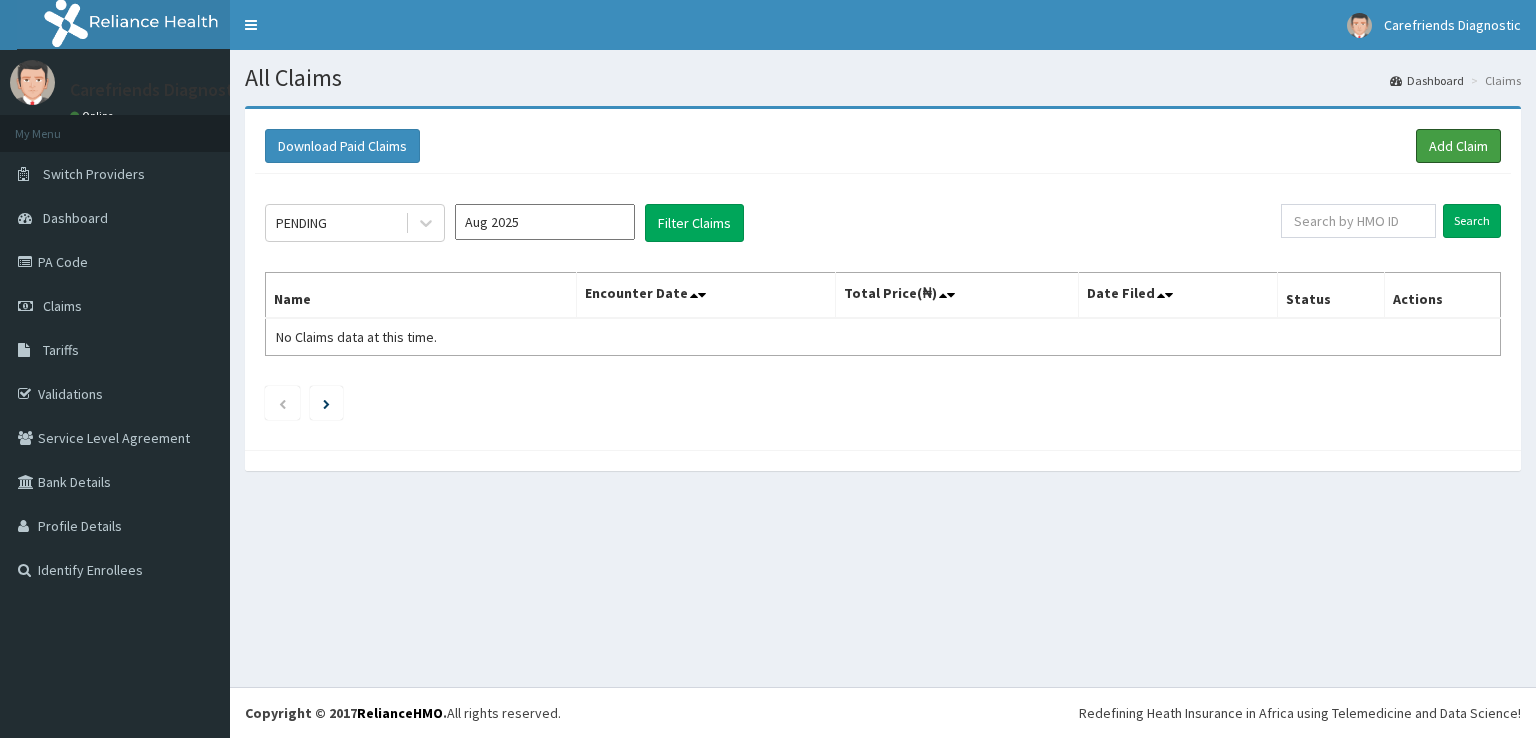 drag, startPoint x: 1426, startPoint y: 133, endPoint x: 934, endPoint y: 222, distance: 499.985 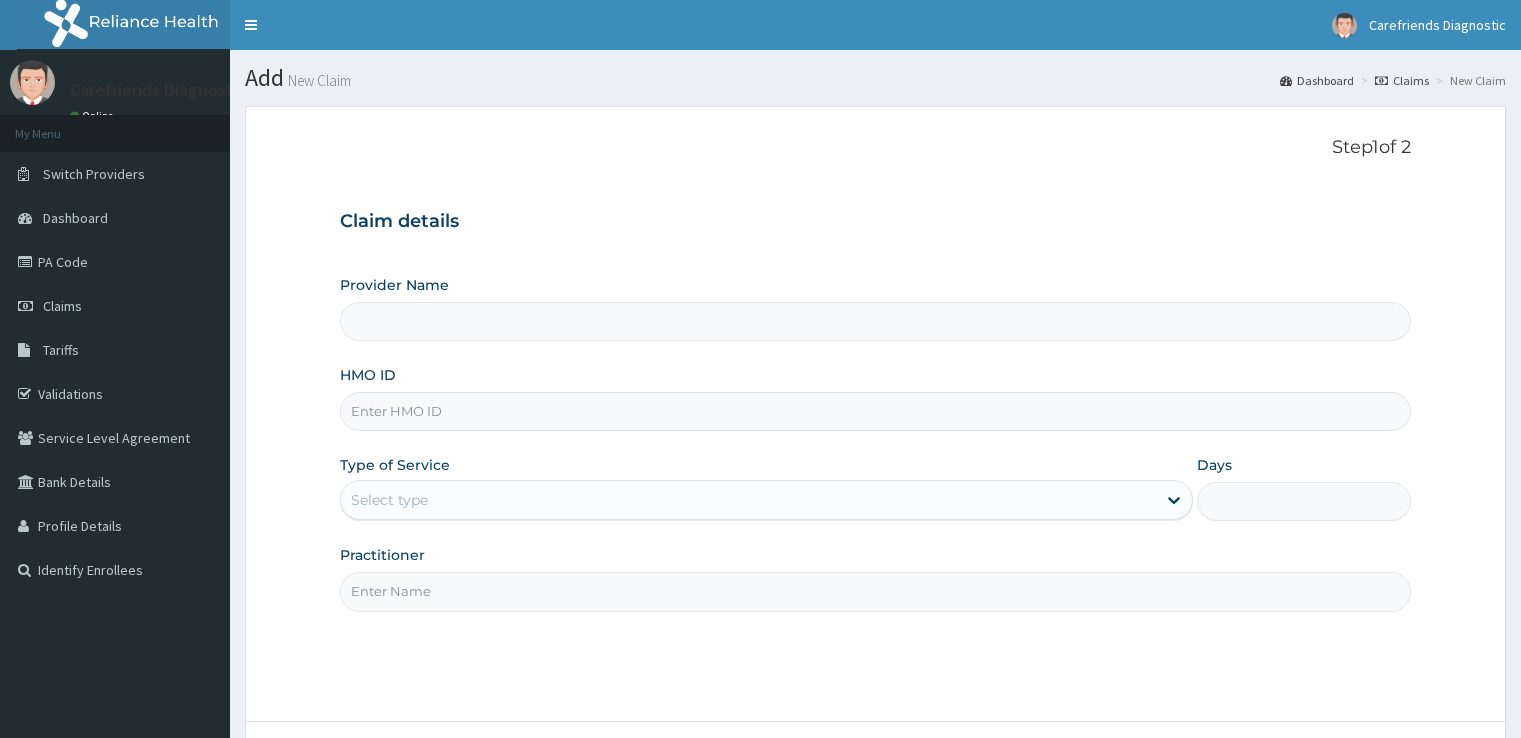scroll, scrollTop: 0, scrollLeft: 0, axis: both 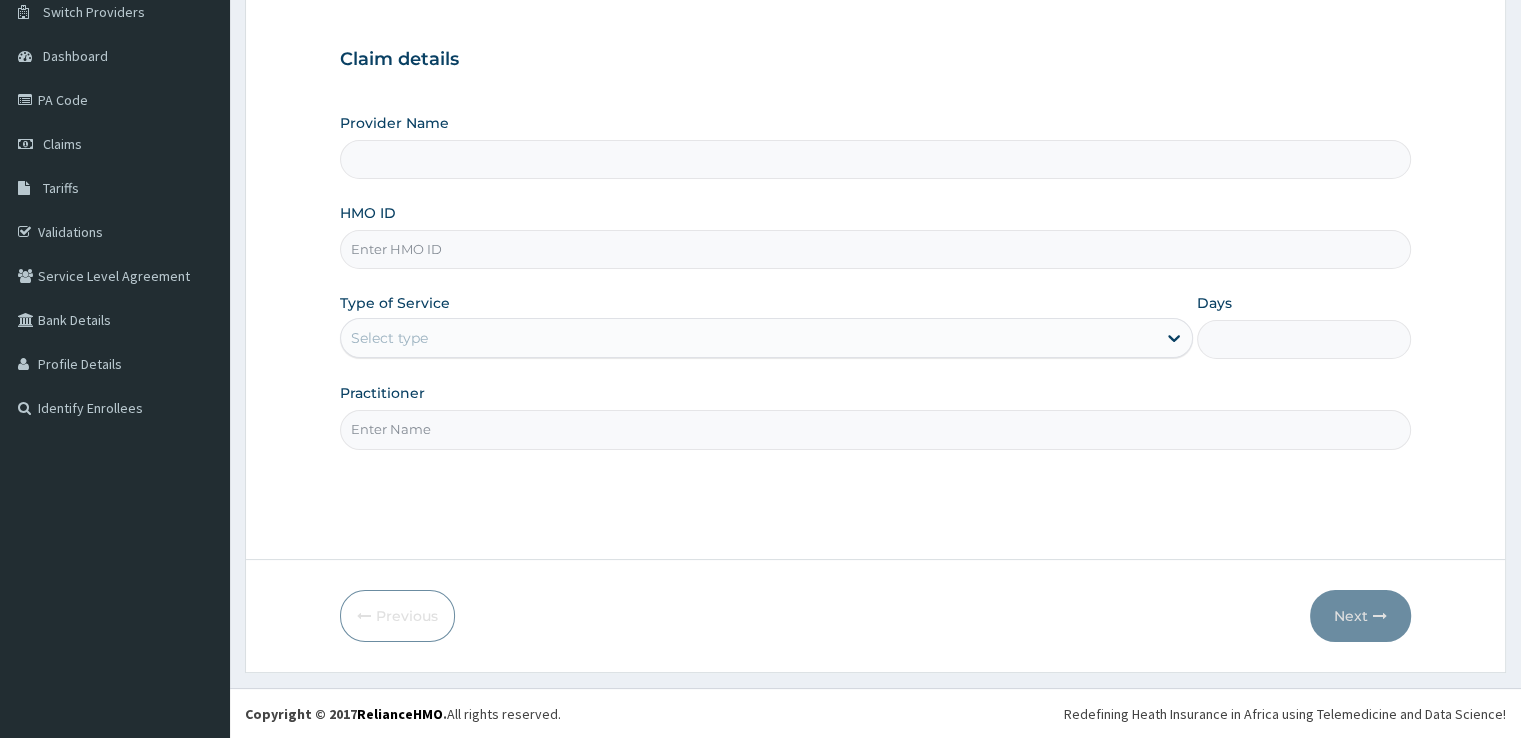 type on "Carefriends diagnostics" 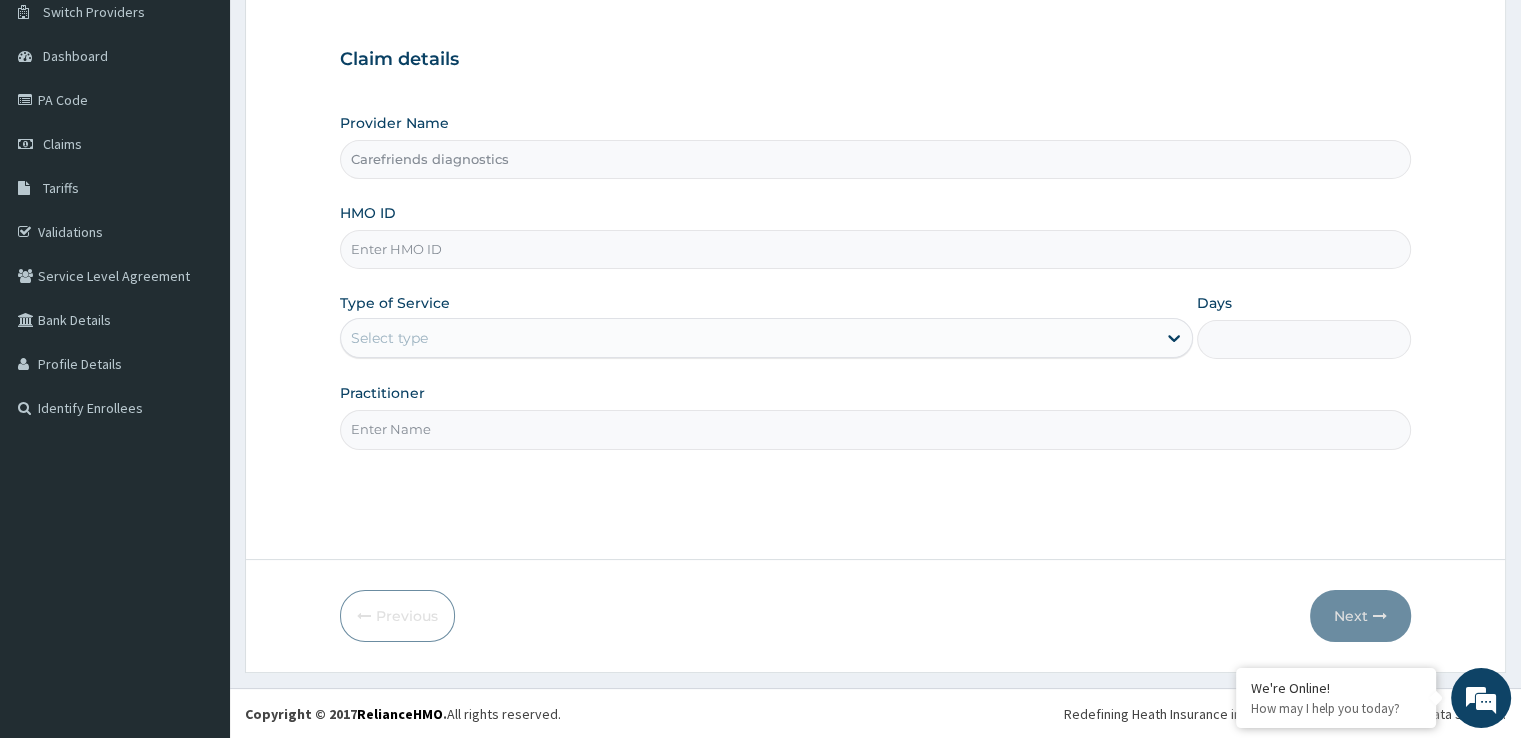 click on "HMO ID" at bounding box center [875, 249] 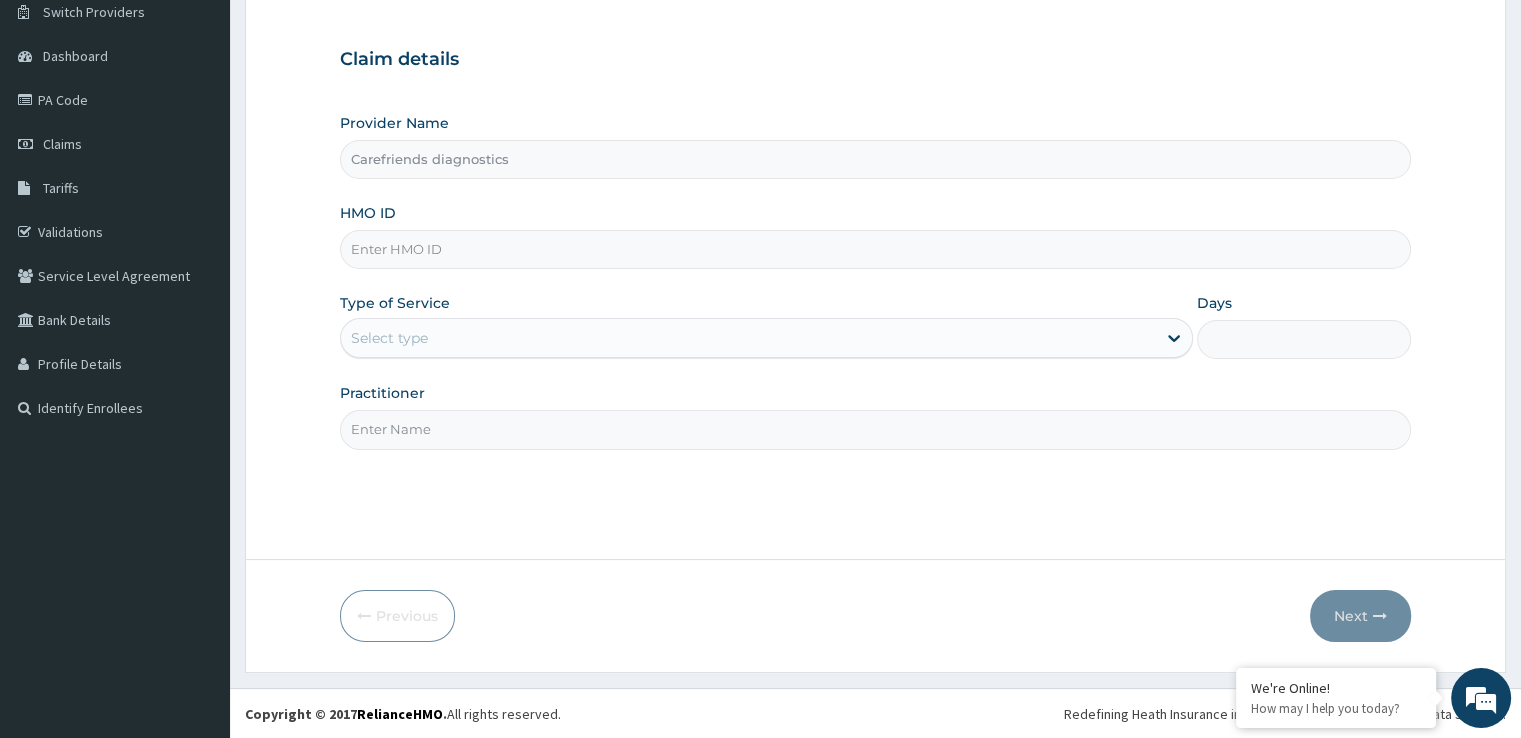 scroll, scrollTop: 0, scrollLeft: 0, axis: both 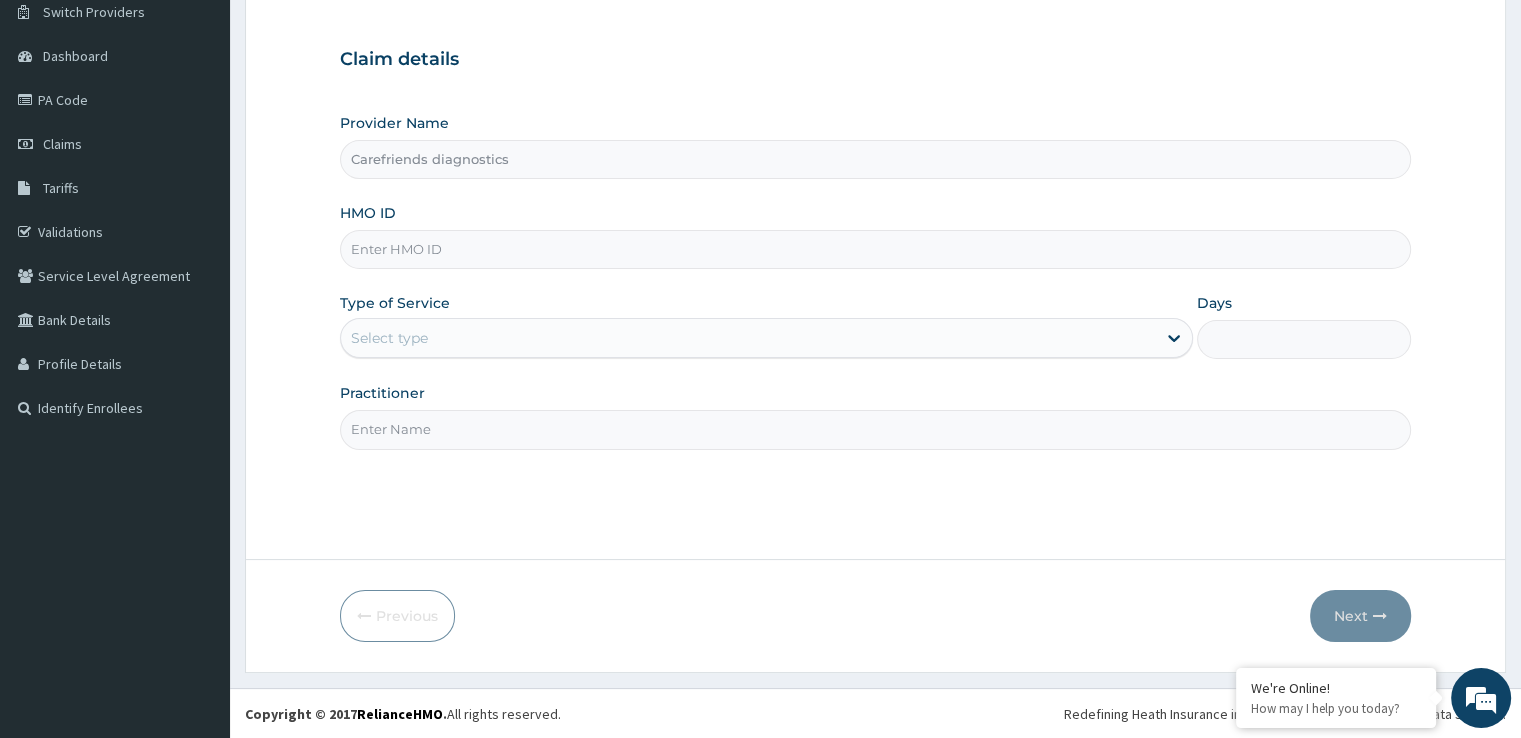 click on "HMO ID" at bounding box center [875, 249] 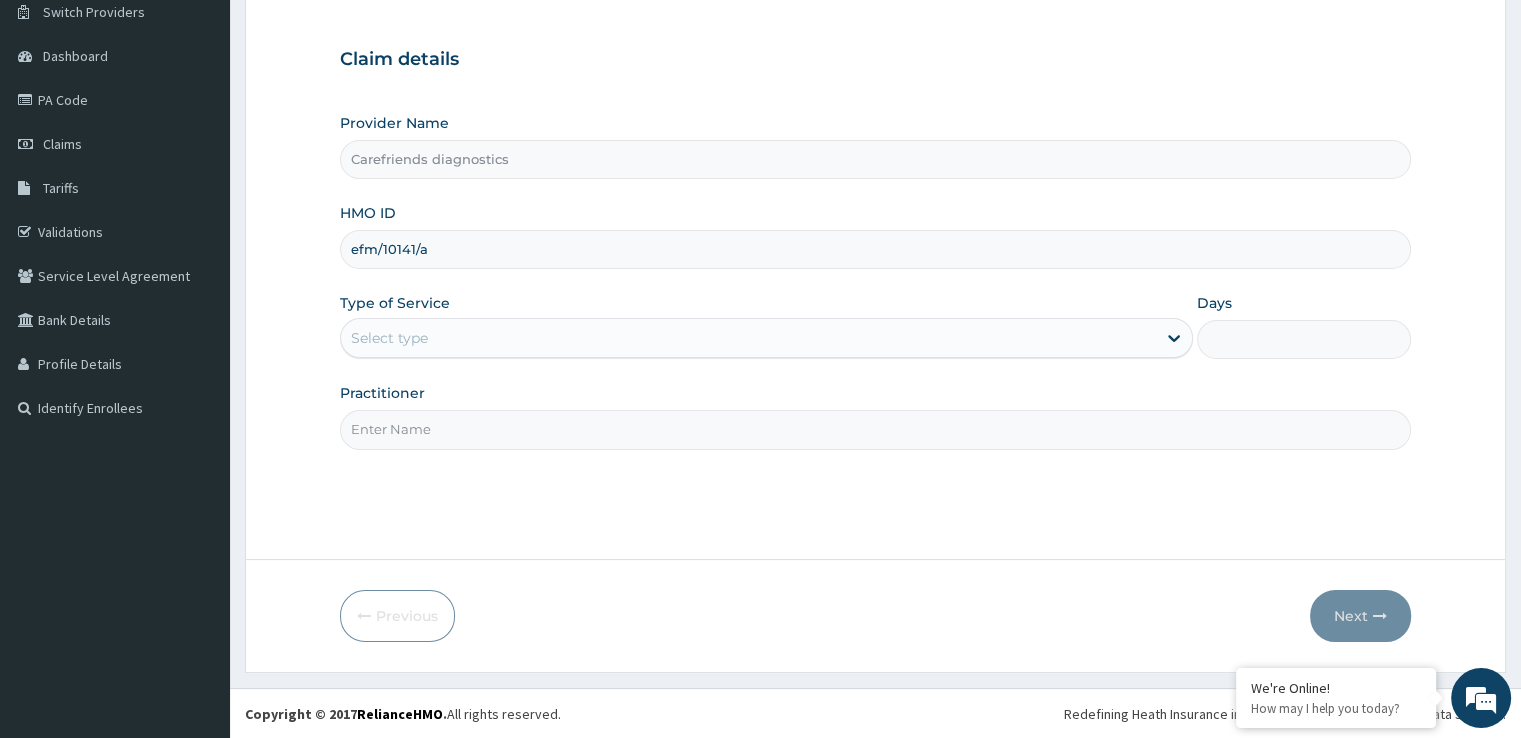 type on "efm/10141/a" 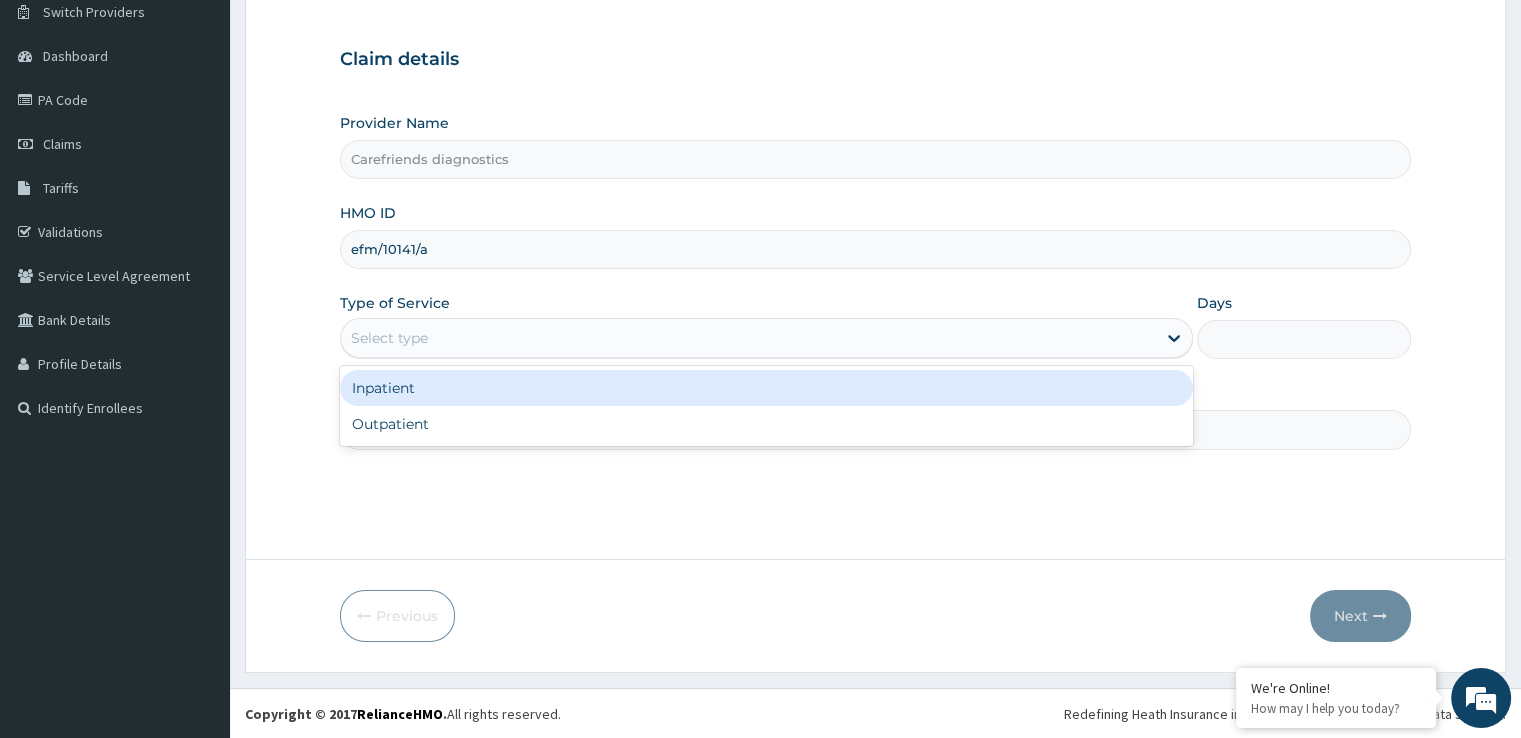 click on "Select type" at bounding box center (748, 338) 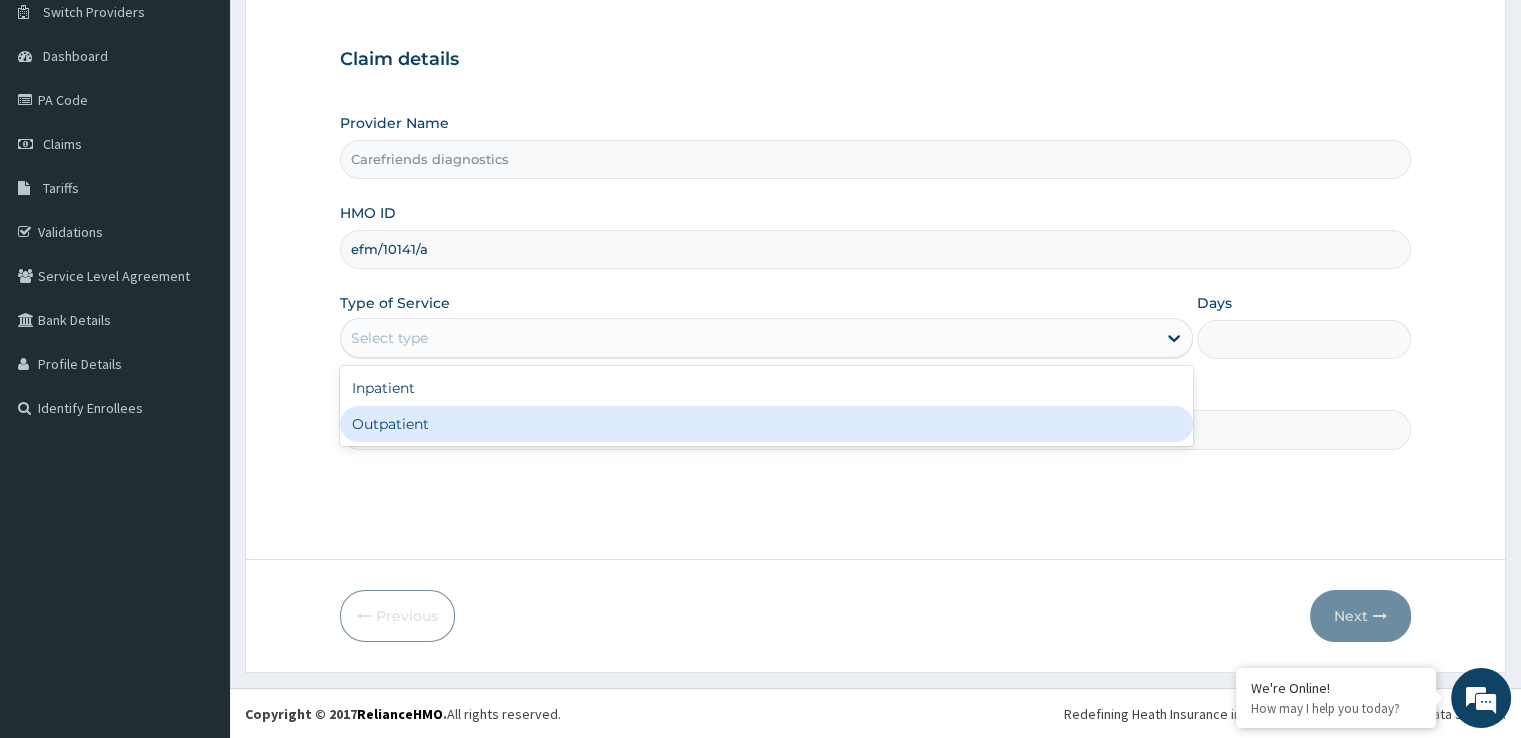 click on "Outpatient" at bounding box center (766, 424) 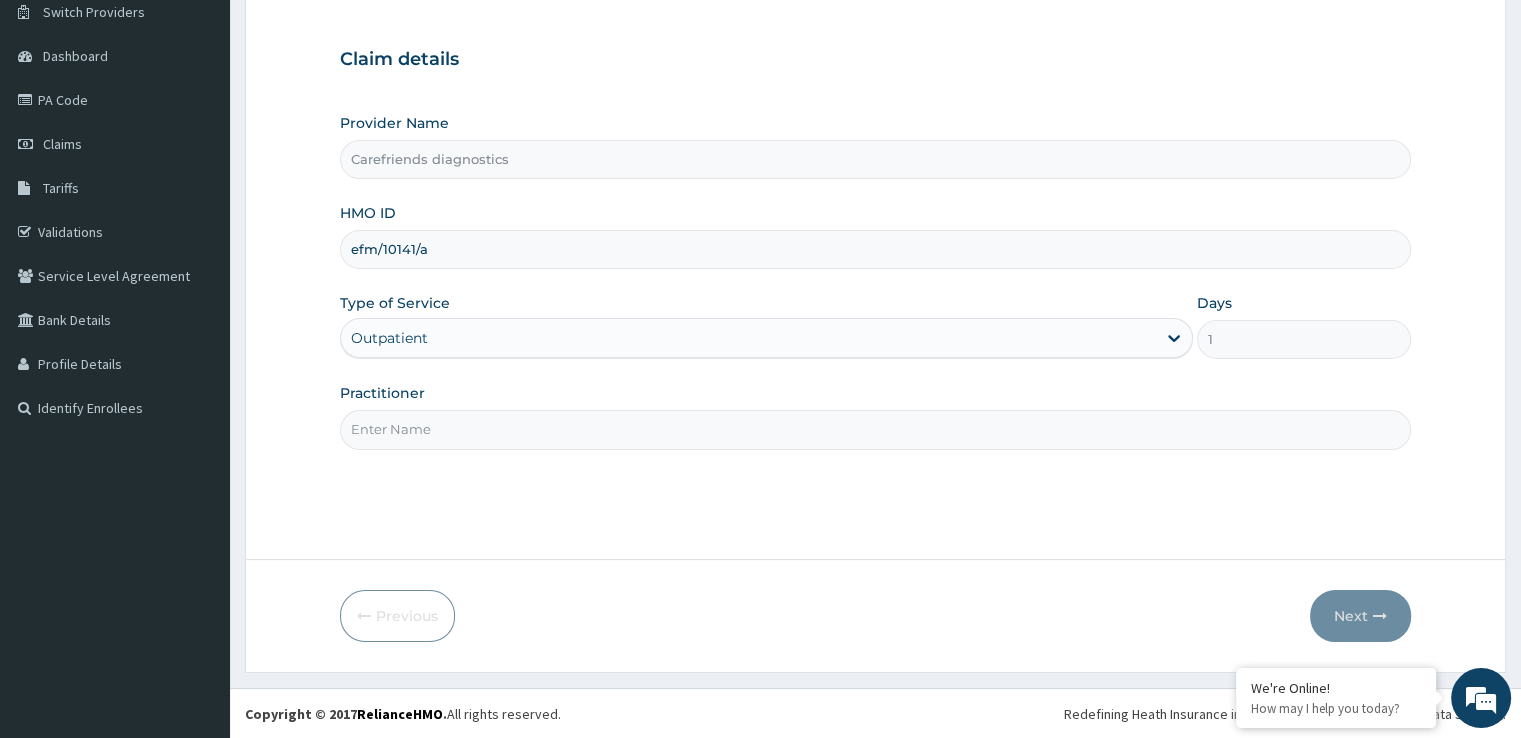click on "Practitioner" at bounding box center [875, 429] 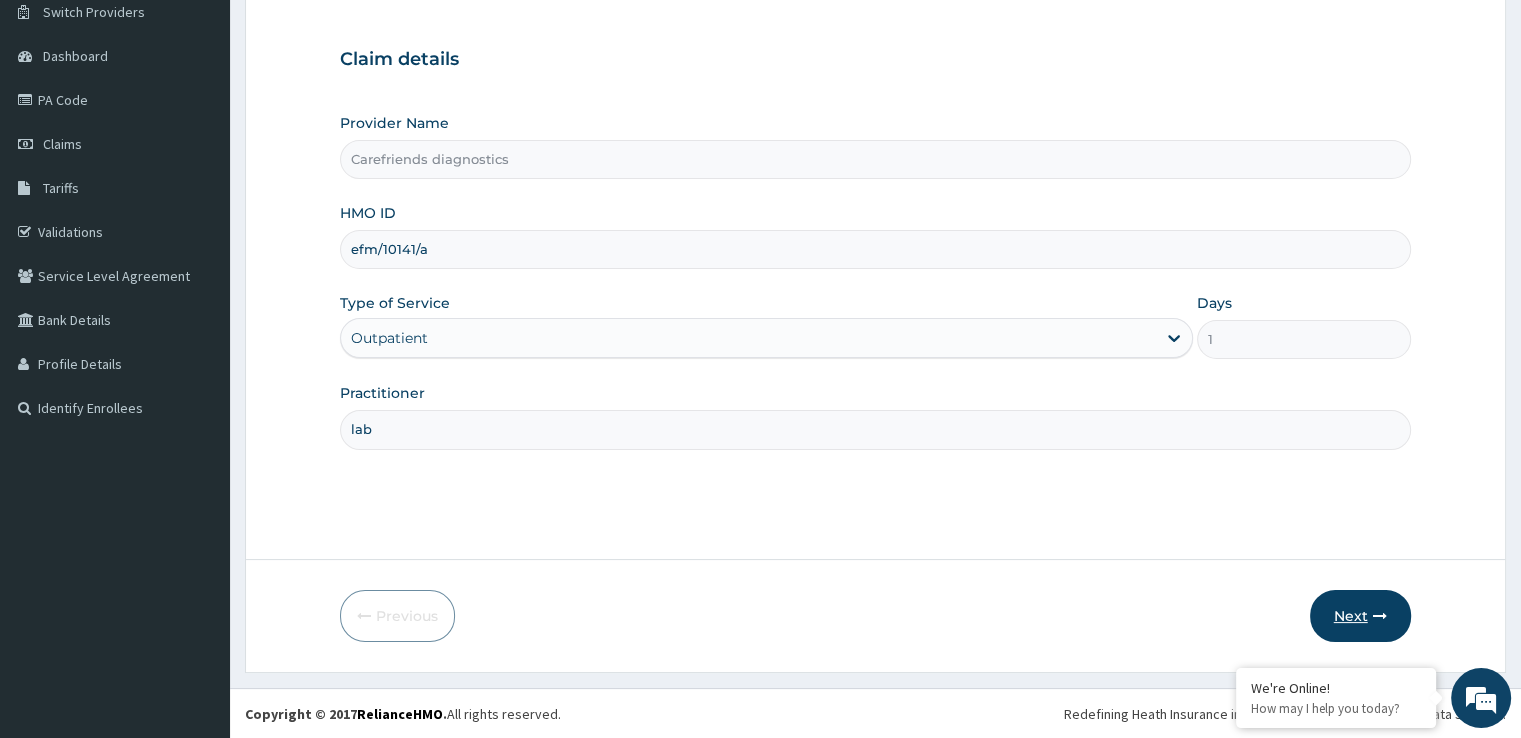 type on "lab" 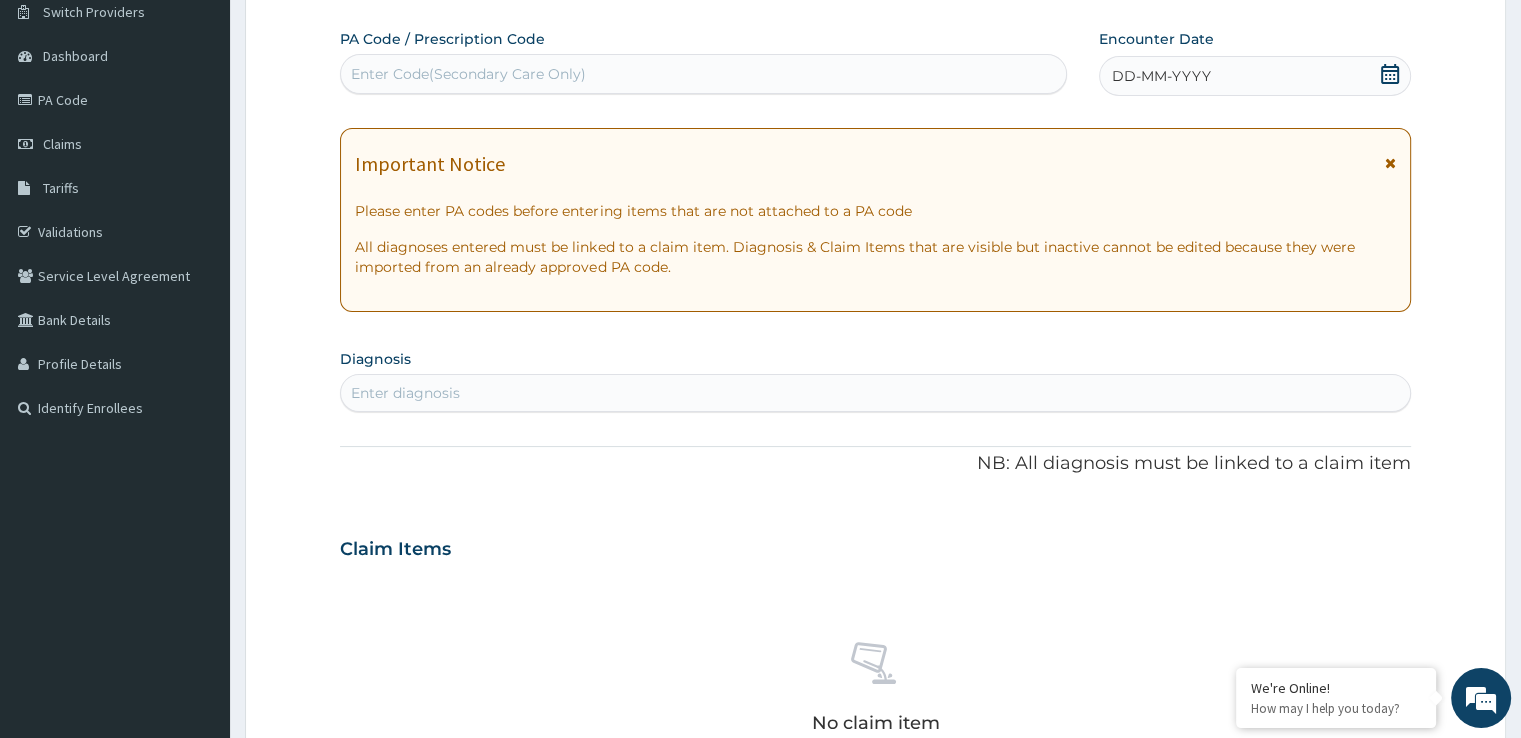 click on "DD-MM-YYYY" at bounding box center [1254, 76] 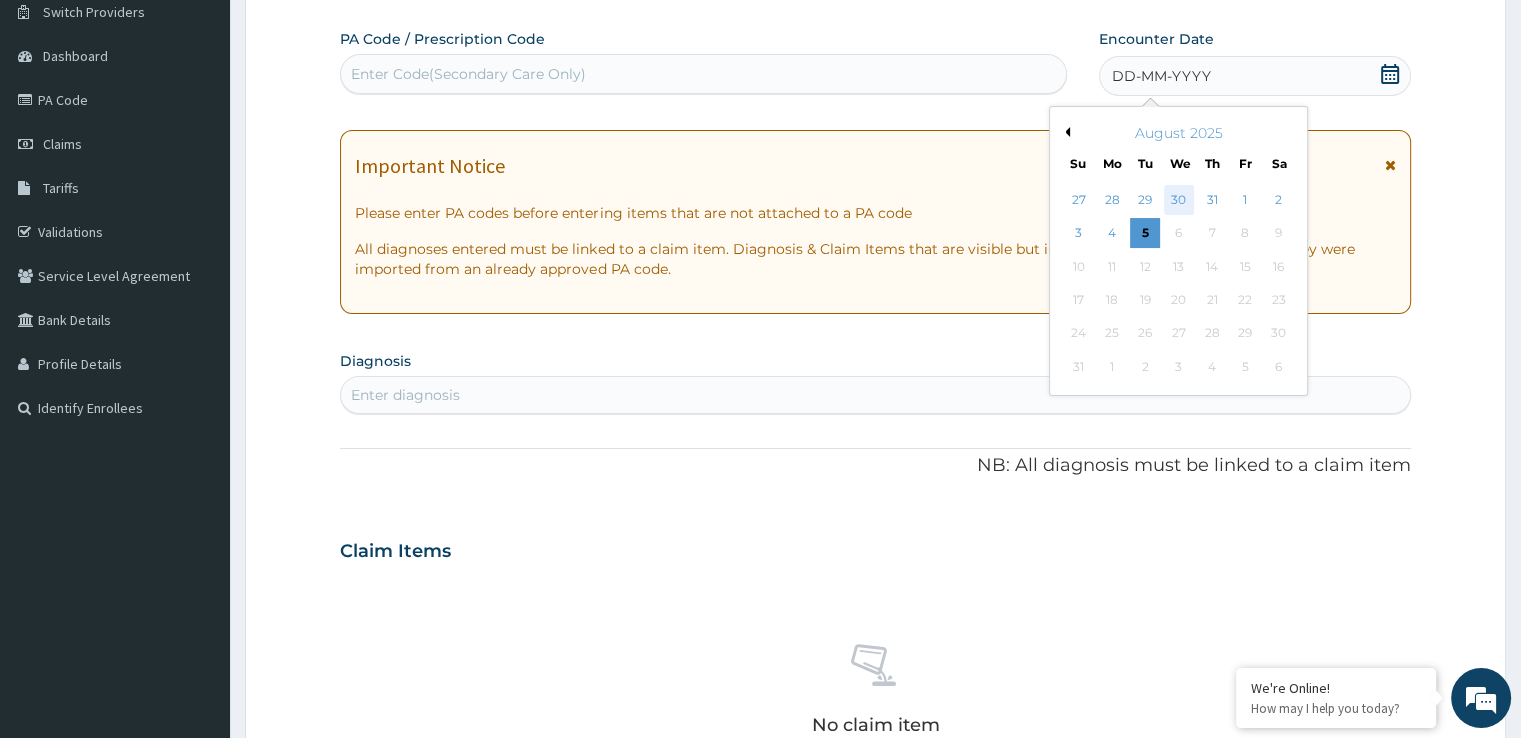 click on "30" at bounding box center [1179, 200] 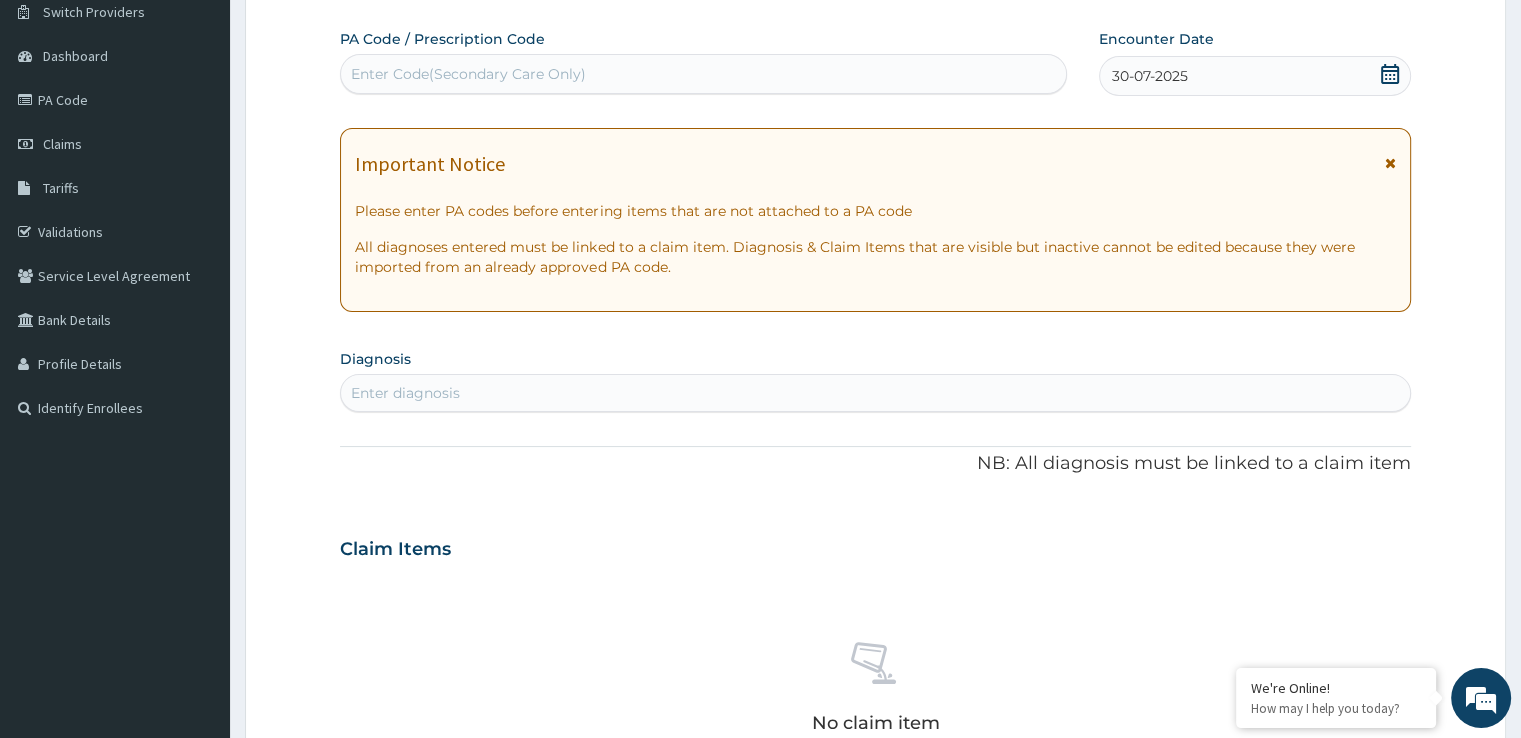 click on "Enter diagnosis" at bounding box center [875, 393] 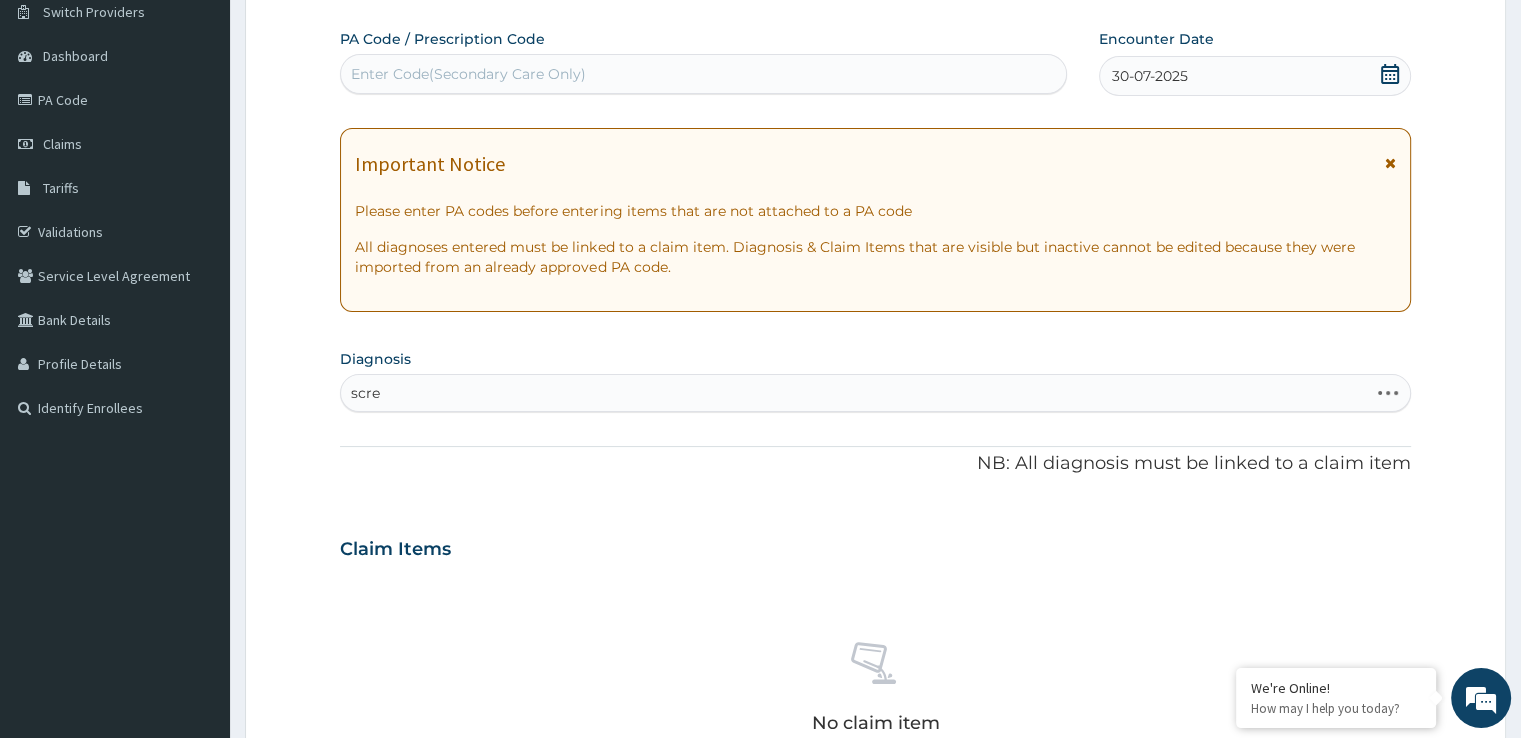 type on "scree" 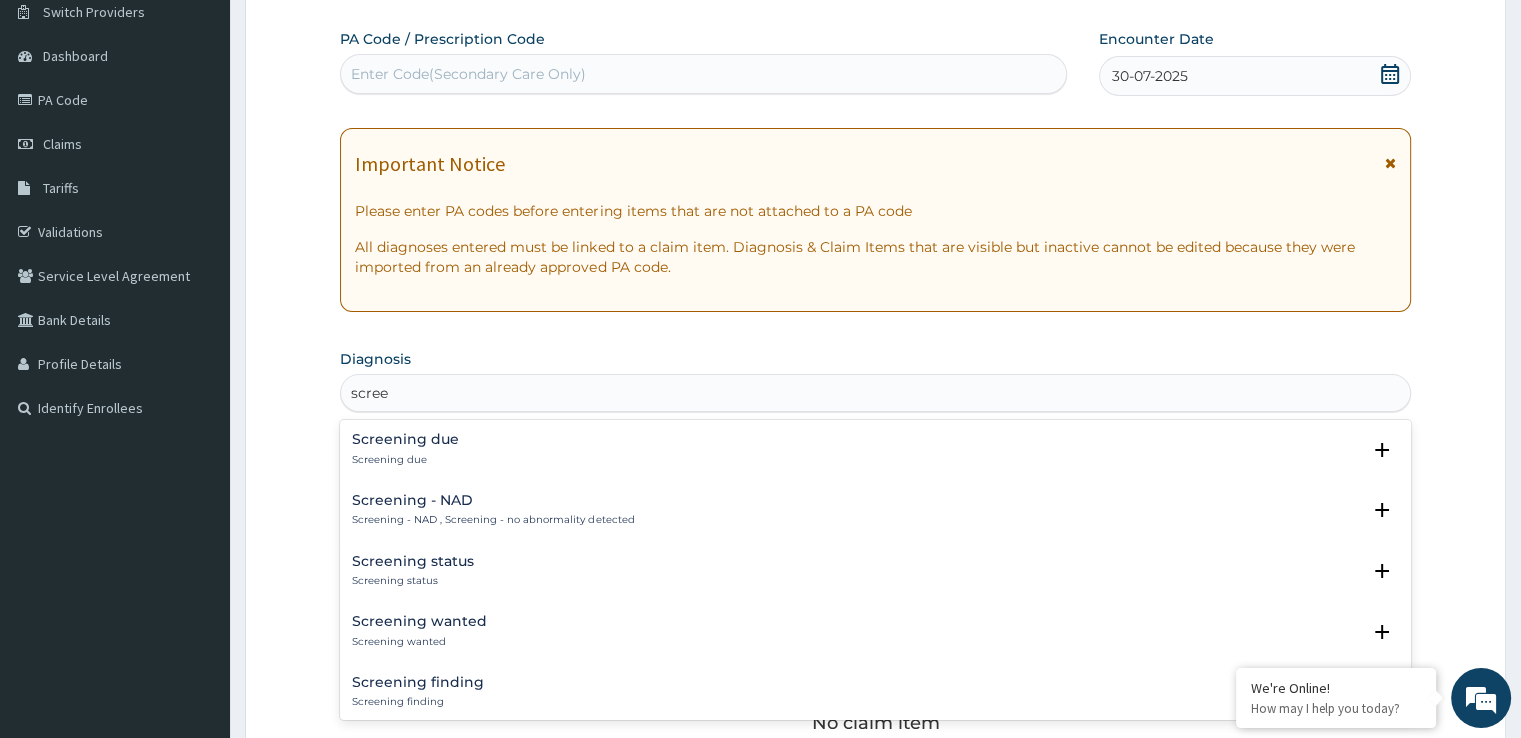 click on "Screening due Screening due" at bounding box center (875, 449) 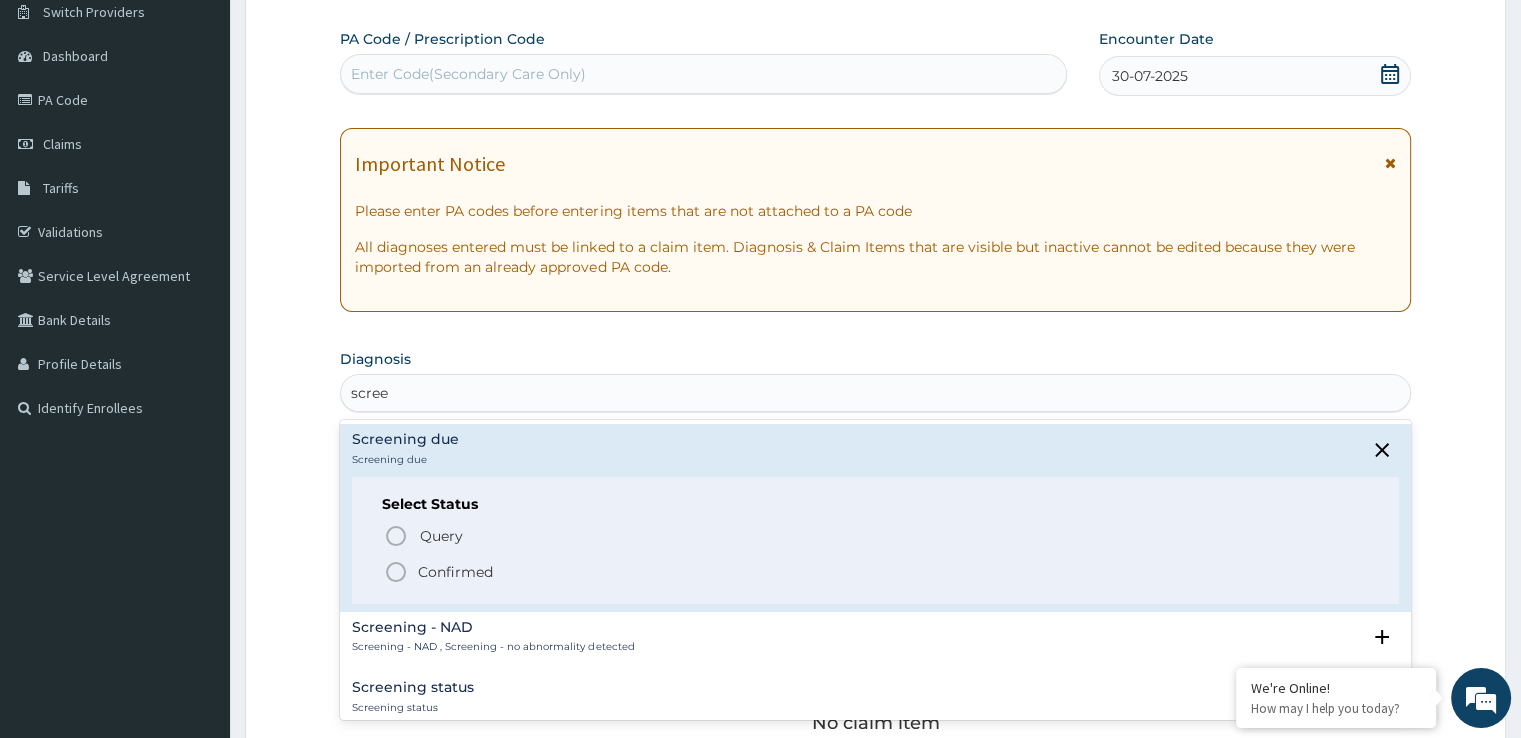 click on "Confirmed" at bounding box center (455, 572) 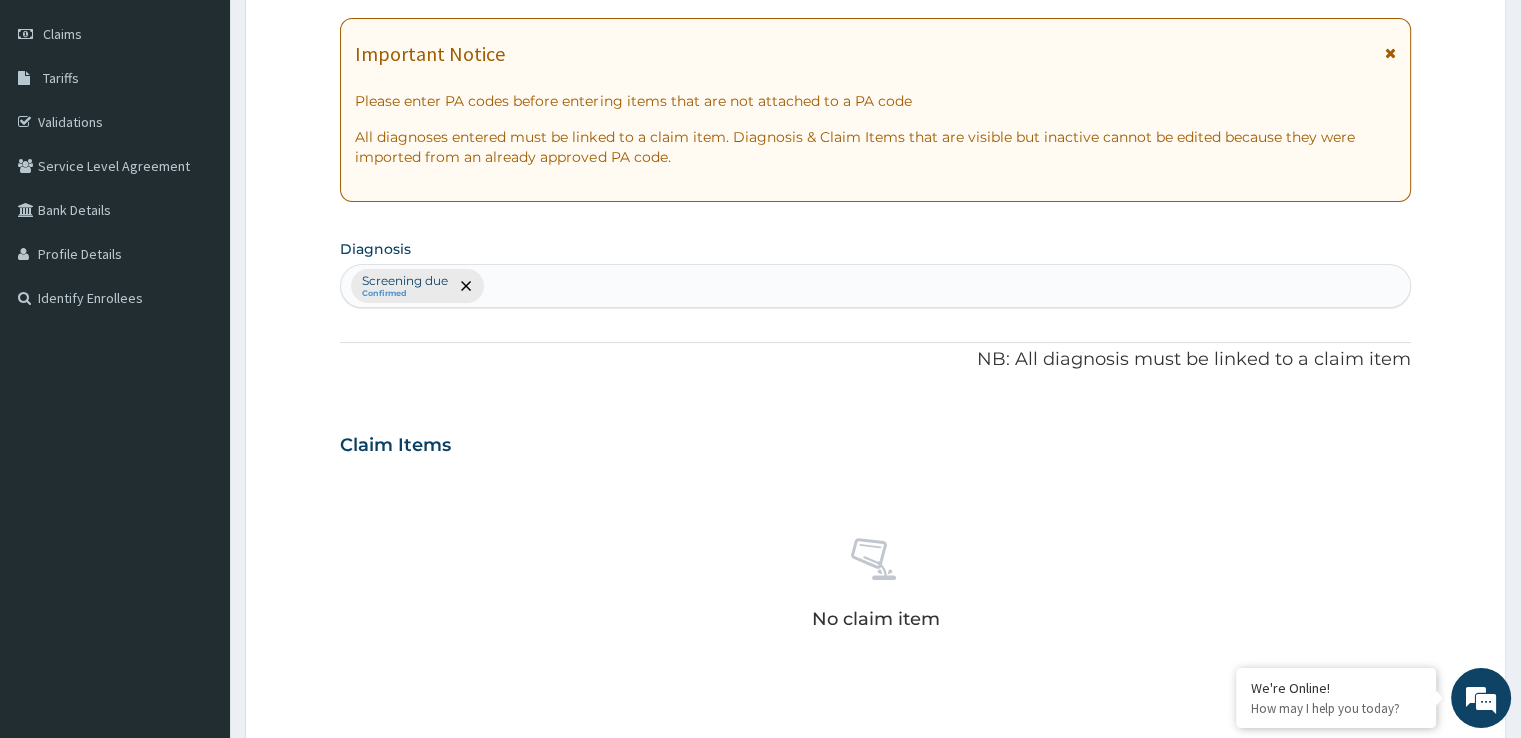 scroll, scrollTop: 702, scrollLeft: 0, axis: vertical 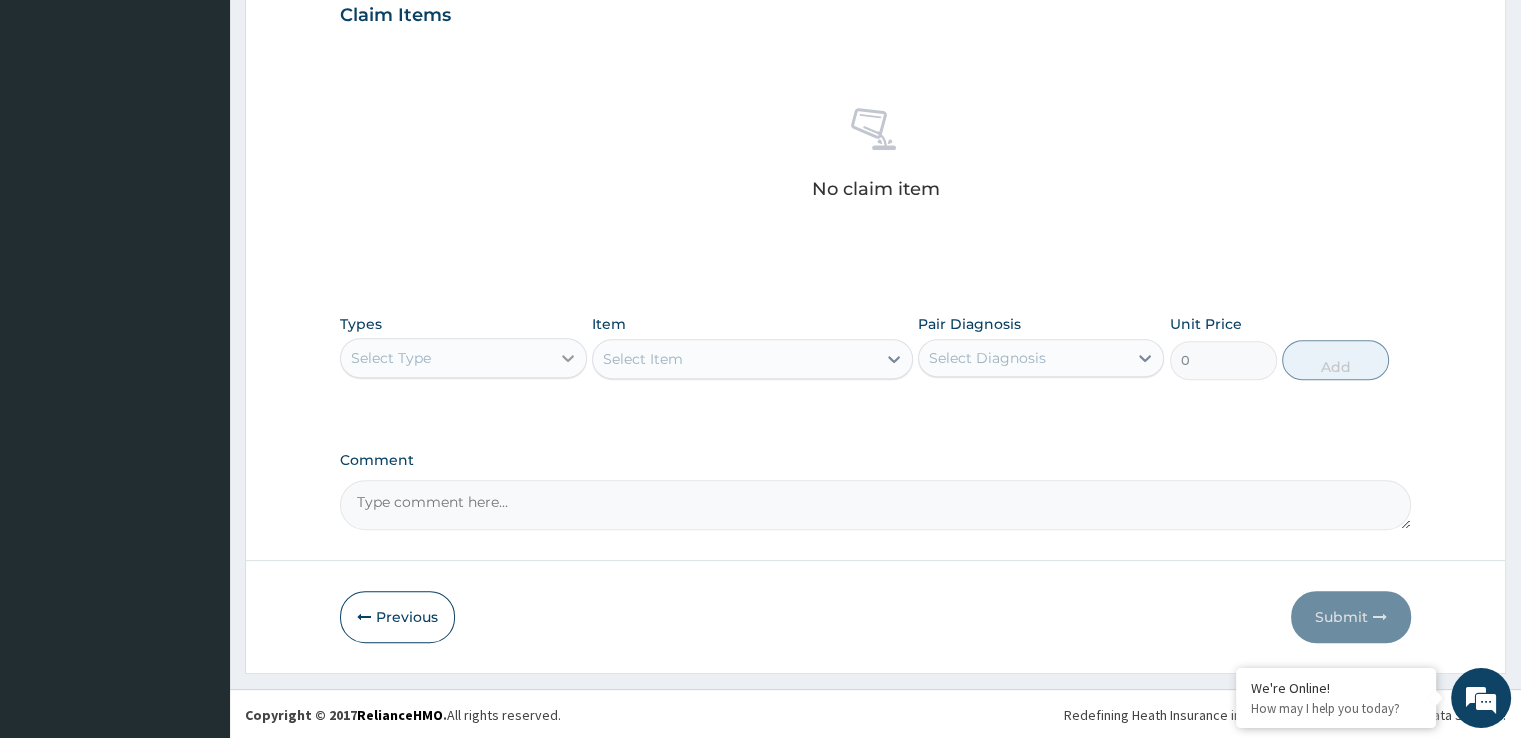 click 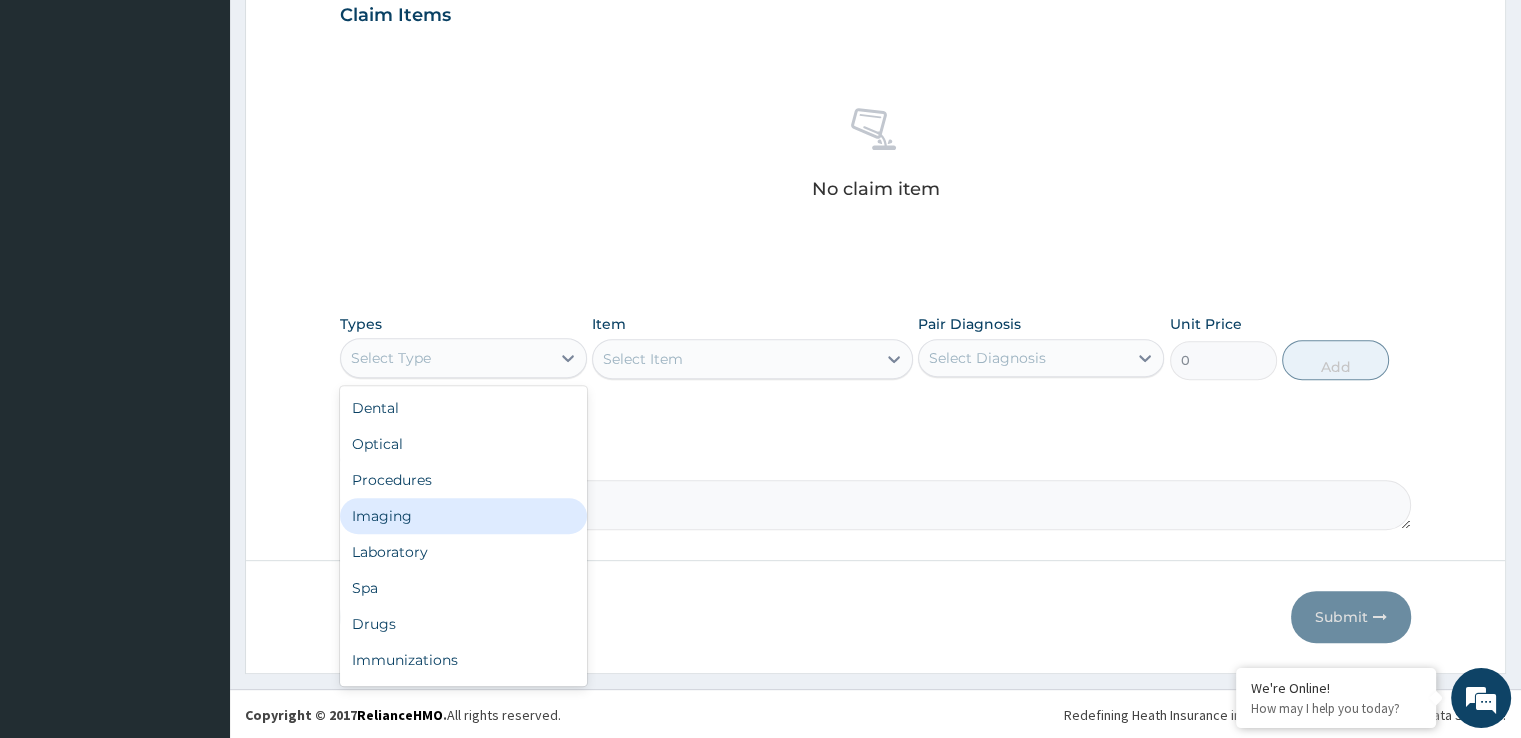 click on "Imaging" at bounding box center (463, 516) 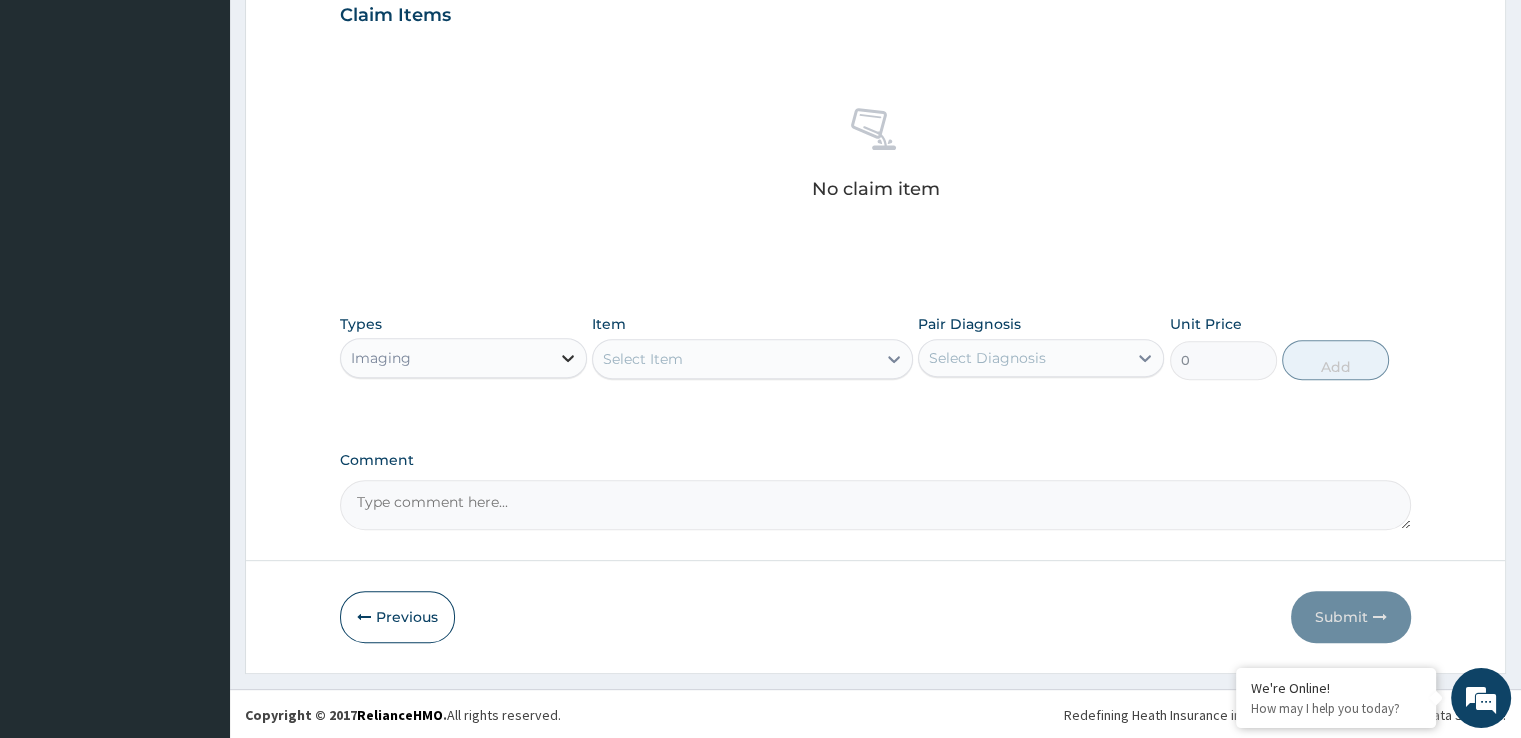 click 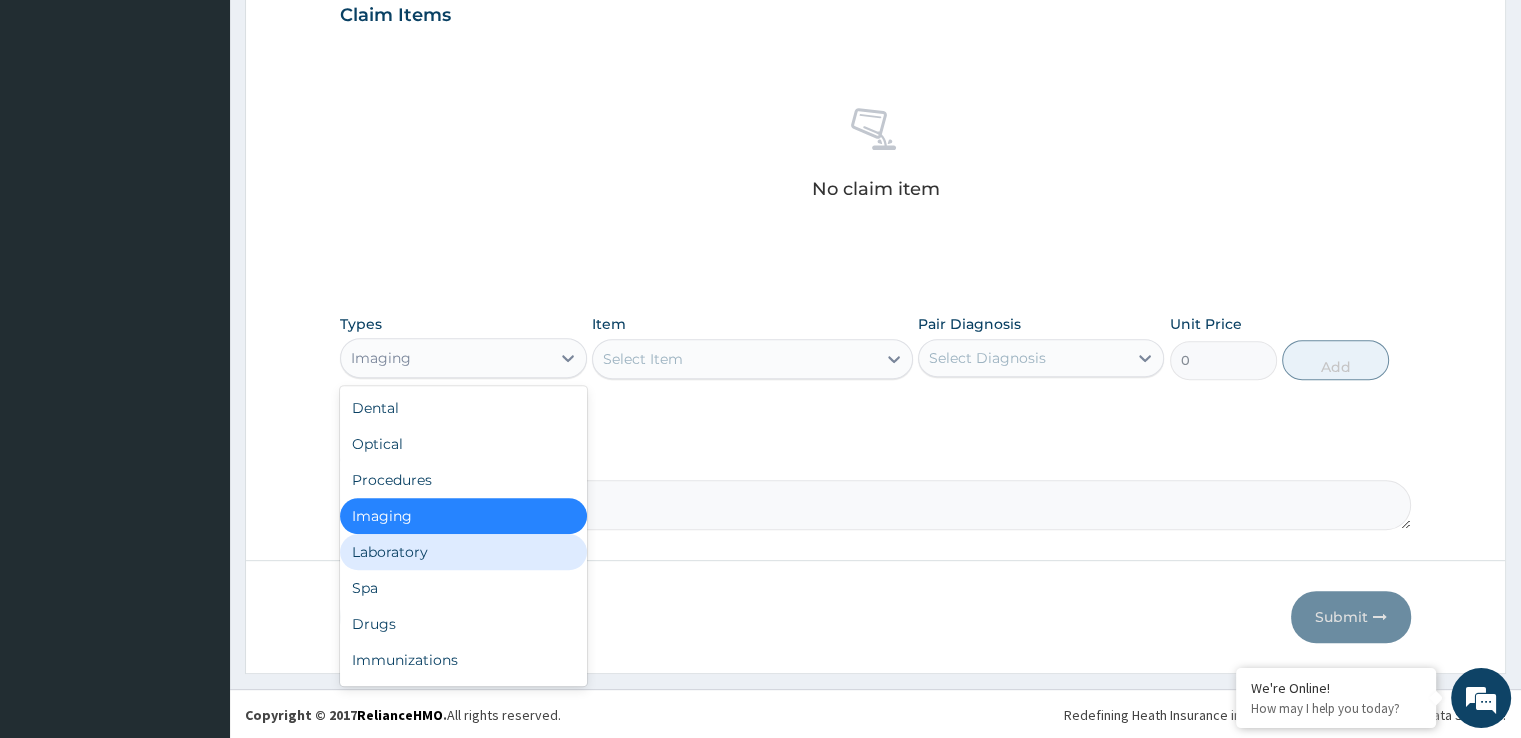 drag, startPoint x: 450, startPoint y: 550, endPoint x: 735, endPoint y: 377, distance: 333.39767 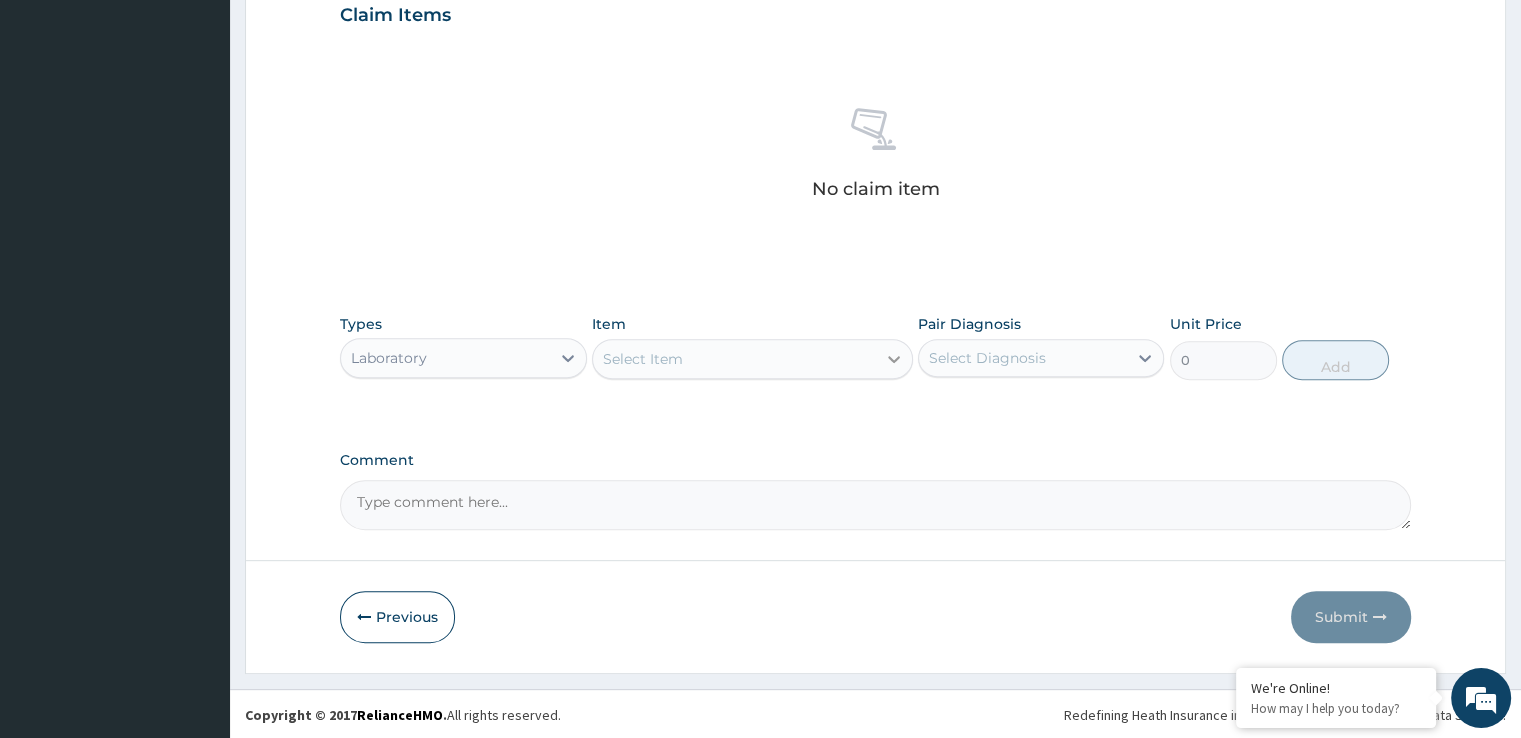 click 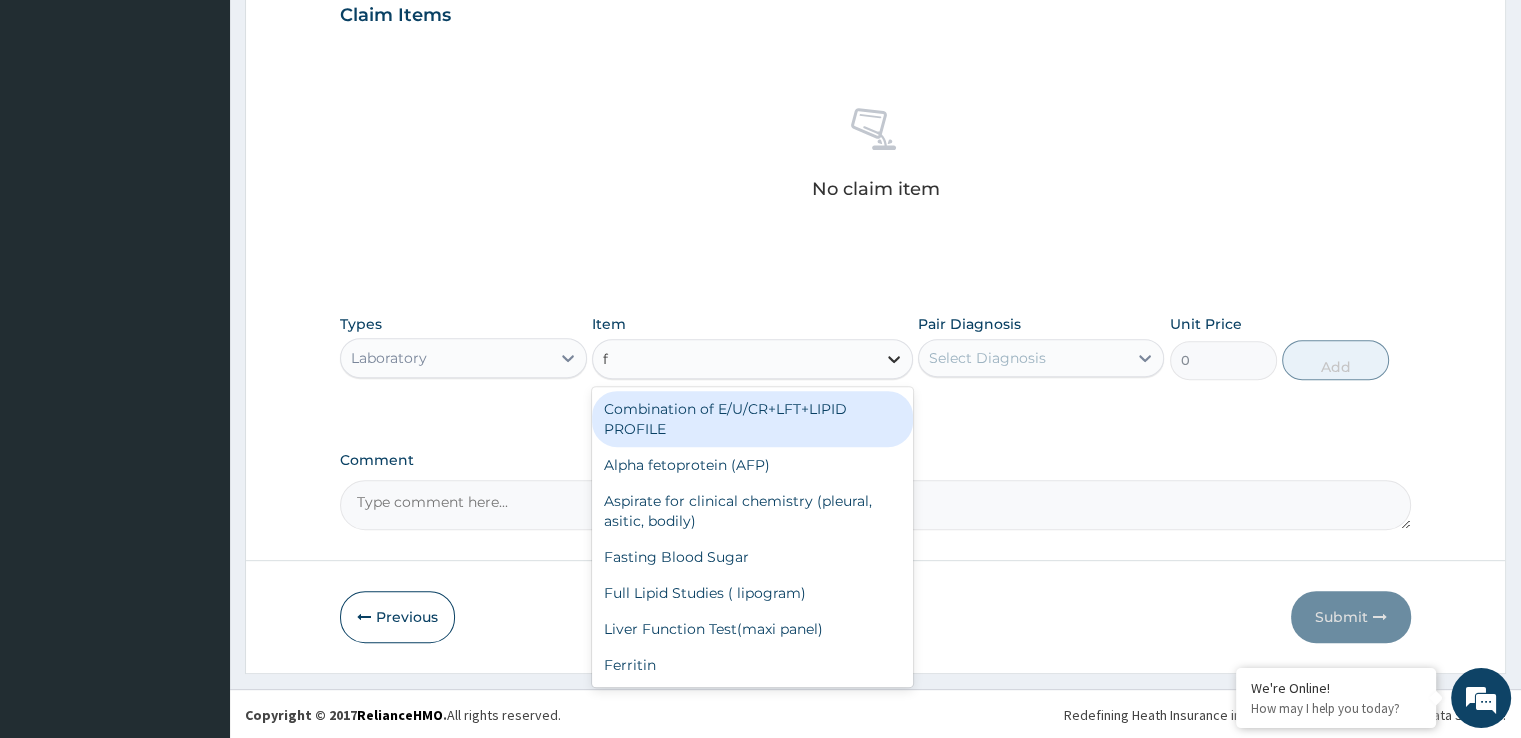 type on "fu" 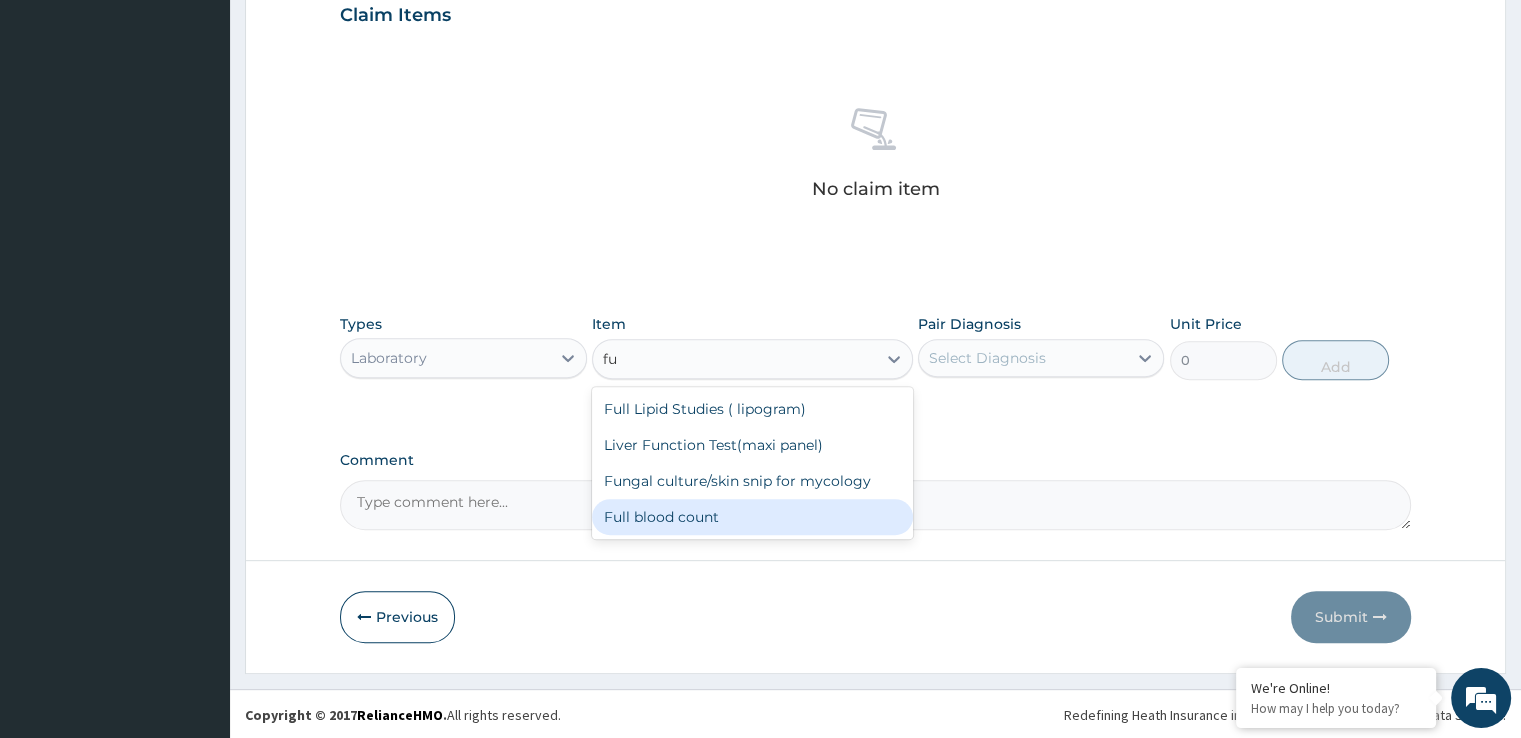 click on "Full blood count" at bounding box center [752, 517] 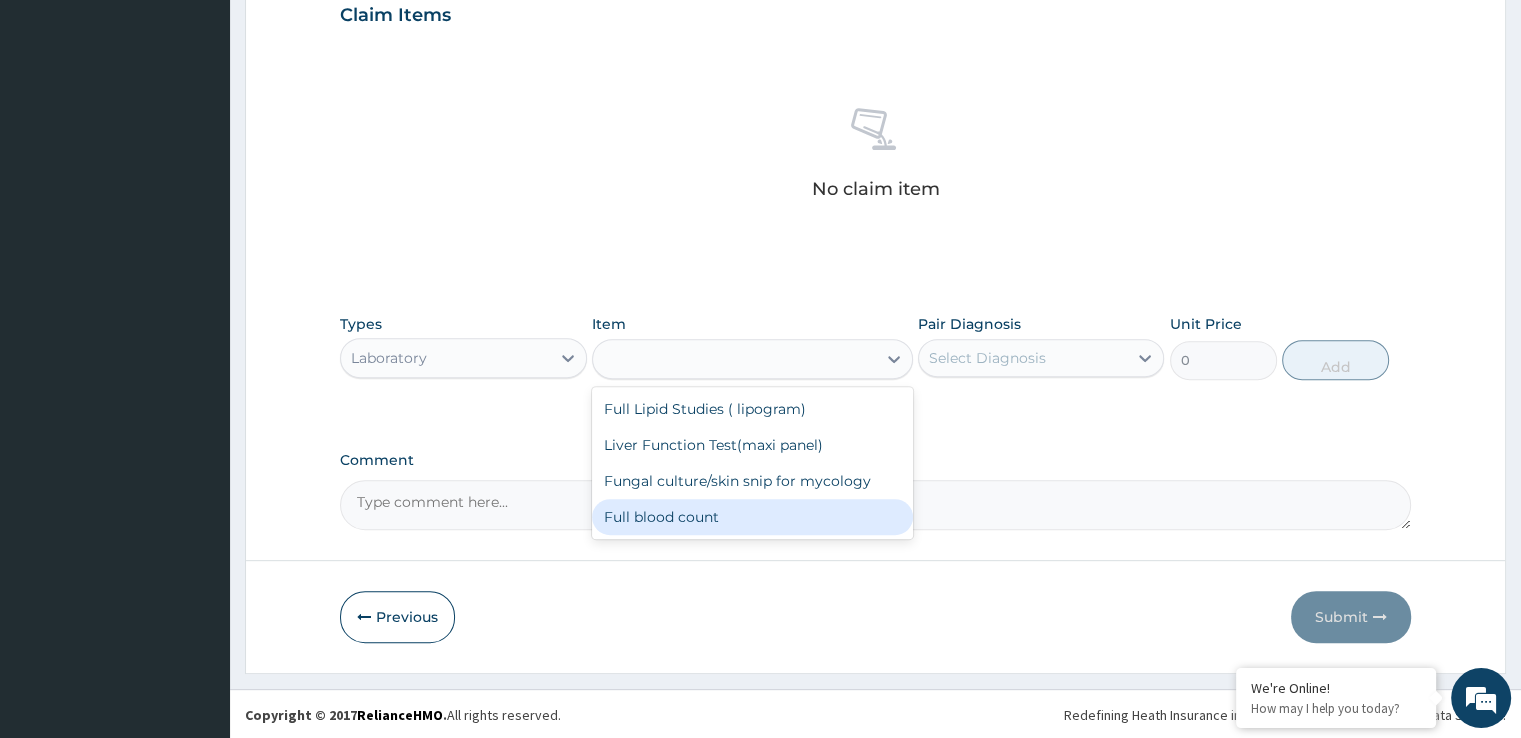 type on "2500" 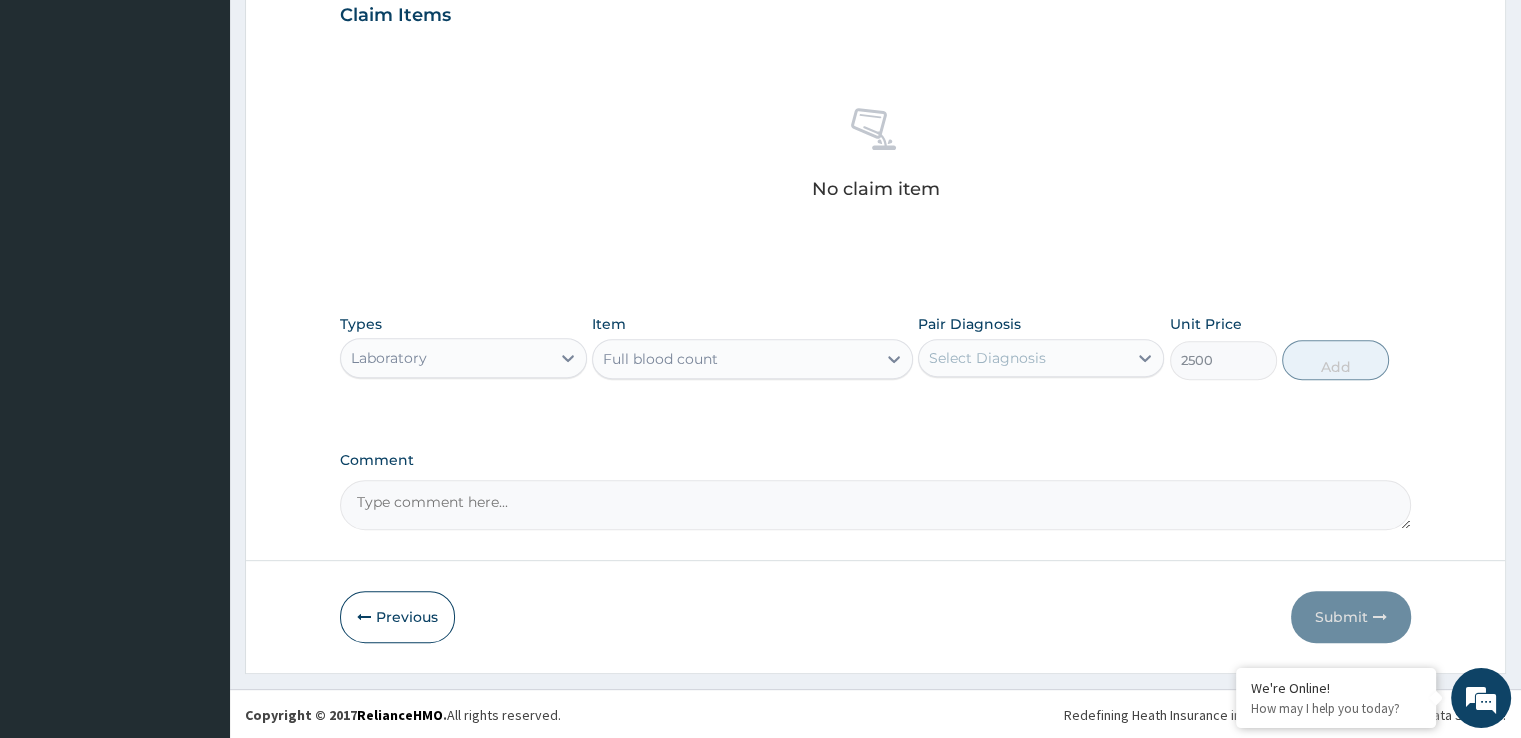 click on "Select Diagnosis" at bounding box center [1023, 358] 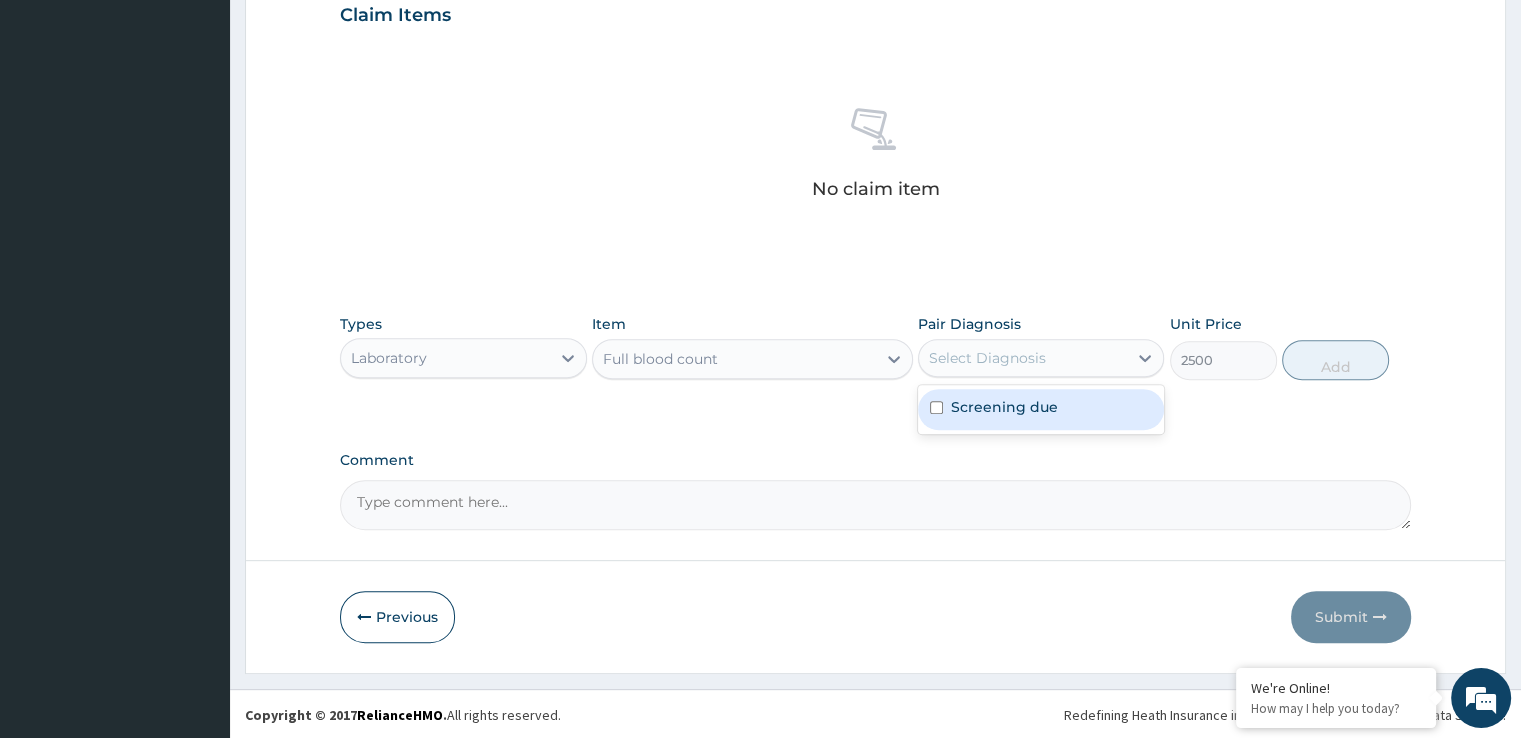 click on "Screening due" at bounding box center [1004, 407] 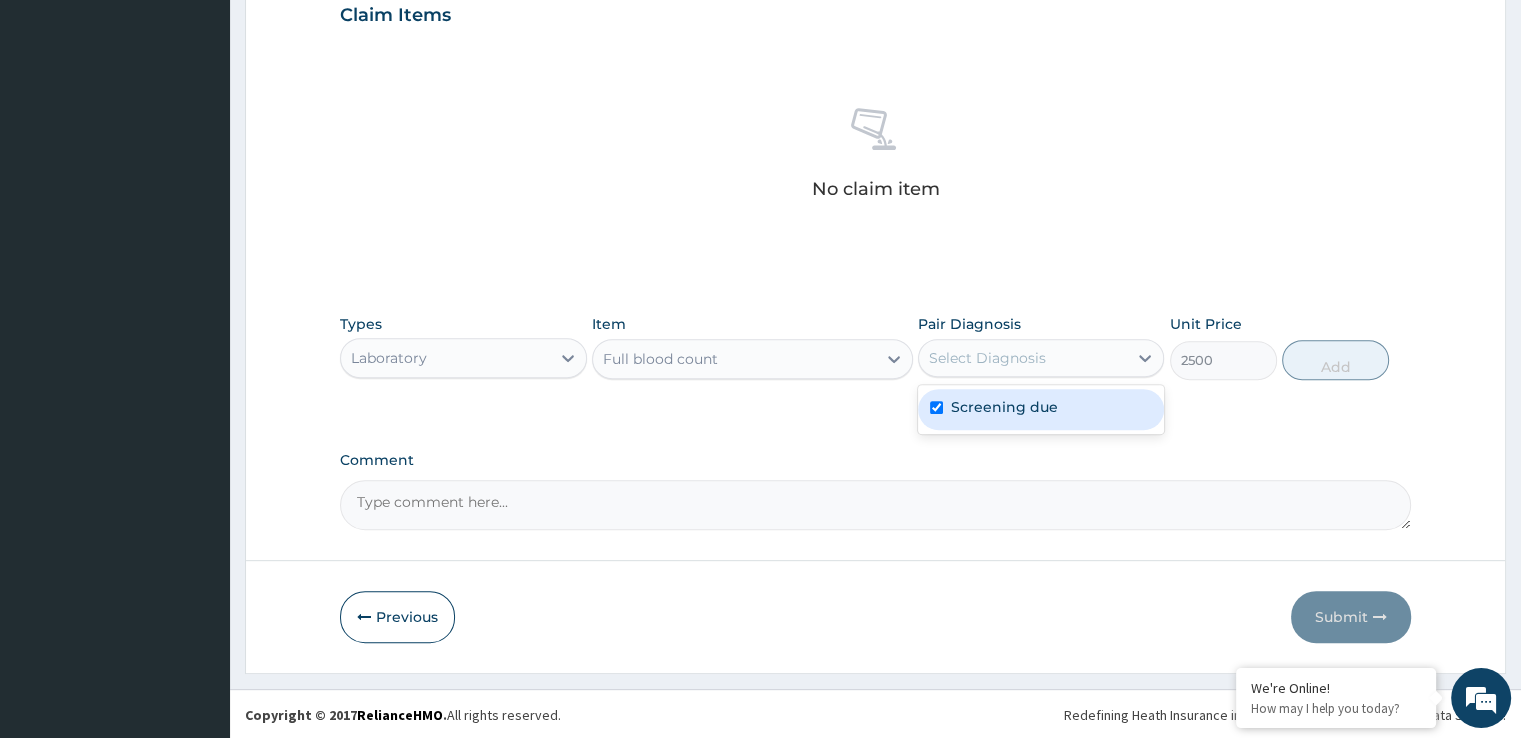 checkbox on "true" 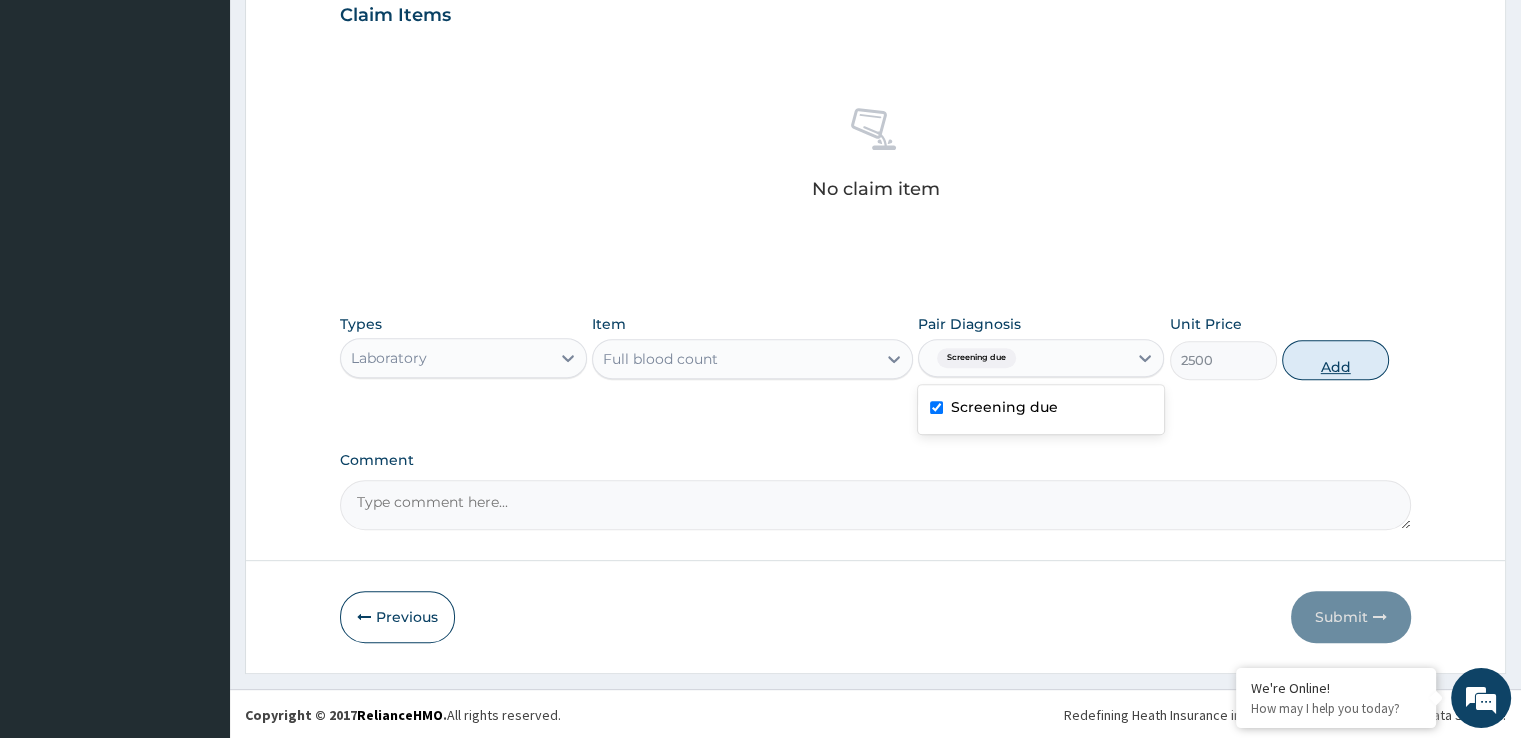 click on "Add" at bounding box center [1335, 360] 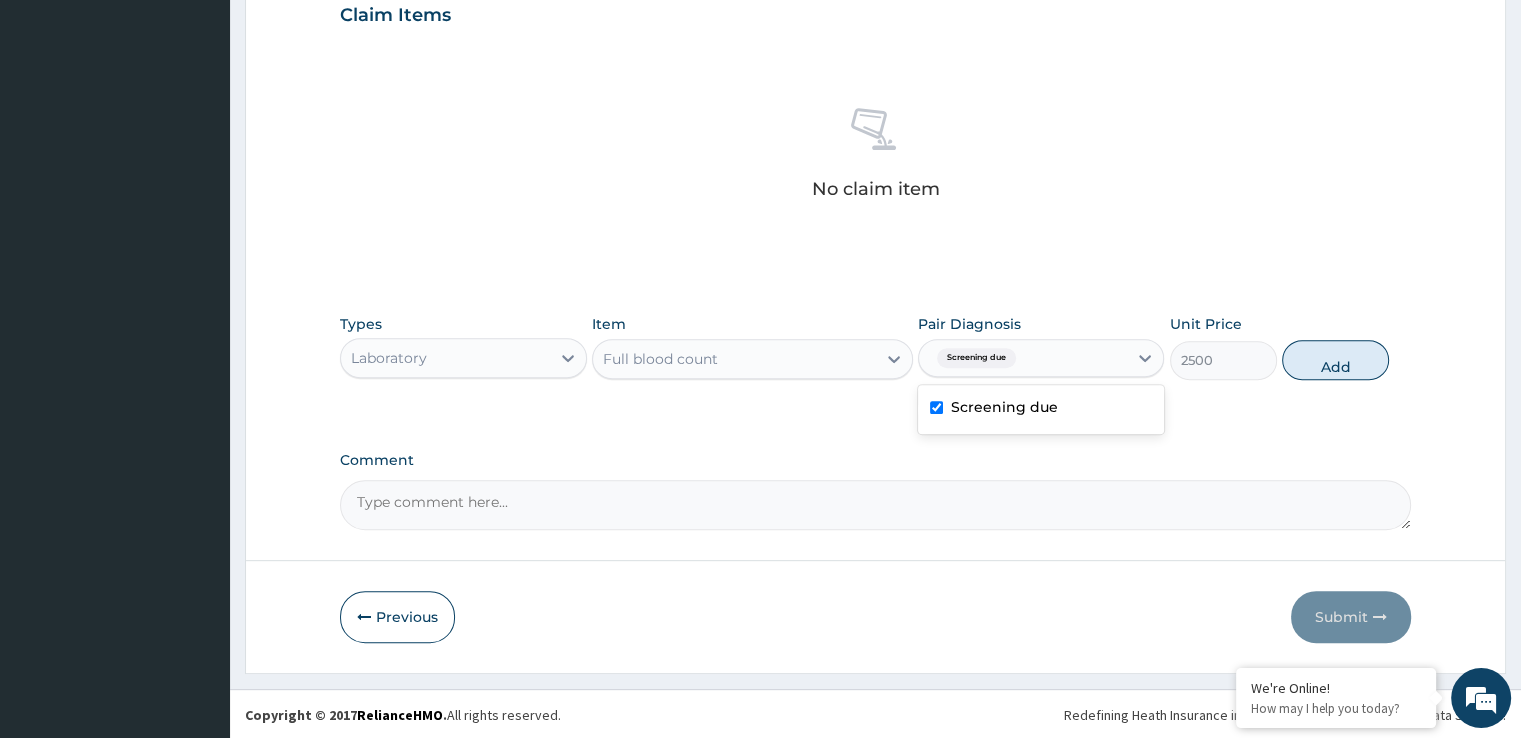 type on "0" 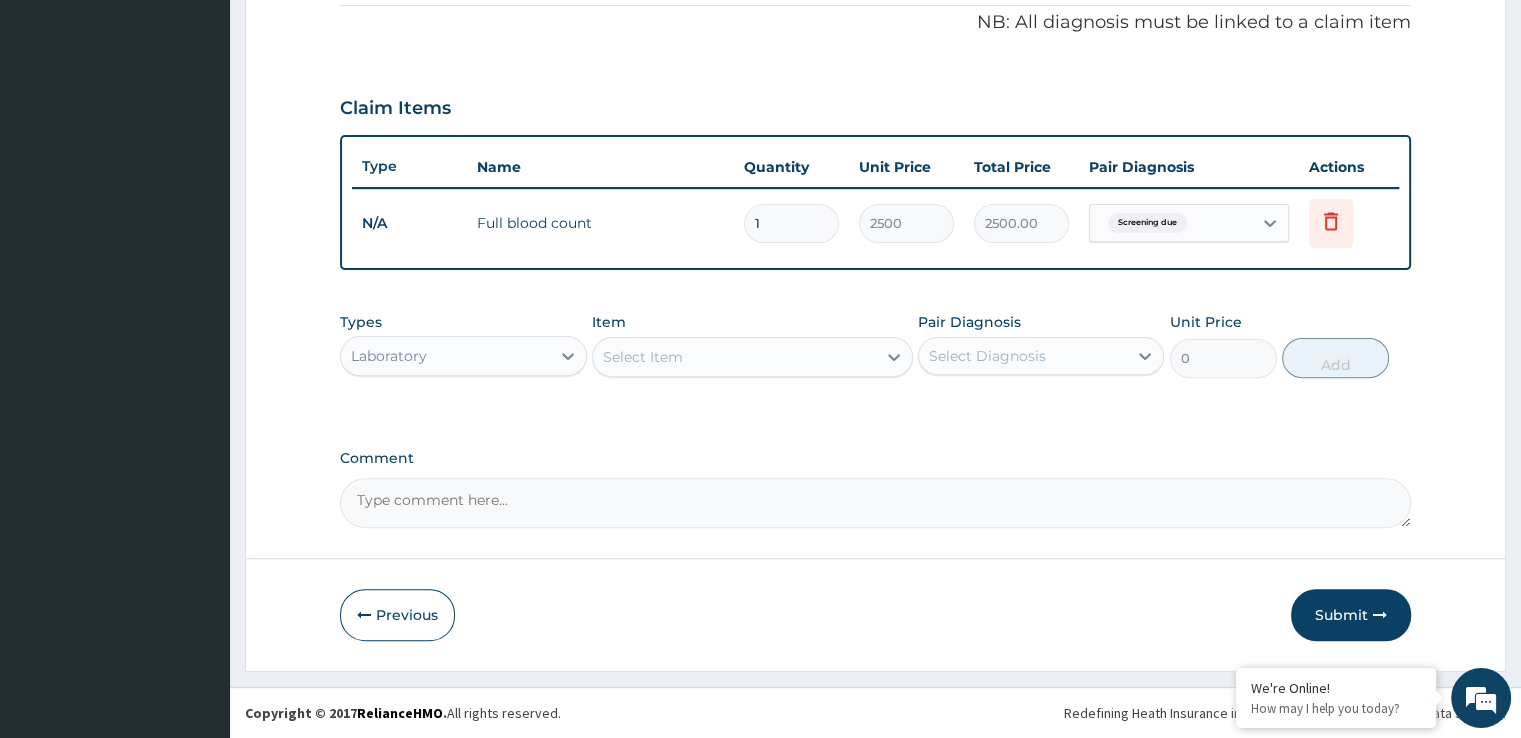 scroll, scrollTop: 606, scrollLeft: 0, axis: vertical 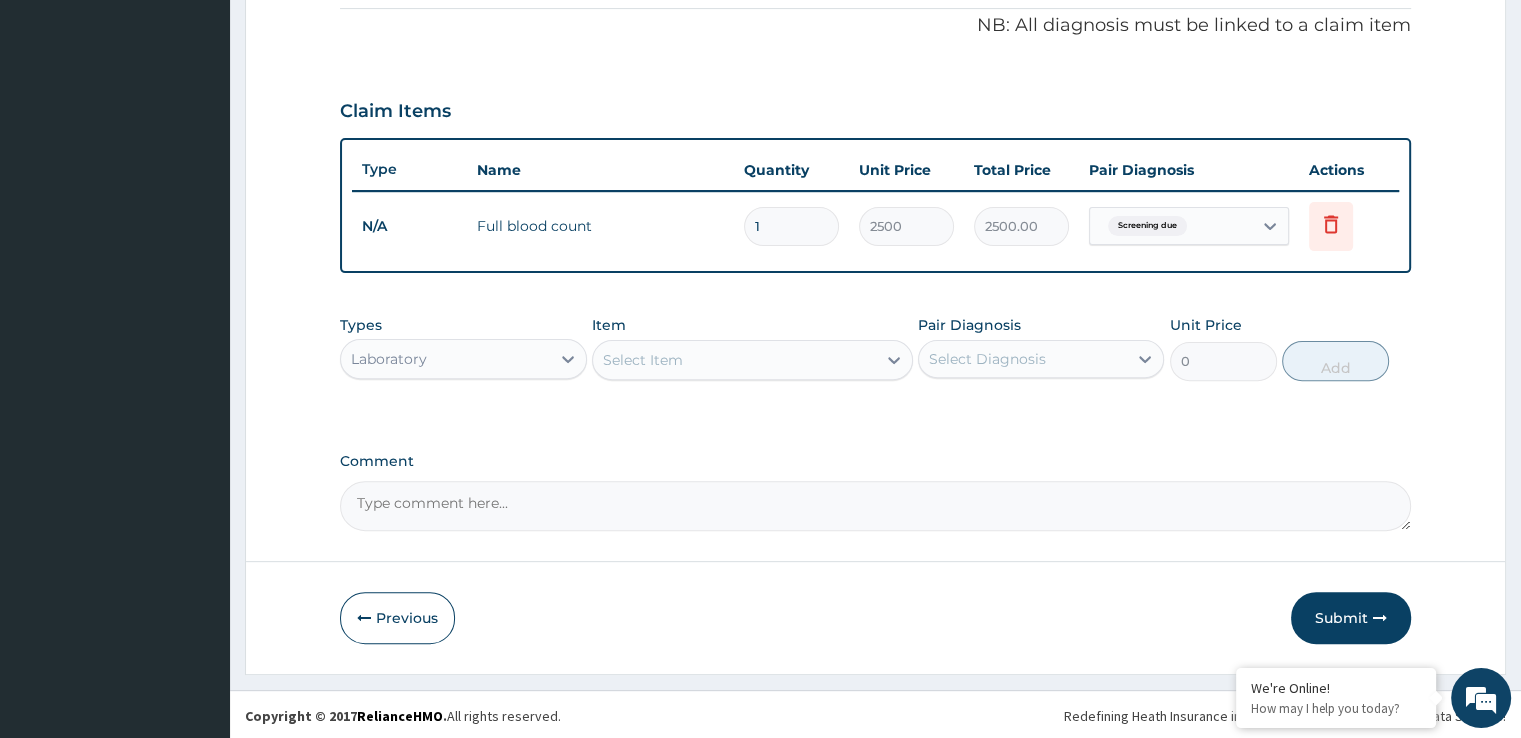 click on "Select Item" at bounding box center [734, 360] 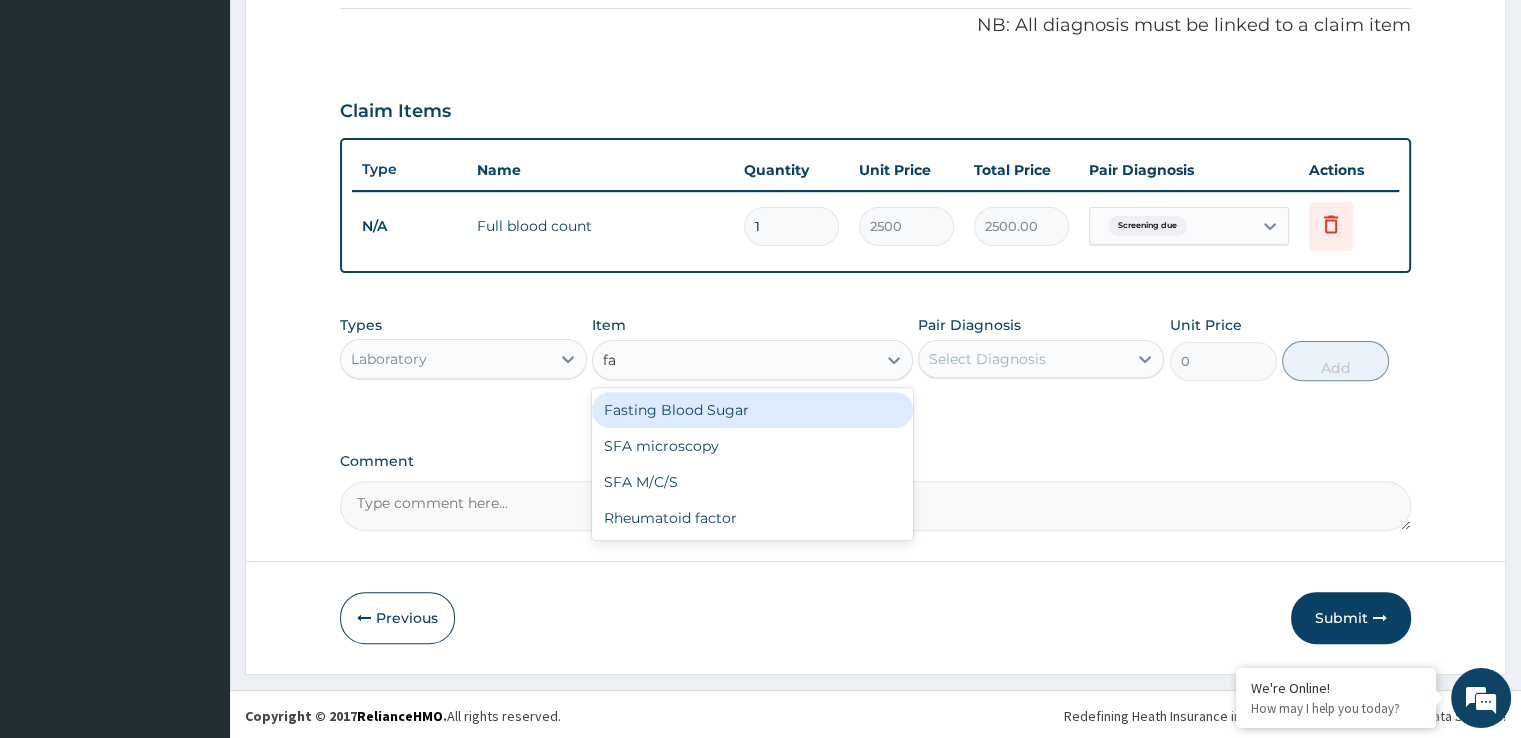 type on "fas" 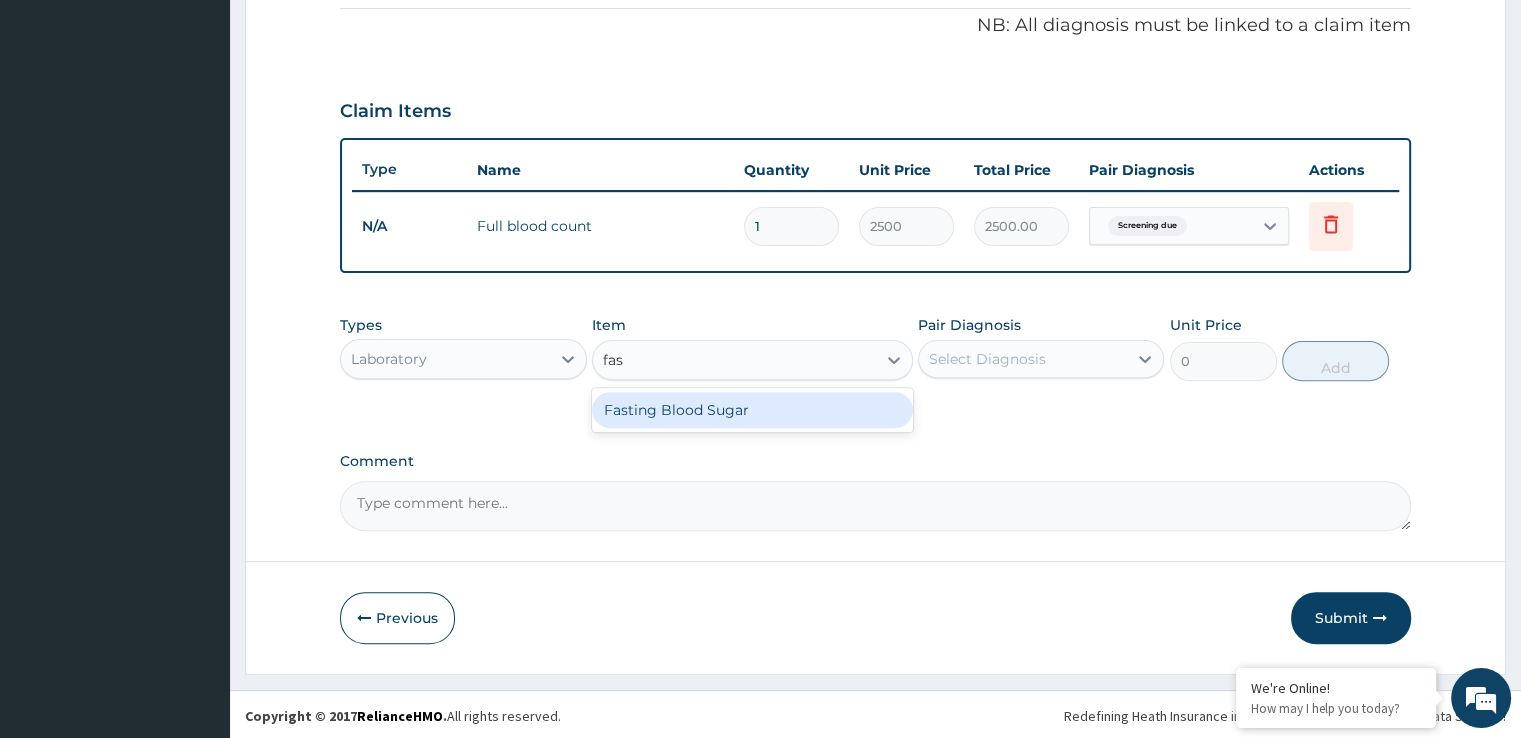 click on "Fasting Blood Sugar" at bounding box center (752, 410) 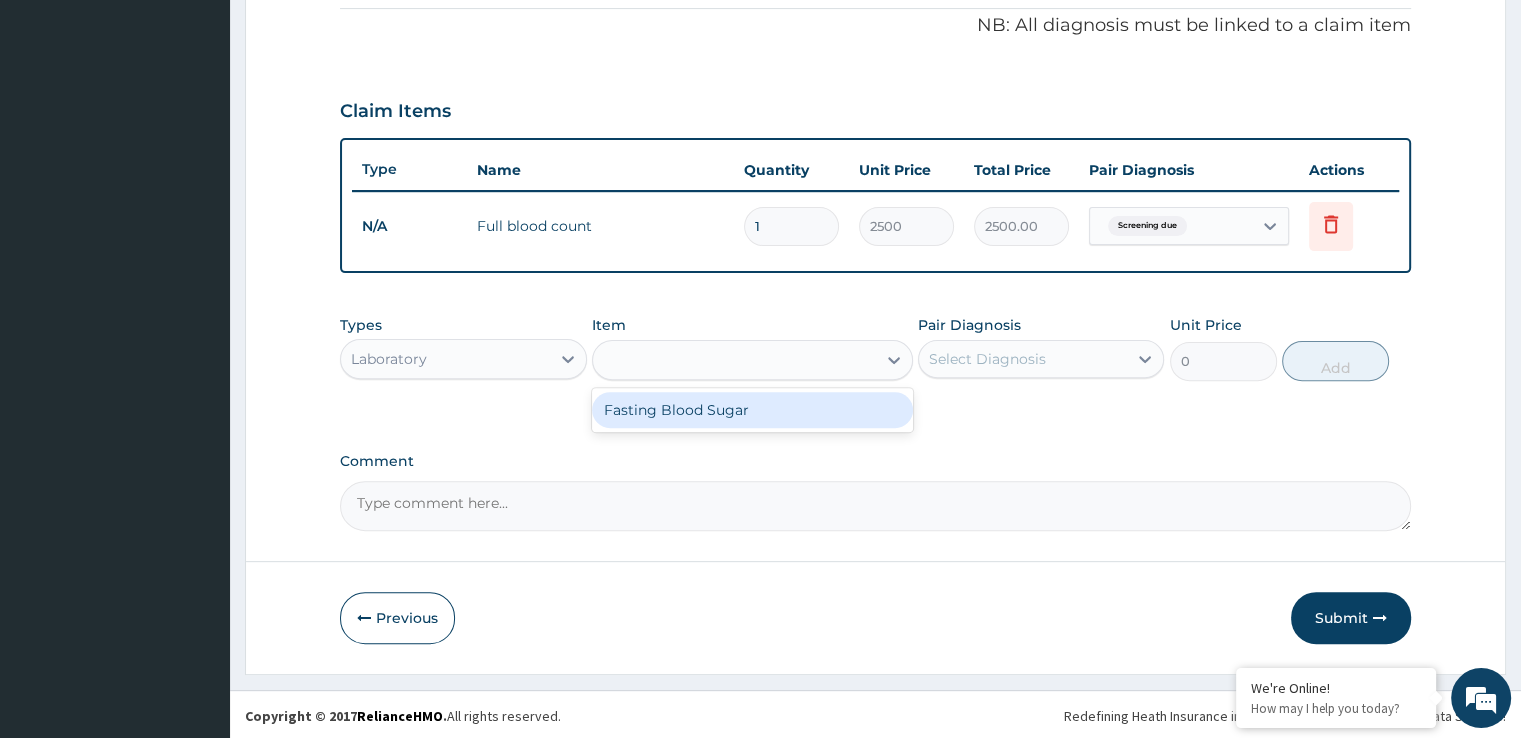 type on "1000" 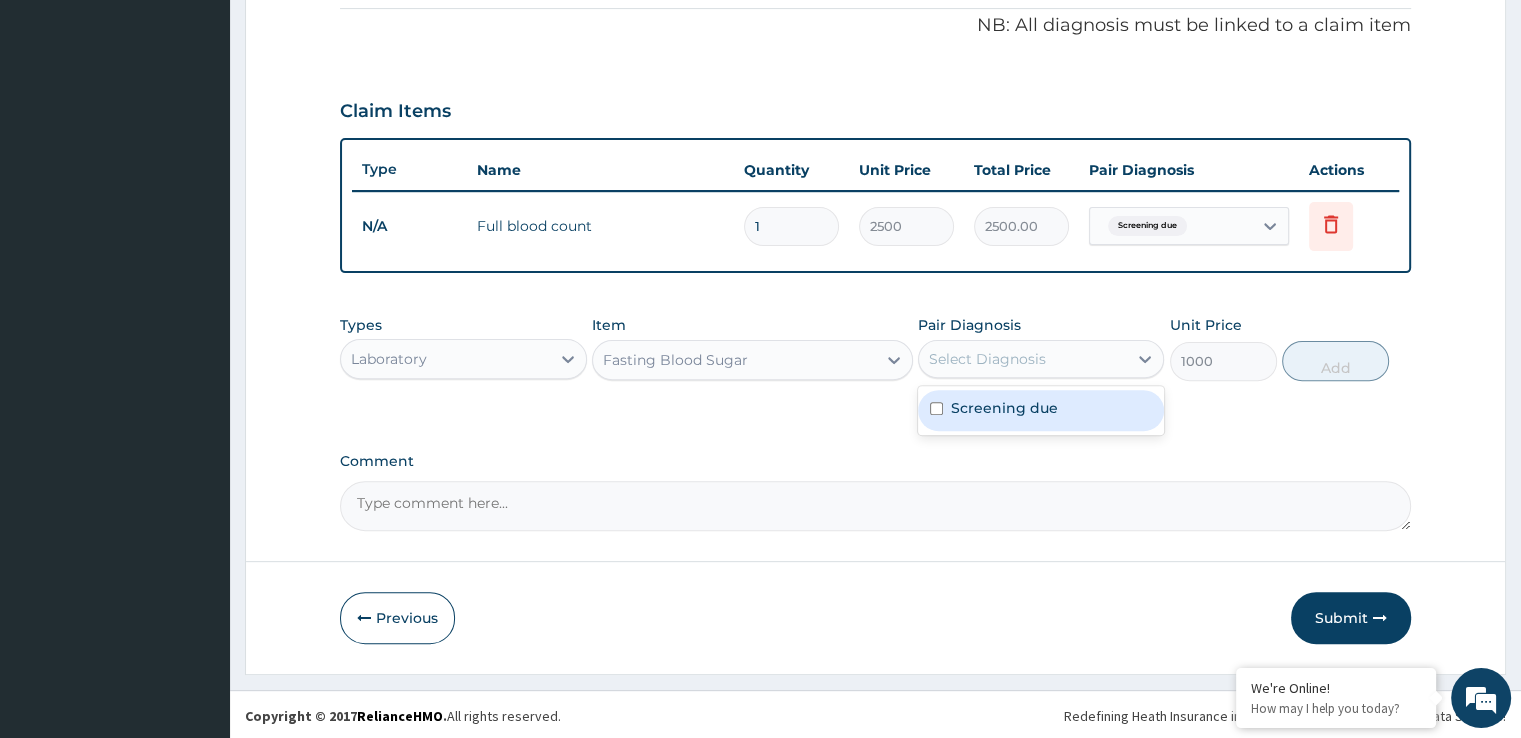 click on "Select Diagnosis" at bounding box center (987, 359) 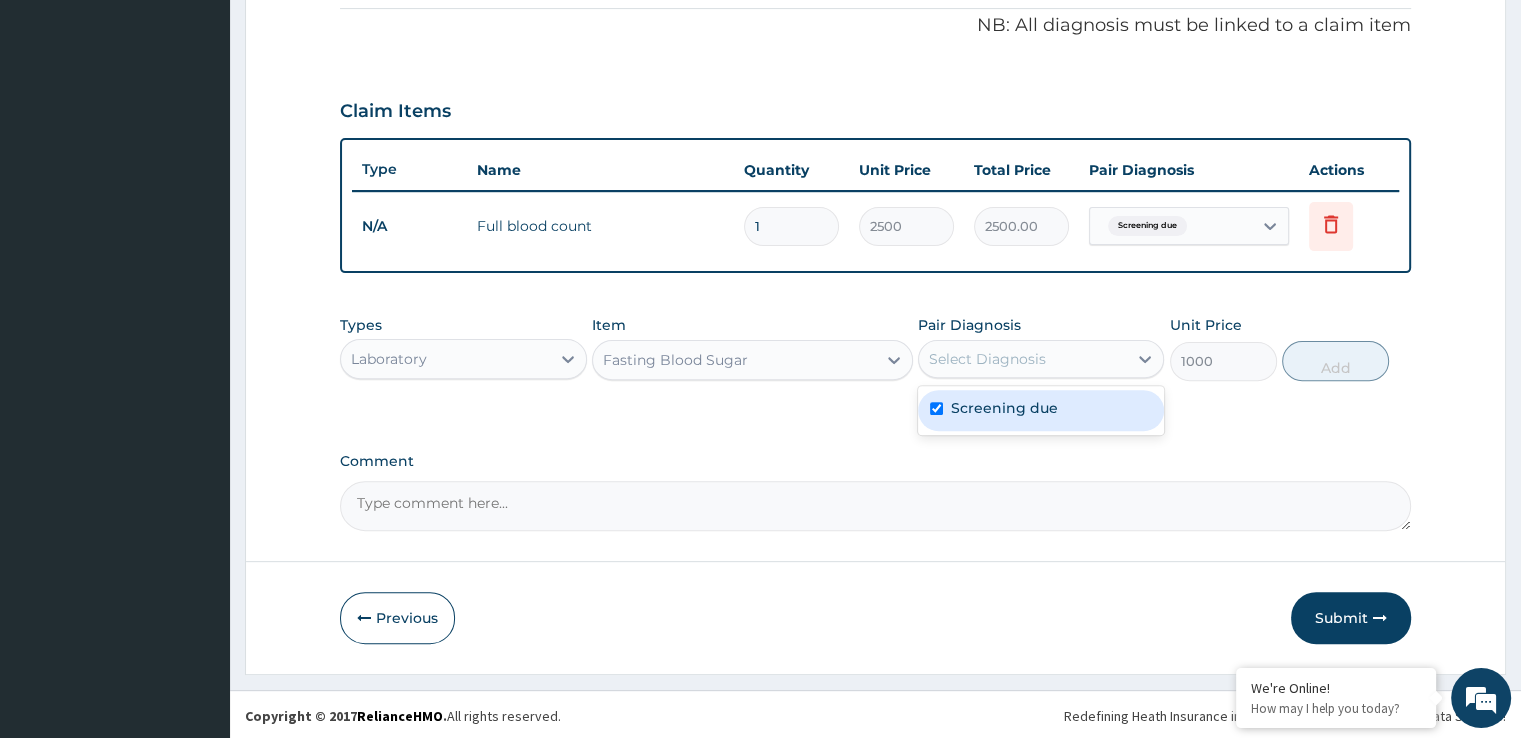 checkbox on "true" 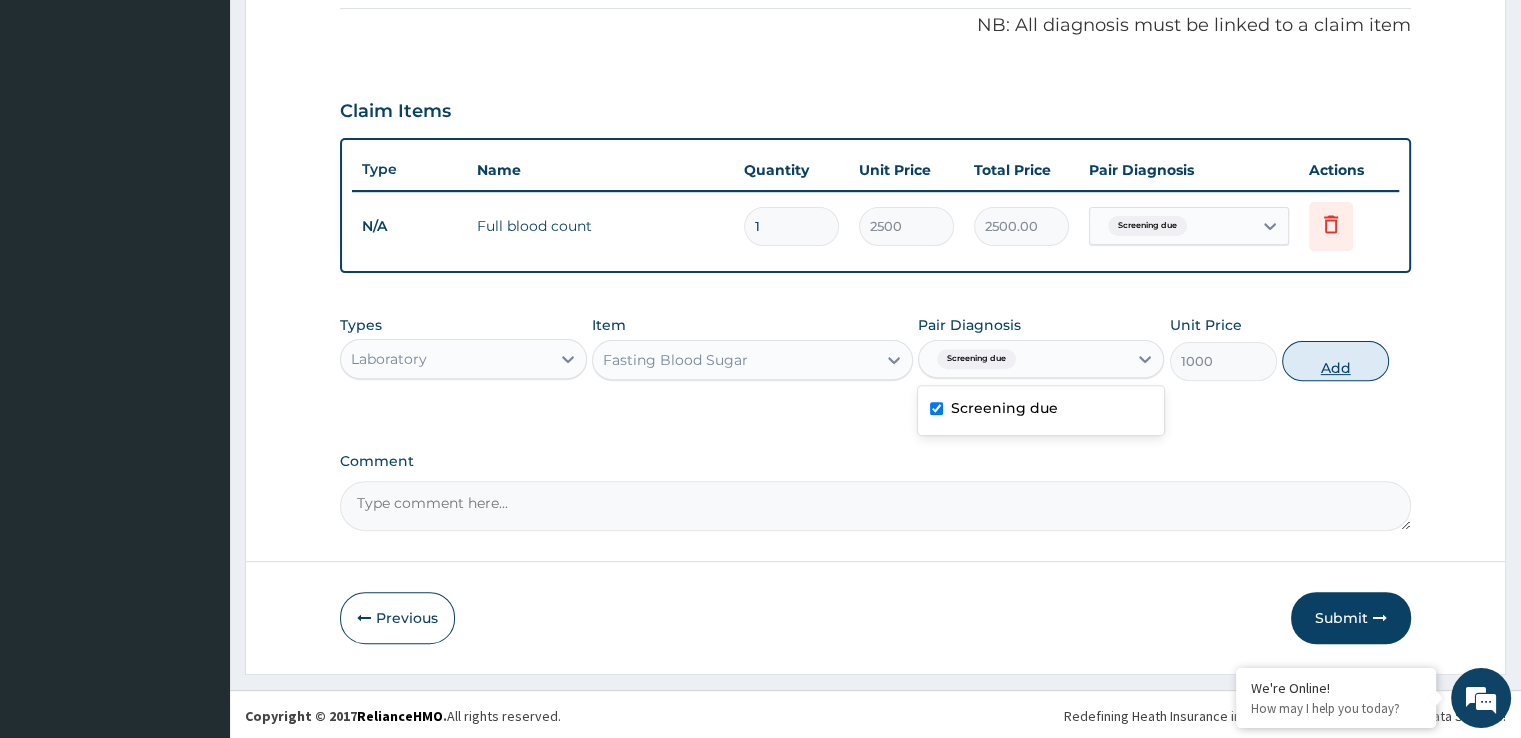 click on "Add" at bounding box center (1335, 361) 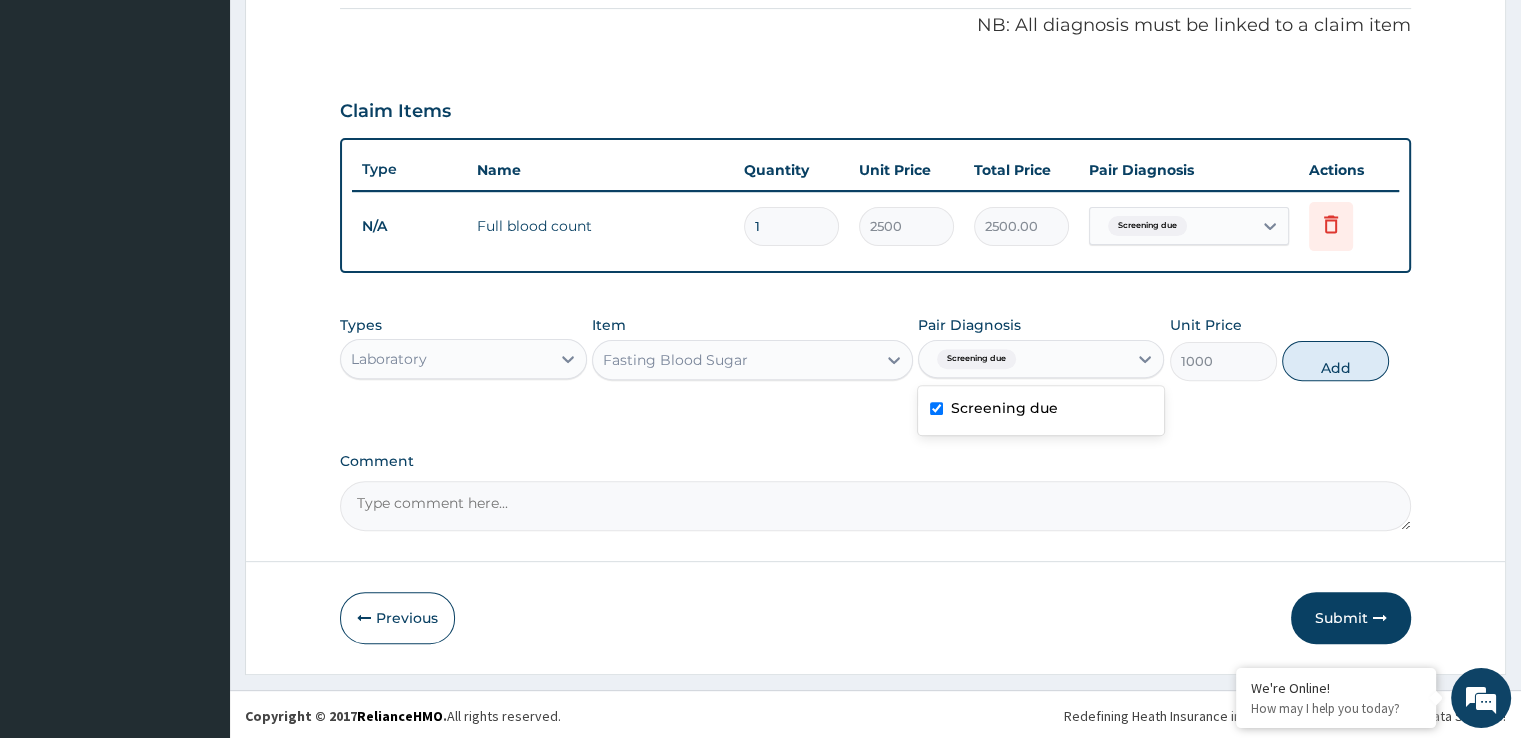 type on "0" 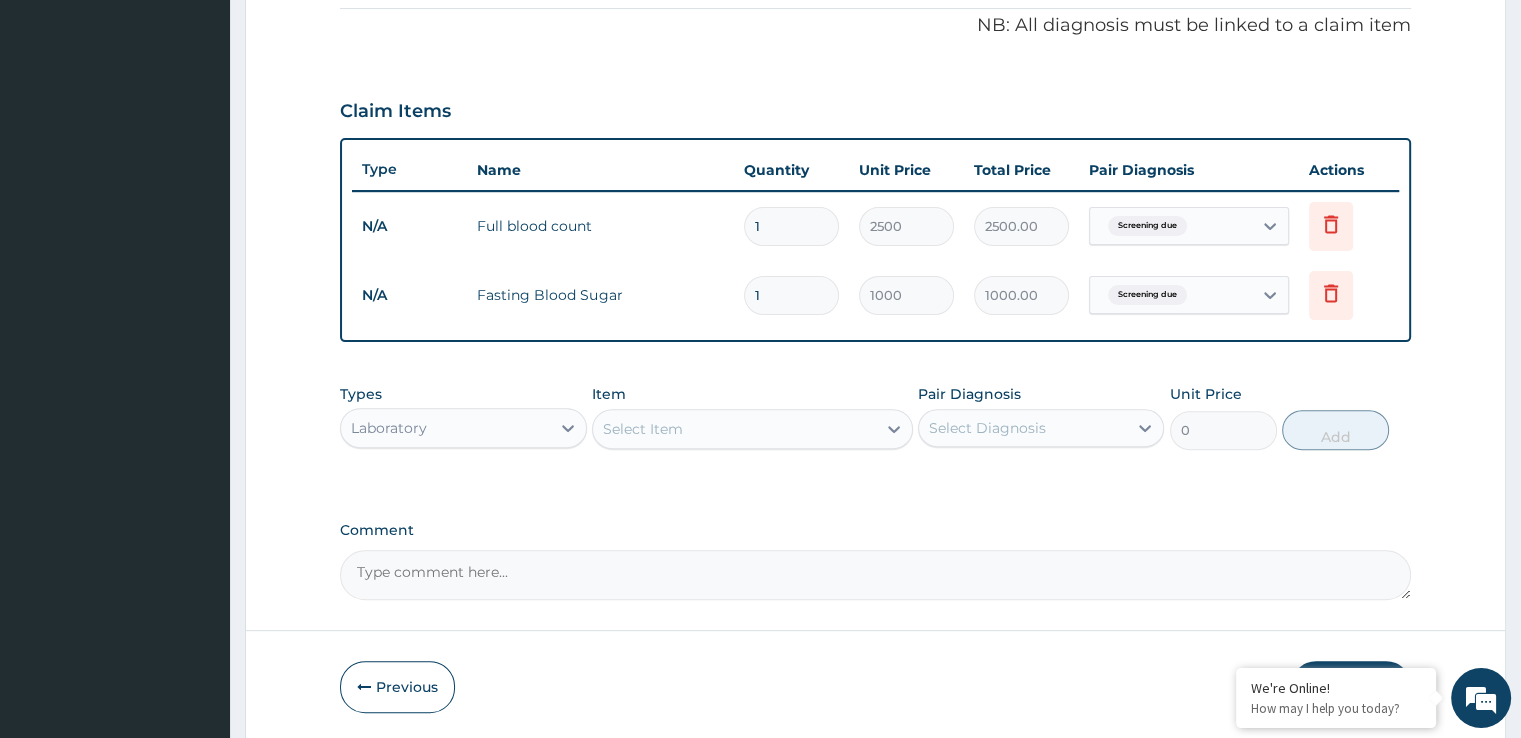 click on "Select Item" at bounding box center (734, 429) 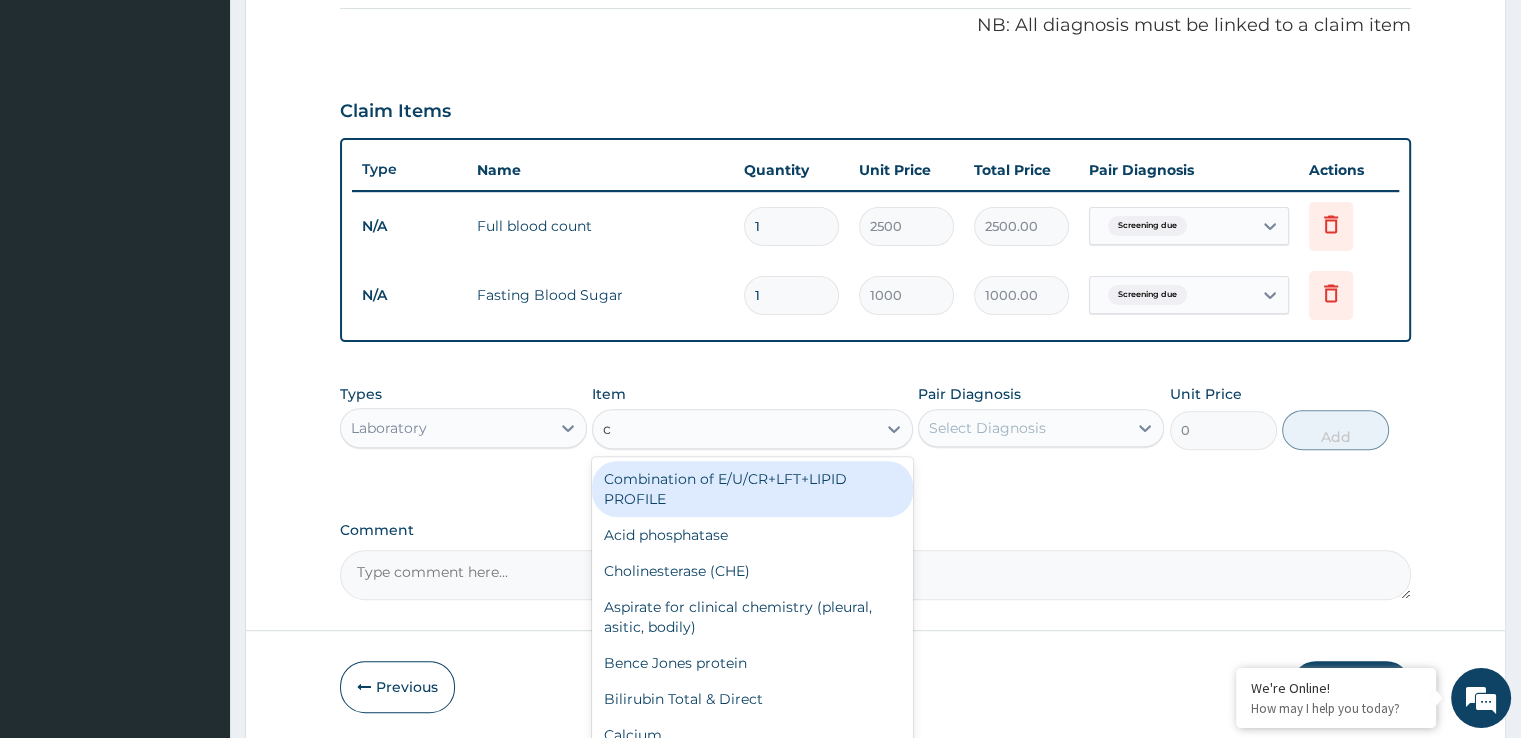 type on "ch" 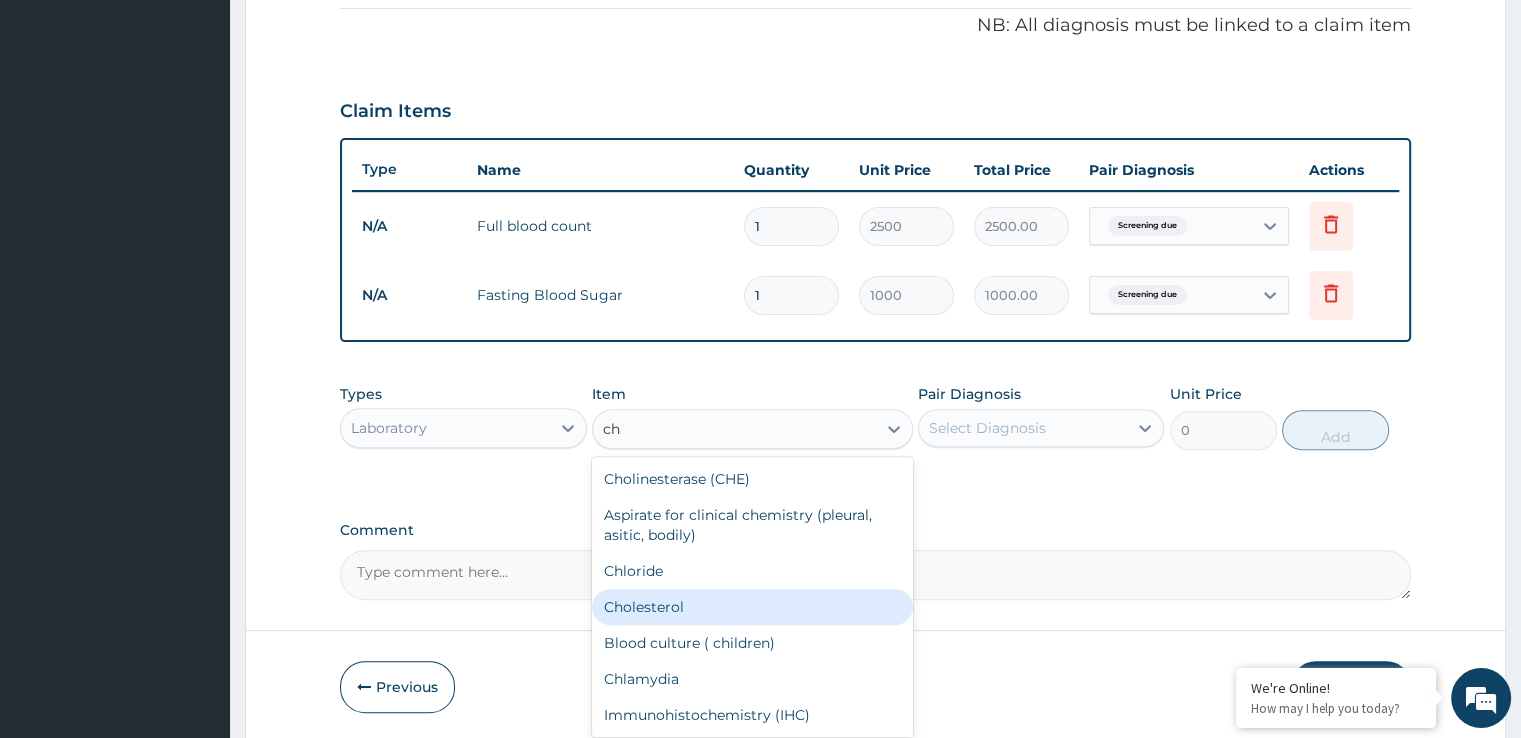 click on "Cholesterol" at bounding box center [752, 607] 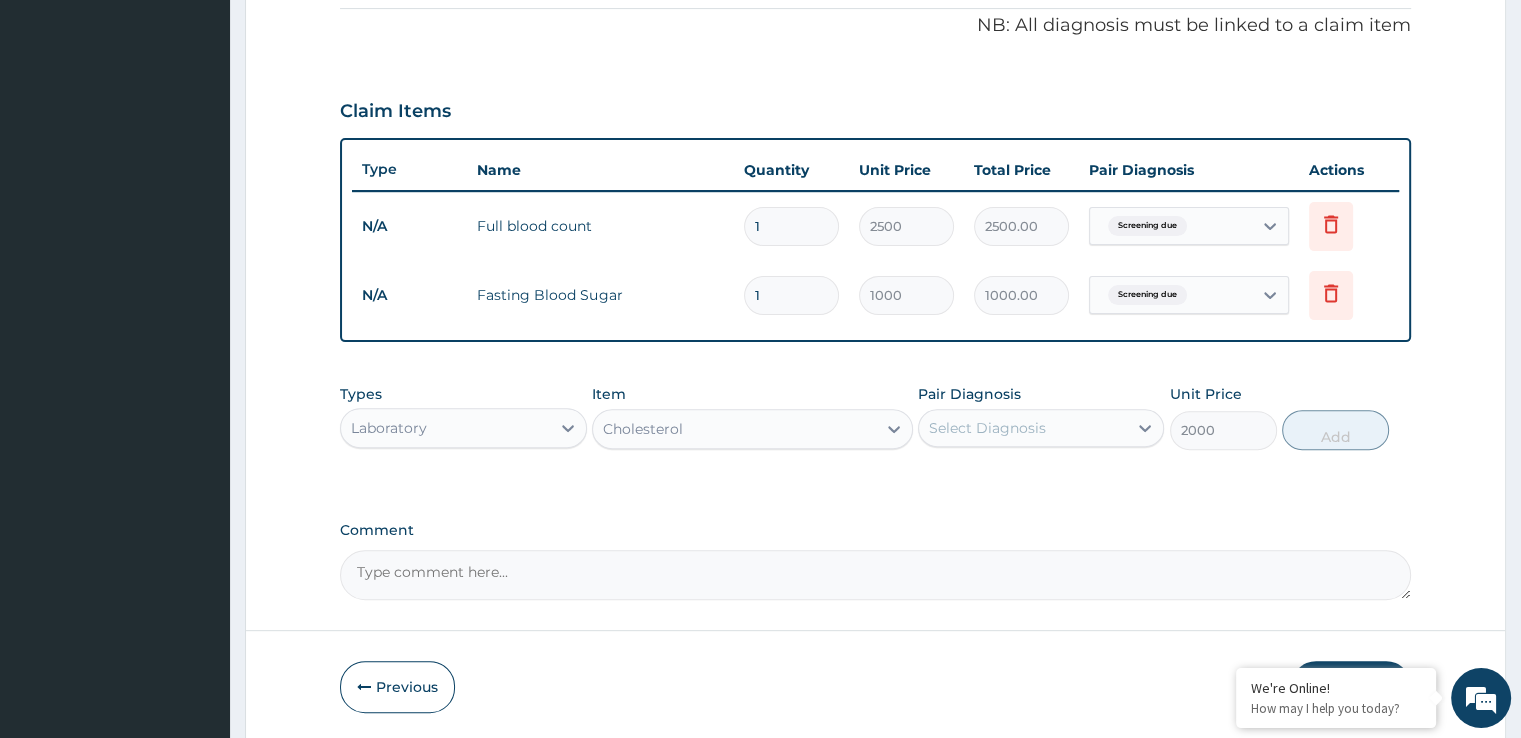 click on "Select Diagnosis" at bounding box center (1023, 428) 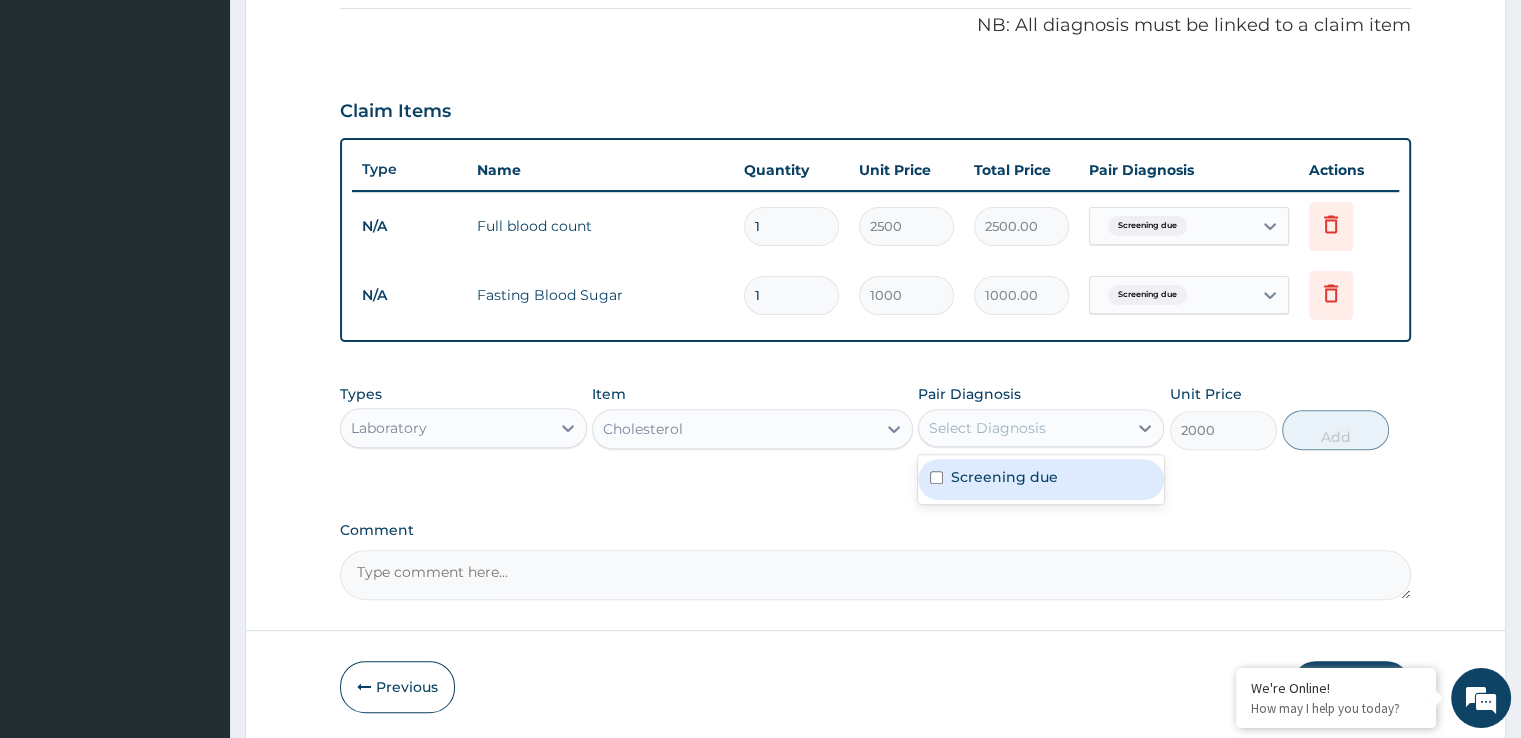 click on "Screening due" at bounding box center (1004, 477) 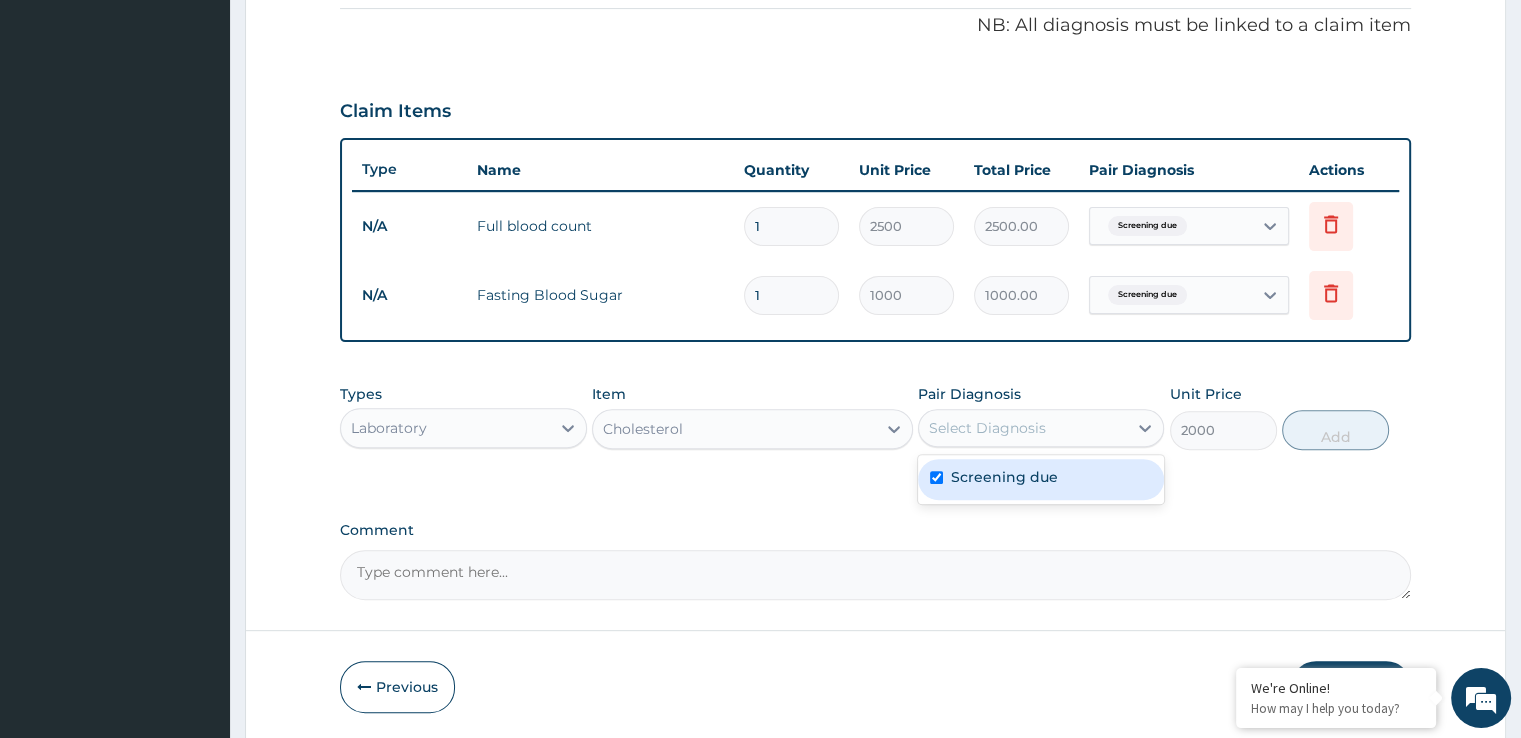 checkbox on "true" 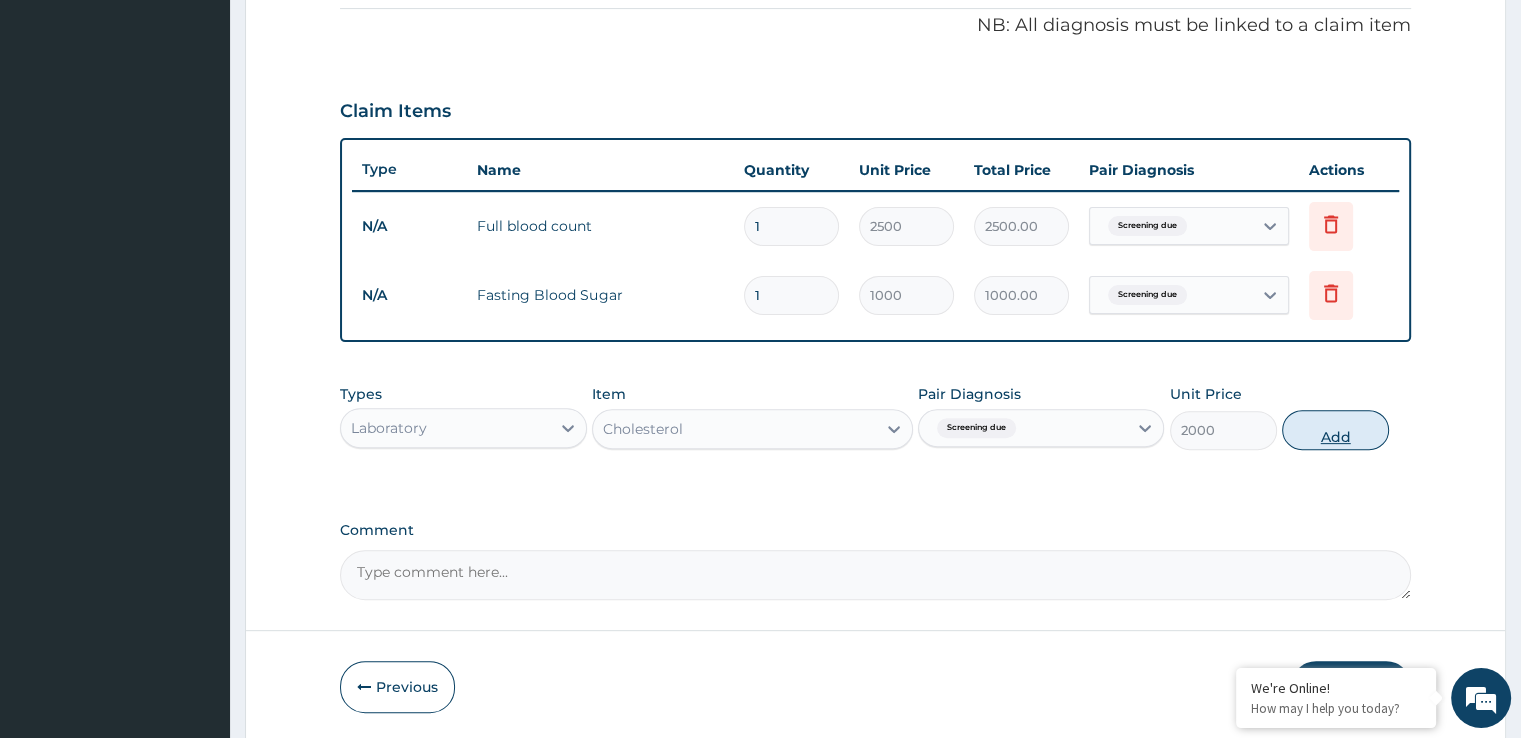 click on "Add" at bounding box center [1335, 430] 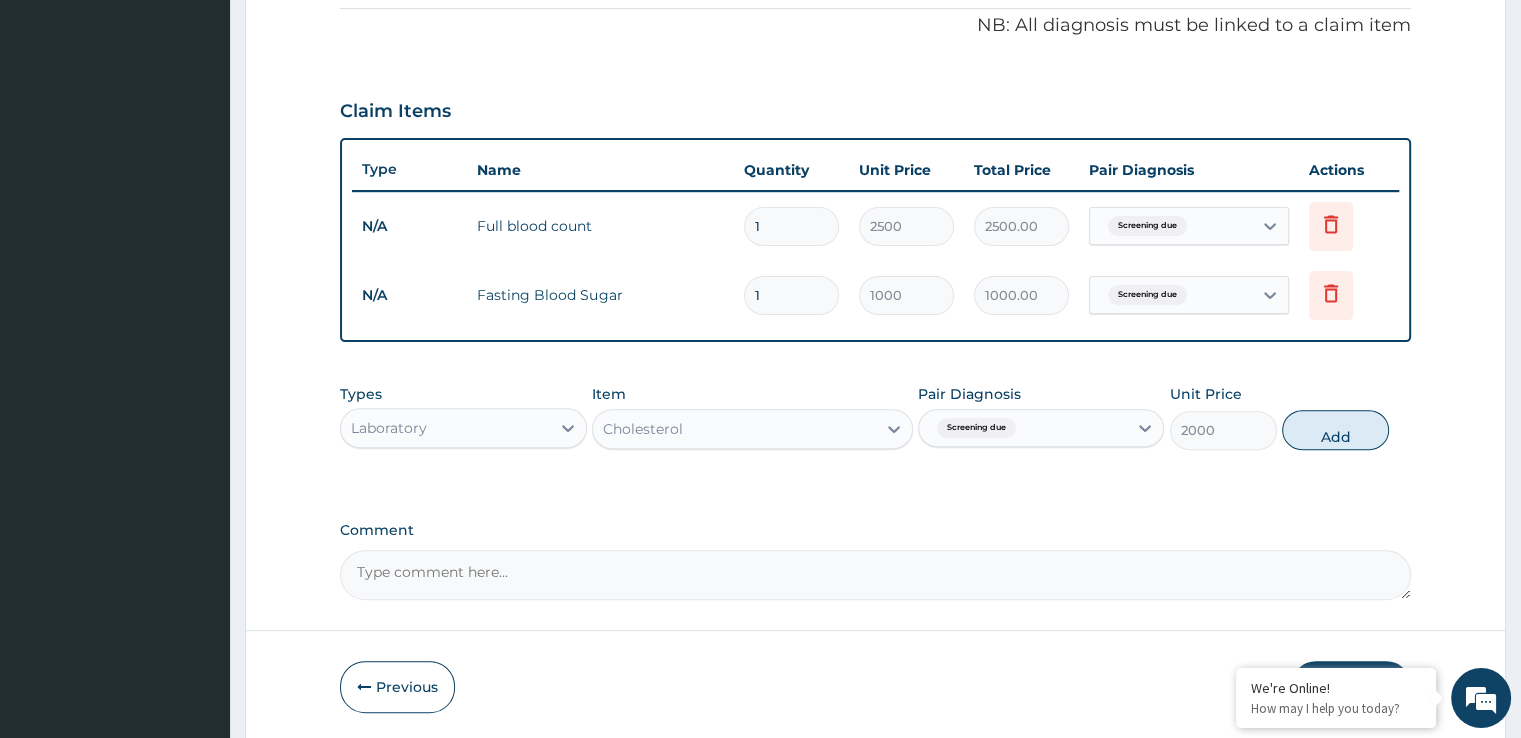 type on "0" 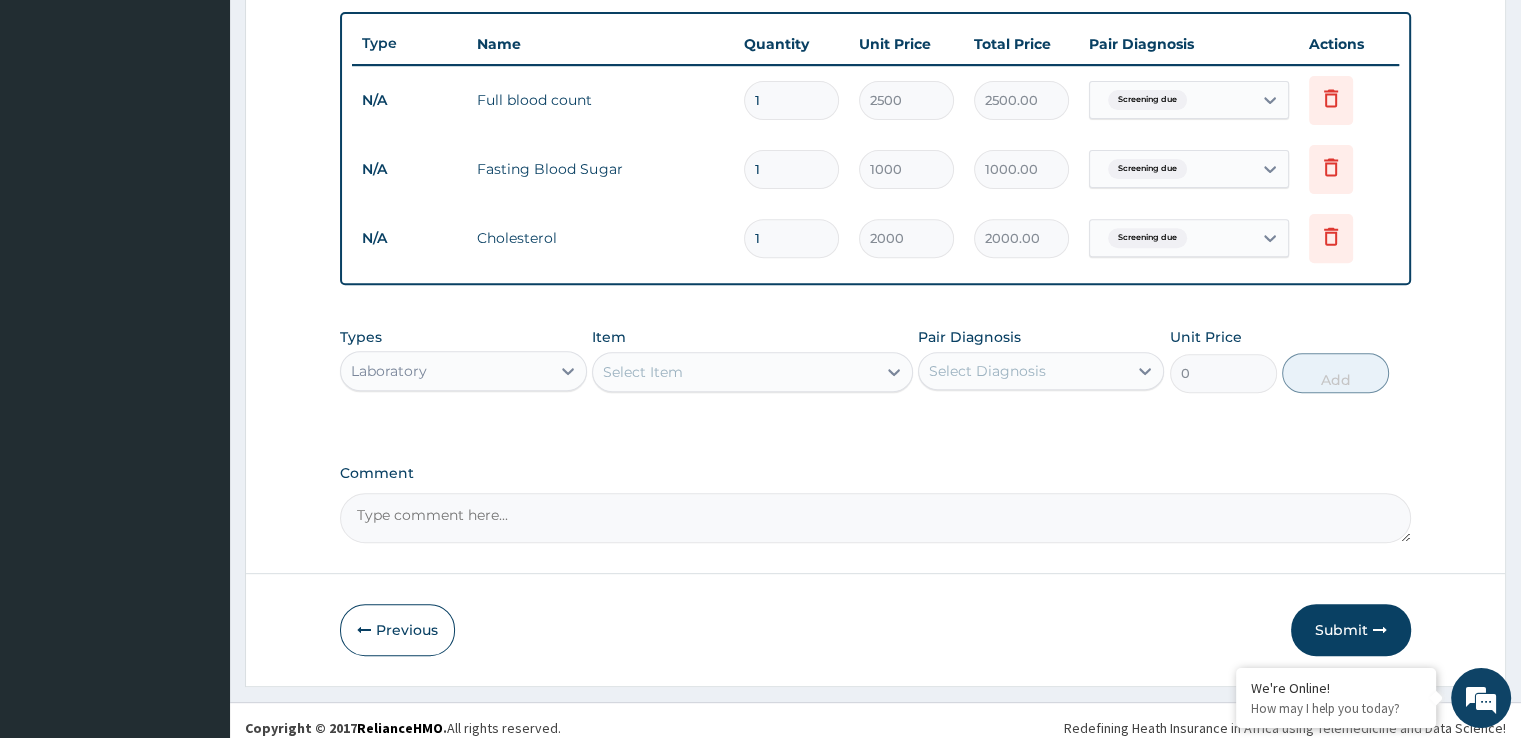 scroll, scrollTop: 744, scrollLeft: 0, axis: vertical 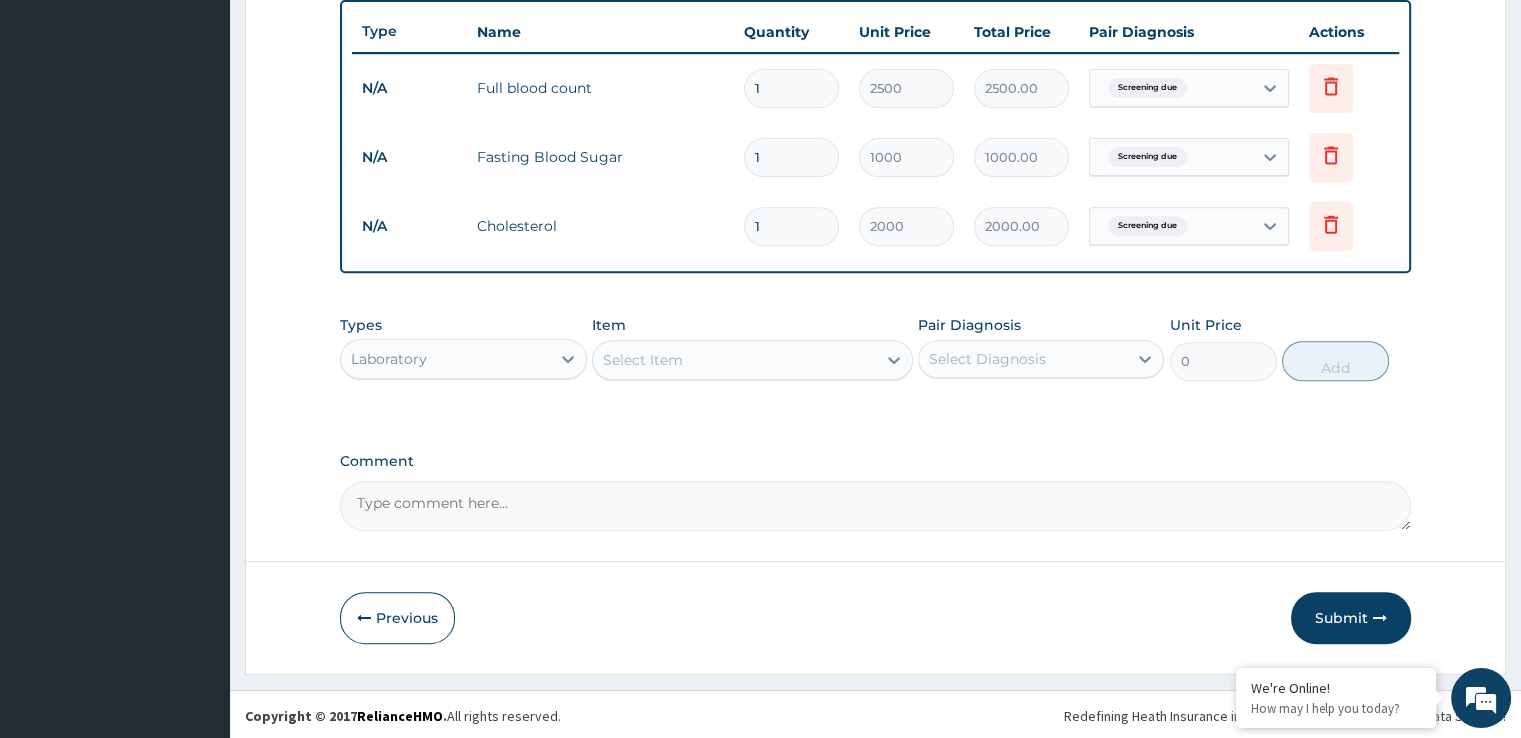 click on "Select Item" at bounding box center [734, 360] 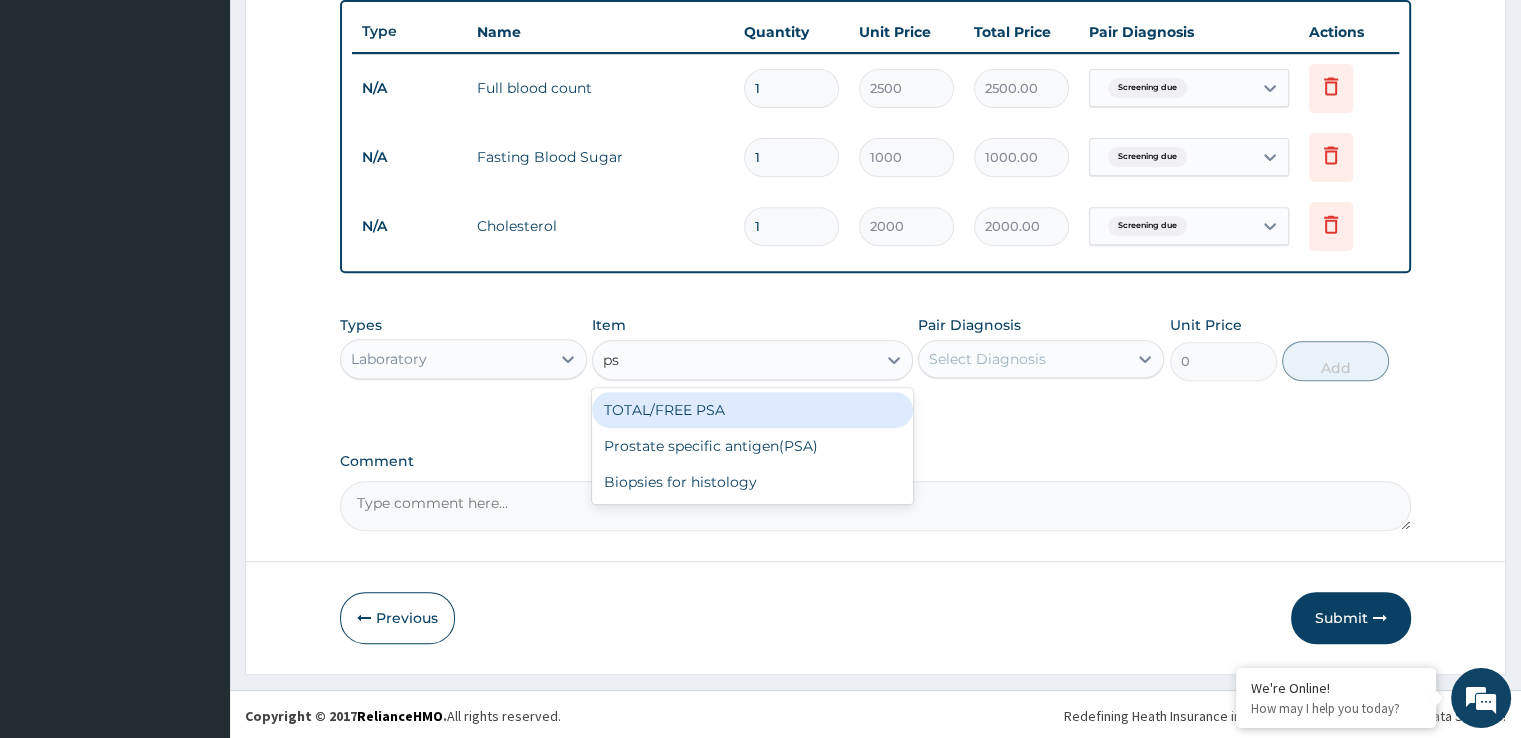 type on "psa" 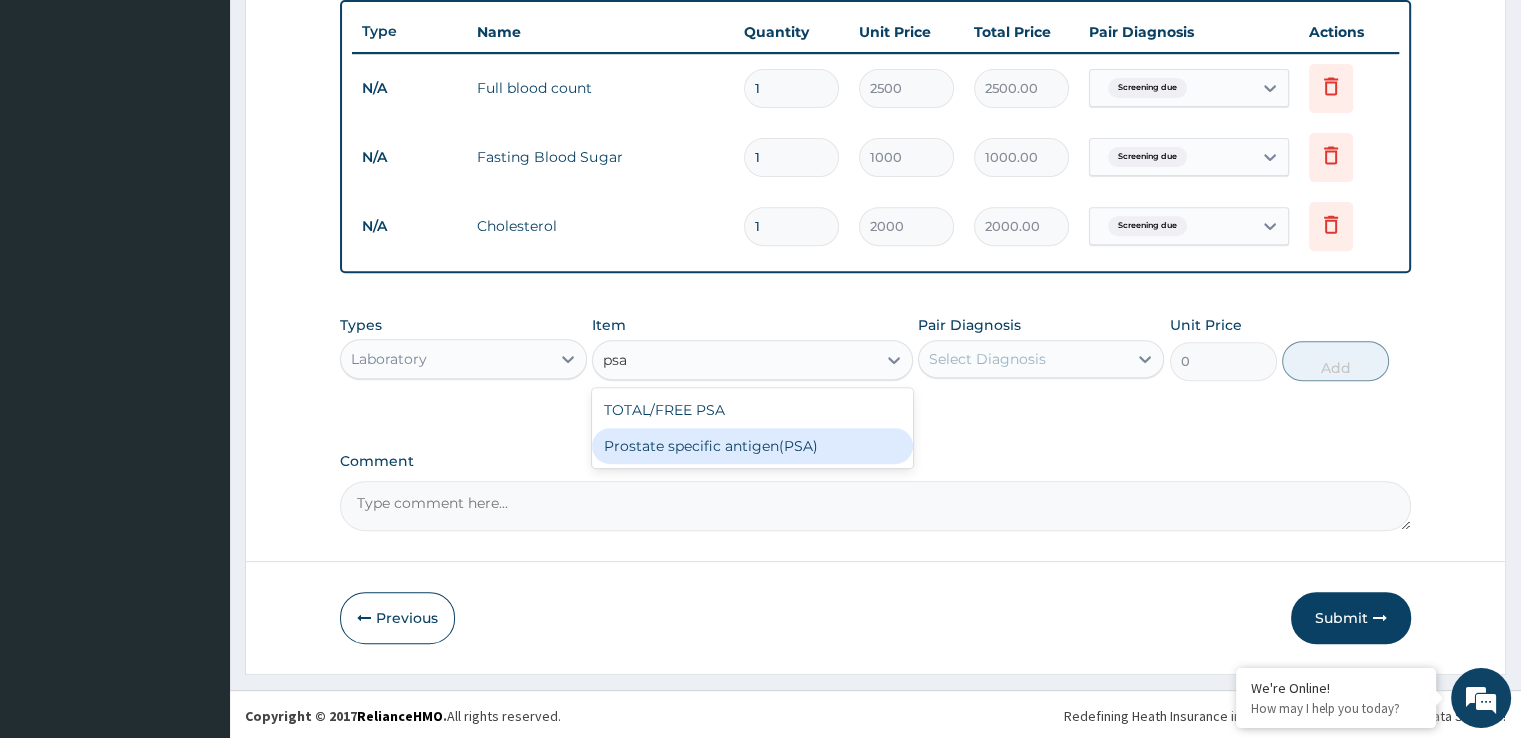 click on "Prostate specific antigen(PSA)" at bounding box center [752, 446] 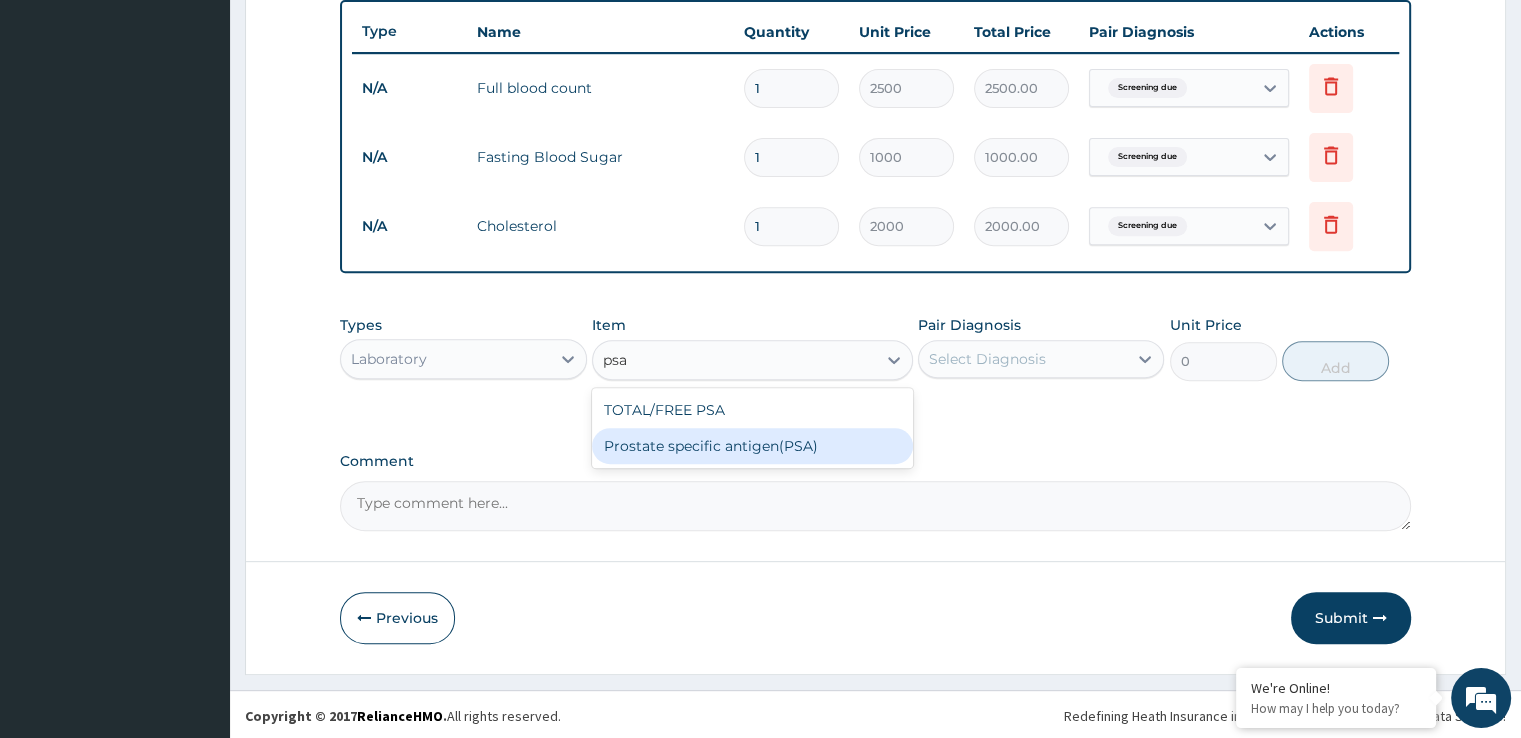 type 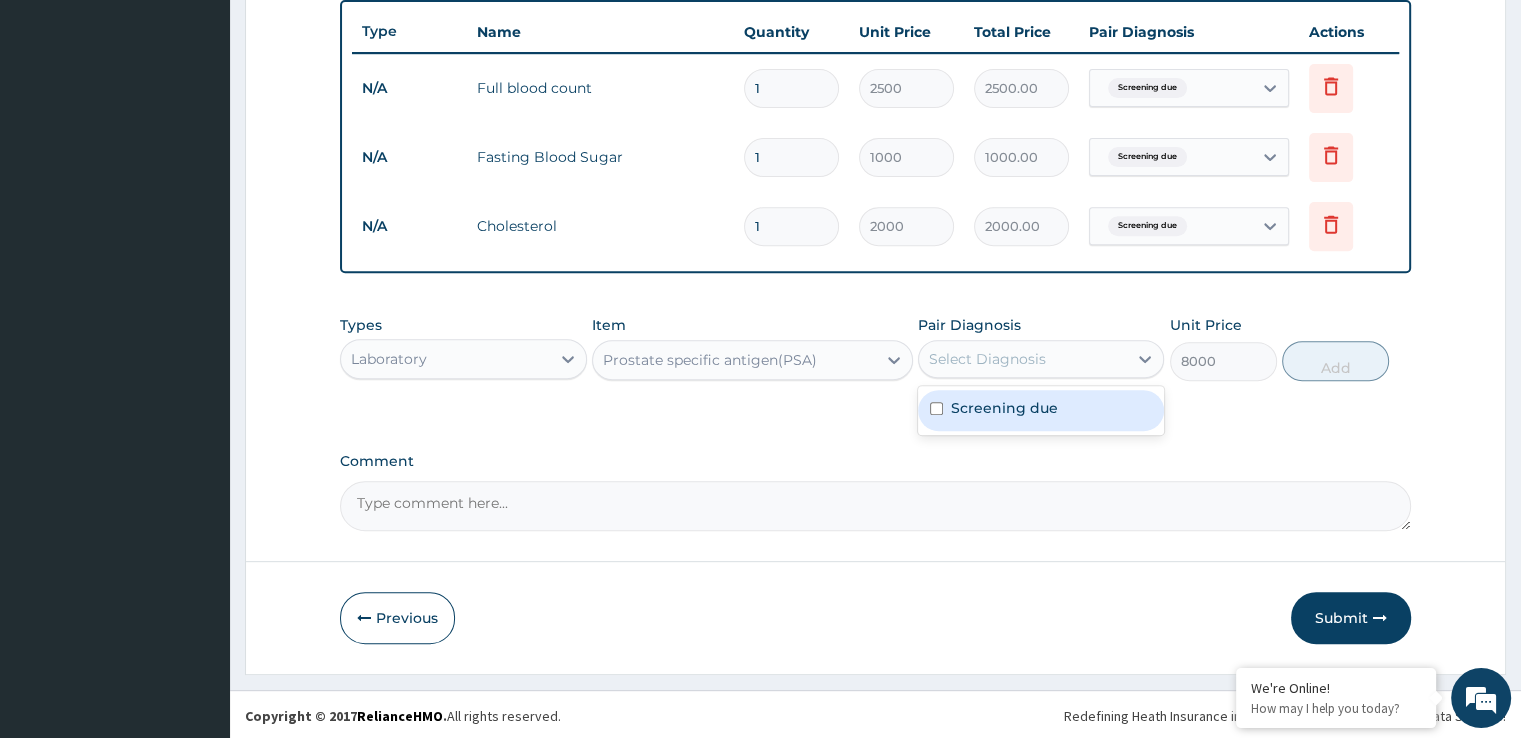 click on "Select Diagnosis" at bounding box center (1023, 359) 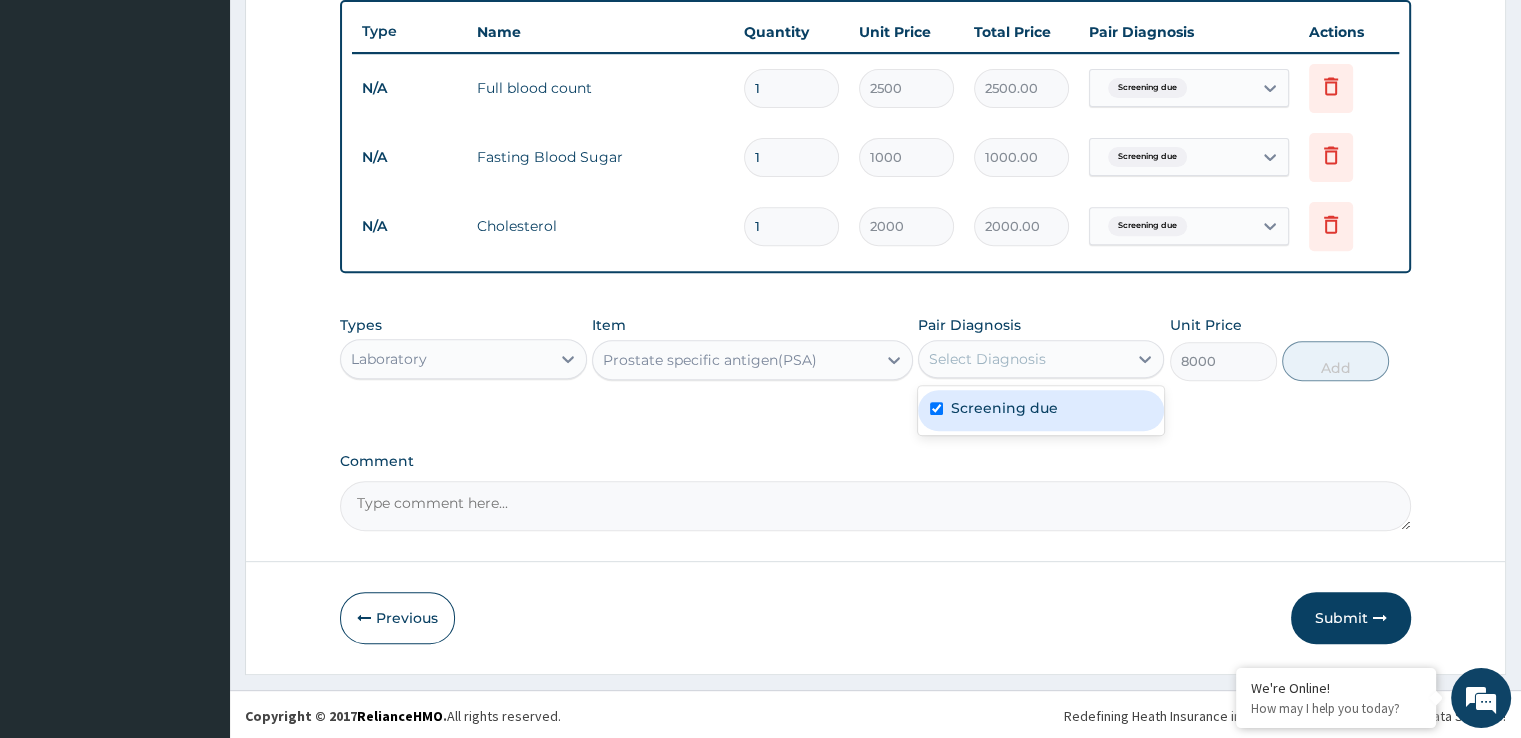 checkbox on "true" 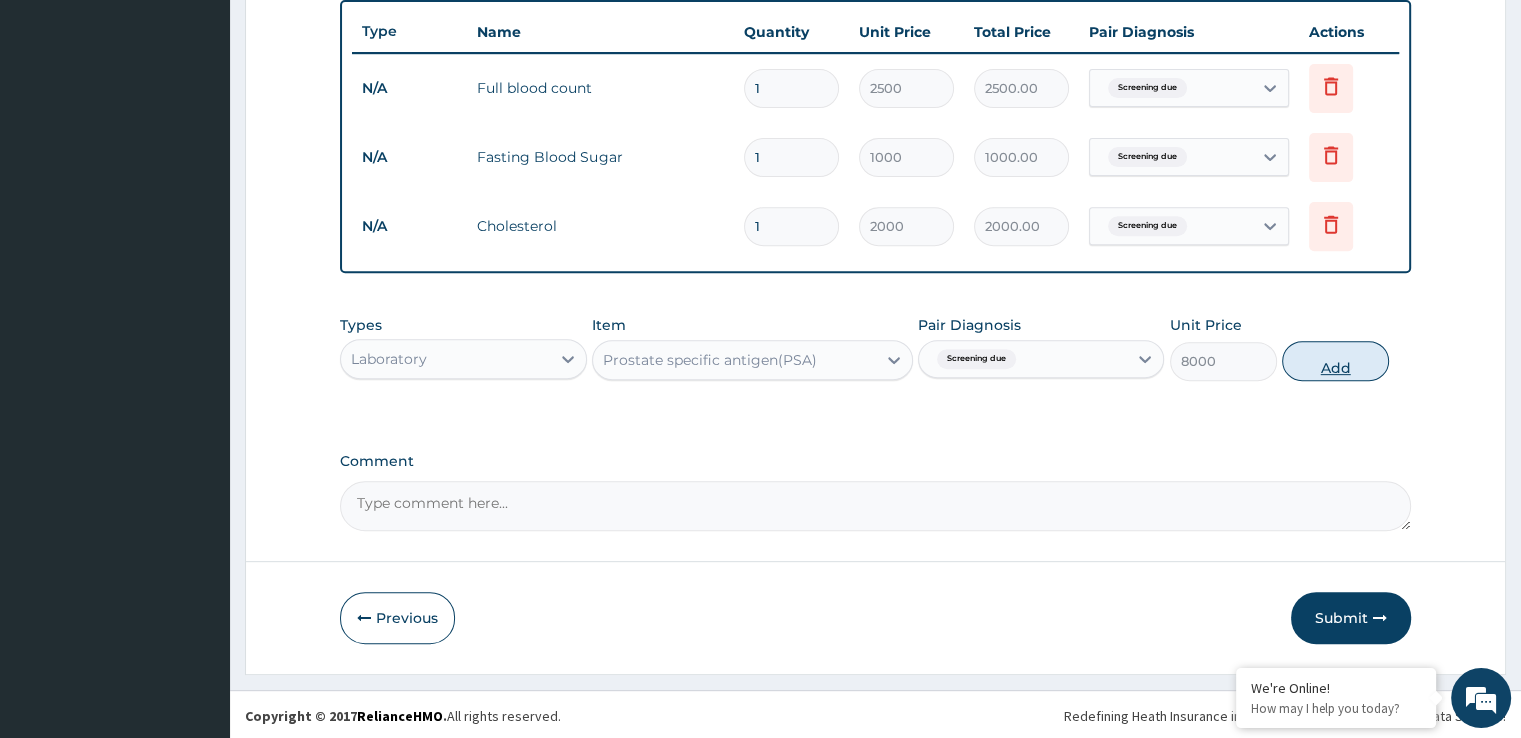 click on "Add" at bounding box center (1335, 361) 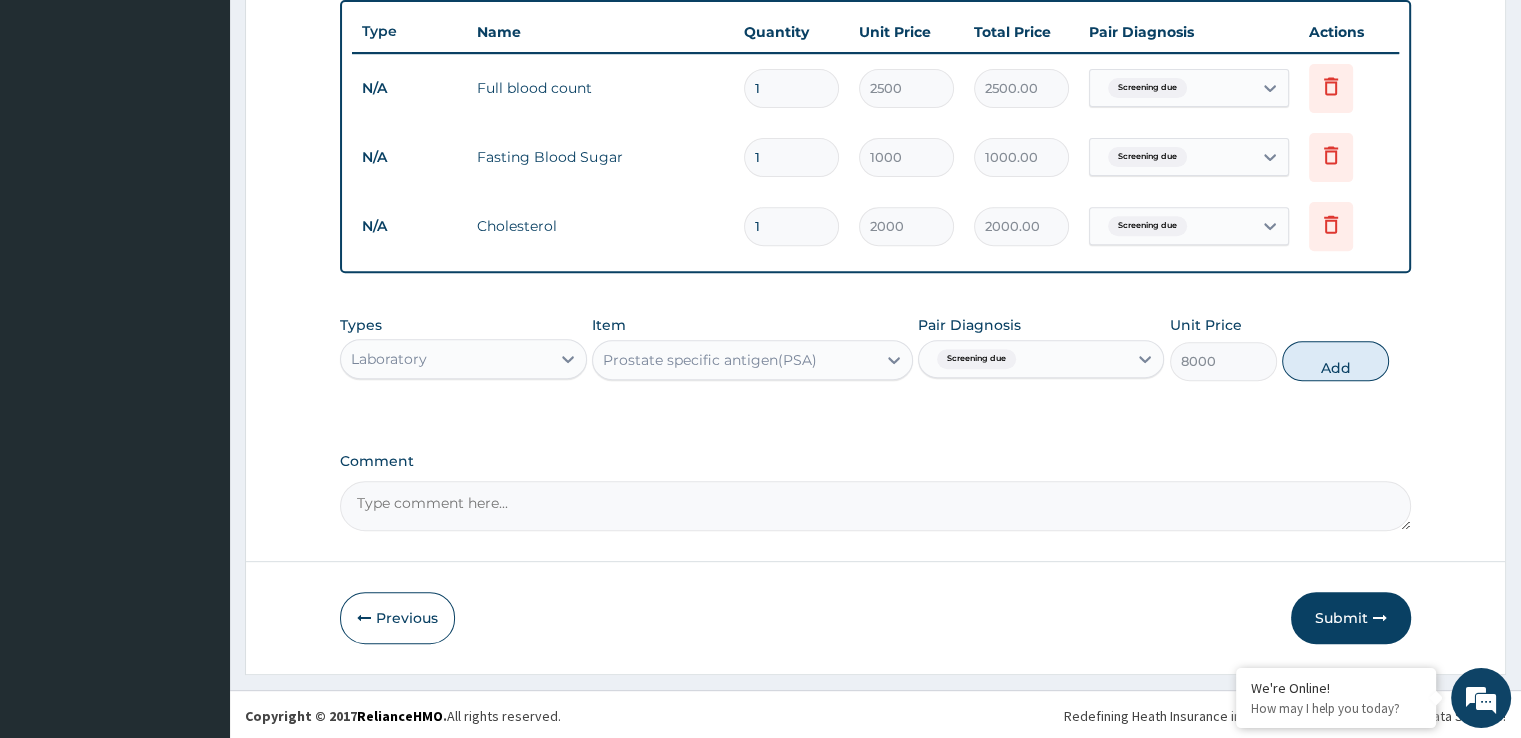 type on "0" 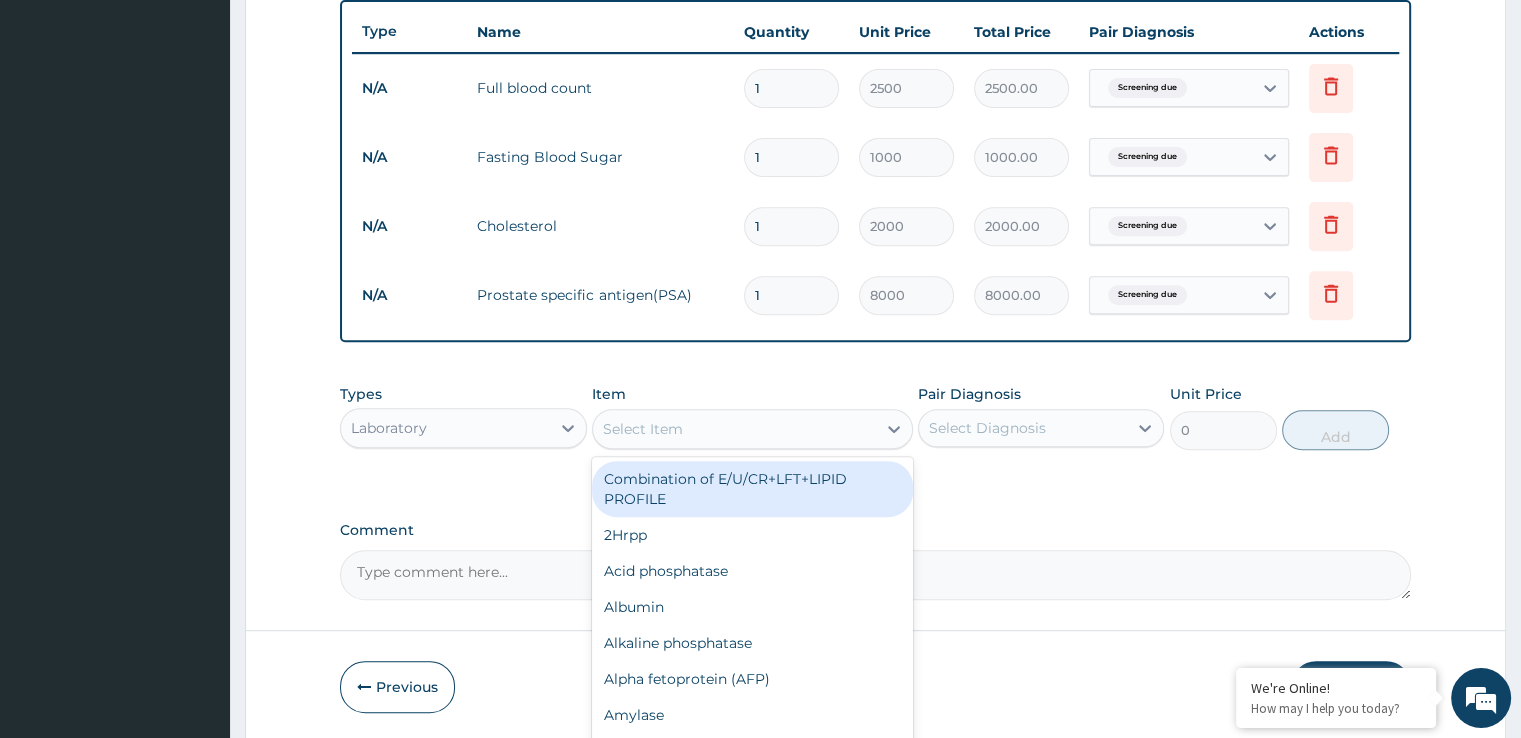 click on "Select Item" at bounding box center (734, 429) 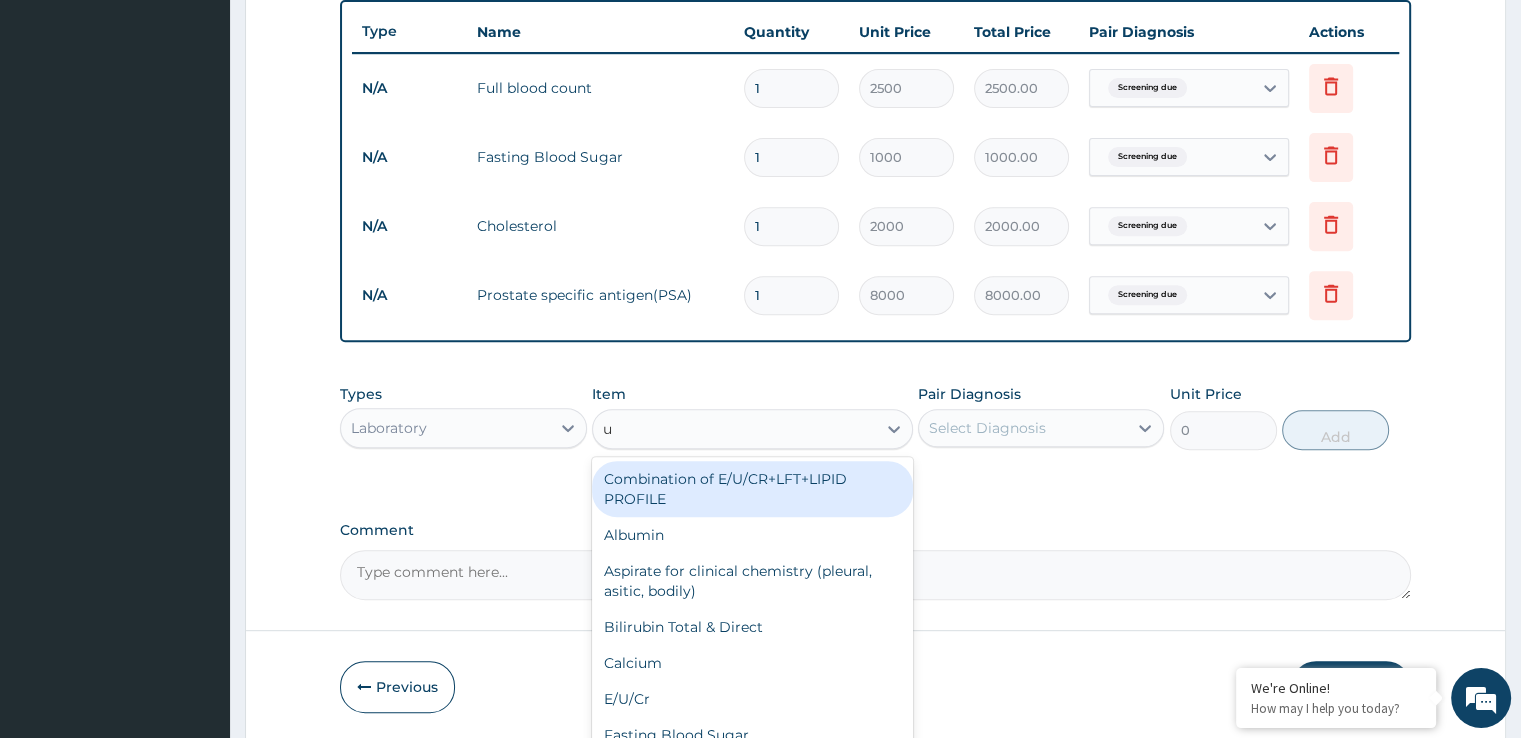 type on "ur" 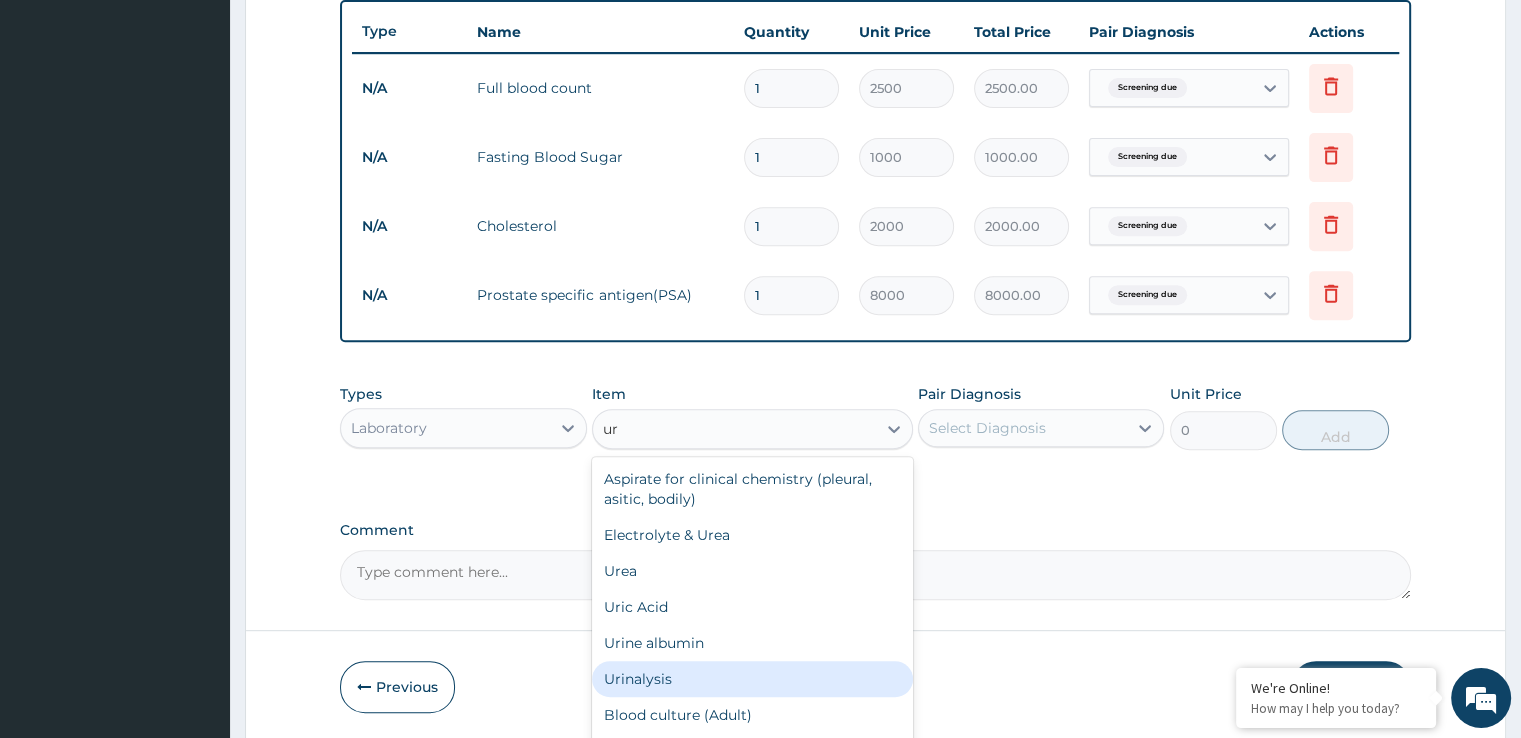 drag, startPoint x: 675, startPoint y: 672, endPoint x: 856, endPoint y: 557, distance: 214.44347 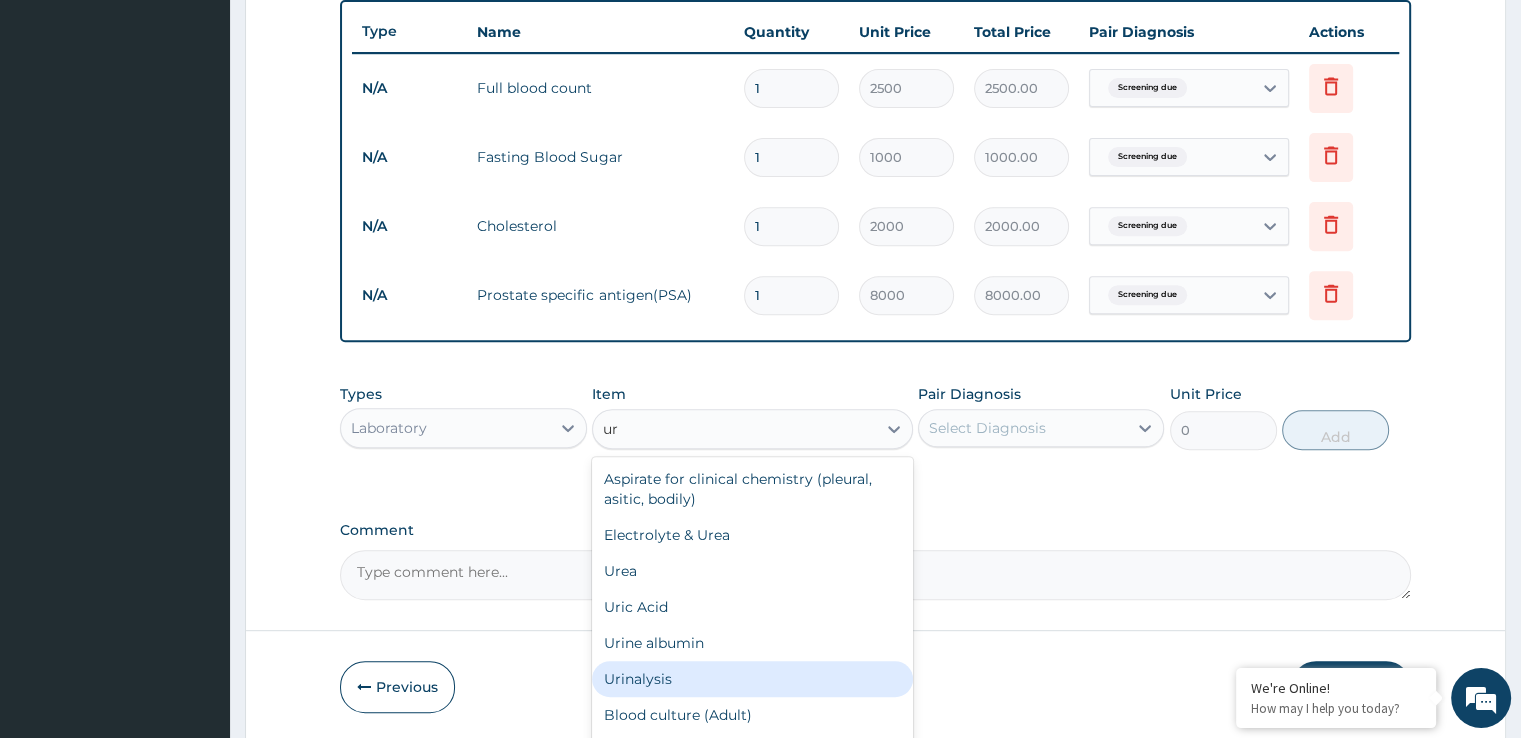 click on "Urinalysis" at bounding box center (752, 679) 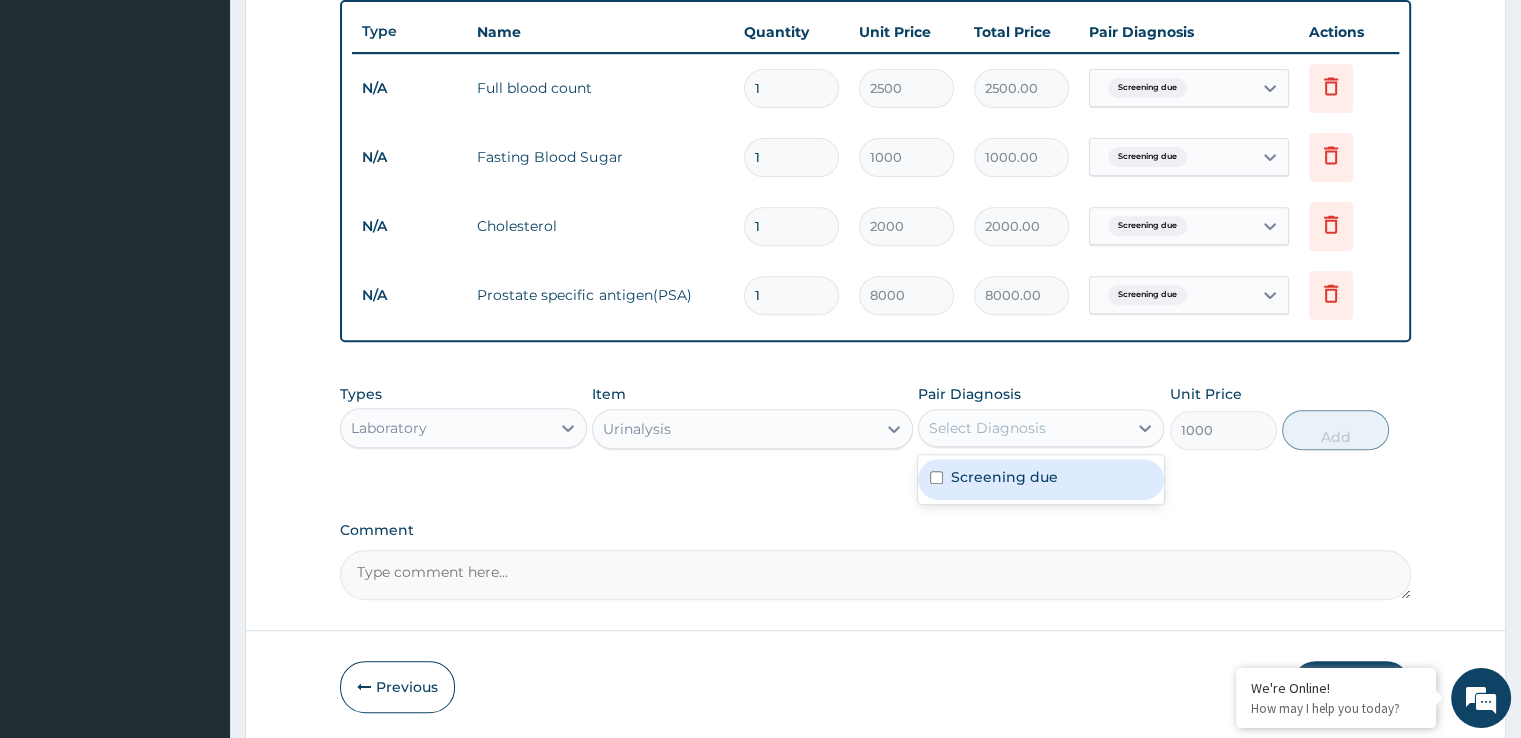 click on "Select Diagnosis" at bounding box center (987, 428) 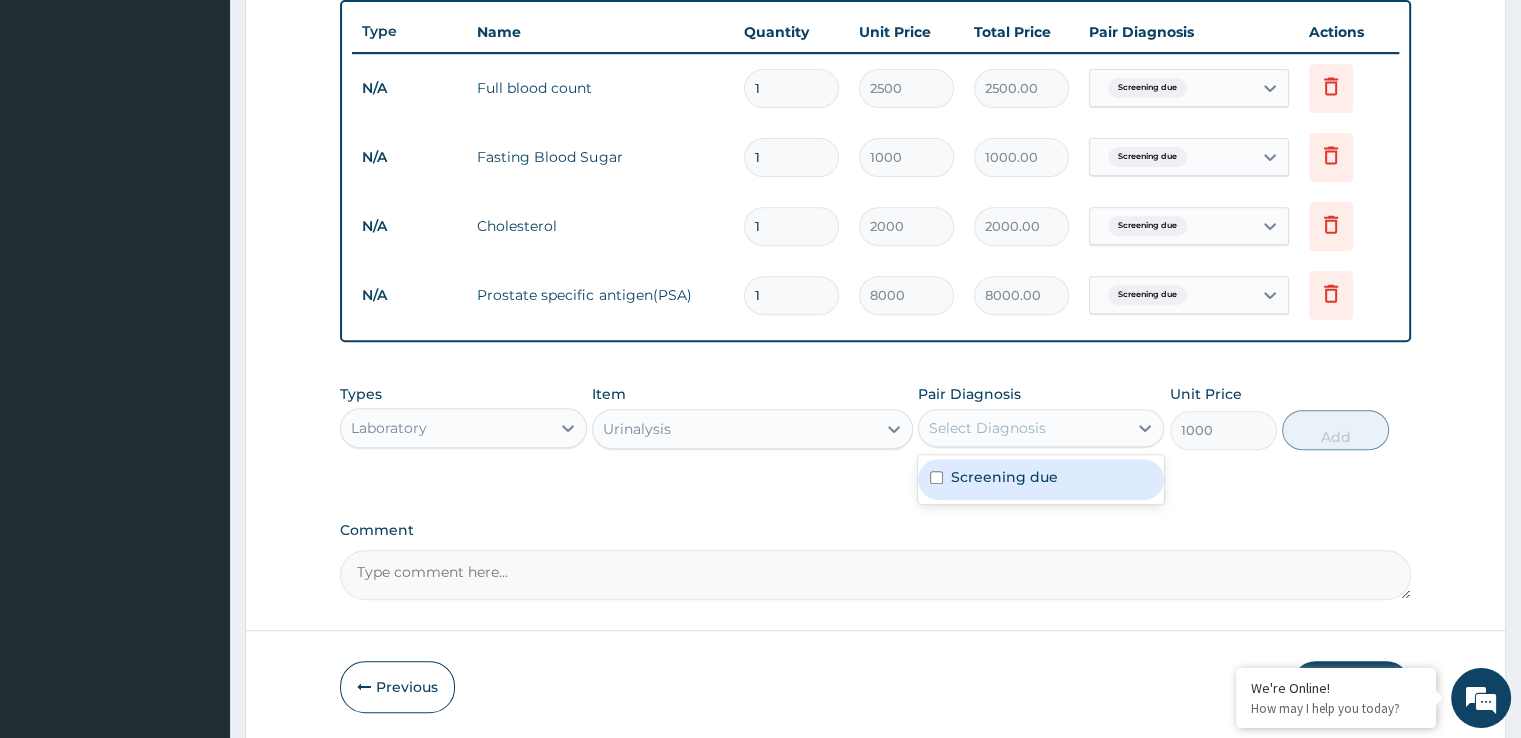 click on "Screening due" at bounding box center [1004, 477] 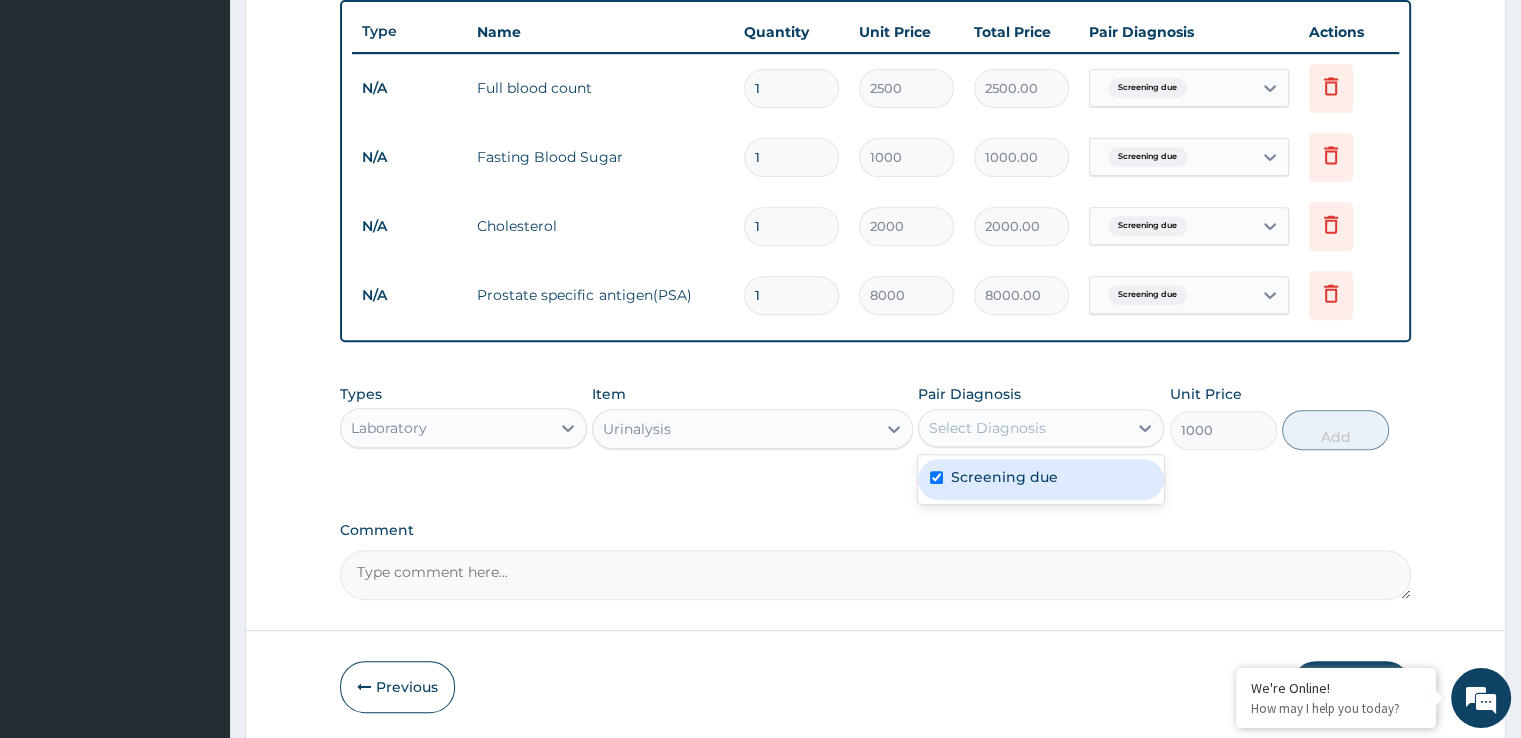 checkbox on "true" 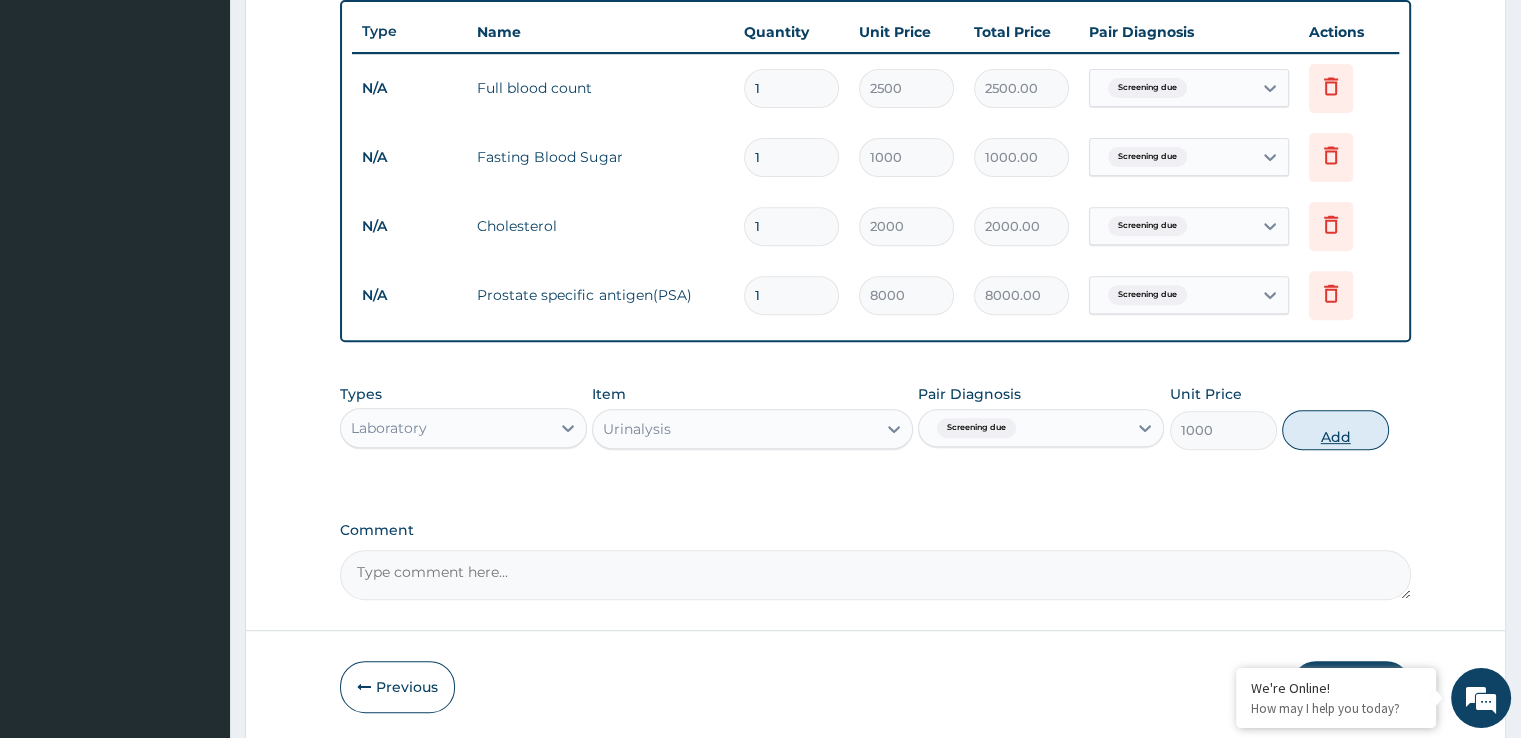 click on "Add" at bounding box center (1335, 430) 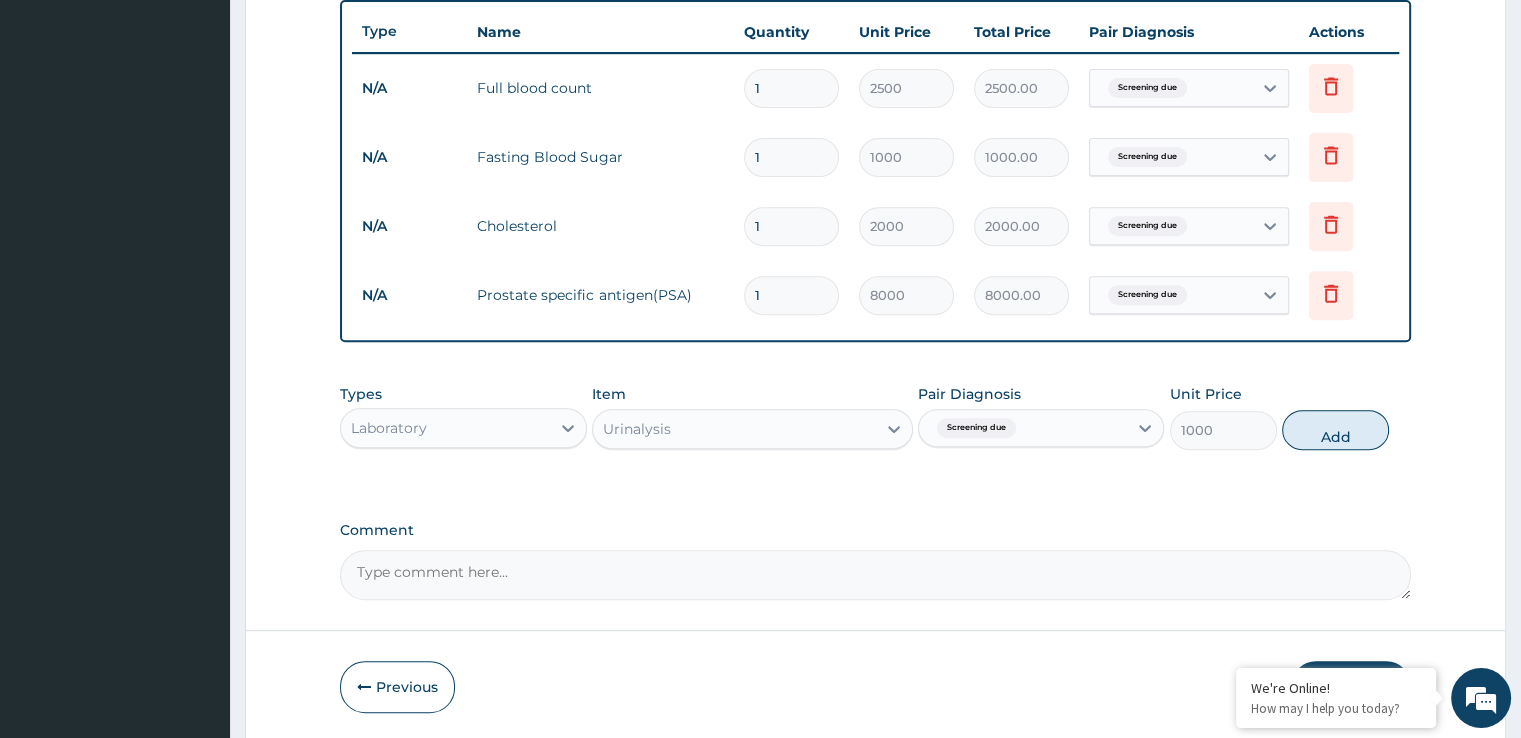 type on "0" 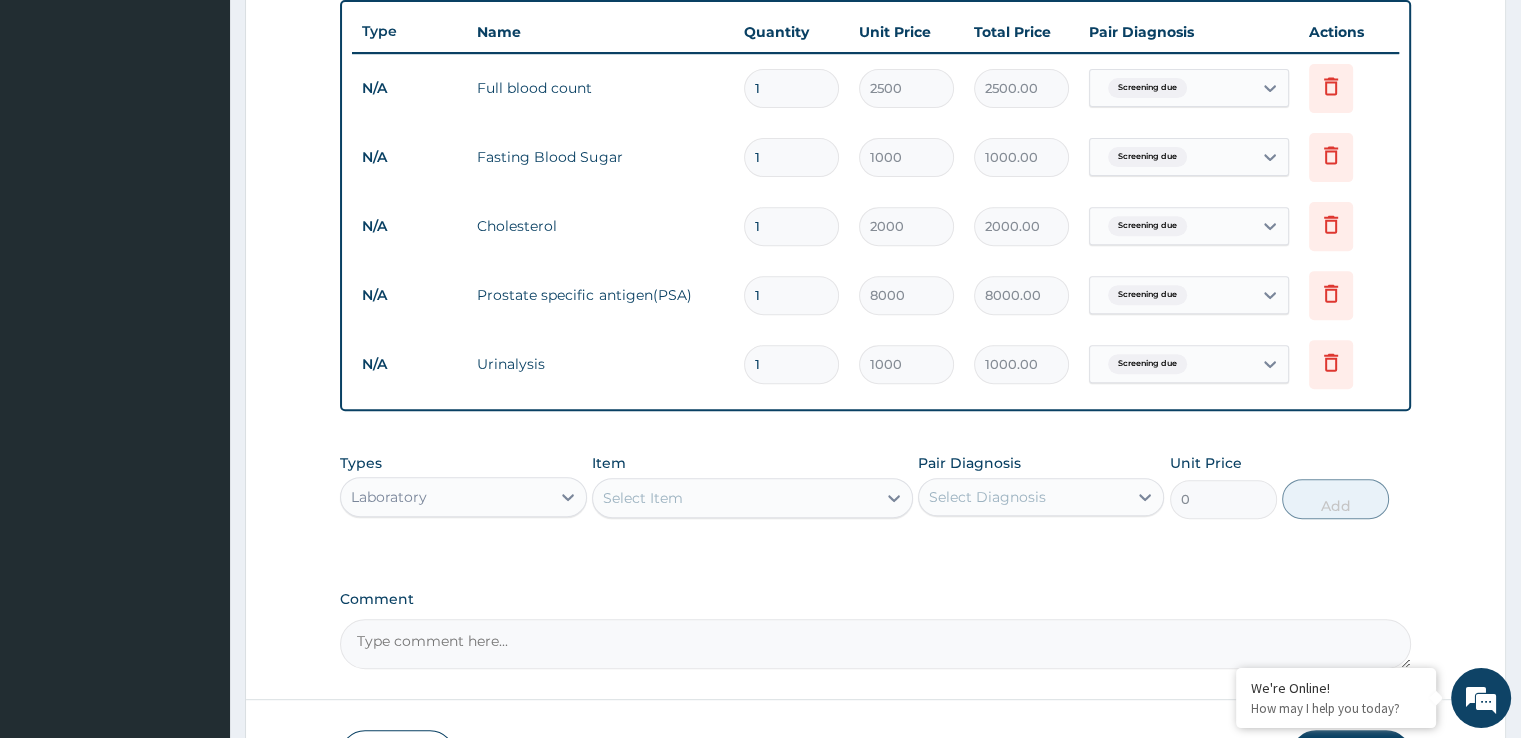 click on "Select Item" at bounding box center (643, 498) 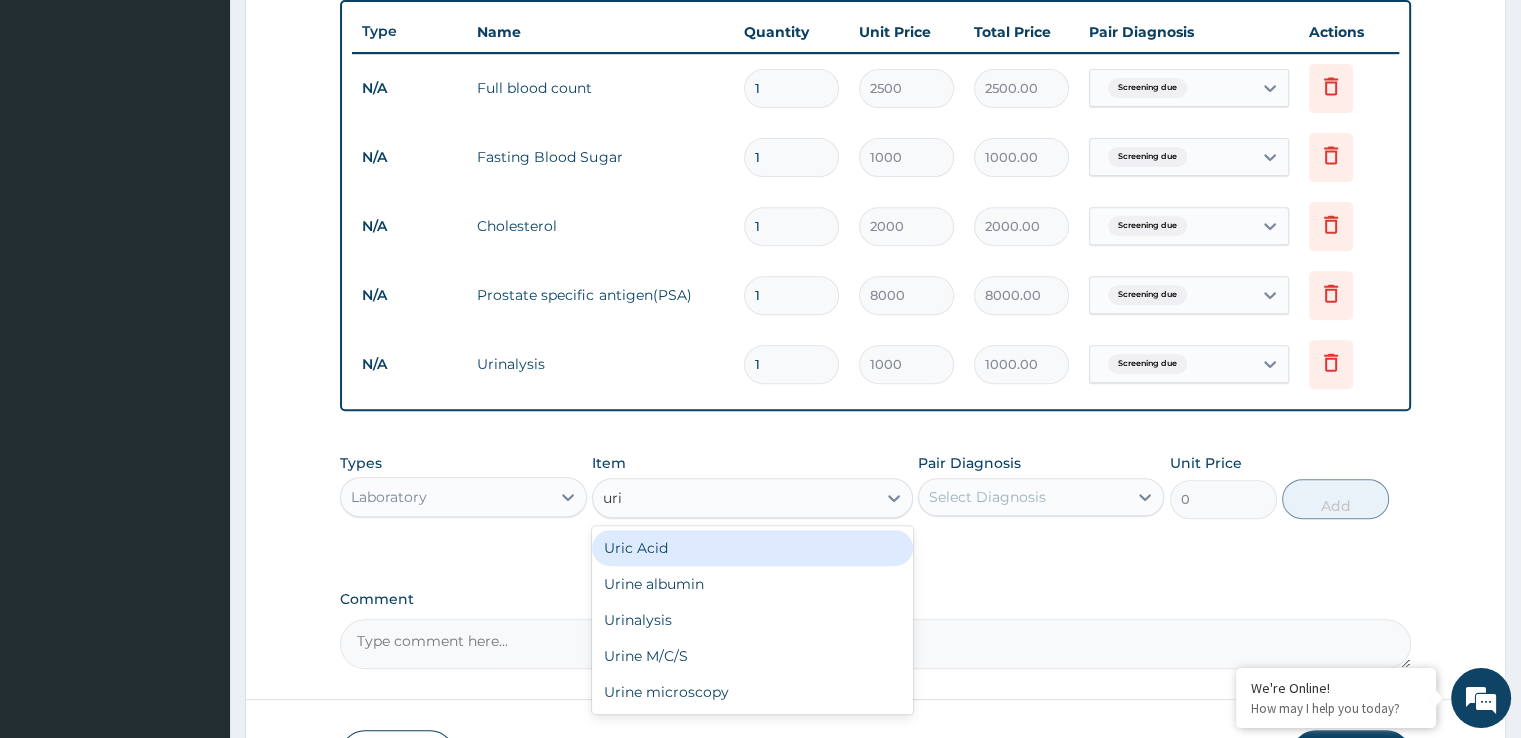 type on "urin" 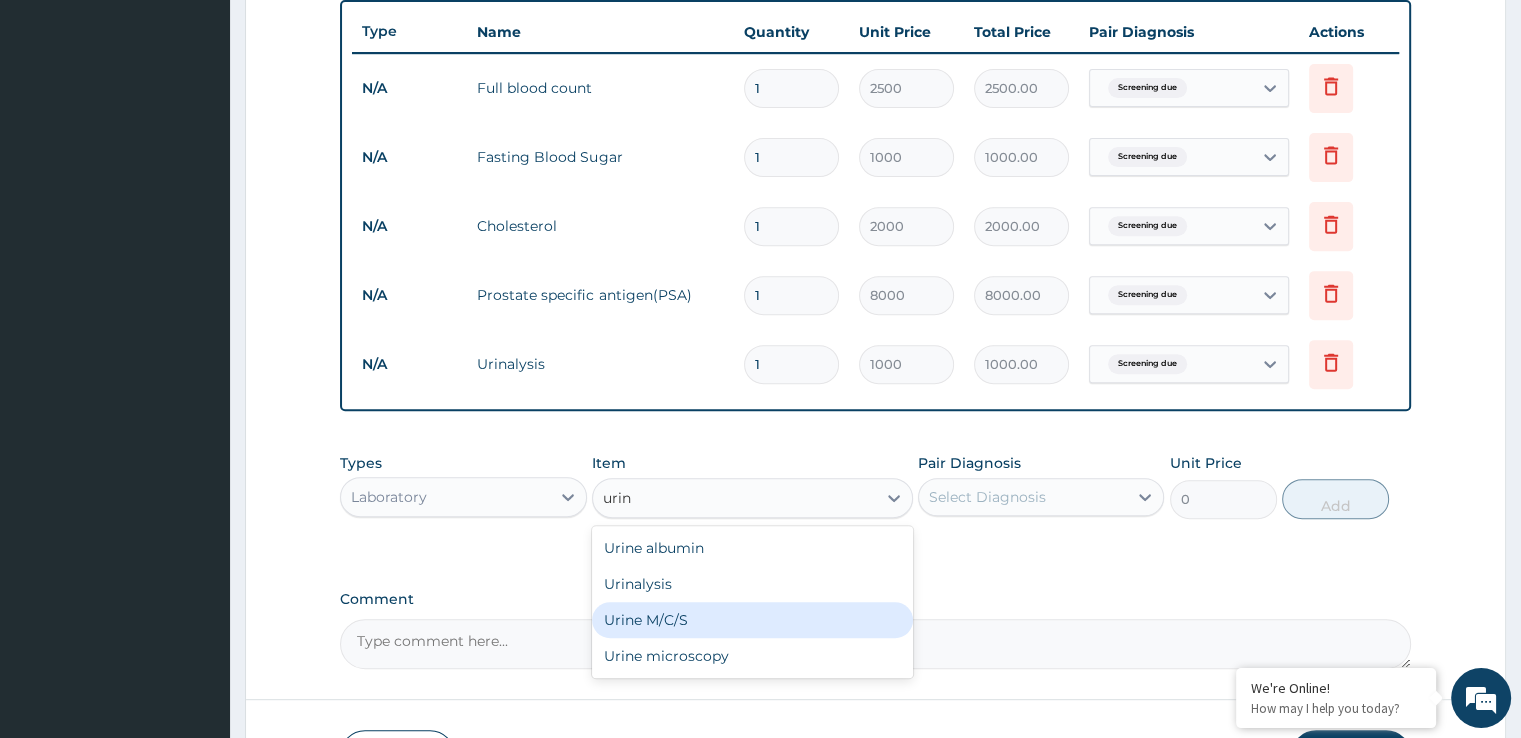 click on "Urine M/C/S" at bounding box center [752, 620] 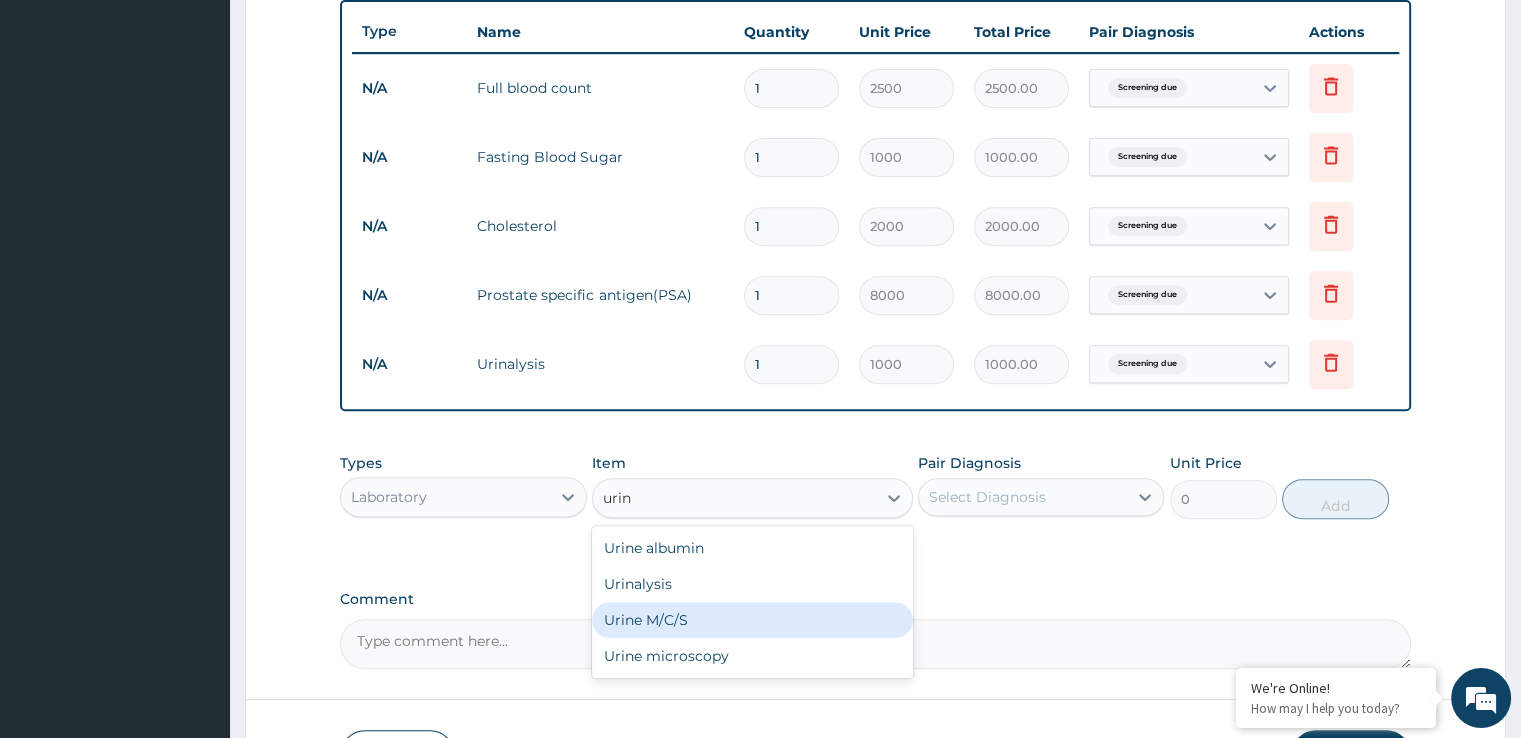 type 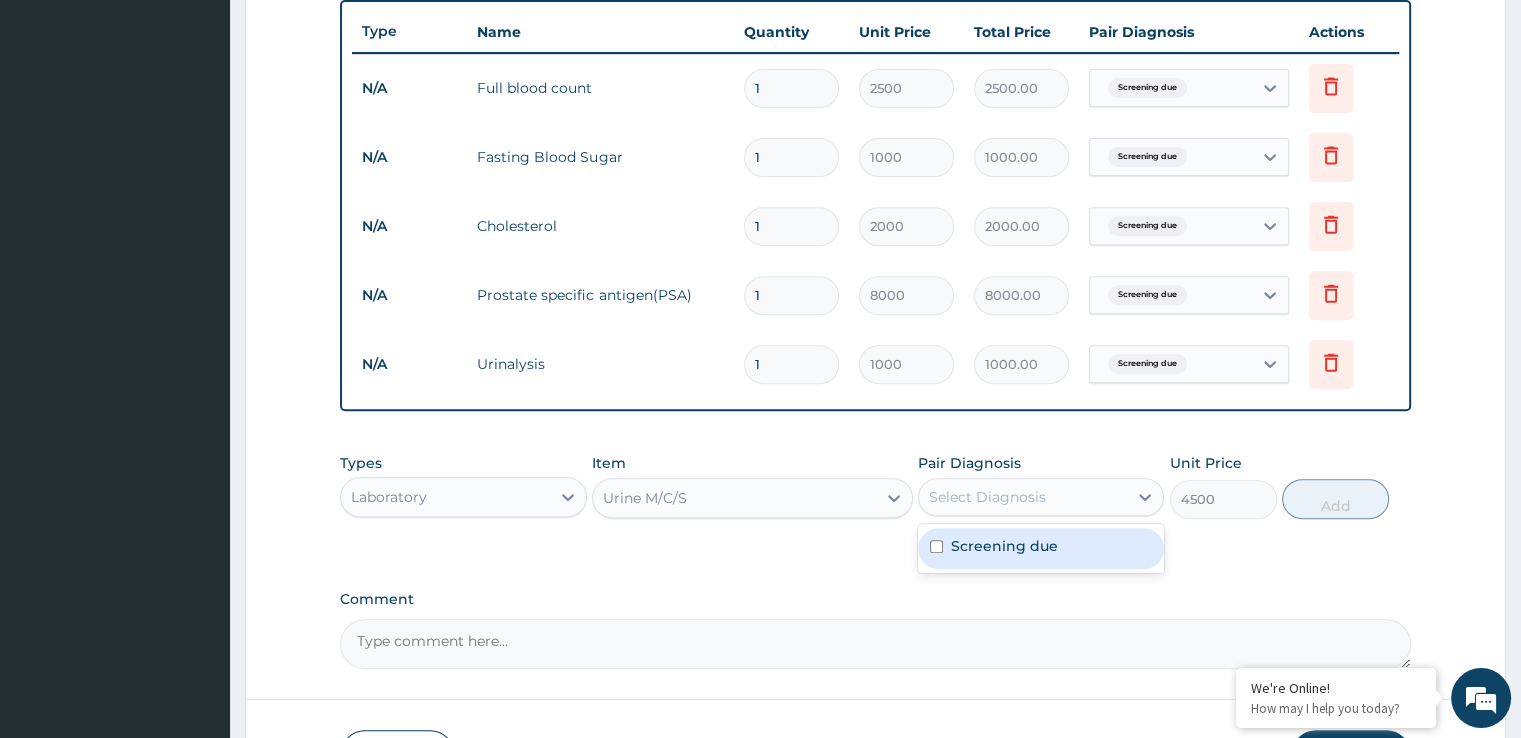 click on "Select Diagnosis" at bounding box center [1023, 497] 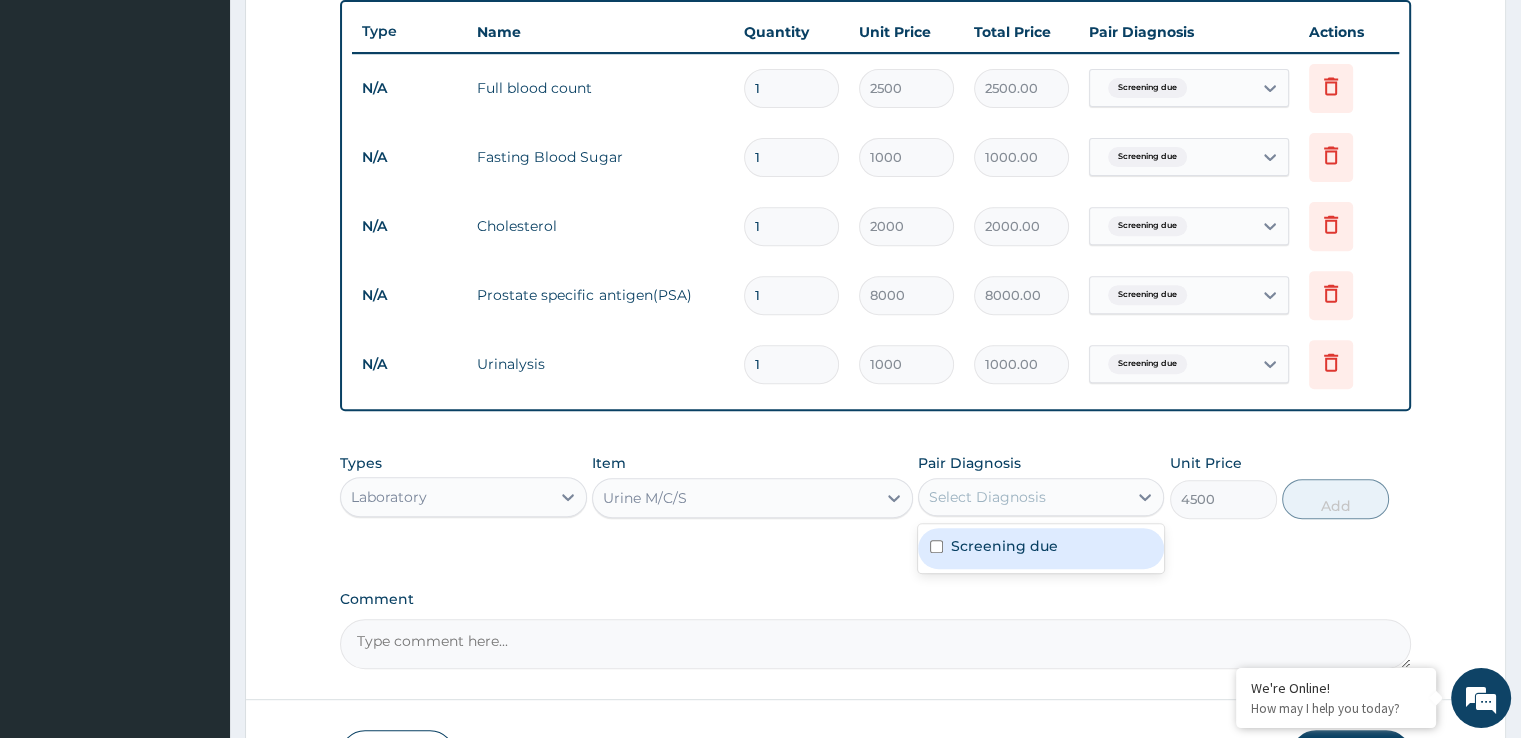 drag, startPoint x: 1004, startPoint y: 554, endPoint x: 1155, endPoint y: 531, distance: 152.74161 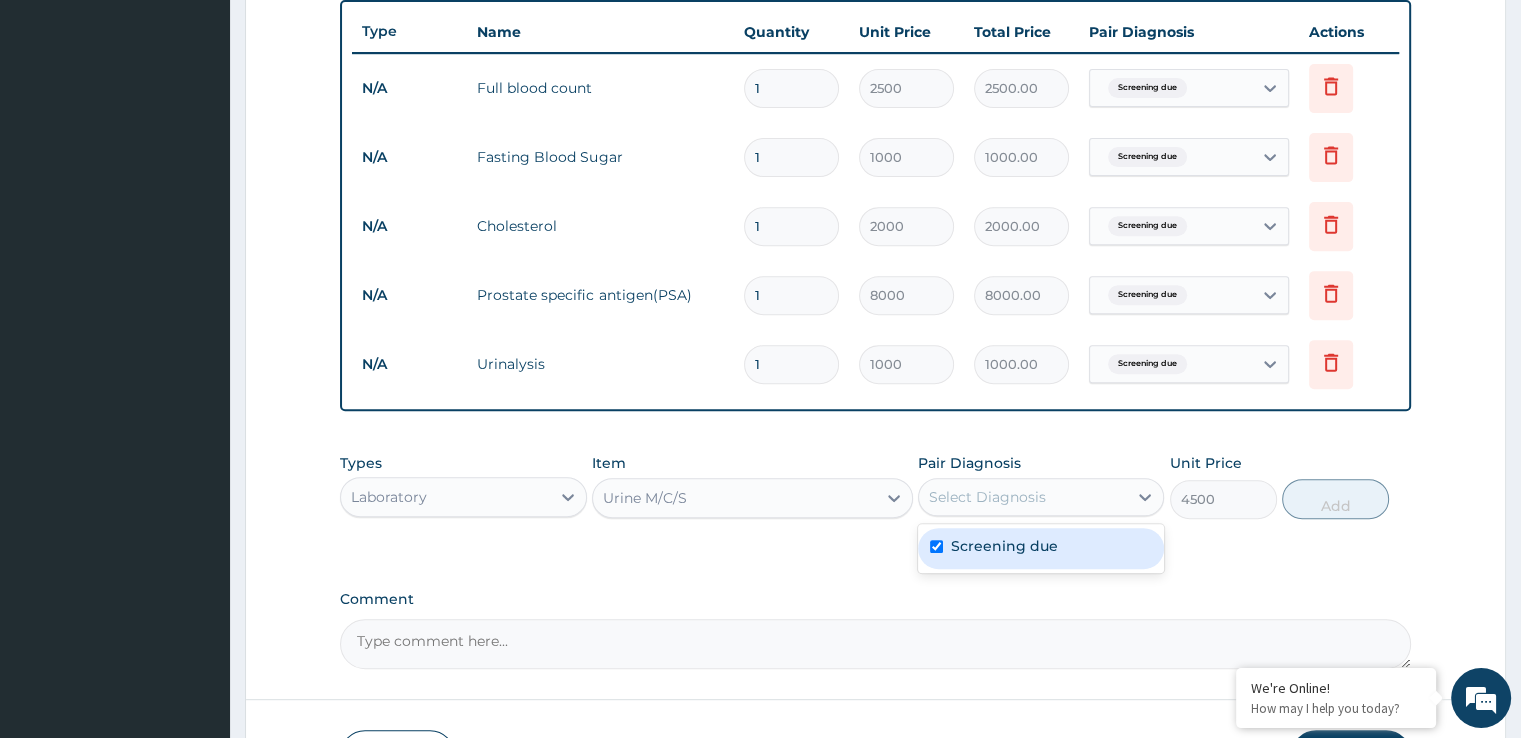 checkbox on "true" 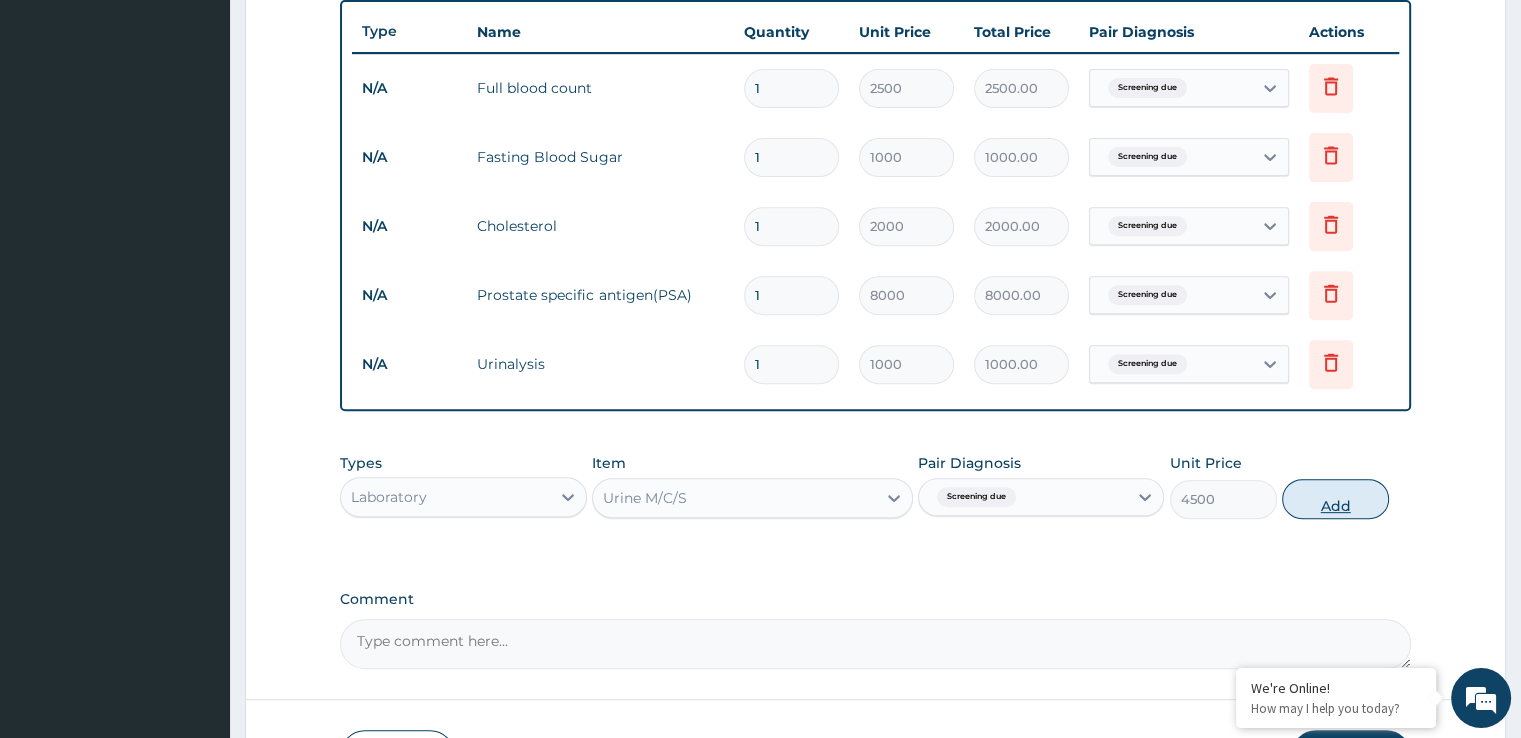 click on "Add" at bounding box center (1335, 499) 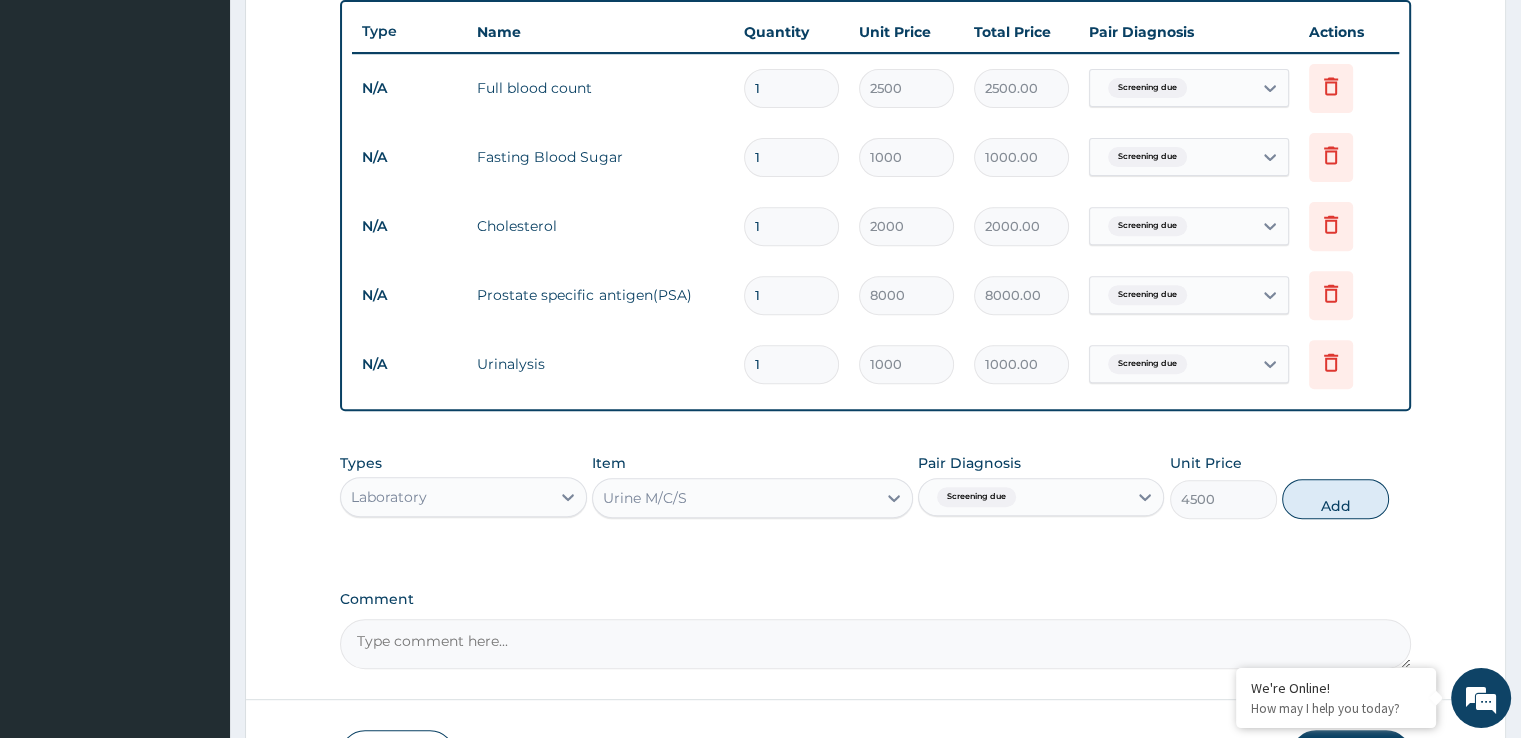 type on "0" 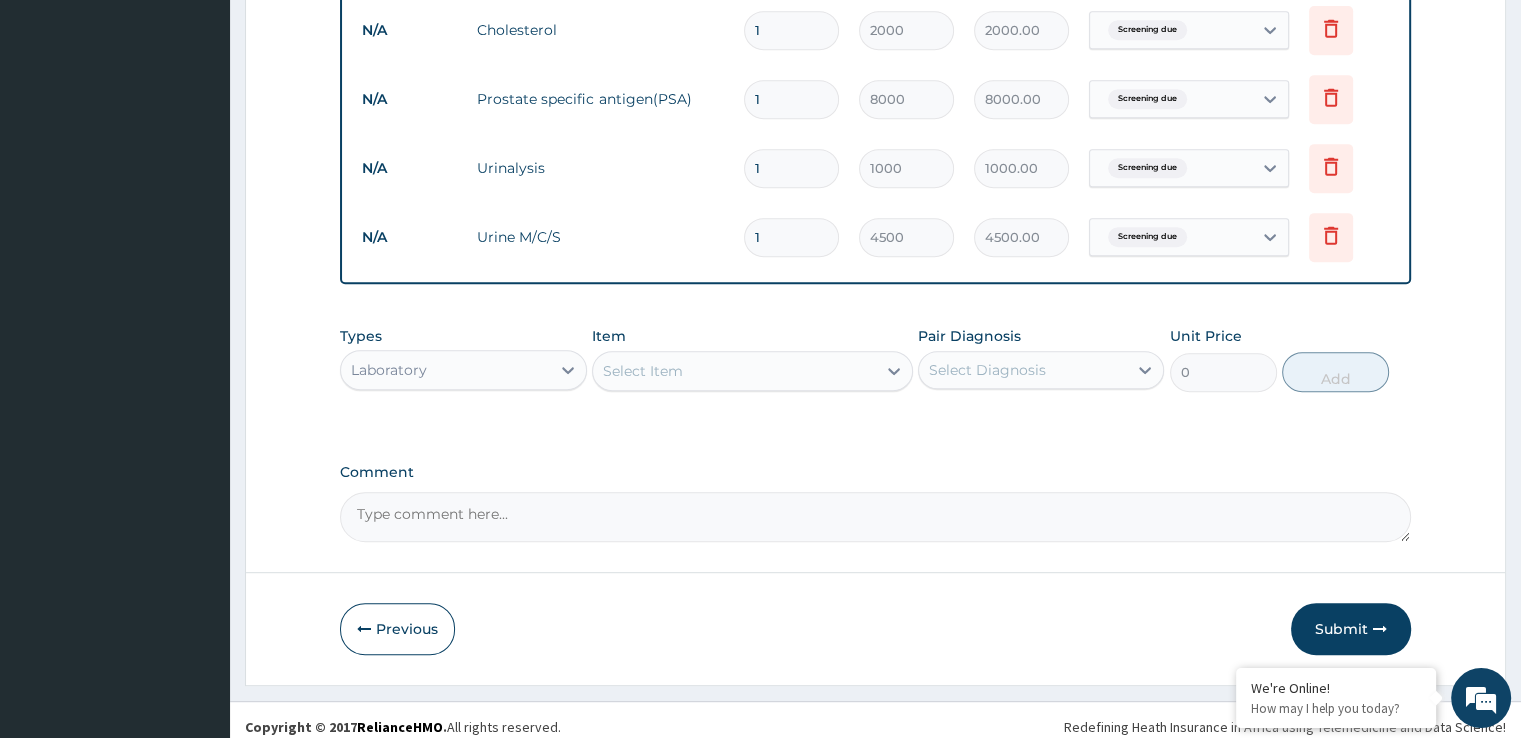 scroll, scrollTop: 950, scrollLeft: 0, axis: vertical 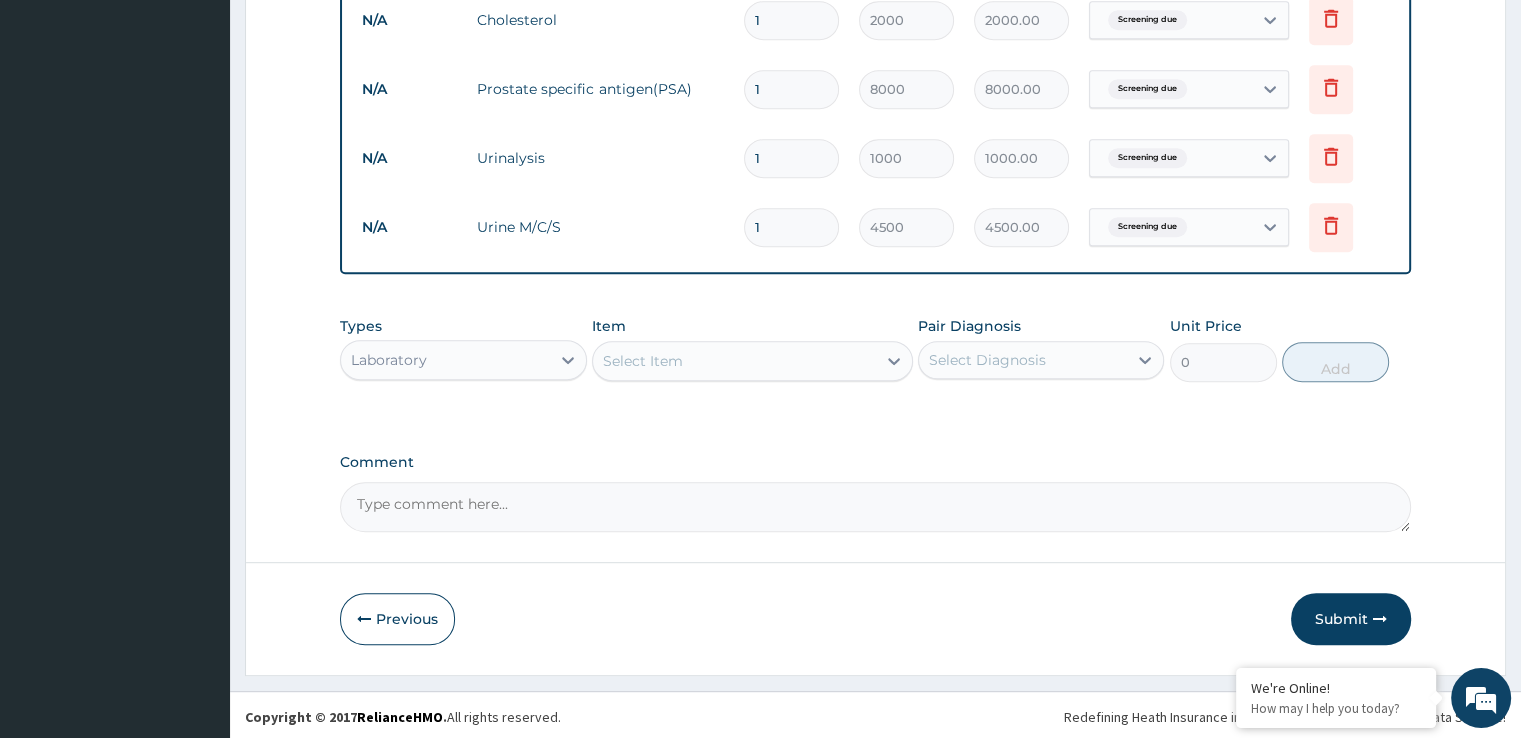 click on "Laboratory" at bounding box center (445, 360) 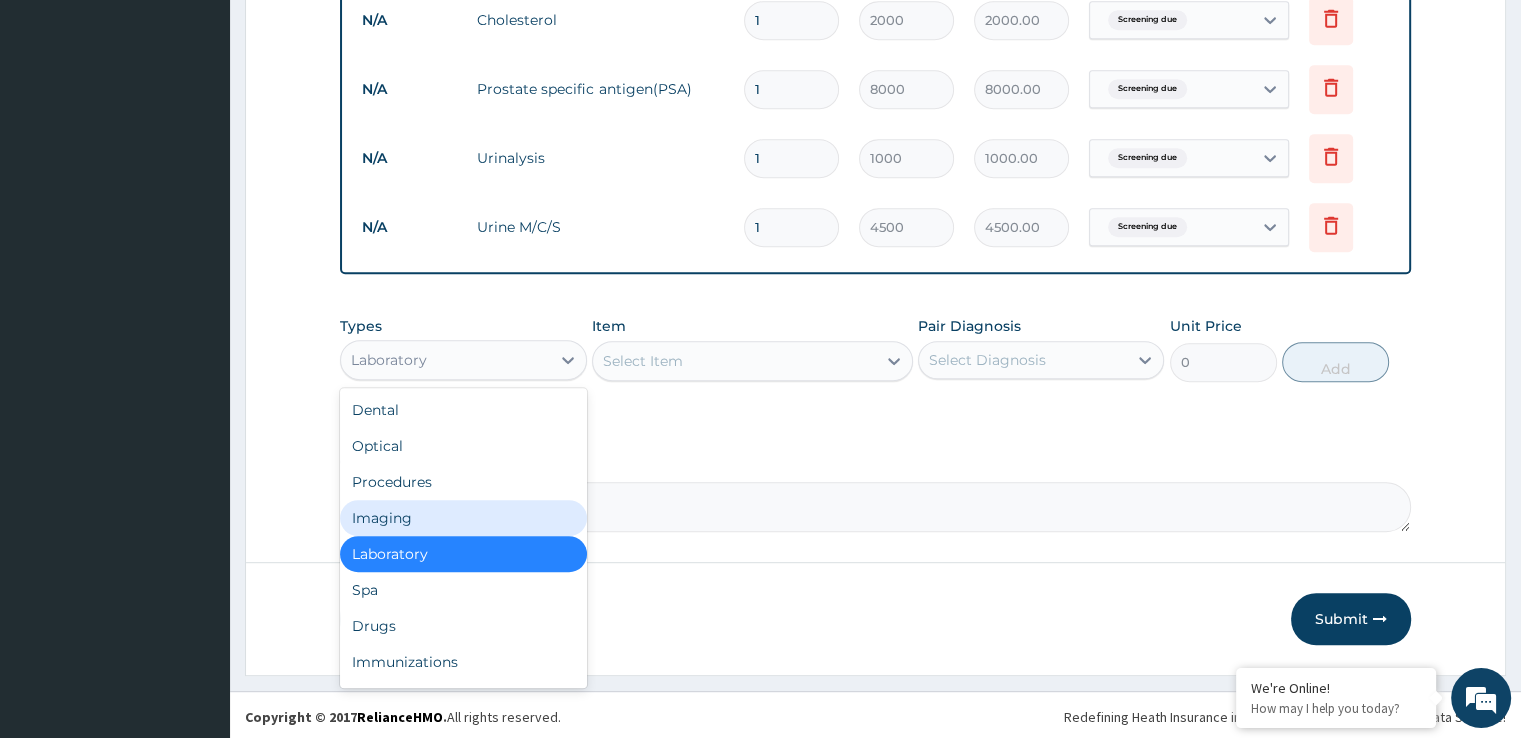 drag, startPoint x: 428, startPoint y: 518, endPoint x: 851, endPoint y: 406, distance: 437.5763 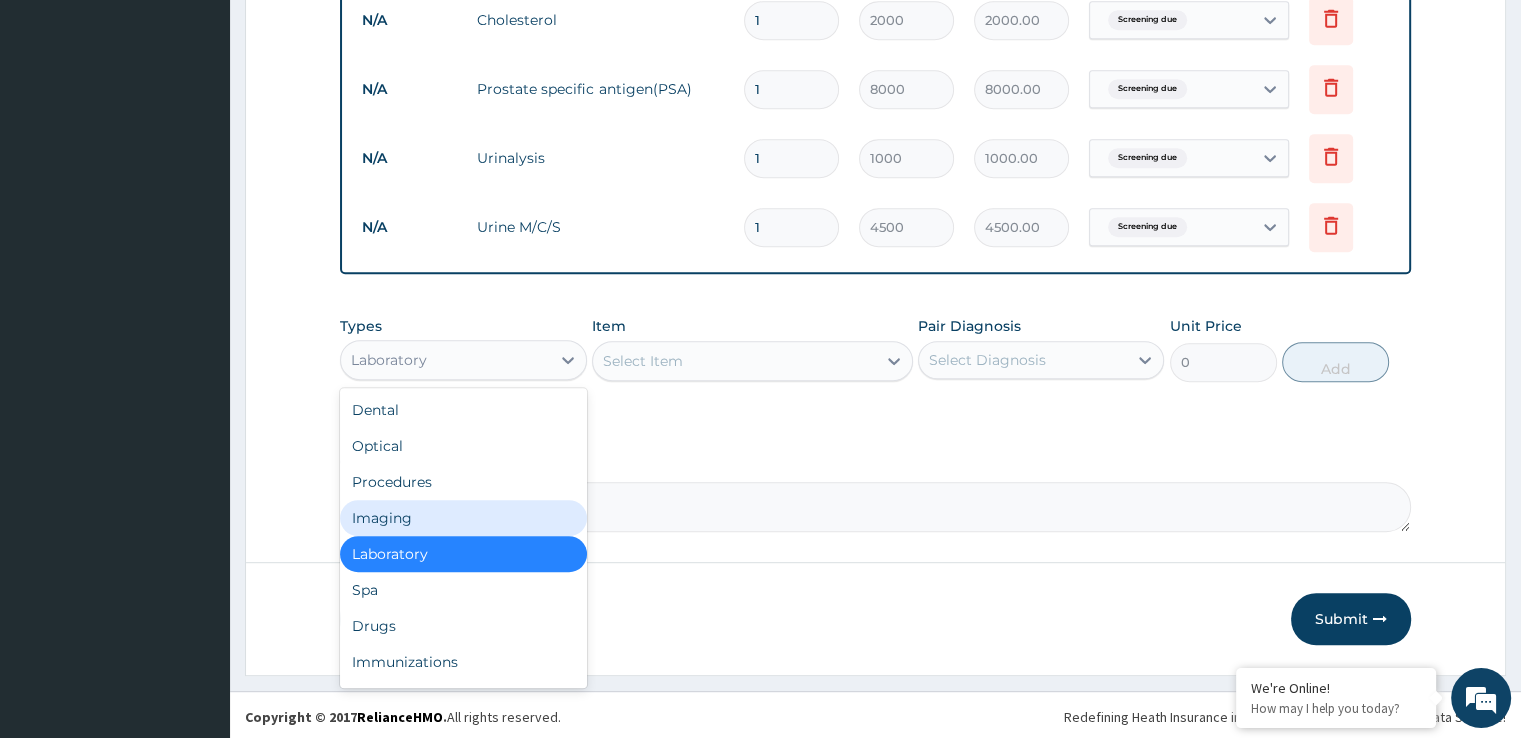 click on "Imaging" at bounding box center (463, 518) 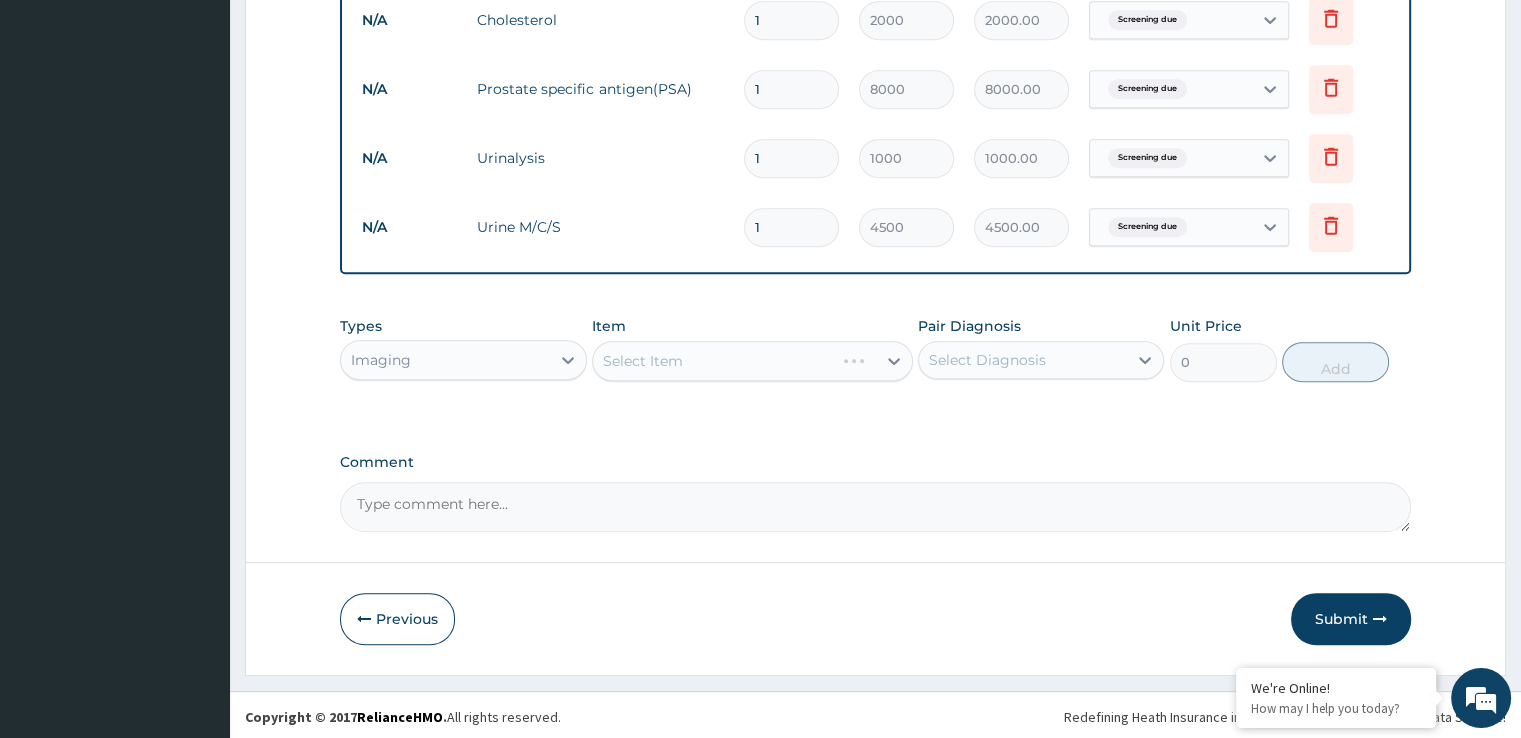 click on "Select Item" at bounding box center [752, 361] 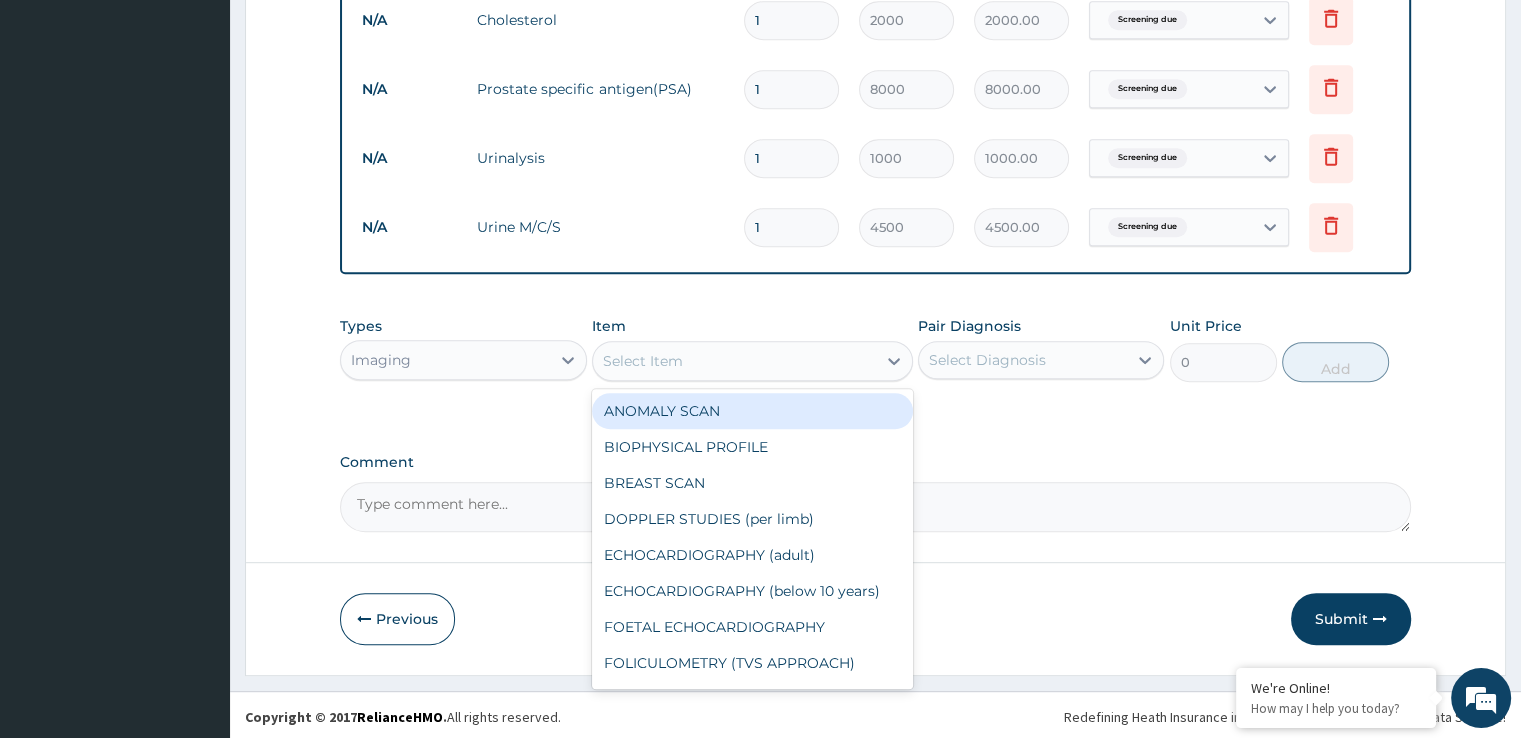 click on "Select Item" at bounding box center (734, 361) 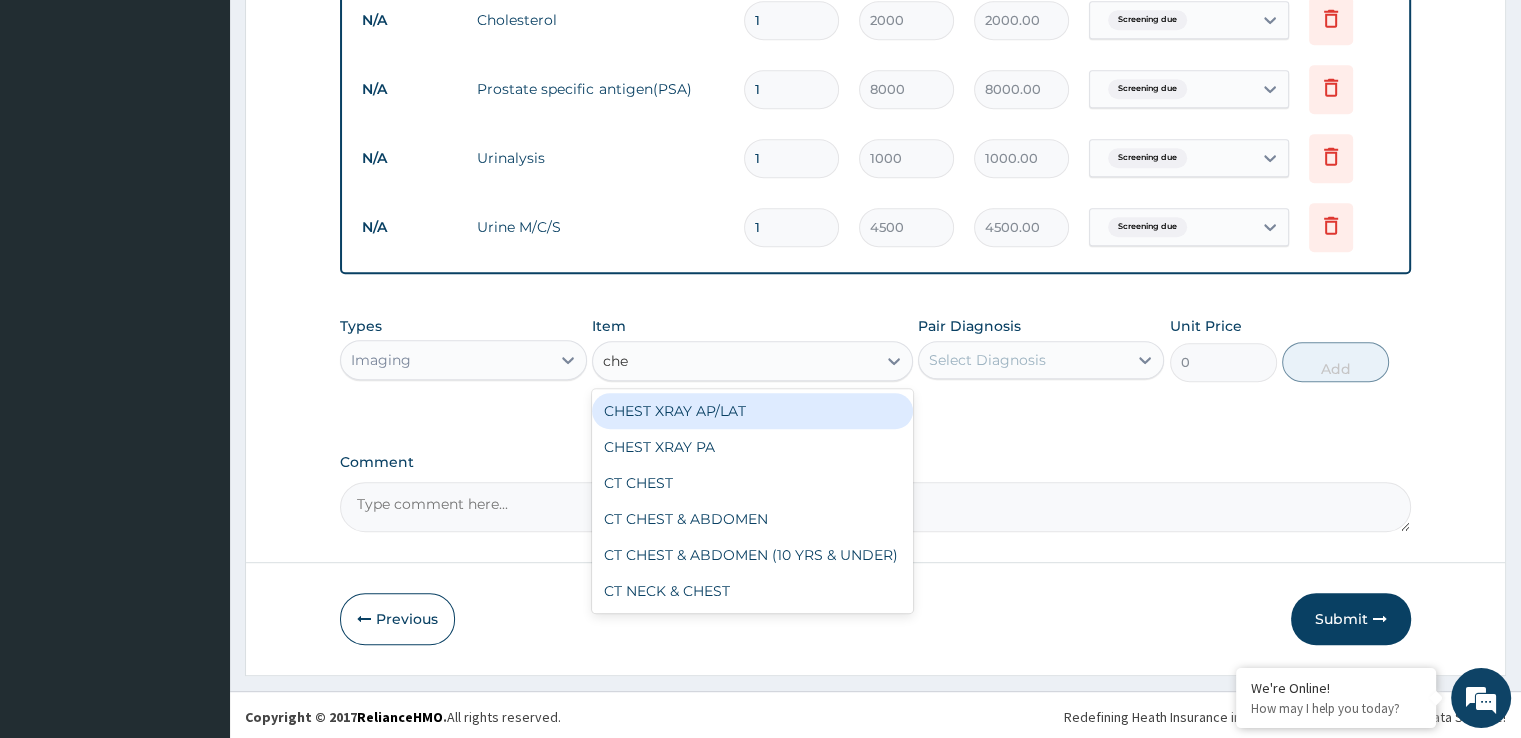 type on "ches" 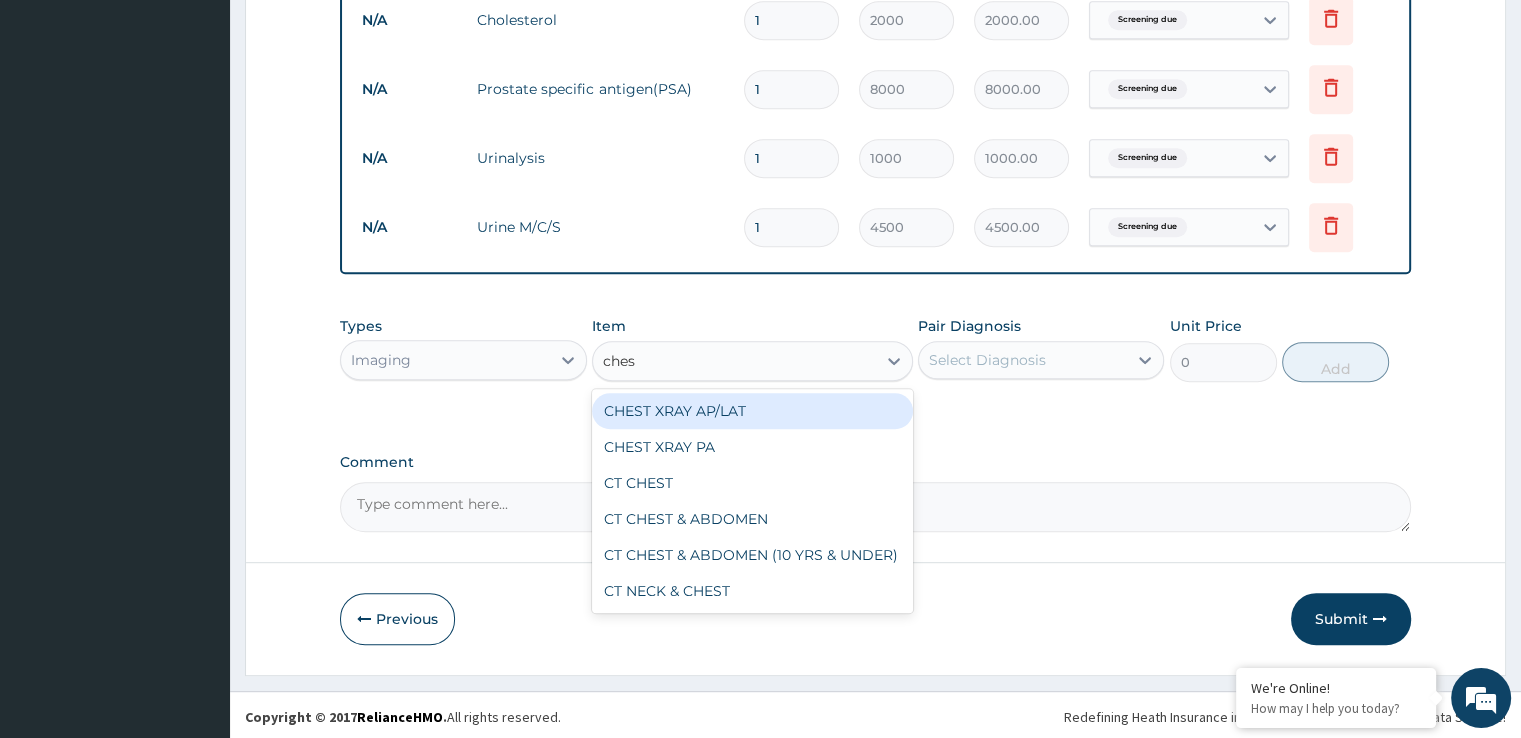 click on "CHEST XRAY AP/LAT" at bounding box center [752, 411] 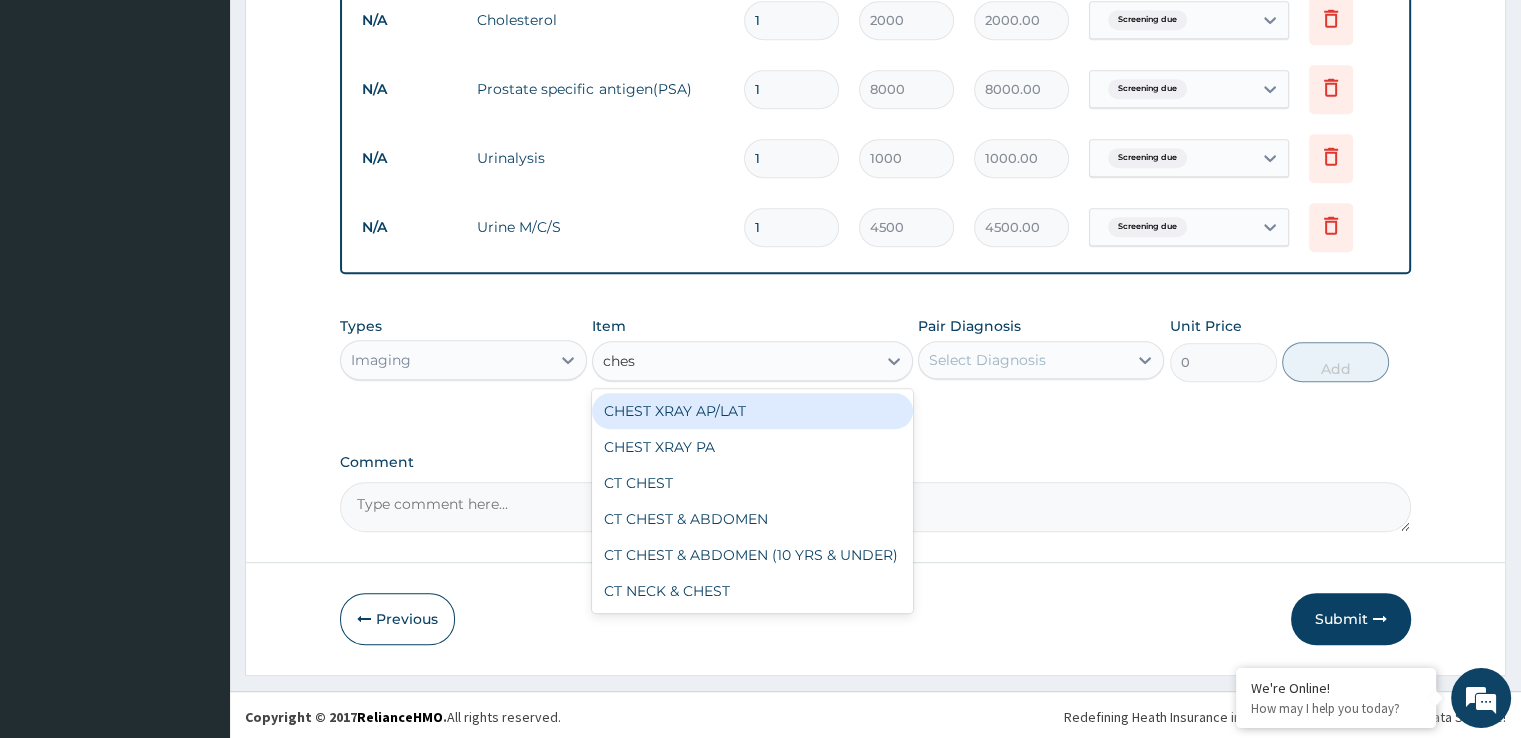 type 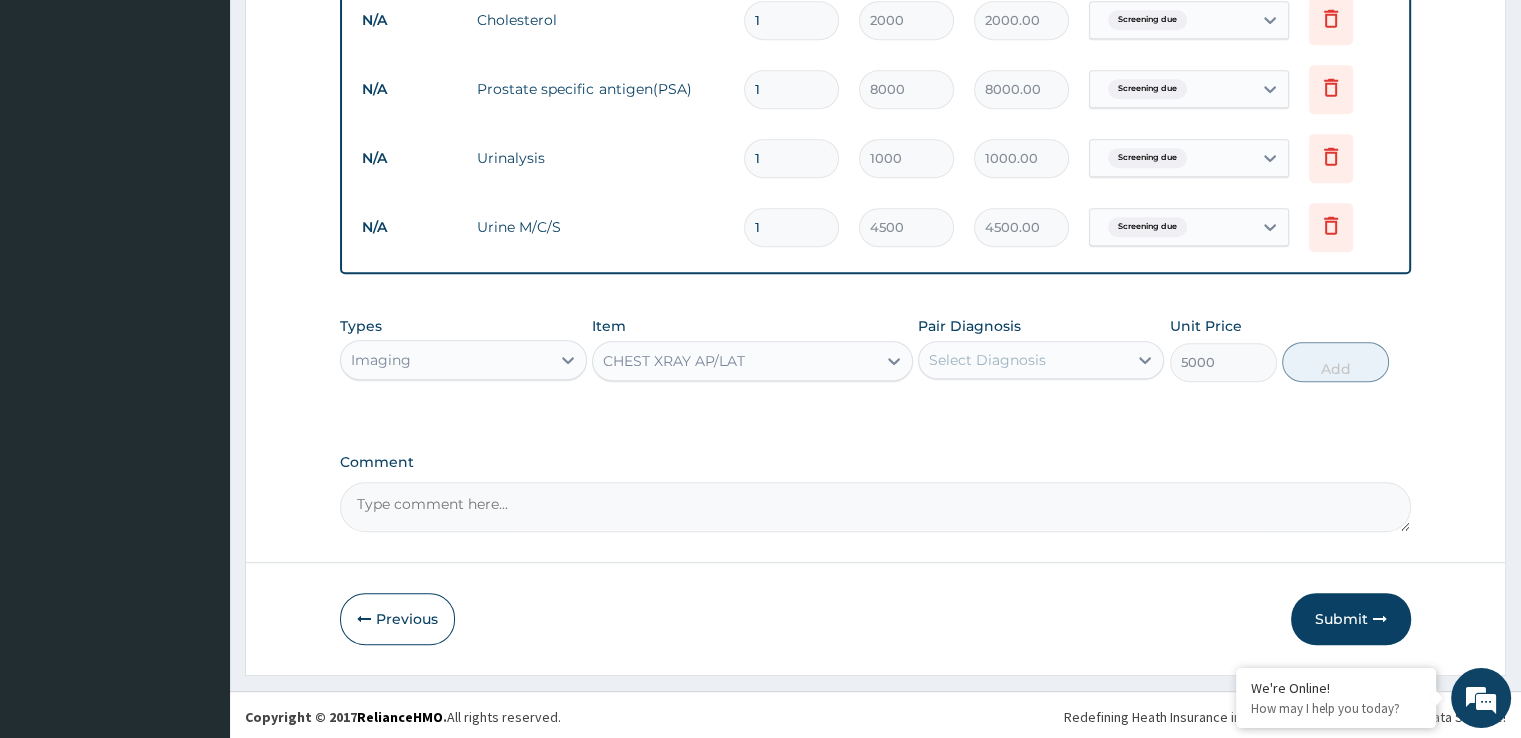 click on "Select Diagnosis" at bounding box center (1023, 360) 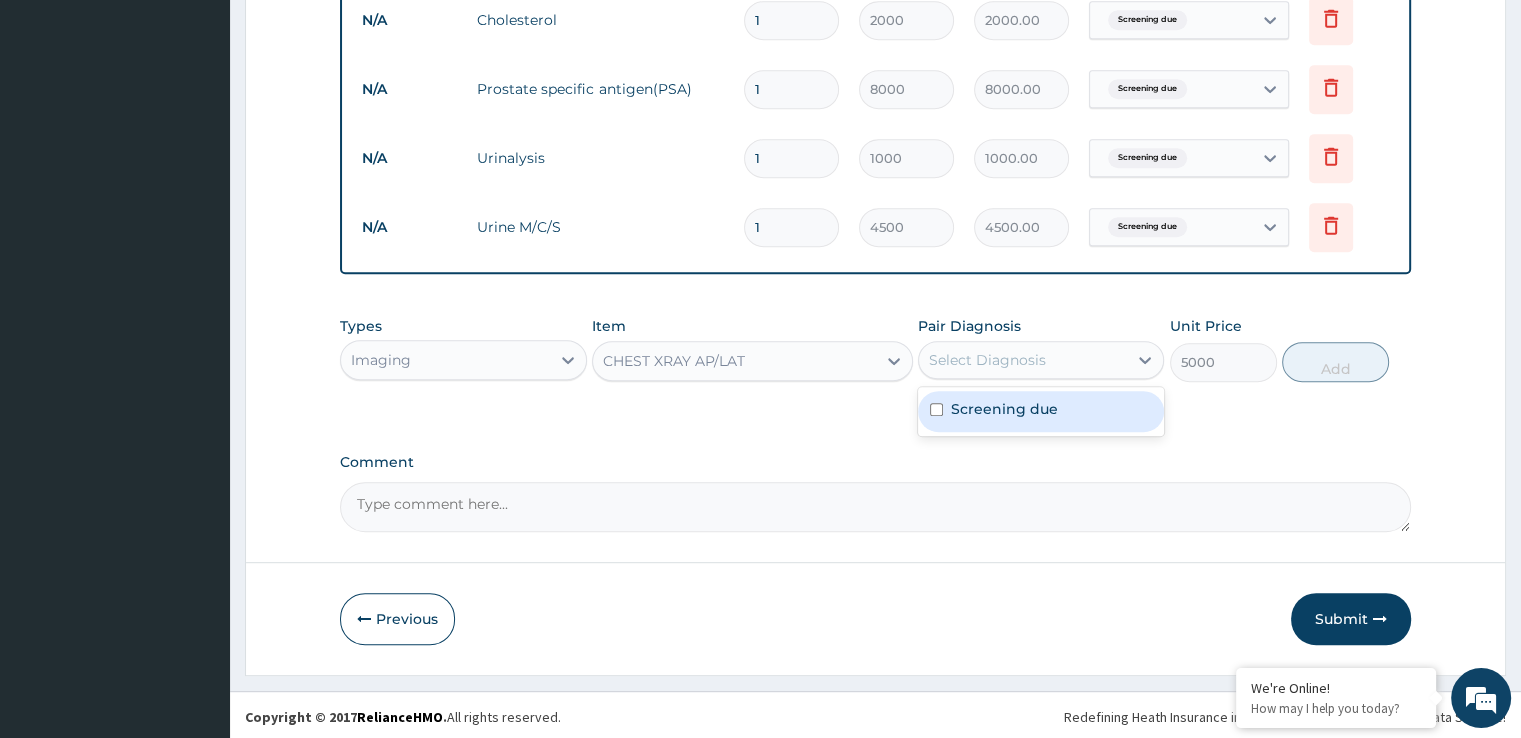 drag, startPoint x: 948, startPoint y: 412, endPoint x: 987, endPoint y: 397, distance: 41.785164 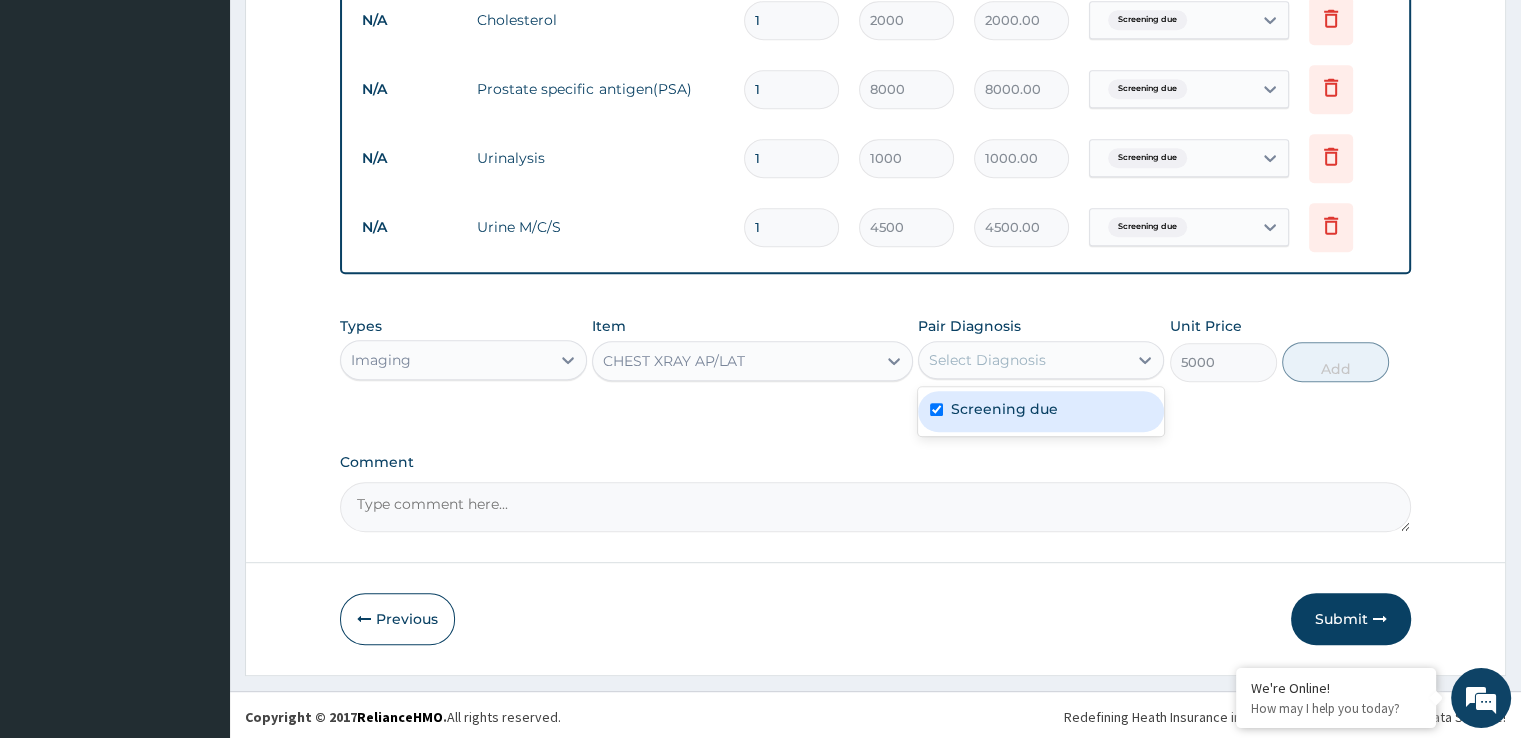 checkbox on "true" 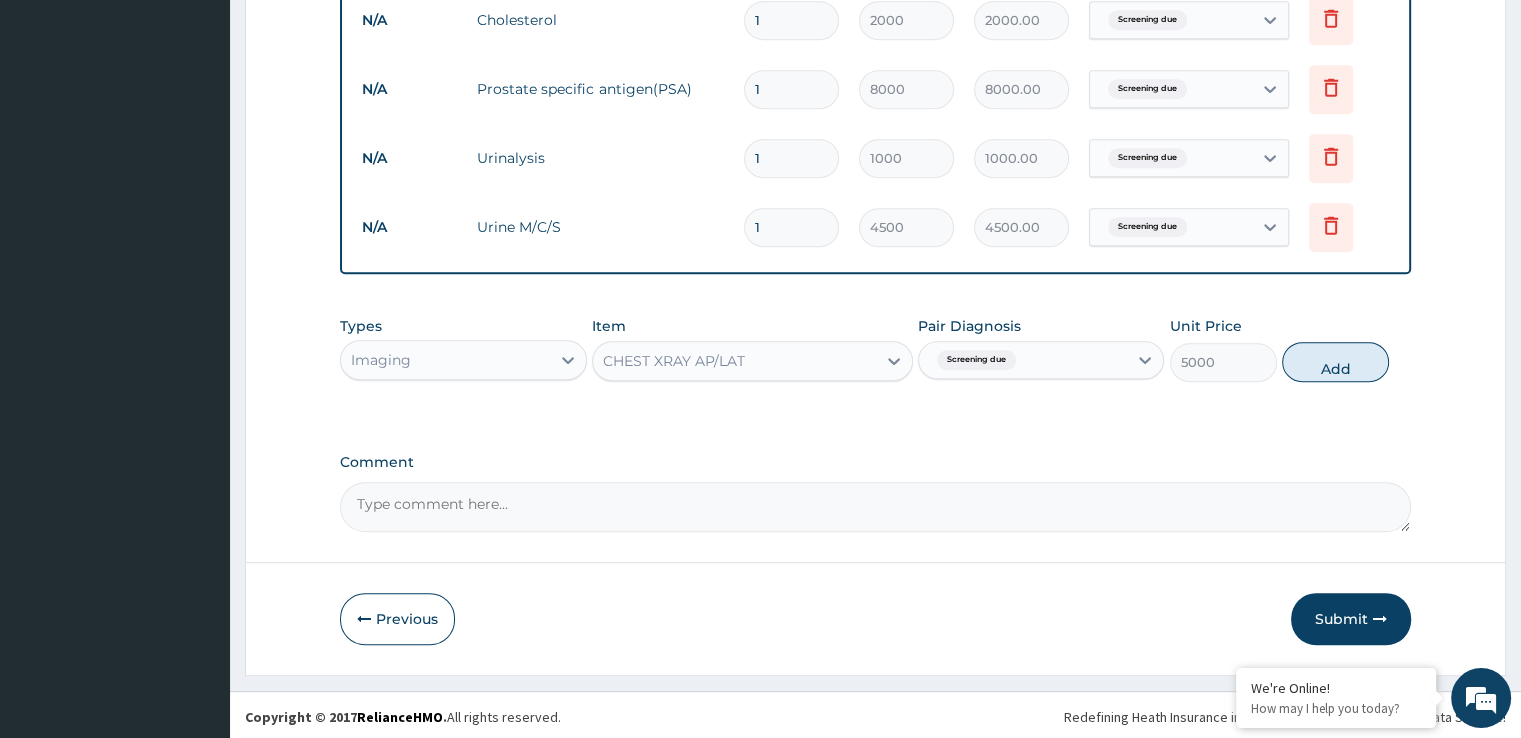drag, startPoint x: 1350, startPoint y: 358, endPoint x: 1328, endPoint y: 481, distance: 124.95199 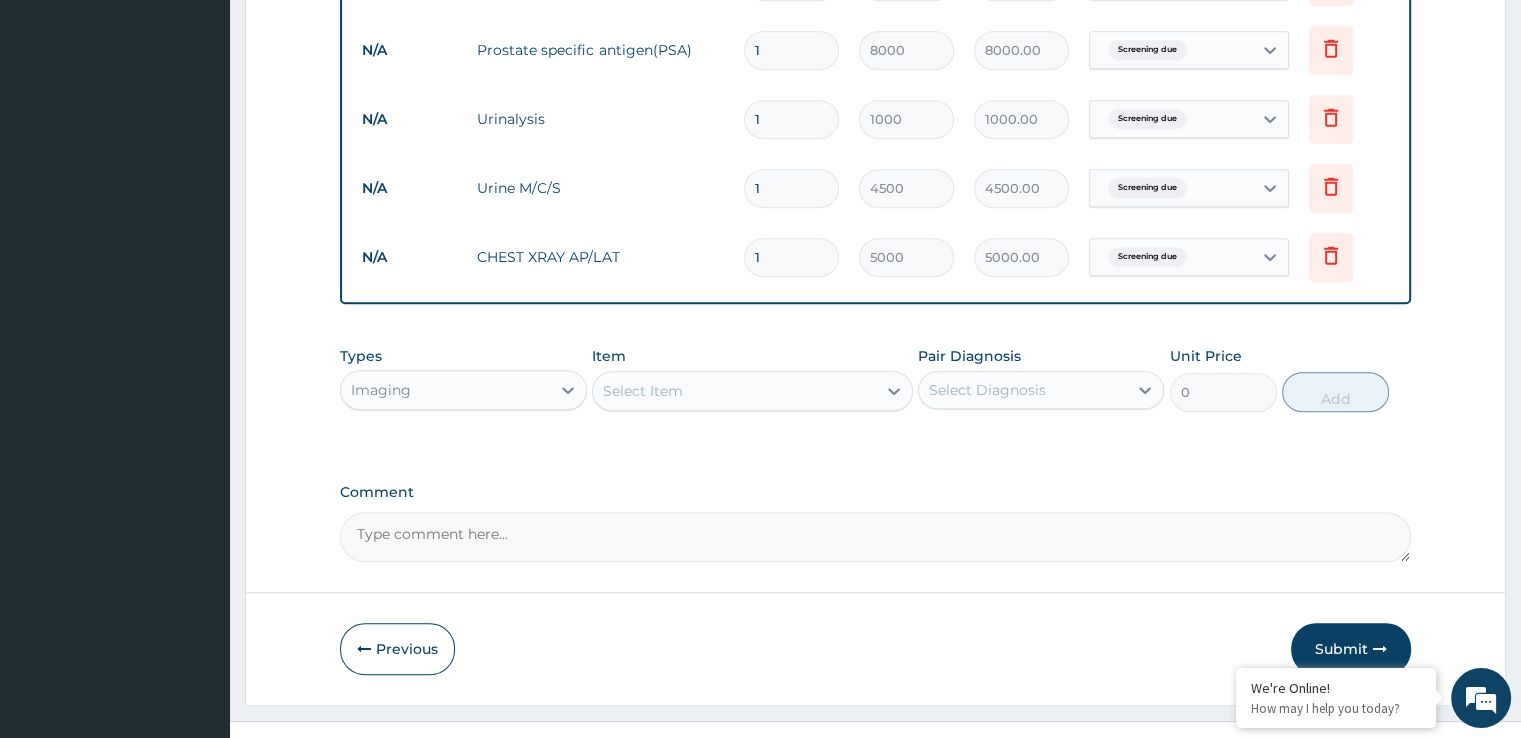 scroll, scrollTop: 1019, scrollLeft: 0, axis: vertical 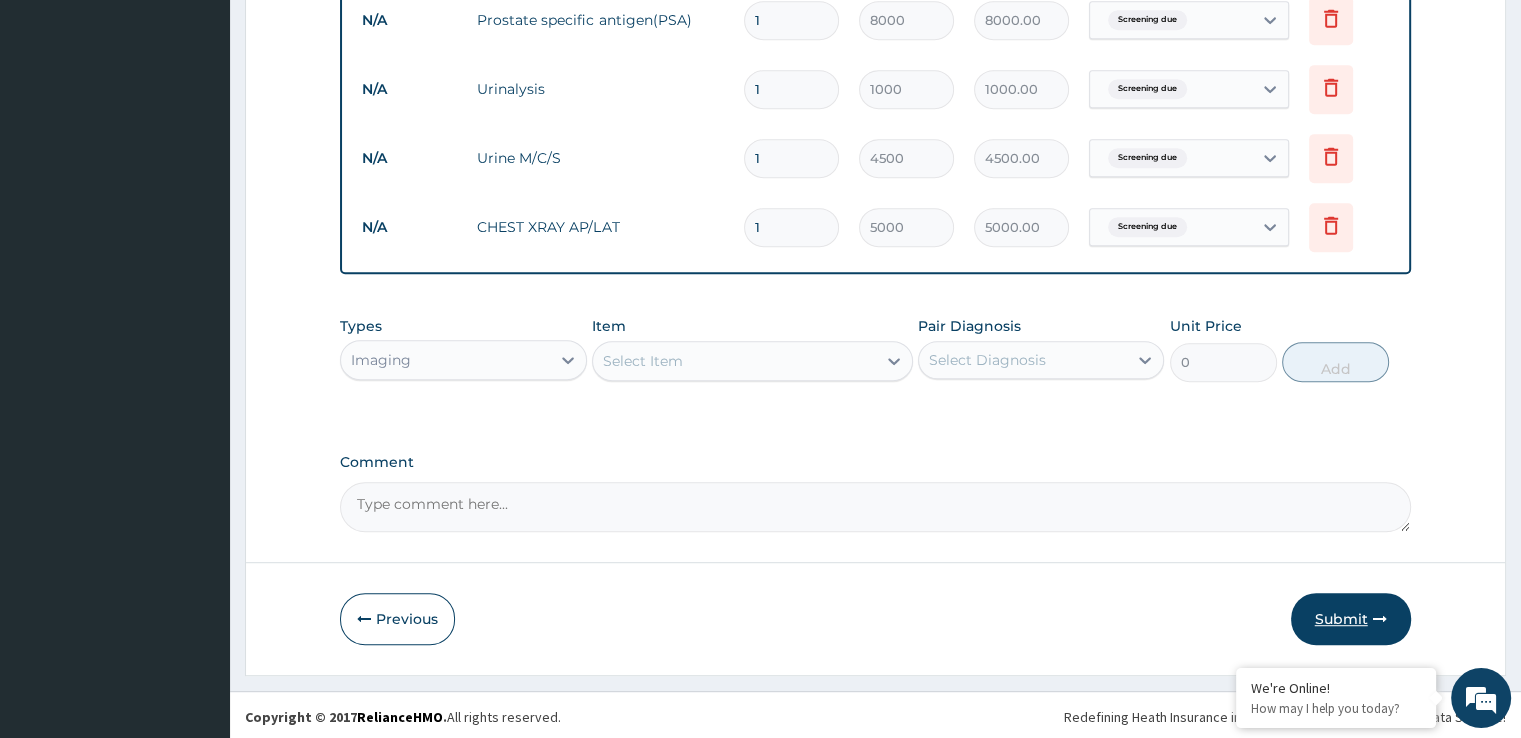 click on "Submit" at bounding box center [1351, 619] 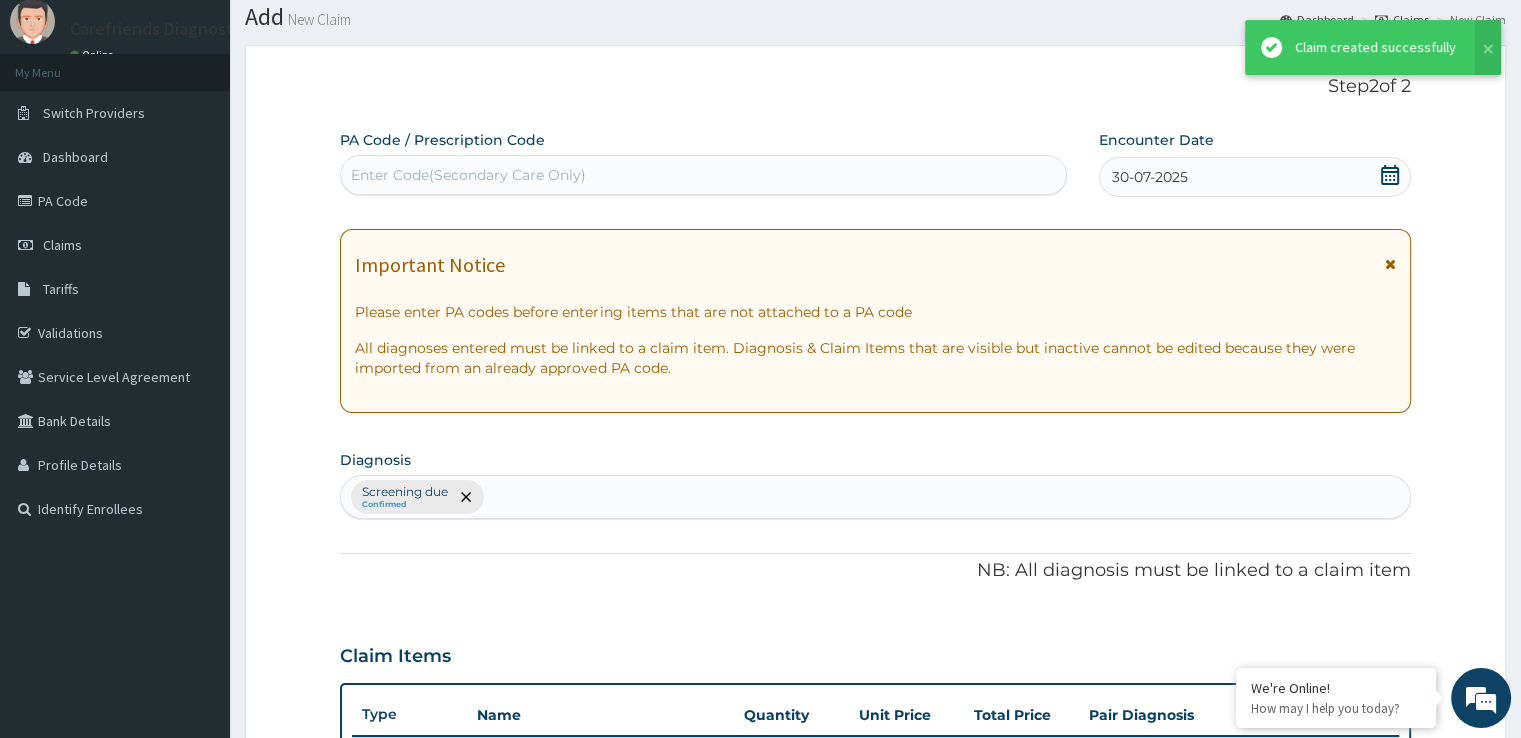 scroll, scrollTop: 1019, scrollLeft: 0, axis: vertical 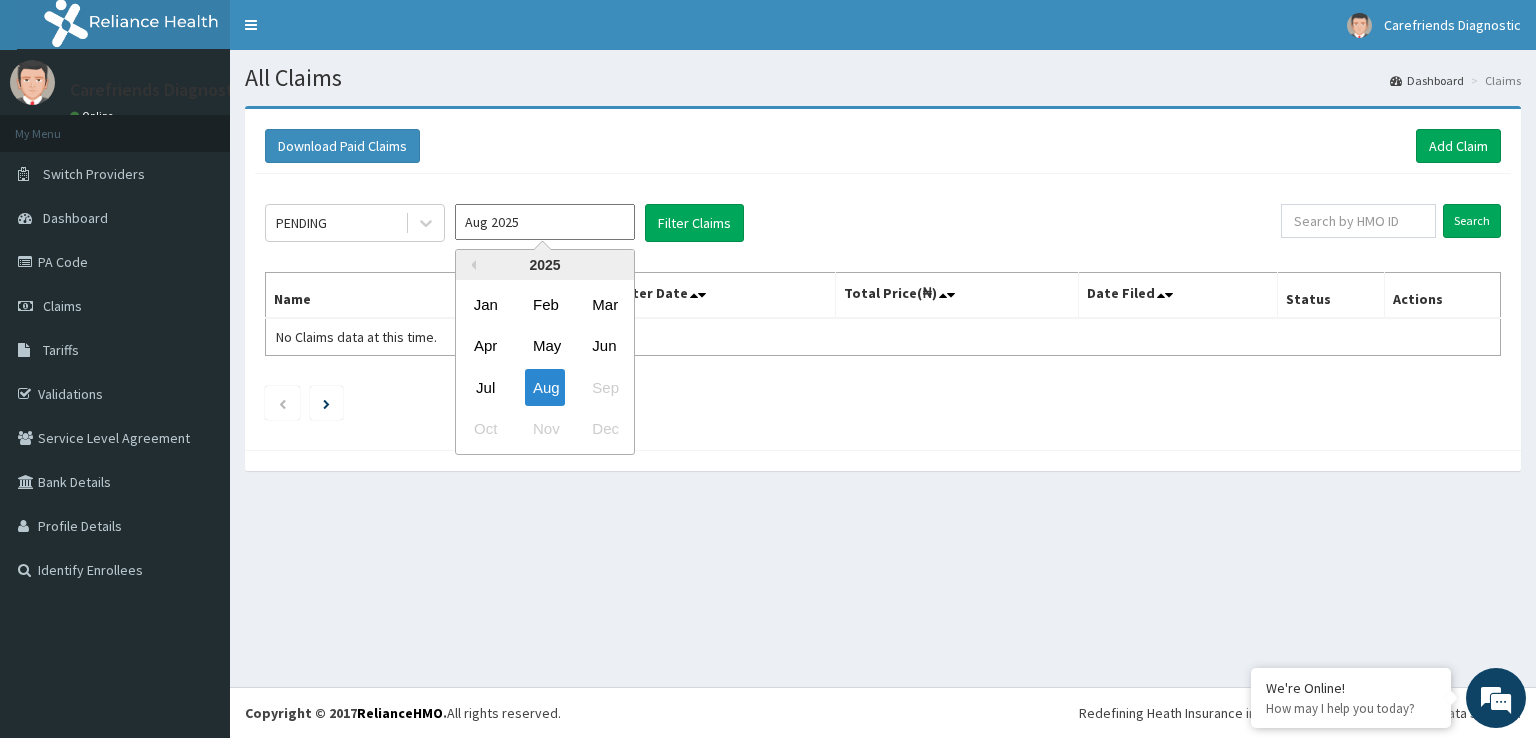click on "Aug 2025" at bounding box center (545, 222) 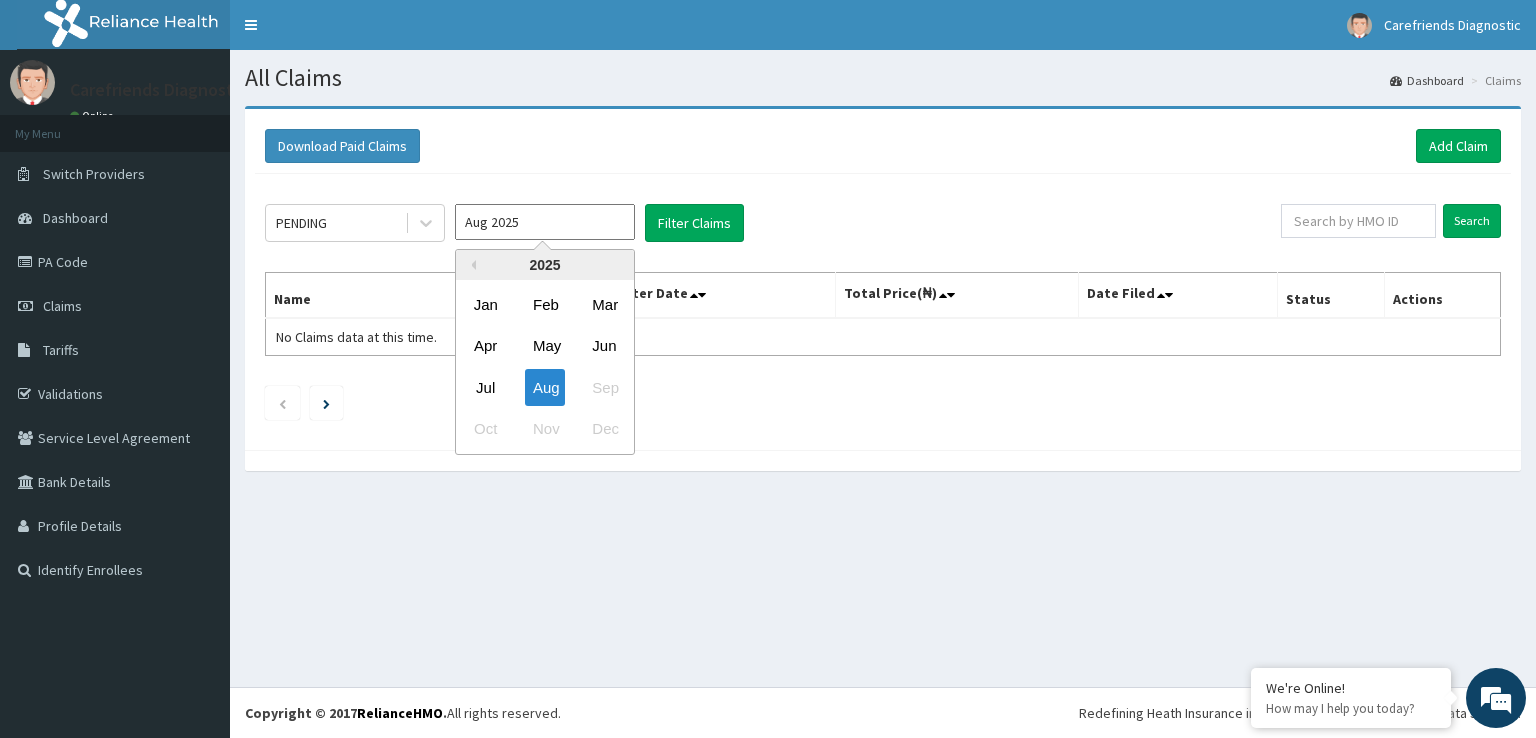 drag, startPoint x: 488, startPoint y: 391, endPoint x: 553, endPoint y: 302, distance: 110.20889 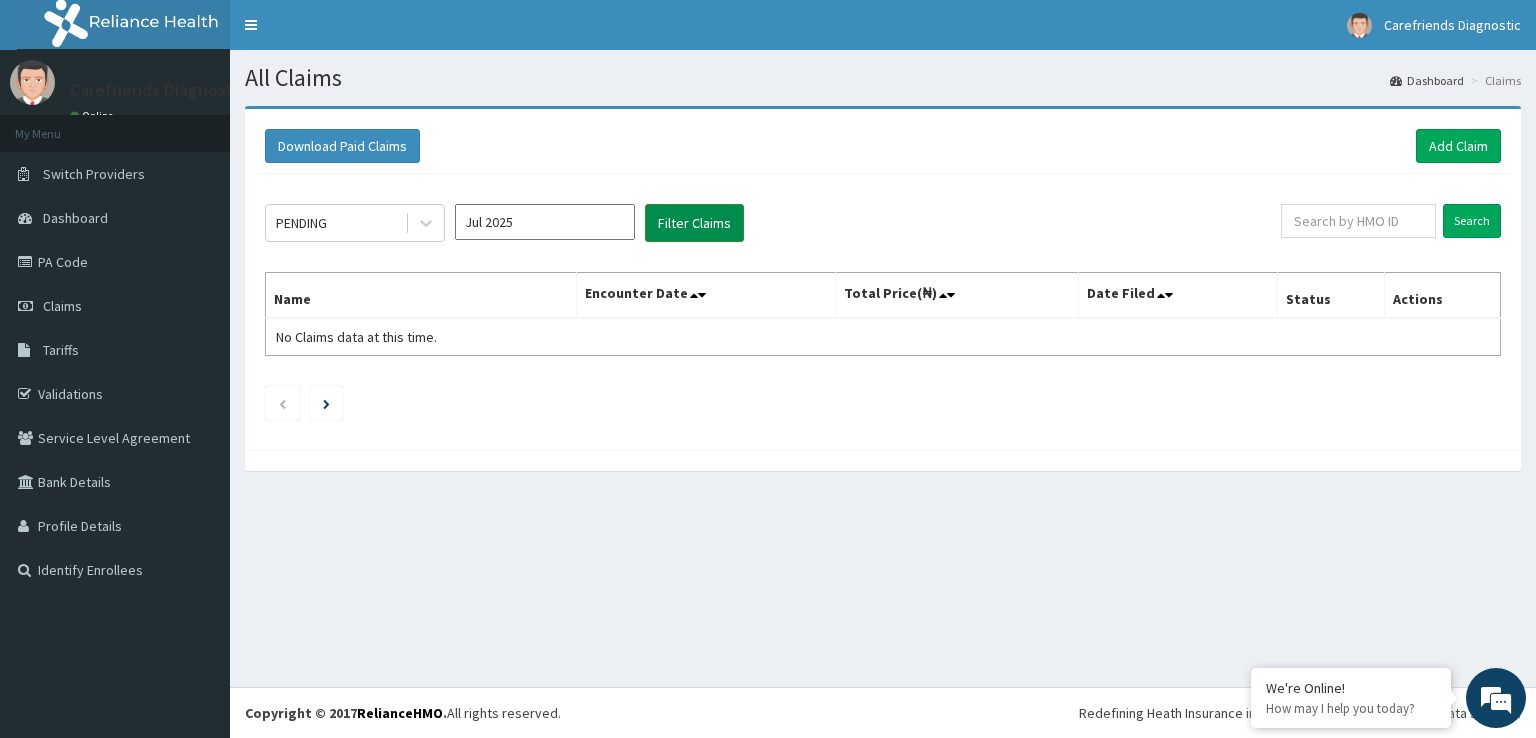 click on "Filter Claims" at bounding box center (694, 223) 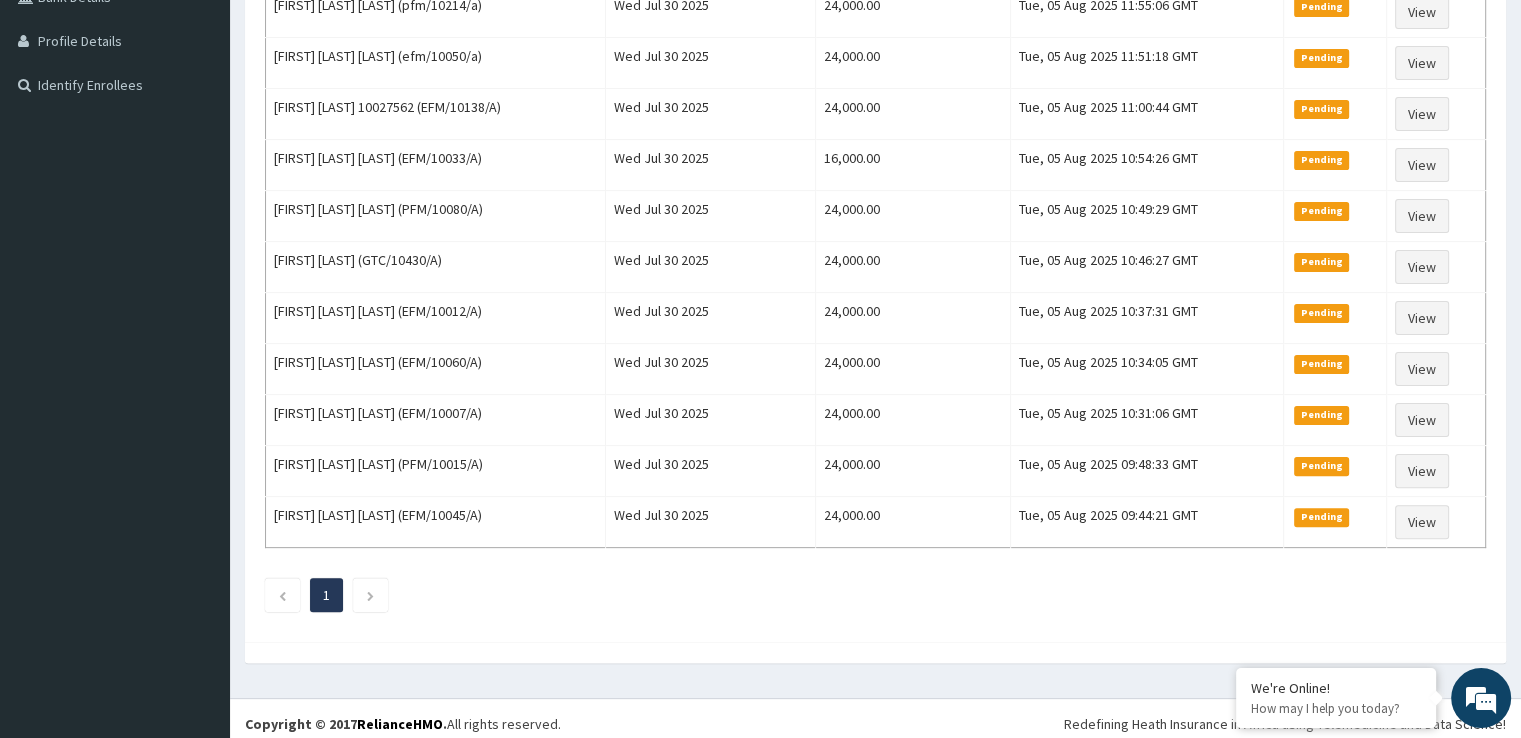scroll, scrollTop: 0, scrollLeft: 0, axis: both 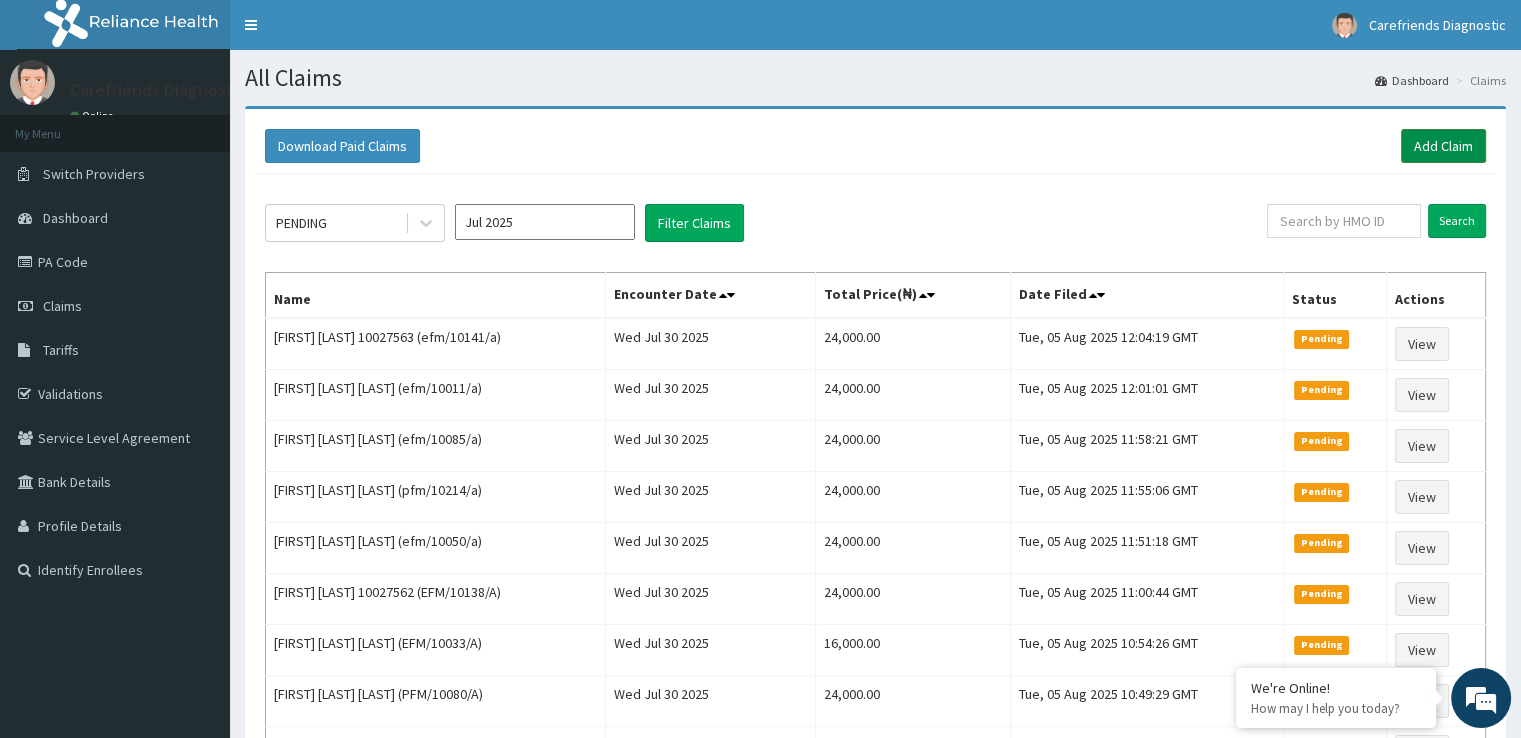 click on "Add Claim" at bounding box center (1443, 146) 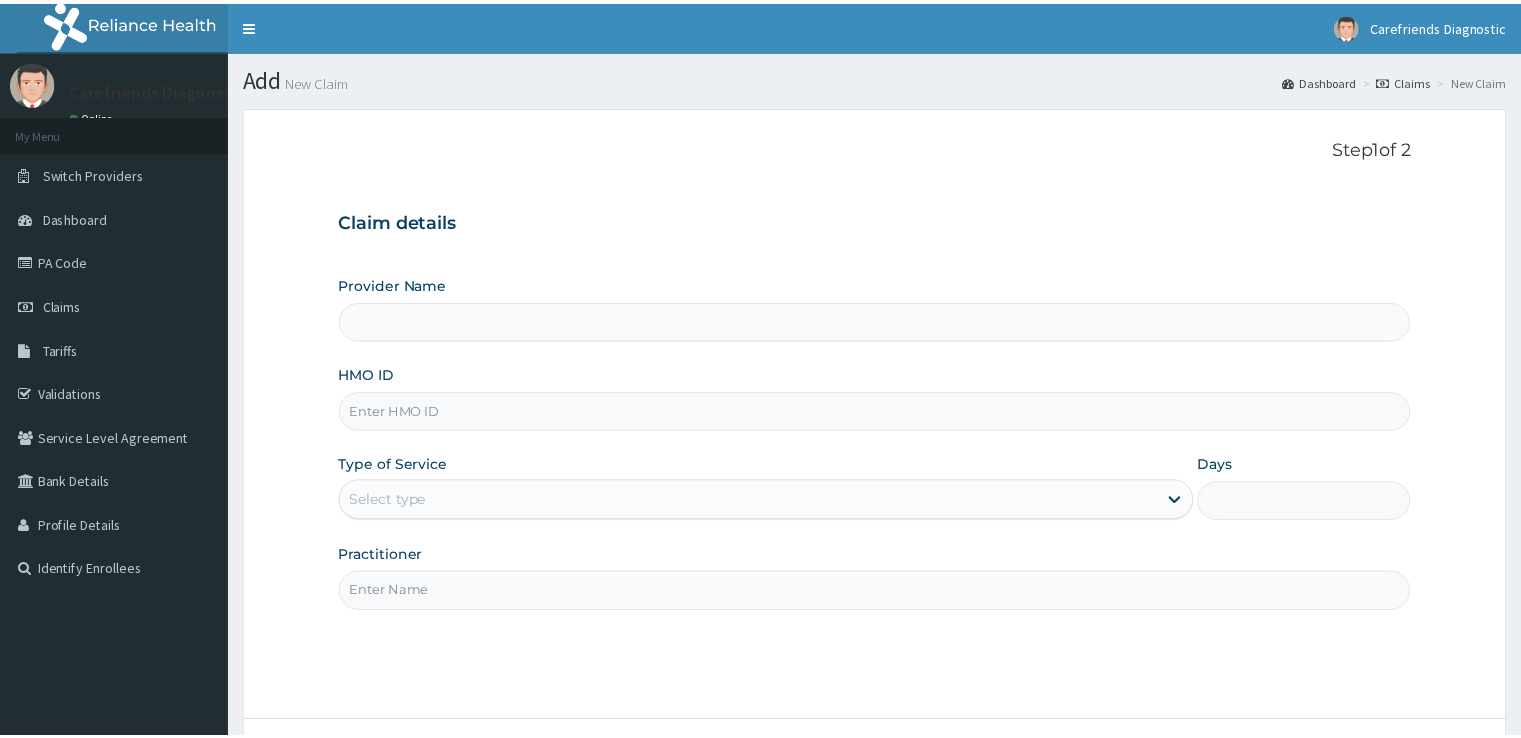 scroll, scrollTop: 0, scrollLeft: 0, axis: both 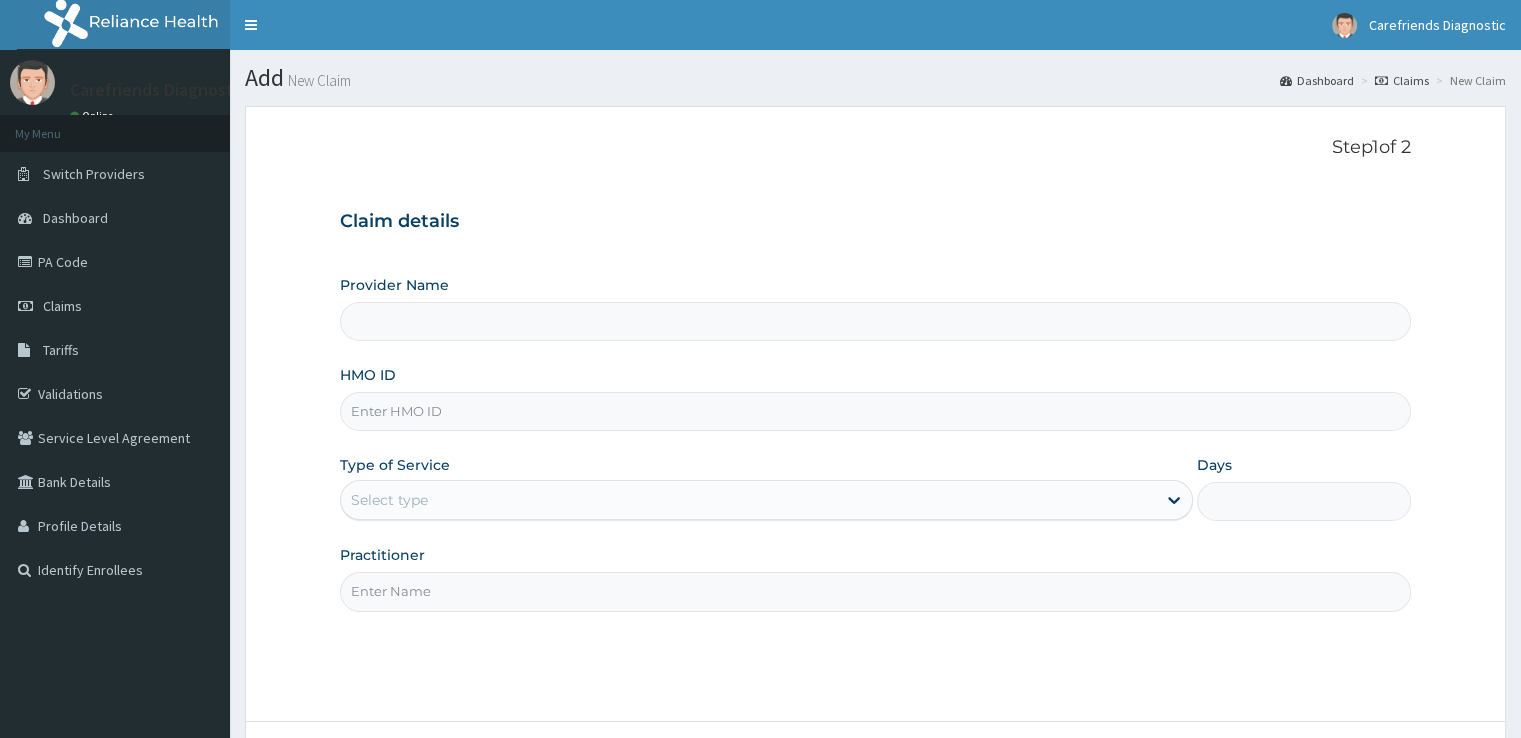 type on "Carefriends diagnostics" 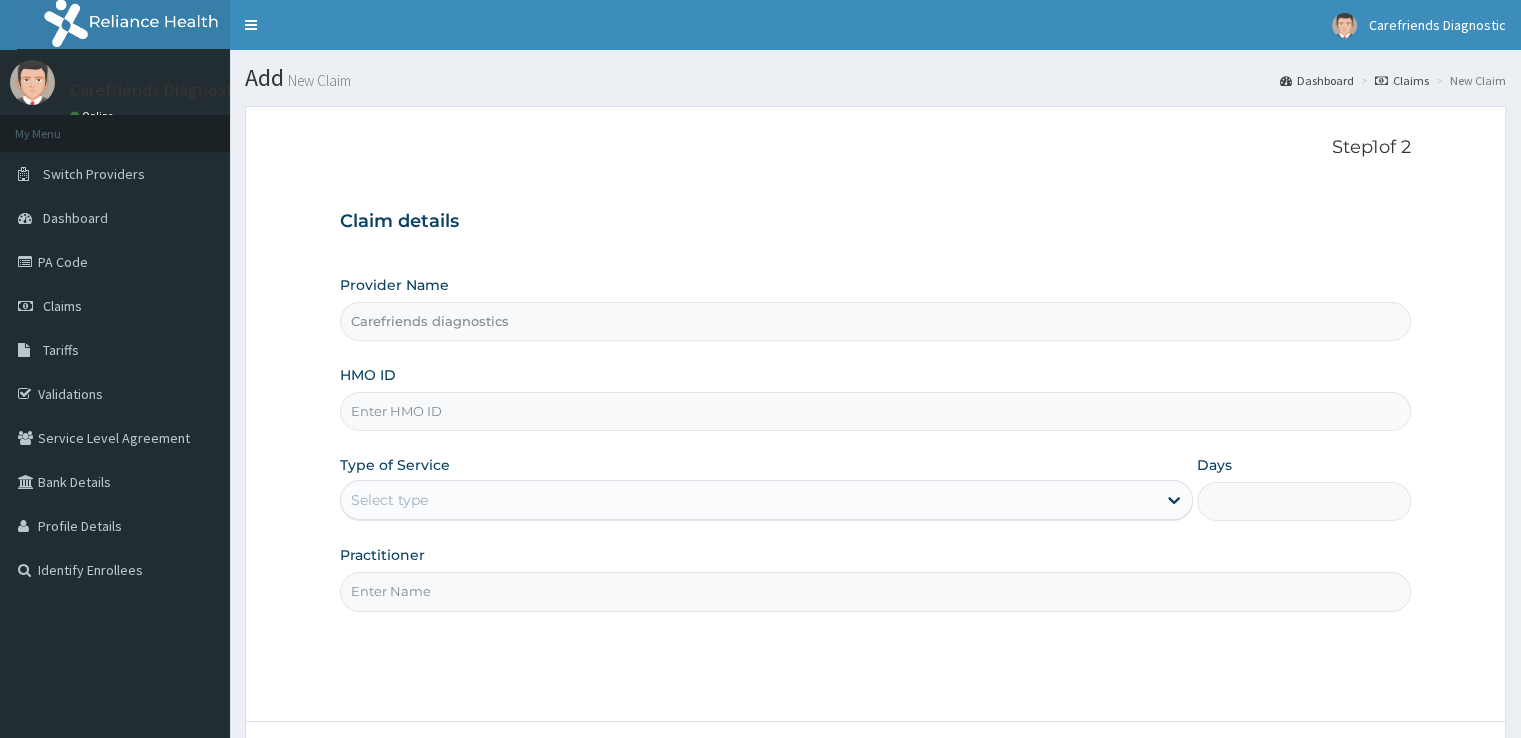 scroll, scrollTop: 0, scrollLeft: 0, axis: both 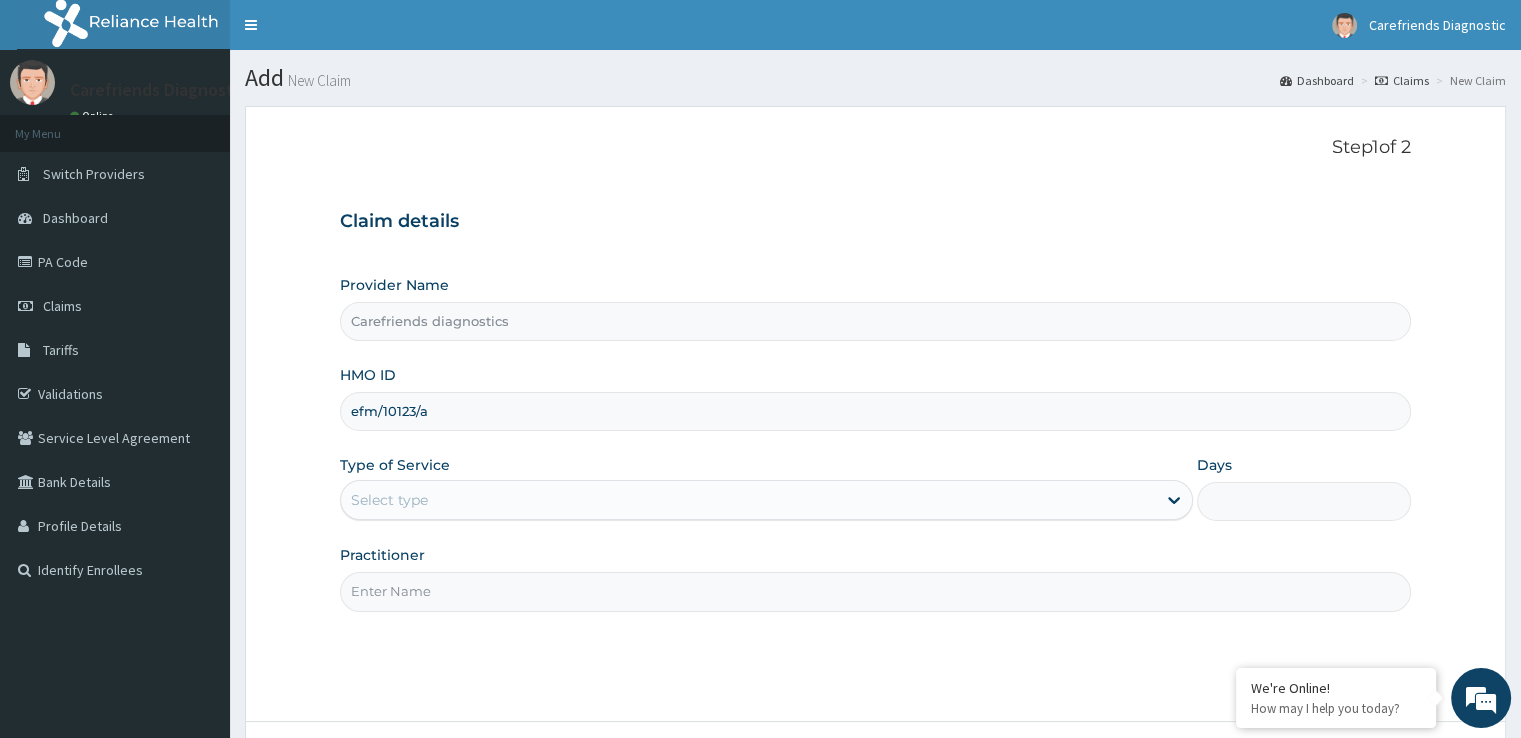 type on "efm/10123/a" 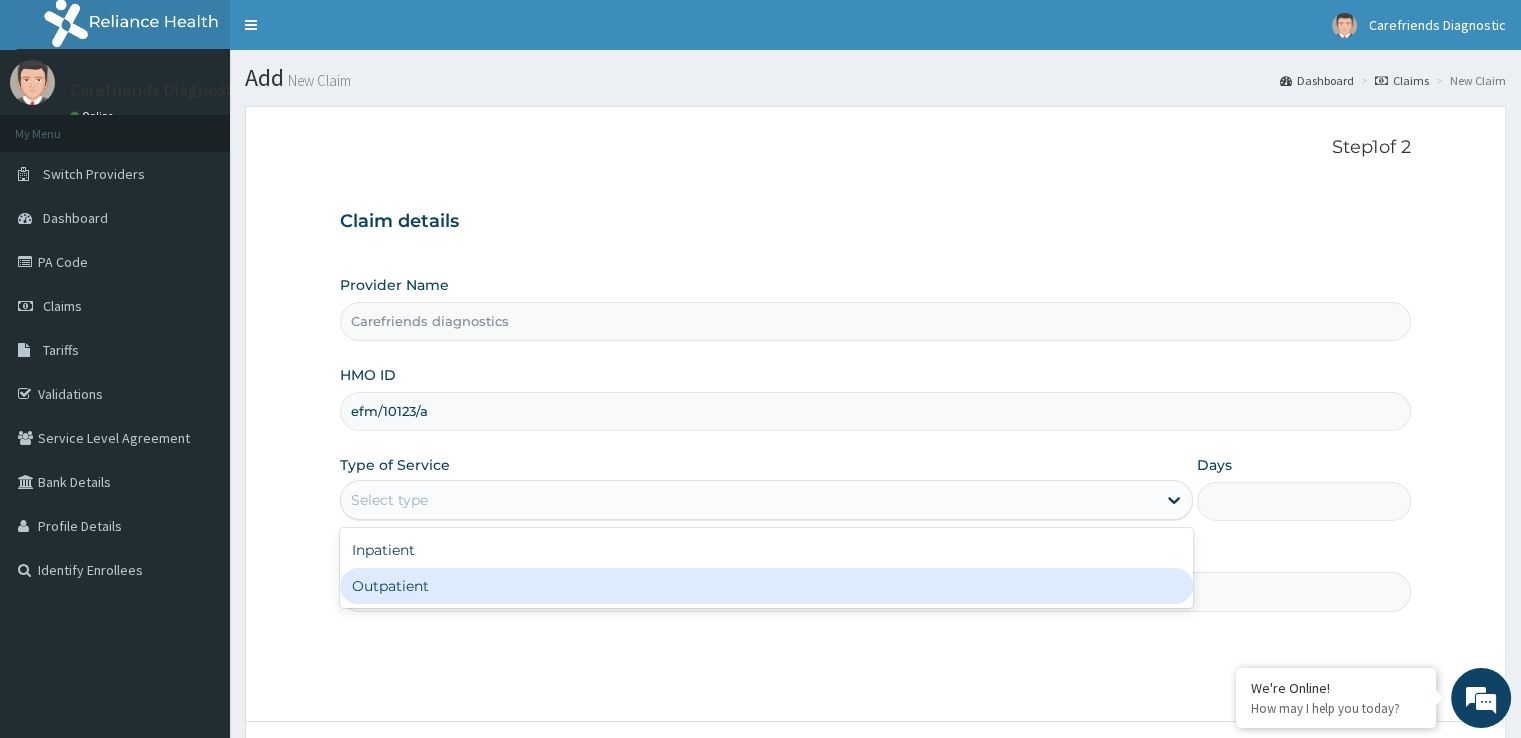 drag, startPoint x: 543, startPoint y: 578, endPoint x: 560, endPoint y: 561, distance: 24.04163 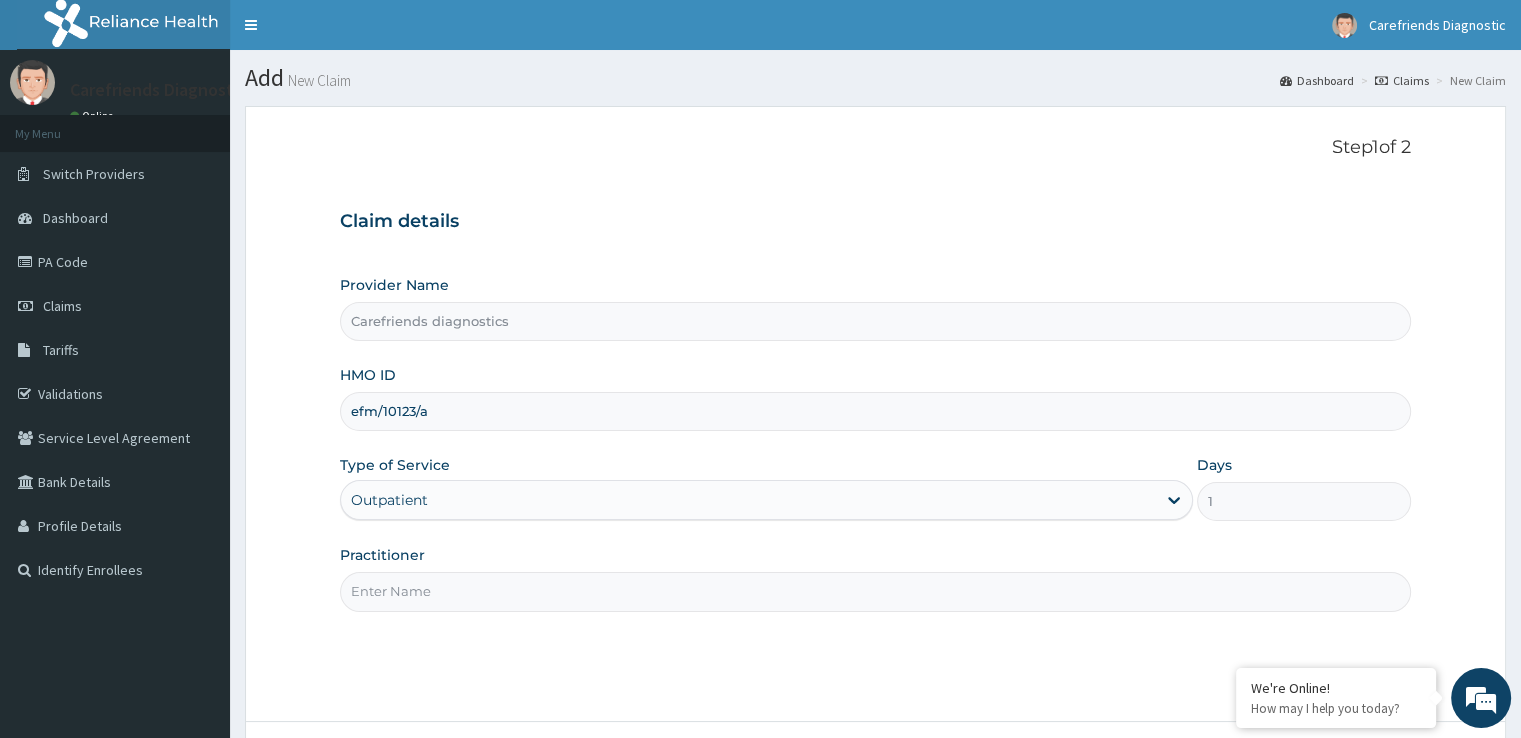 click on "Practitioner" at bounding box center [875, 591] 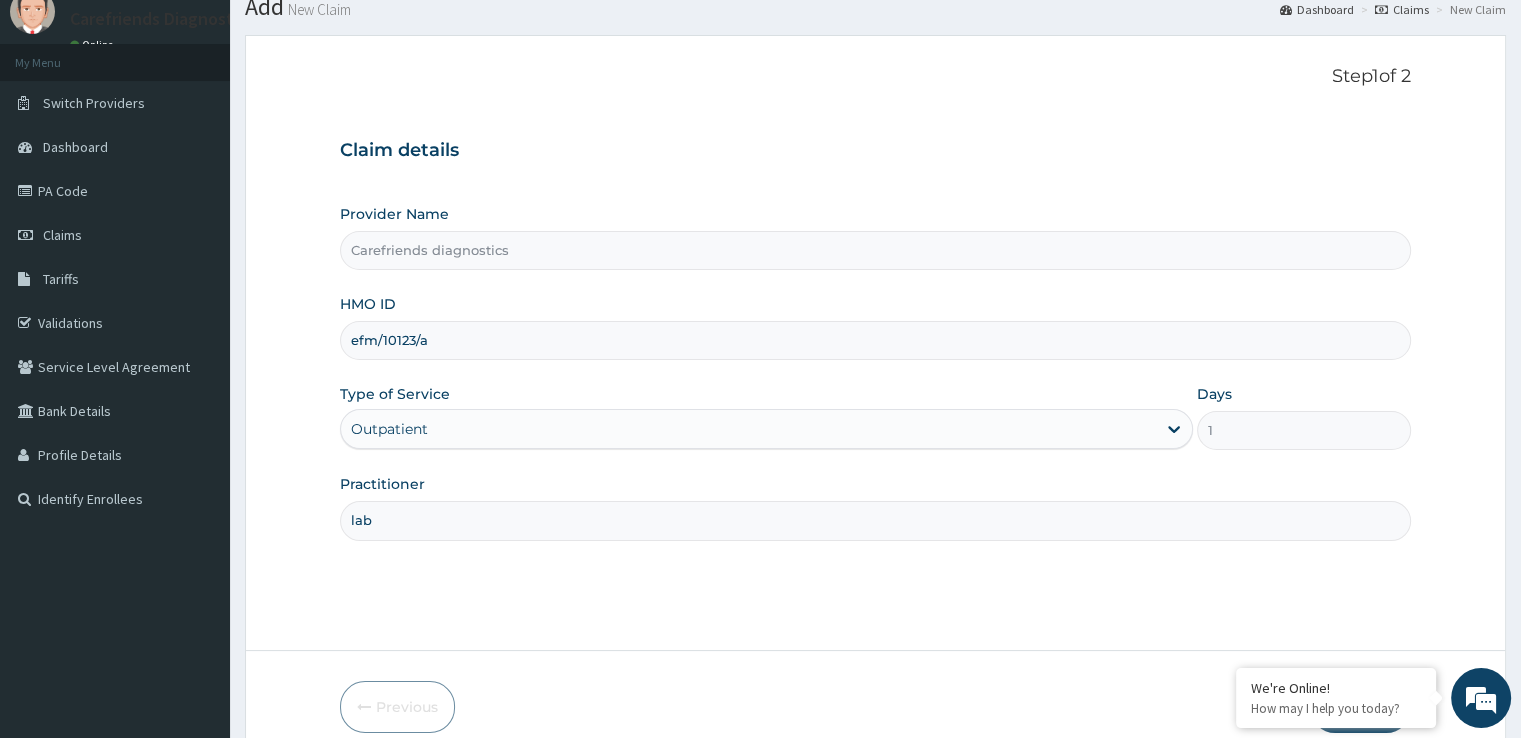 scroll, scrollTop: 162, scrollLeft: 0, axis: vertical 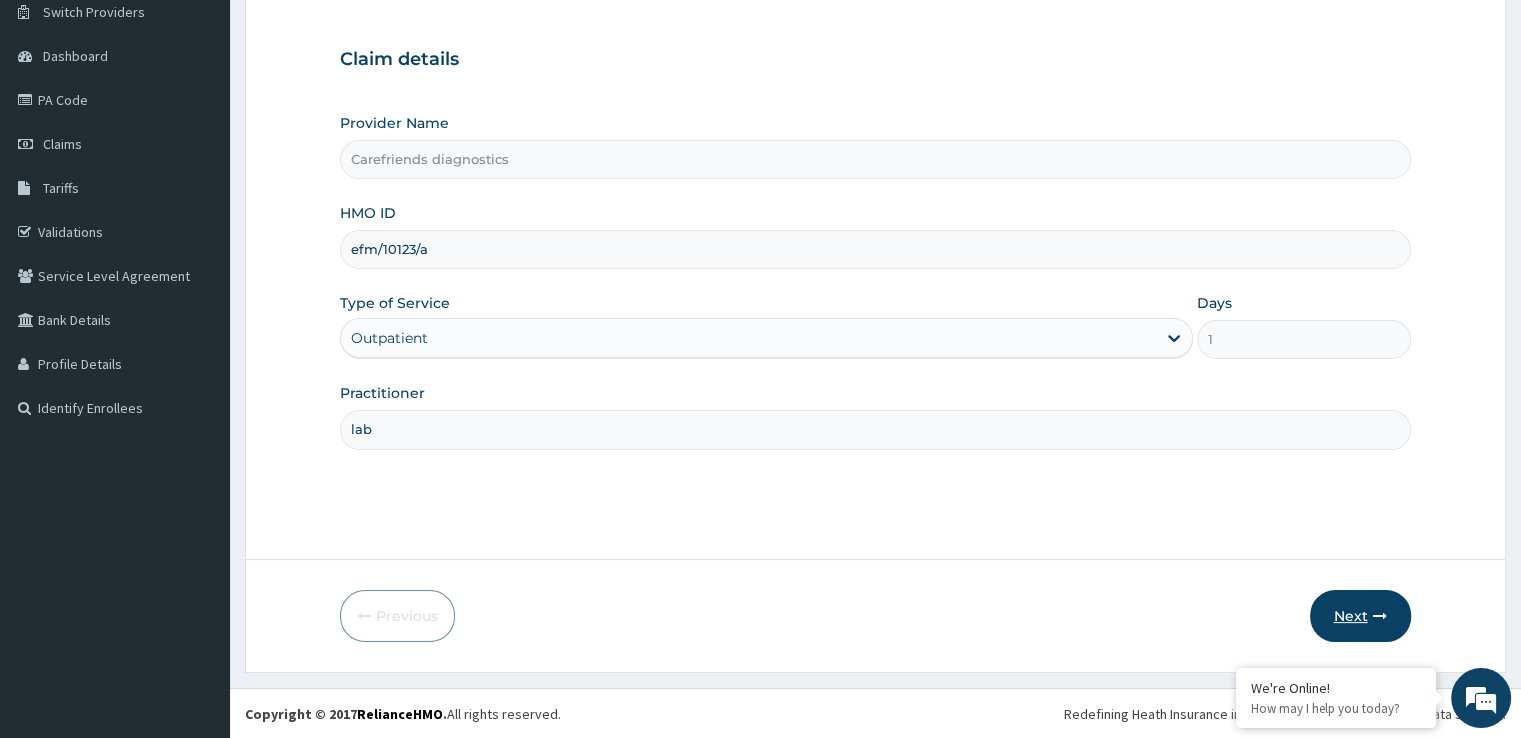 type on "lab" 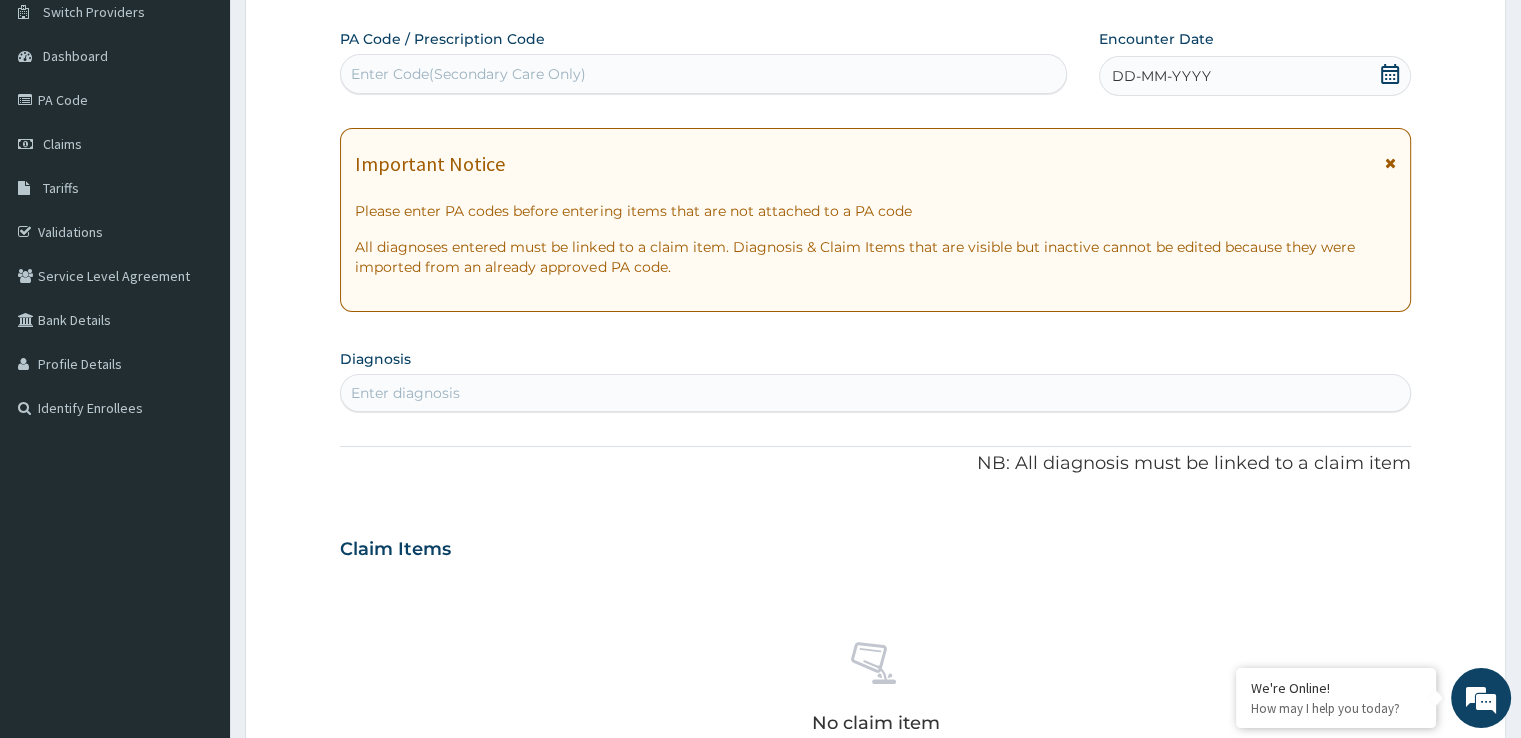 drag, startPoint x: 1229, startPoint y: 83, endPoint x: 1221, endPoint y: 98, distance: 17 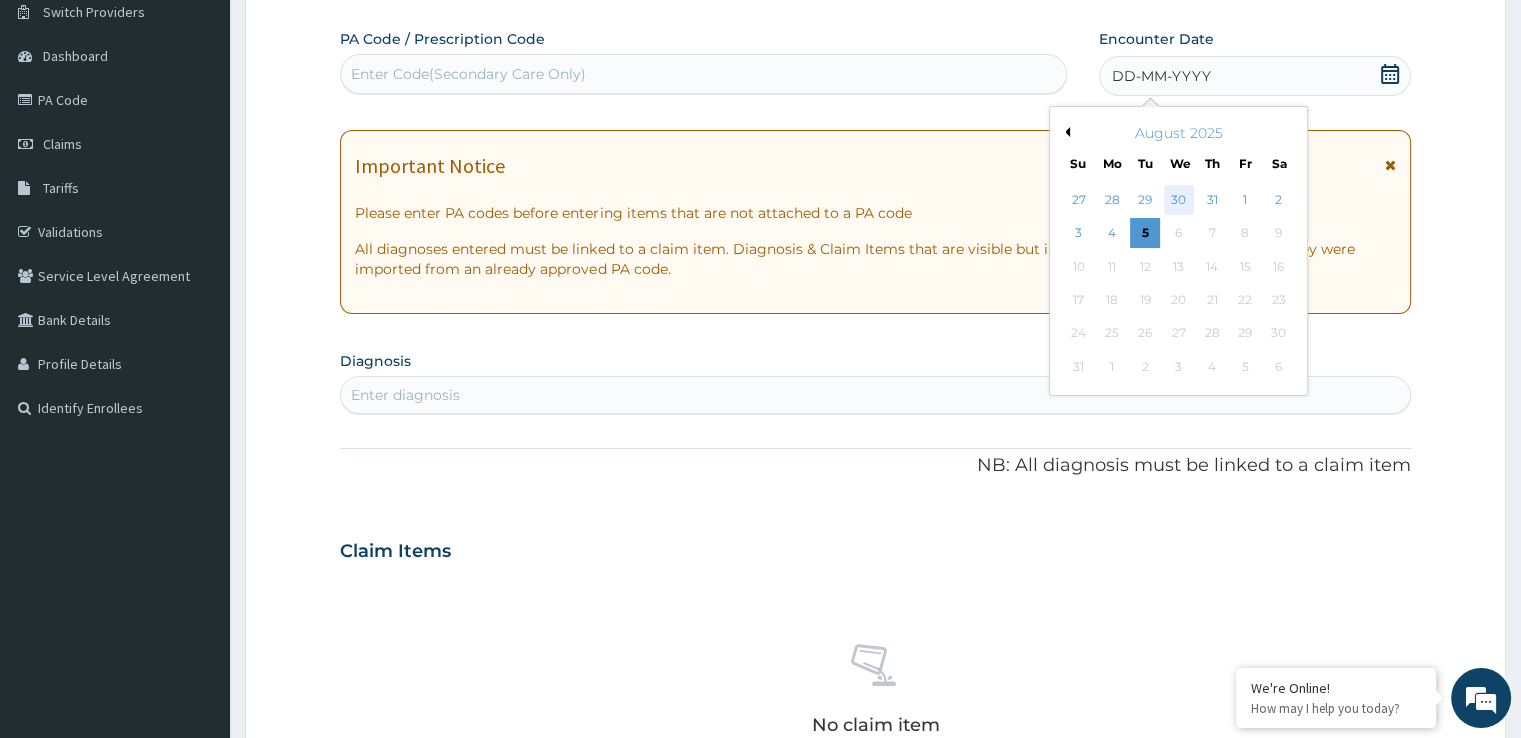 click on "30" at bounding box center [1179, 200] 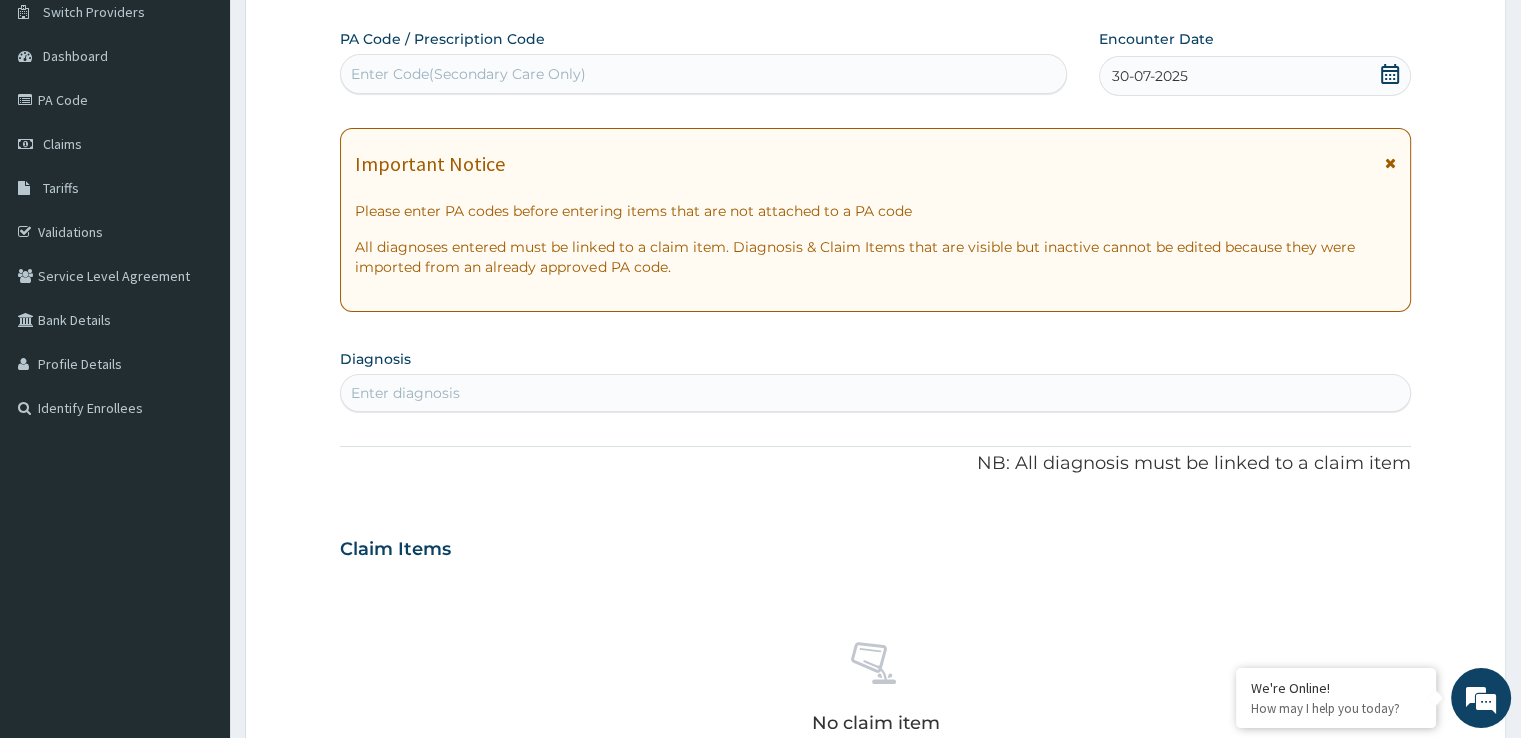 click on "Enter diagnosis" at bounding box center [875, 393] 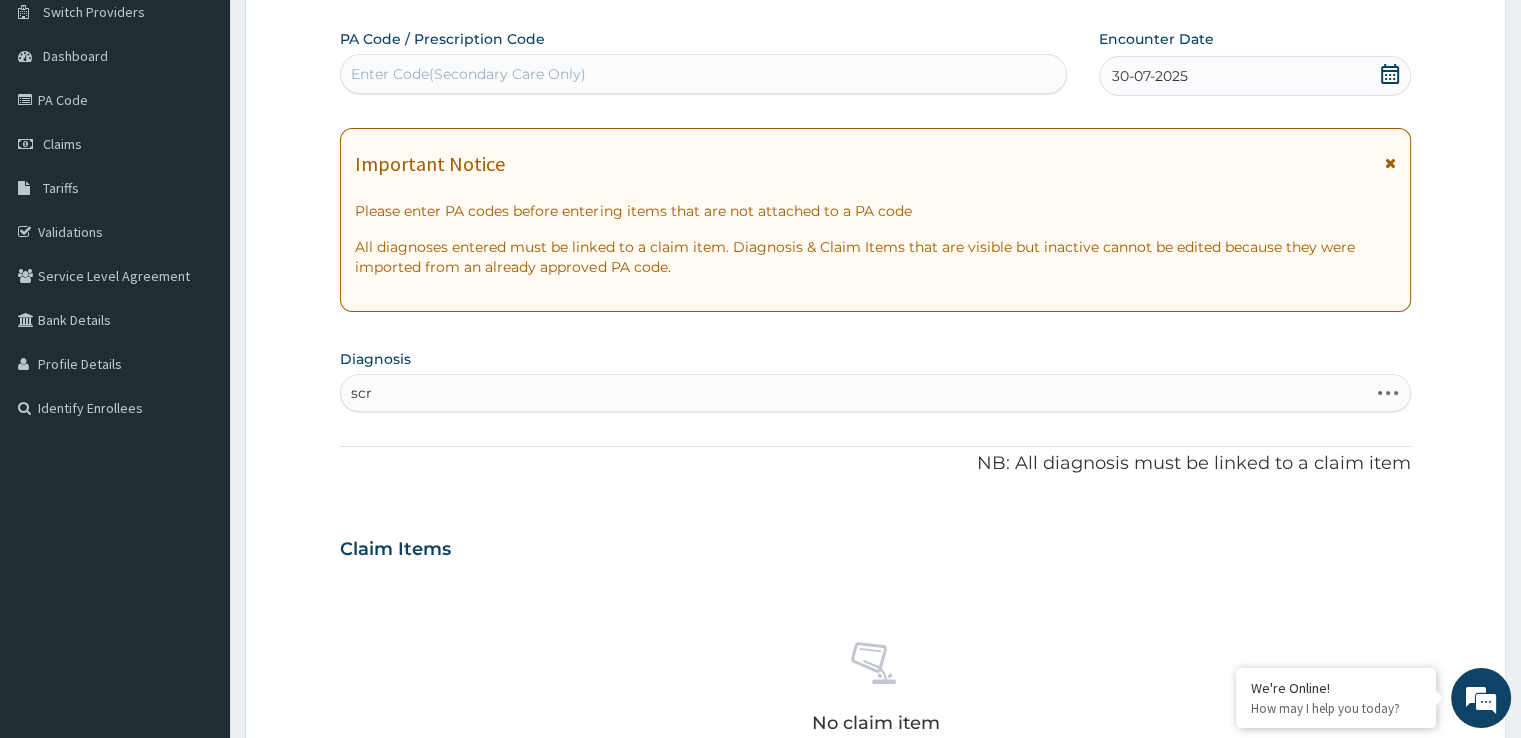 type on "scre" 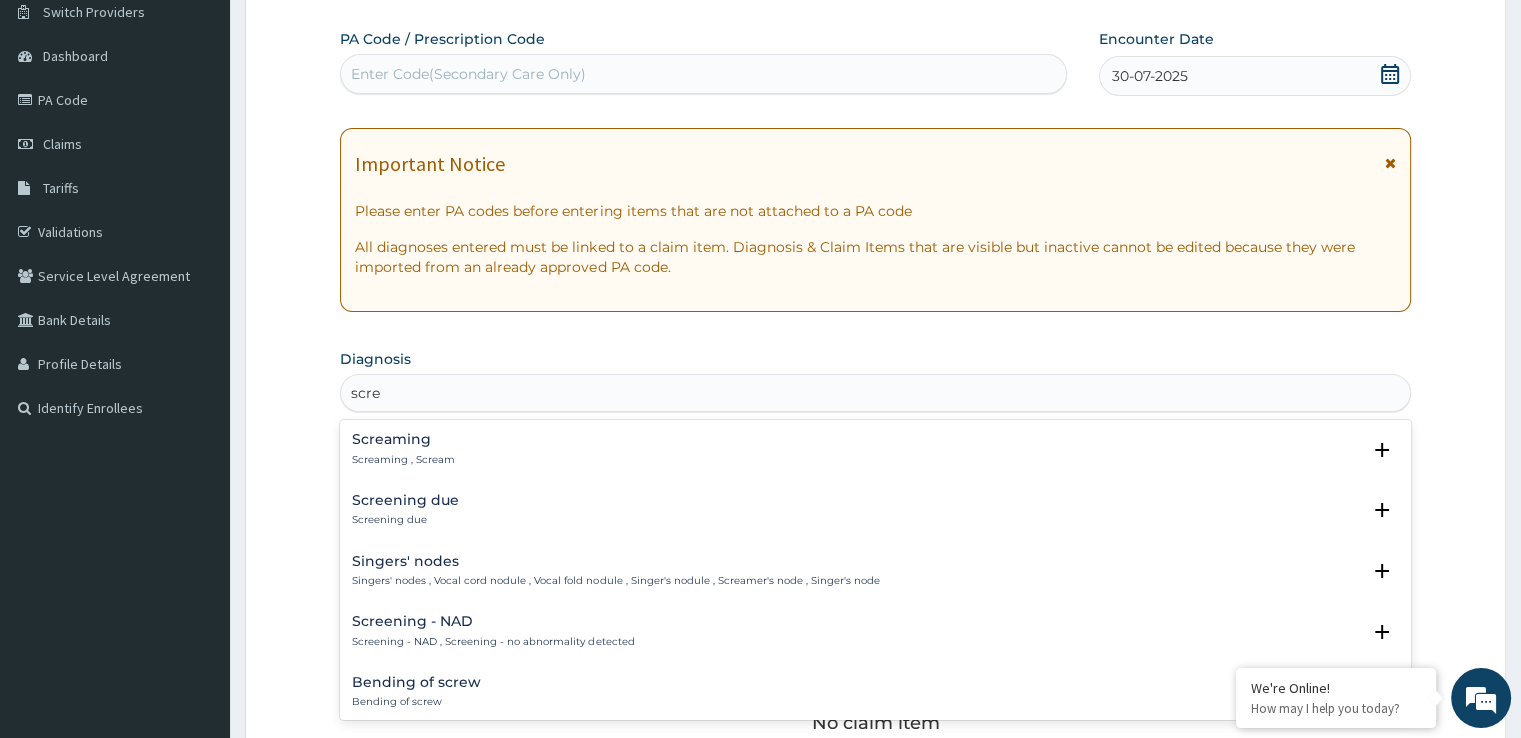 click on "Screening due Screening due" at bounding box center [875, 510] 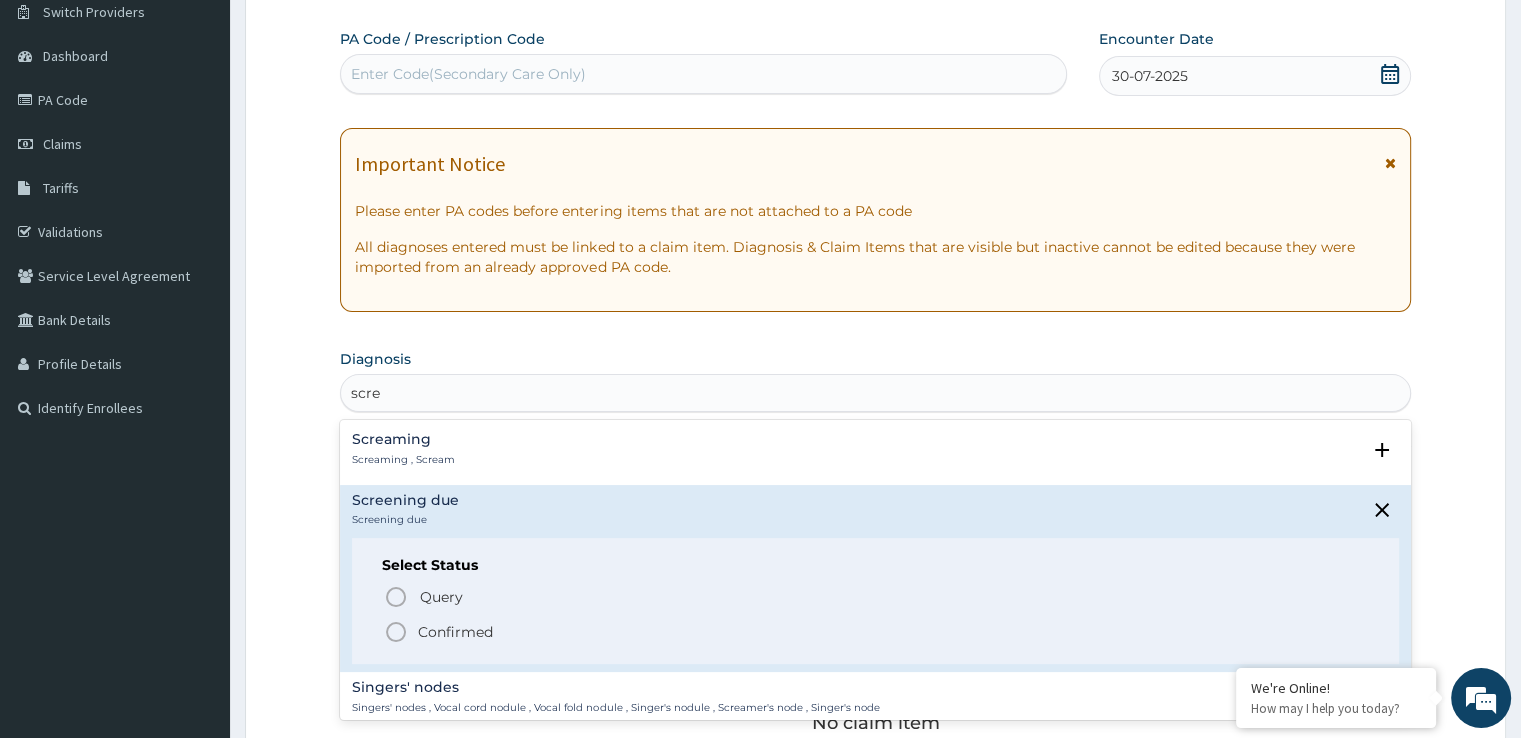 drag, startPoint x: 398, startPoint y: 634, endPoint x: 728, endPoint y: 569, distance: 336.3406 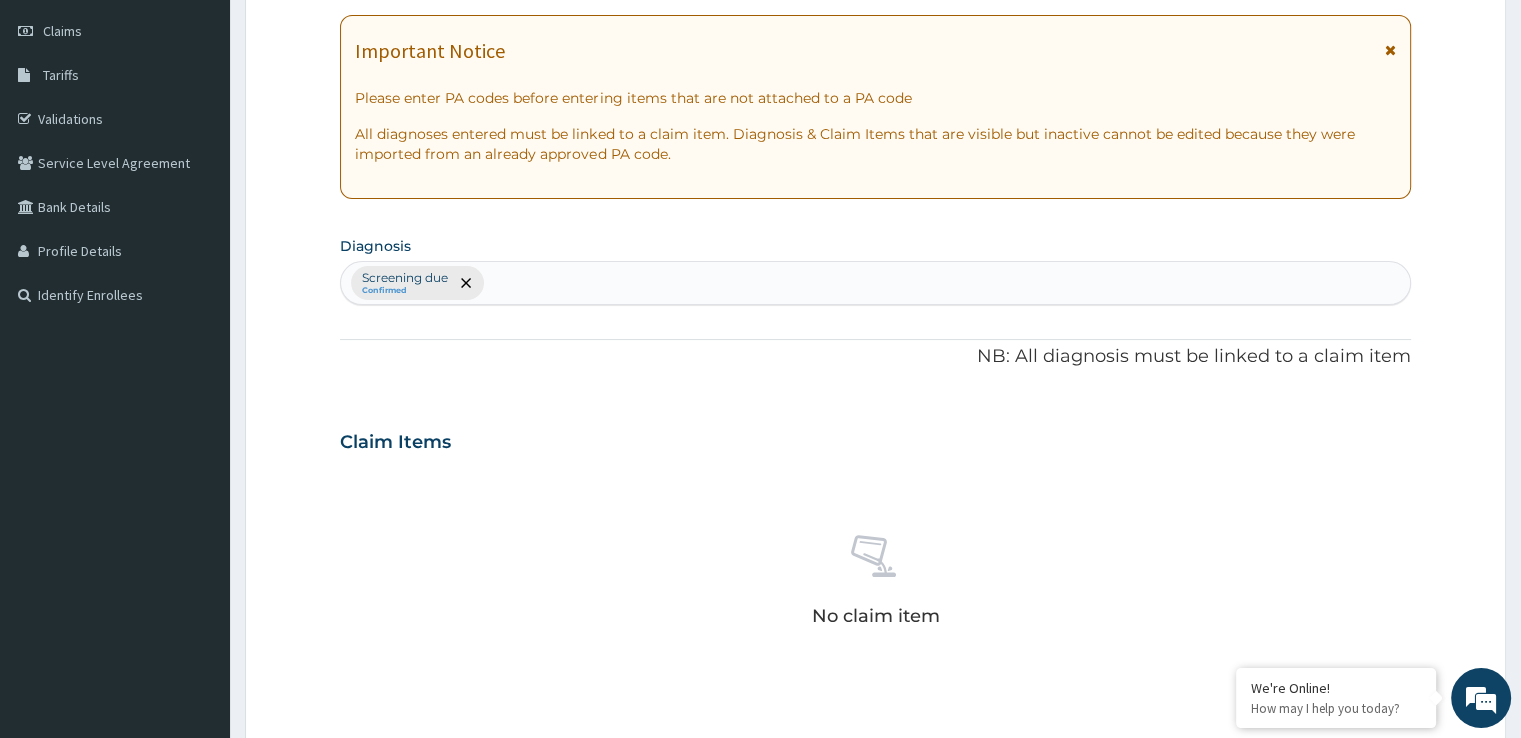 scroll, scrollTop: 702, scrollLeft: 0, axis: vertical 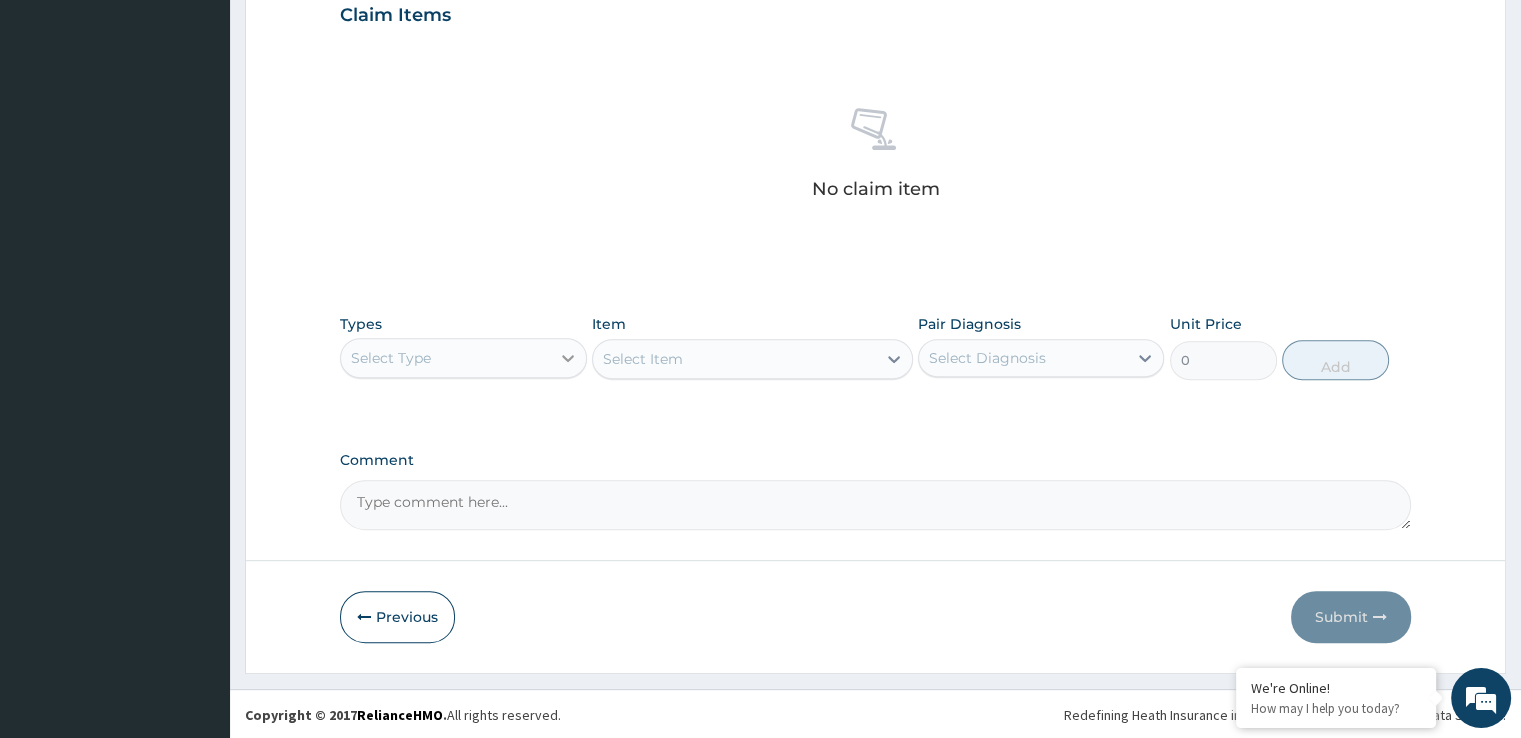 click 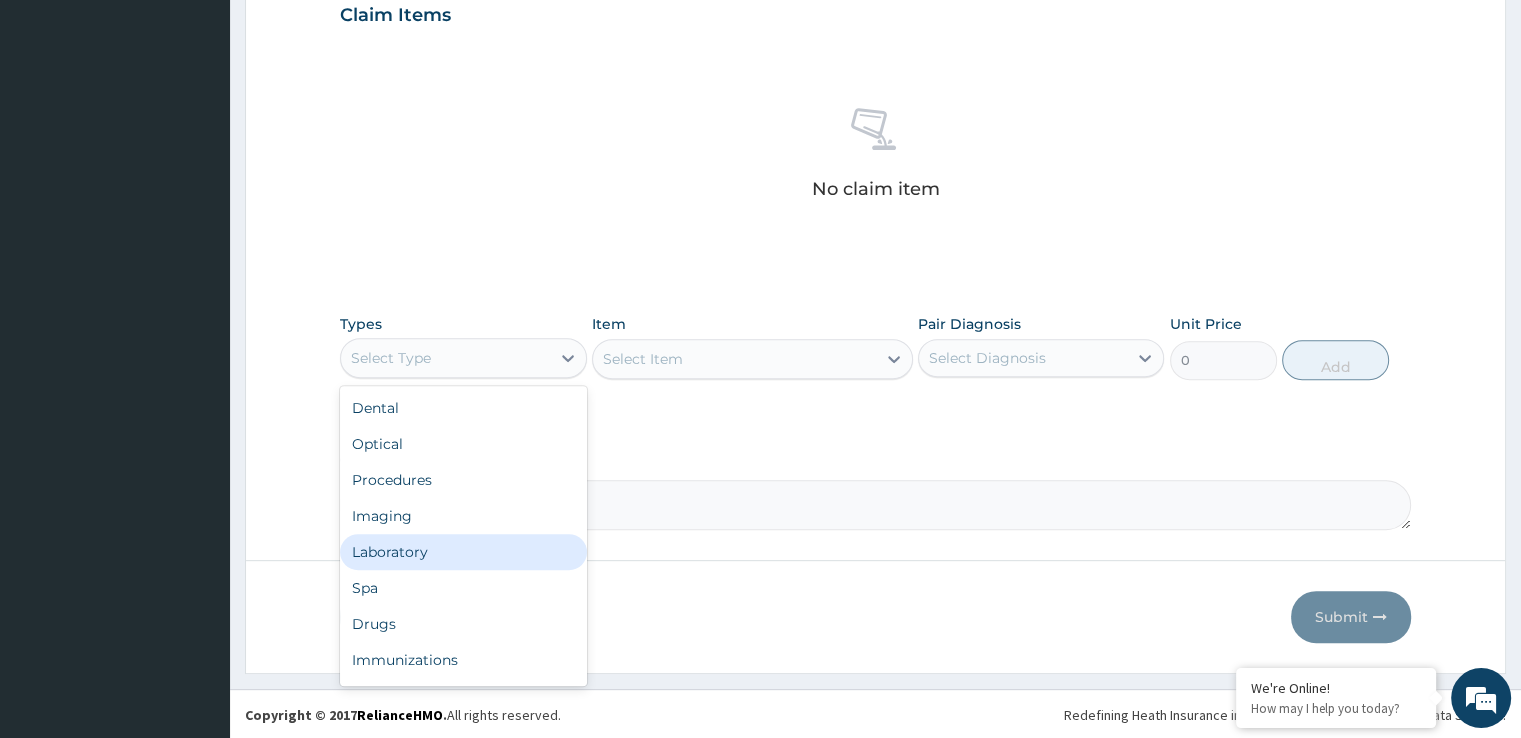 click on "Laboratory" at bounding box center (463, 552) 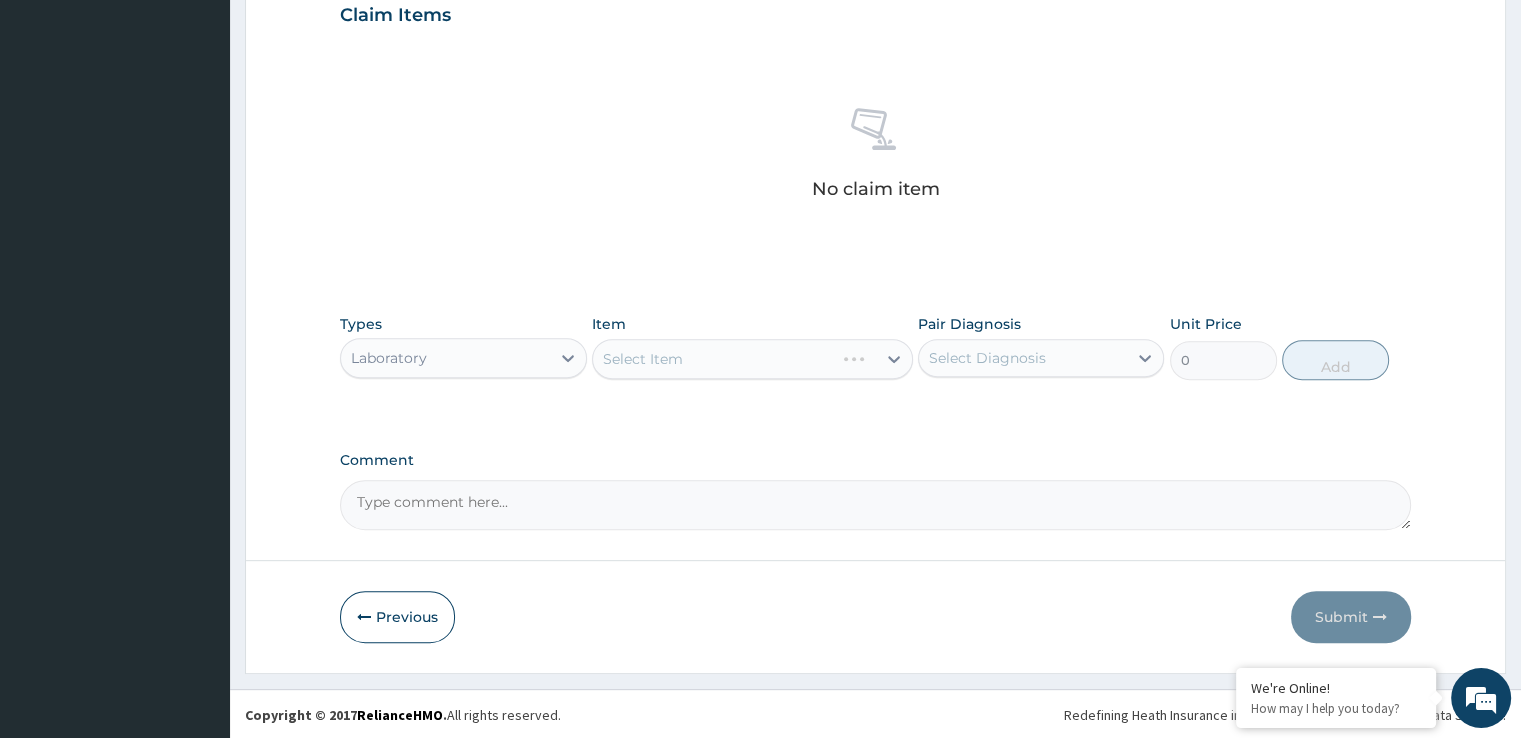 click on "Select Item" at bounding box center [752, 359] 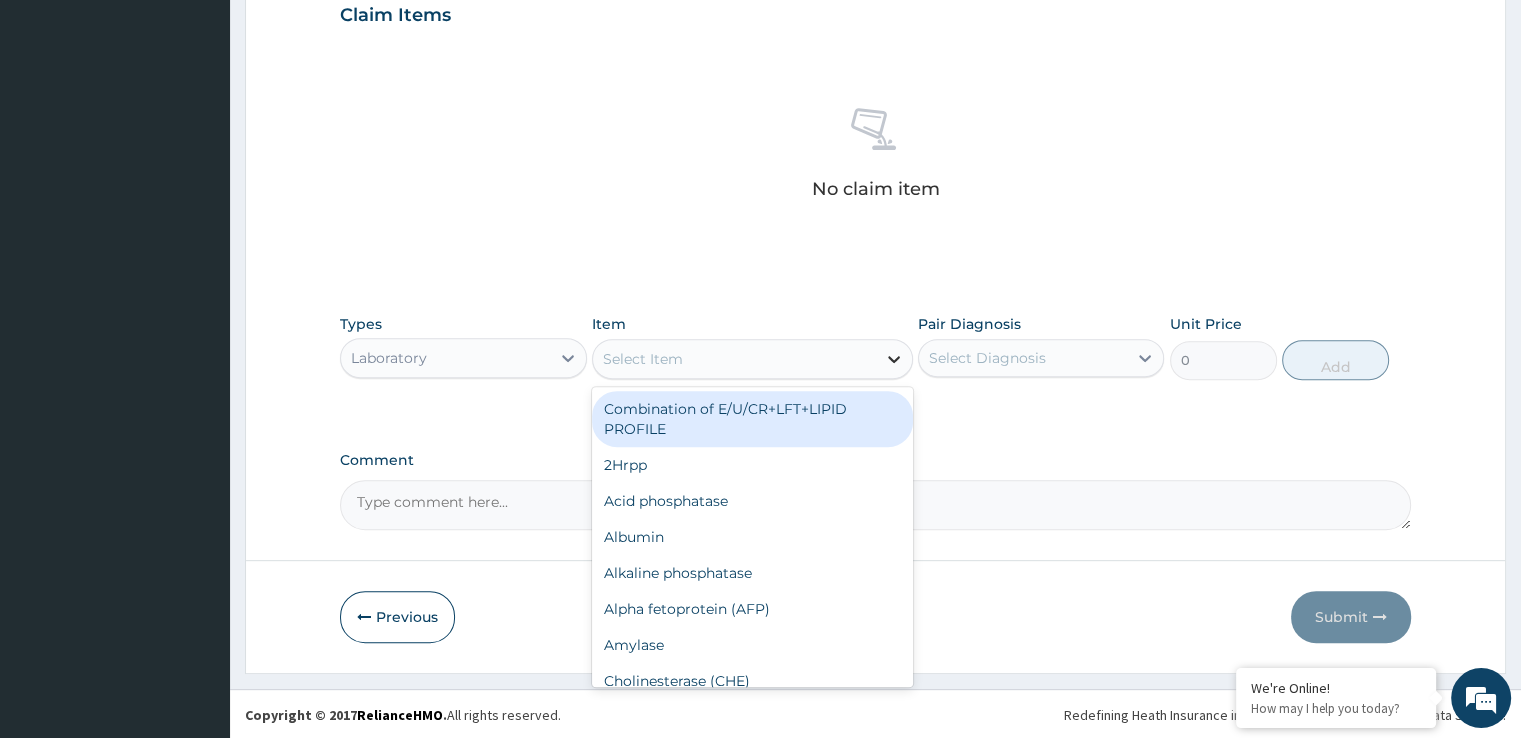 click 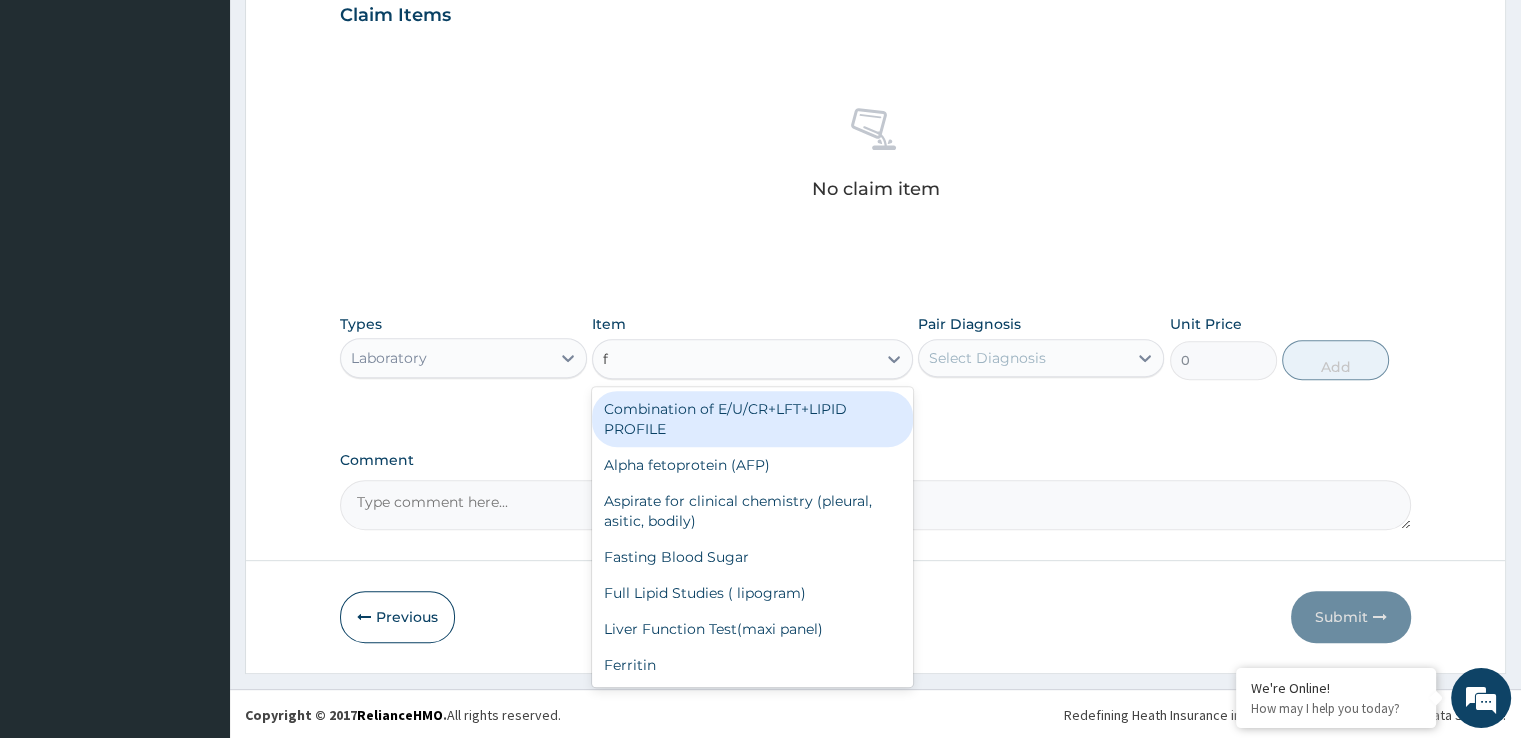 type on "fu" 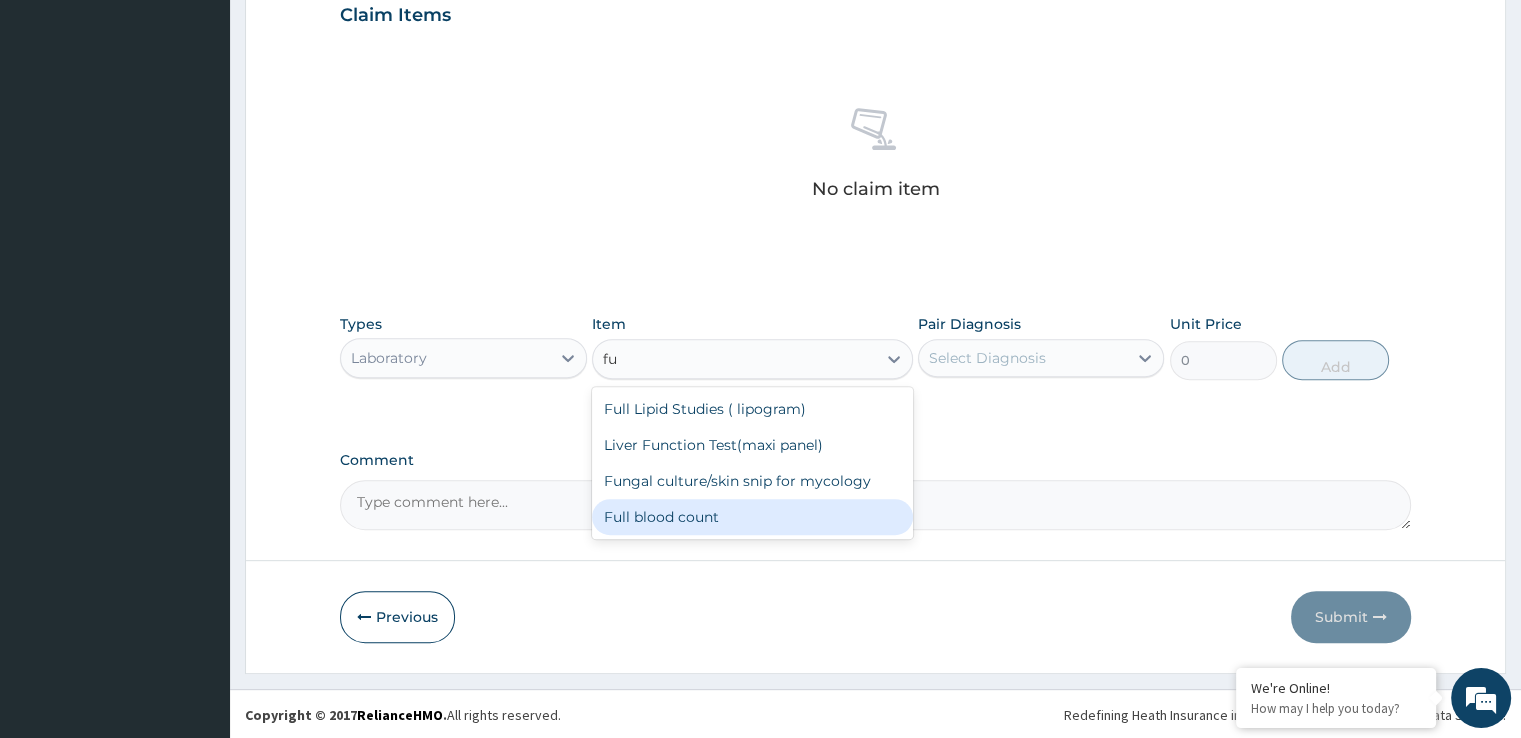 click on "Full blood count" at bounding box center (752, 517) 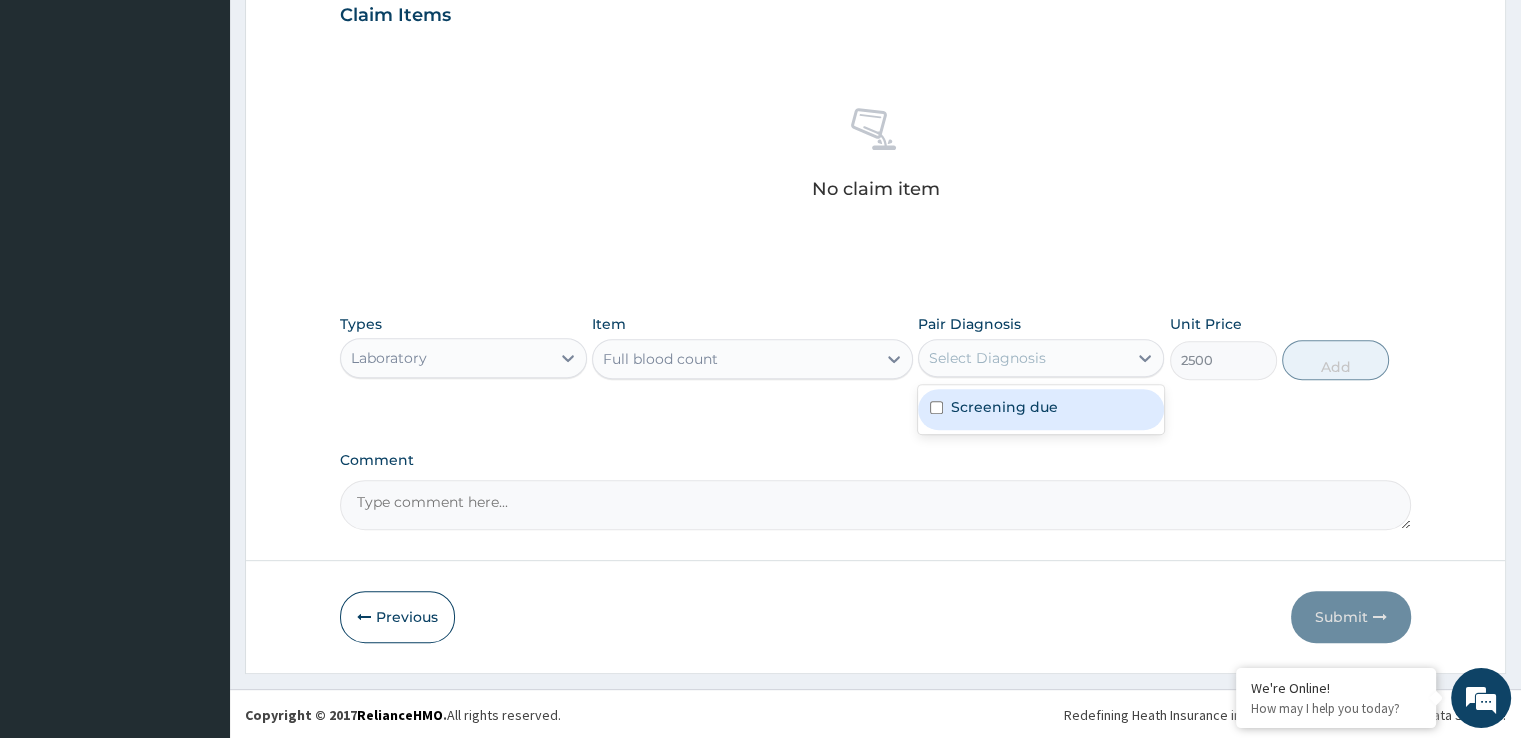 click on "Select Diagnosis" at bounding box center (1023, 358) 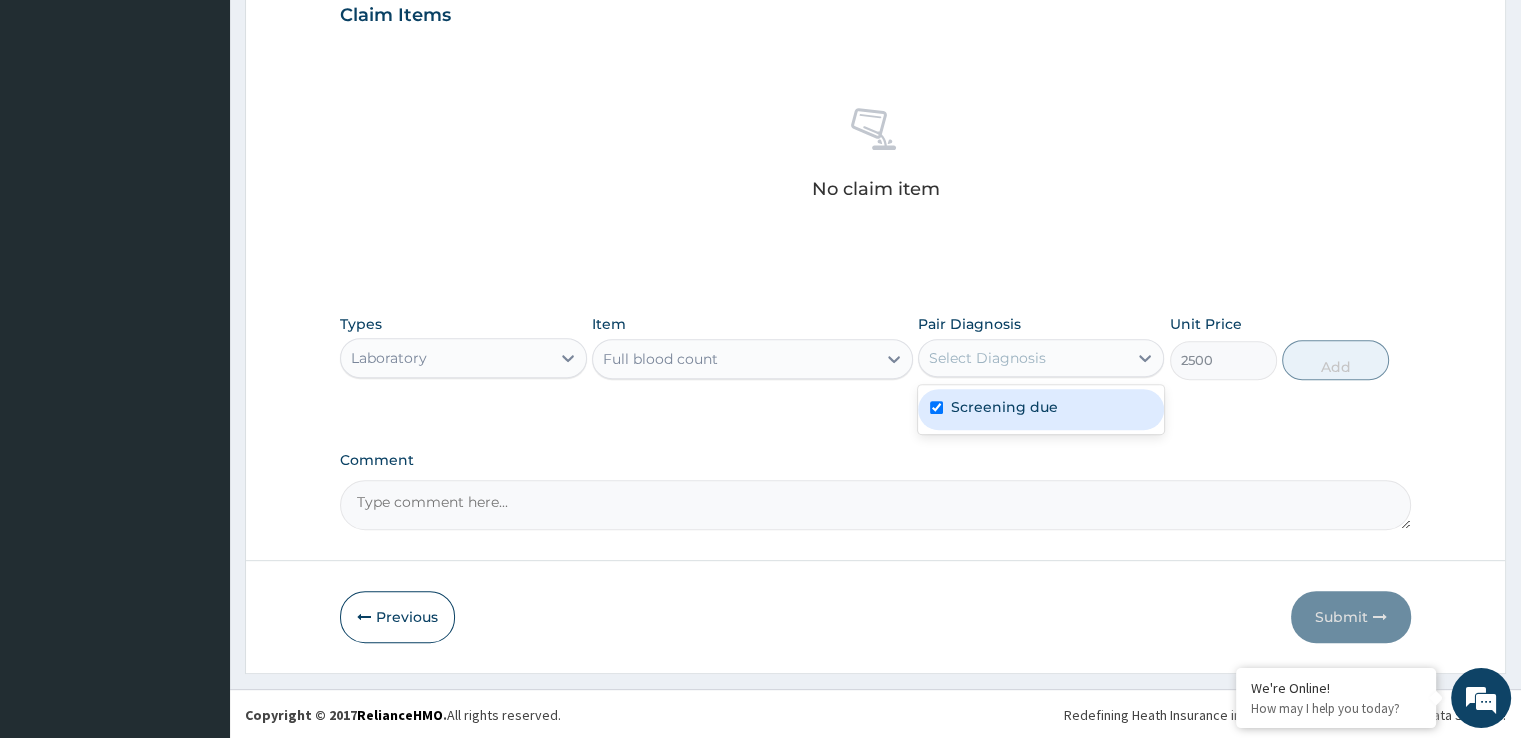 checkbox on "true" 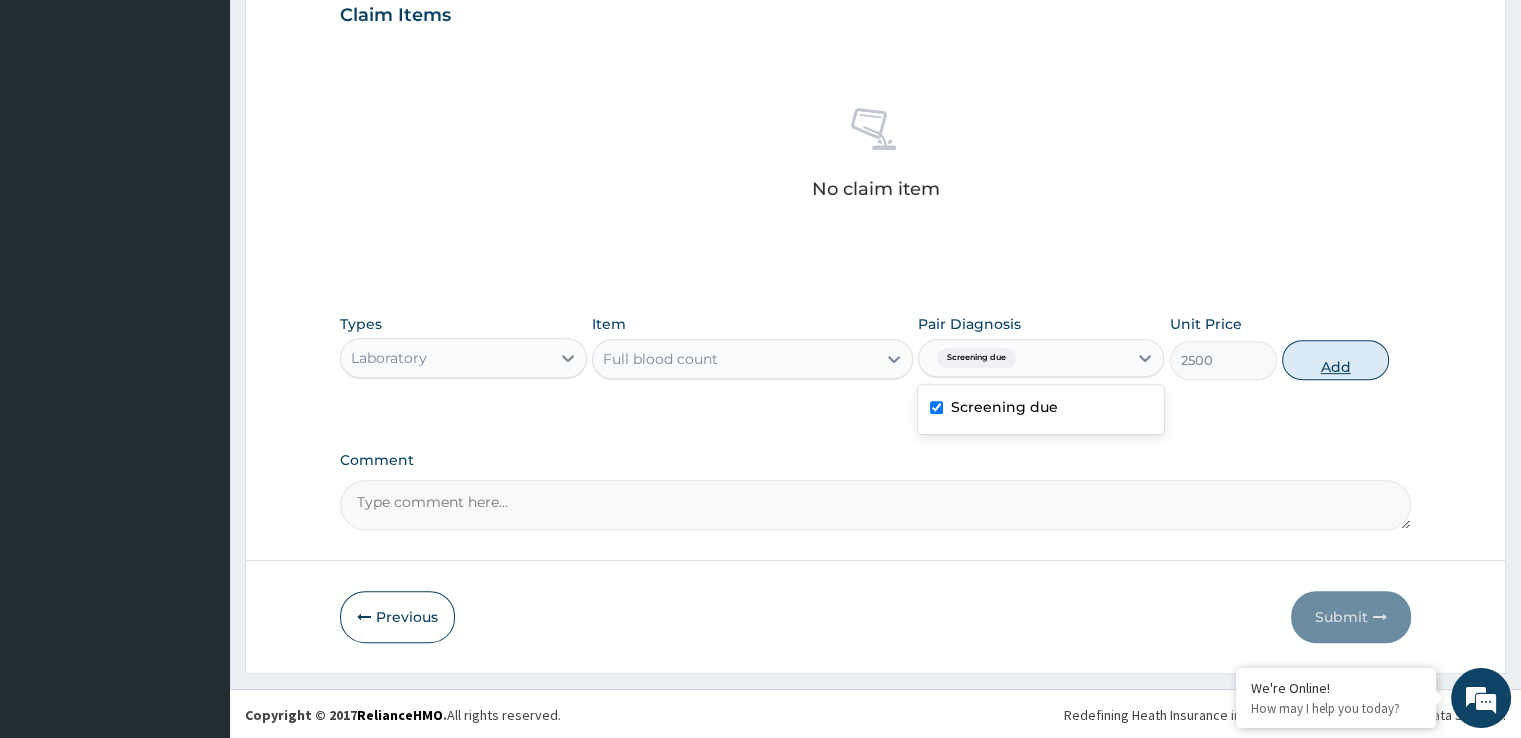 click on "Add" at bounding box center (1335, 360) 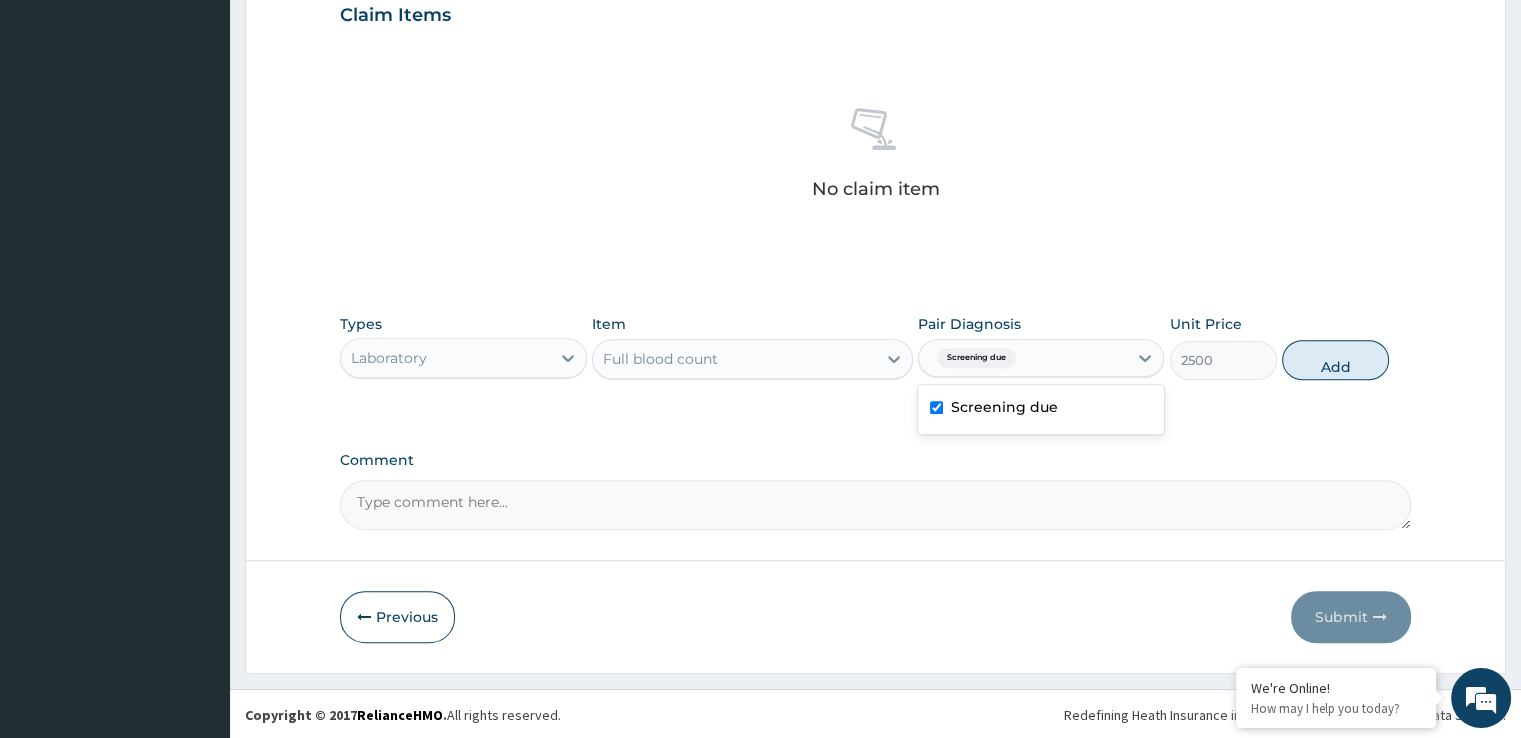 type on "0" 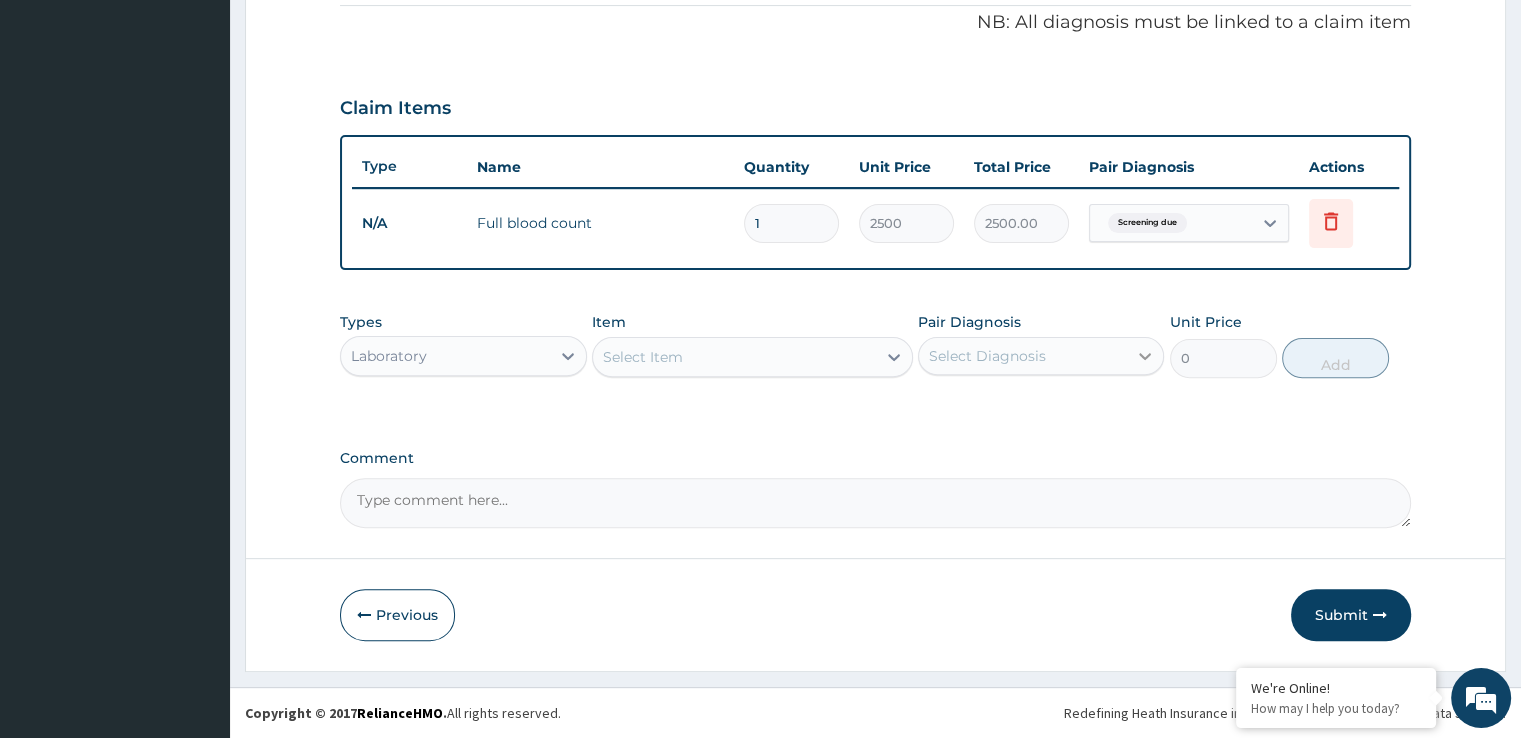 scroll, scrollTop: 606, scrollLeft: 0, axis: vertical 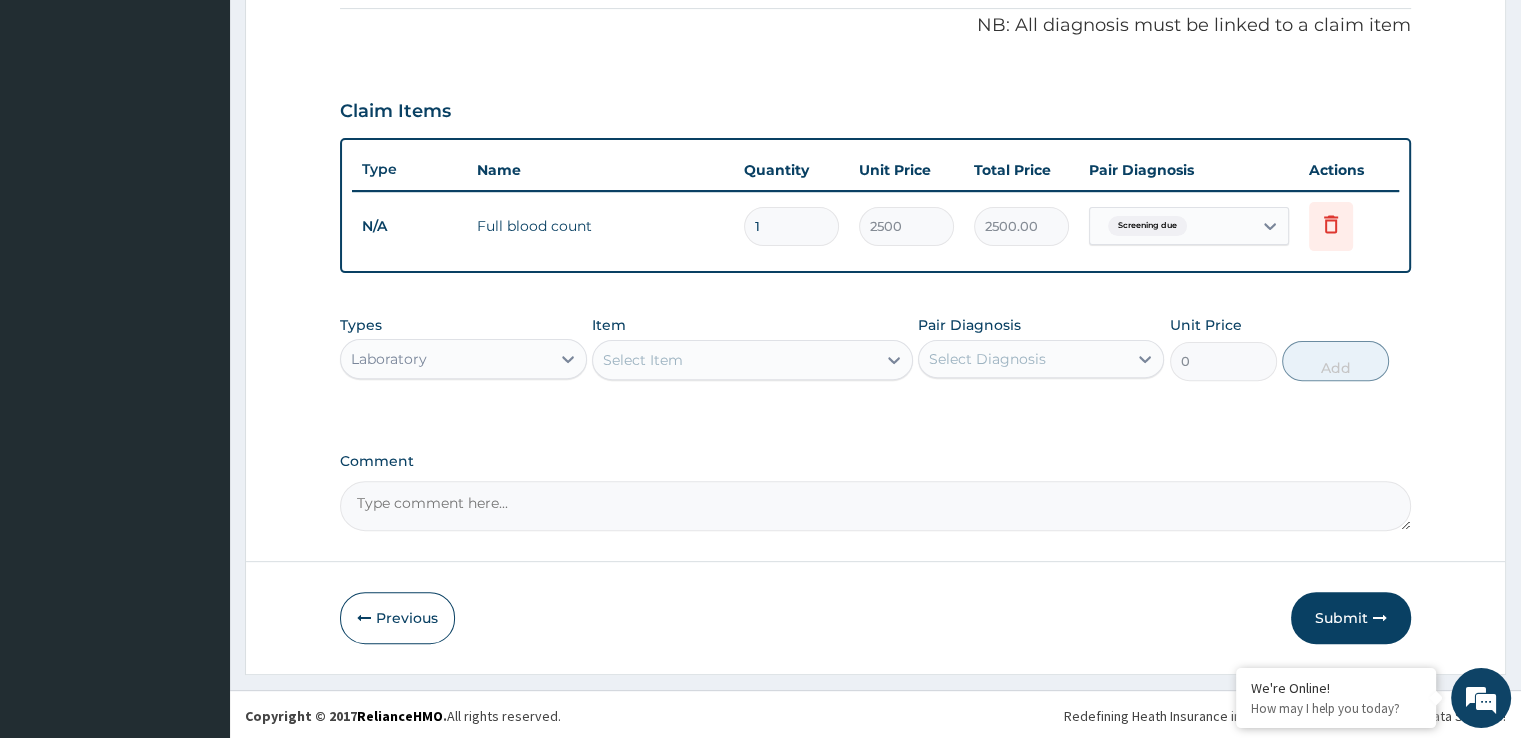 drag, startPoint x: 742, startPoint y: 360, endPoint x: 787, endPoint y: 379, distance: 48.8467 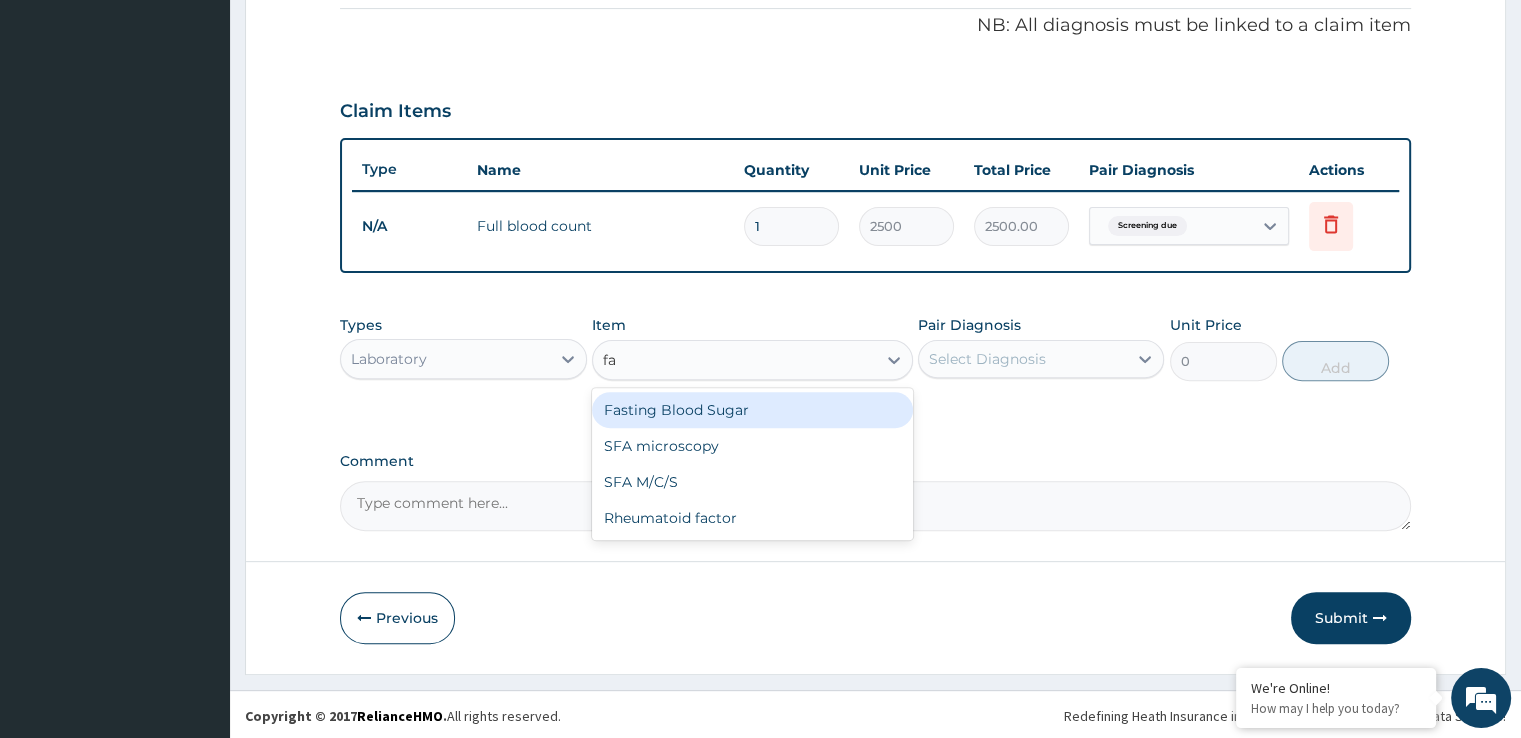 type on "fas" 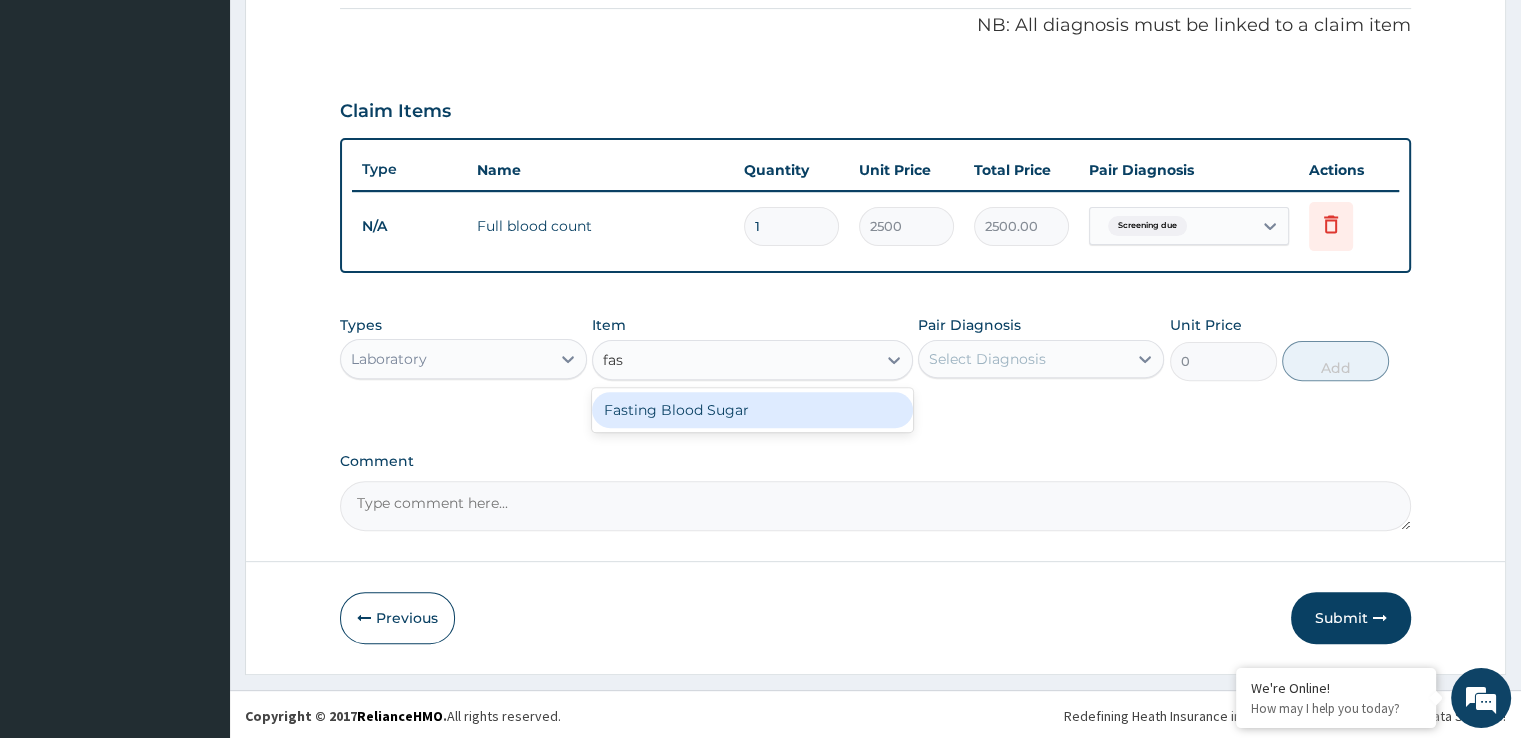 click on "Fasting Blood Sugar" at bounding box center (752, 410) 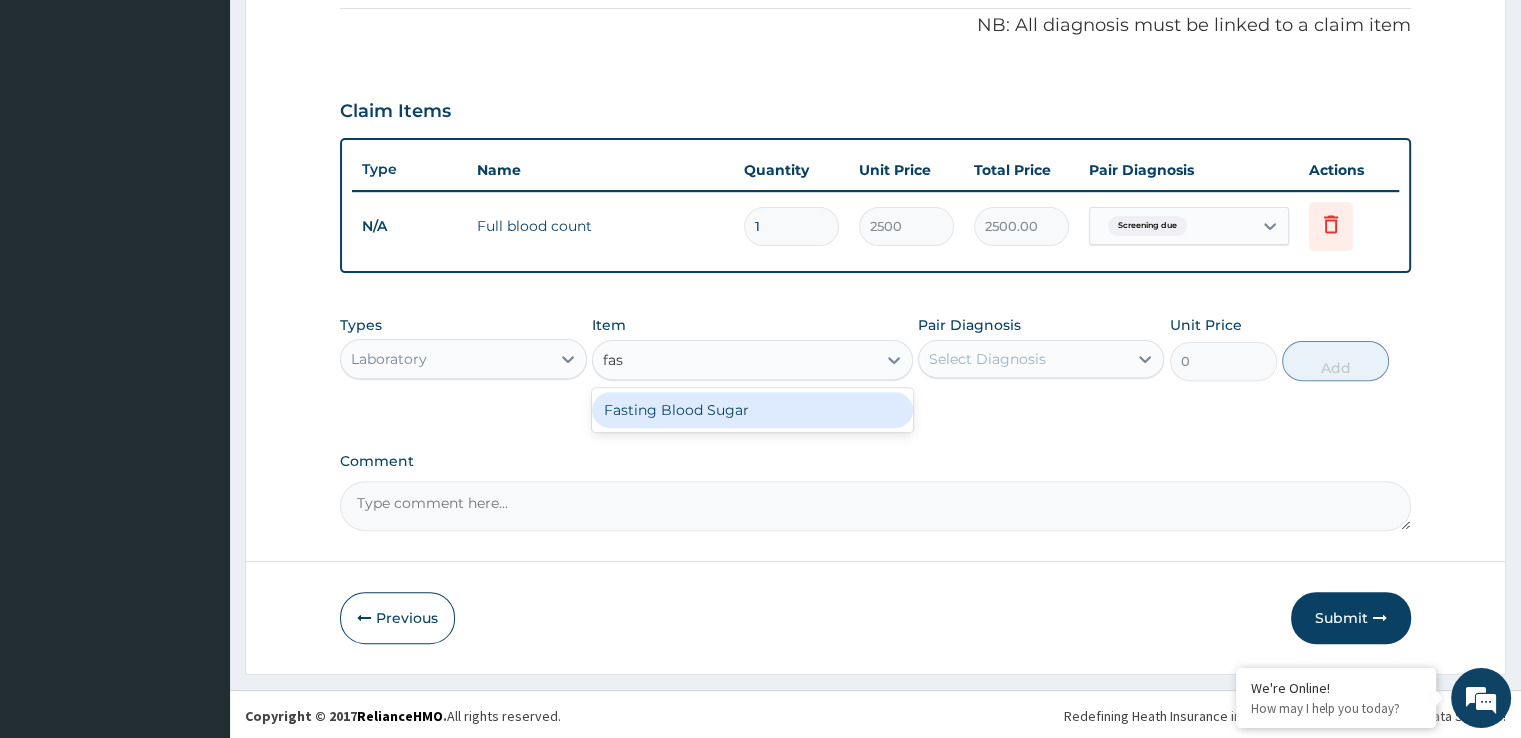 type 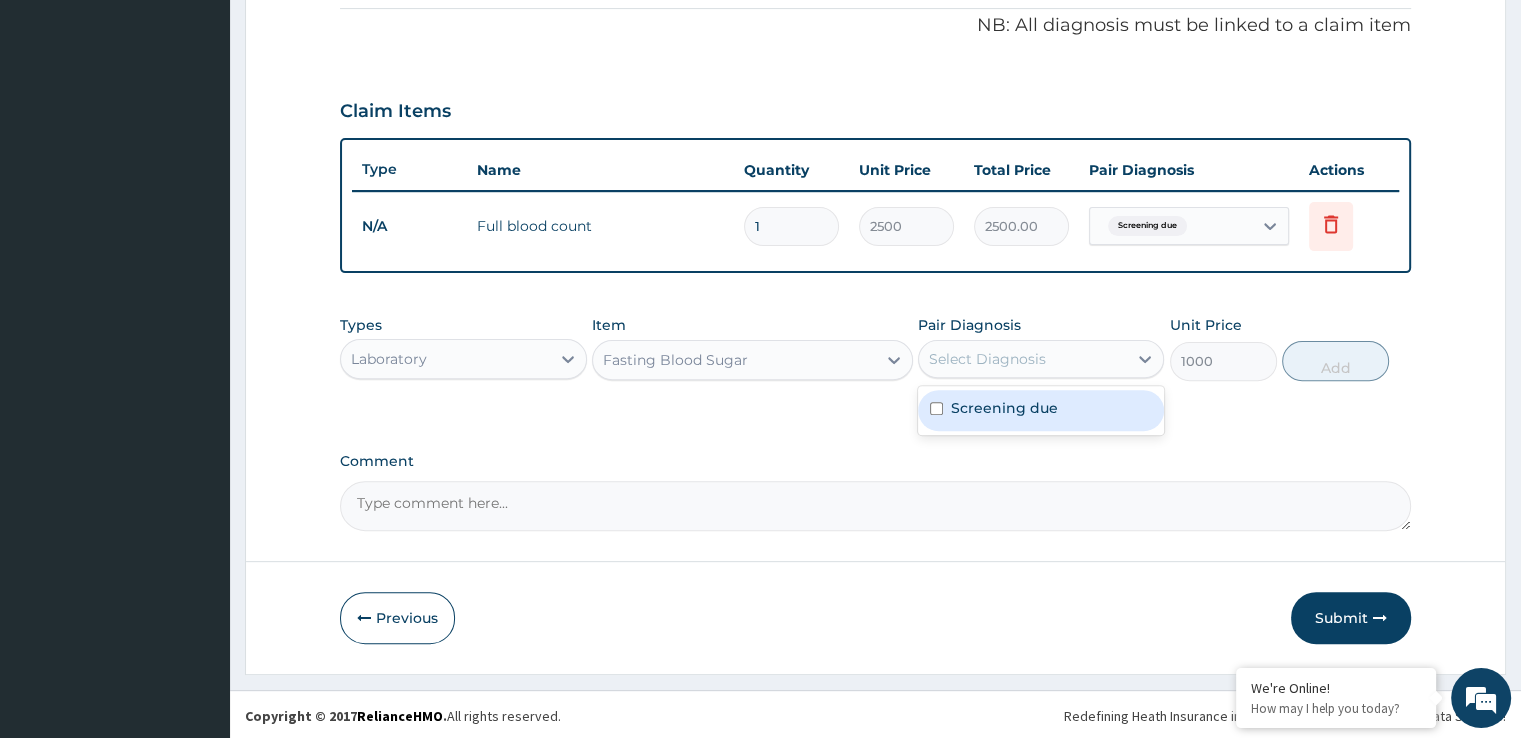click on "Select Diagnosis" at bounding box center [987, 359] 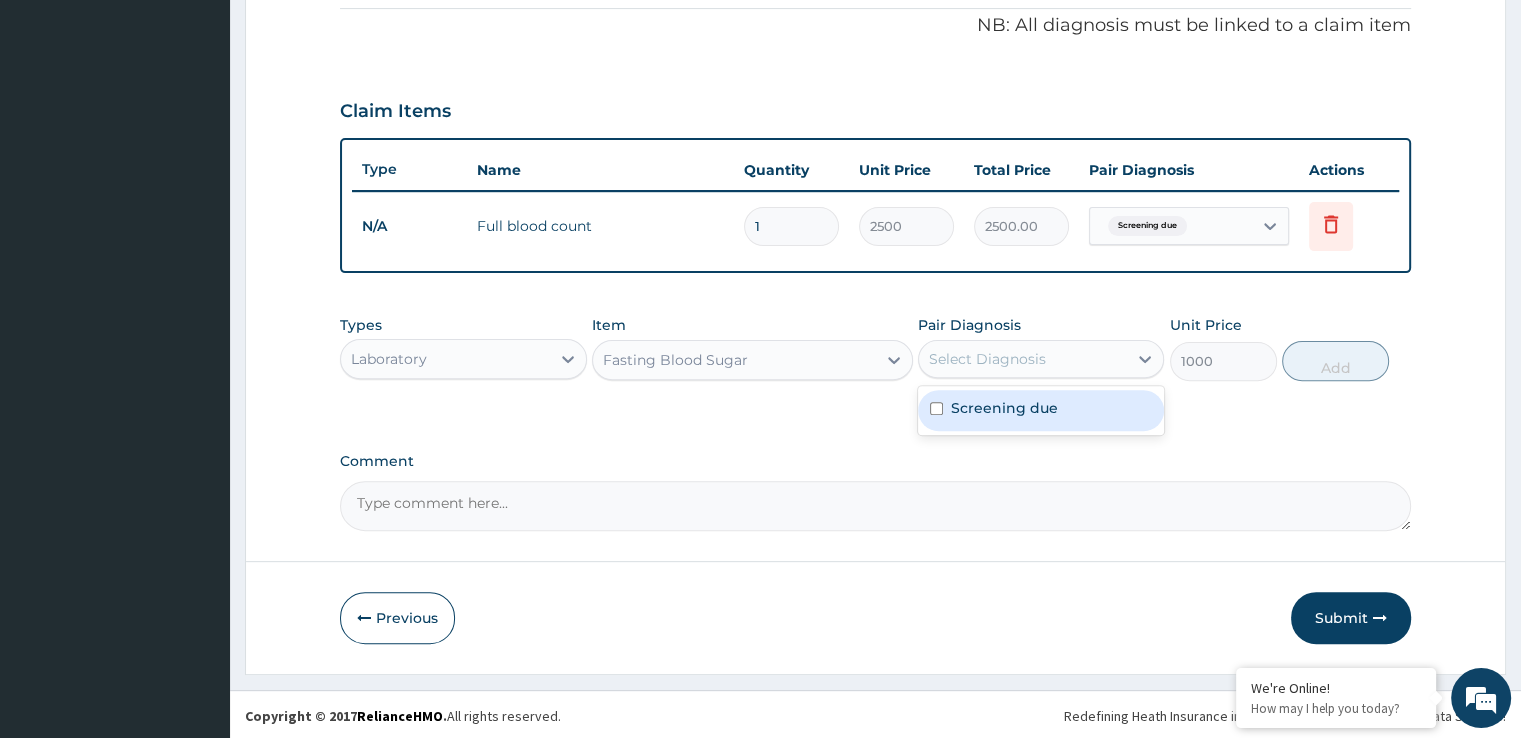 click on "Screening due" at bounding box center [1004, 408] 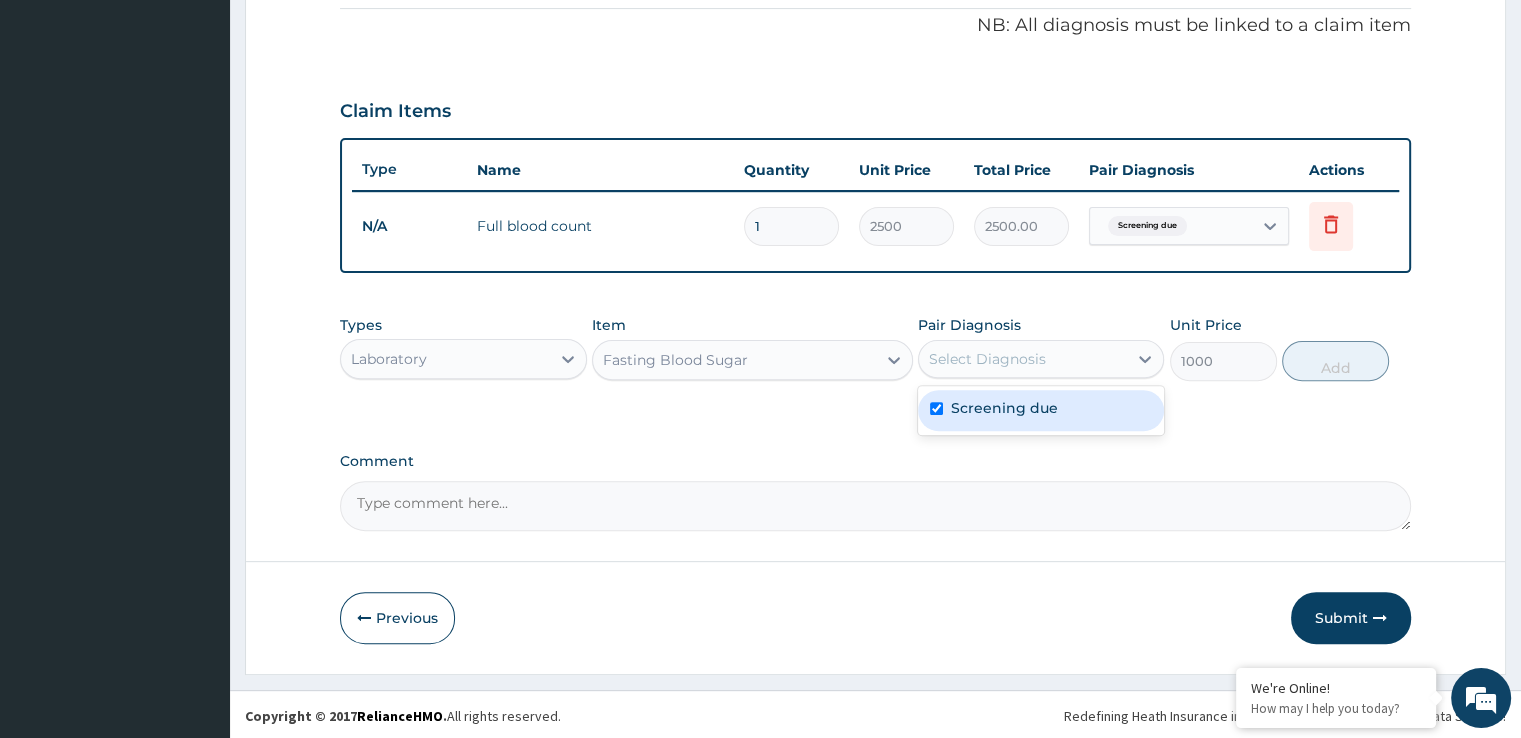 checkbox on "true" 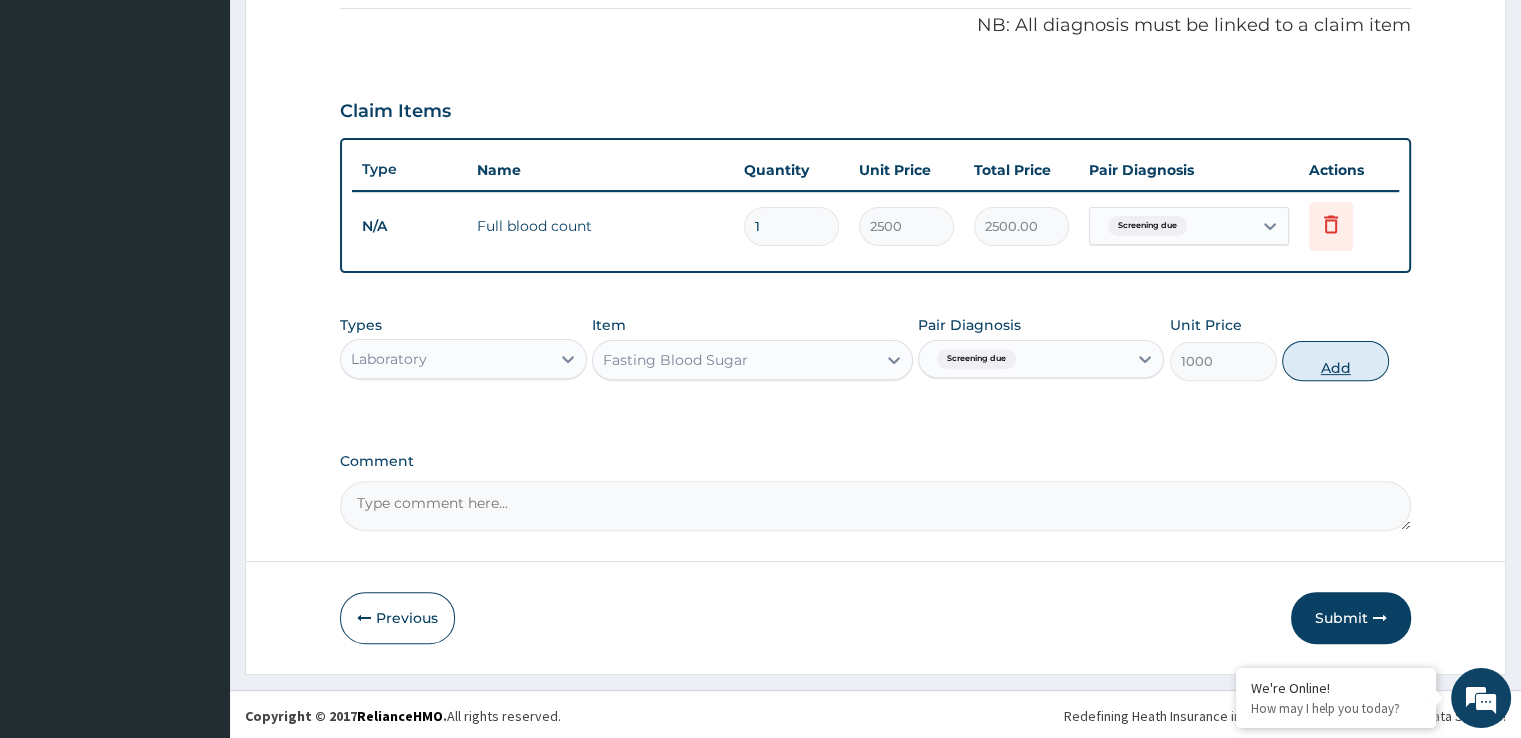 click on "Add" at bounding box center (1335, 361) 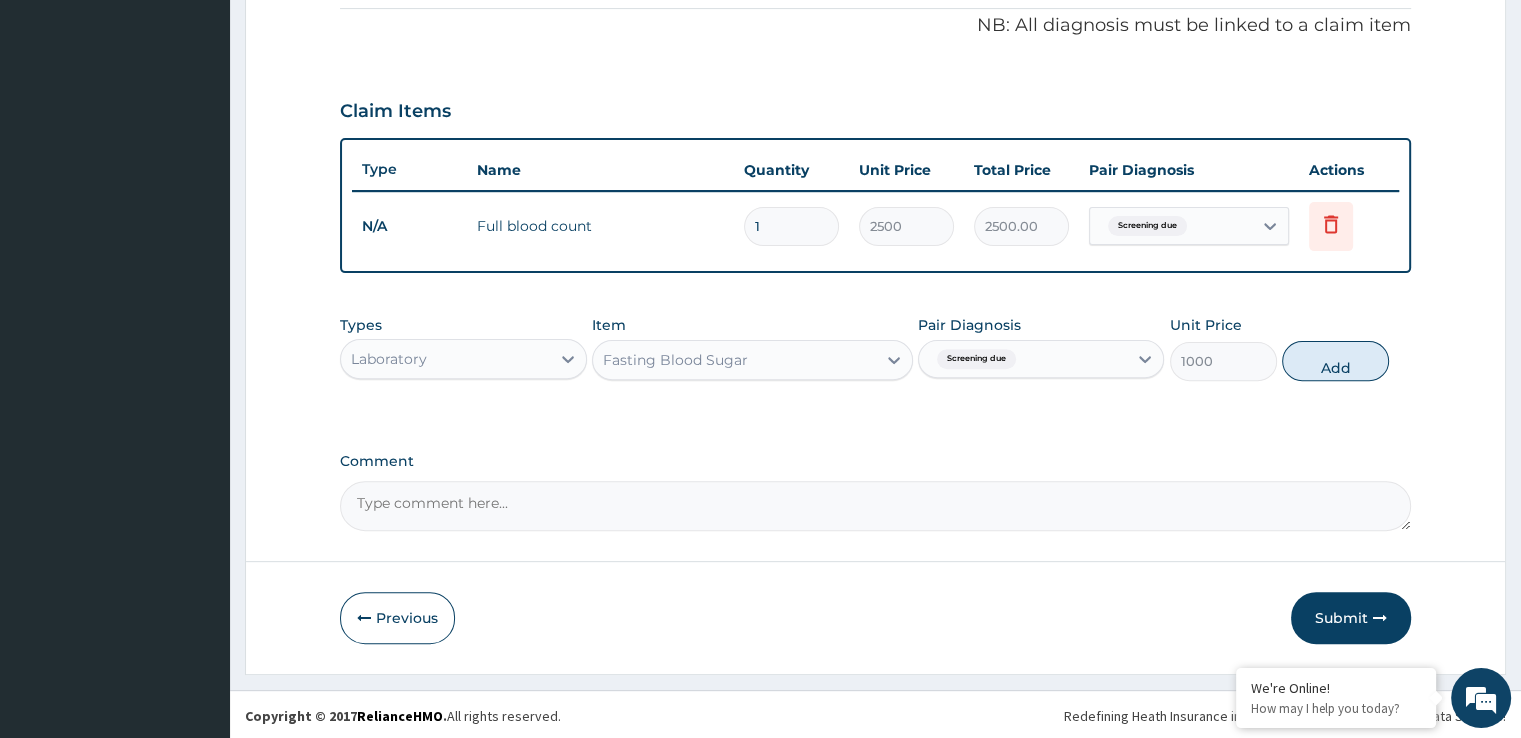 type on "0" 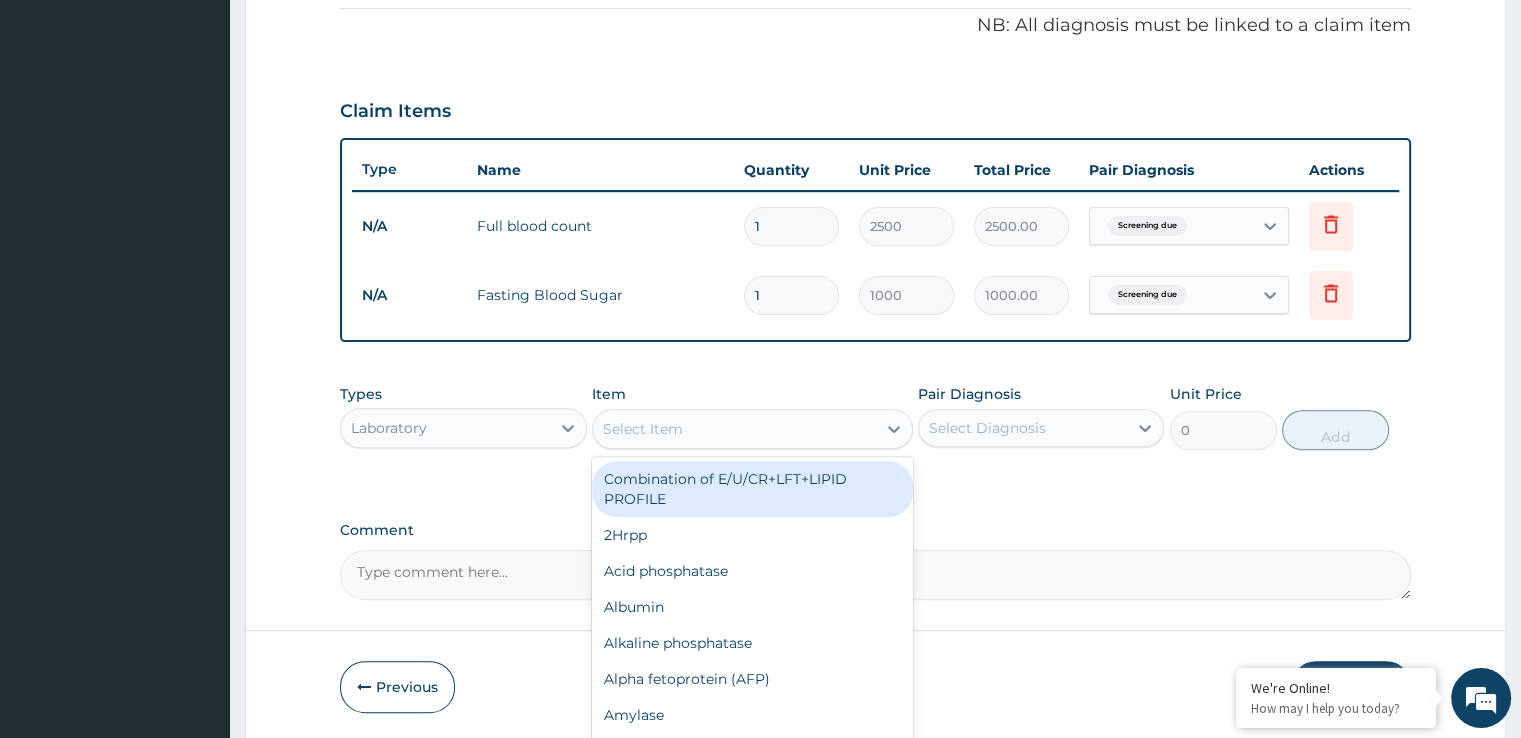 click on "Select Item" at bounding box center (734, 429) 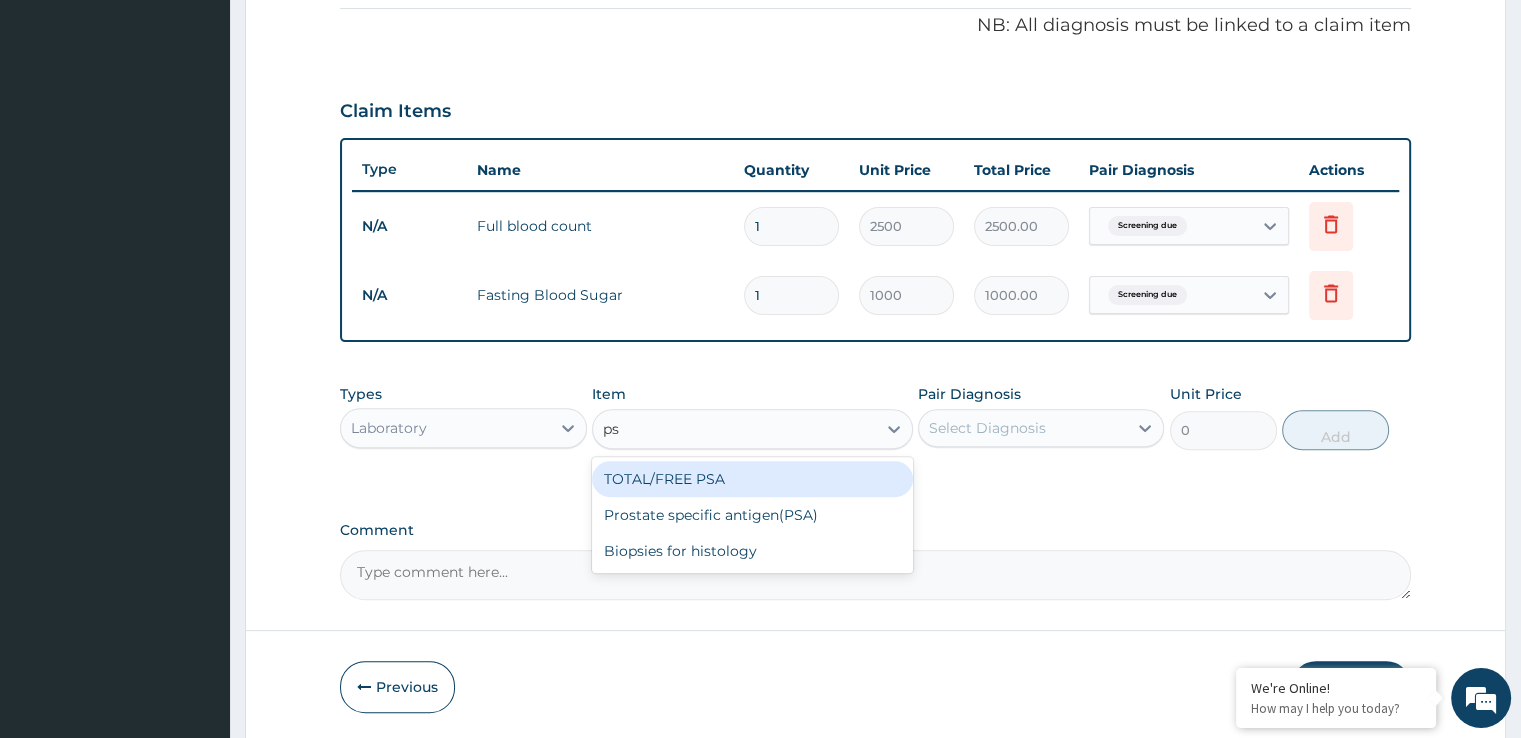 type on "psa" 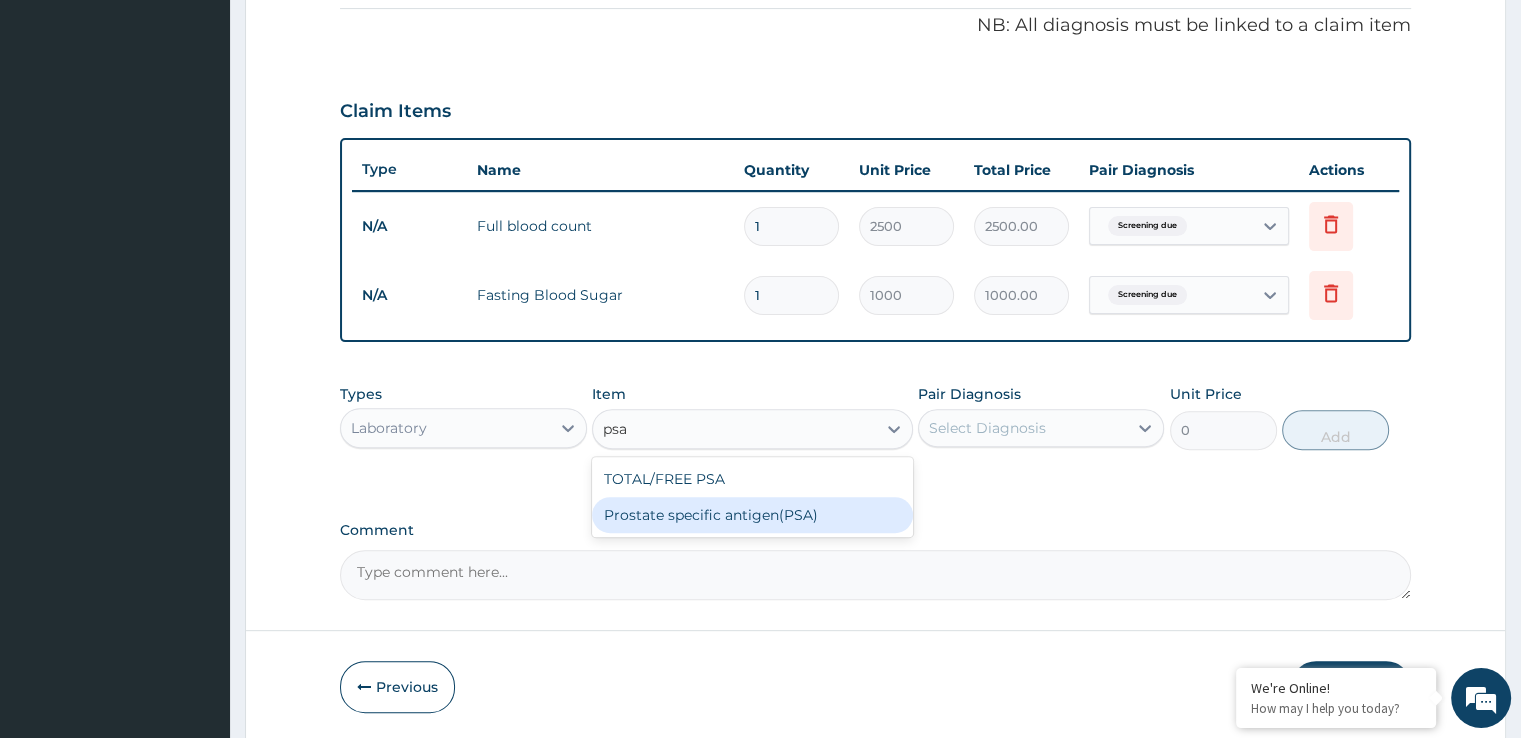 drag, startPoint x: 757, startPoint y: 514, endPoint x: 979, endPoint y: 457, distance: 229.20079 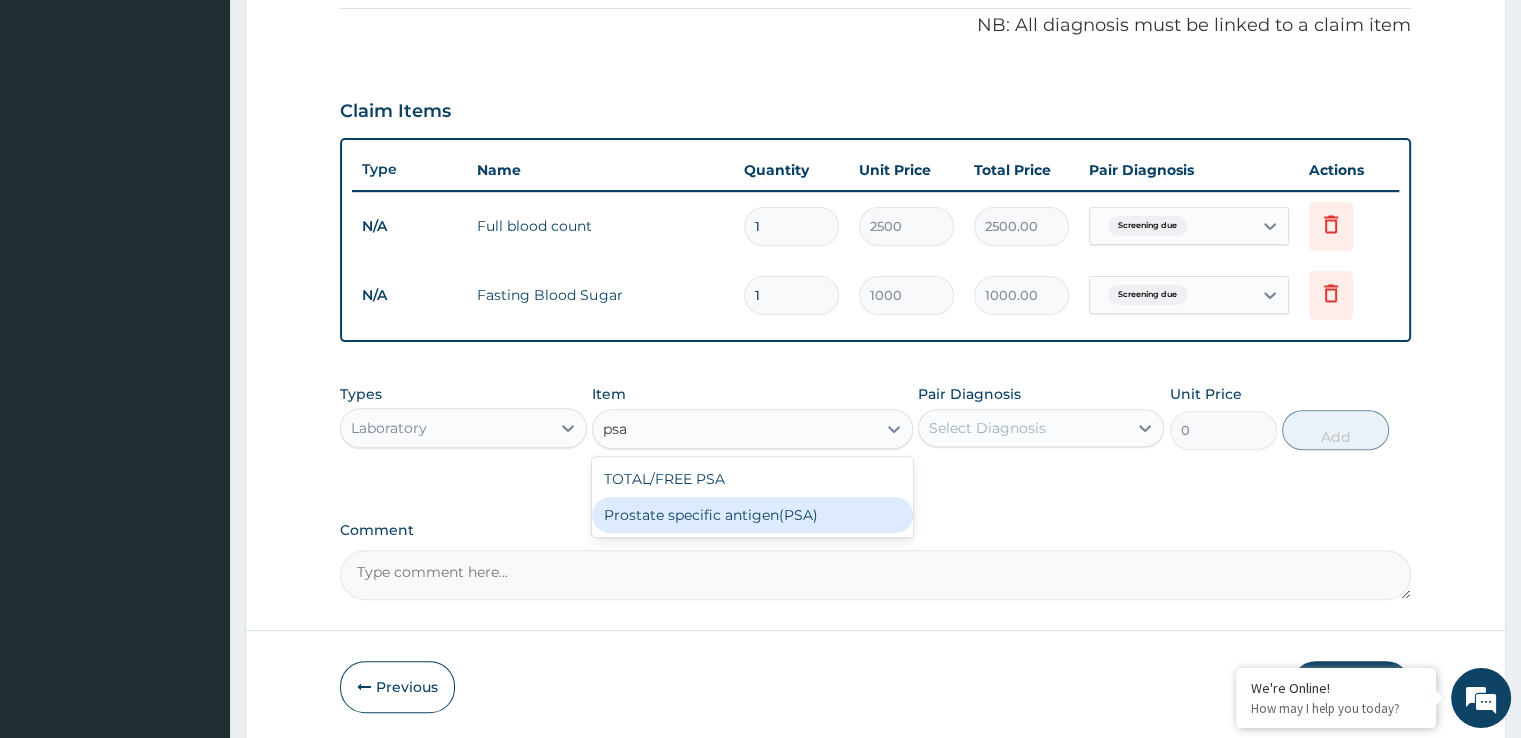 click on "Prostate specific antigen(PSA)" at bounding box center (752, 515) 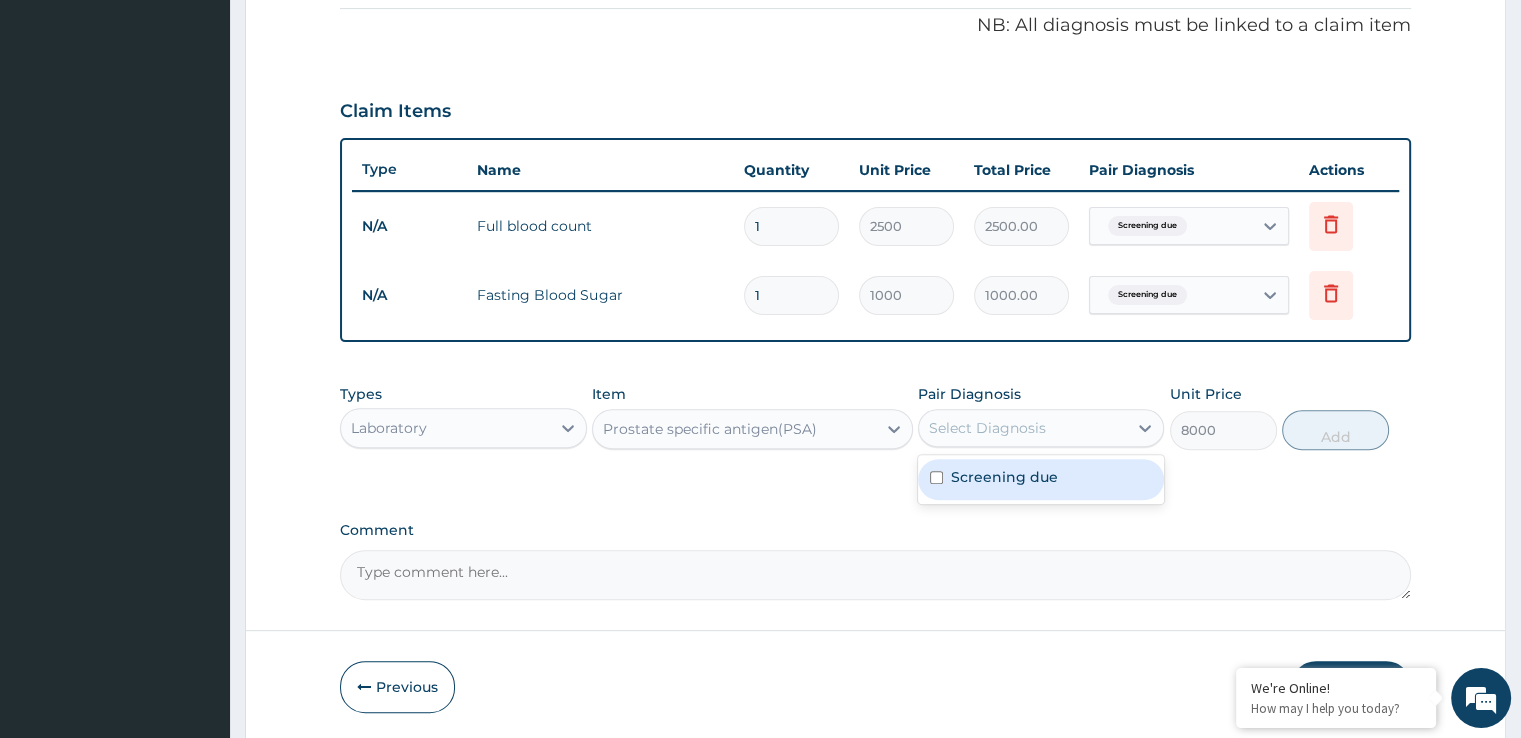click on "Select Diagnosis" at bounding box center [1023, 428] 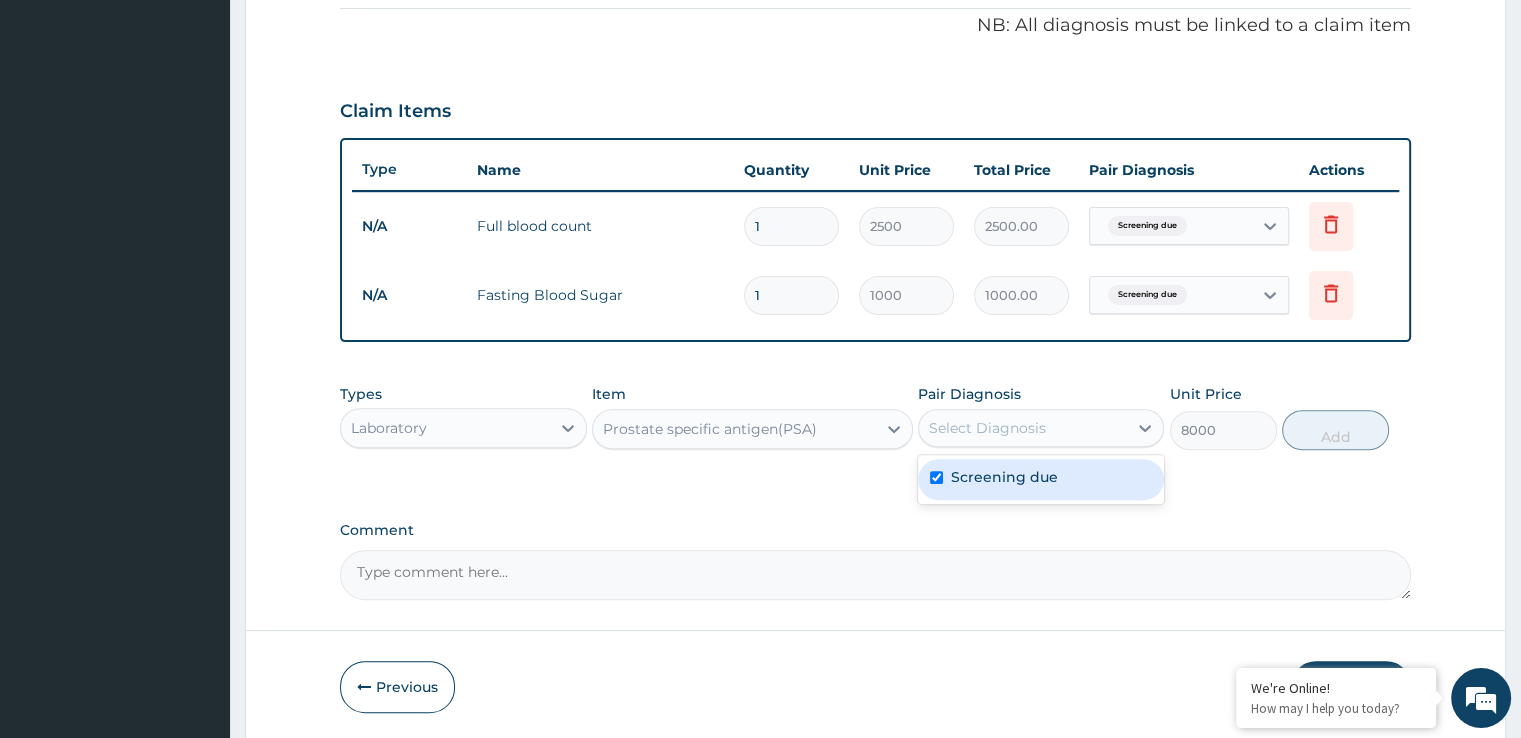checkbox on "true" 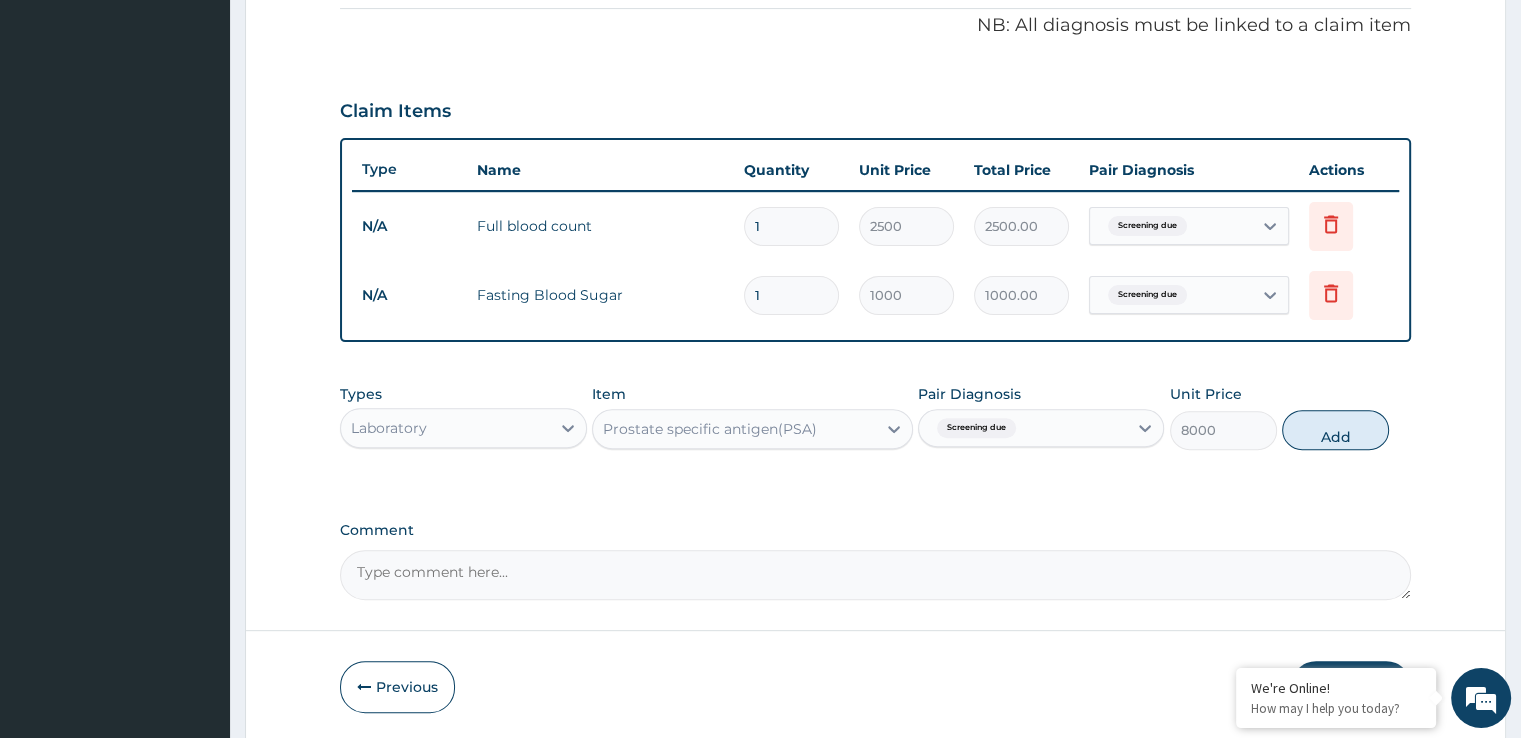 drag, startPoint x: 1371, startPoint y: 434, endPoint x: 1319, endPoint y: 434, distance: 52 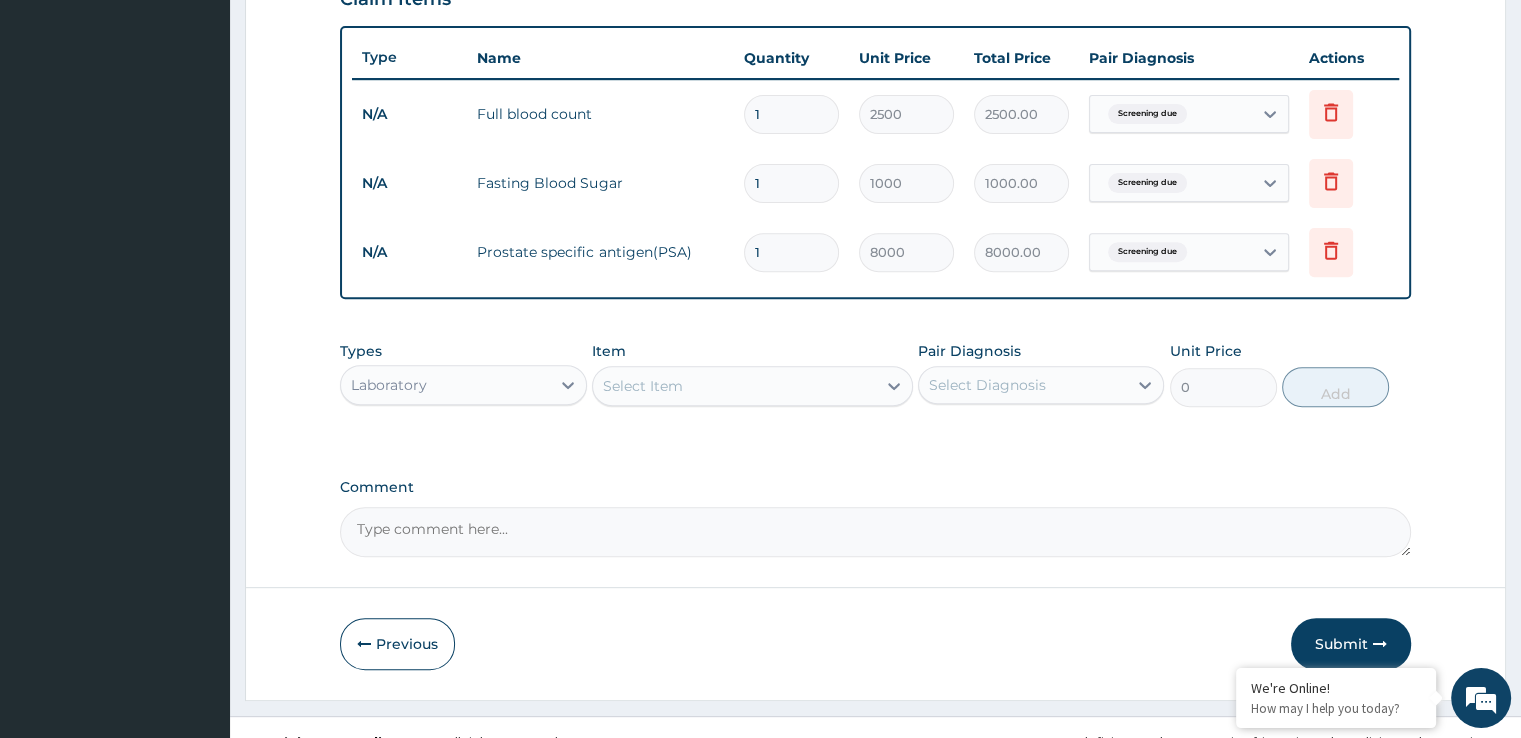 scroll, scrollTop: 744, scrollLeft: 0, axis: vertical 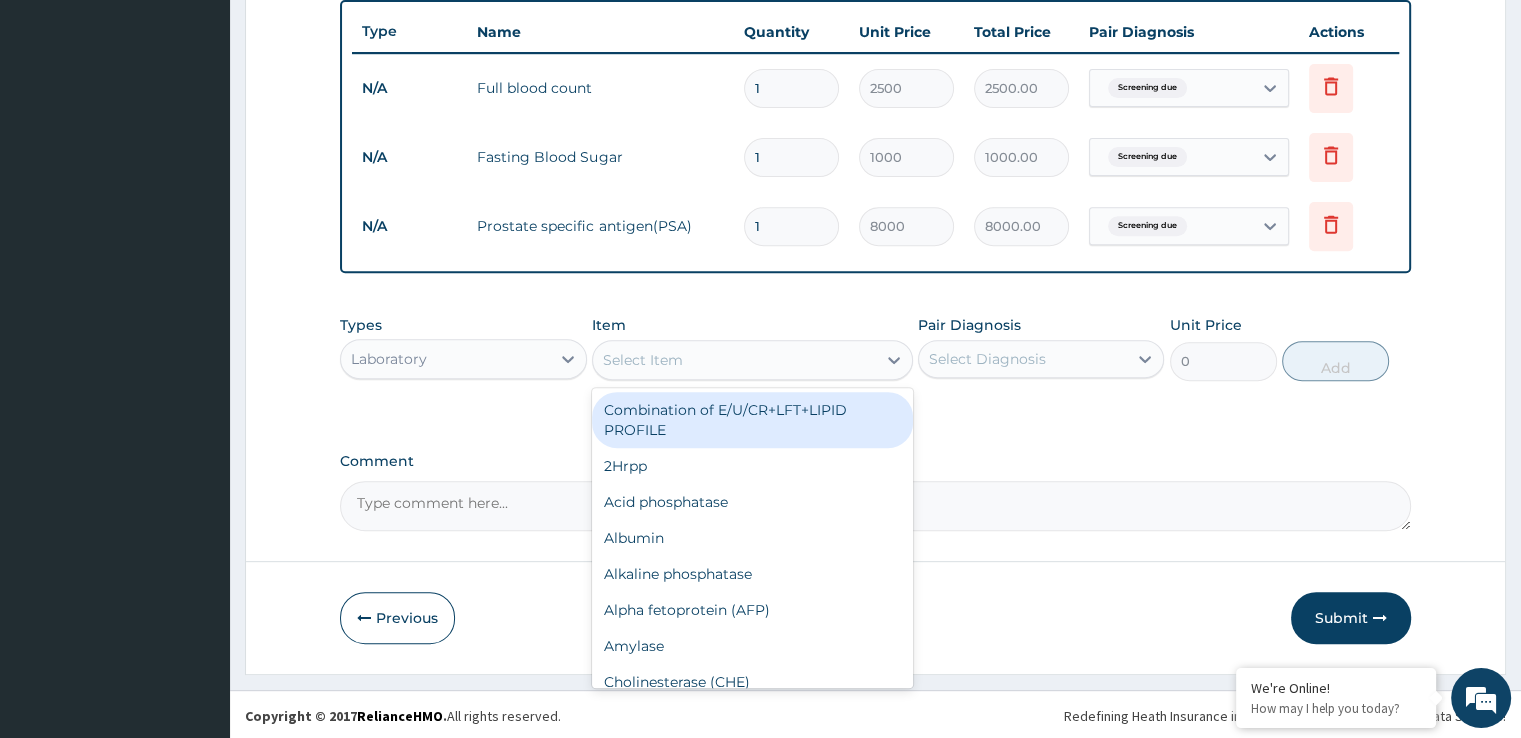 click on "Select Item" at bounding box center (734, 360) 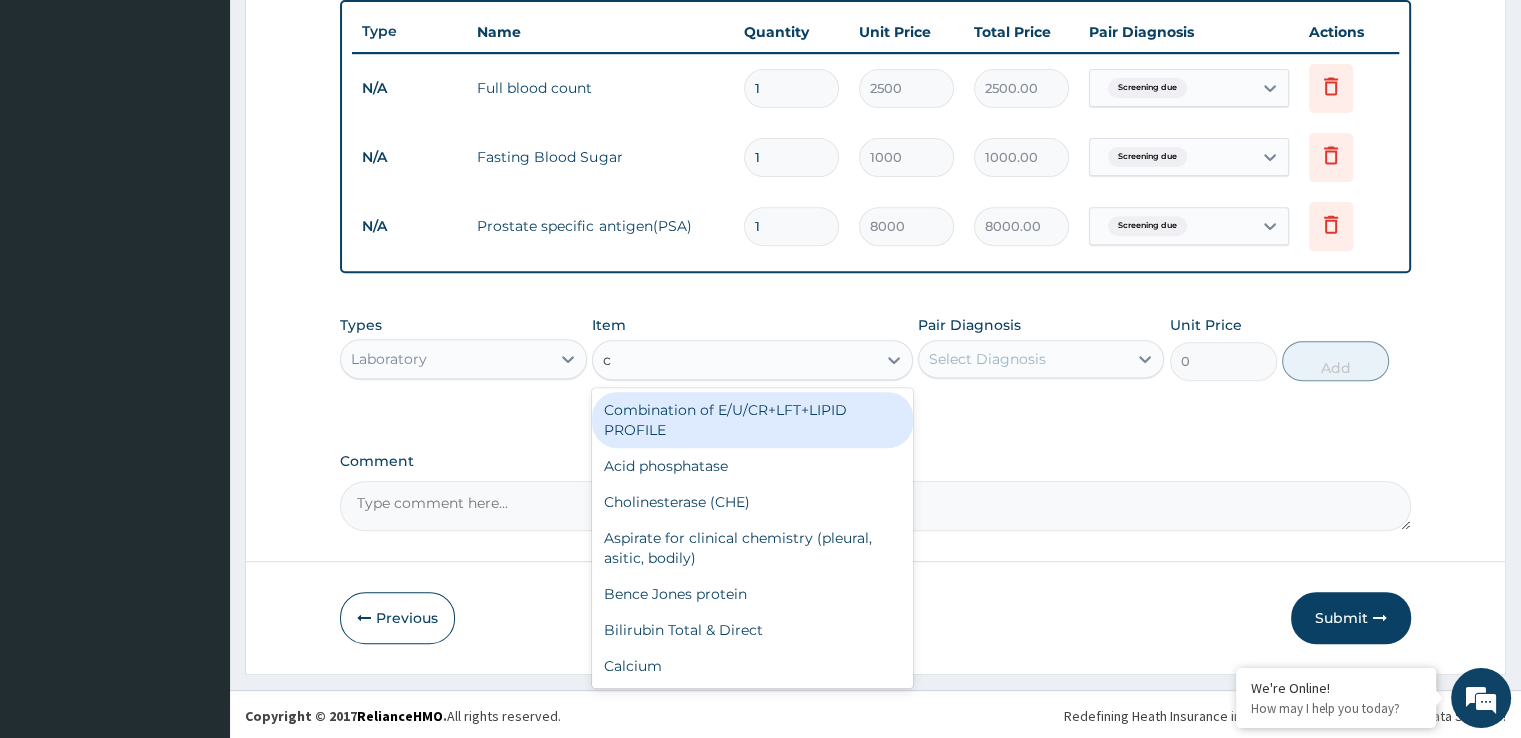 type on "ch" 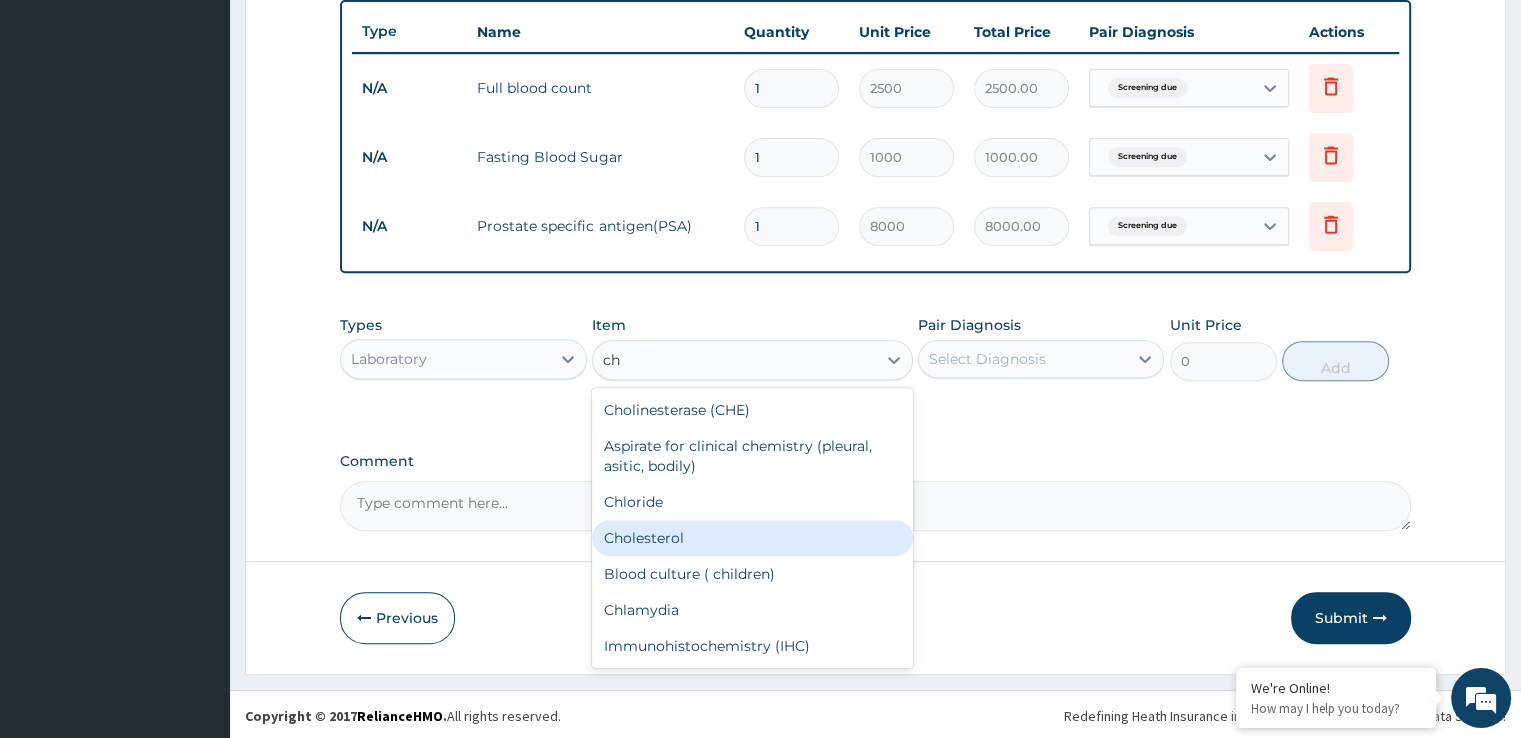 drag, startPoint x: 676, startPoint y: 531, endPoint x: 814, endPoint y: 465, distance: 152.97058 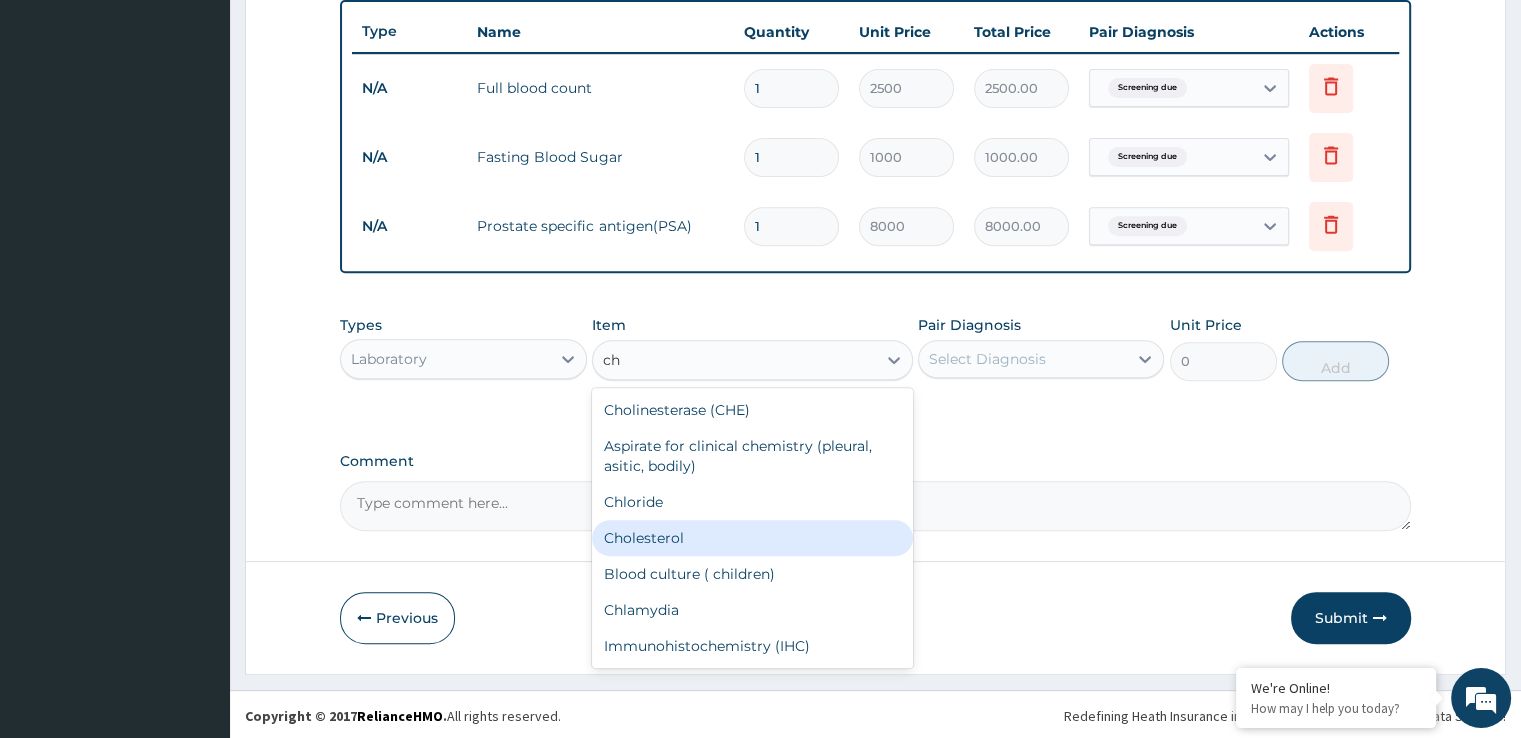 click on "Cholesterol" at bounding box center (752, 538) 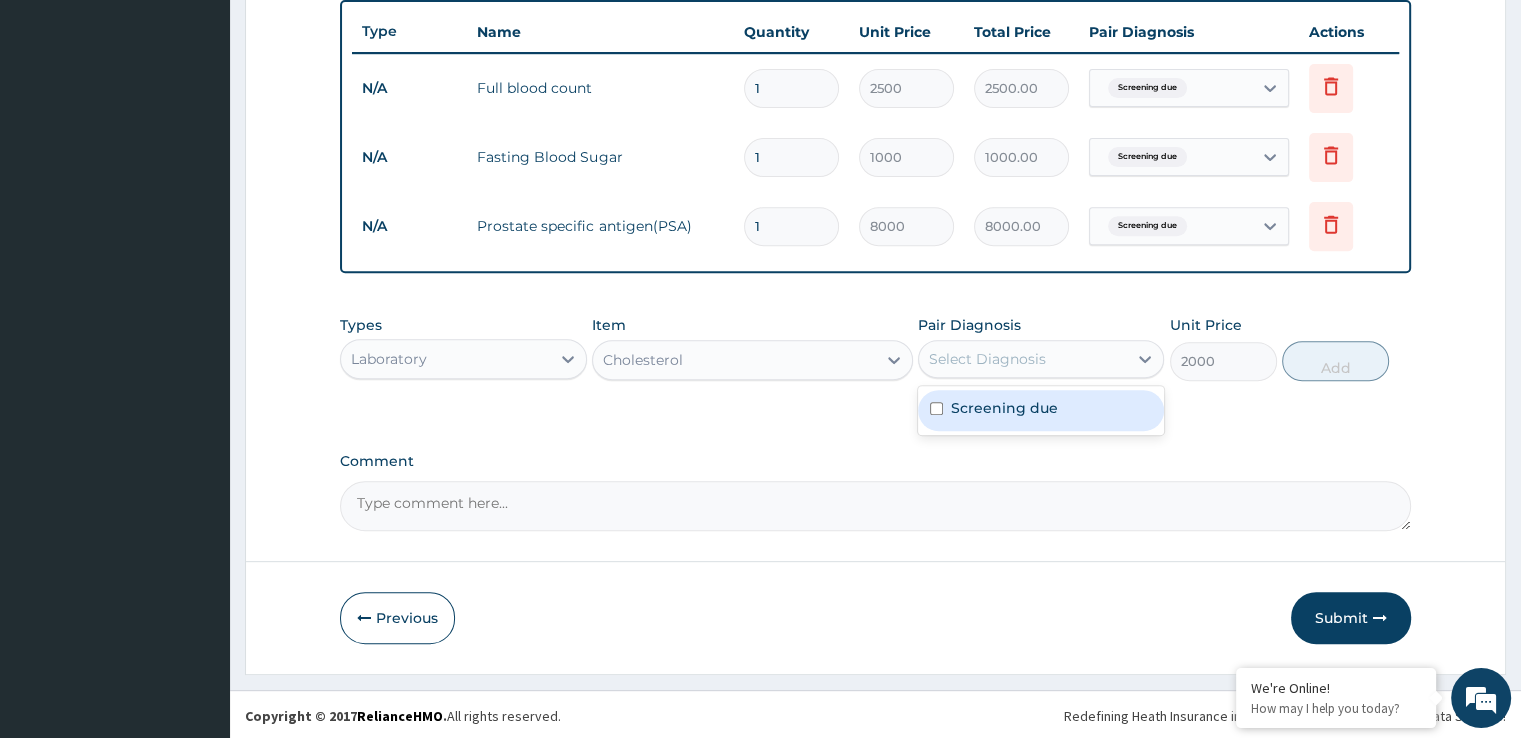 click on "Select Diagnosis" at bounding box center [1023, 359] 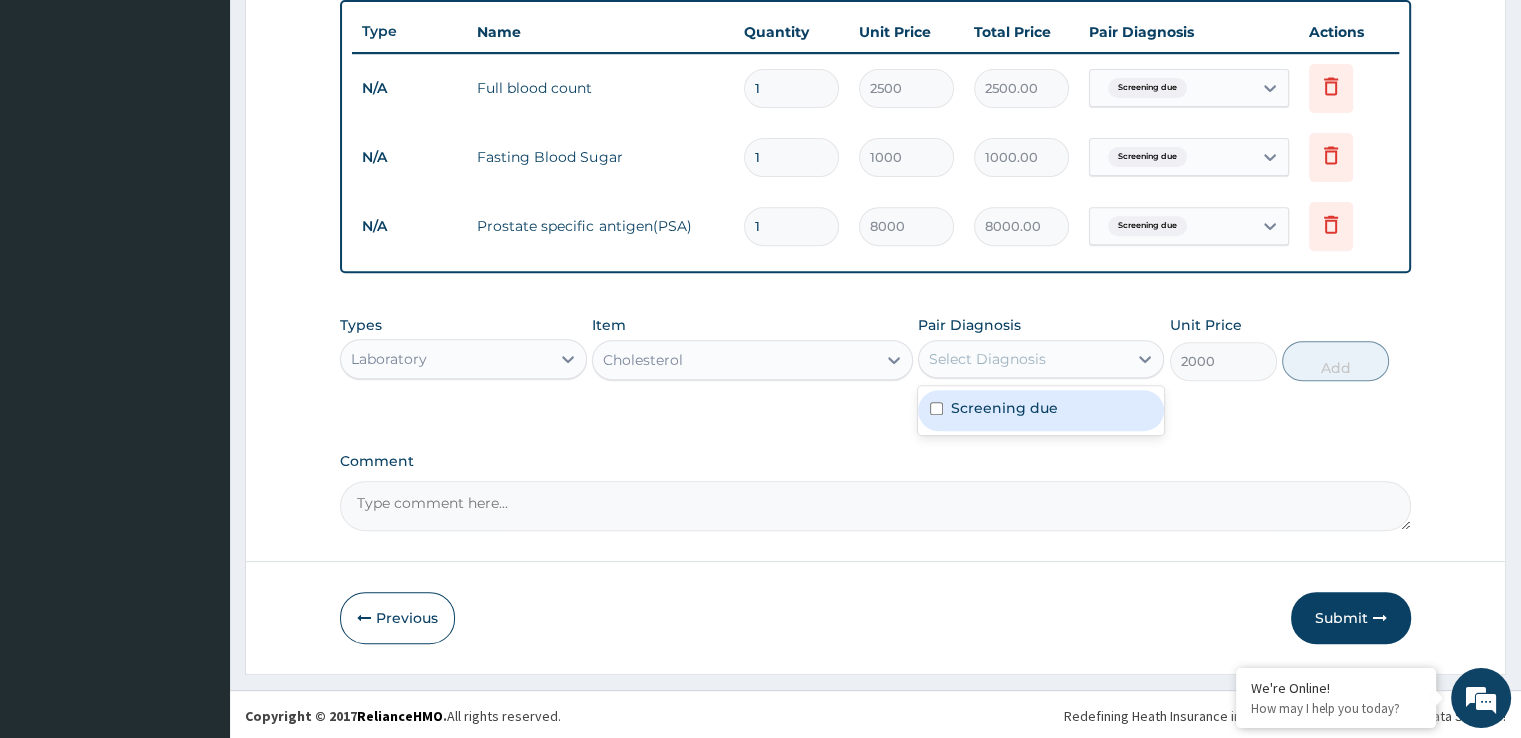 drag, startPoint x: 1014, startPoint y: 421, endPoint x: 1055, endPoint y: 389, distance: 52.009613 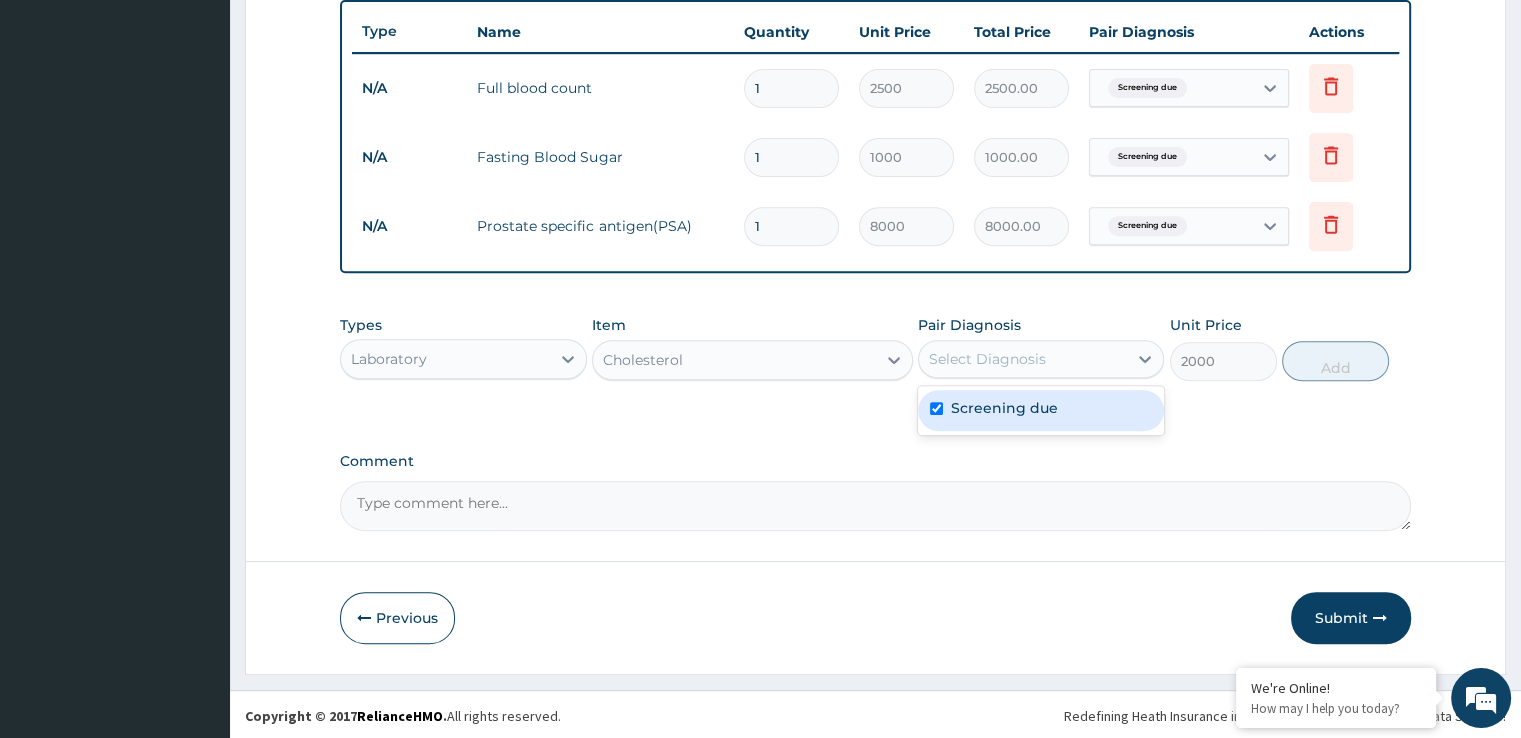 checkbox on "true" 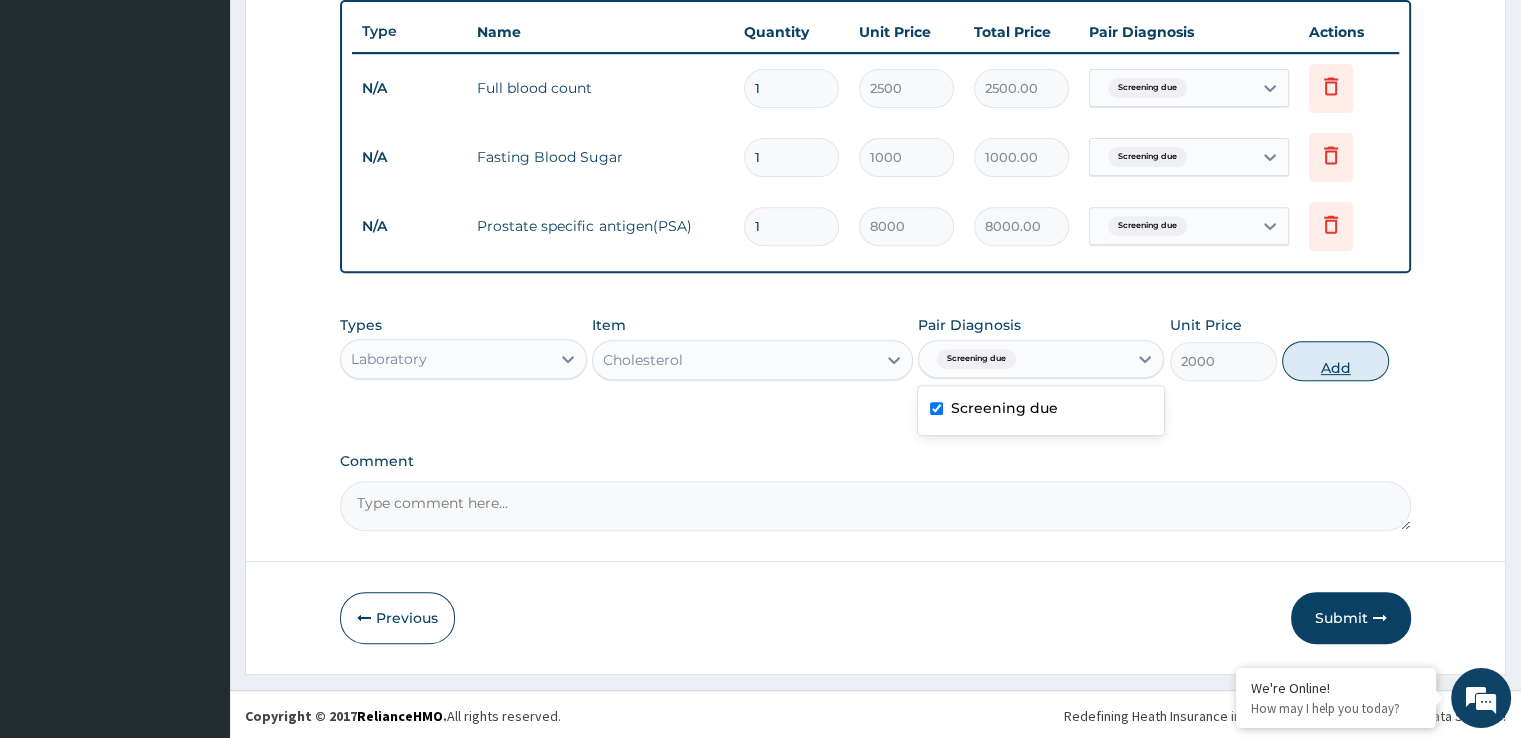 click on "Add" at bounding box center (1335, 361) 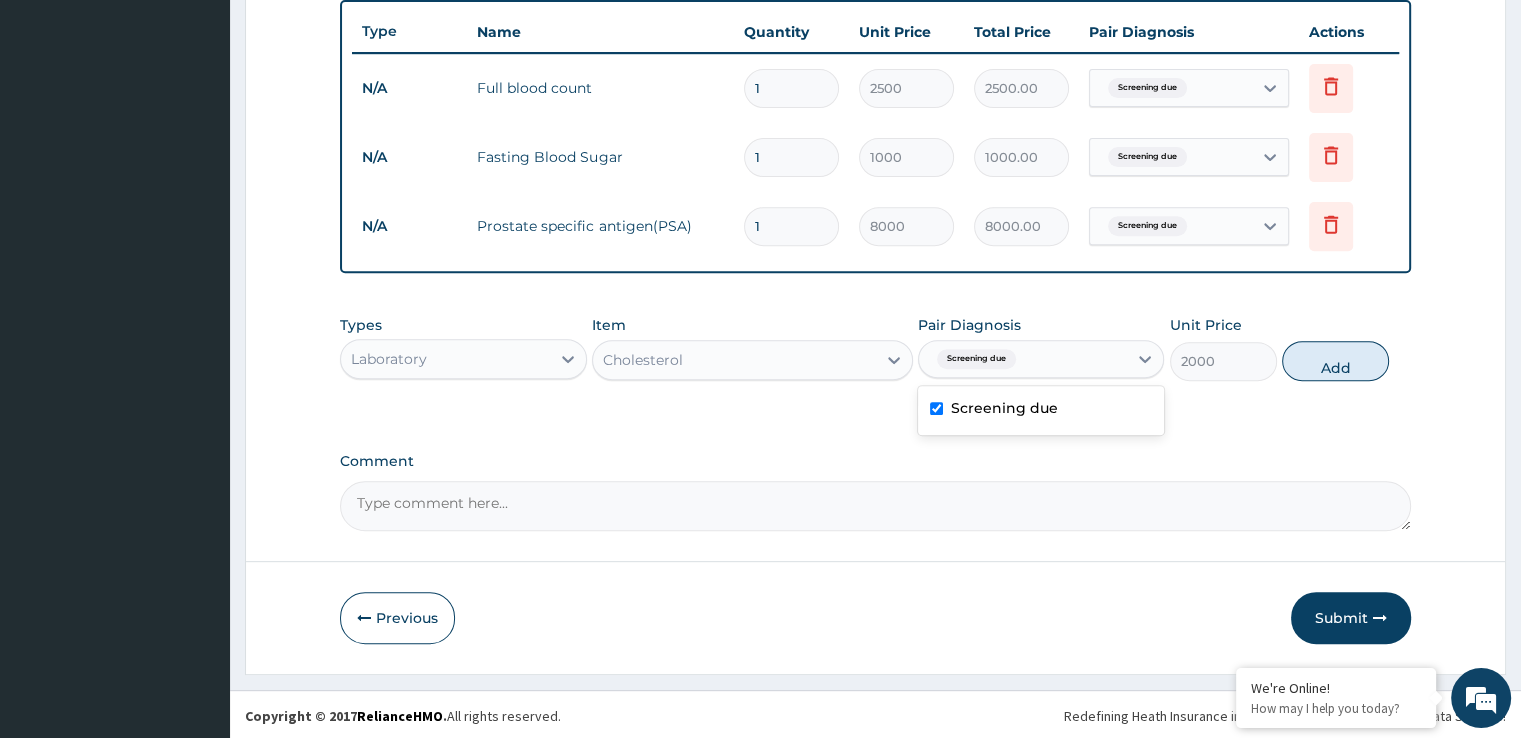 type on "0" 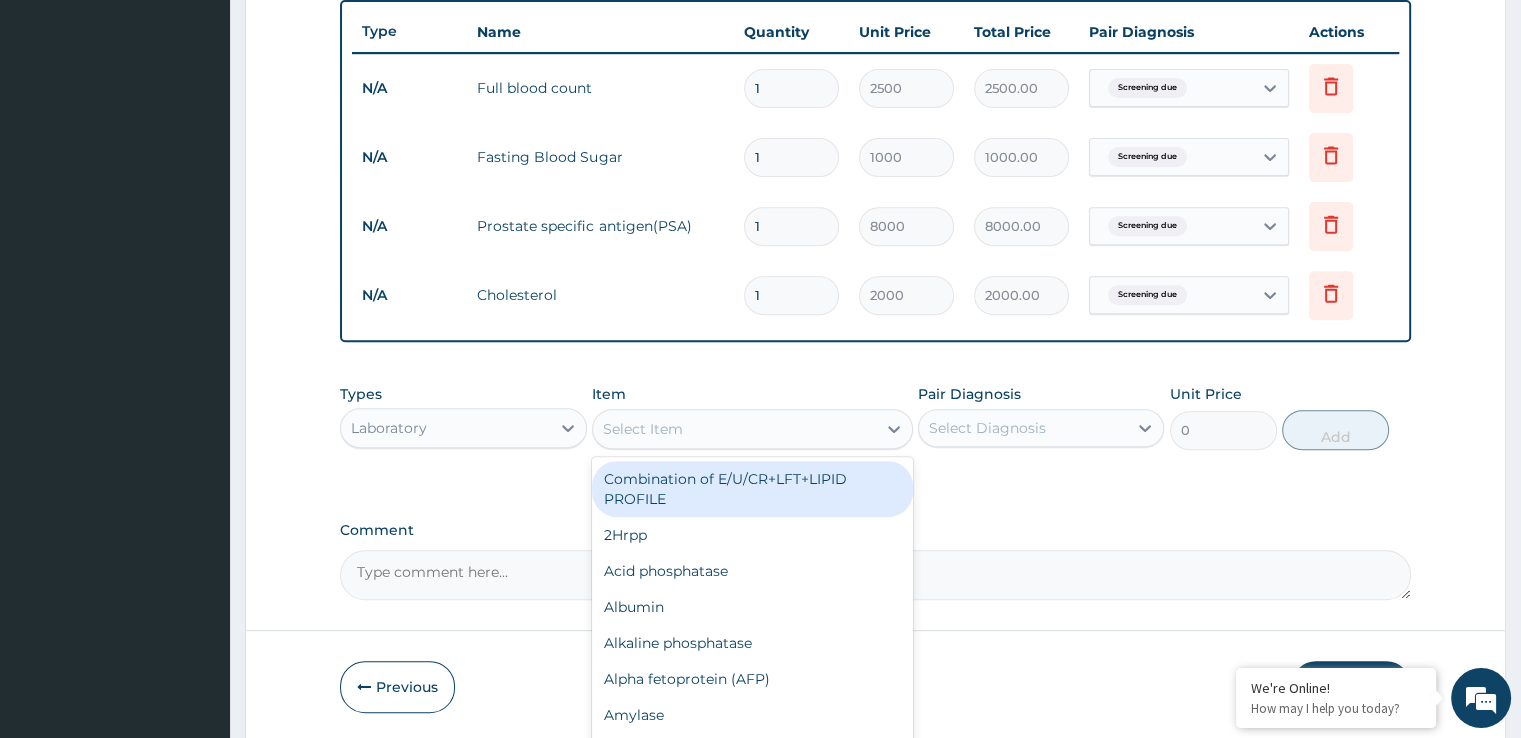 click on "Select Item" at bounding box center (643, 429) 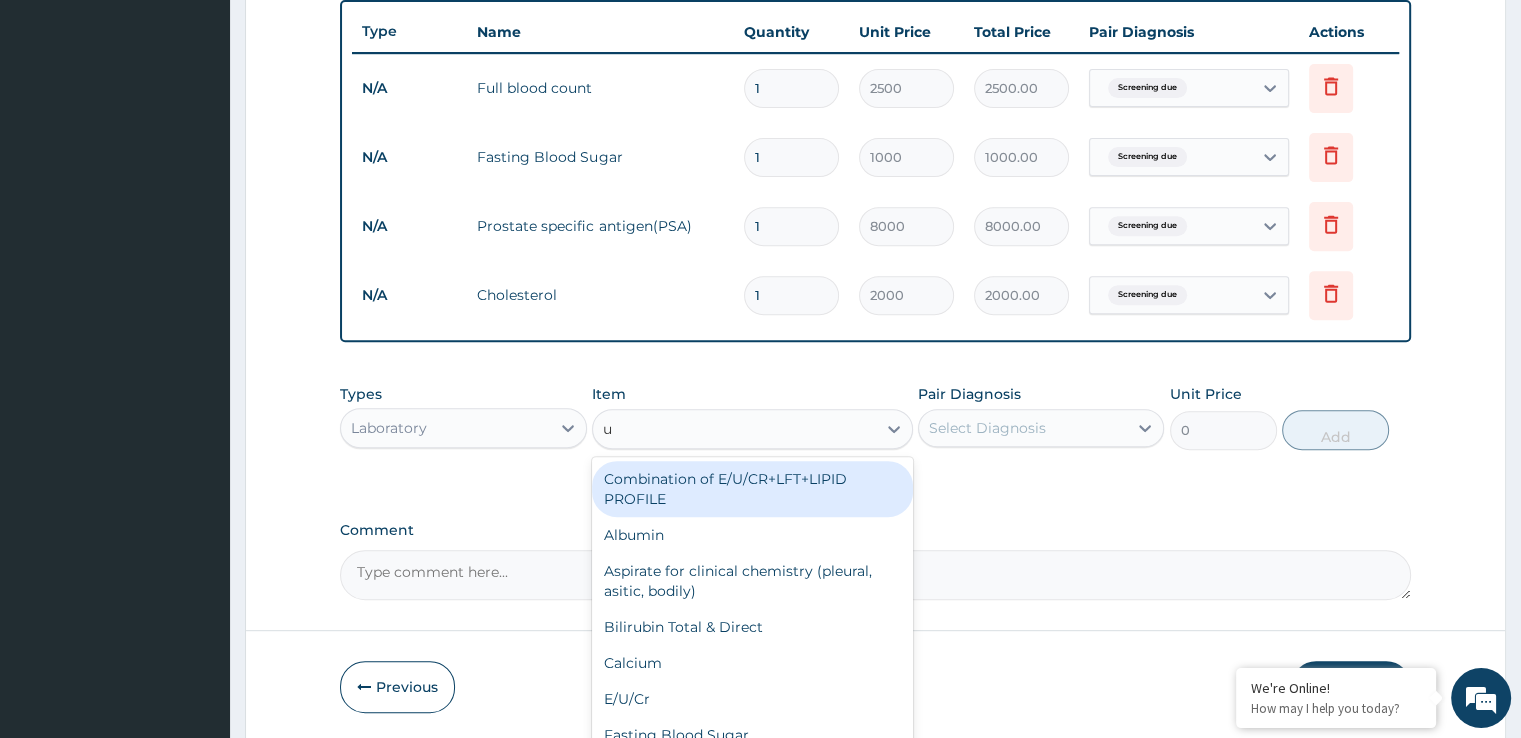 type on "ur" 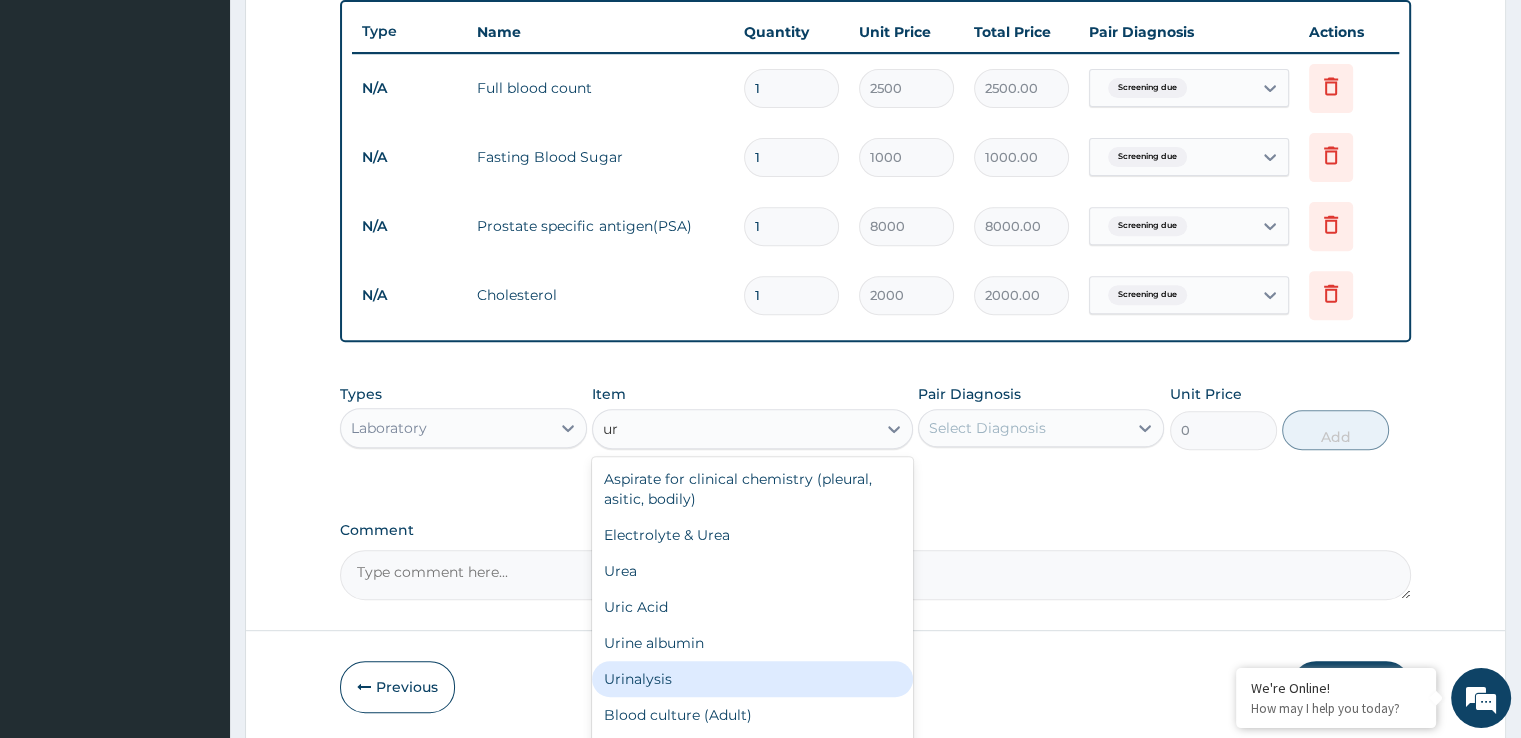 click on "Urinalysis" at bounding box center (752, 679) 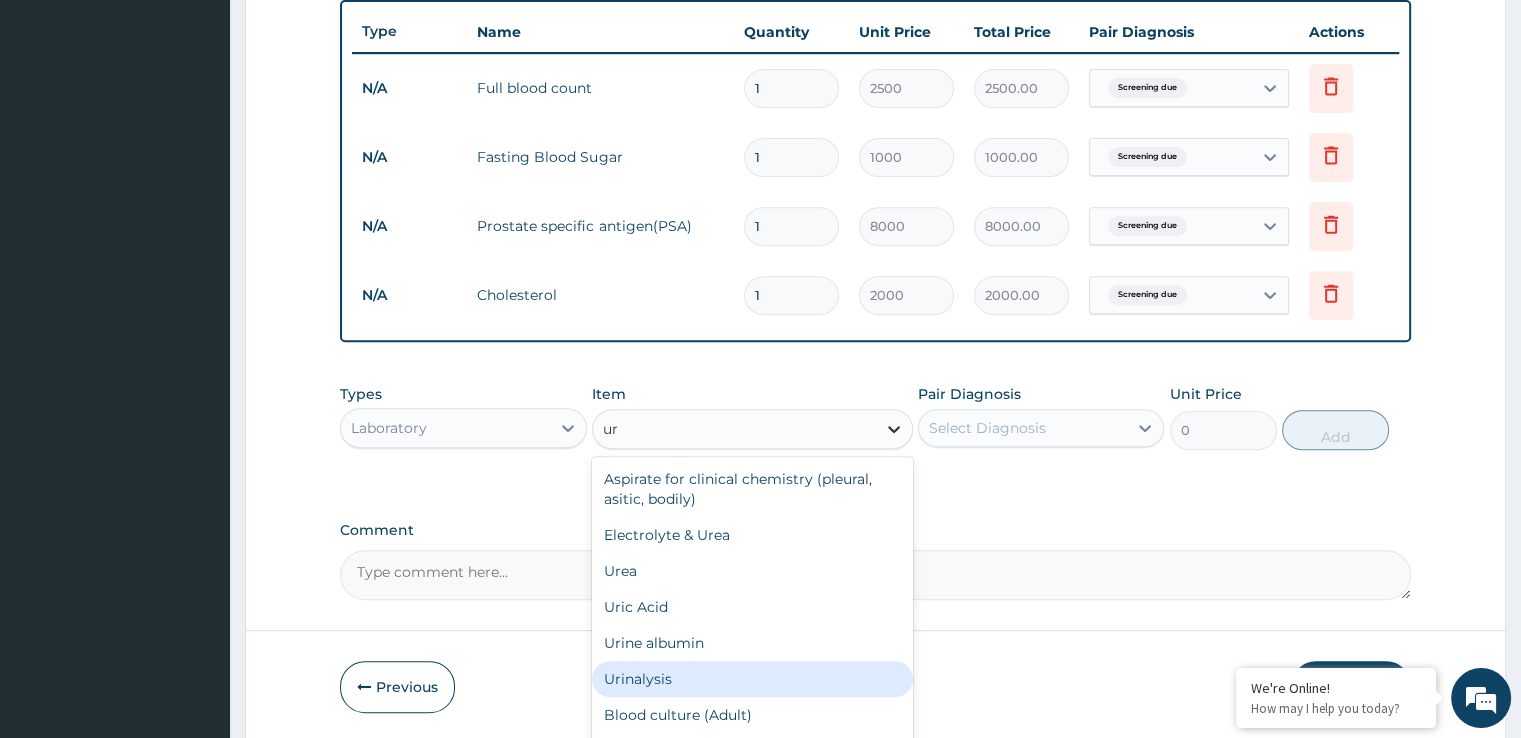 type 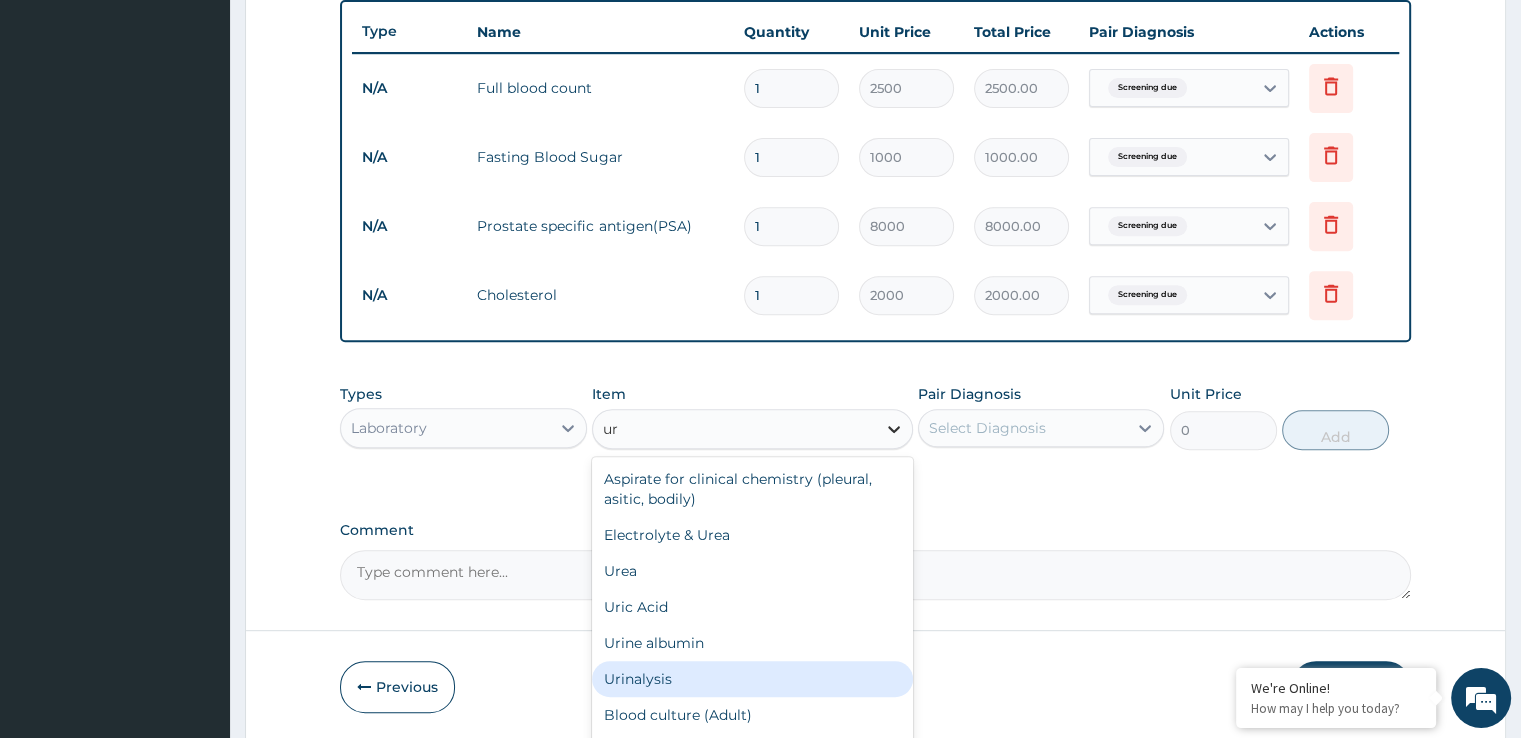 type on "1000" 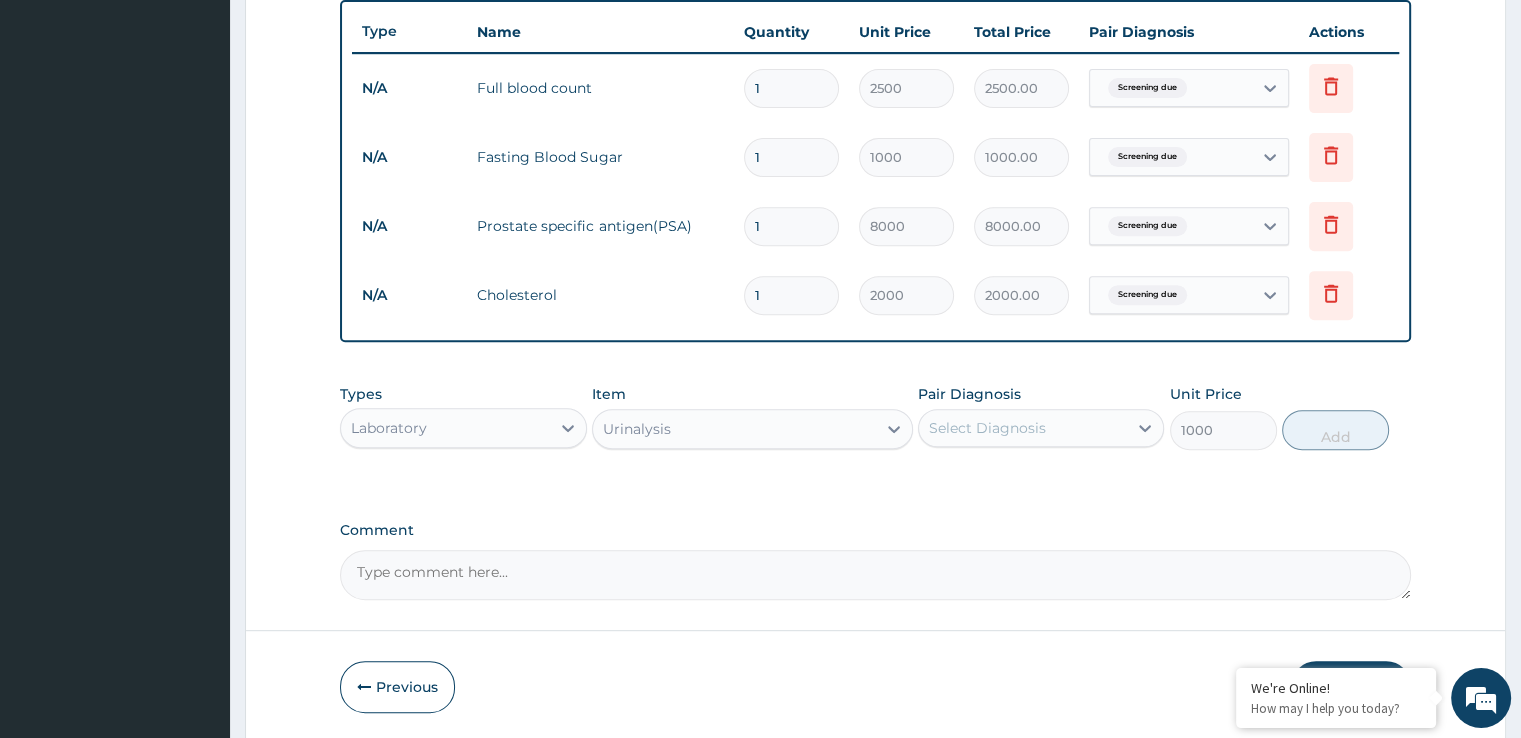 click on "Select Diagnosis" at bounding box center (987, 428) 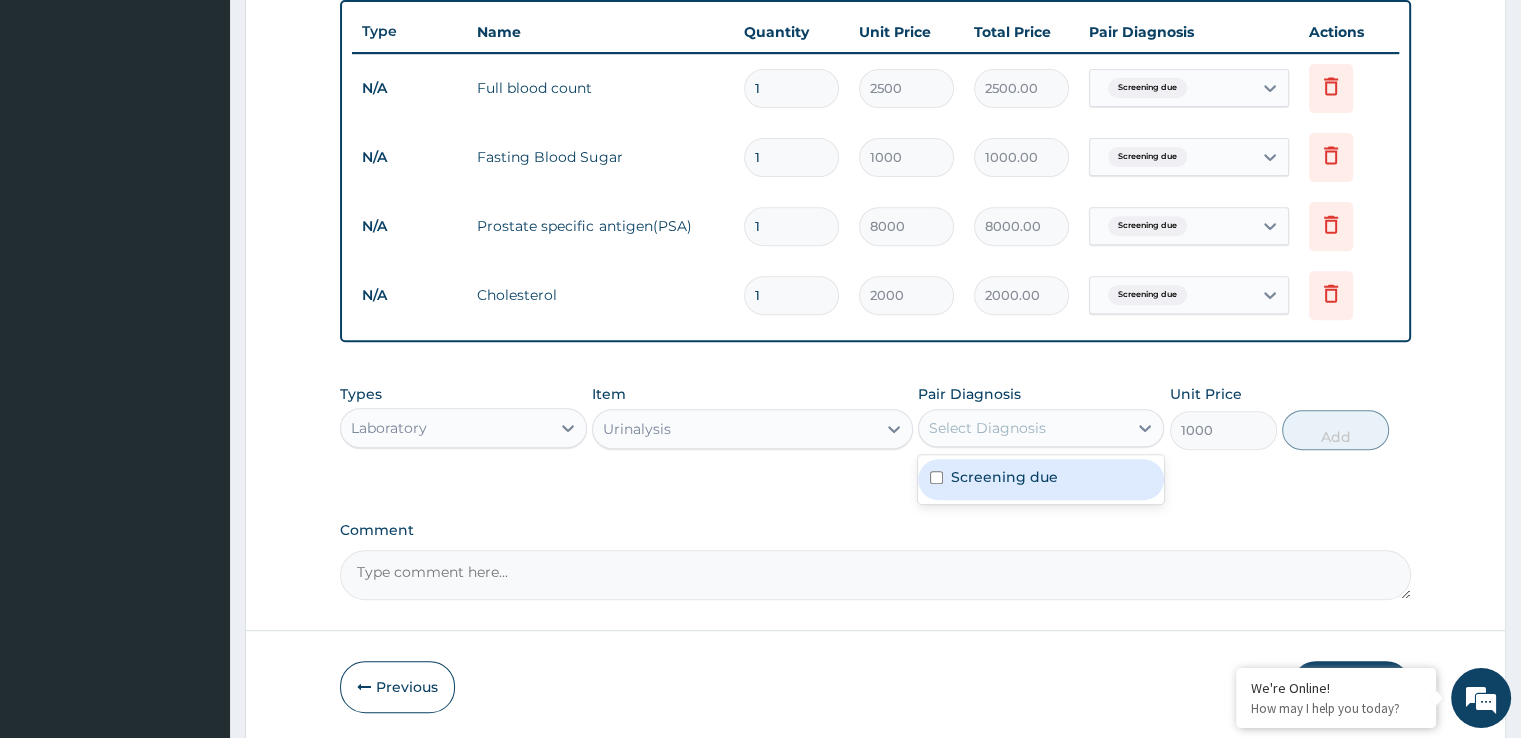 click on "Screening due" at bounding box center (1004, 477) 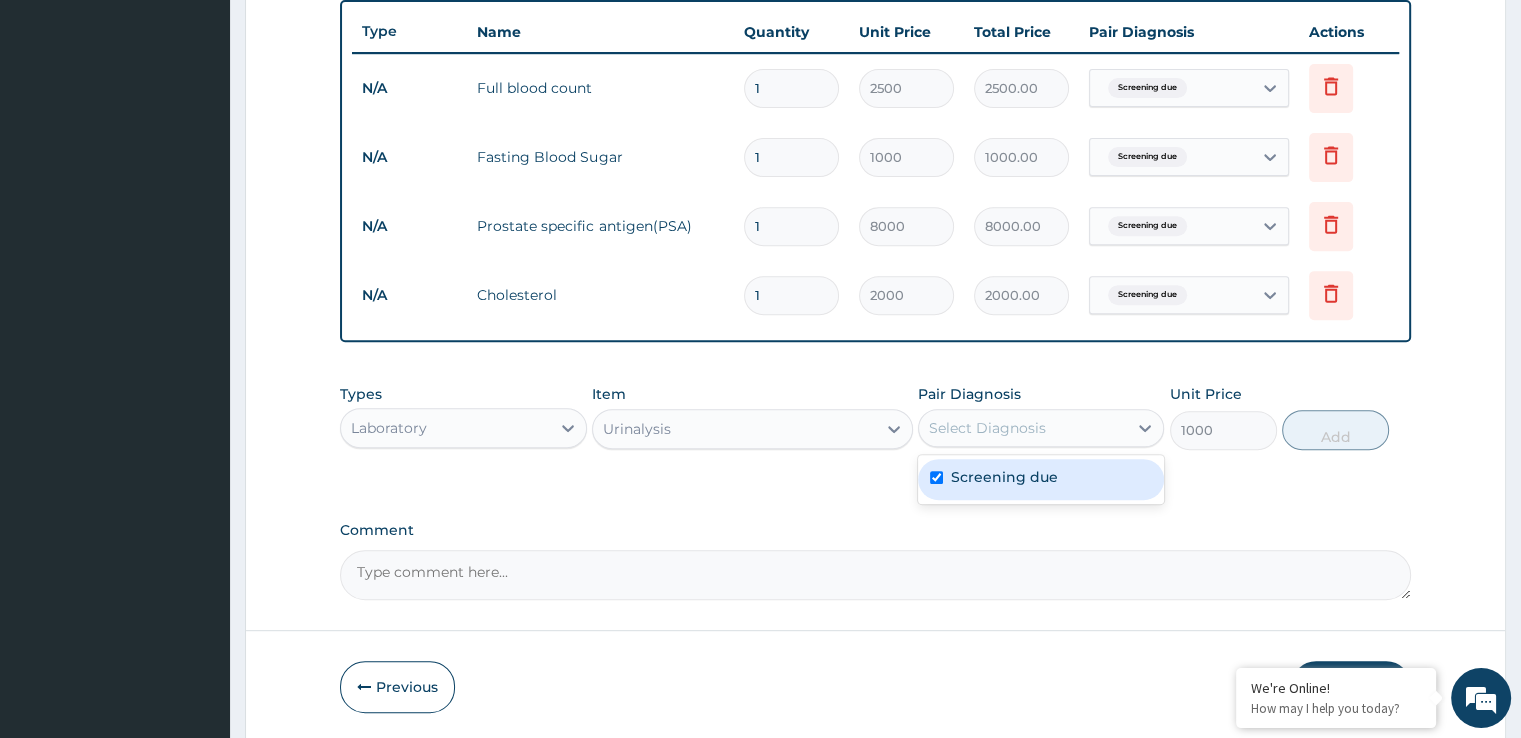 checkbox on "true" 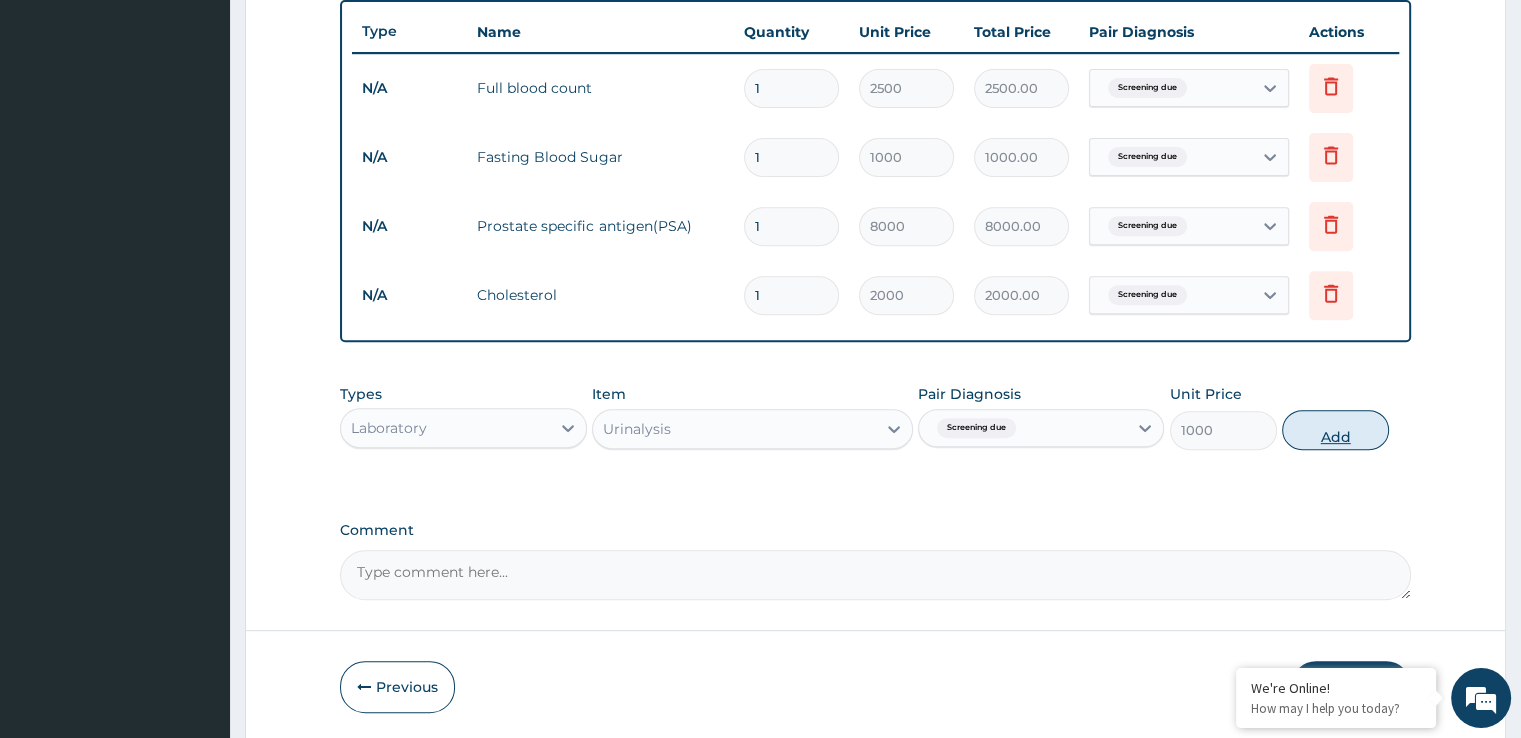 click on "Add" at bounding box center [1335, 430] 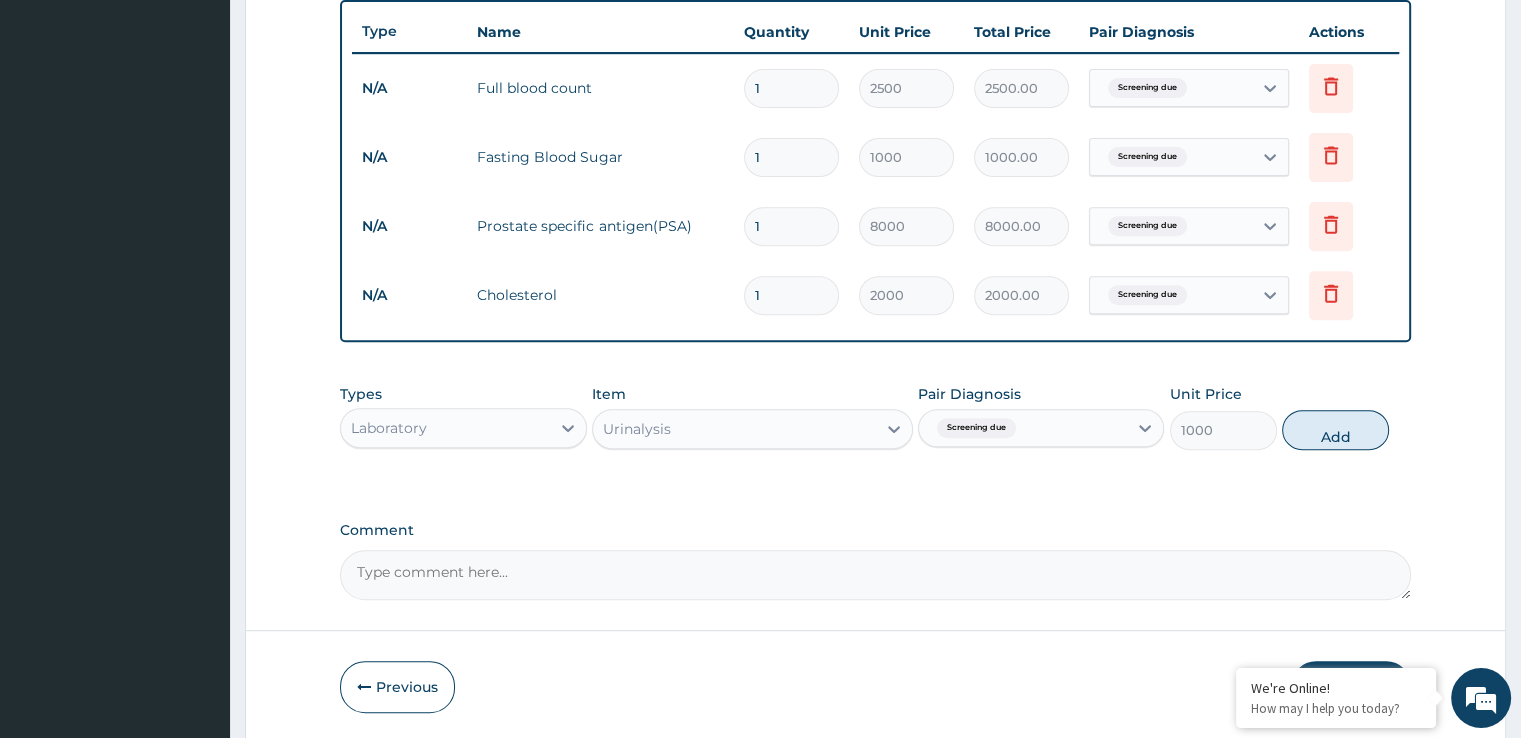 type on "0" 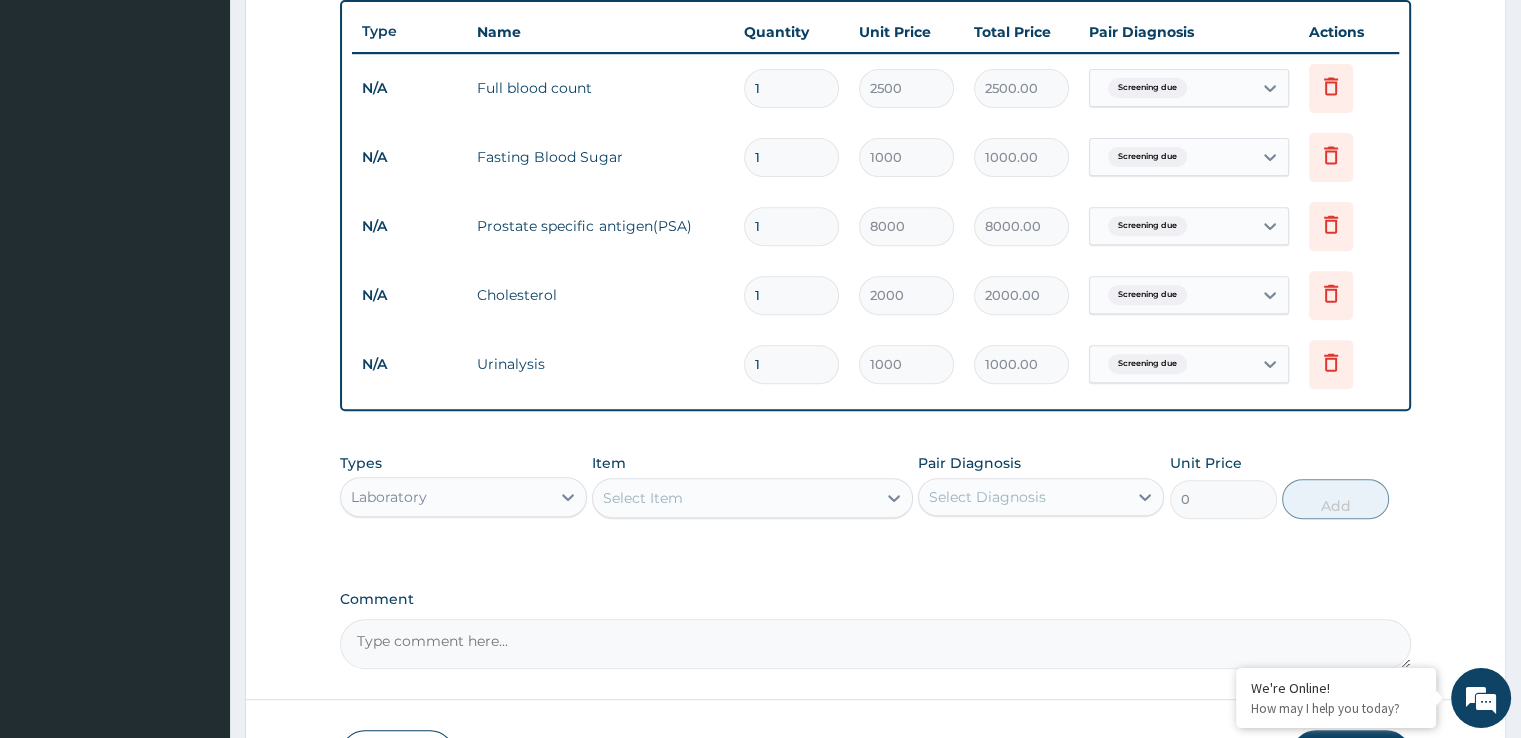 scroll, scrollTop: 881, scrollLeft: 0, axis: vertical 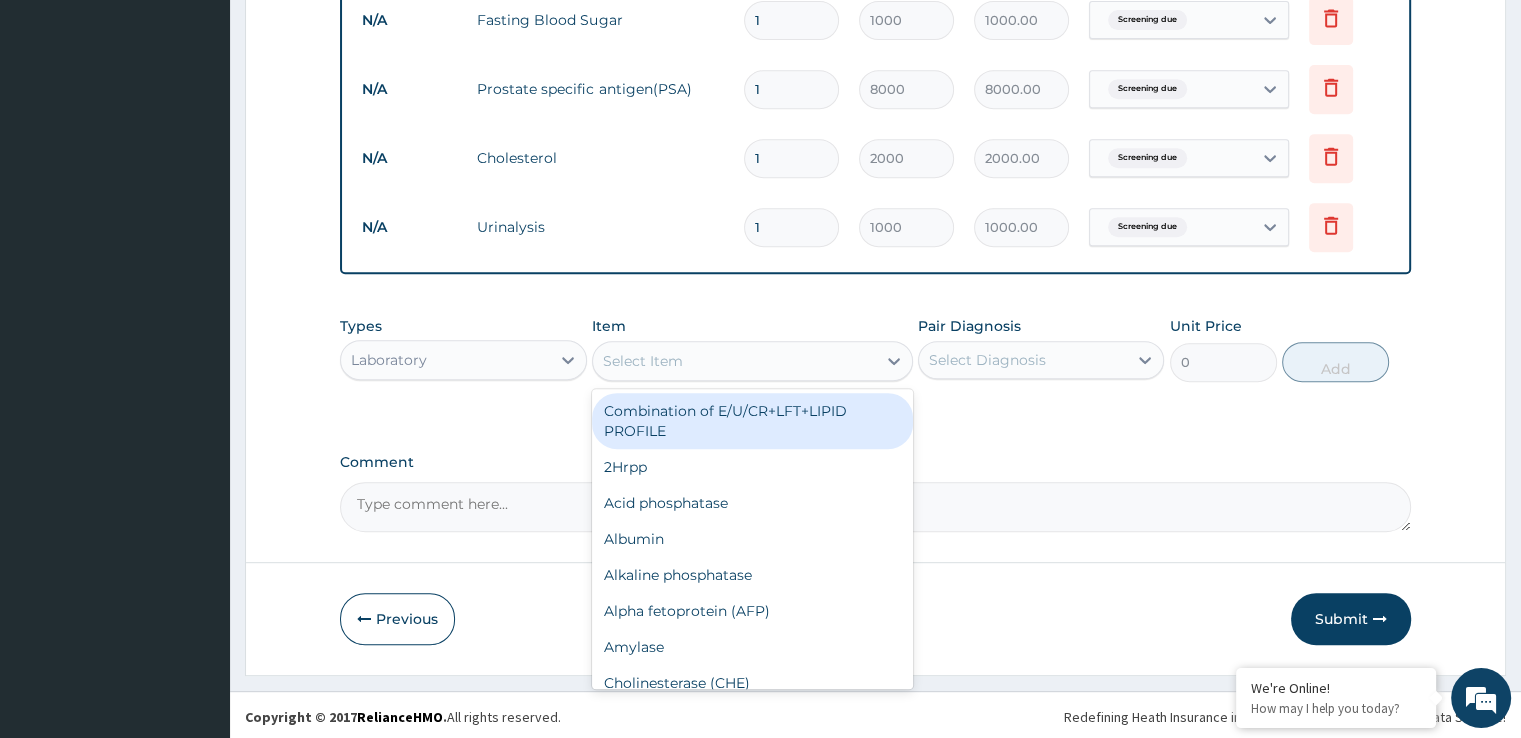 click on "Select Item" at bounding box center (734, 361) 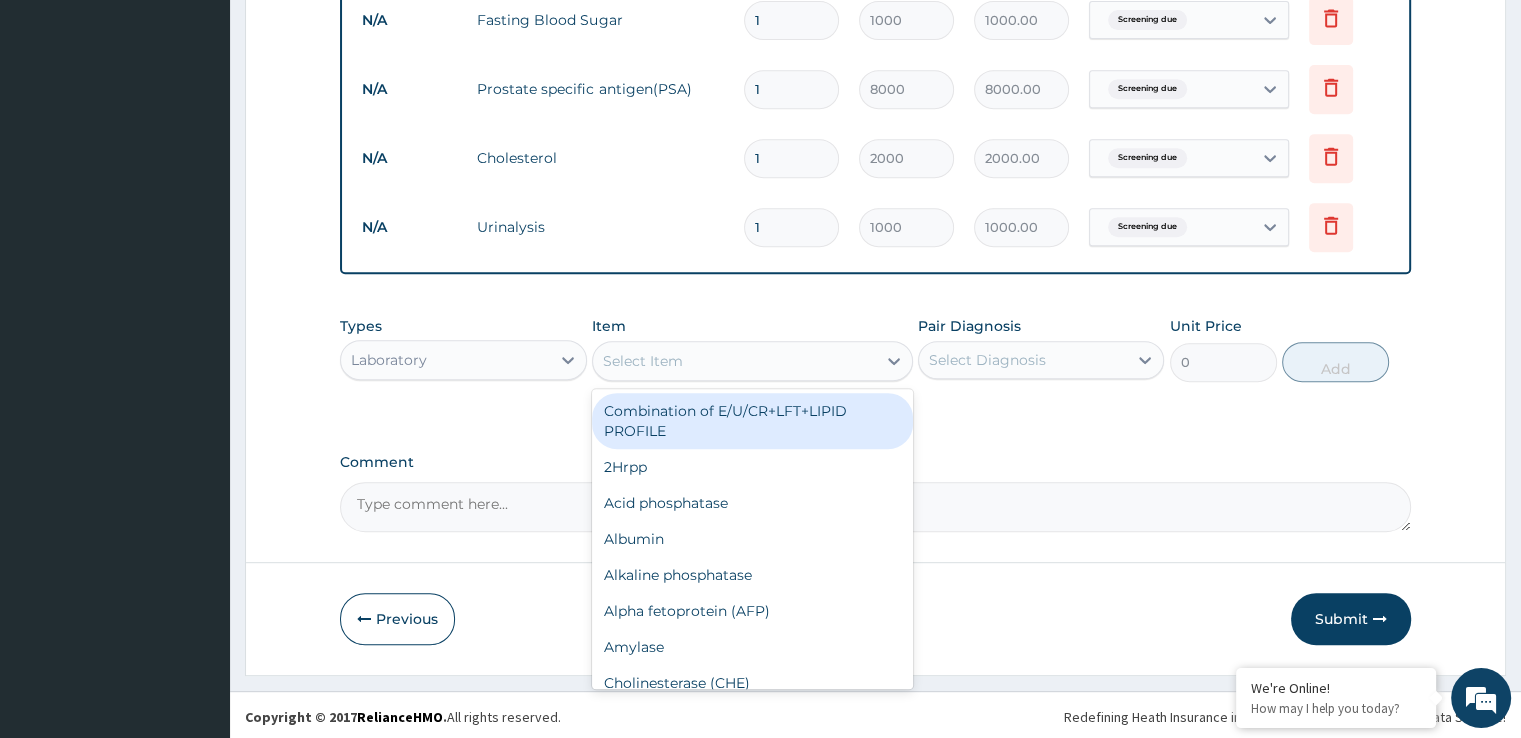 type on "c" 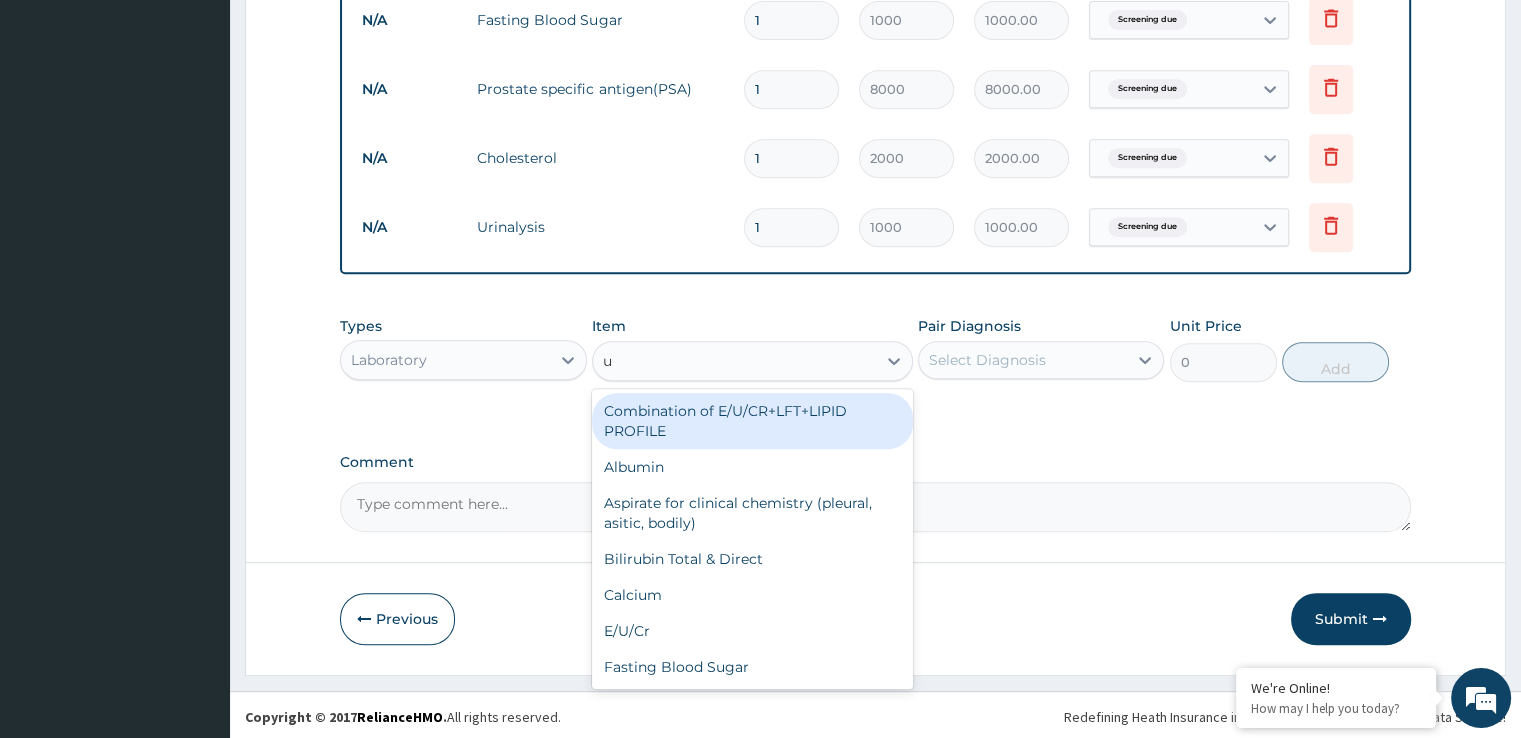 type on "ur" 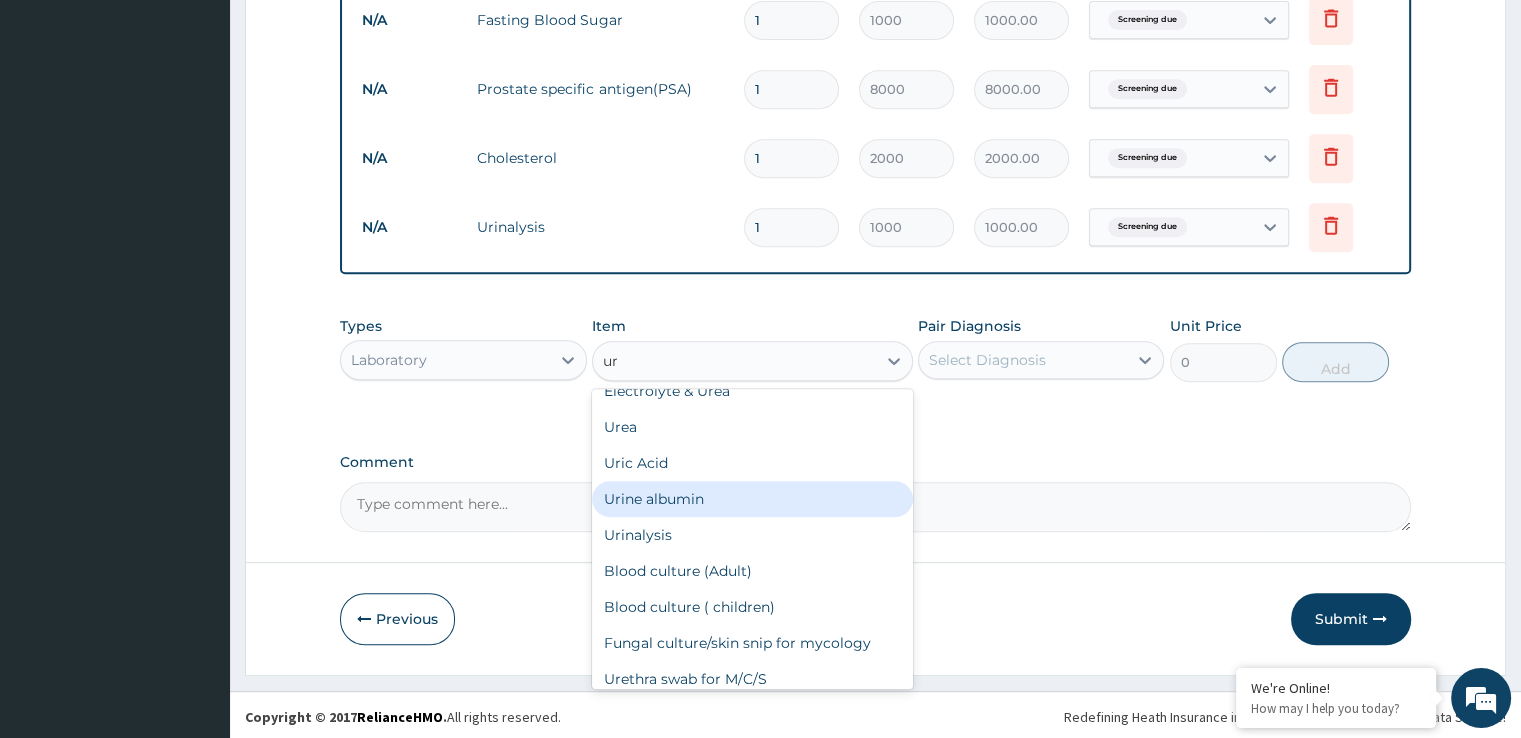 scroll, scrollTop: 200, scrollLeft: 0, axis: vertical 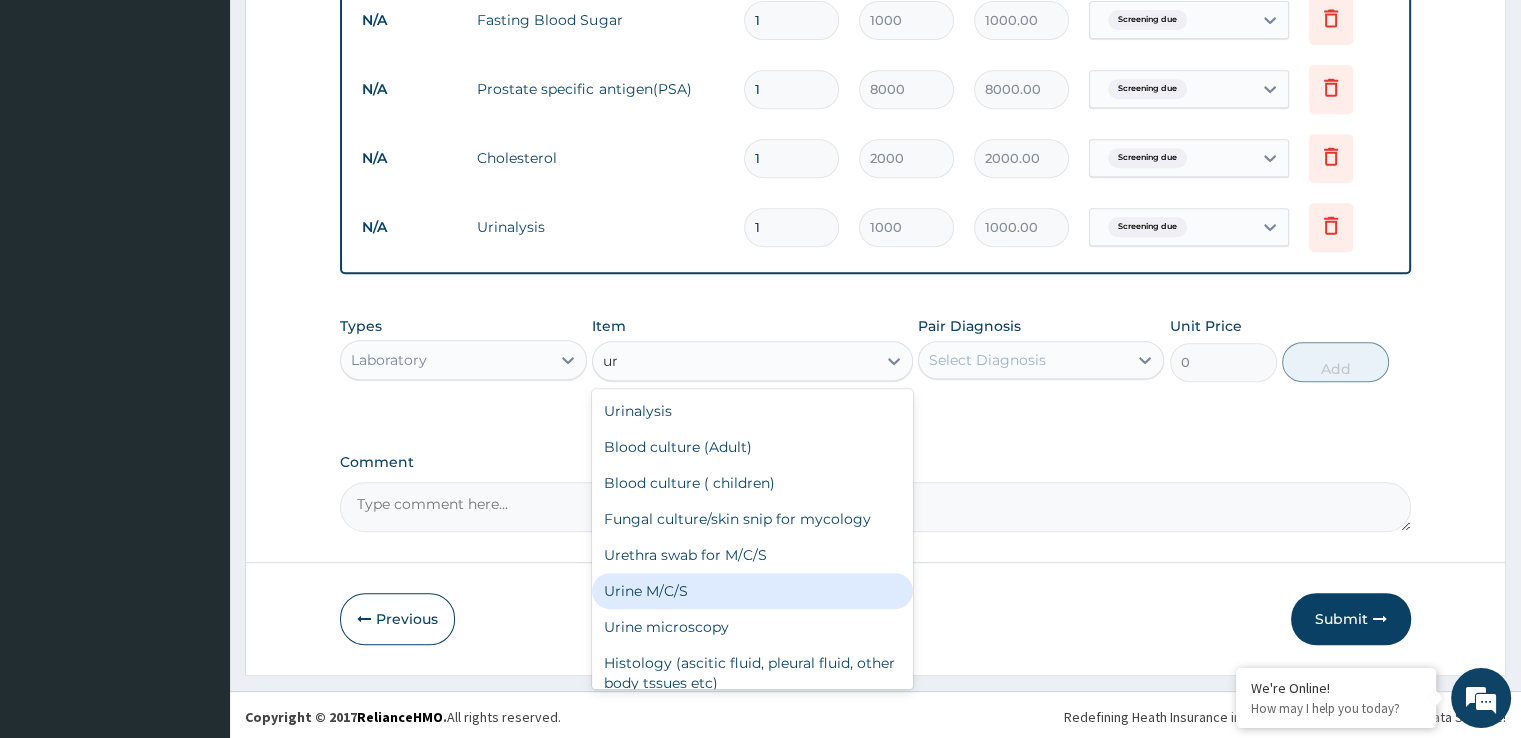 drag, startPoint x: 695, startPoint y: 577, endPoint x: 1044, endPoint y: 434, distance: 377.16043 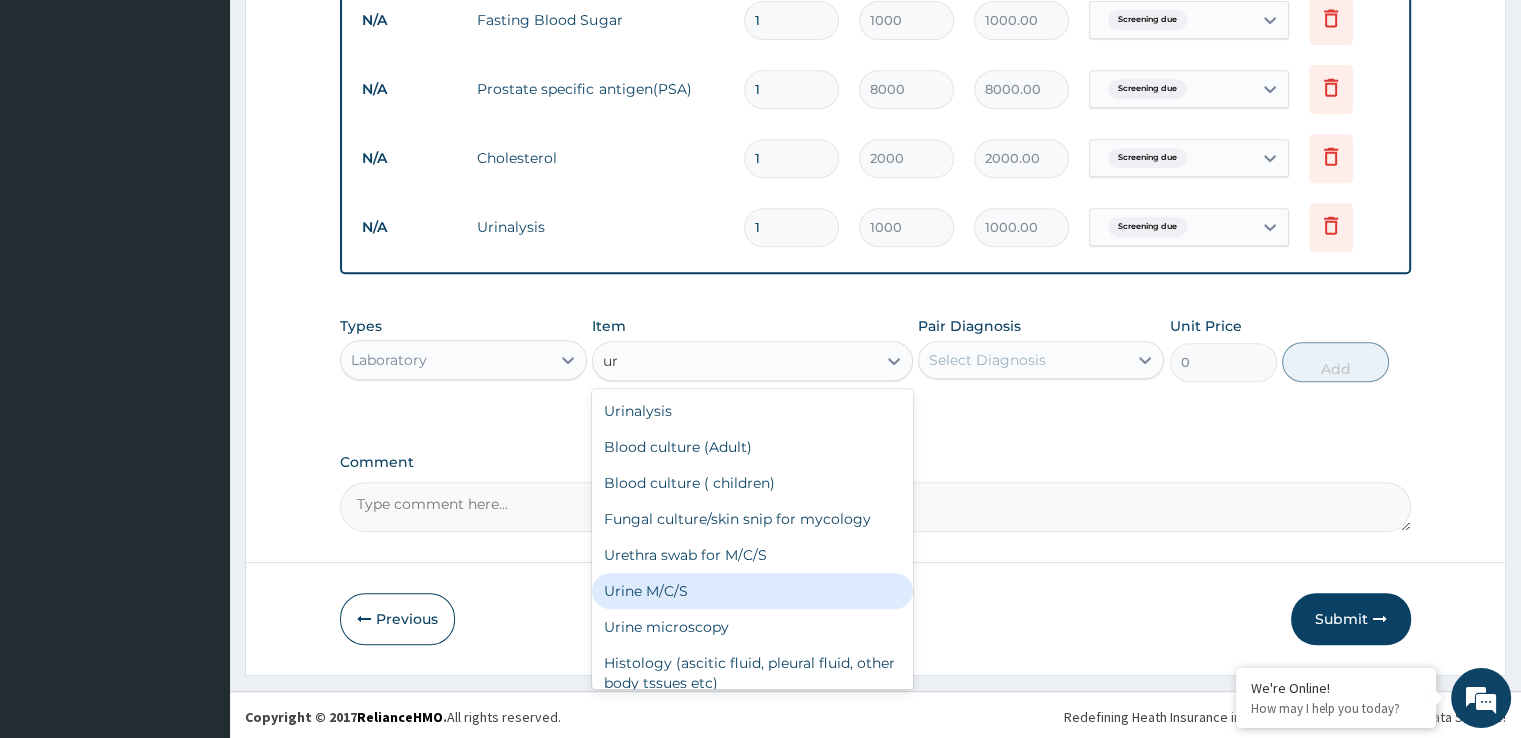 click on "Urine M/C/S" at bounding box center (752, 591) 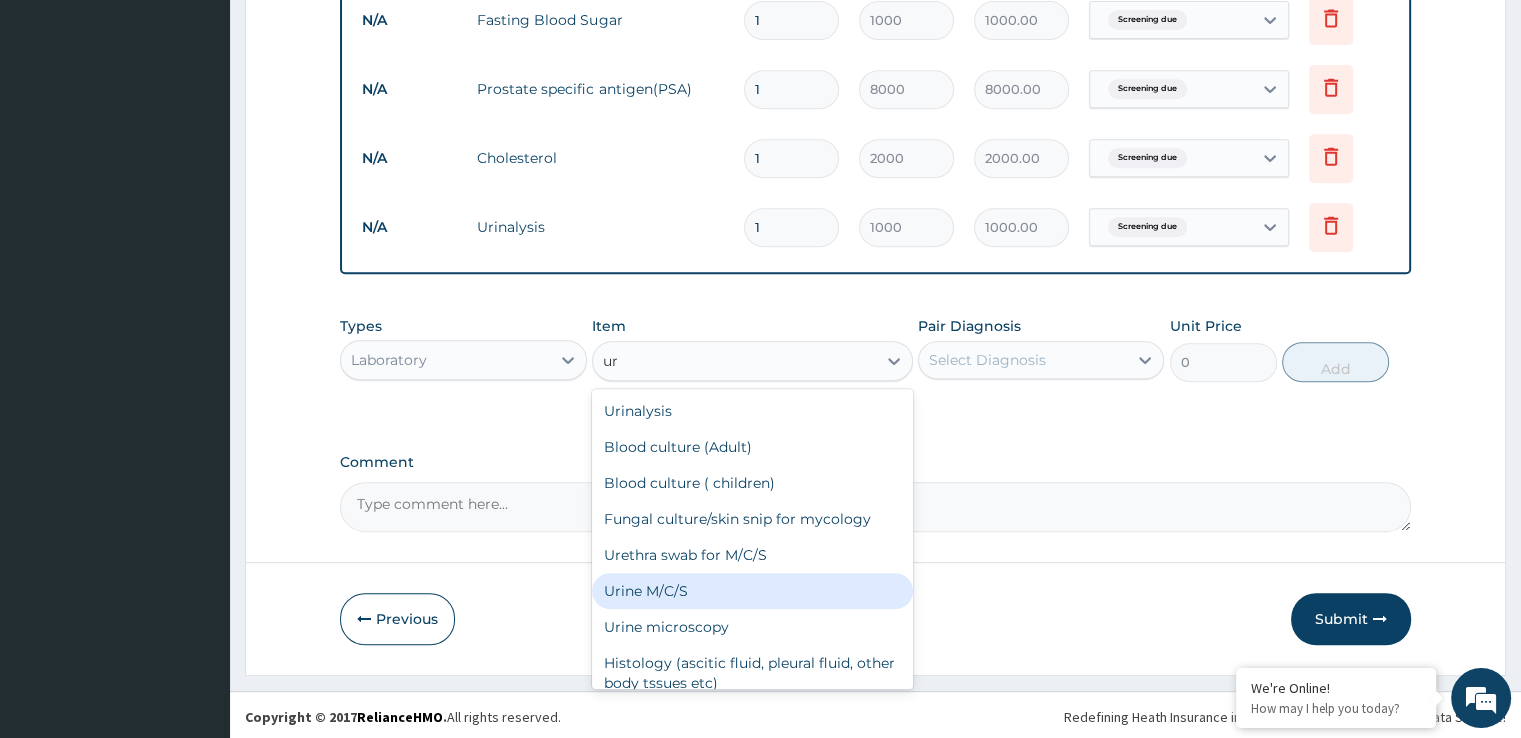 type 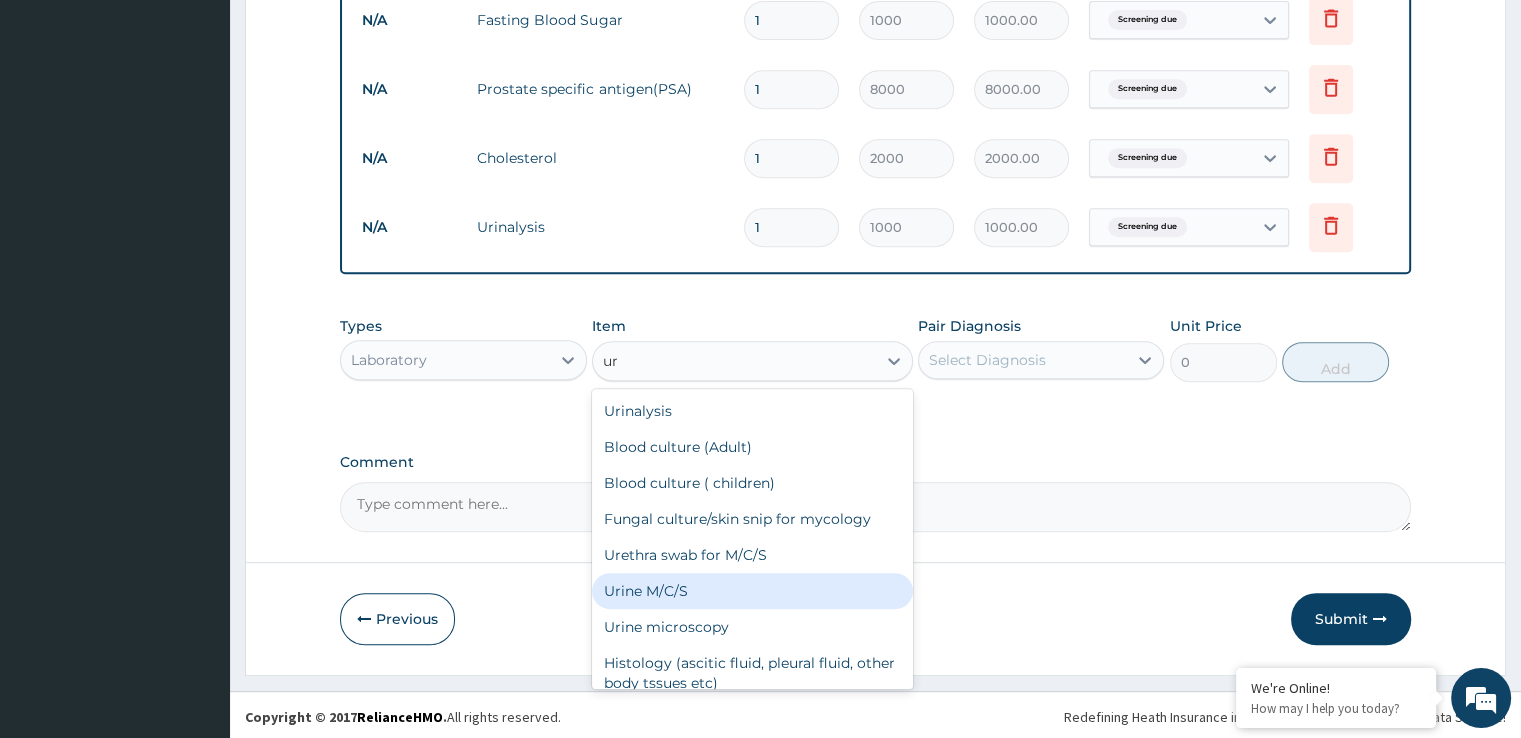 type on "4500" 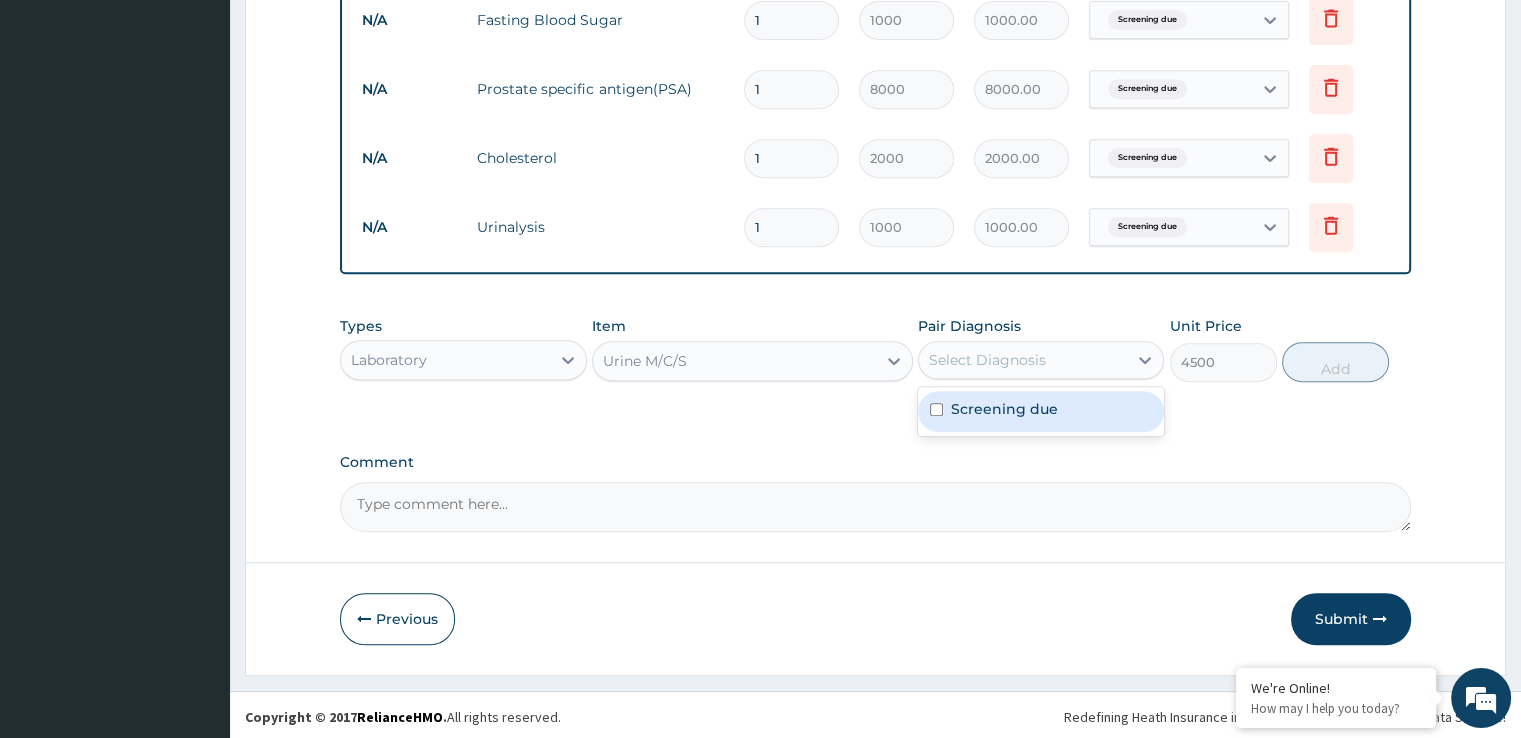 click on "Select Diagnosis" at bounding box center [1023, 360] 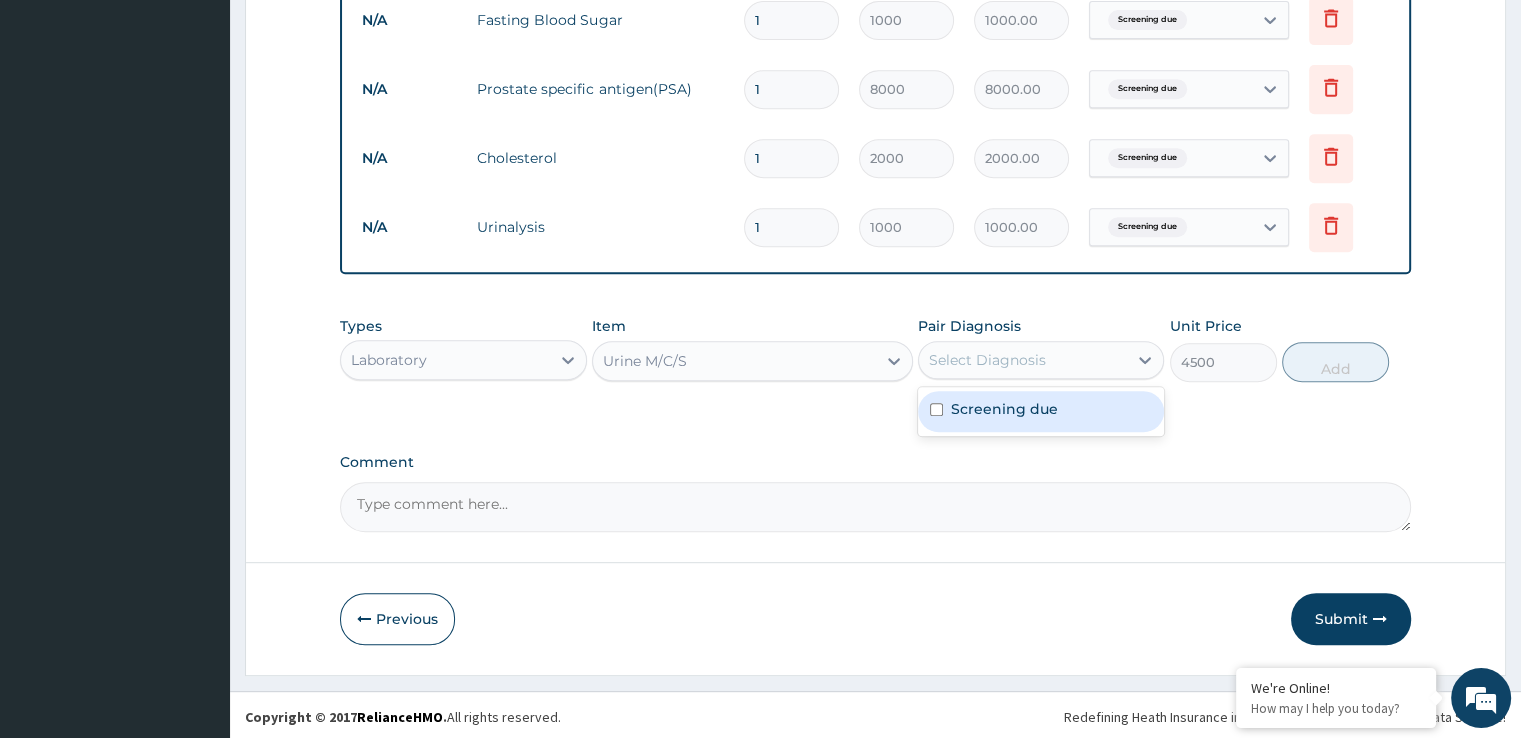 click on "Screening due" at bounding box center (1004, 409) 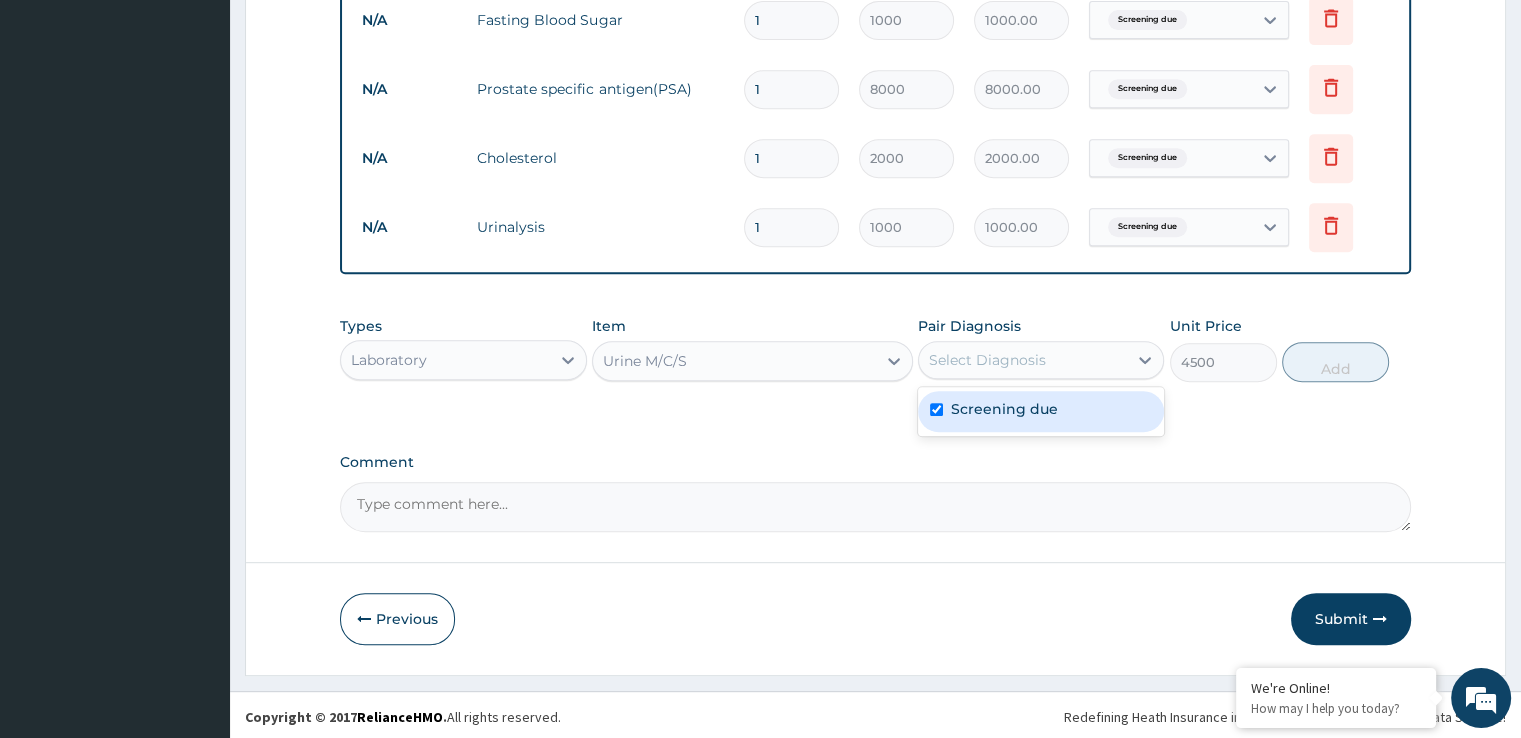 checkbox on "true" 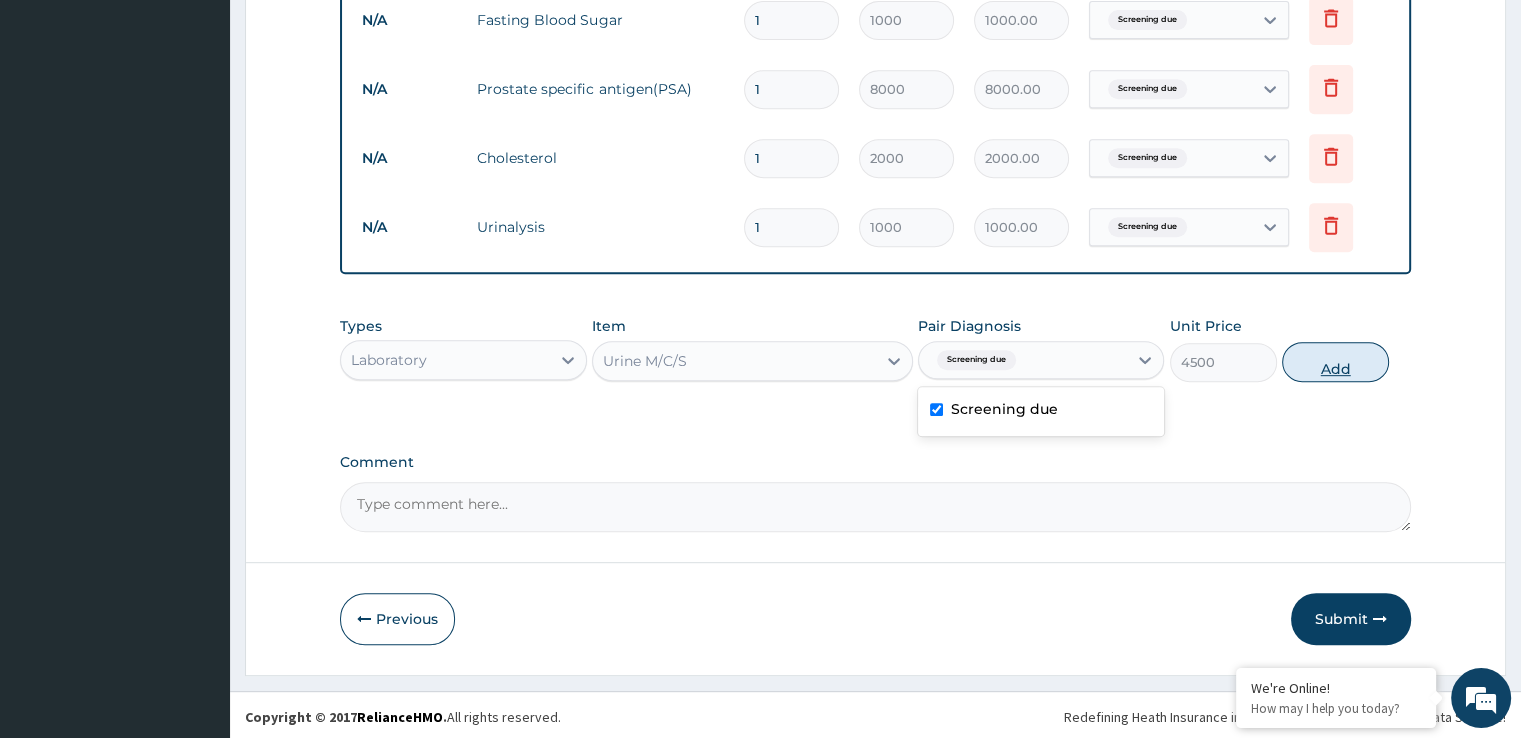 click on "Add" at bounding box center (1335, 362) 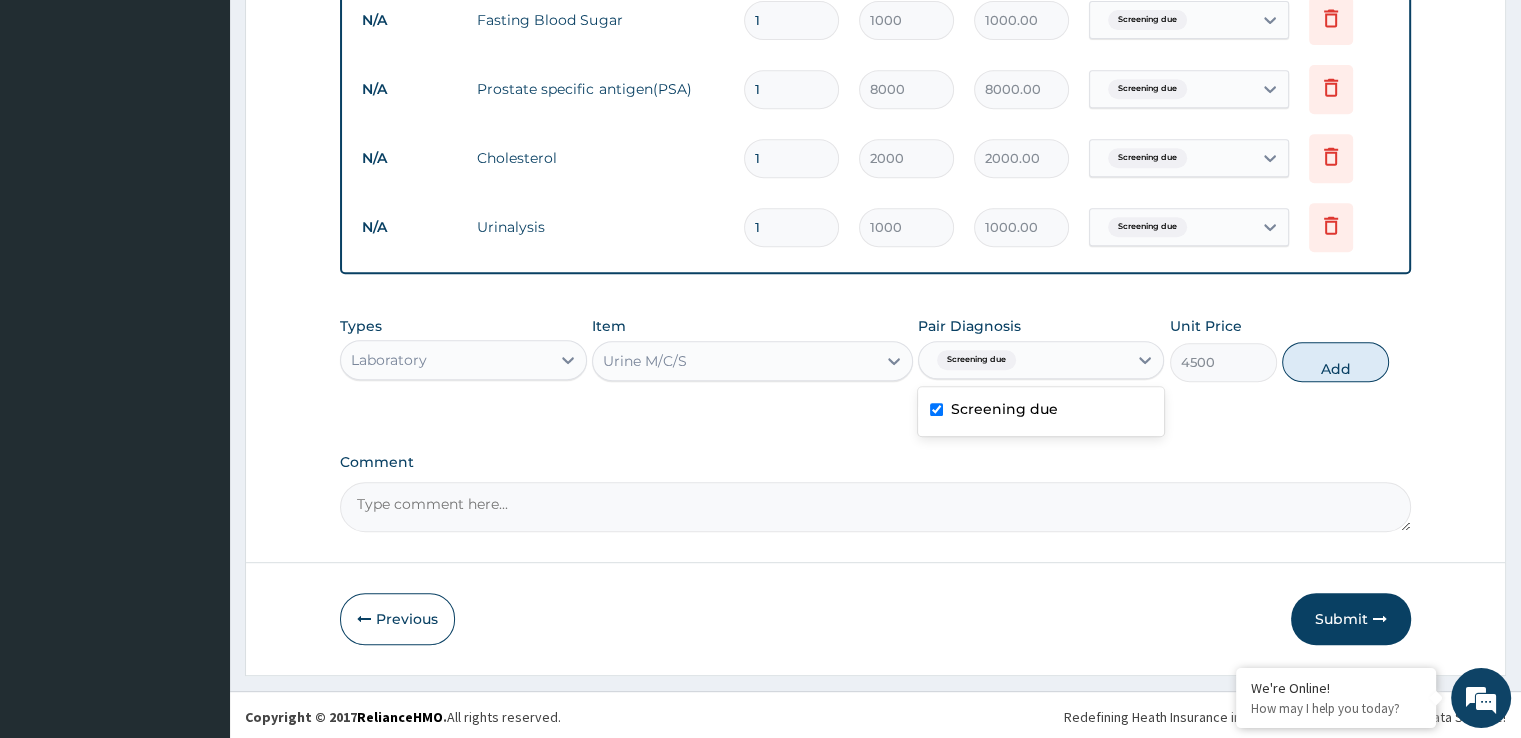 type on "0" 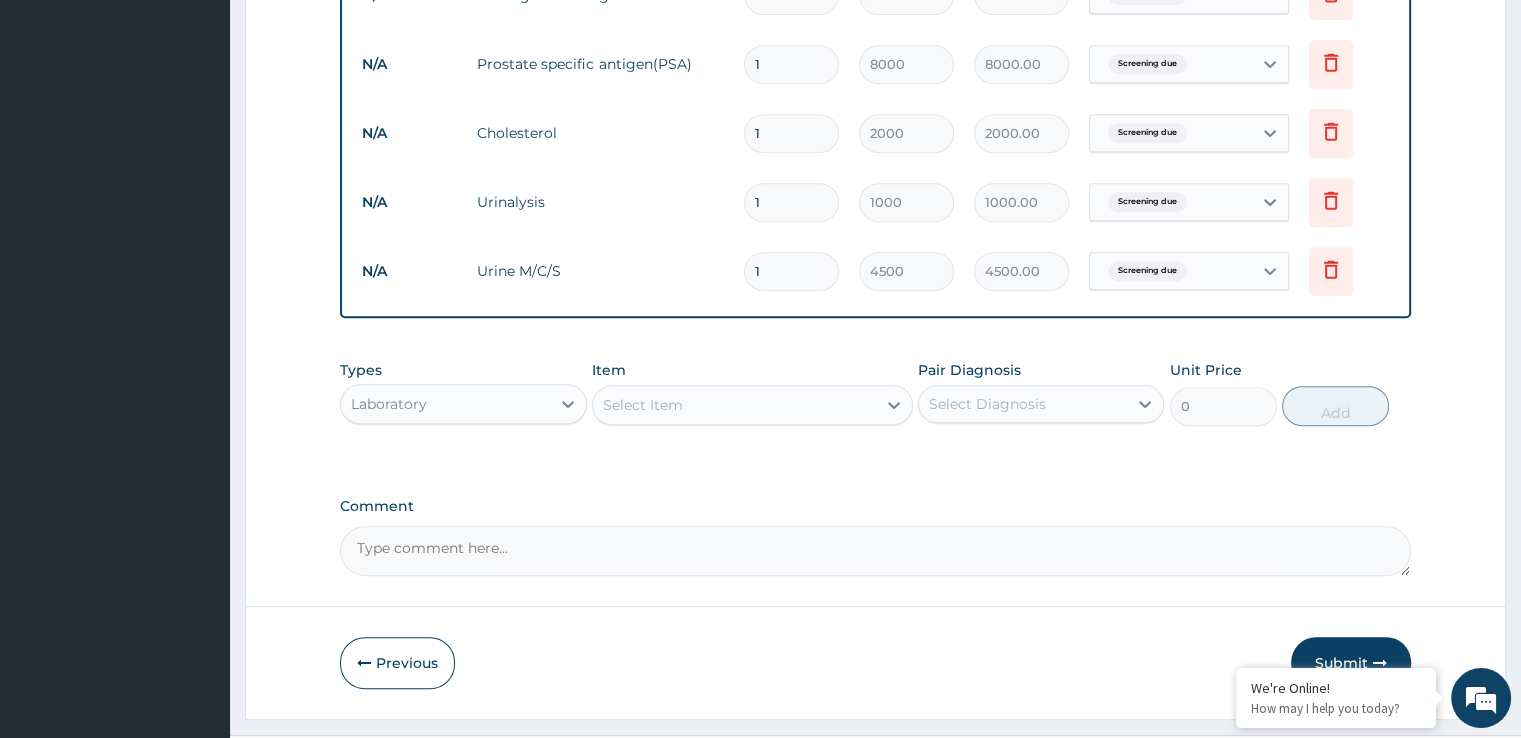 scroll, scrollTop: 950, scrollLeft: 0, axis: vertical 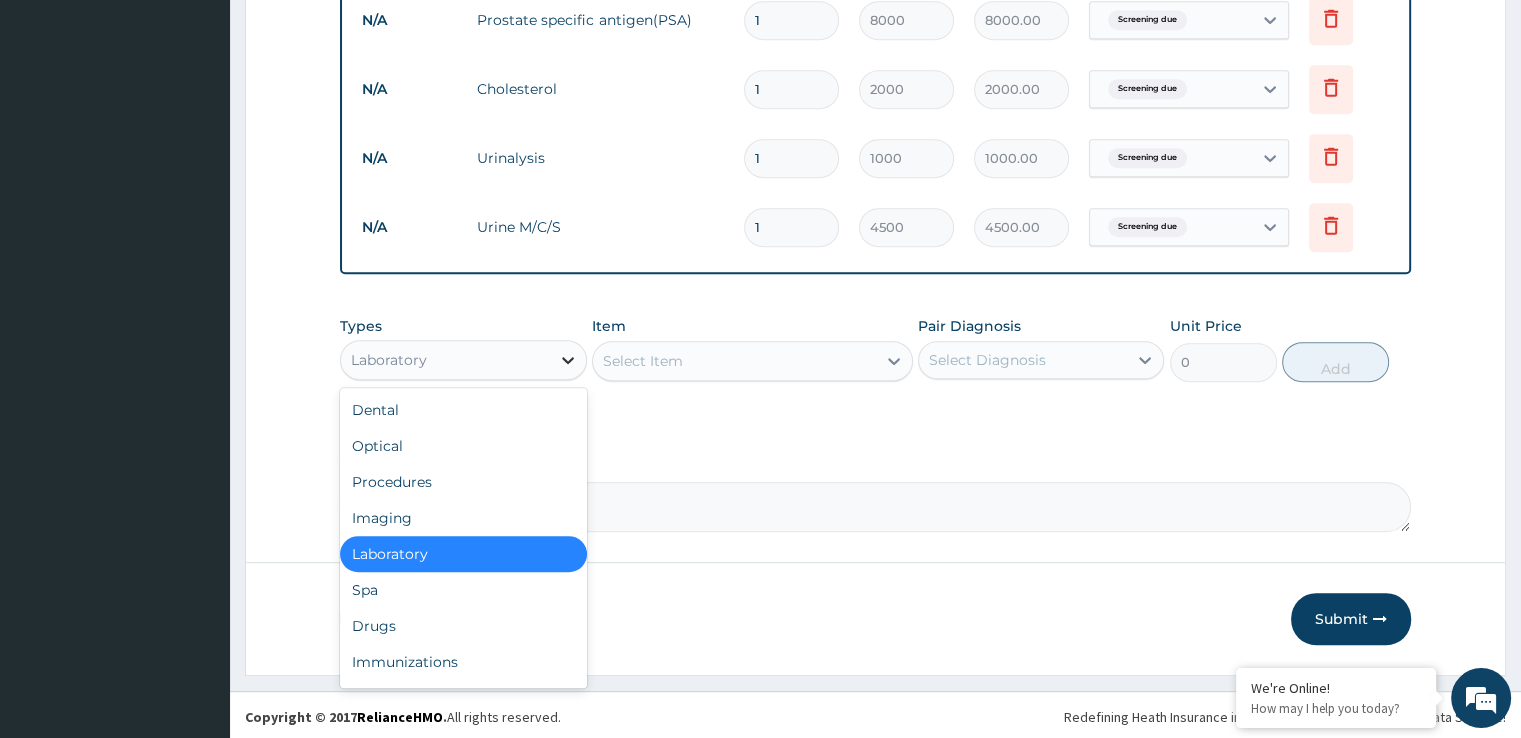 drag, startPoint x: 563, startPoint y: 356, endPoint x: 482, endPoint y: 455, distance: 127.91403 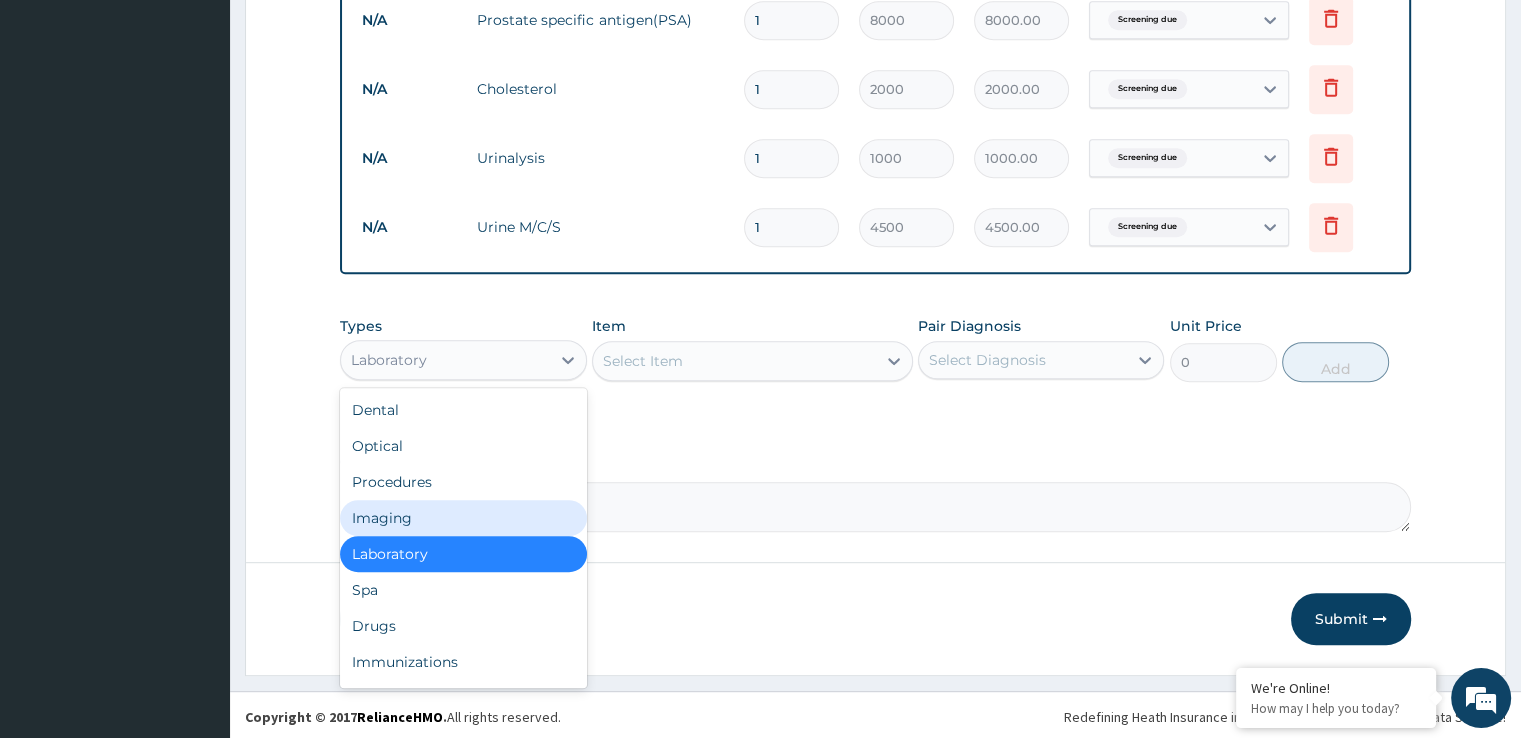 drag, startPoint x: 451, startPoint y: 518, endPoint x: 571, endPoint y: 464, distance: 131.59027 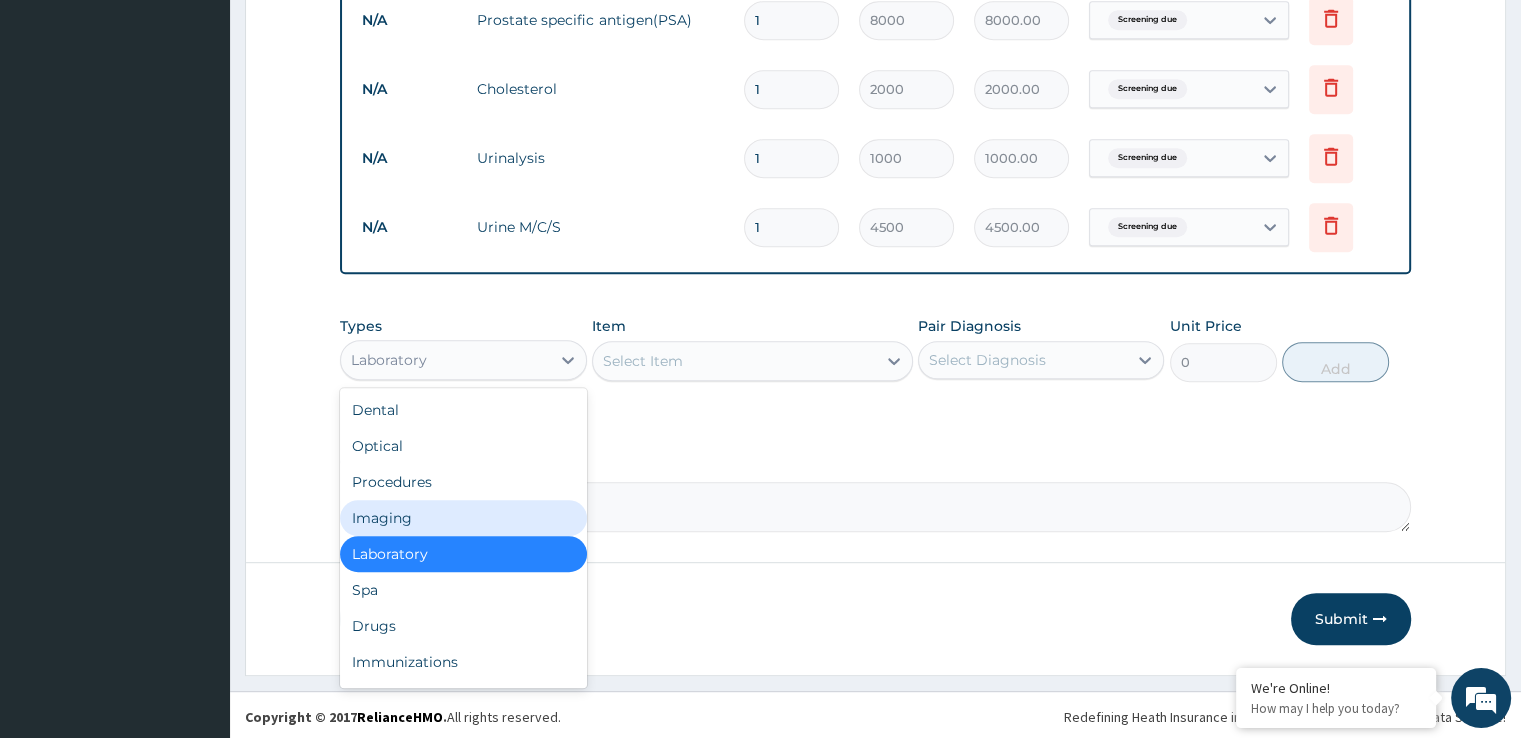 click on "Imaging" at bounding box center [463, 518] 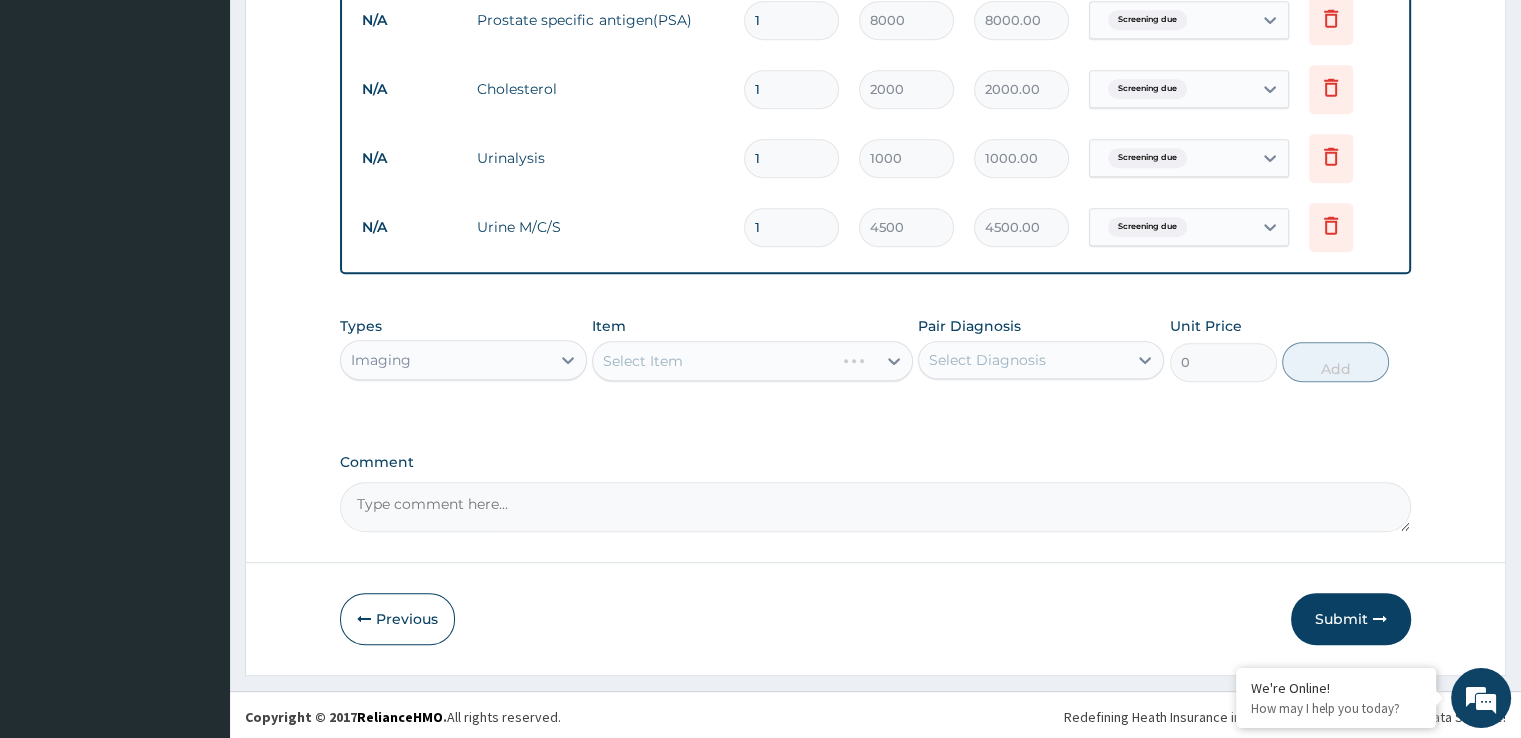click on "Select Item" at bounding box center (752, 361) 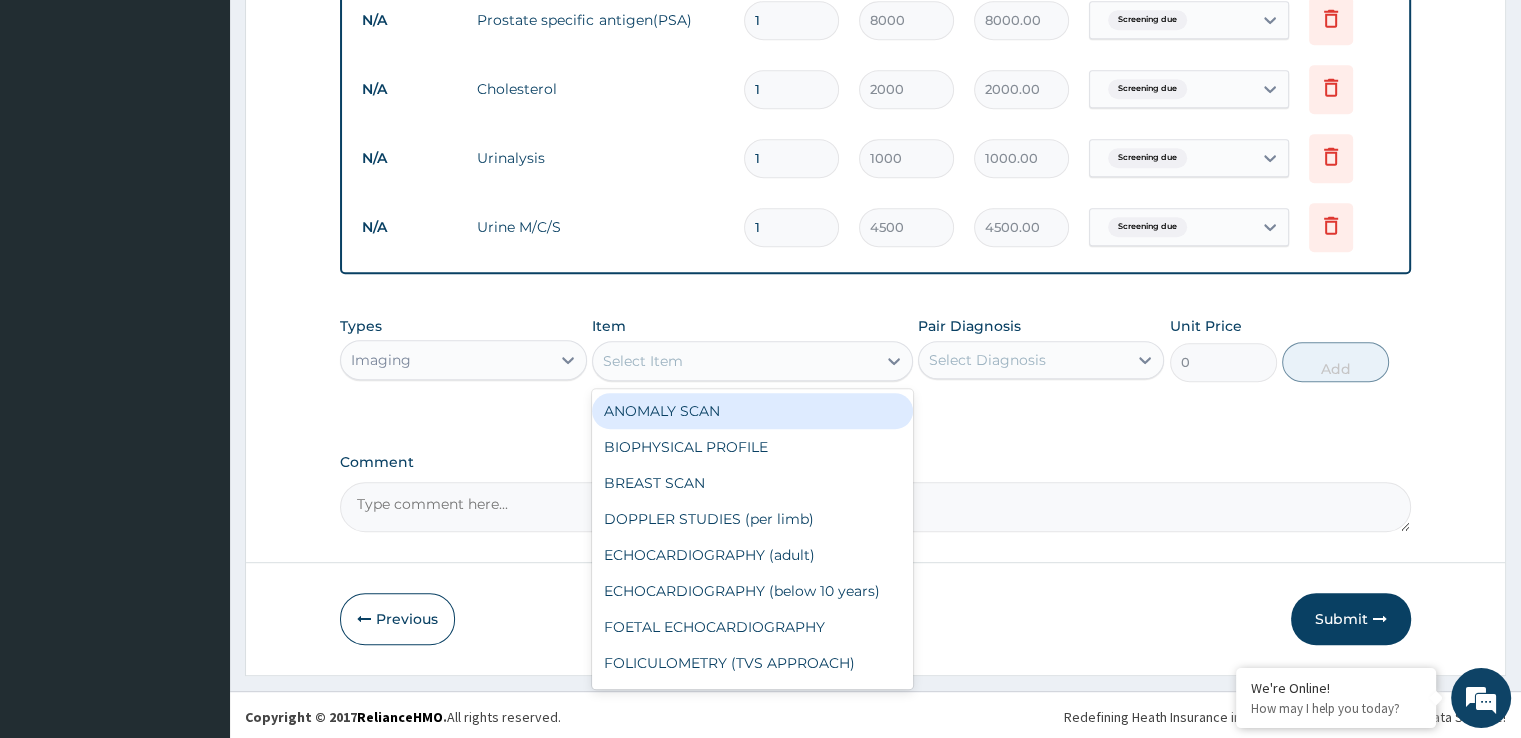 click on "Select Item" at bounding box center (734, 361) 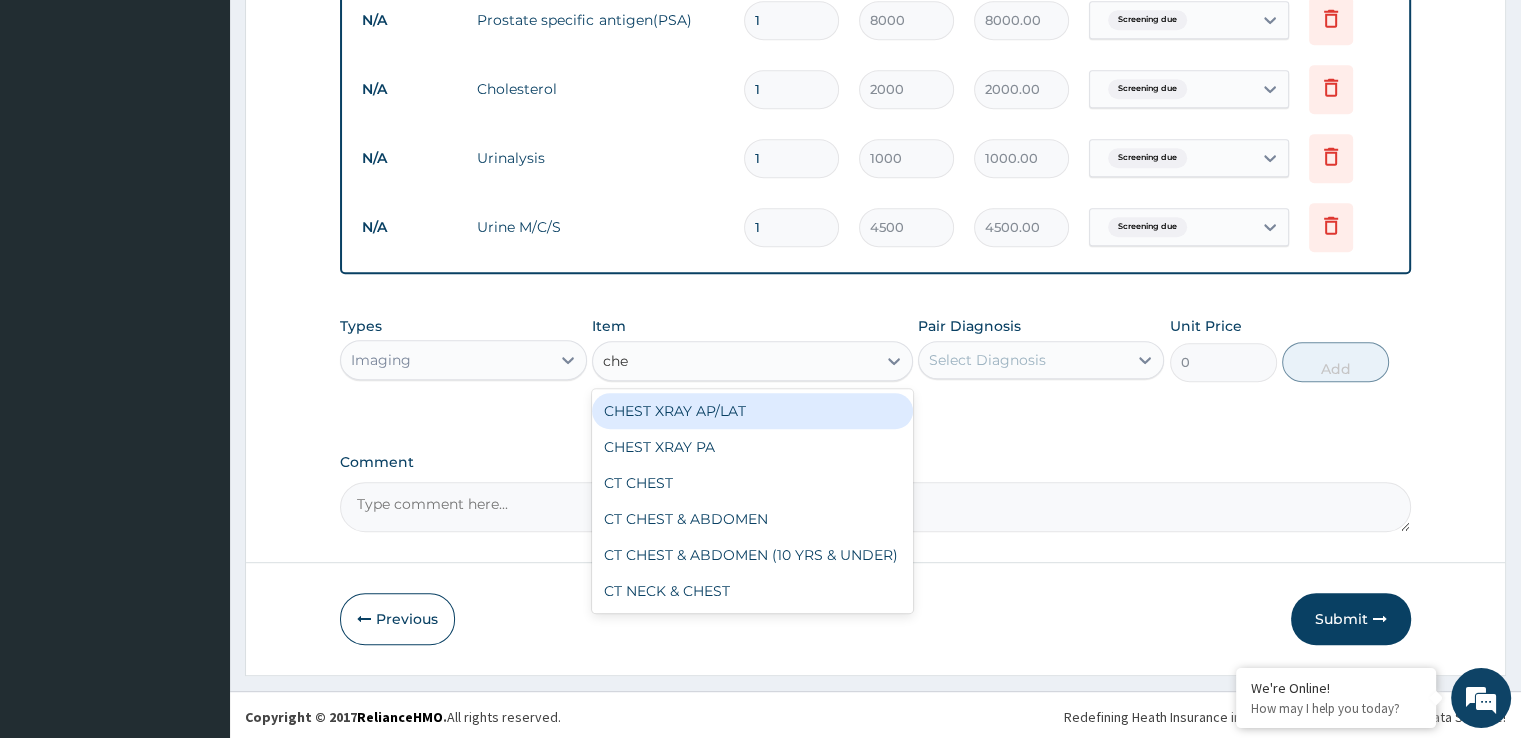 type on "ches" 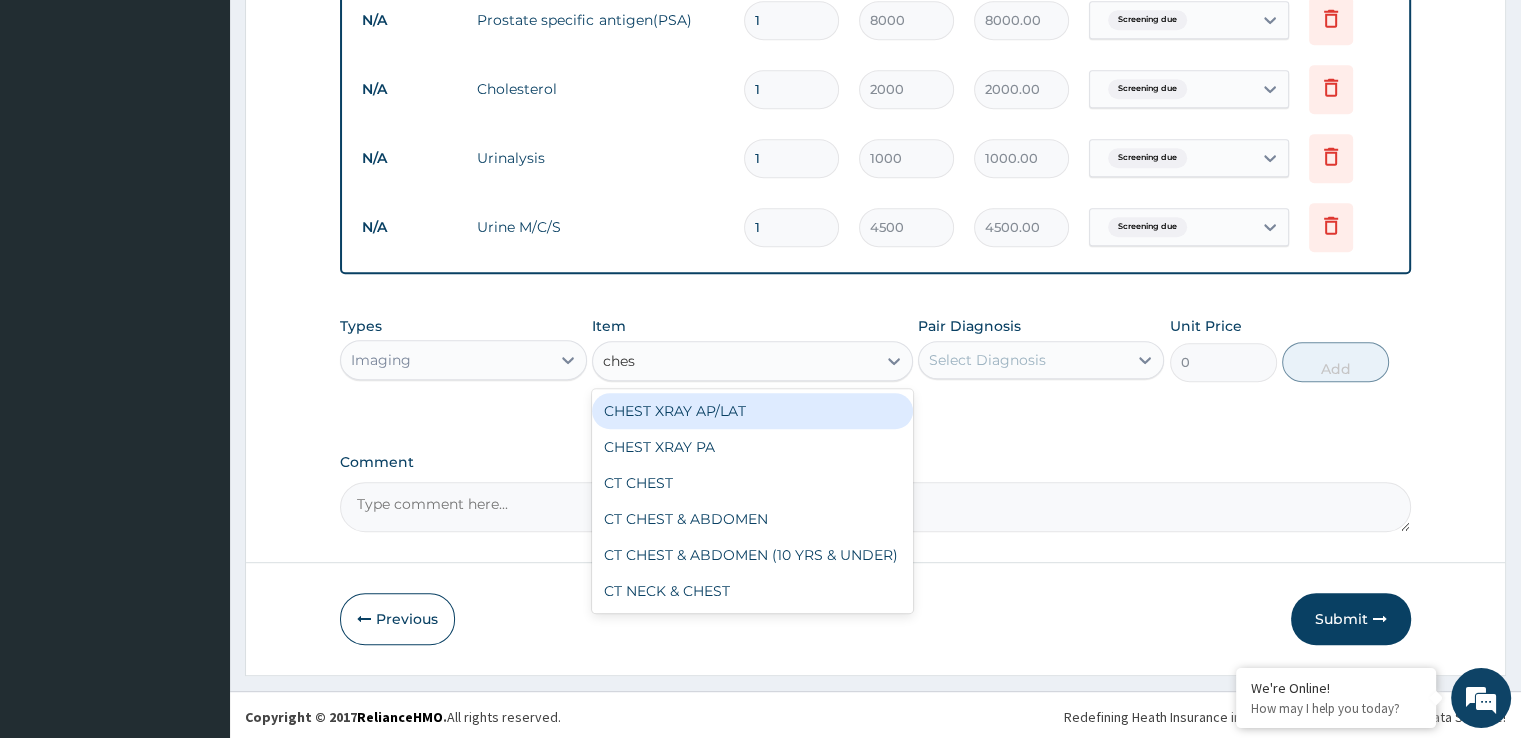 click on "CHEST XRAY AP/LAT" at bounding box center [752, 411] 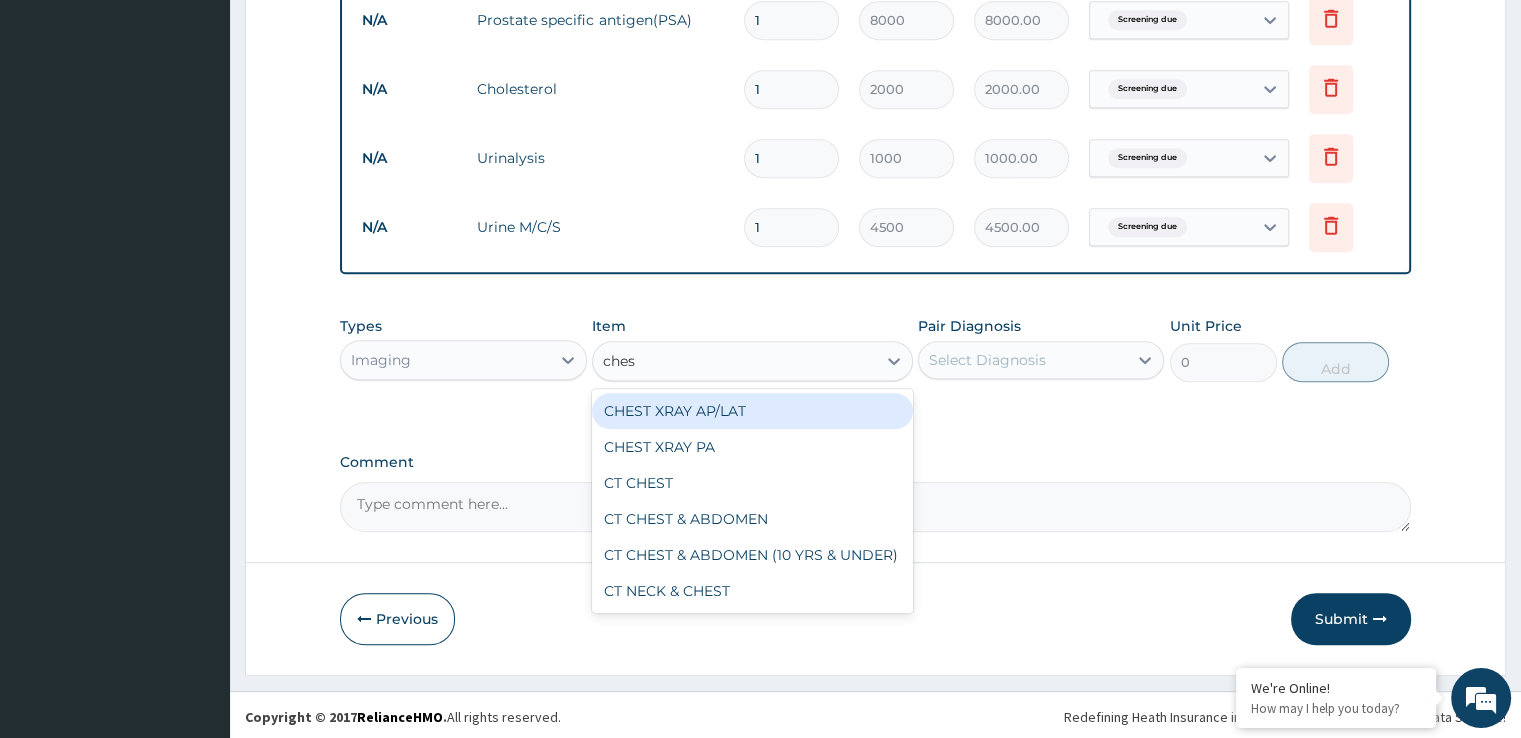 type 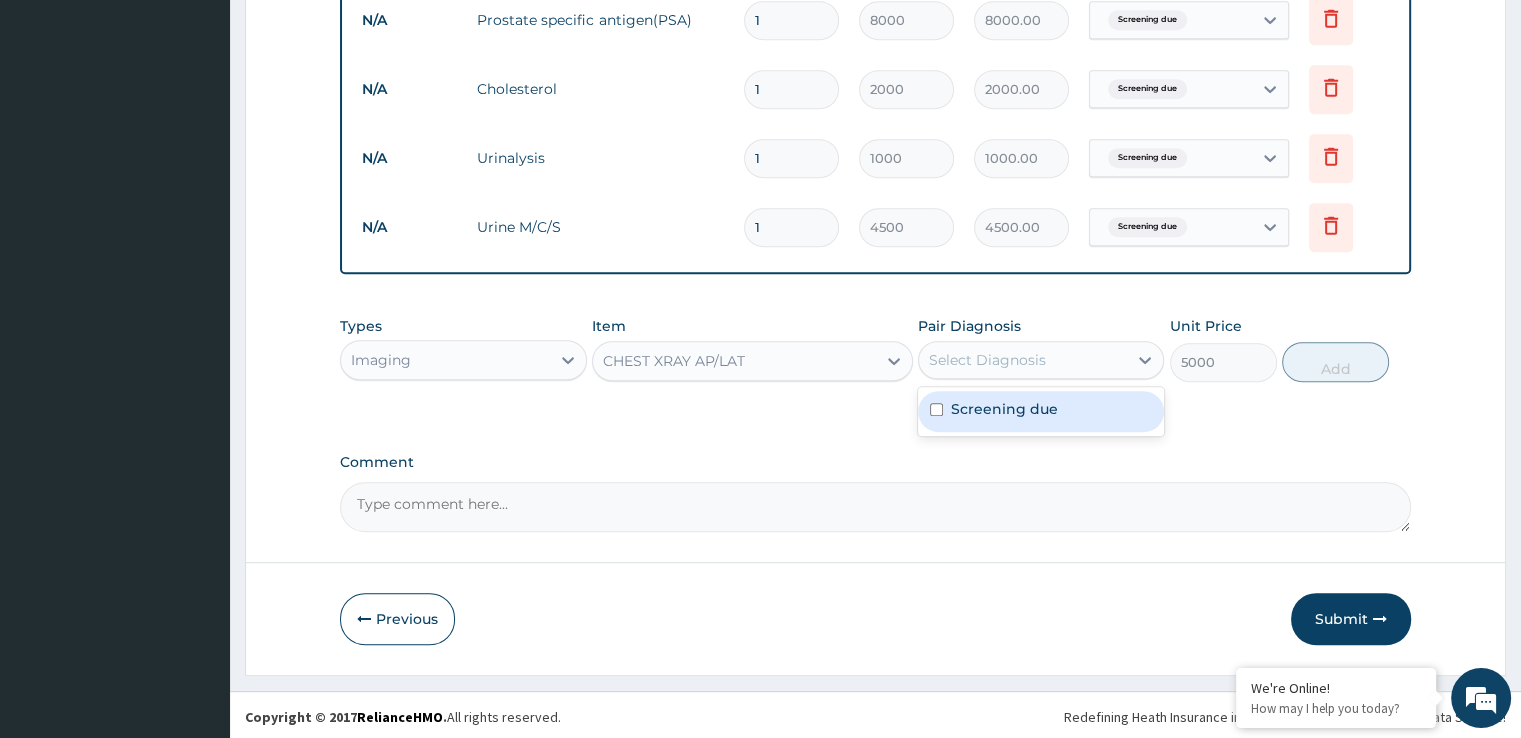 click on "Select Diagnosis" at bounding box center (1023, 360) 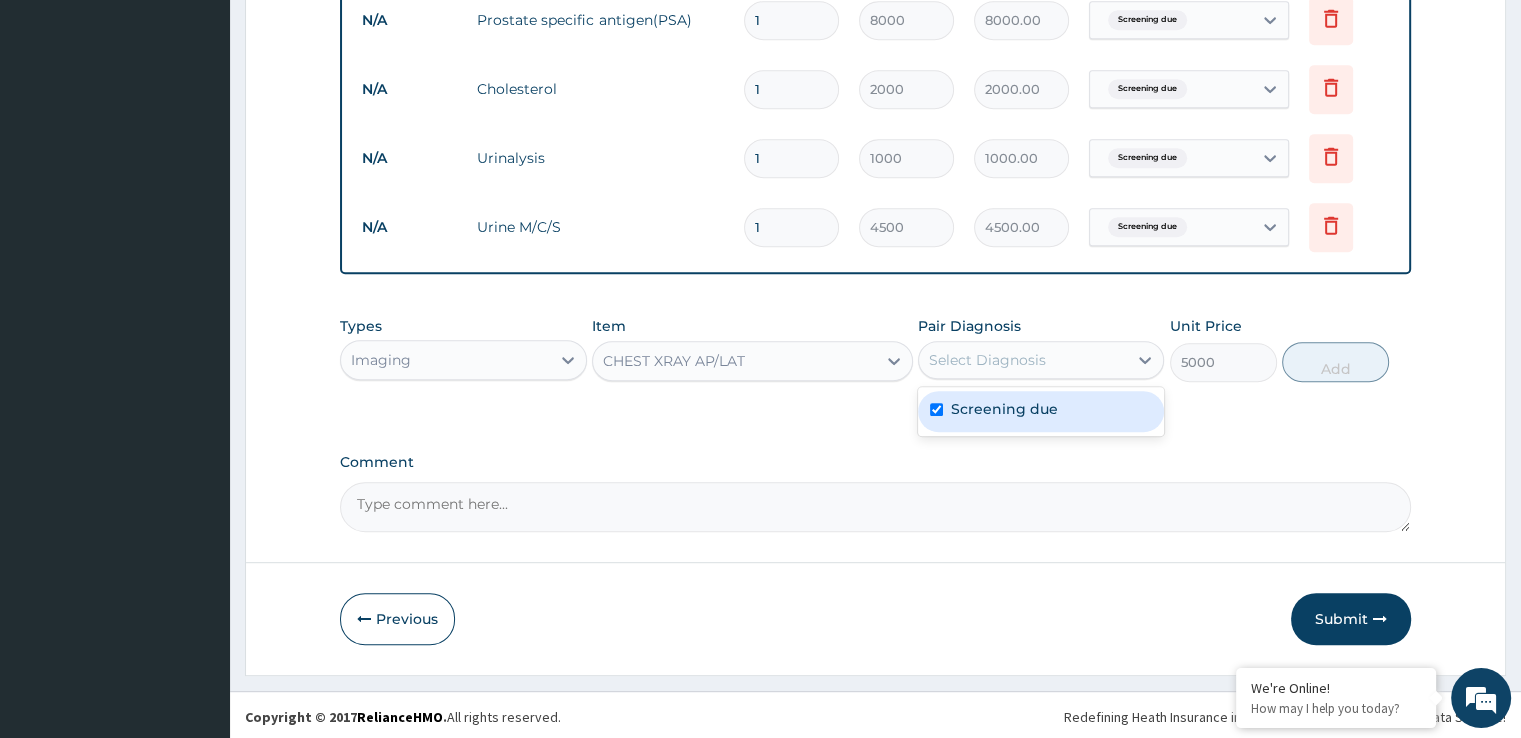 checkbox on "true" 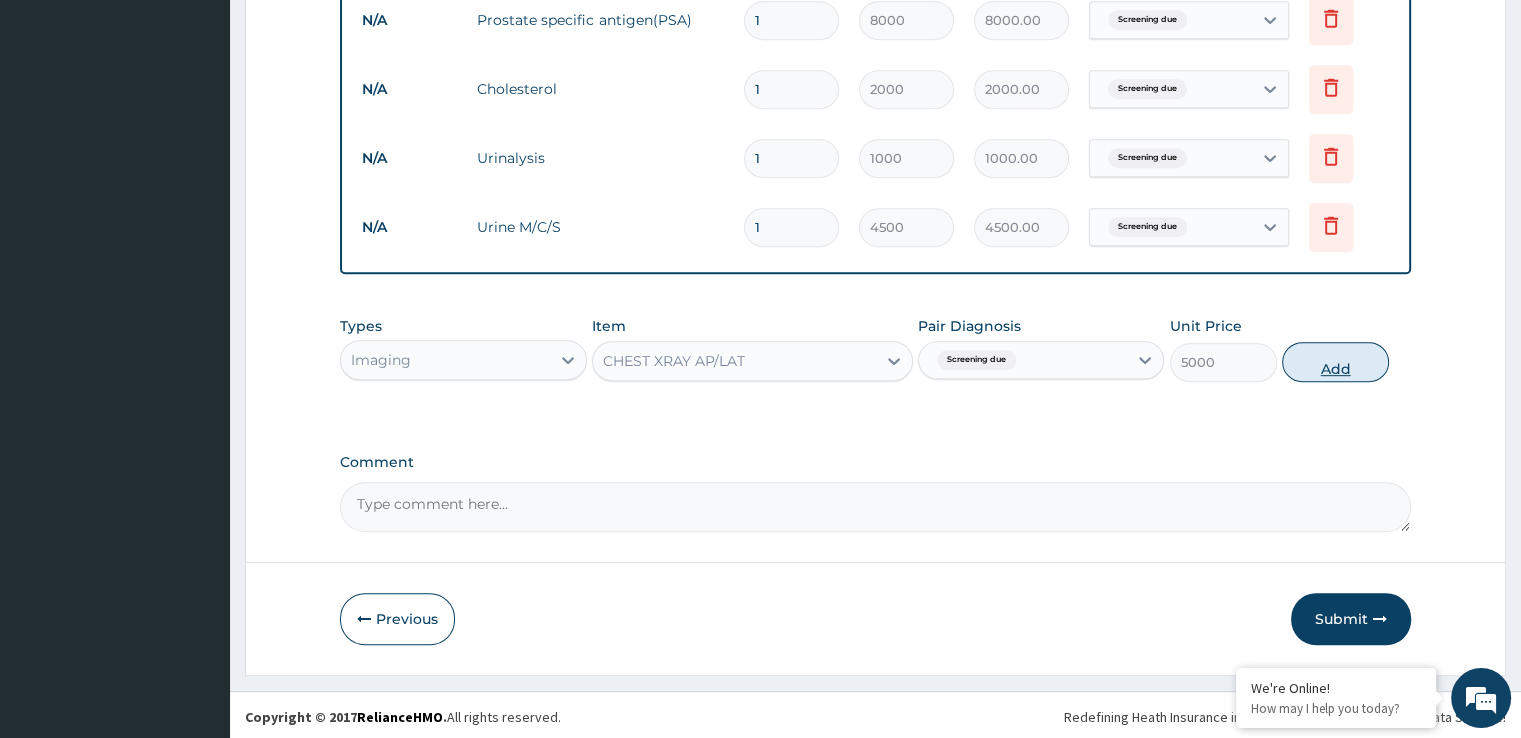 click on "Add" at bounding box center (1335, 362) 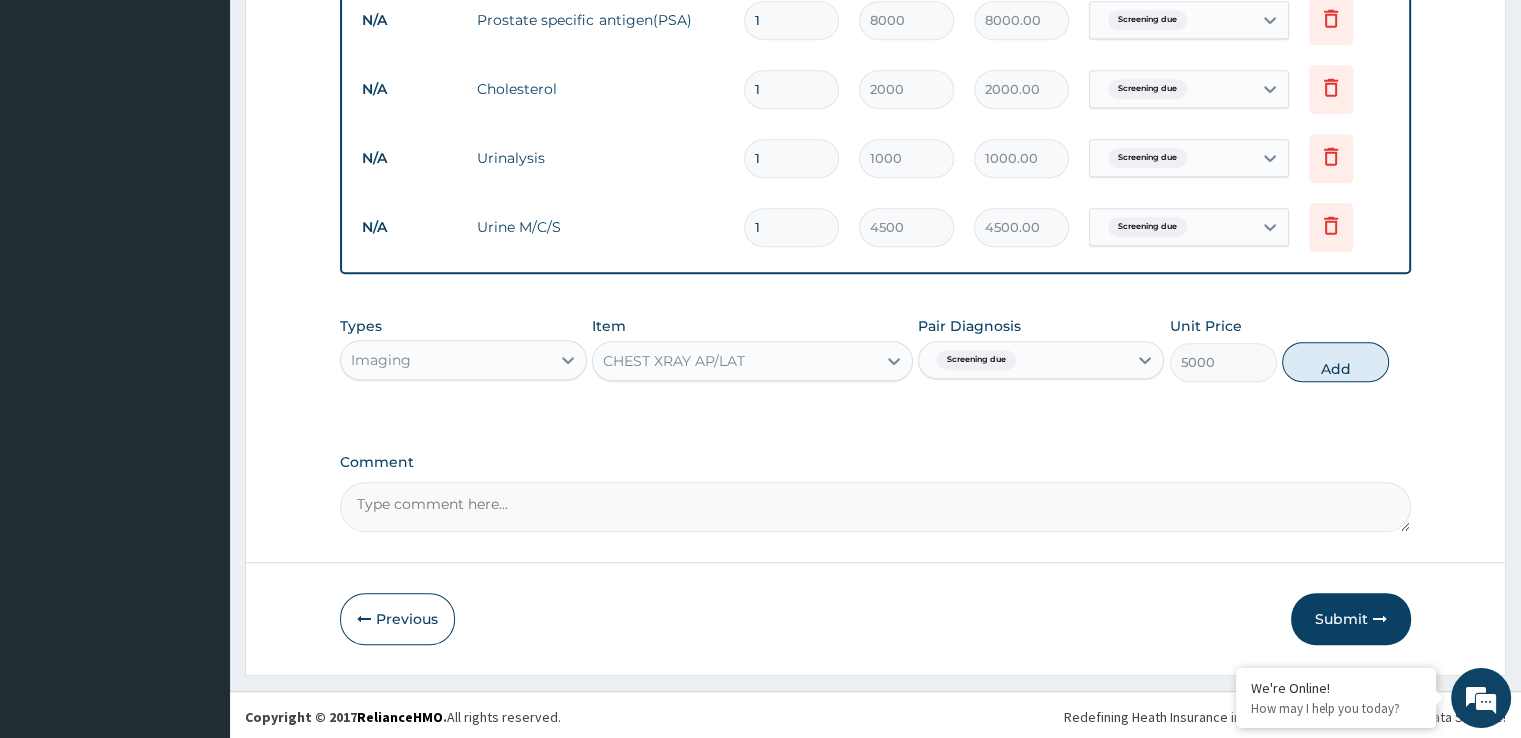 type on "0" 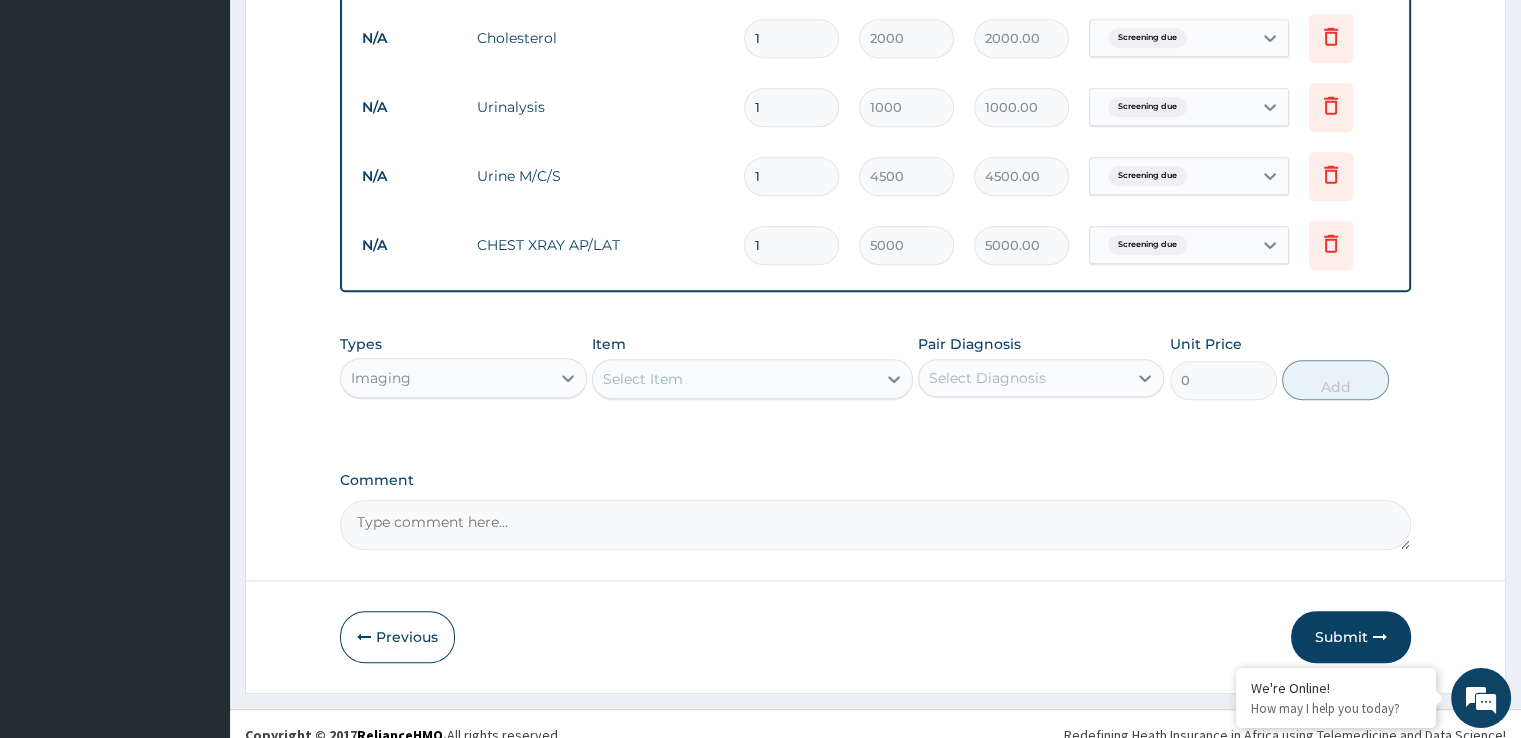 scroll, scrollTop: 1019, scrollLeft: 0, axis: vertical 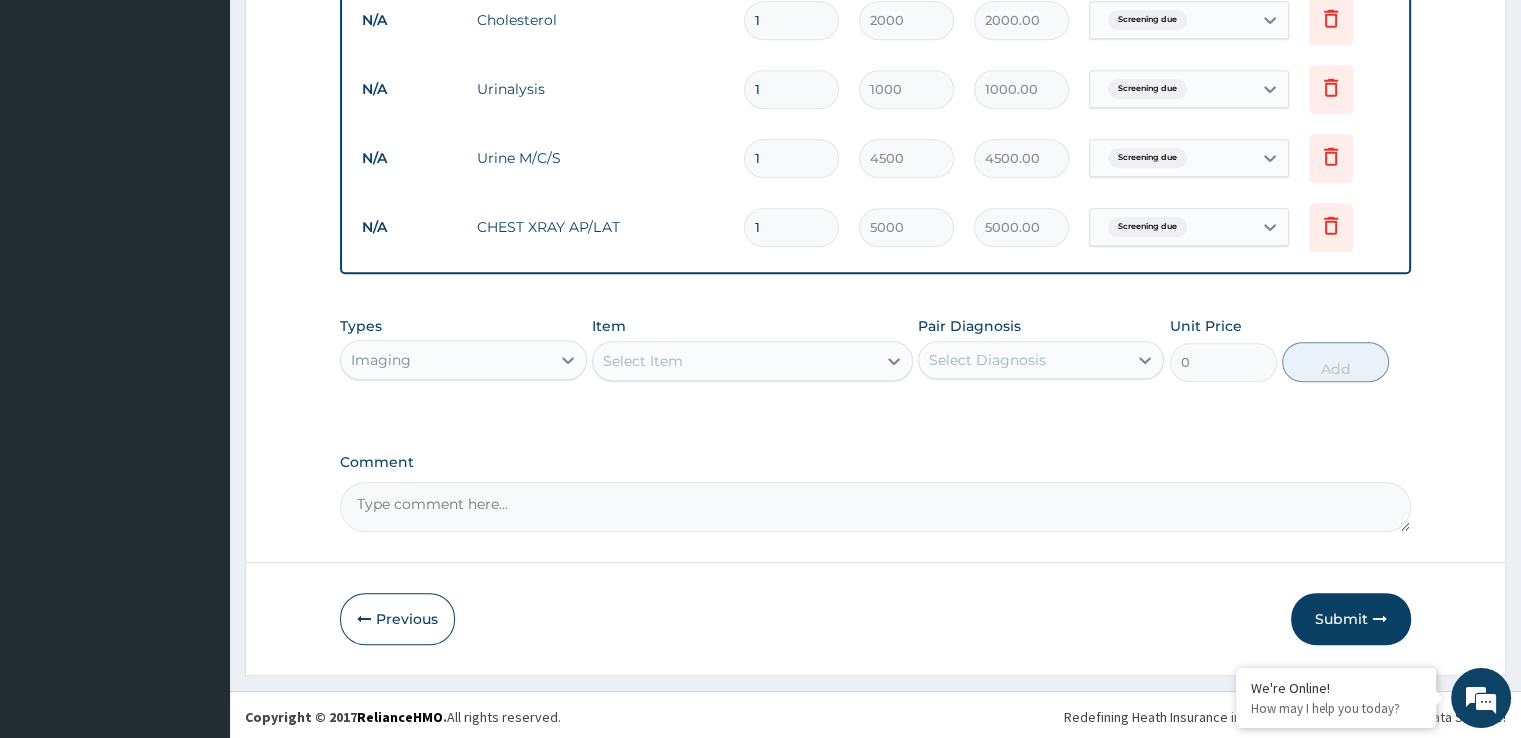 drag, startPoint x: 1333, startPoint y: 607, endPoint x: 721, endPoint y: 197, distance: 736.64374 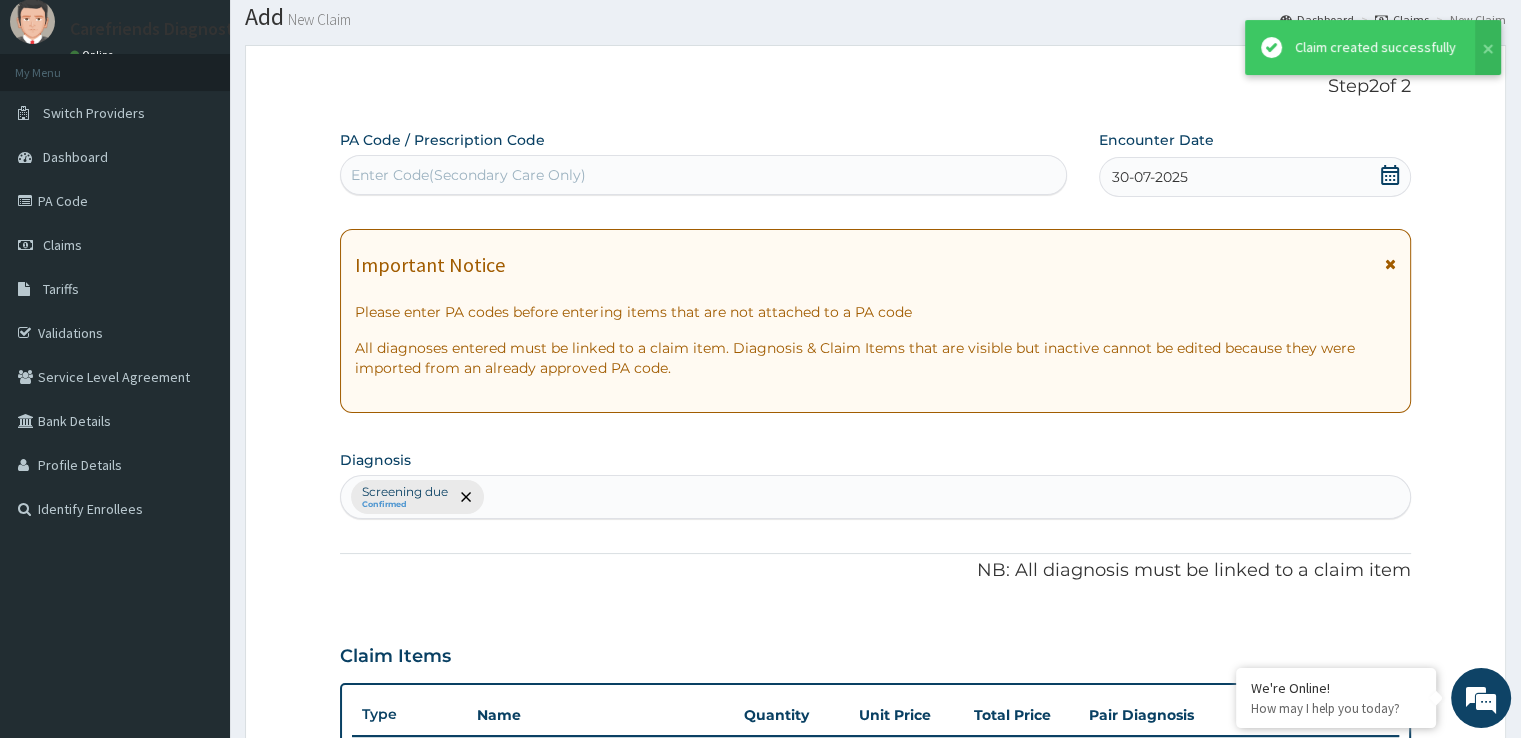 scroll, scrollTop: 1019, scrollLeft: 0, axis: vertical 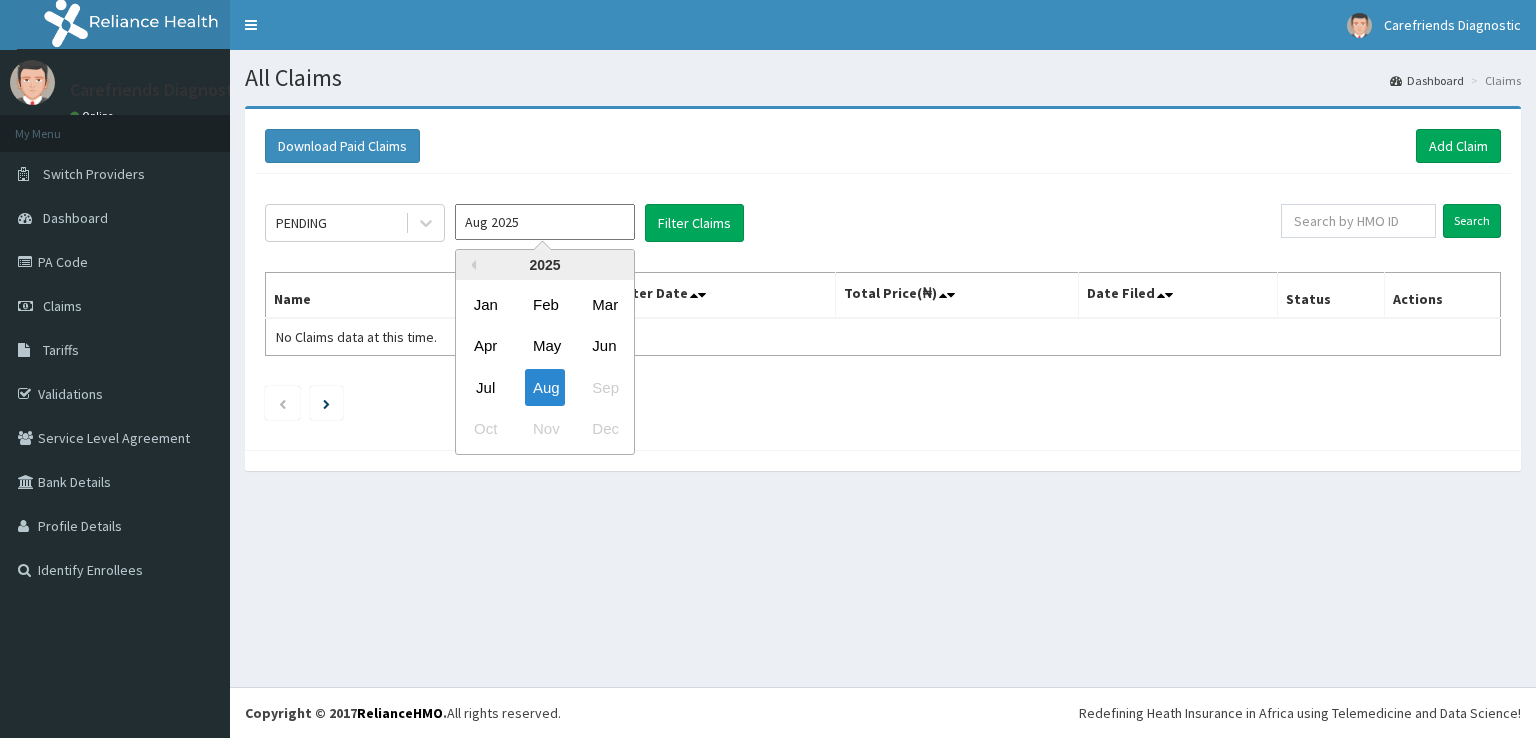 click on "Aug 2025" at bounding box center (545, 222) 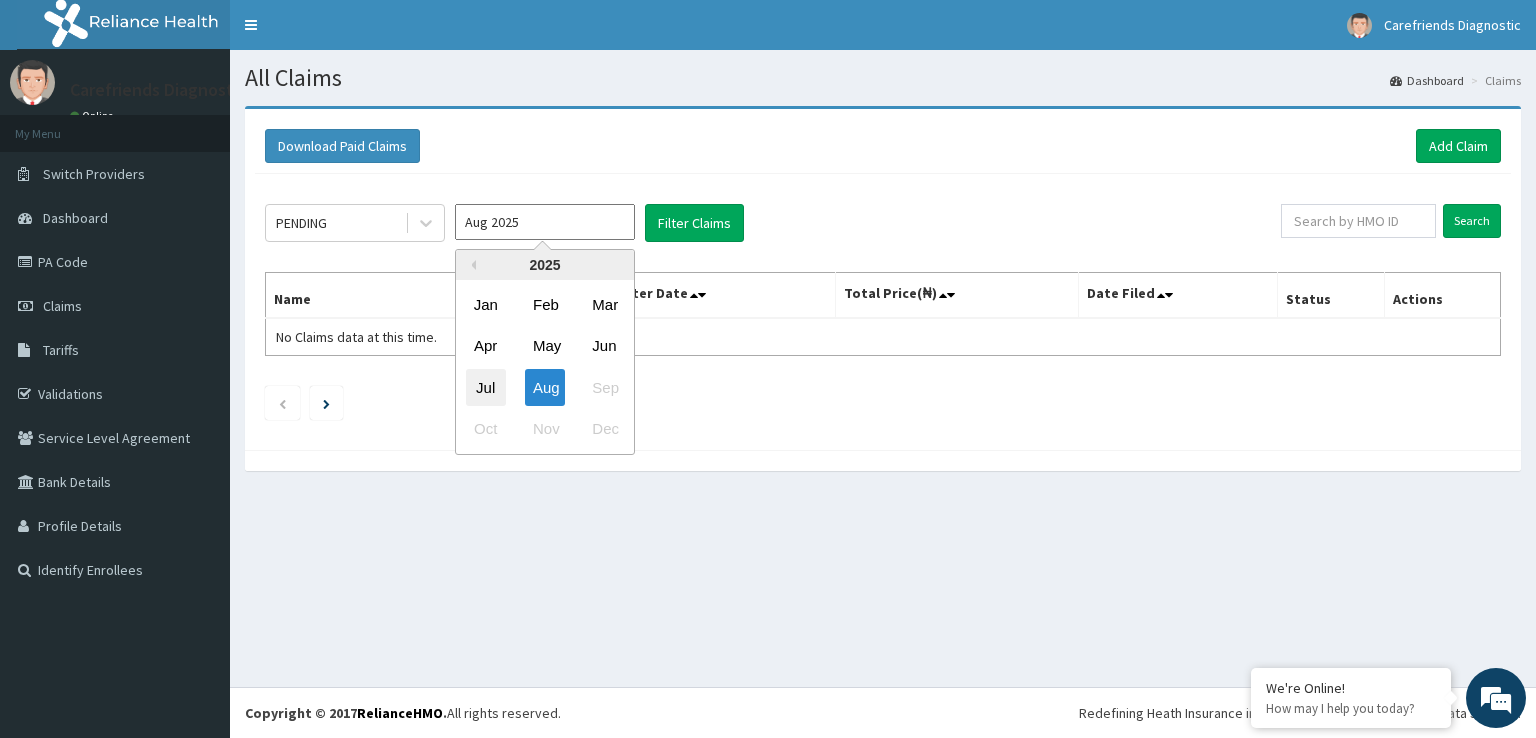 click on "Jul" at bounding box center [486, 387] 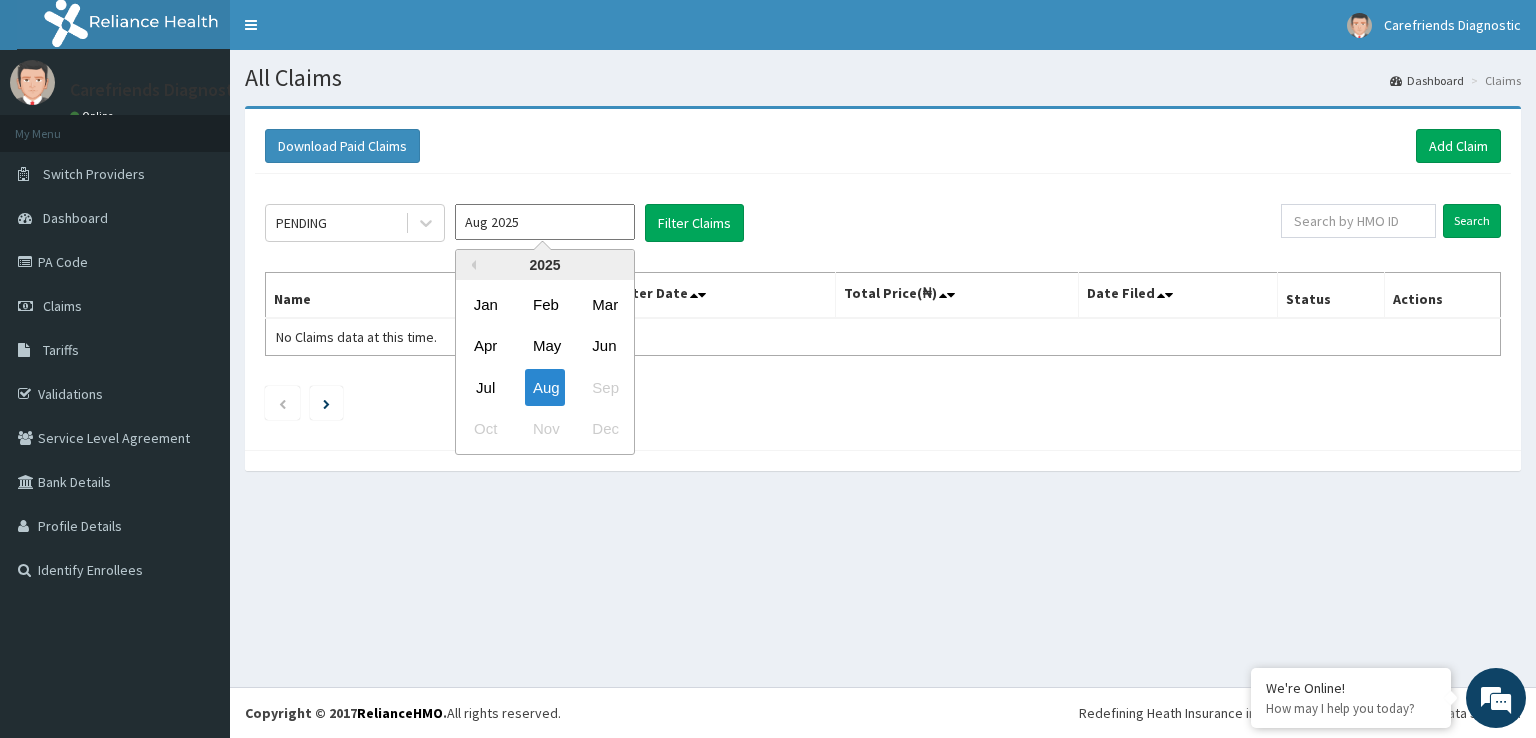 type on "Jul 2025" 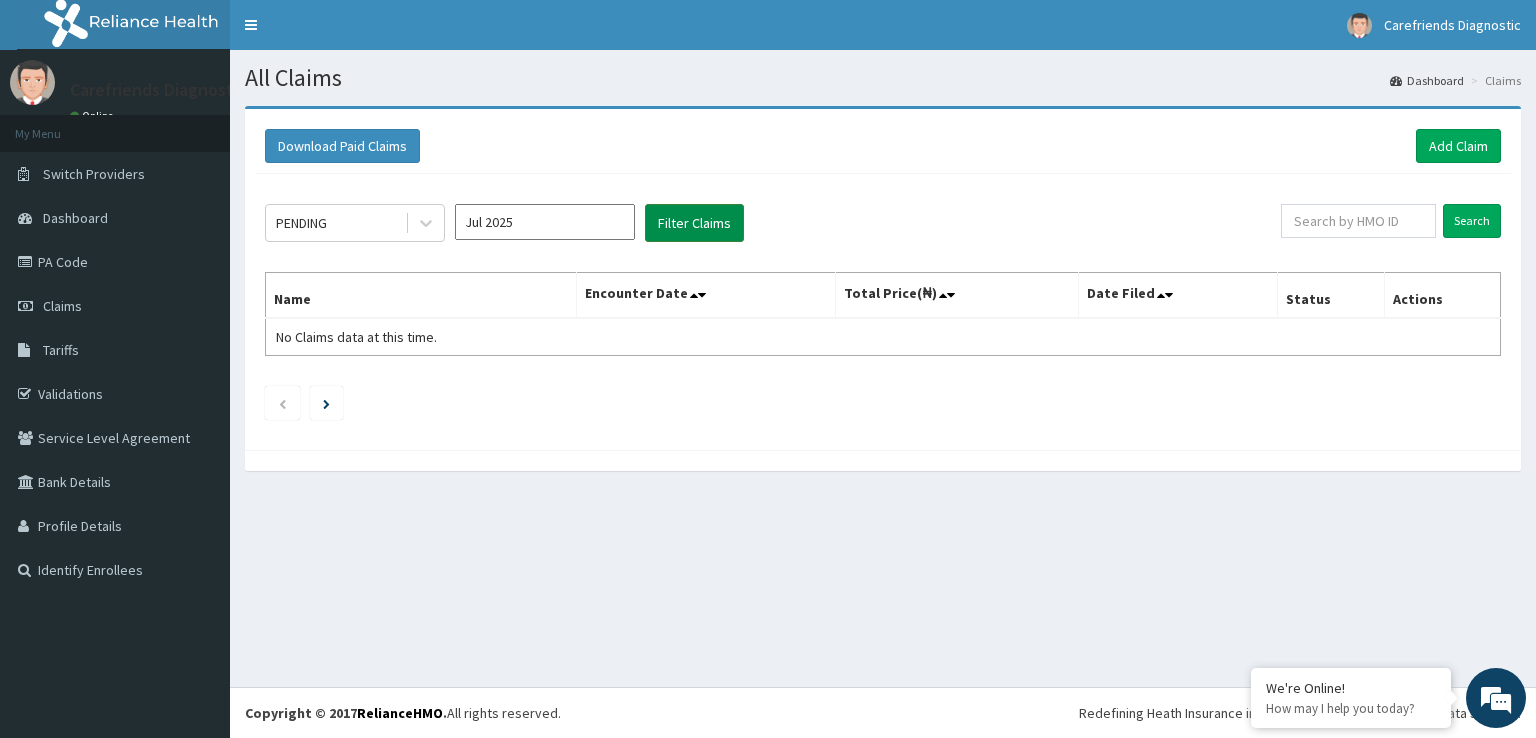 click on "Filter Claims" at bounding box center (694, 223) 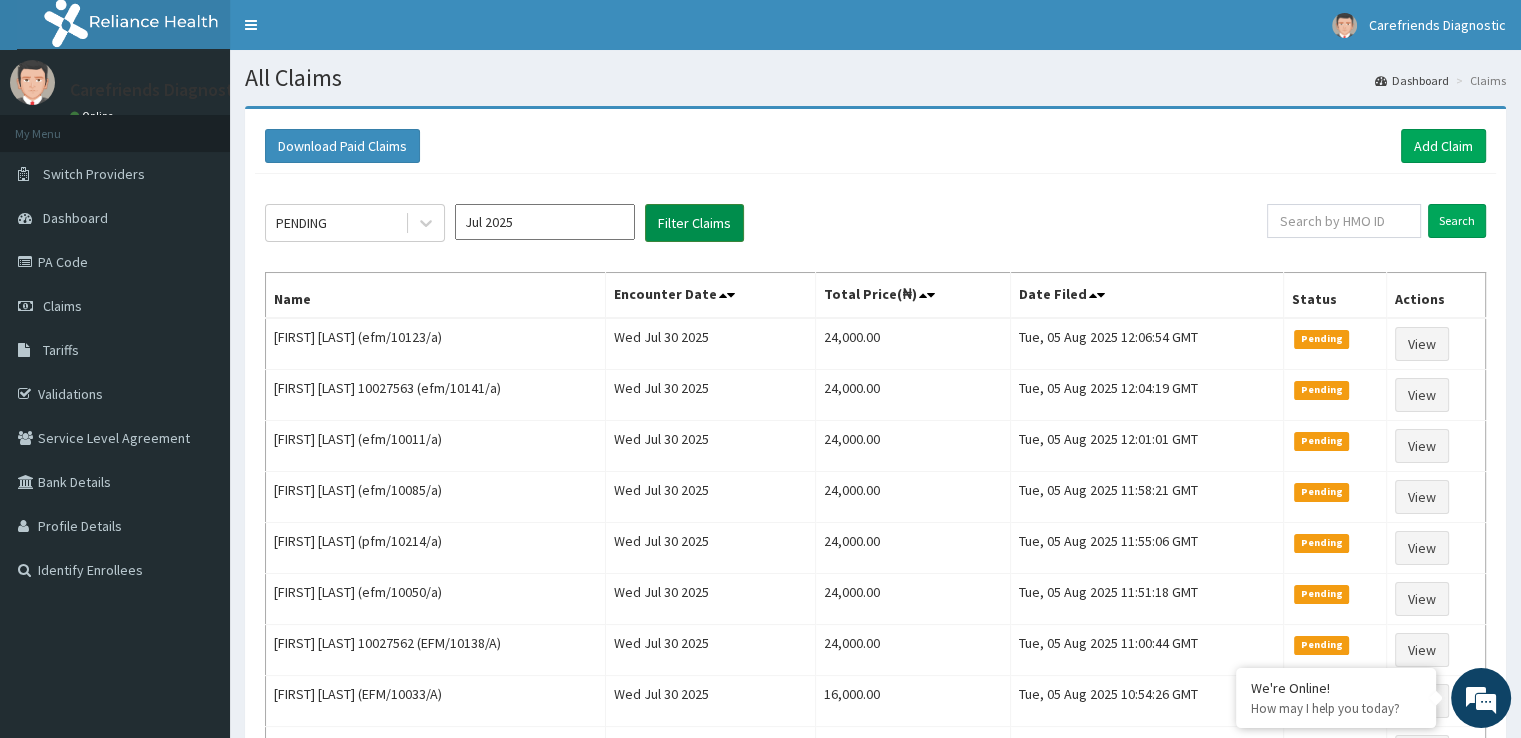 scroll, scrollTop: 0, scrollLeft: 0, axis: both 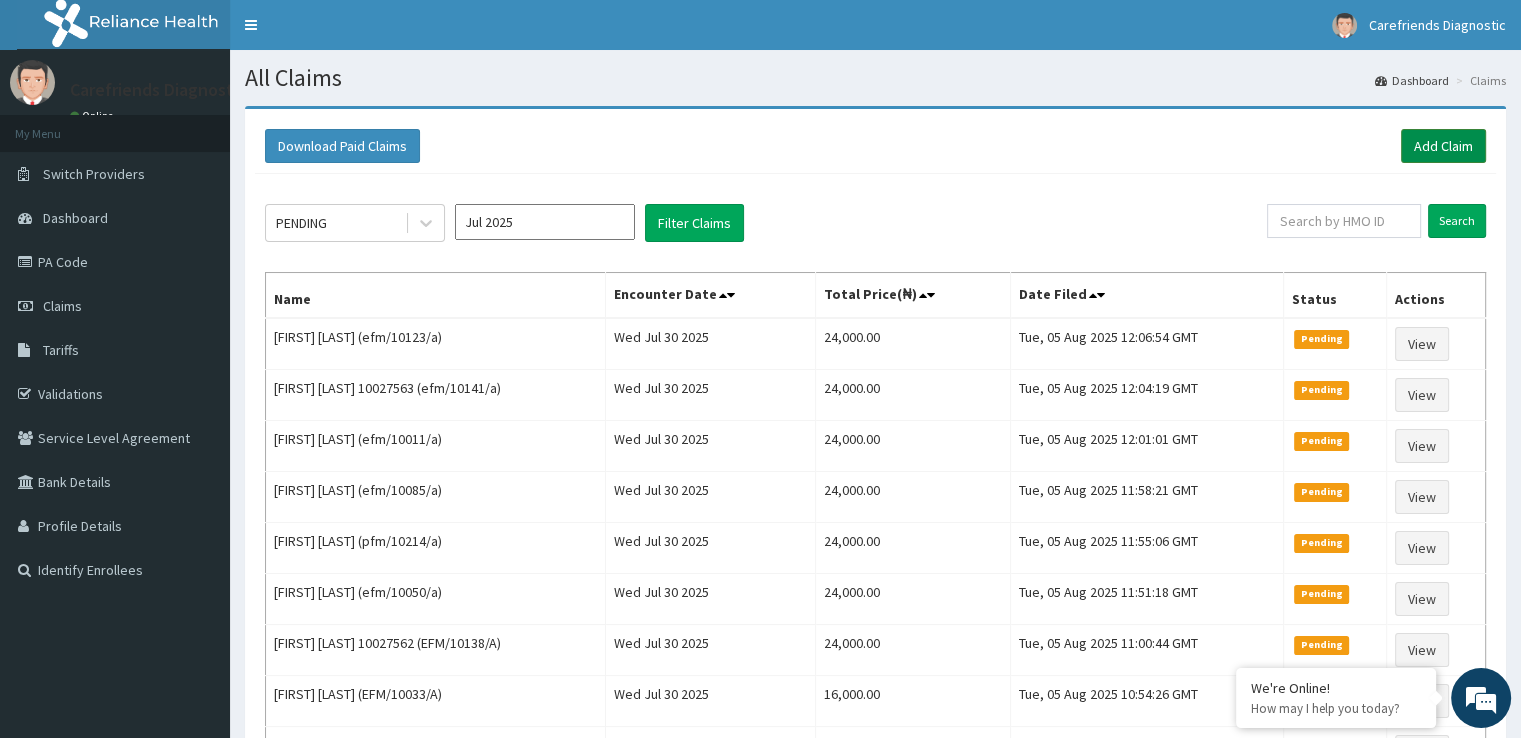 click on "Add Claim" at bounding box center (1443, 146) 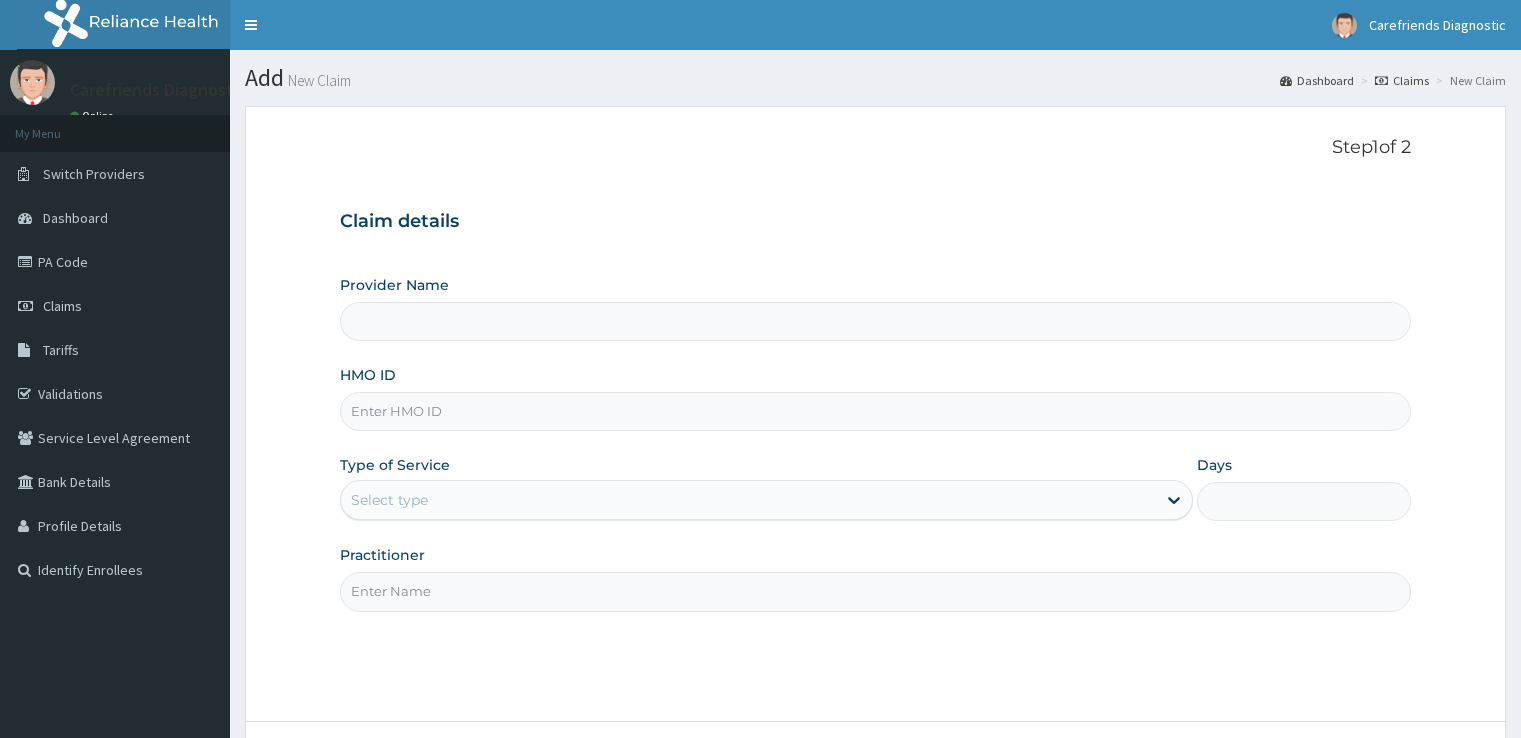 scroll, scrollTop: 0, scrollLeft: 0, axis: both 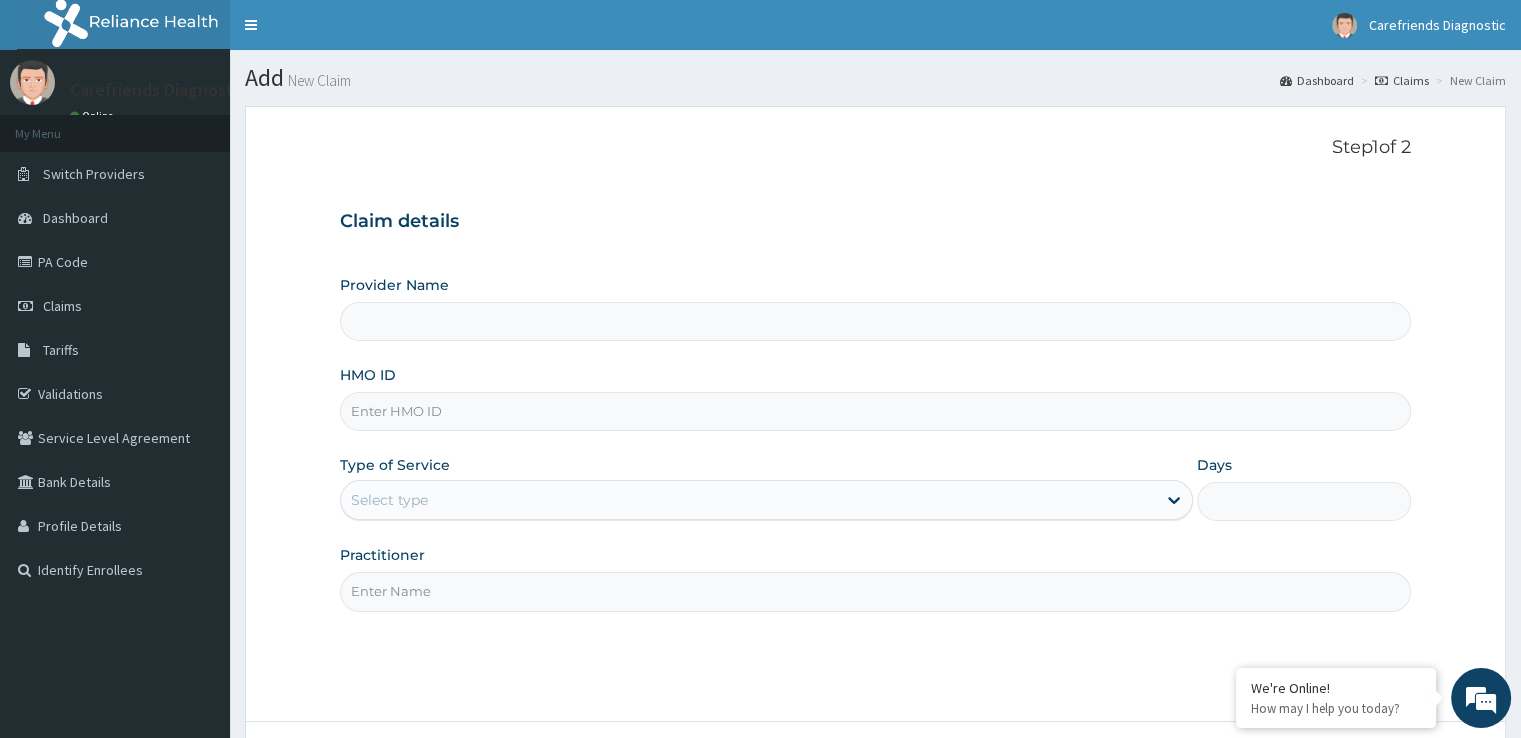 type on "Carefriends diagnostics" 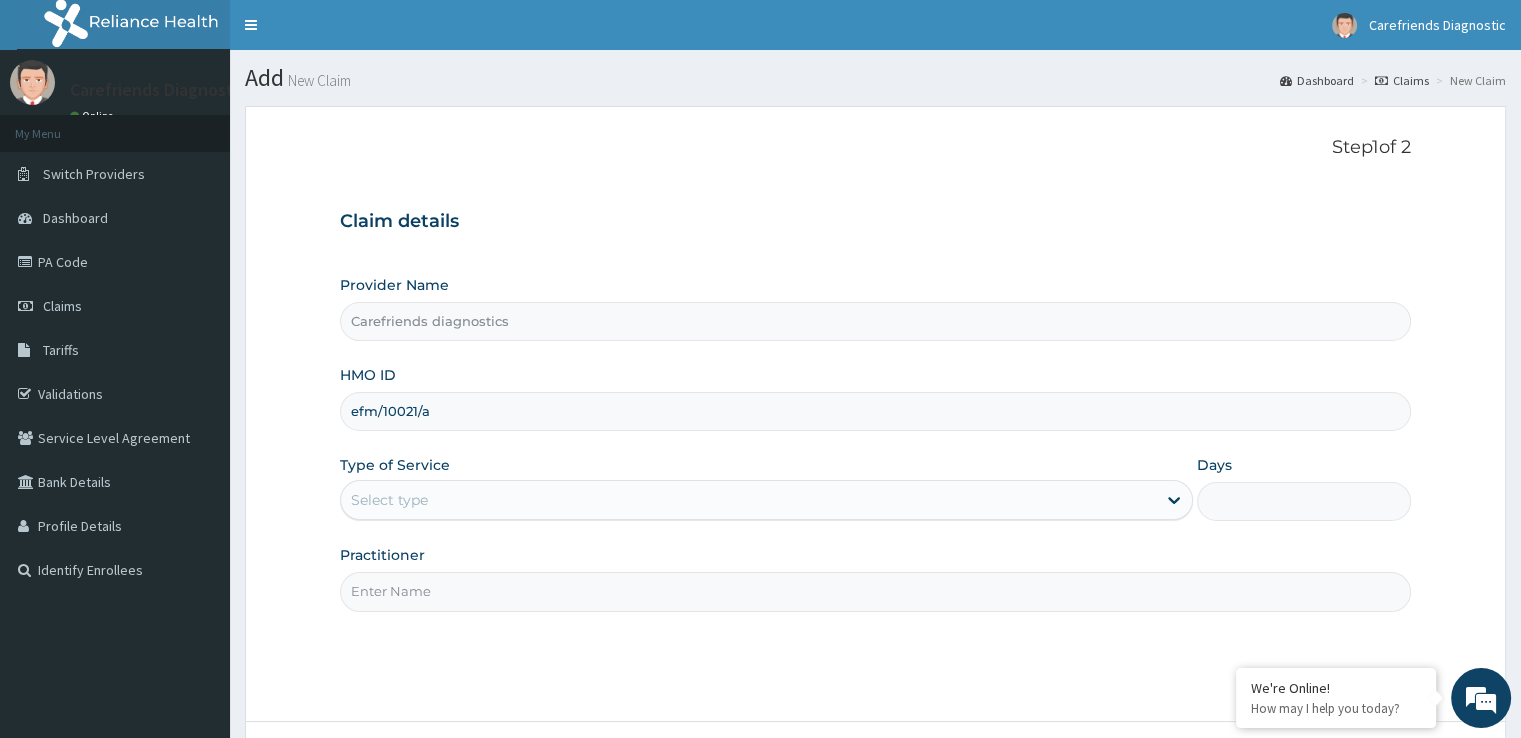 type on "efm/10021/a" 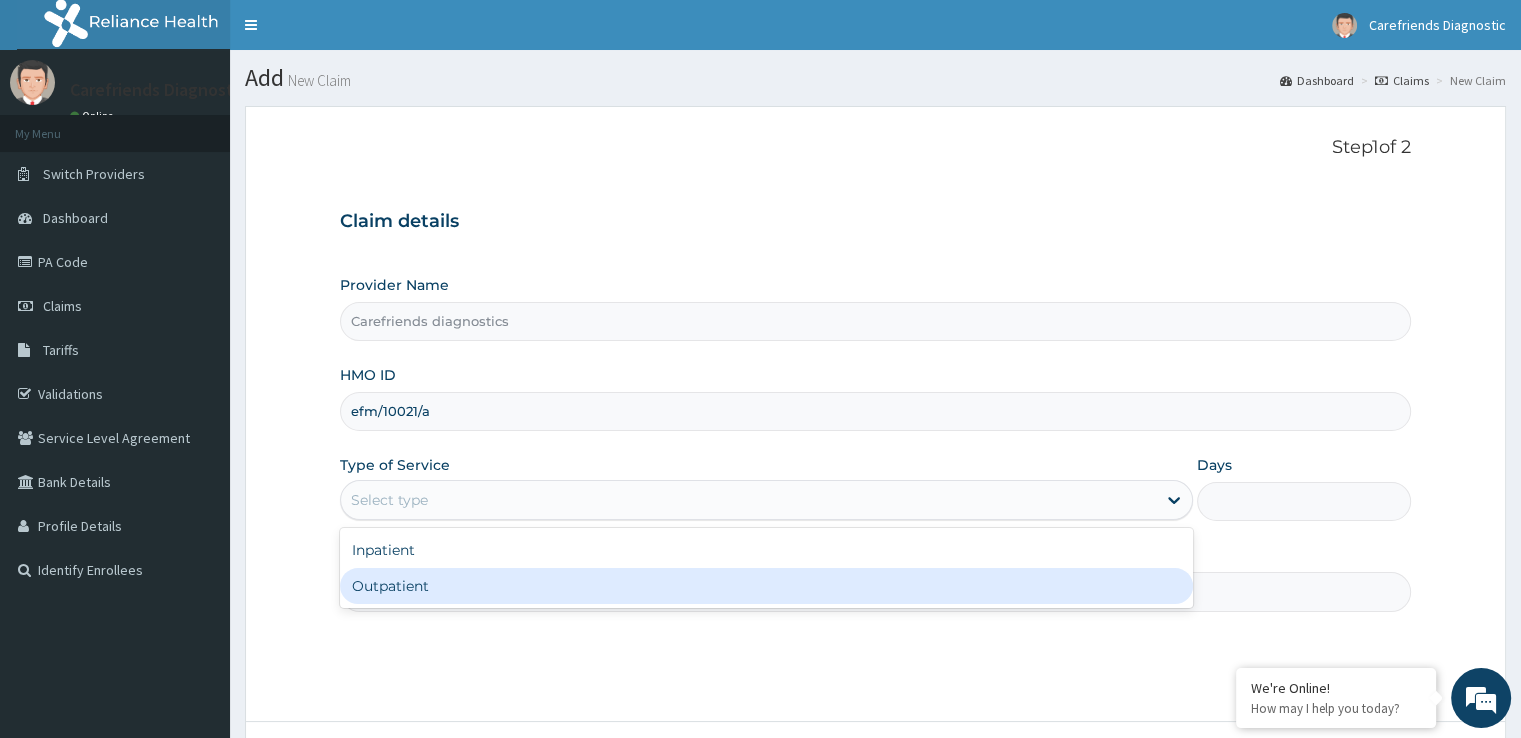 click on "Outpatient" at bounding box center (766, 586) 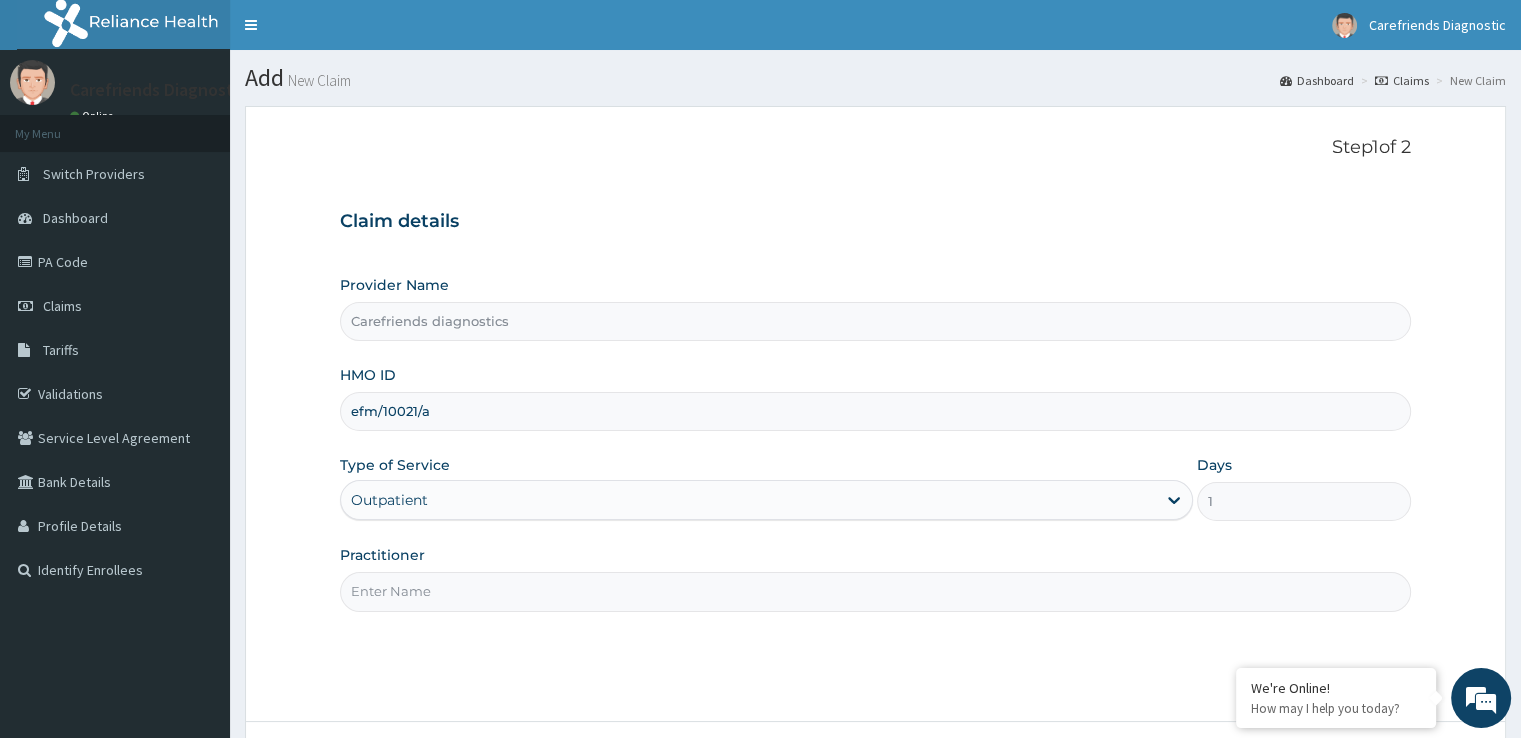 click on "Practitioner" at bounding box center (875, 591) 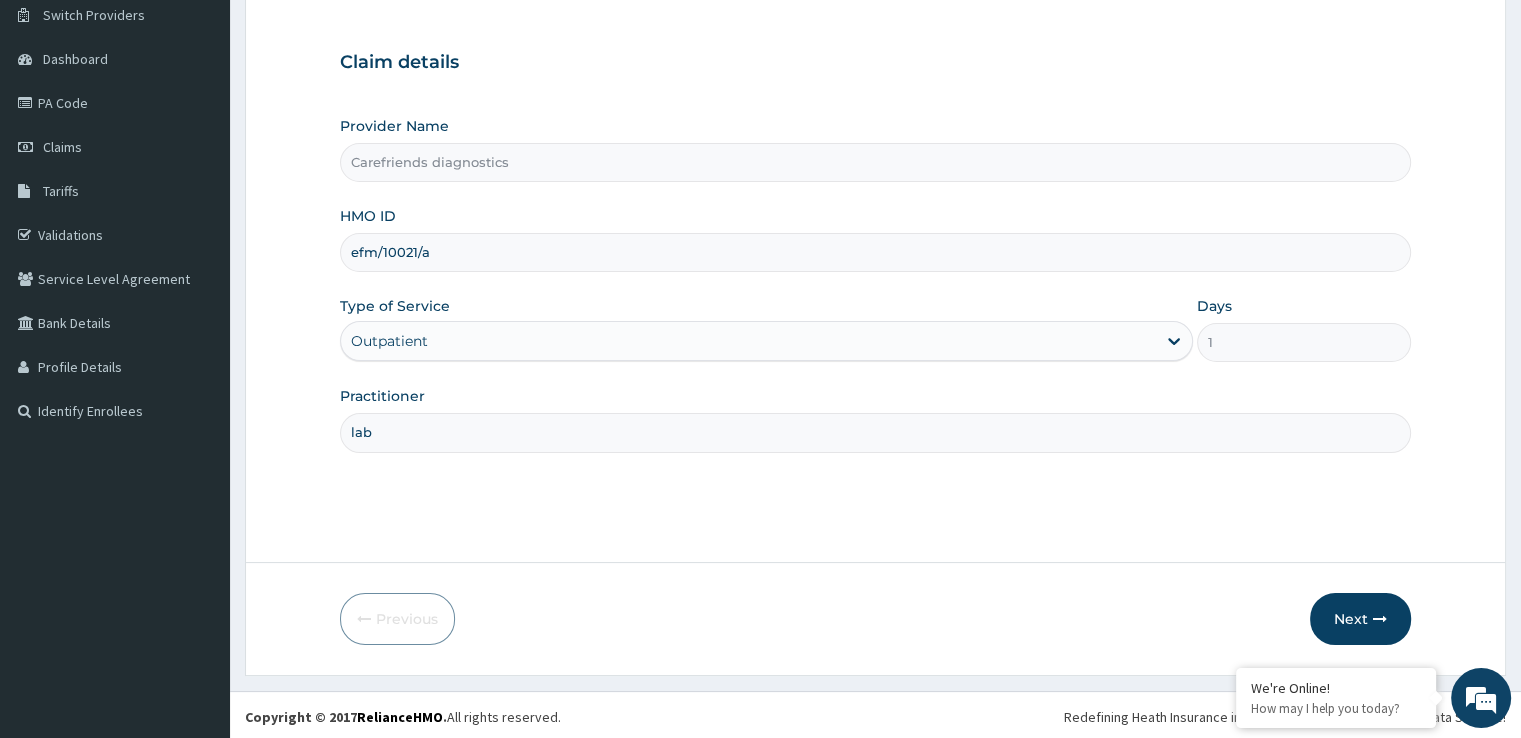 scroll, scrollTop: 162, scrollLeft: 0, axis: vertical 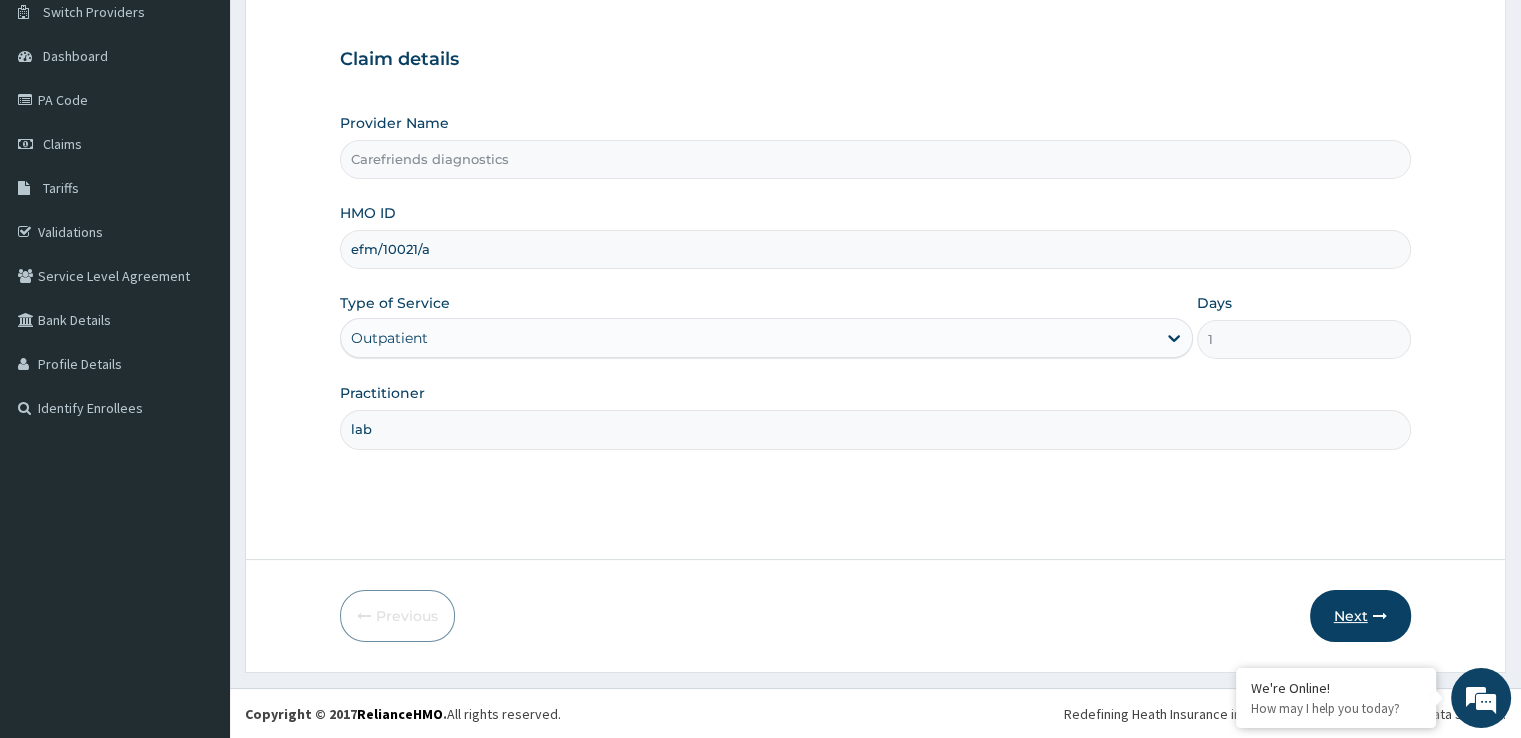 type on "lab" 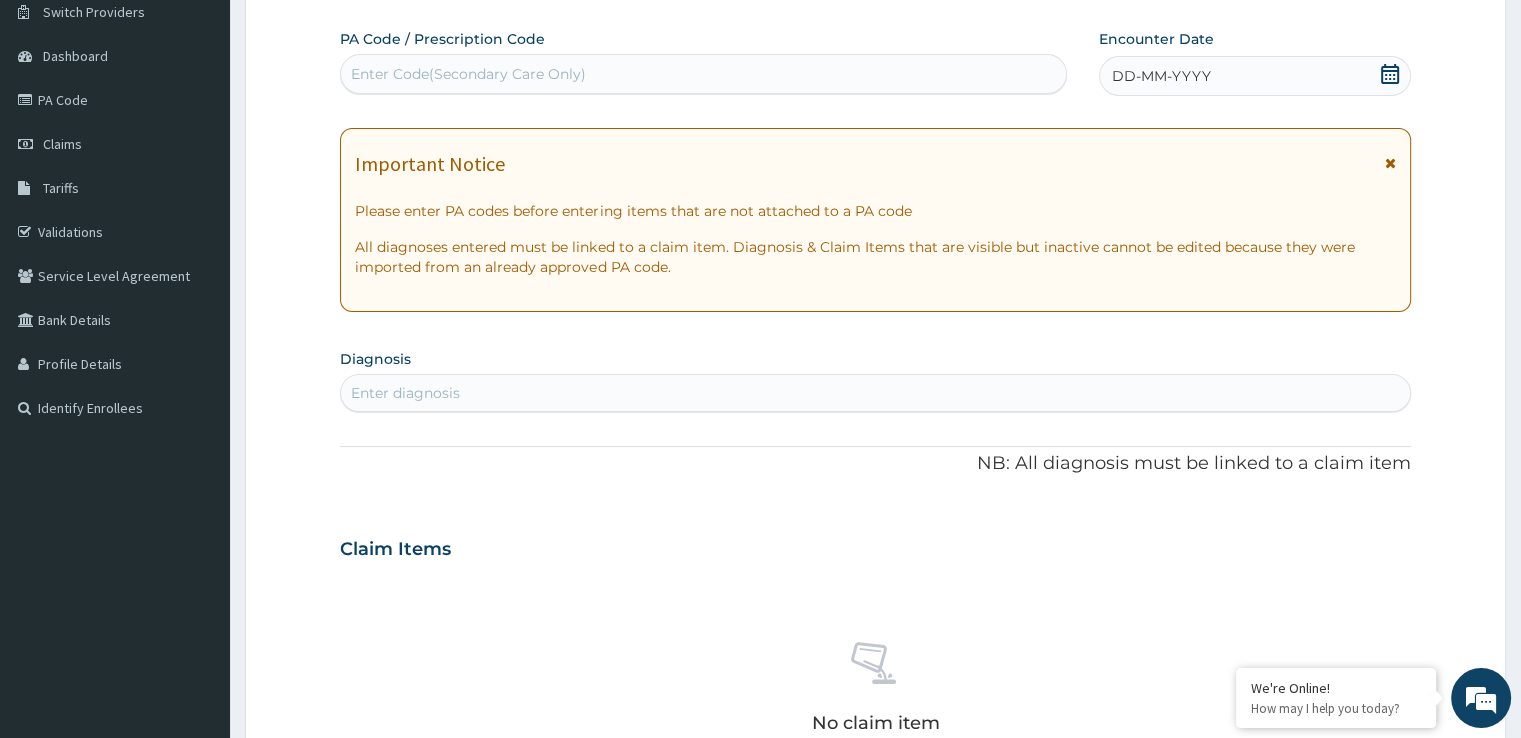 click on "DD-MM-YYYY" at bounding box center [1161, 76] 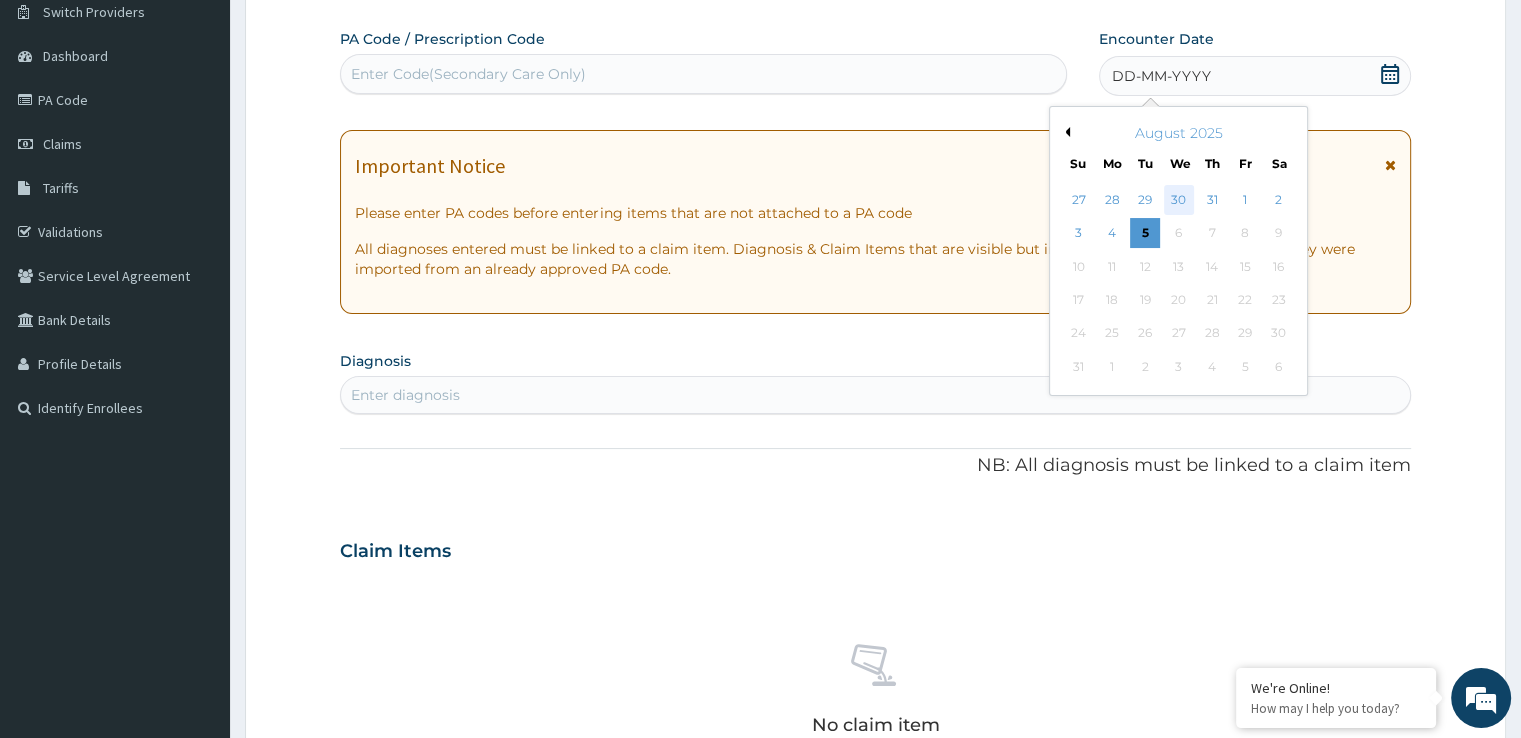 click on "30" at bounding box center (1179, 200) 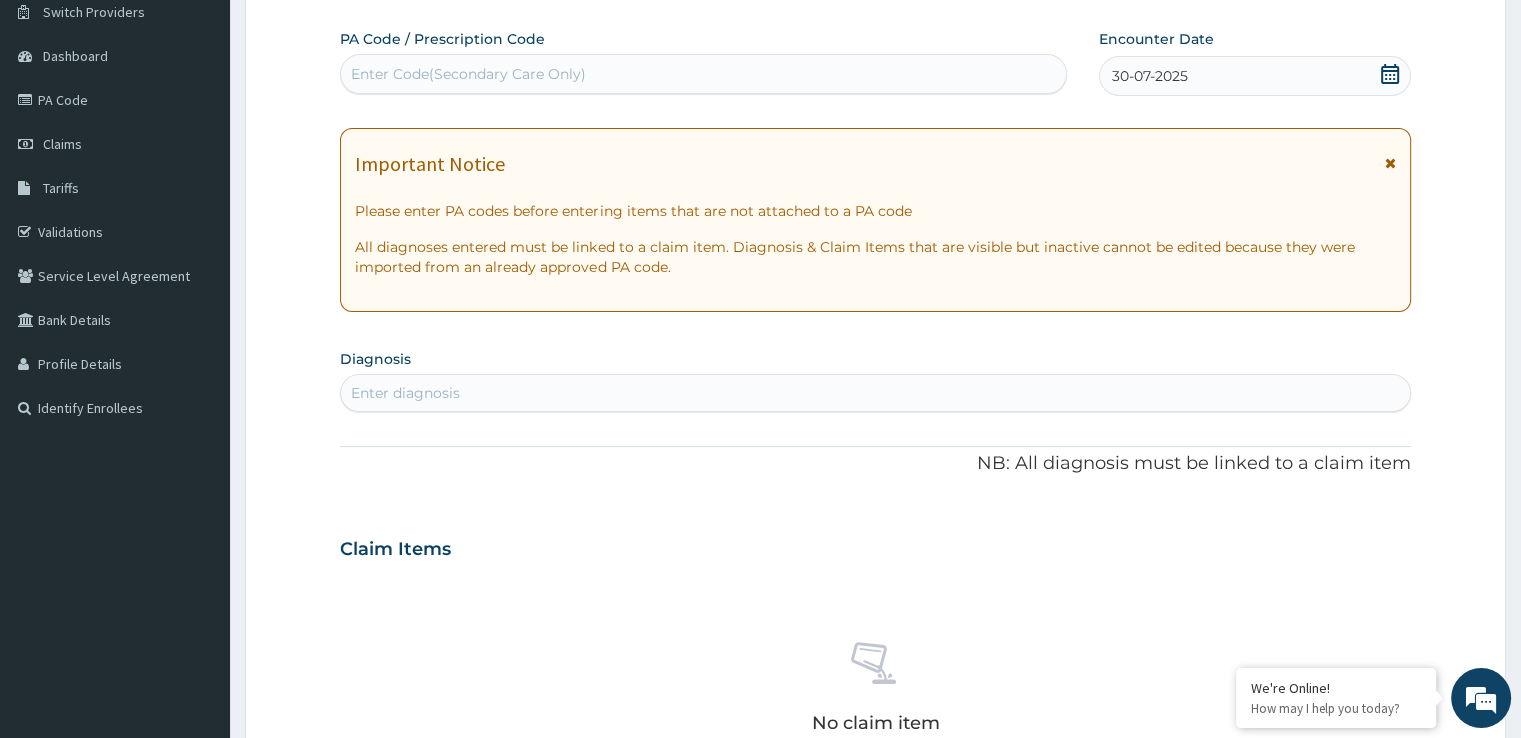 click on "Enter diagnosis" at bounding box center (875, 393) 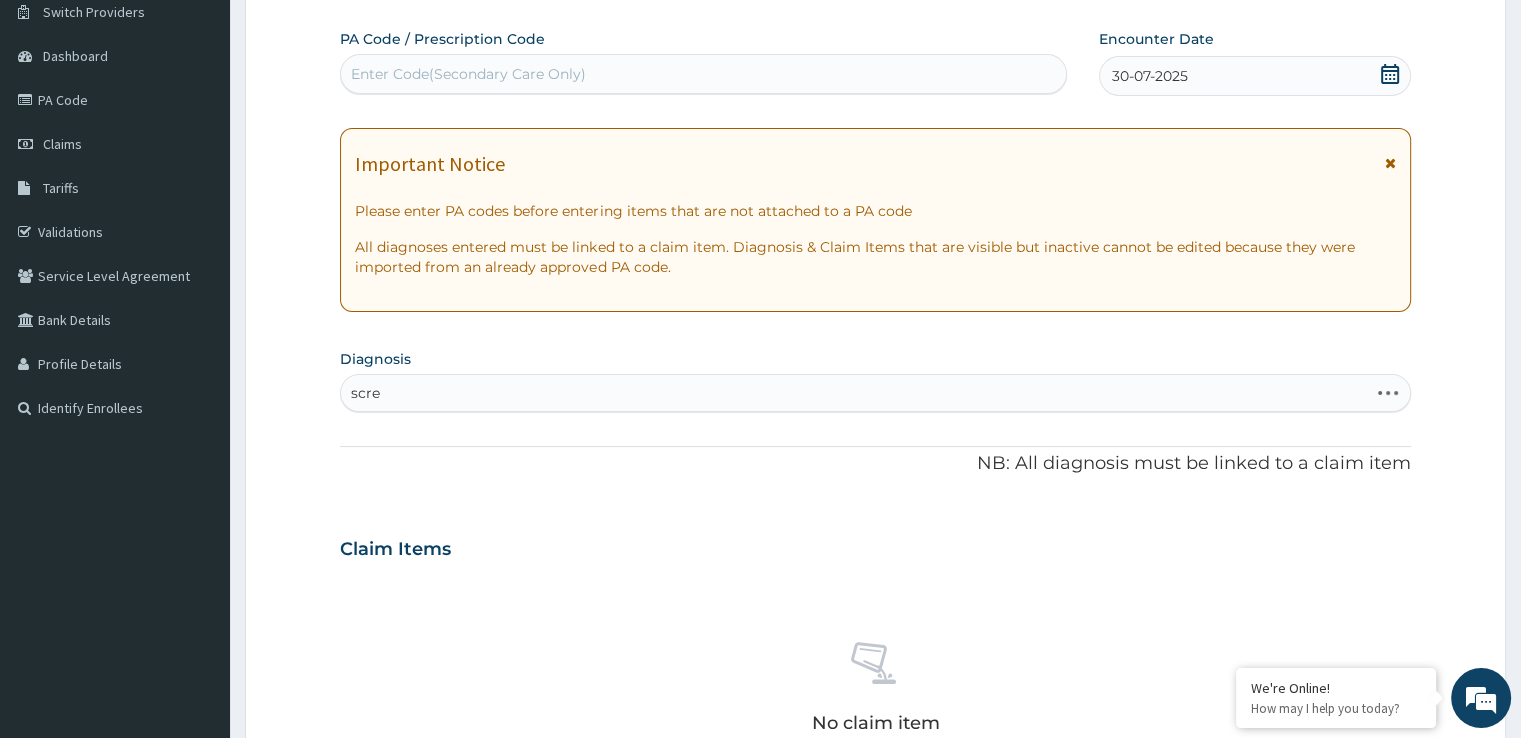 type on "scree" 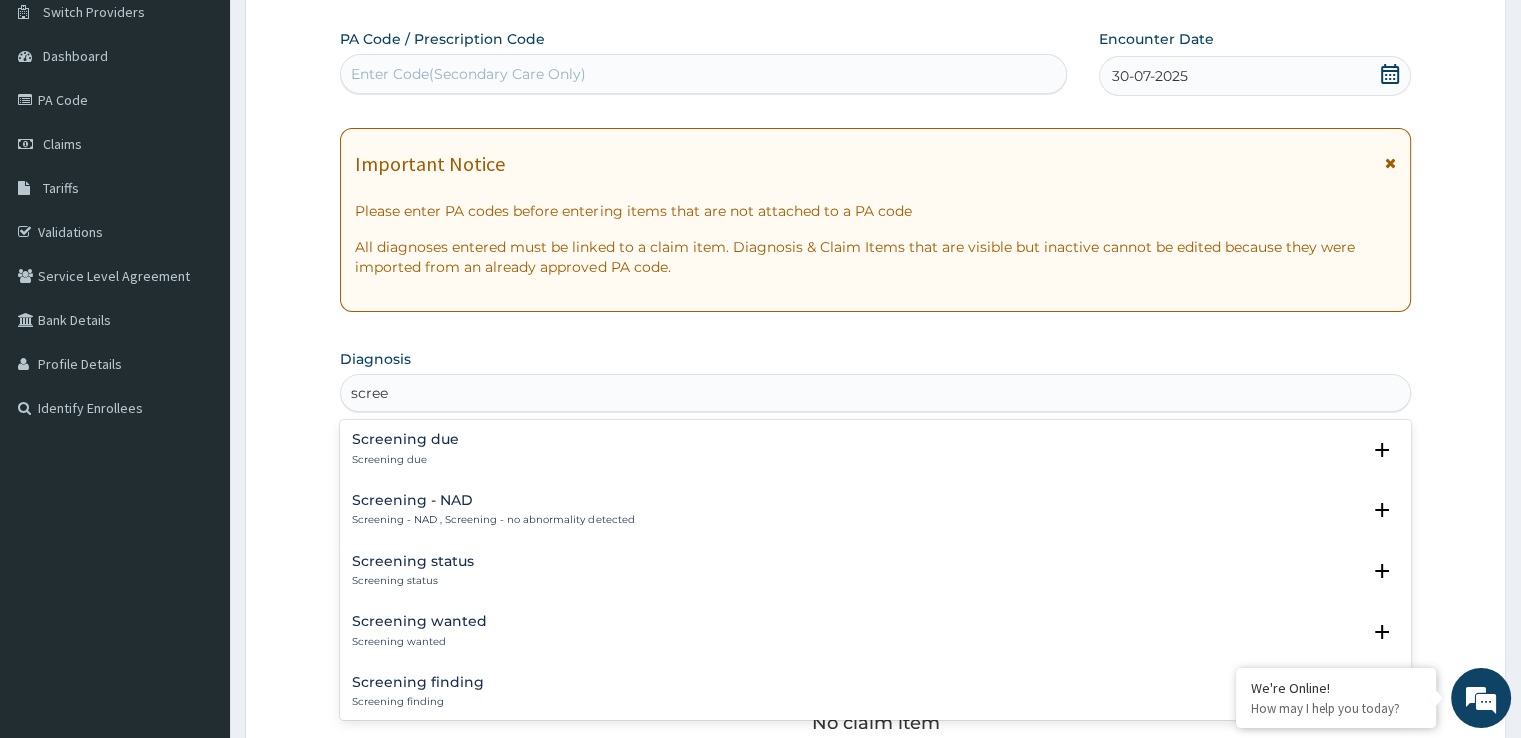 click on "Screening due Screening due" at bounding box center (875, 449) 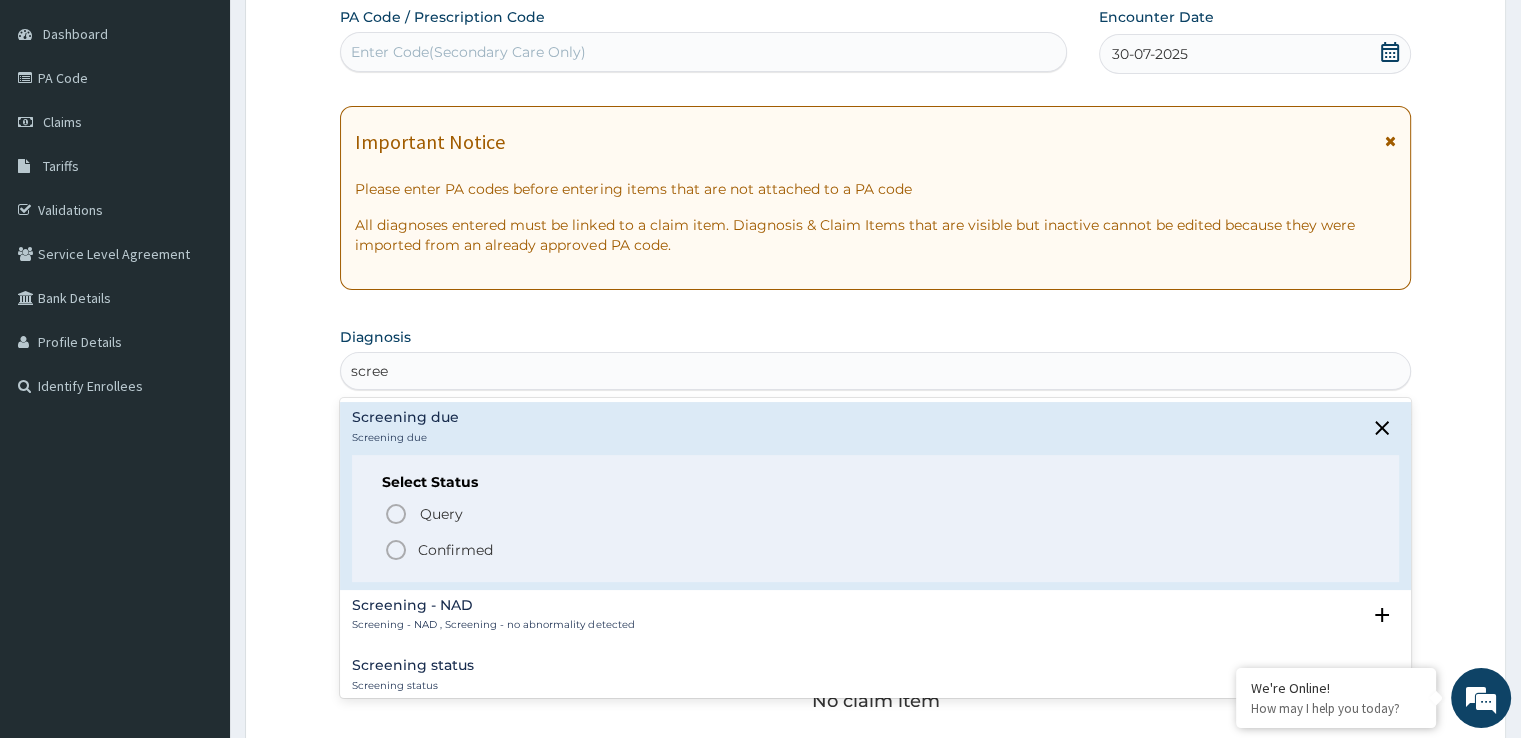 scroll, scrollTop: 262, scrollLeft: 0, axis: vertical 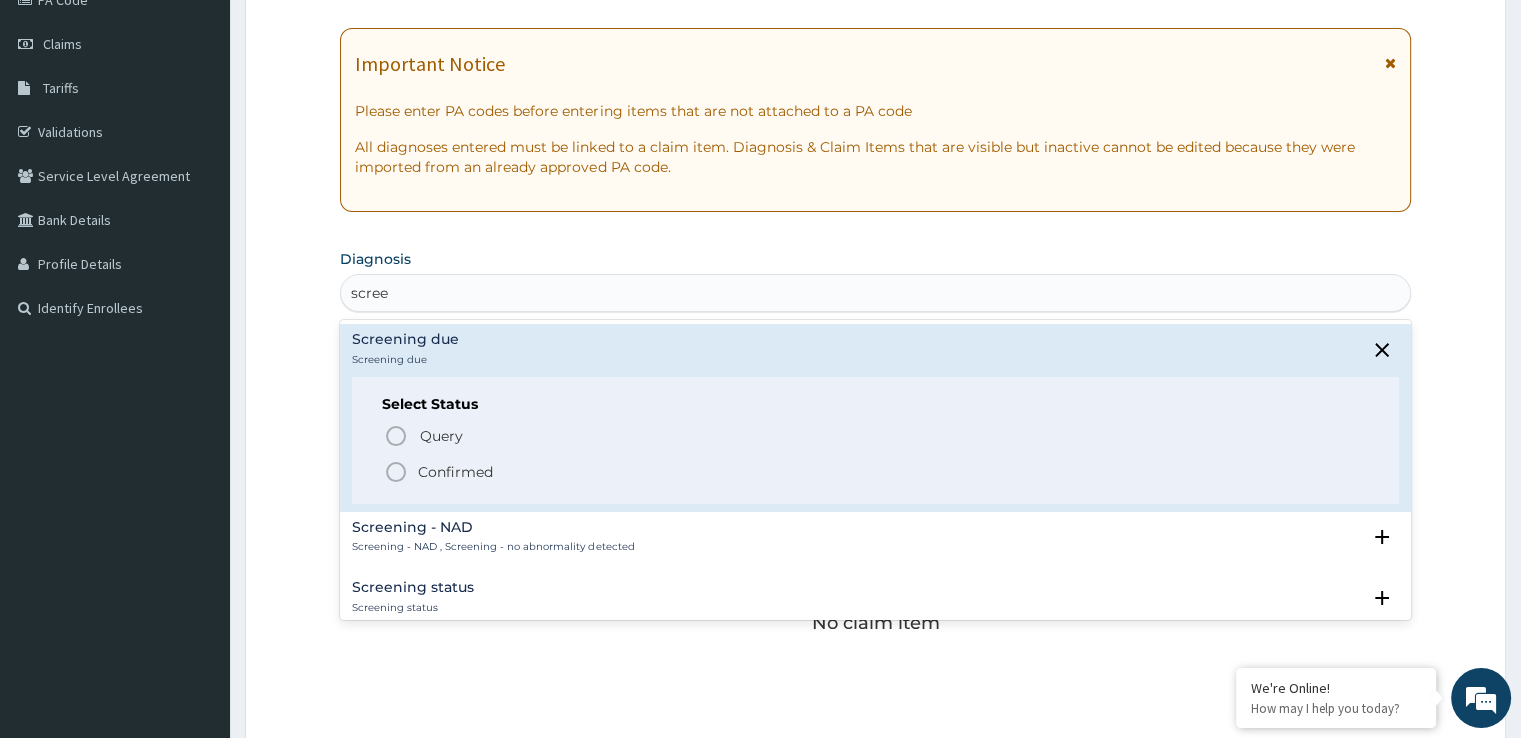 click 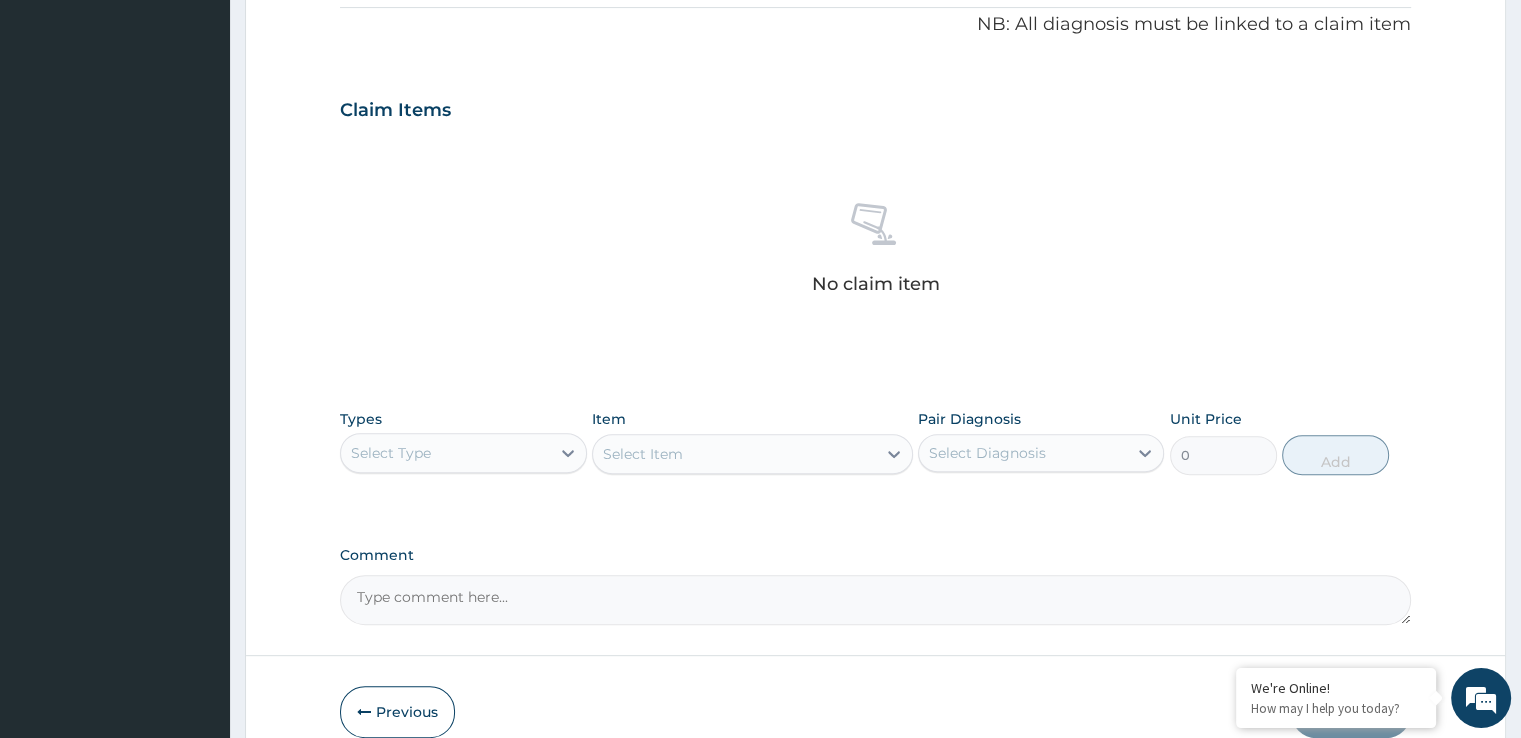 scroll, scrollTop: 702, scrollLeft: 0, axis: vertical 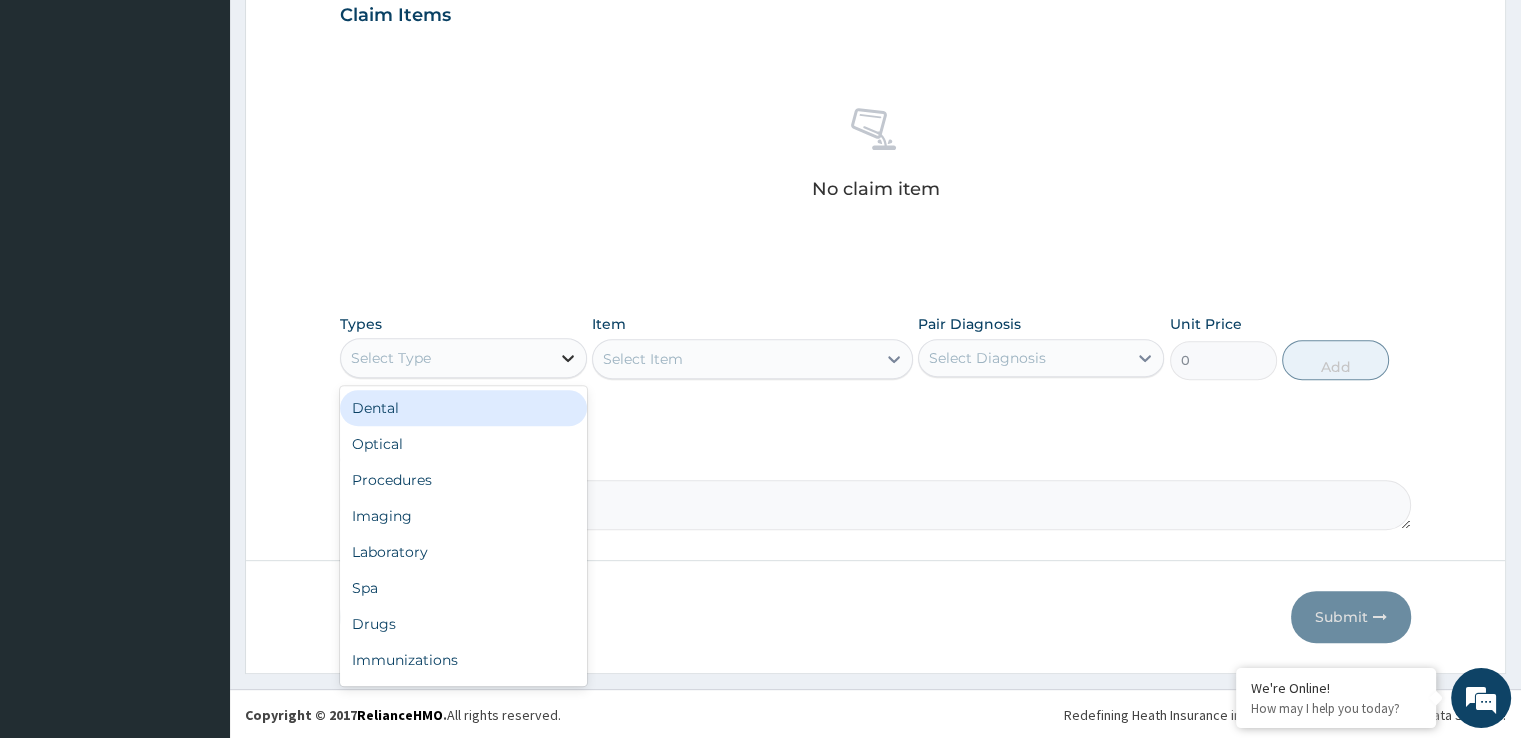 click at bounding box center [568, 358] 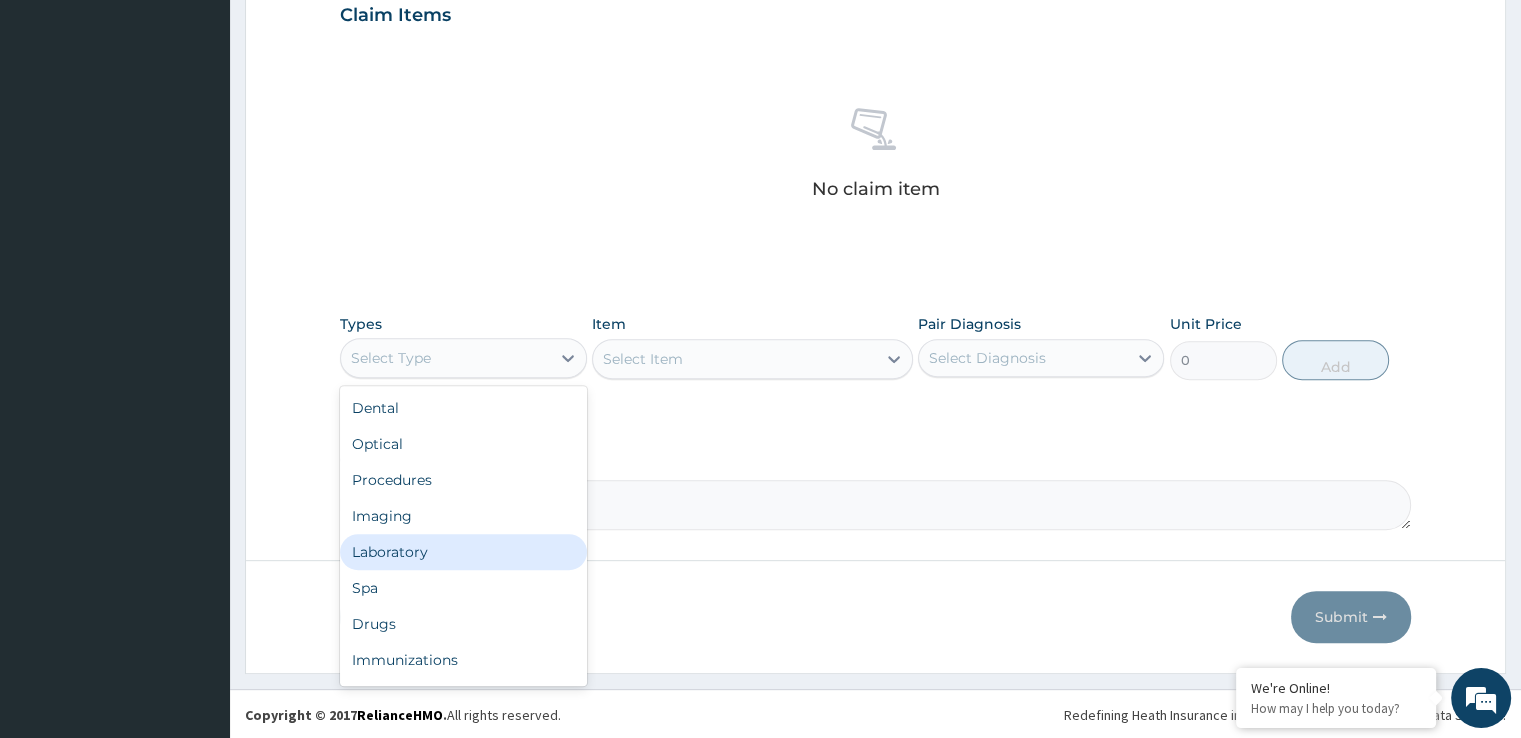 drag, startPoint x: 426, startPoint y: 549, endPoint x: 717, endPoint y: 383, distance: 335.0179 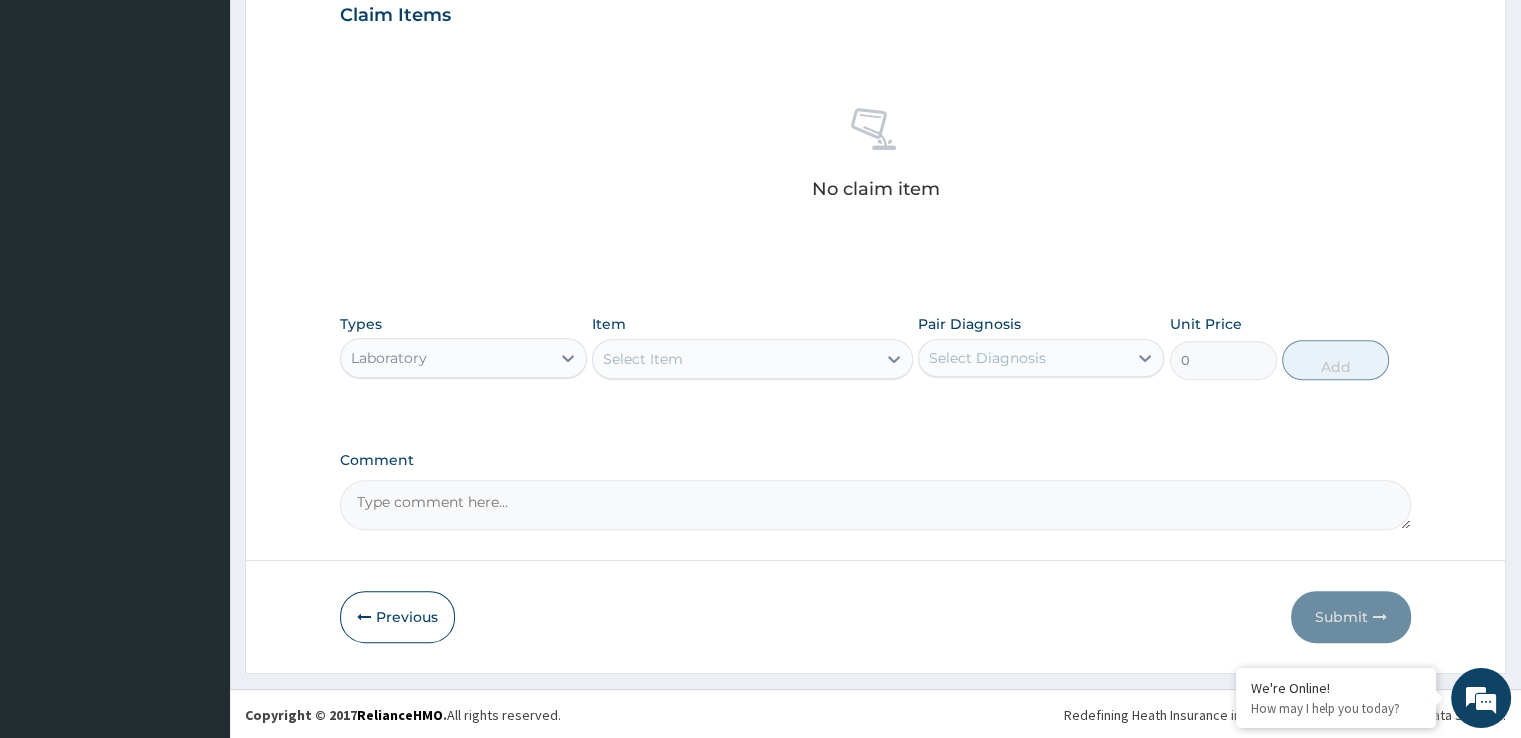 click on "Select Item" at bounding box center (734, 359) 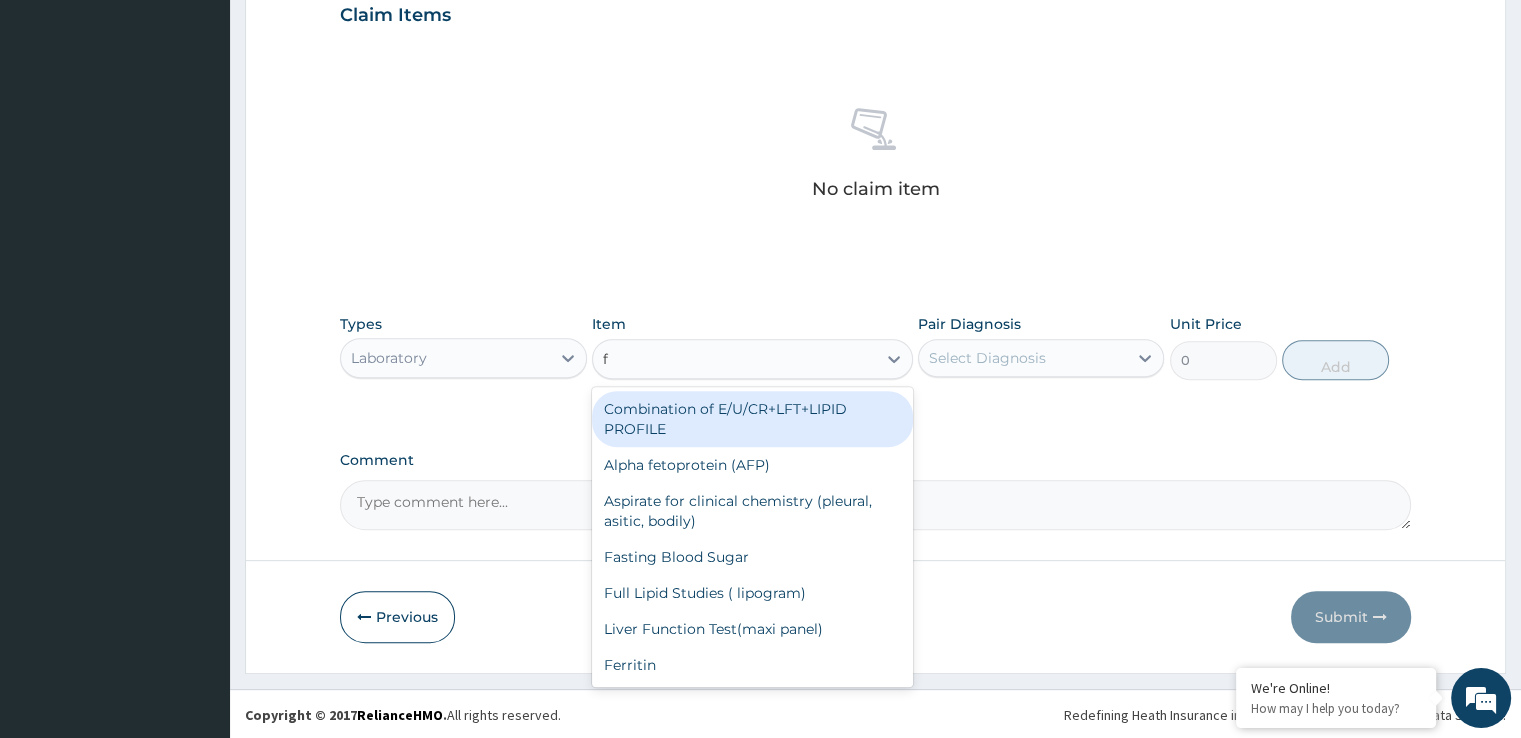 type on "fu" 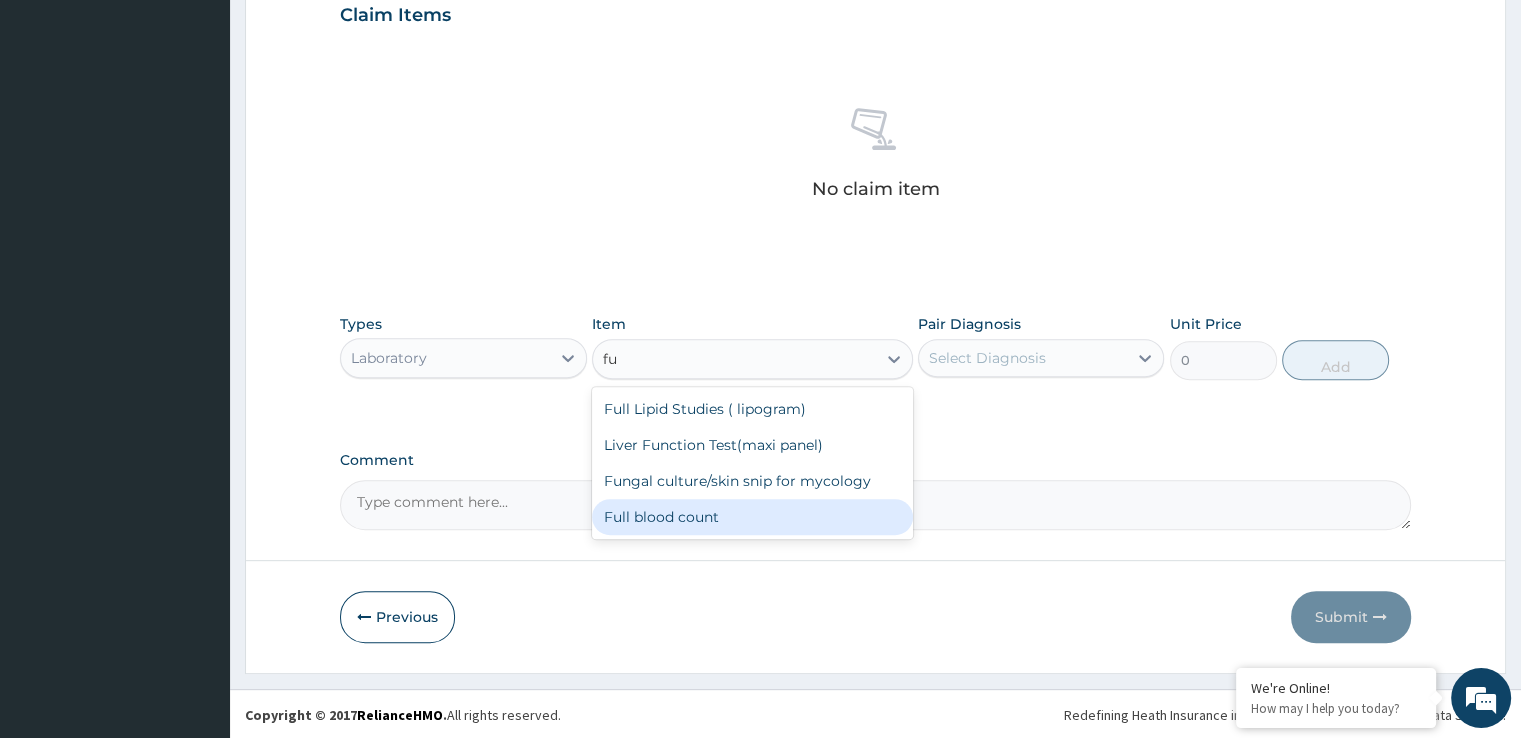 click on "Full blood count" at bounding box center [752, 517] 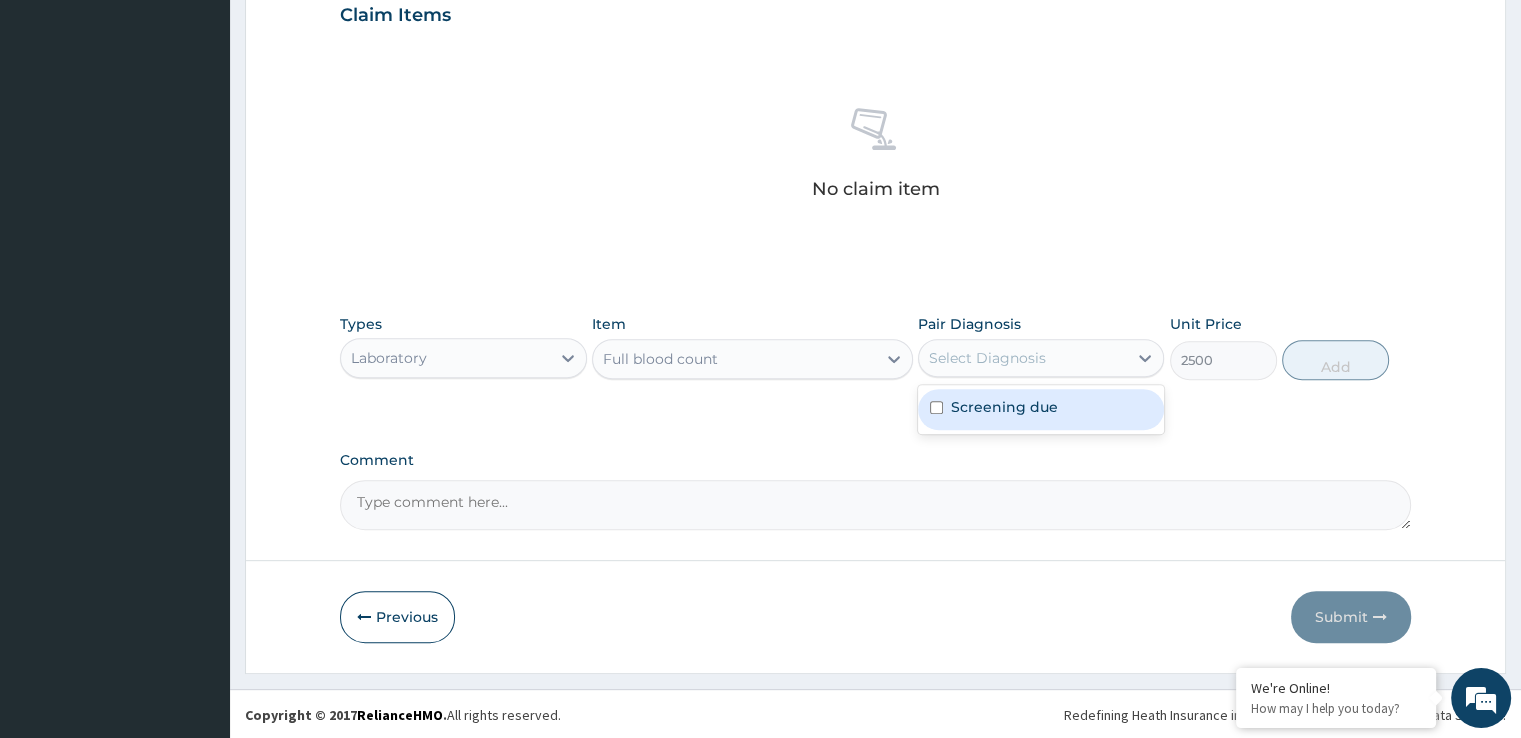 click on "Select Diagnosis" at bounding box center (987, 358) 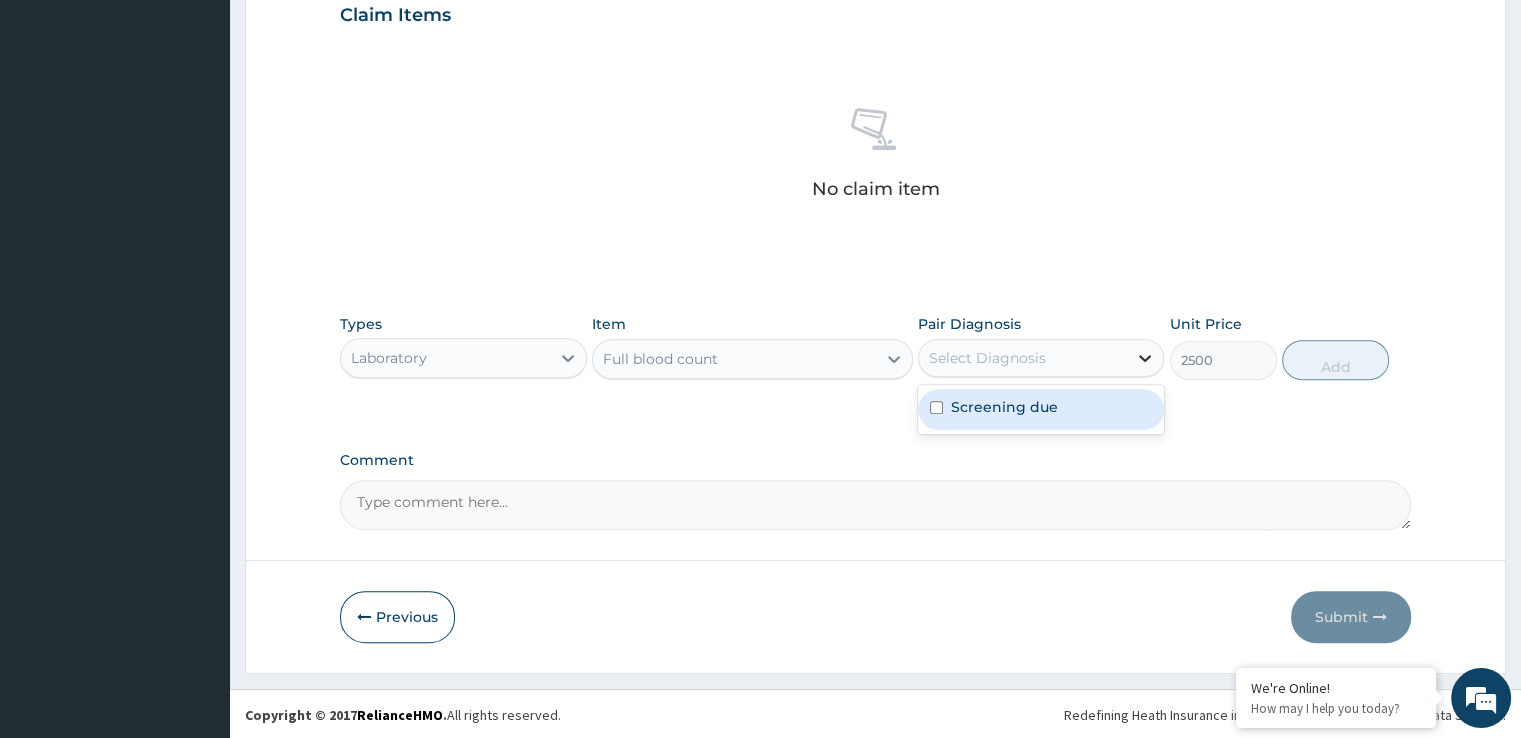 drag, startPoint x: 954, startPoint y: 413, endPoint x: 1131, endPoint y: 357, distance: 185.64752 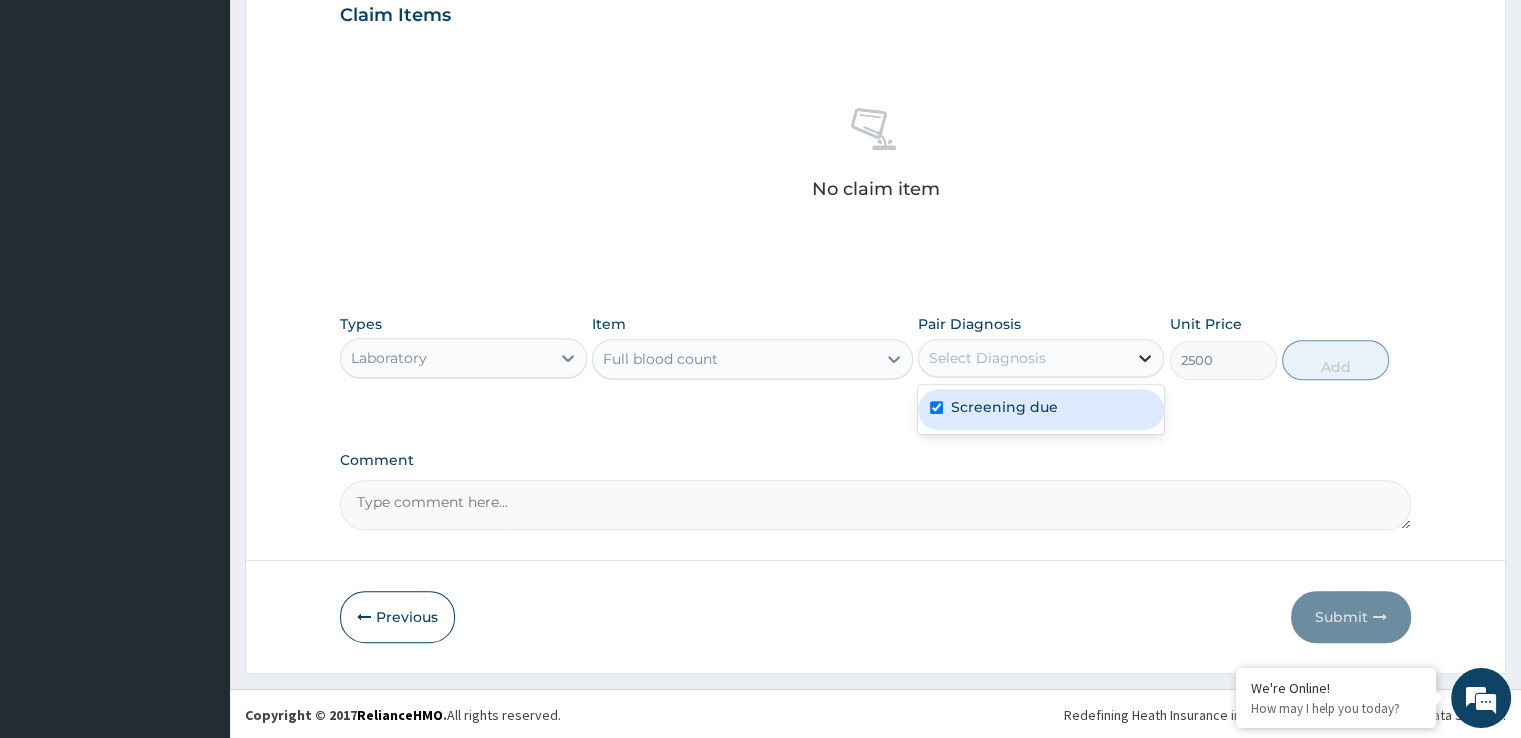 checkbox on "true" 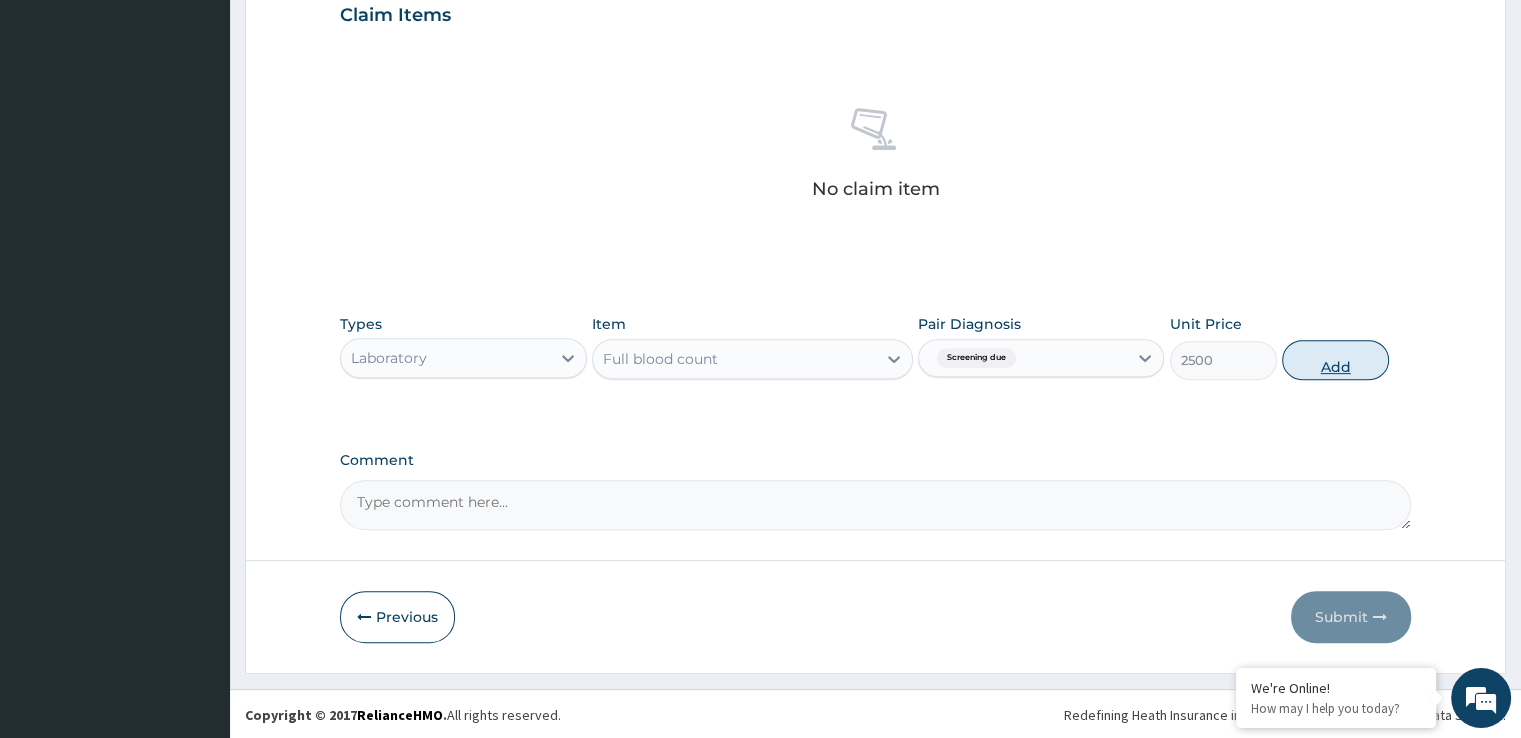 click on "Add" at bounding box center [1335, 360] 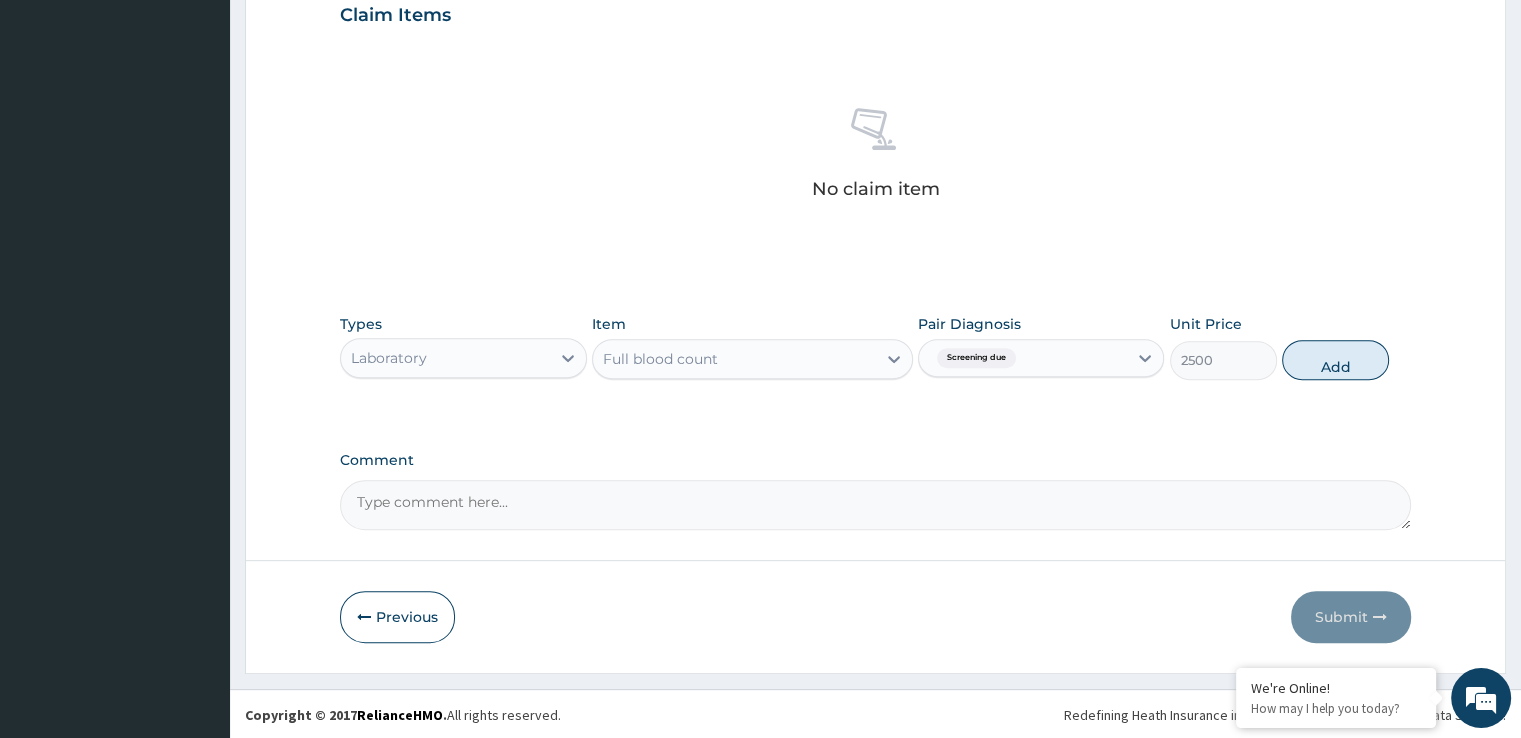 type on "0" 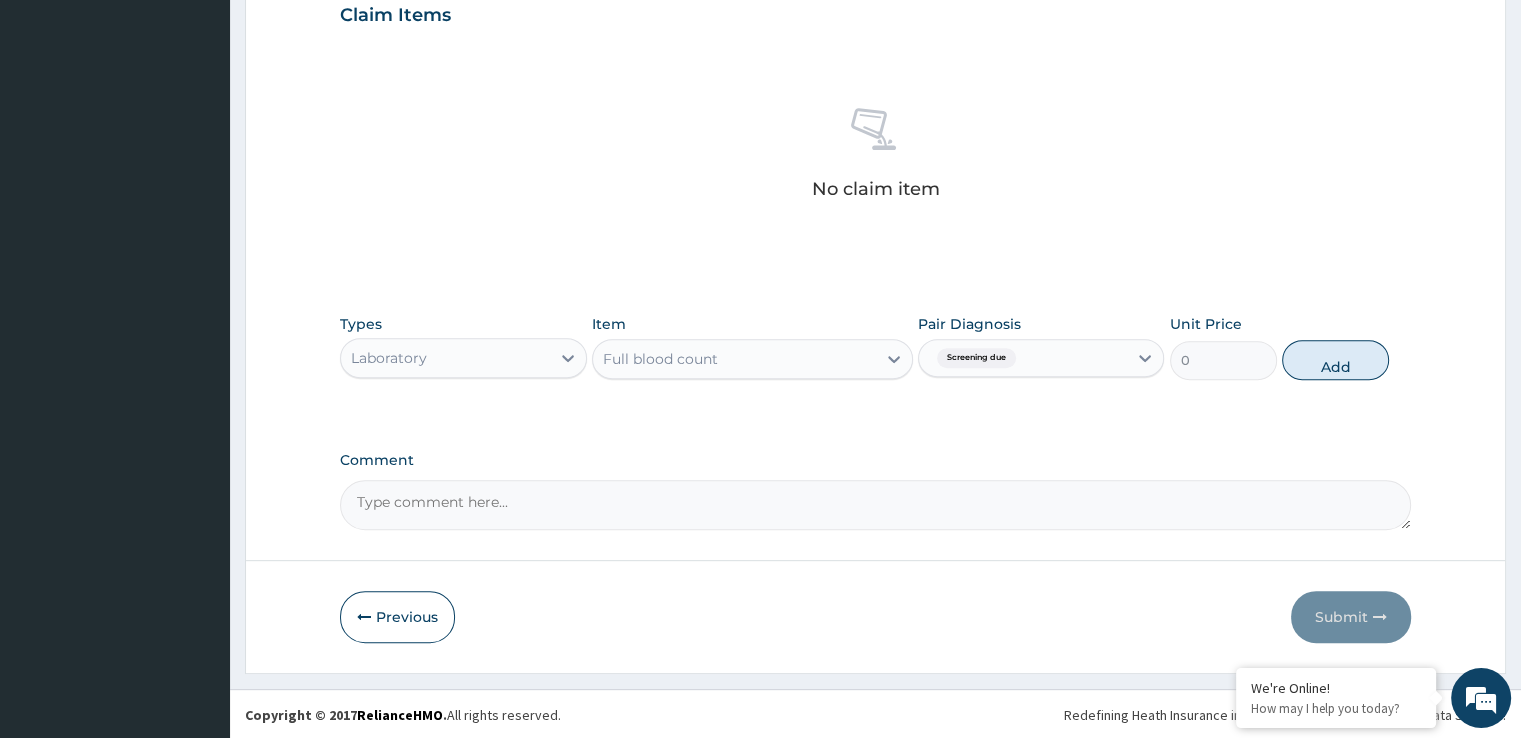 scroll, scrollTop: 606, scrollLeft: 0, axis: vertical 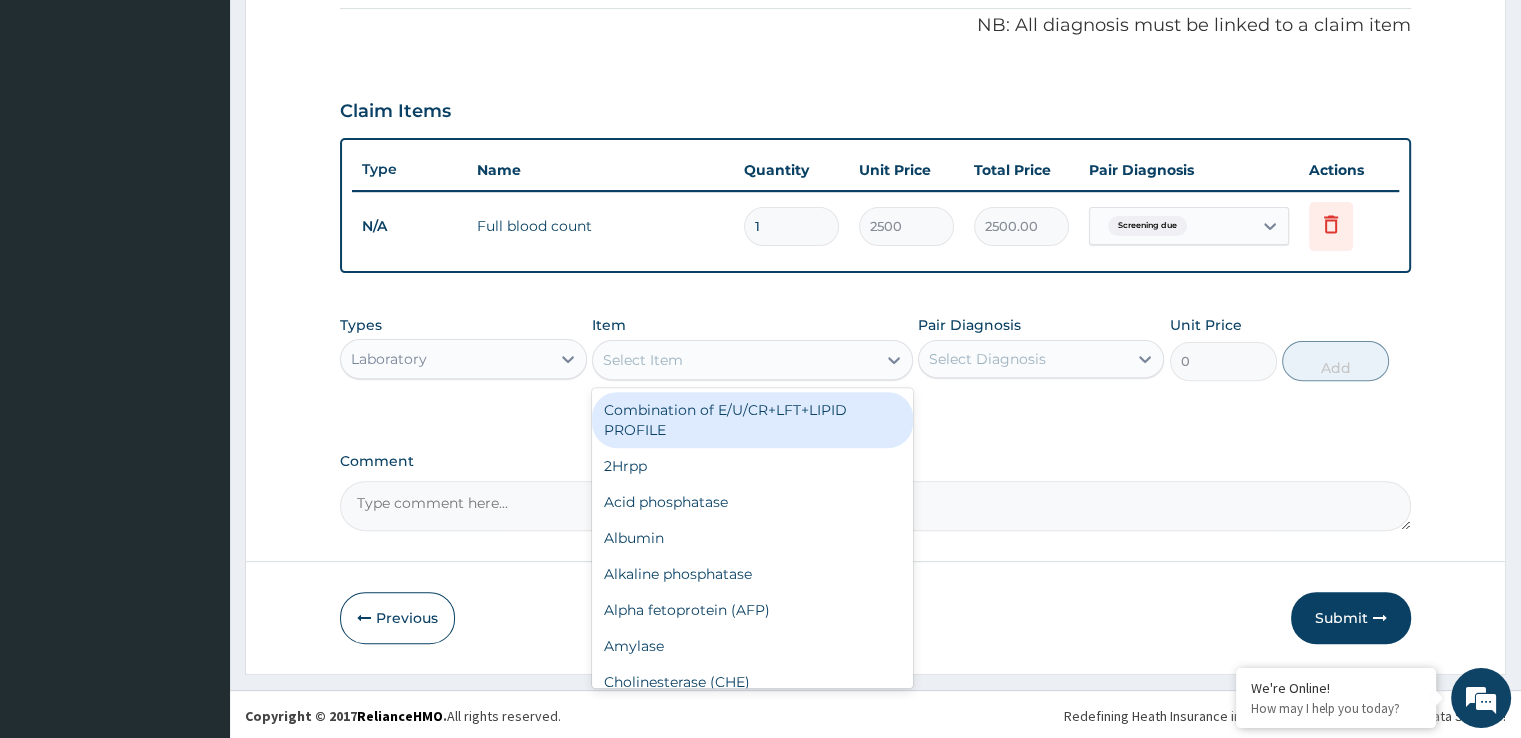 click on "Select Item" at bounding box center (734, 360) 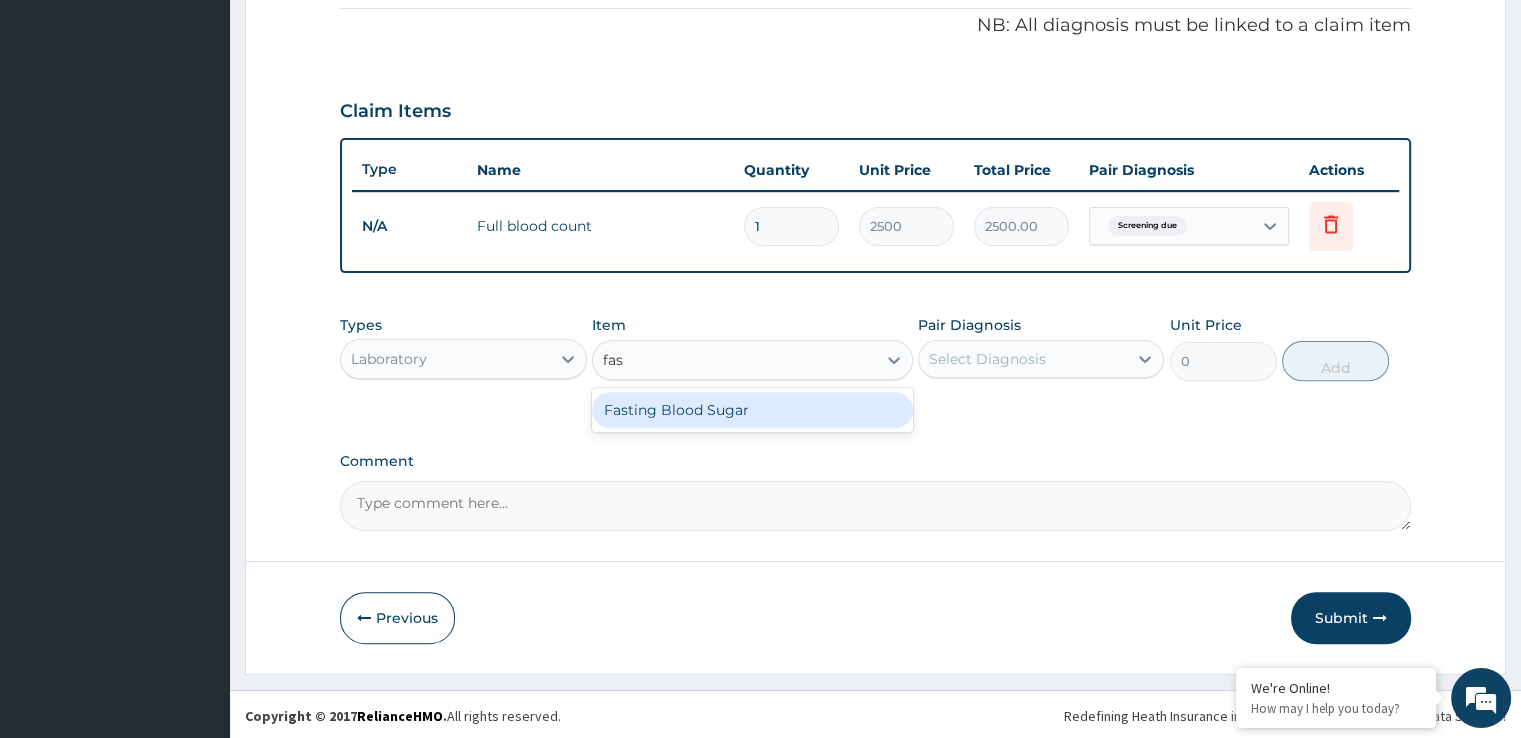 type on "fast" 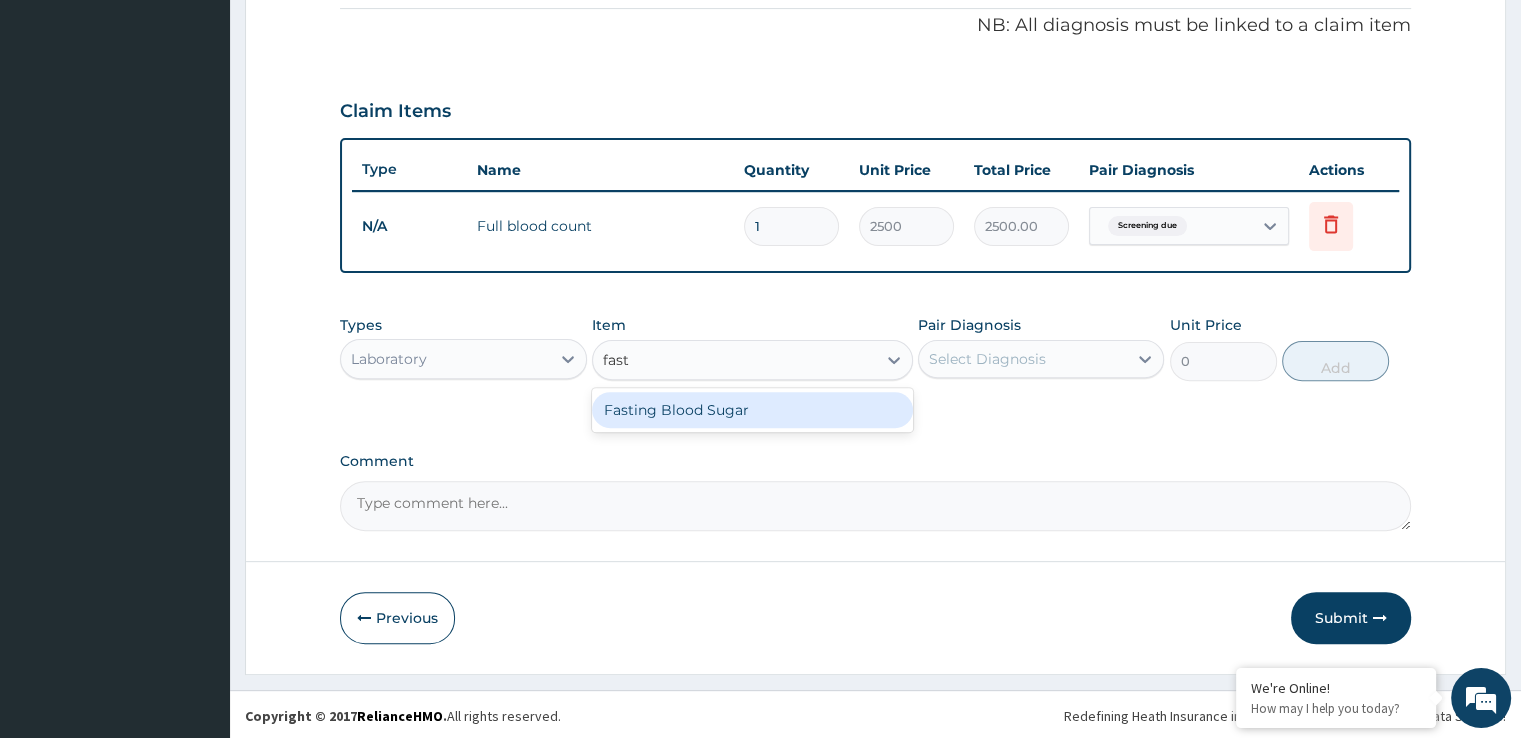 drag, startPoint x: 616, startPoint y: 401, endPoint x: 824, endPoint y: 361, distance: 211.81123 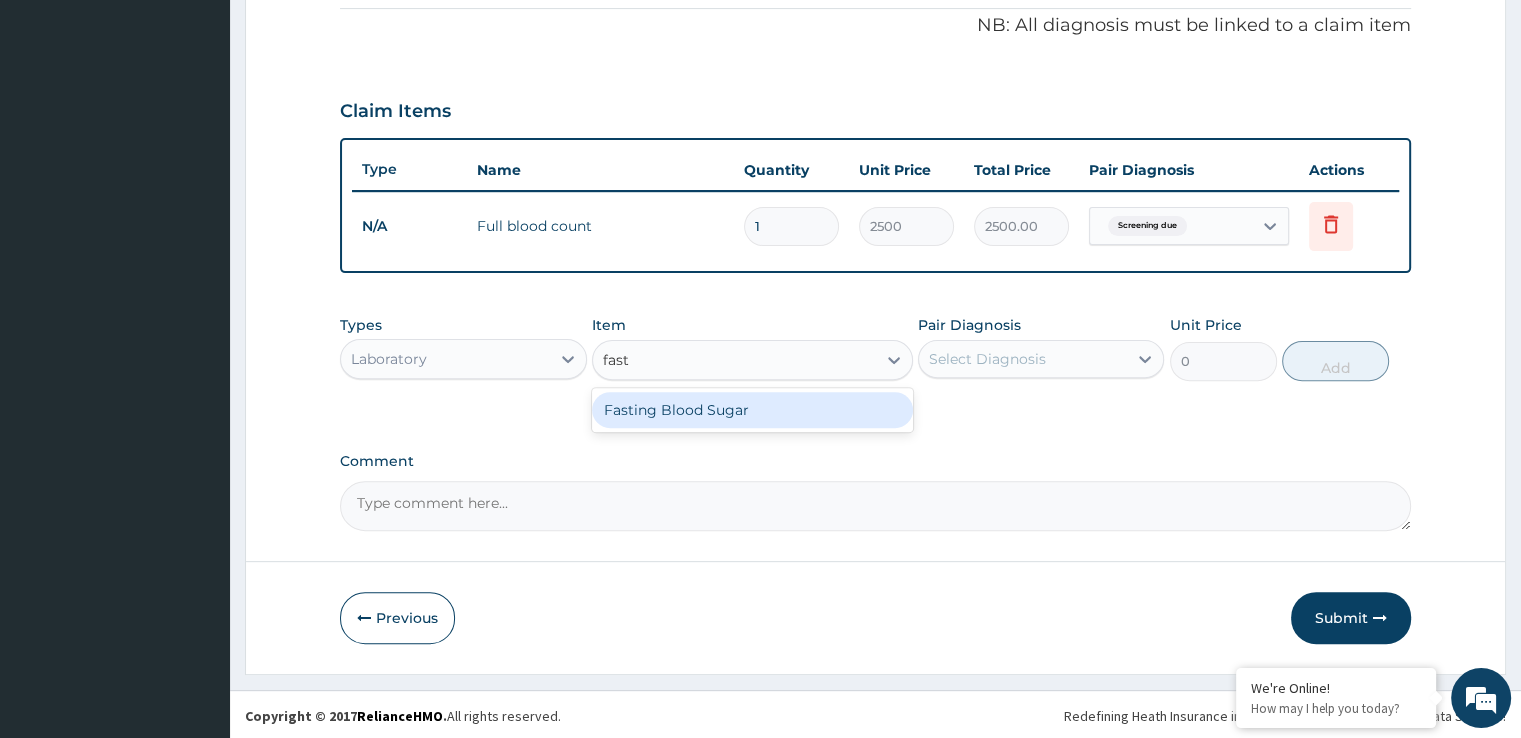 click on "Fasting Blood Sugar" at bounding box center (752, 410) 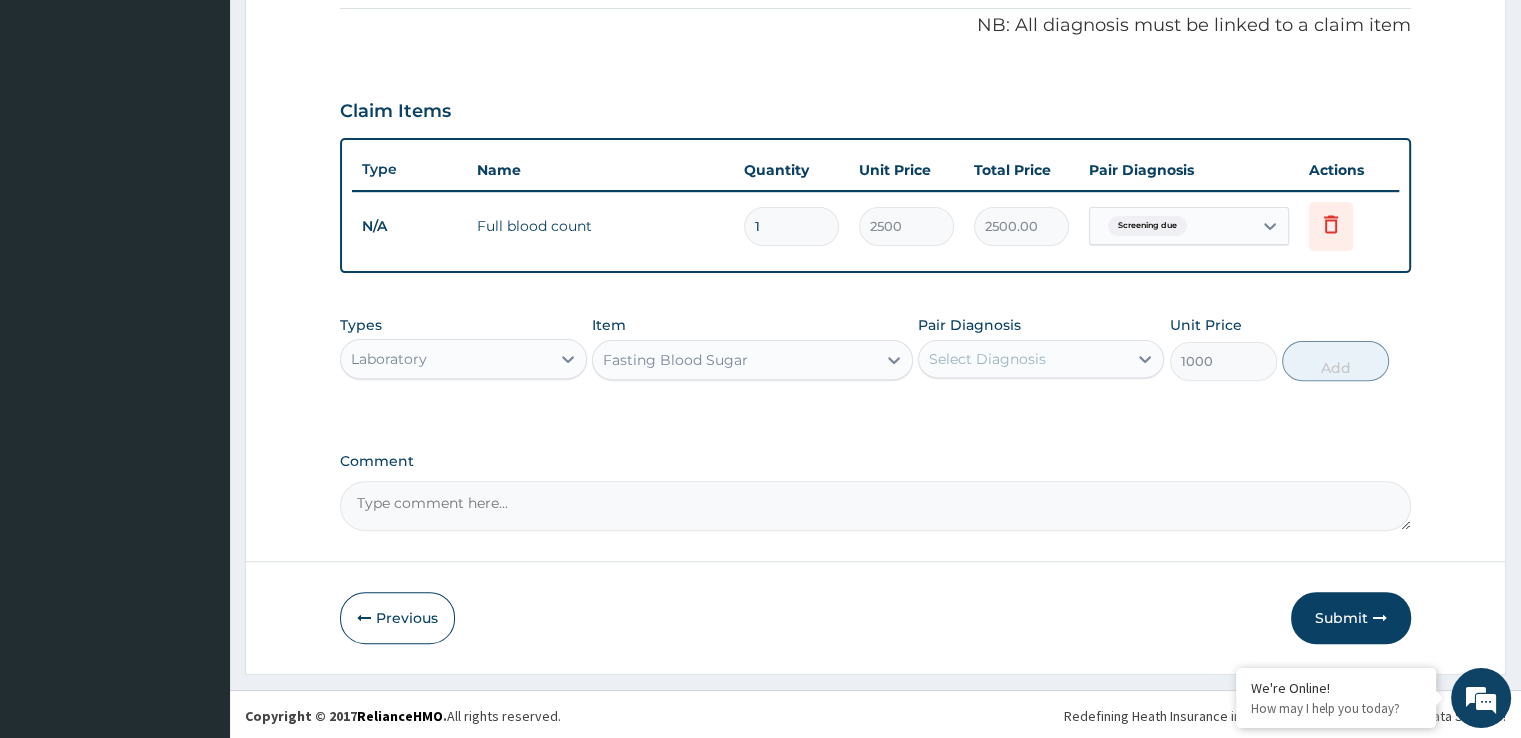 click on "Select Diagnosis" at bounding box center (1023, 359) 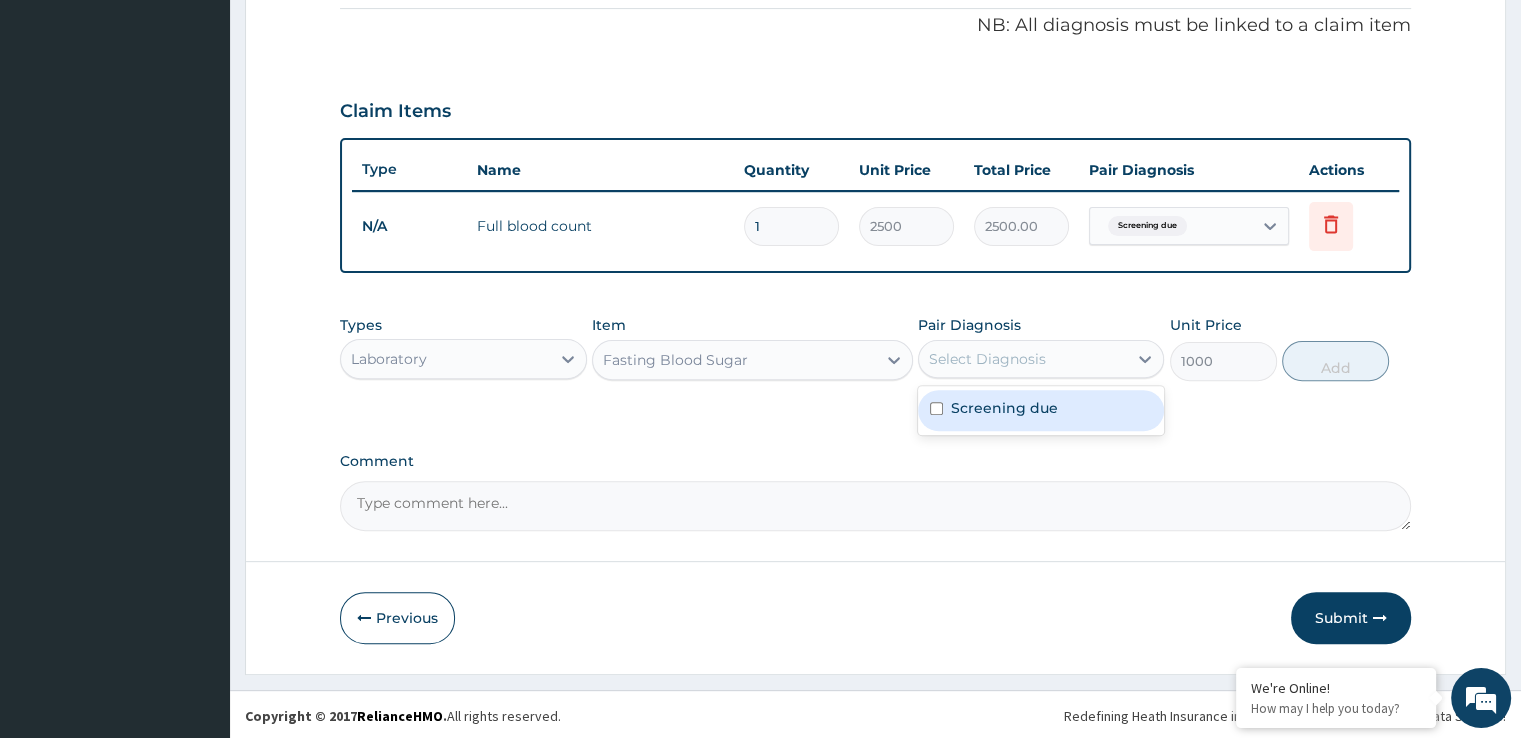 click on "Screening due" at bounding box center (1004, 408) 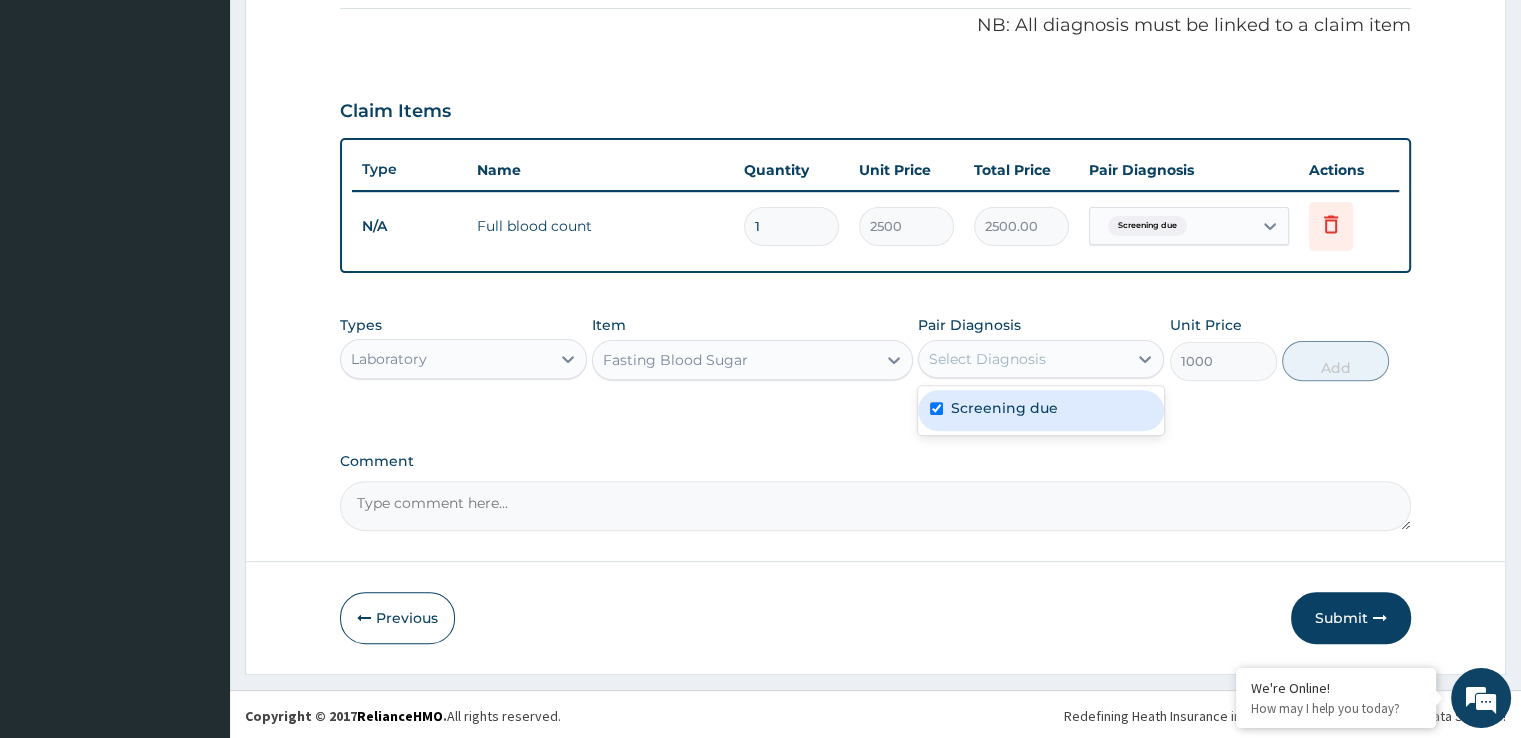 checkbox on "true" 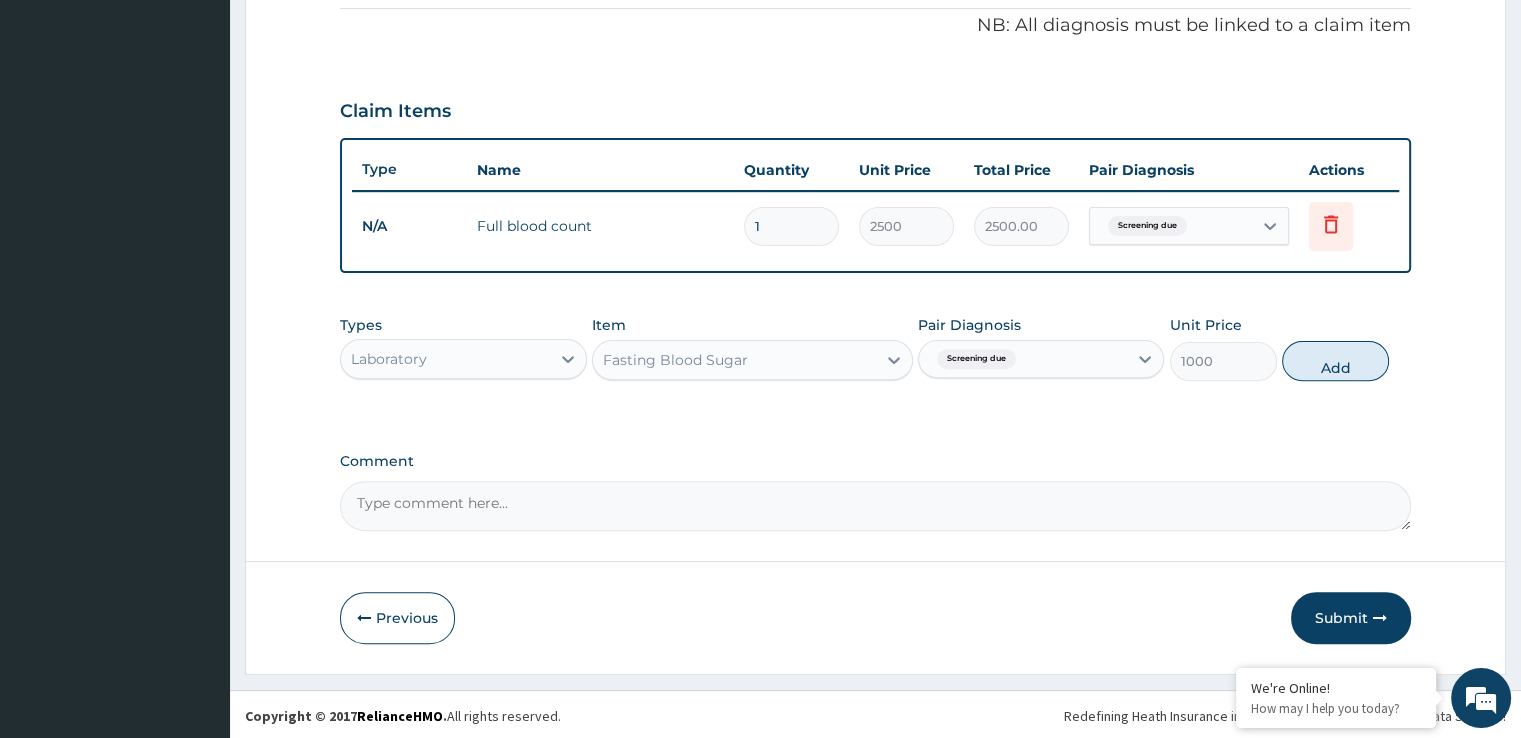 drag, startPoint x: 1287, startPoint y: 360, endPoint x: 698, endPoint y: 212, distance: 607.30963 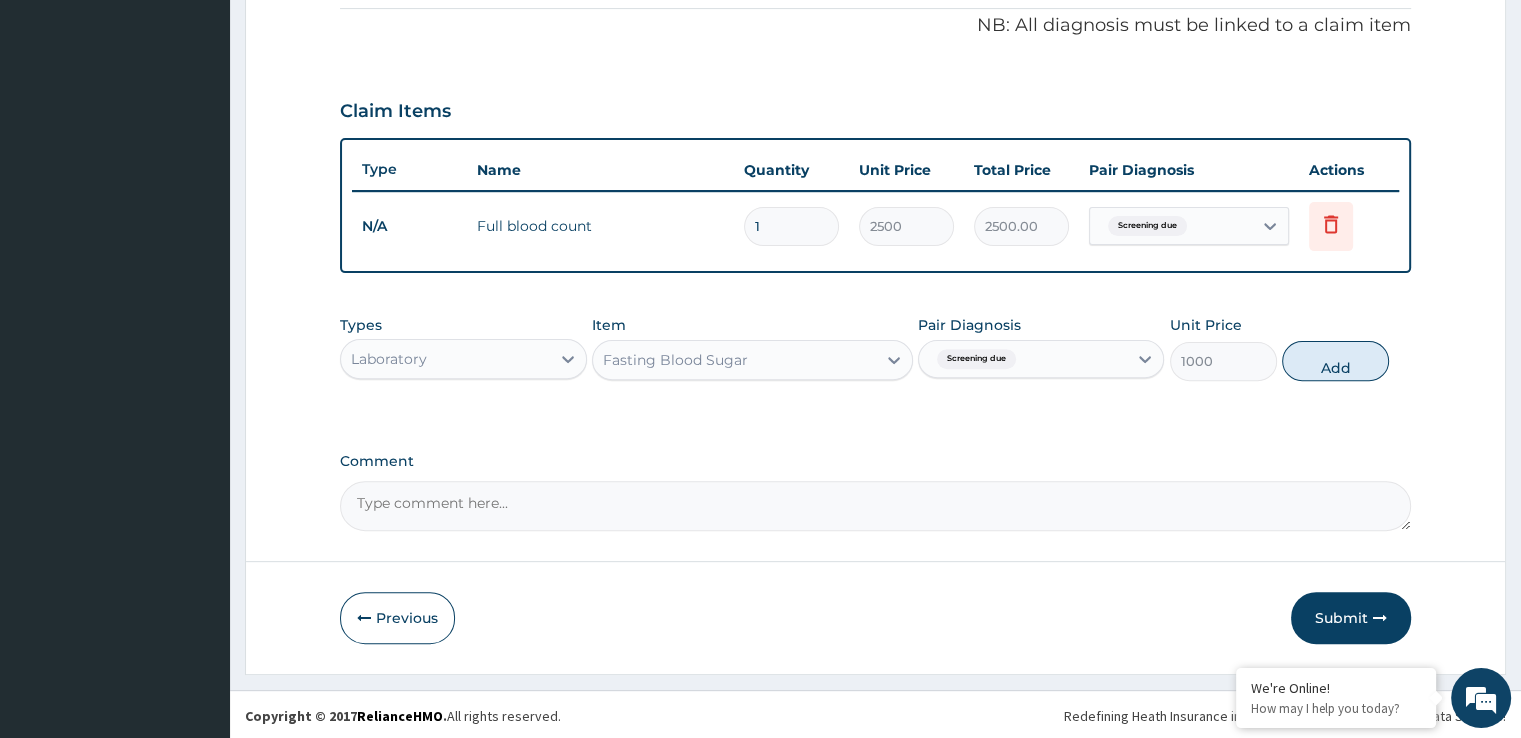 click on "Add" at bounding box center (1335, 361) 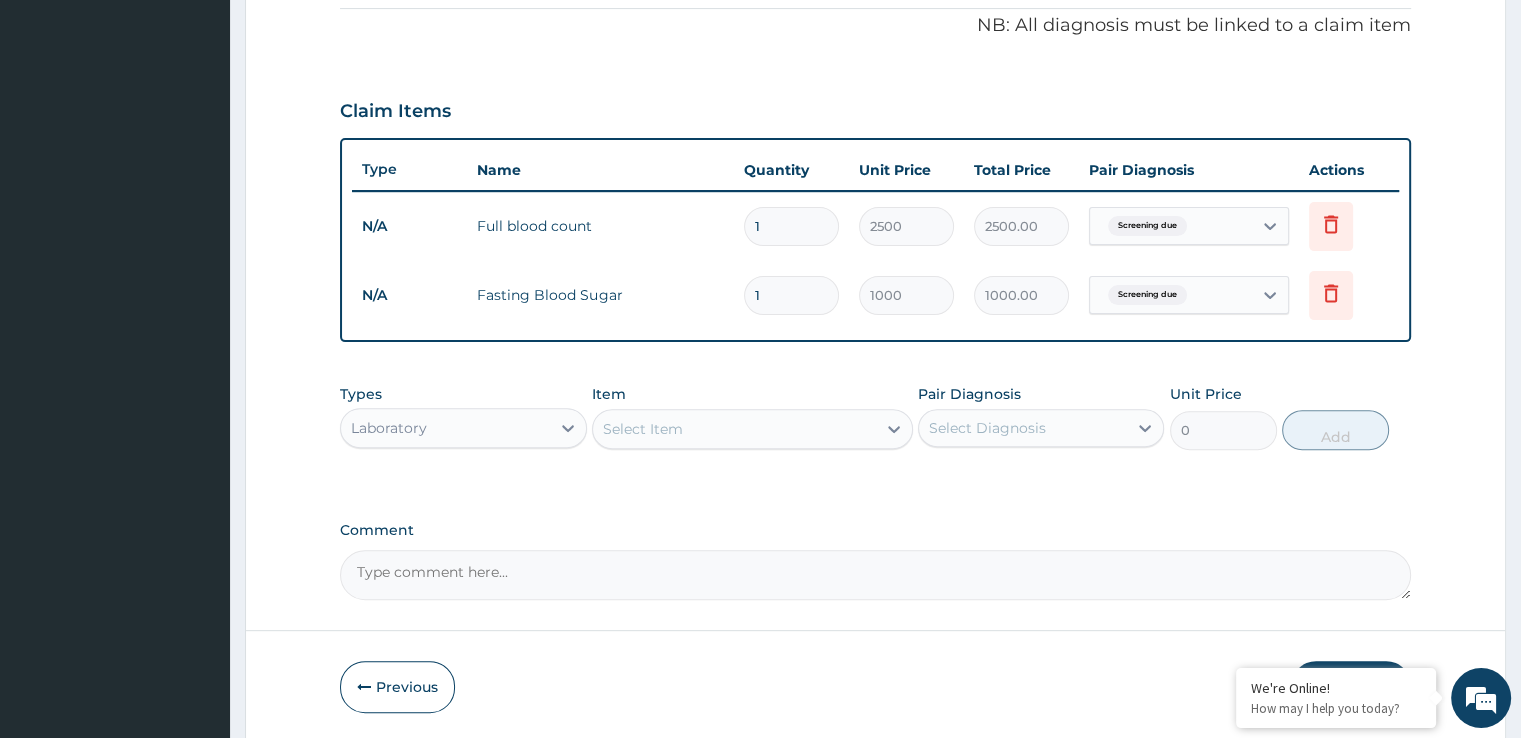 scroll, scrollTop: 675, scrollLeft: 0, axis: vertical 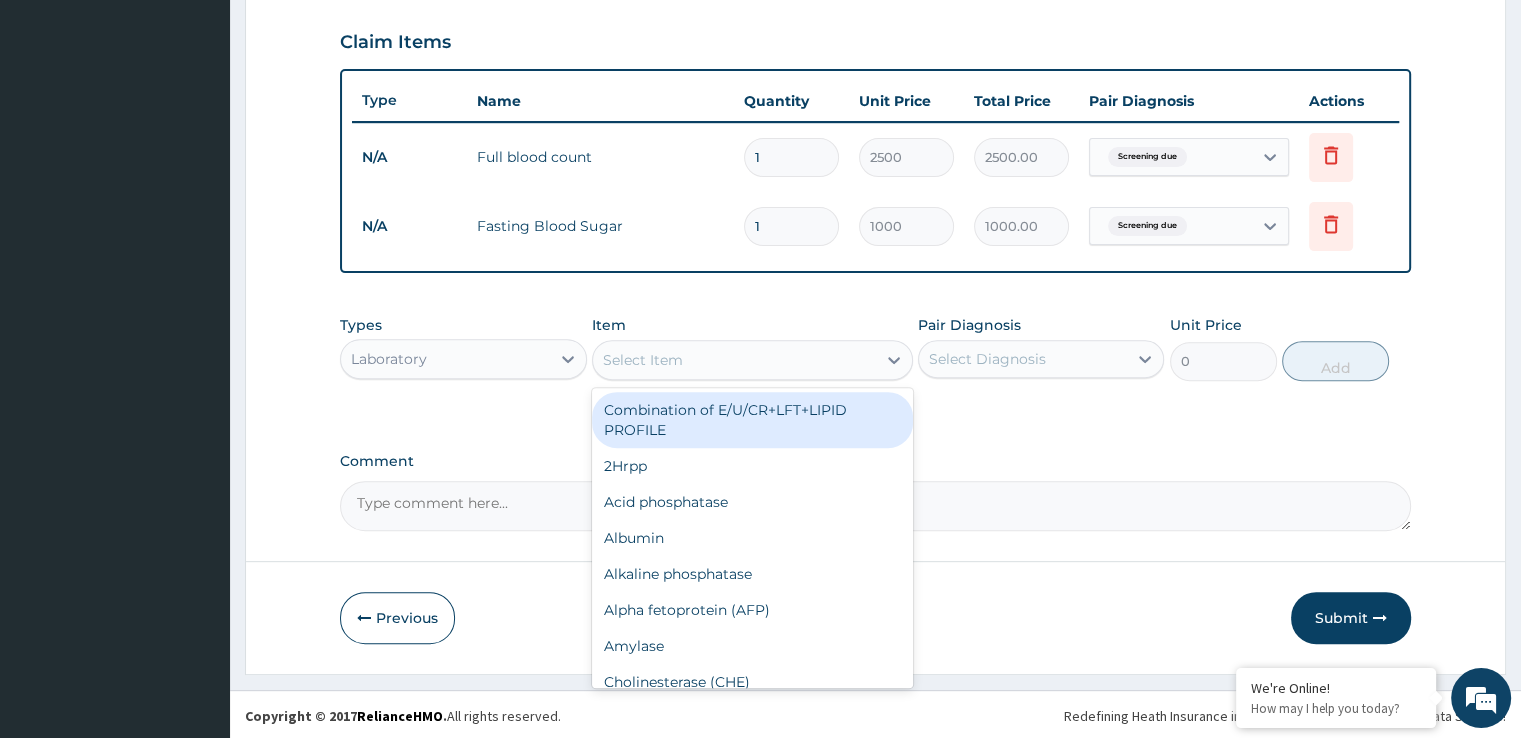 click on "Select Item" at bounding box center (734, 360) 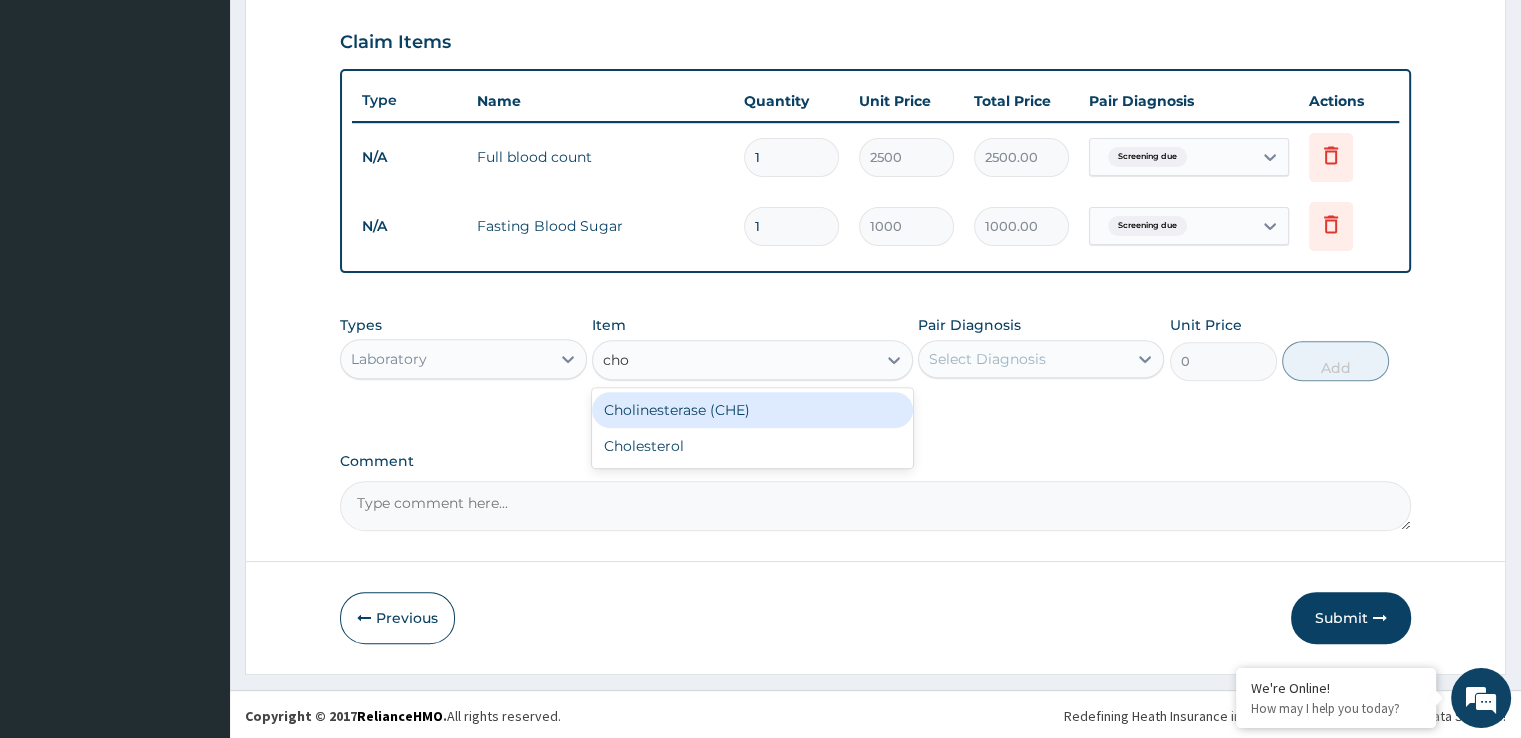 type on "chol" 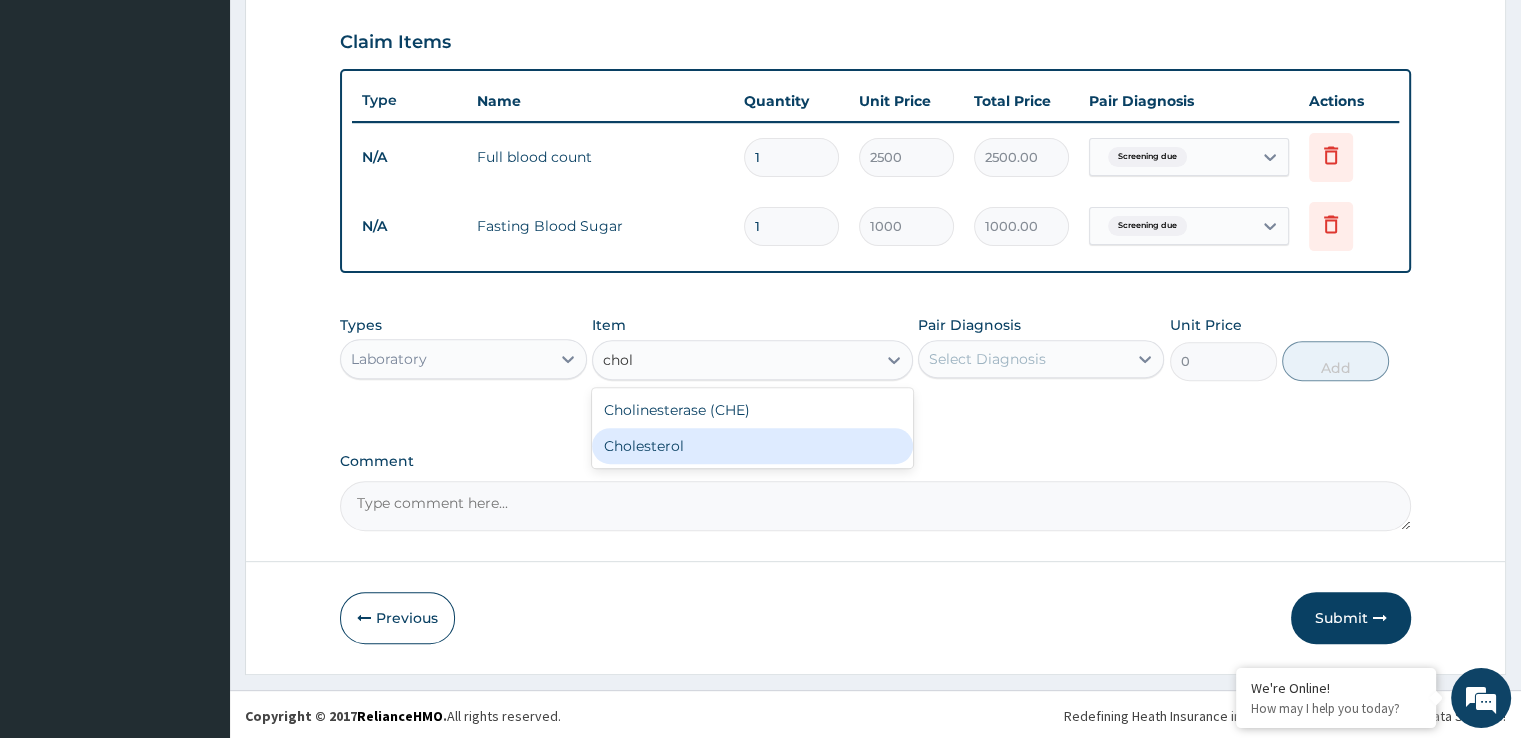 drag, startPoint x: 784, startPoint y: 453, endPoint x: 934, endPoint y: 397, distance: 160.11246 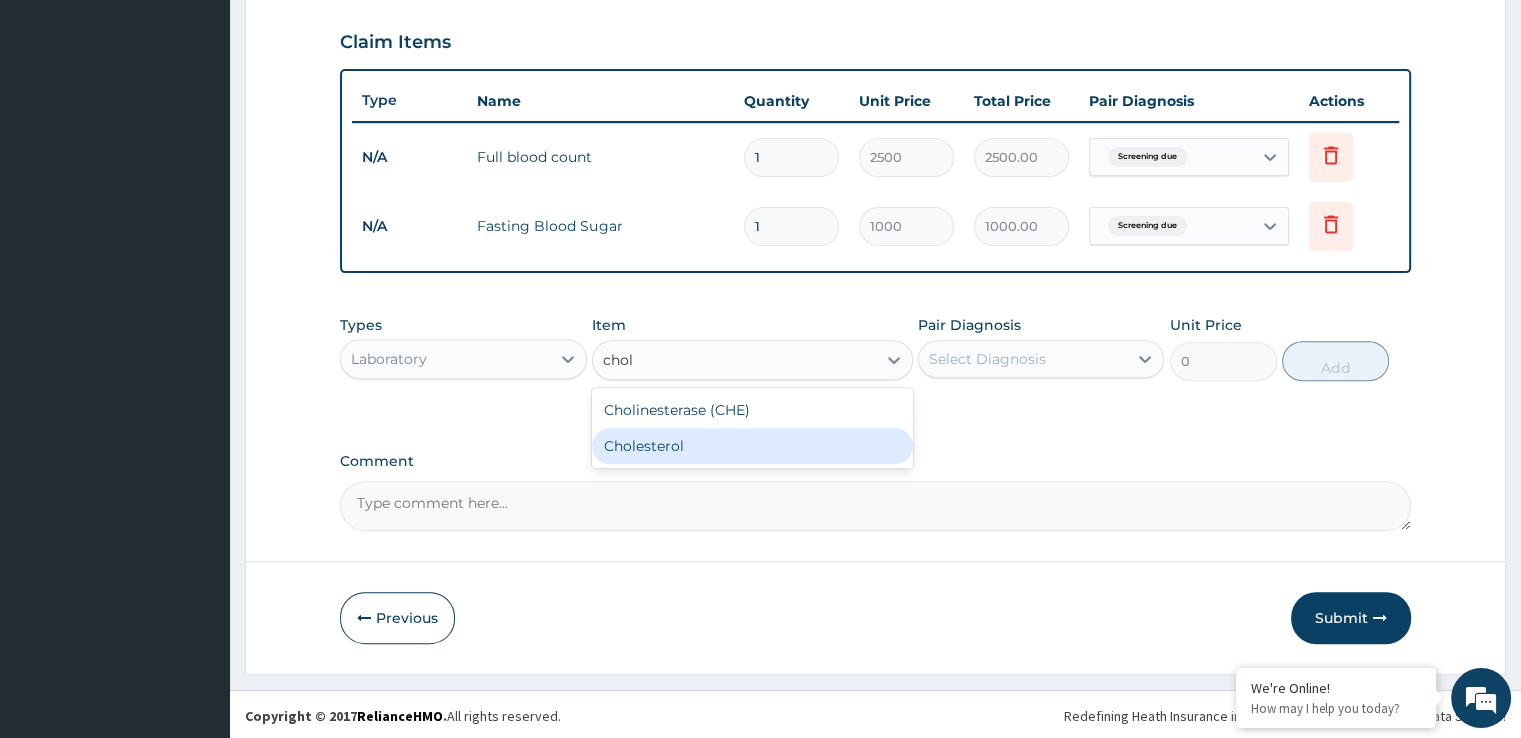 click on "Cholesterol" at bounding box center [752, 446] 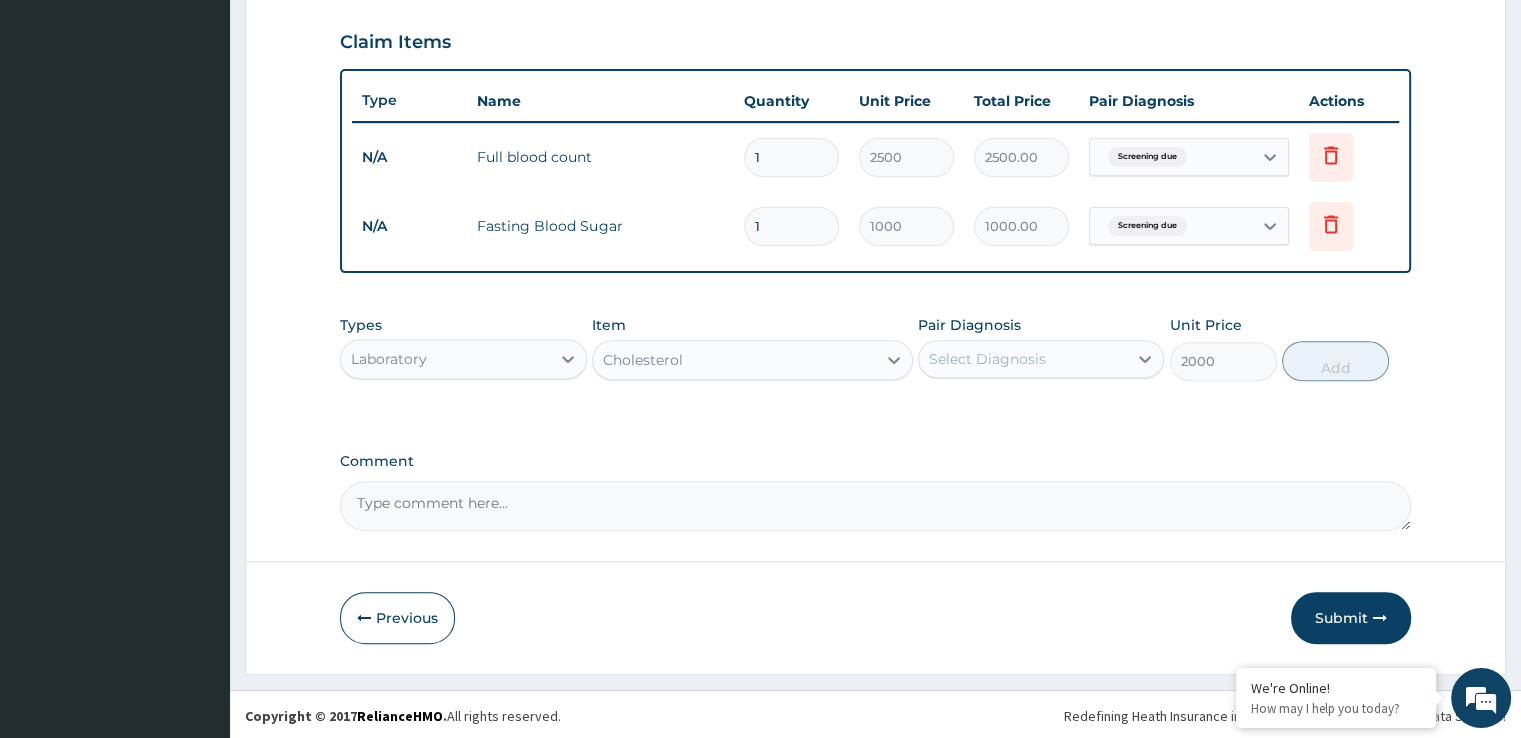 click on "Select Diagnosis" at bounding box center [1023, 359] 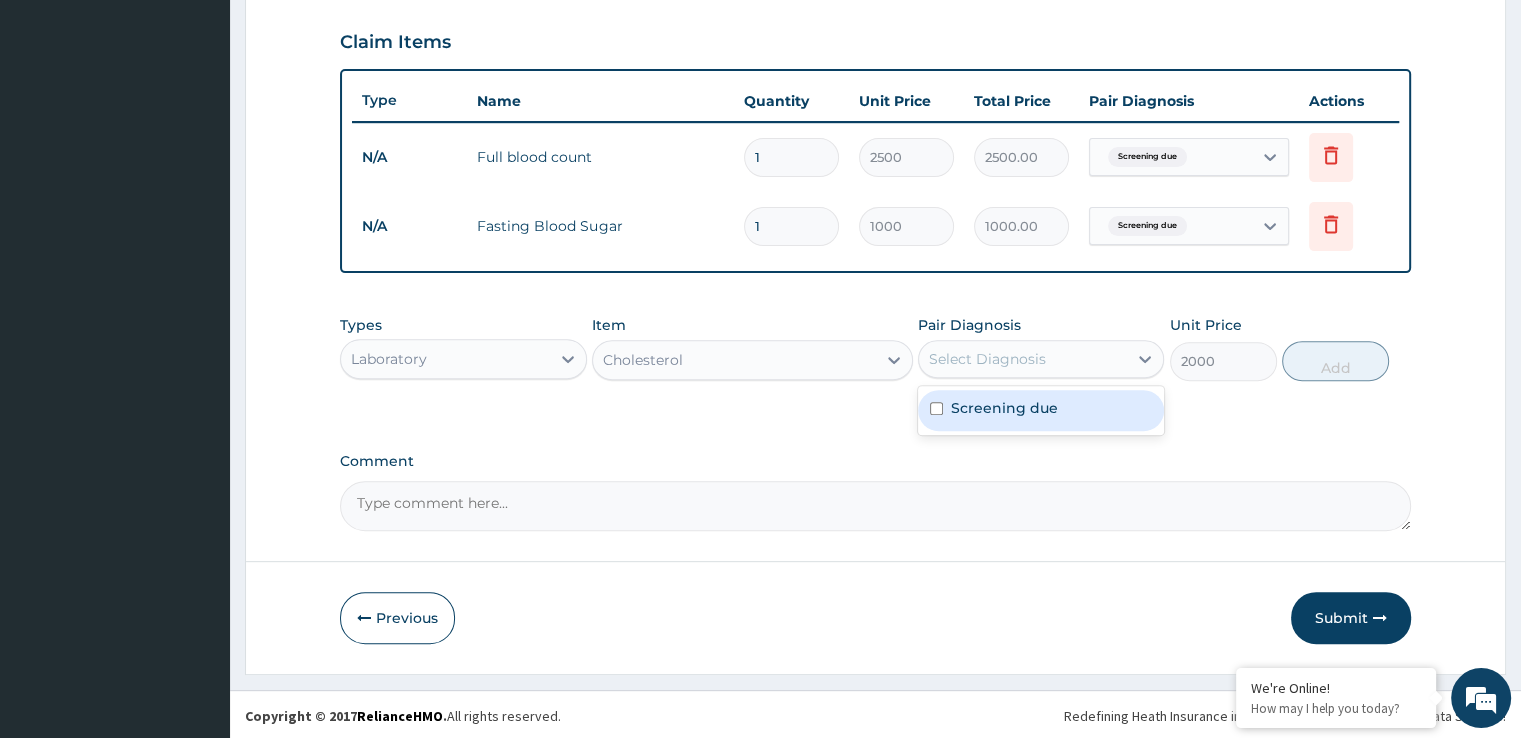 drag, startPoint x: 1007, startPoint y: 406, endPoint x: 1207, endPoint y: 377, distance: 202.09157 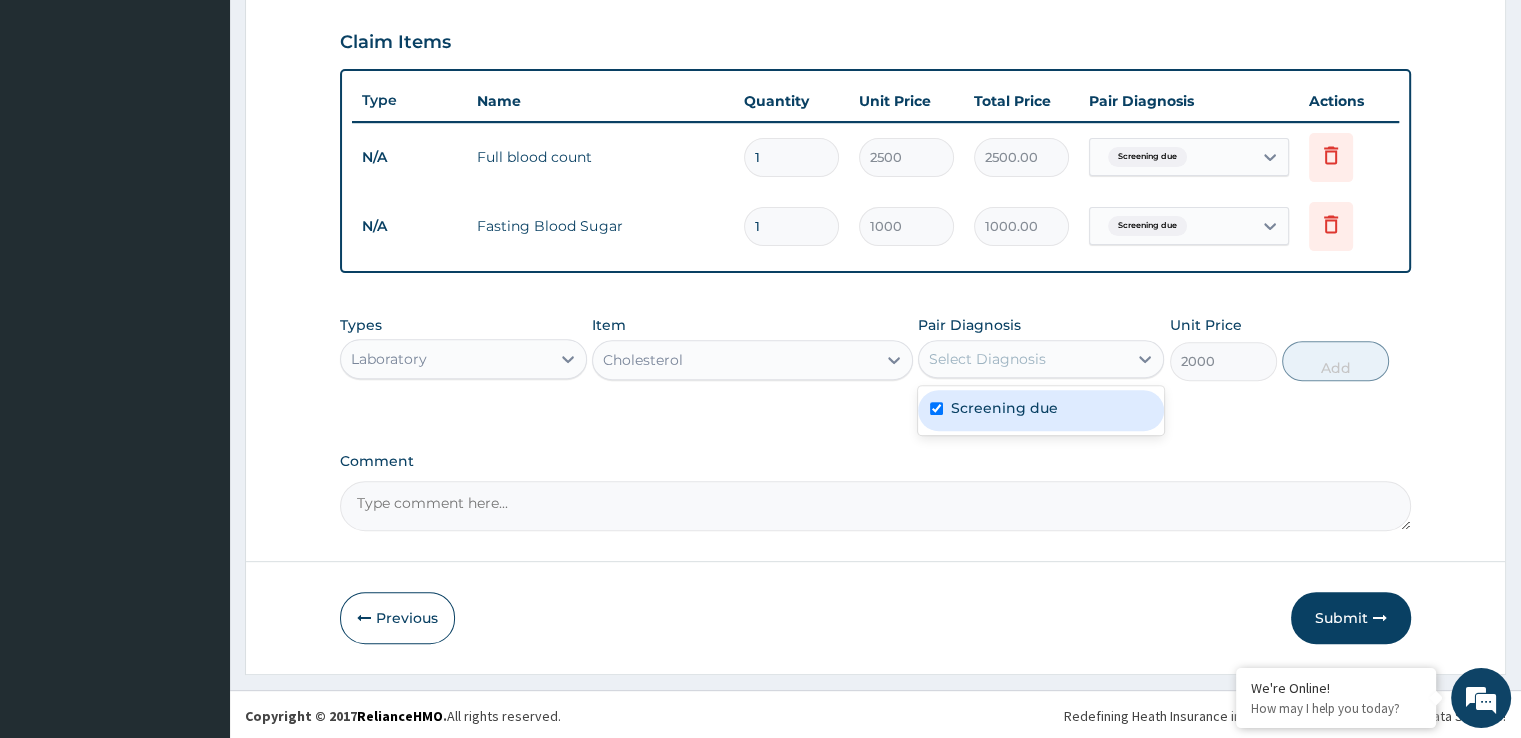 checkbox on "true" 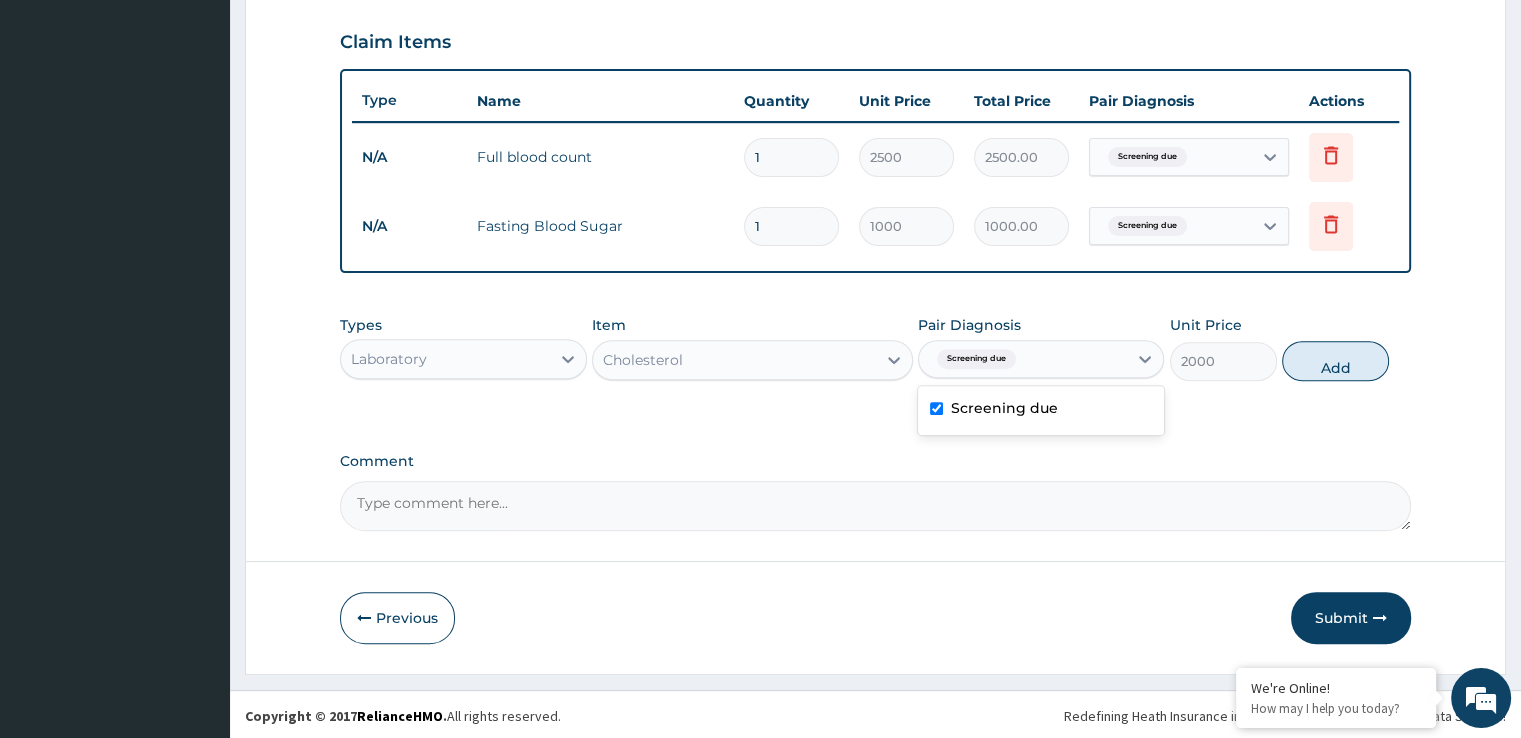 drag, startPoint x: 1291, startPoint y: 364, endPoint x: 1138, endPoint y: 362, distance: 153.01308 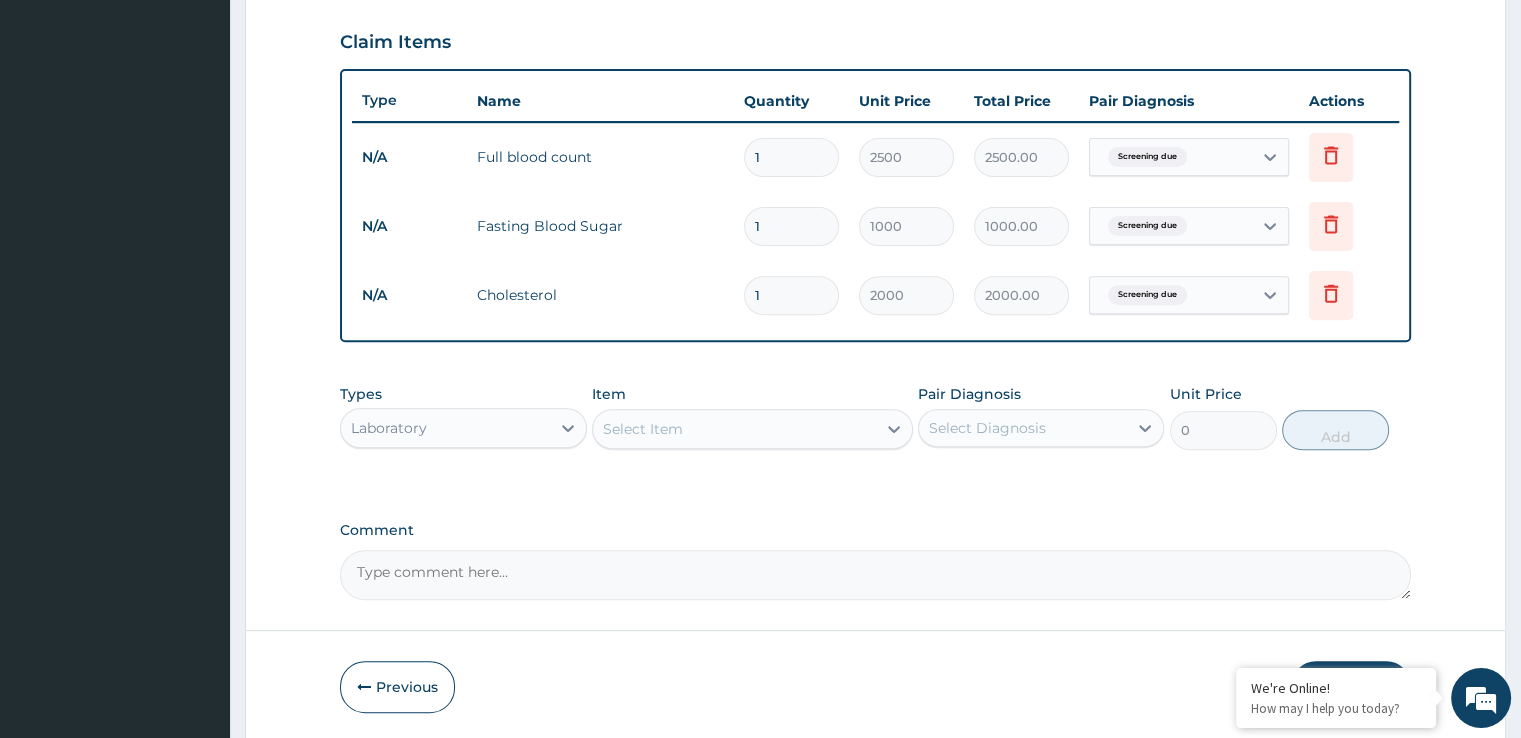 click on "Select Item" at bounding box center [734, 429] 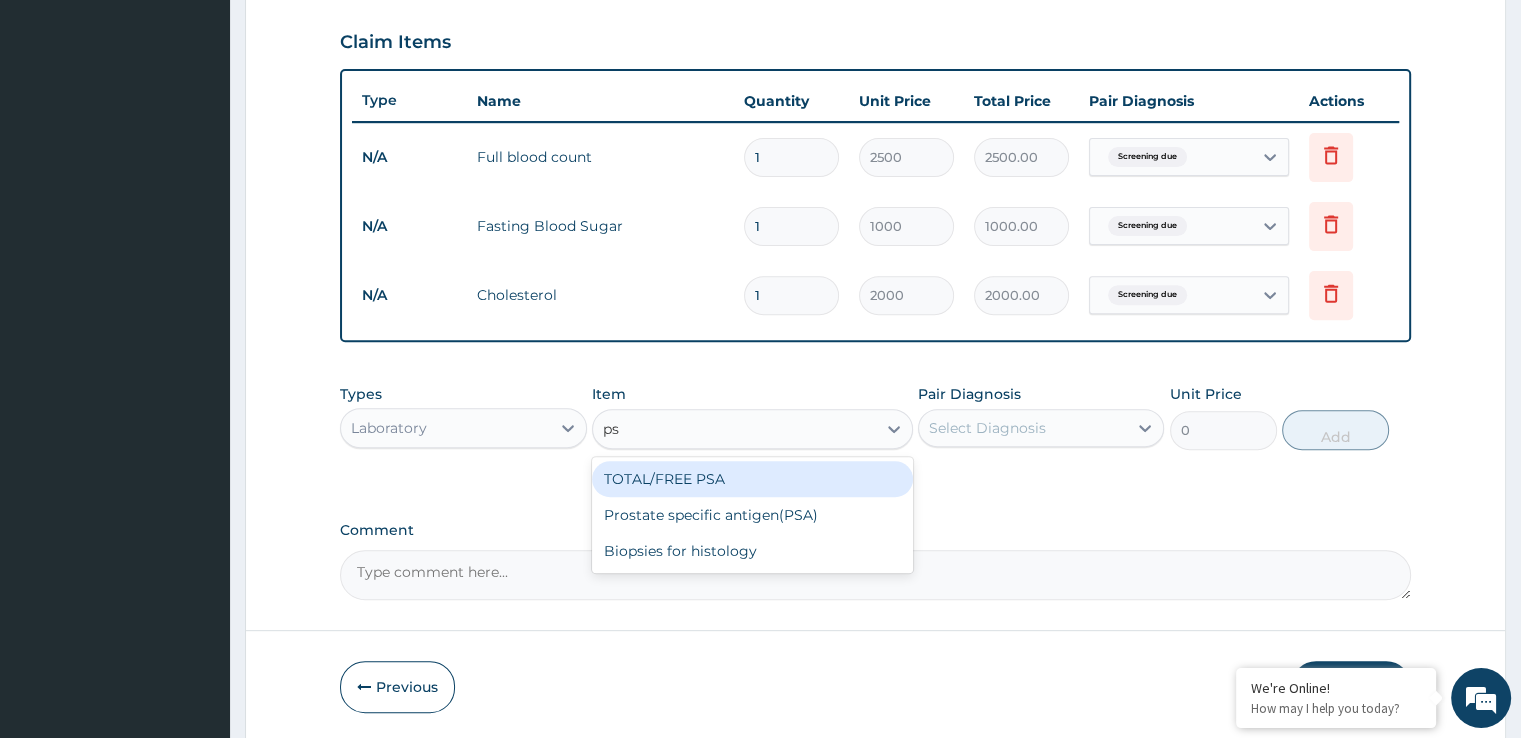 type on "psa" 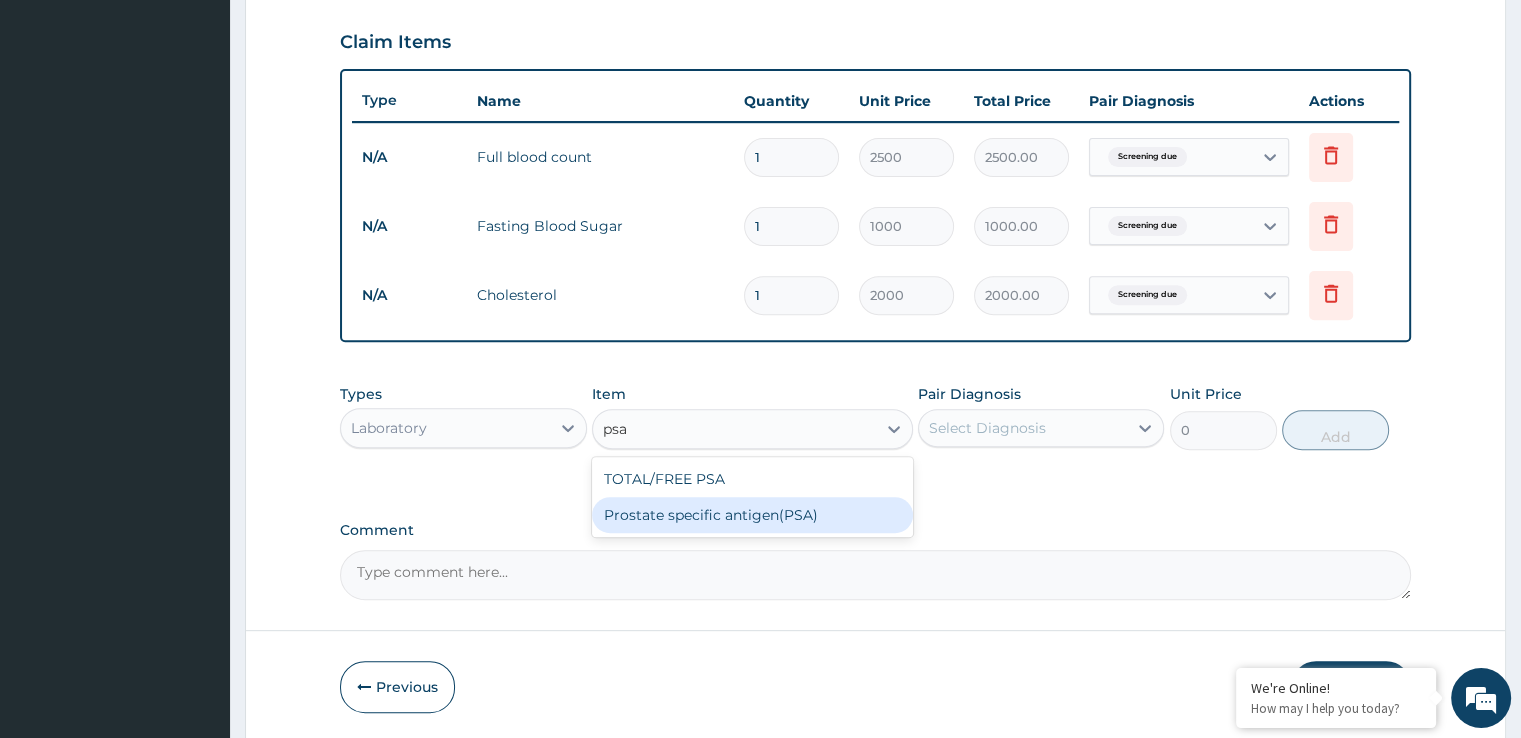 drag, startPoint x: 727, startPoint y: 515, endPoint x: 969, endPoint y: 481, distance: 244.37675 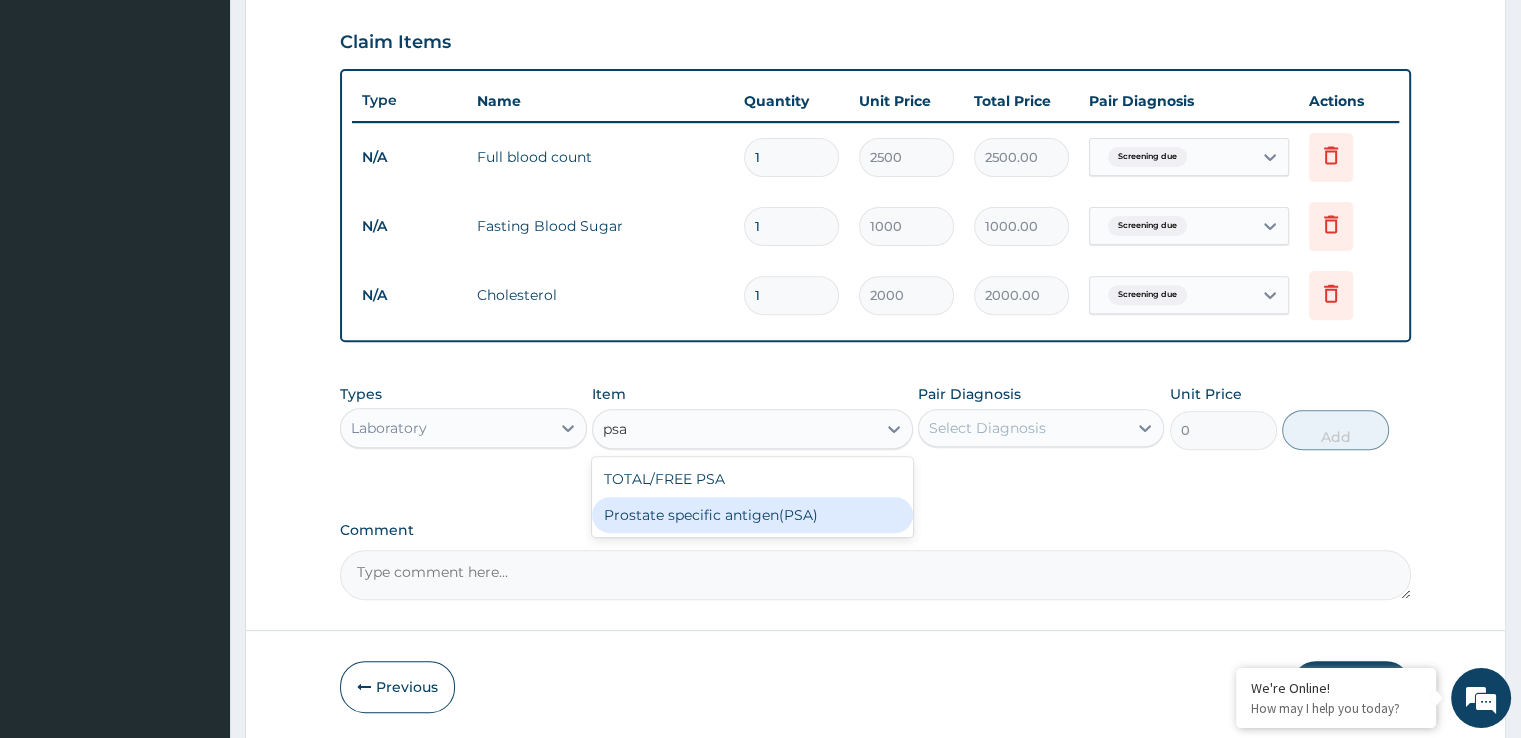 click on "Prostate specific antigen(PSA)" at bounding box center (752, 515) 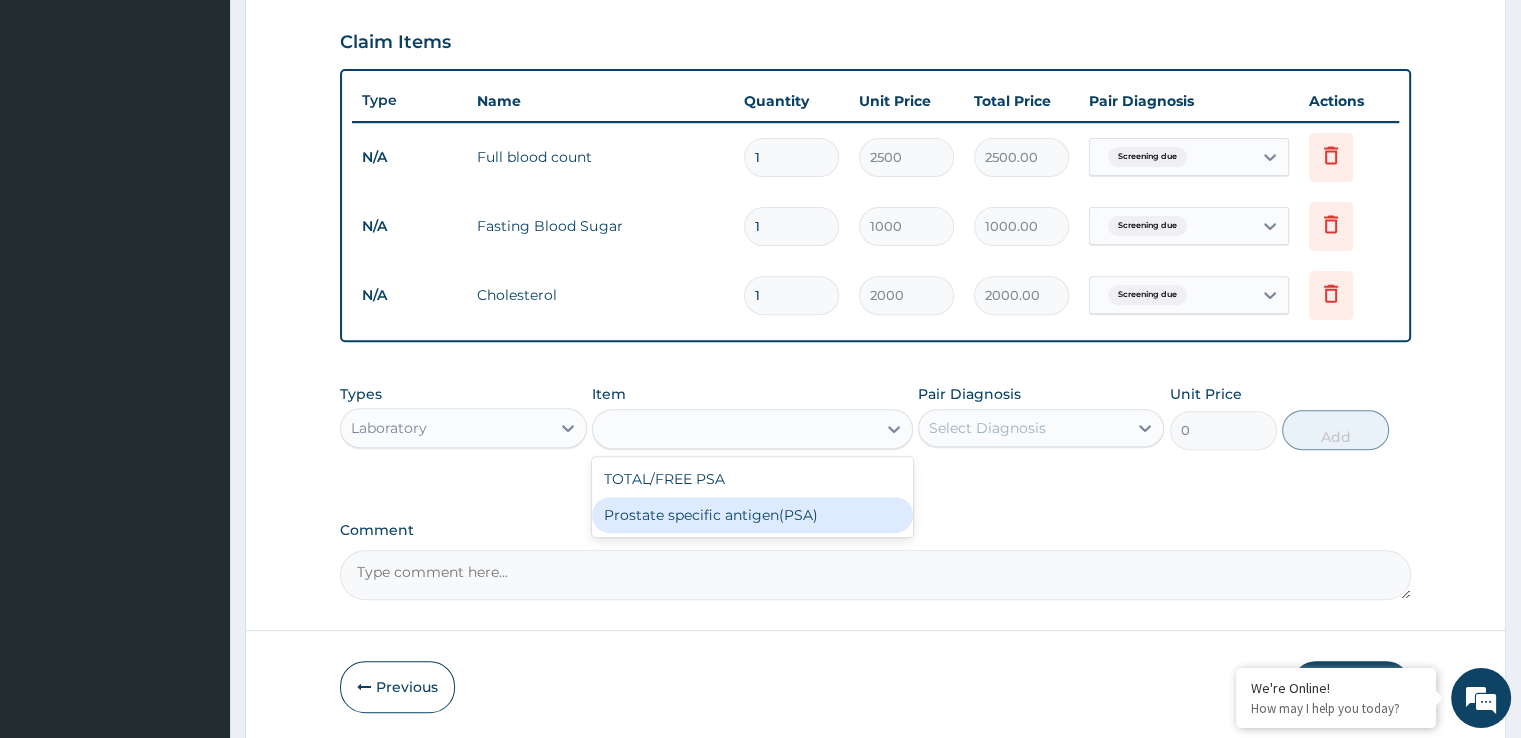 type on "8000" 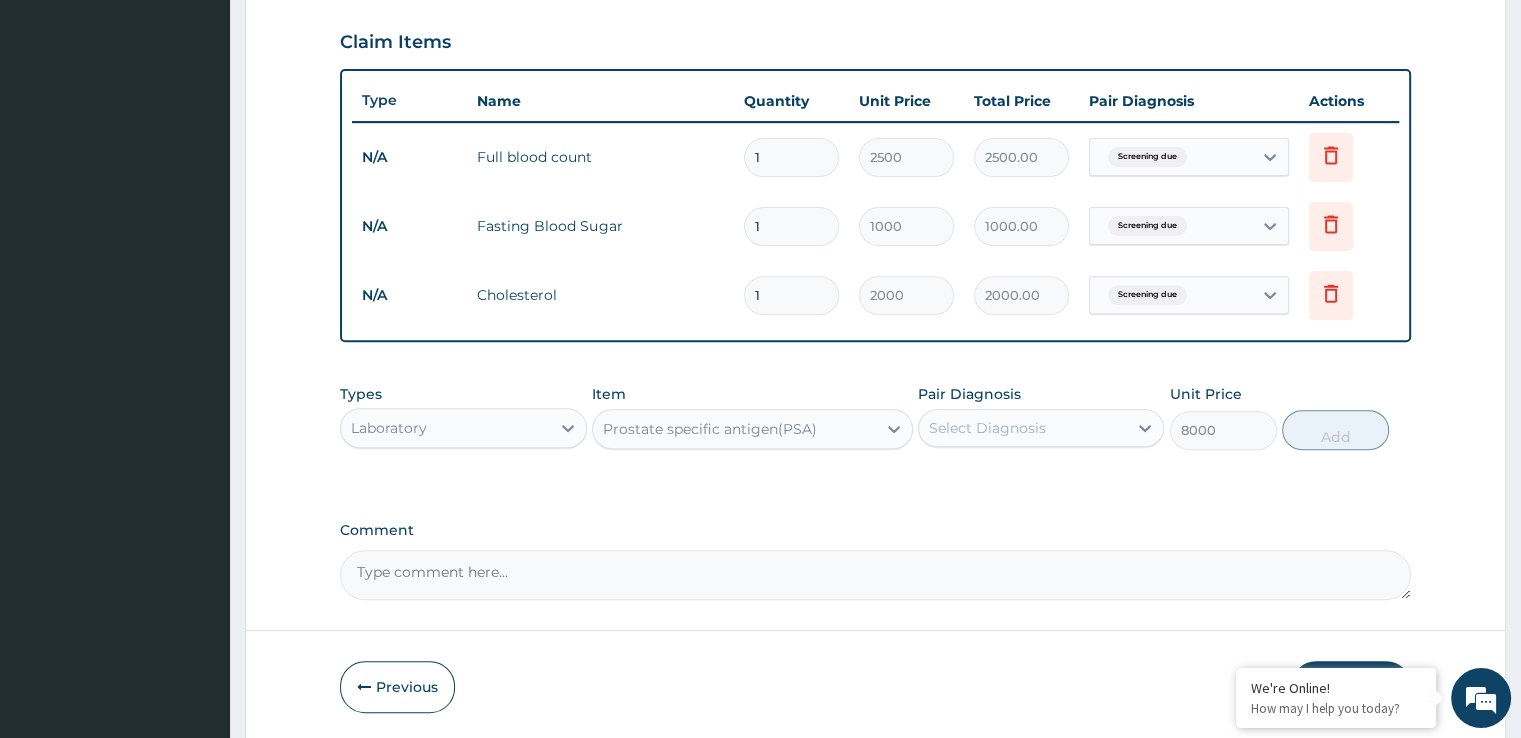 click on "Select Diagnosis" at bounding box center [1023, 428] 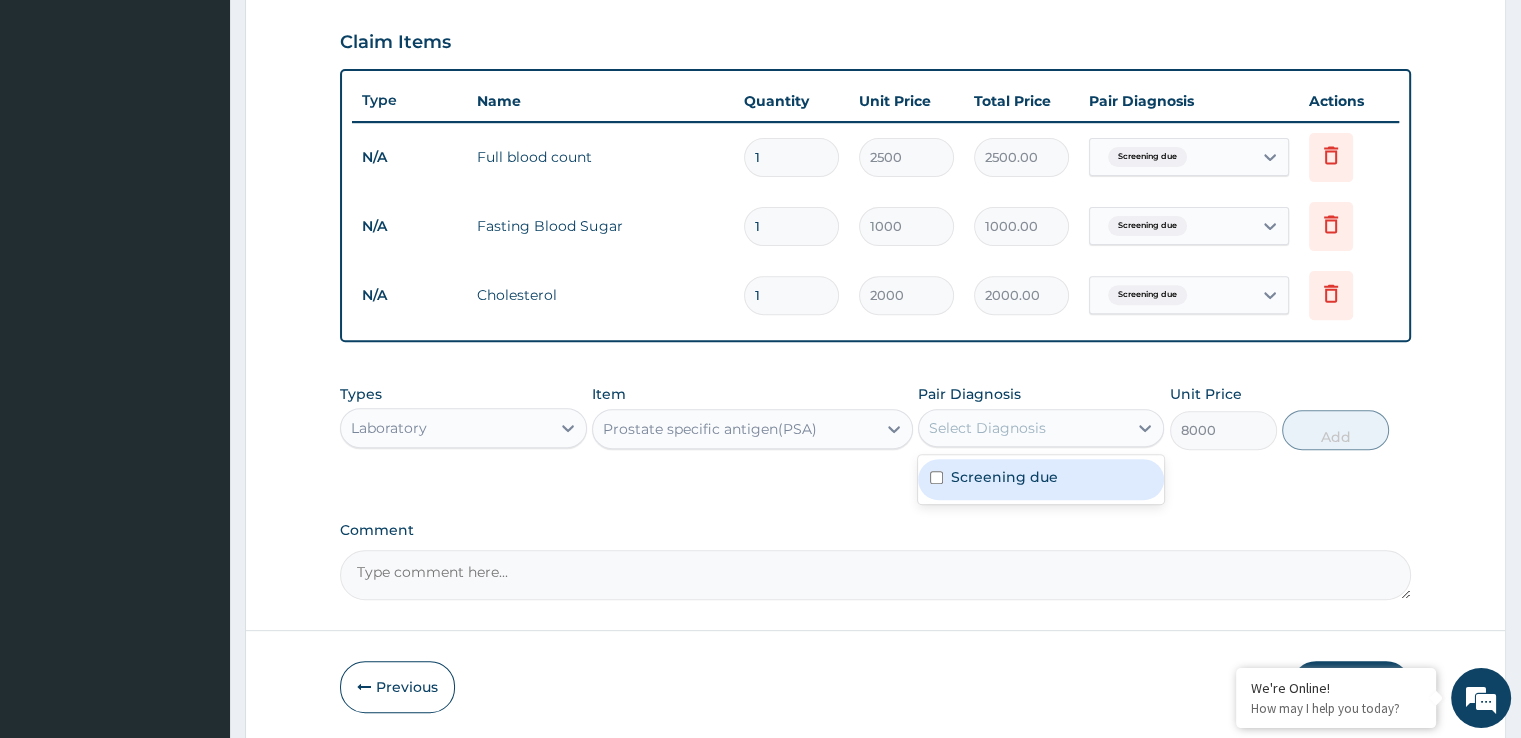 drag, startPoint x: 992, startPoint y: 482, endPoint x: 1120, endPoint y: 423, distance: 140.94325 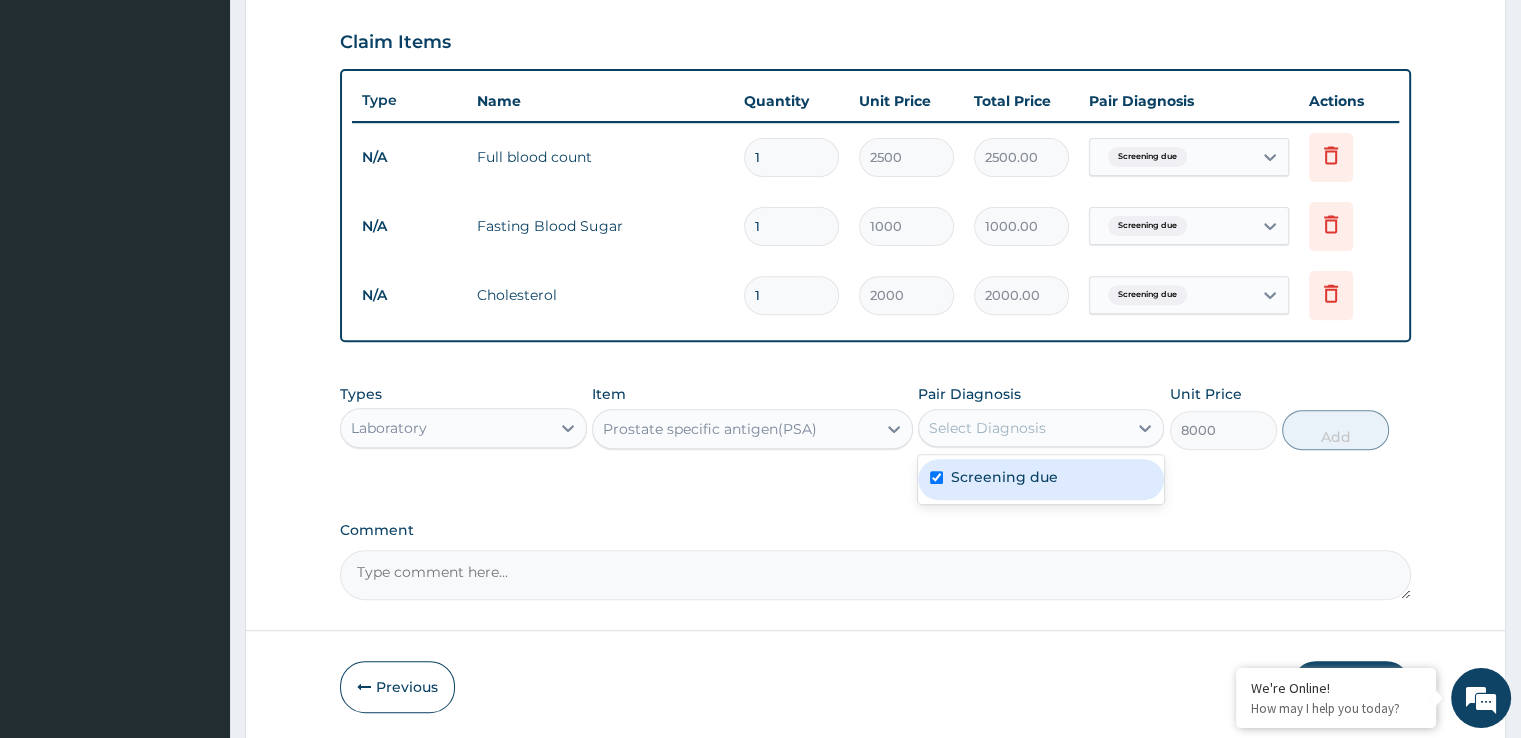 checkbox on "true" 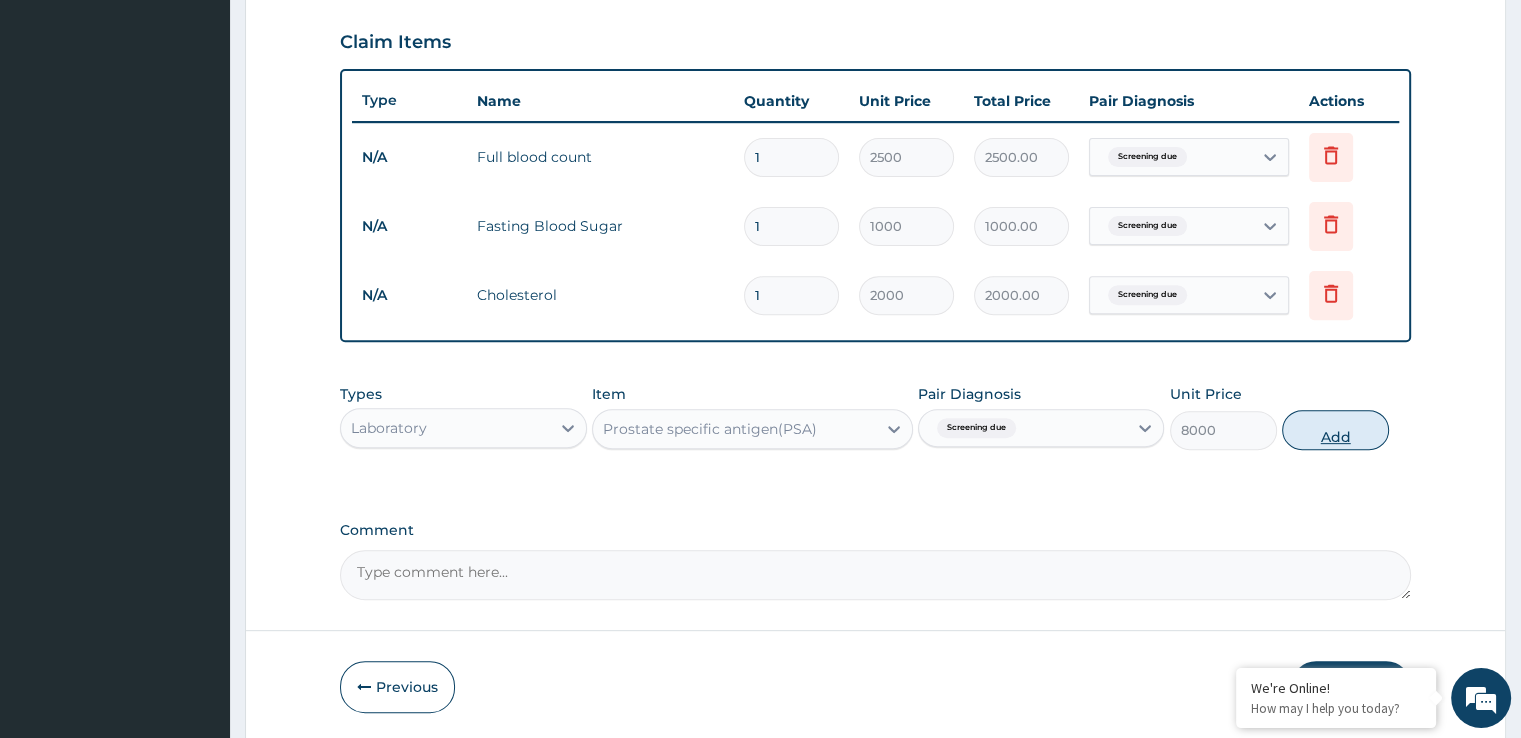 click on "Add" at bounding box center [1335, 430] 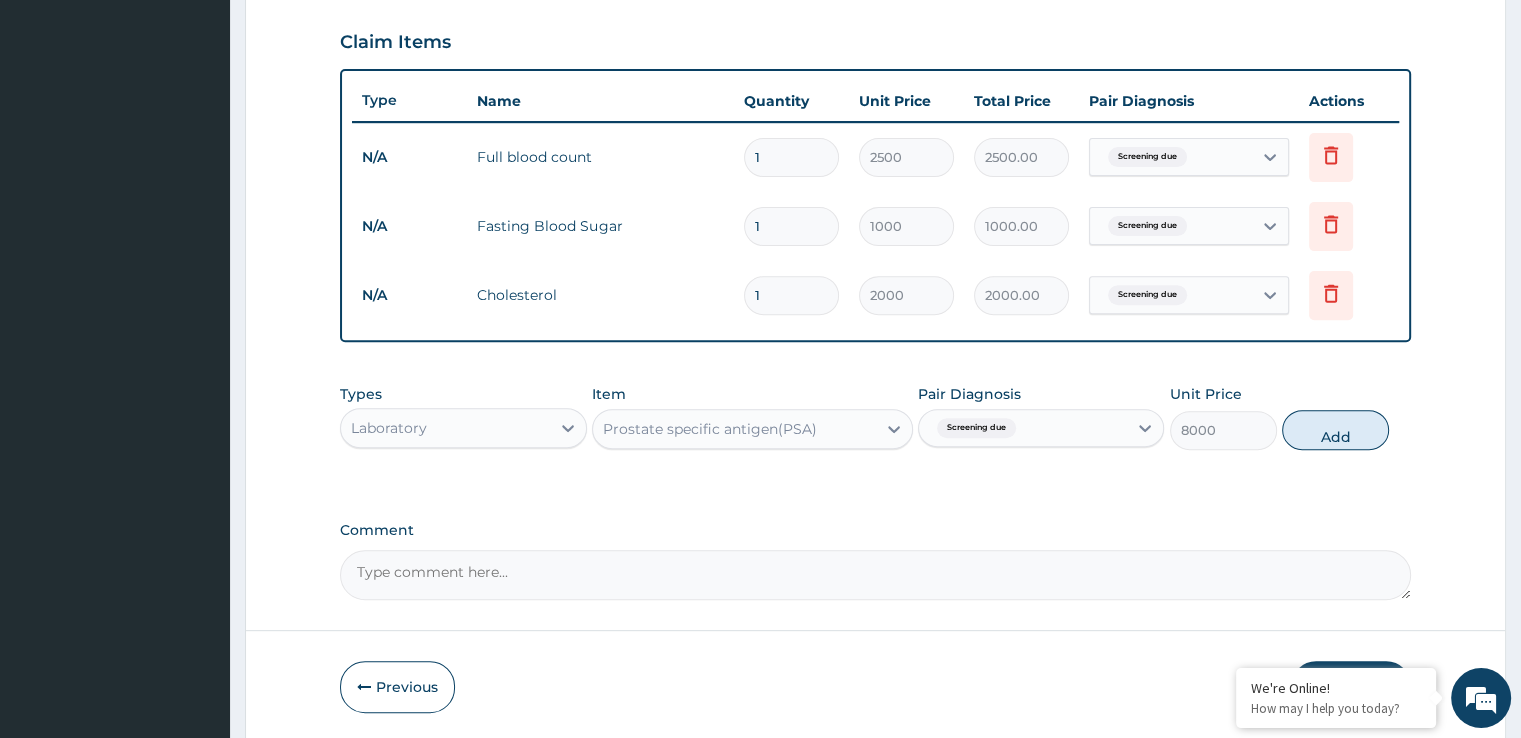 type on "0" 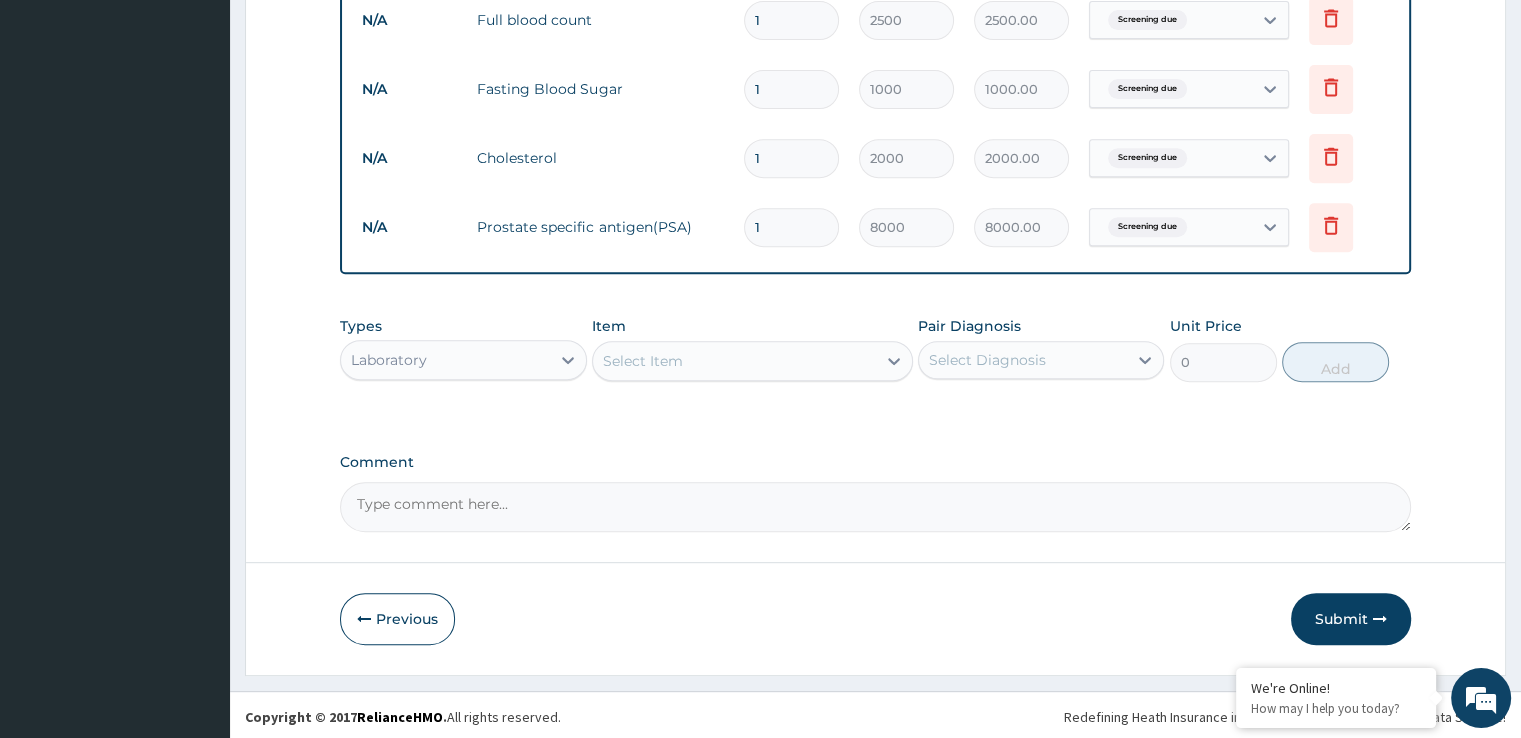 scroll, scrollTop: 812, scrollLeft: 0, axis: vertical 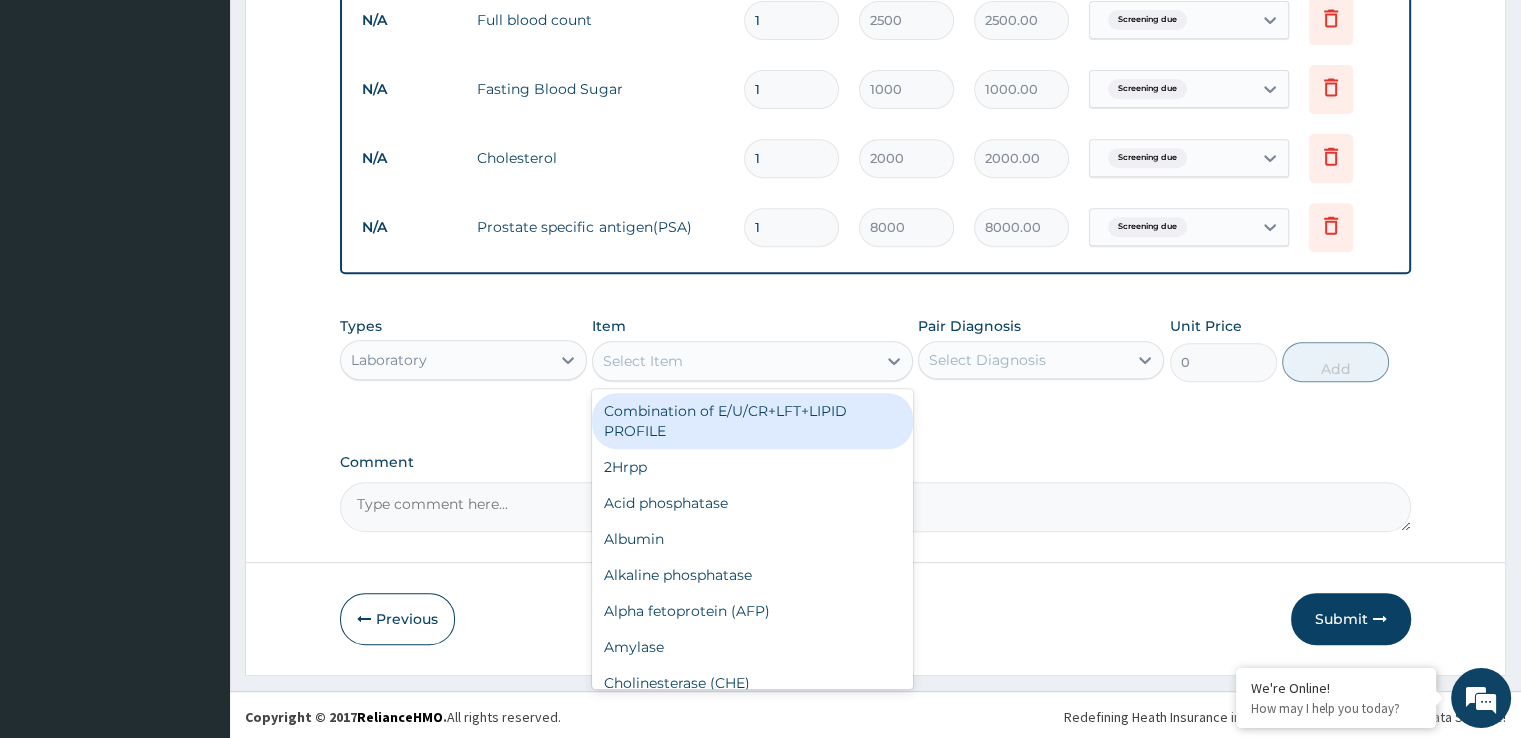 click on "Select Item" at bounding box center (734, 361) 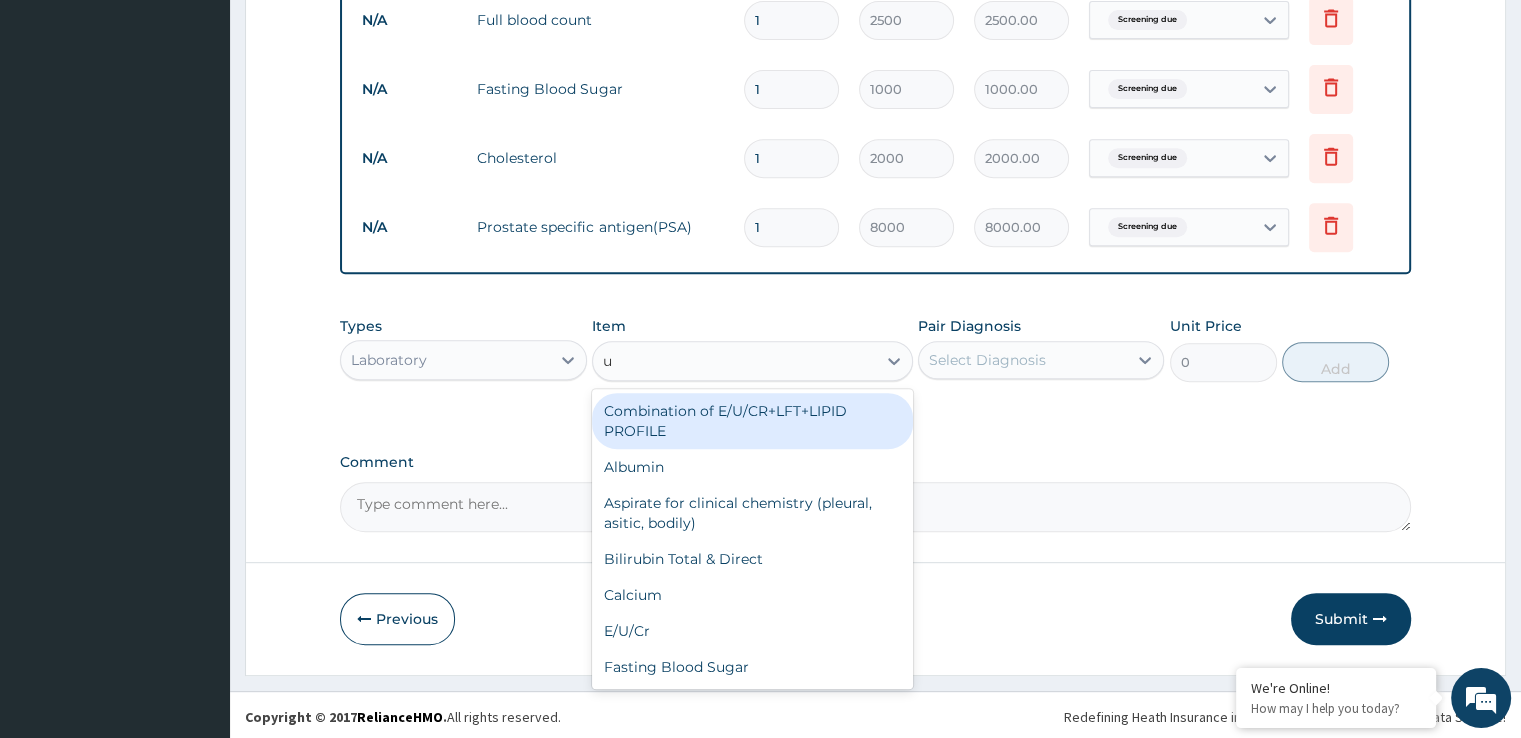type on "ur" 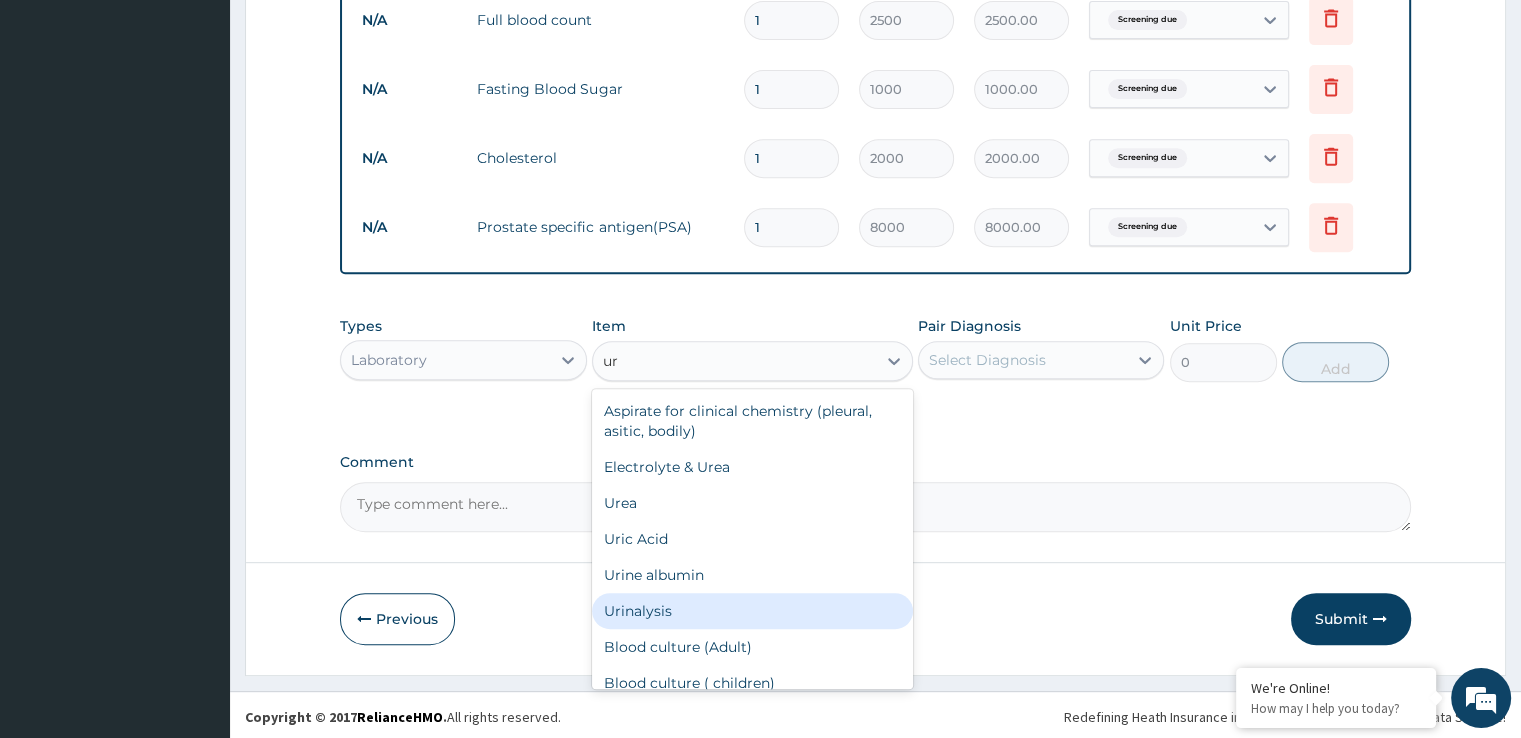 drag, startPoint x: 687, startPoint y: 613, endPoint x: 808, endPoint y: 521, distance: 152.0033 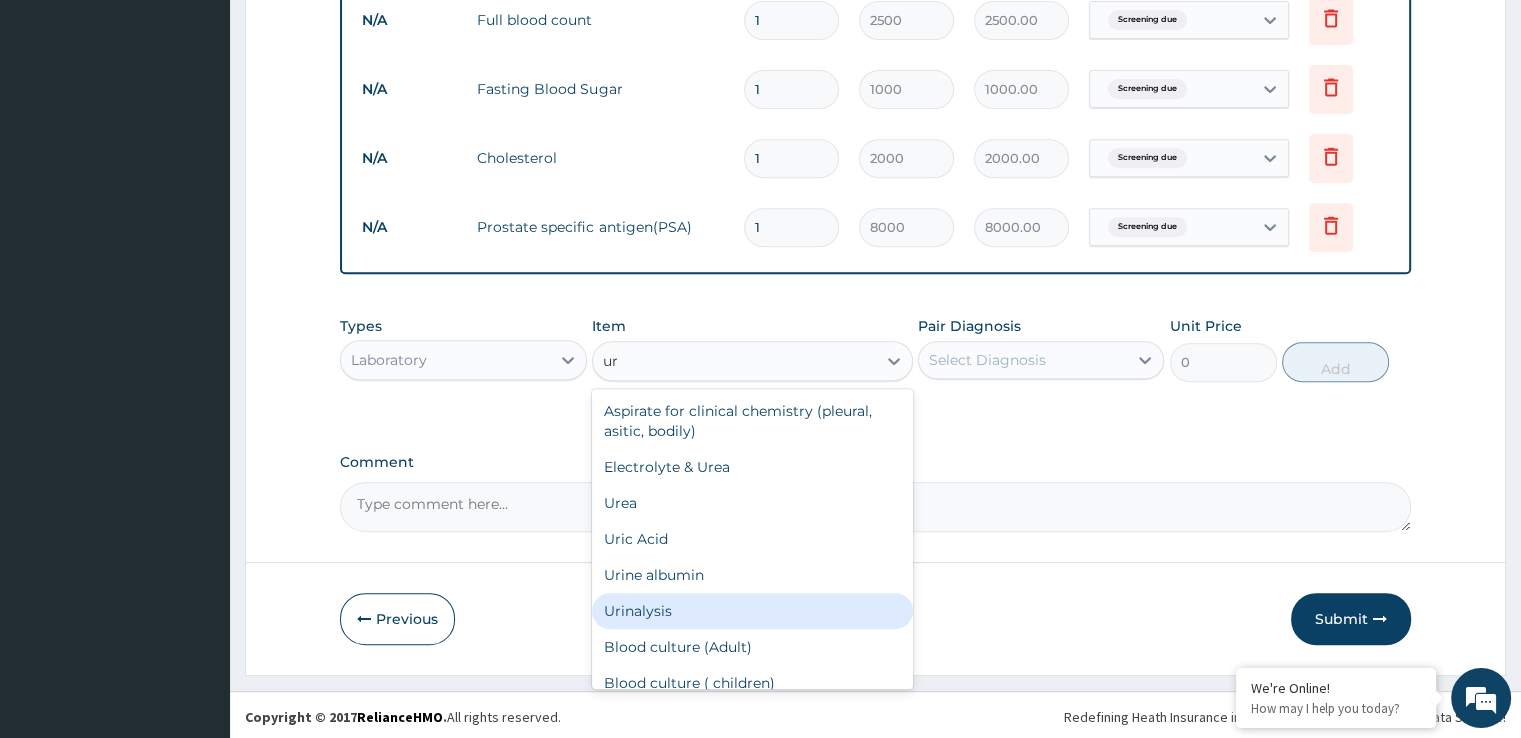 click on "Urinalysis" at bounding box center [752, 611] 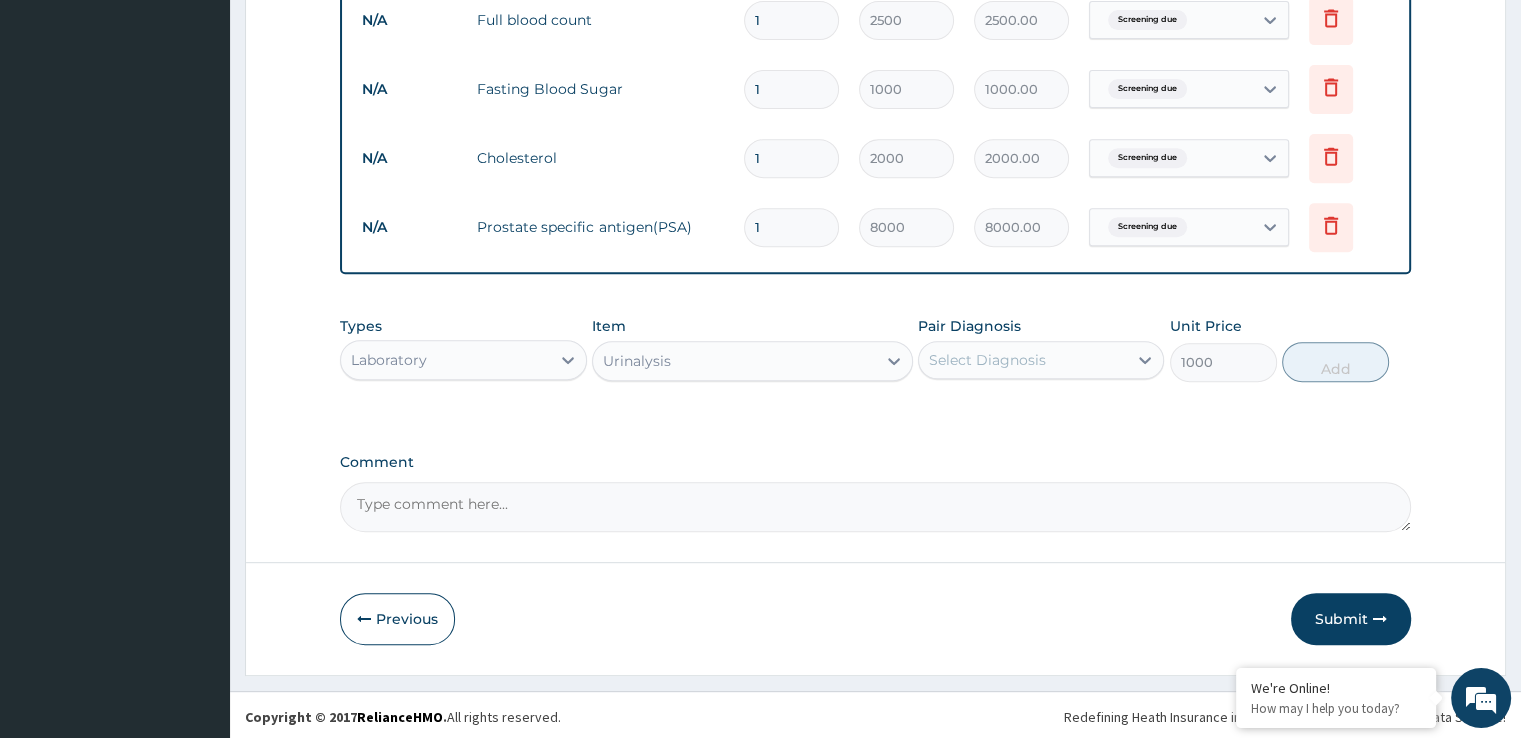 click on "Select Diagnosis" at bounding box center [987, 360] 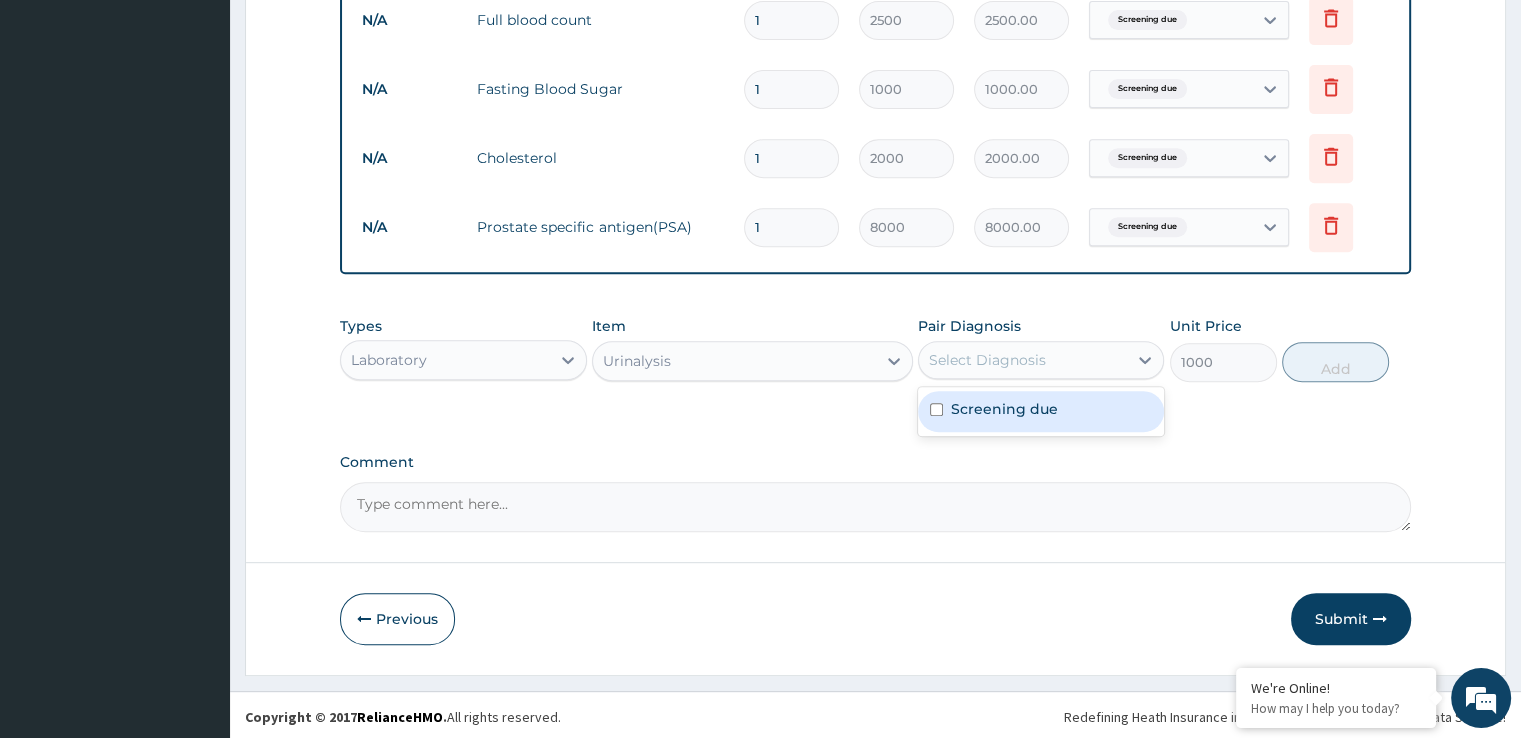 drag, startPoint x: 969, startPoint y: 411, endPoint x: 1176, endPoint y: 376, distance: 209.93808 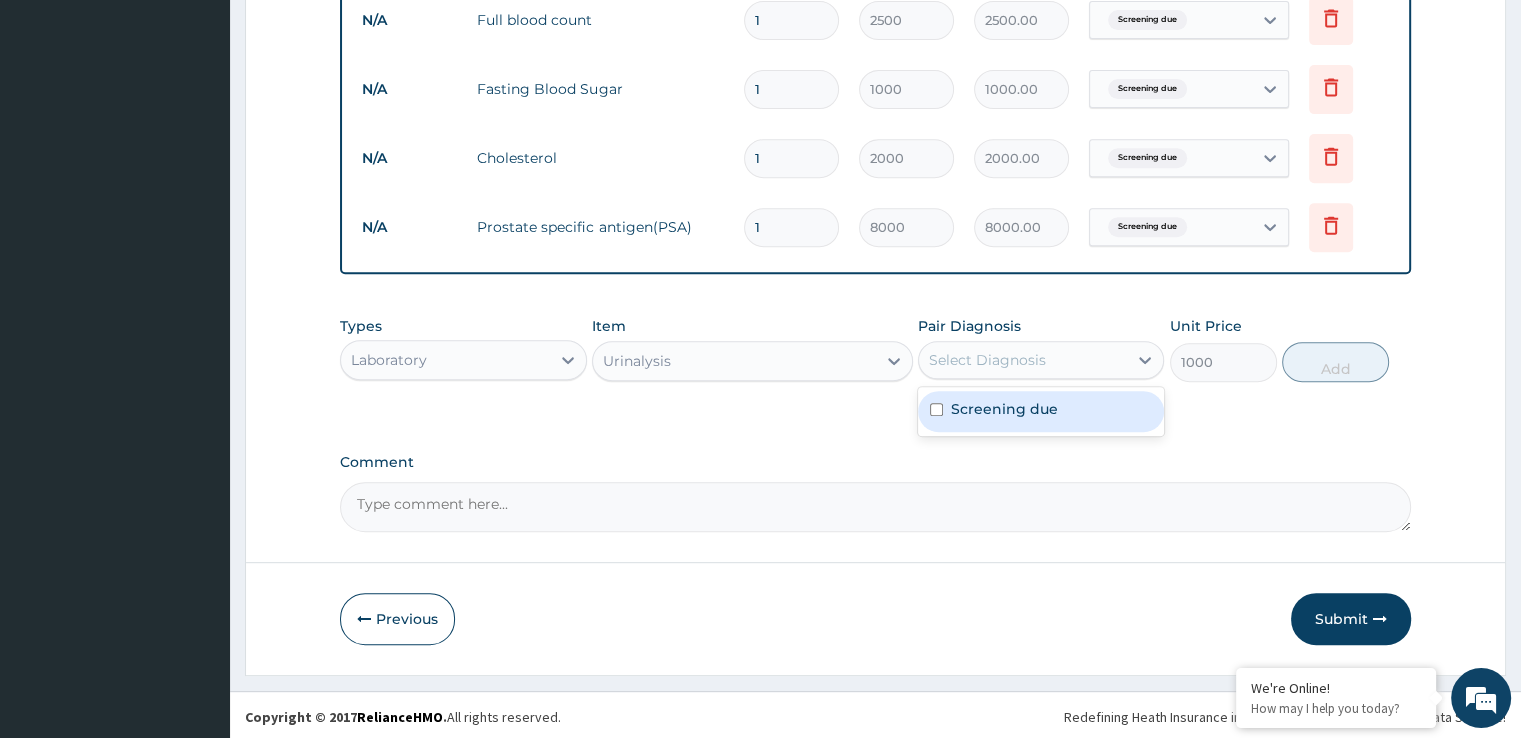 click on "Screening due" at bounding box center (1004, 409) 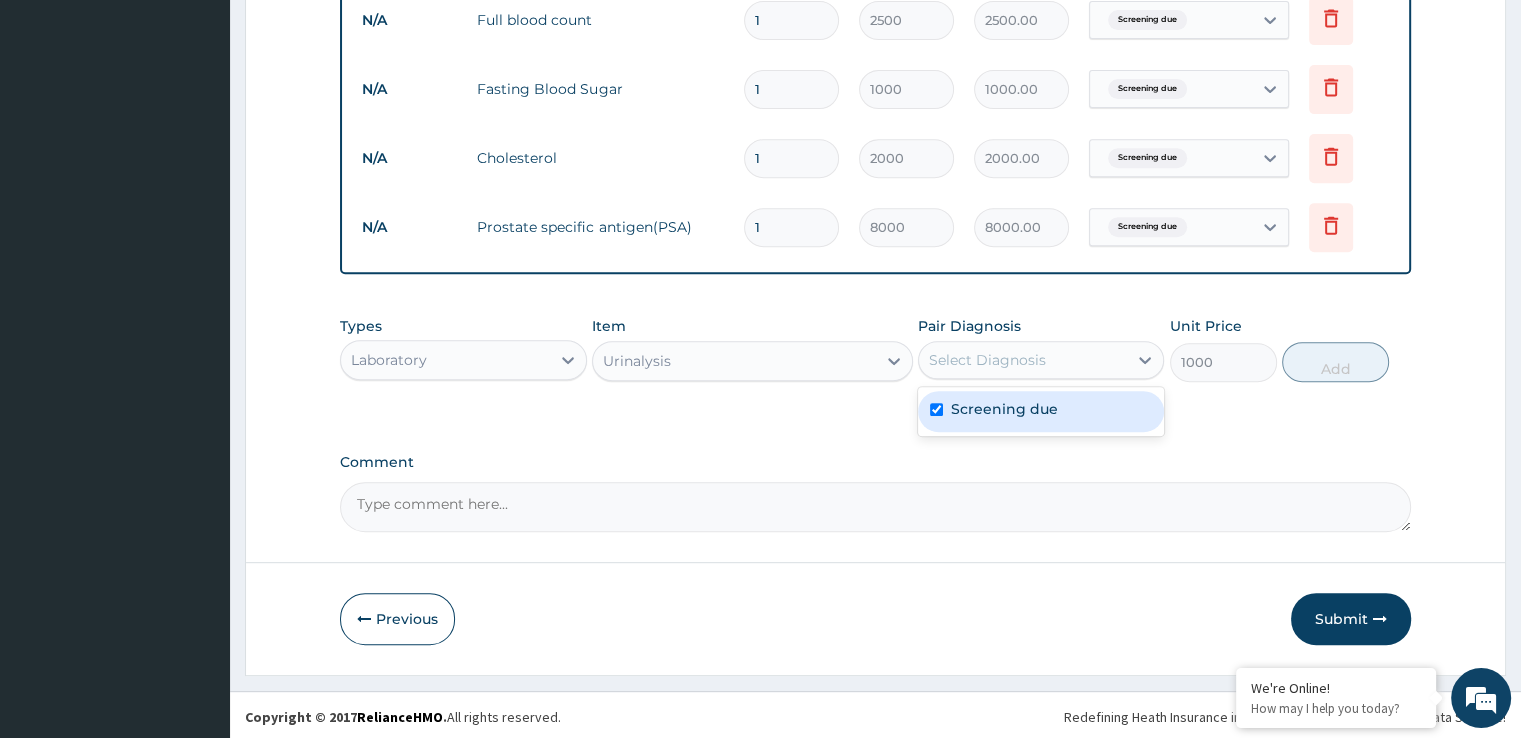 checkbox on "true" 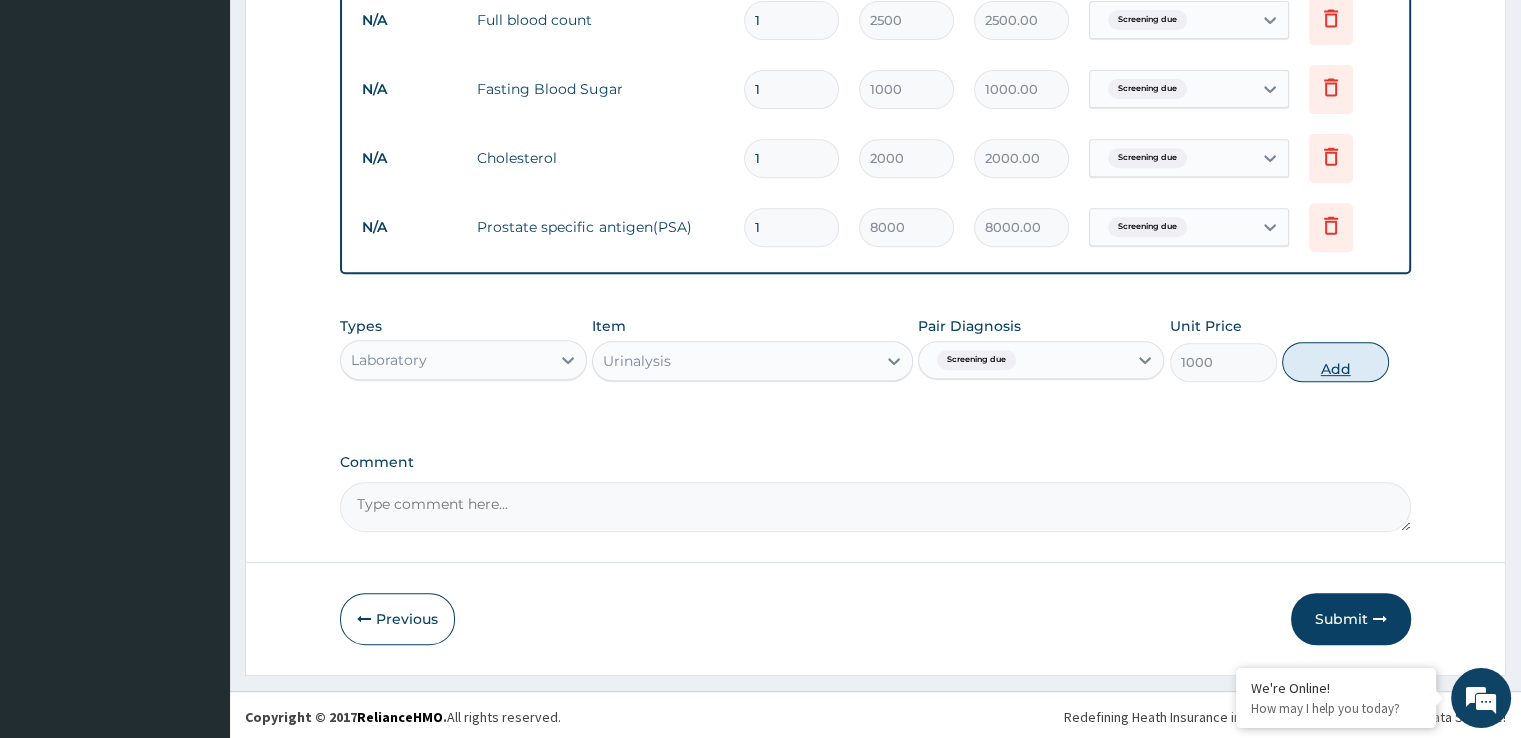 click on "Add" at bounding box center [1335, 362] 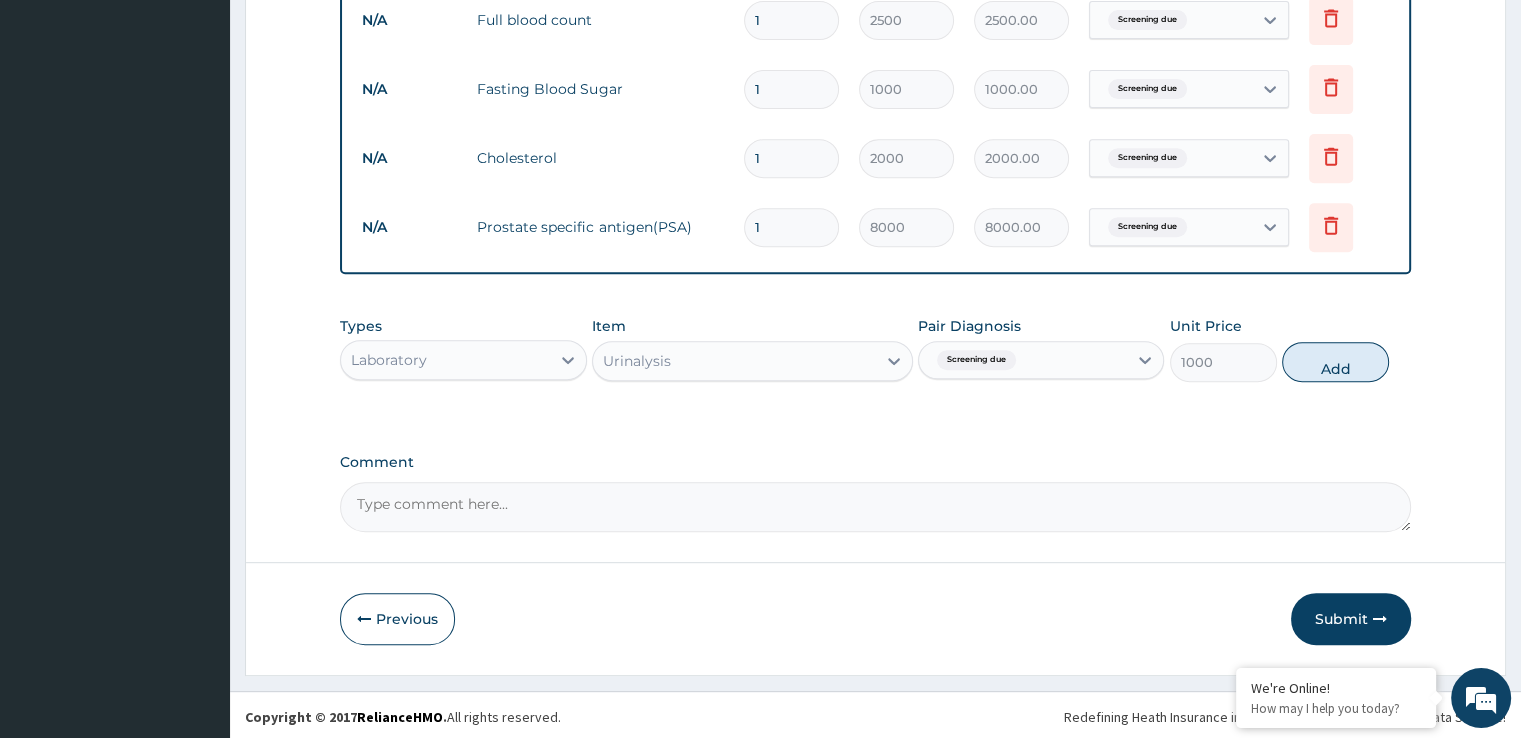 type on "0" 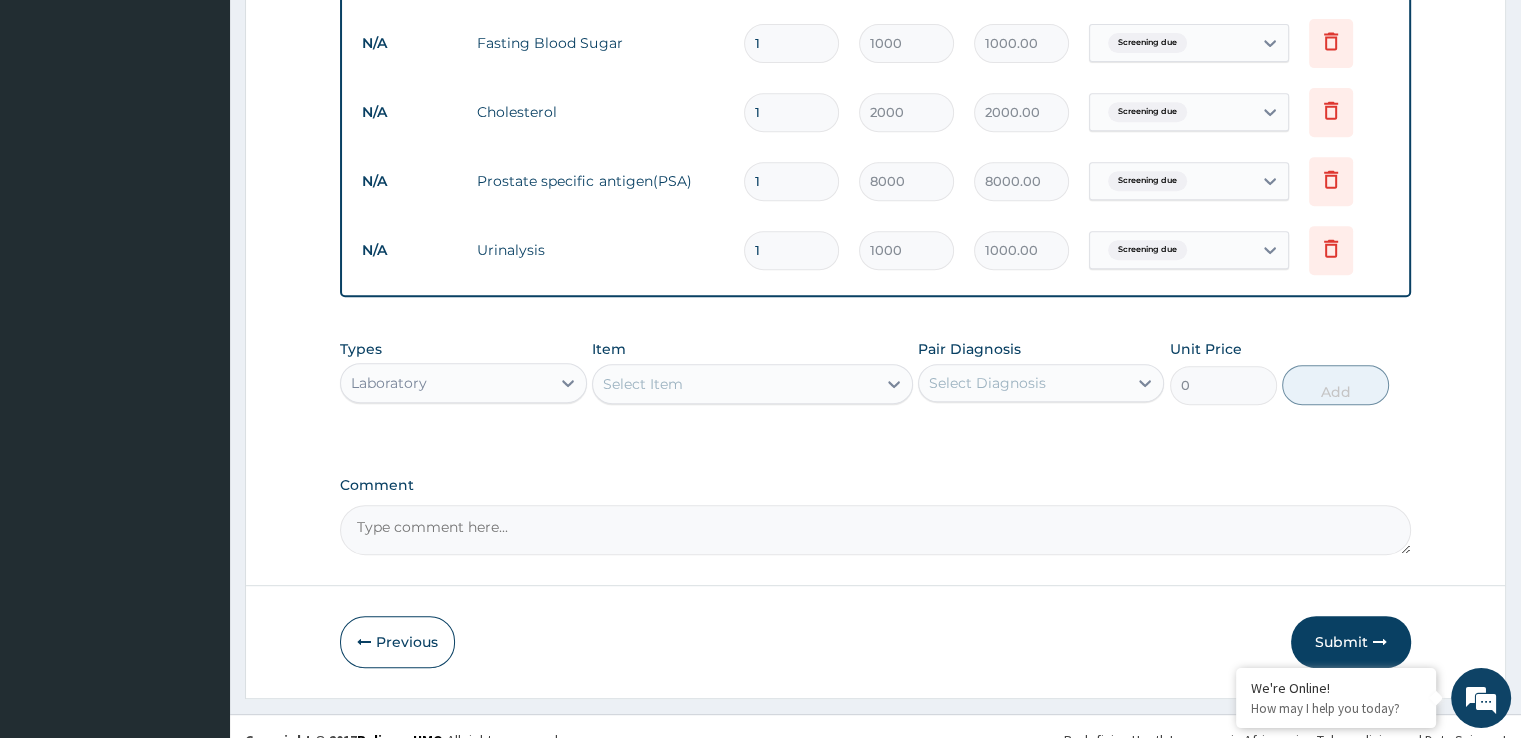 scroll, scrollTop: 881, scrollLeft: 0, axis: vertical 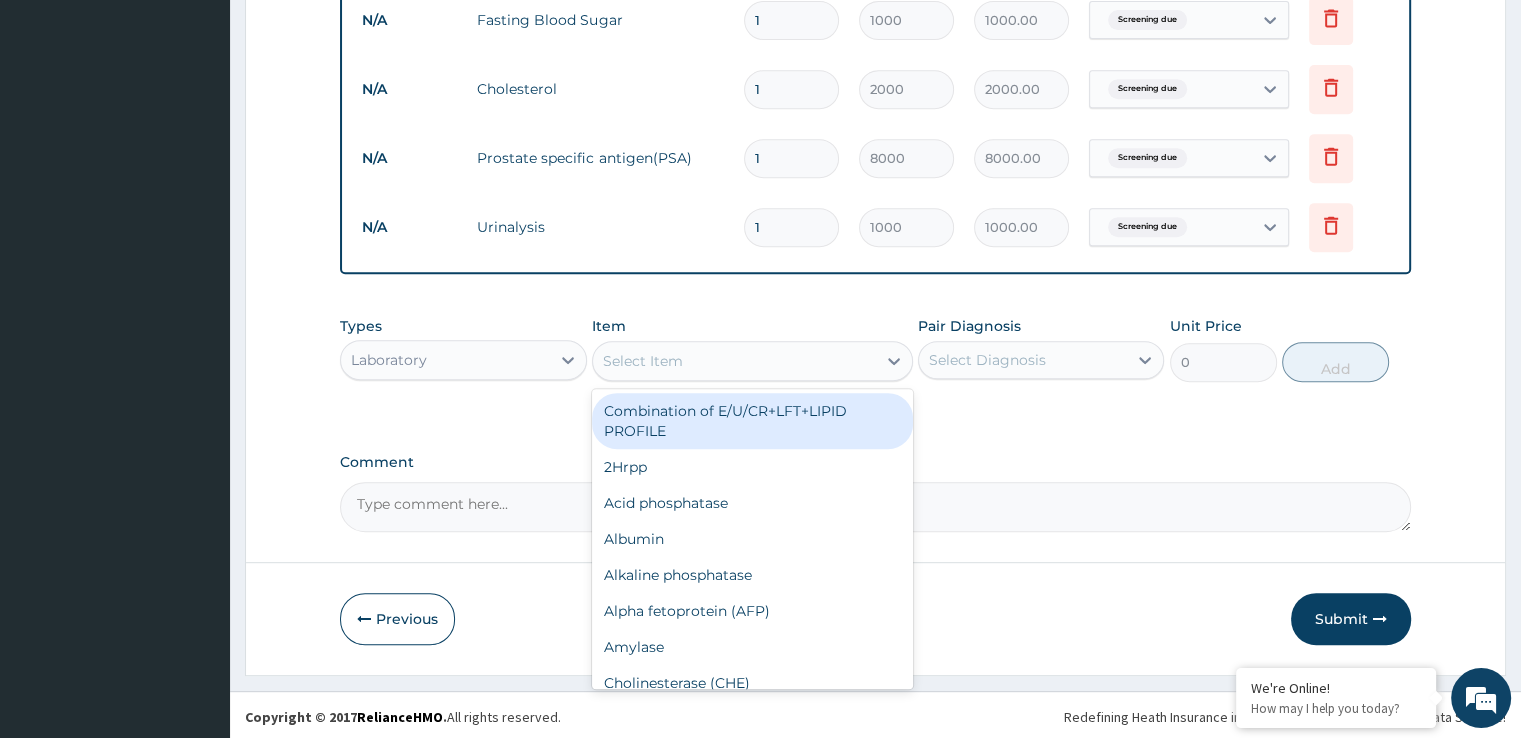 drag, startPoint x: 729, startPoint y: 357, endPoint x: 696, endPoint y: 394, distance: 49.57822 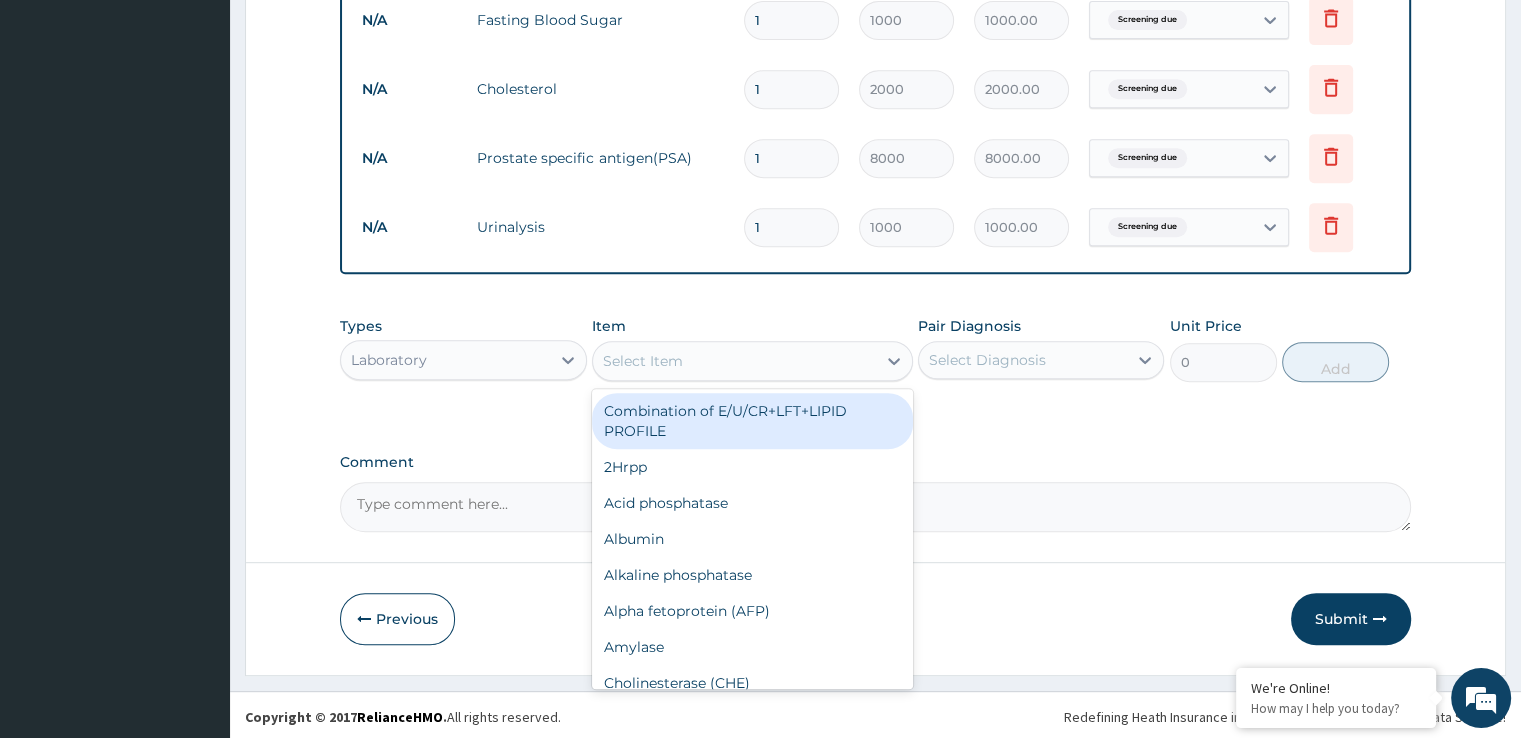 click on "Select Item" at bounding box center [734, 361] 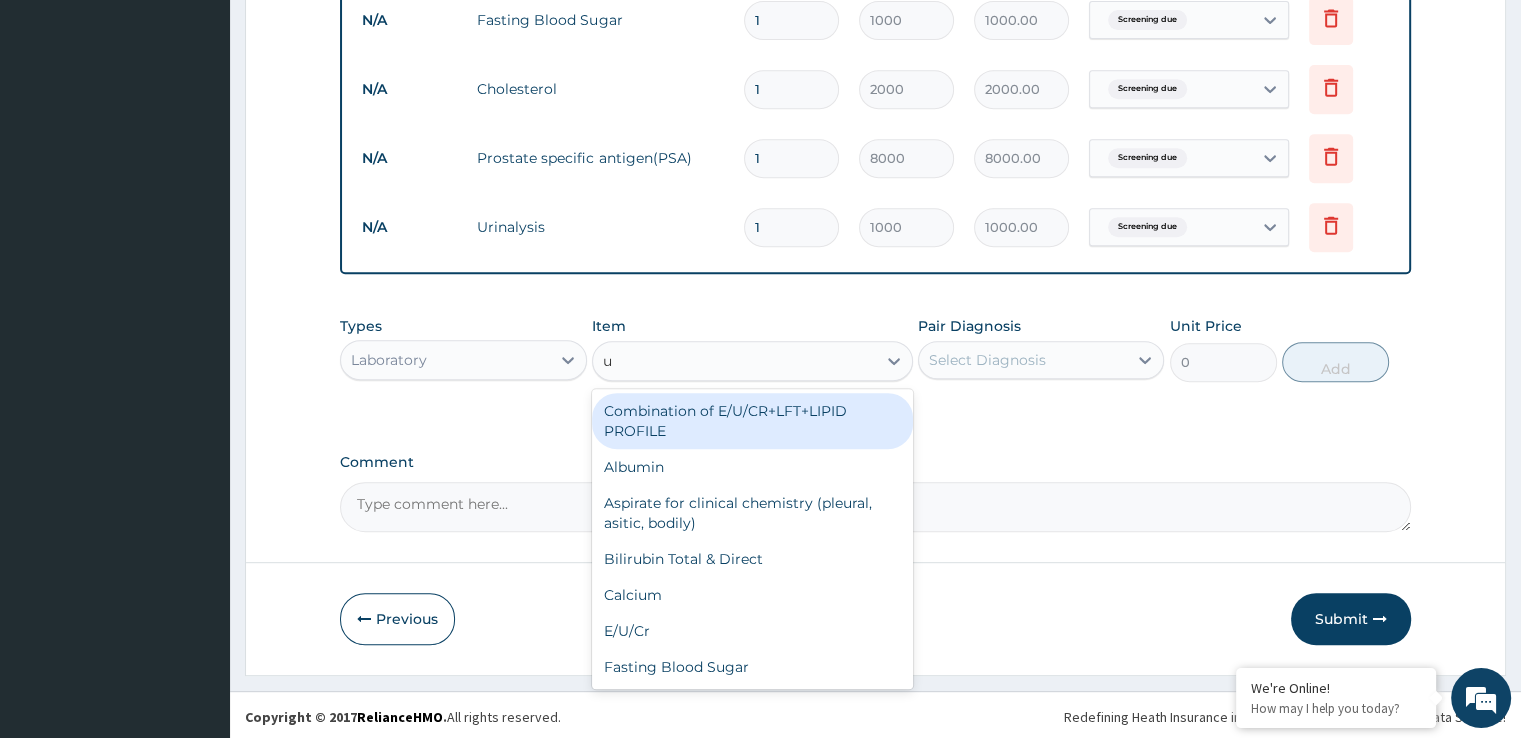 type on "ur" 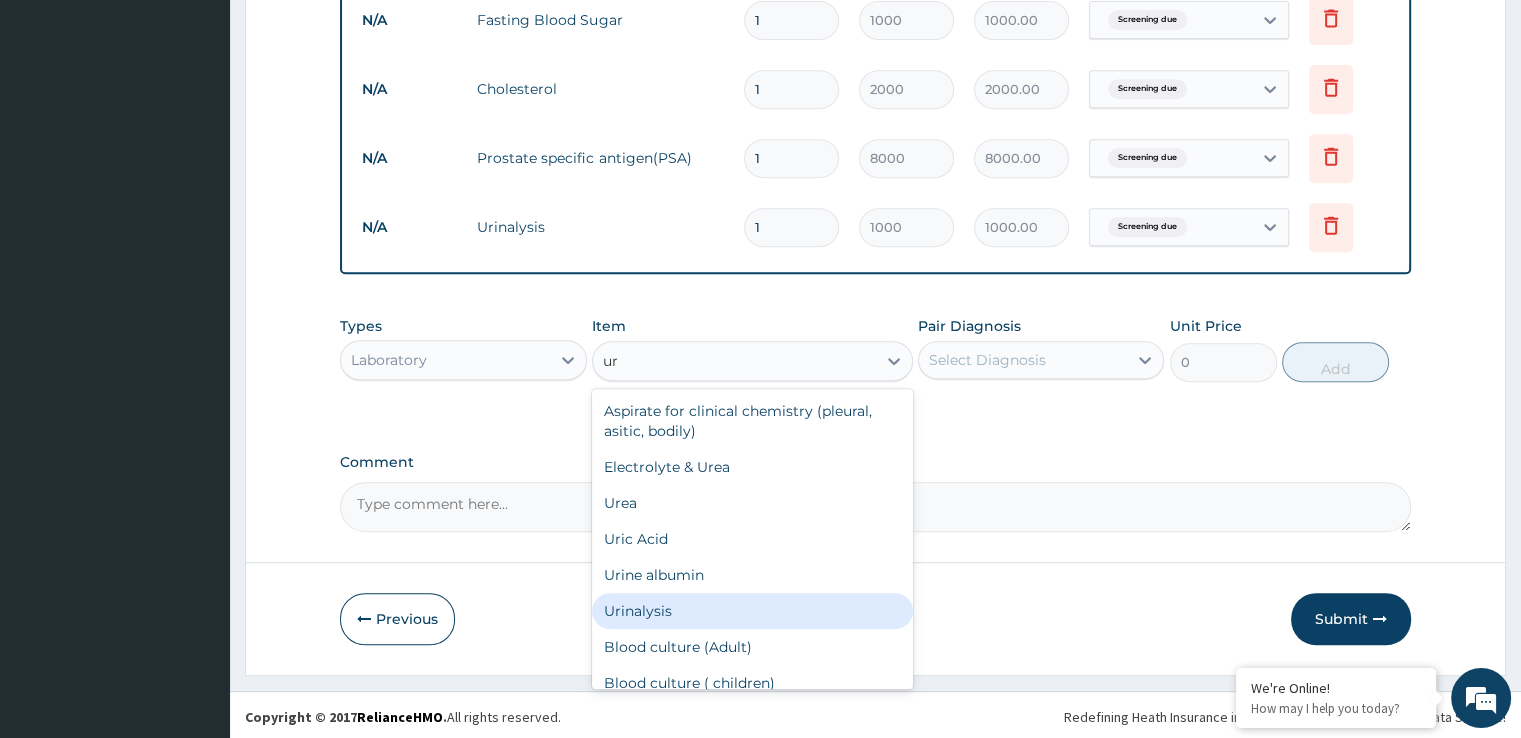 scroll, scrollTop: 216, scrollLeft: 0, axis: vertical 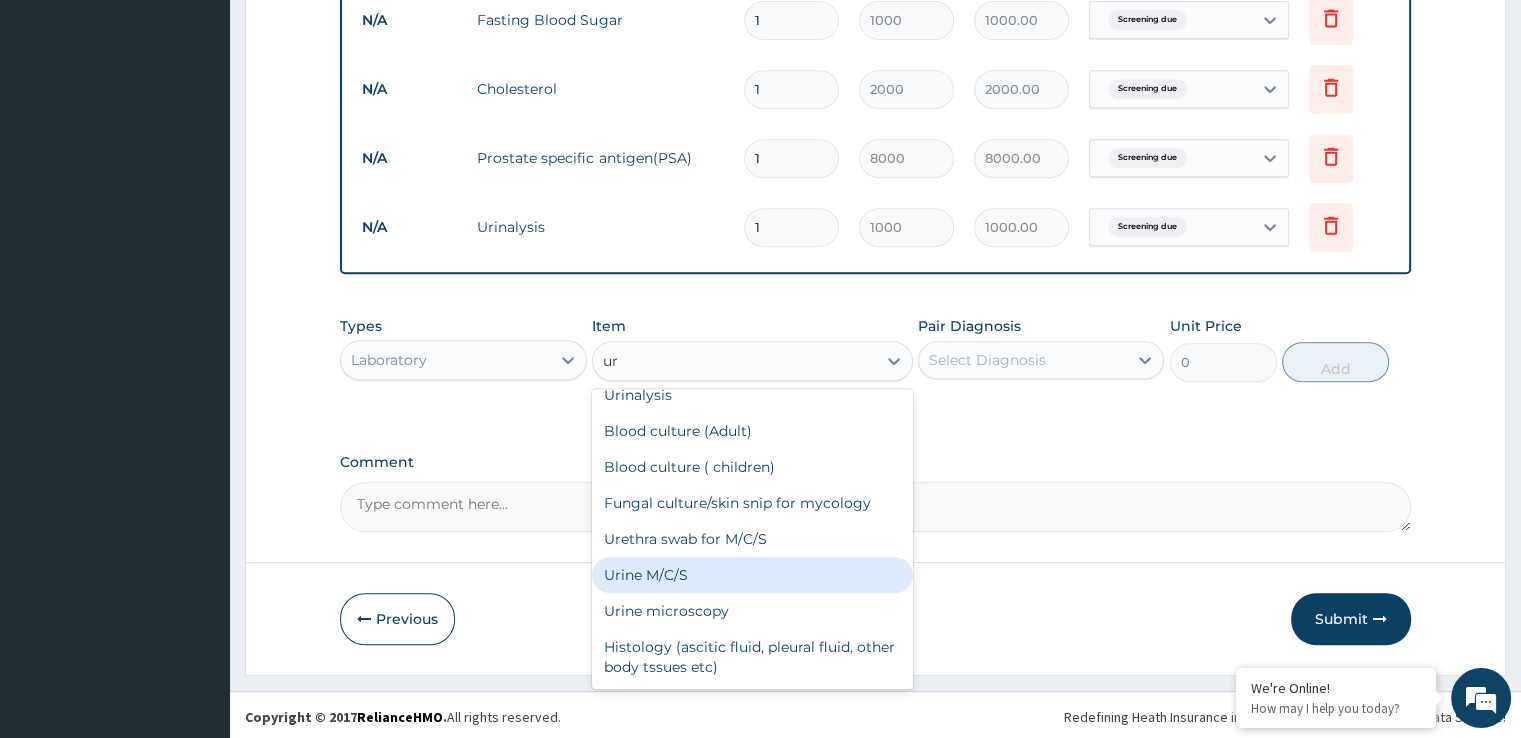 click on "Urine M/C/S" at bounding box center (752, 575) 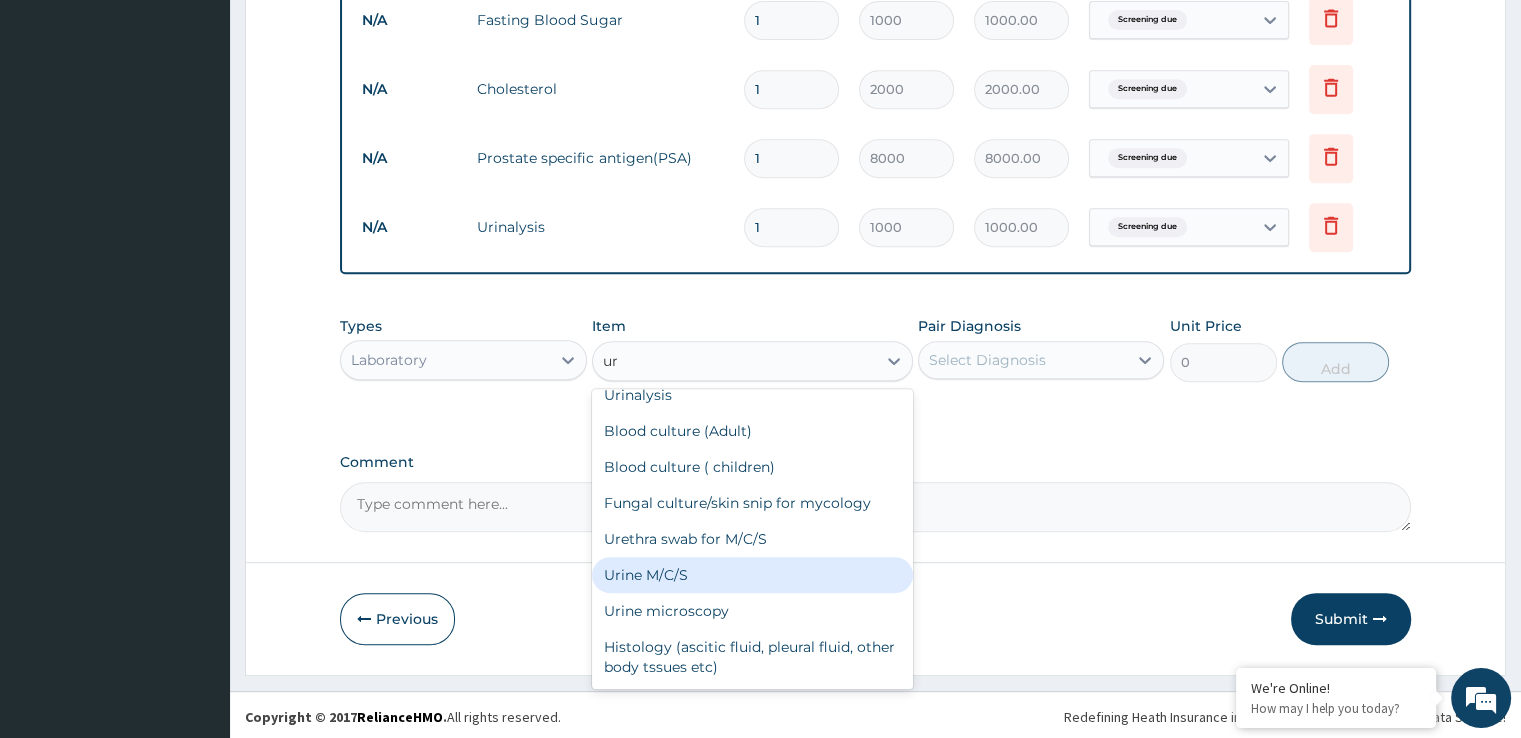 type 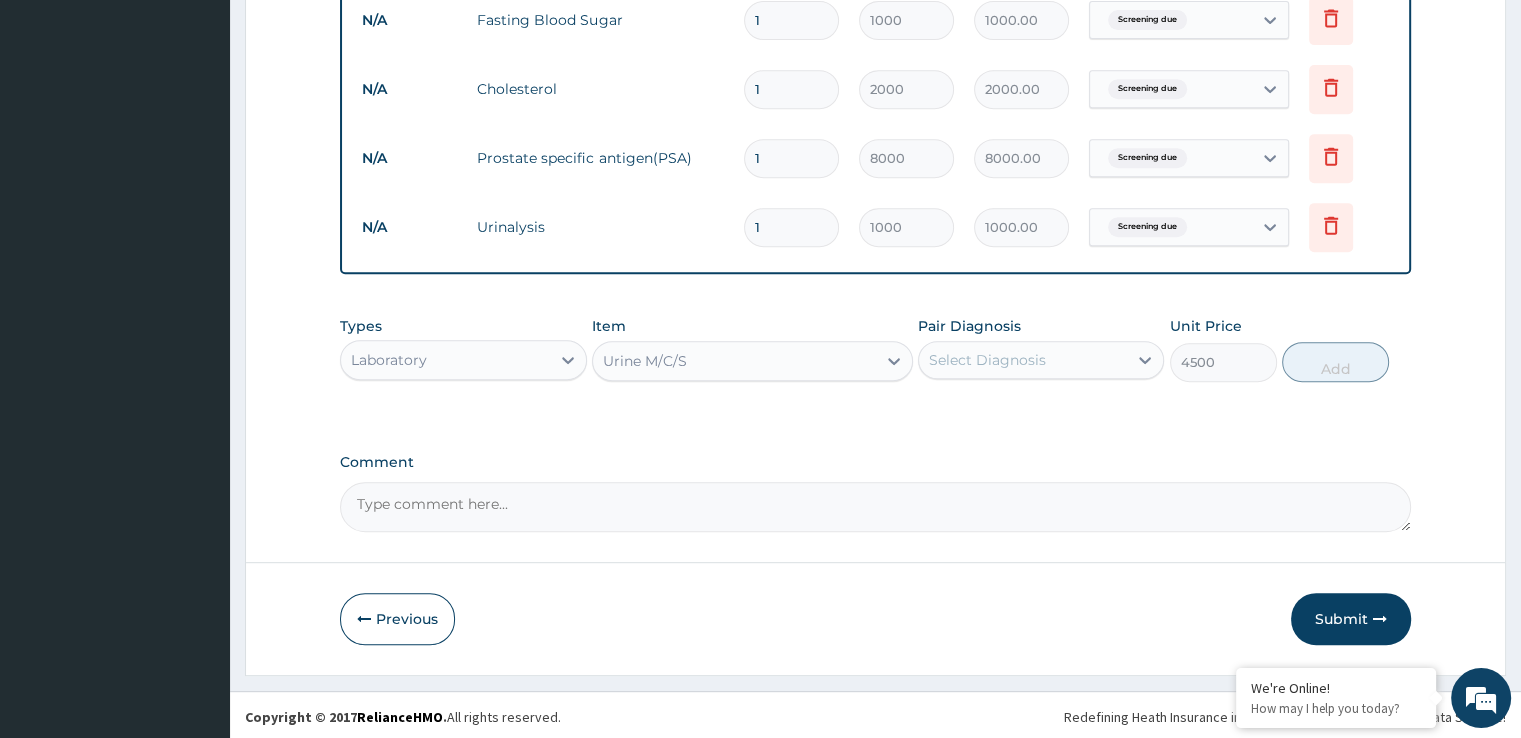 click on "Select Diagnosis" at bounding box center (1023, 360) 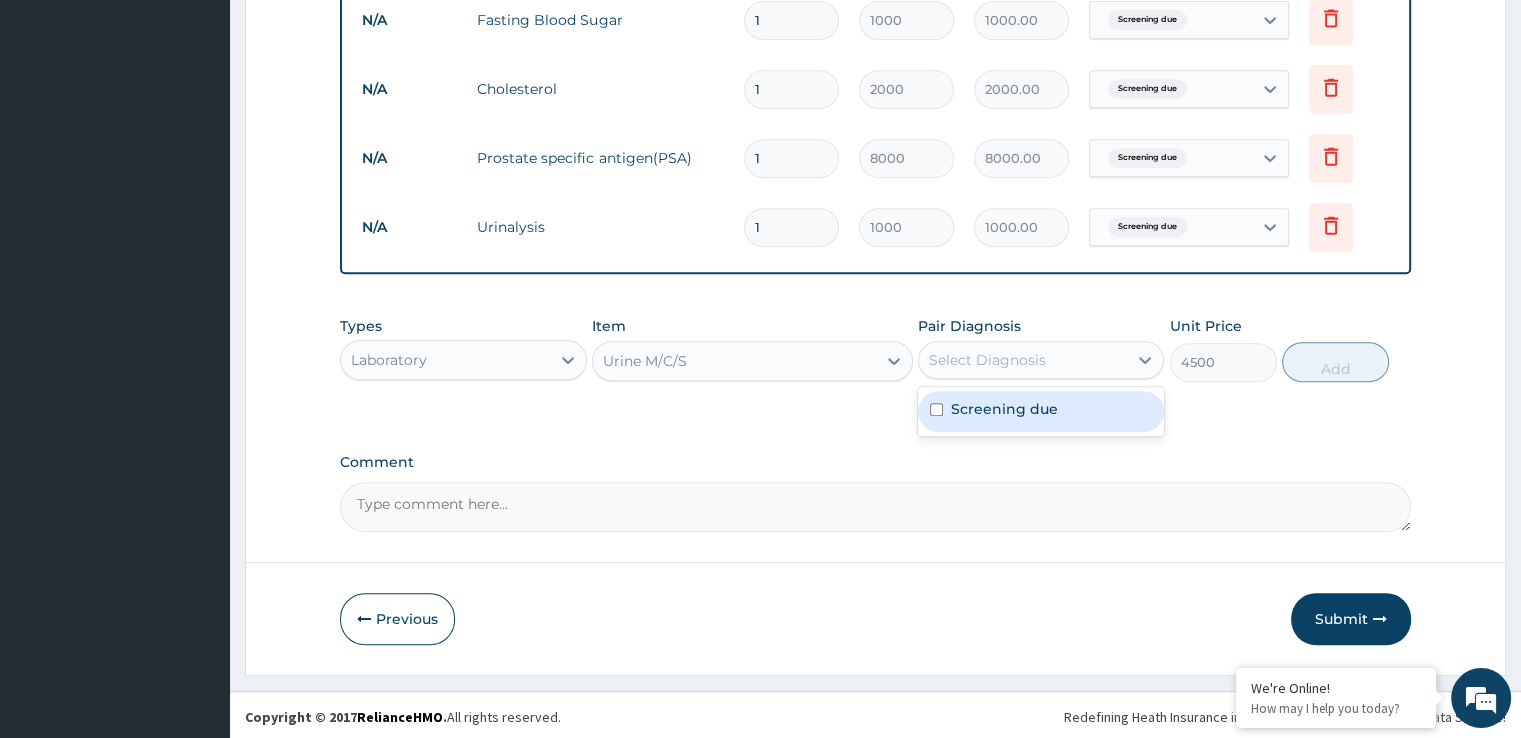 click on "Screening due" at bounding box center (1004, 409) 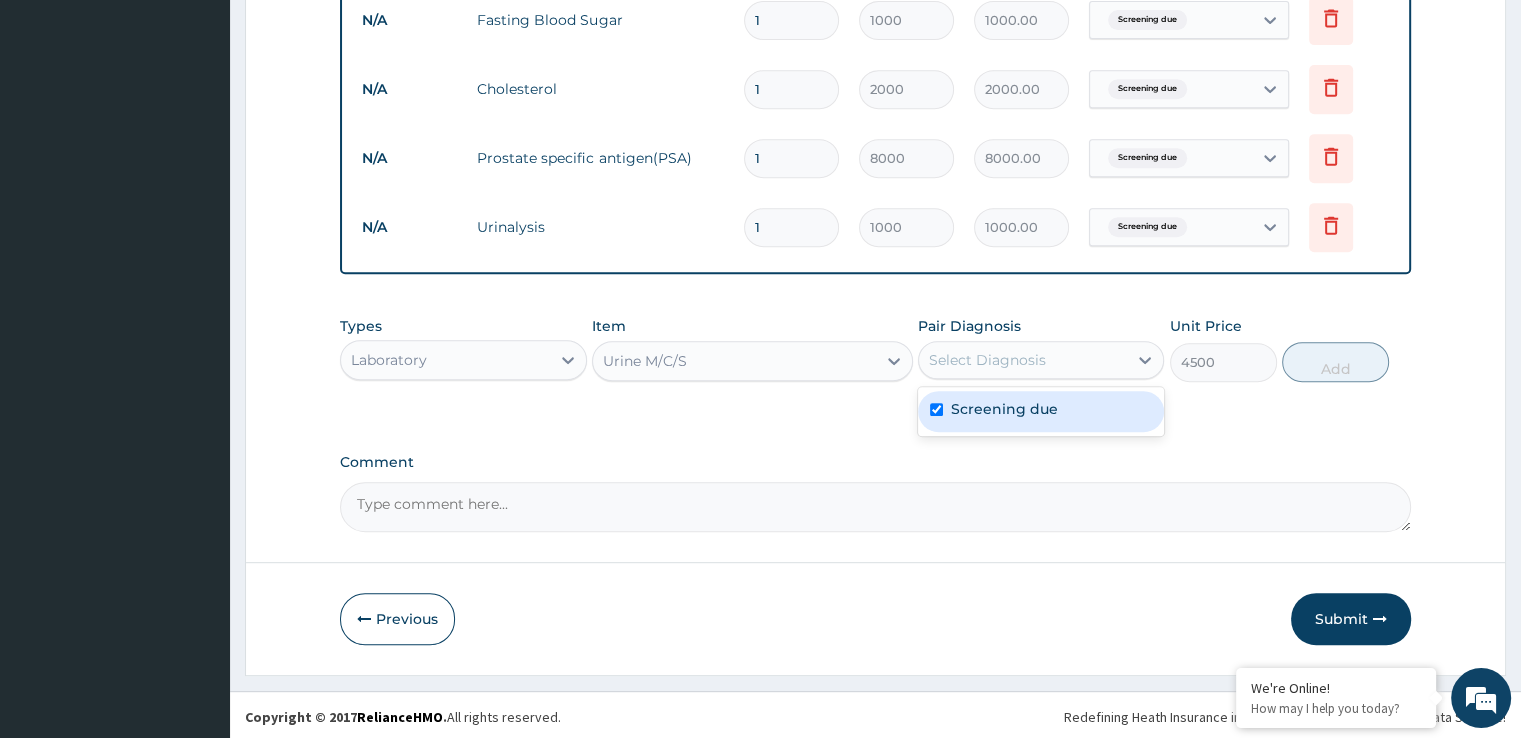 checkbox on "true" 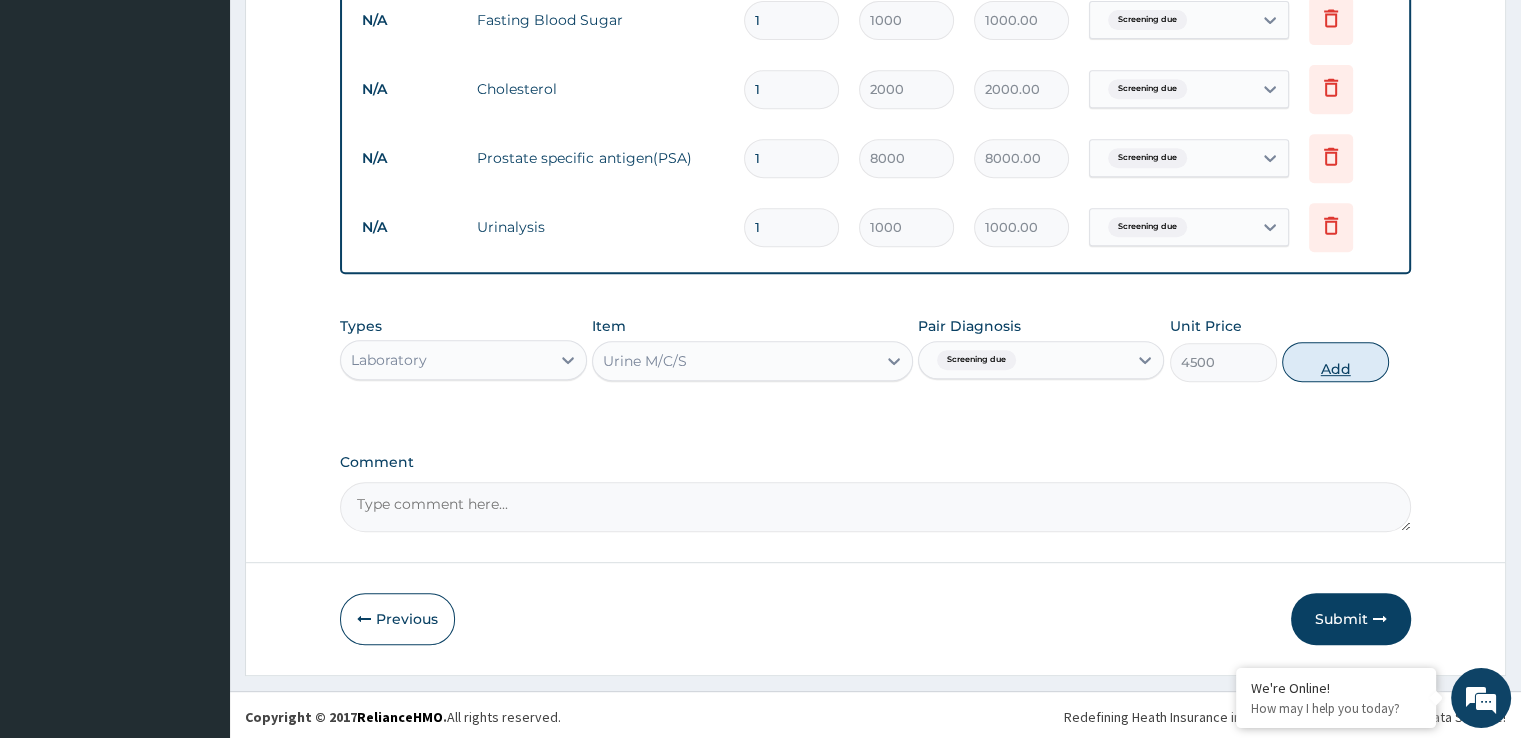 click on "Add" at bounding box center (1335, 362) 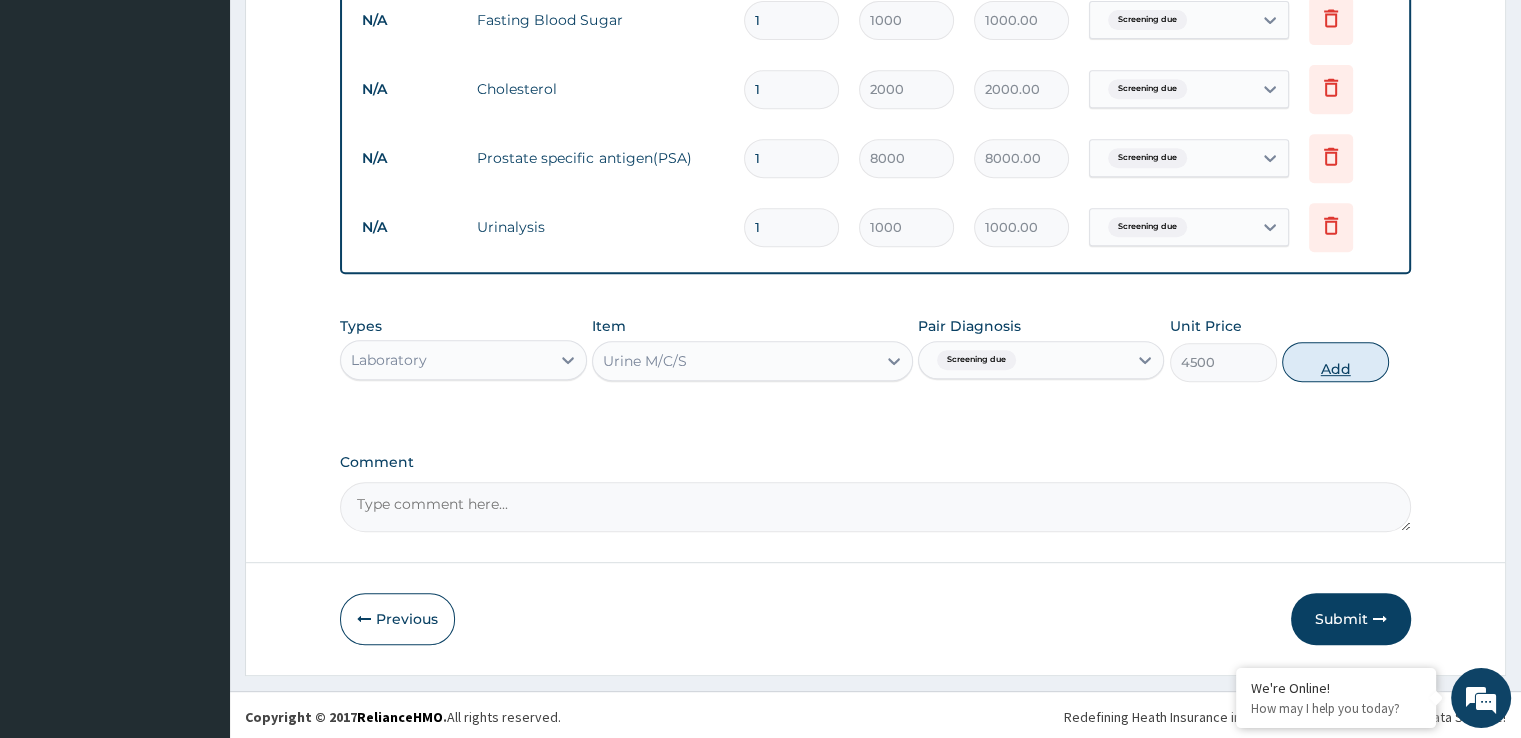type on "0" 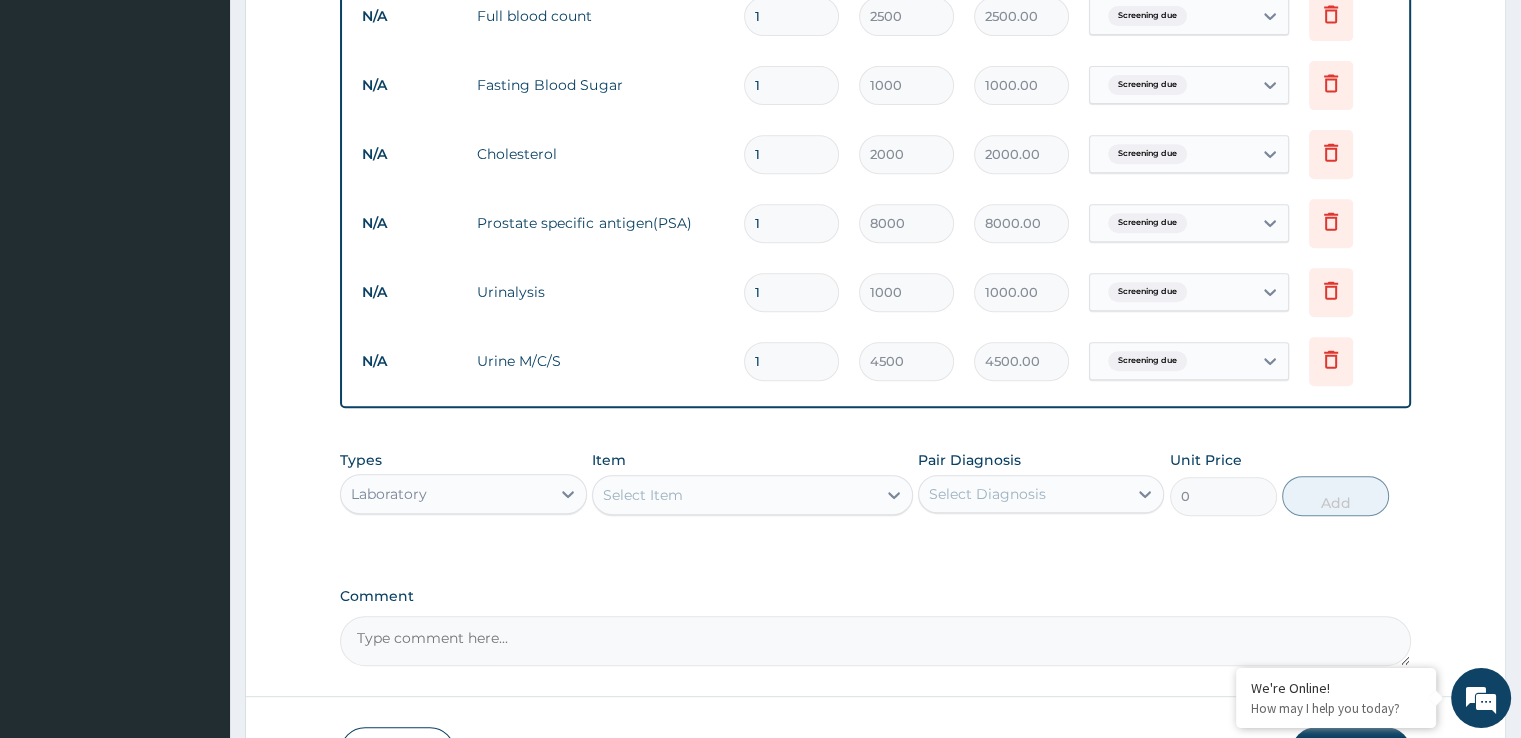 scroll, scrollTop: 950, scrollLeft: 0, axis: vertical 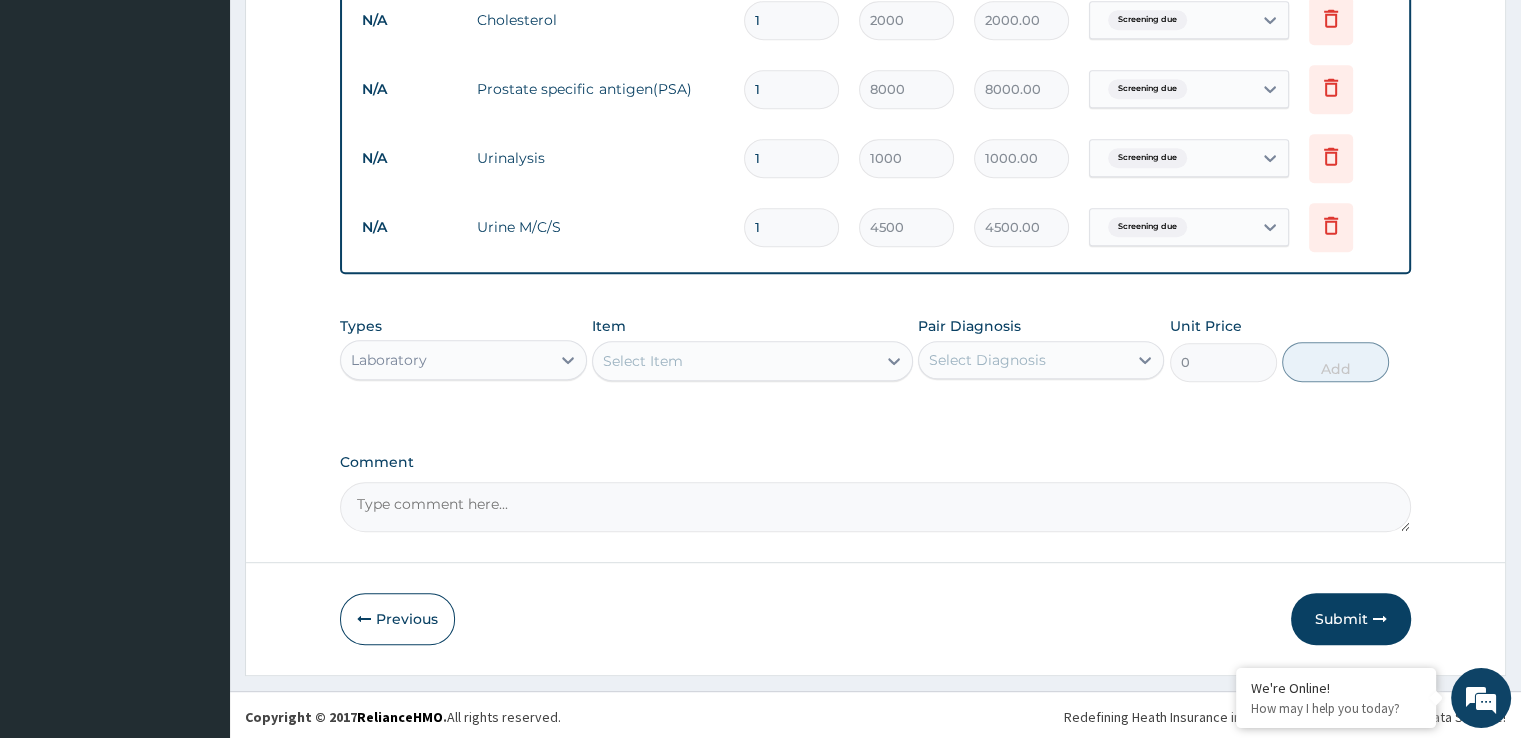 click on "Laboratory" at bounding box center [445, 360] 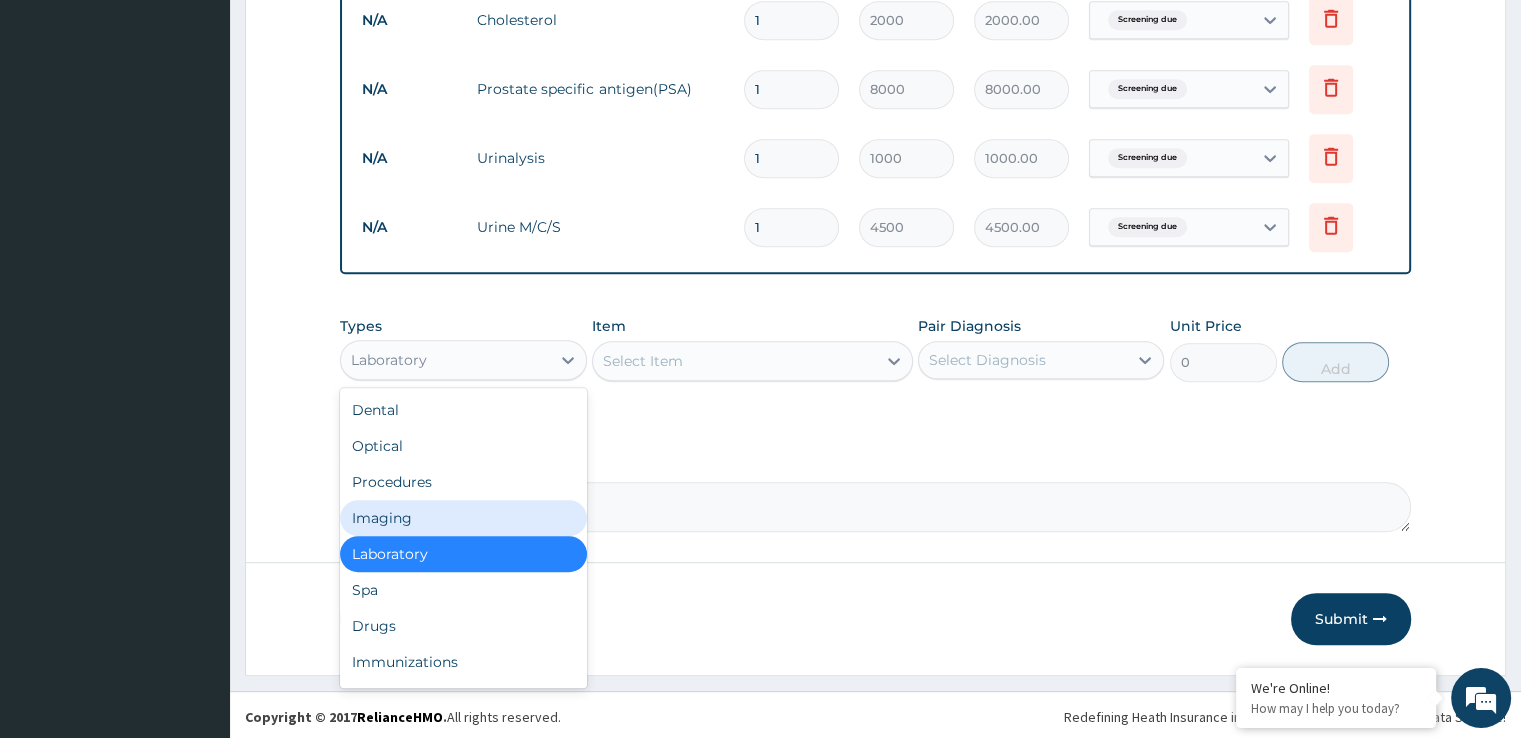 click on "Imaging" at bounding box center (463, 518) 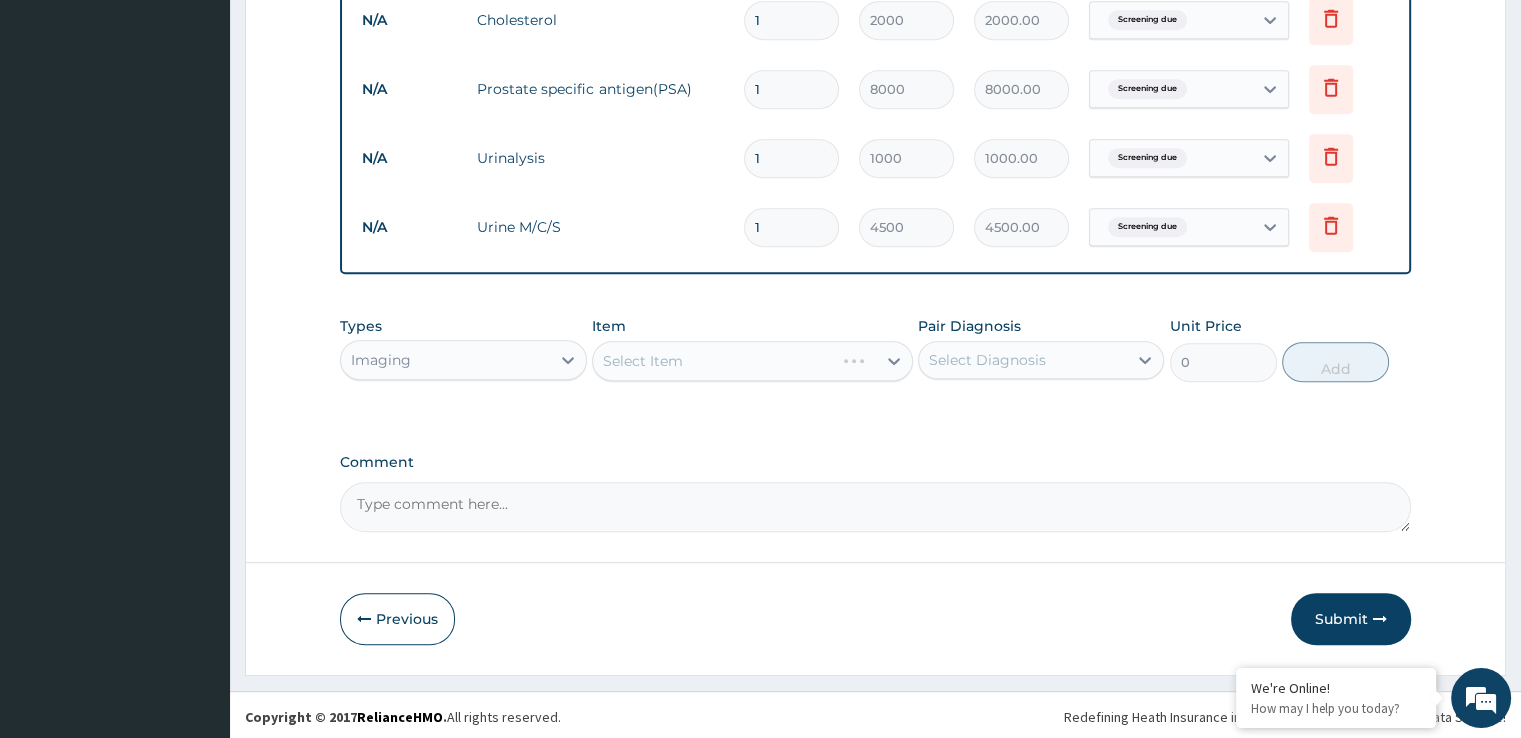 click on "Select Item" at bounding box center [752, 361] 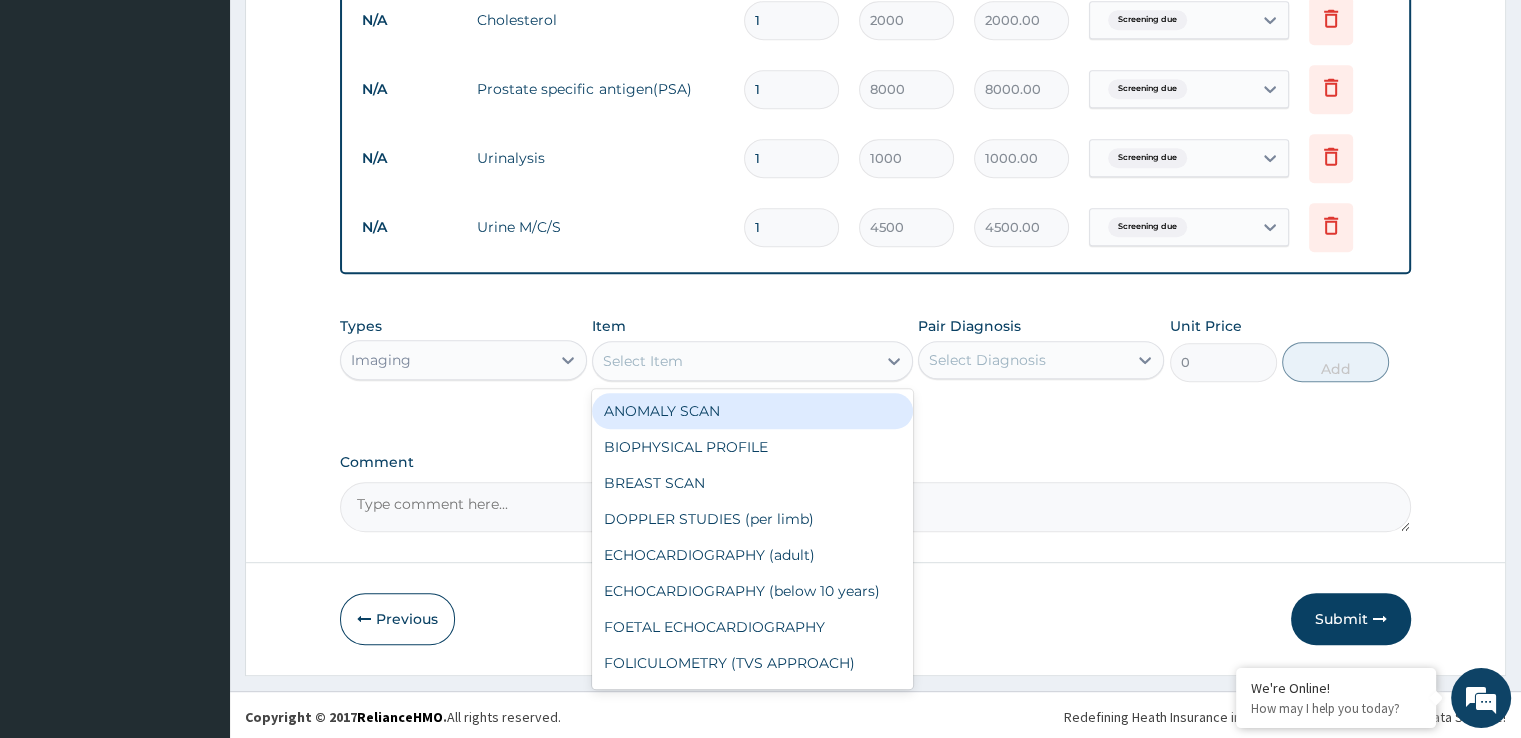 click on "Select Item" at bounding box center [734, 361] 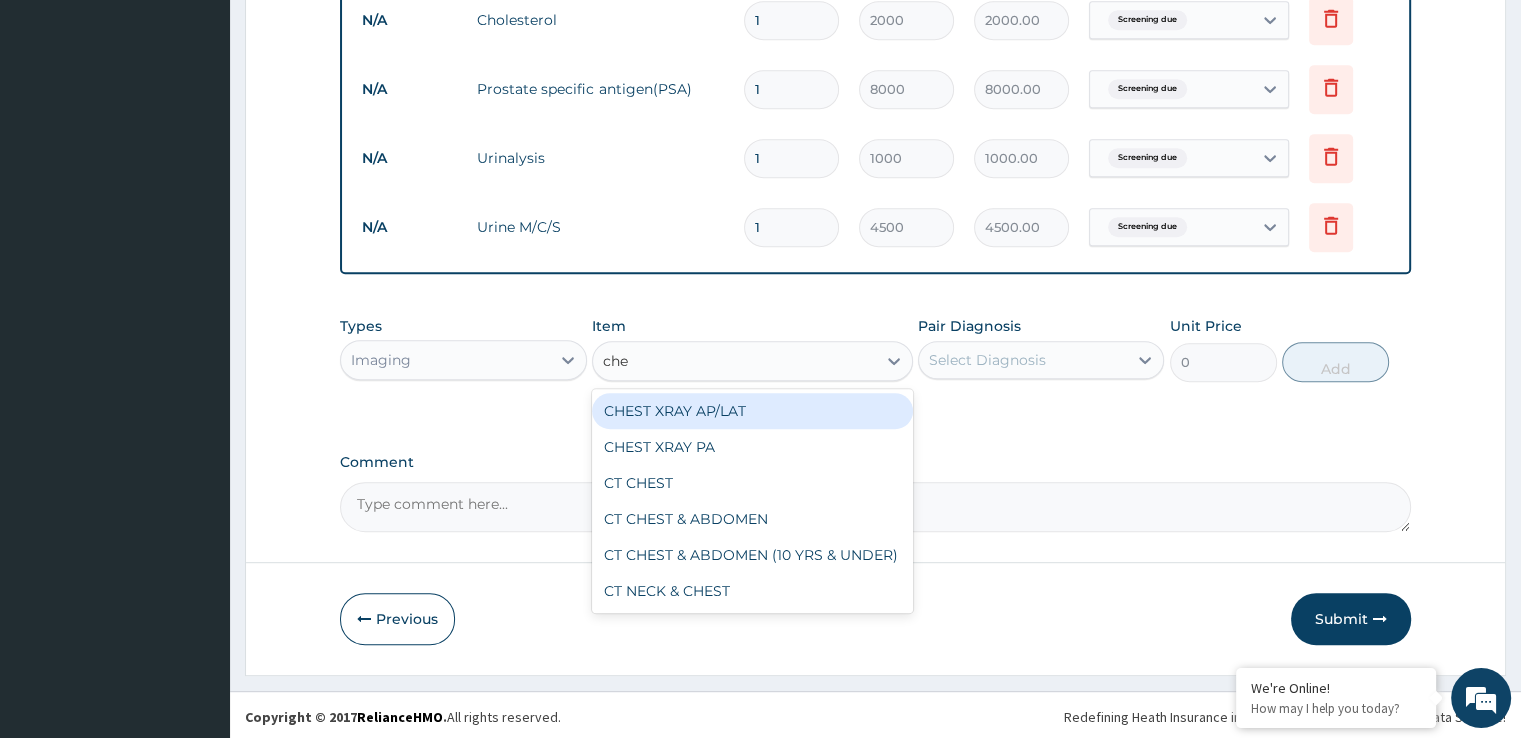 type on "ches" 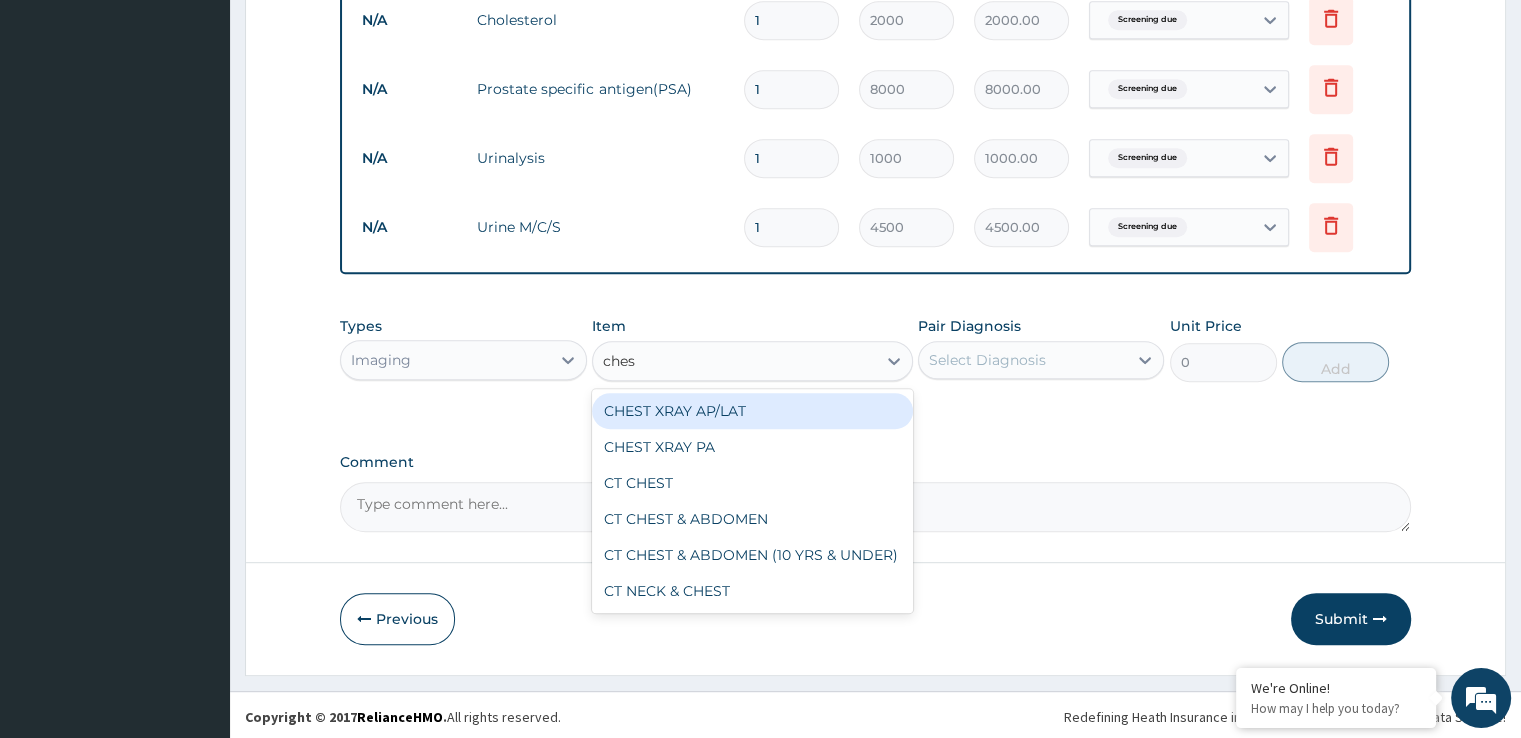 click on "CHEST XRAY AP/LAT" at bounding box center (752, 411) 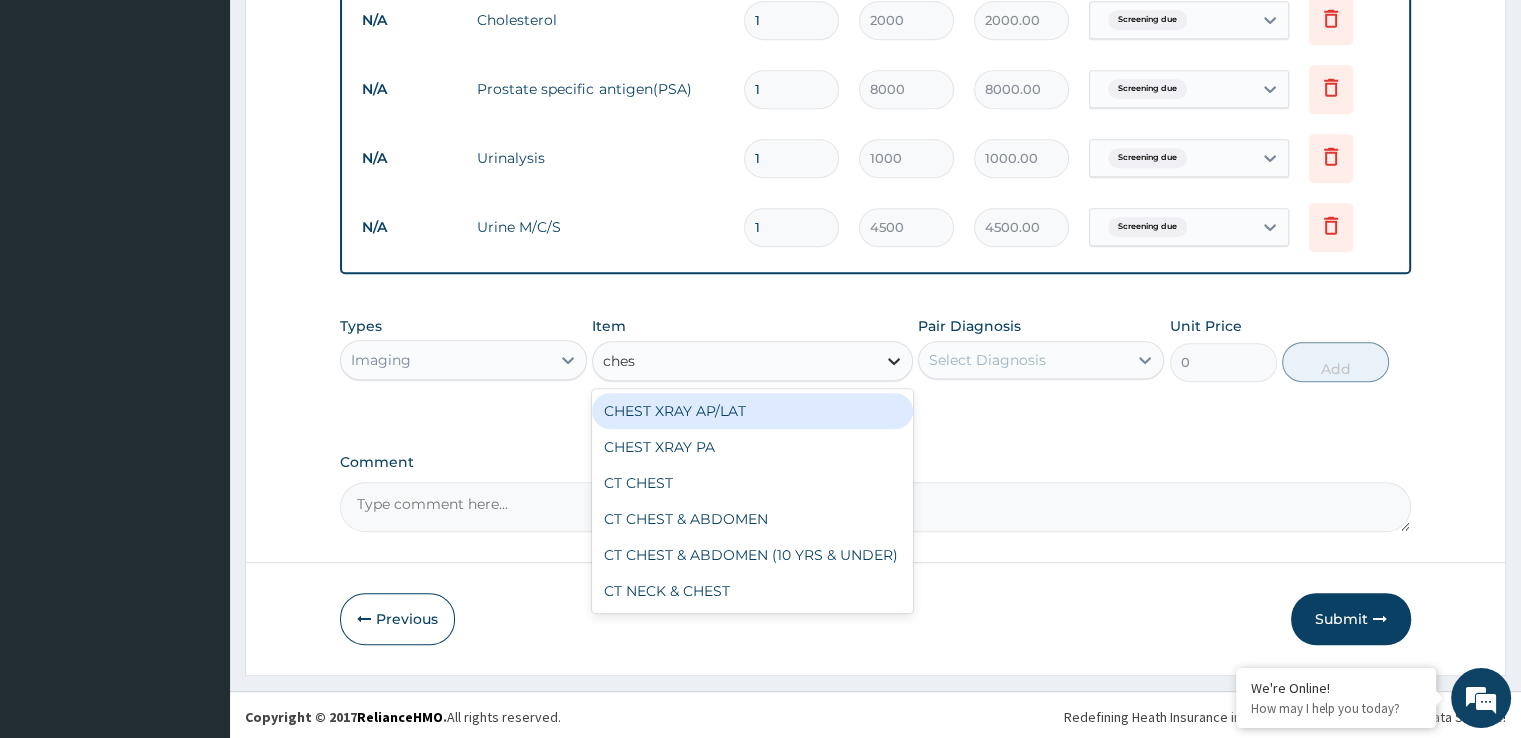 type 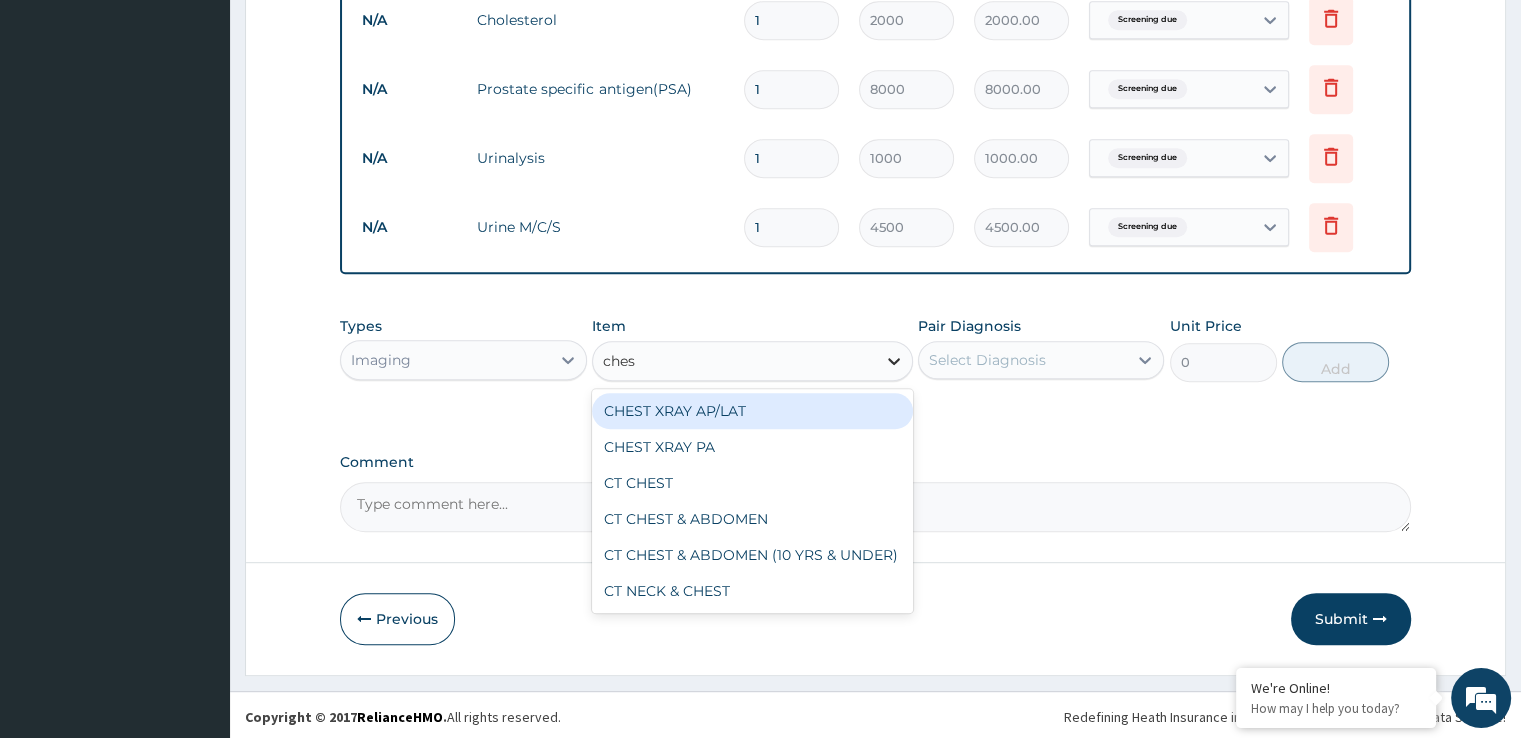 type on "5000" 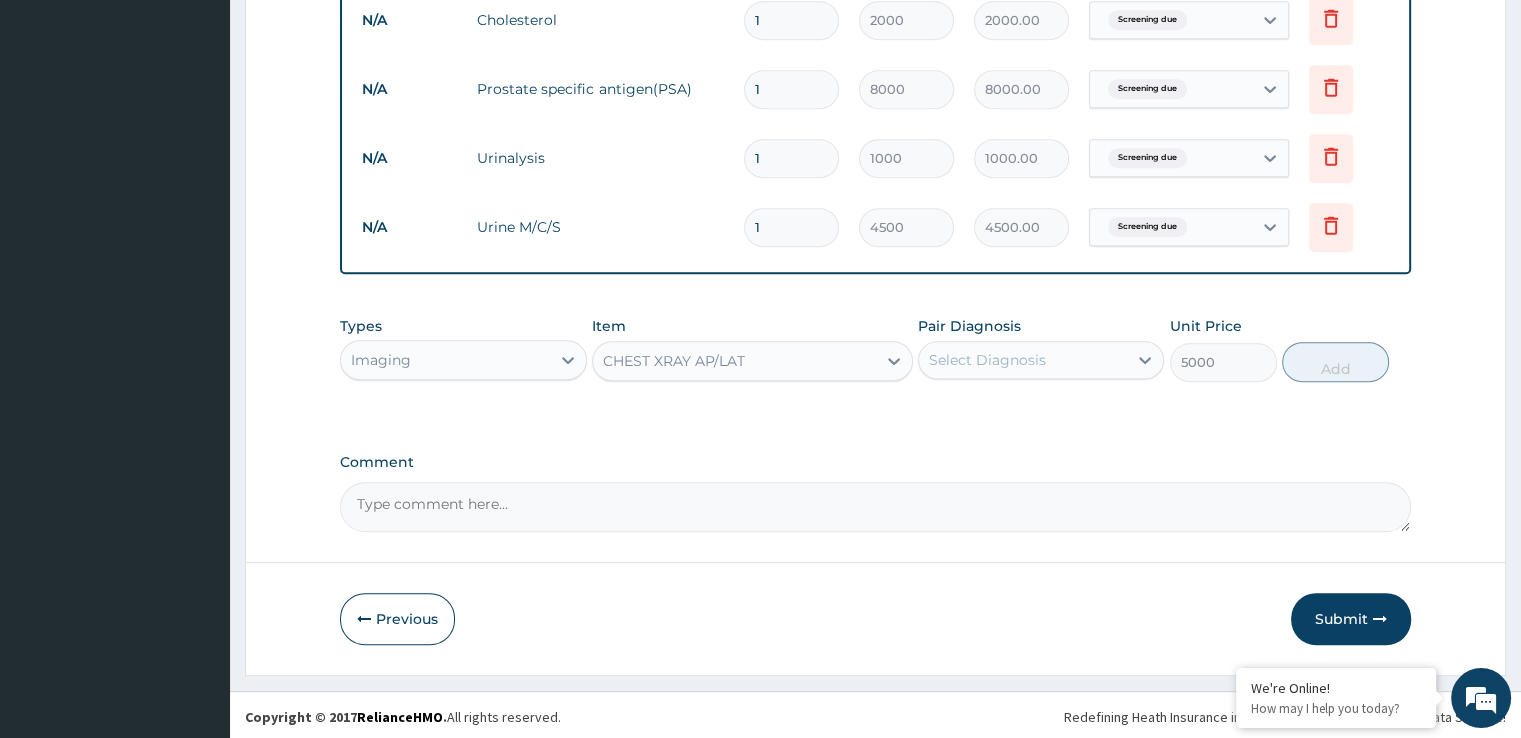 click on "Select Diagnosis" at bounding box center [1023, 360] 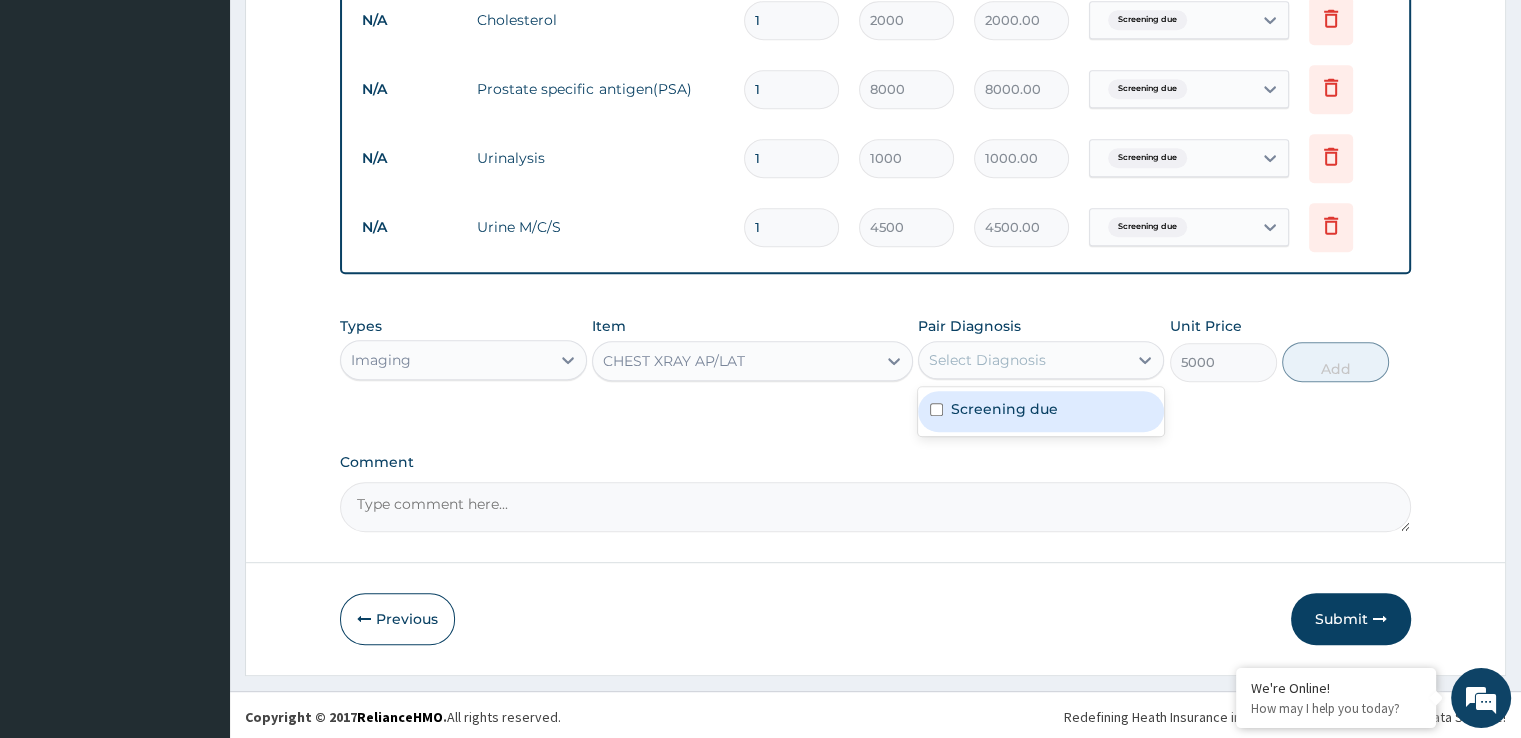 click on "Screening due" at bounding box center [1004, 409] 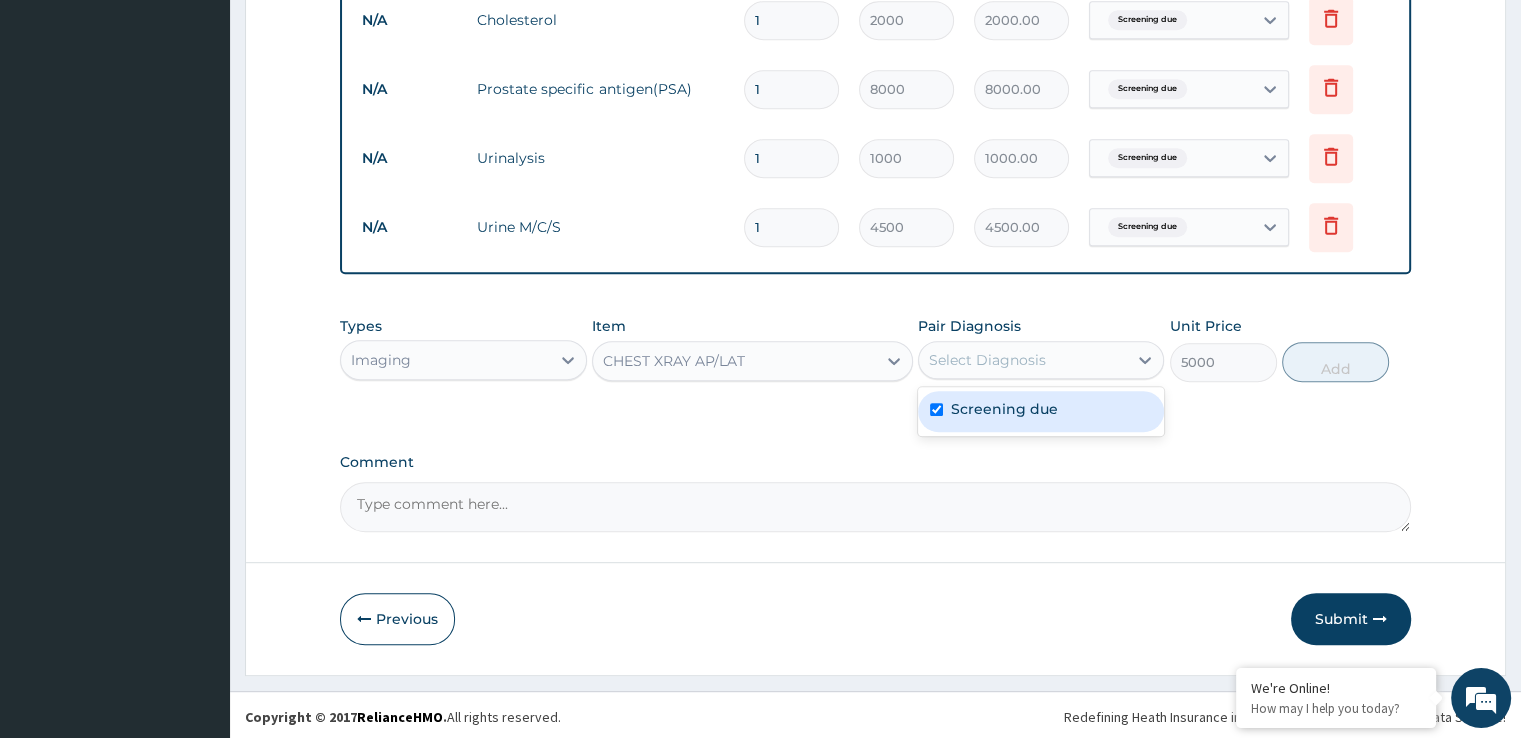 checkbox on "true" 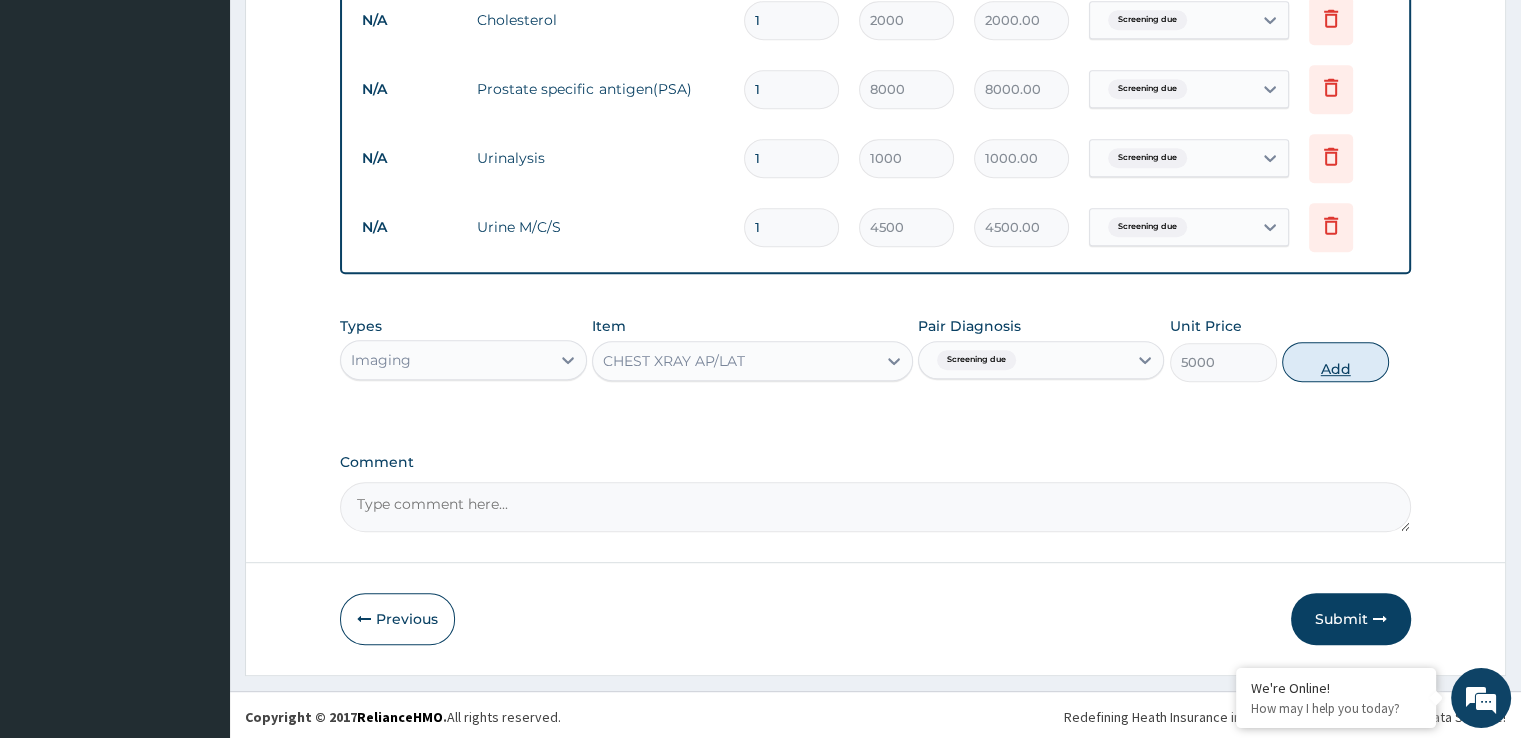 click on "Add" at bounding box center [1335, 362] 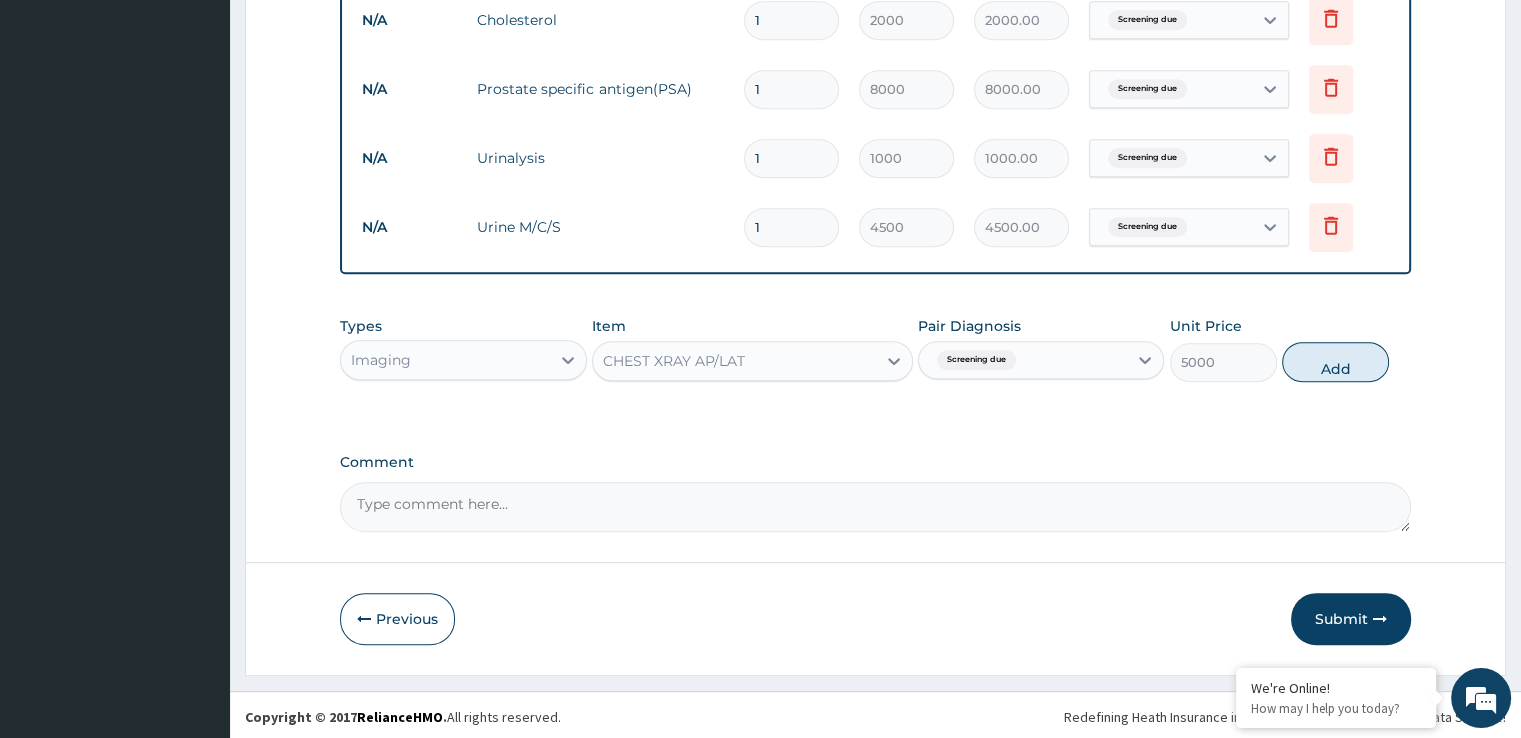 type on "0" 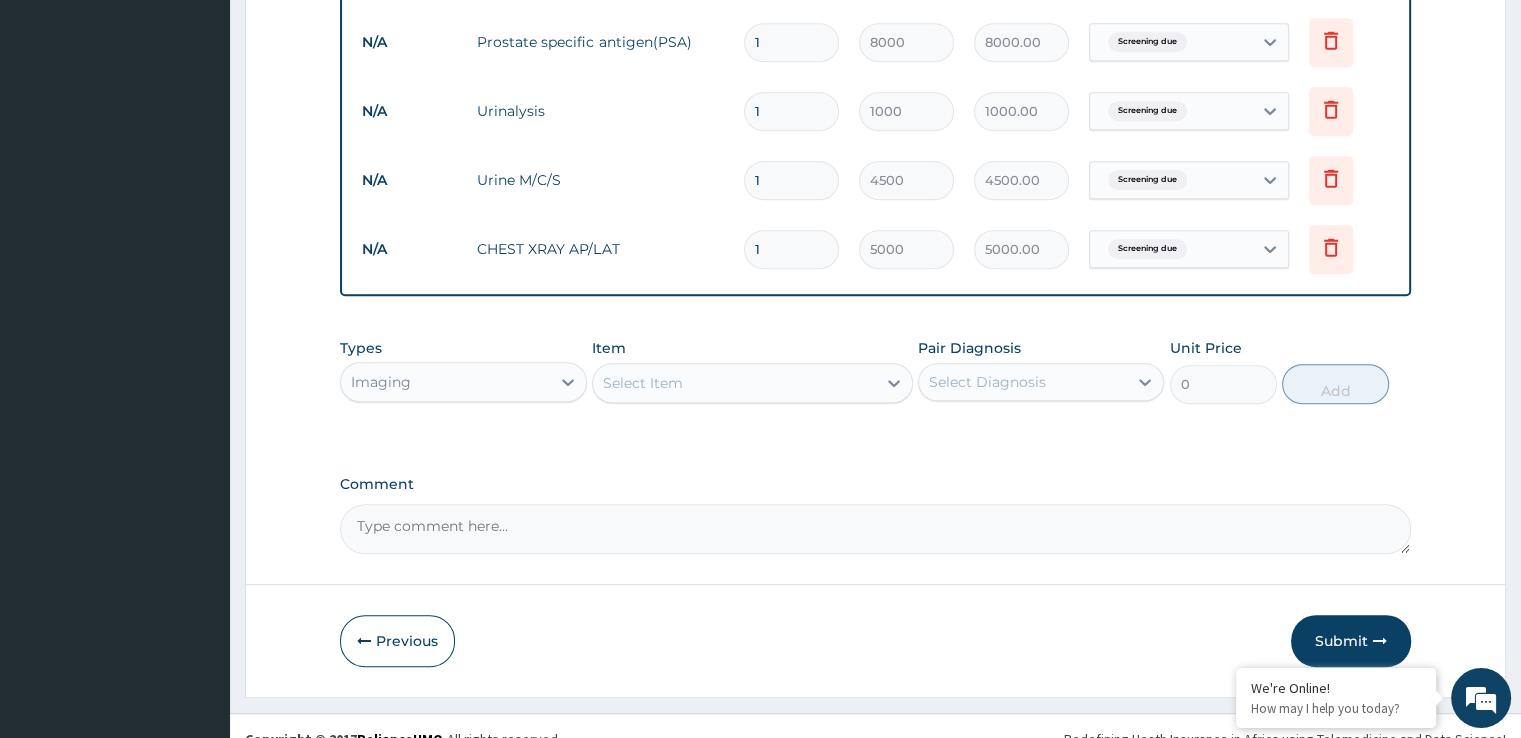 scroll, scrollTop: 1019, scrollLeft: 0, axis: vertical 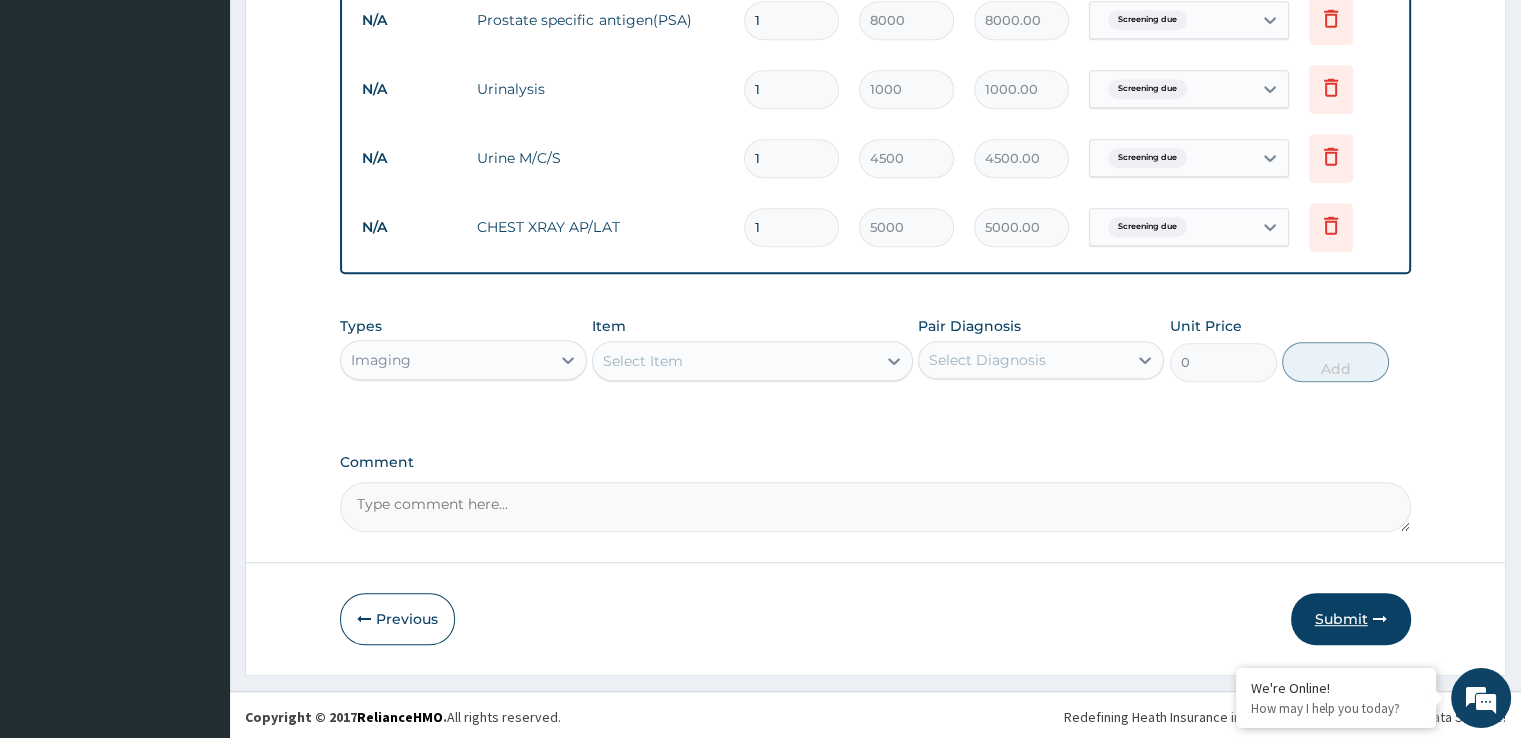 click on "Submit" at bounding box center (1351, 619) 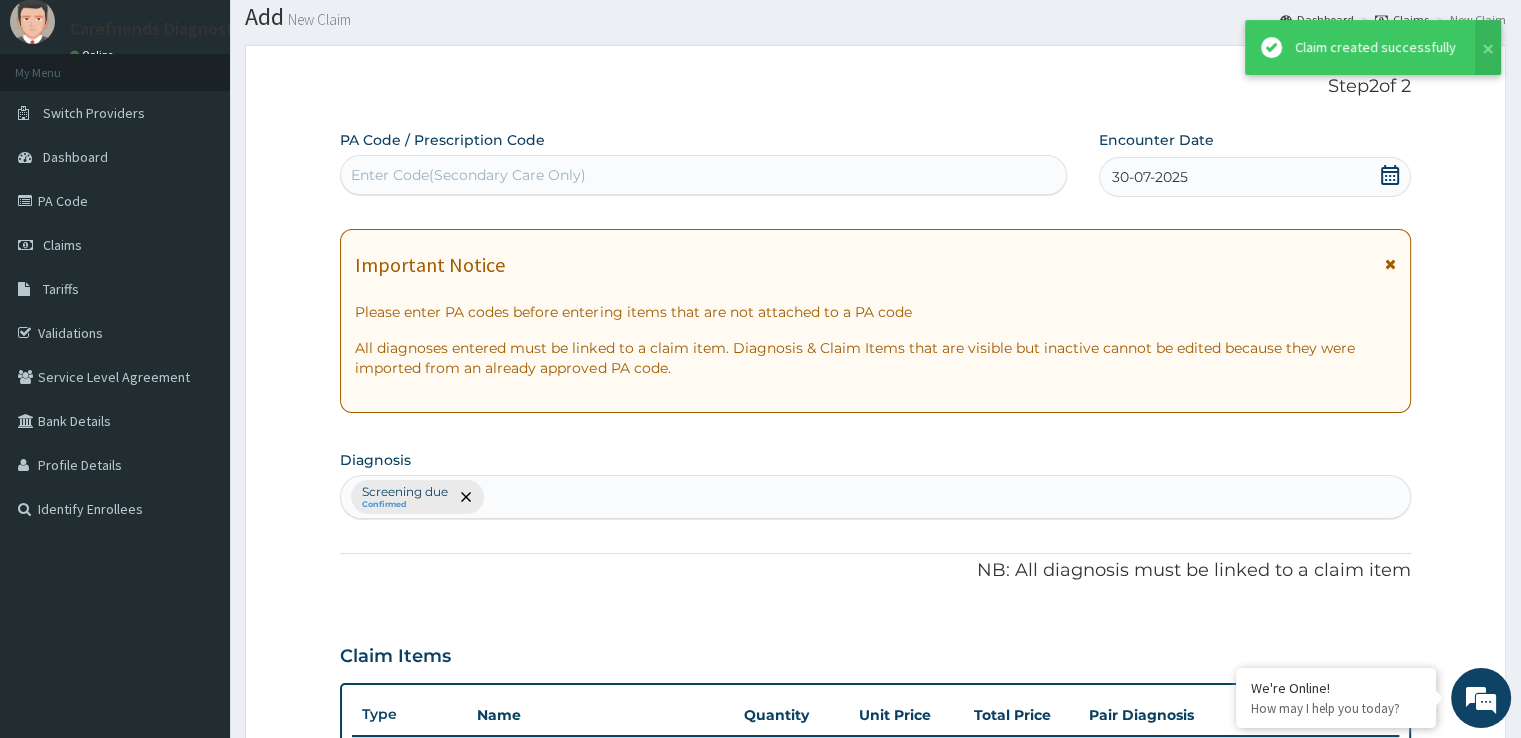 scroll, scrollTop: 1019, scrollLeft: 0, axis: vertical 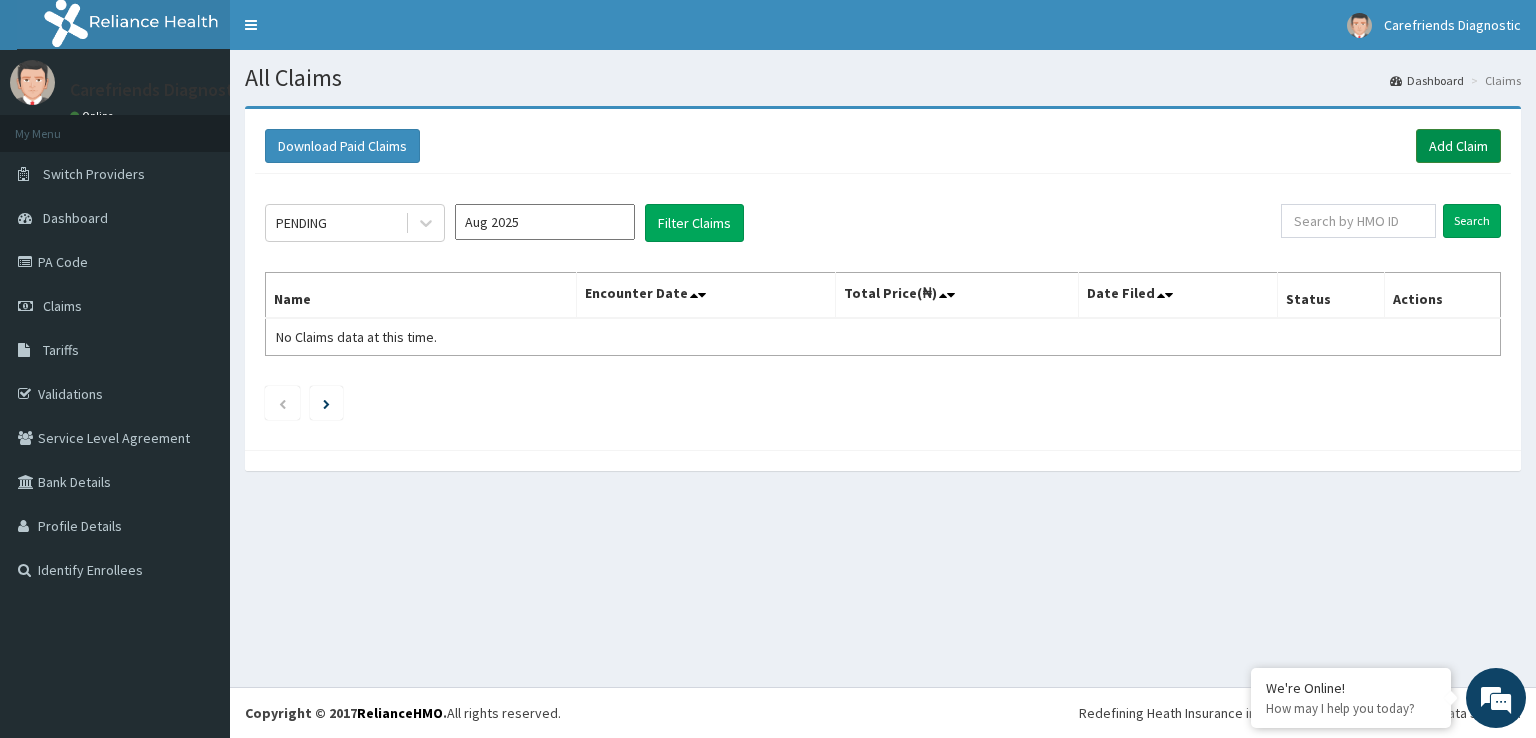 click on "Add Claim" at bounding box center [1458, 146] 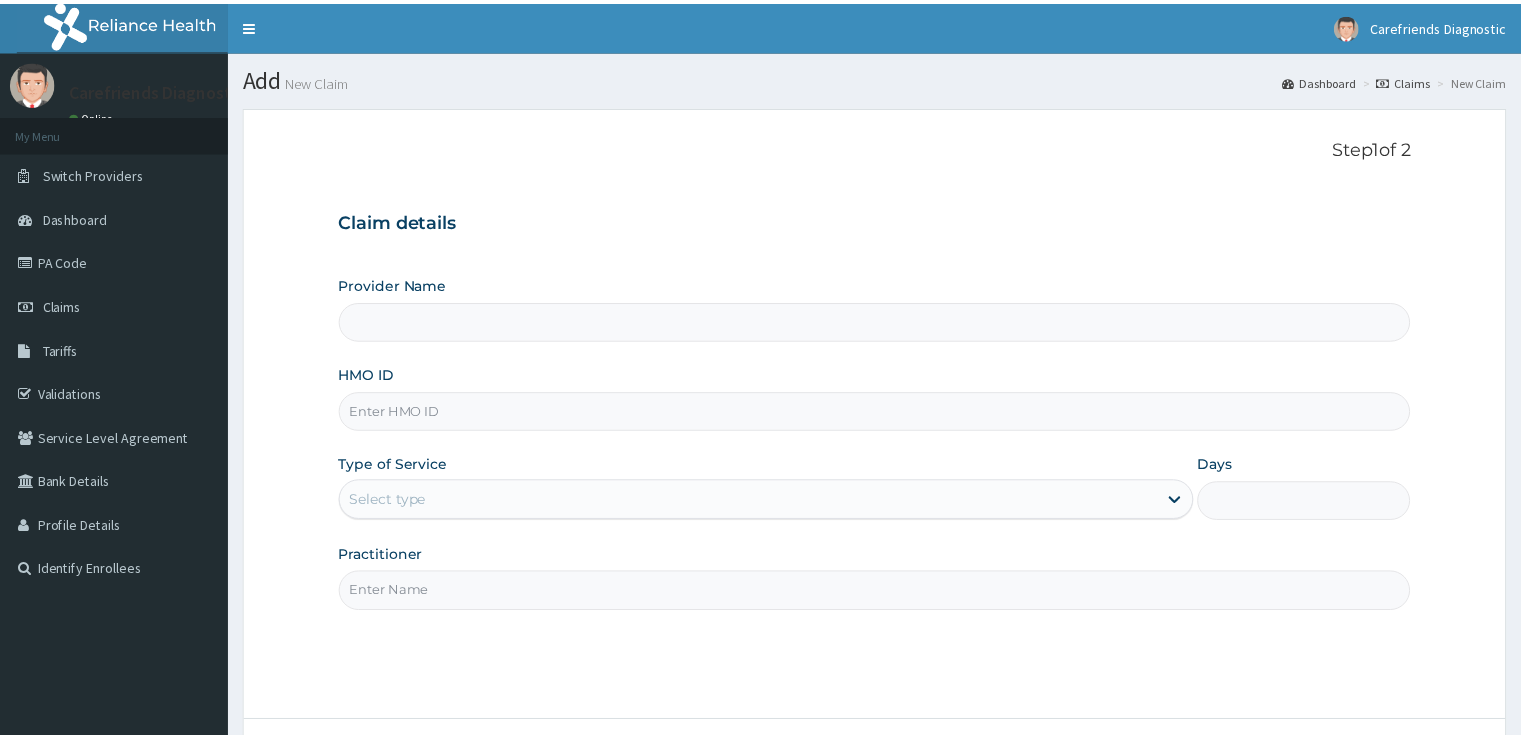 scroll, scrollTop: 0, scrollLeft: 0, axis: both 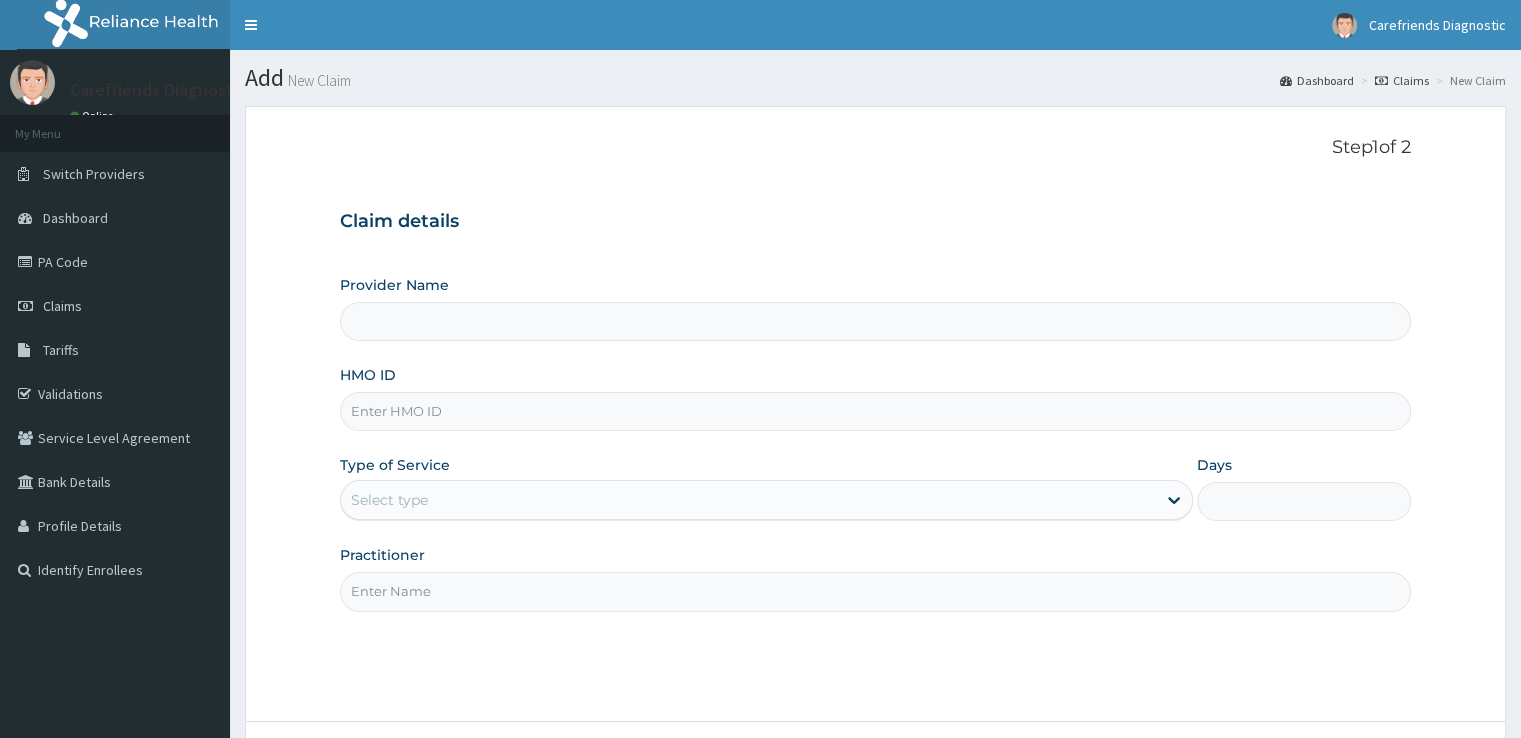 click on "HMO ID" at bounding box center [875, 411] 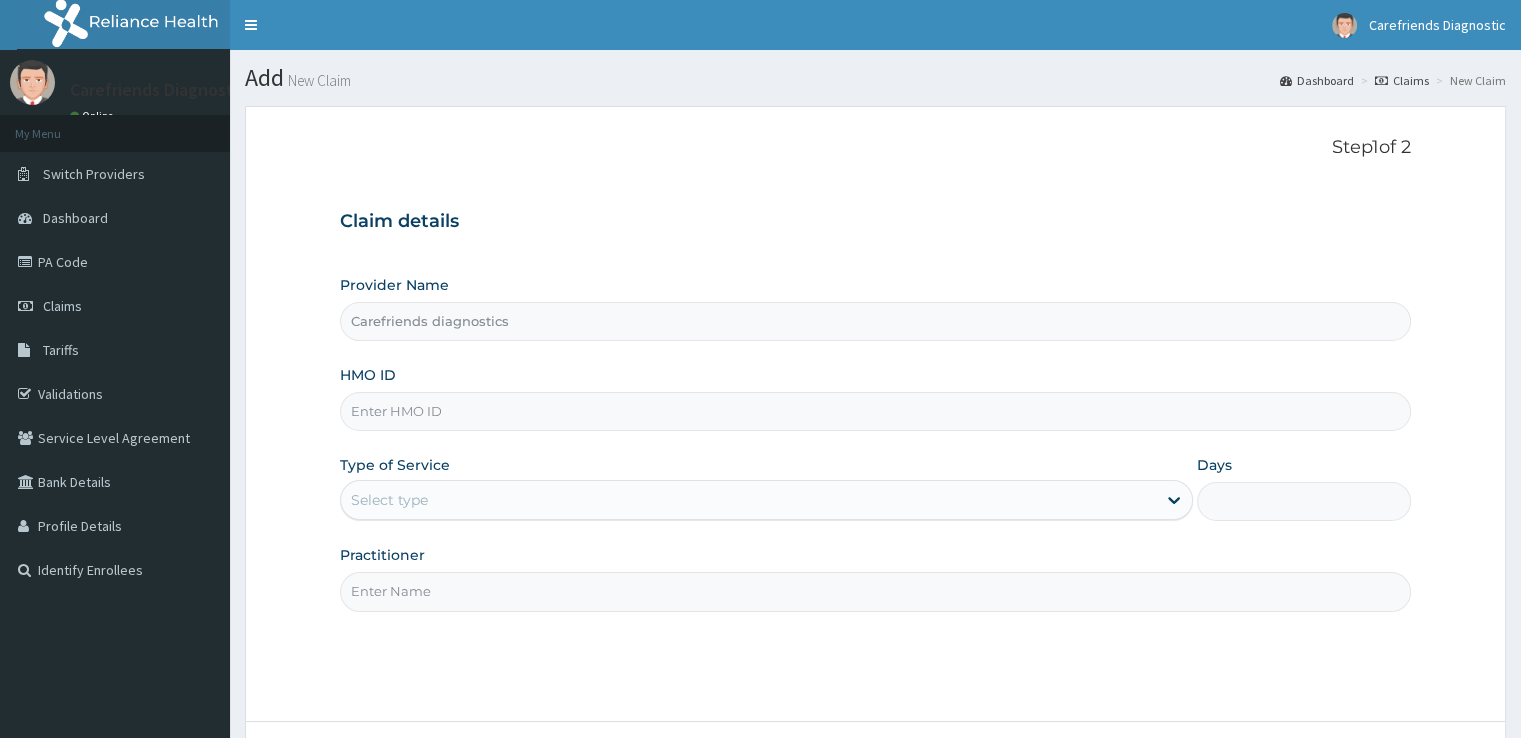 scroll, scrollTop: 0, scrollLeft: 0, axis: both 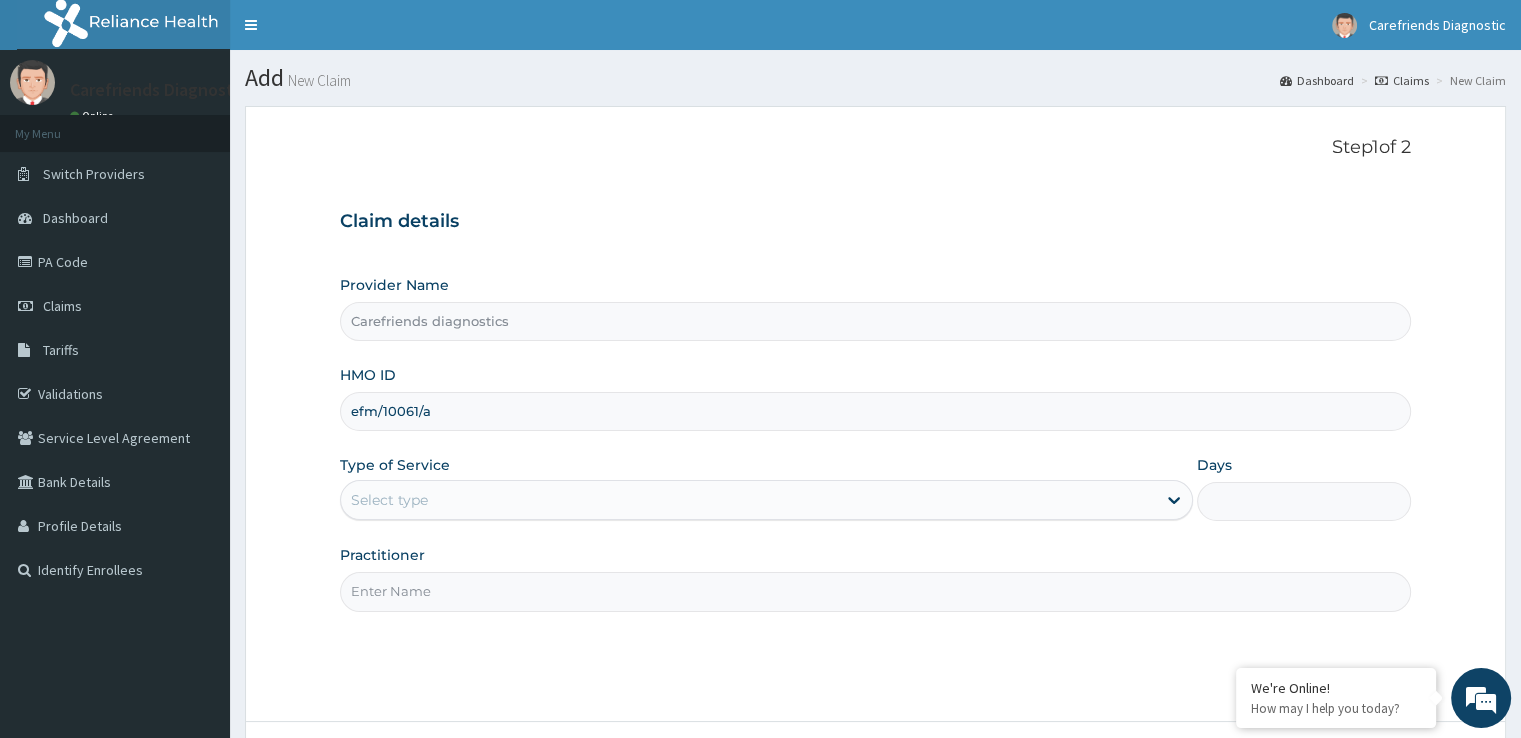 type on "efm/10061/a" 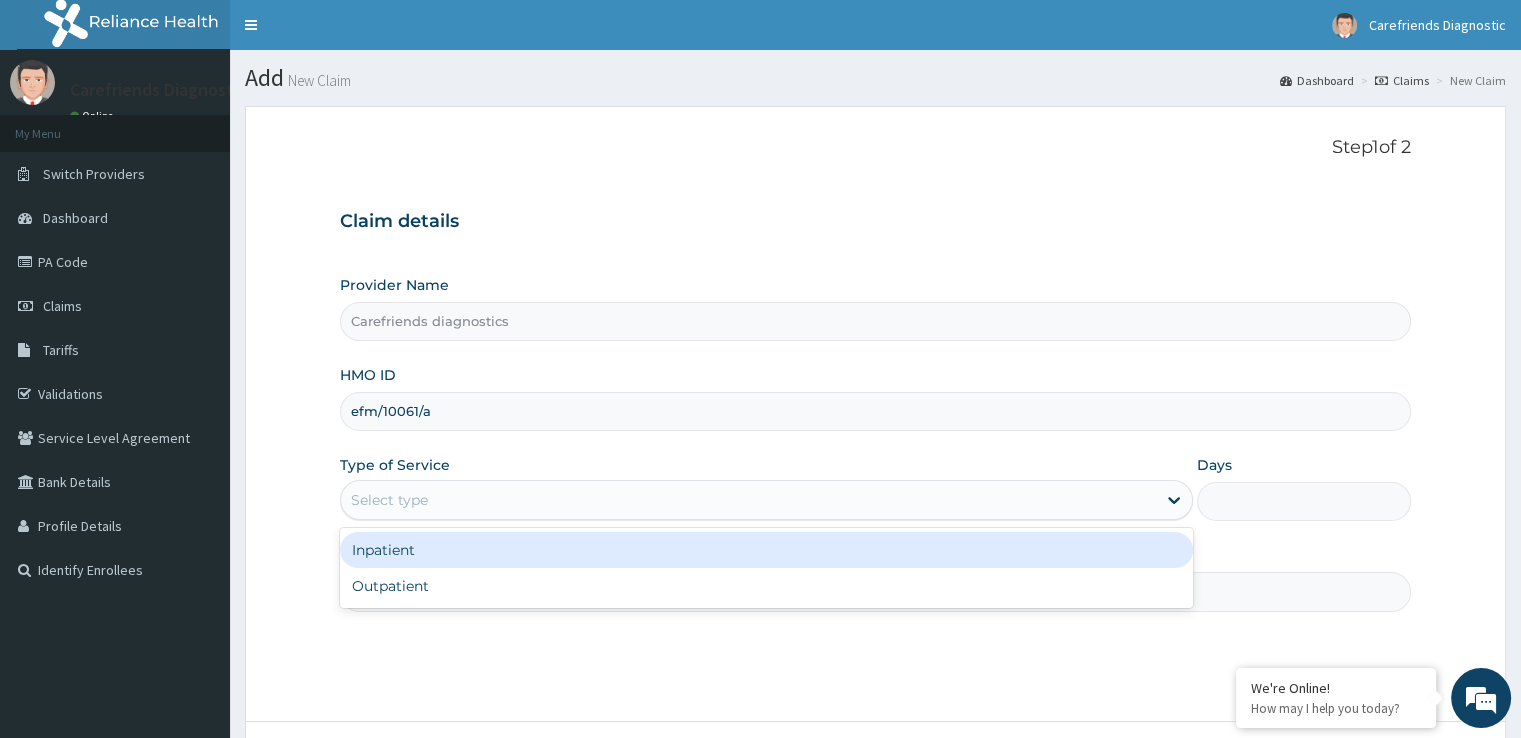 click on "Select type" at bounding box center [748, 500] 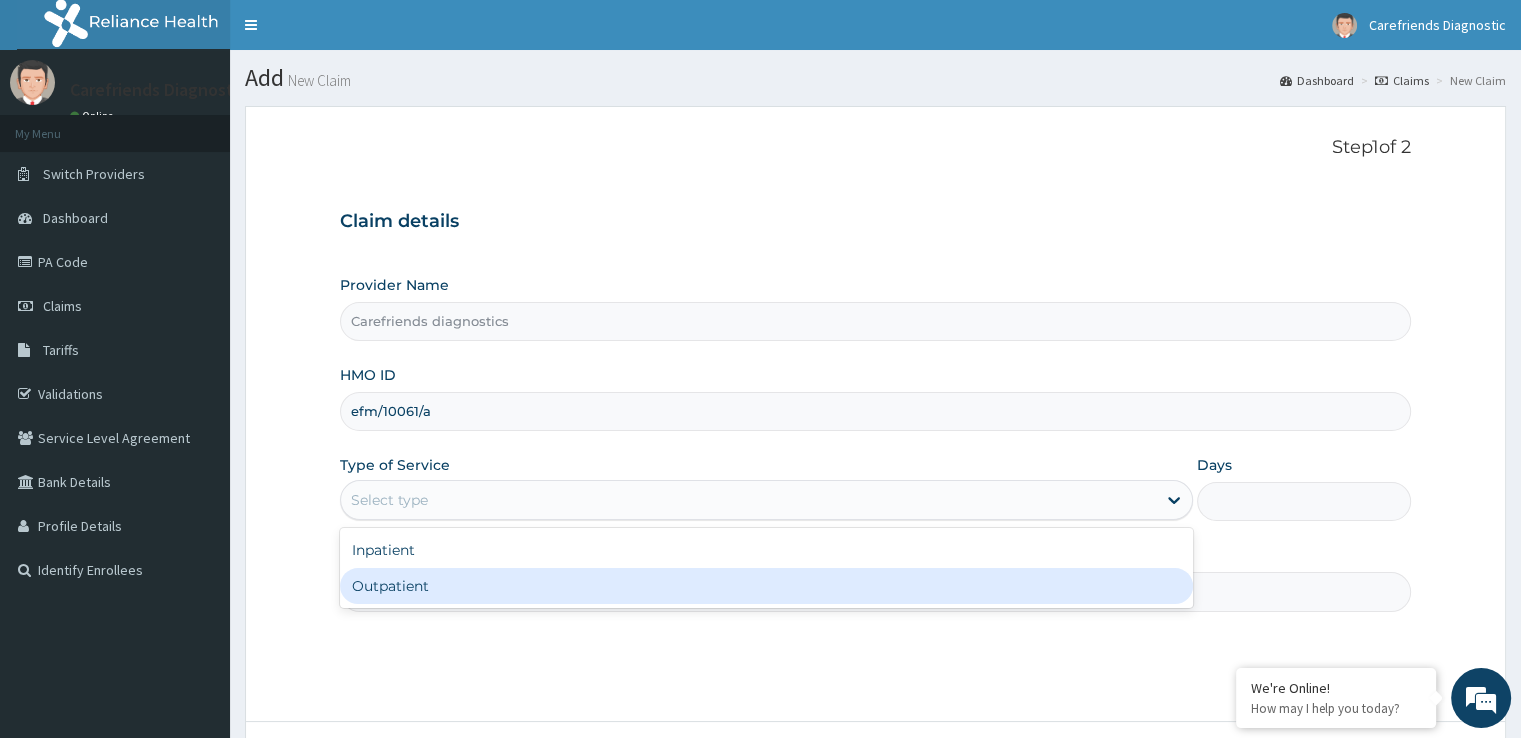 click on "Outpatient" at bounding box center [766, 586] 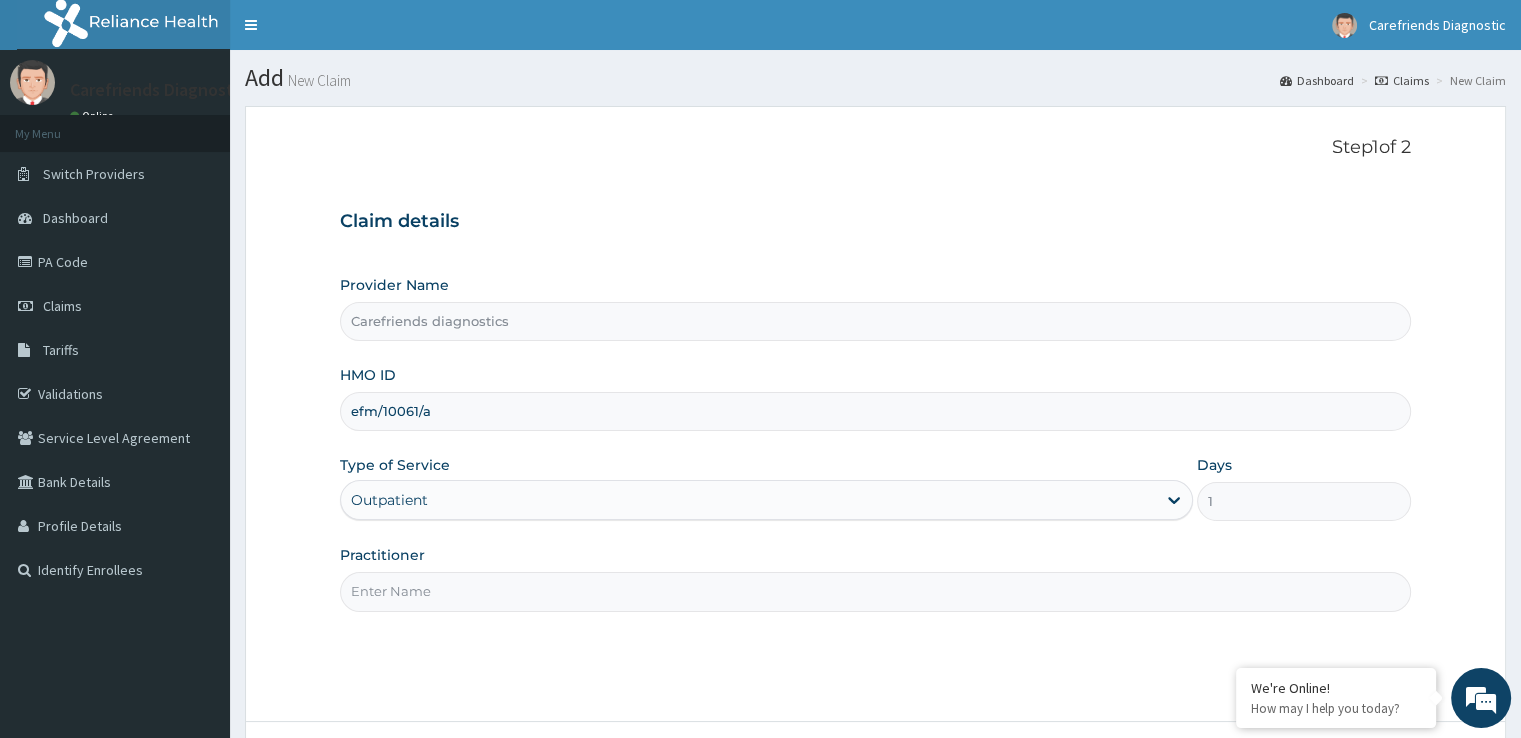 click on "Practitioner" at bounding box center [875, 591] 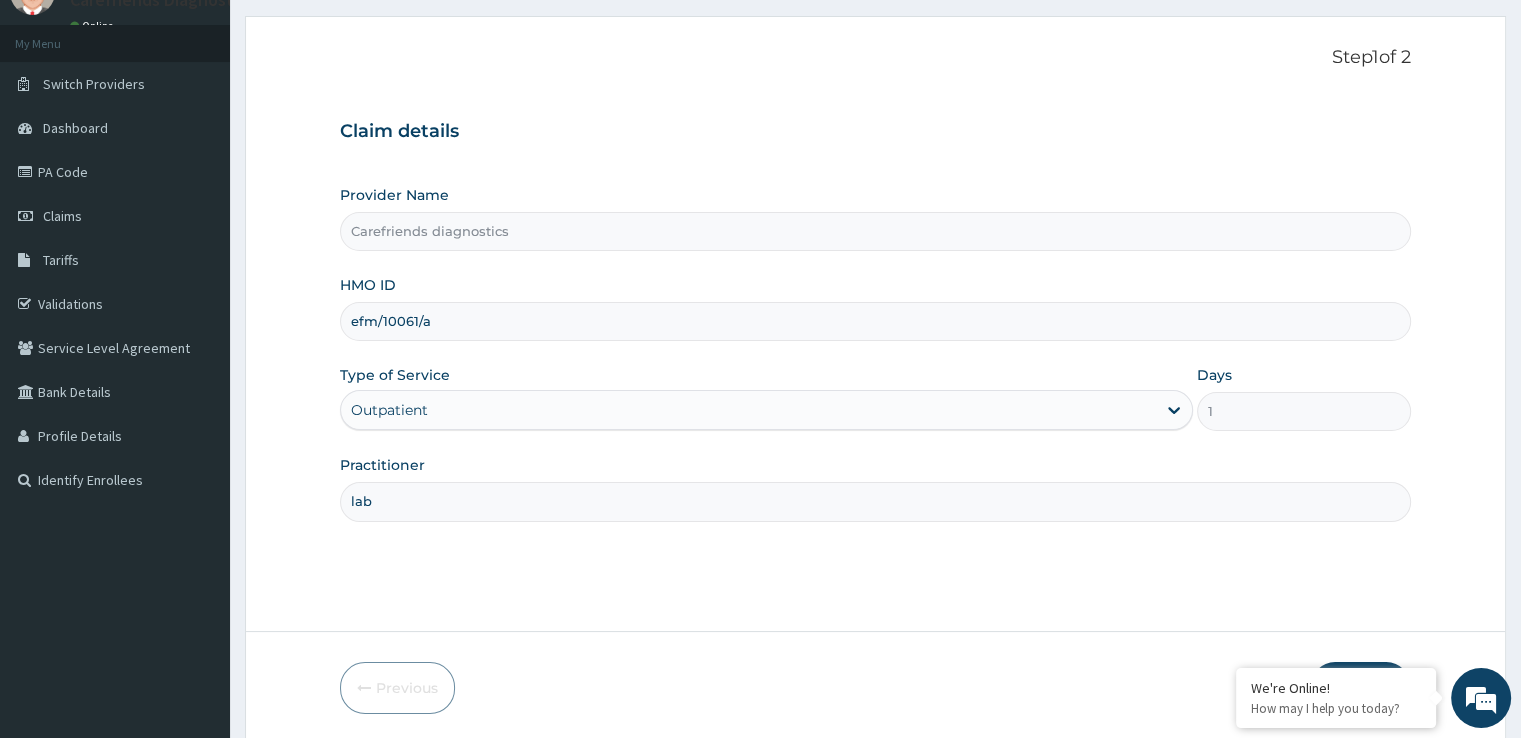 scroll, scrollTop: 162, scrollLeft: 0, axis: vertical 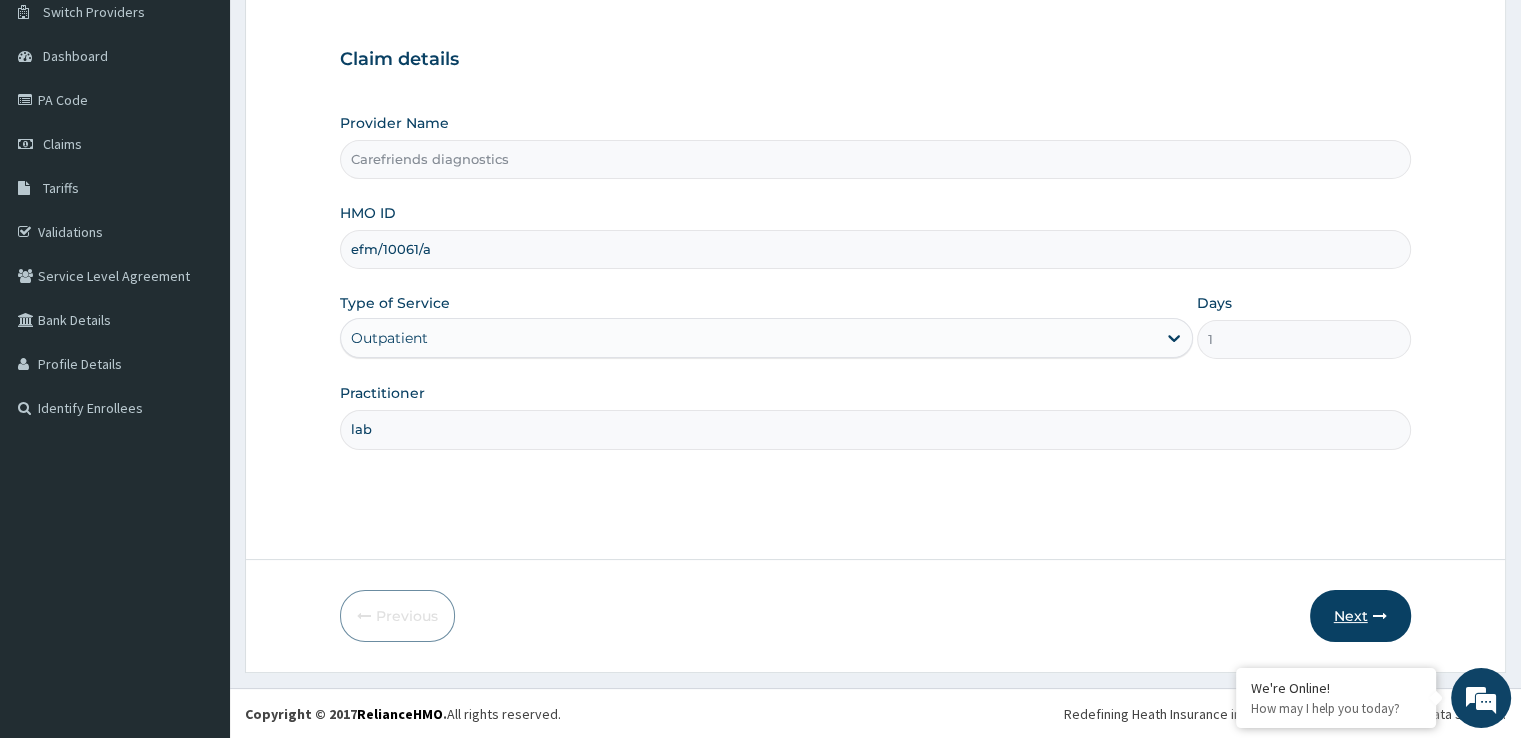type on "lab" 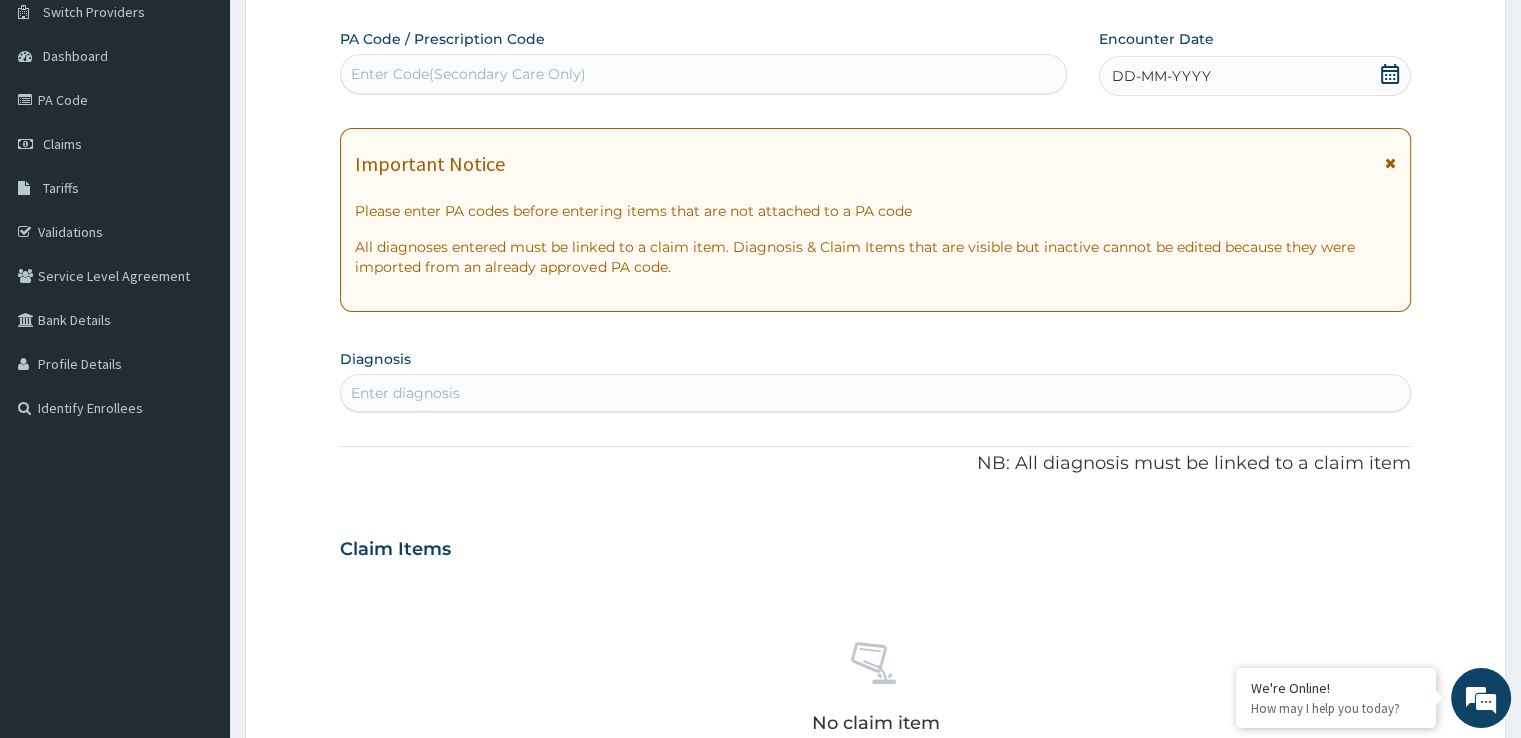 click on "DD-MM-YYYY" at bounding box center (1254, 76) 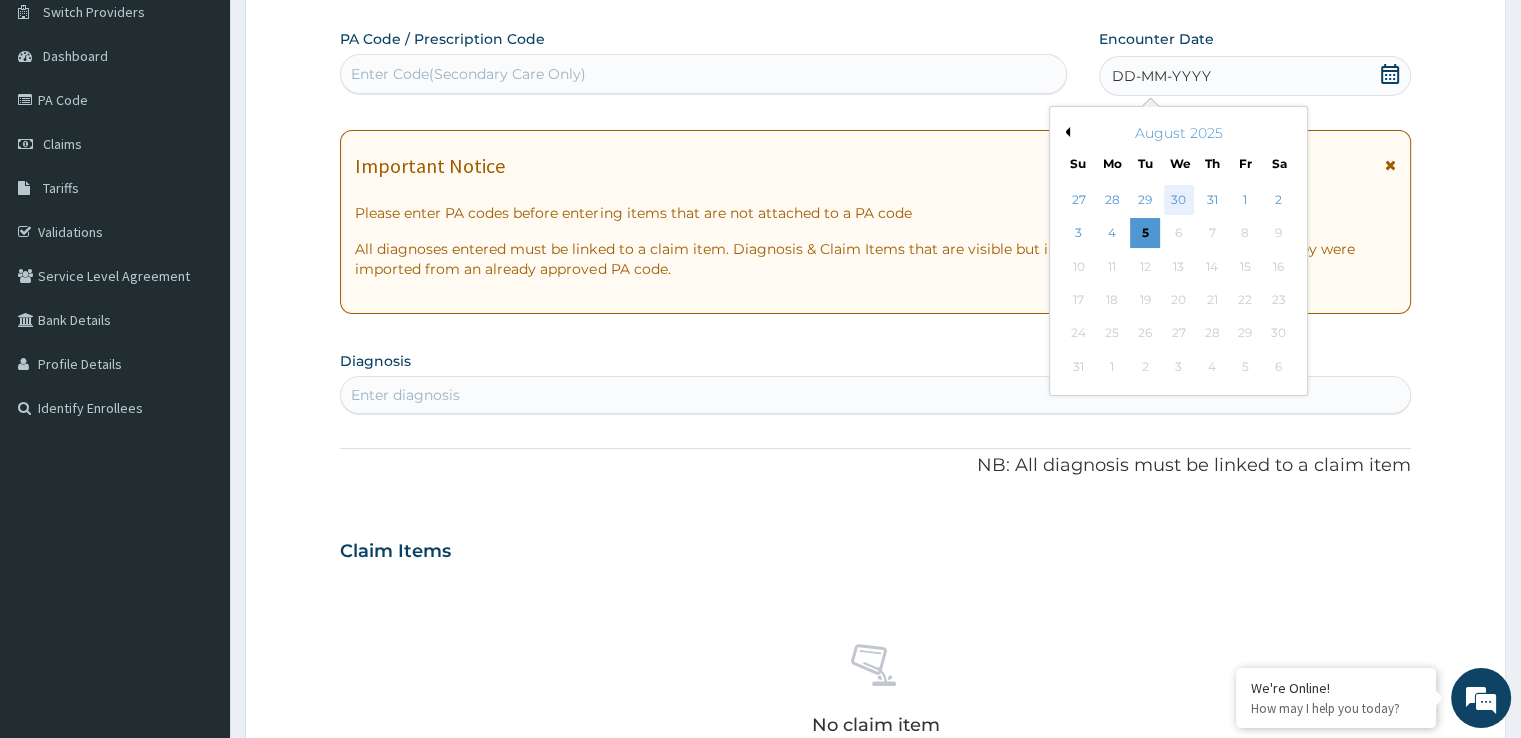 click on "30" at bounding box center [1179, 200] 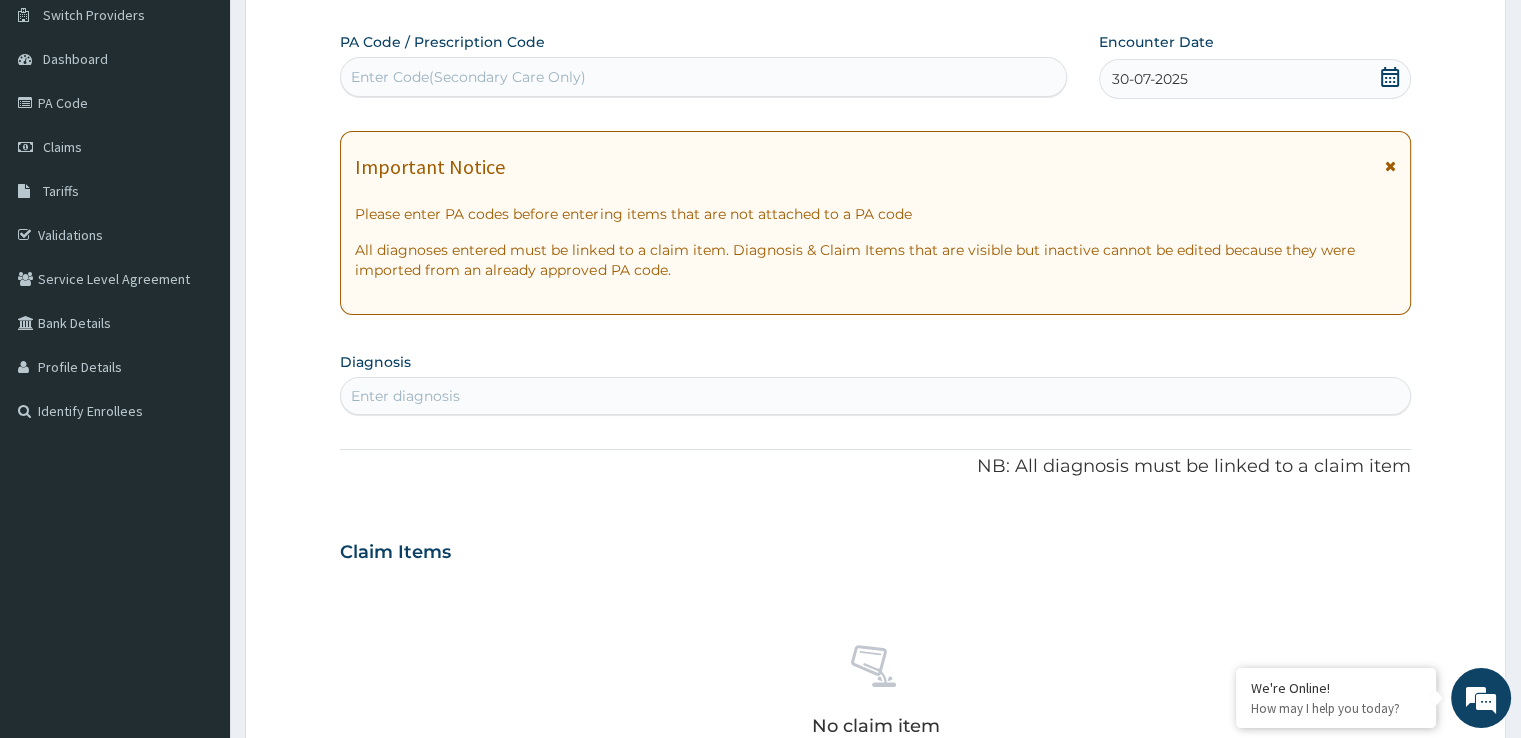 scroll, scrollTop: 362, scrollLeft: 0, axis: vertical 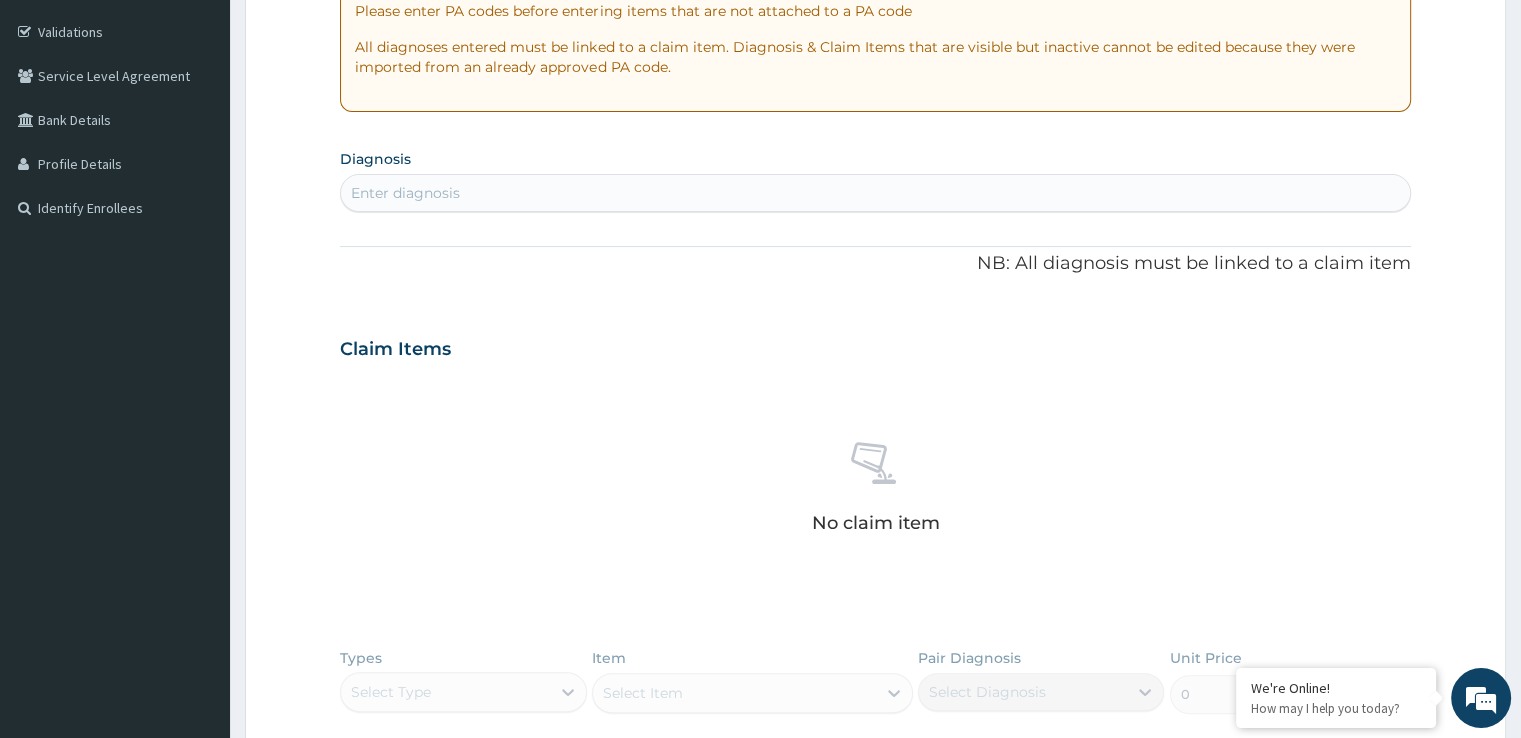 click on "Enter diagnosis" at bounding box center [875, 193] 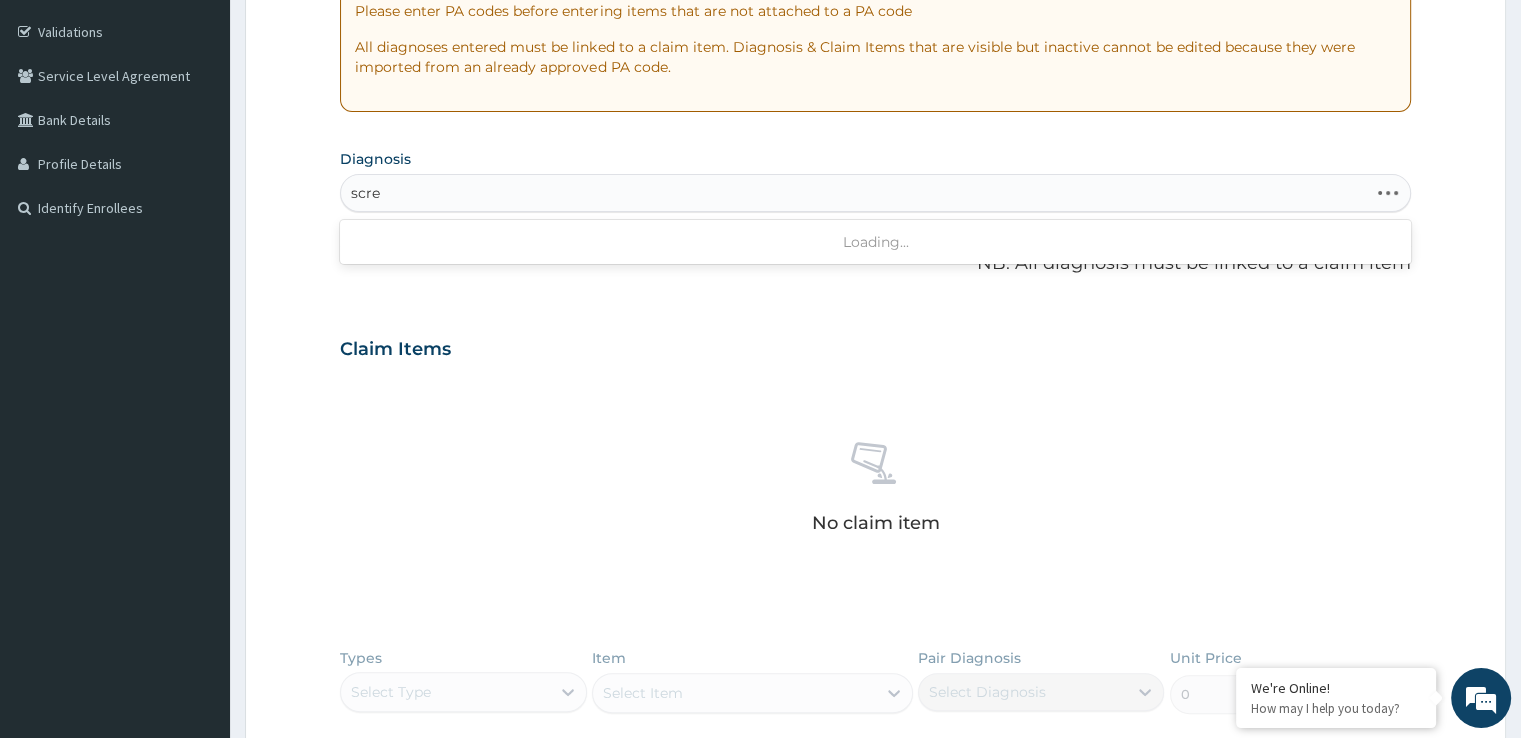 type on "scree" 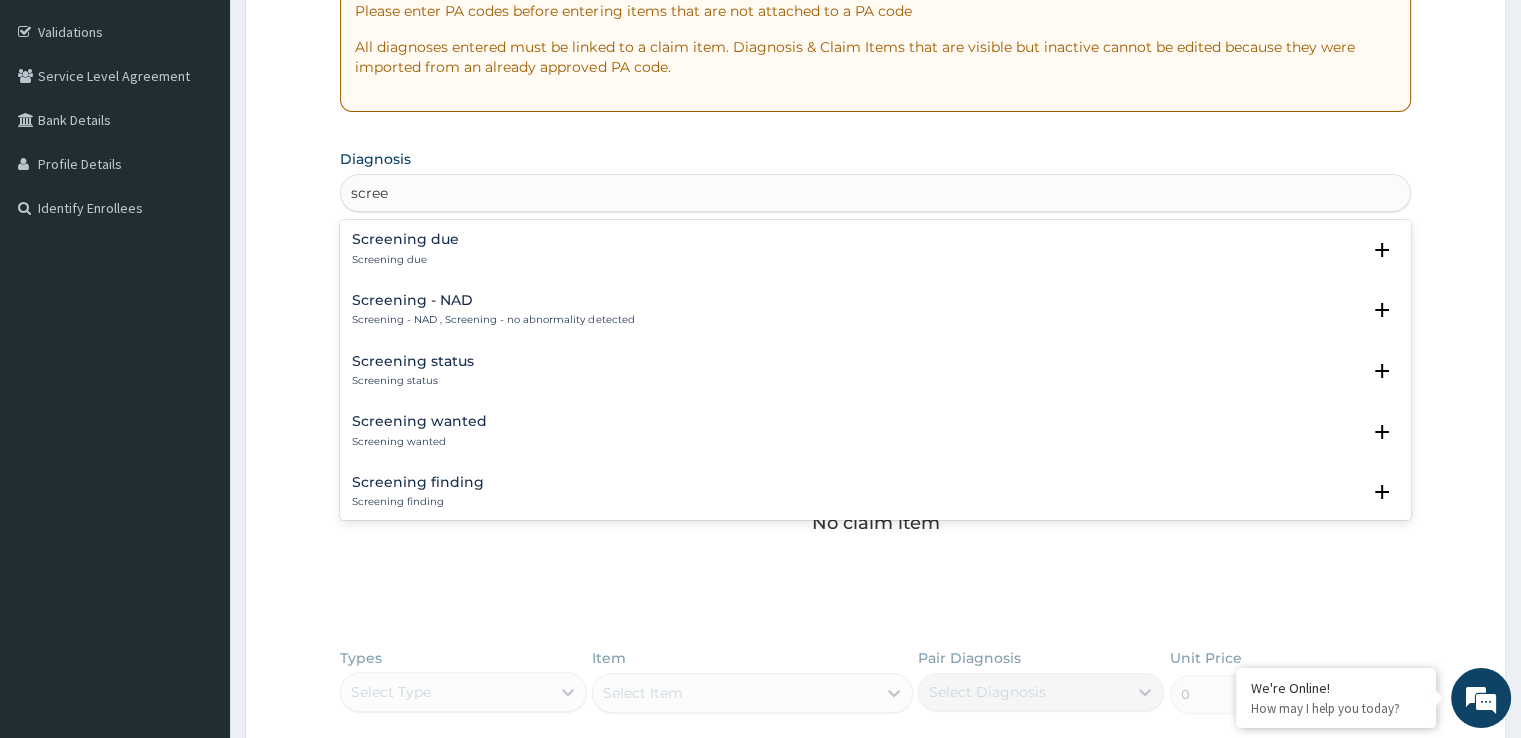 click on "Screening due Screening due" at bounding box center [875, 249] 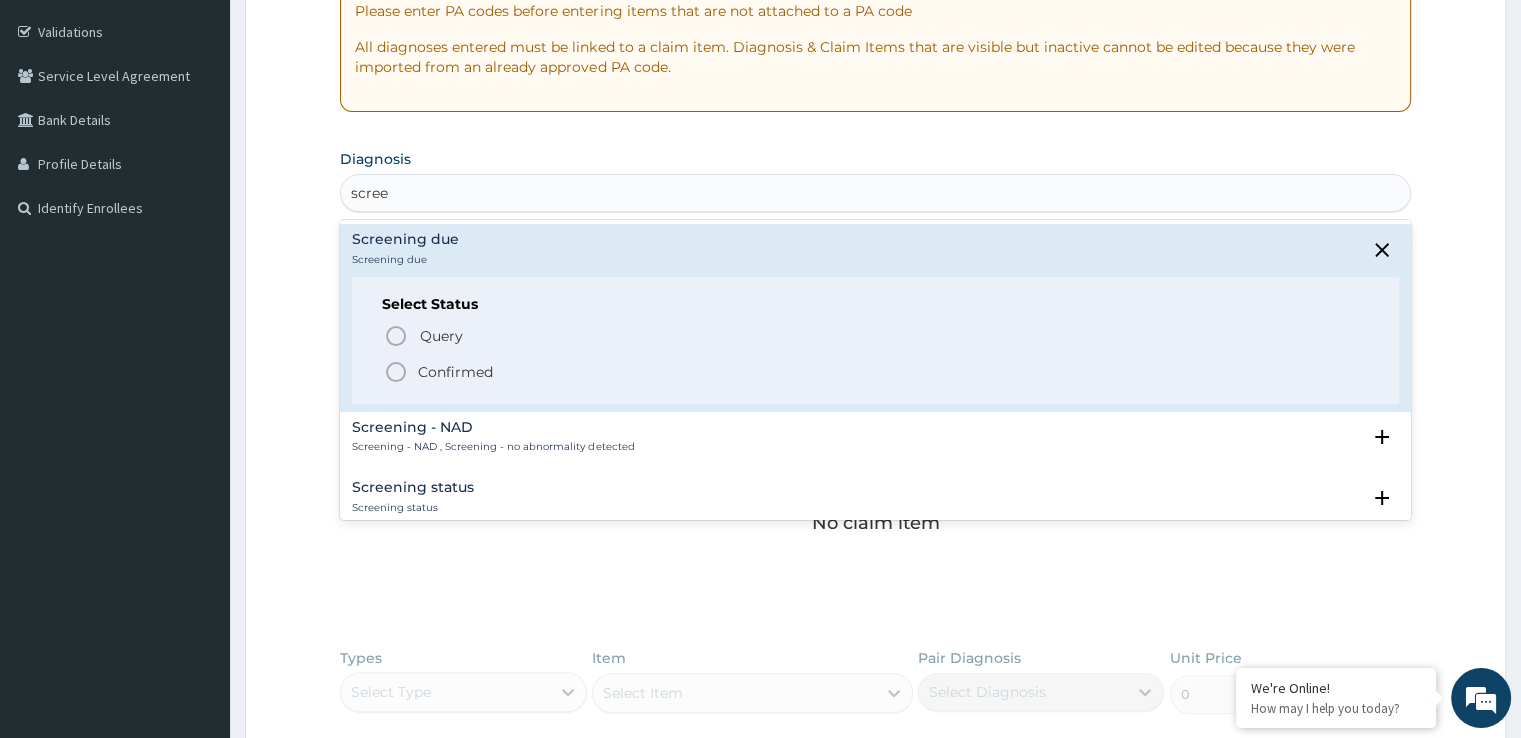 drag, startPoint x: 567, startPoint y: 376, endPoint x: 580, endPoint y: 390, distance: 19.104973 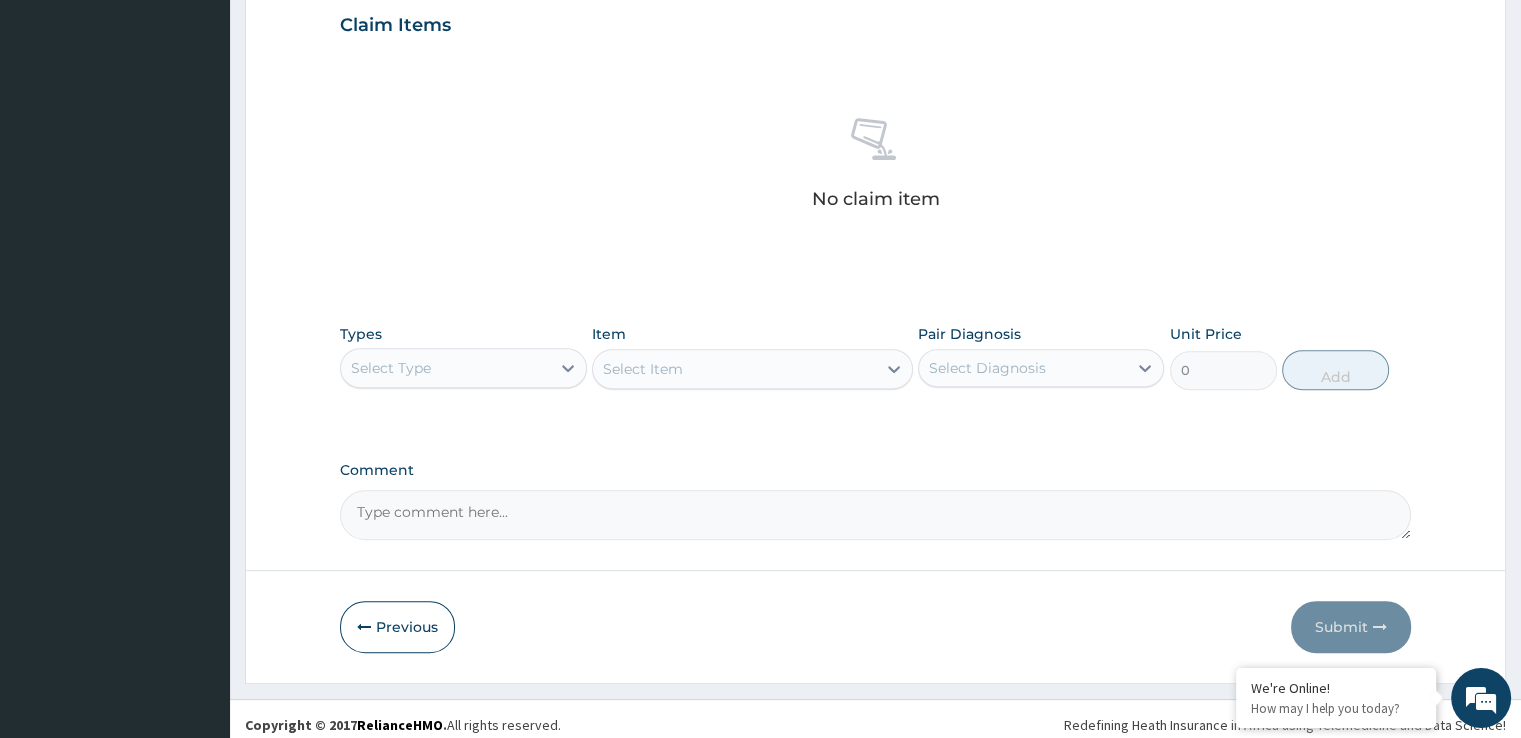 scroll, scrollTop: 702, scrollLeft: 0, axis: vertical 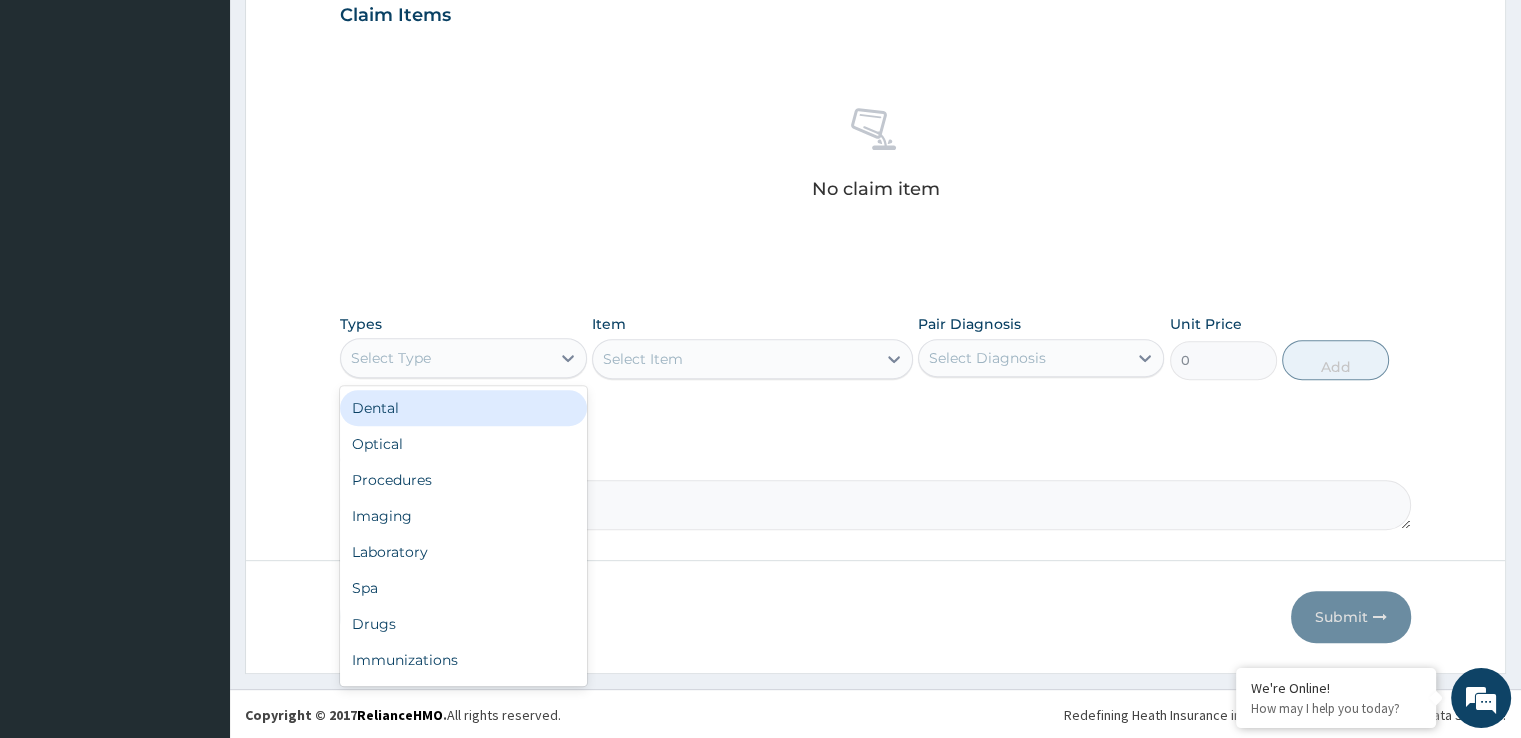 click on "Select Type" at bounding box center [445, 358] 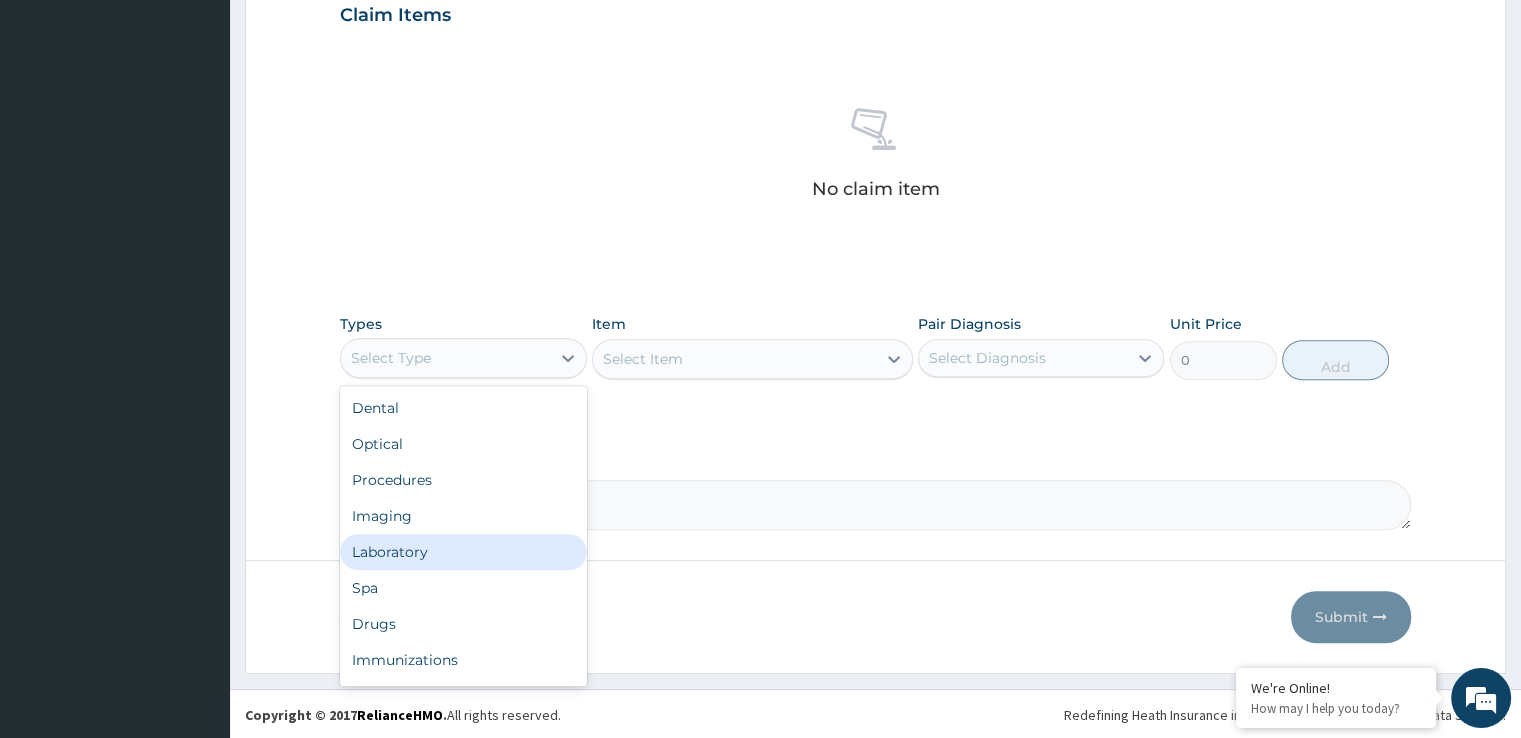drag, startPoint x: 440, startPoint y: 545, endPoint x: 573, endPoint y: 501, distance: 140.08926 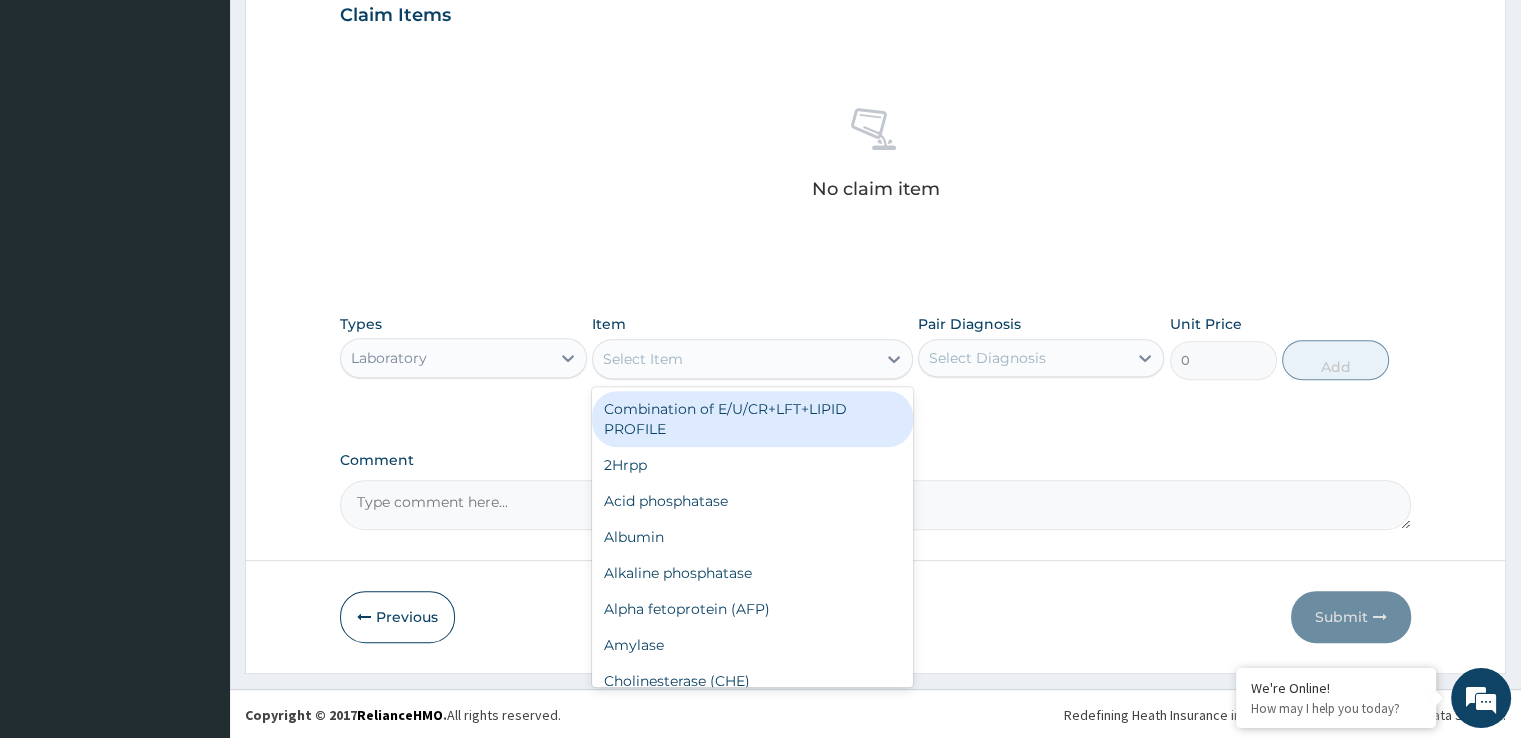 click on "Select Item" at bounding box center (734, 359) 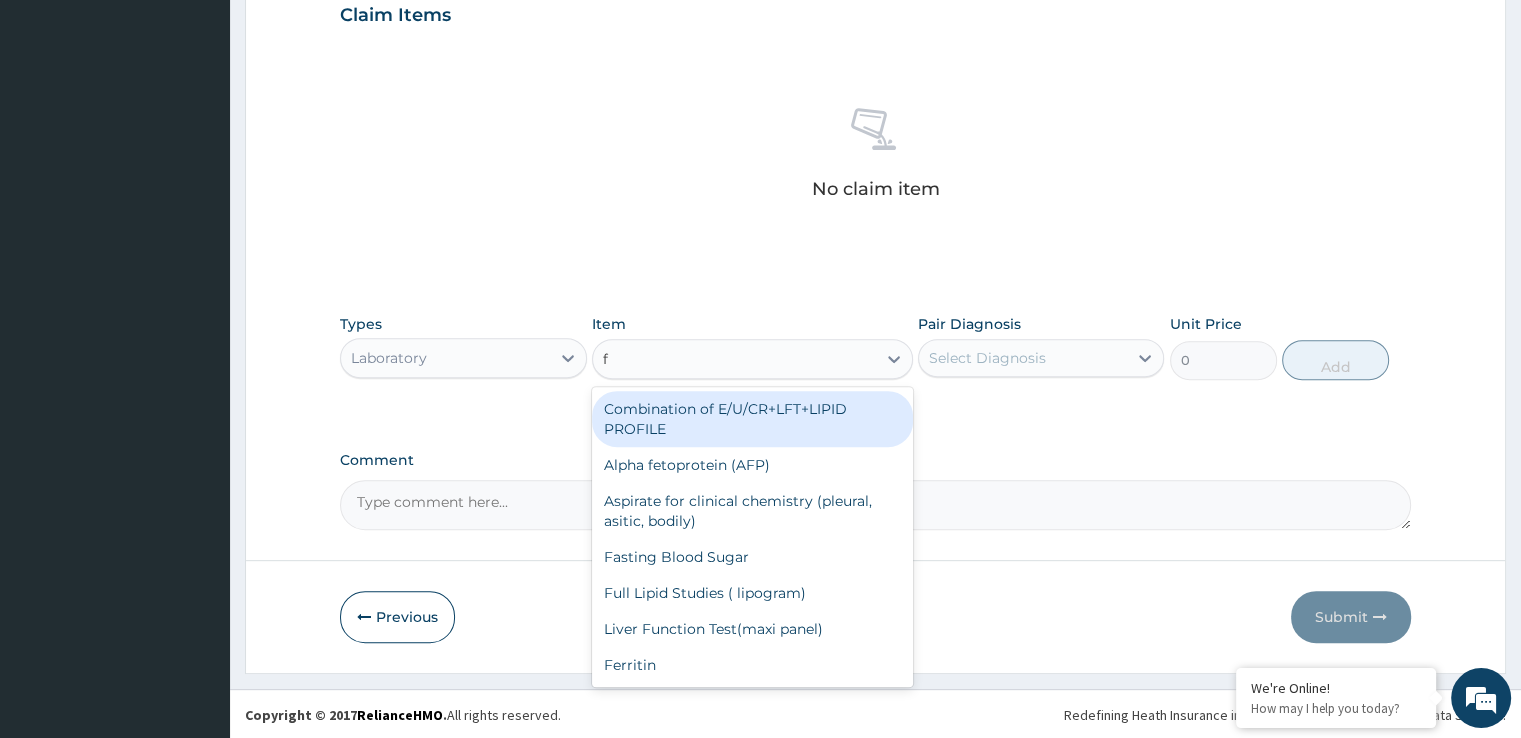 type on "fu" 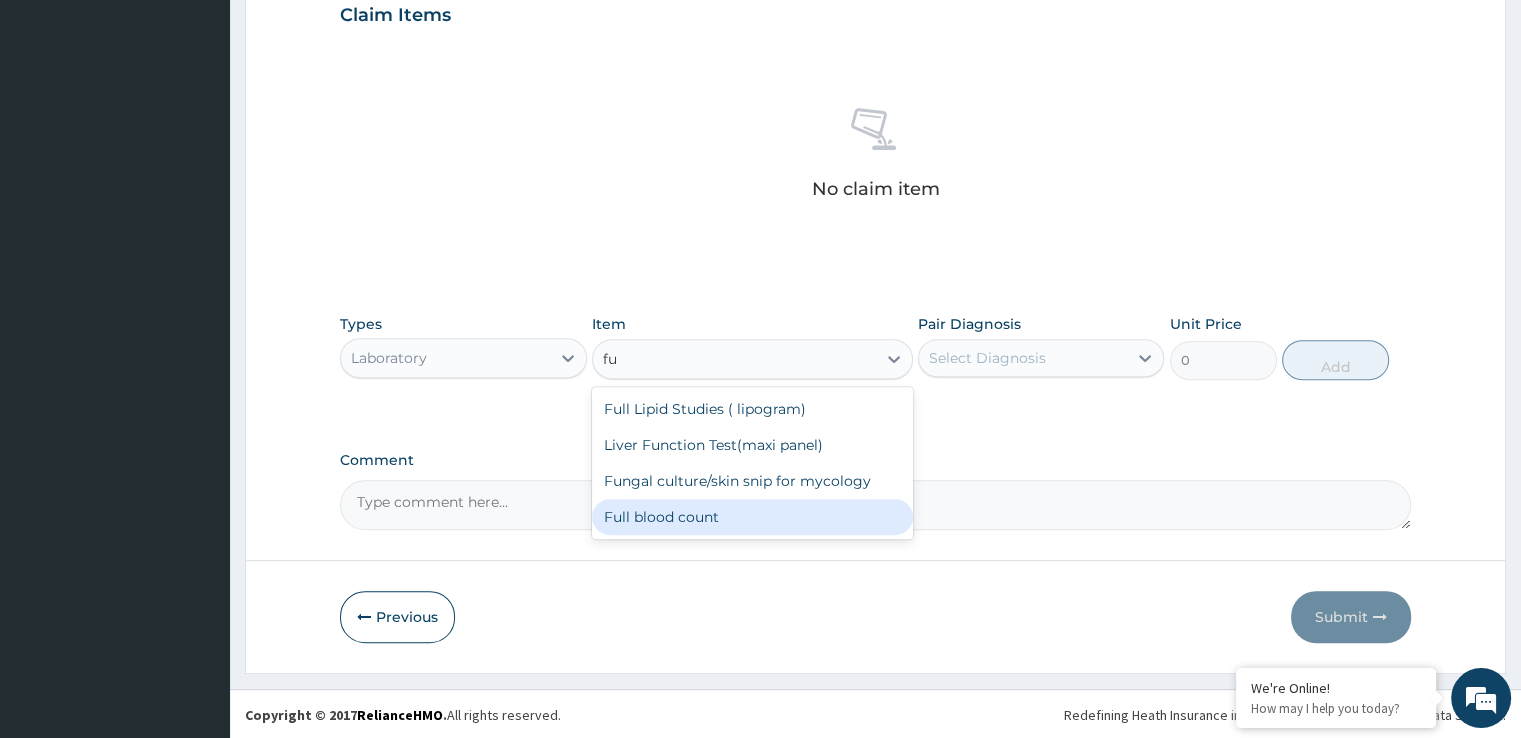 click on "Full blood count" at bounding box center (752, 517) 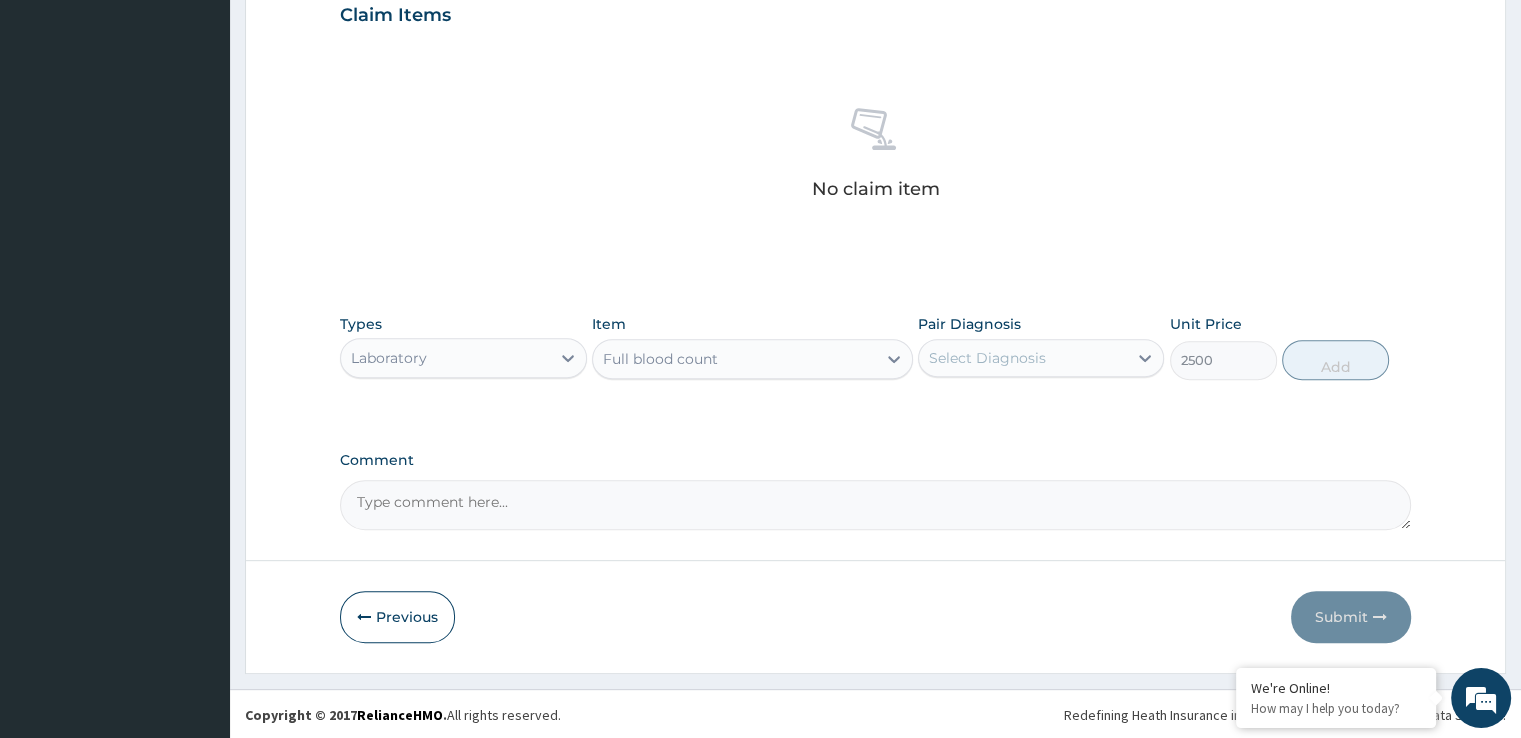 click on "Select Diagnosis" at bounding box center (1023, 358) 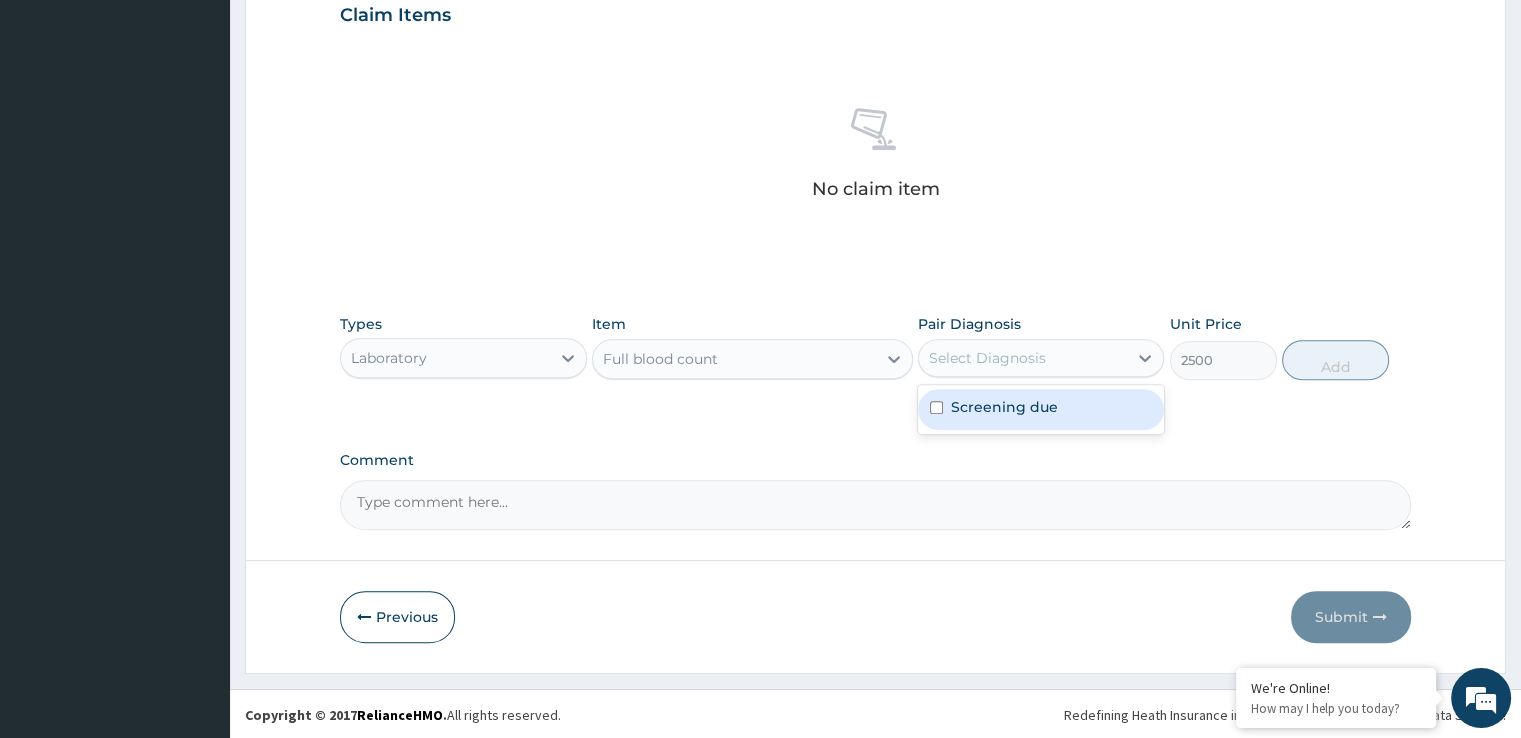 click on "Screening due" at bounding box center [1041, 409] 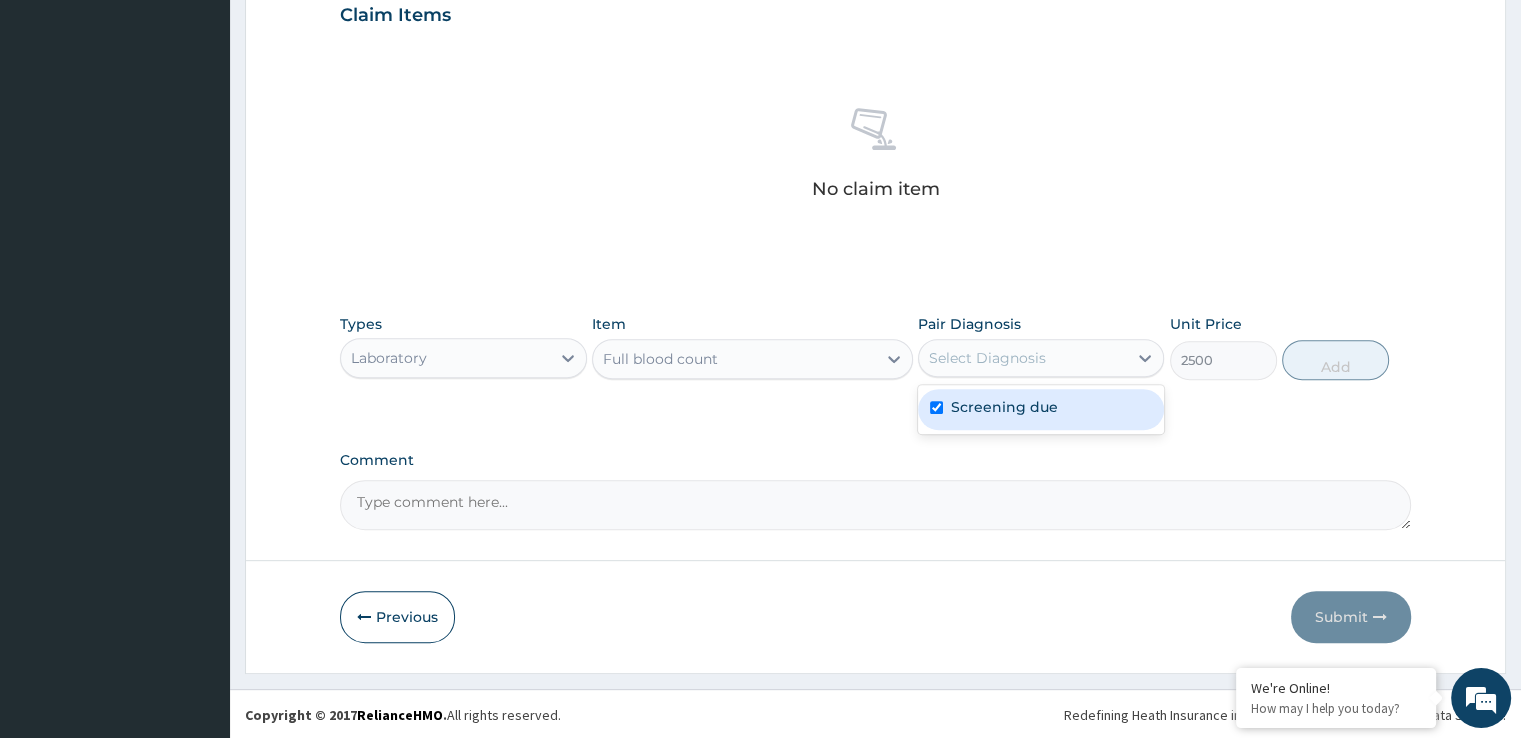 checkbox on "true" 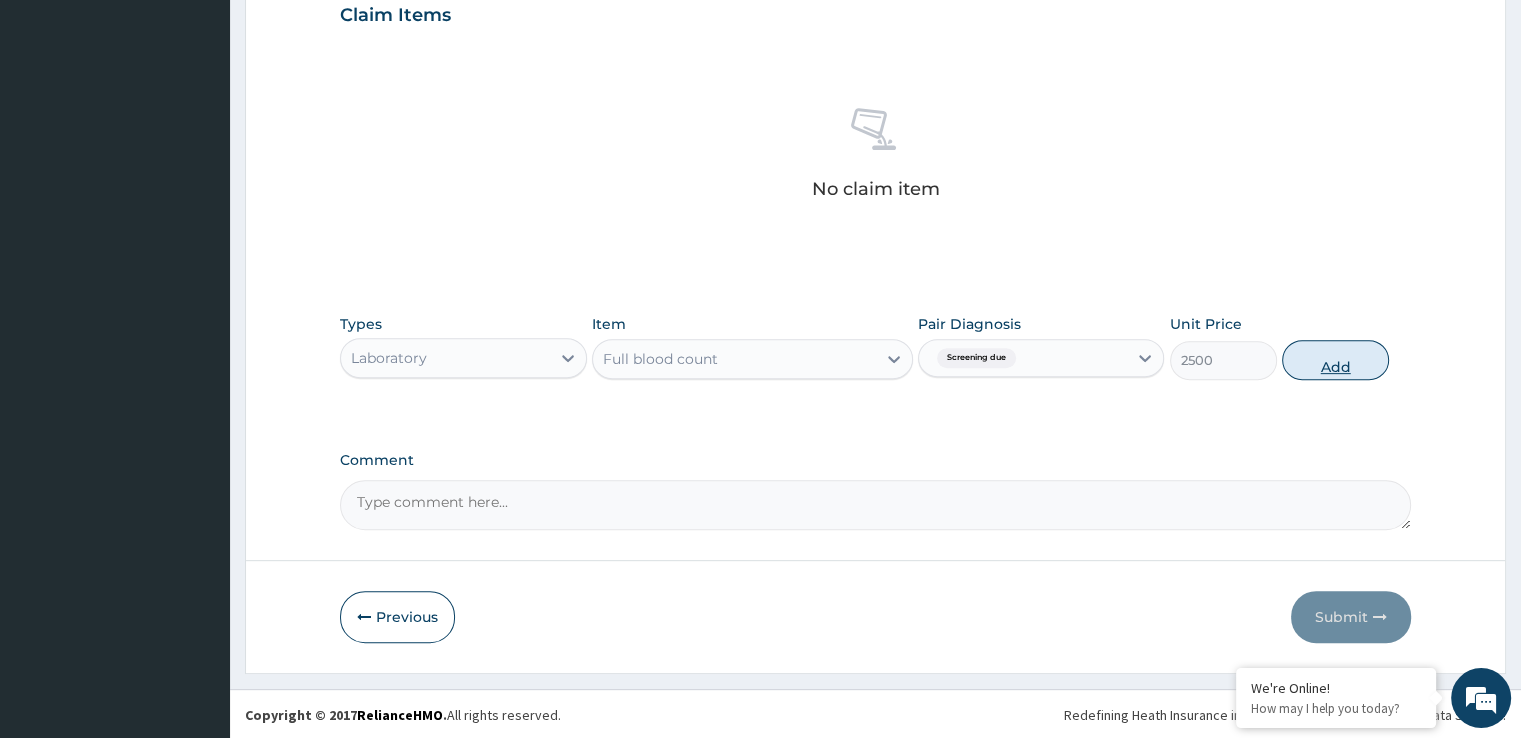 click on "Add" at bounding box center (1335, 360) 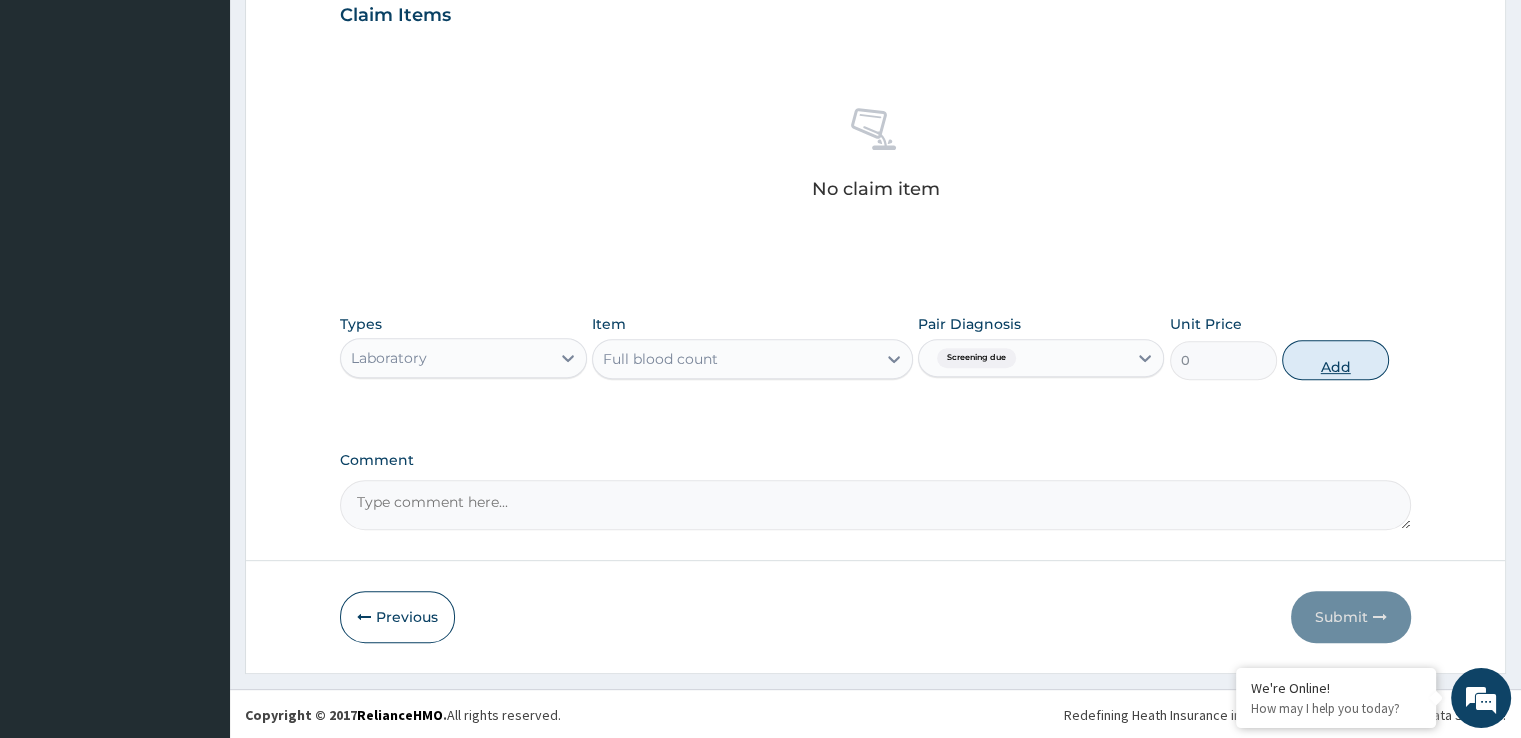 scroll, scrollTop: 606, scrollLeft: 0, axis: vertical 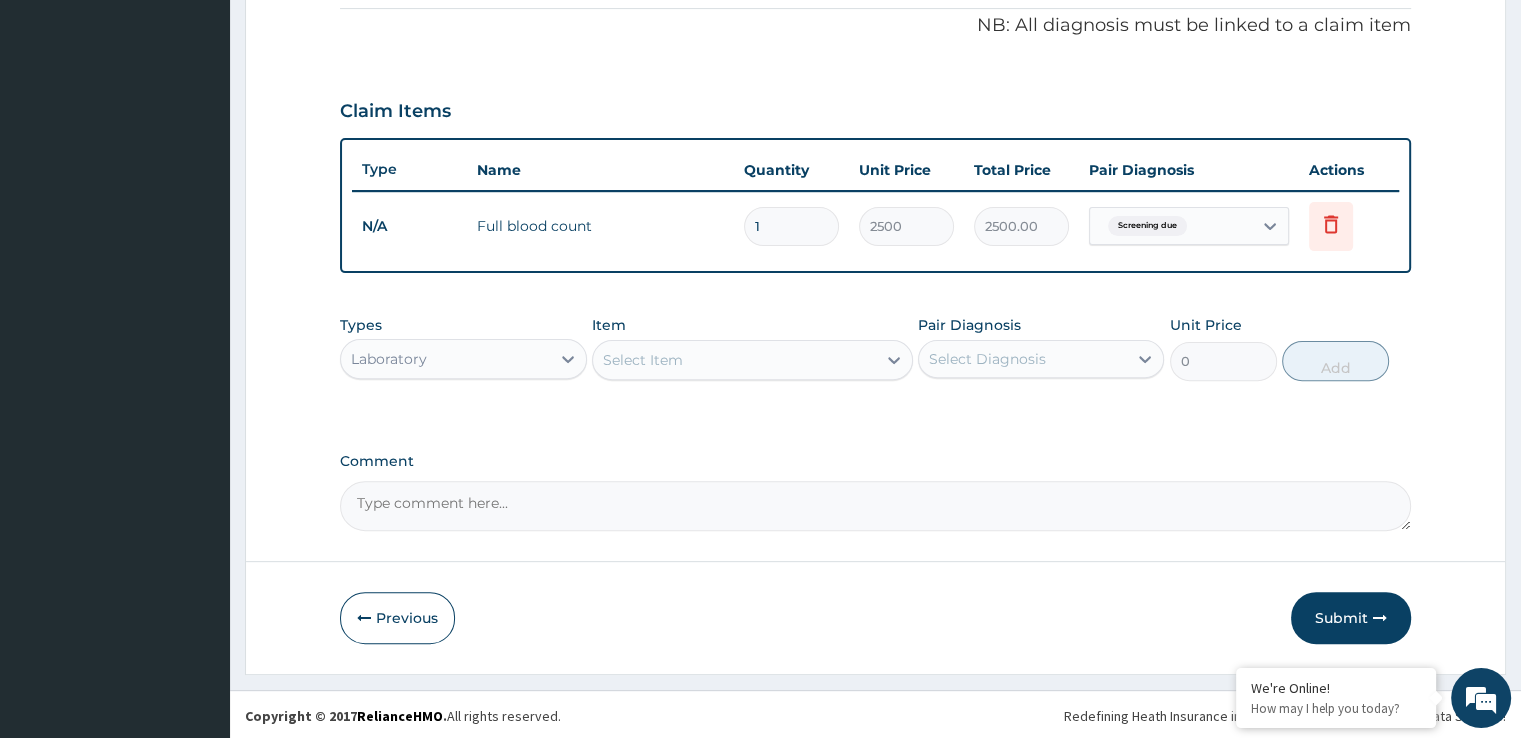 click on "Select Item" at bounding box center [734, 360] 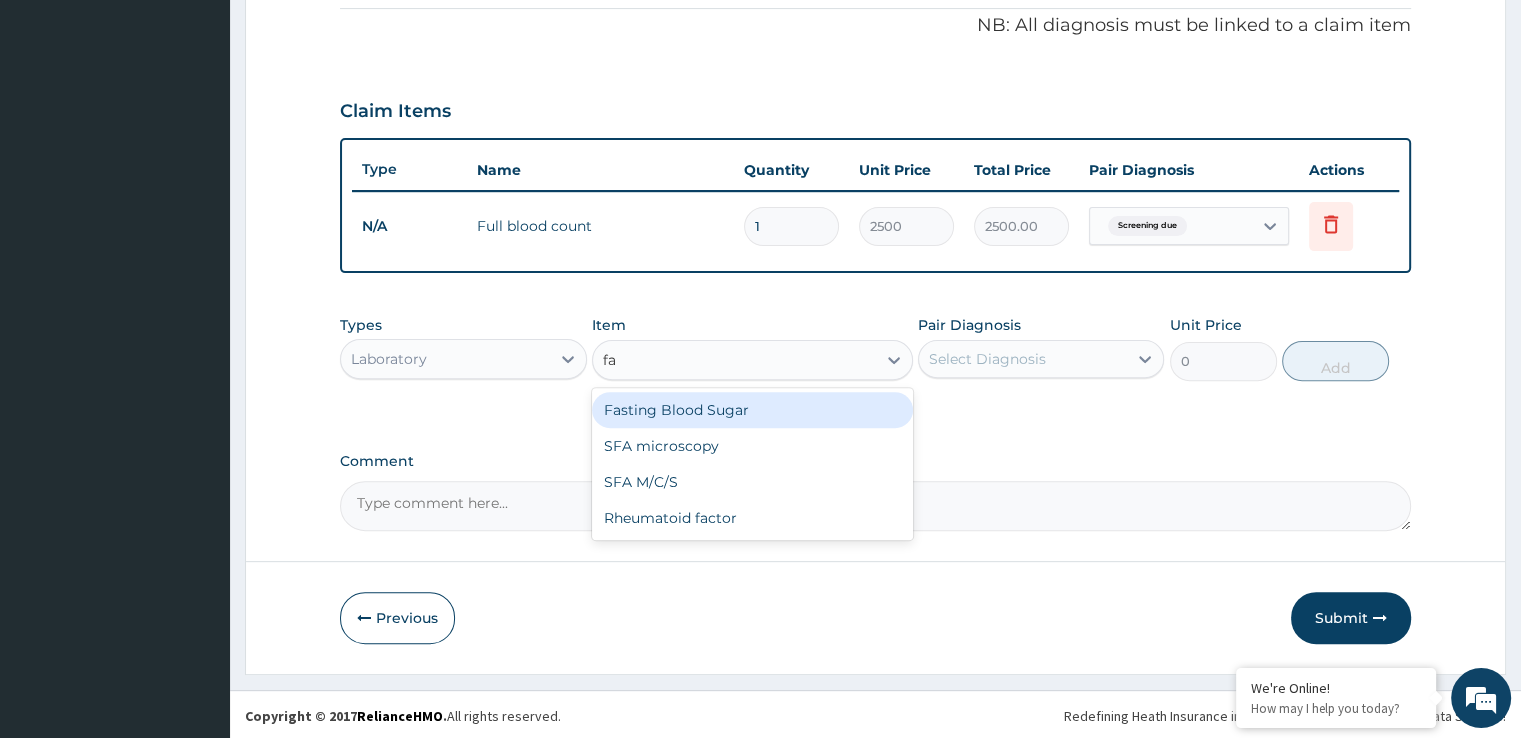 type on "fas" 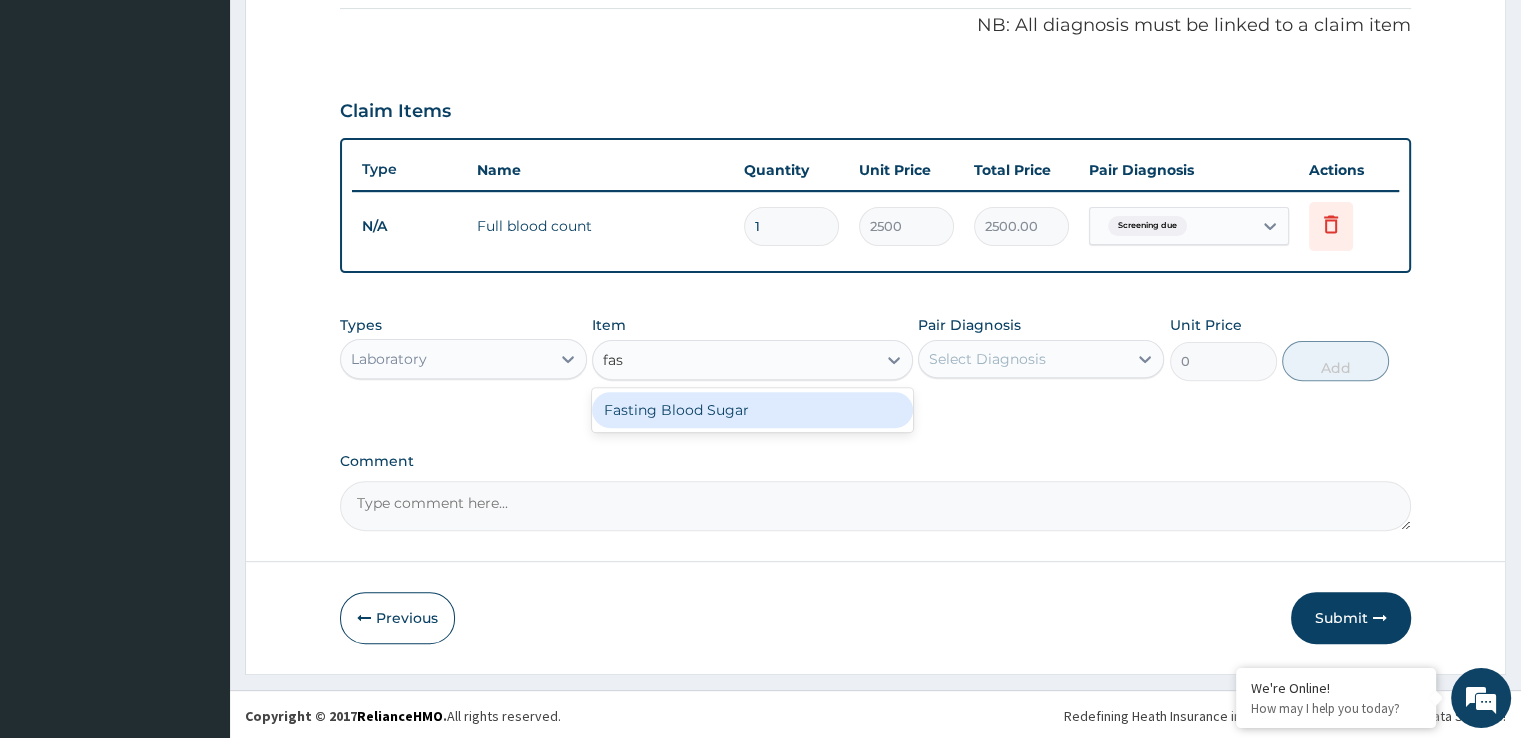 click on "Fasting Blood Sugar" at bounding box center (752, 410) 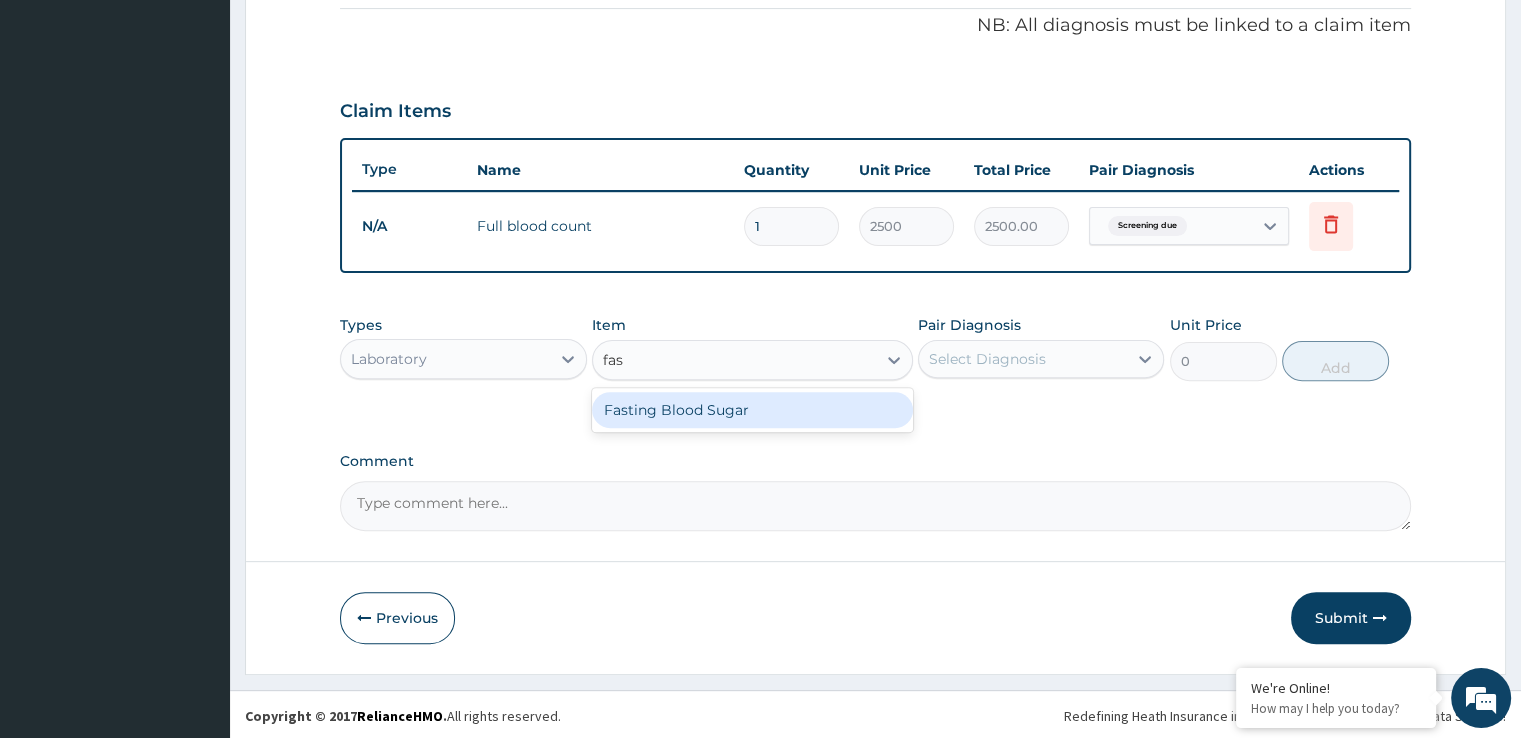 type 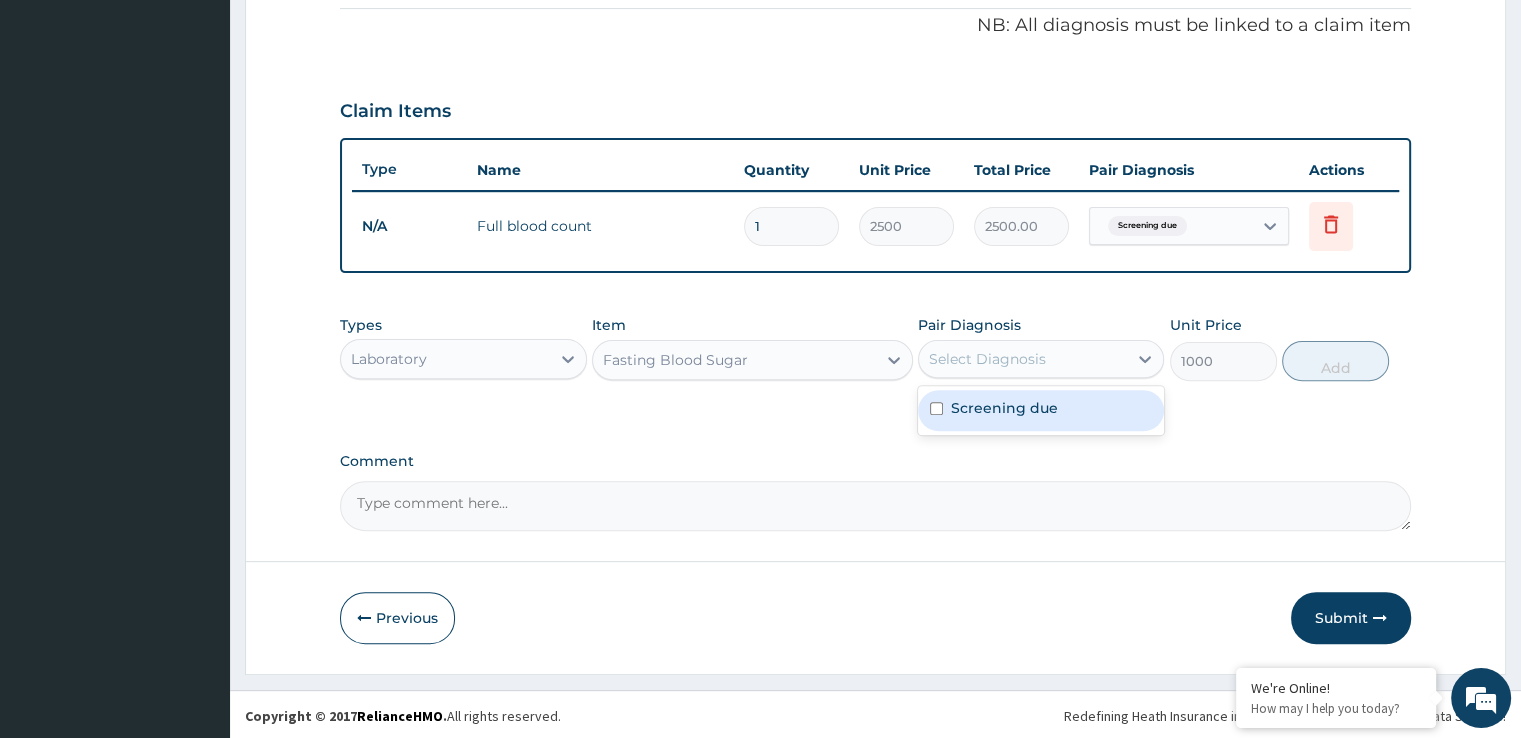 click on "Select Diagnosis" at bounding box center [1023, 359] 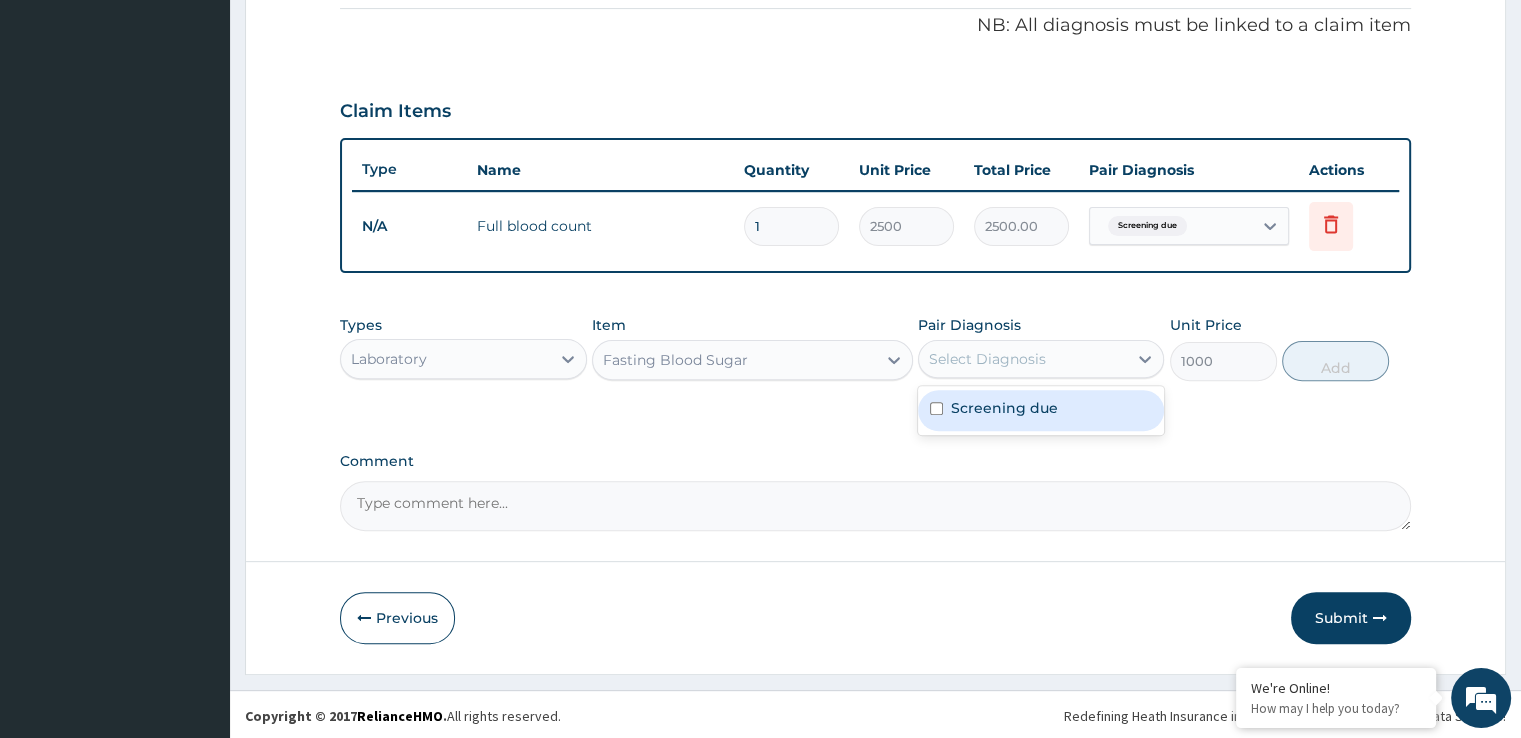 drag, startPoint x: 1054, startPoint y: 413, endPoint x: 1236, endPoint y: 356, distance: 190.71707 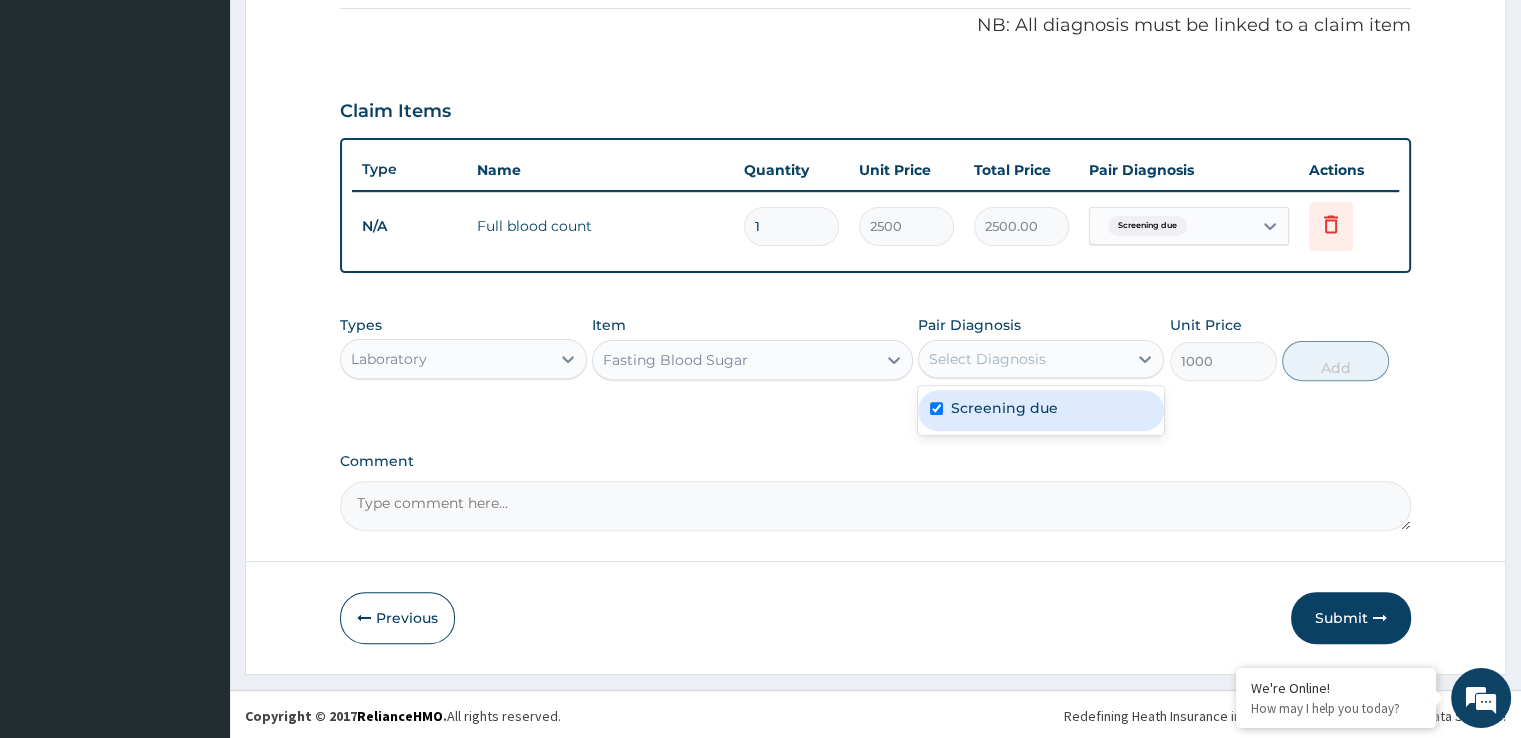 checkbox on "true" 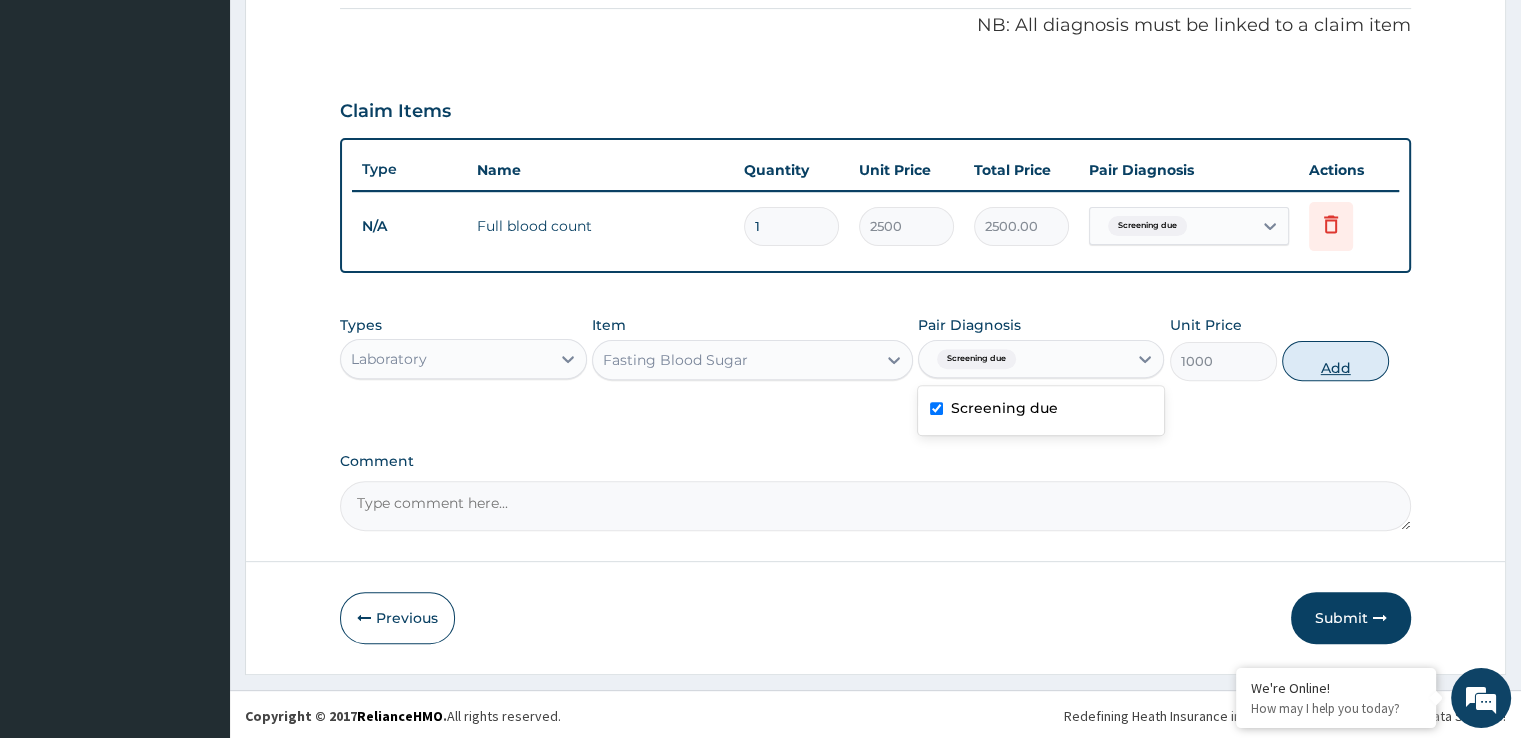click on "Add" at bounding box center [1335, 361] 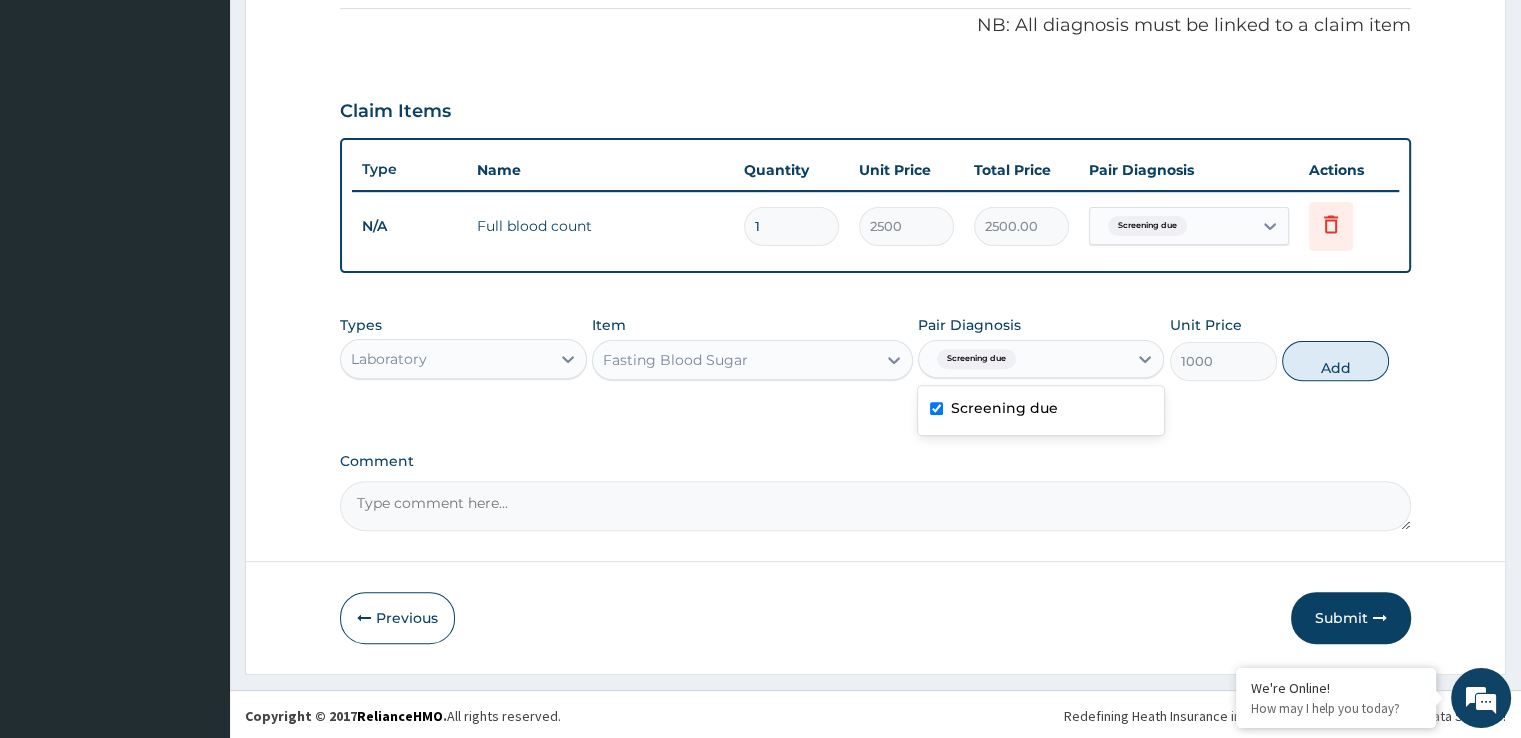type on "0" 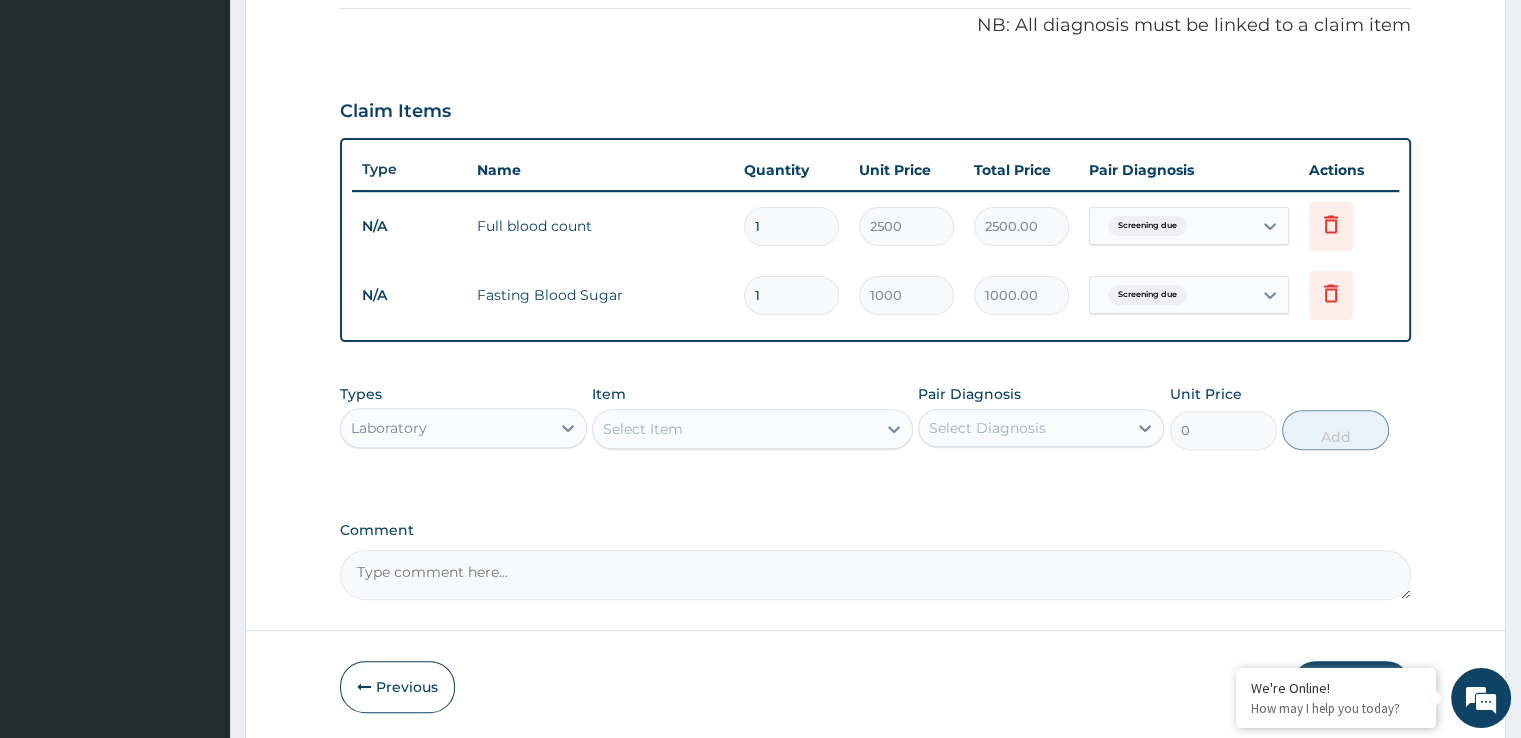 click on "Select Item" at bounding box center [734, 429] 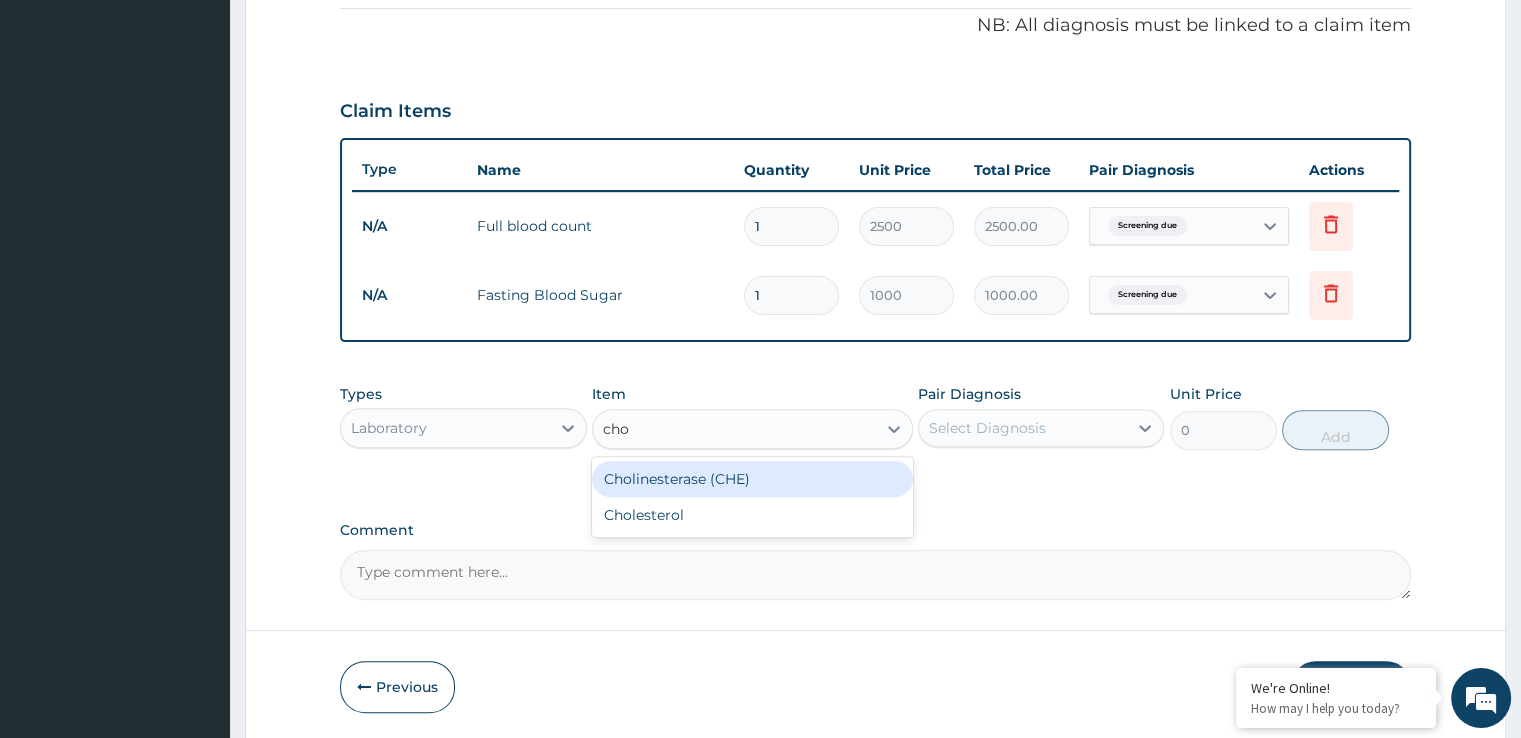 type on "chol" 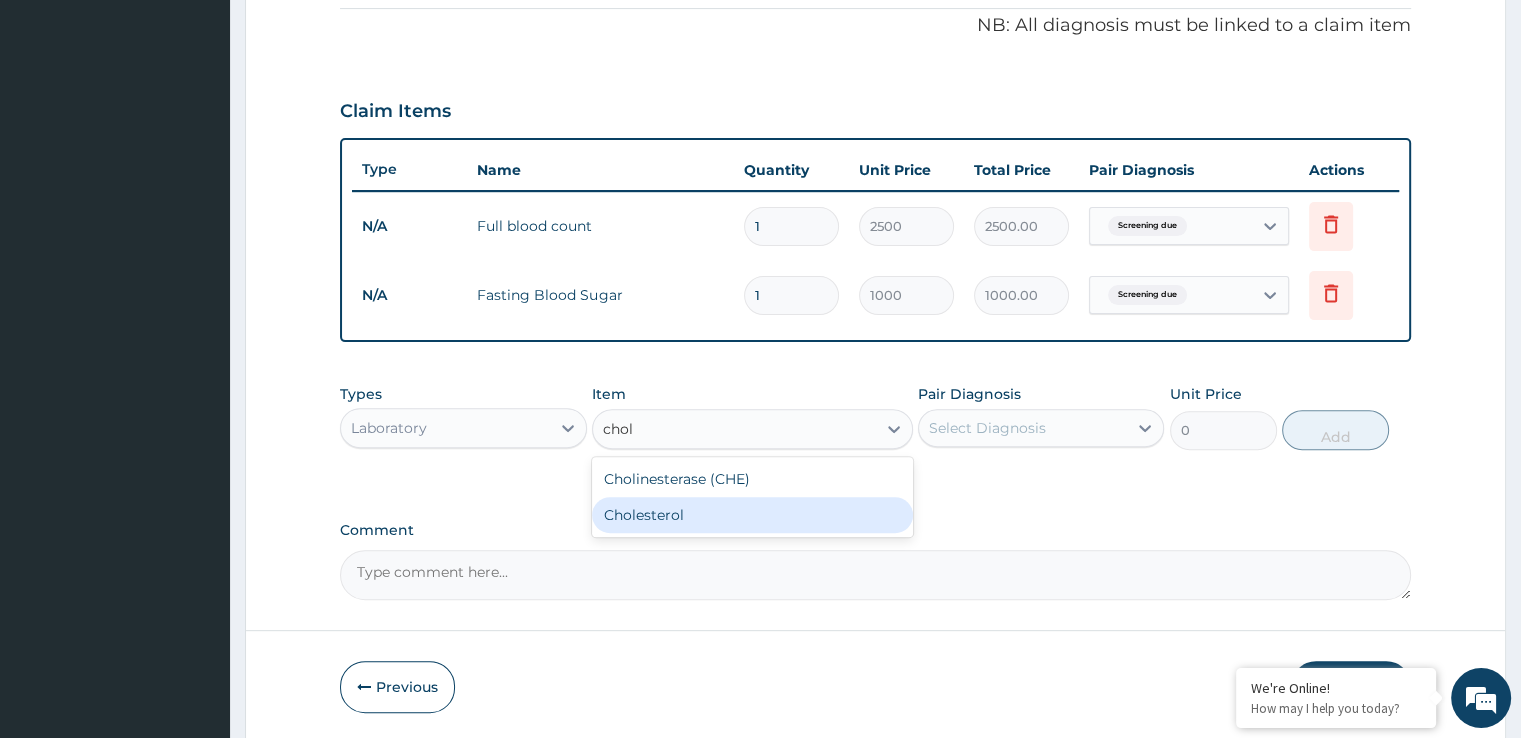 drag, startPoint x: 845, startPoint y: 509, endPoint x: 1083, endPoint y: 438, distance: 248.36465 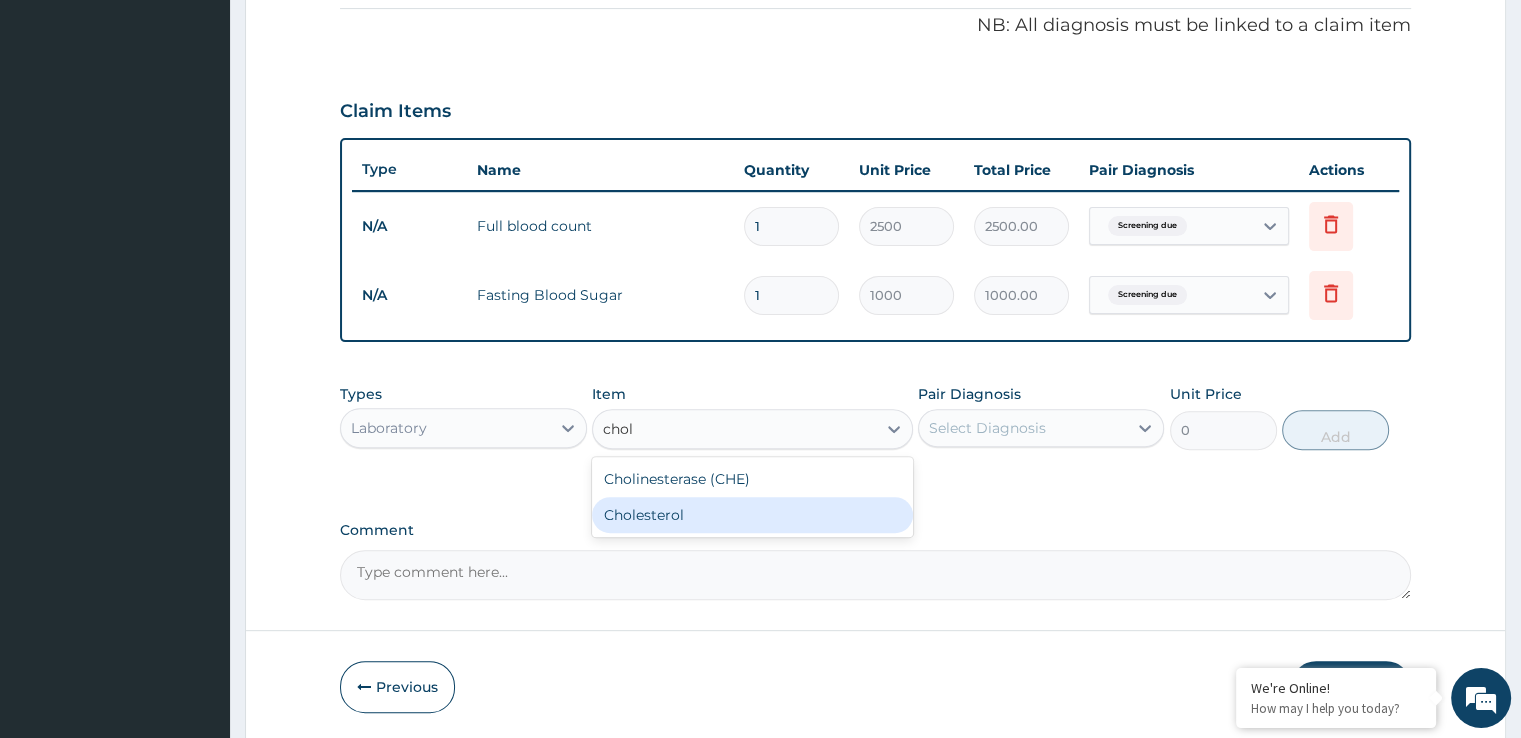 click on "Cholesterol" at bounding box center [752, 515] 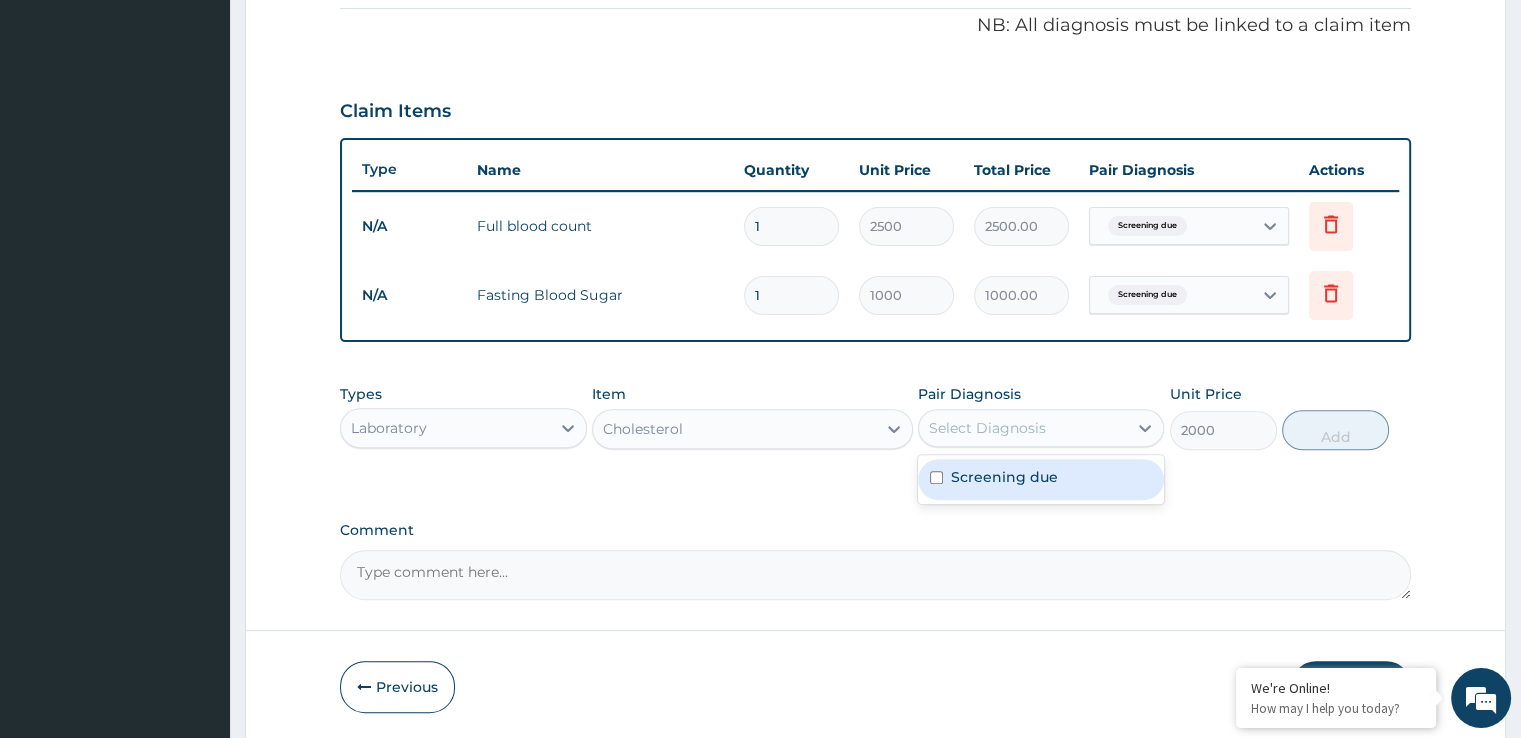 click on "Select Diagnosis" at bounding box center (1023, 428) 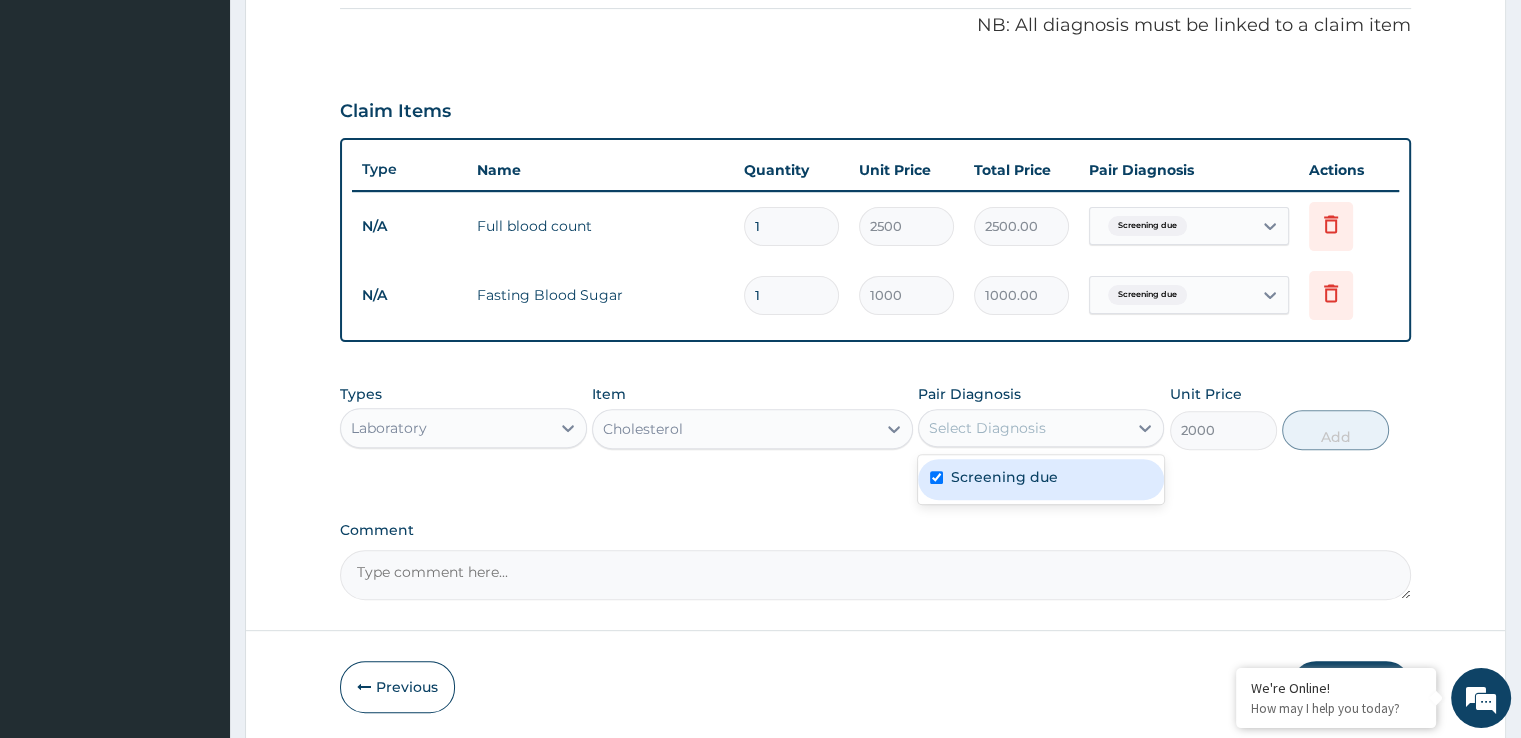 checkbox on "true" 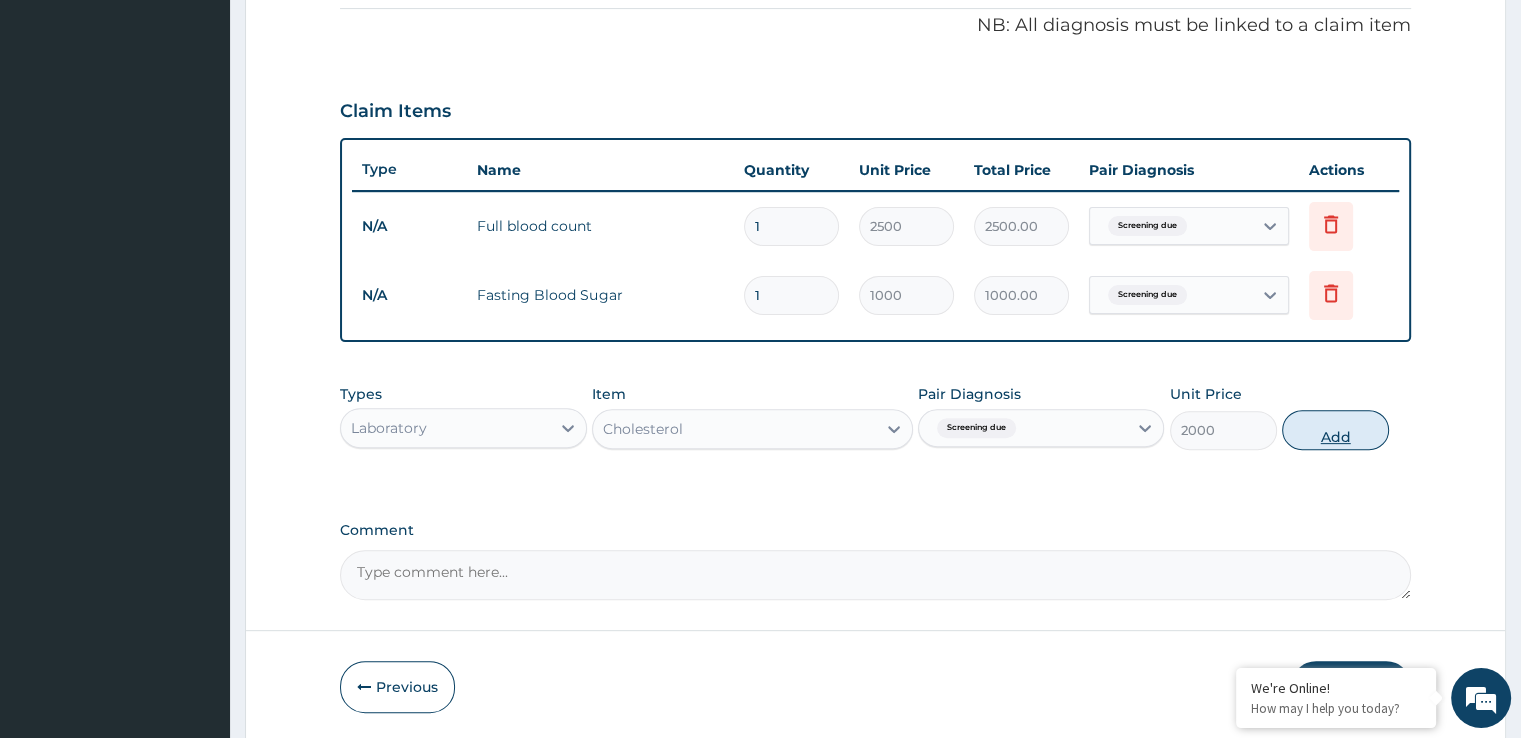 click on "Add" at bounding box center (1335, 430) 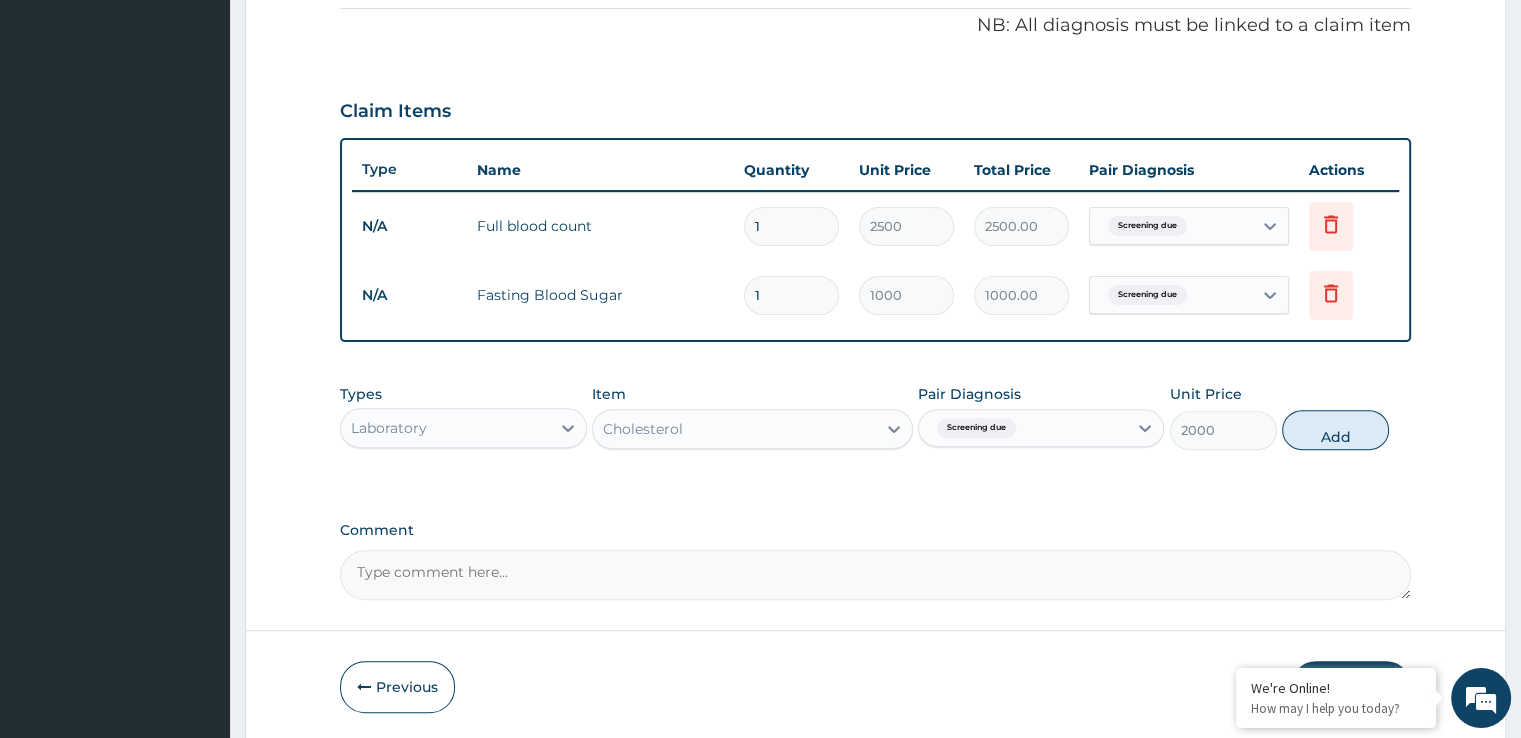 type on "0" 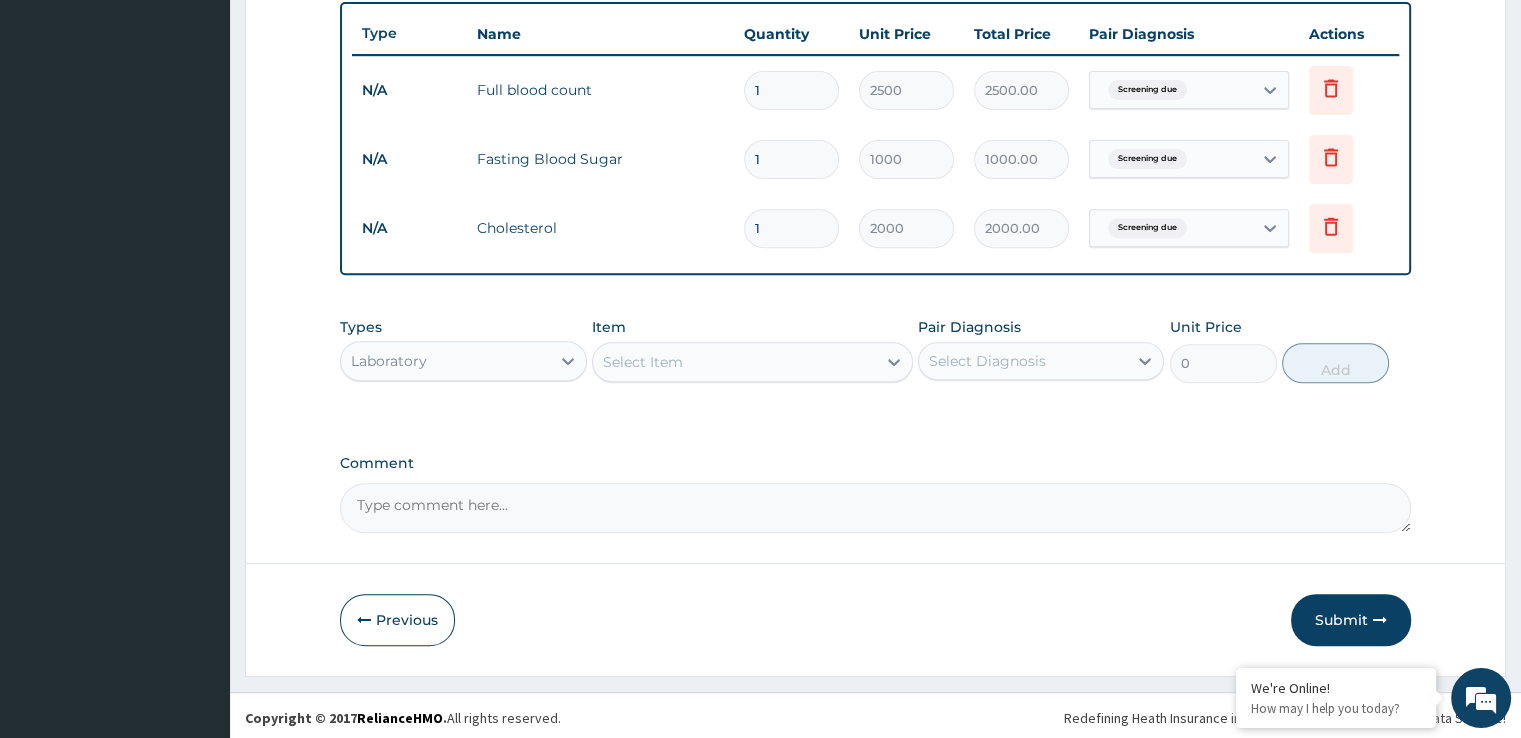 scroll, scrollTop: 744, scrollLeft: 0, axis: vertical 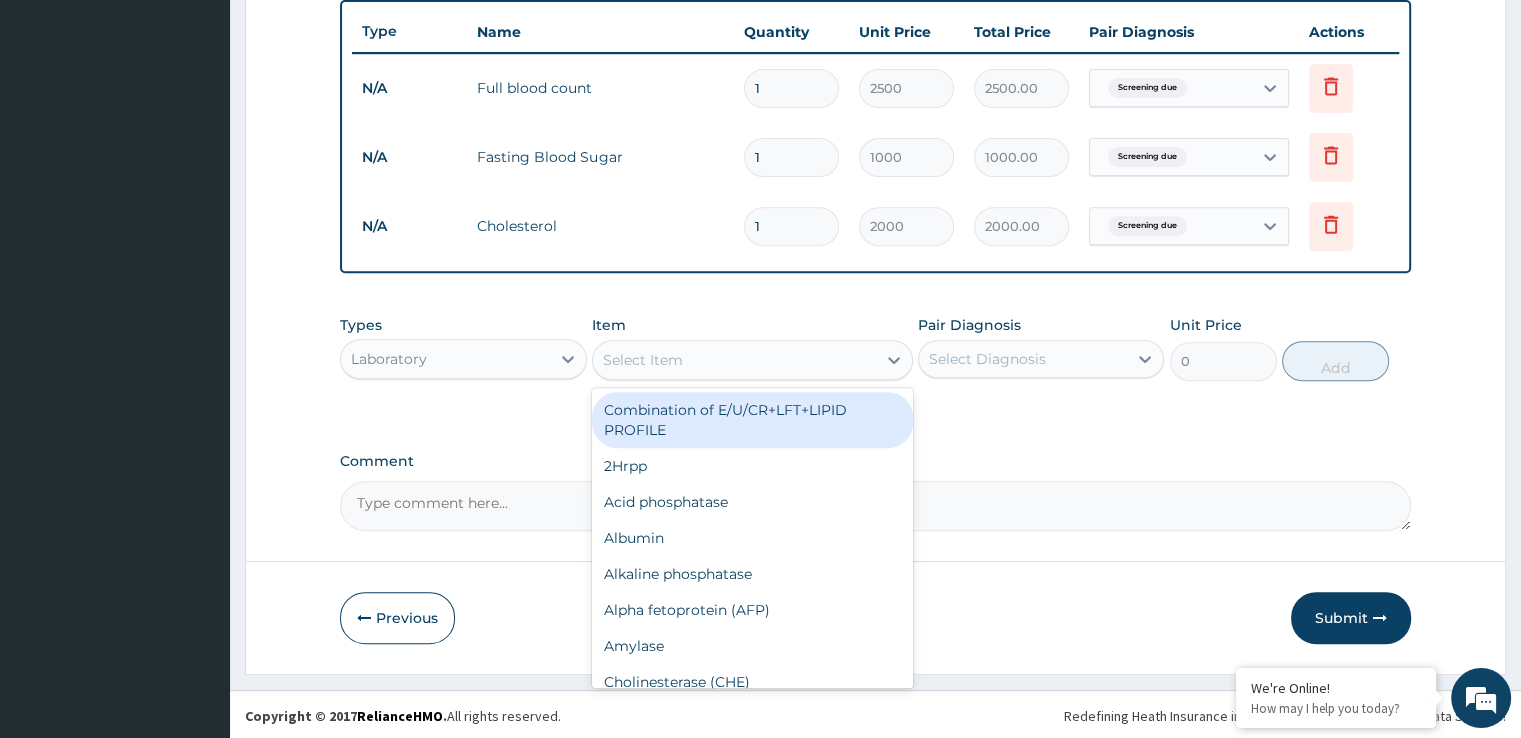 click on "Select Item" at bounding box center [734, 360] 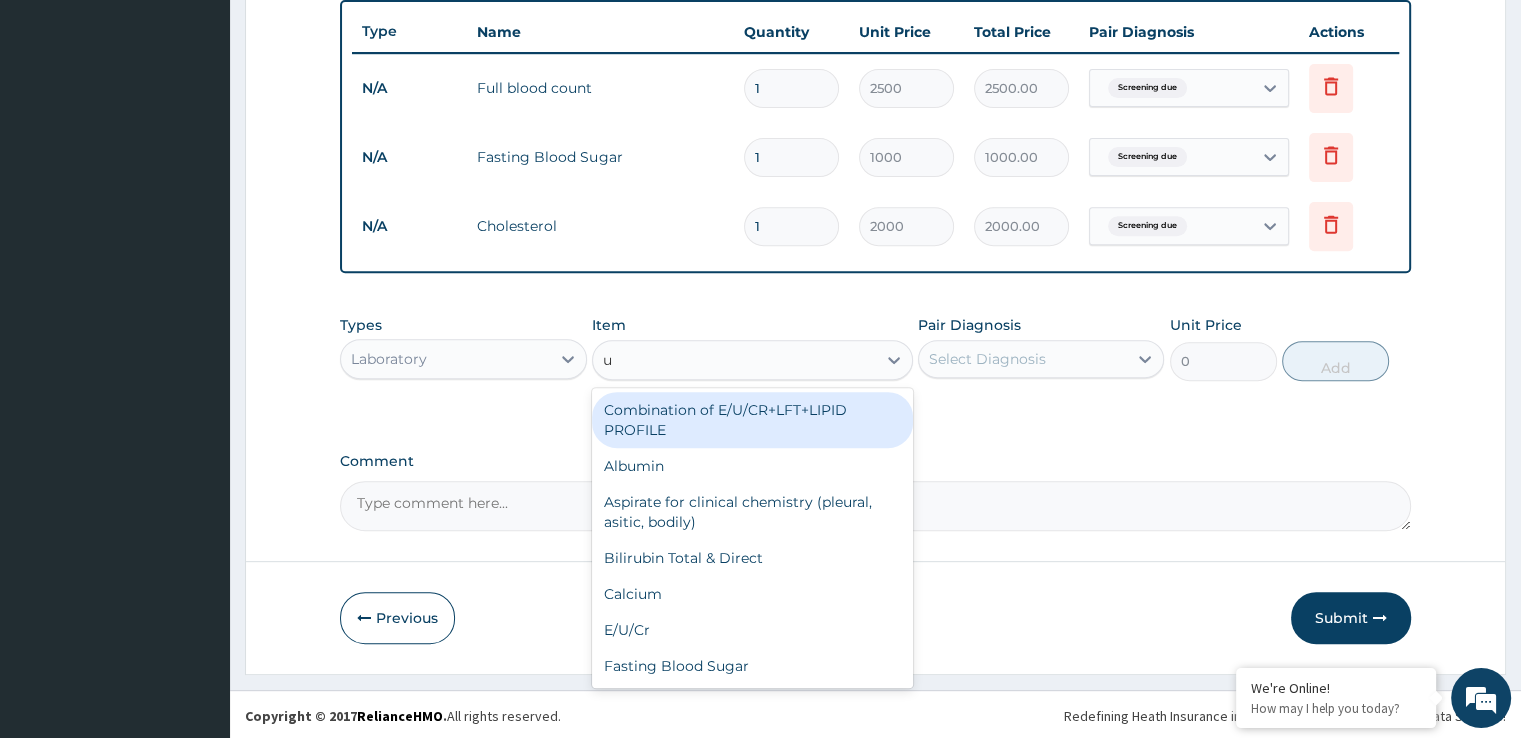 type on "ur" 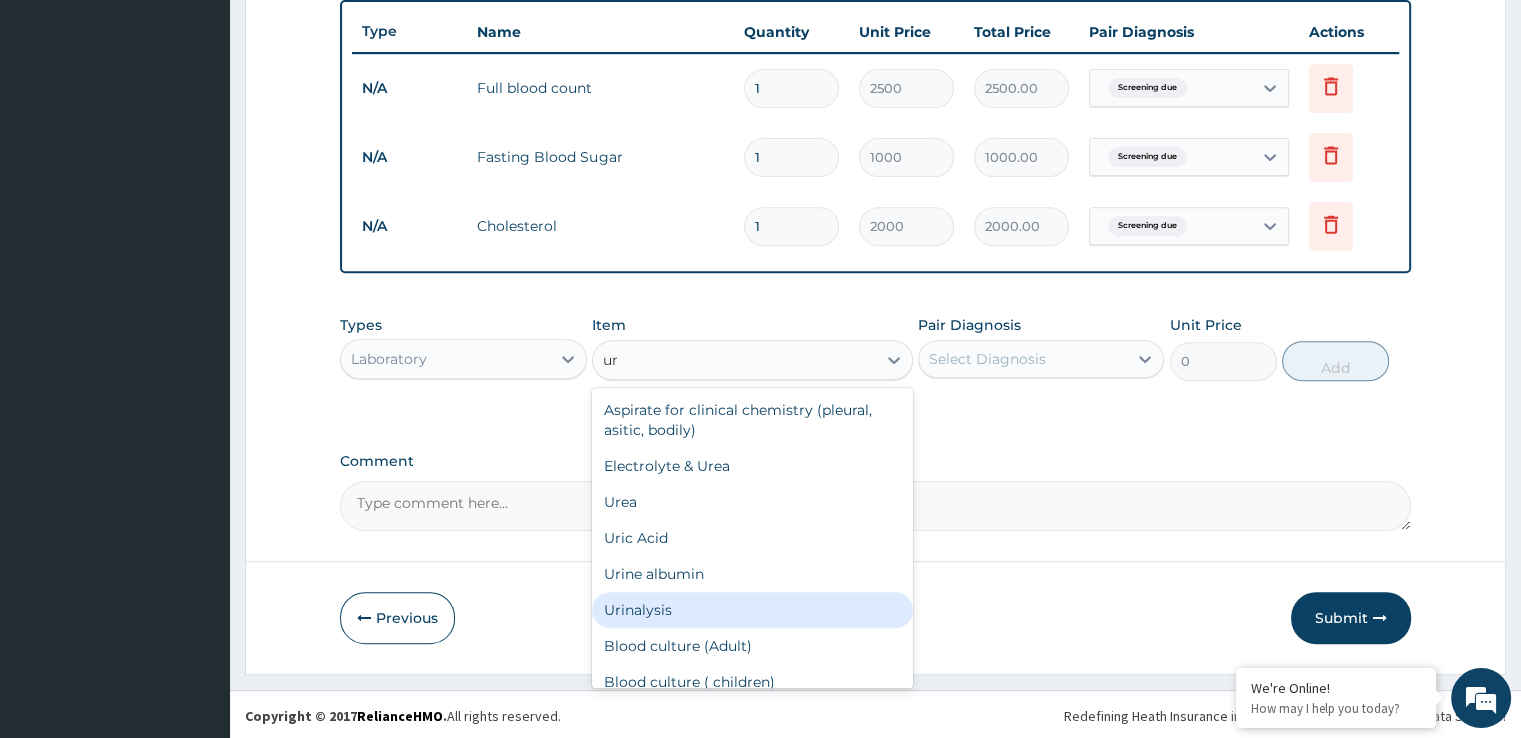 click on "Urinalysis" at bounding box center (752, 610) 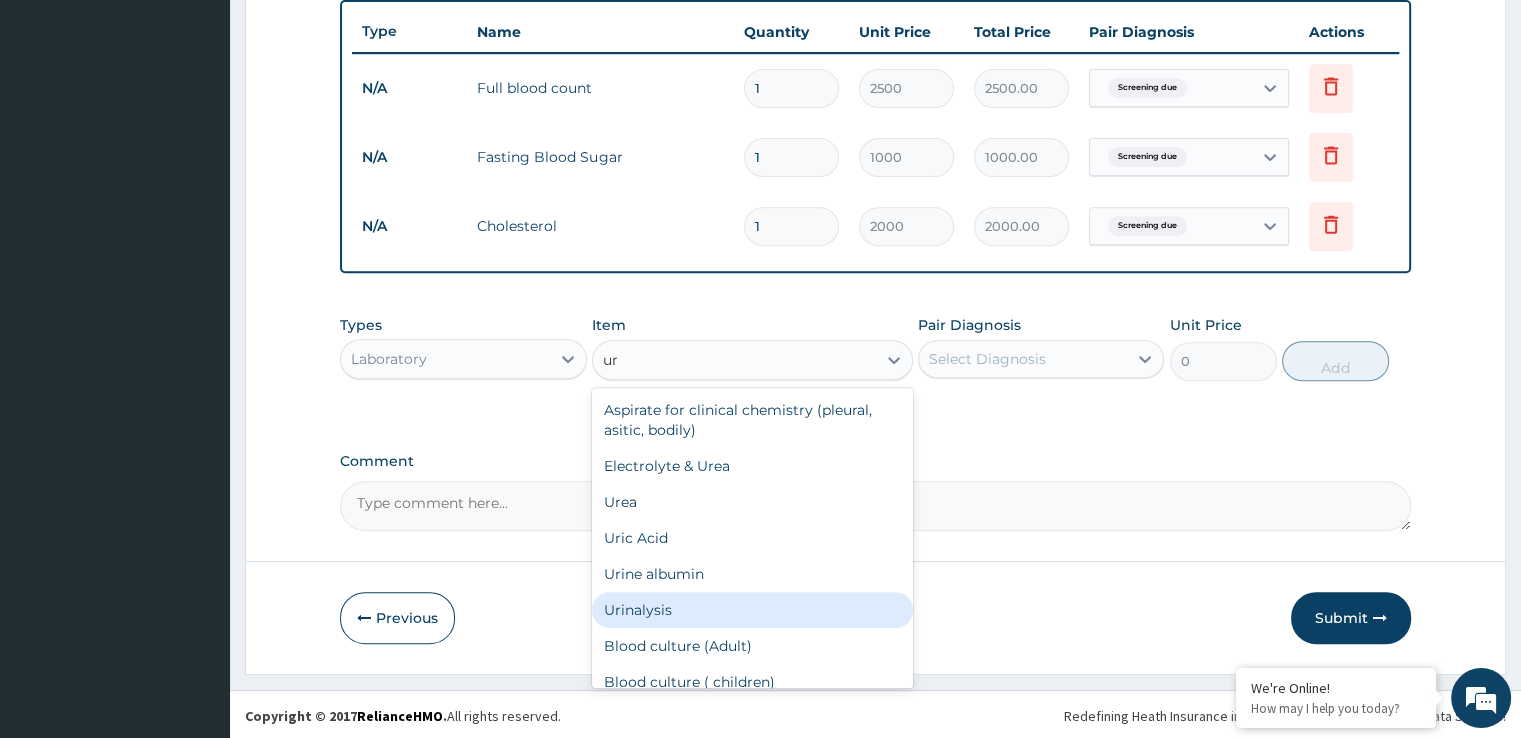 type 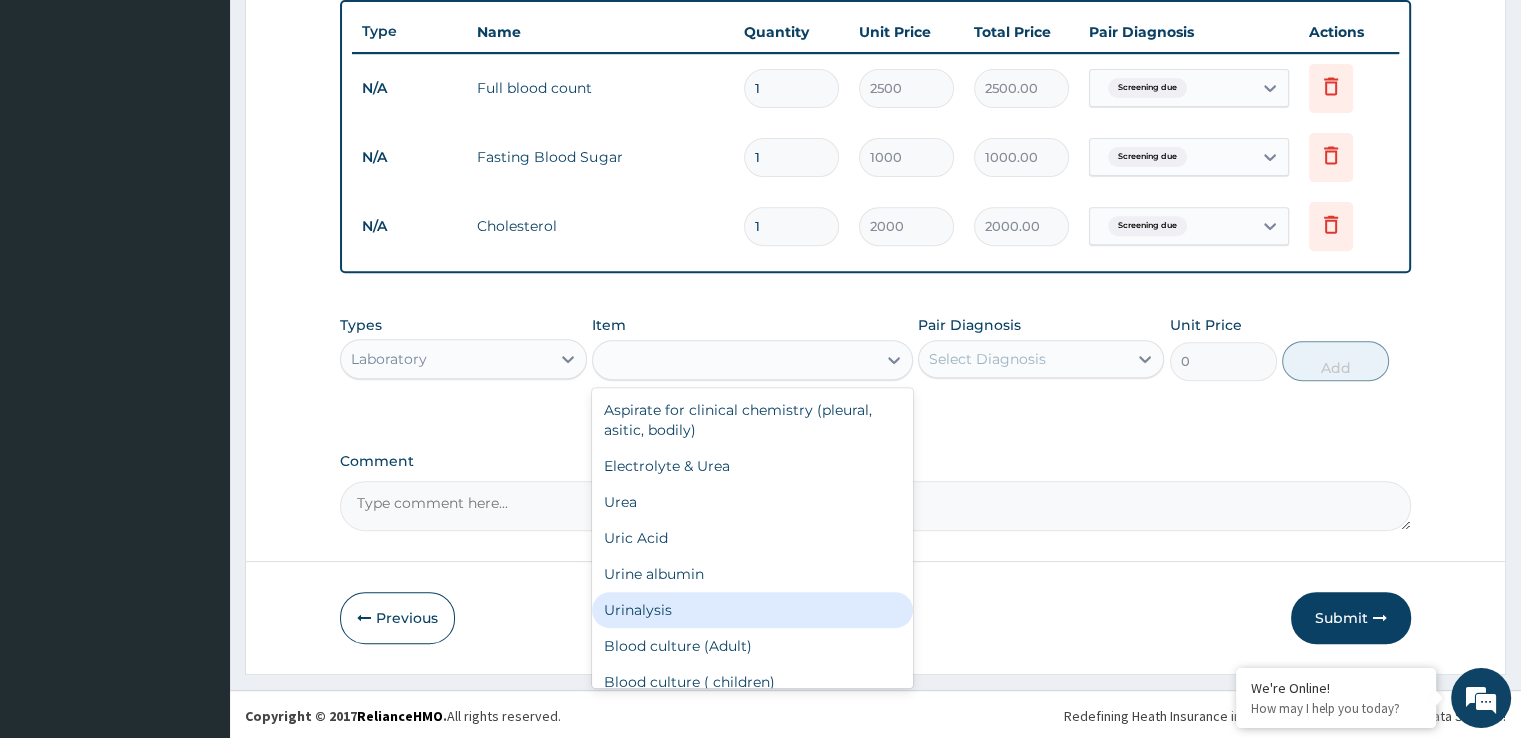 type on "1000" 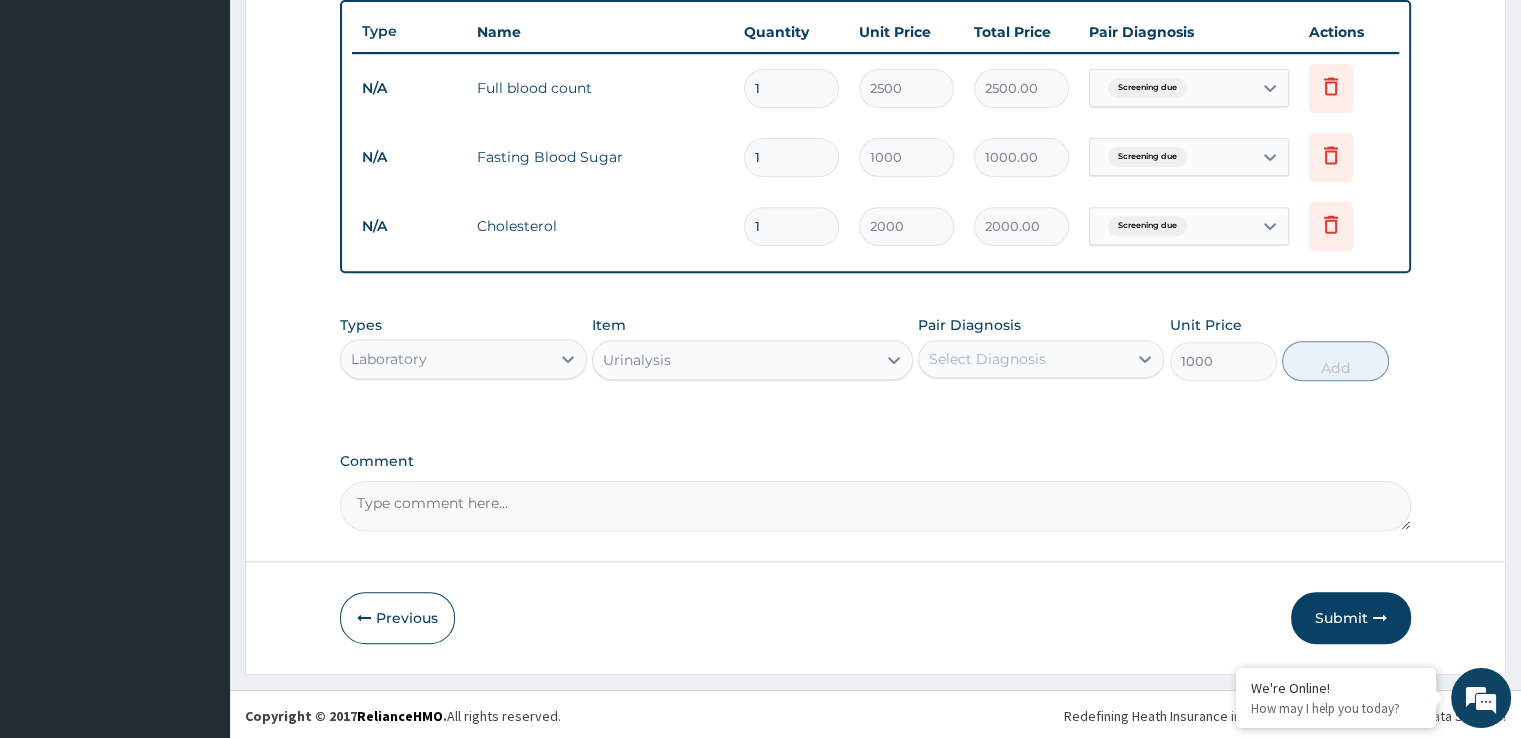 click on "Select Diagnosis" at bounding box center (1023, 359) 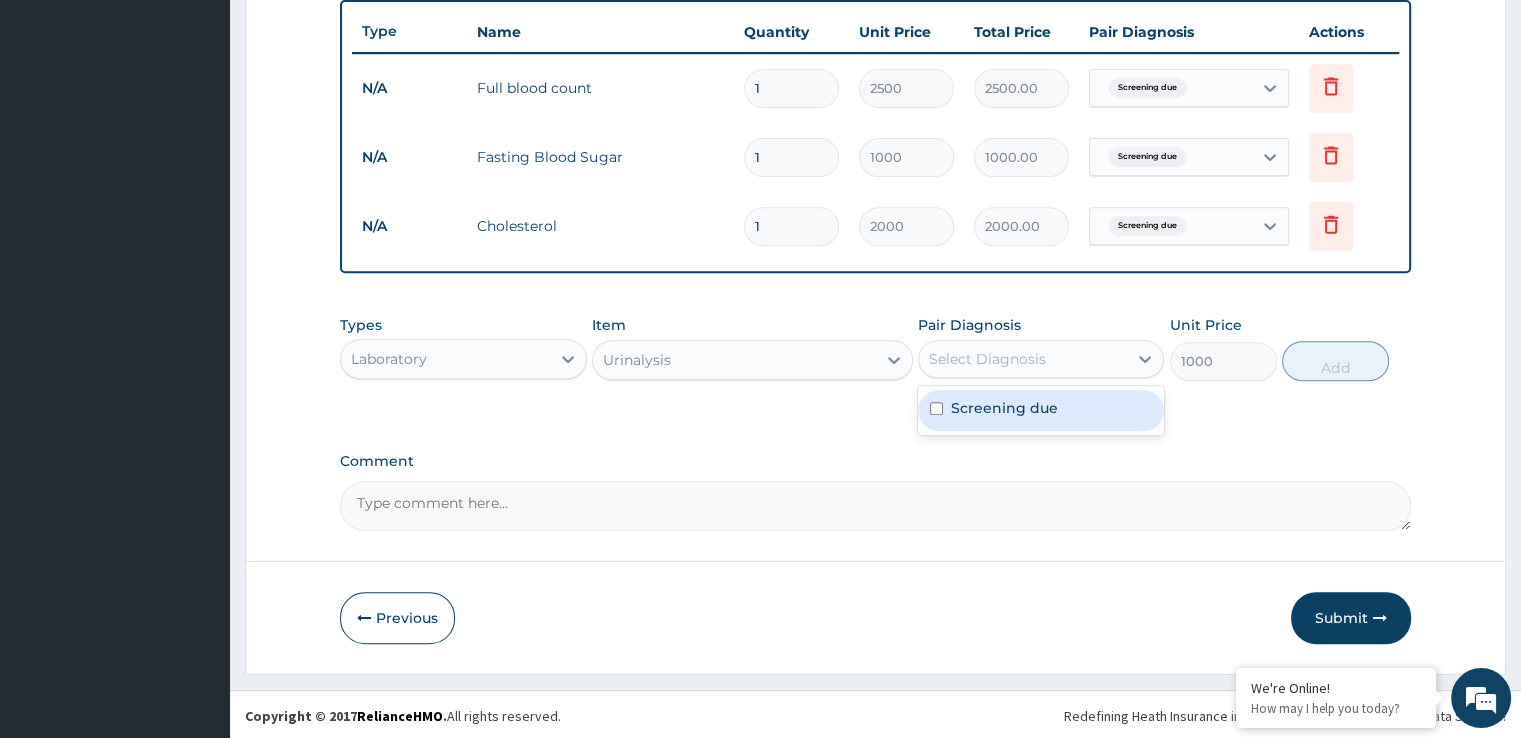 click on "Screening due" at bounding box center (1041, 410) 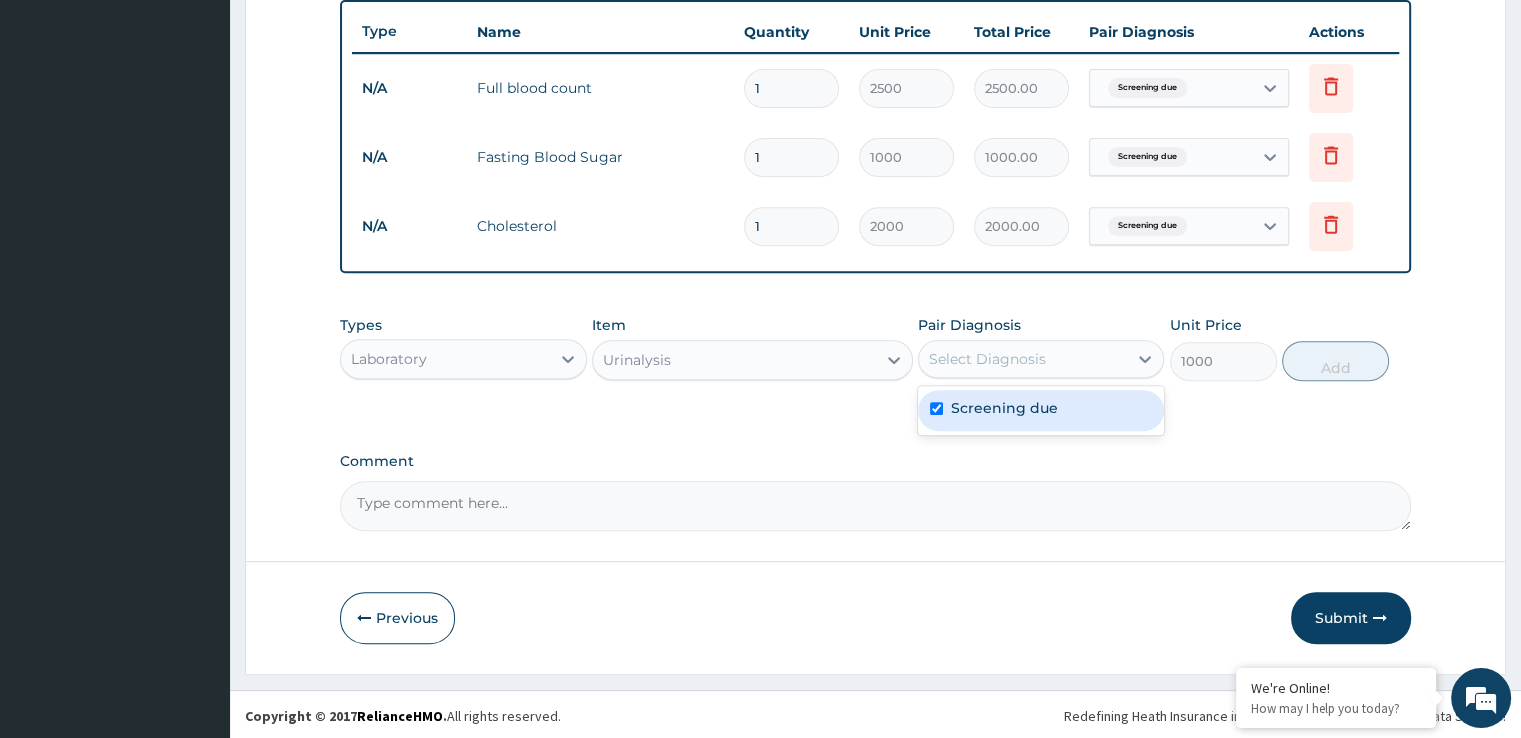 checkbox on "true" 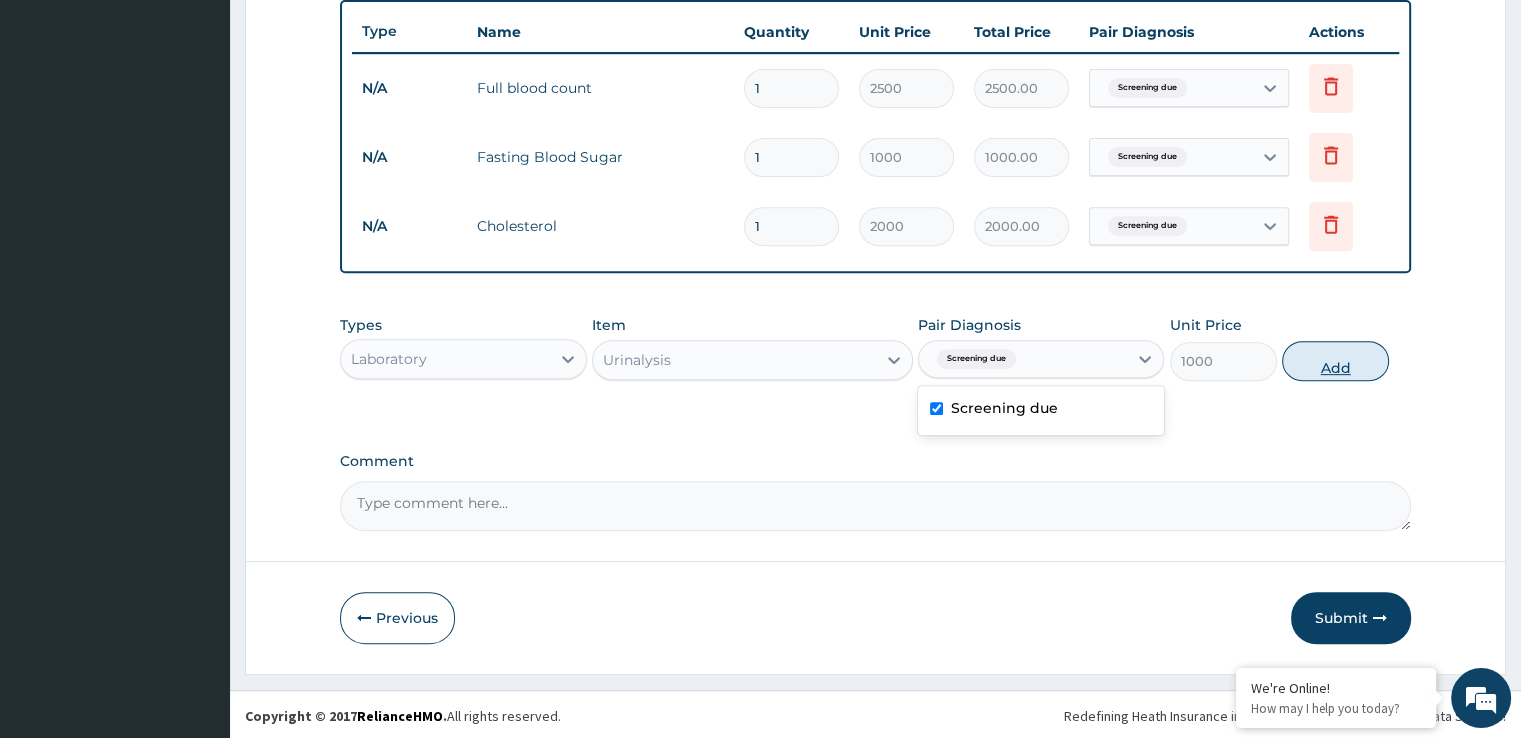 click on "Add" at bounding box center [1335, 361] 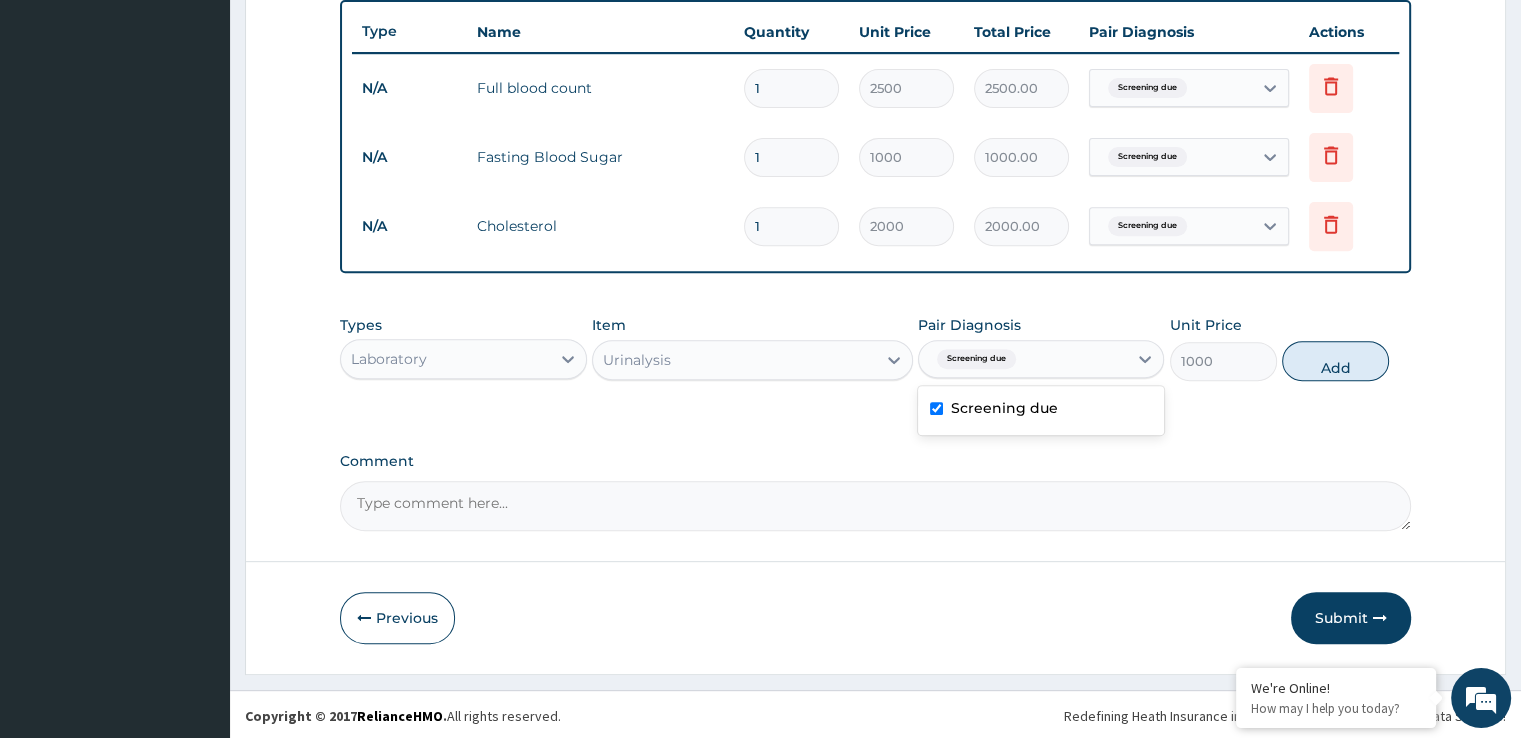 type on "0" 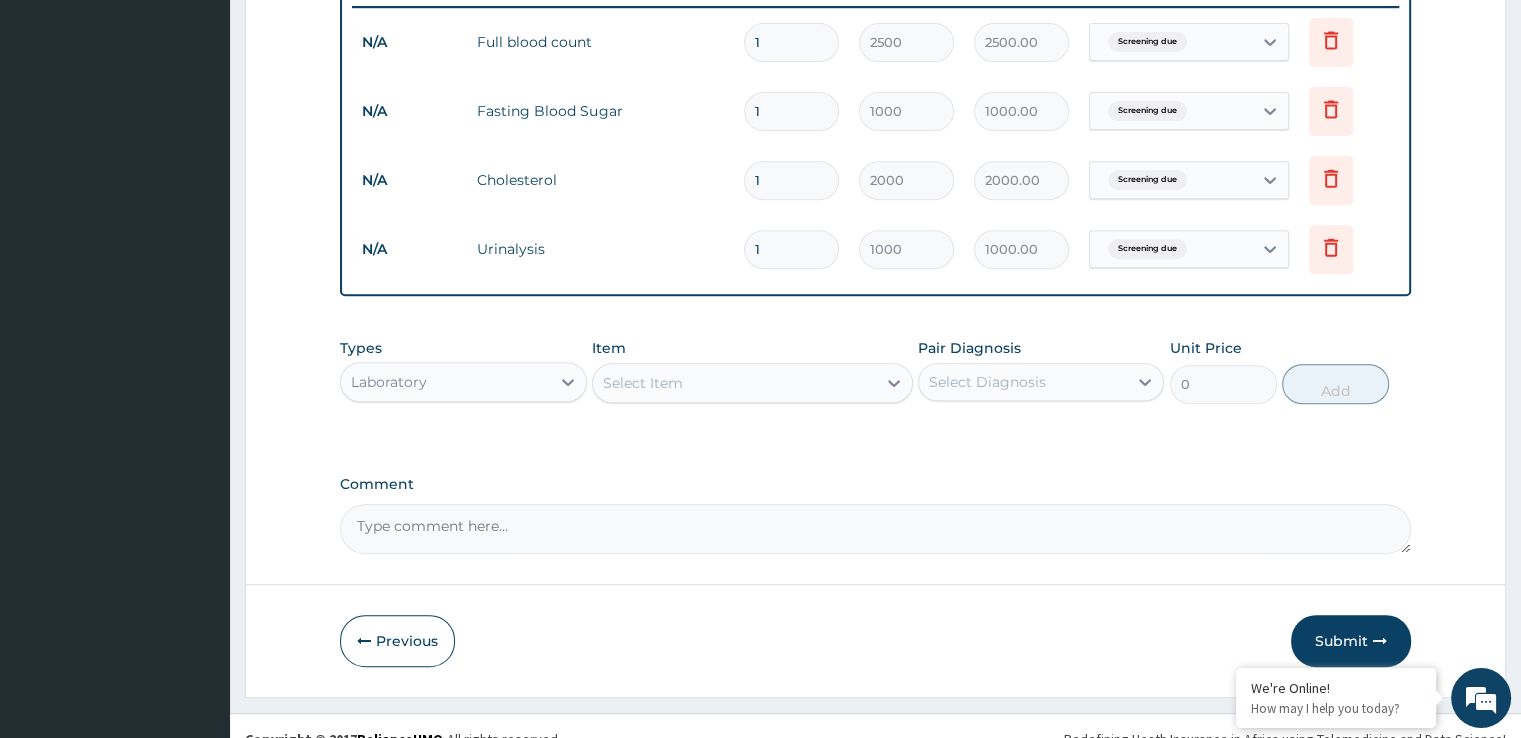 scroll, scrollTop: 812, scrollLeft: 0, axis: vertical 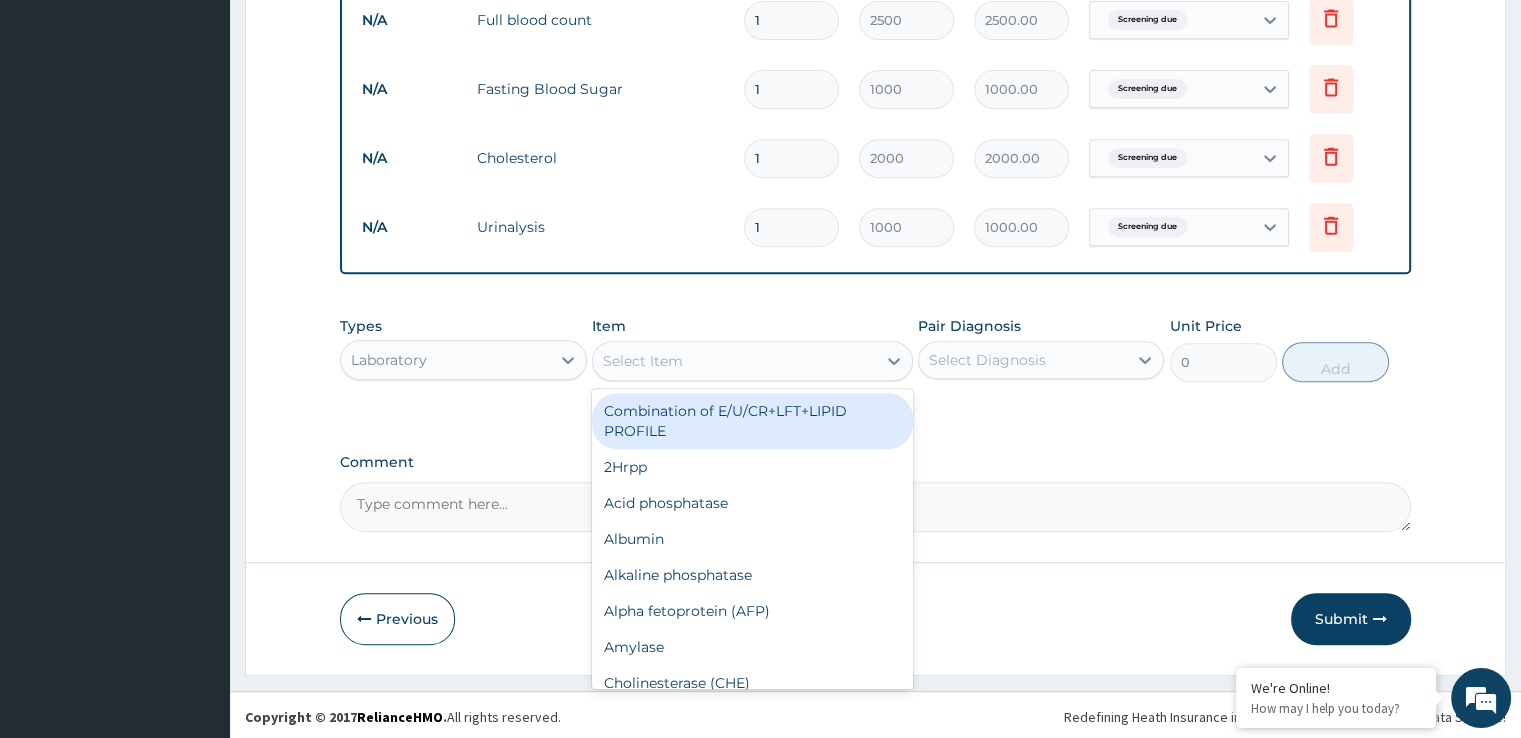 click on "Select Item" at bounding box center [734, 361] 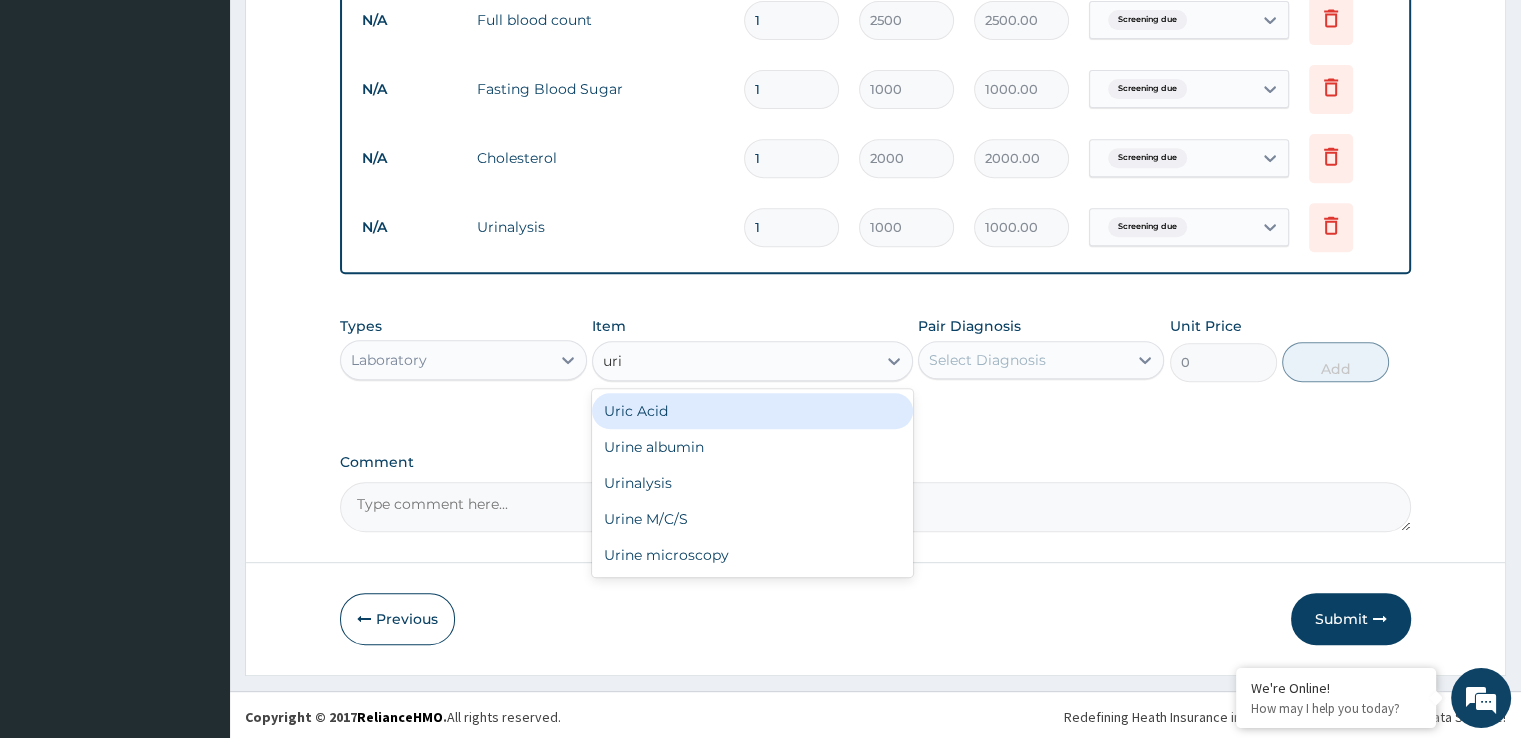 type on "urin" 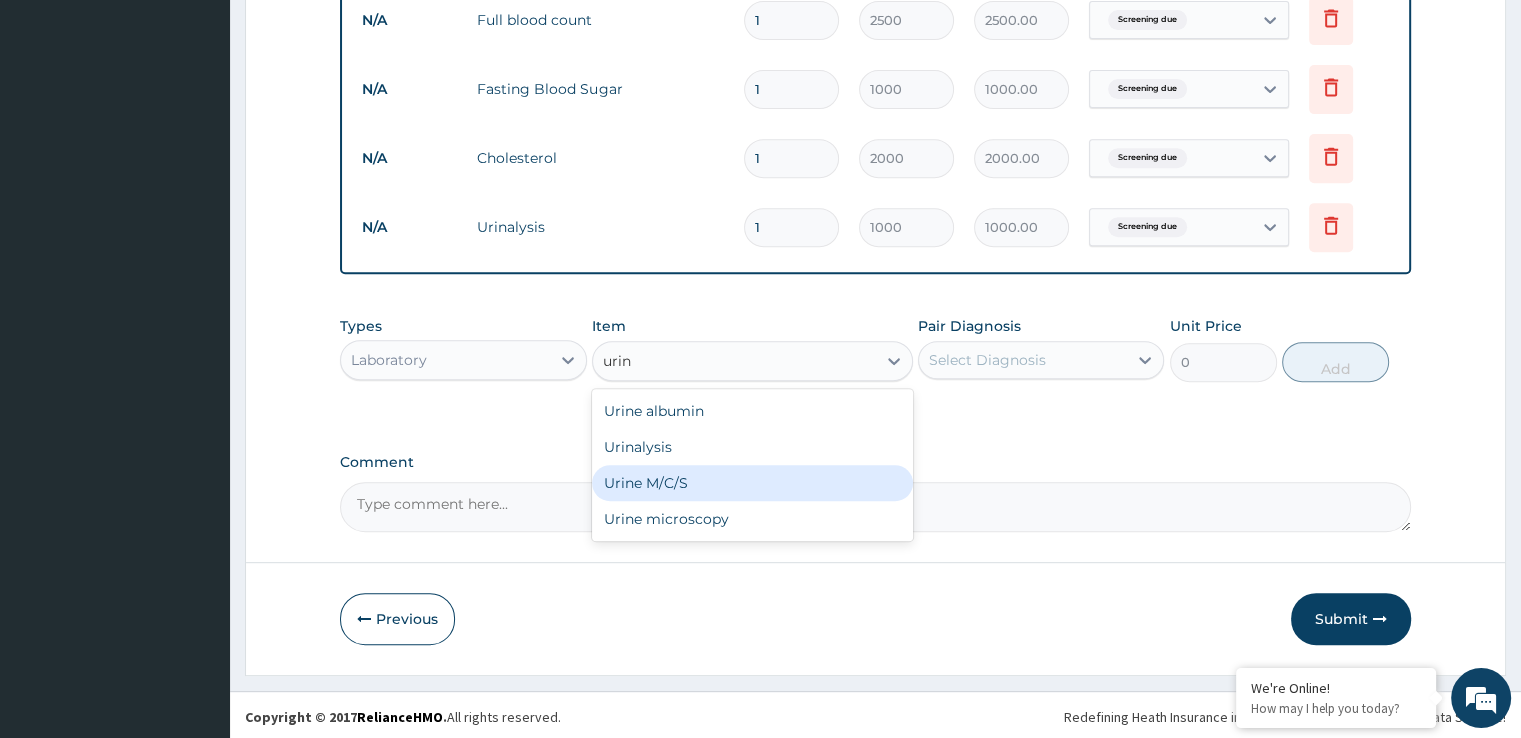 drag, startPoint x: 743, startPoint y: 470, endPoint x: 904, endPoint y: 394, distance: 178.03651 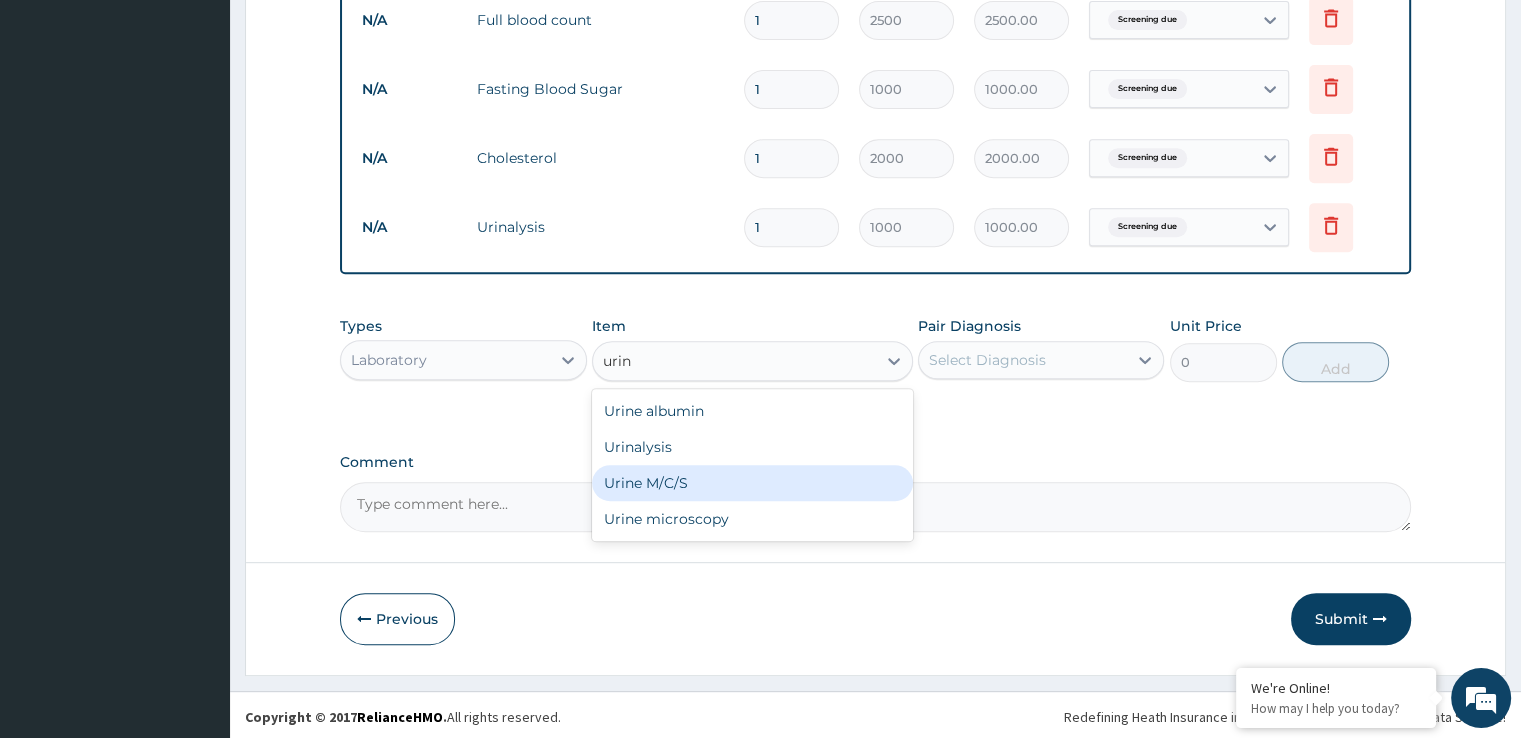 click on "Urine M/C/S" at bounding box center [752, 483] 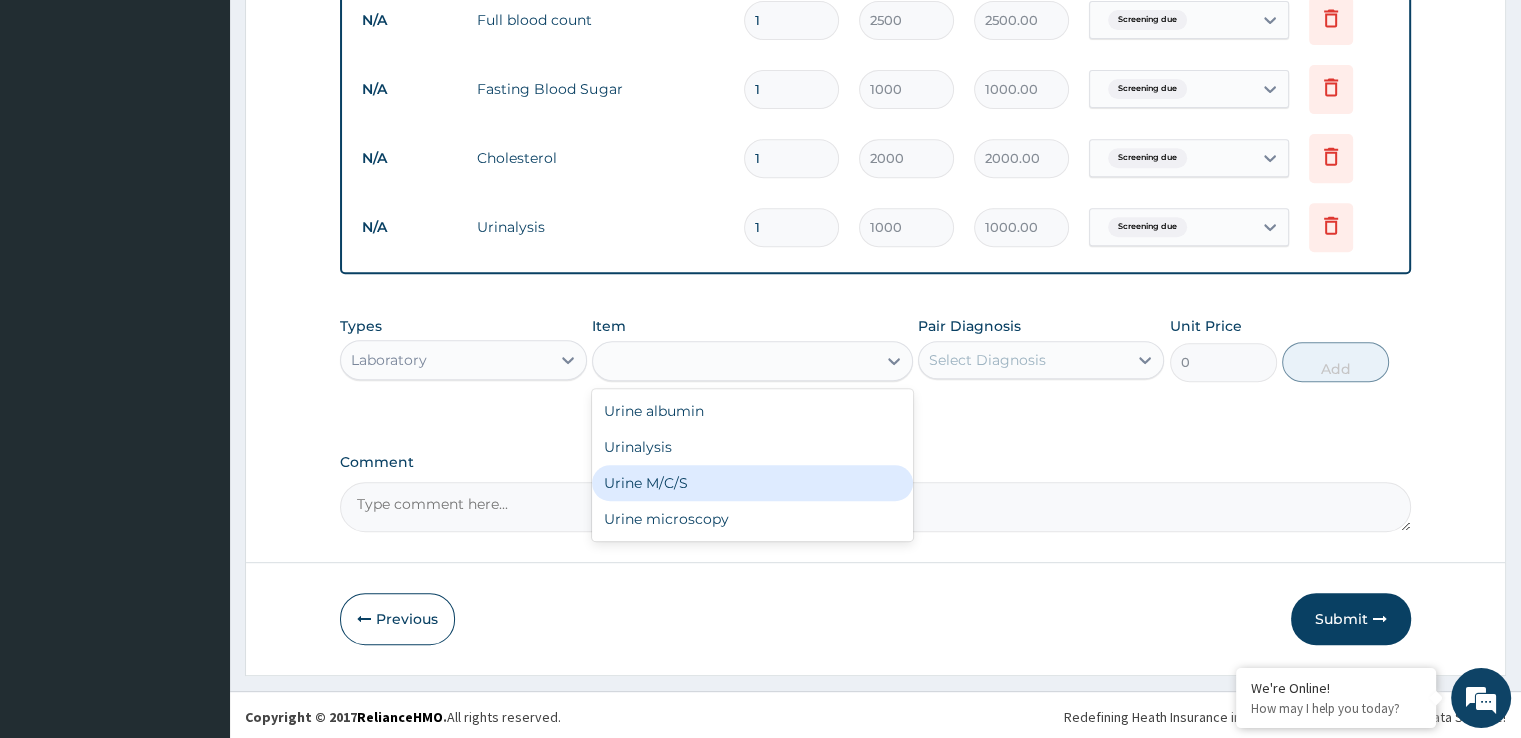type on "4500" 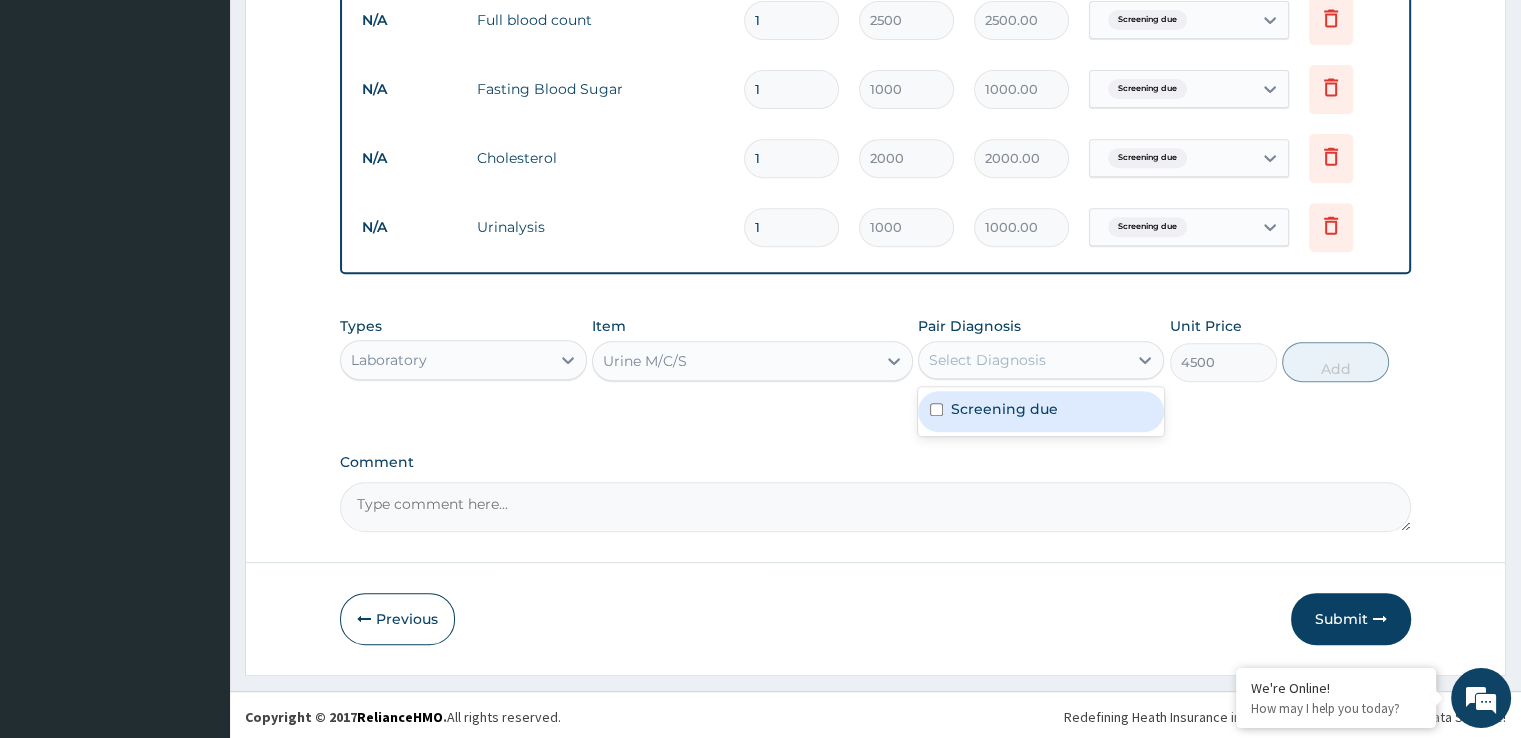 click on "Select Diagnosis" at bounding box center [1023, 360] 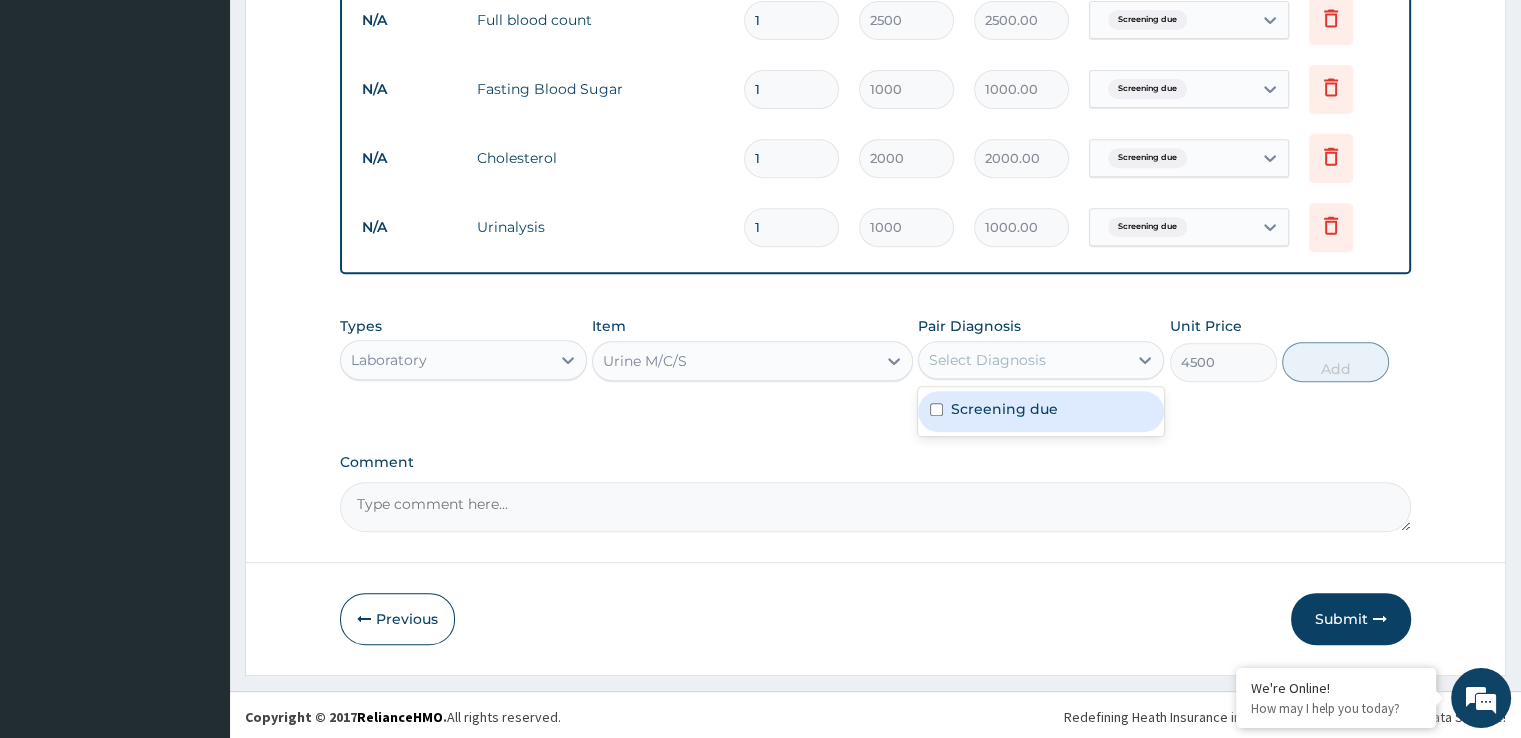 click on "Screening due" at bounding box center [1004, 409] 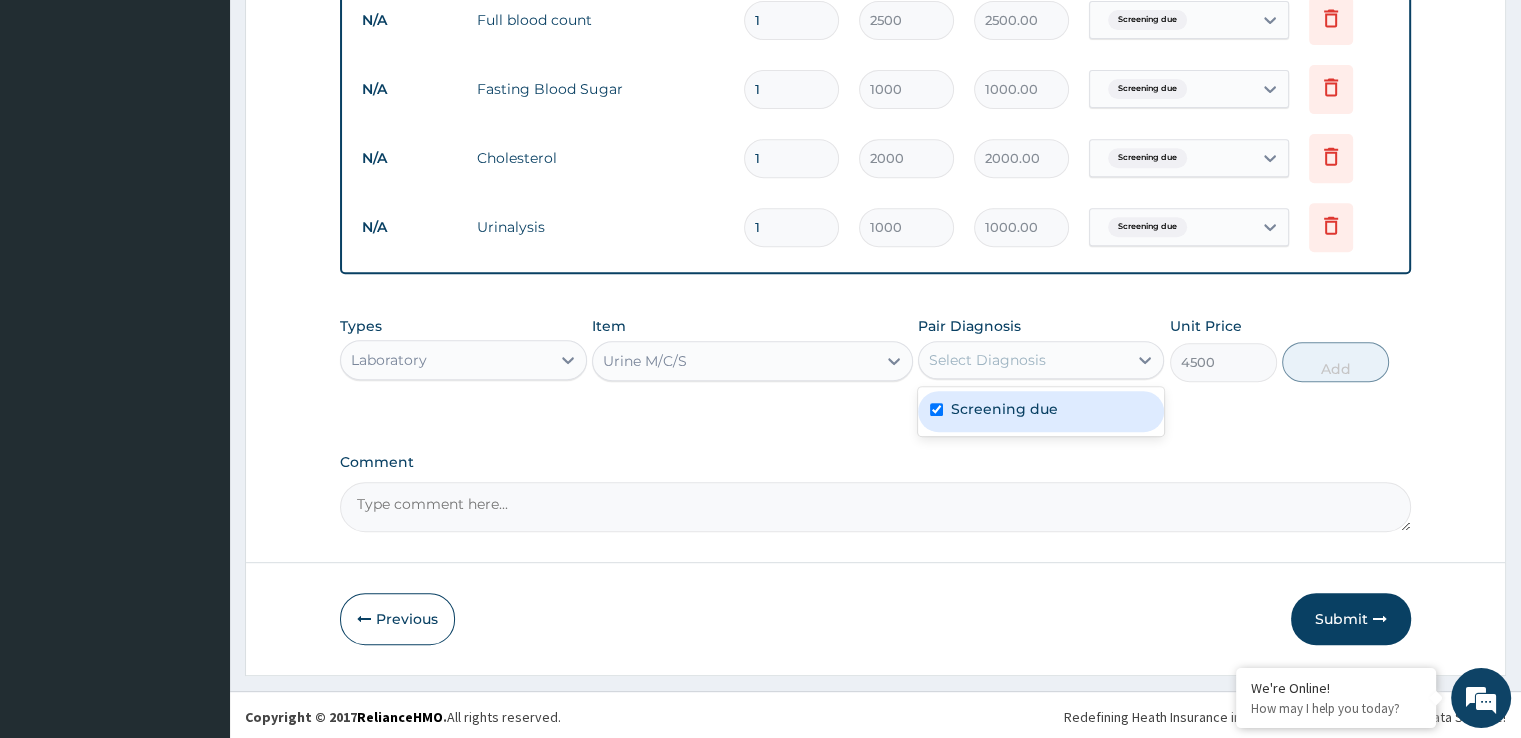 checkbox on "true" 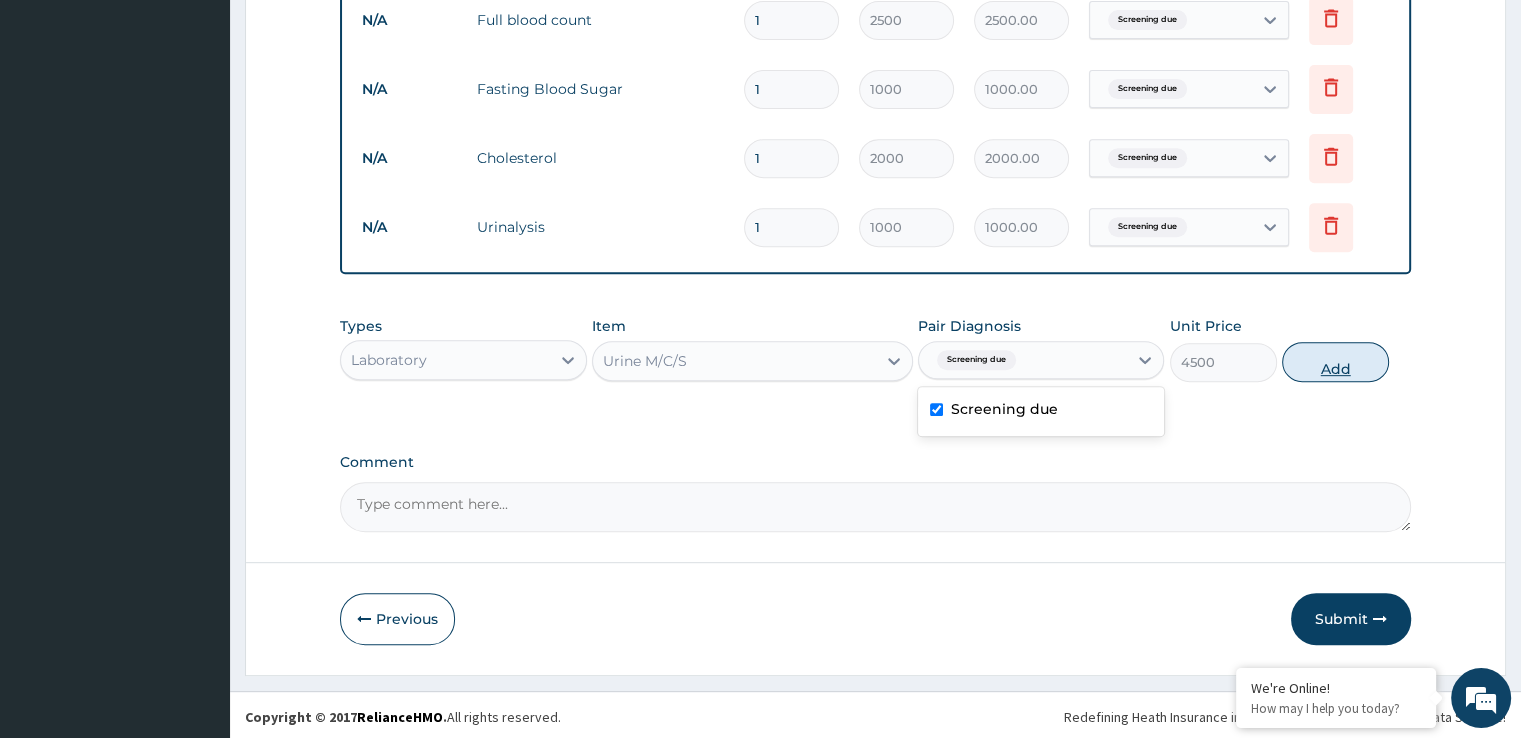 click on "Add" at bounding box center [1335, 362] 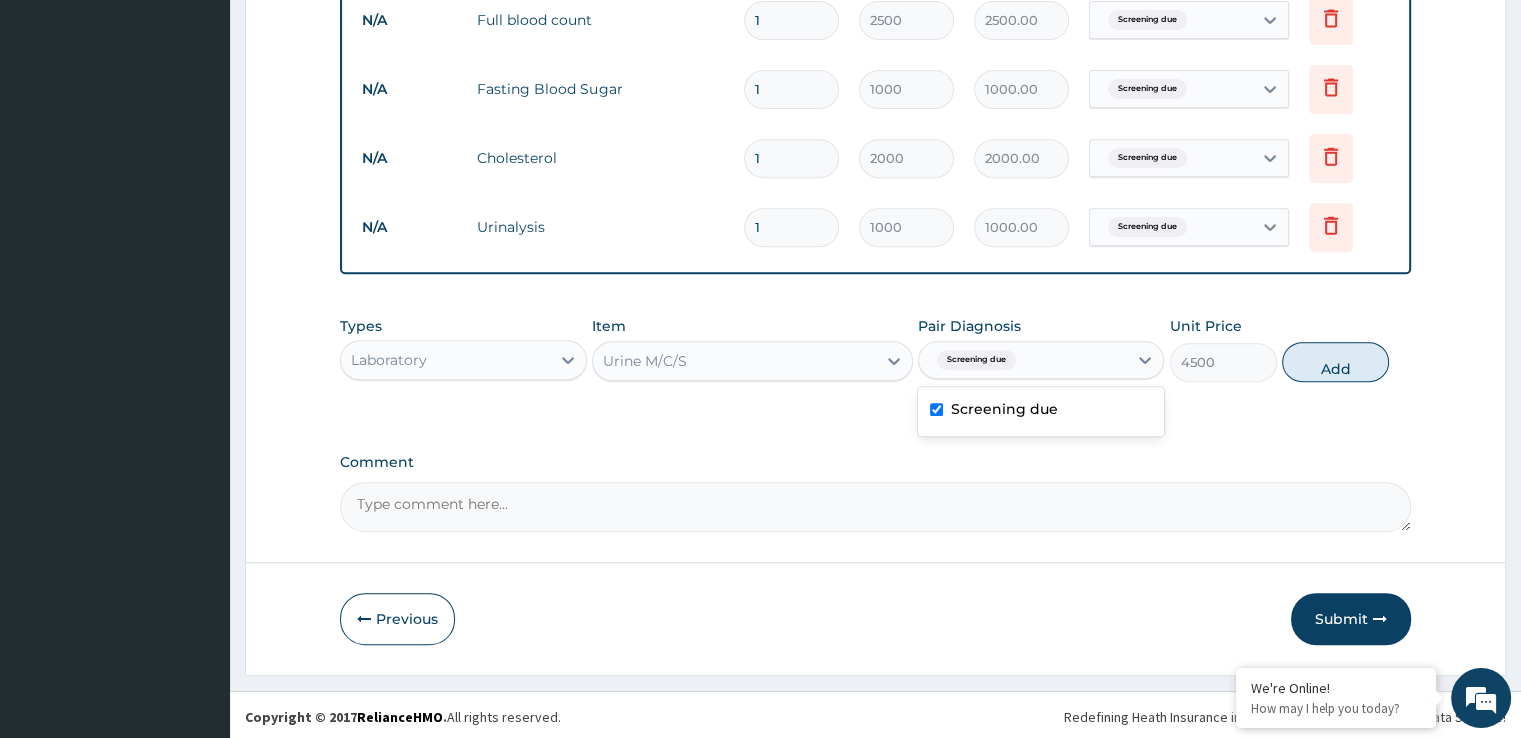 type on "0" 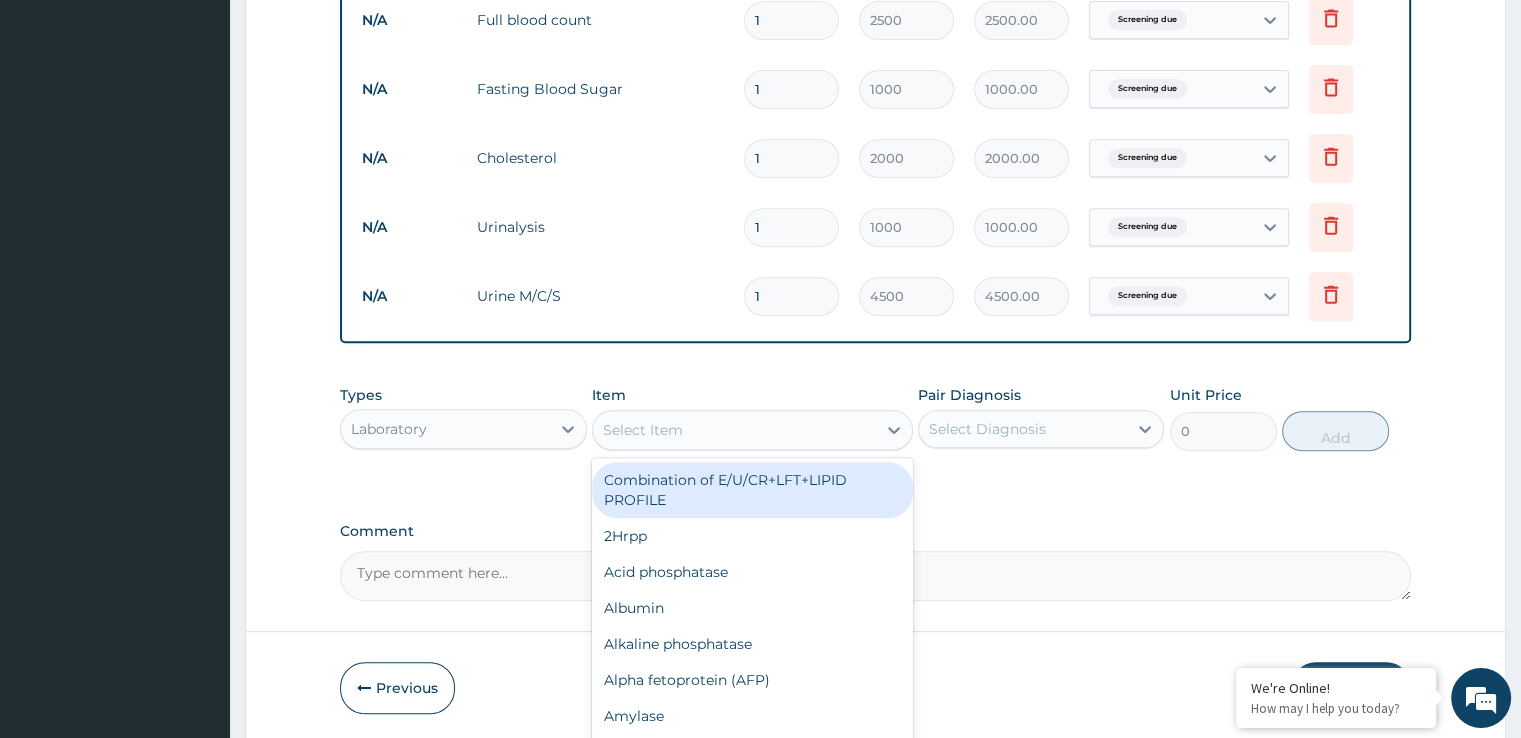 click on "Select Item" at bounding box center [643, 430] 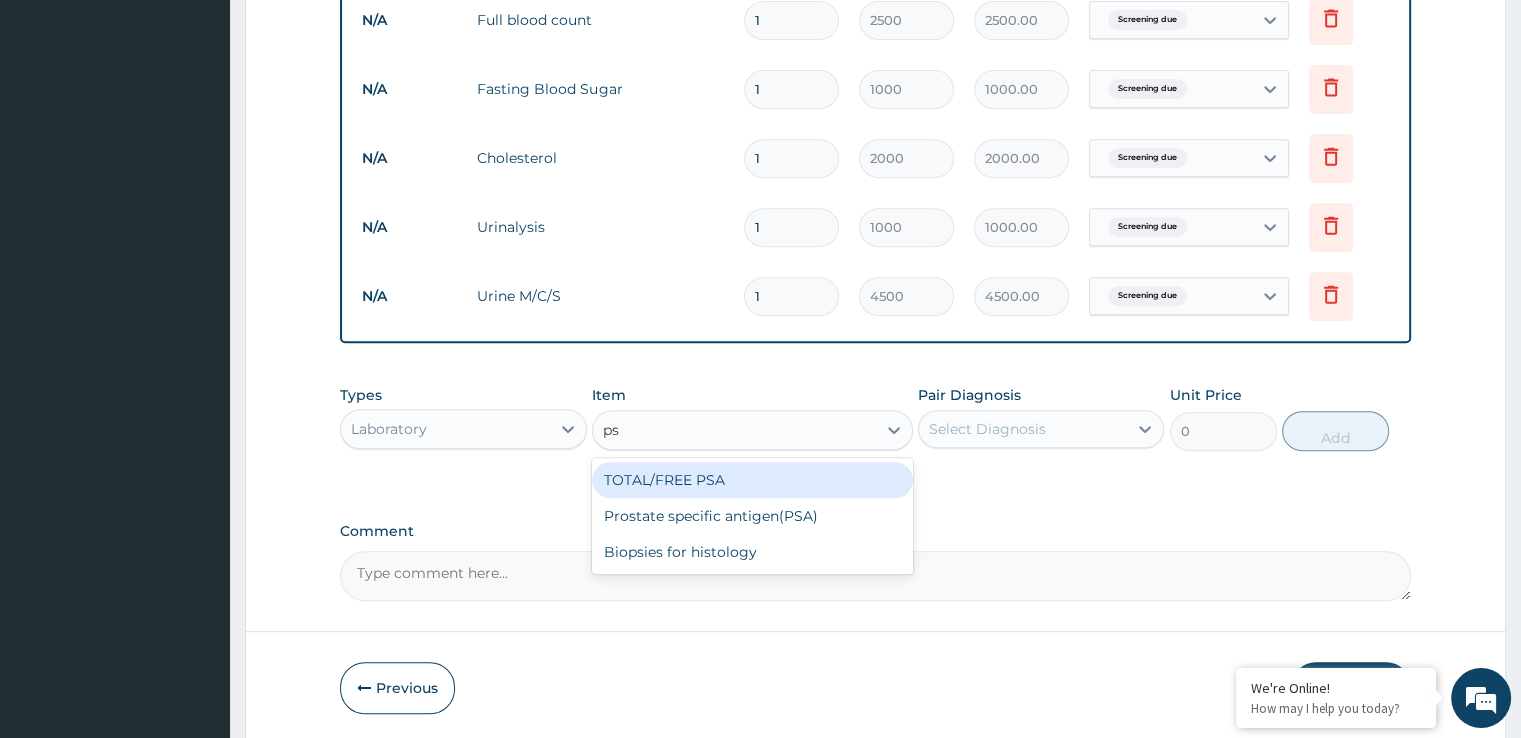 type on "psa" 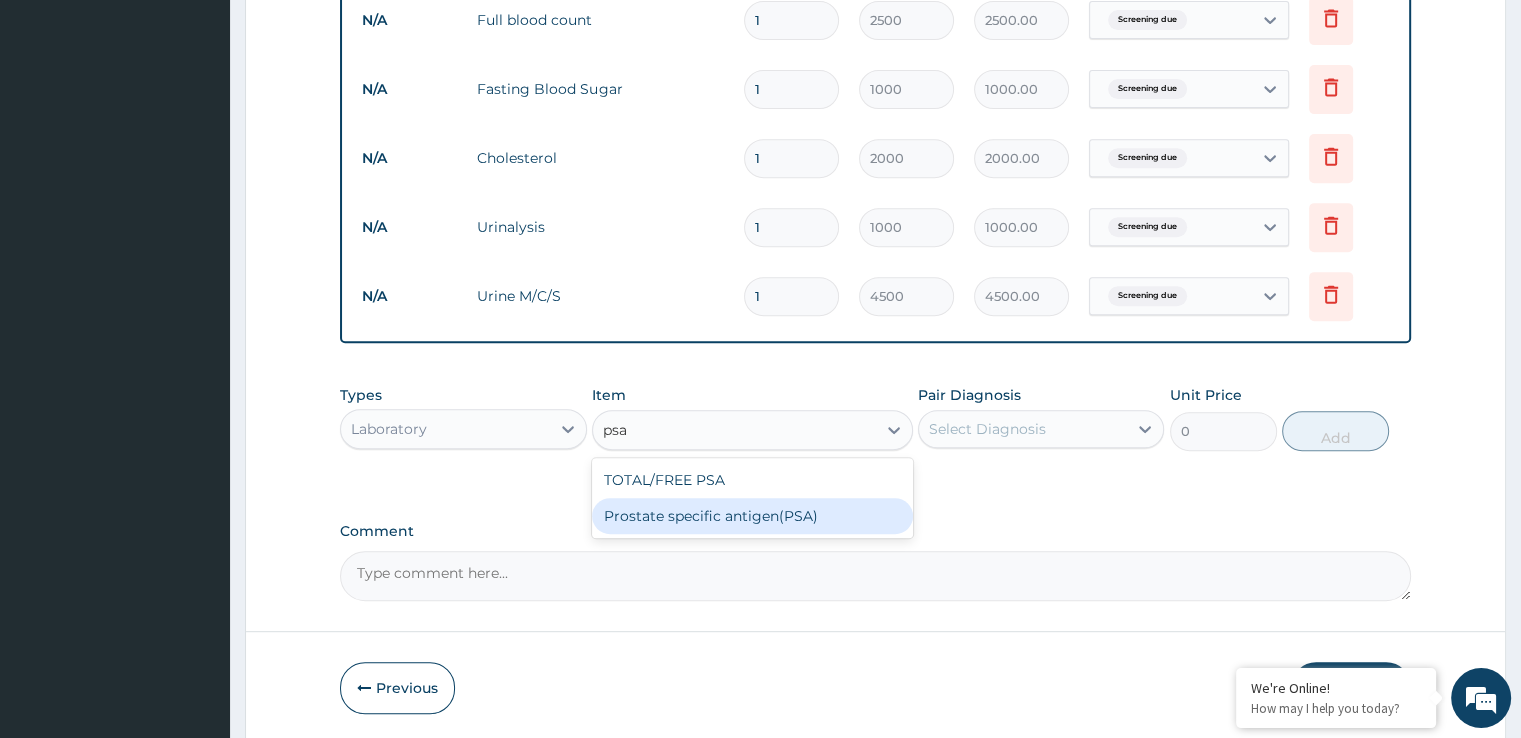 click on "Prostate specific antigen(PSA)" at bounding box center (752, 516) 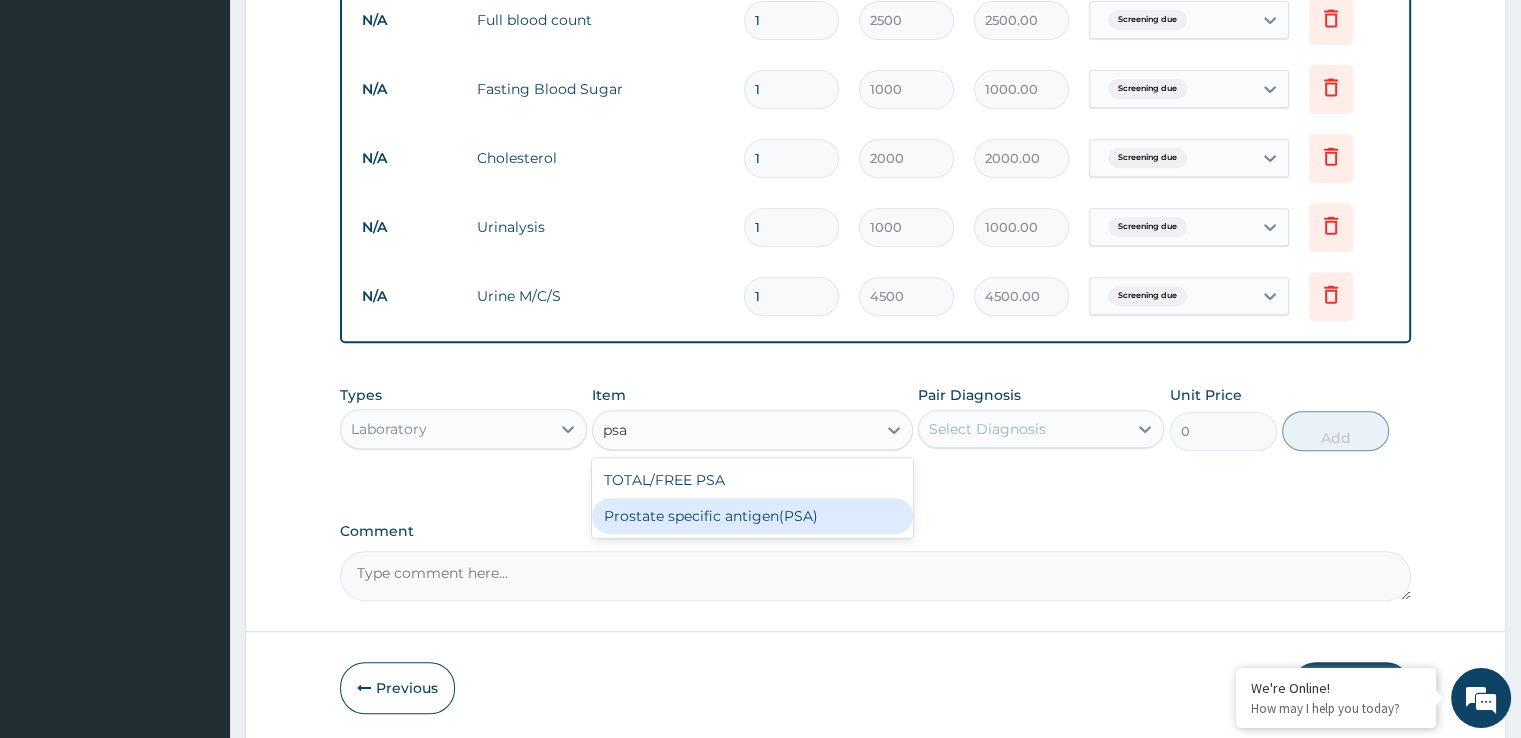 type 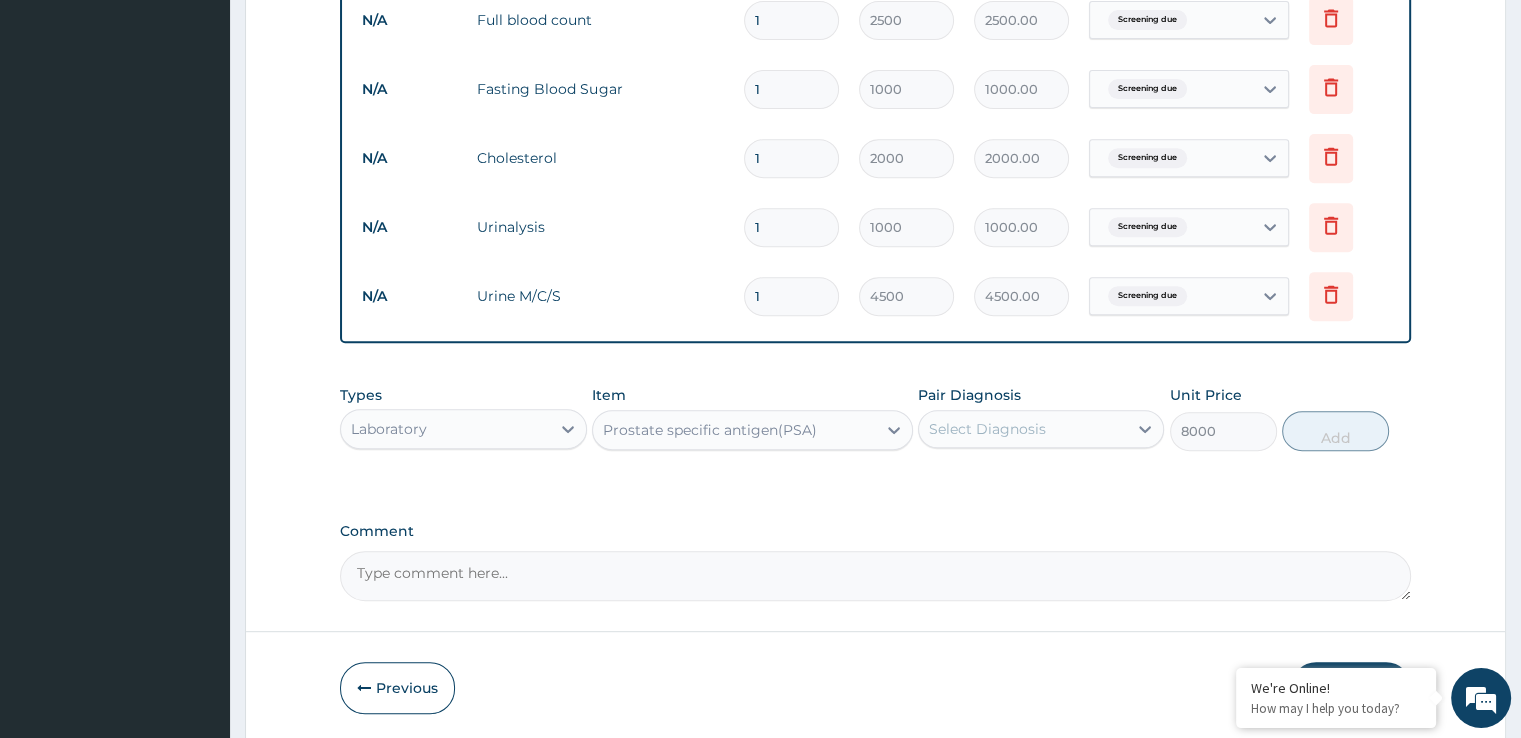 click on "Select Diagnosis" at bounding box center [987, 429] 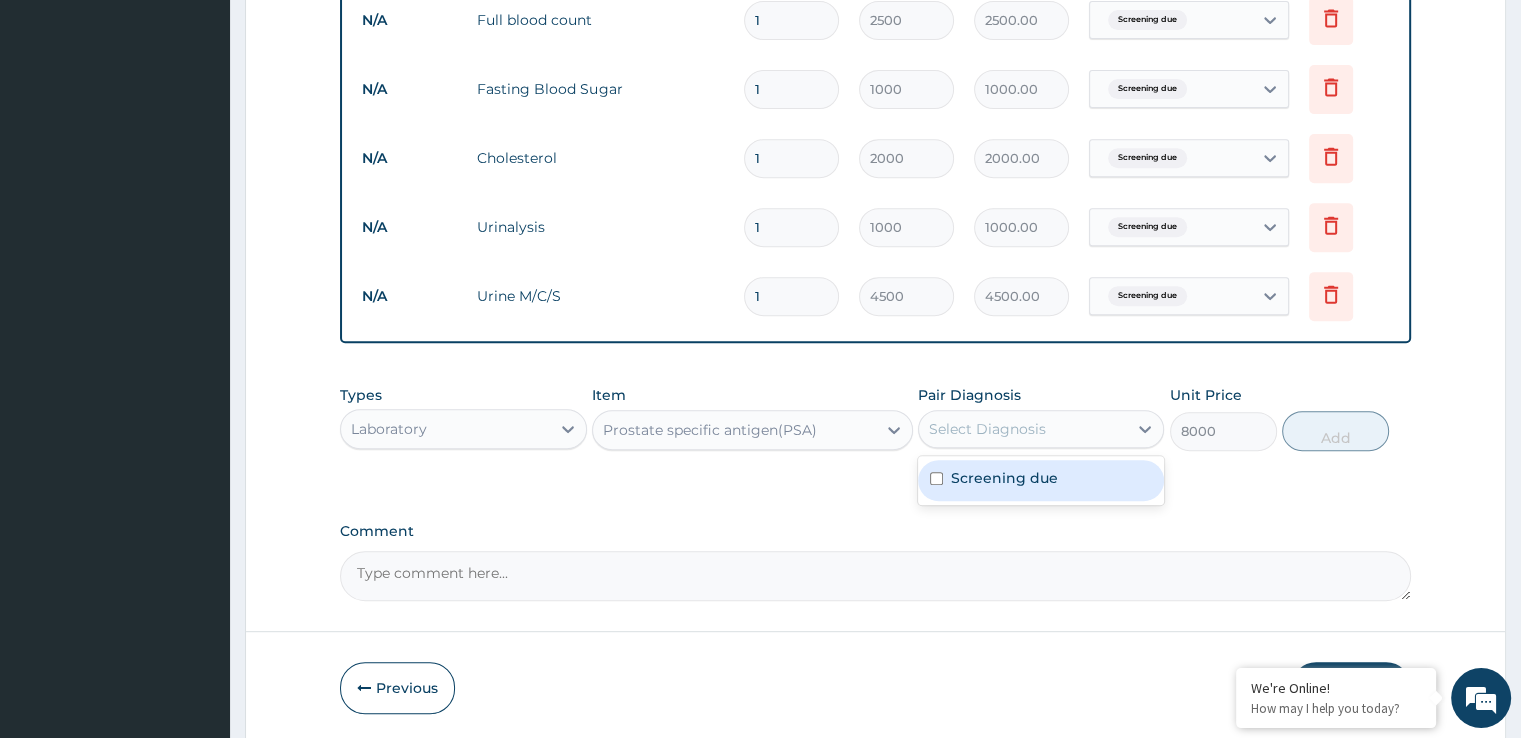 click on "Screening due" at bounding box center (1004, 478) 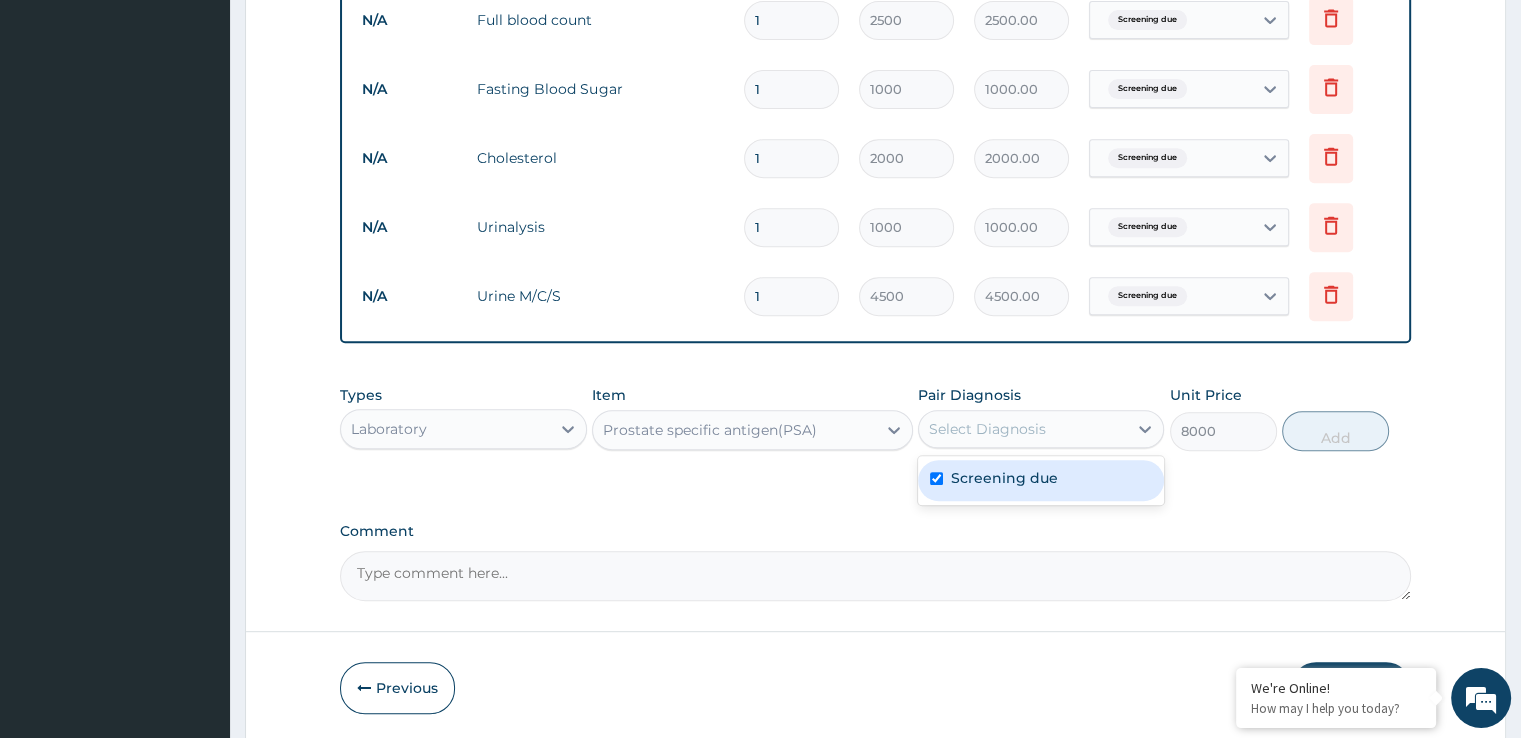 checkbox on "true" 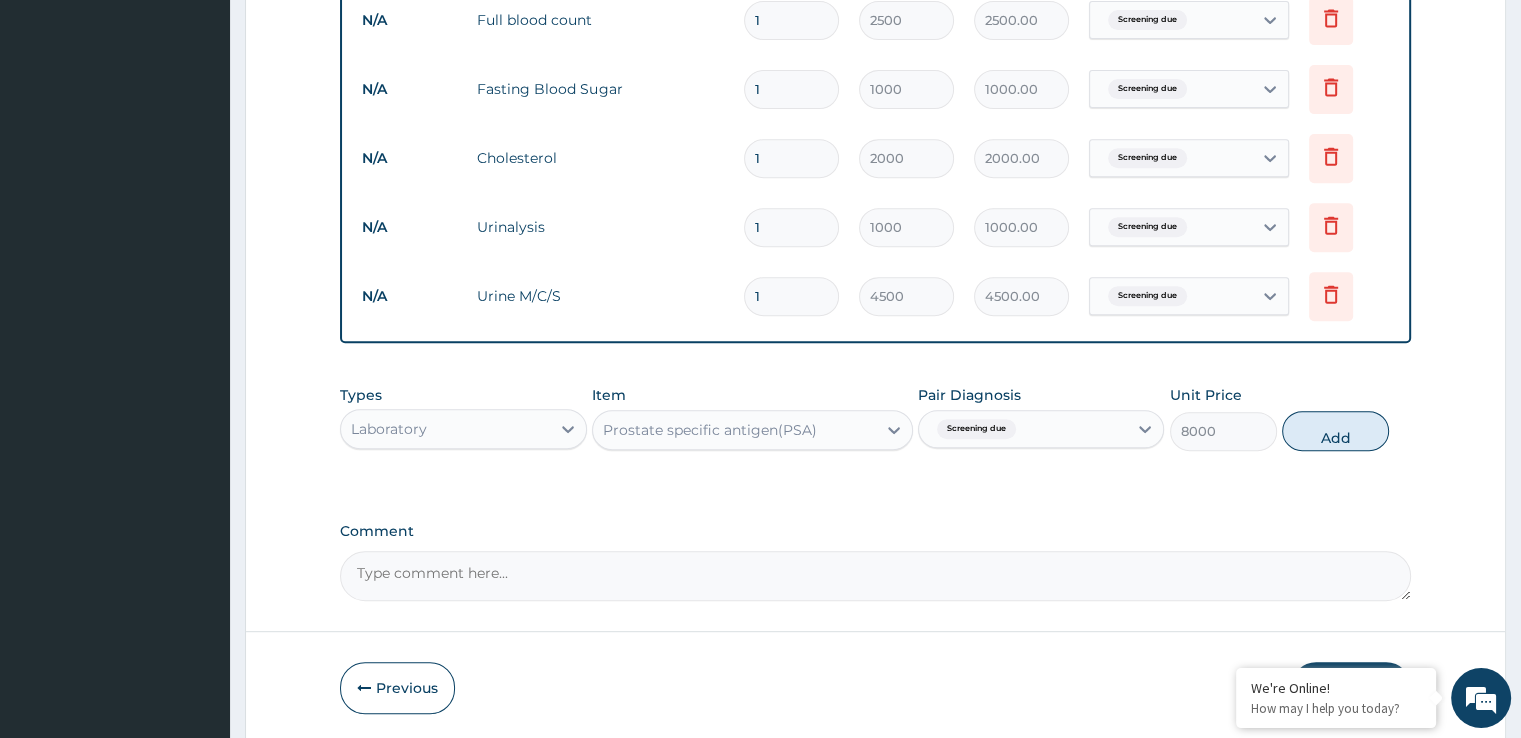 drag, startPoint x: 1347, startPoint y: 423, endPoint x: 900, endPoint y: 409, distance: 447.21918 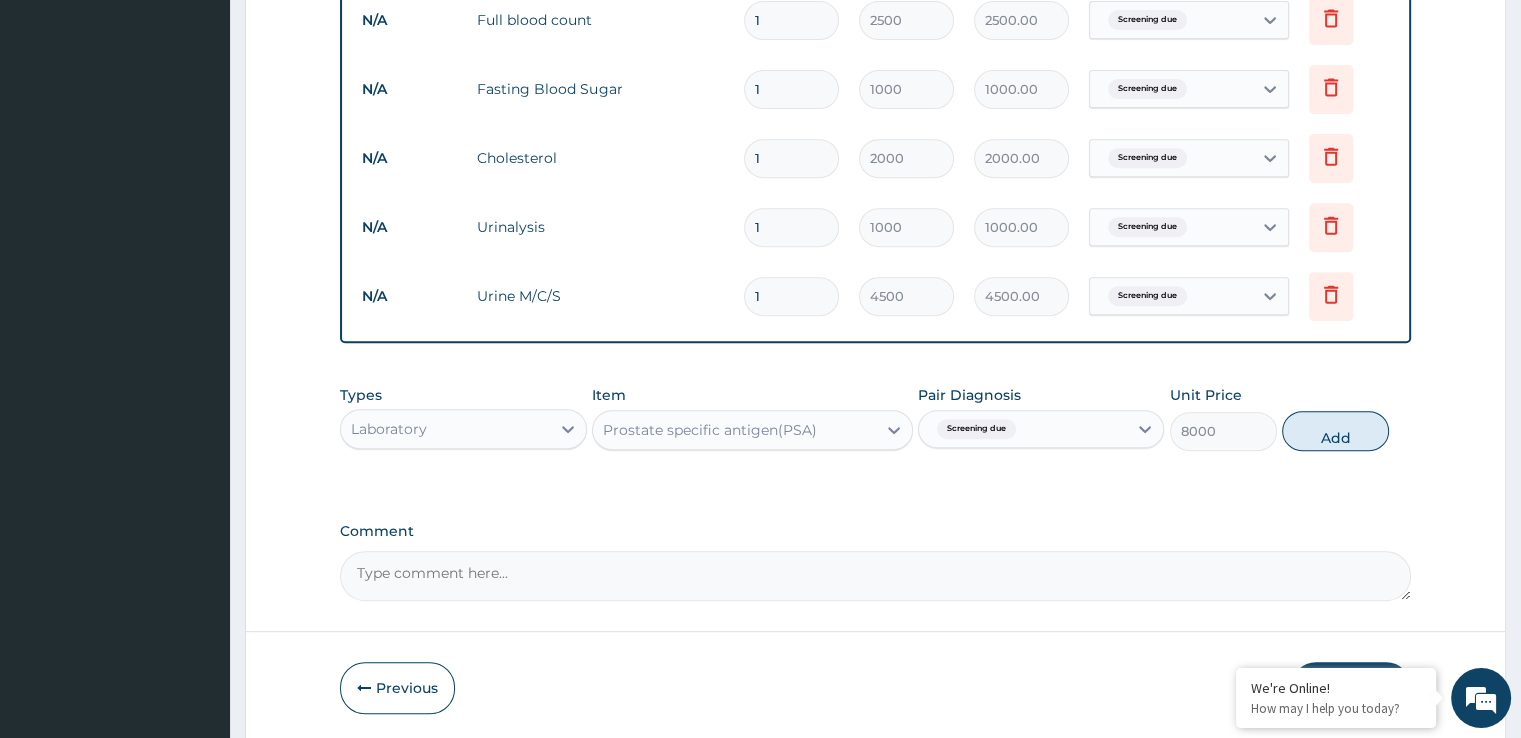 click on "Add" at bounding box center (1335, 431) 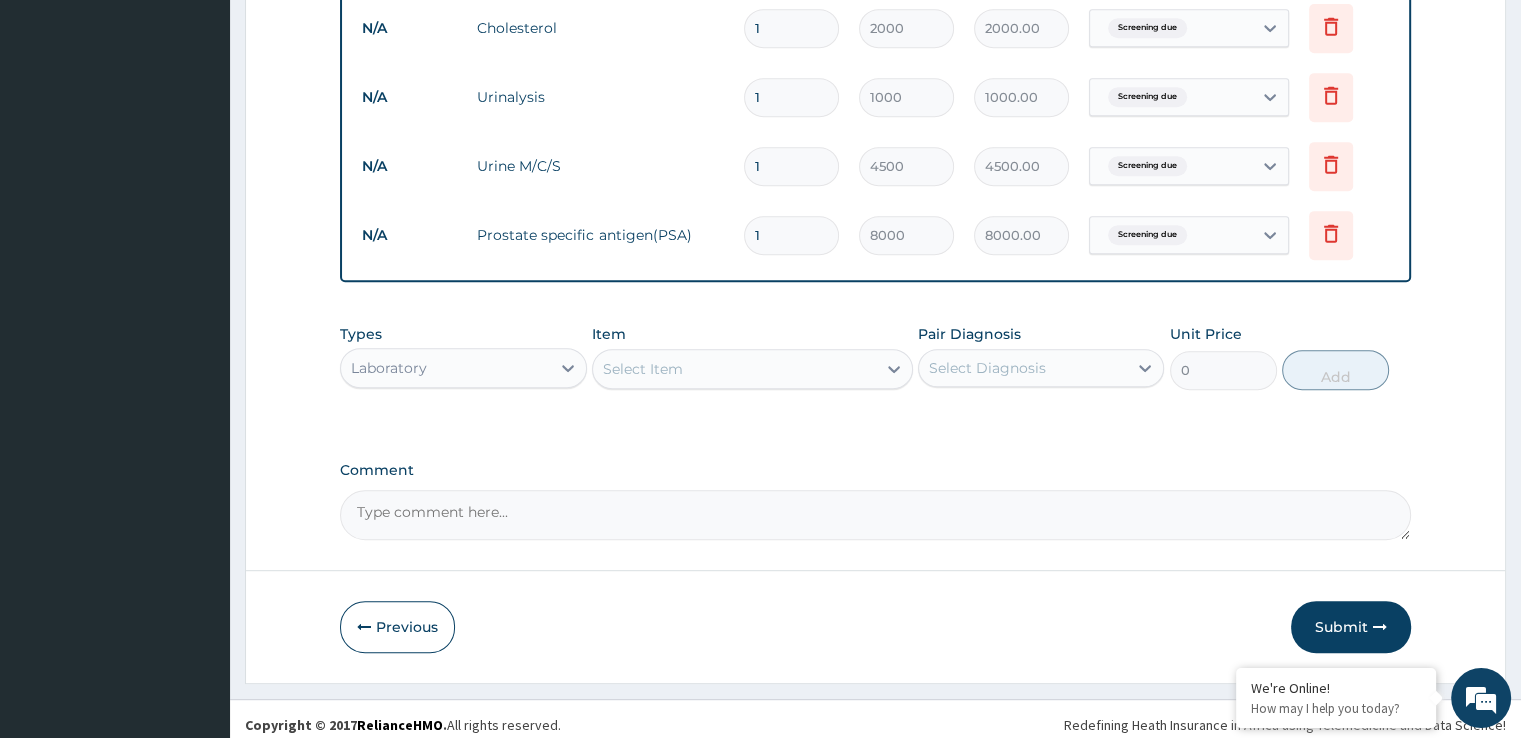 scroll, scrollTop: 950, scrollLeft: 0, axis: vertical 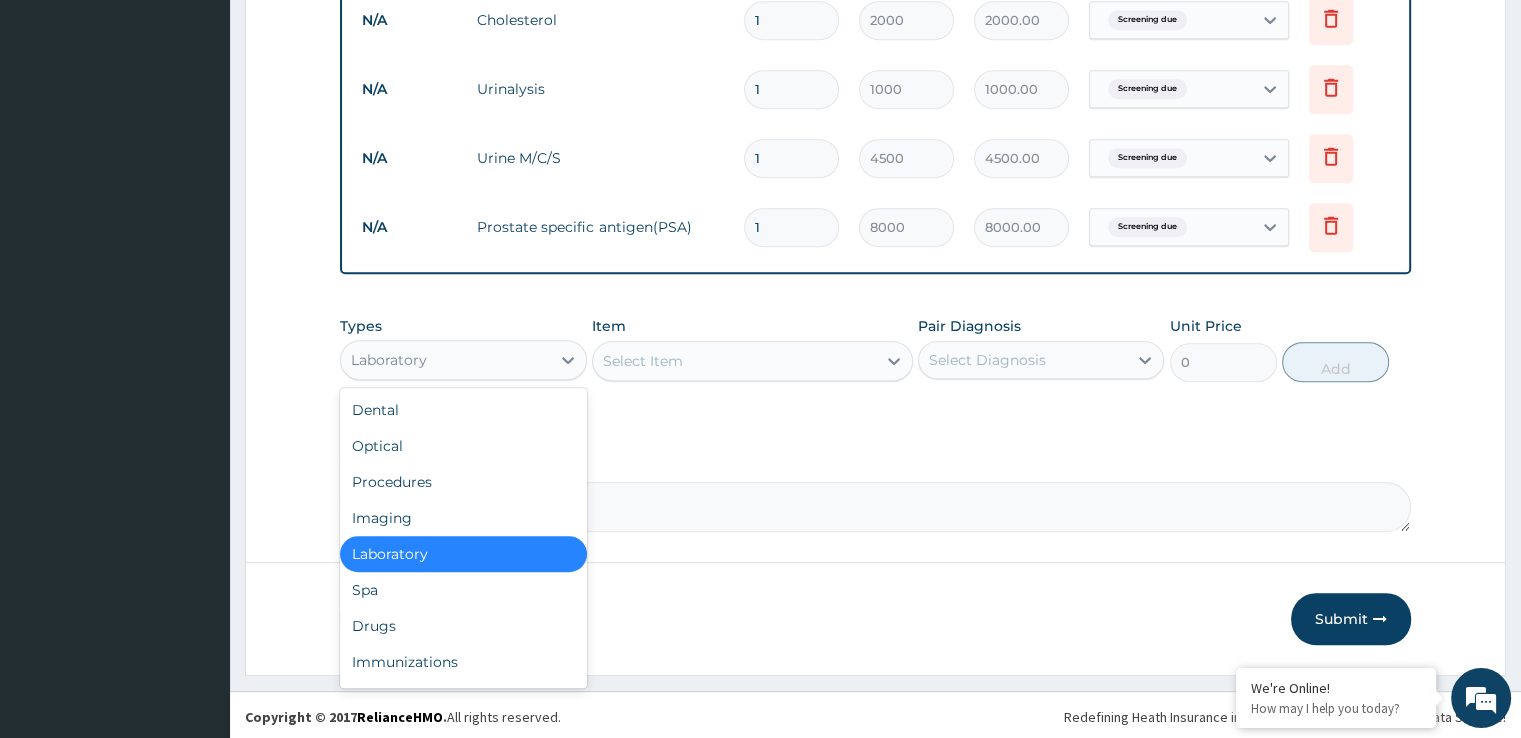 click on "Laboratory" at bounding box center [445, 360] 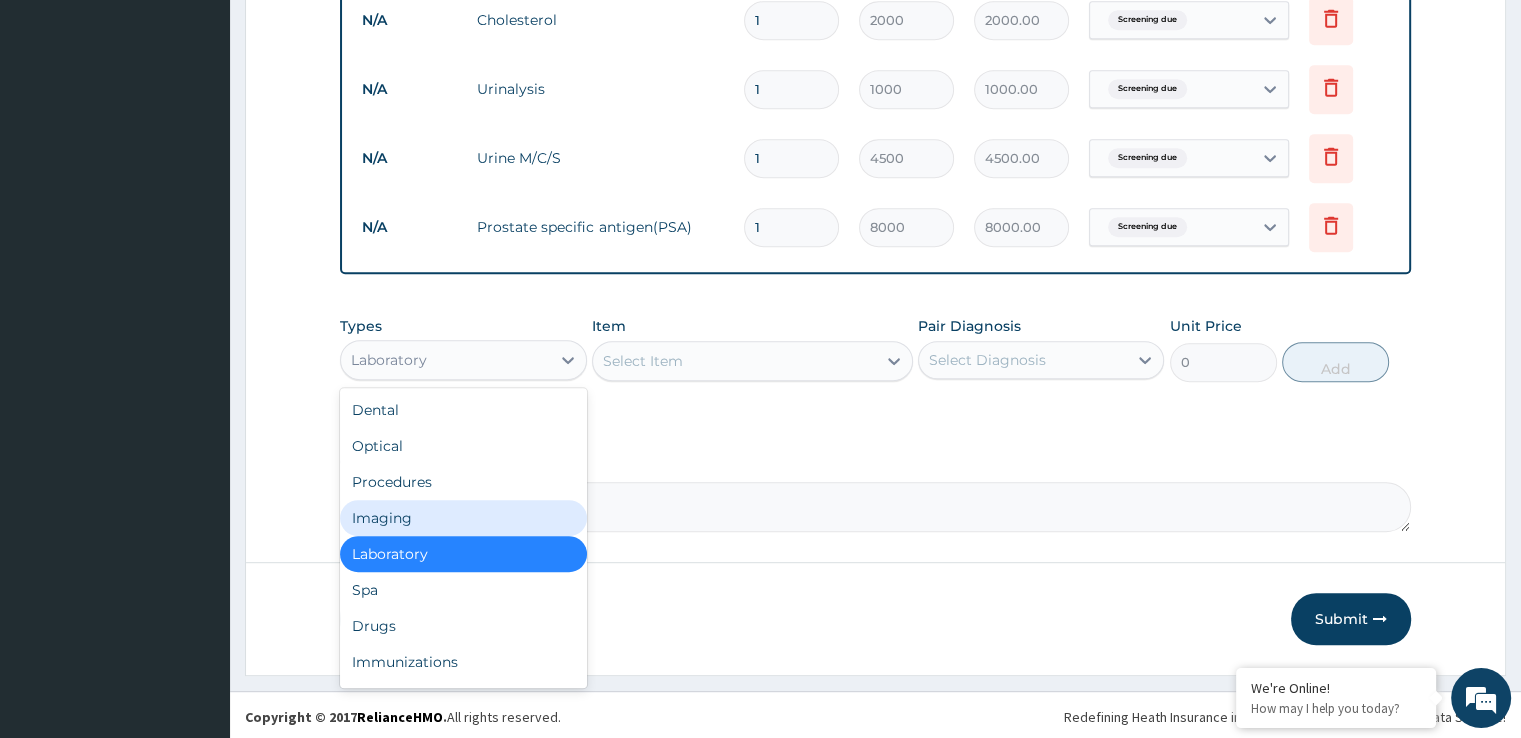 drag, startPoint x: 457, startPoint y: 513, endPoint x: 660, endPoint y: 463, distance: 209.06697 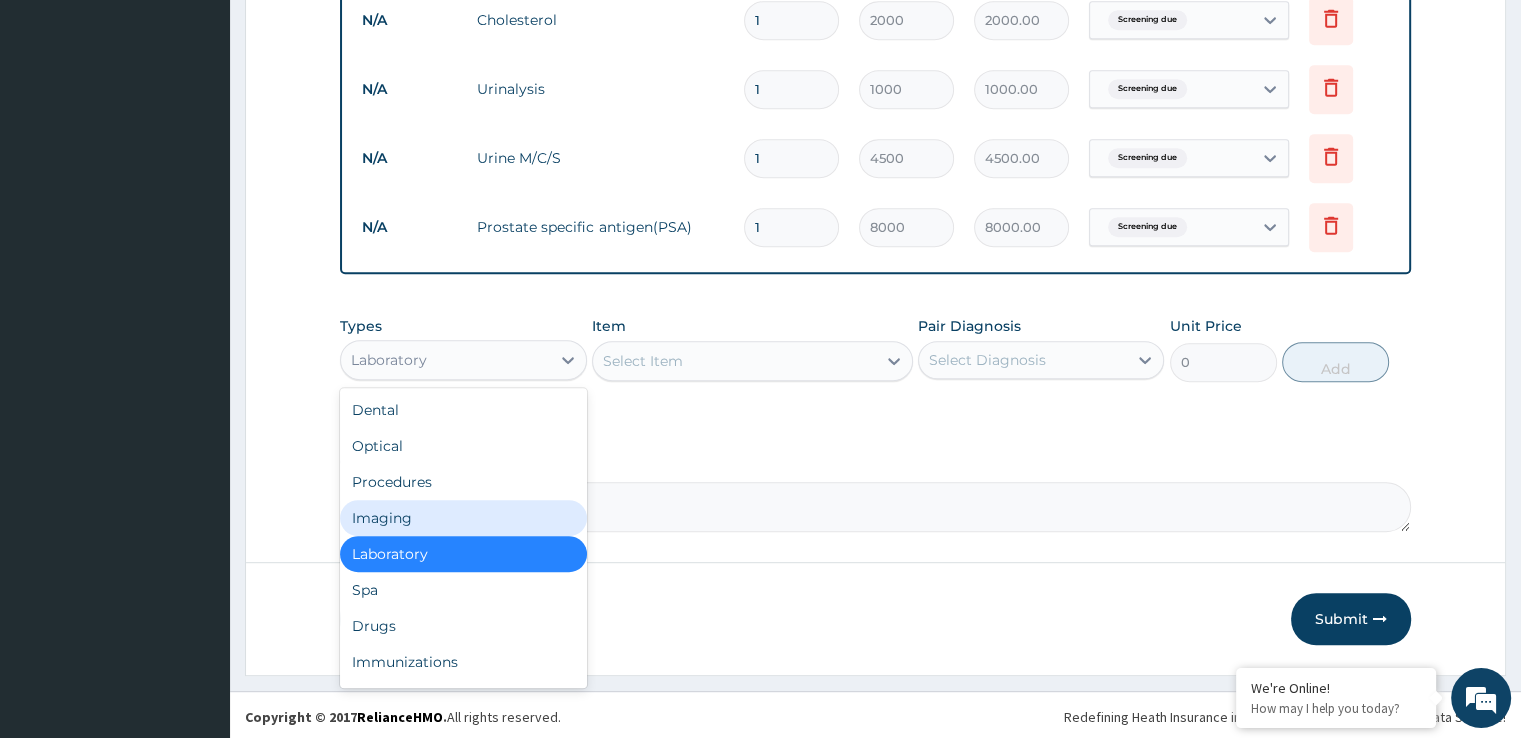 click on "Imaging" at bounding box center [463, 518] 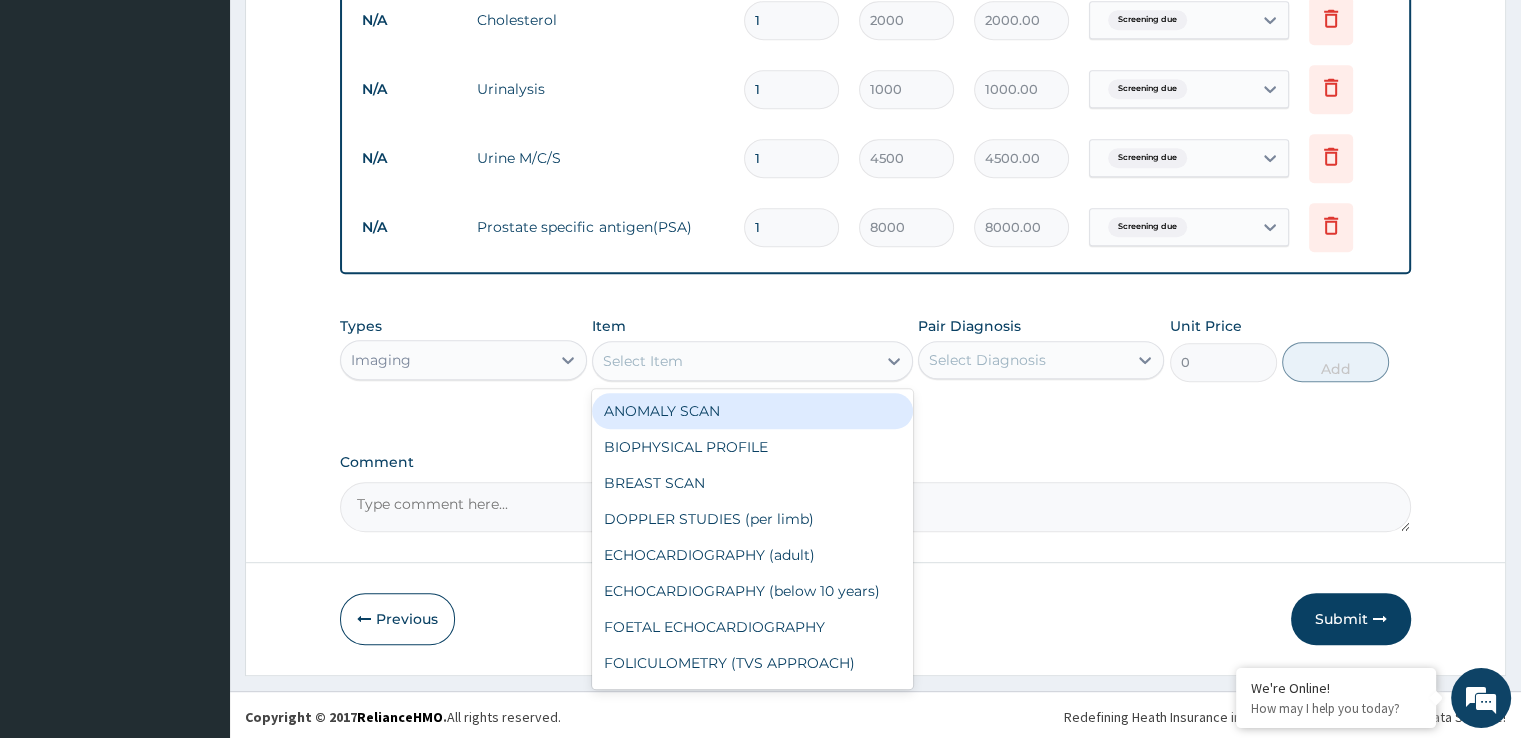 click on "Select Item" at bounding box center (734, 361) 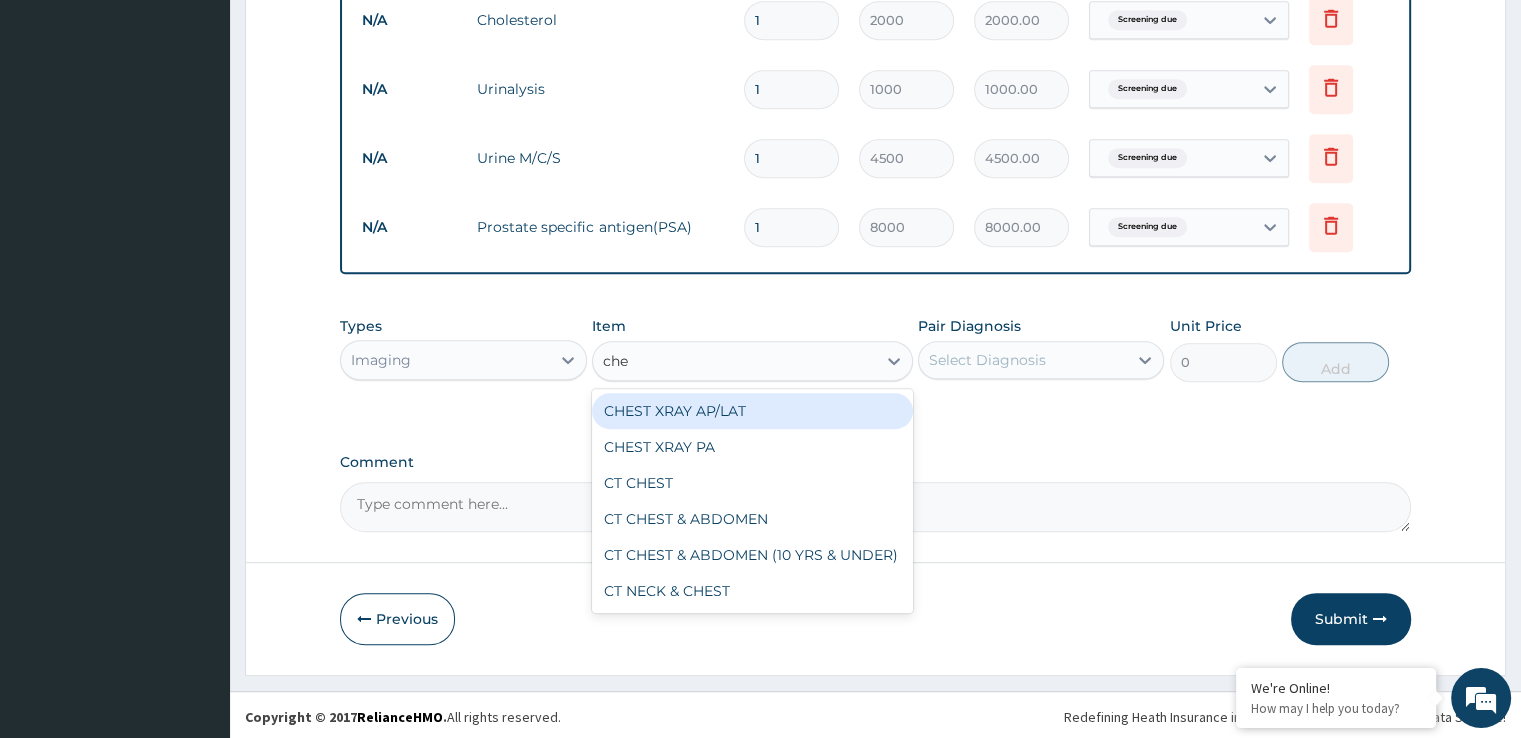 type on "ches" 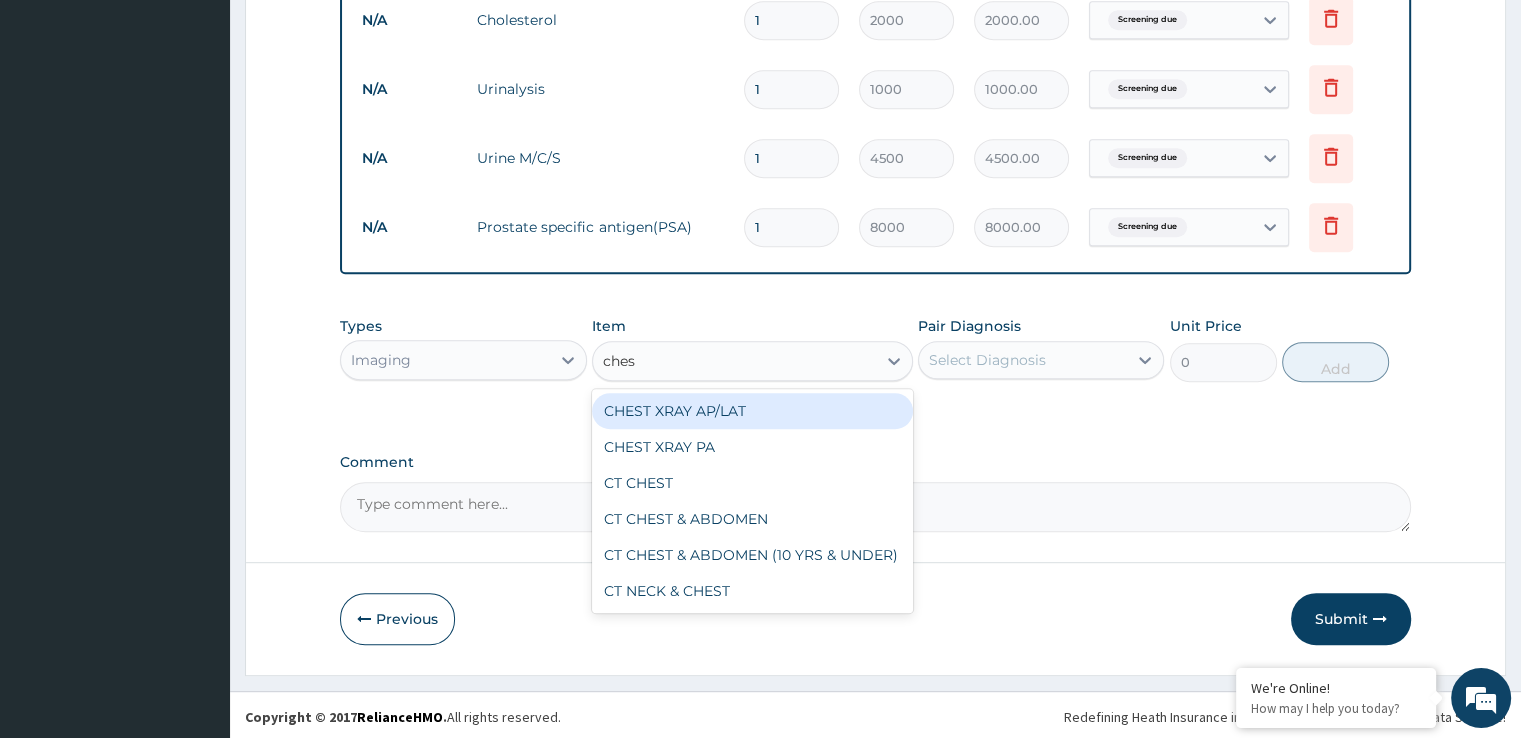 drag, startPoint x: 779, startPoint y: 417, endPoint x: 874, endPoint y: 376, distance: 103.4698 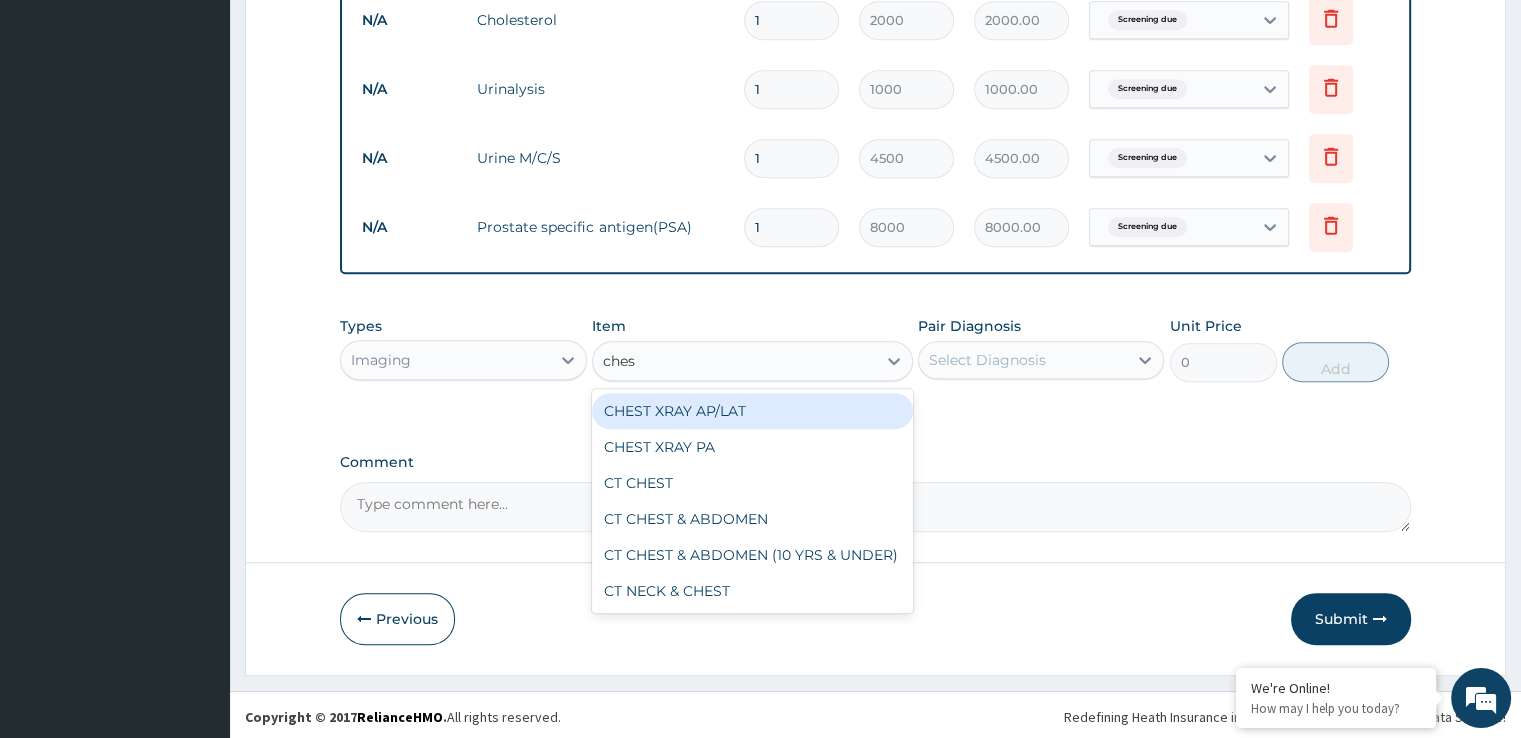 click on "CHEST XRAY AP/LAT" at bounding box center (752, 411) 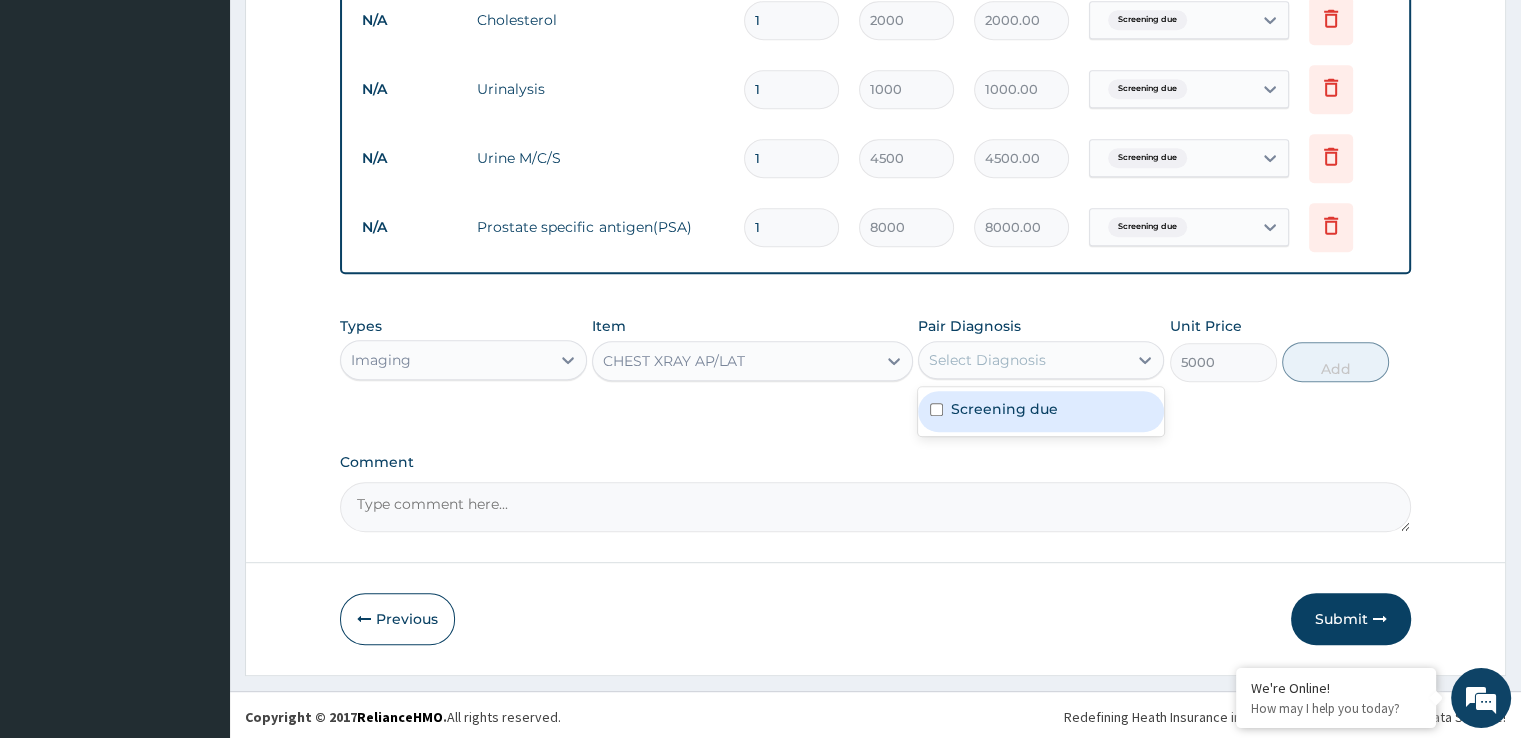 click on "Select Diagnosis" at bounding box center (1023, 360) 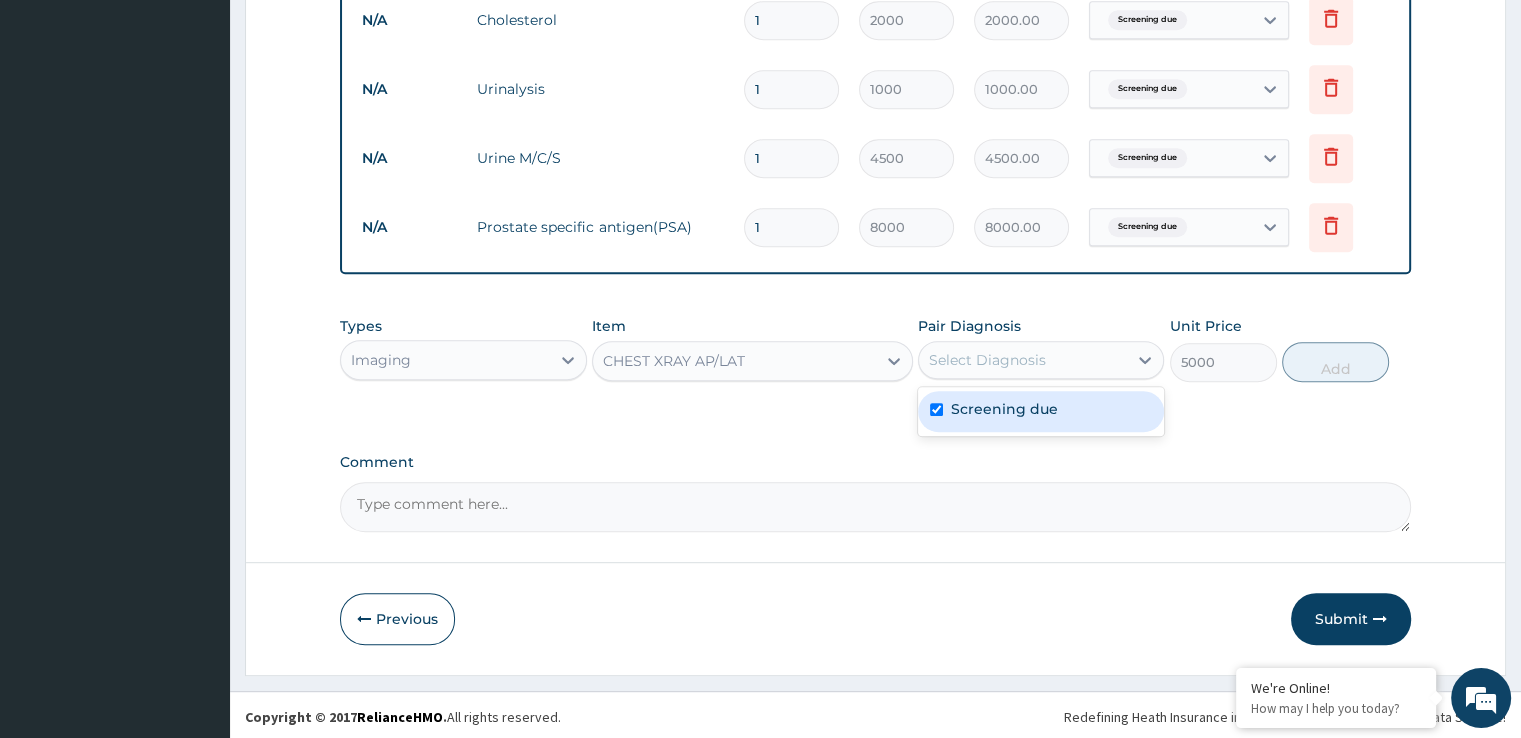 checkbox on "true" 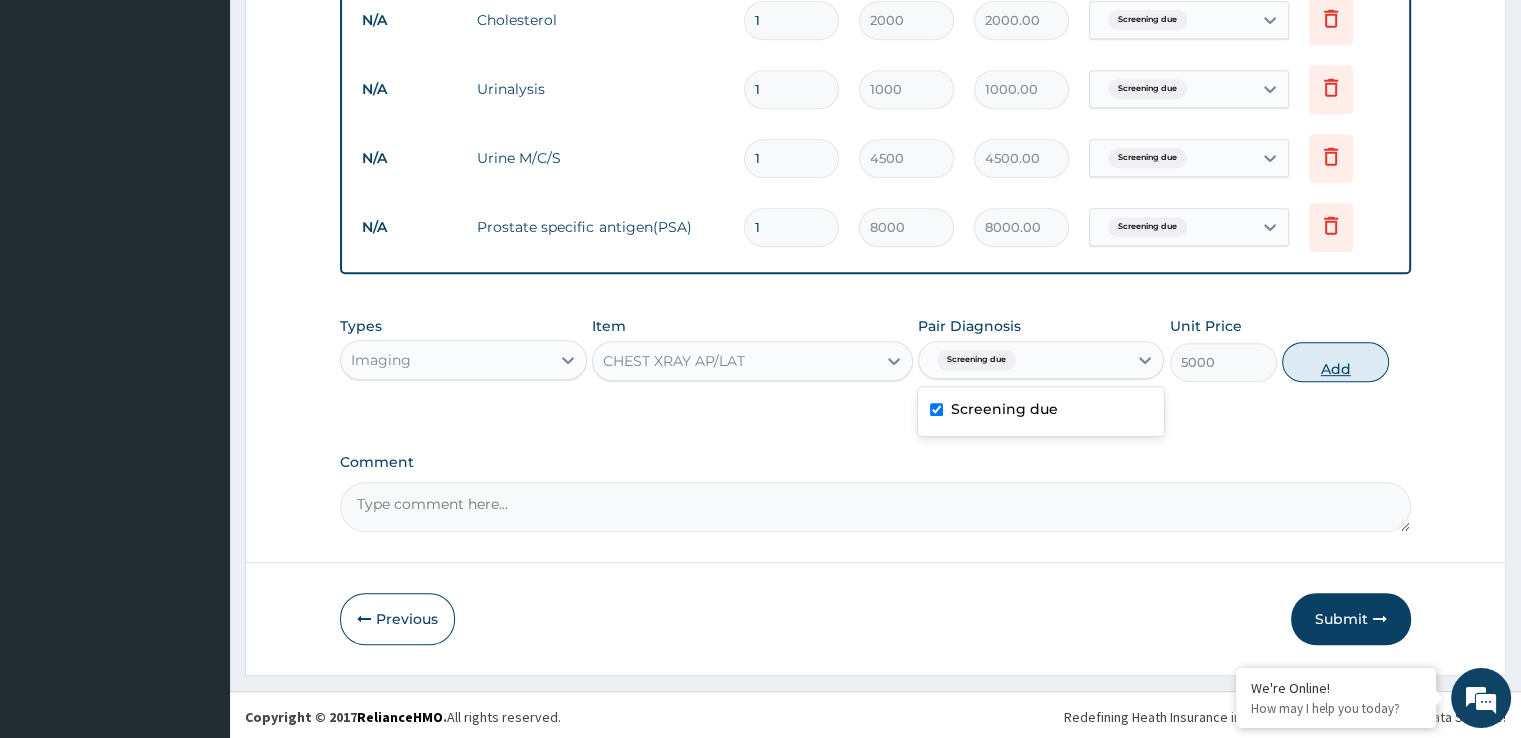 click on "Add" at bounding box center [1335, 362] 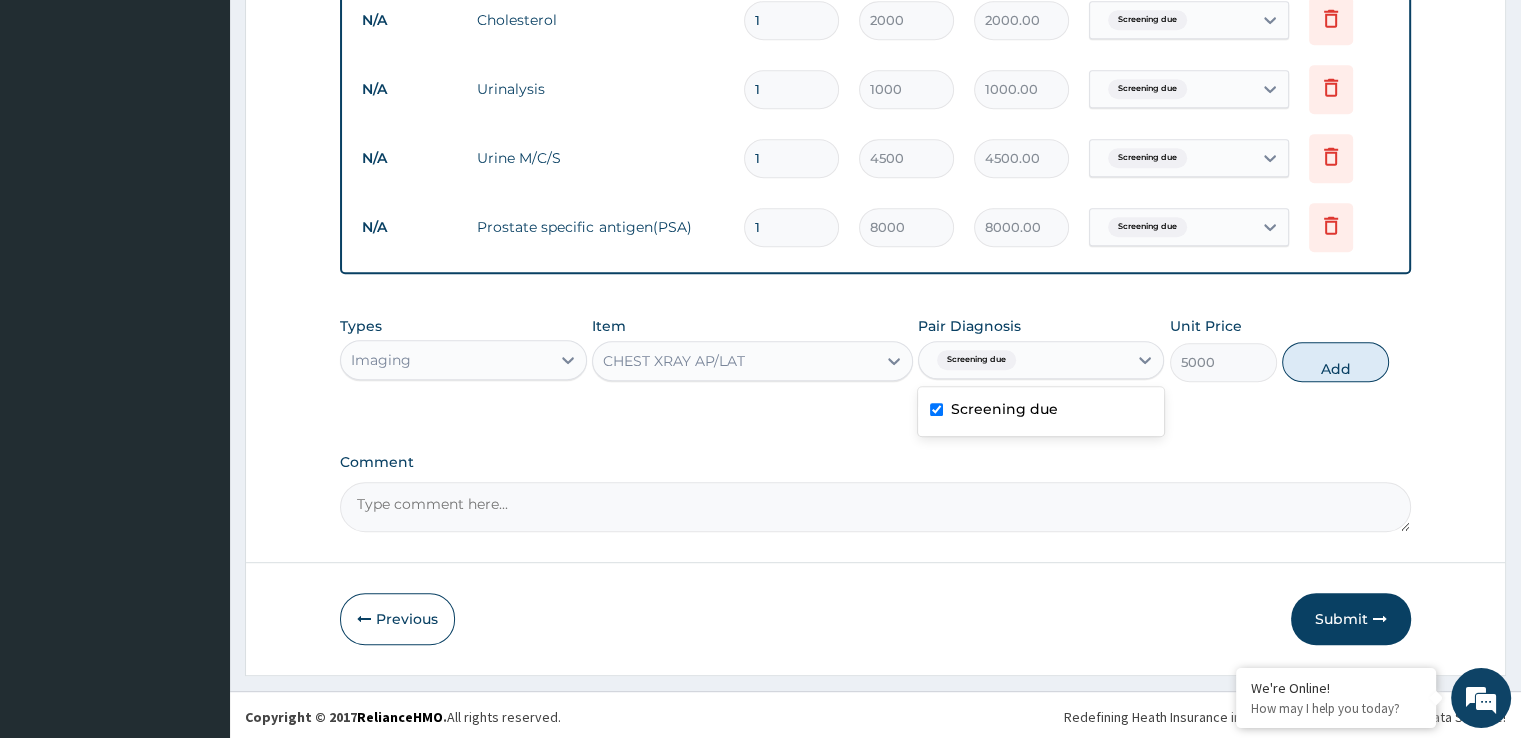 type on "0" 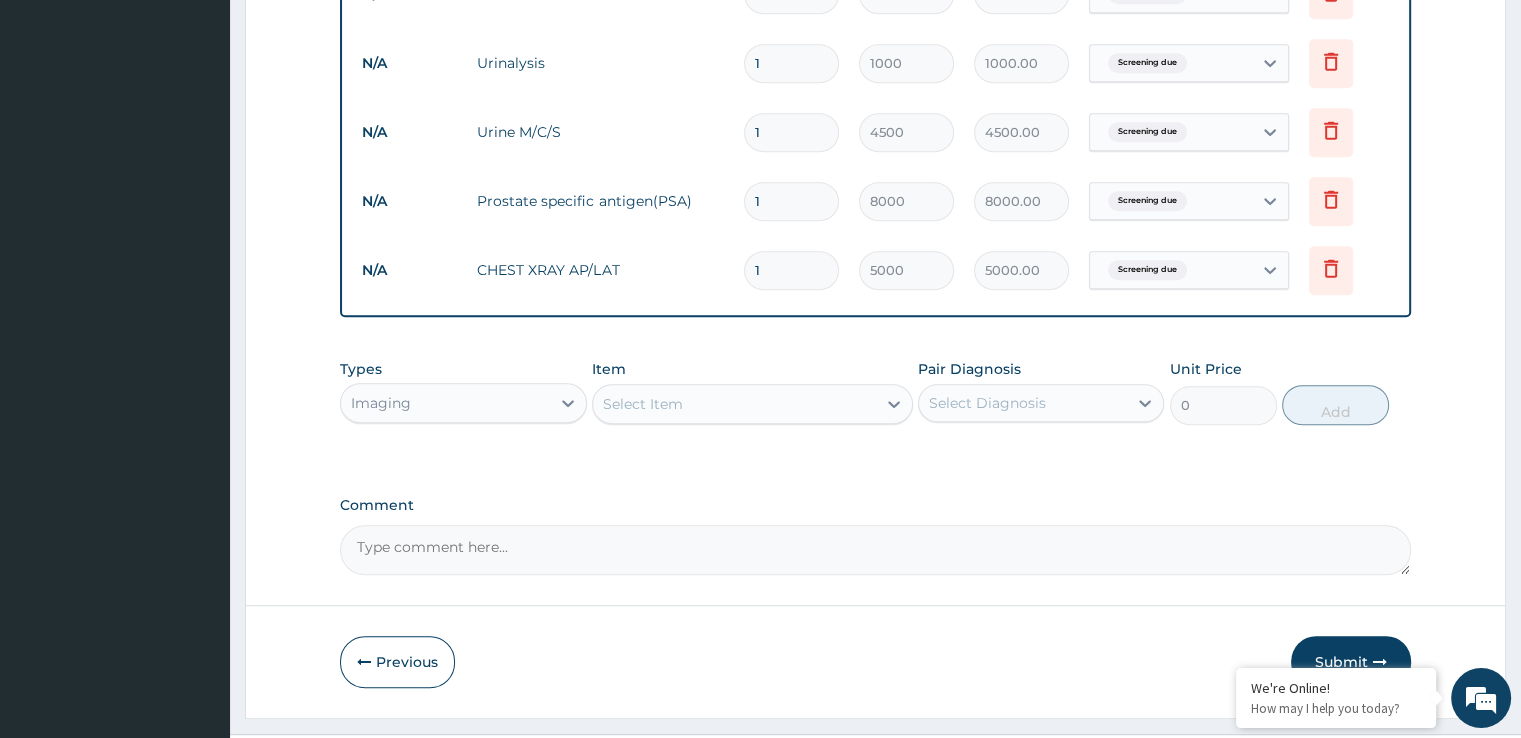 scroll, scrollTop: 1019, scrollLeft: 0, axis: vertical 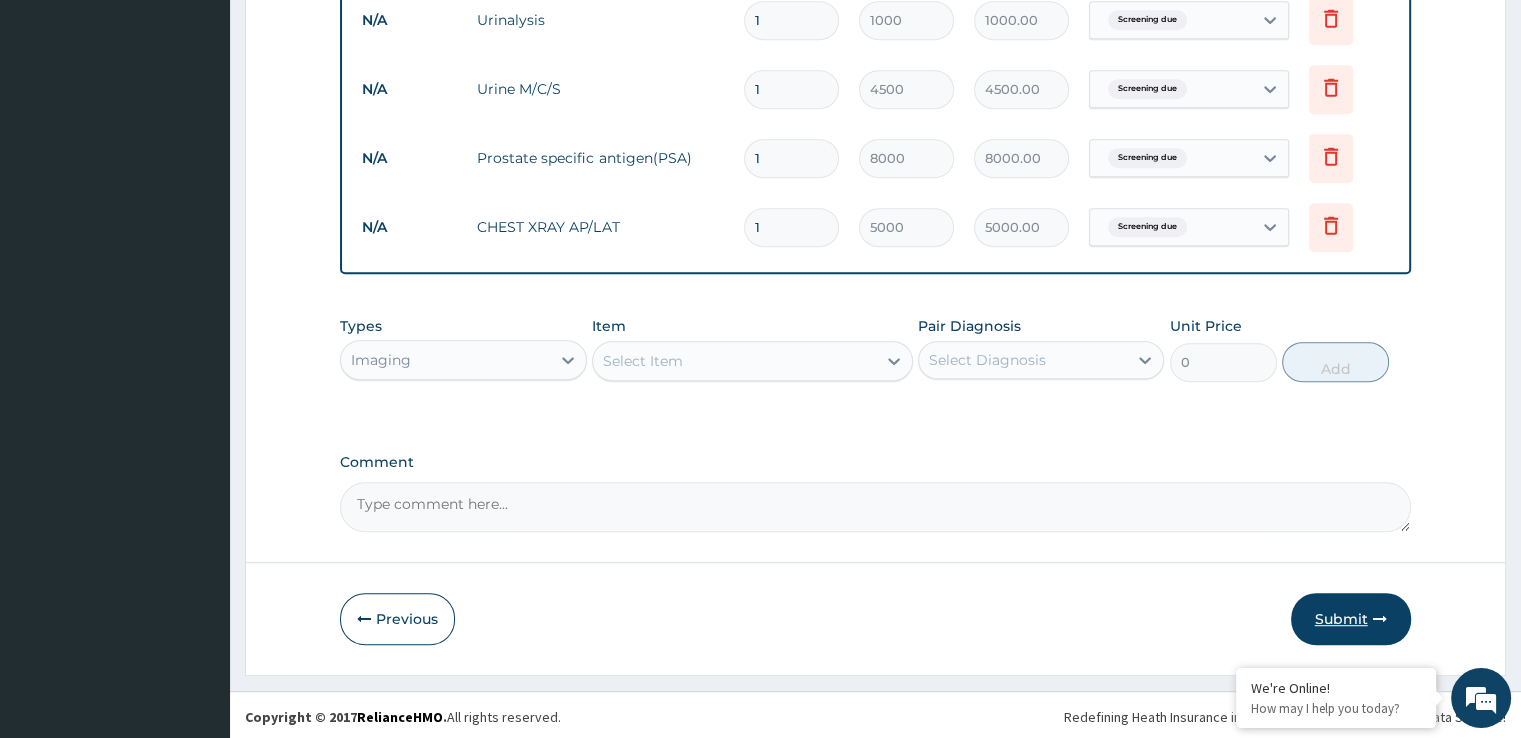 click on "Submit" at bounding box center (1351, 619) 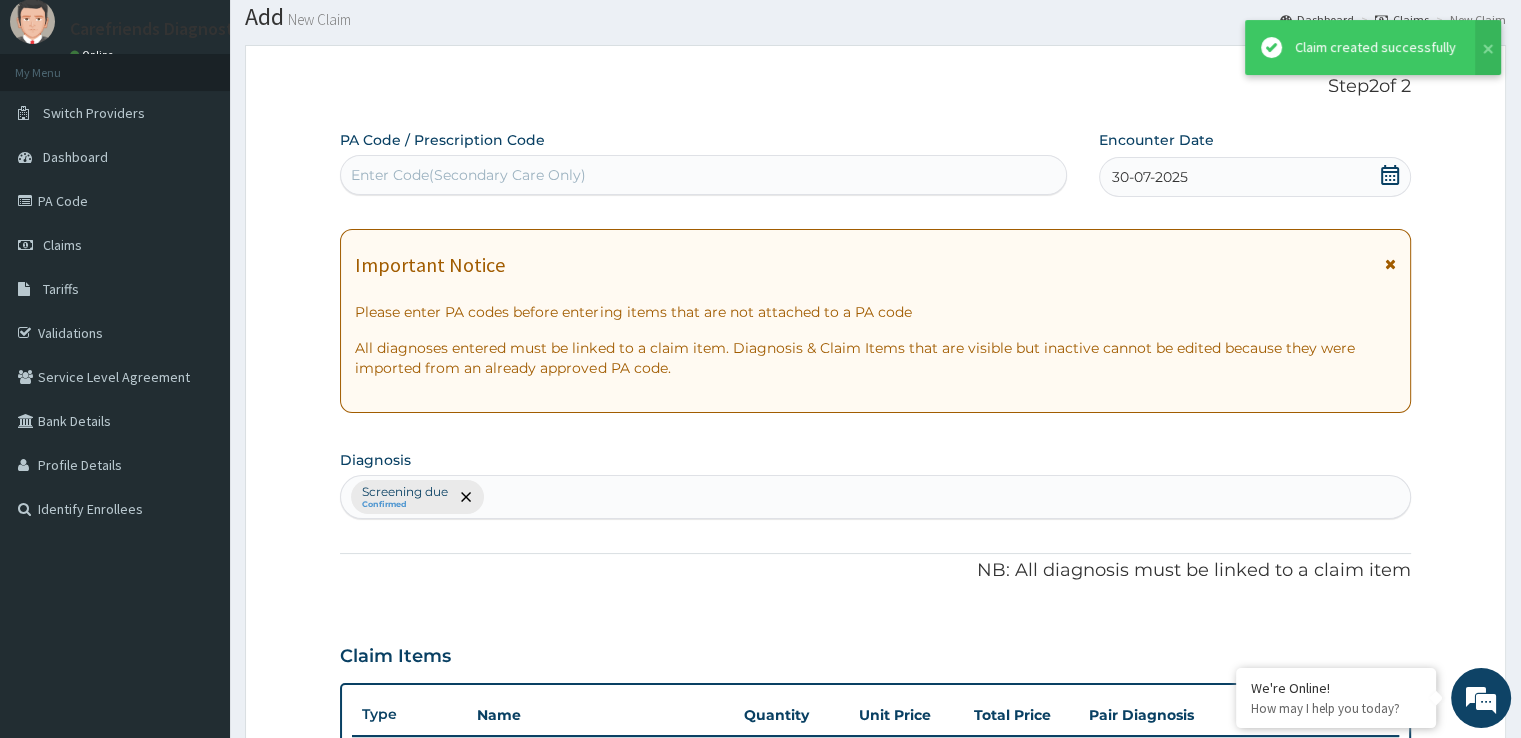 scroll, scrollTop: 1019, scrollLeft: 0, axis: vertical 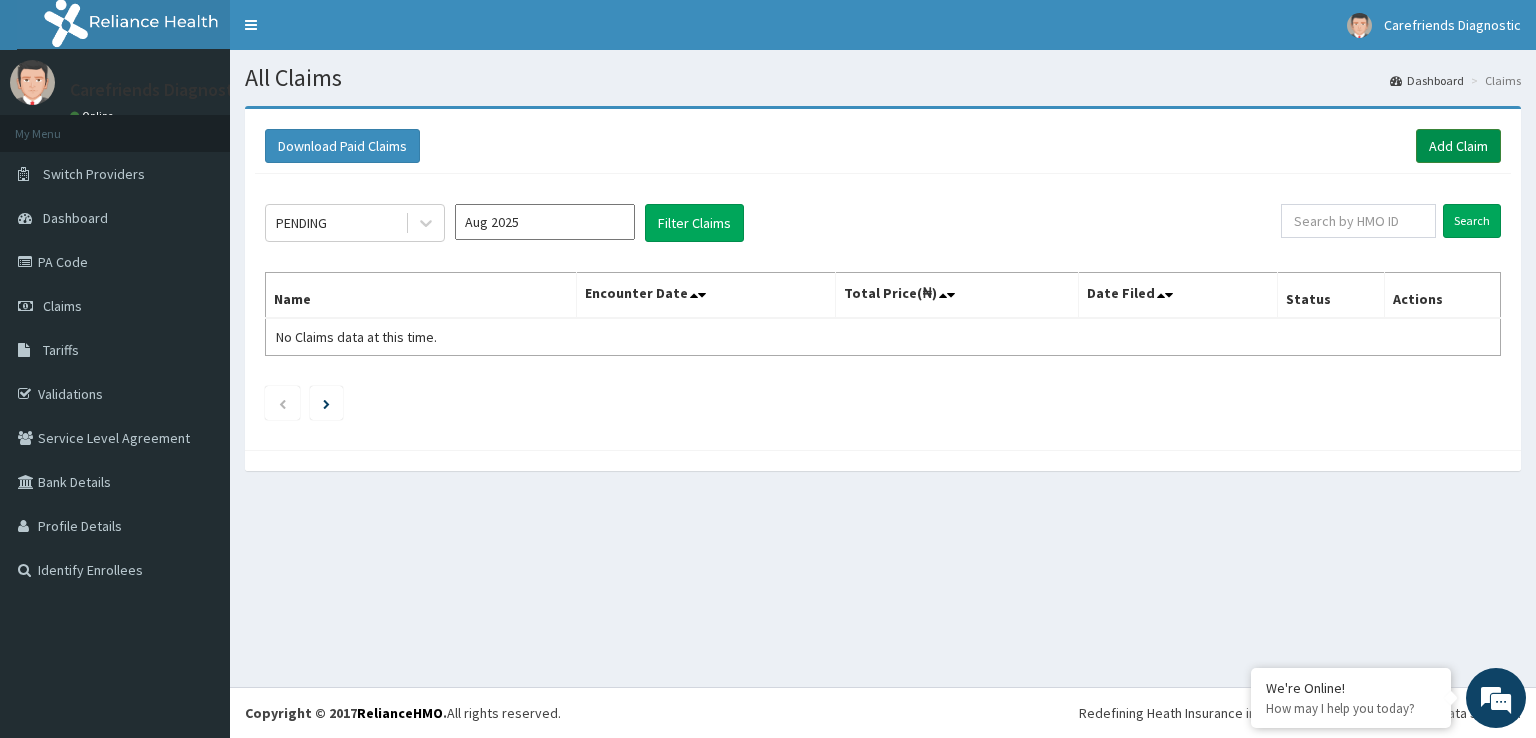 click on "Add Claim" at bounding box center [1458, 146] 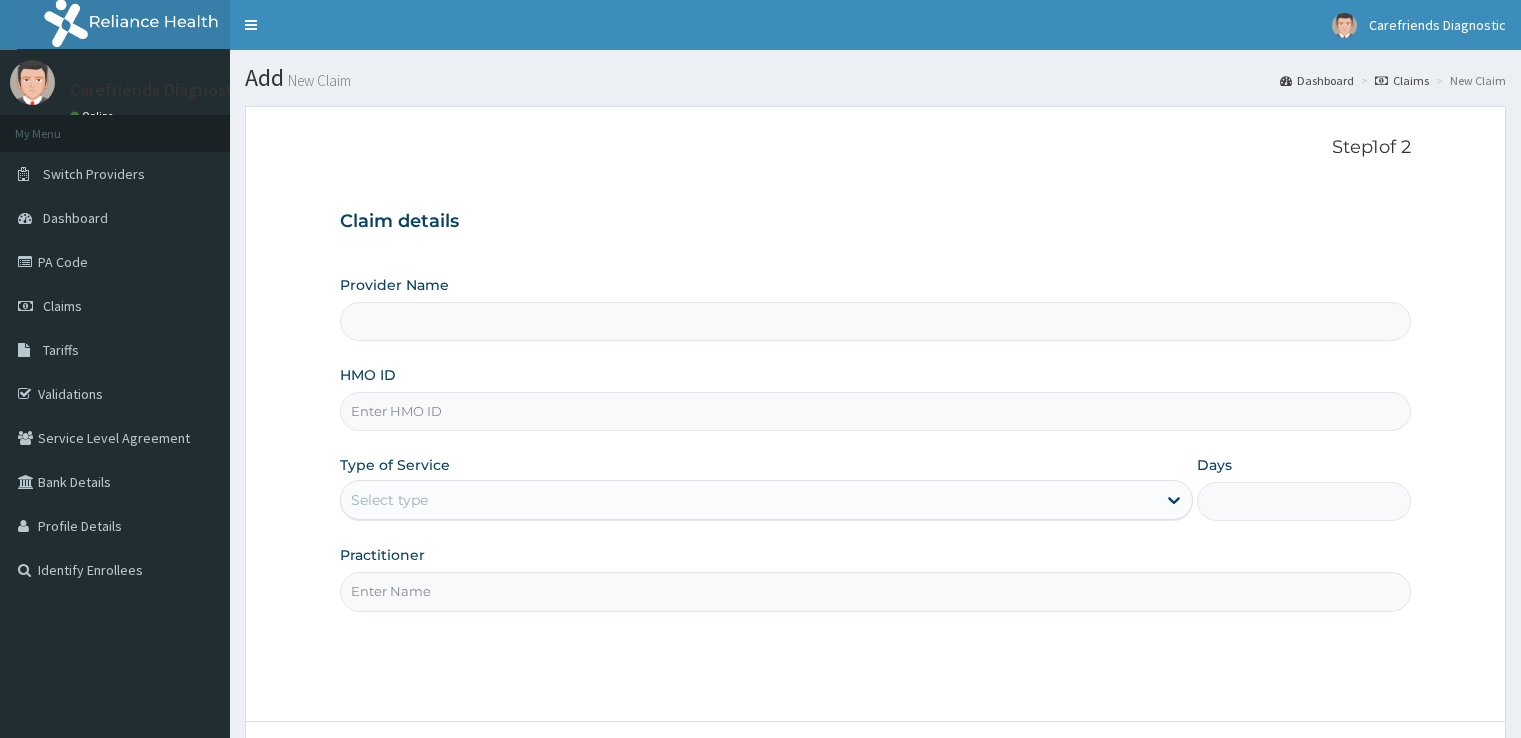 scroll, scrollTop: 0, scrollLeft: 0, axis: both 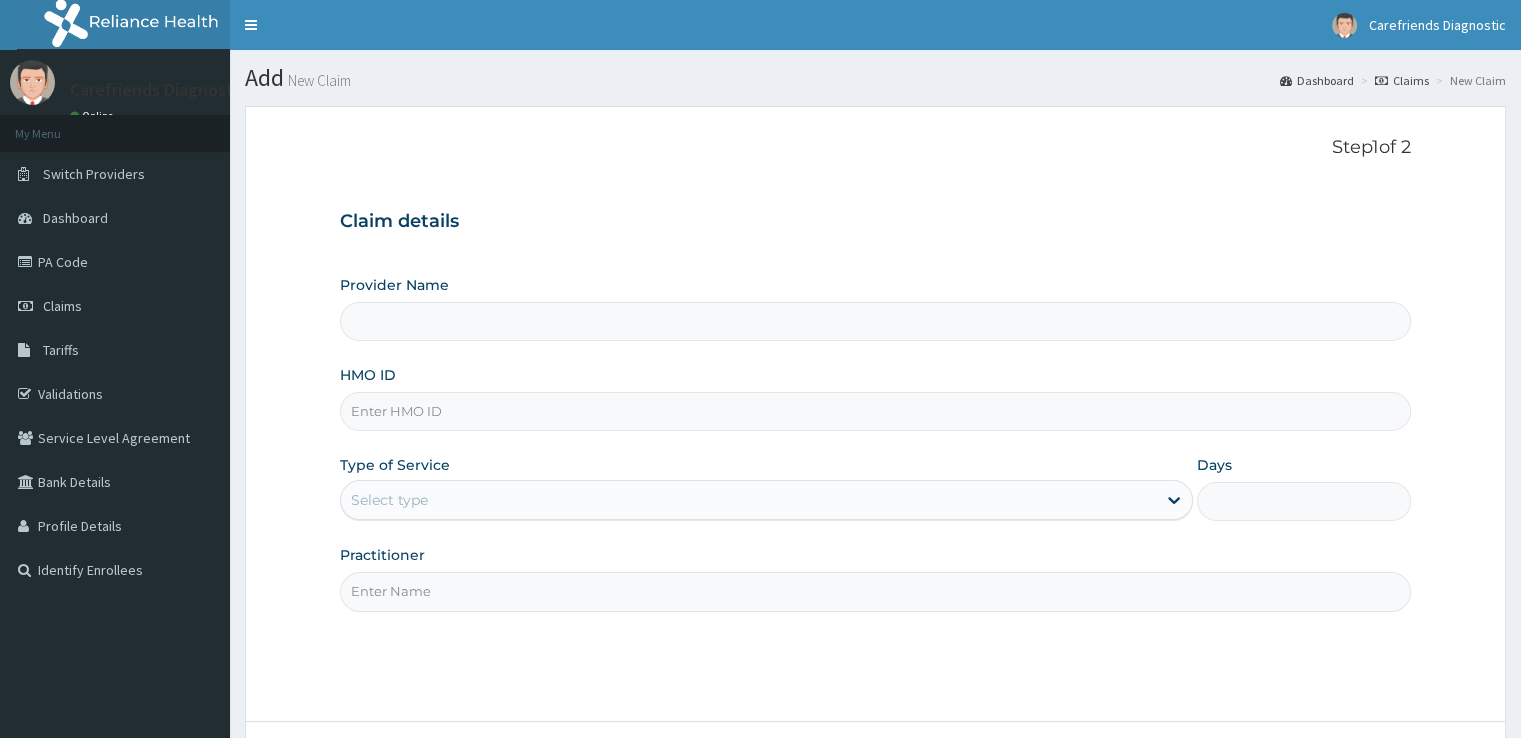 type on "Carefriends diagnostics" 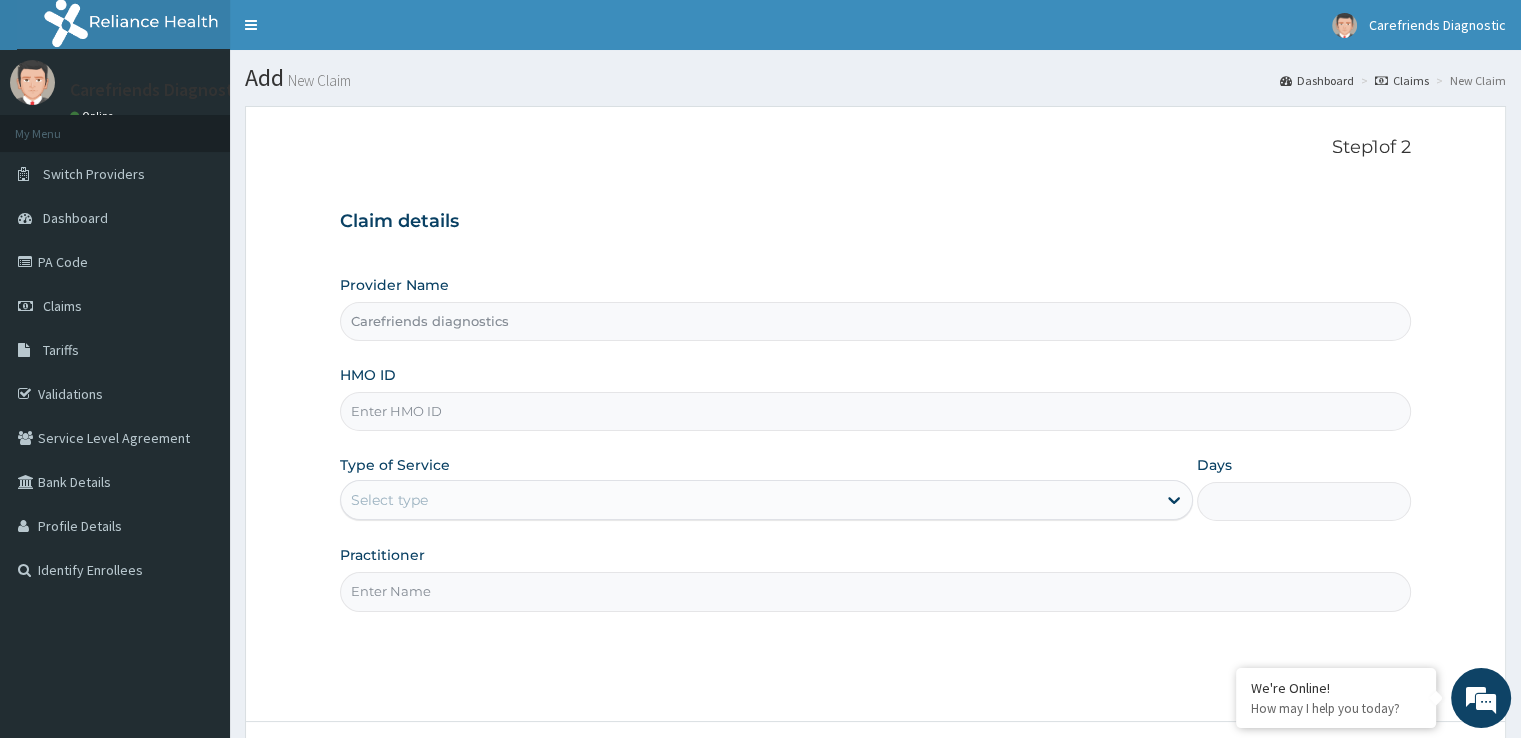 click on "HMO ID" at bounding box center (875, 411) 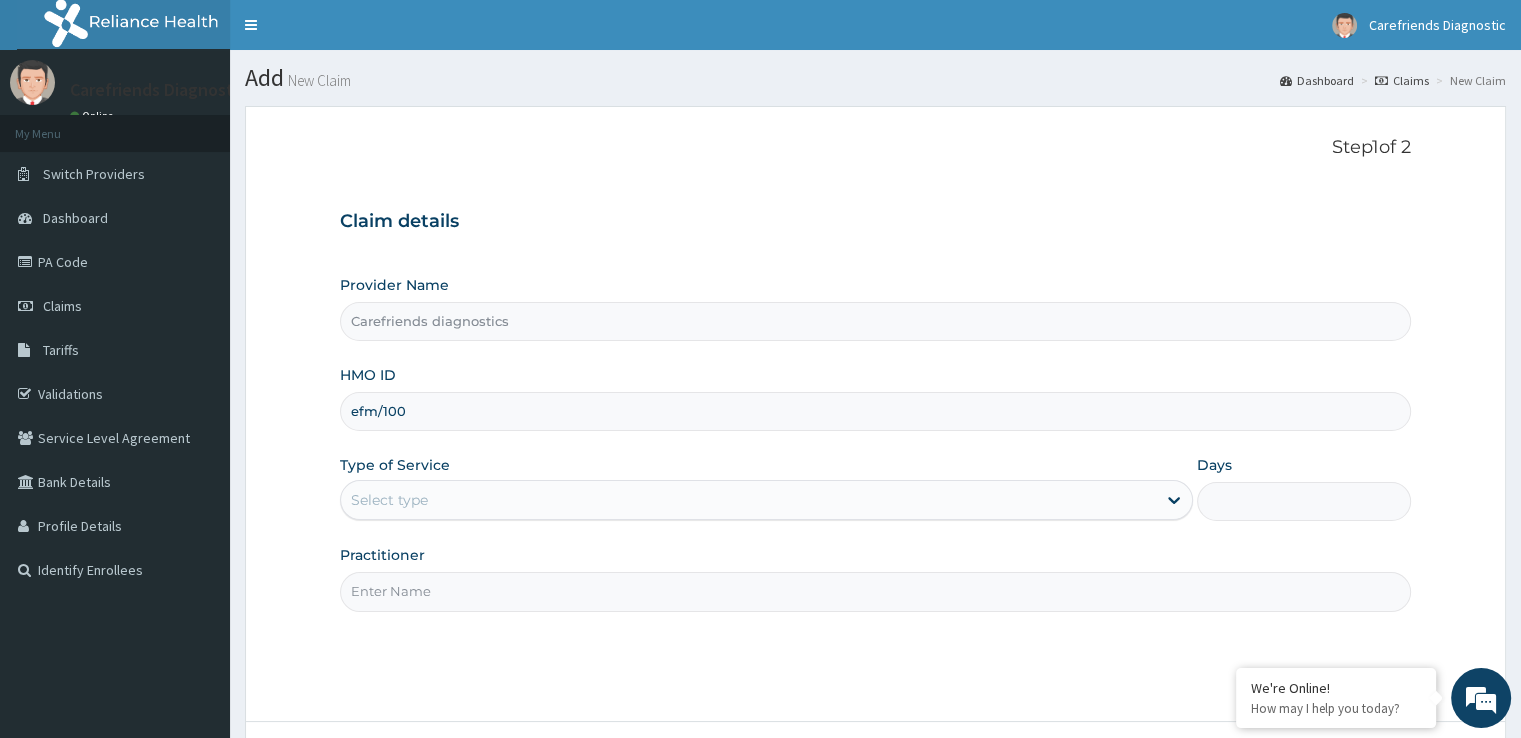 scroll, scrollTop: 0, scrollLeft: 0, axis: both 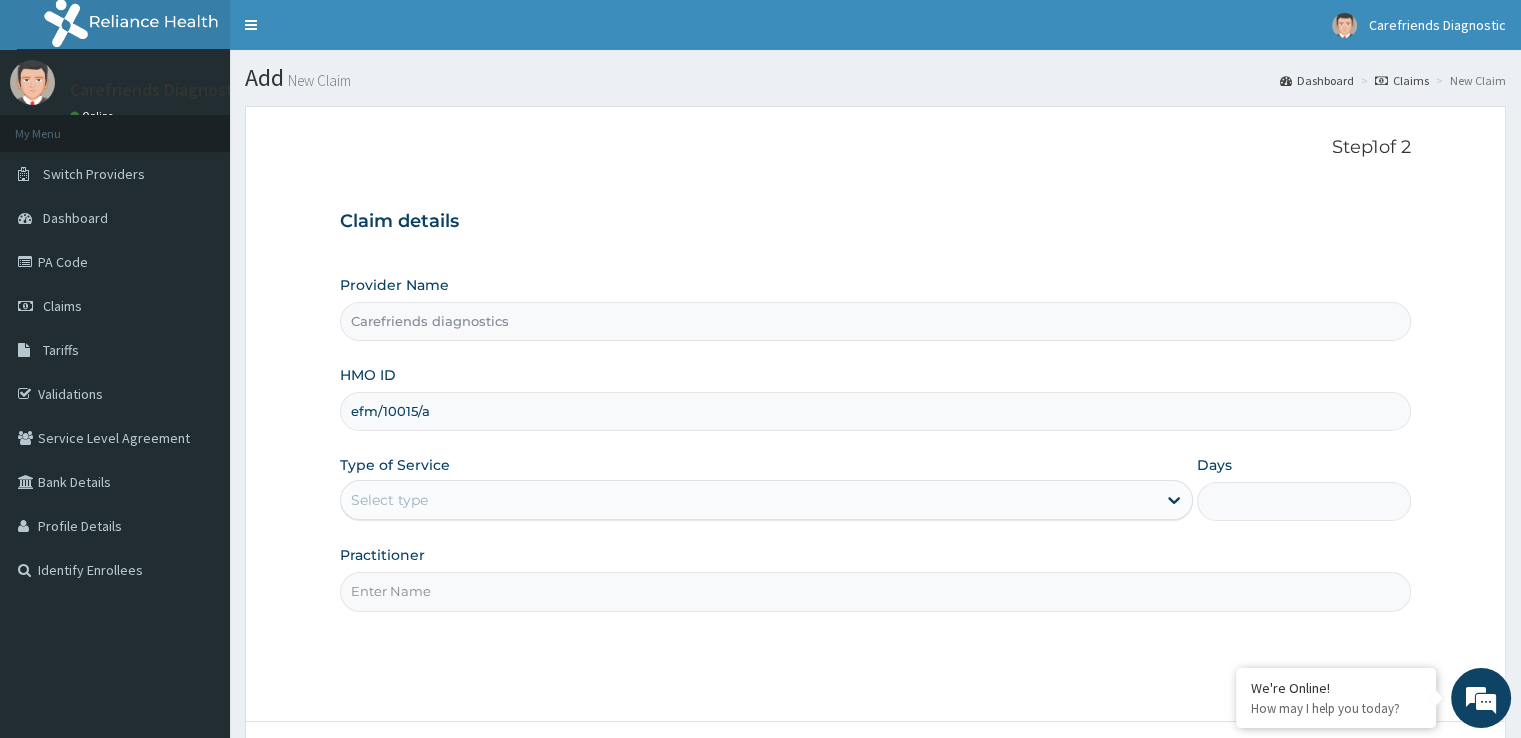 type on "efm/10015/a" 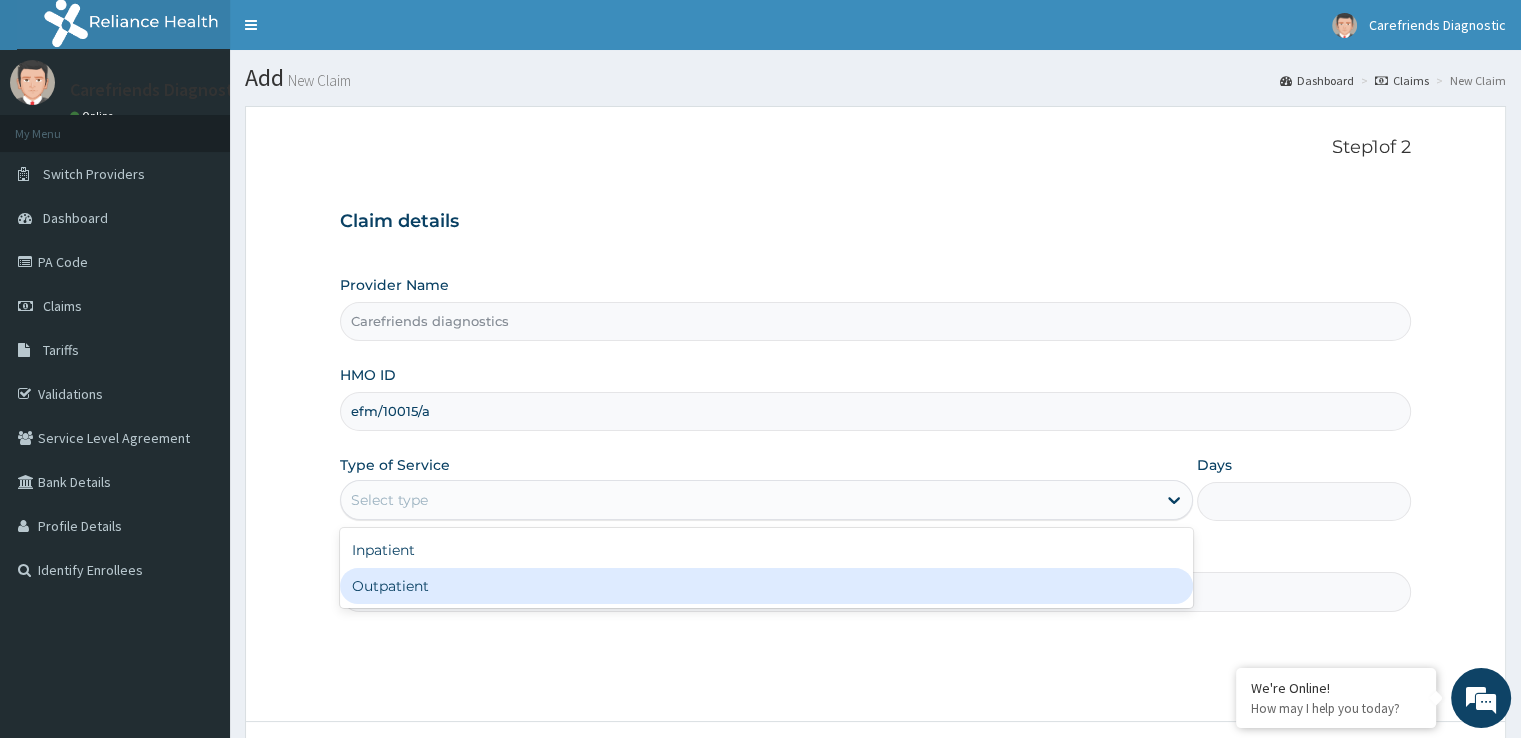 click on "Outpatient" at bounding box center (766, 586) 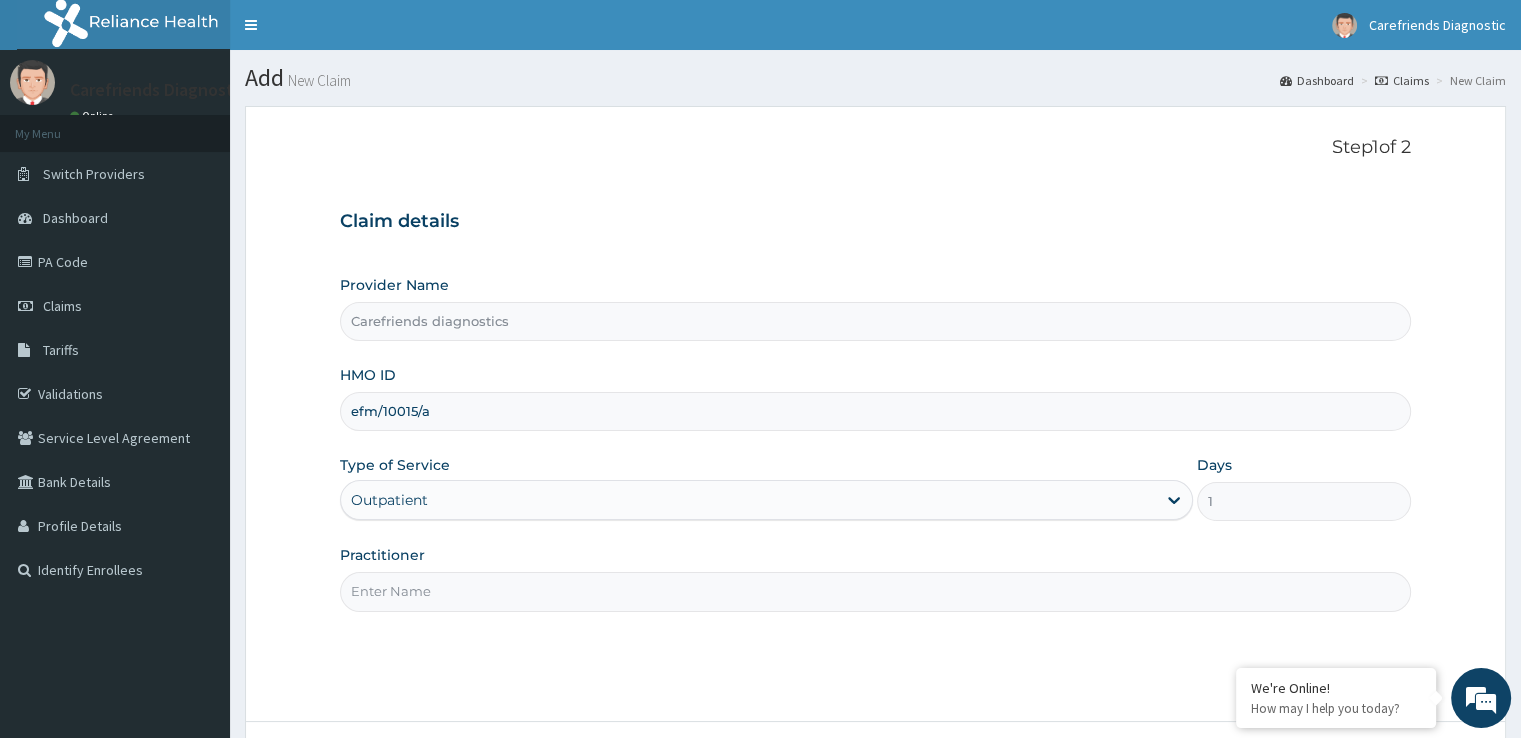click on "Practitioner" at bounding box center (875, 591) 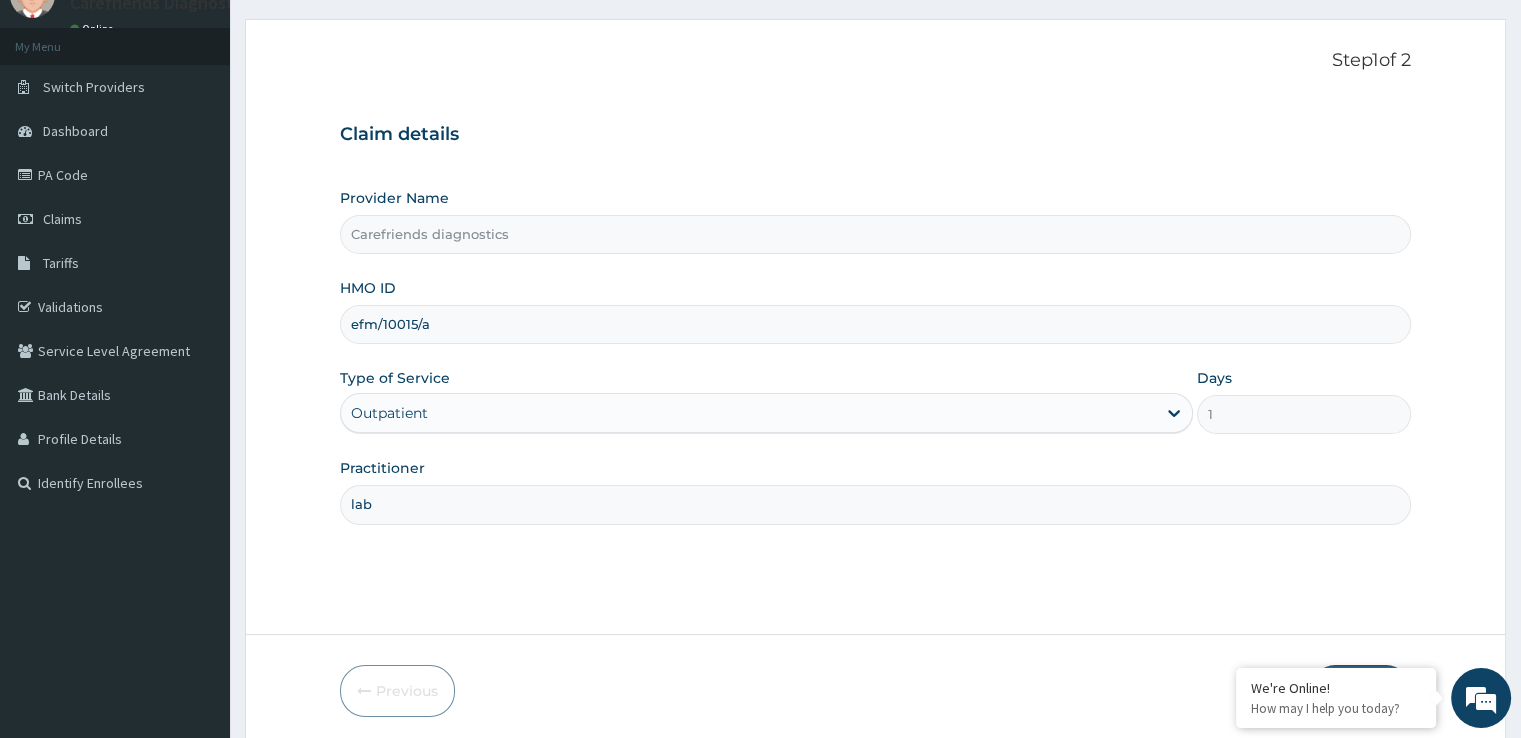 scroll, scrollTop: 162, scrollLeft: 0, axis: vertical 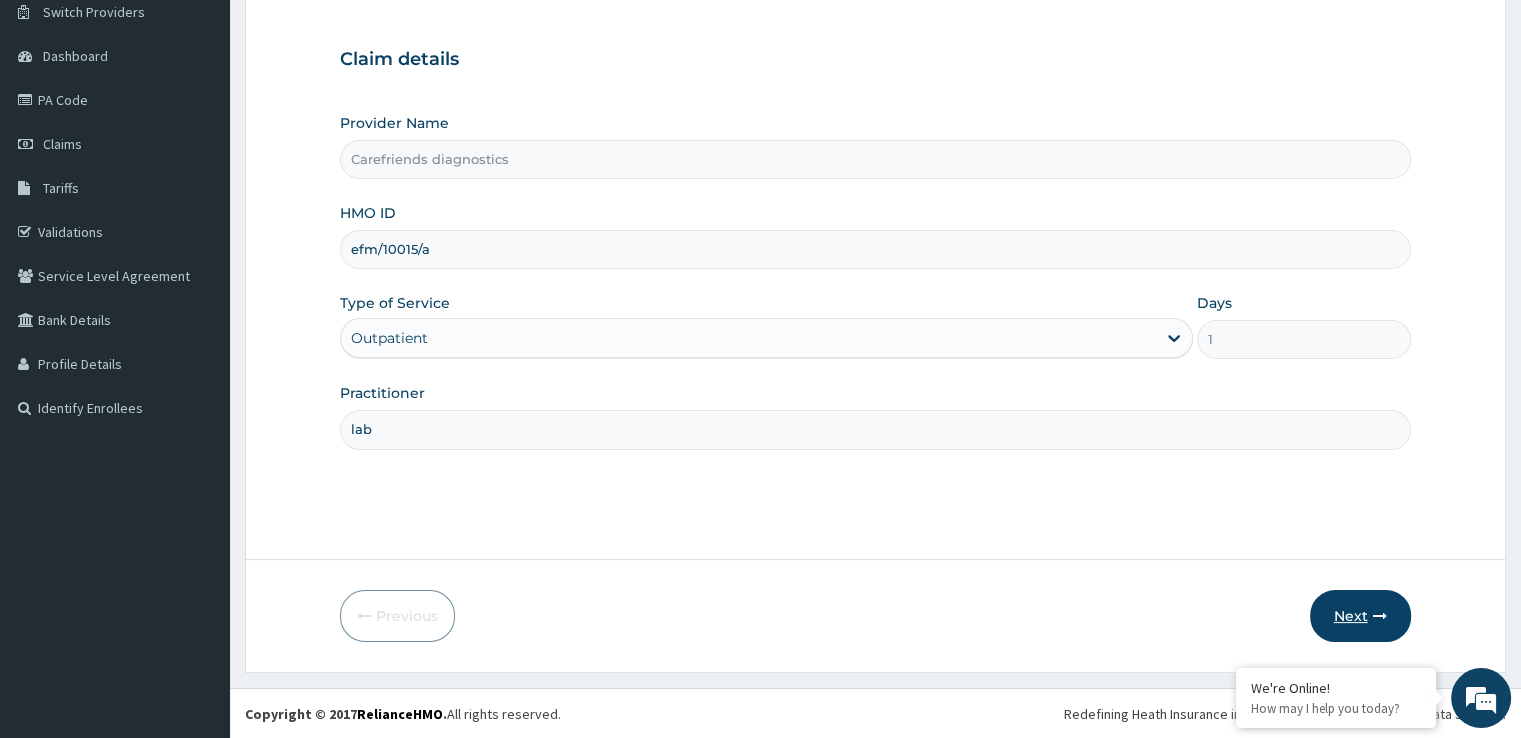 type on "lab" 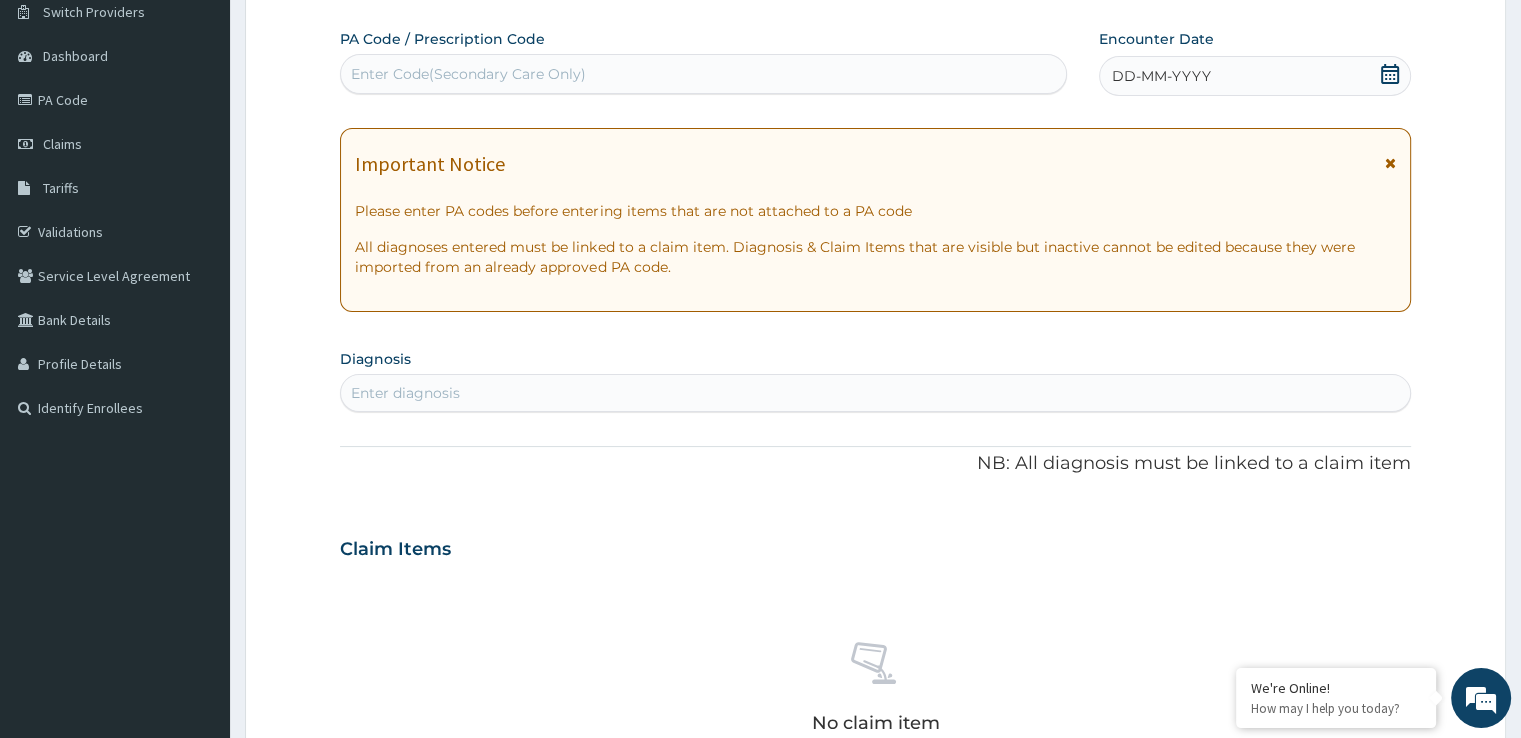 click on "DD-MM-YYYY" at bounding box center (1161, 76) 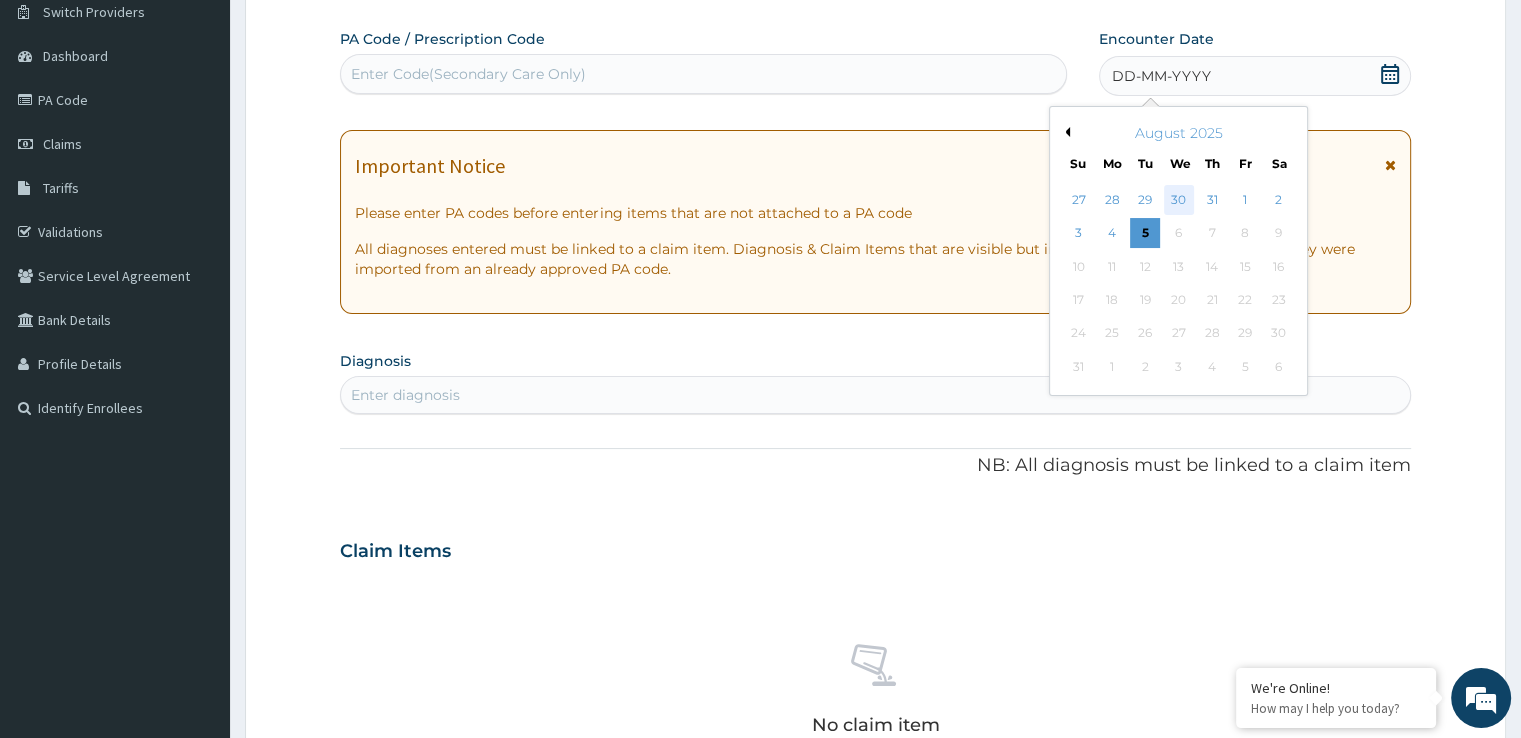 click on "30" at bounding box center (1179, 200) 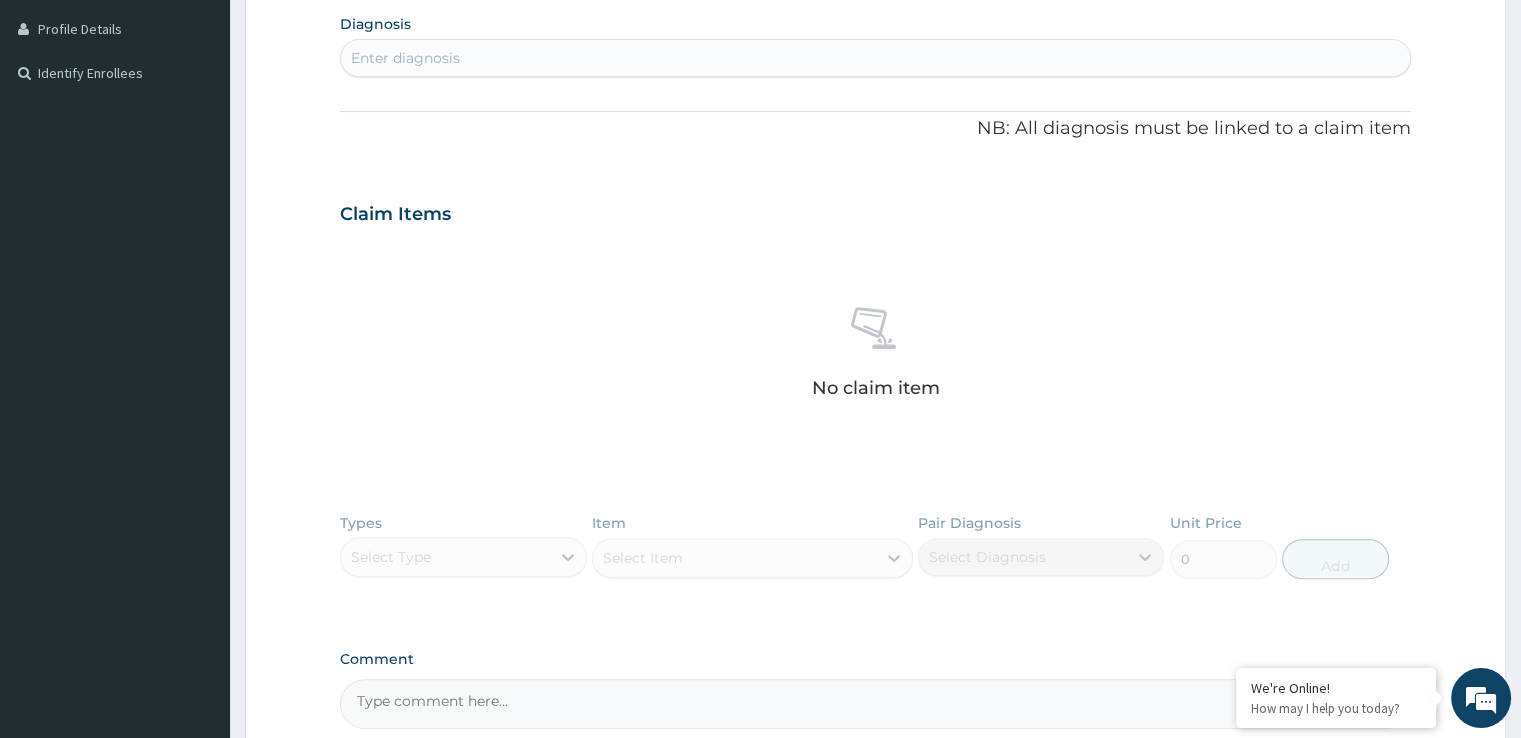scroll, scrollTop: 362, scrollLeft: 0, axis: vertical 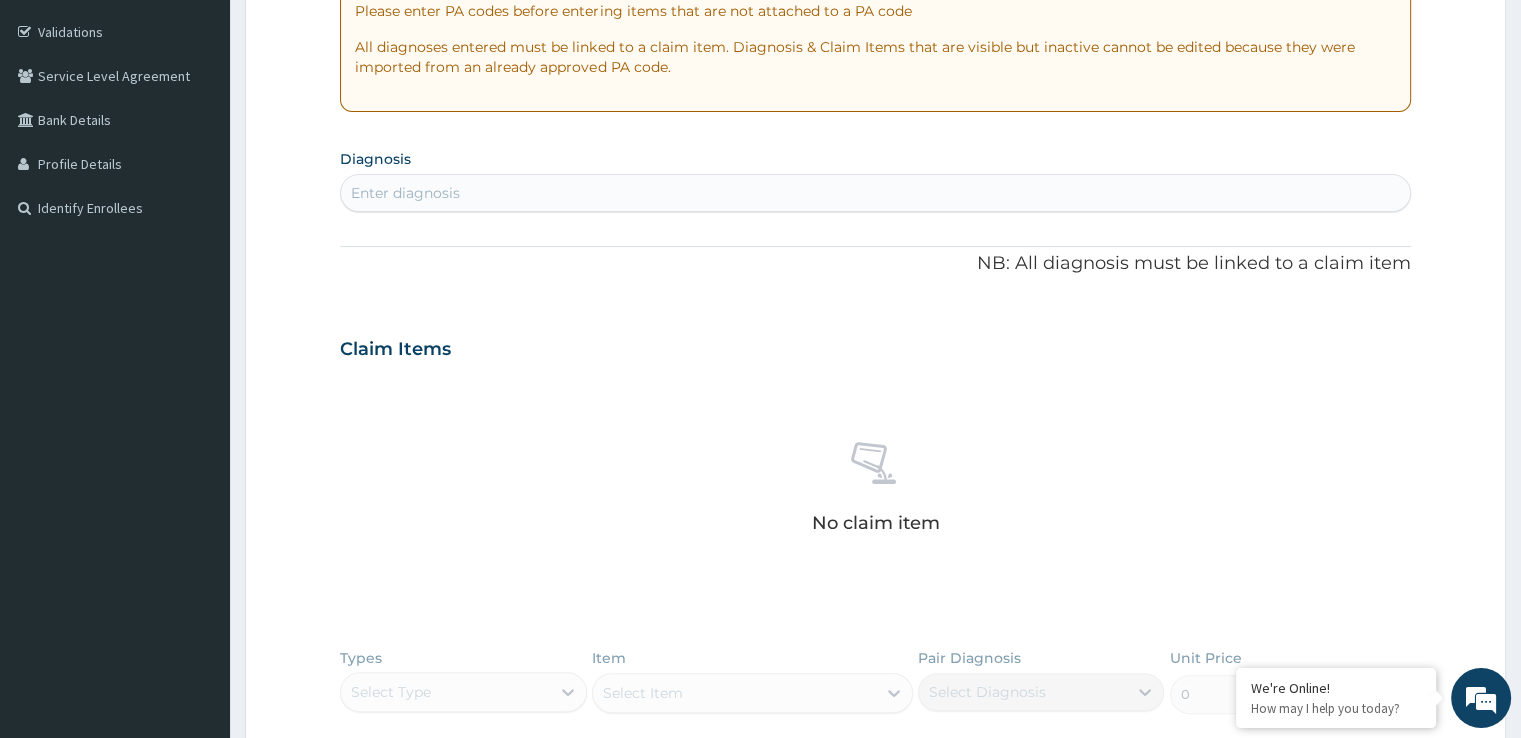 click on "Enter diagnosis" at bounding box center [875, 193] 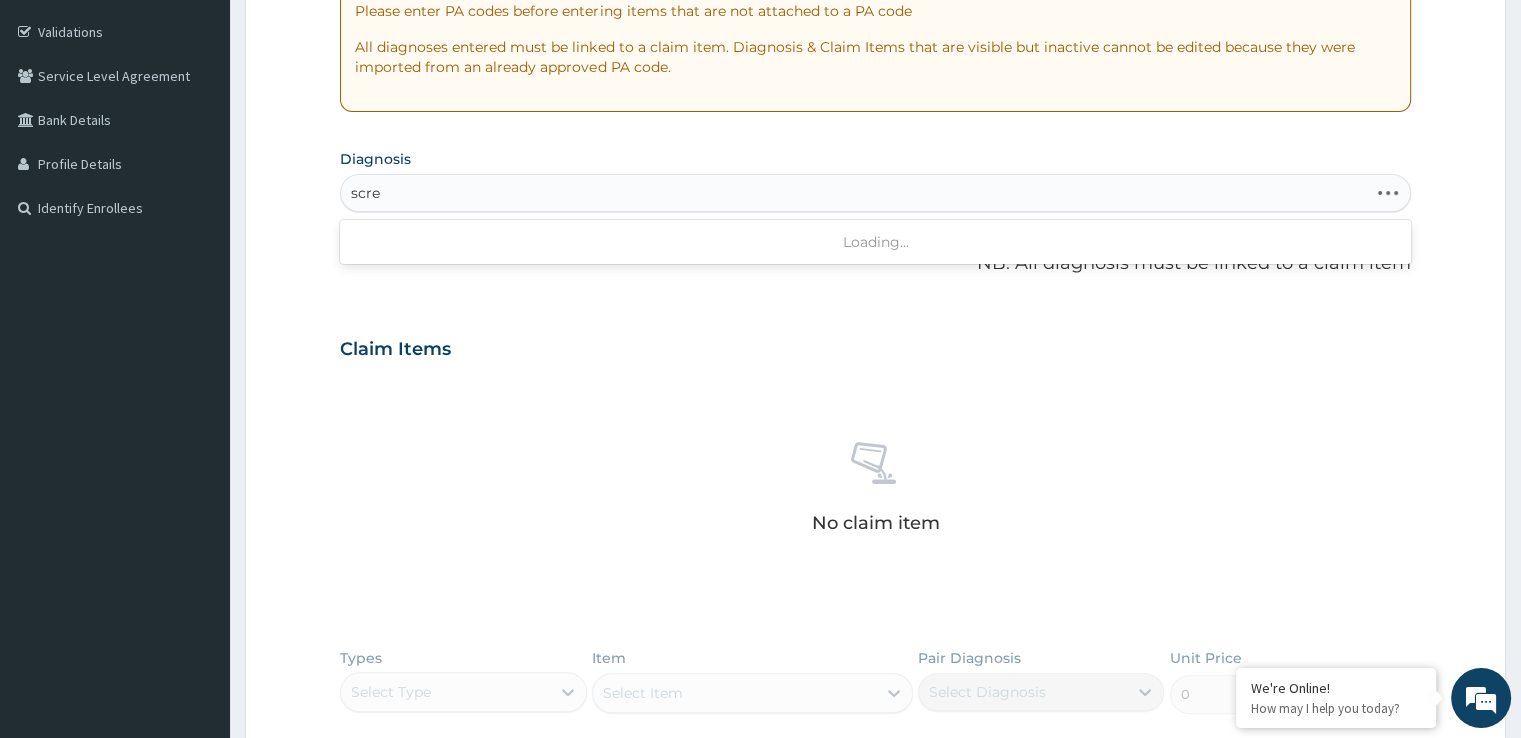 type on "scree" 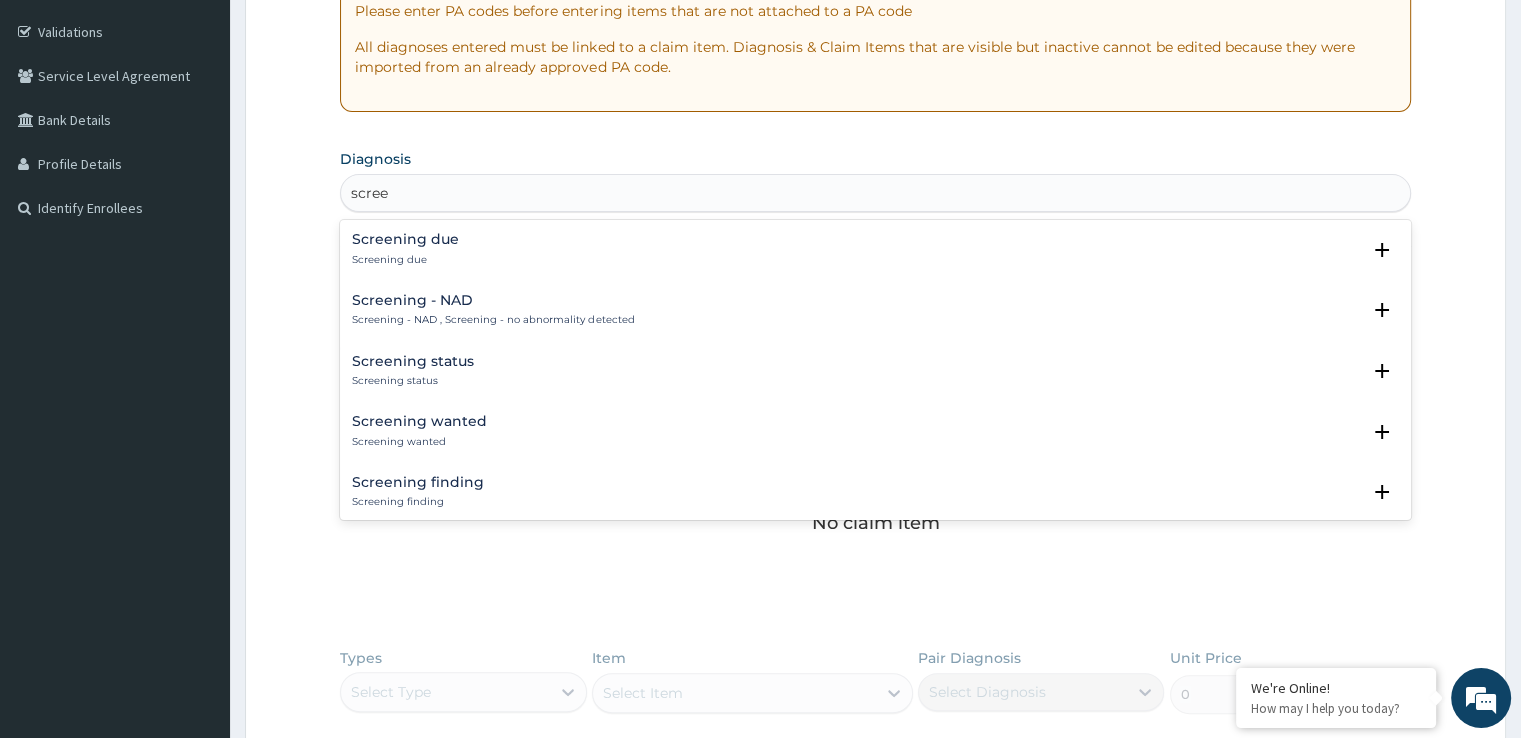 click on "Screening due Screening due" at bounding box center [875, 249] 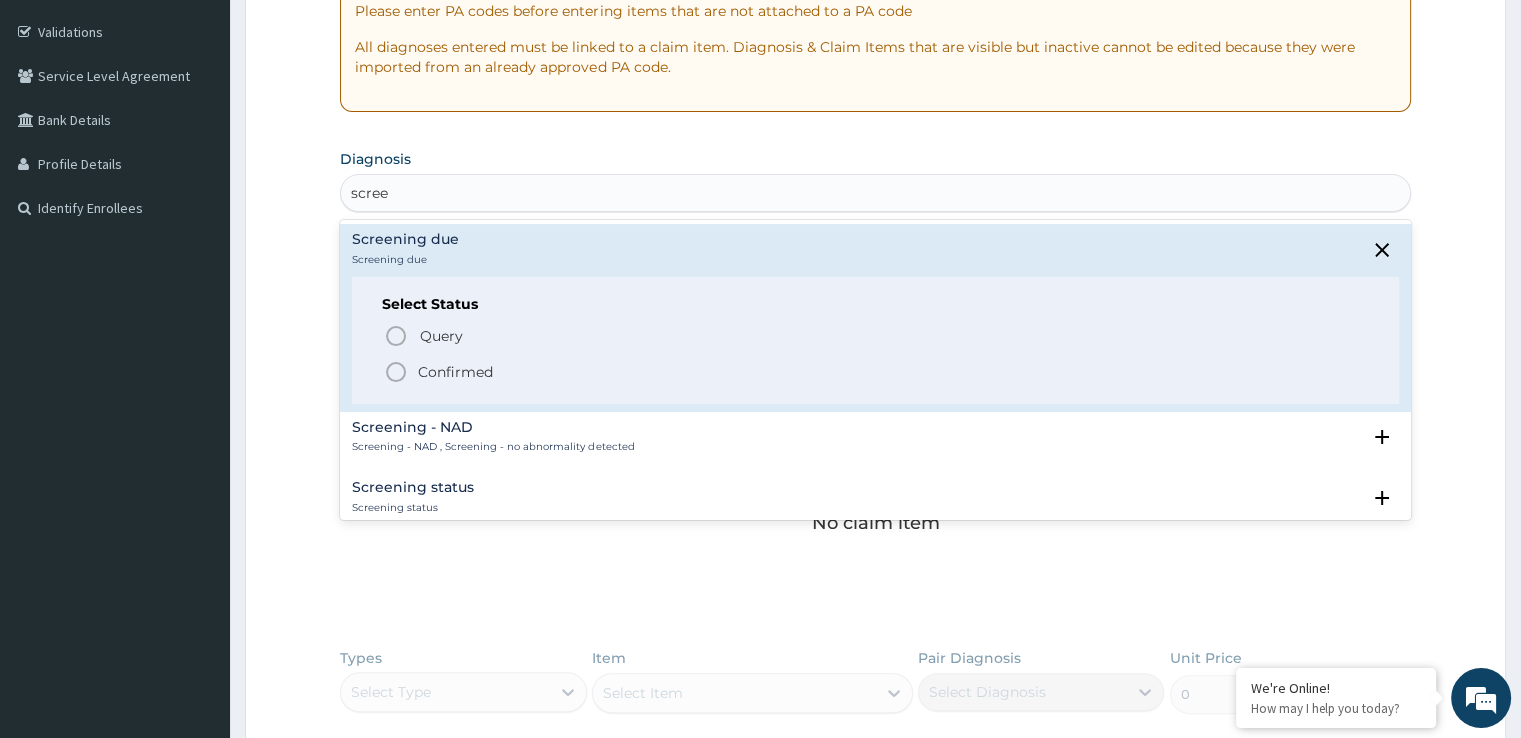 drag, startPoint x: 398, startPoint y: 369, endPoint x: 596, endPoint y: 349, distance: 199.00754 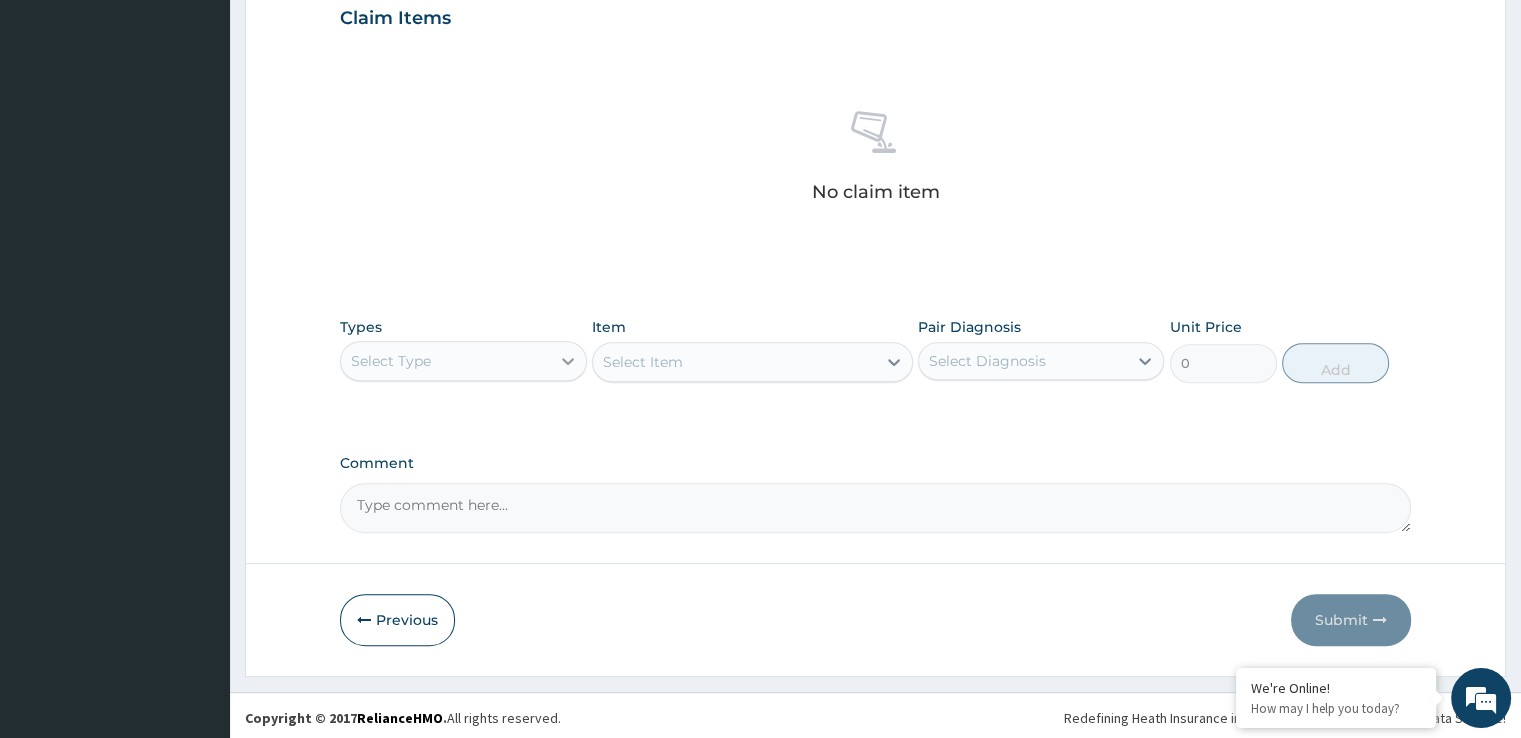 scroll, scrollTop: 702, scrollLeft: 0, axis: vertical 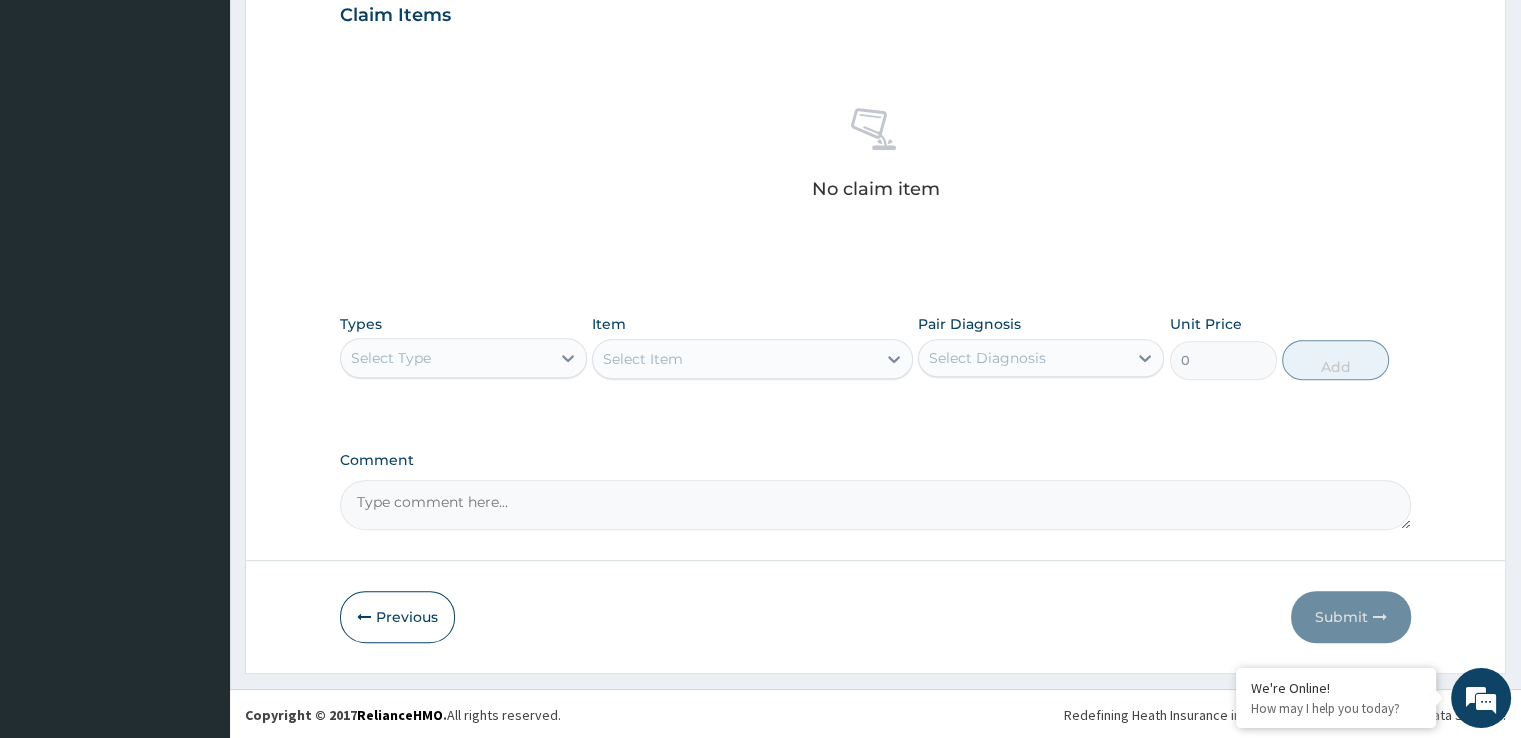 click on "Select Type" at bounding box center [445, 358] 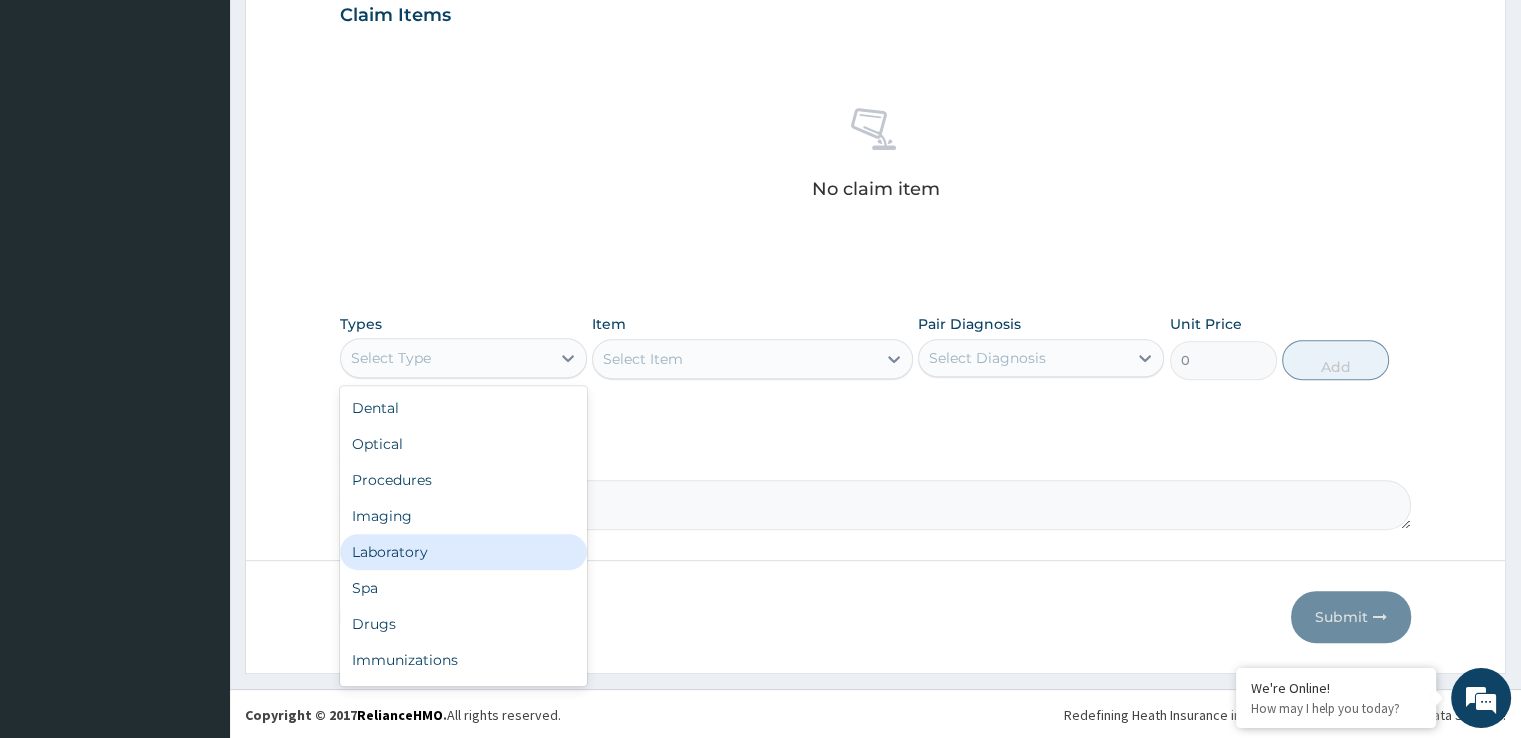 drag, startPoint x: 444, startPoint y: 549, endPoint x: 833, endPoint y: 346, distance: 438.7824 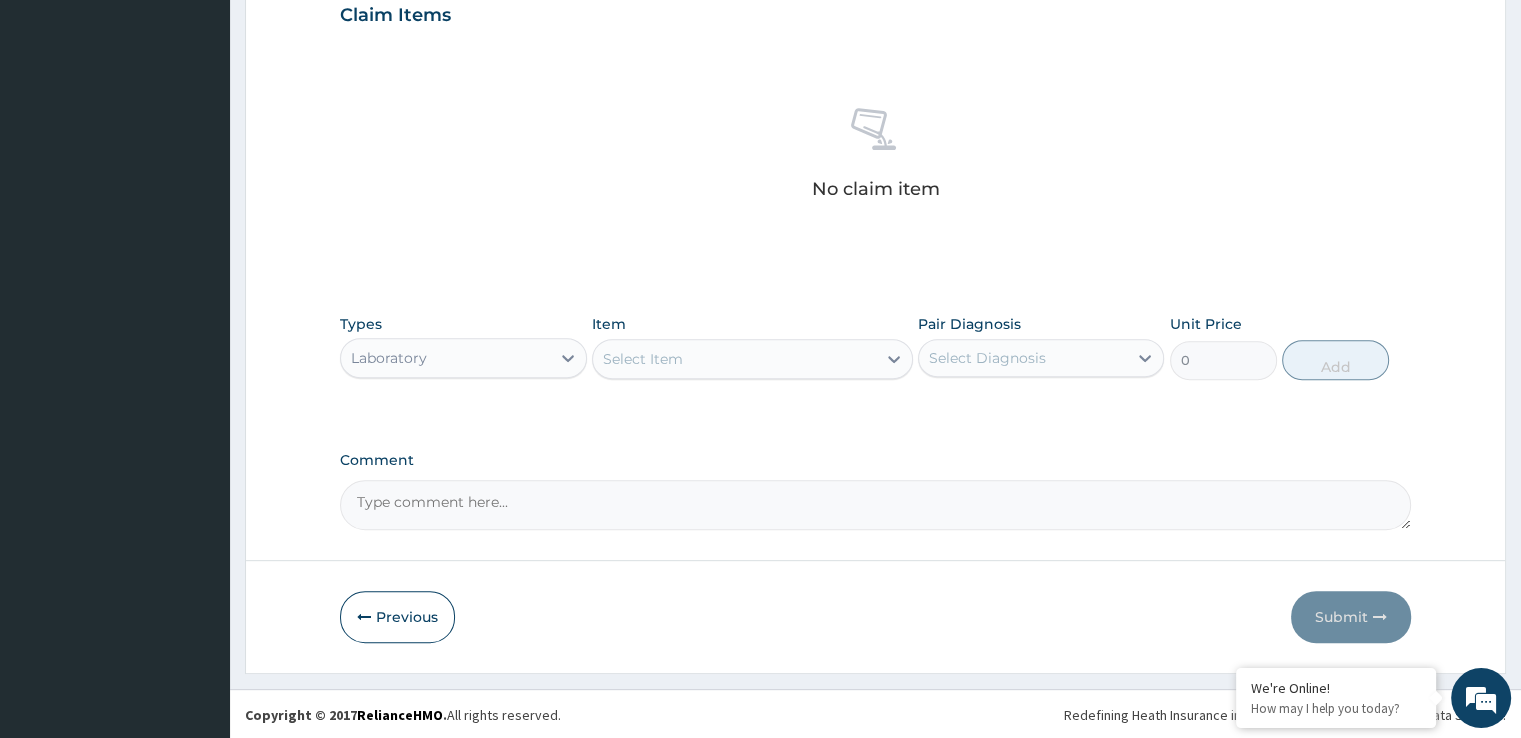 click 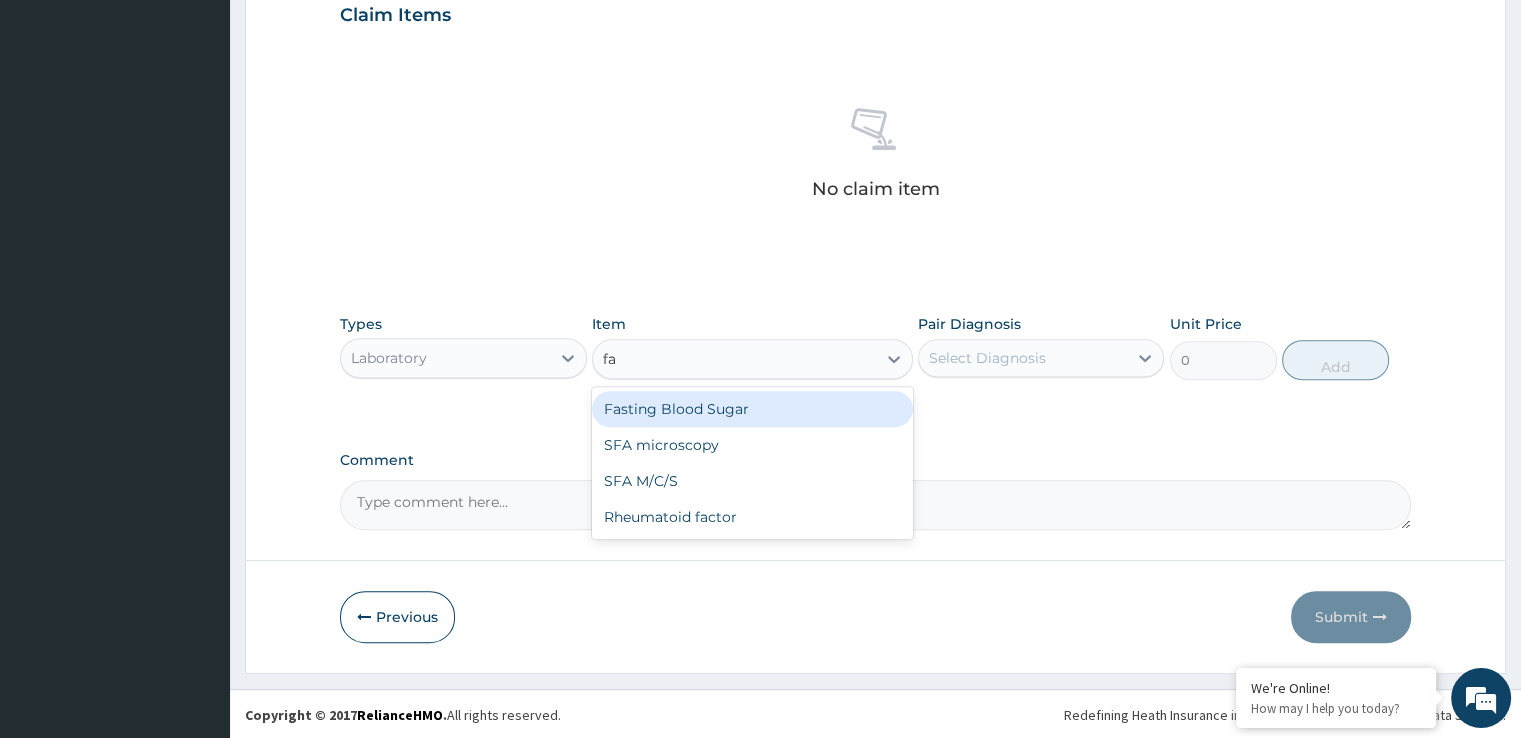 type on "fas" 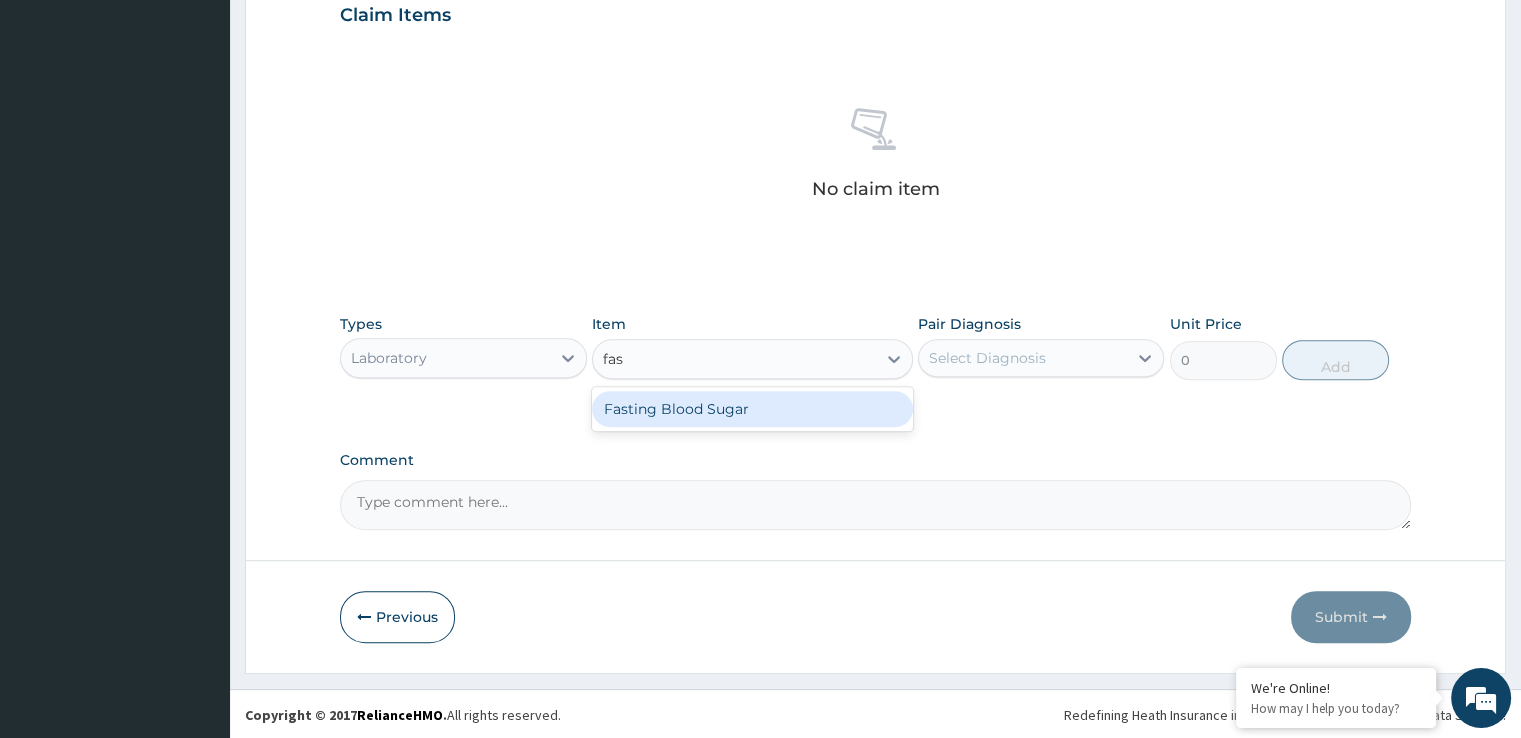 drag, startPoint x: 860, startPoint y: 410, endPoint x: 955, endPoint y: 353, distance: 110.788086 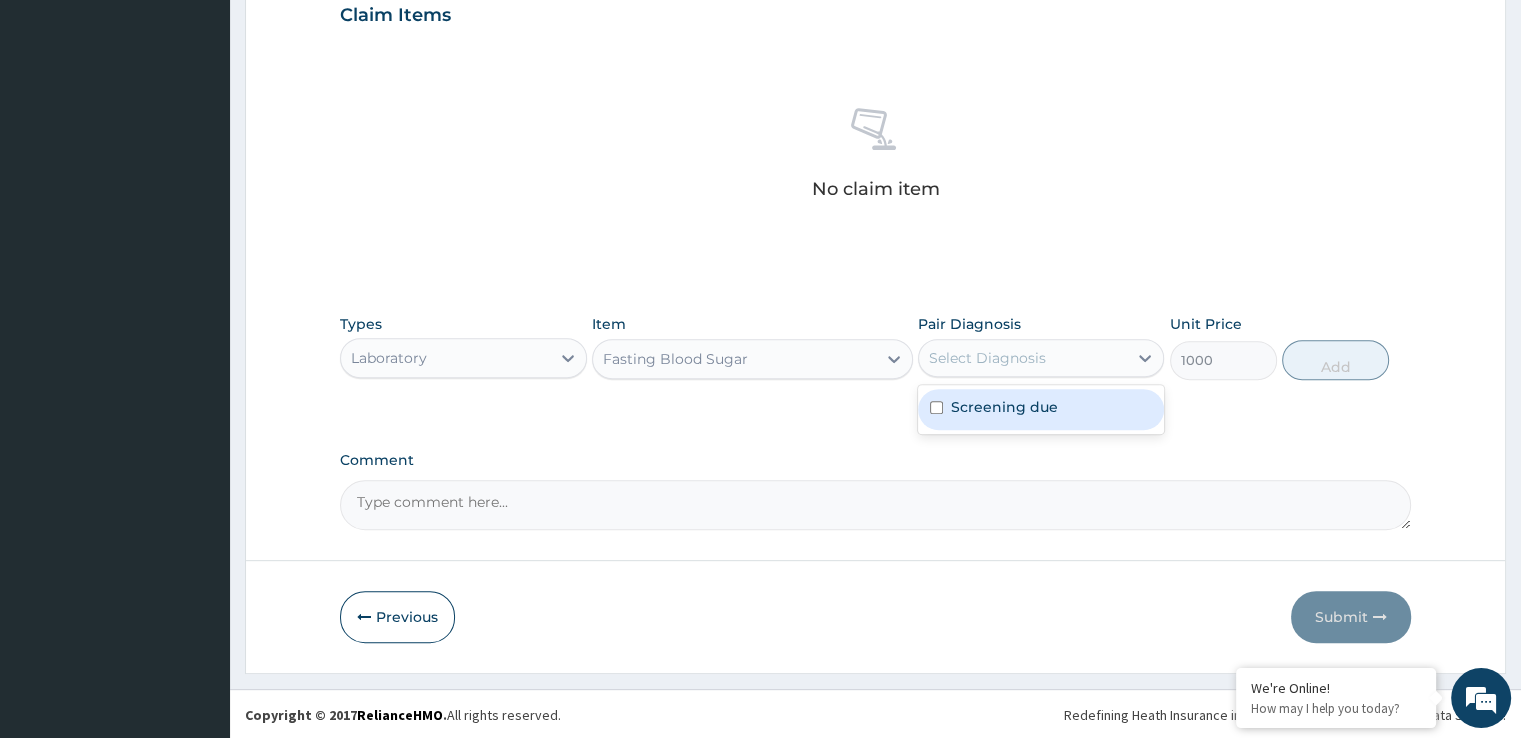 click on "Select Diagnosis" at bounding box center (987, 358) 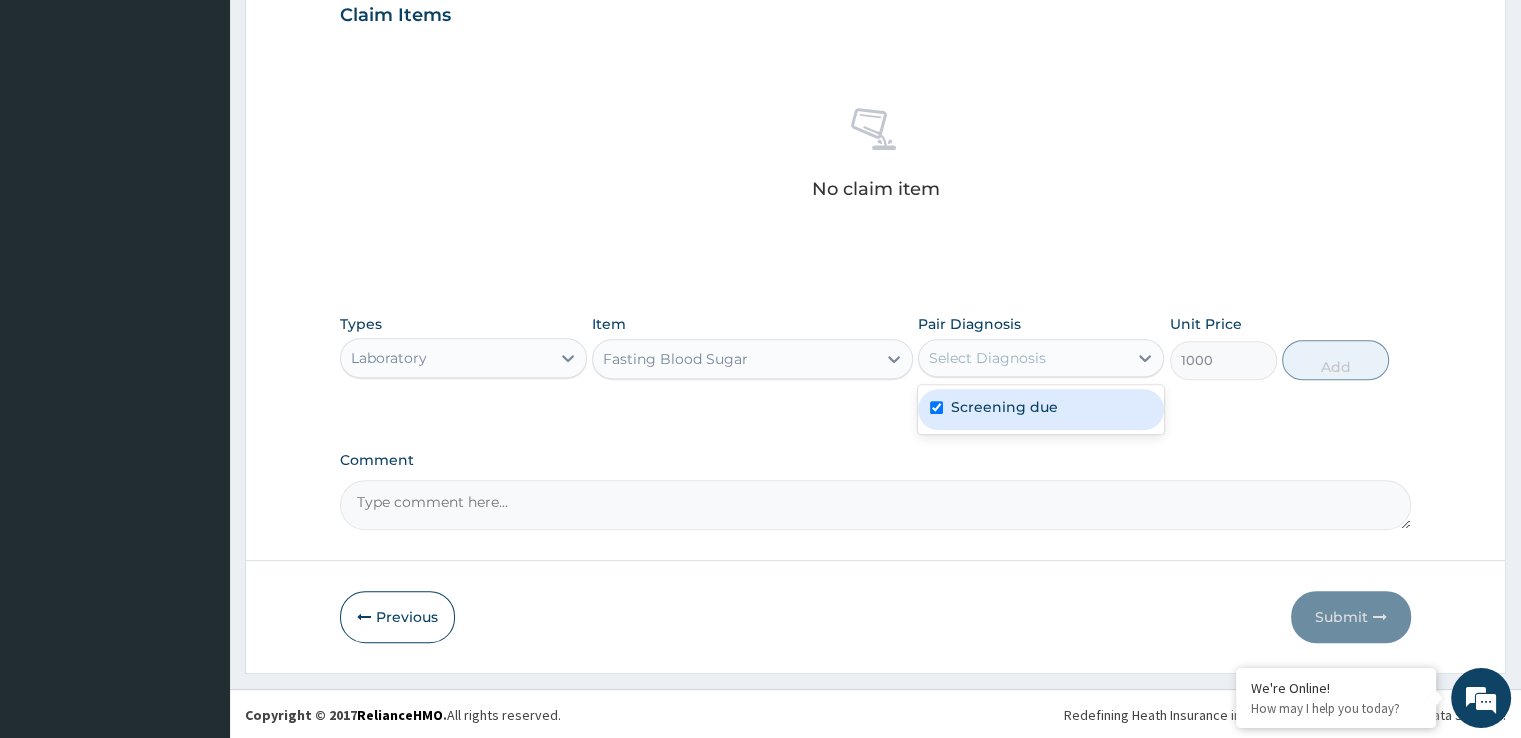 checkbox on "true" 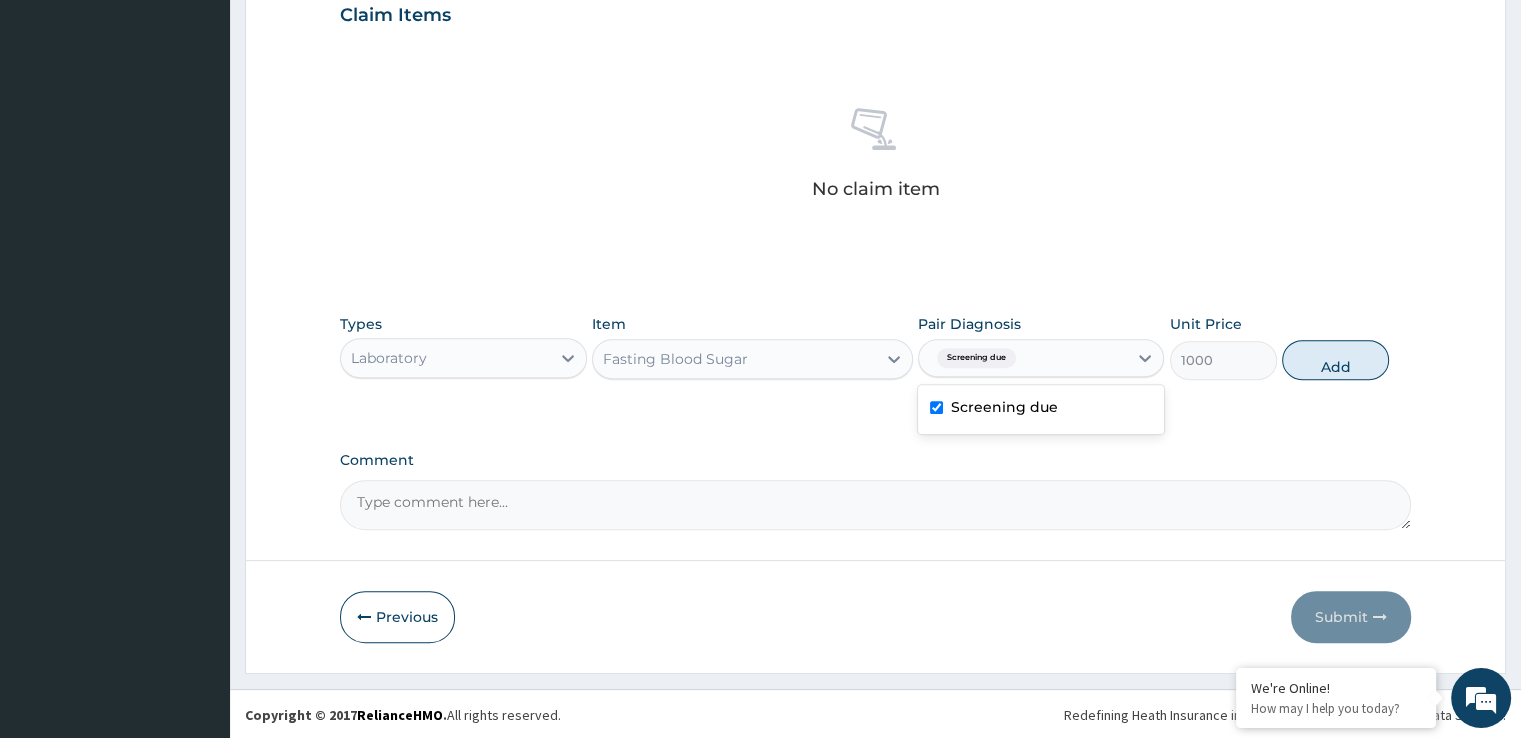 drag, startPoint x: 1308, startPoint y: 365, endPoint x: 968, endPoint y: 399, distance: 341.69577 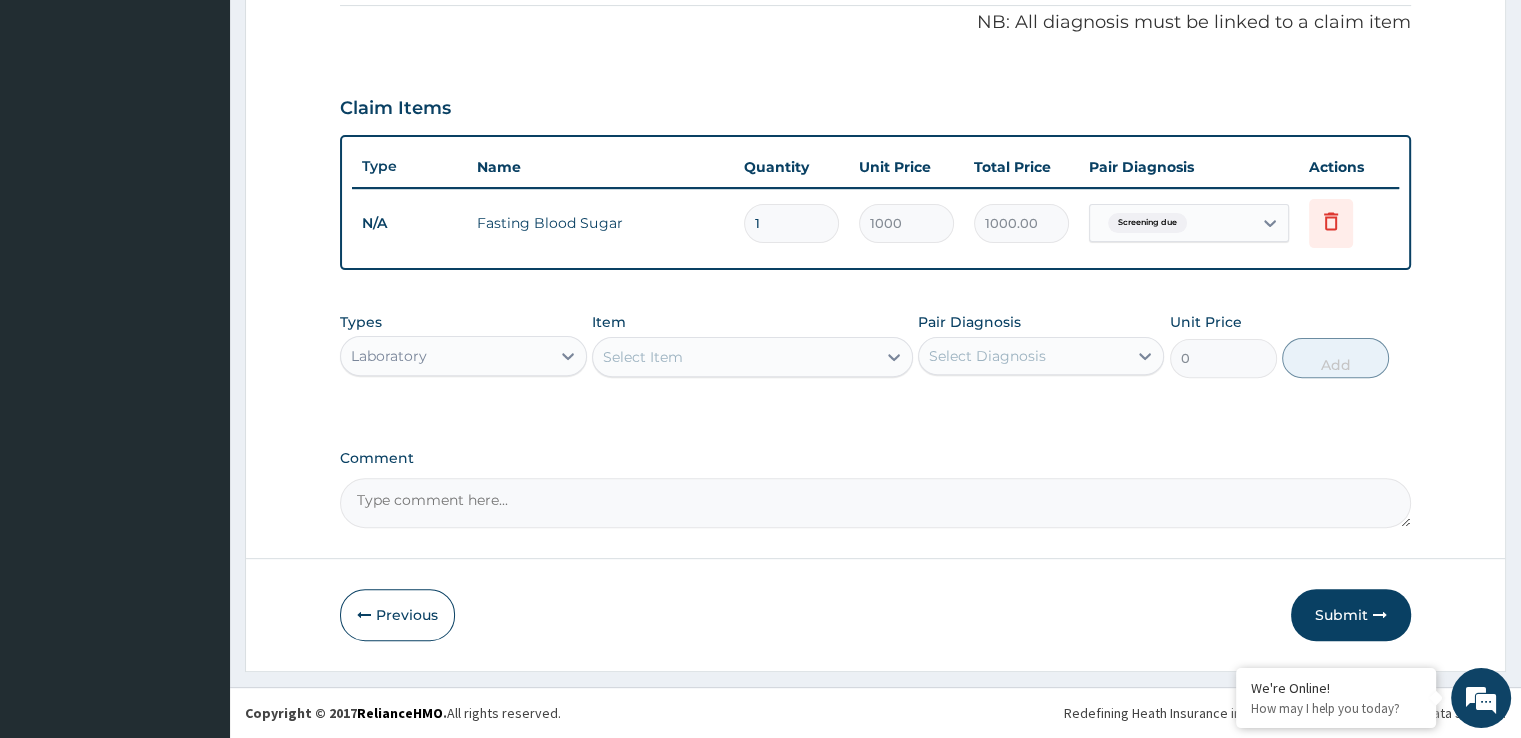 scroll, scrollTop: 606, scrollLeft: 0, axis: vertical 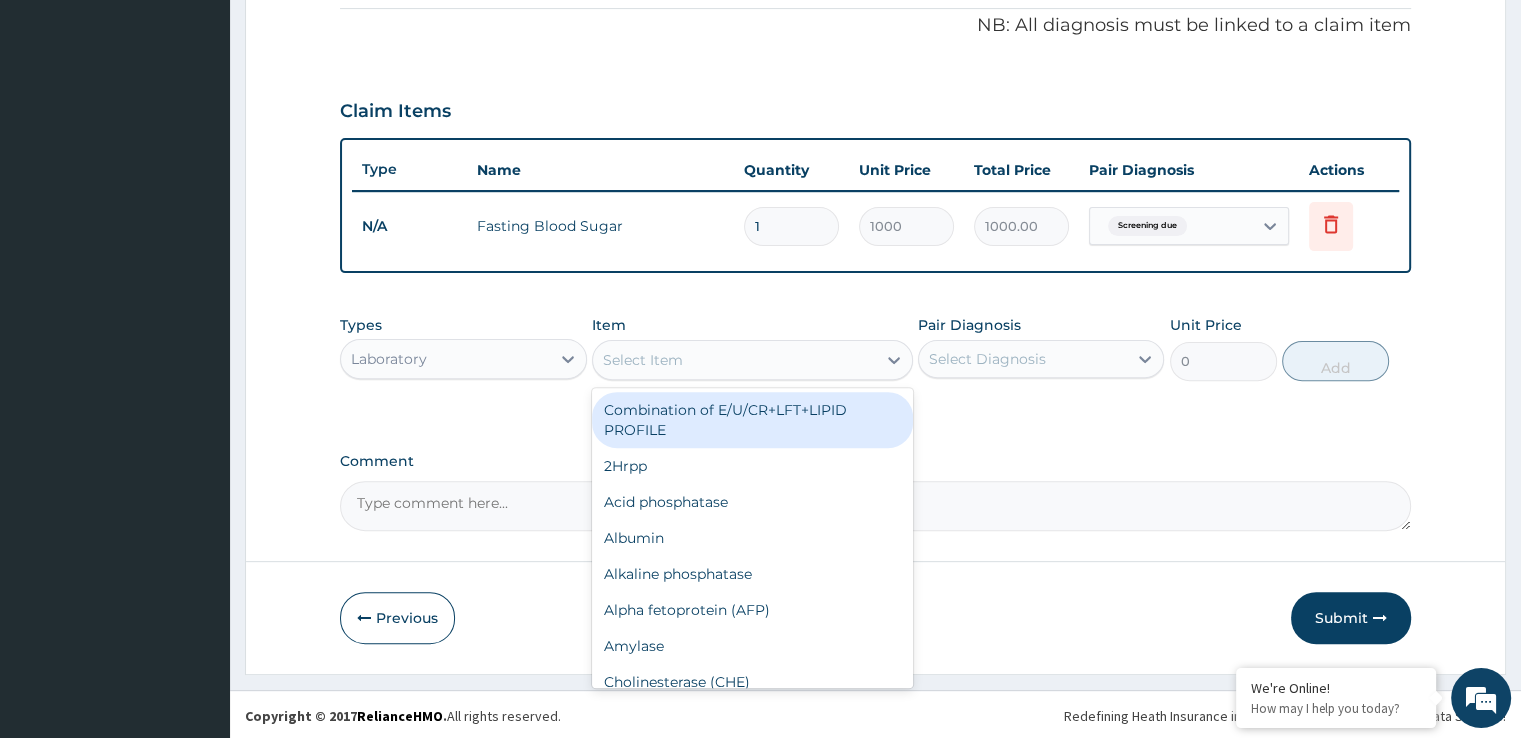 drag, startPoint x: 698, startPoint y: 343, endPoint x: 685, endPoint y: 397, distance: 55.542778 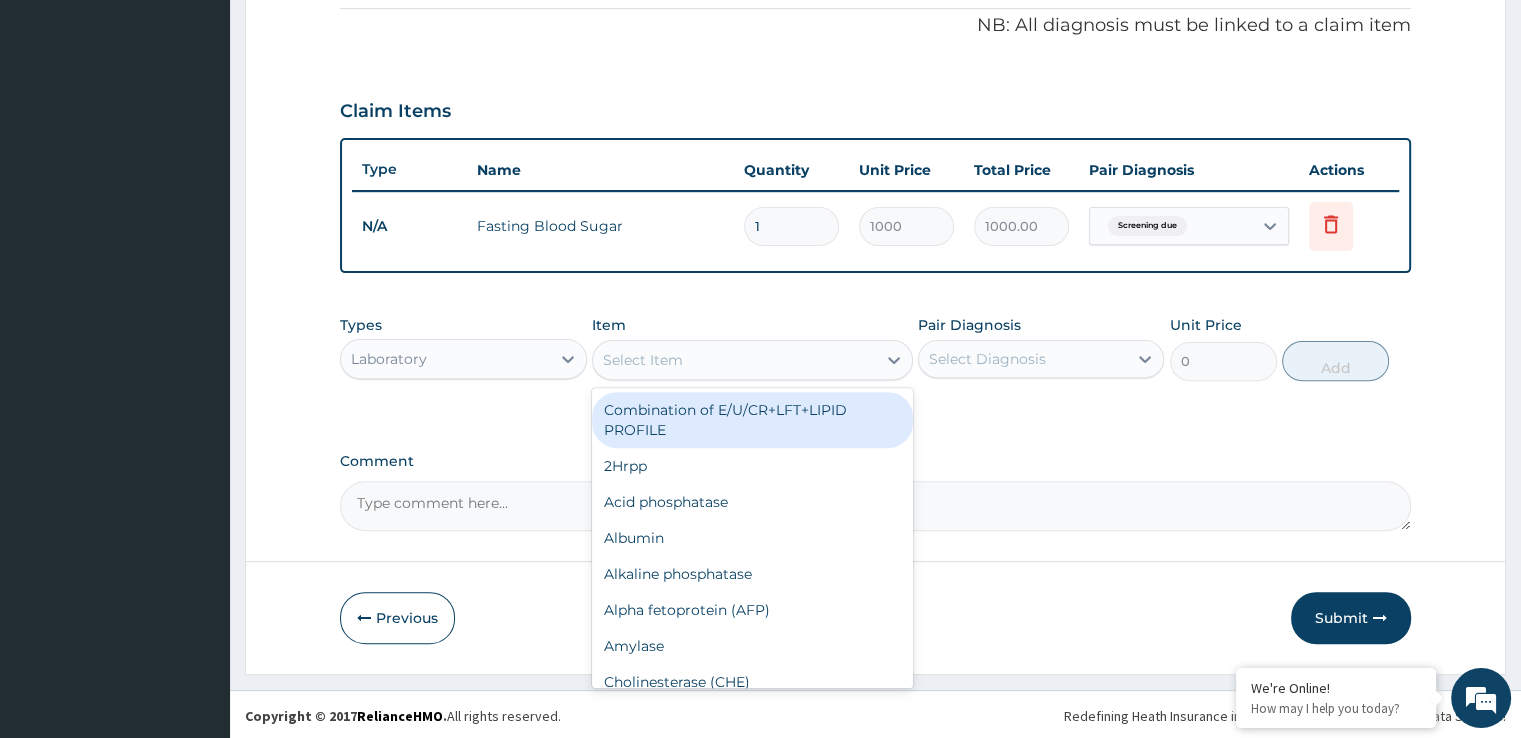 click on "Select Item" at bounding box center (734, 360) 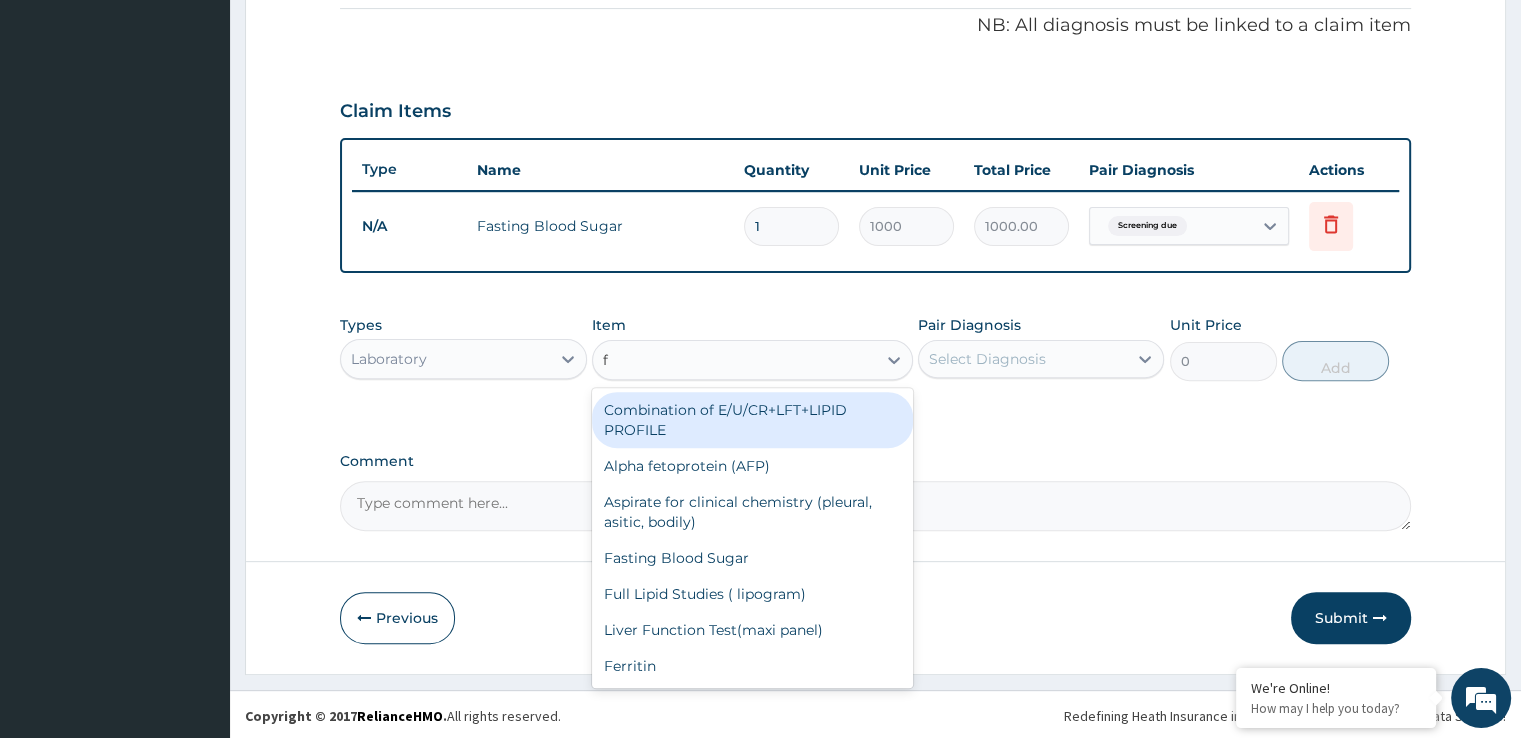 type on "fu" 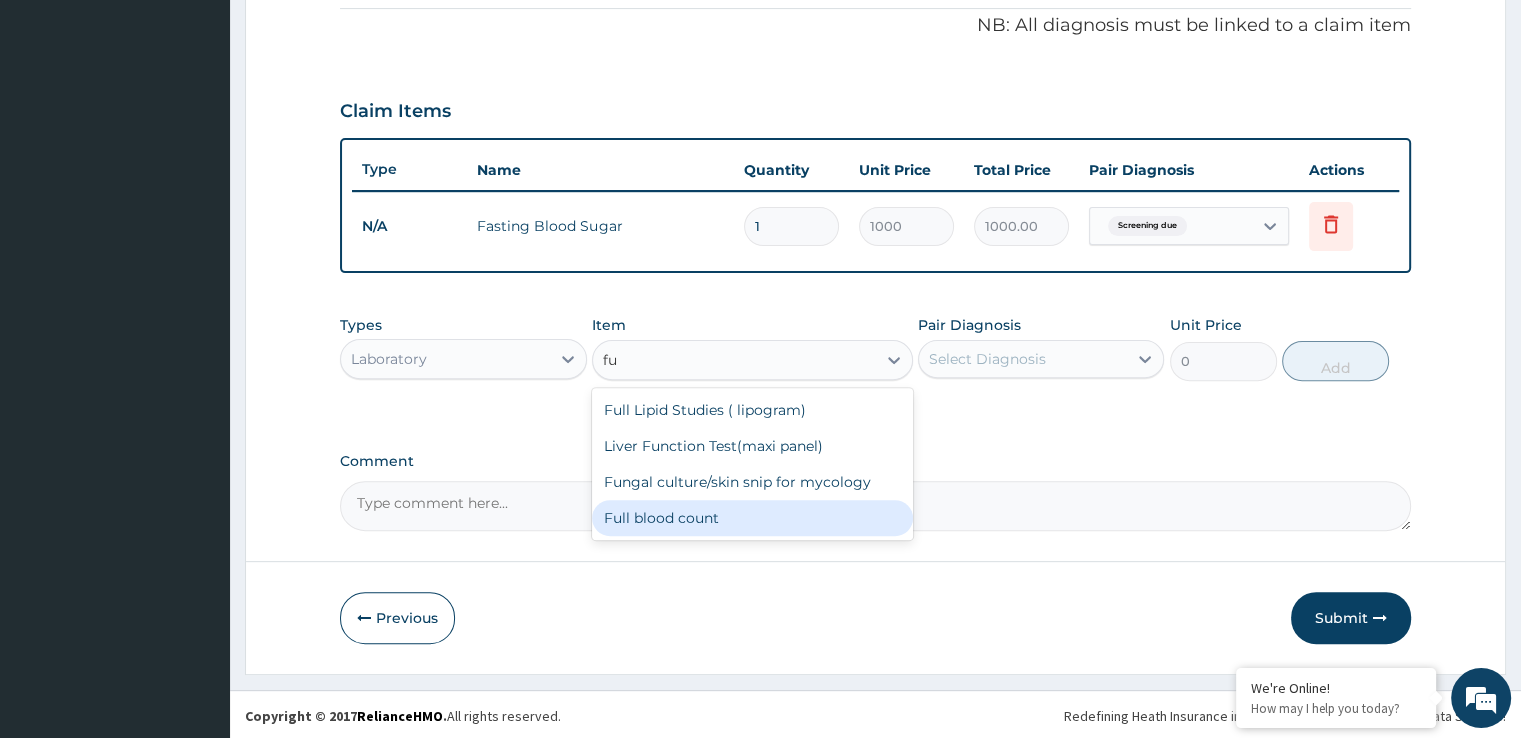 click on "Full blood count" at bounding box center (752, 518) 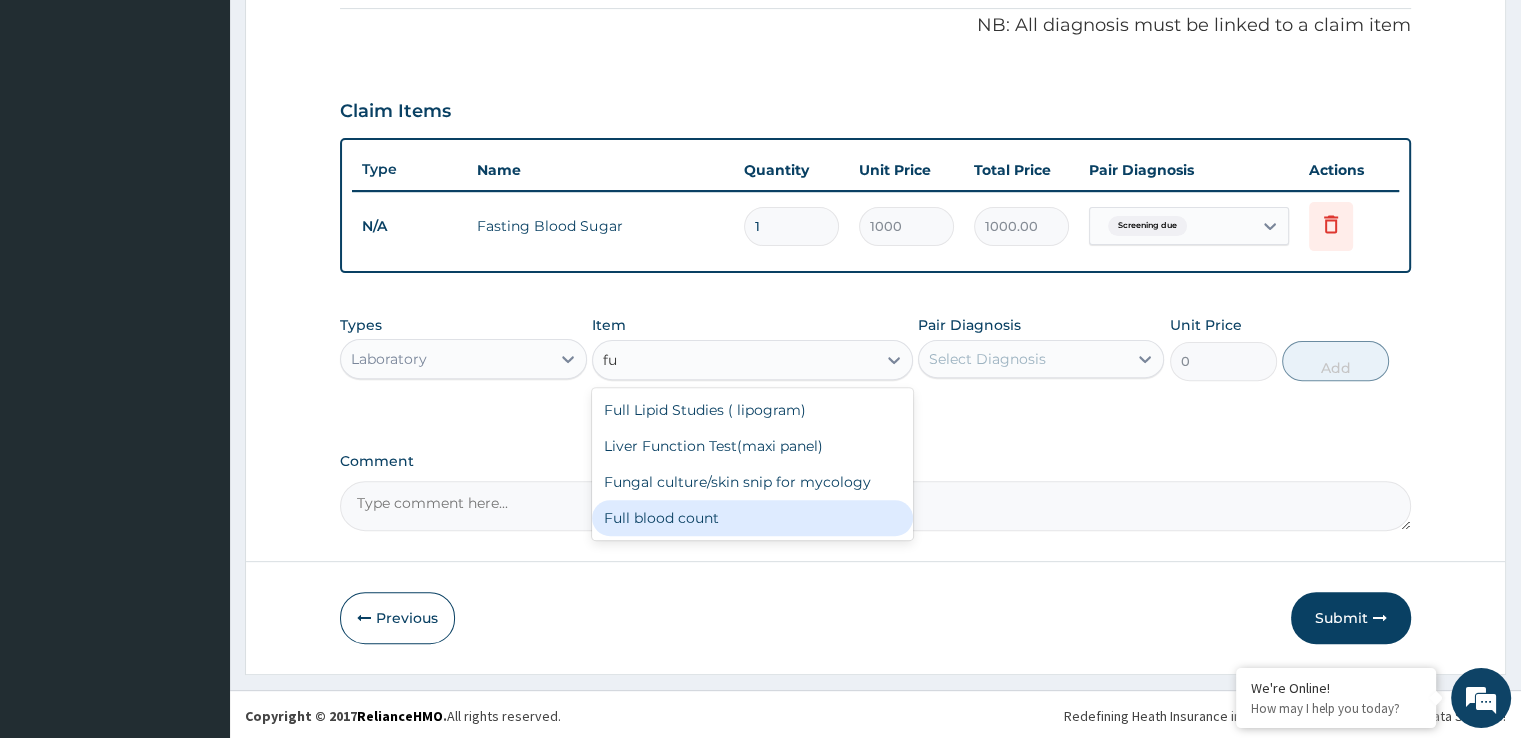 type 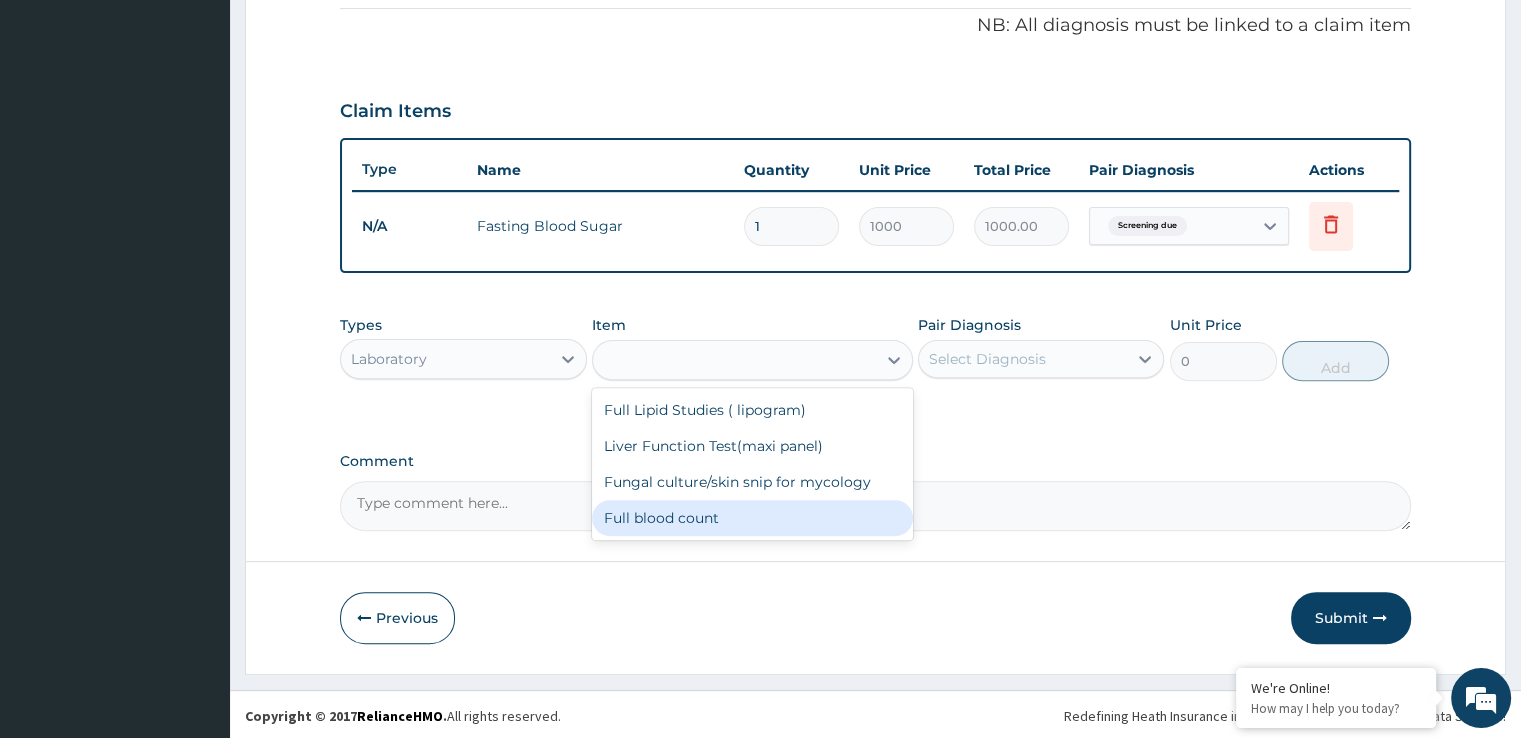 type on "2500" 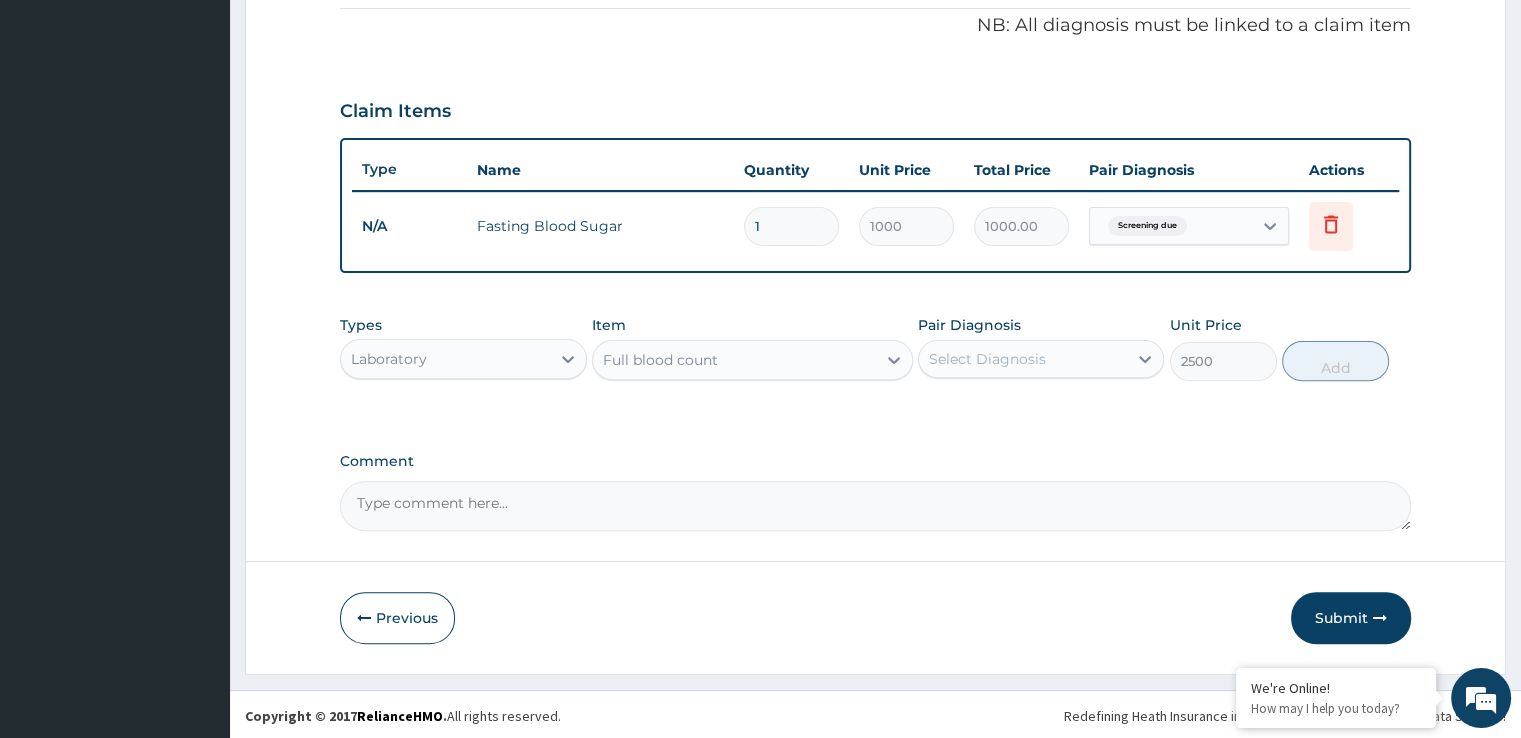 click on "Select Diagnosis" at bounding box center [987, 359] 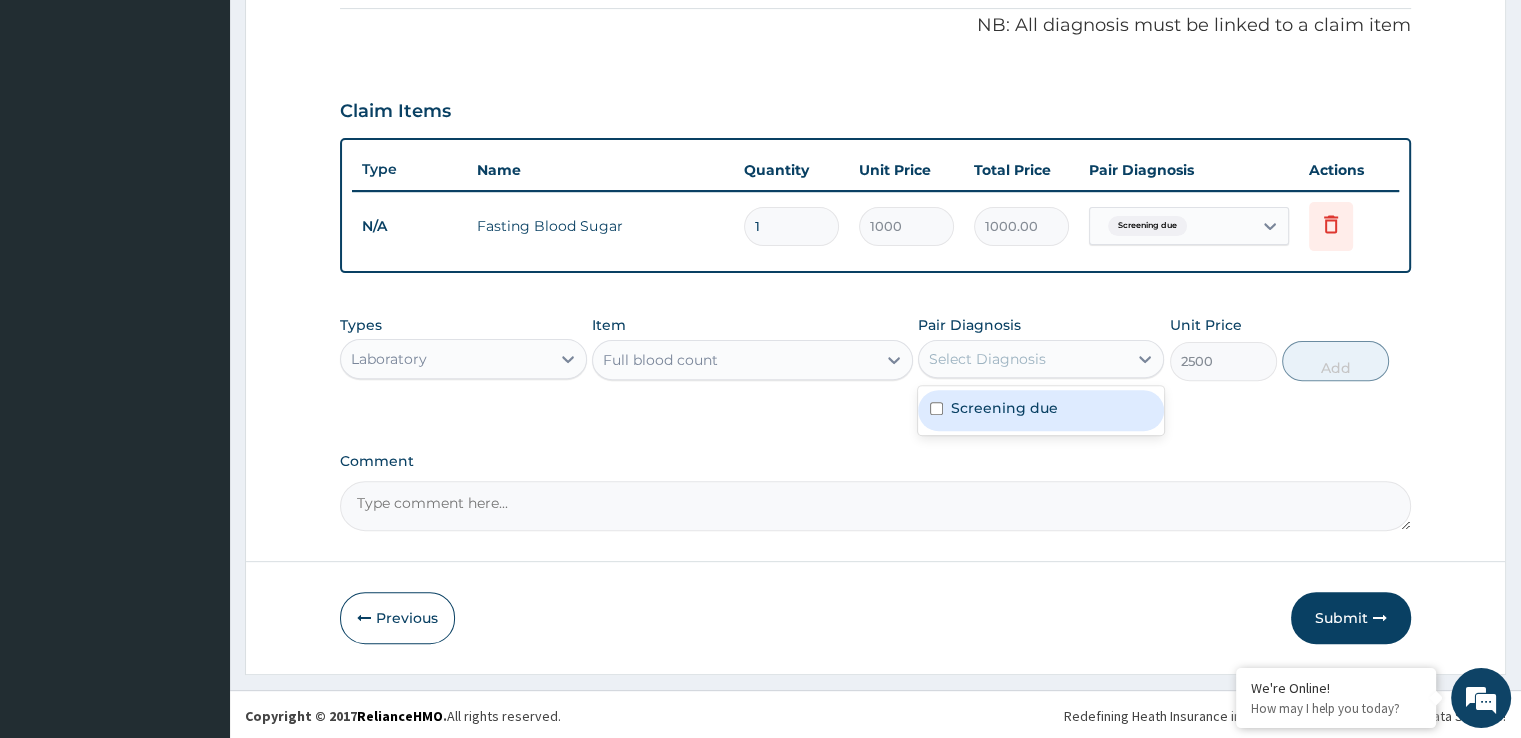 drag, startPoint x: 1003, startPoint y: 406, endPoint x: 1064, endPoint y: 396, distance: 61.81424 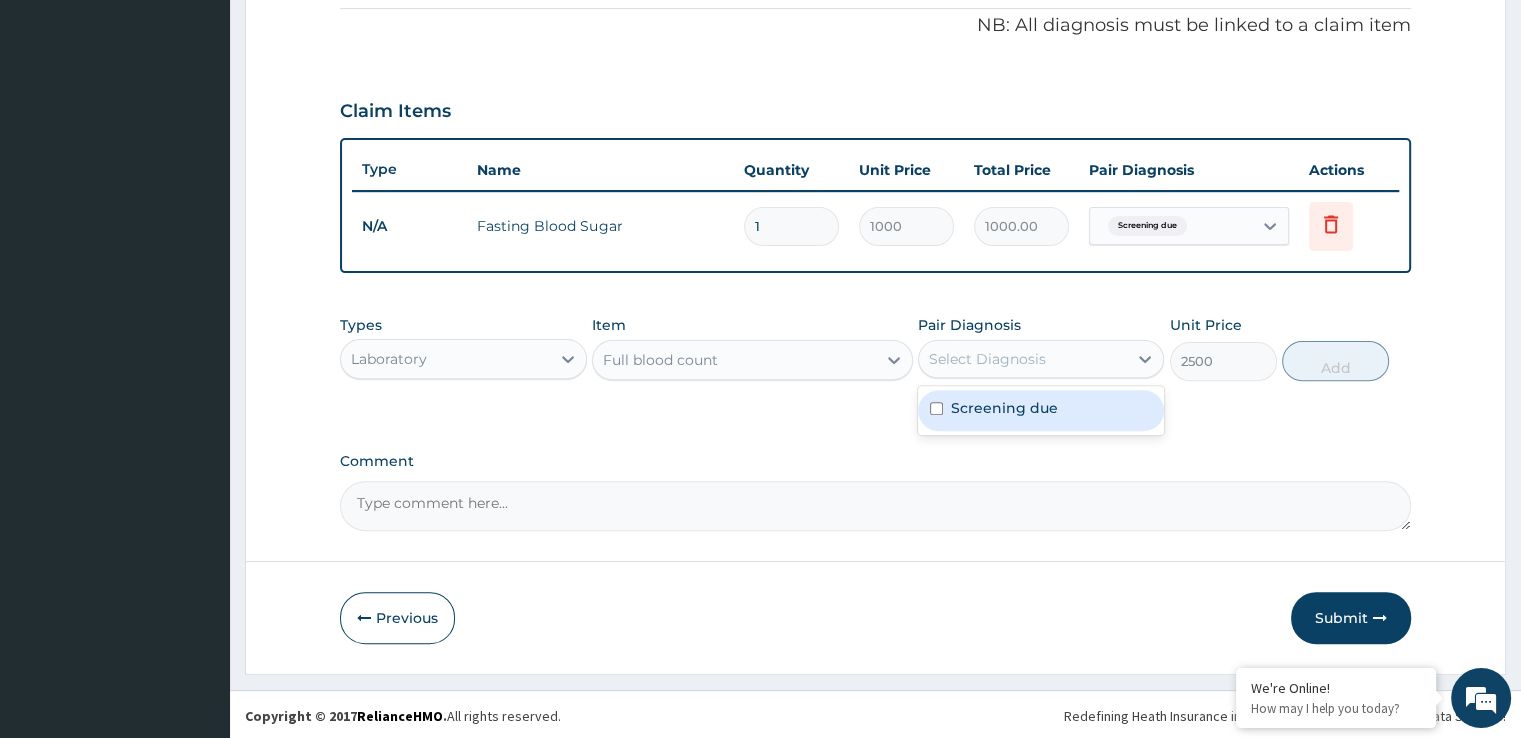 click on "Screening due" at bounding box center [1004, 408] 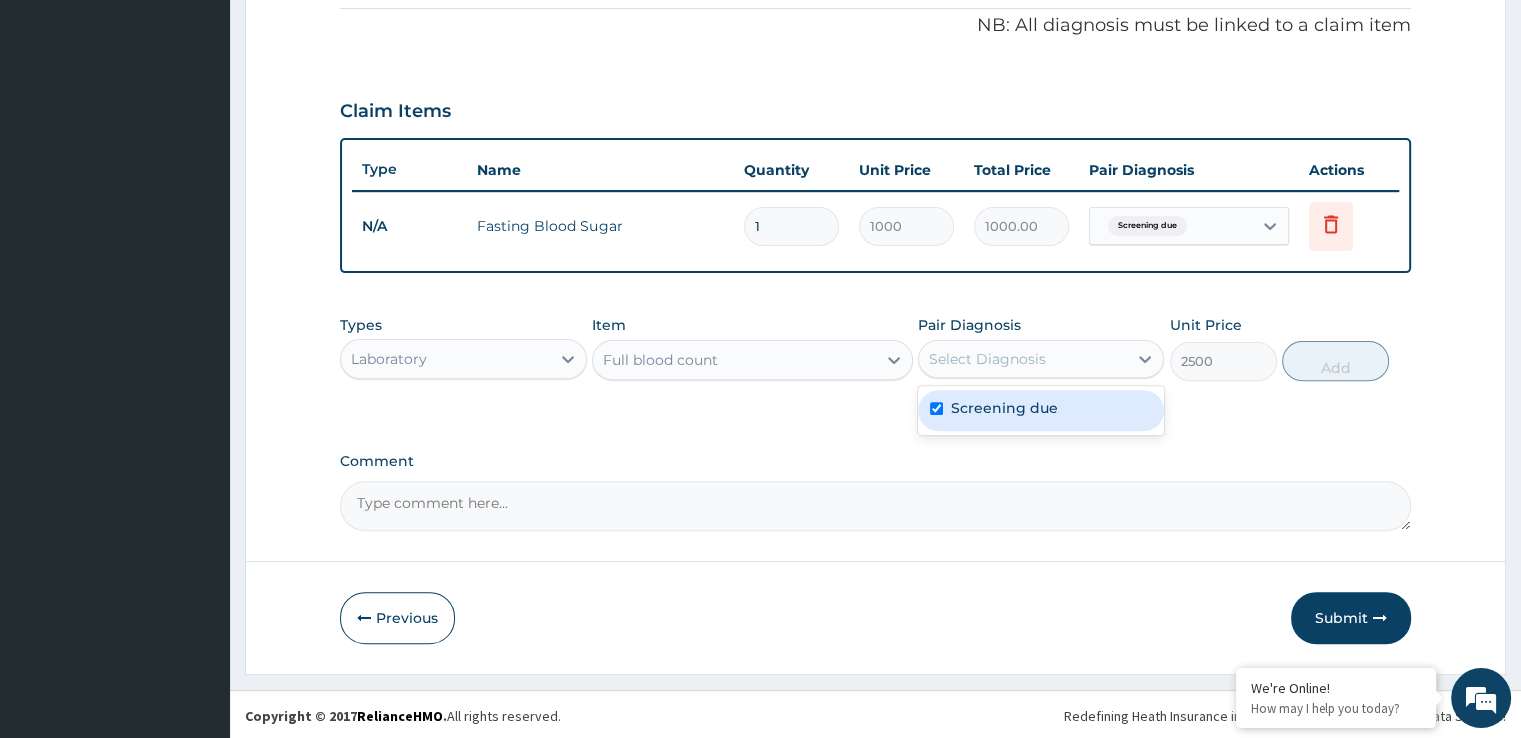 checkbox on "true" 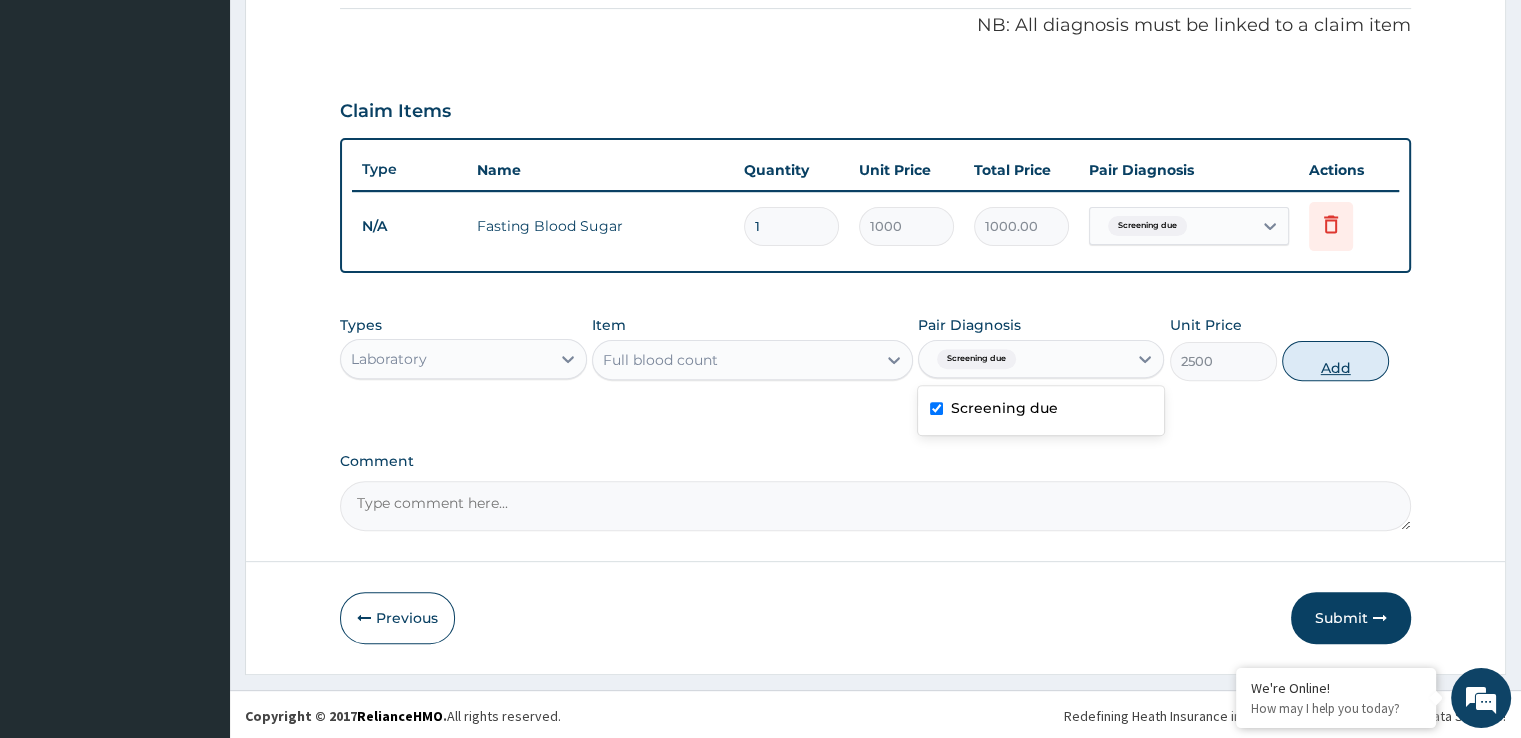 click on "Add" at bounding box center [1335, 361] 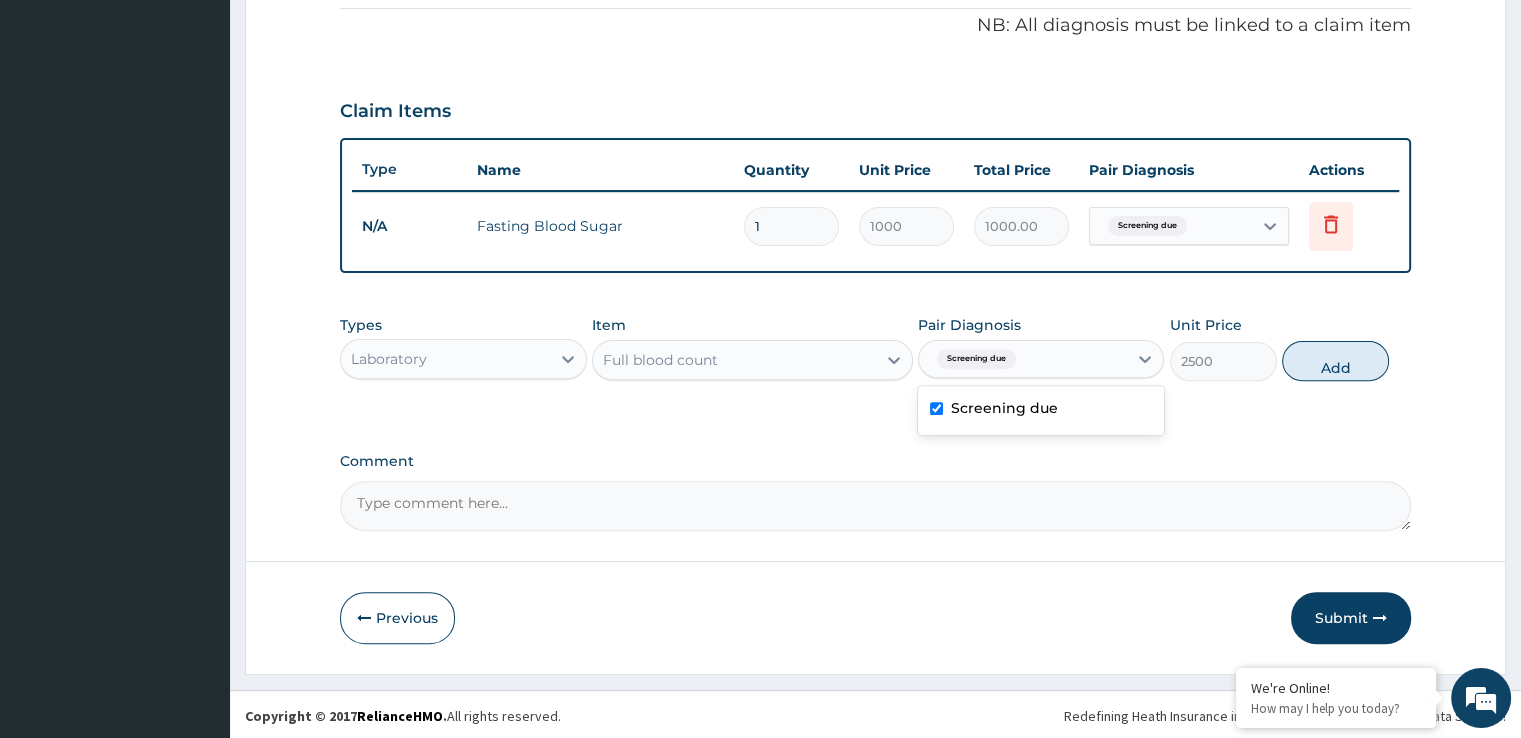 type on "0" 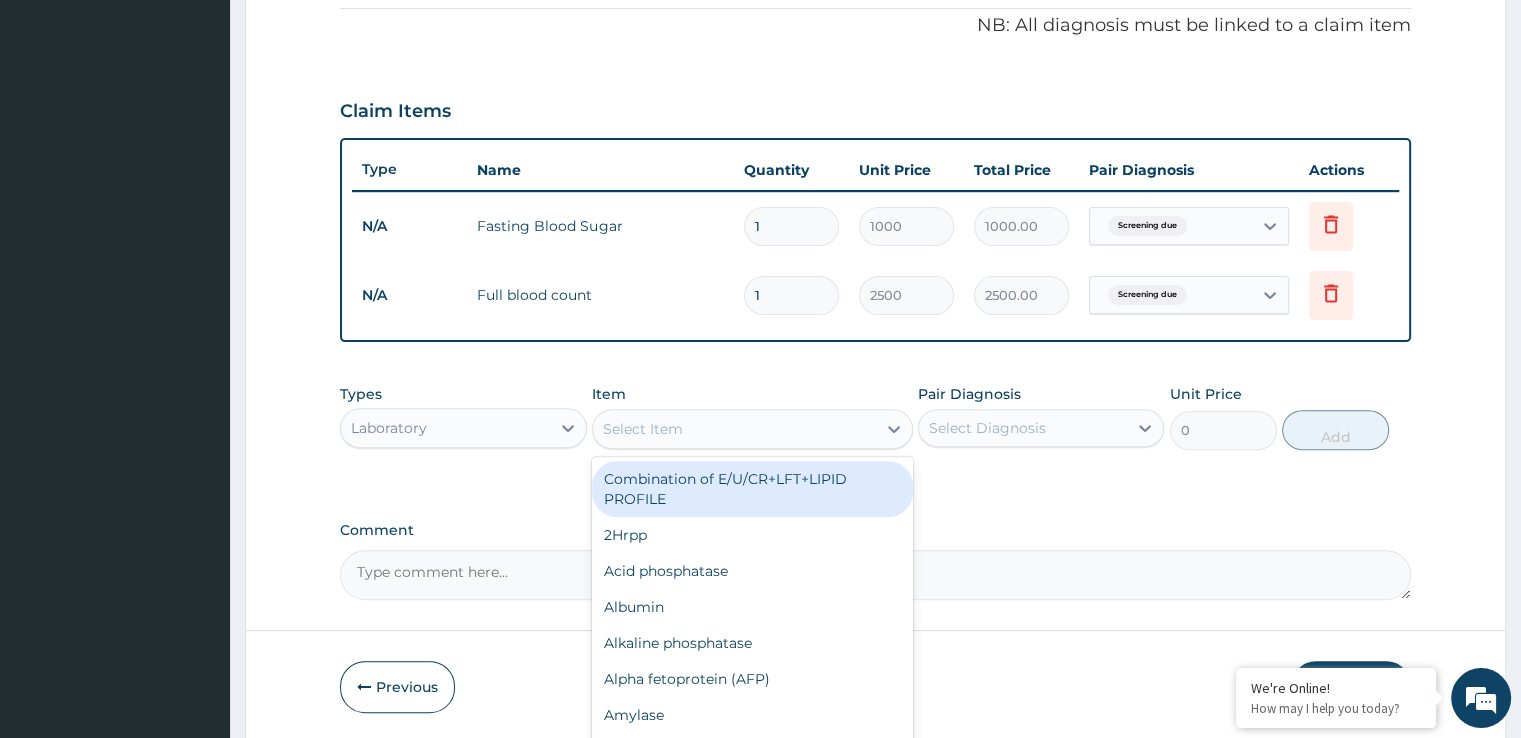 click on "Select Item" at bounding box center (643, 429) 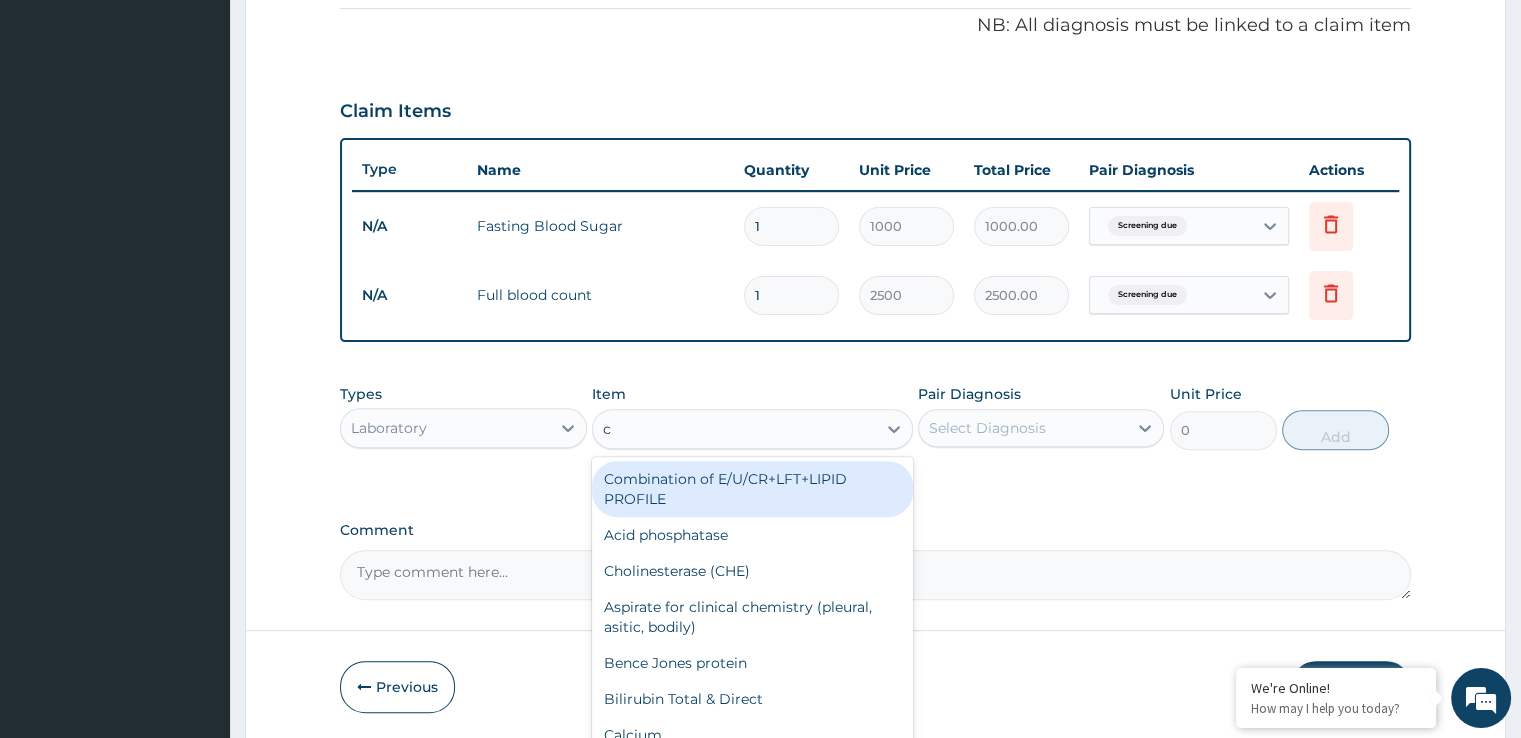 type on "ch" 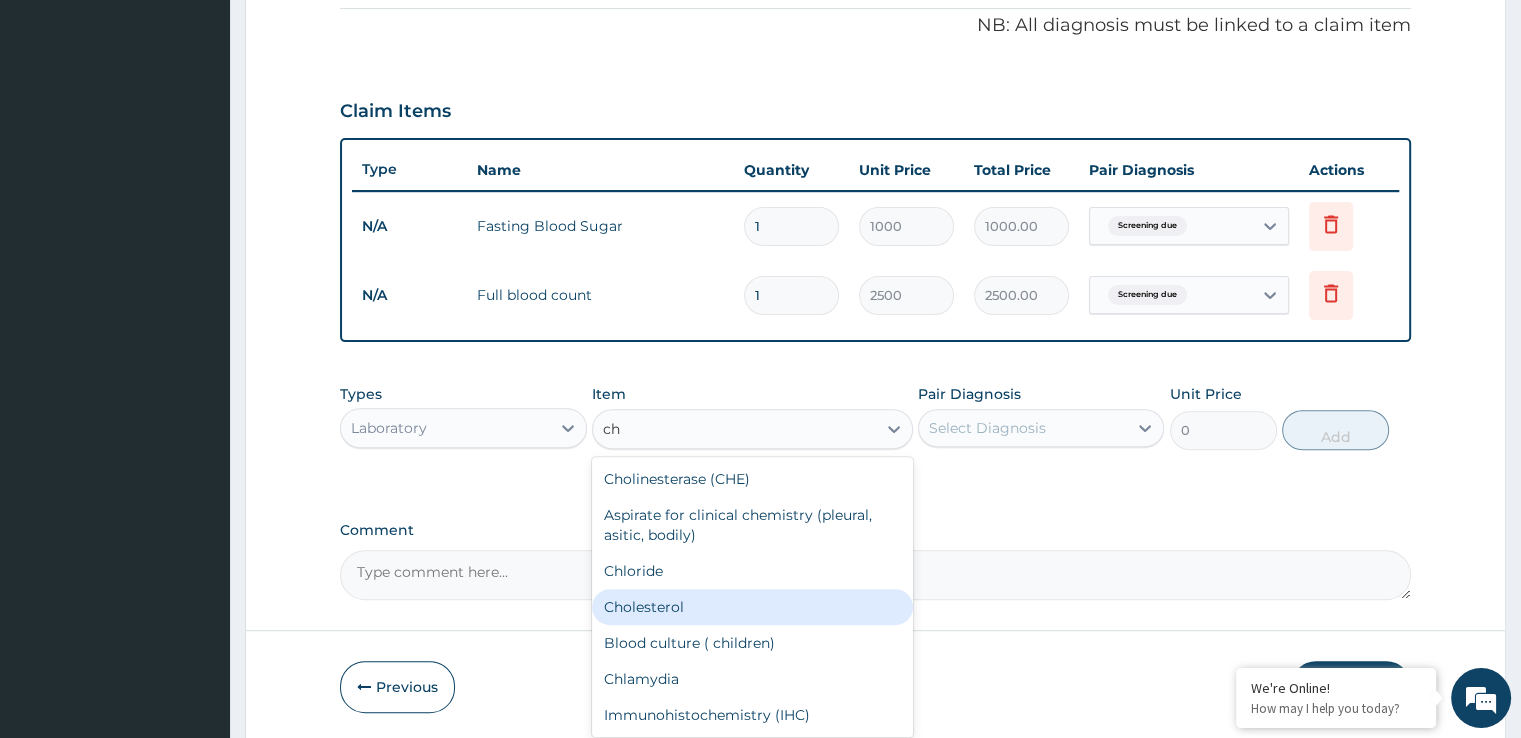 drag, startPoint x: 652, startPoint y: 606, endPoint x: 779, endPoint y: 555, distance: 136.85759 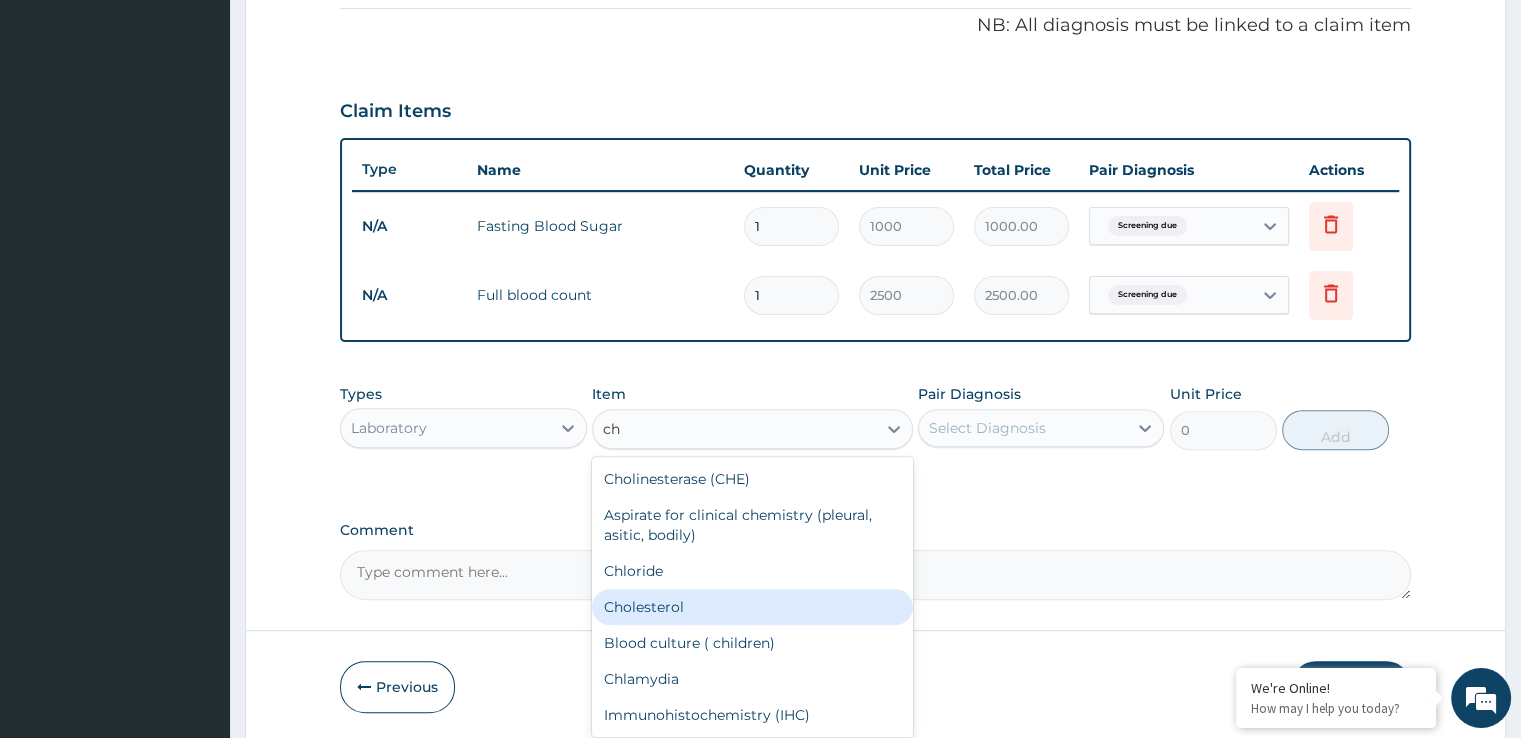click on "Cholesterol" at bounding box center [752, 607] 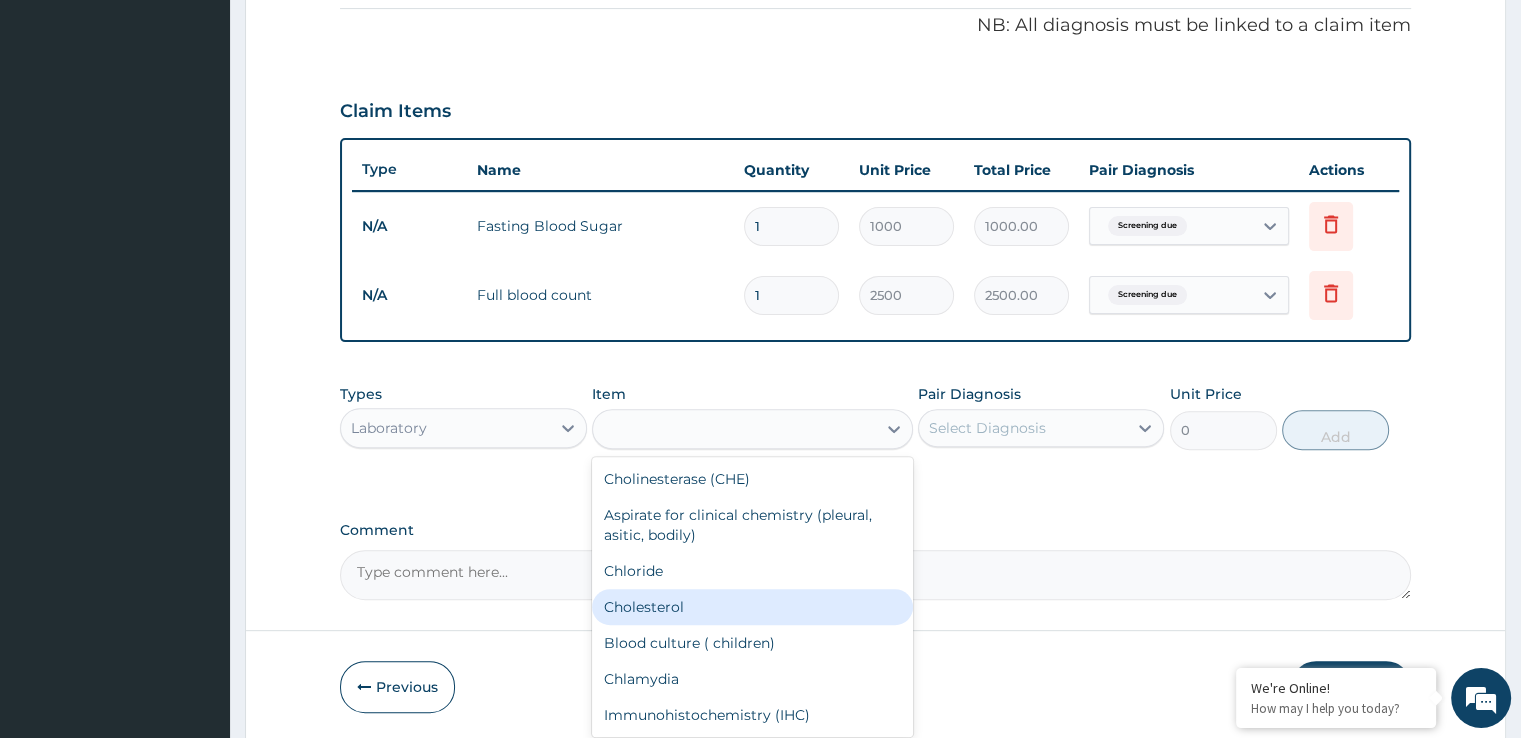 type on "2000" 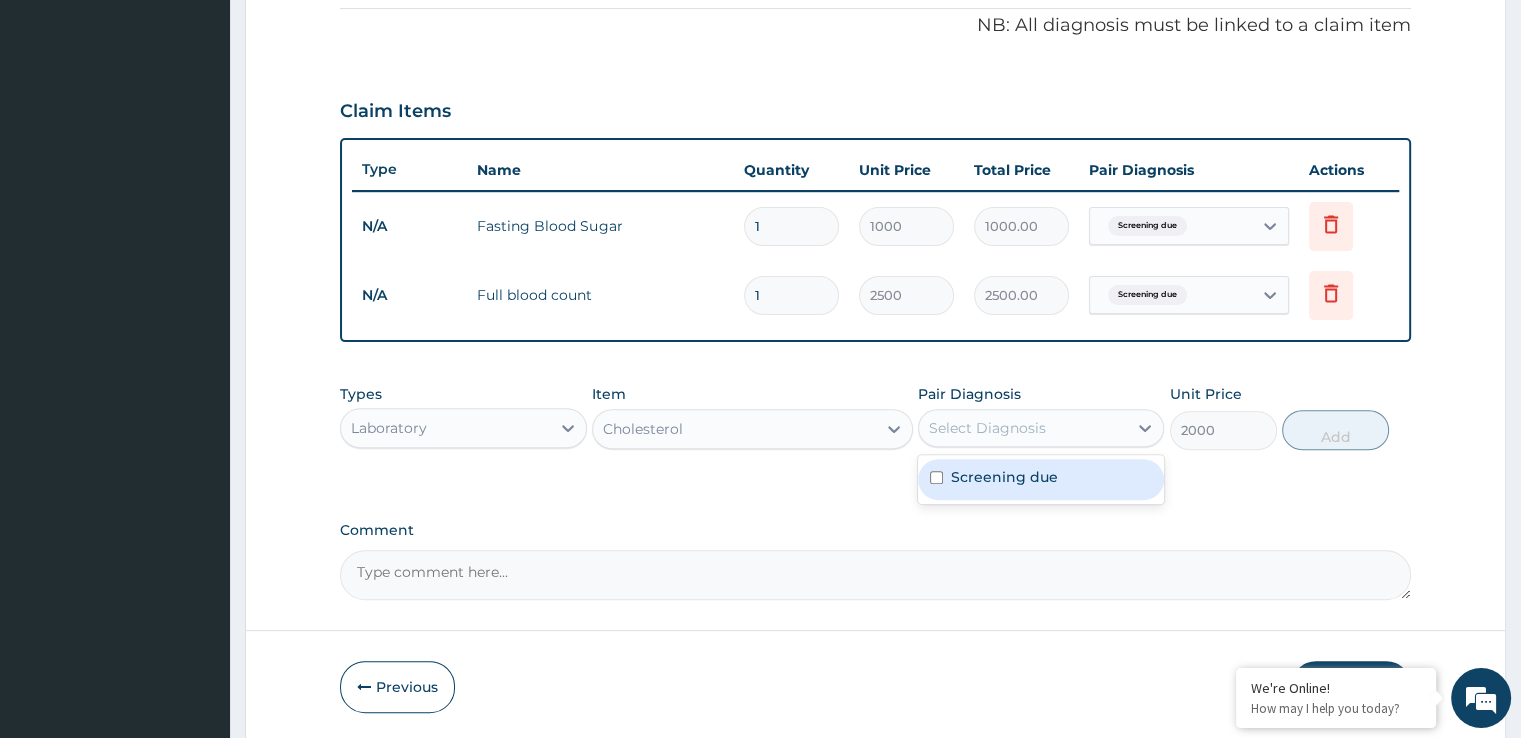 click on "Select Diagnosis" at bounding box center (1041, 428) 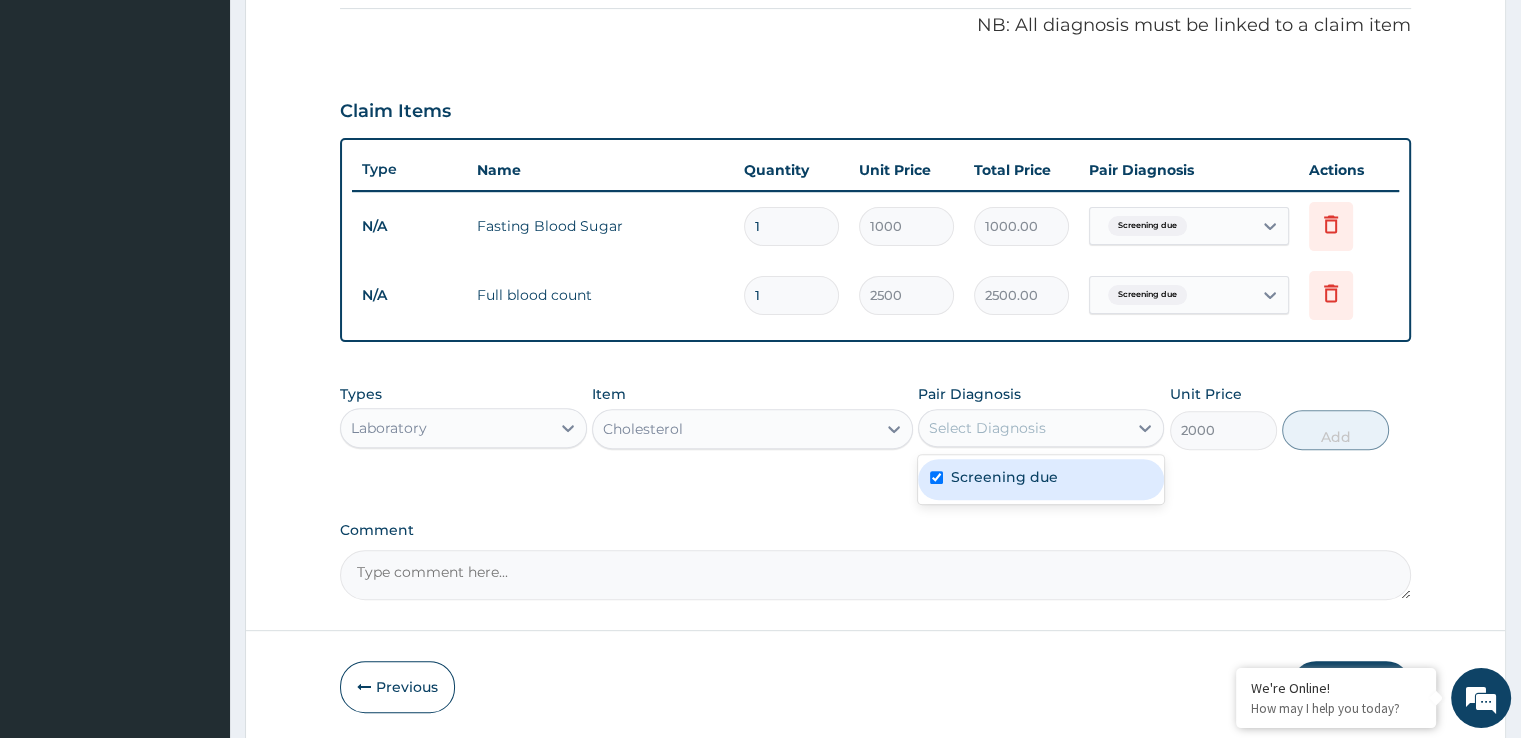 checkbox on "true" 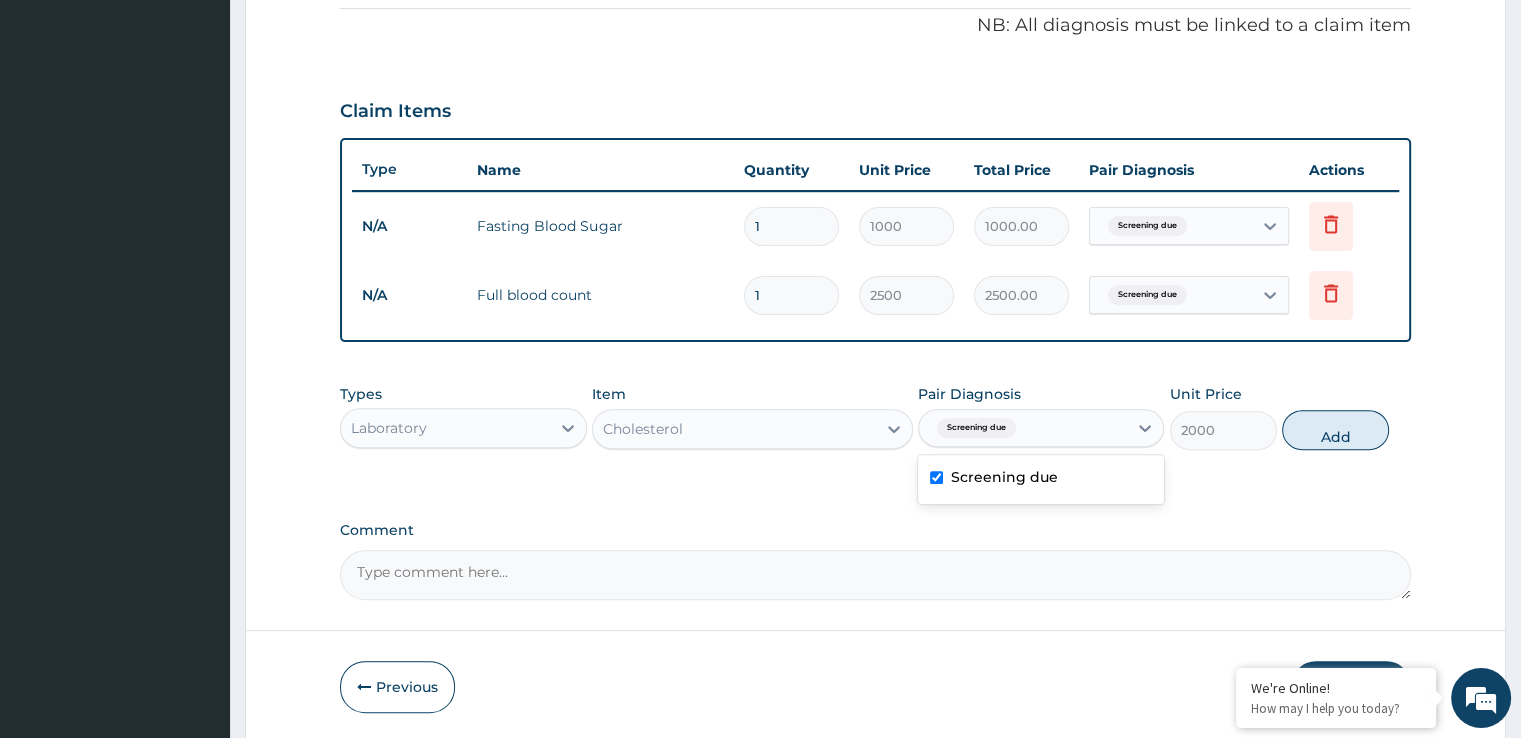 drag, startPoint x: 1316, startPoint y: 414, endPoint x: 1225, endPoint y: 429, distance: 92.22798 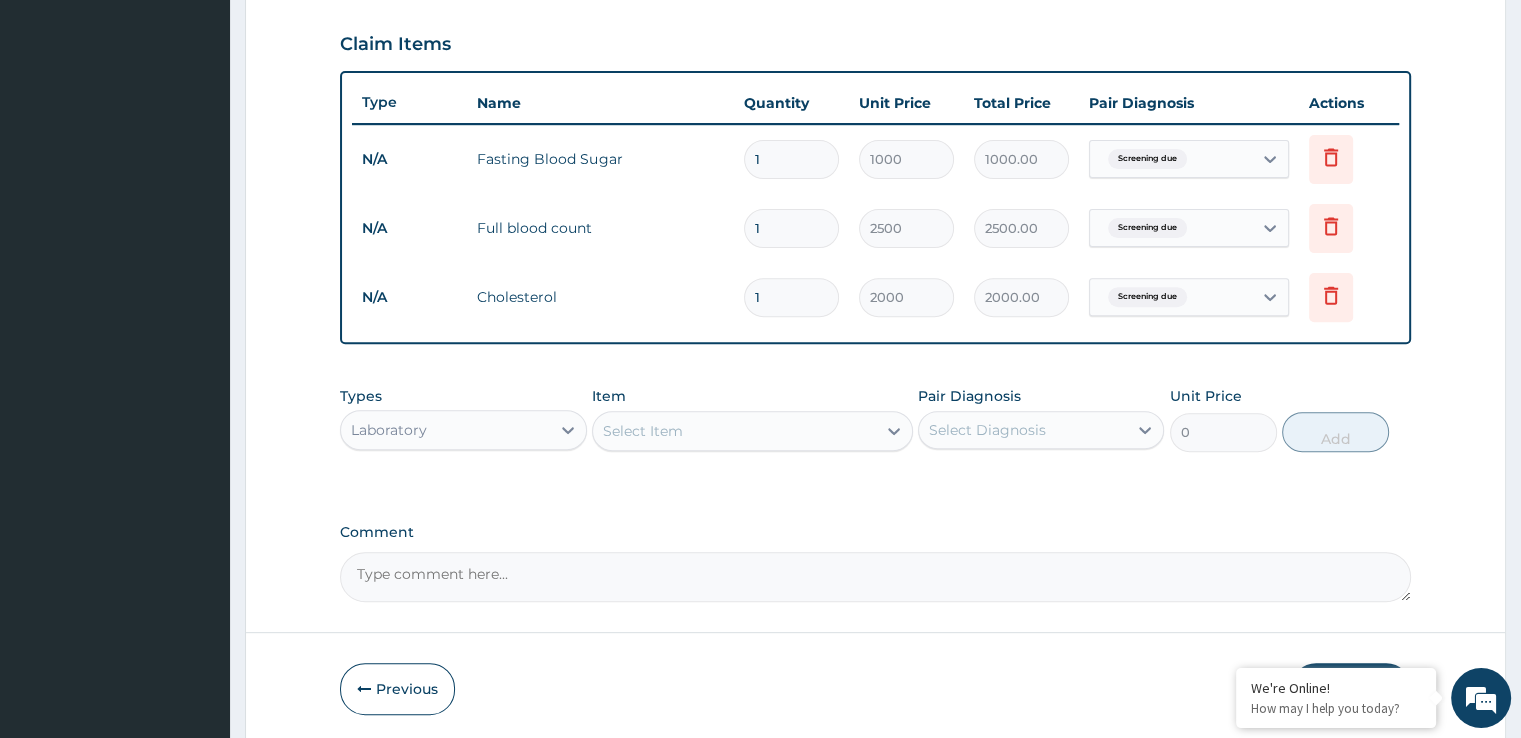 scroll, scrollTop: 744, scrollLeft: 0, axis: vertical 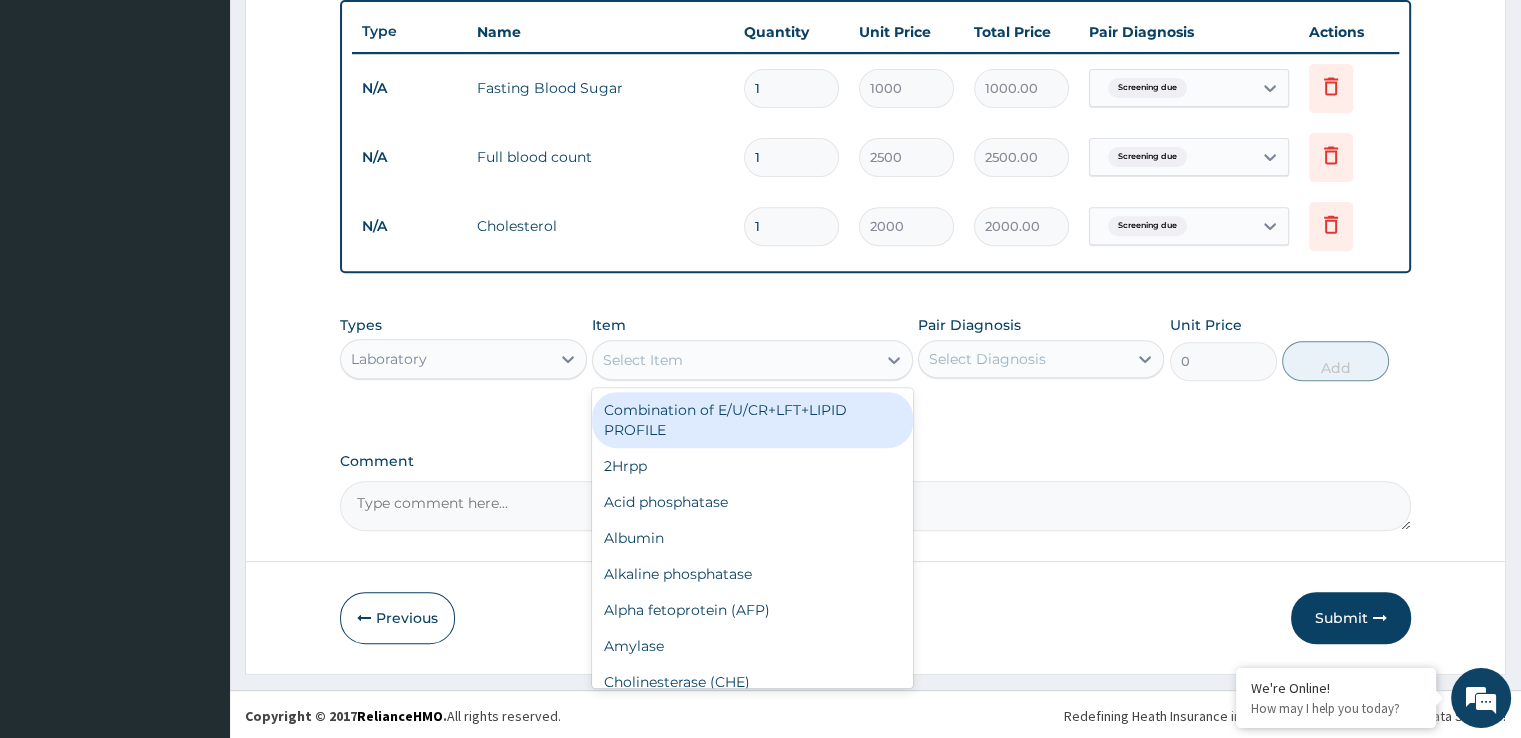 click on "Select Item" at bounding box center (734, 360) 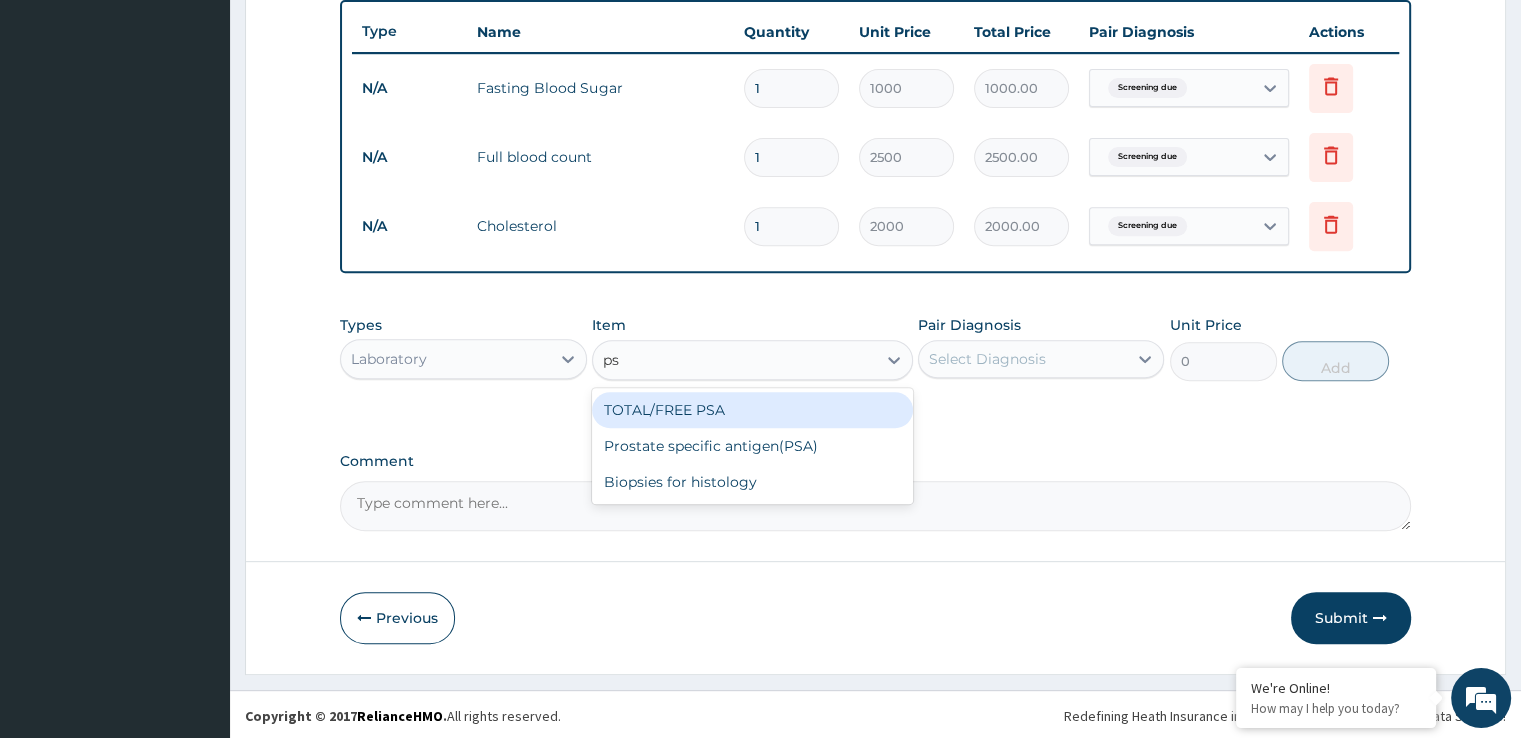 type on "psa" 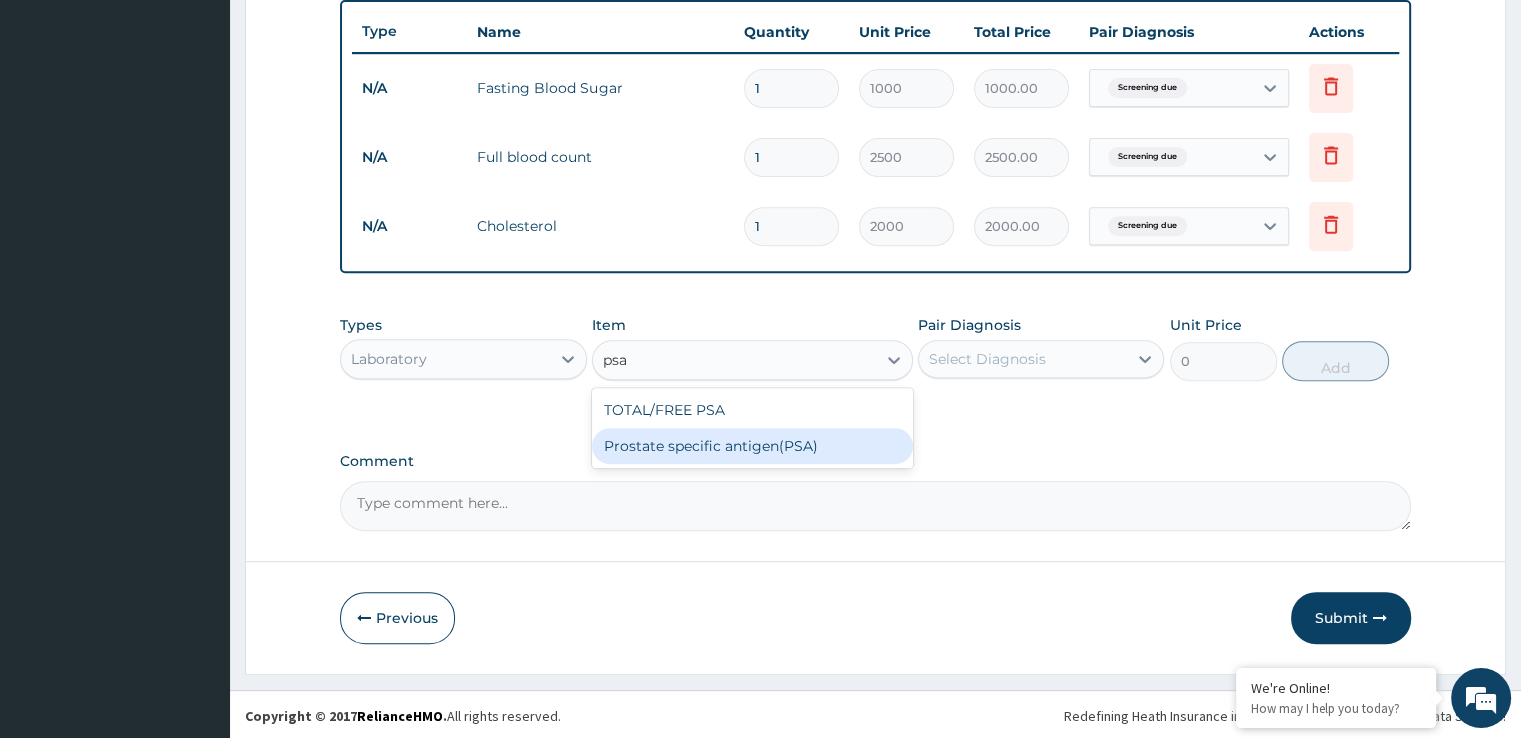 click on "Prostate specific antigen(PSA)" at bounding box center (752, 446) 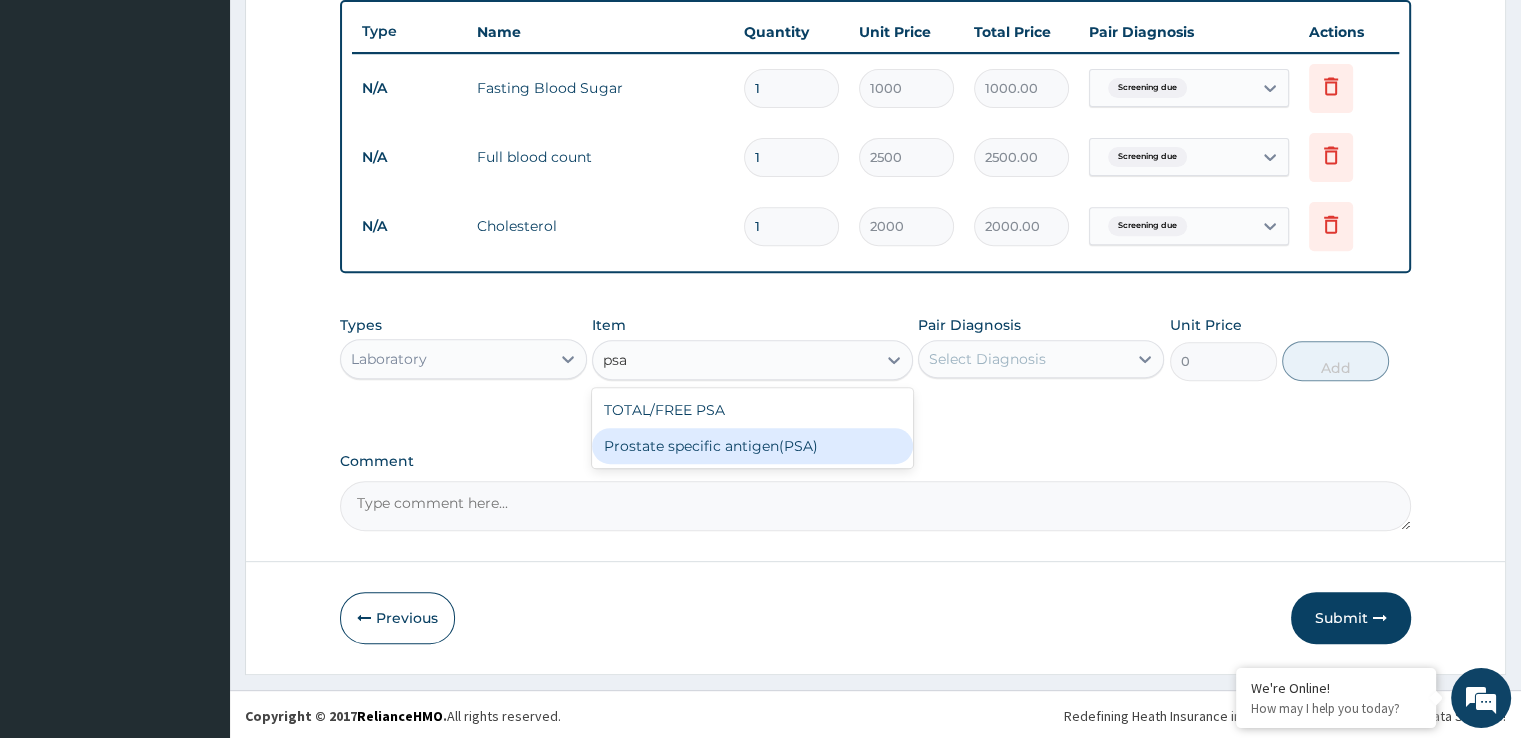 type 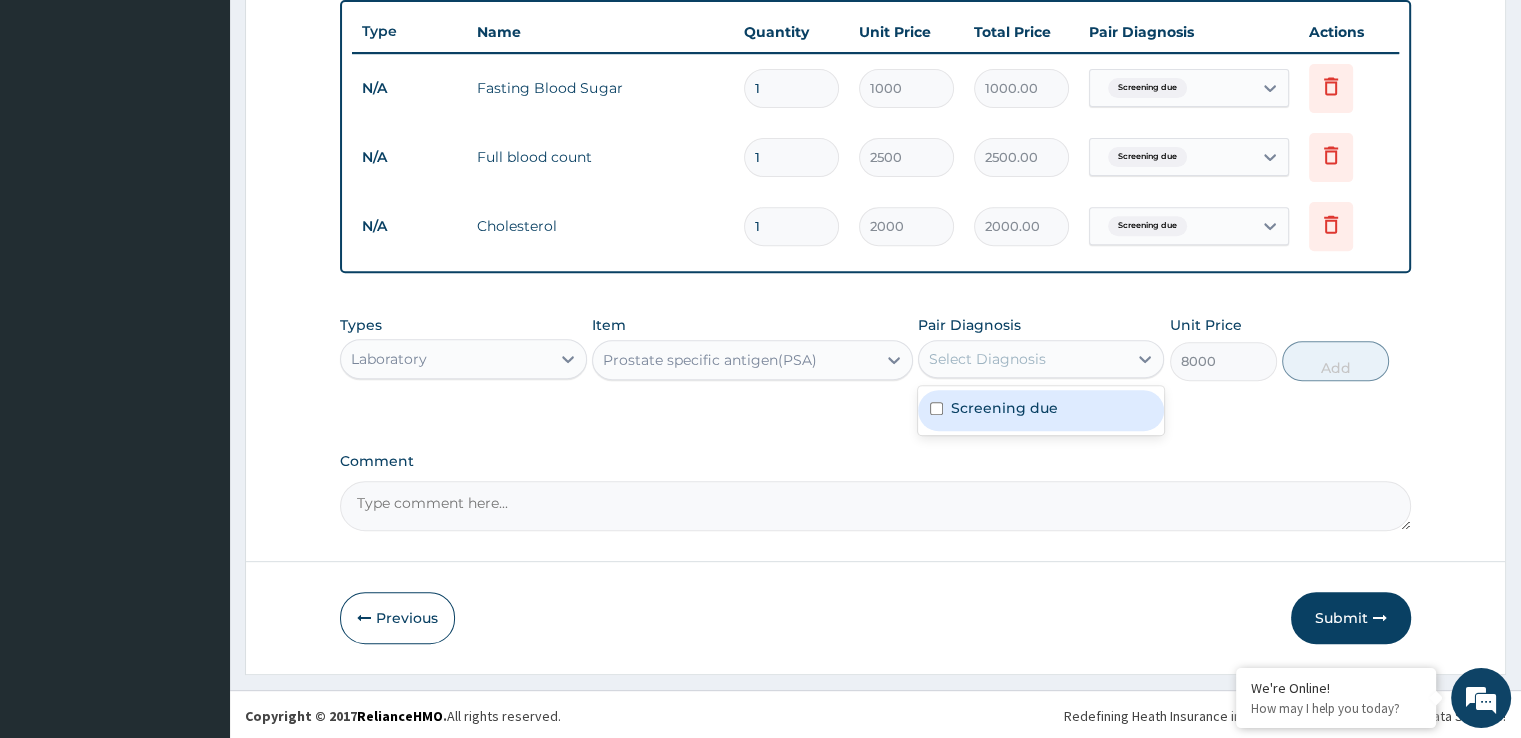 click on "Select Diagnosis" at bounding box center [987, 359] 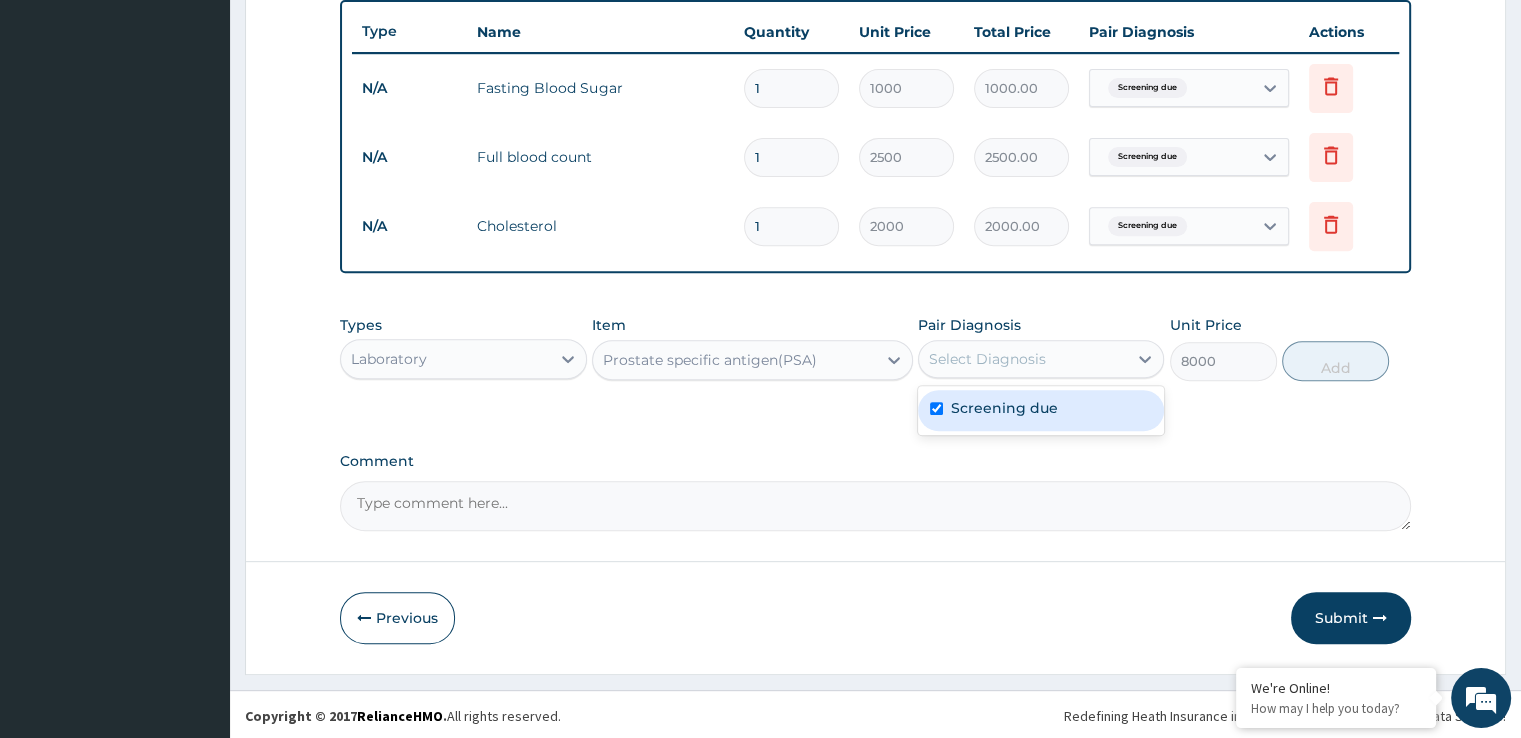 checkbox on "true" 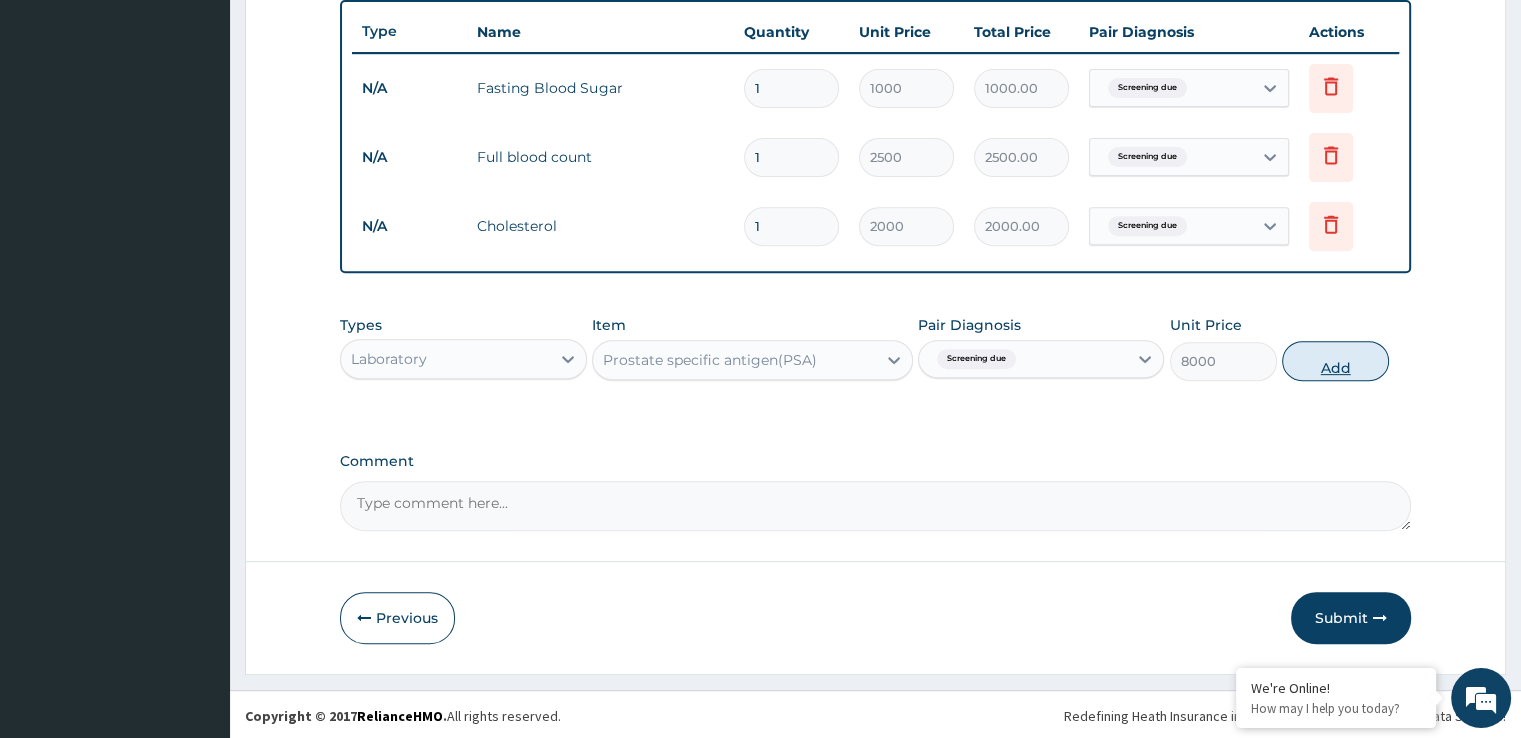 click on "Add" at bounding box center (1335, 361) 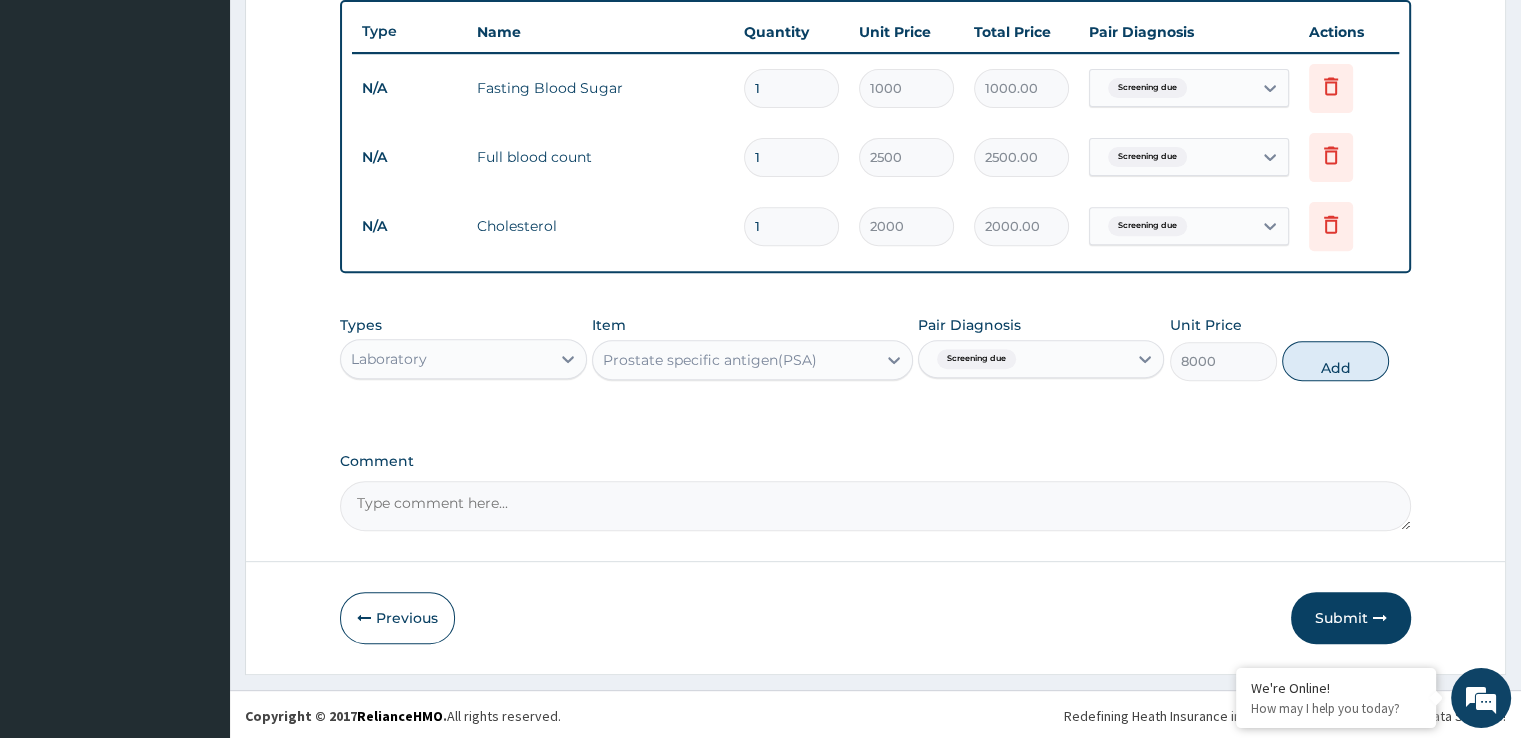 type on "0" 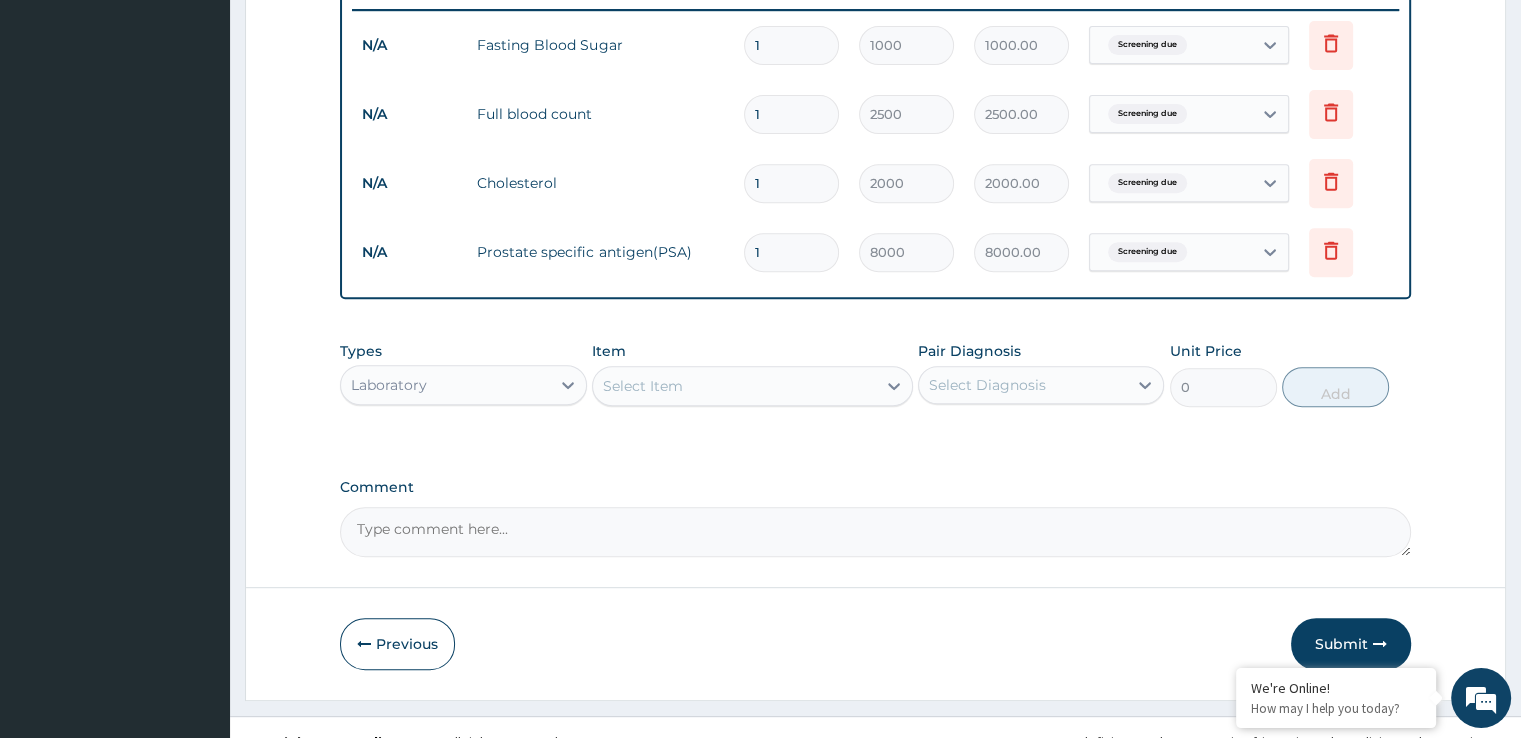 scroll, scrollTop: 812, scrollLeft: 0, axis: vertical 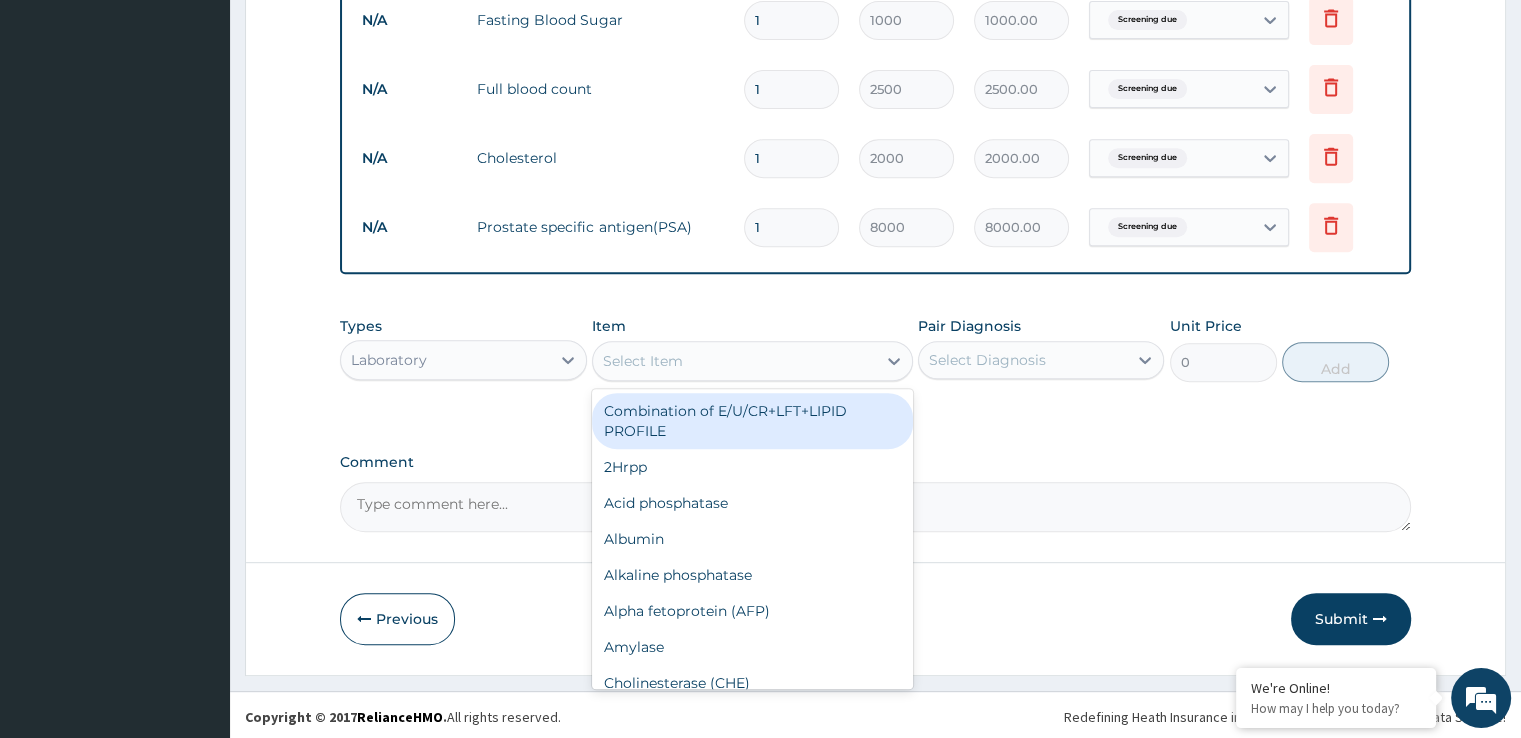 click on "Select Item" at bounding box center (734, 361) 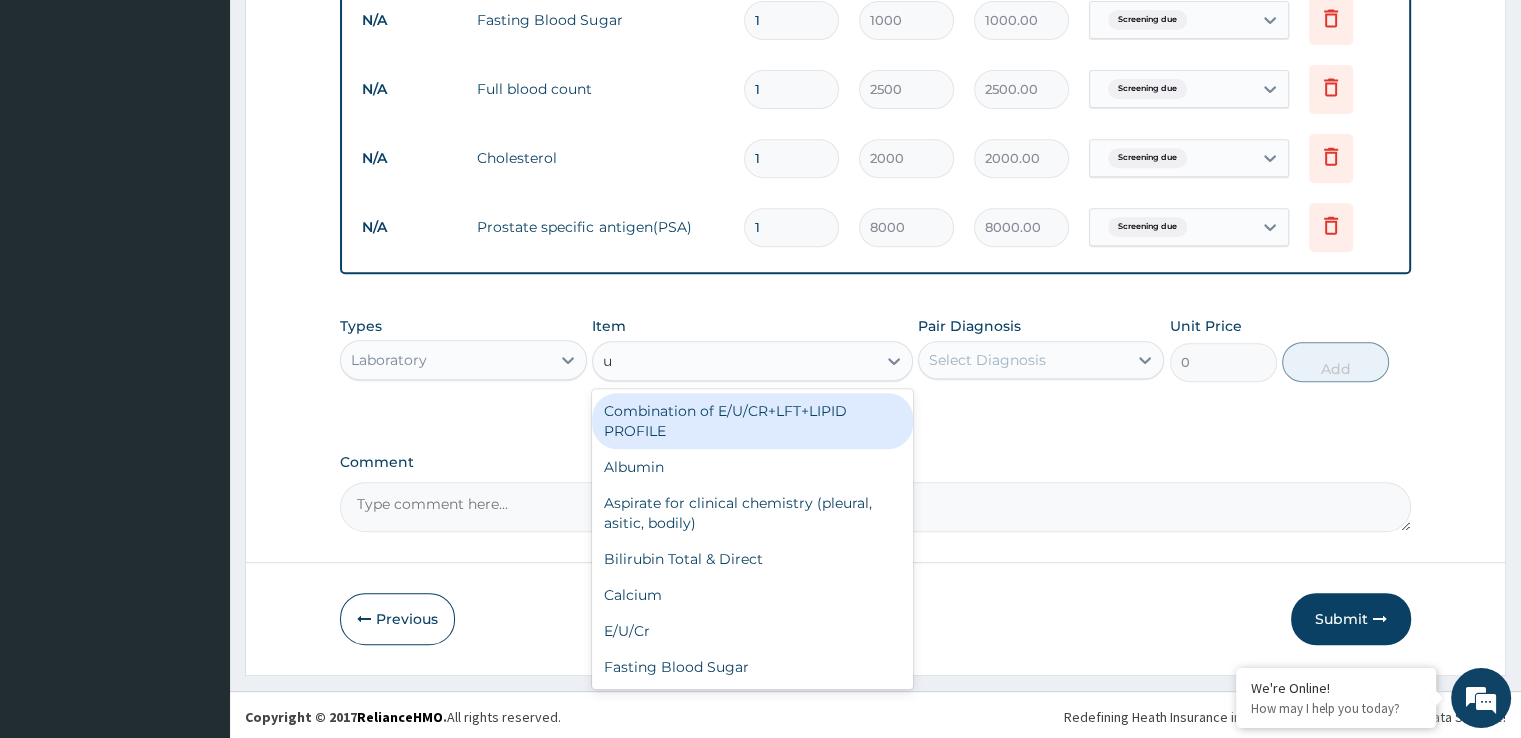 type on "ur" 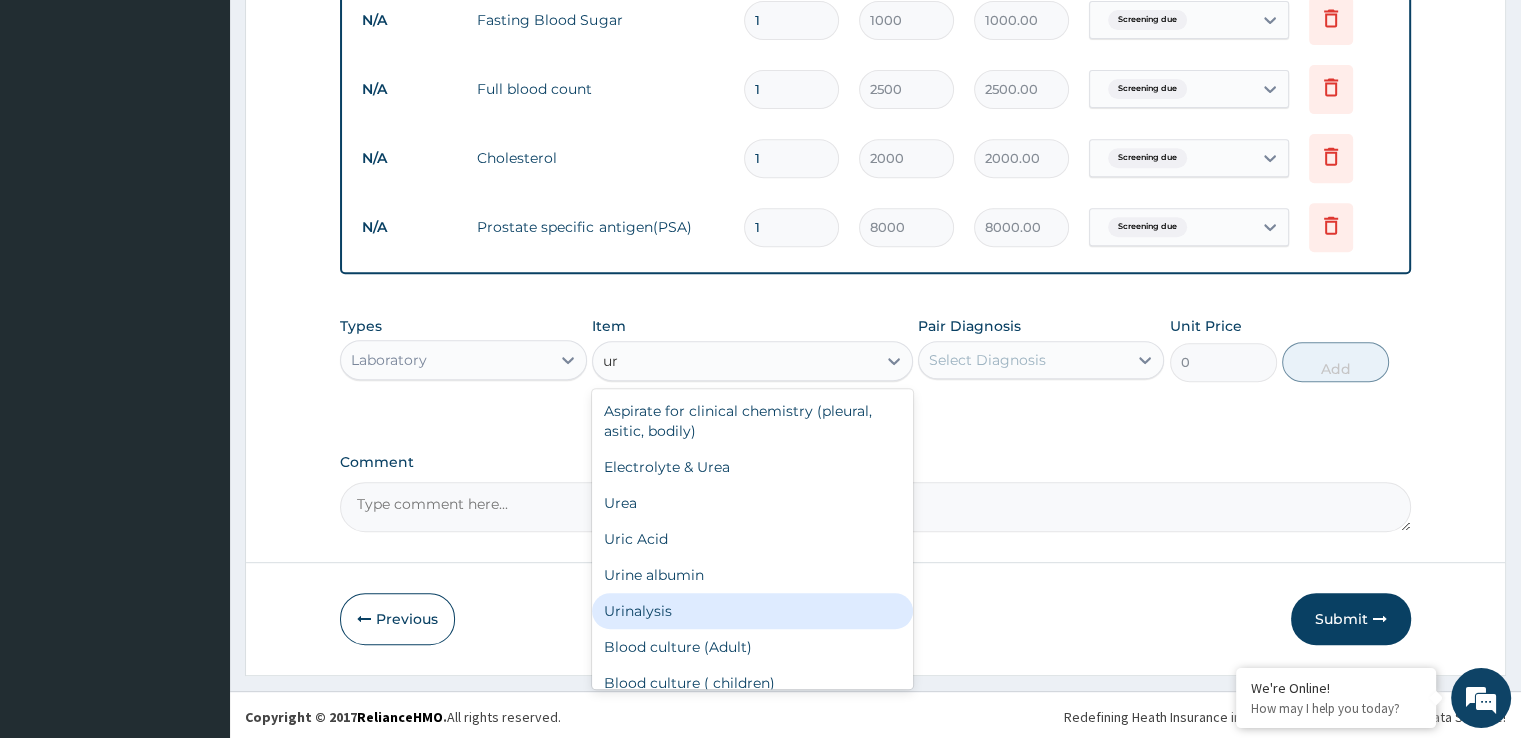 drag, startPoint x: 648, startPoint y: 607, endPoint x: 743, endPoint y: 541, distance: 115.67627 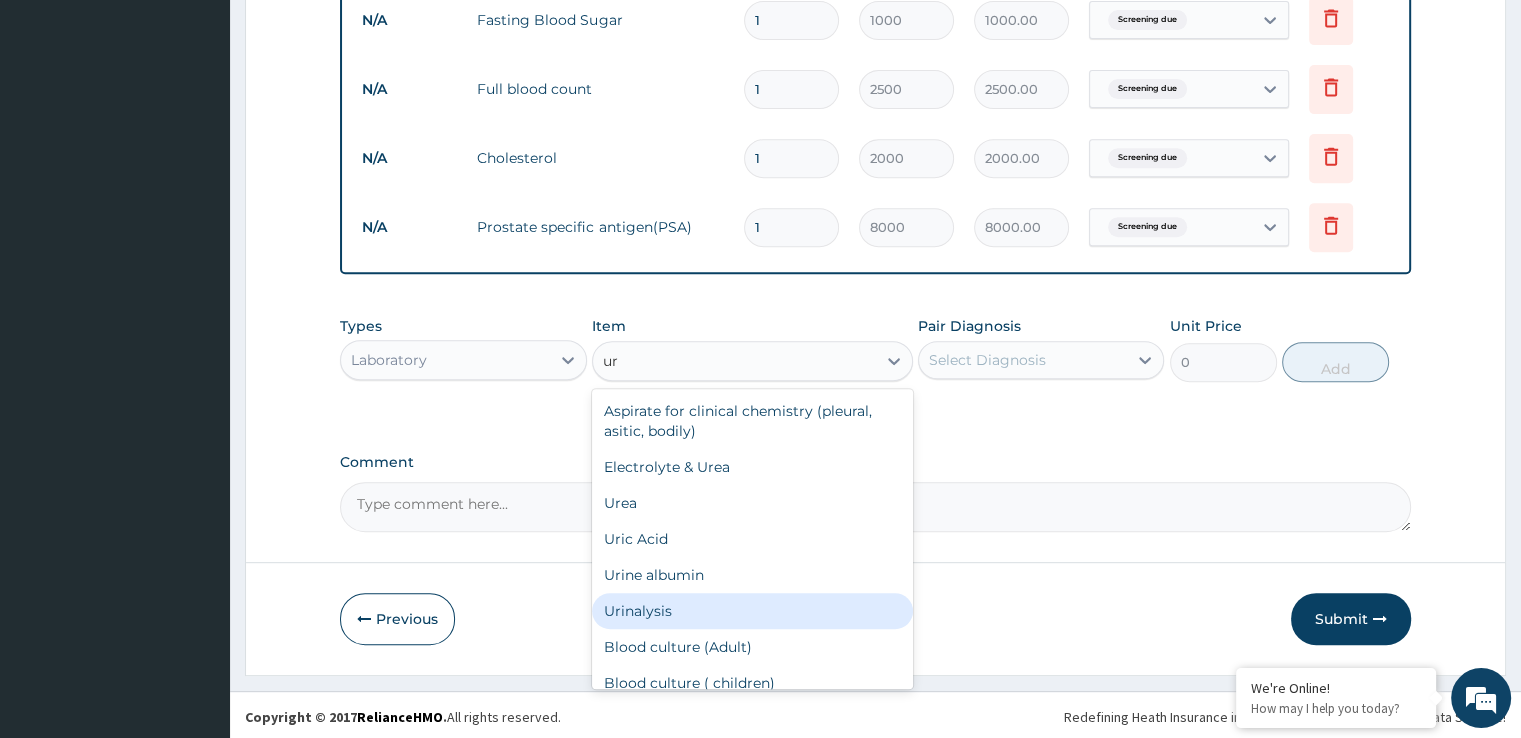click on "Urinalysis" at bounding box center (752, 611) 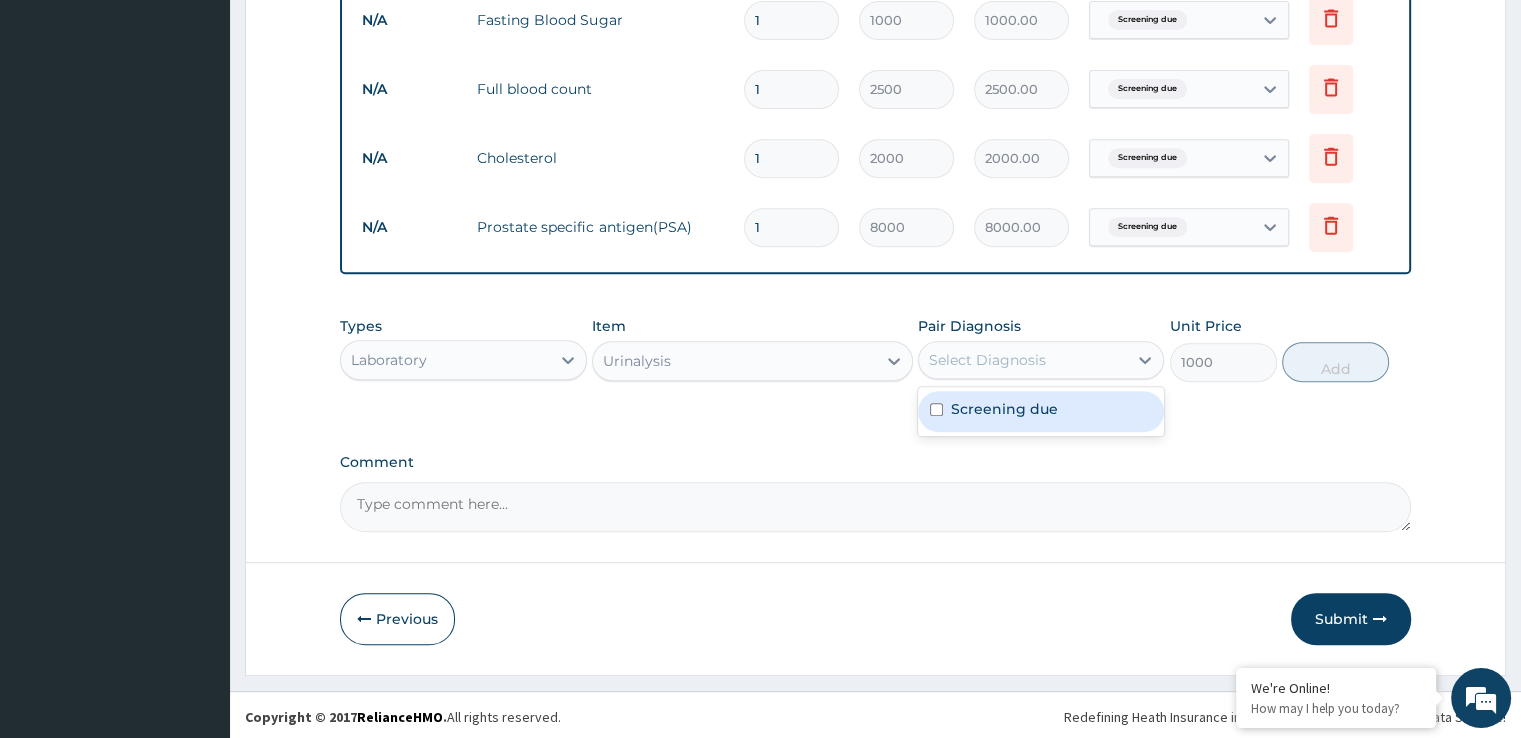 click on "Select Diagnosis" at bounding box center [987, 360] 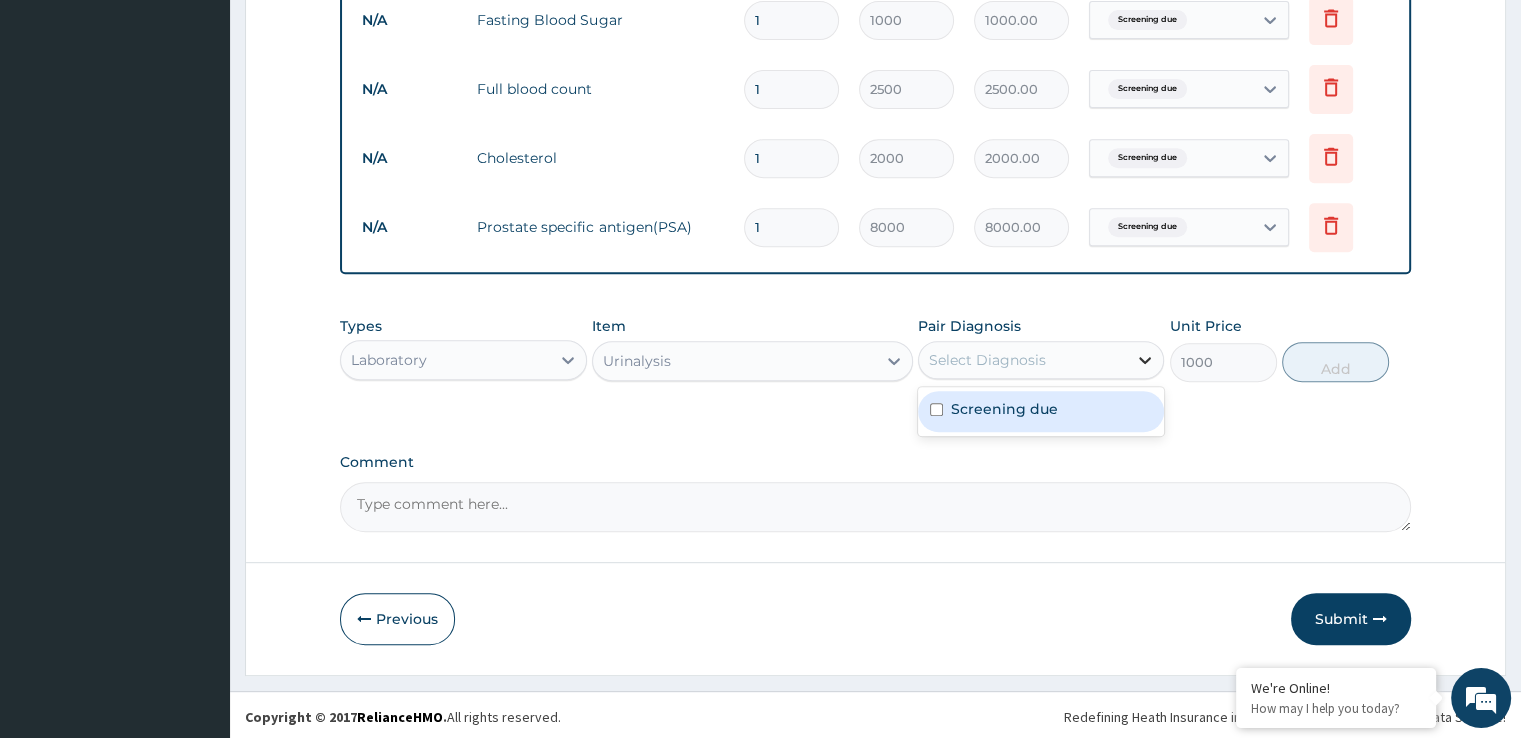 drag, startPoint x: 986, startPoint y: 410, endPoint x: 1152, endPoint y: 358, distance: 173.95401 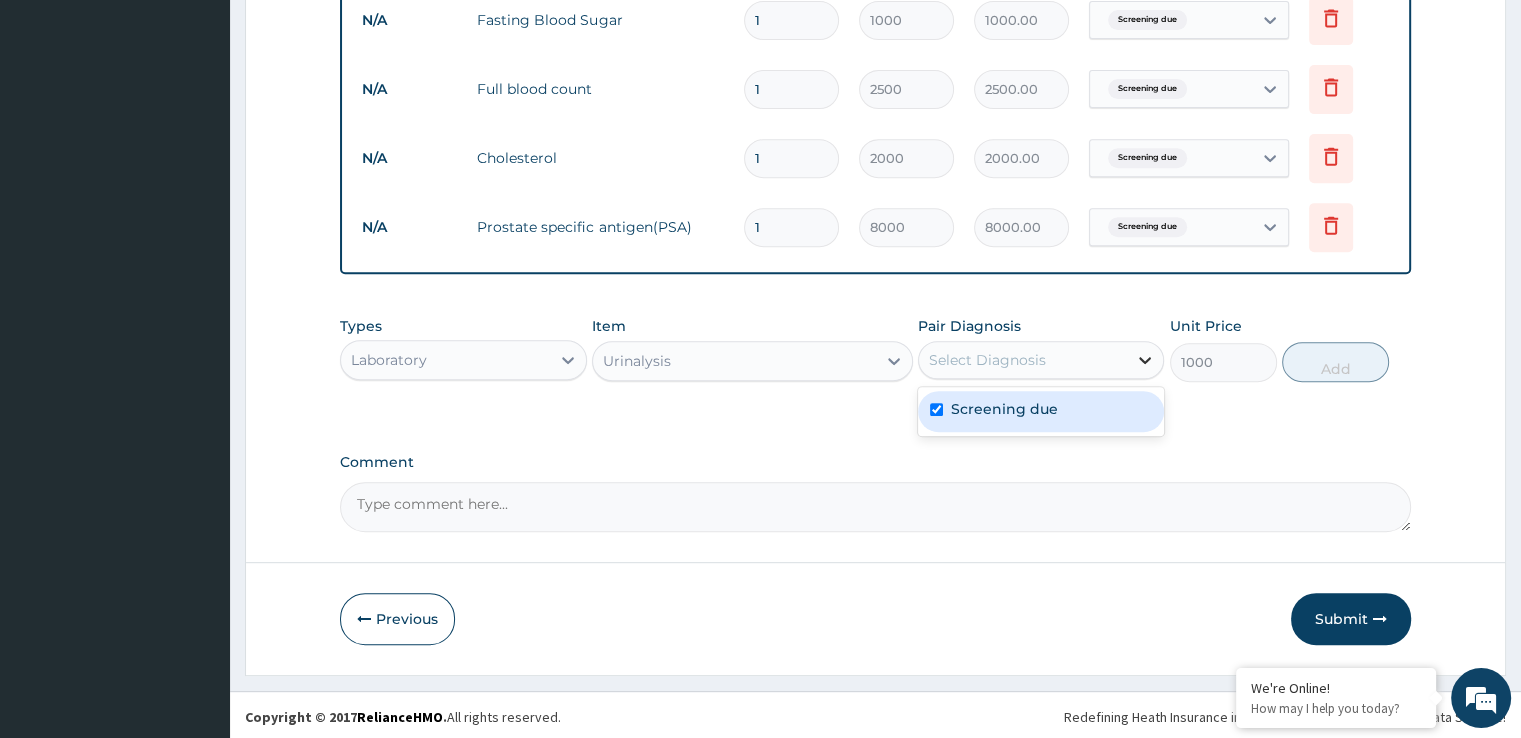 checkbox on "true" 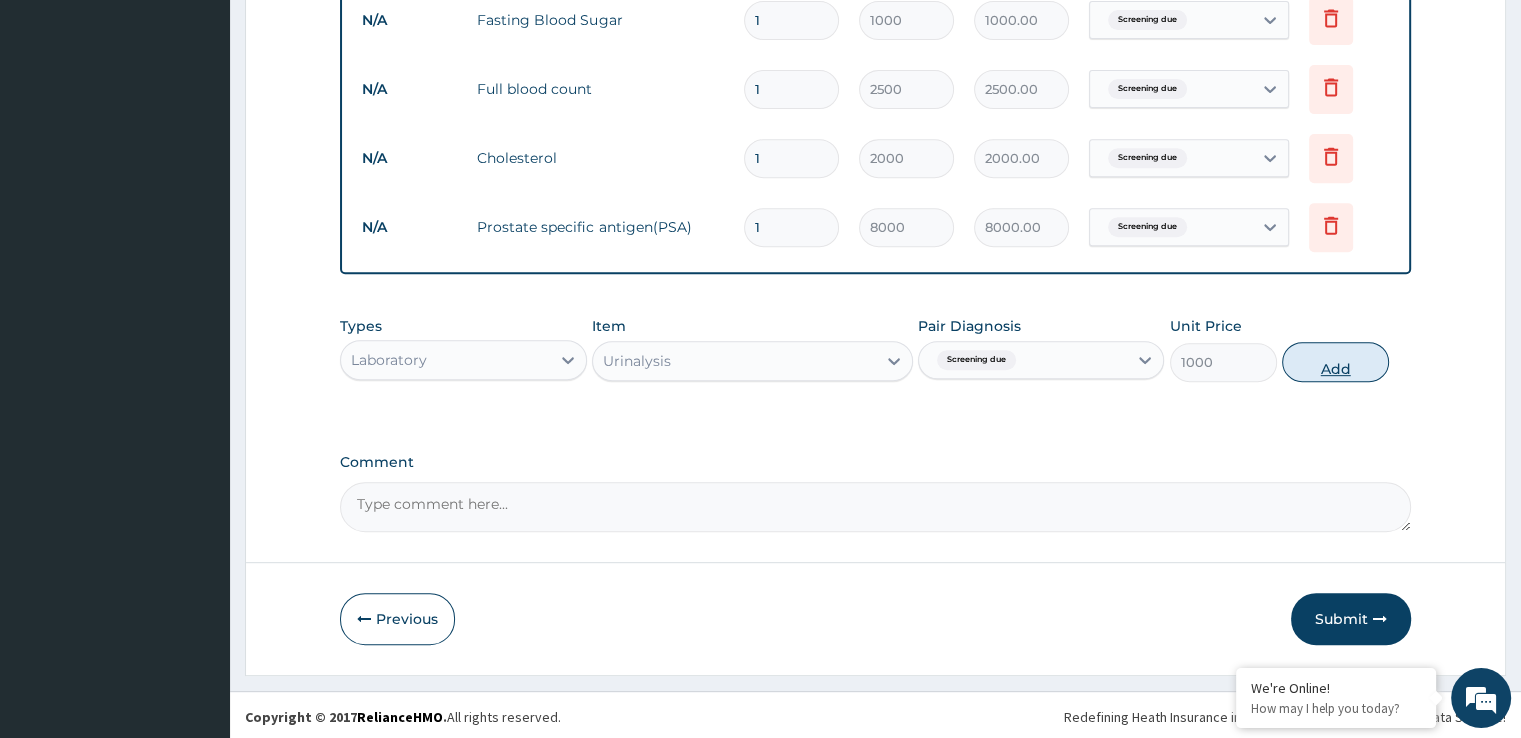 click on "Add" at bounding box center [1335, 362] 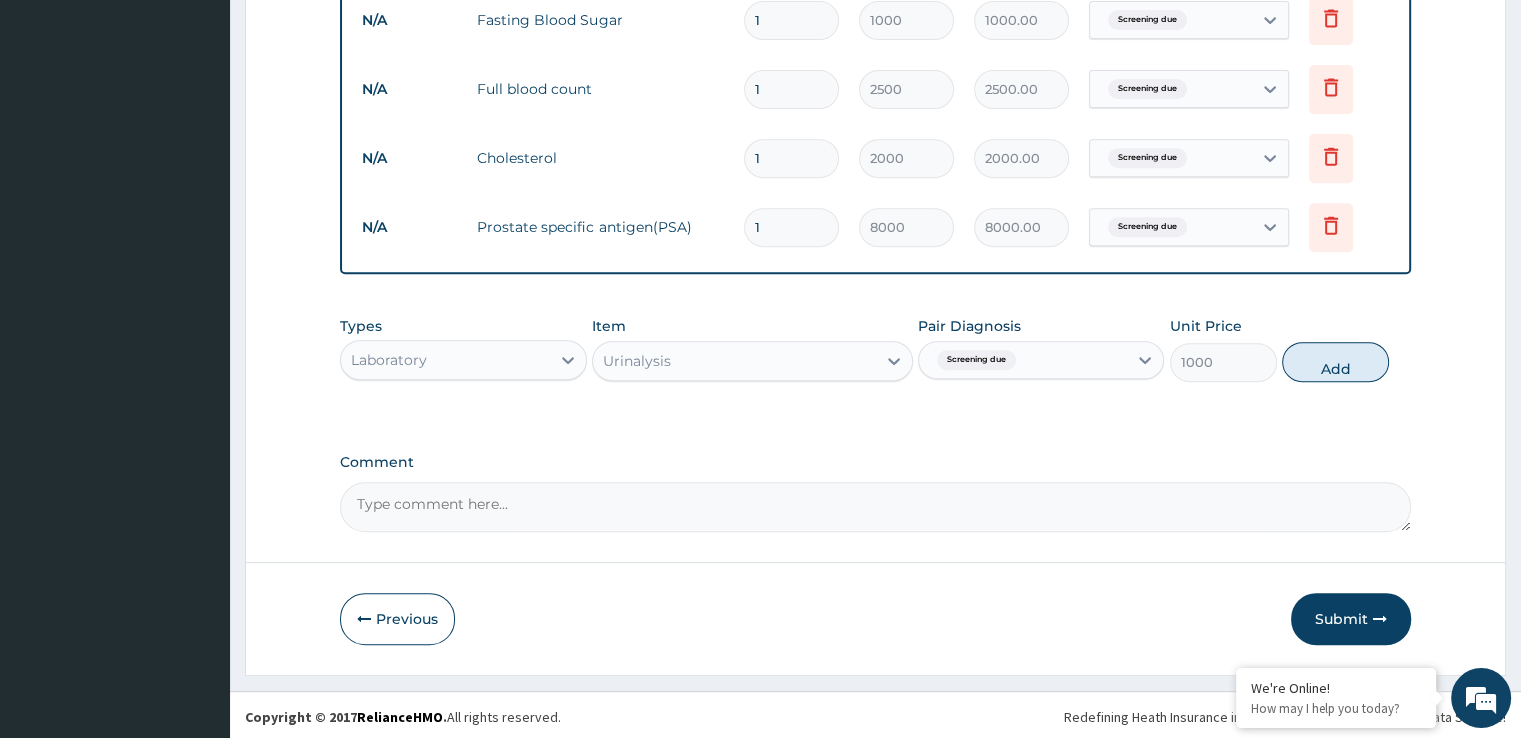 type on "0" 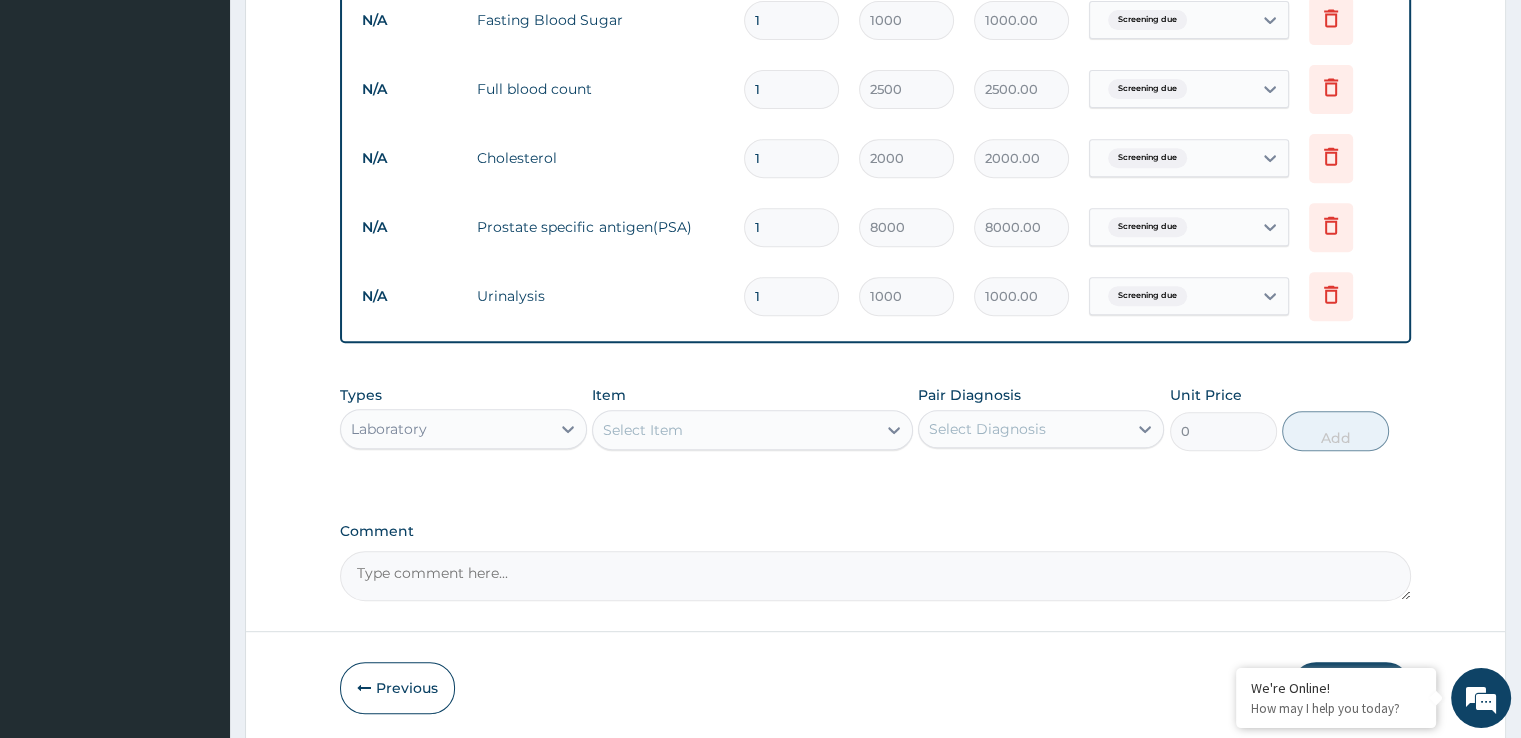 click on "Select Item" at bounding box center (643, 430) 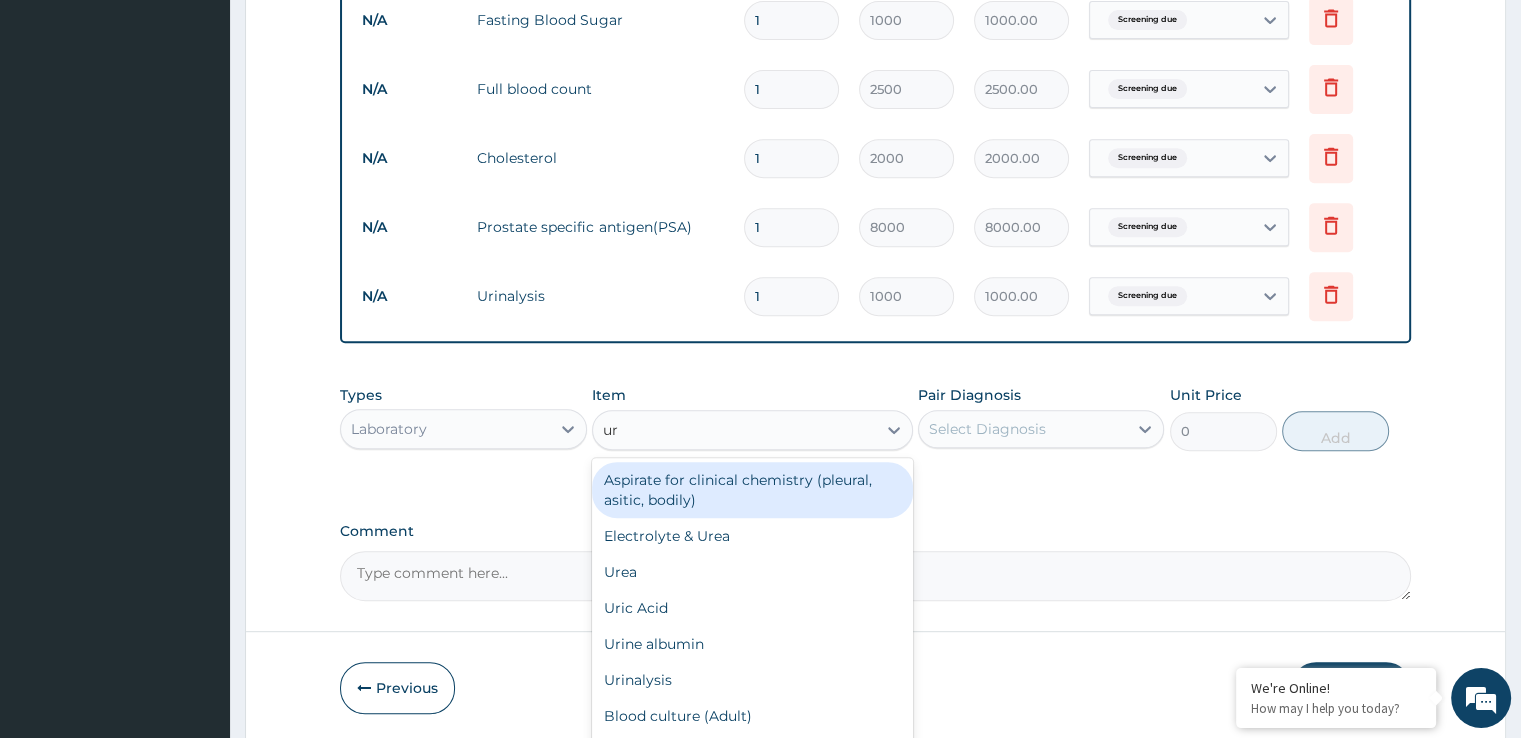 type on "uri" 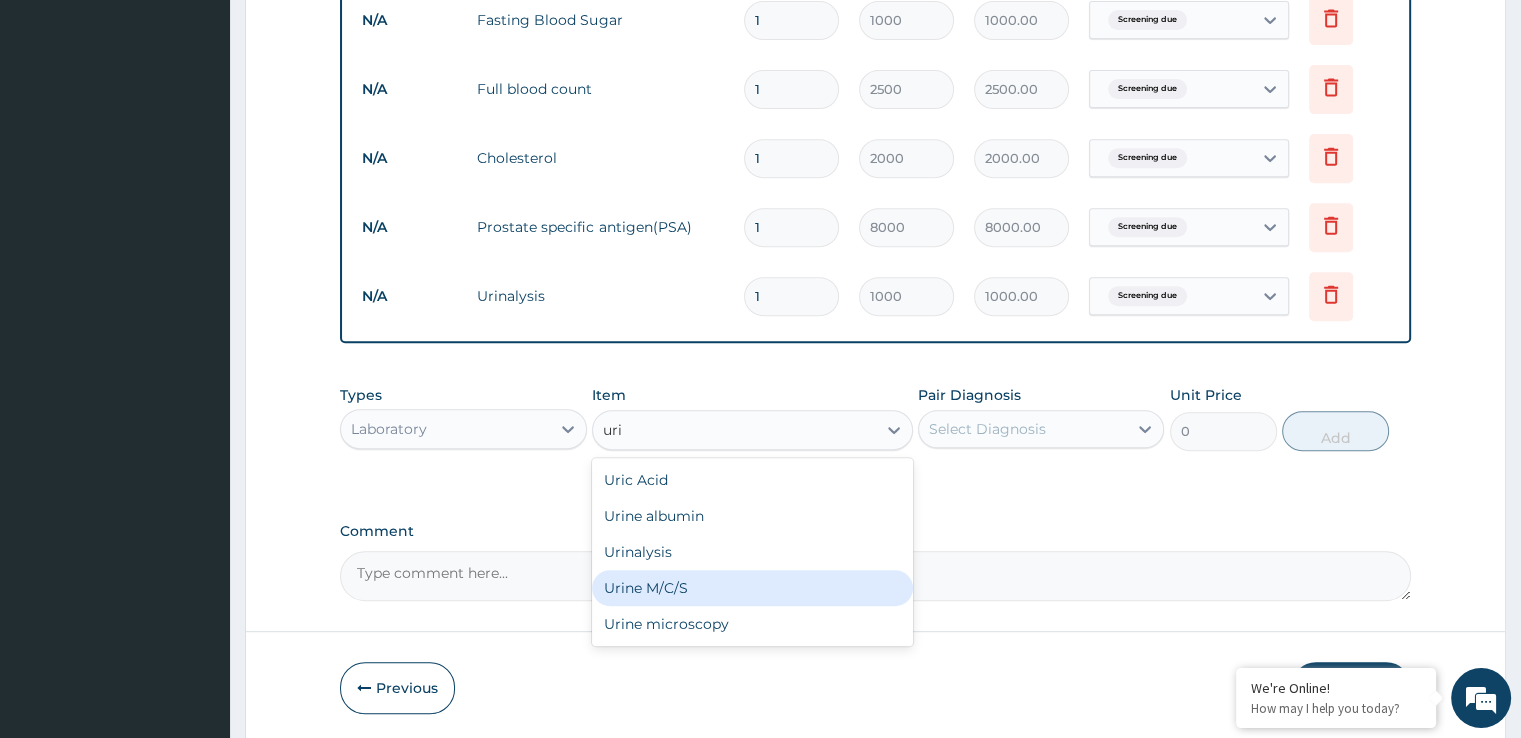 drag, startPoint x: 617, startPoint y: 588, endPoint x: 976, endPoint y: 447, distance: 385.69678 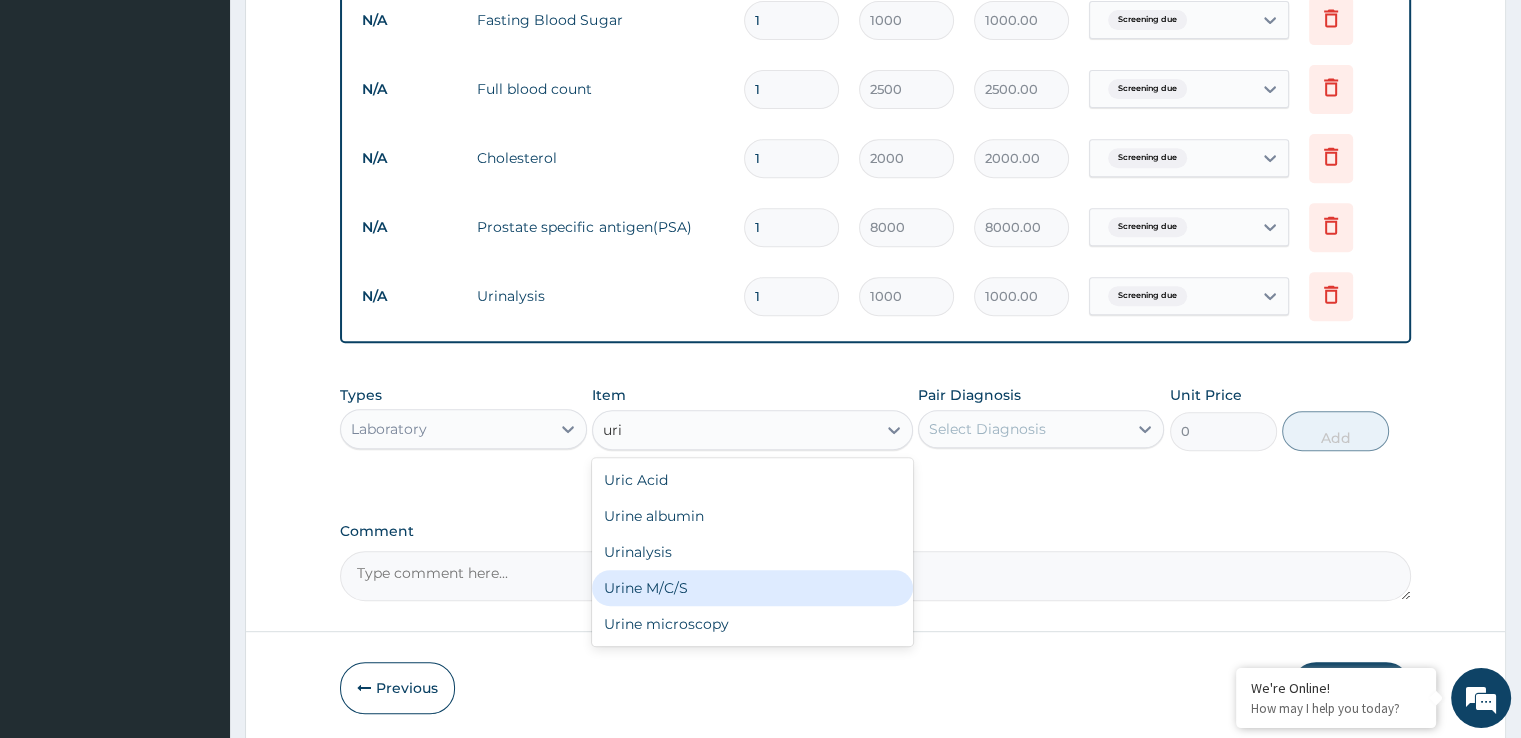 click on "Urine M/C/S" at bounding box center (752, 588) 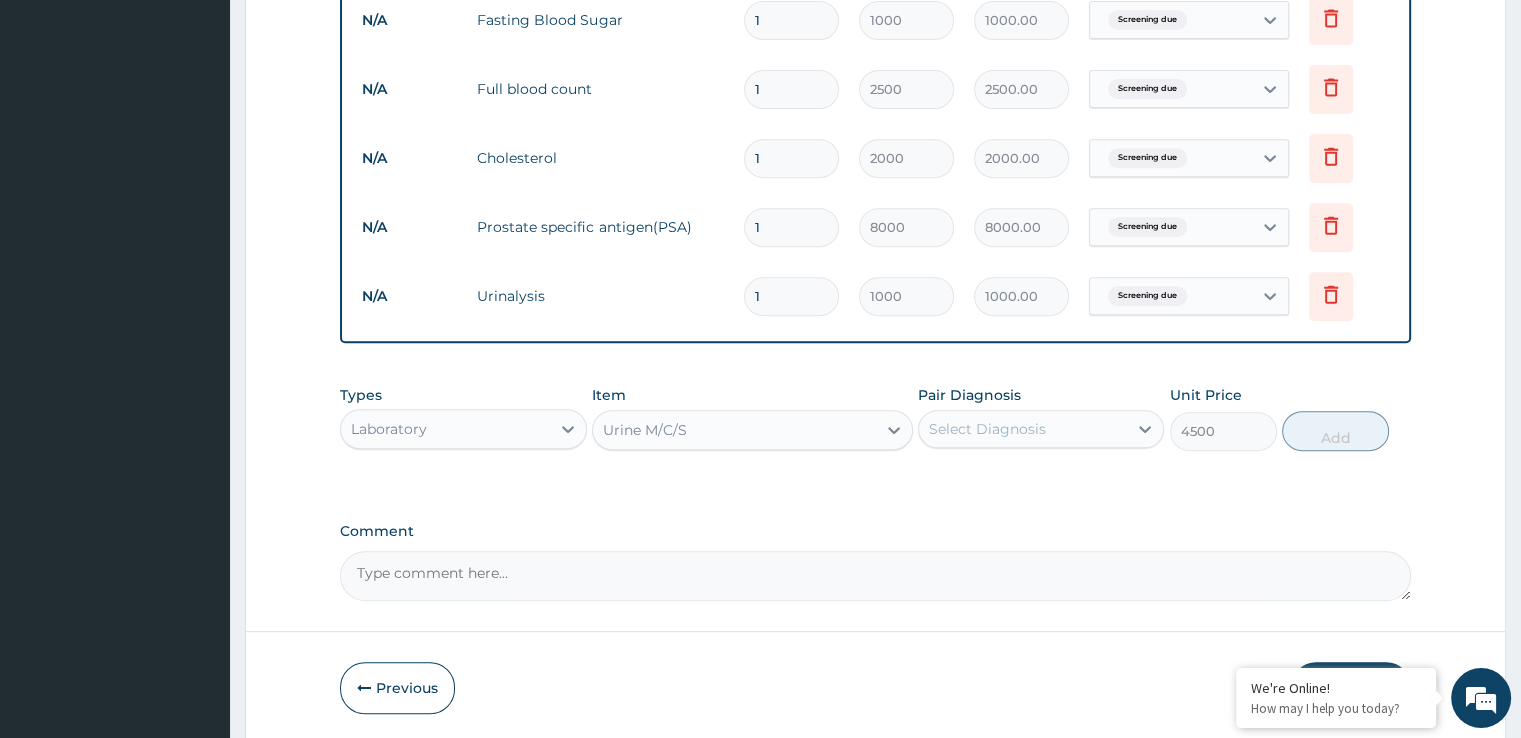 click on "Select Diagnosis" at bounding box center [1023, 429] 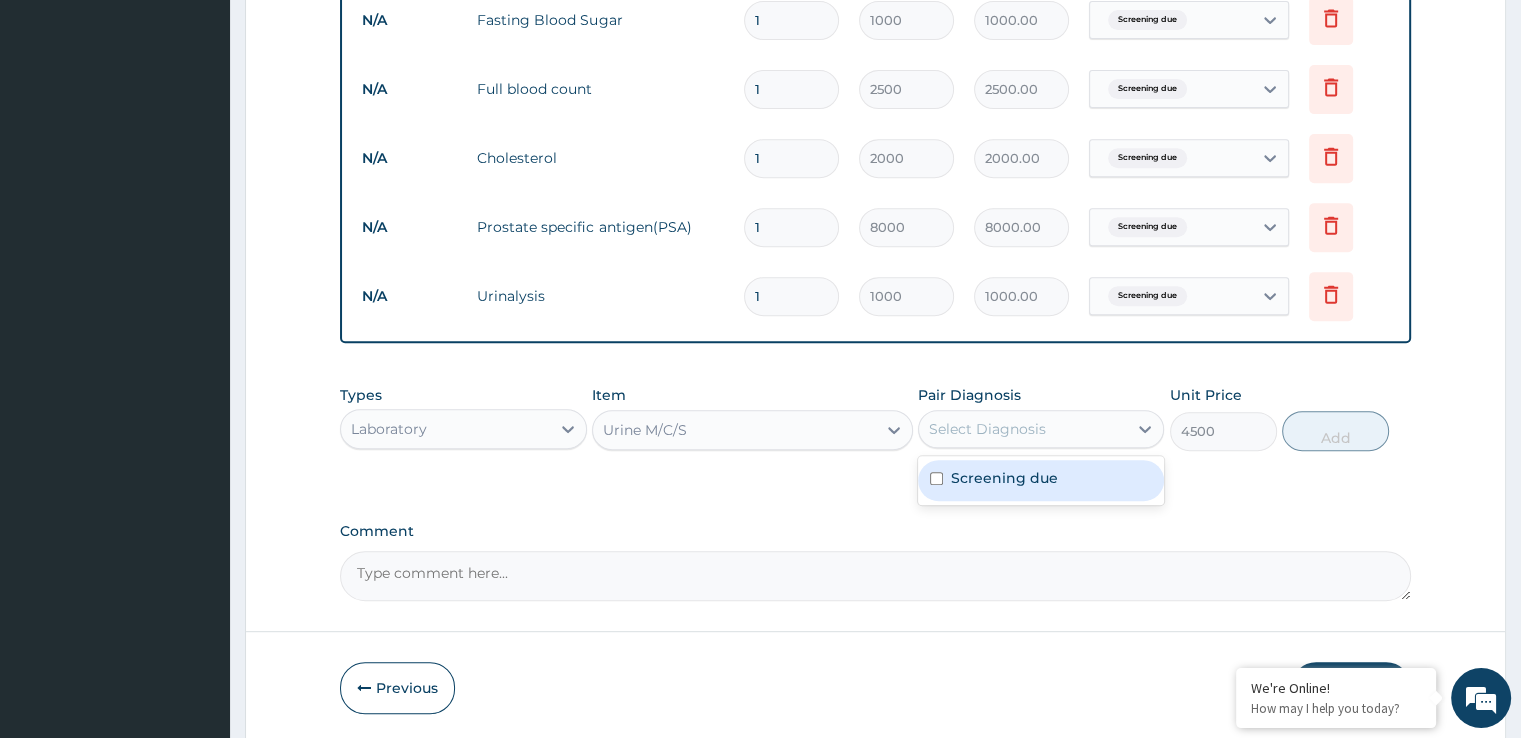 click on "Screening due" at bounding box center (1041, 480) 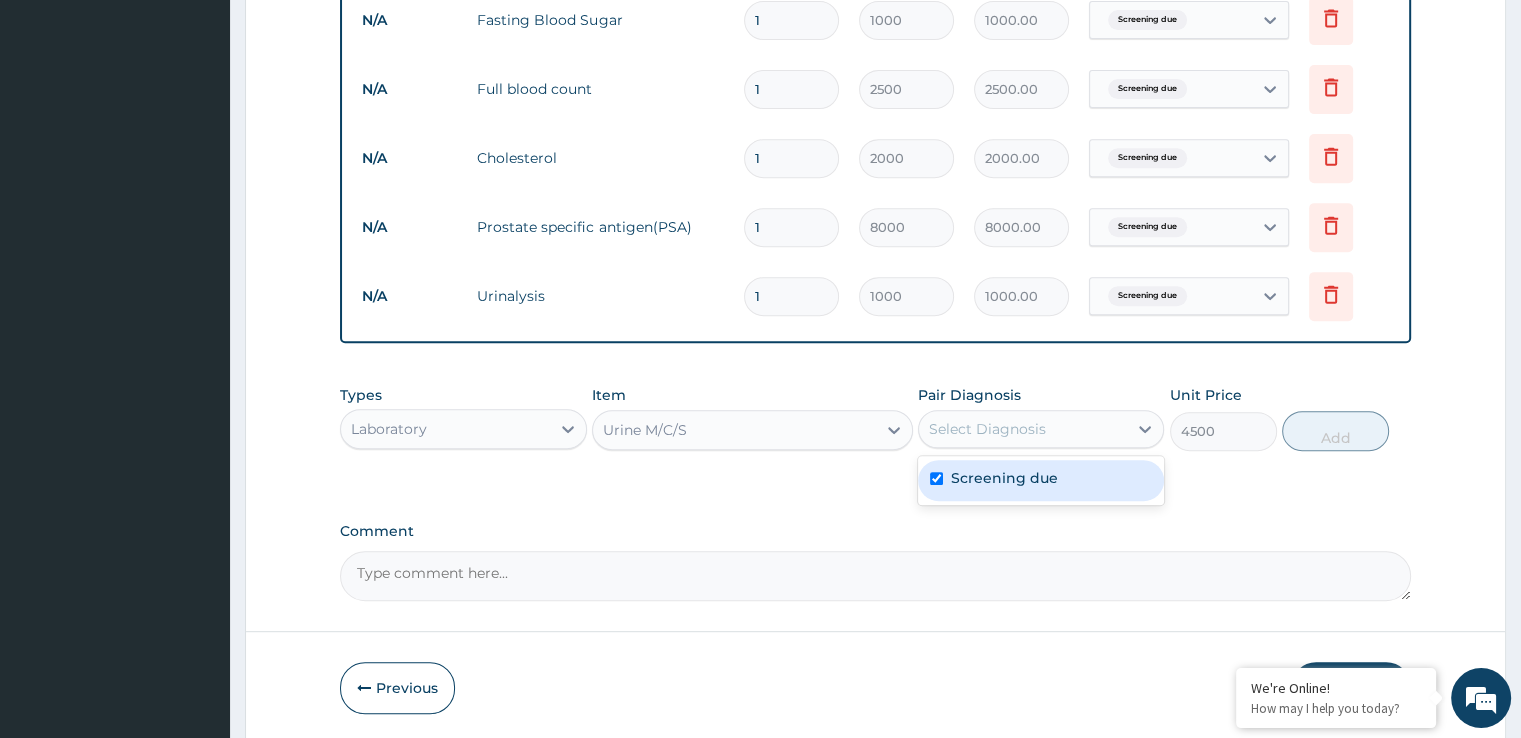 checkbox on "true" 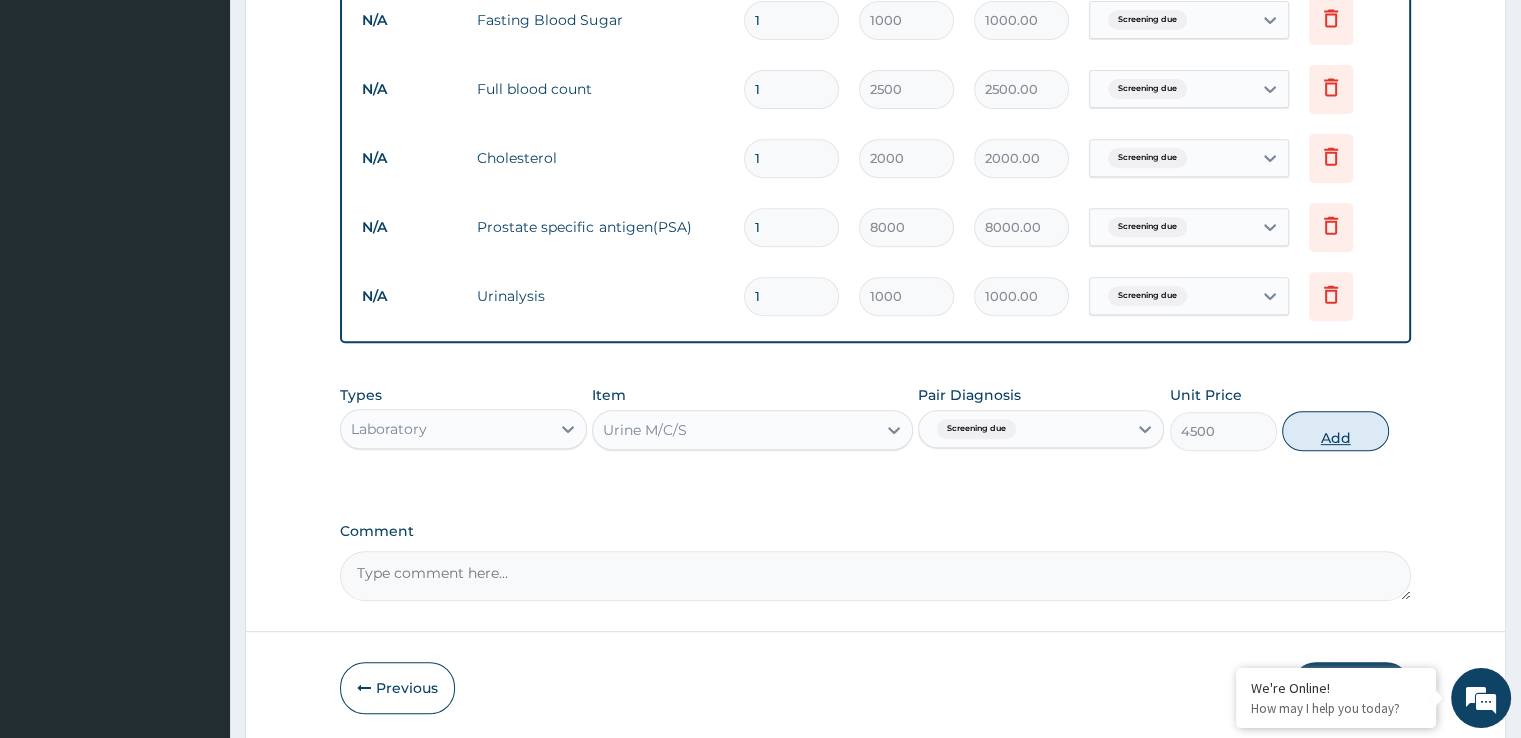 click on "Add" at bounding box center [1335, 431] 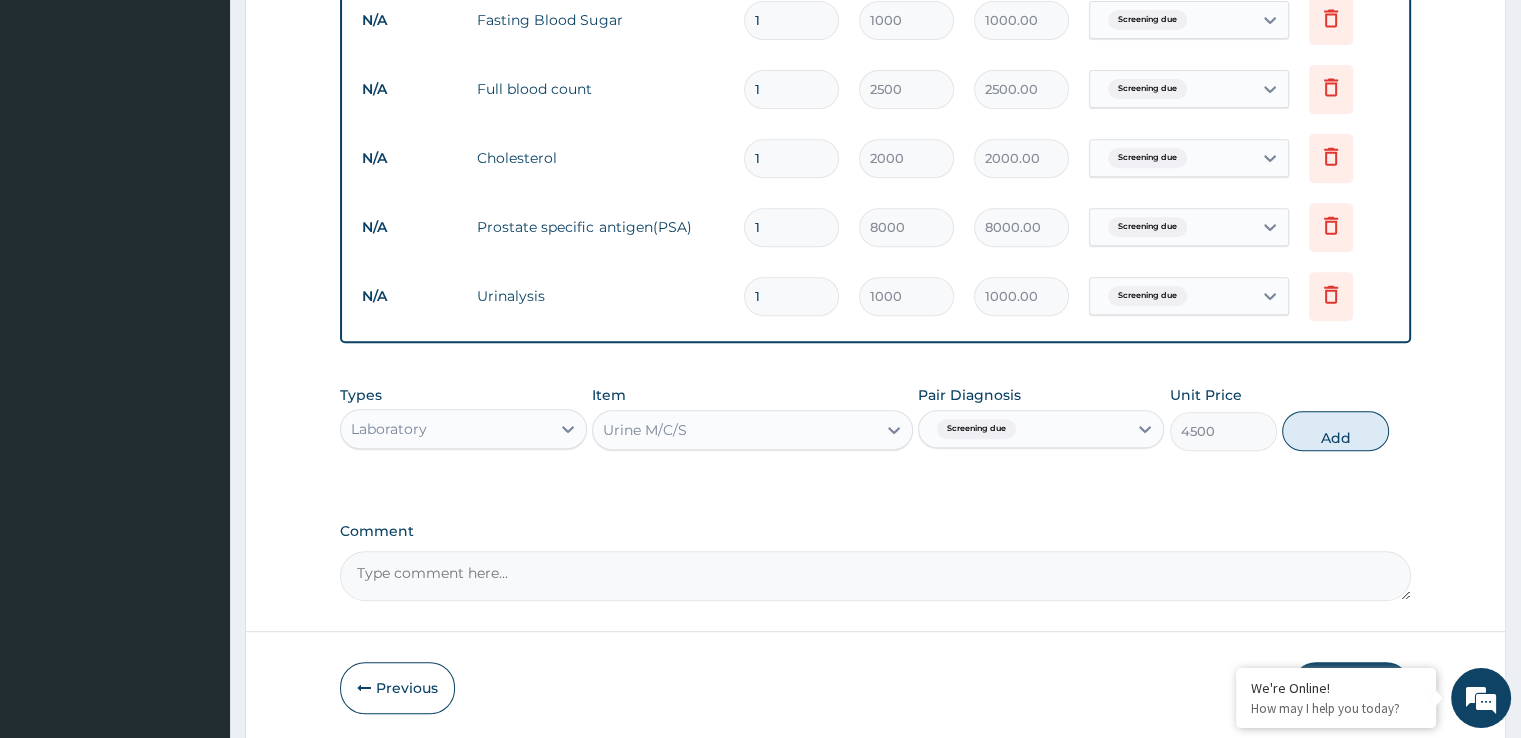 type on "0" 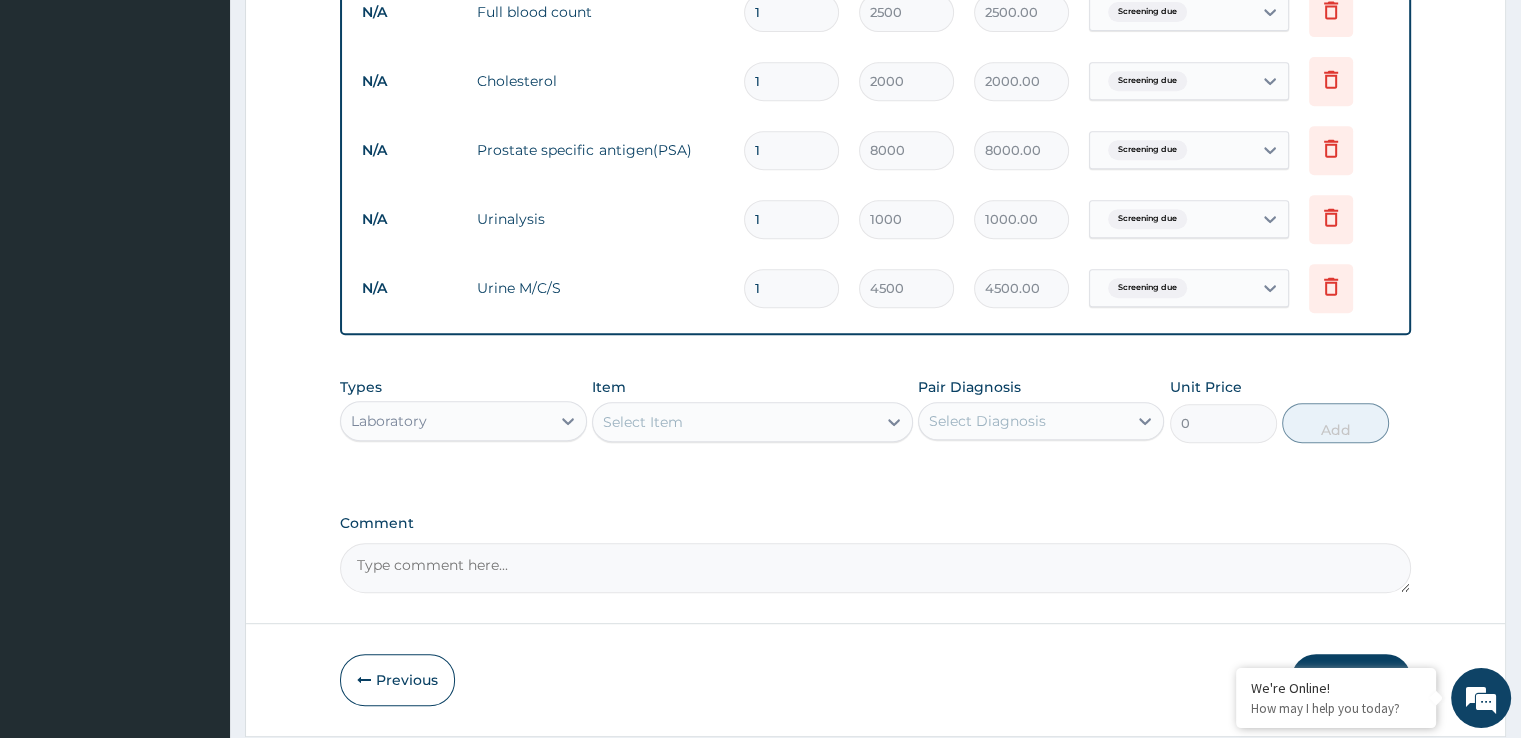 scroll, scrollTop: 912, scrollLeft: 0, axis: vertical 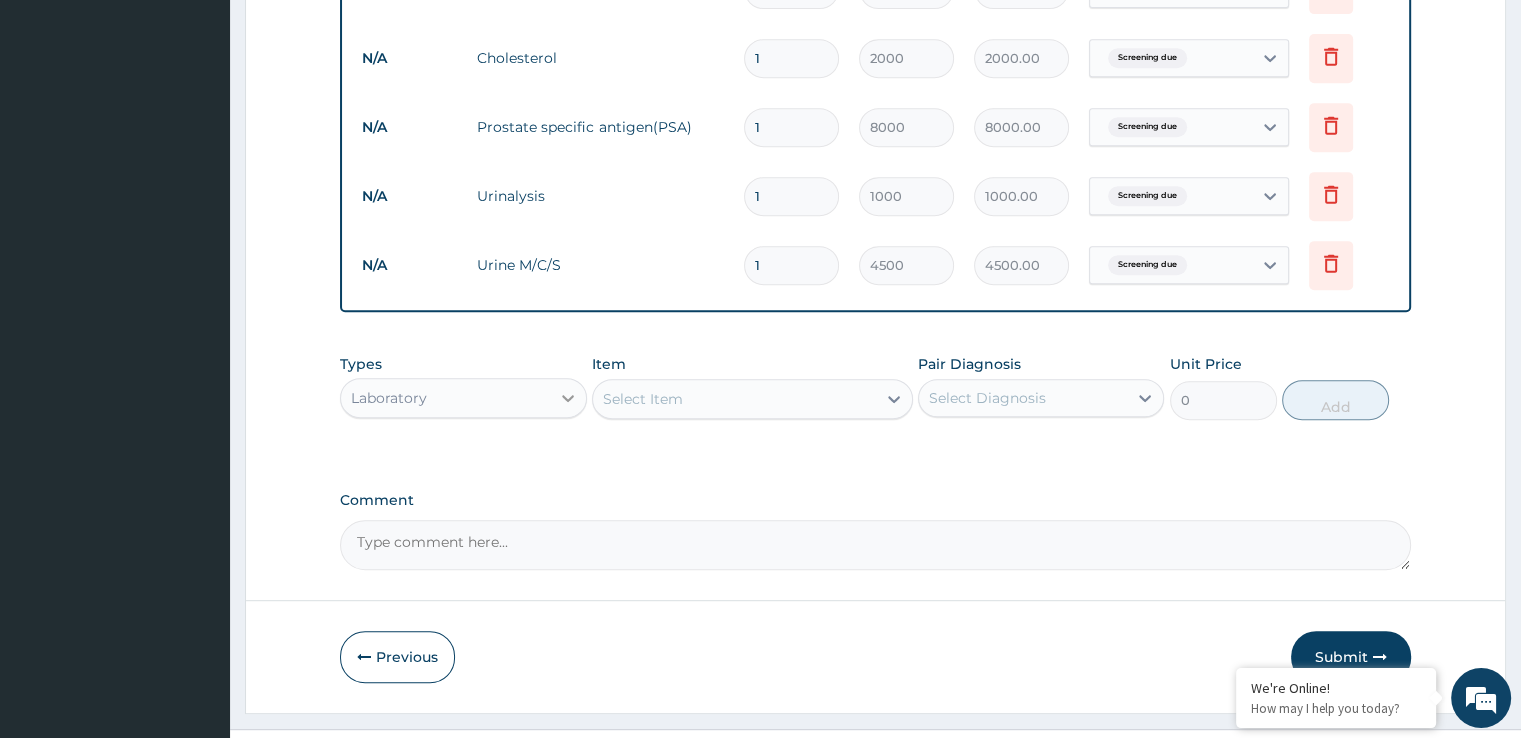 click at bounding box center [568, 398] 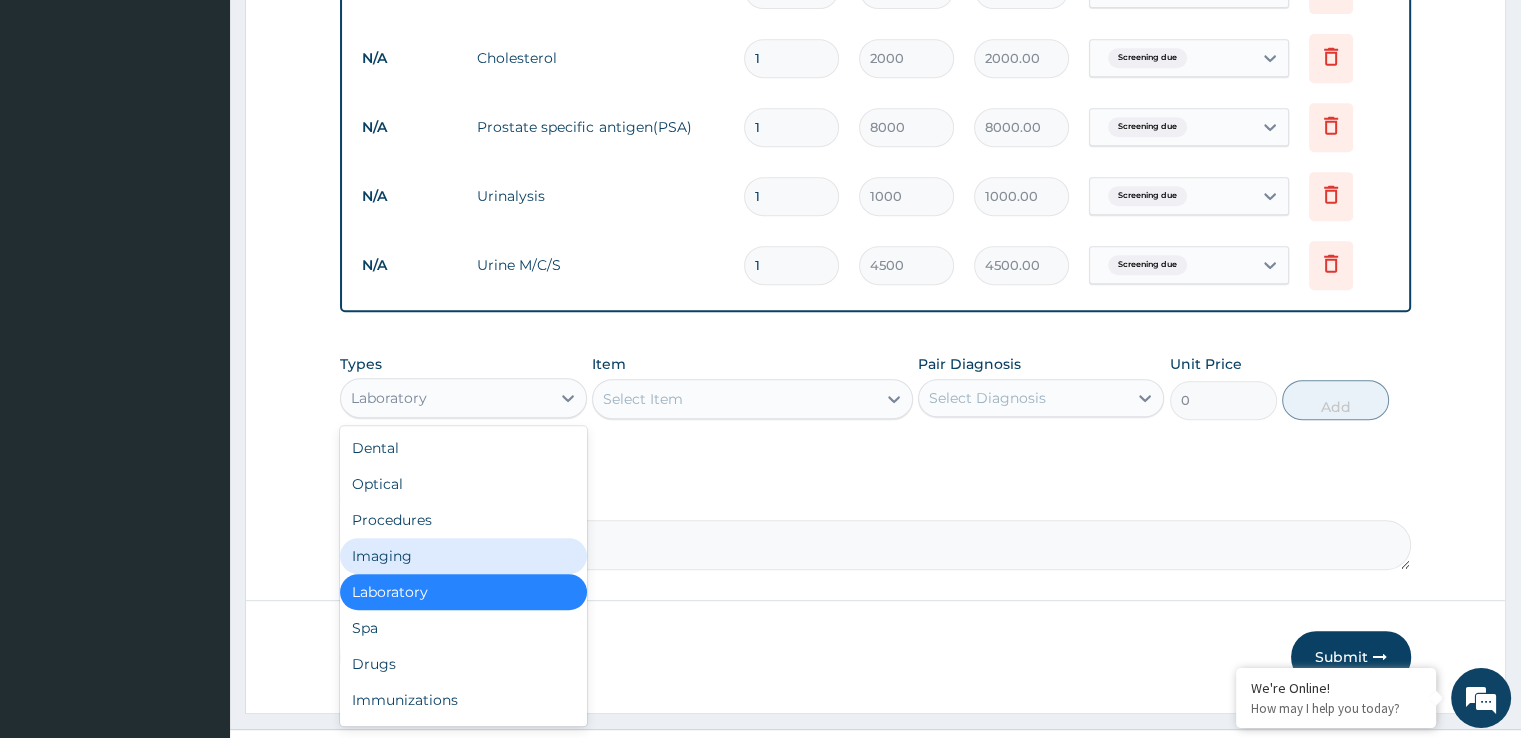drag, startPoint x: 496, startPoint y: 560, endPoint x: 614, endPoint y: 532, distance: 121.27654 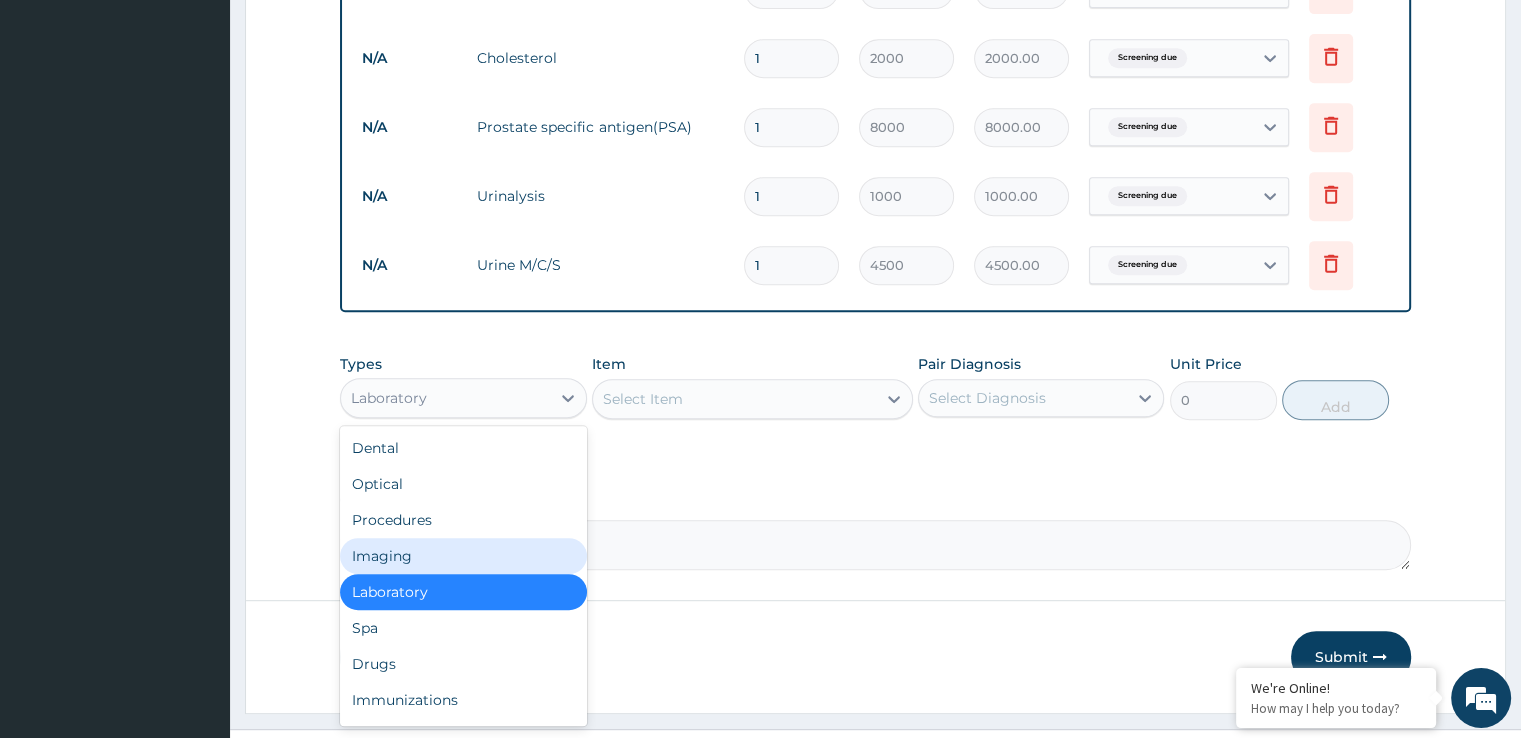 click on "Imaging" at bounding box center [463, 556] 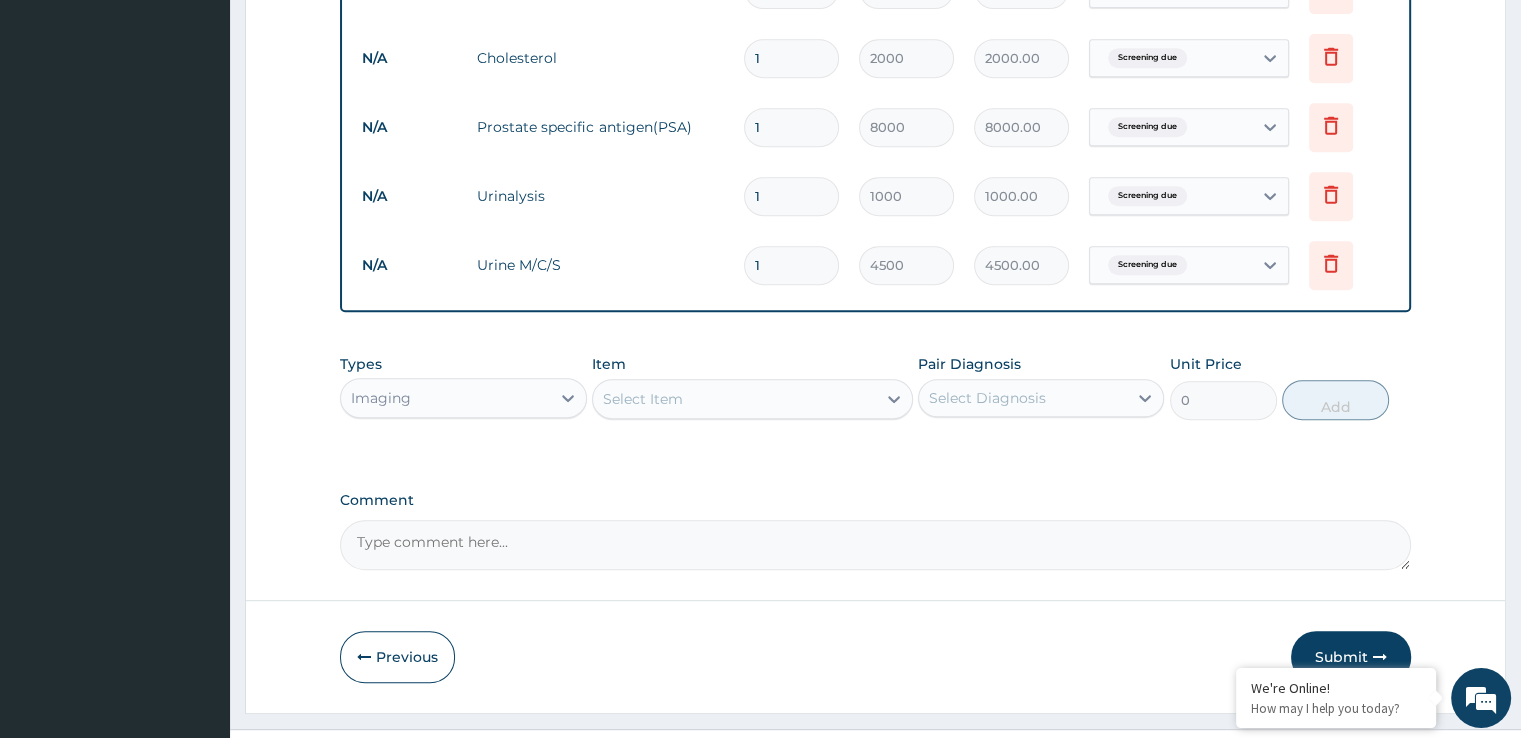 click on "Select Item" at bounding box center (734, 399) 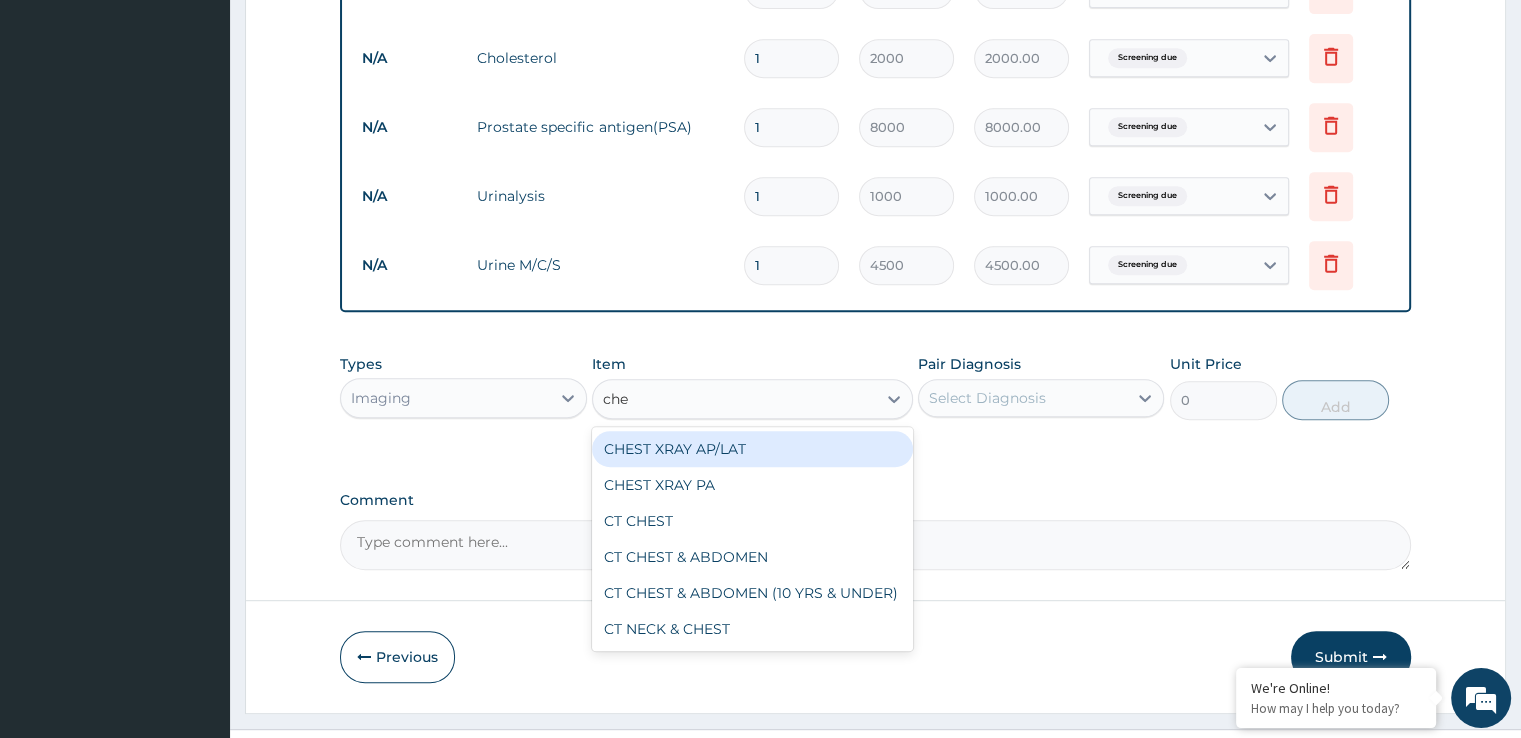 type on "ches" 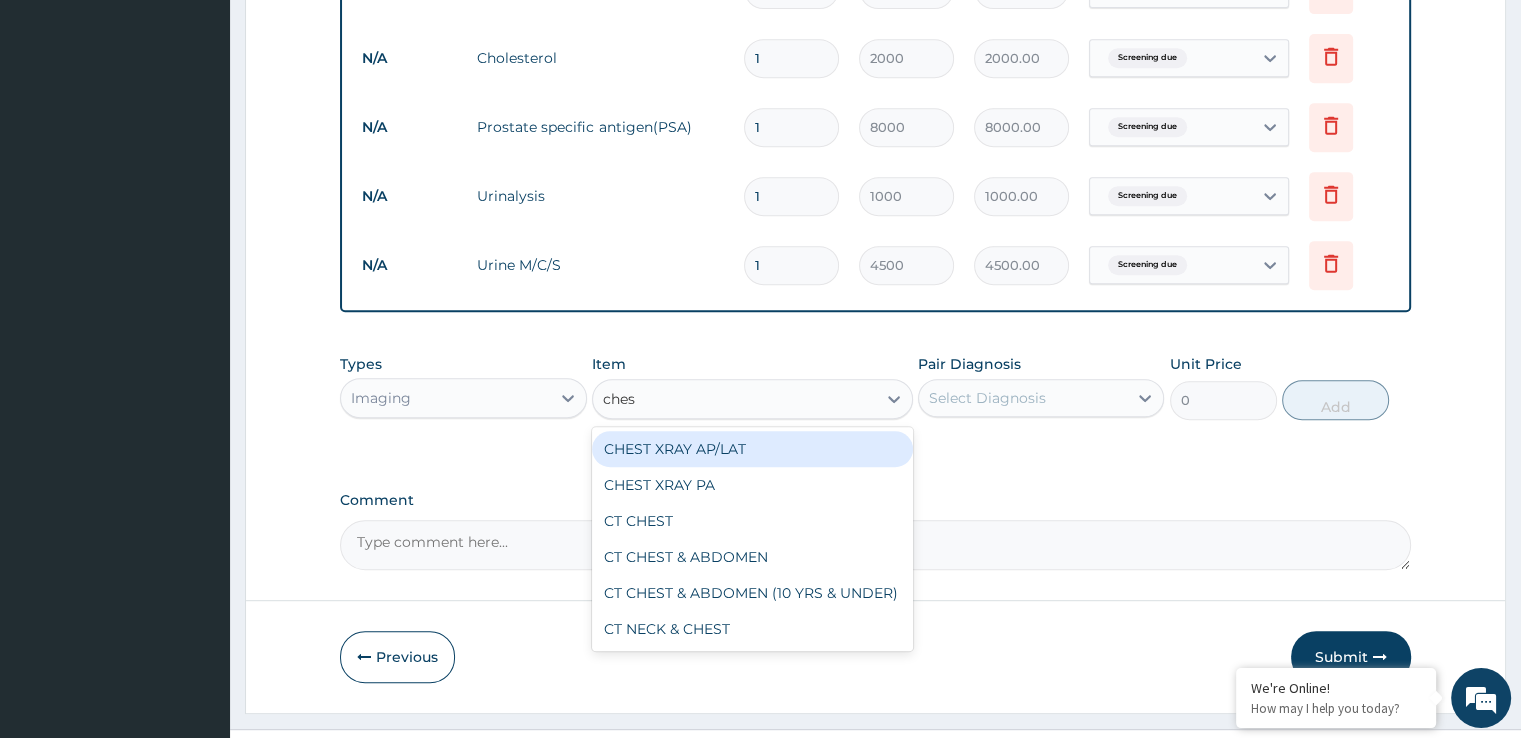 drag, startPoint x: 776, startPoint y: 444, endPoint x: 959, endPoint y: 405, distance: 187.10959 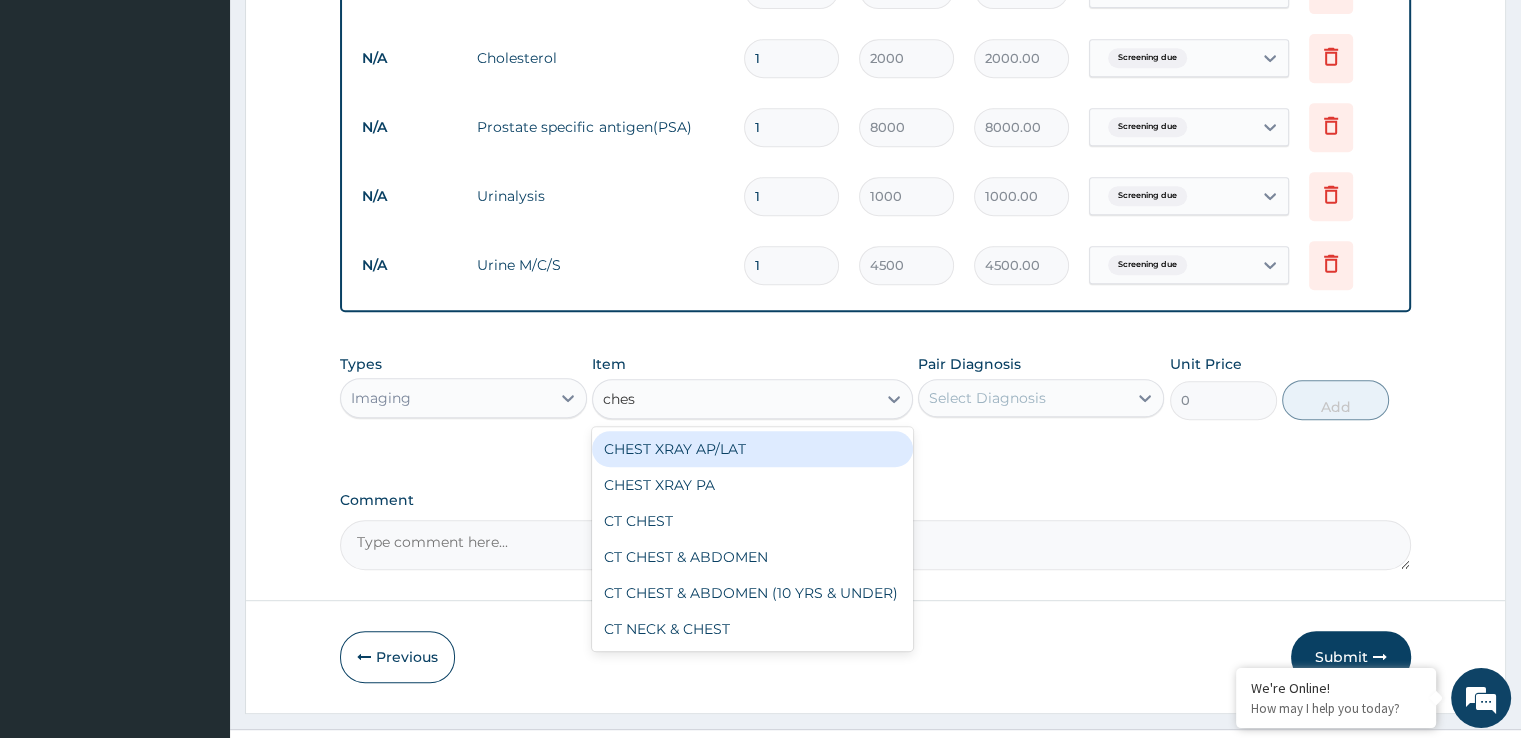 click on "CHEST XRAY AP/LAT" at bounding box center (752, 449) 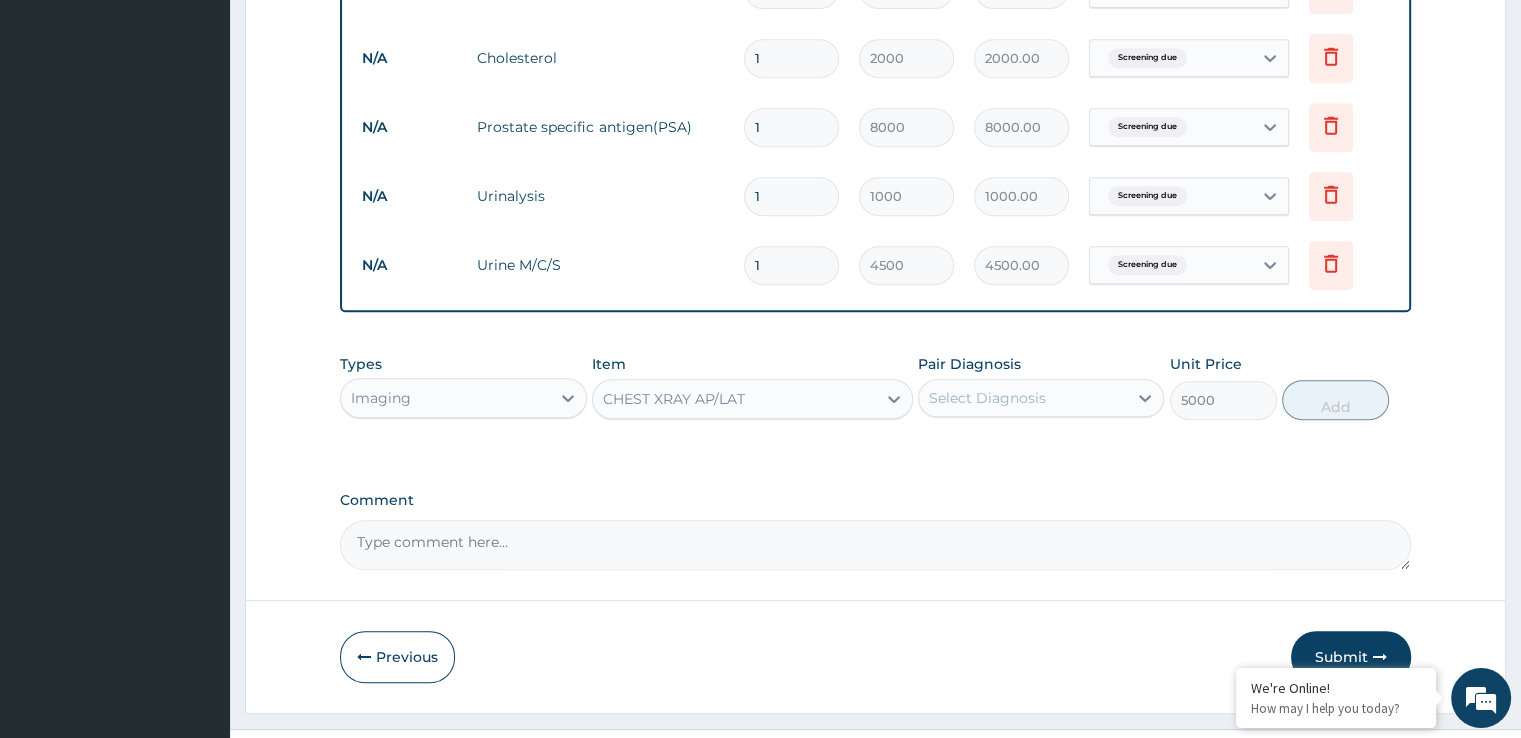 click on "Select Diagnosis" at bounding box center (987, 398) 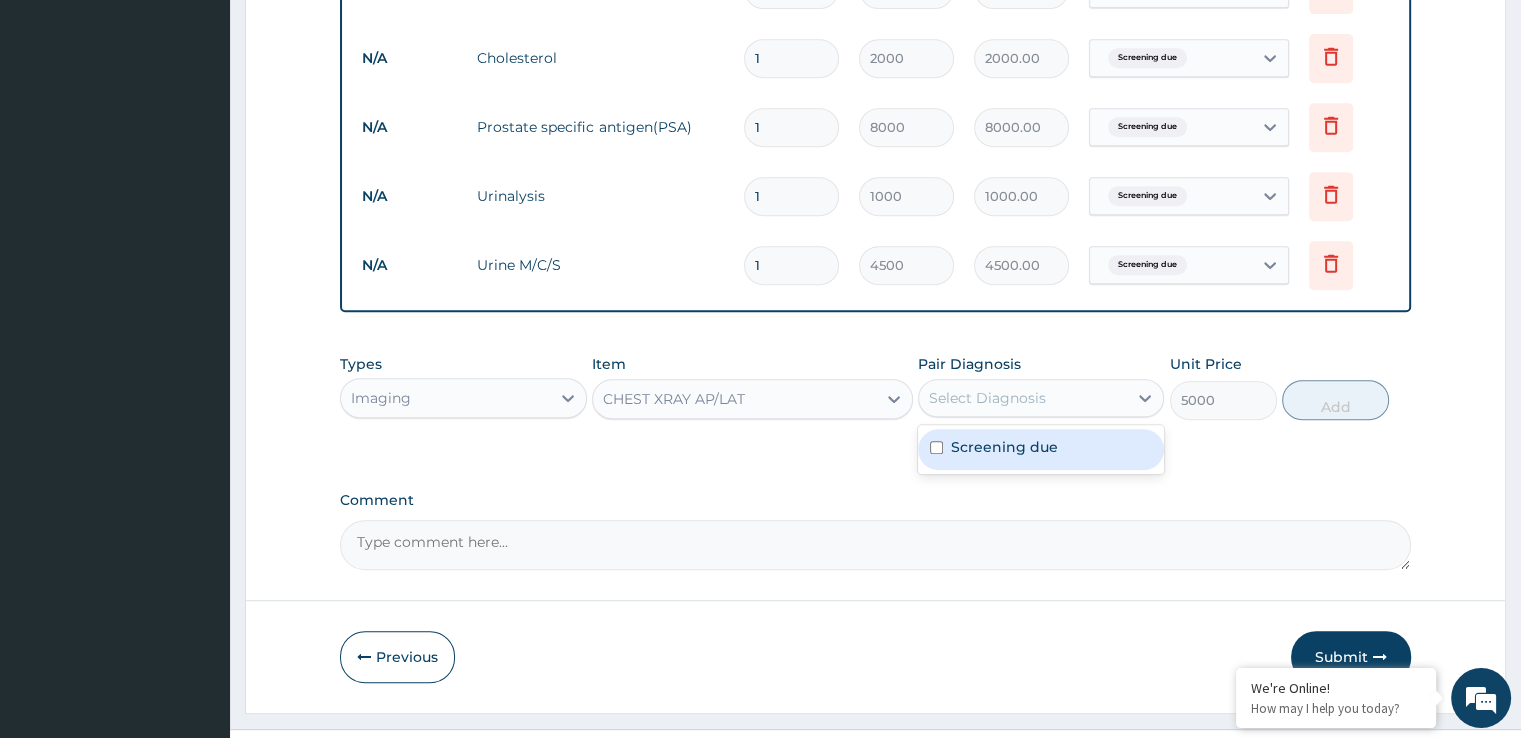 click on "Screening due" at bounding box center (1004, 447) 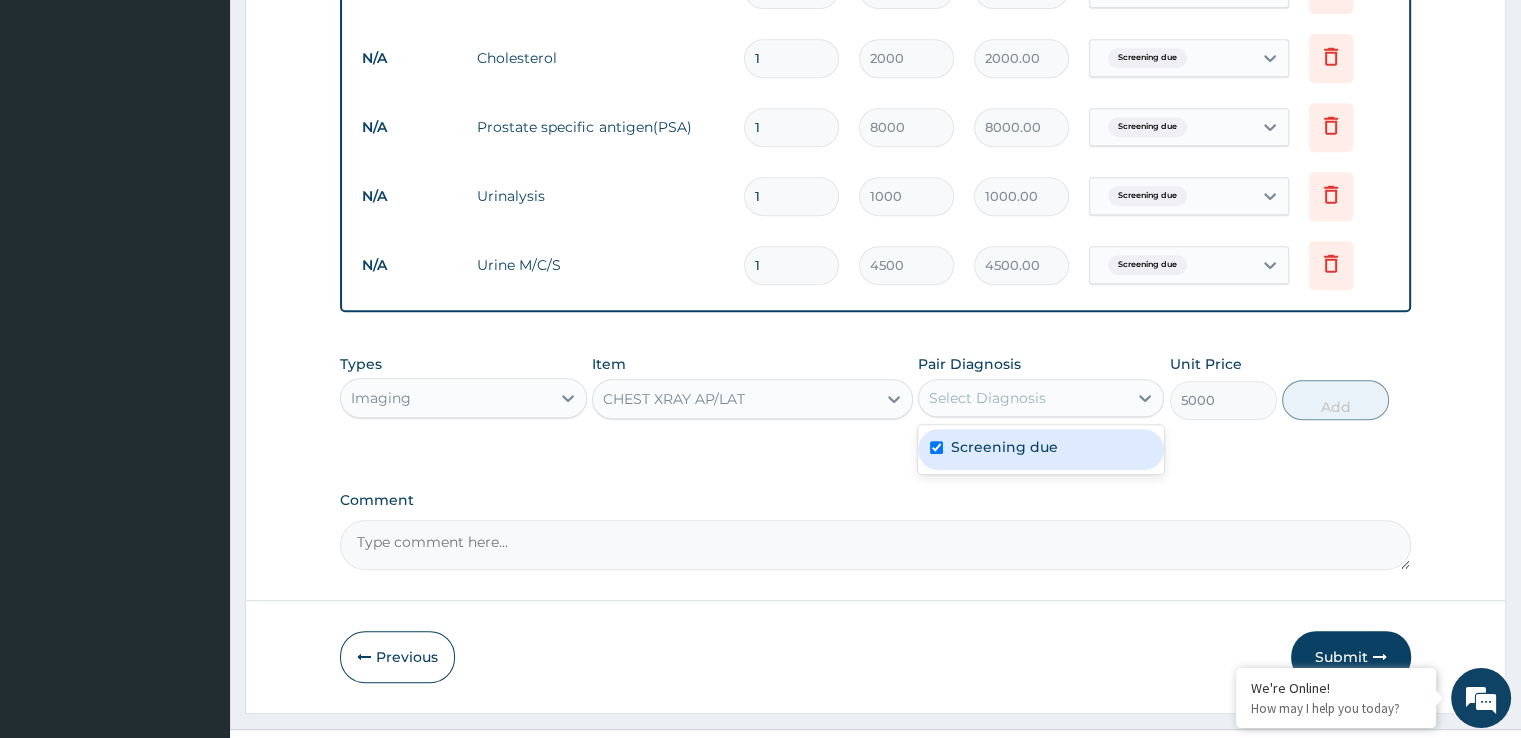 checkbox on "true" 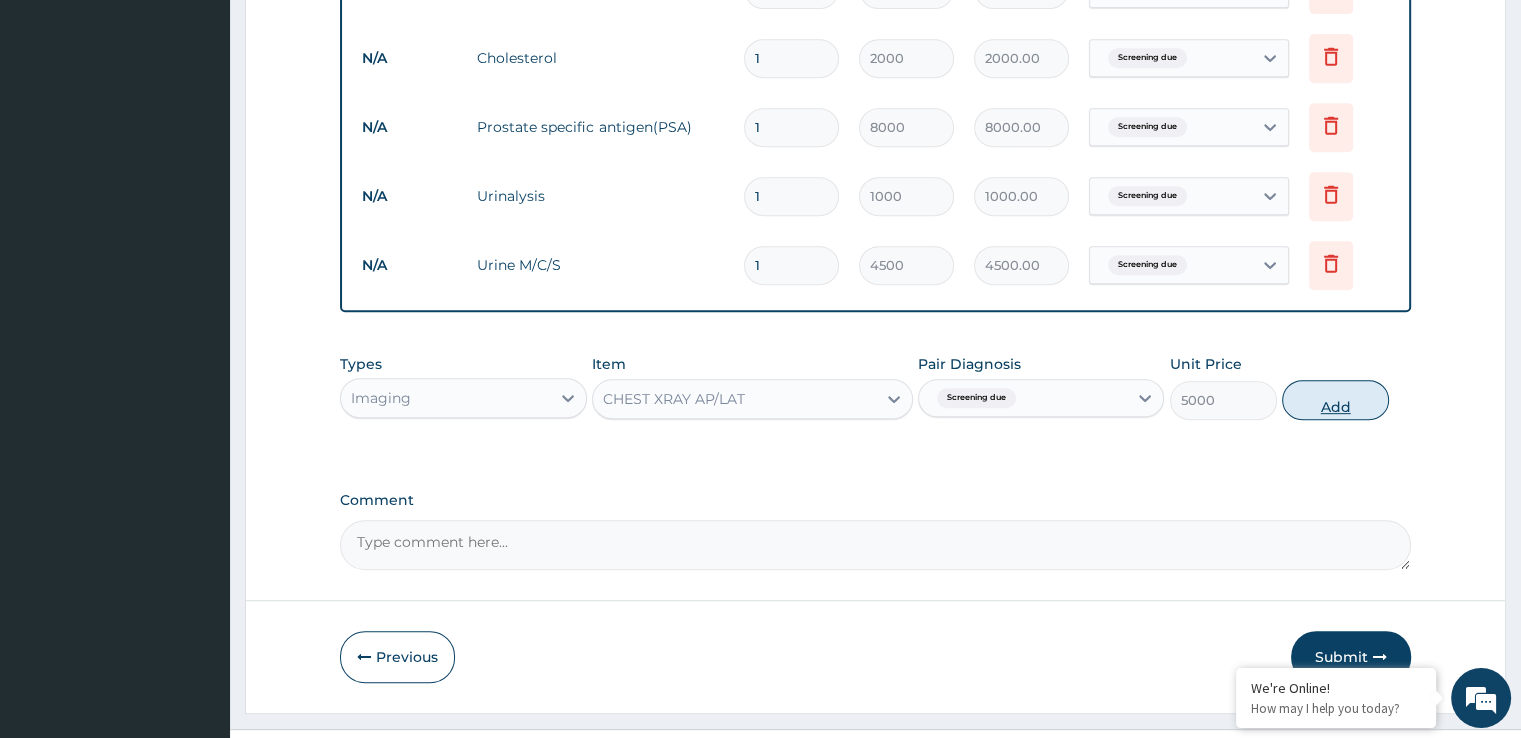 click on "Add" at bounding box center [1335, 400] 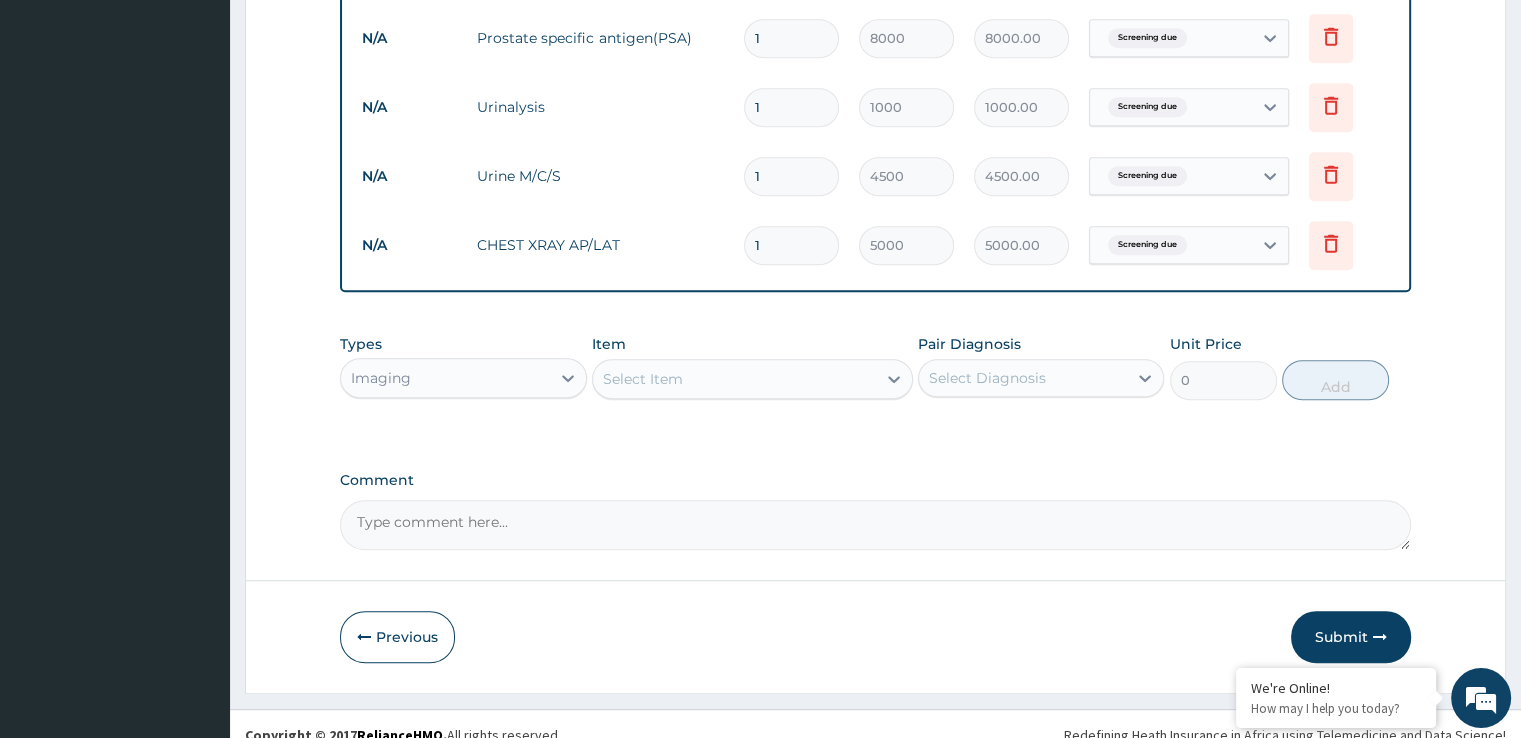 scroll, scrollTop: 1019, scrollLeft: 0, axis: vertical 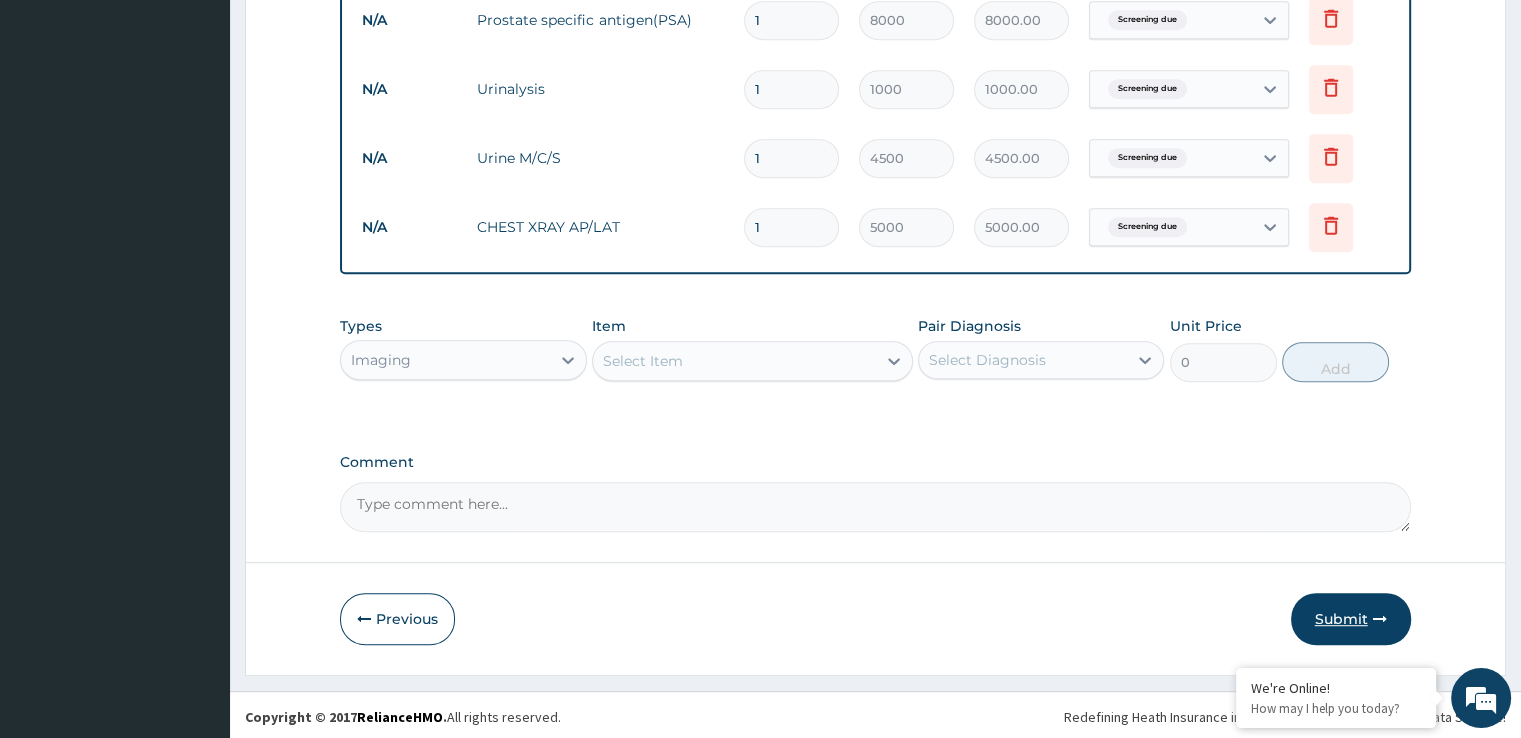 click on "Submit" at bounding box center [1351, 619] 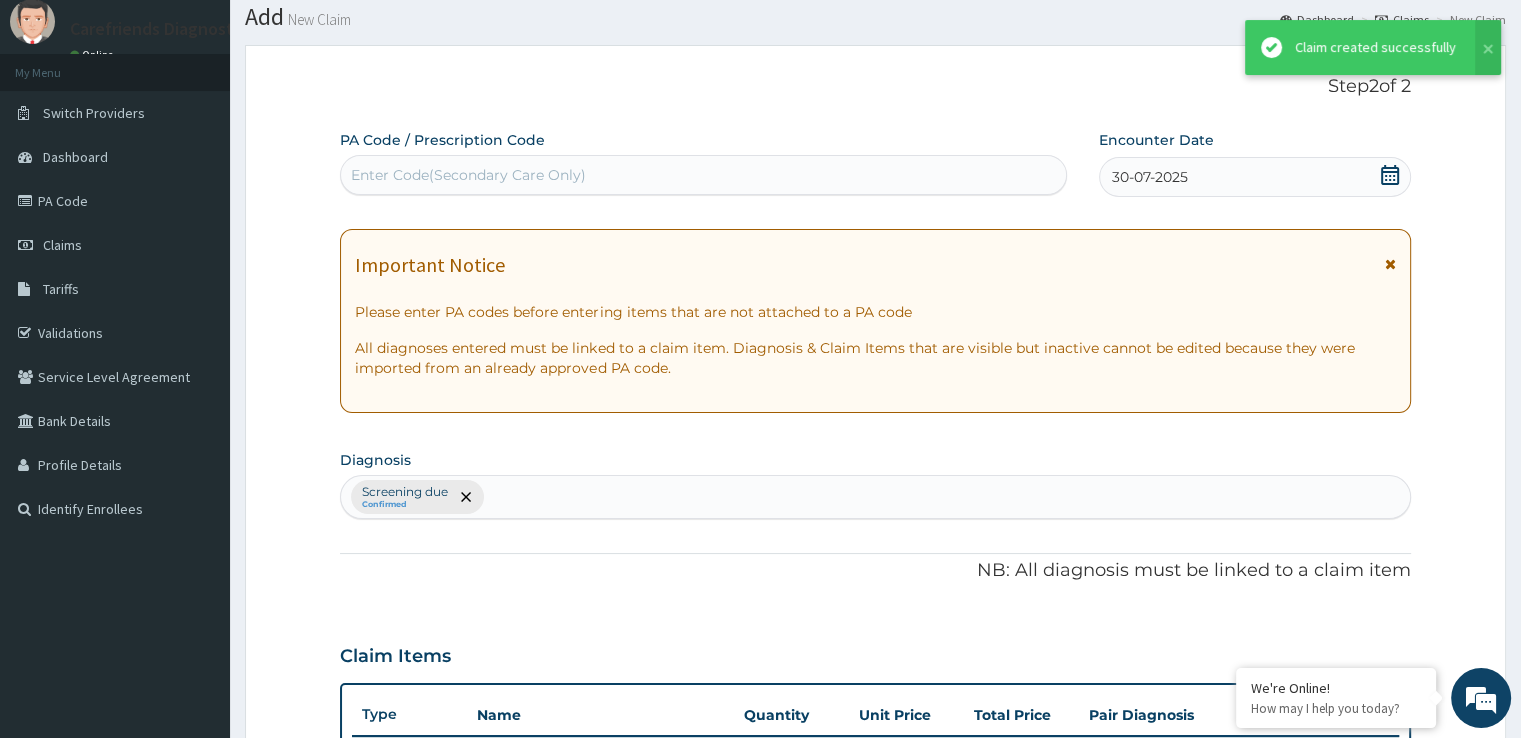 scroll, scrollTop: 1019, scrollLeft: 0, axis: vertical 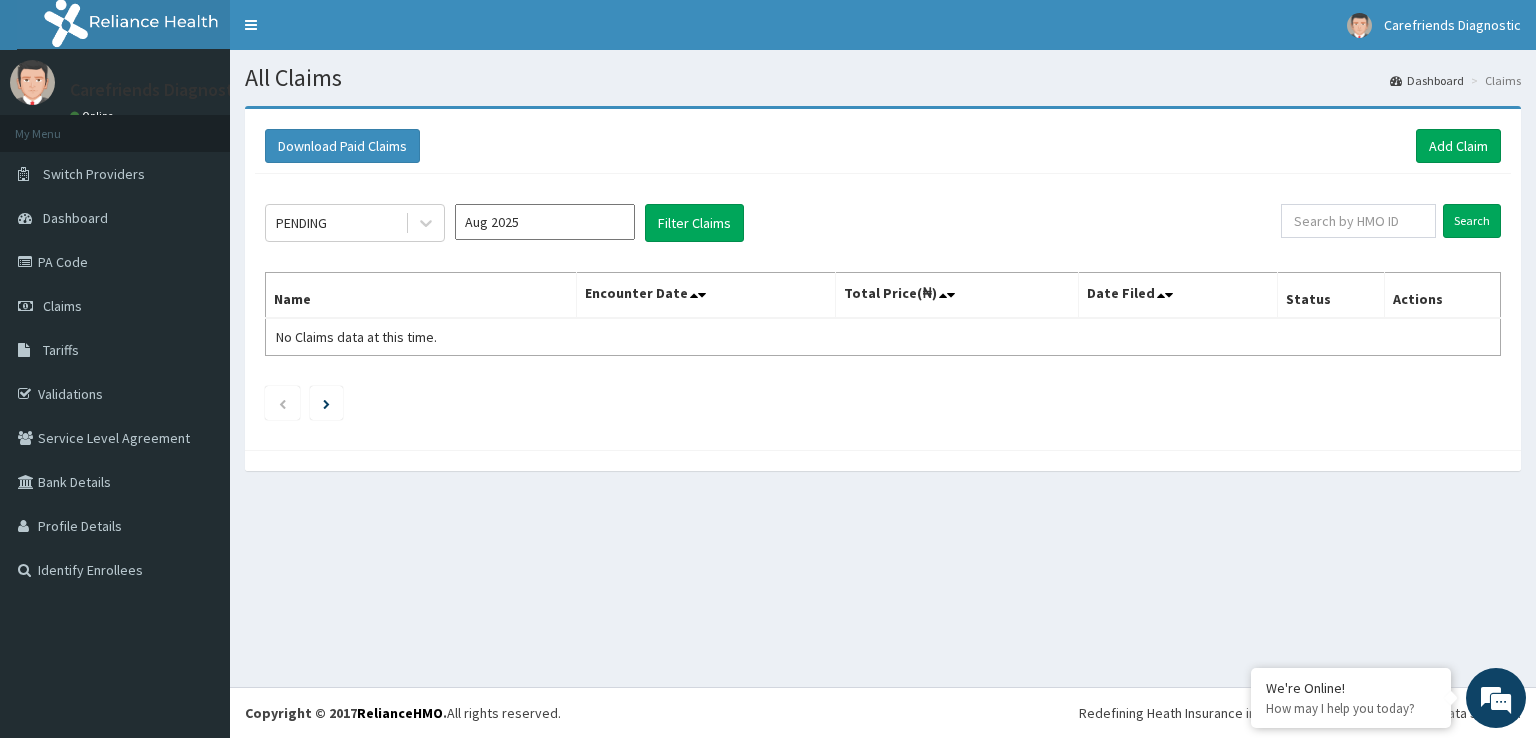 click on "Aug 2025" at bounding box center [545, 222] 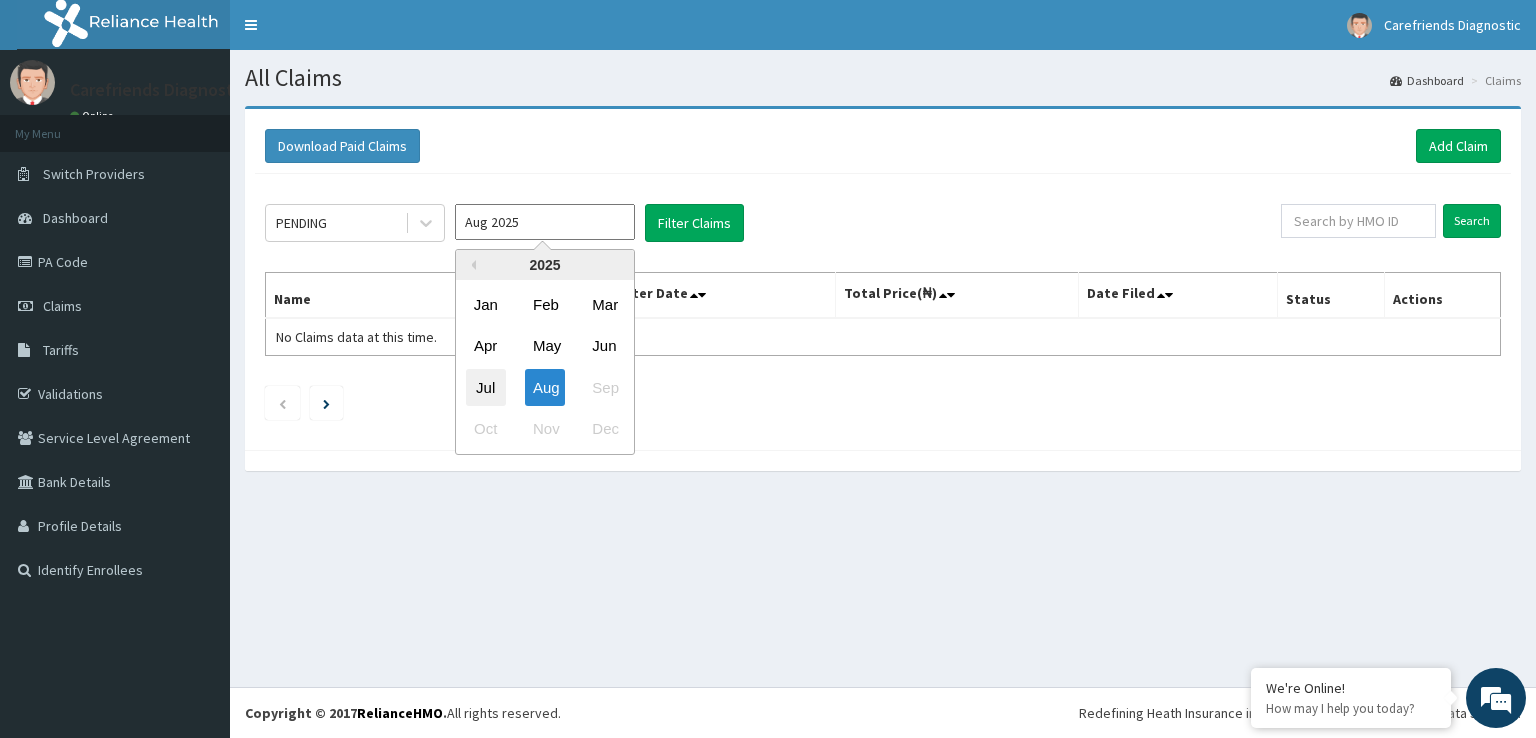 click on "Jul" at bounding box center [486, 387] 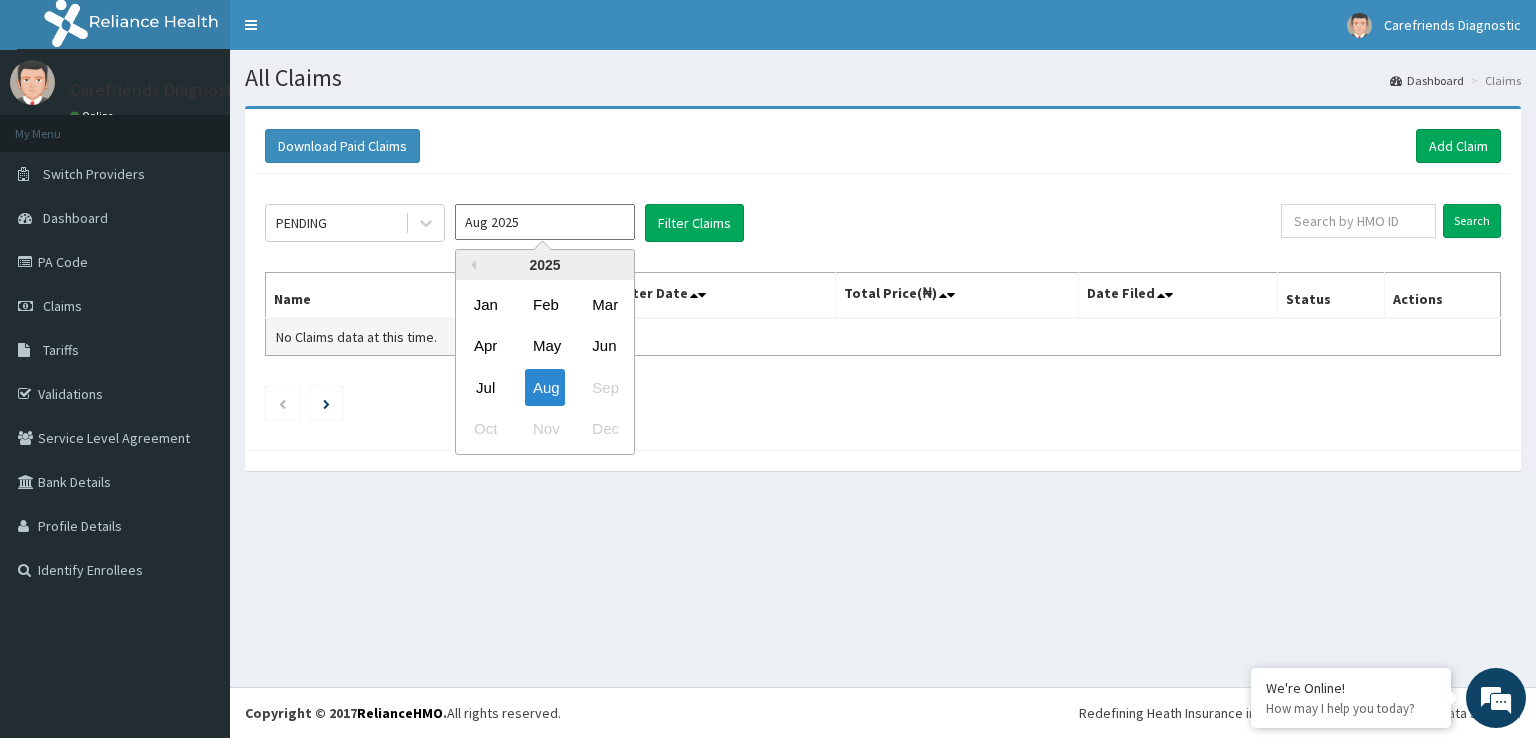 type on "Jul 2025" 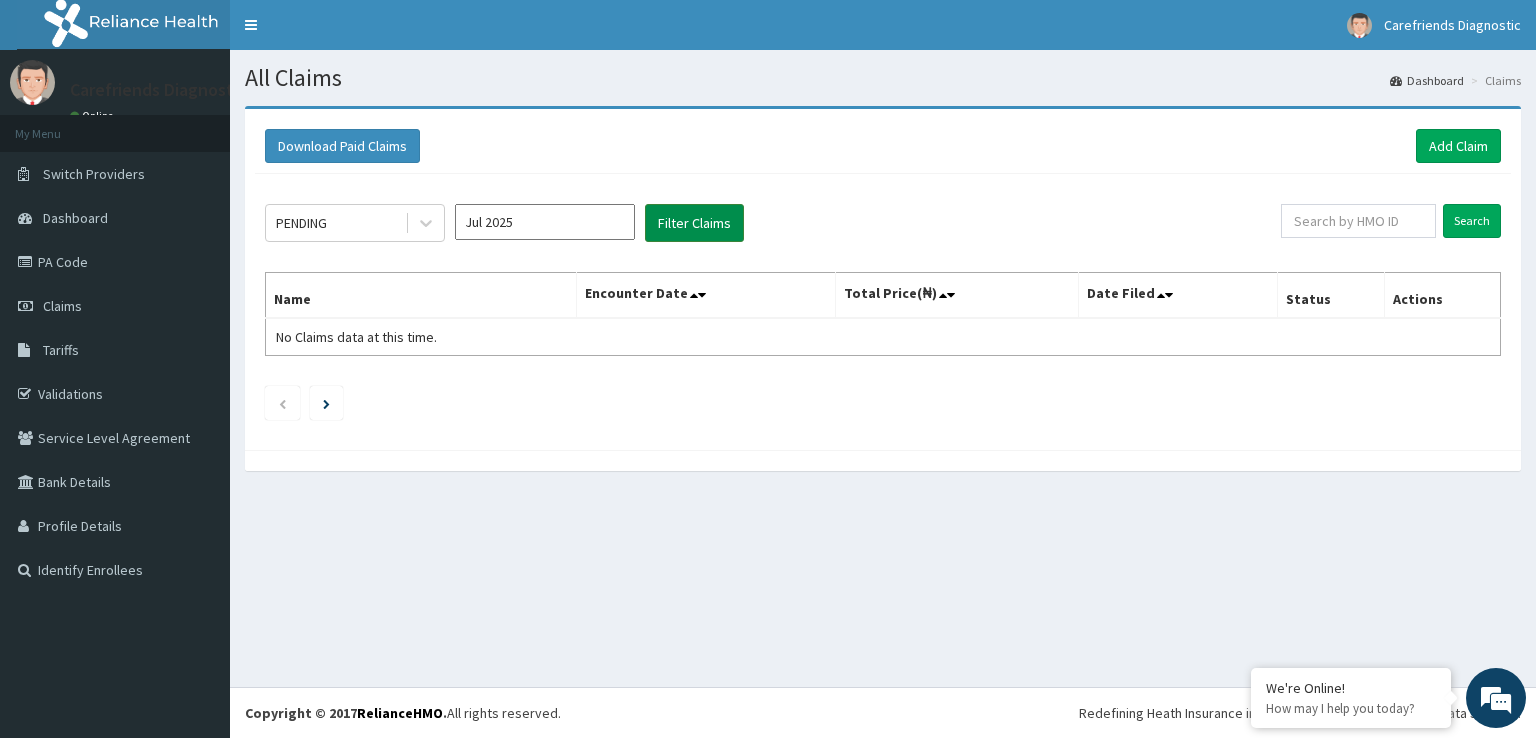 click on "Filter Claims" at bounding box center (694, 223) 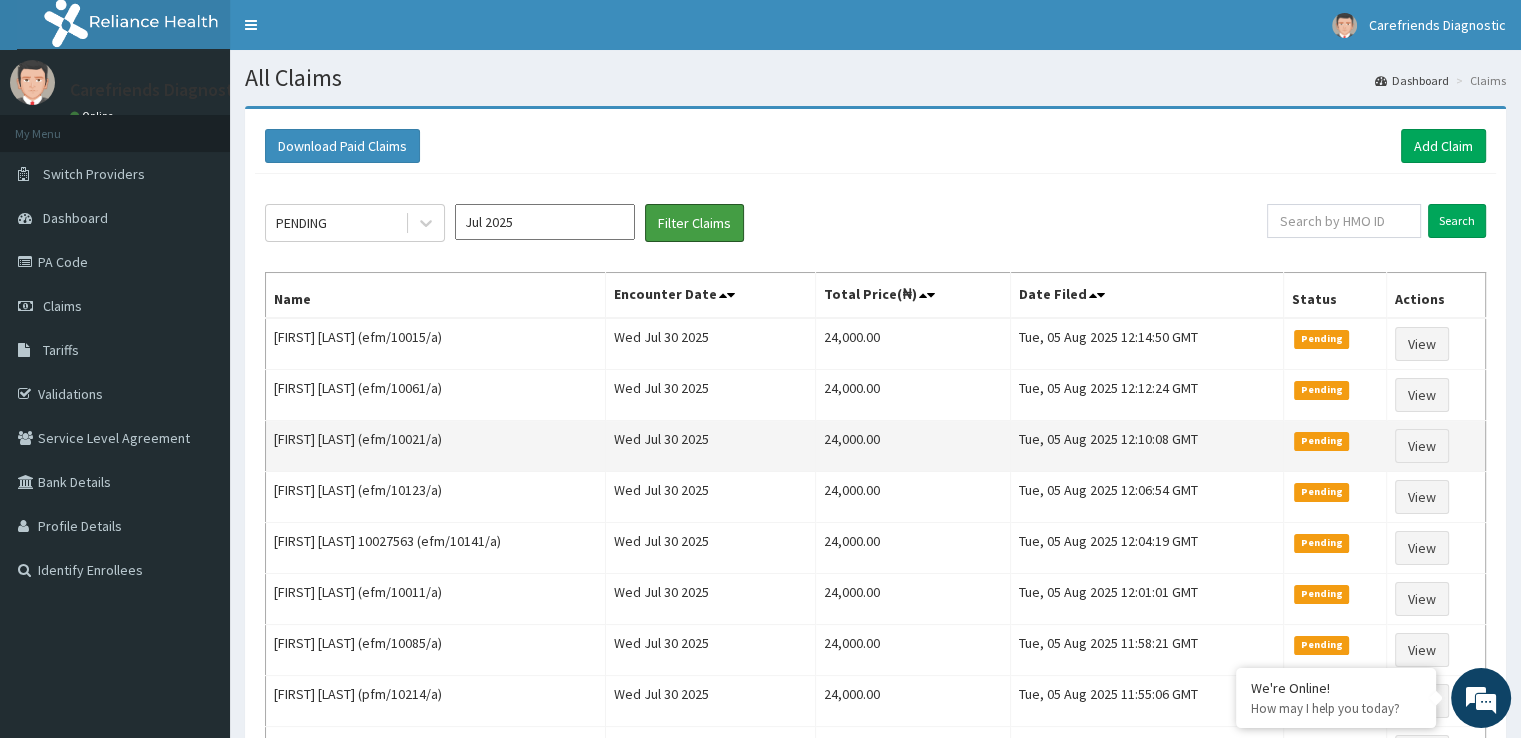 scroll, scrollTop: 0, scrollLeft: 0, axis: both 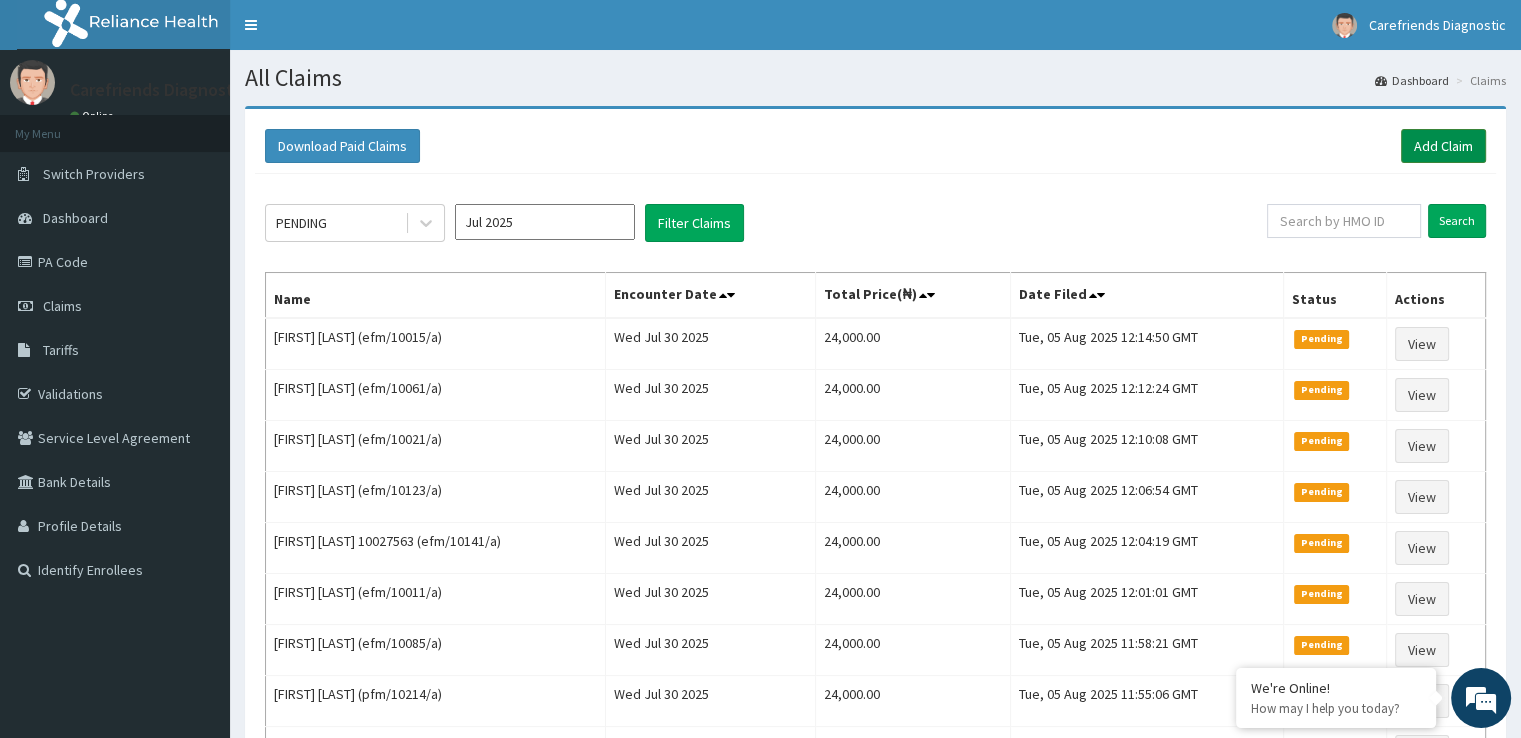 click on "Add Claim" at bounding box center [1443, 146] 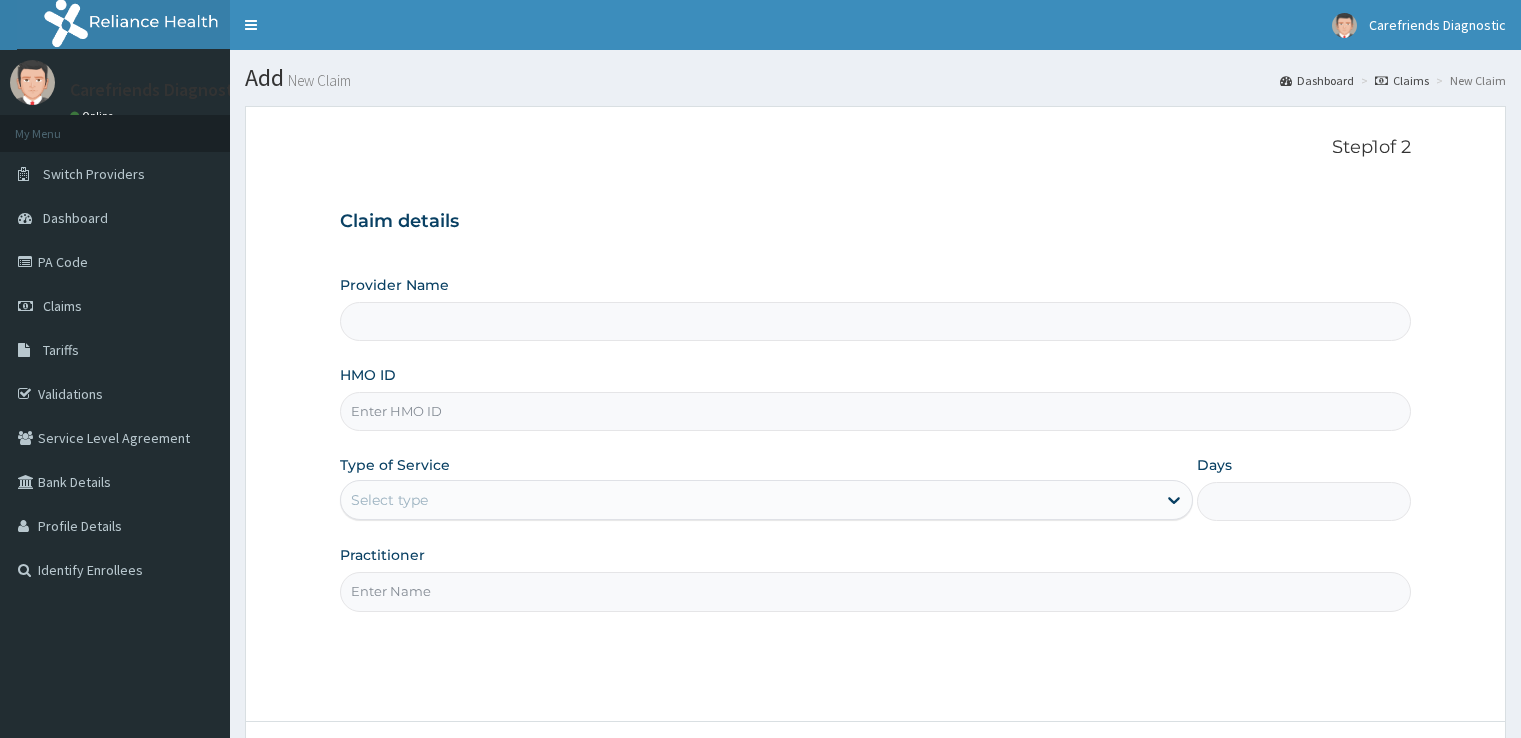 scroll, scrollTop: 0, scrollLeft: 0, axis: both 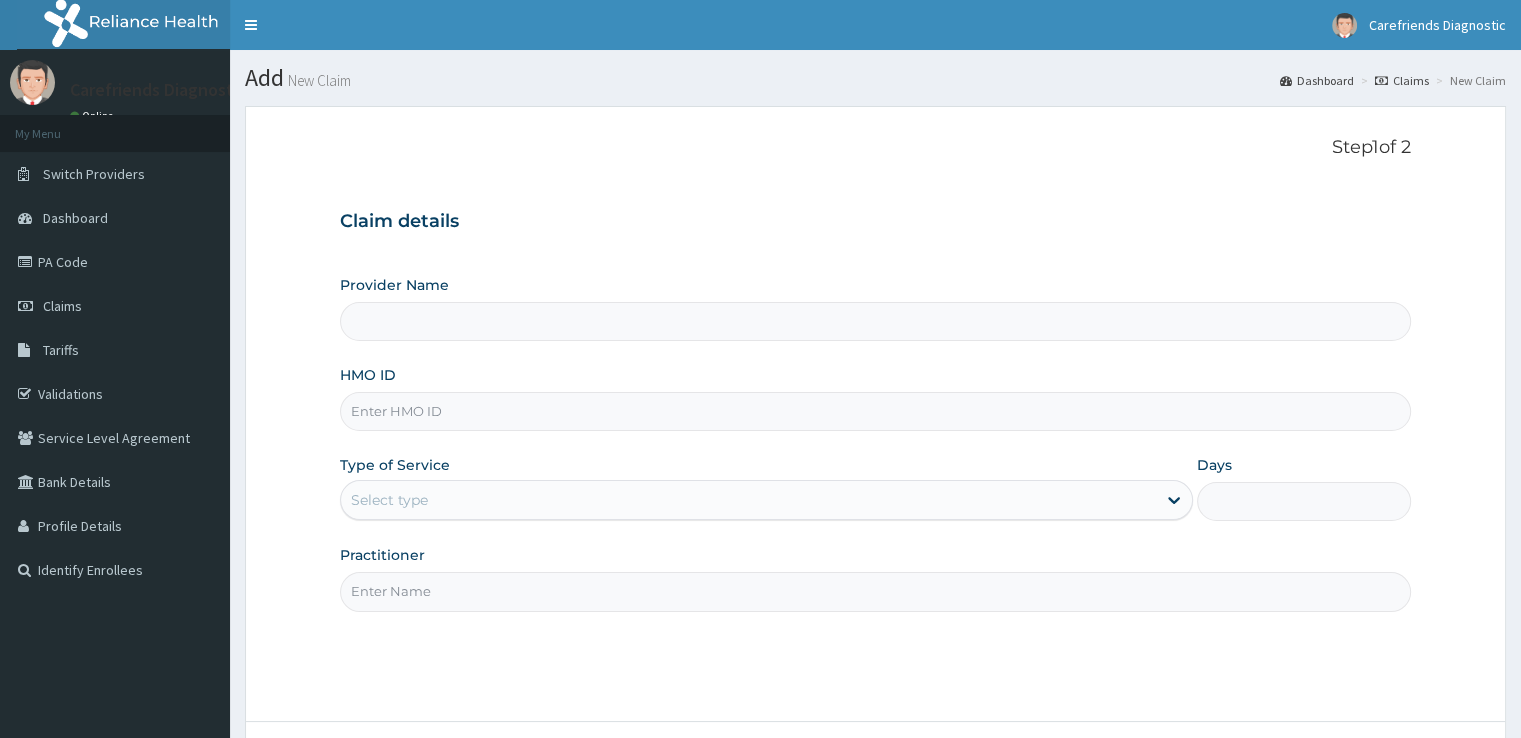 click on "HMO ID" at bounding box center [875, 411] 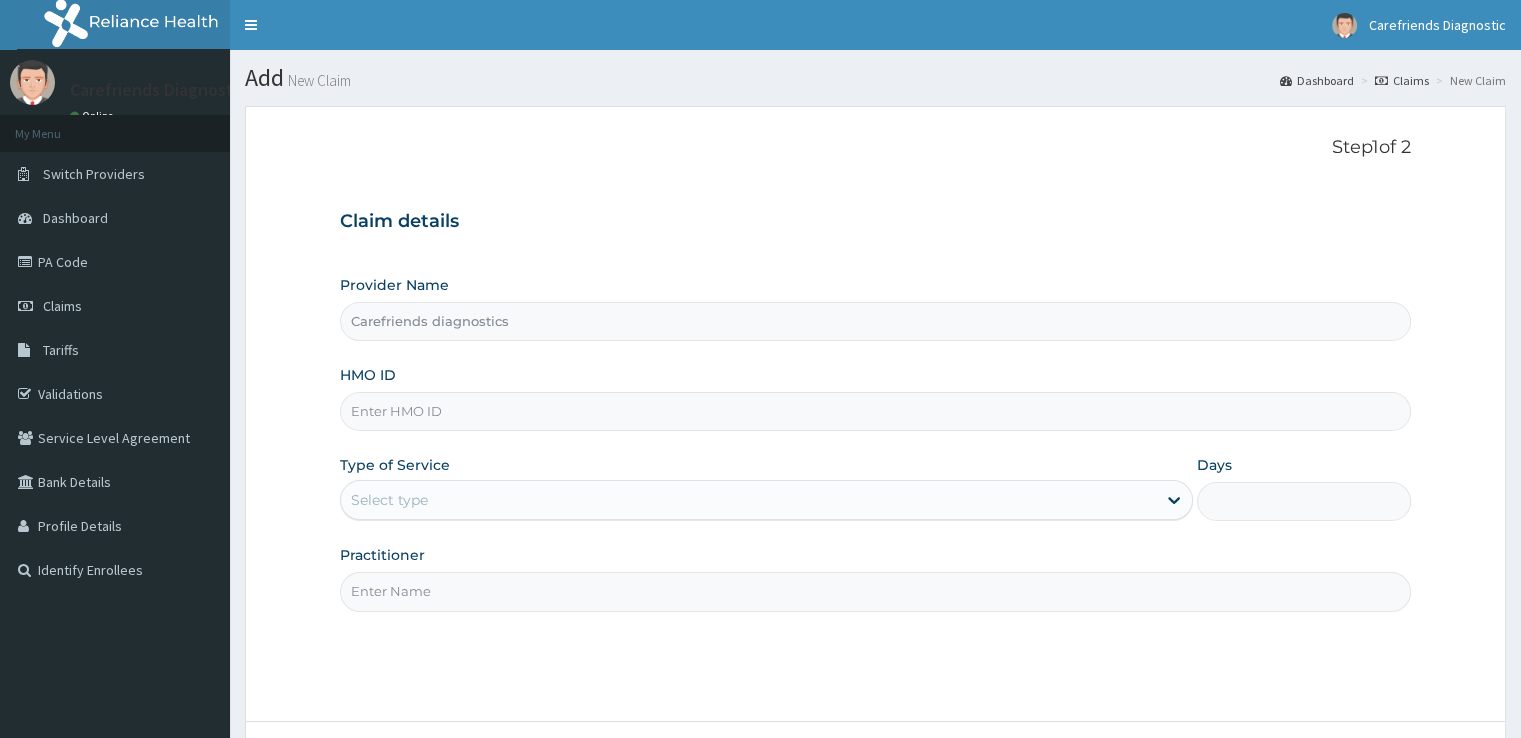 type on "Carefriends diagnostics" 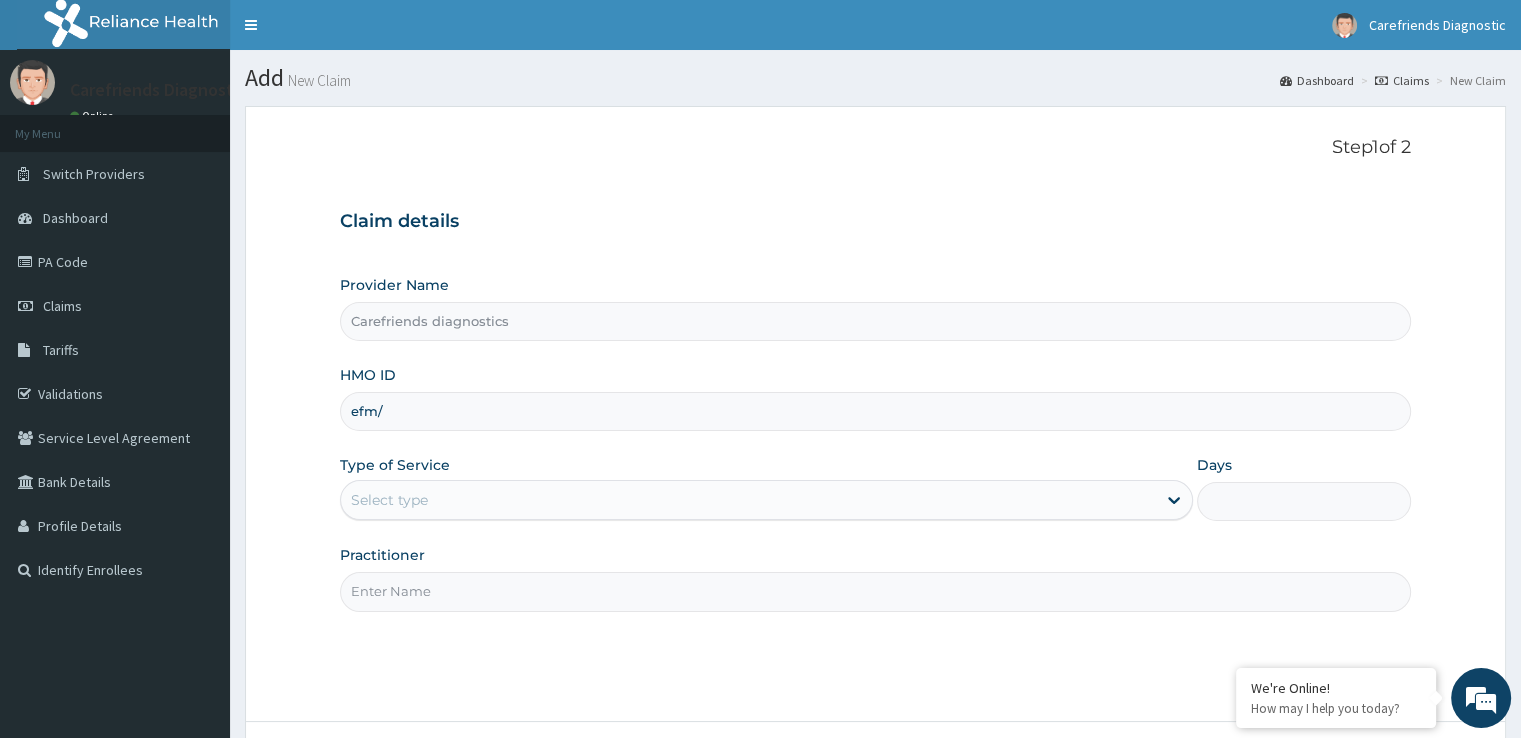 scroll, scrollTop: 0, scrollLeft: 0, axis: both 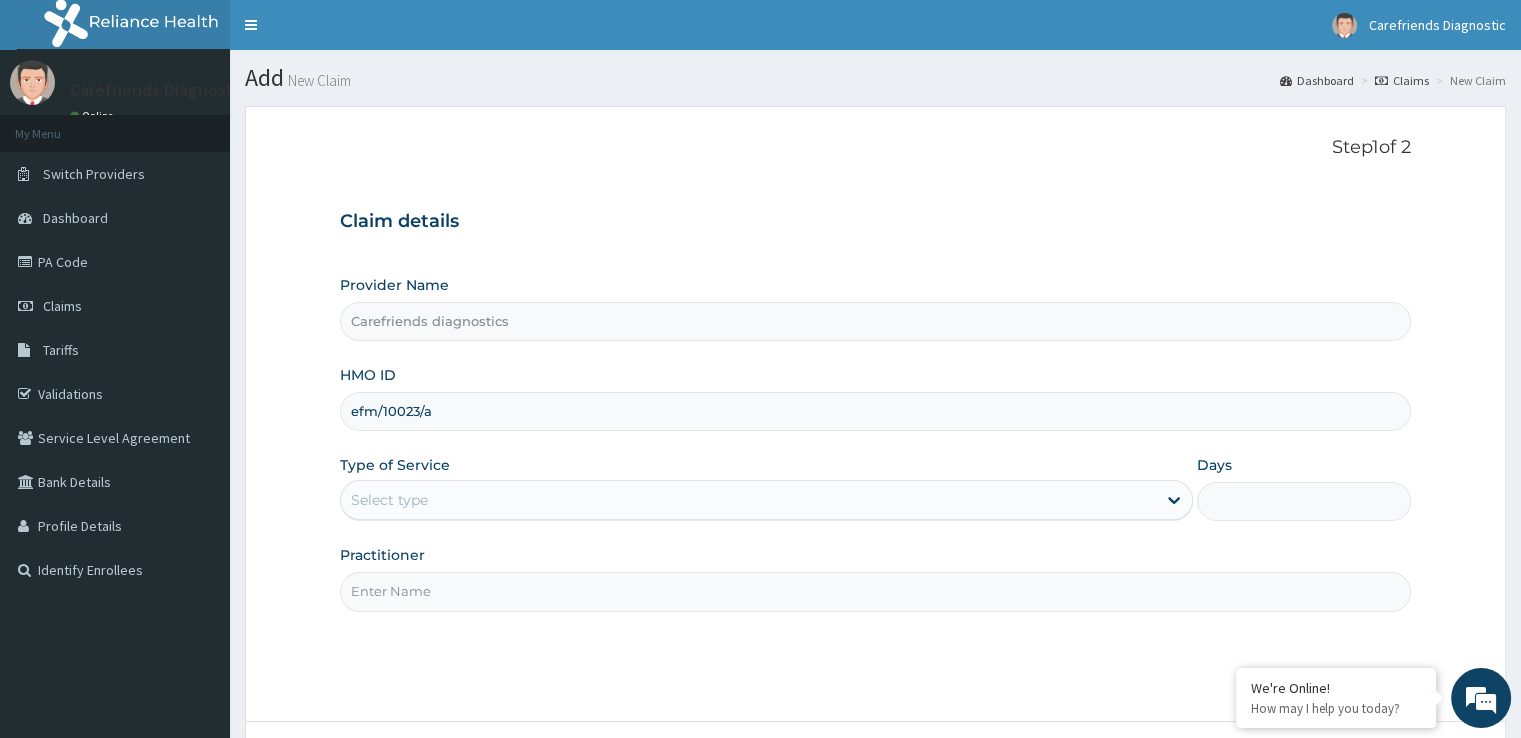 type on "efm/10023/a" 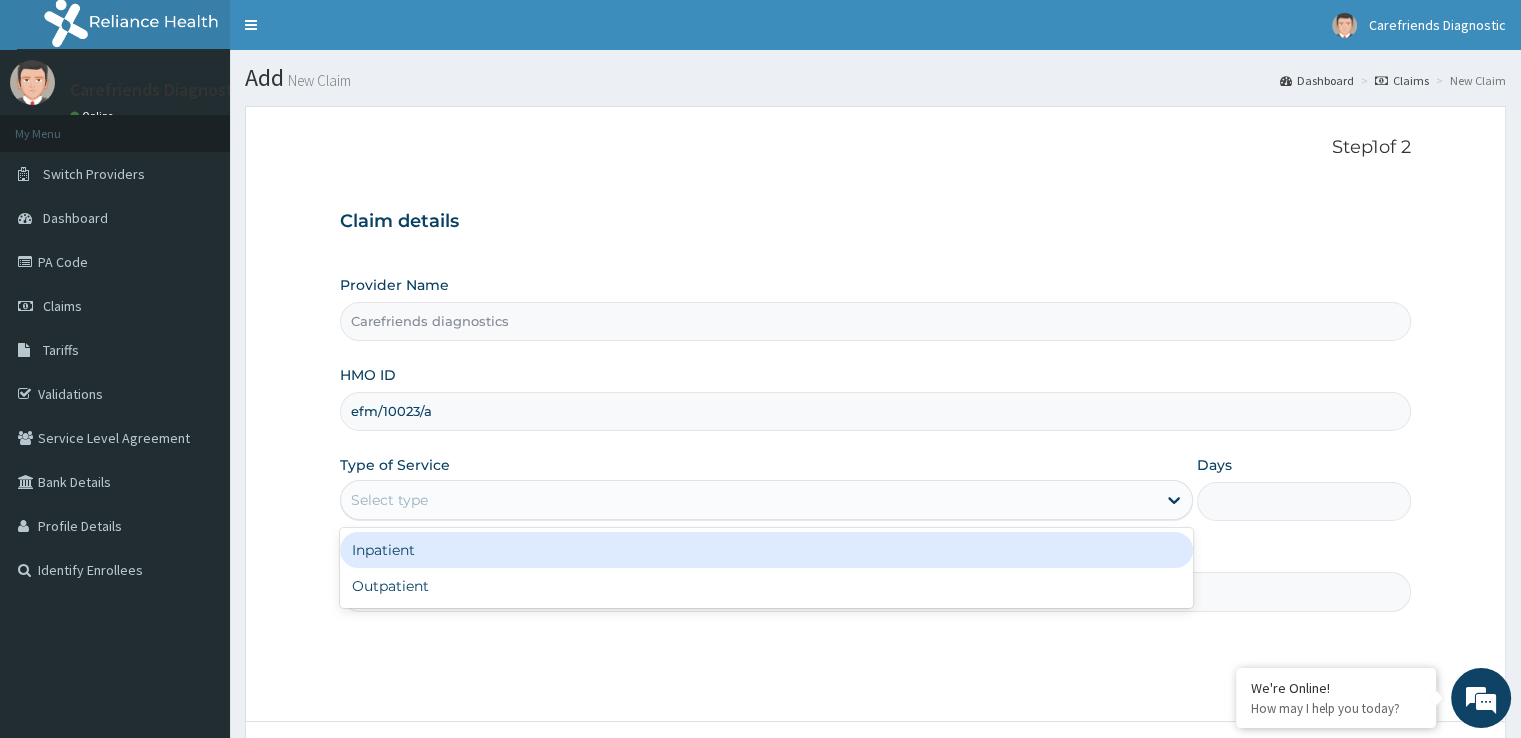 click on "Select type" at bounding box center [748, 500] 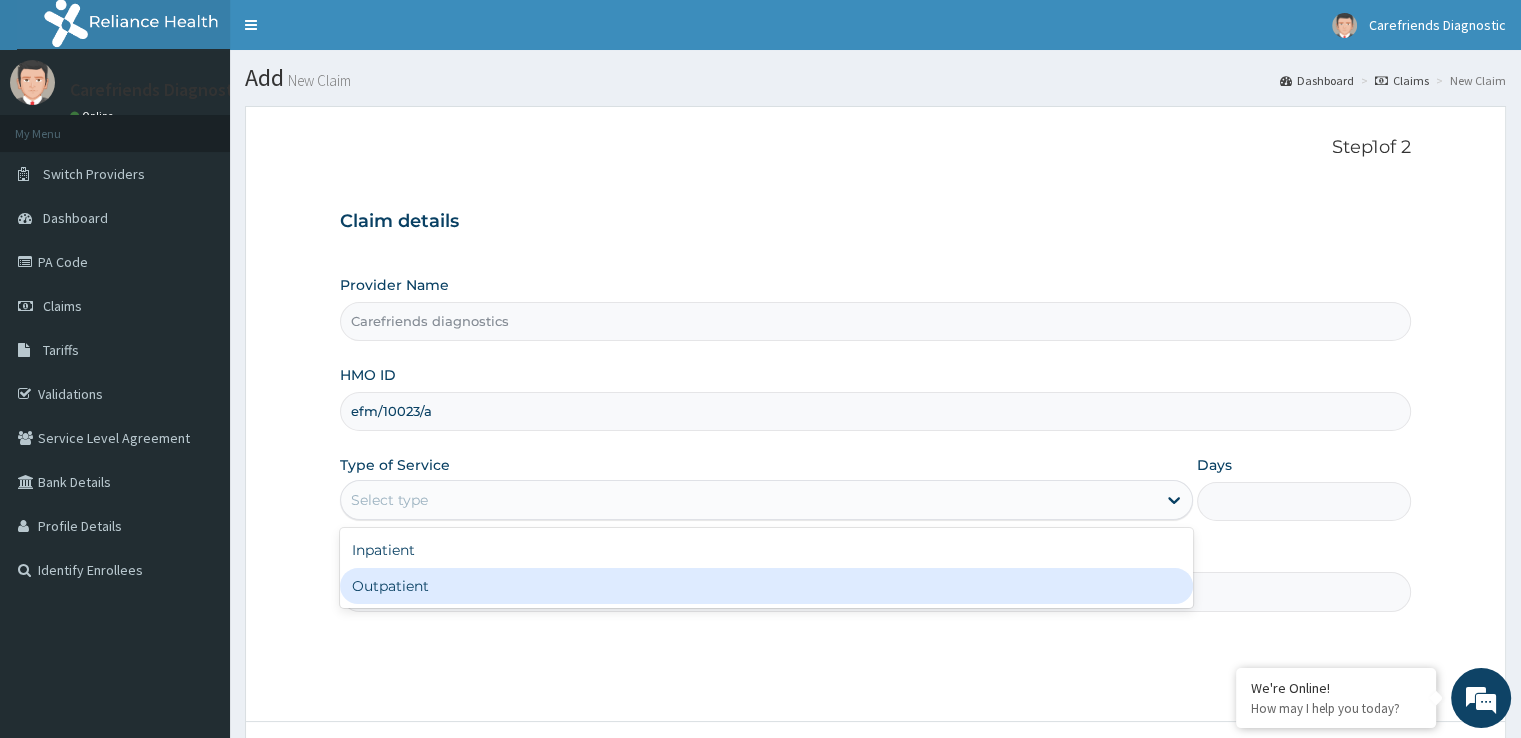 click on "Outpatient" at bounding box center [766, 586] 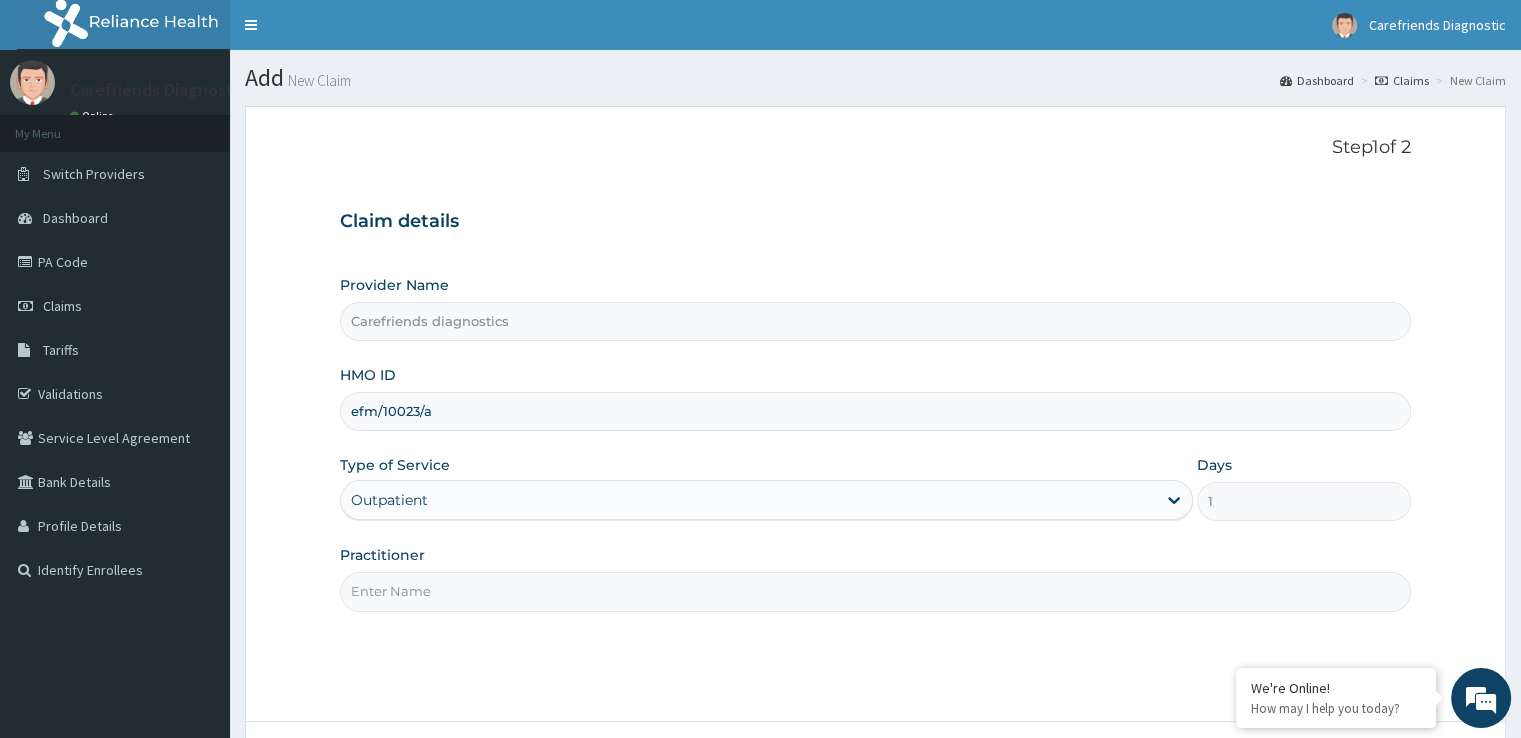 click on "Practitioner" at bounding box center (875, 591) 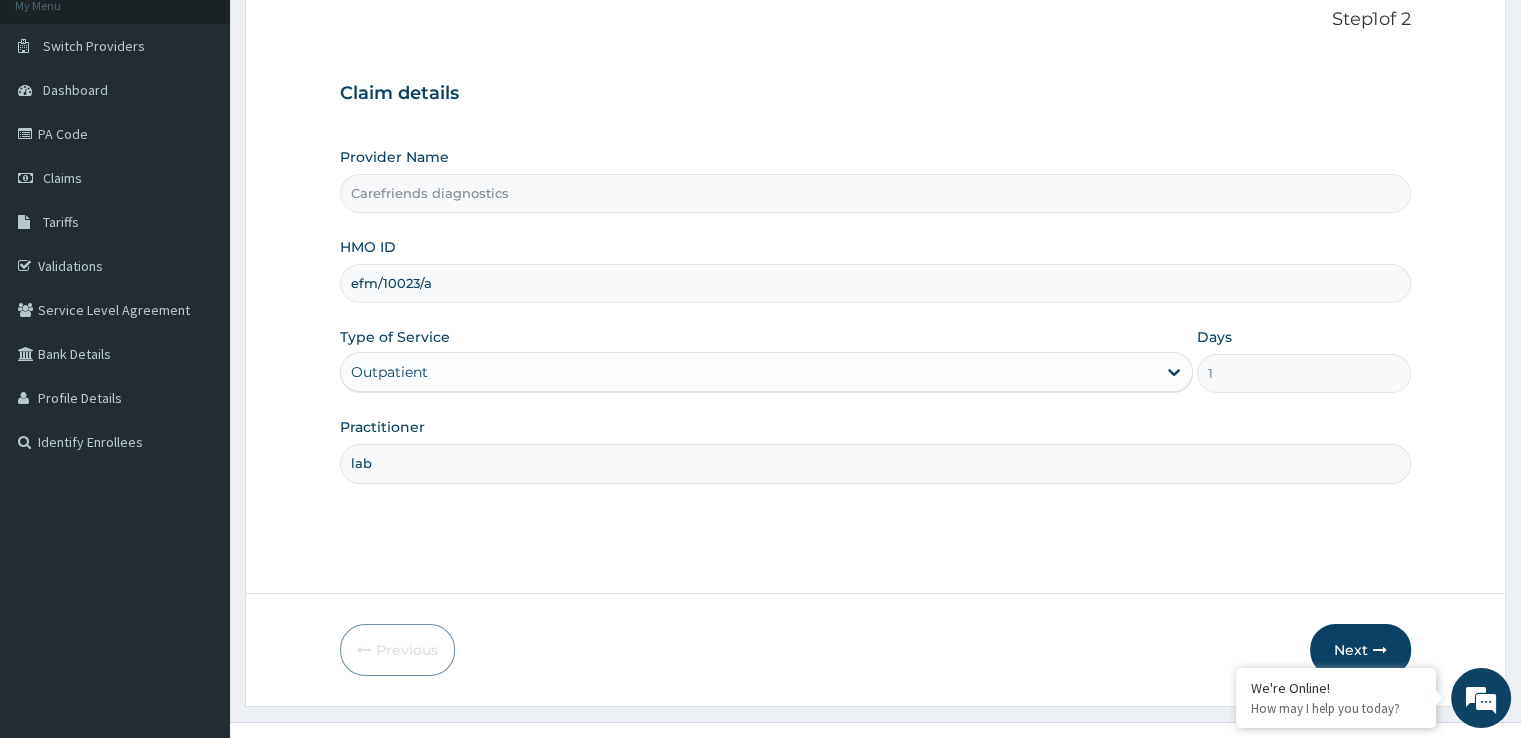scroll, scrollTop: 162, scrollLeft: 0, axis: vertical 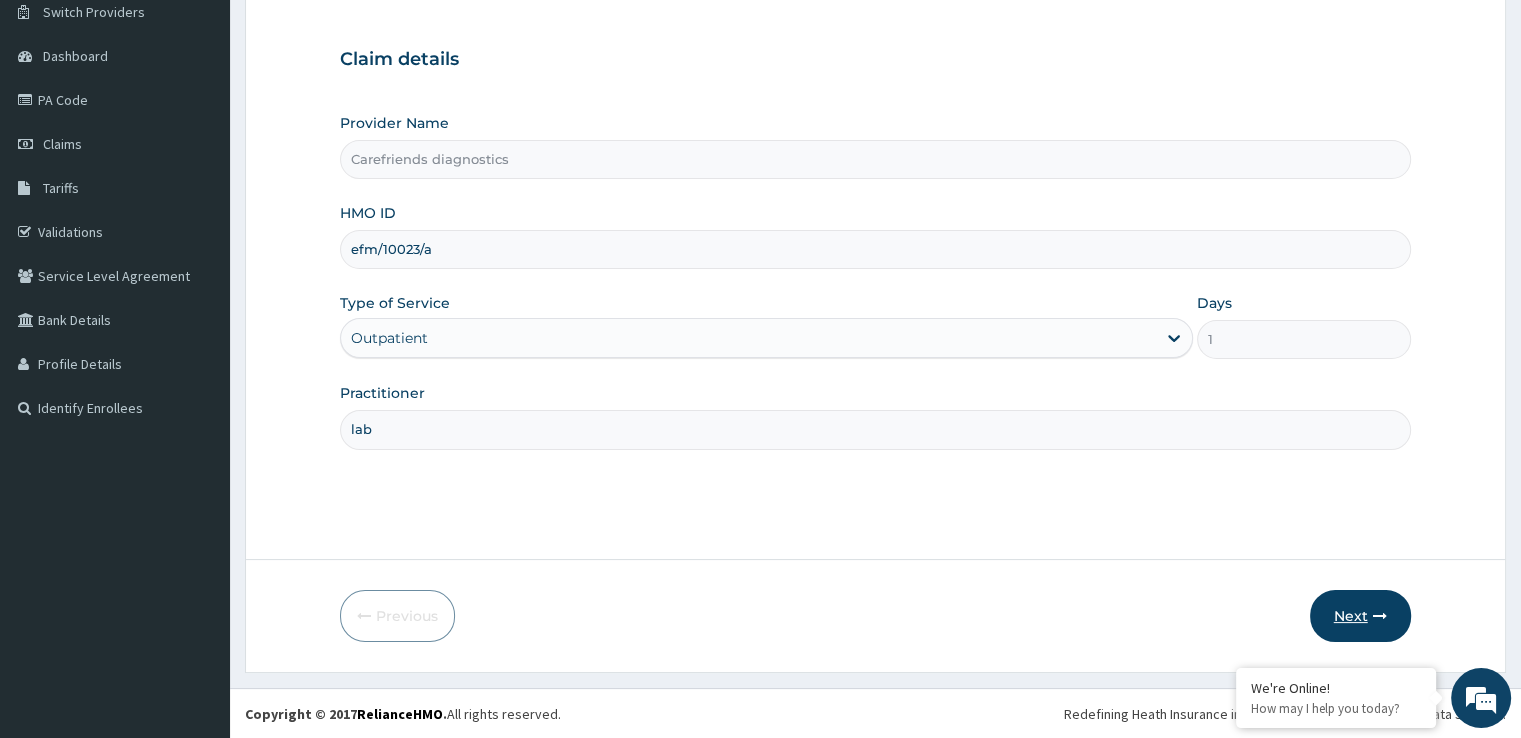 type on "lab" 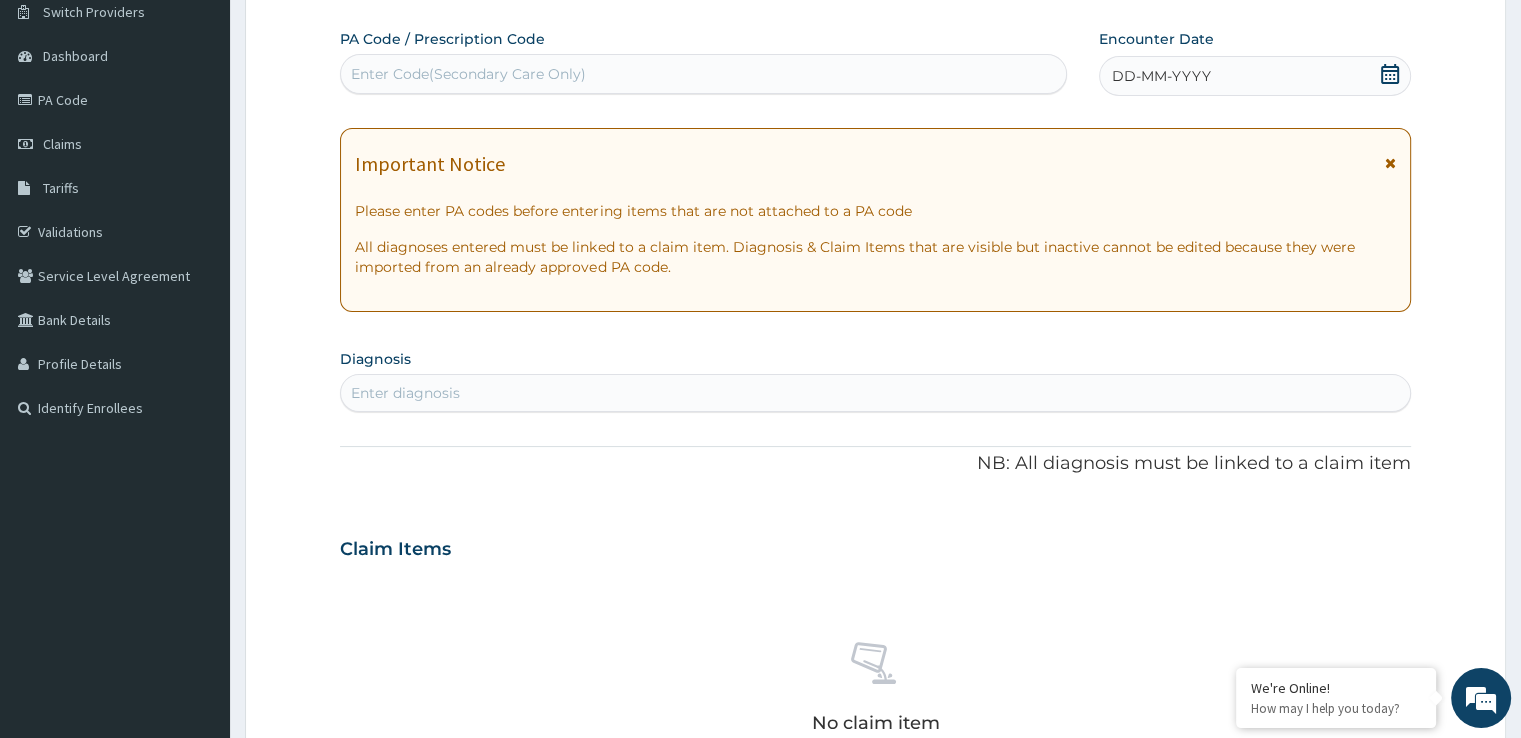 click on "DD-MM-YYYY" at bounding box center [1254, 76] 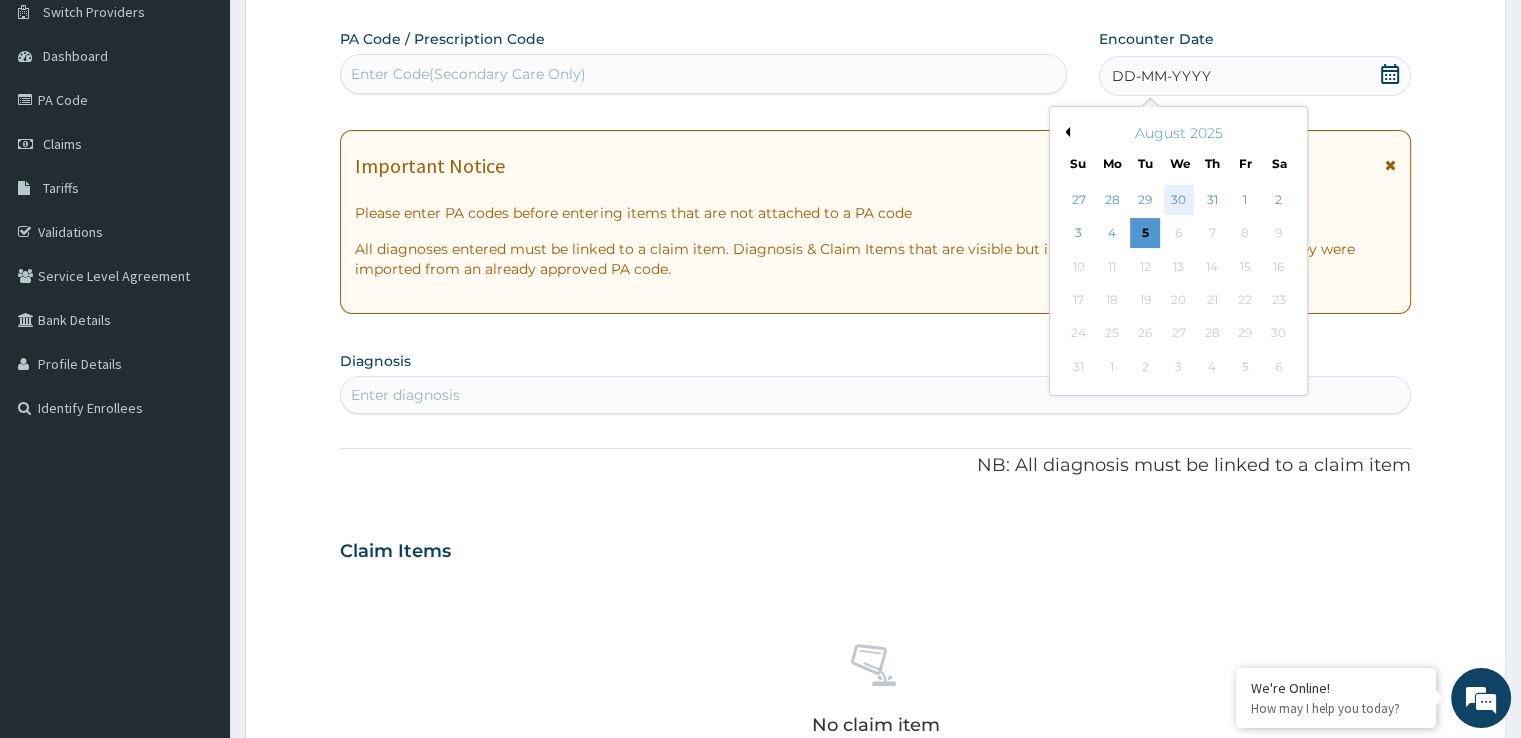 click on "30" at bounding box center [1179, 200] 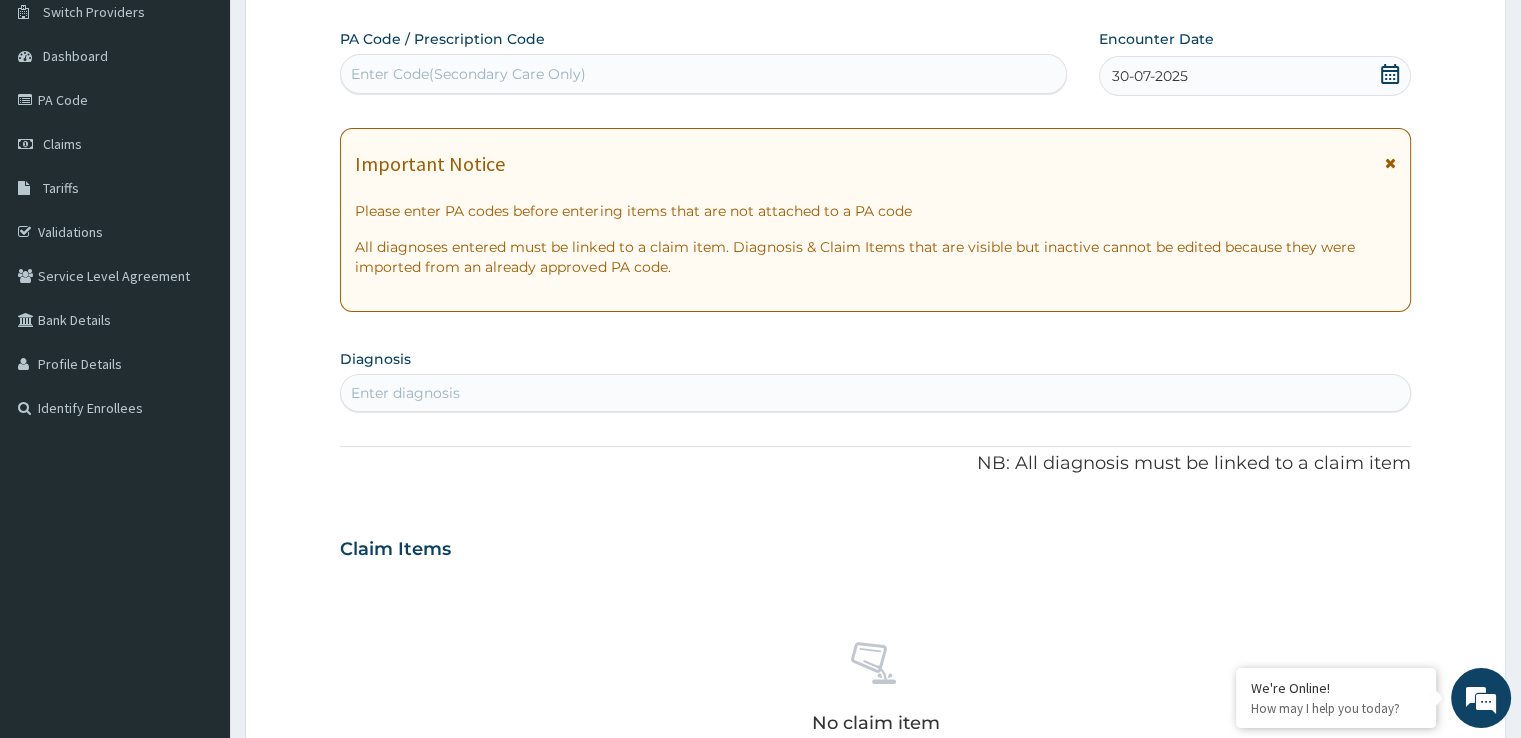 click on "Enter diagnosis" at bounding box center (875, 393) 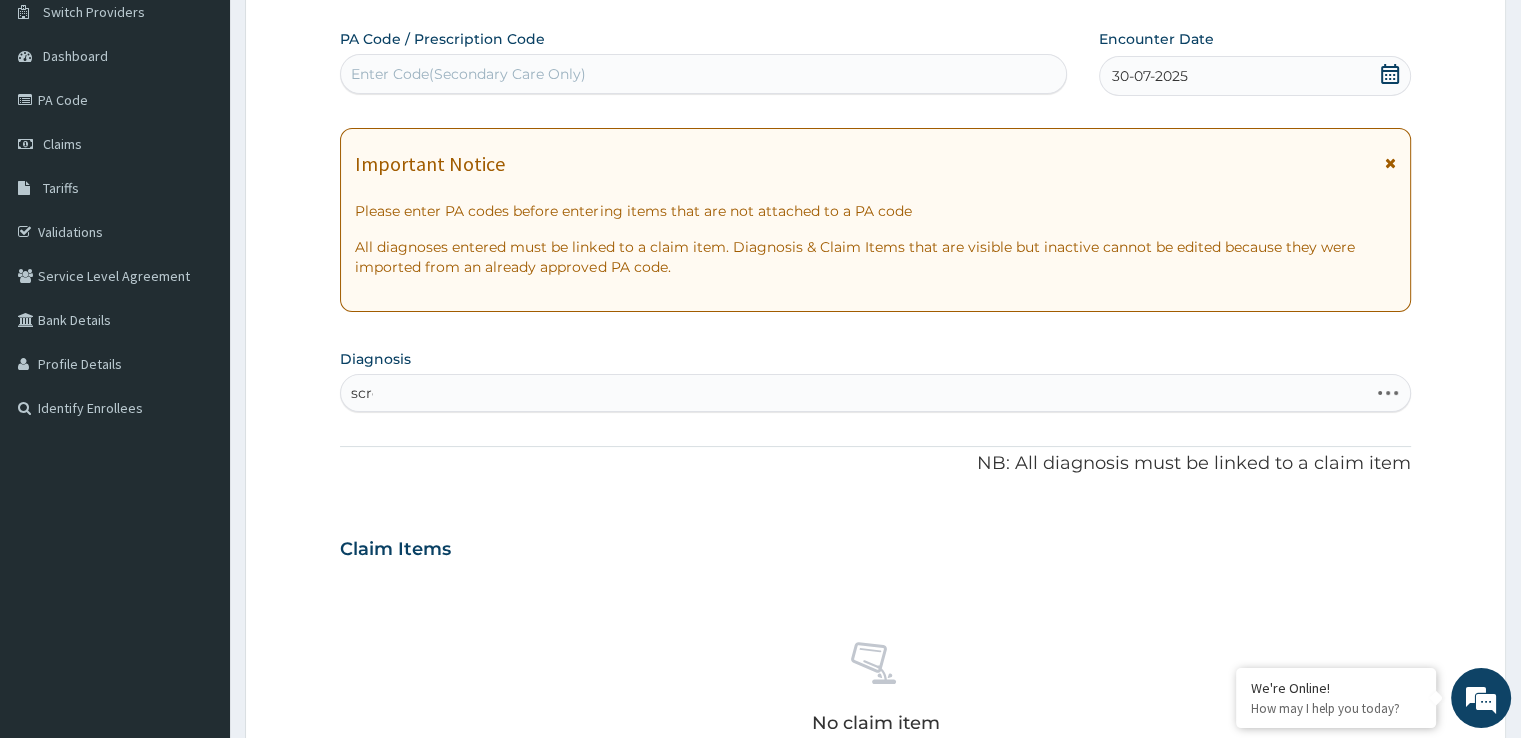 type on "scree" 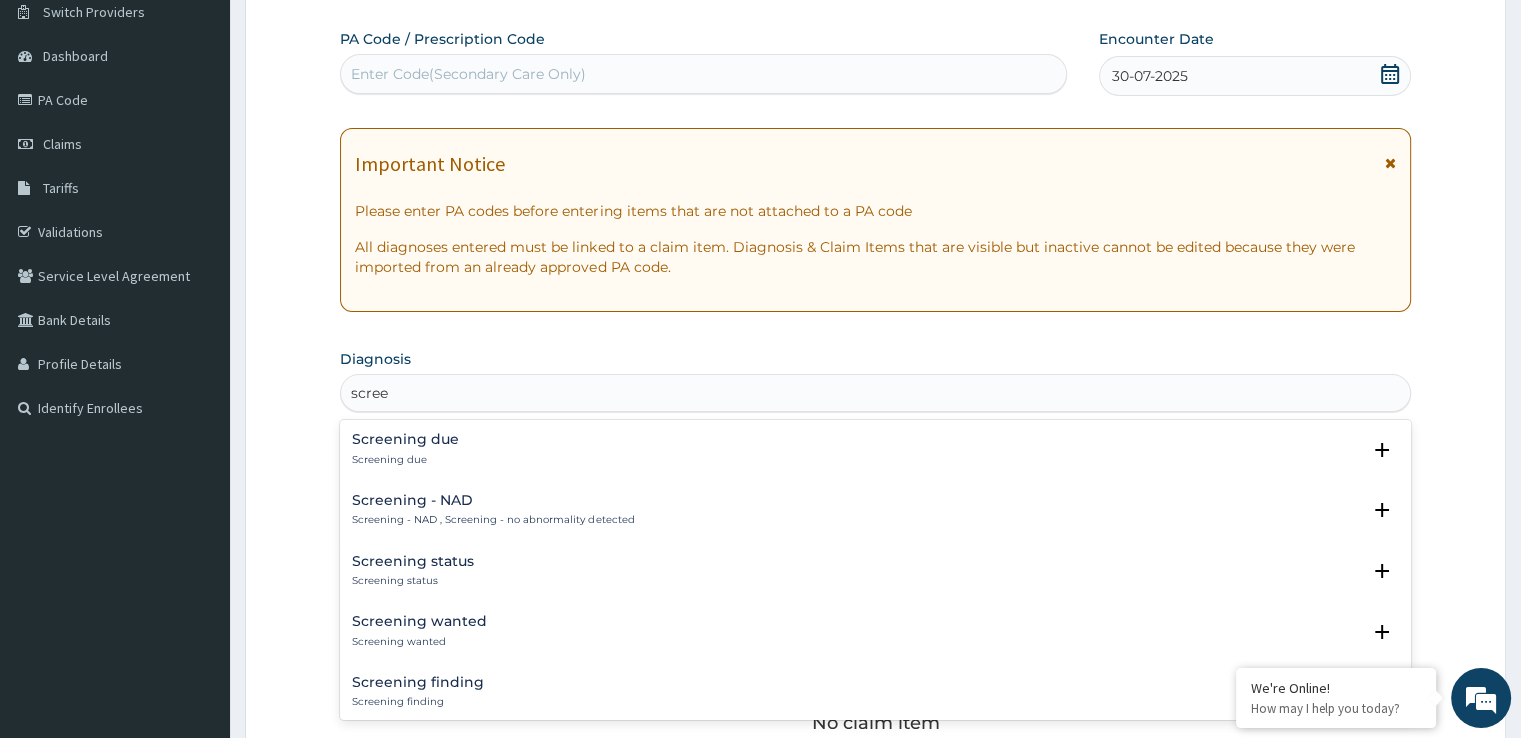 click on "Screening due Screening due" at bounding box center (875, 449) 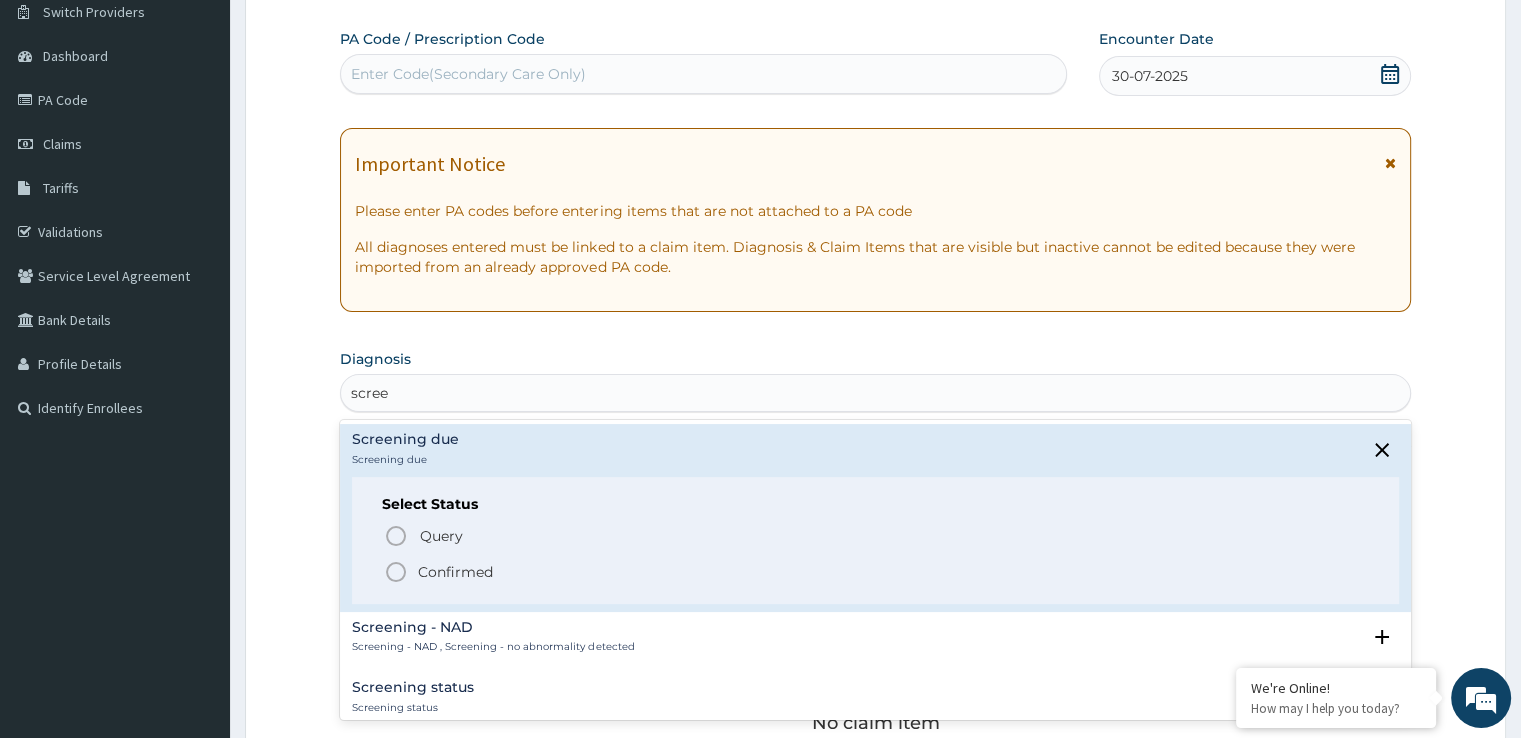 click 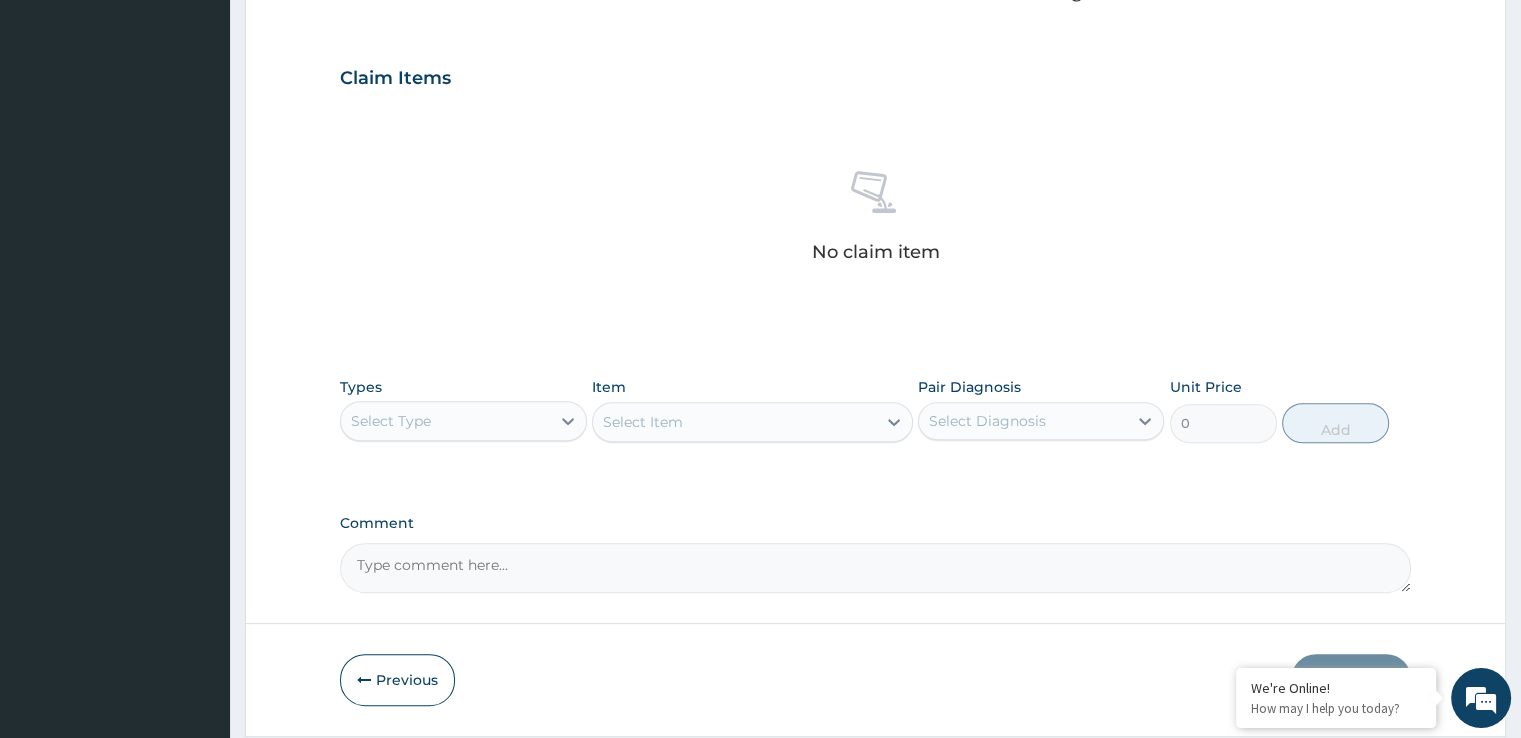 scroll, scrollTop: 702, scrollLeft: 0, axis: vertical 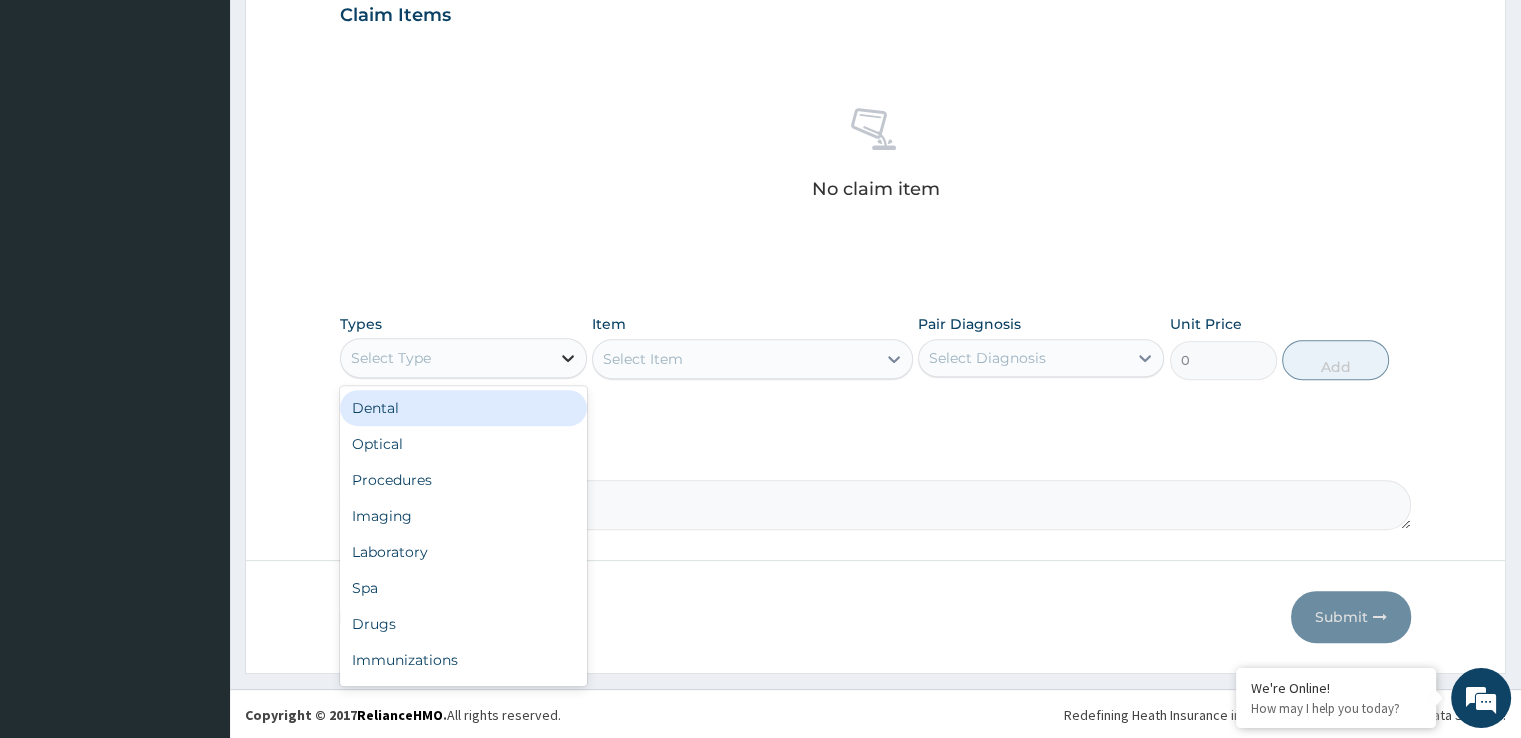 click 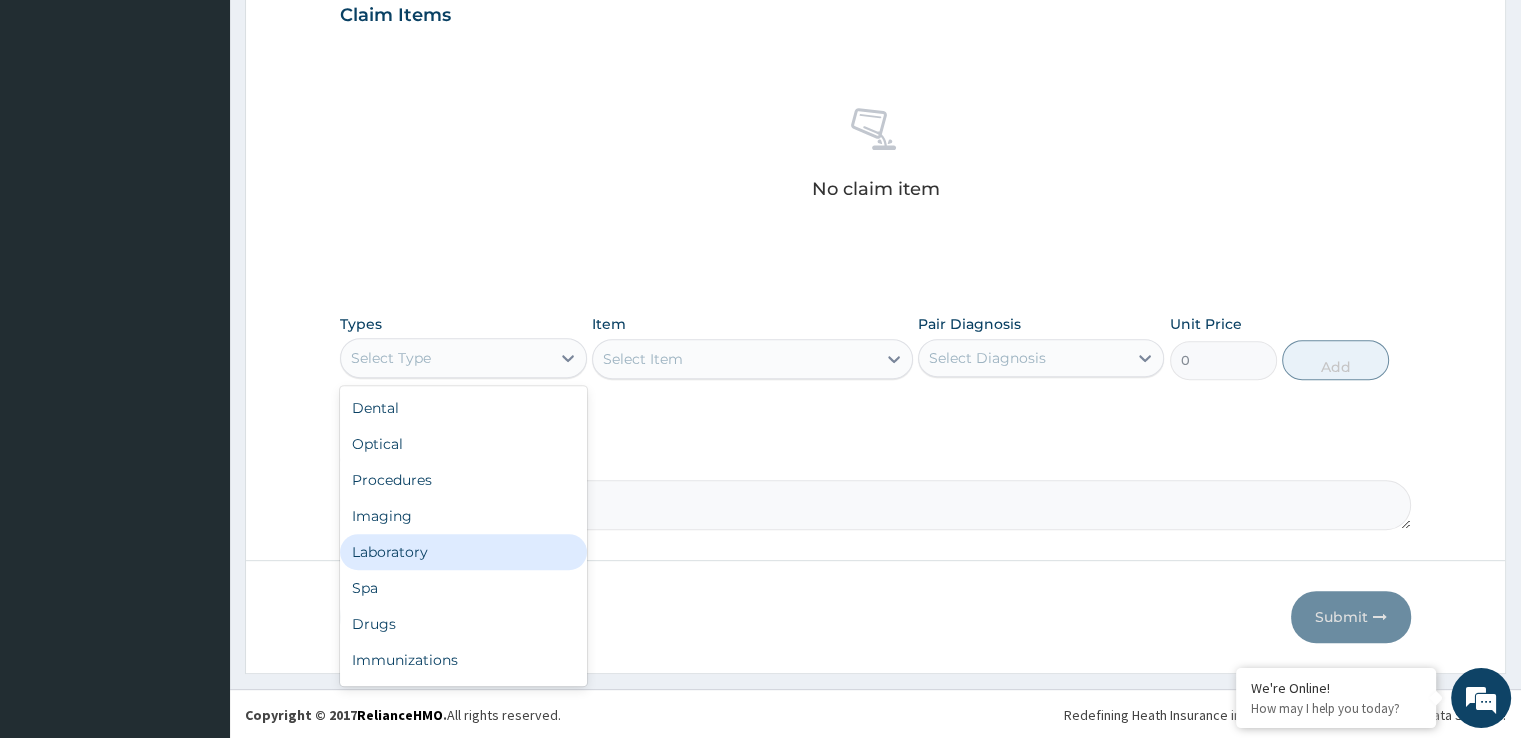 click on "Laboratory" at bounding box center (463, 552) 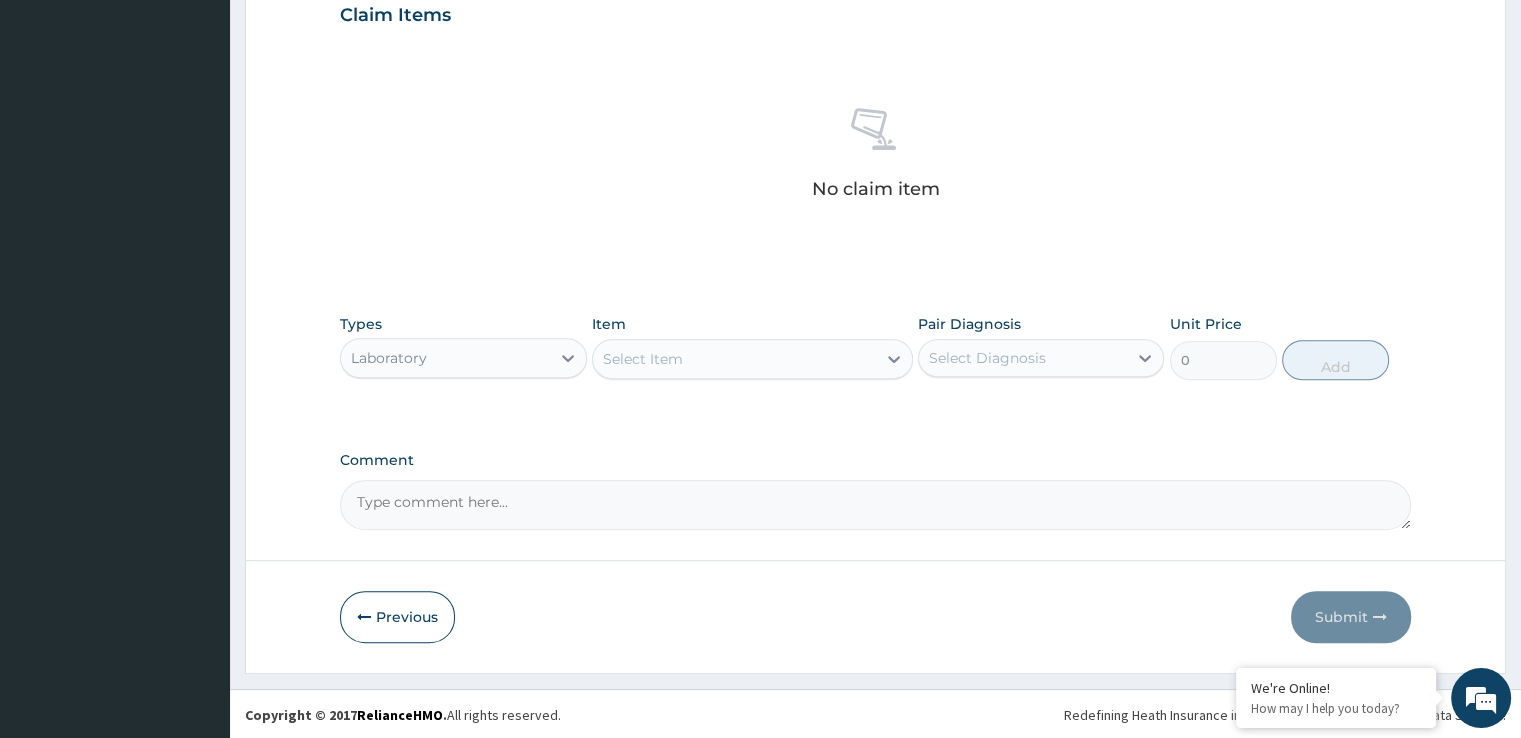 click on "Select Item" at bounding box center [734, 359] 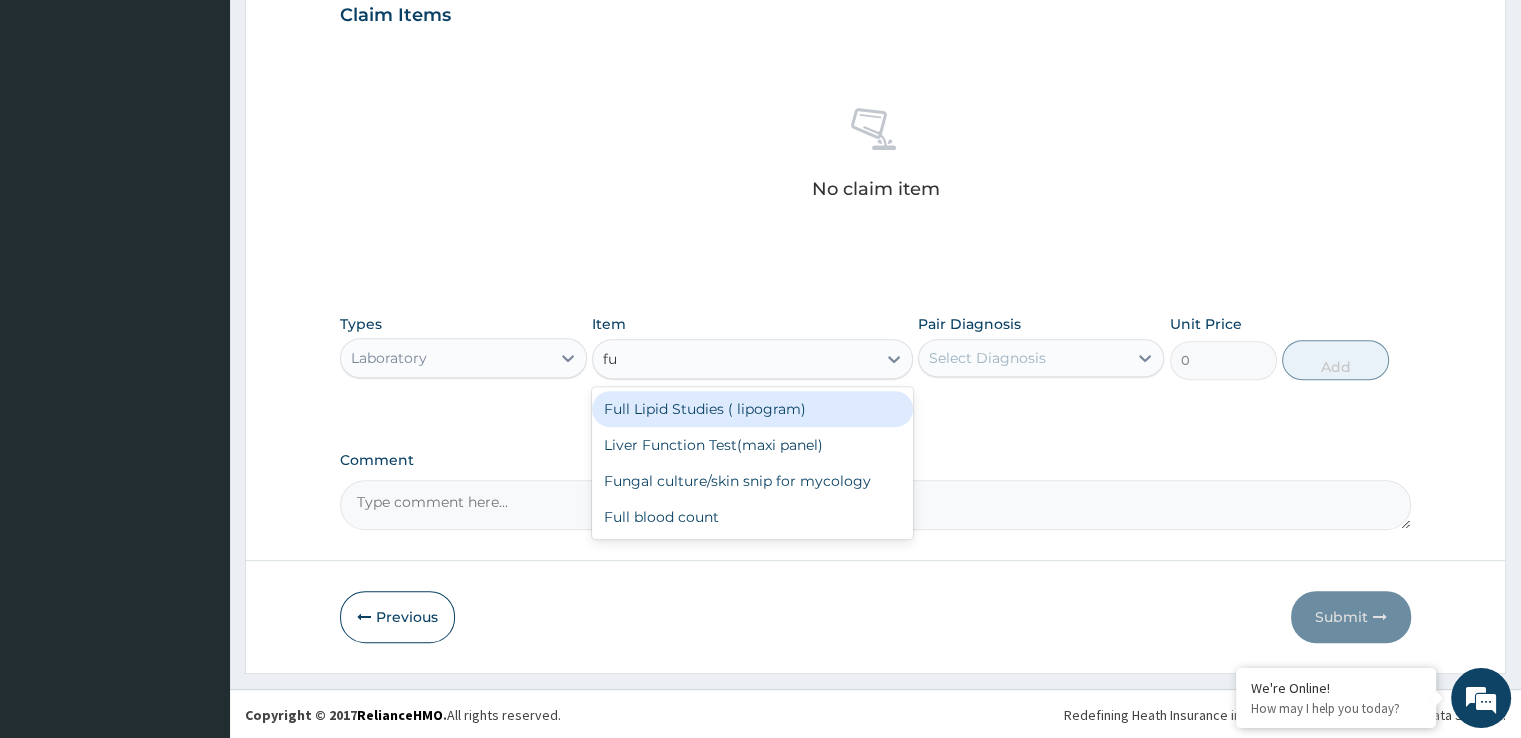 type on "ful" 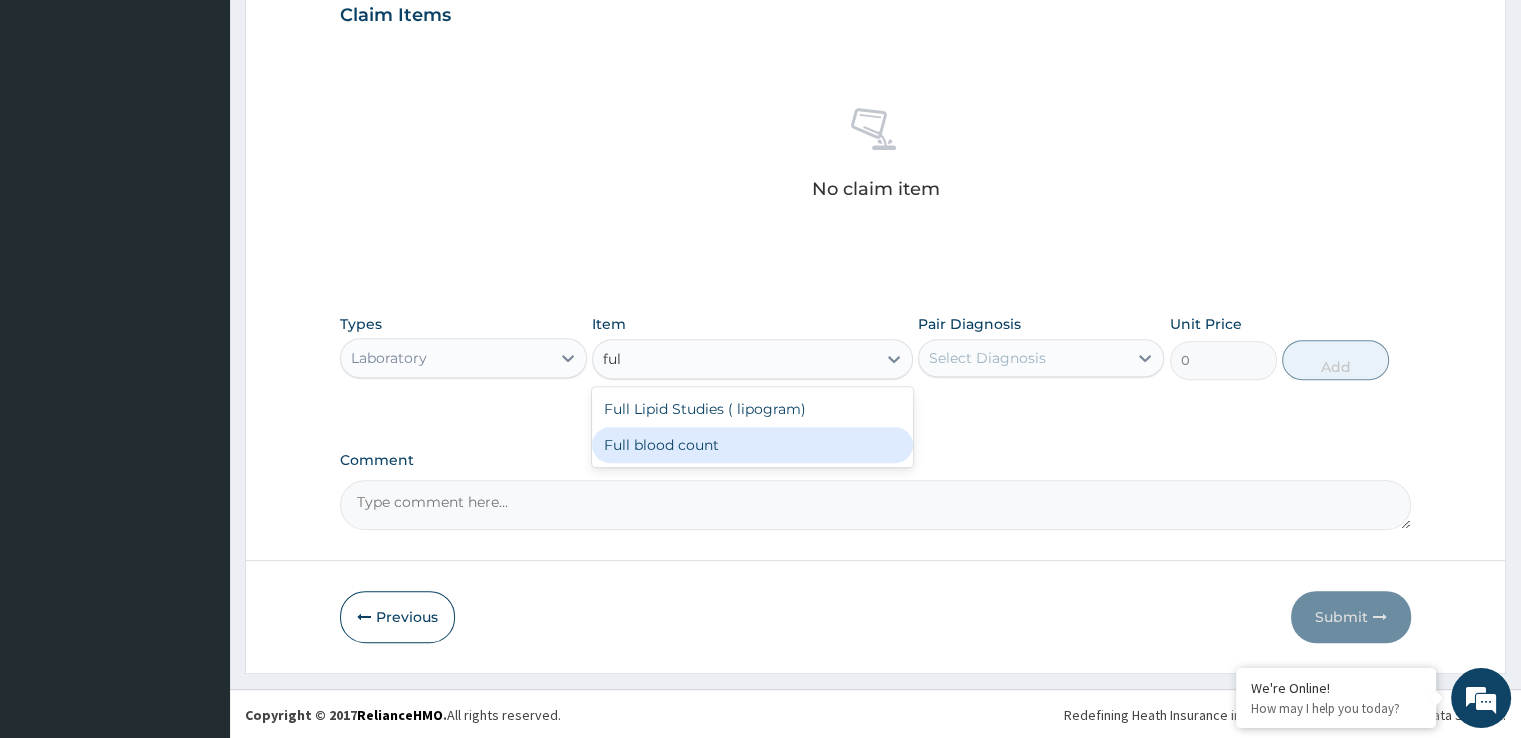 click on "Full blood count" at bounding box center [752, 445] 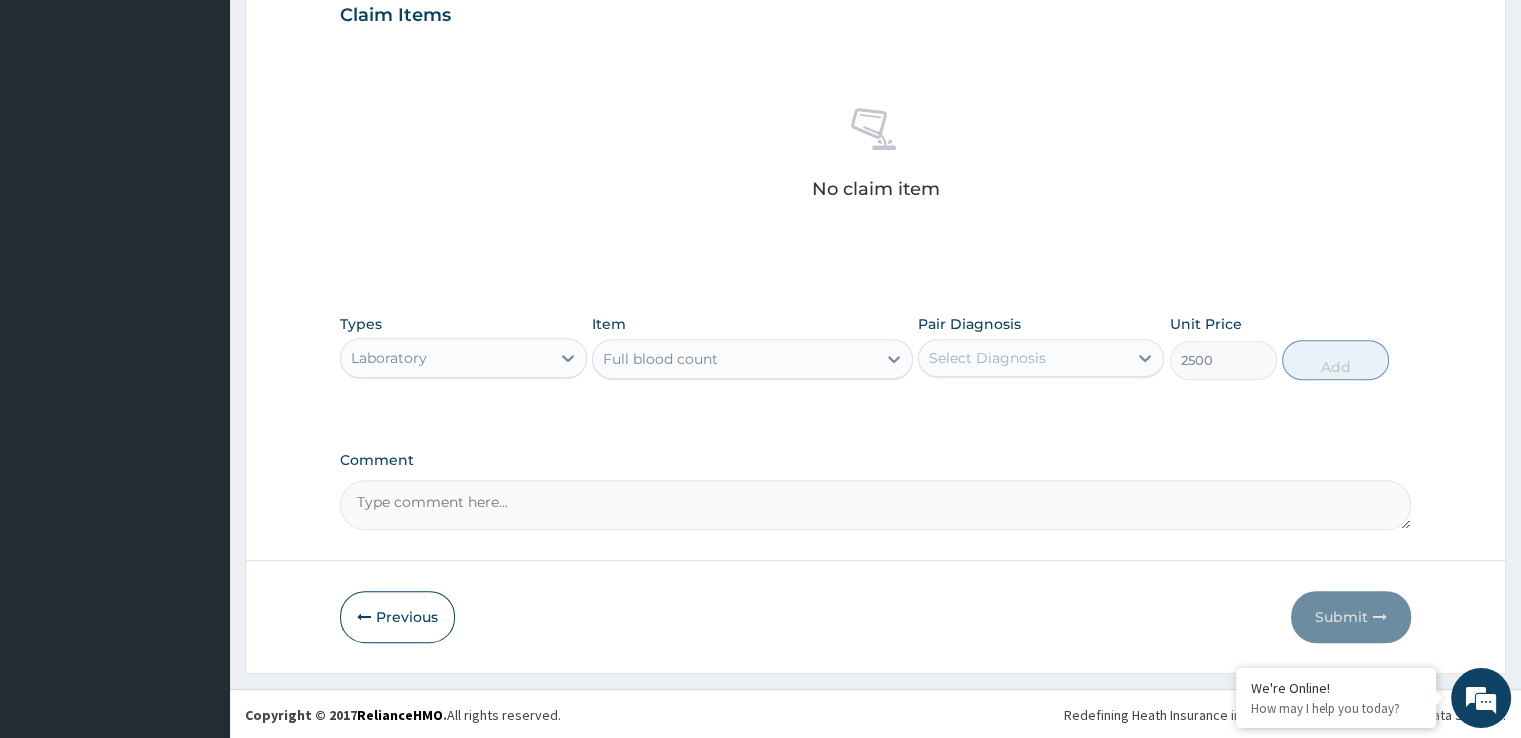 click on "Select Diagnosis" at bounding box center (987, 358) 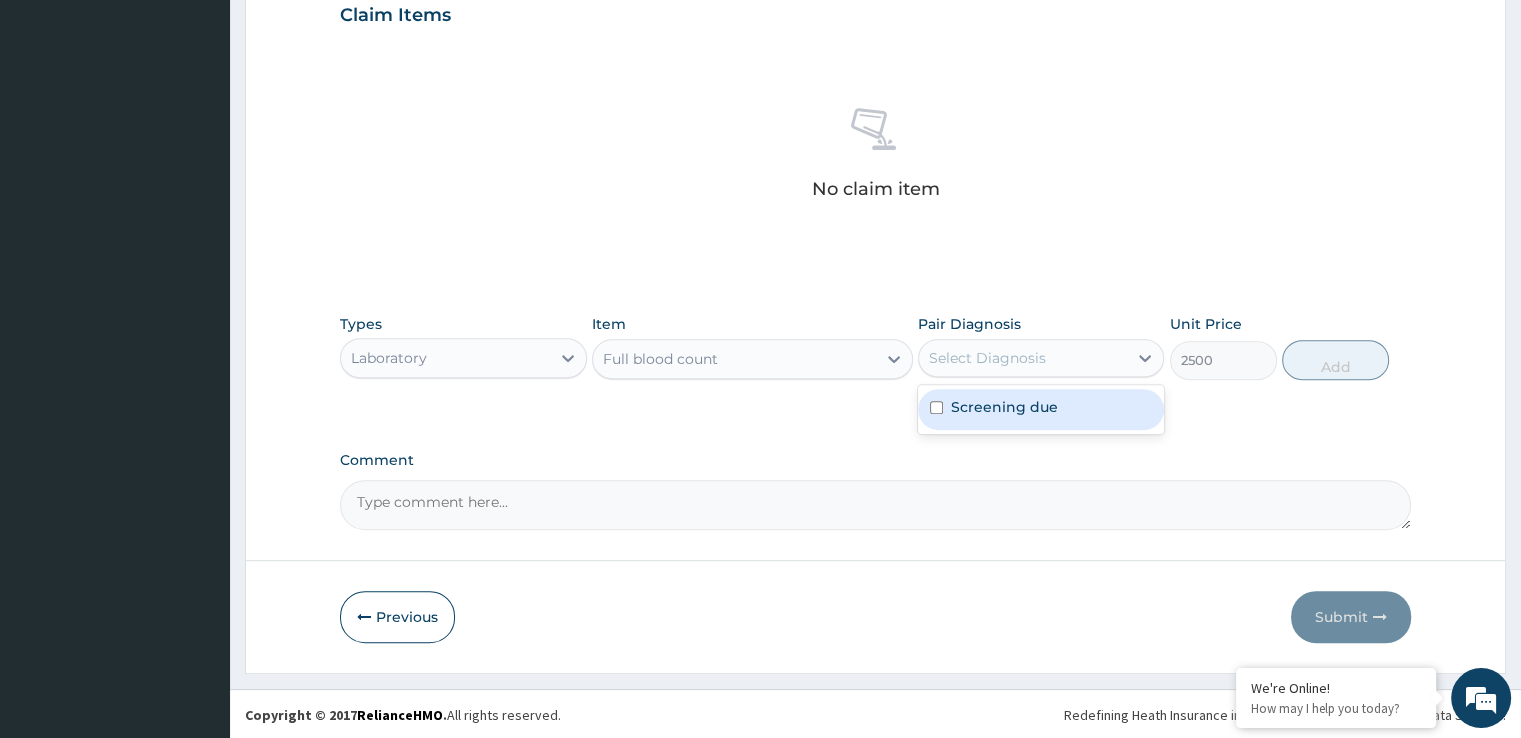 click on "Screening due" at bounding box center (1004, 407) 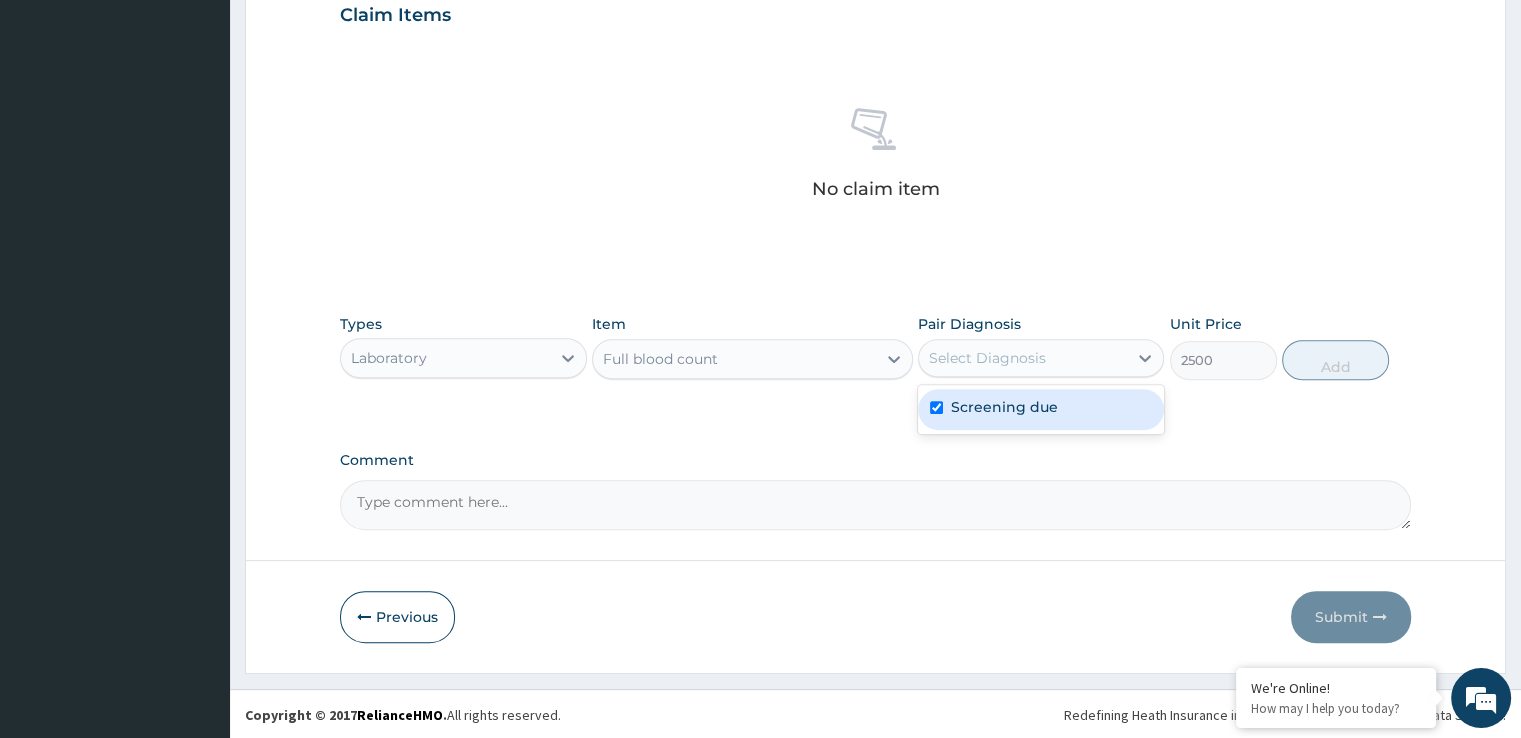 checkbox on "true" 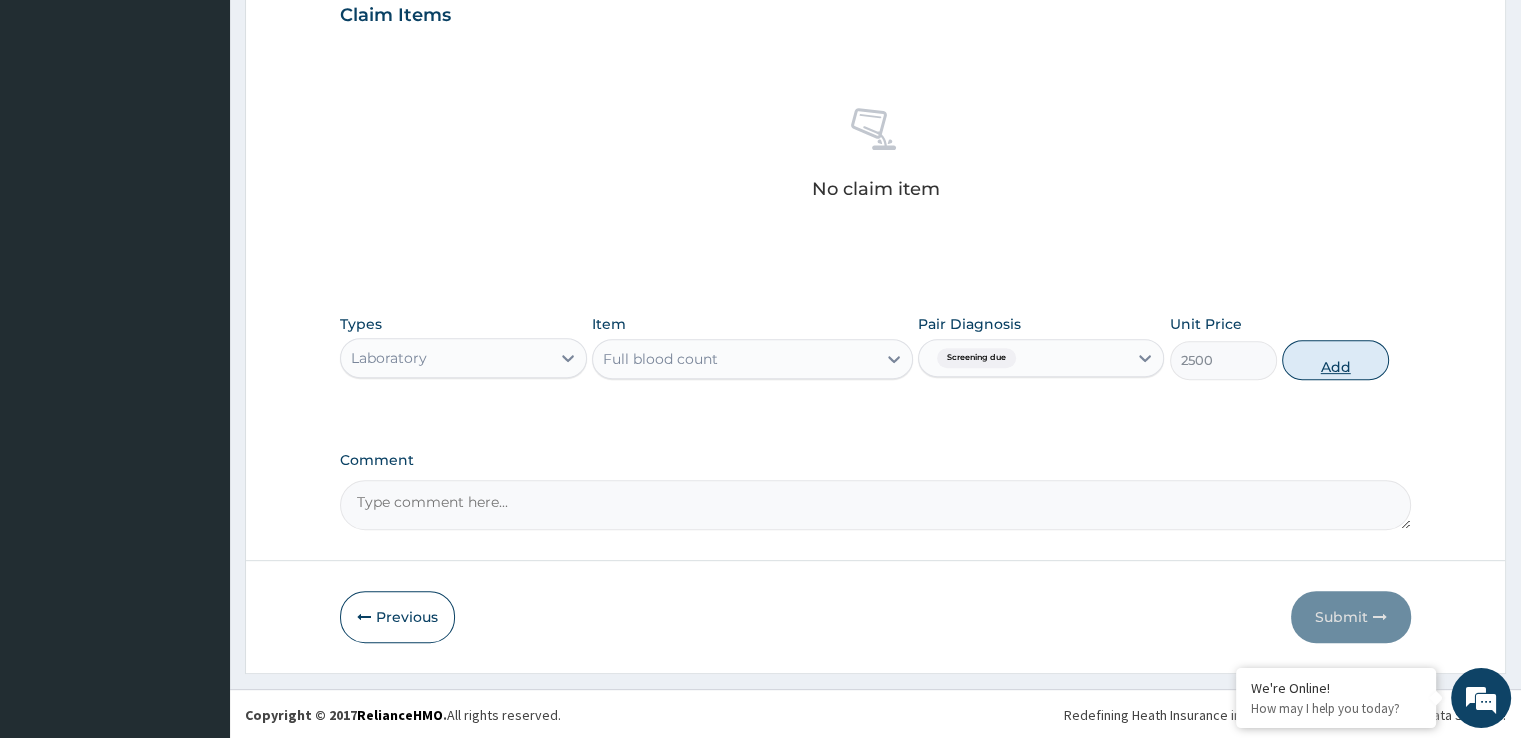 click on "Add" at bounding box center (1335, 360) 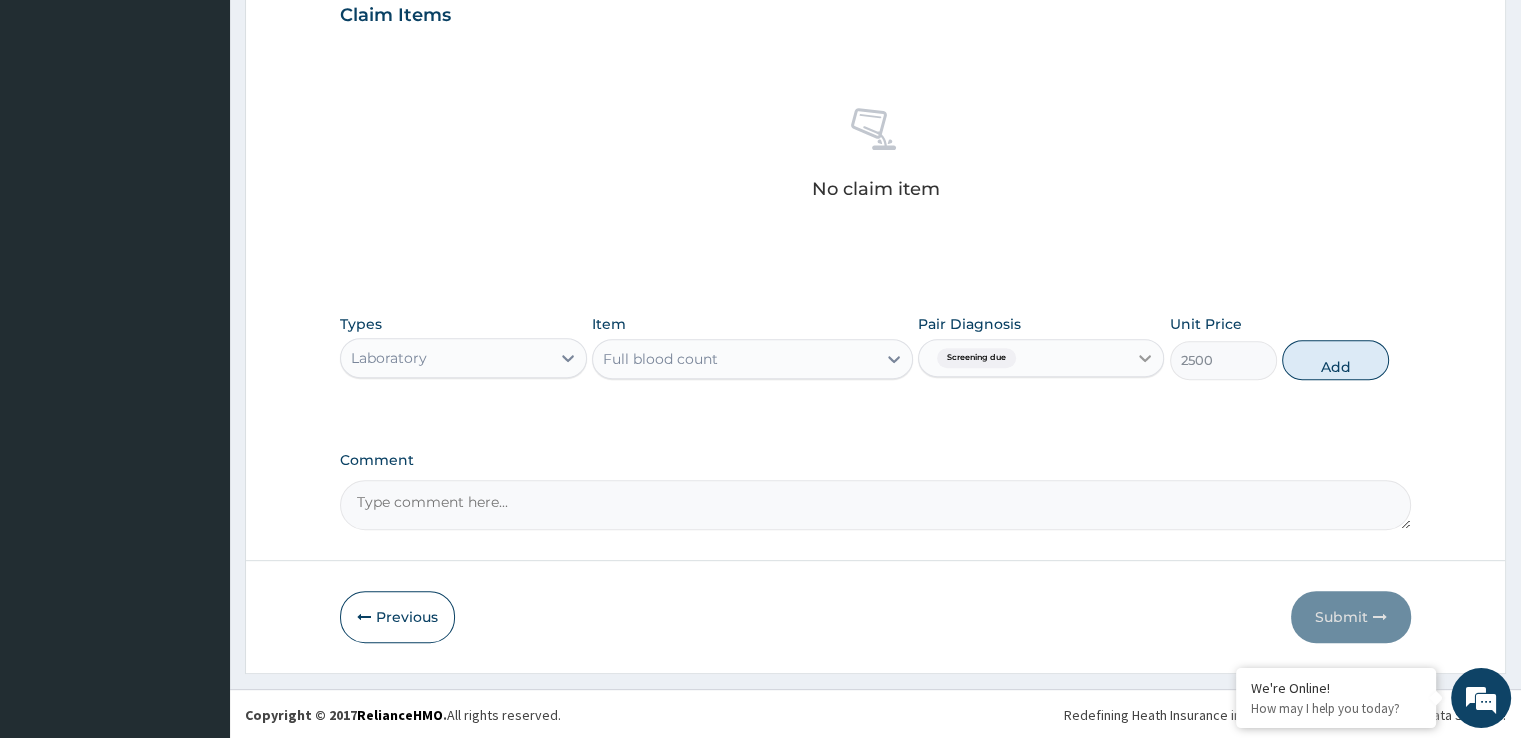 type on "0" 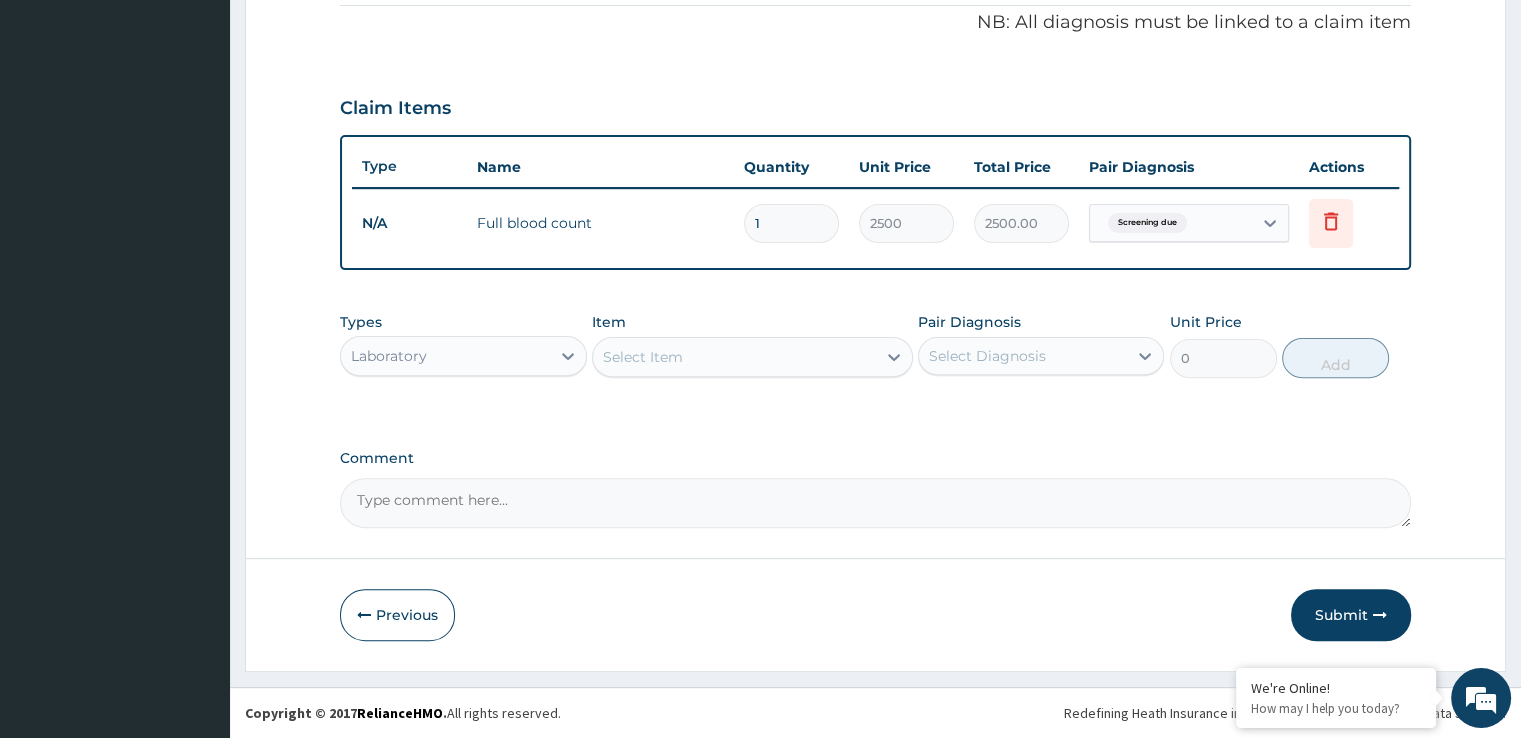 scroll, scrollTop: 606, scrollLeft: 0, axis: vertical 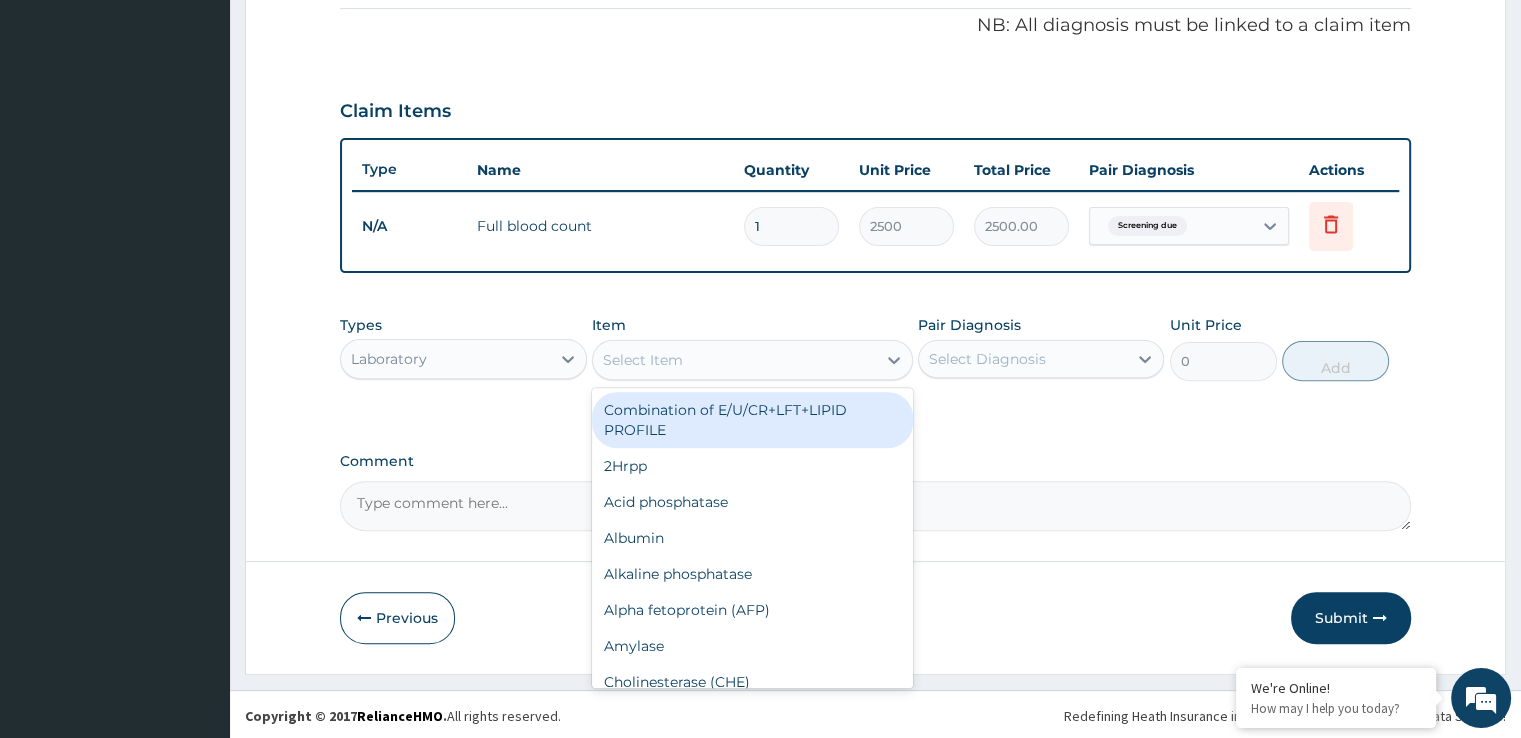 click on "Select Item" at bounding box center (734, 360) 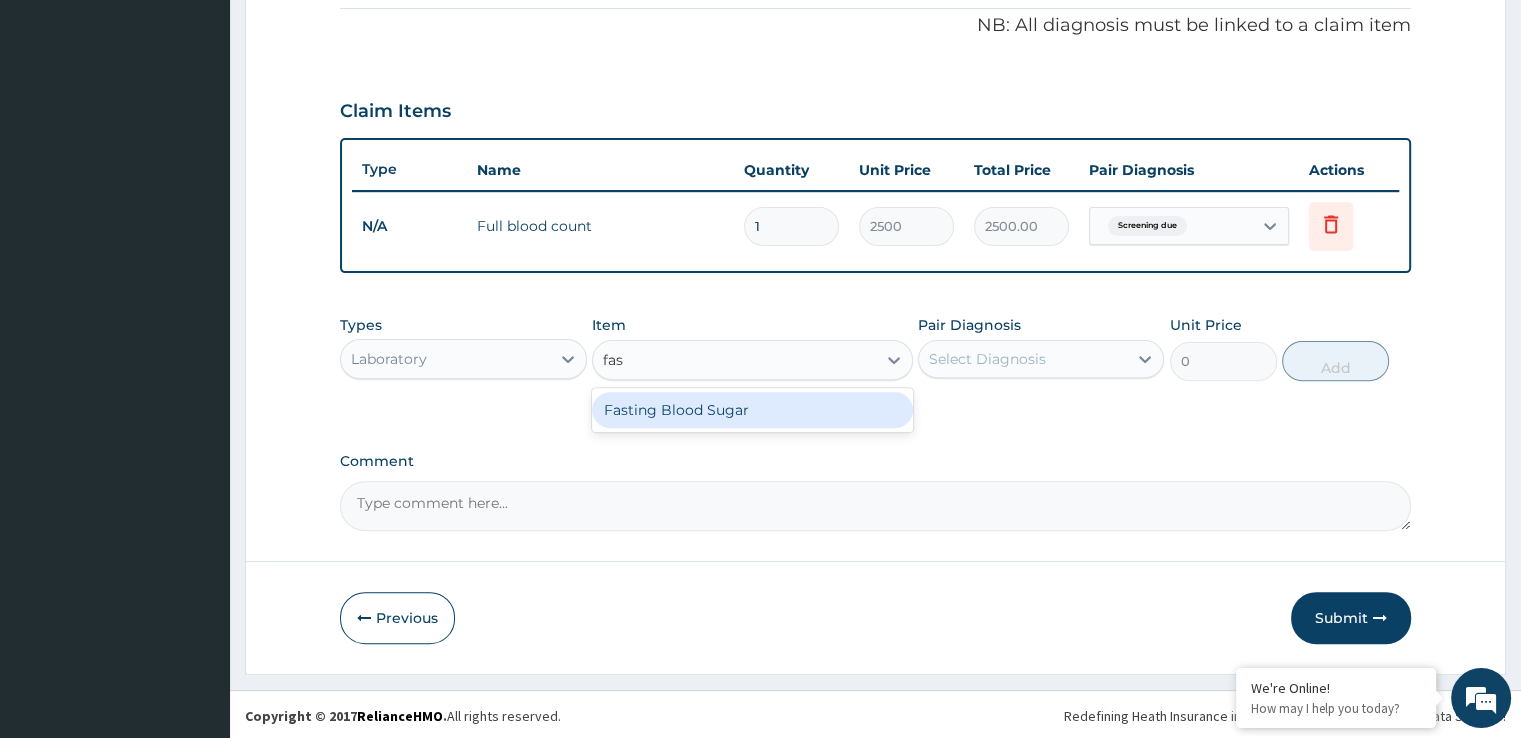 type on "fast" 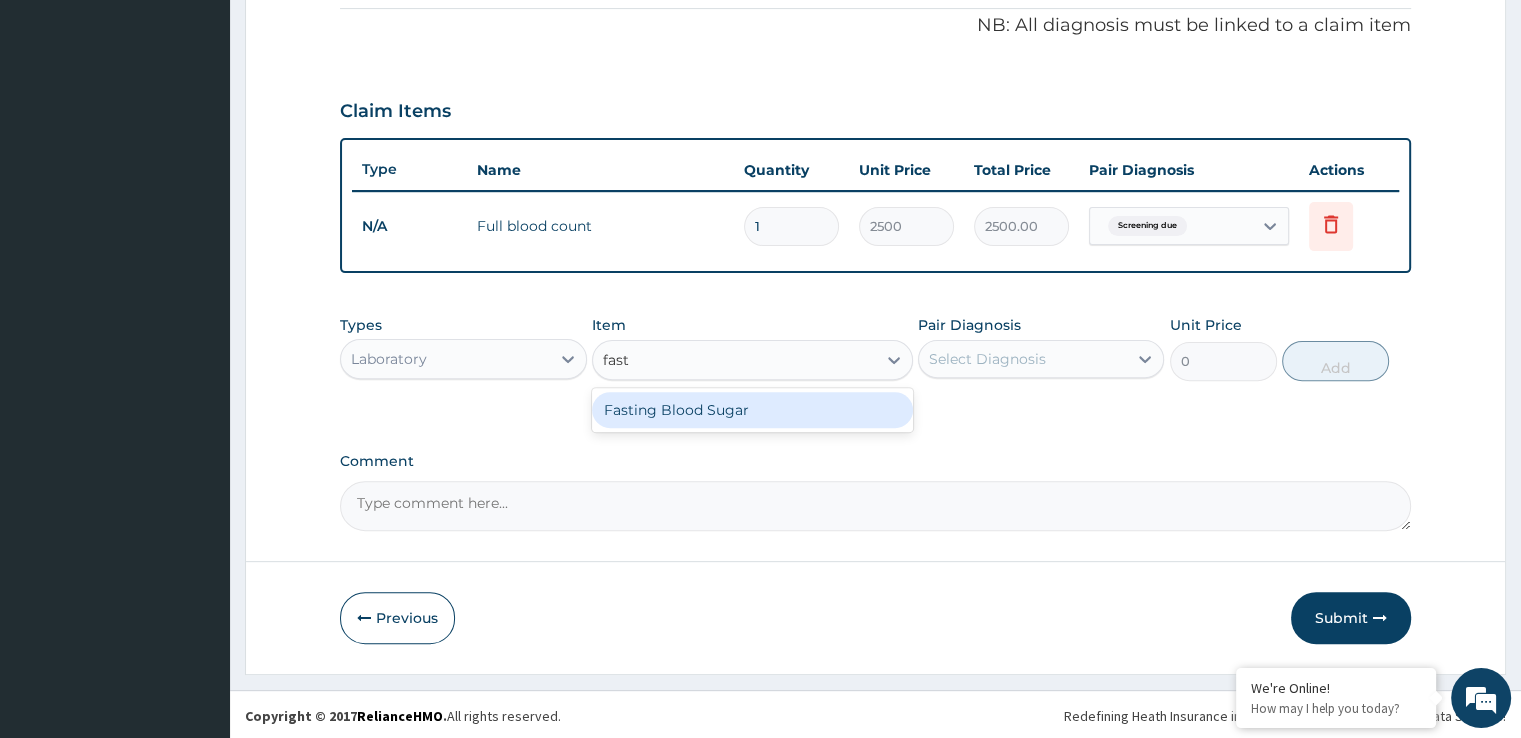 click on "Fasting Blood Sugar" at bounding box center [752, 410] 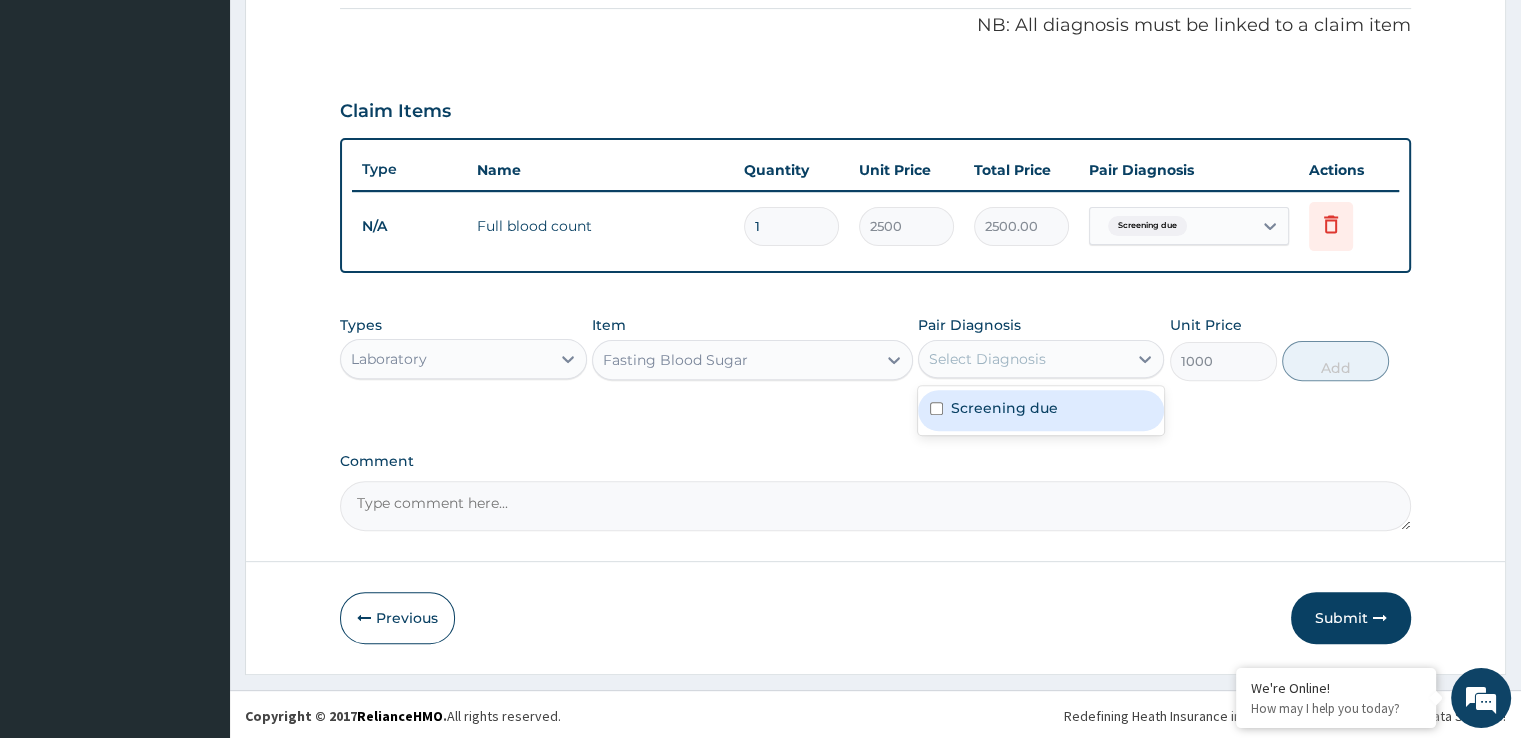 click on "Select Diagnosis" at bounding box center [1023, 359] 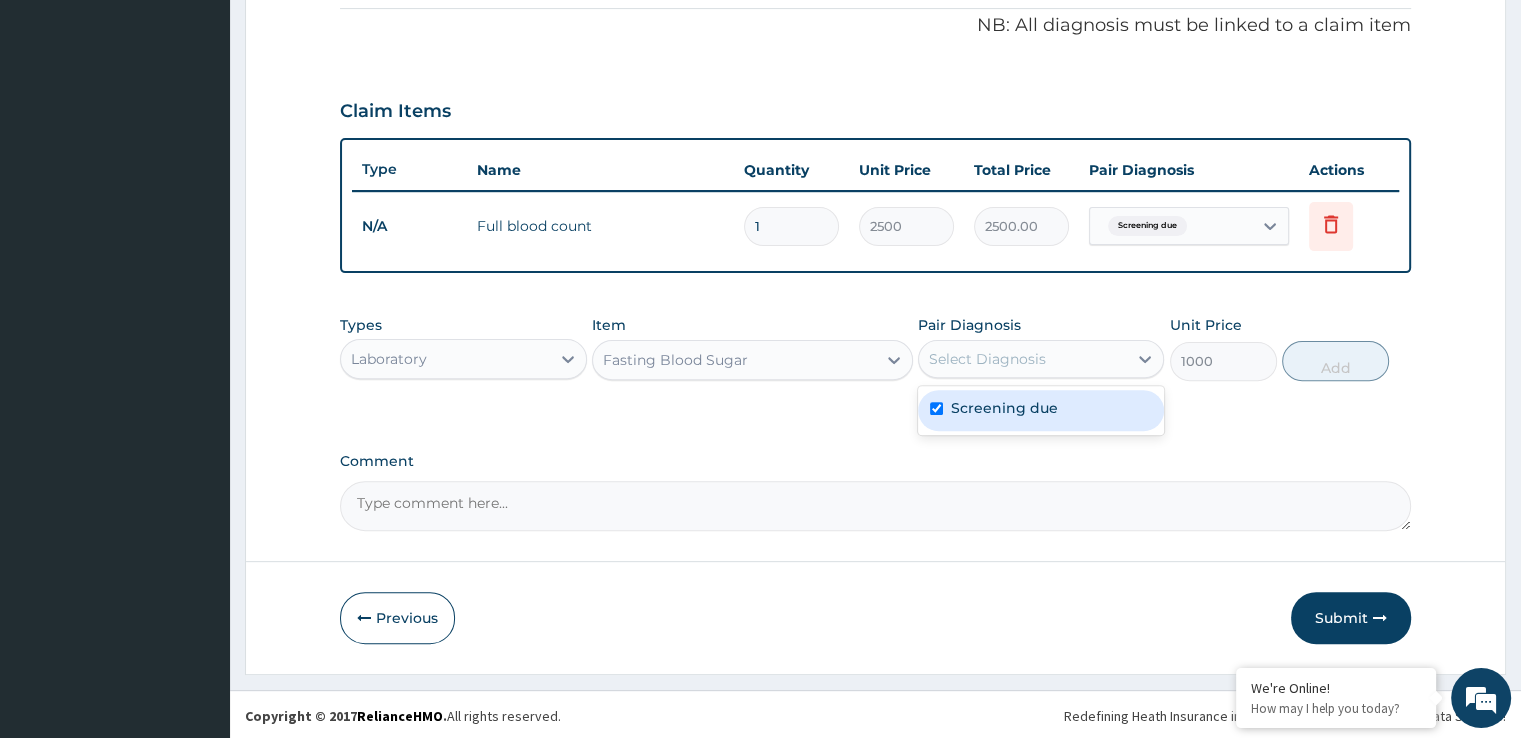 checkbox on "true" 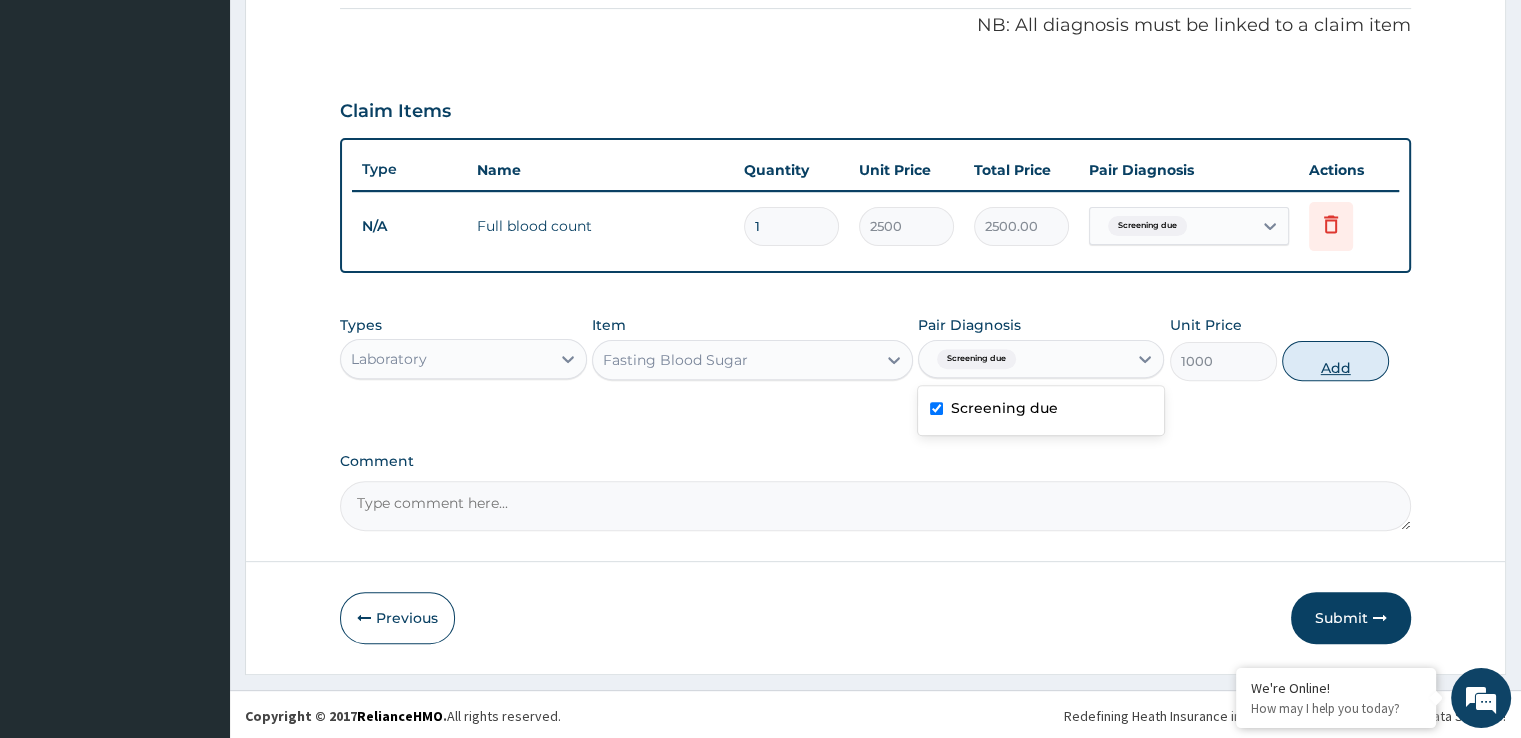 click on "Add" at bounding box center [1335, 361] 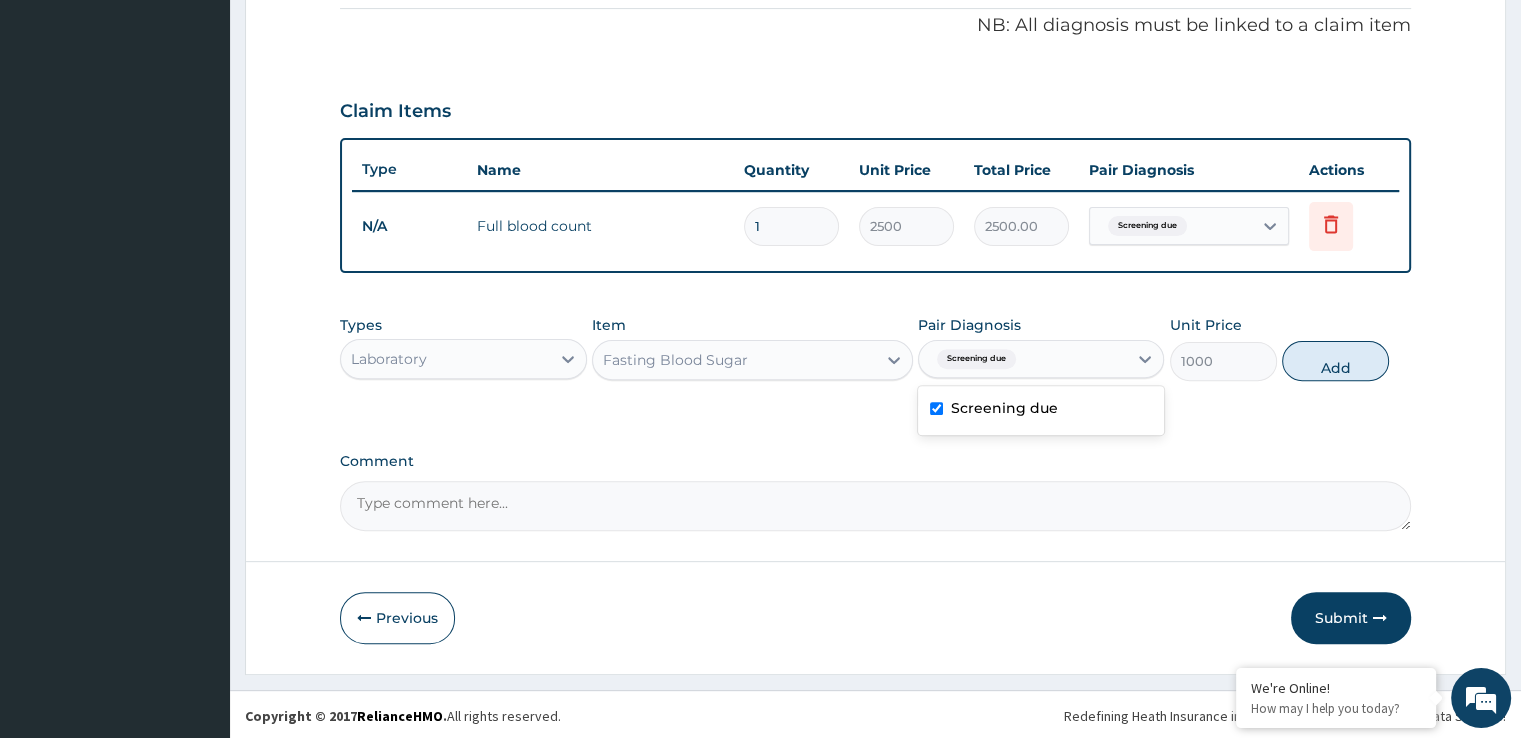 type on "0" 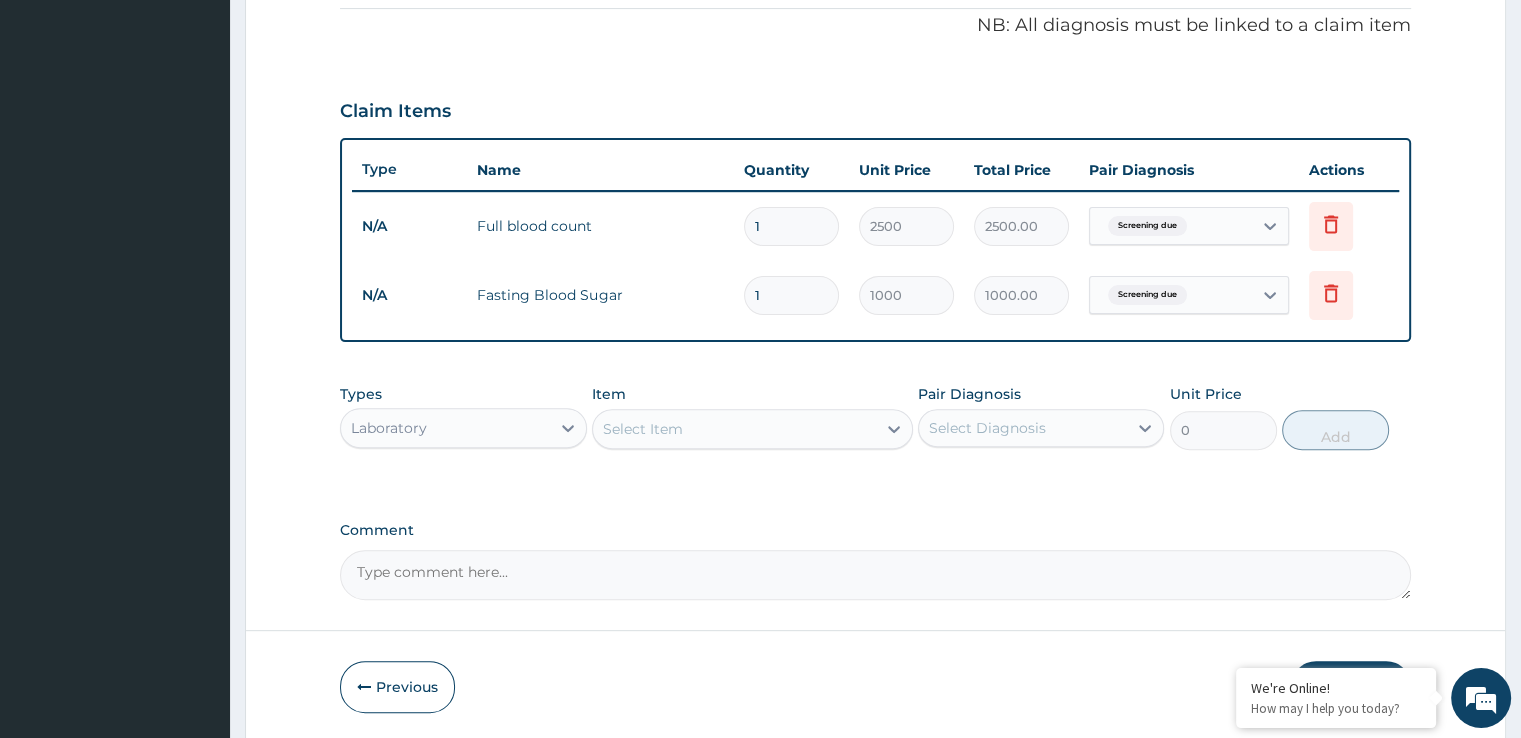 click on "Select Item" at bounding box center (734, 429) 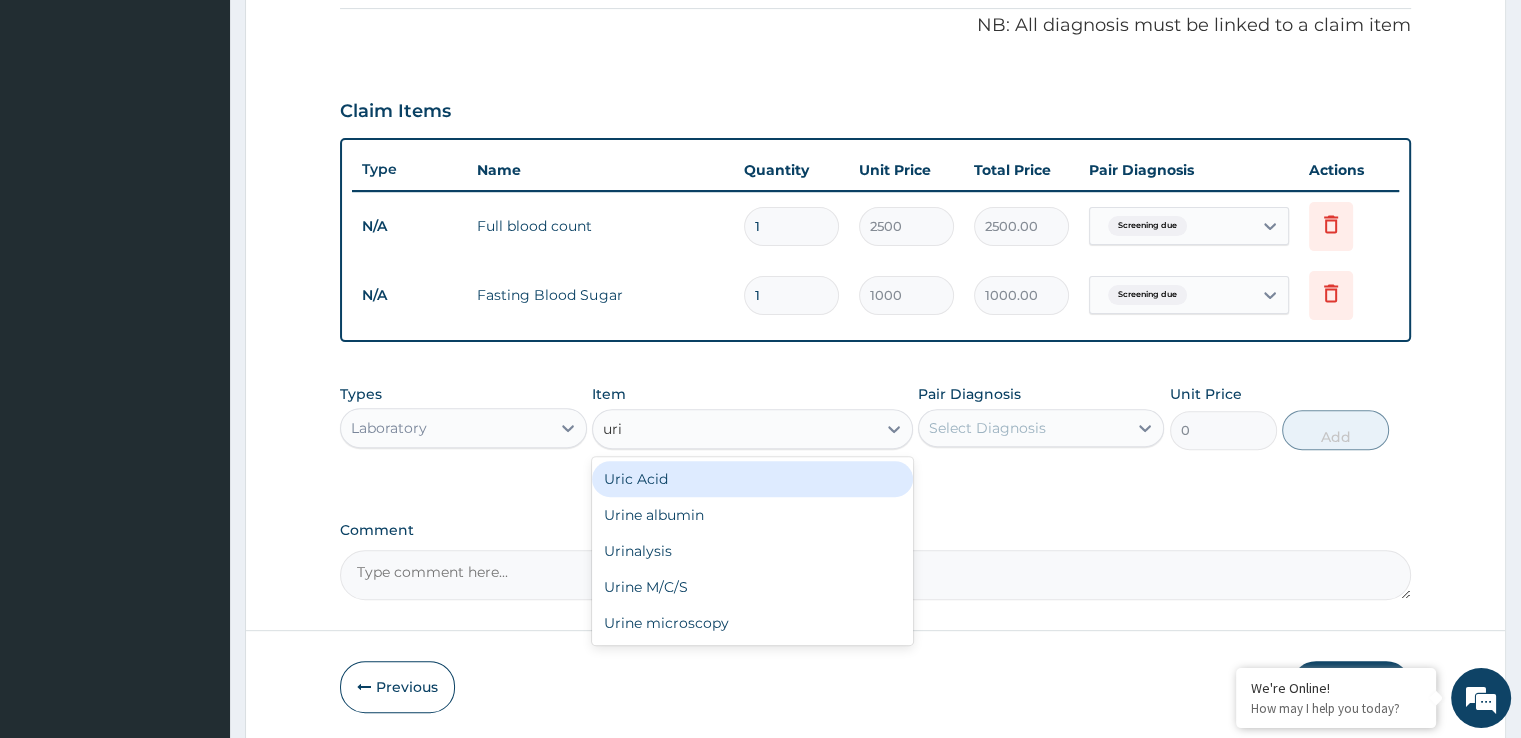 type on "urin" 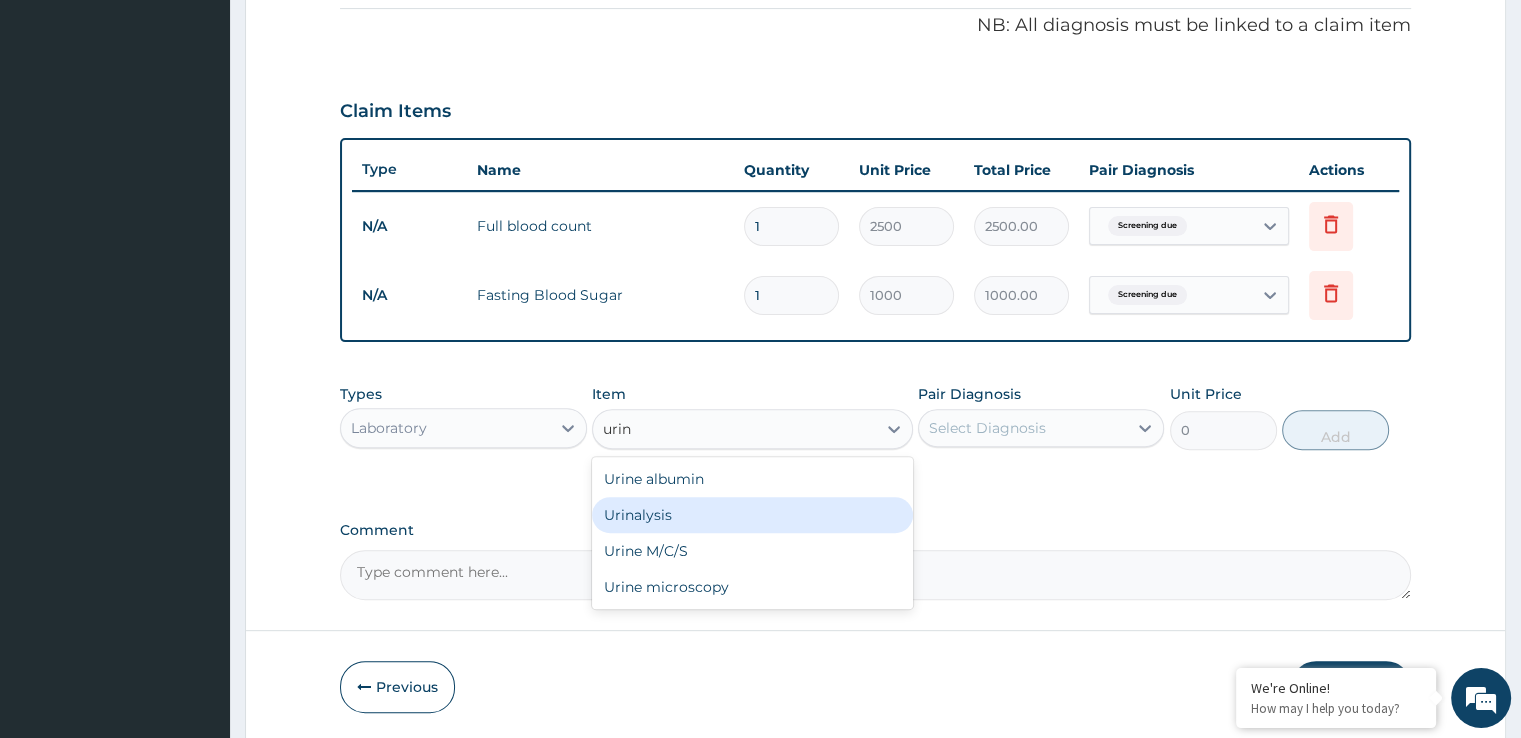 click on "Urinalysis" at bounding box center (752, 515) 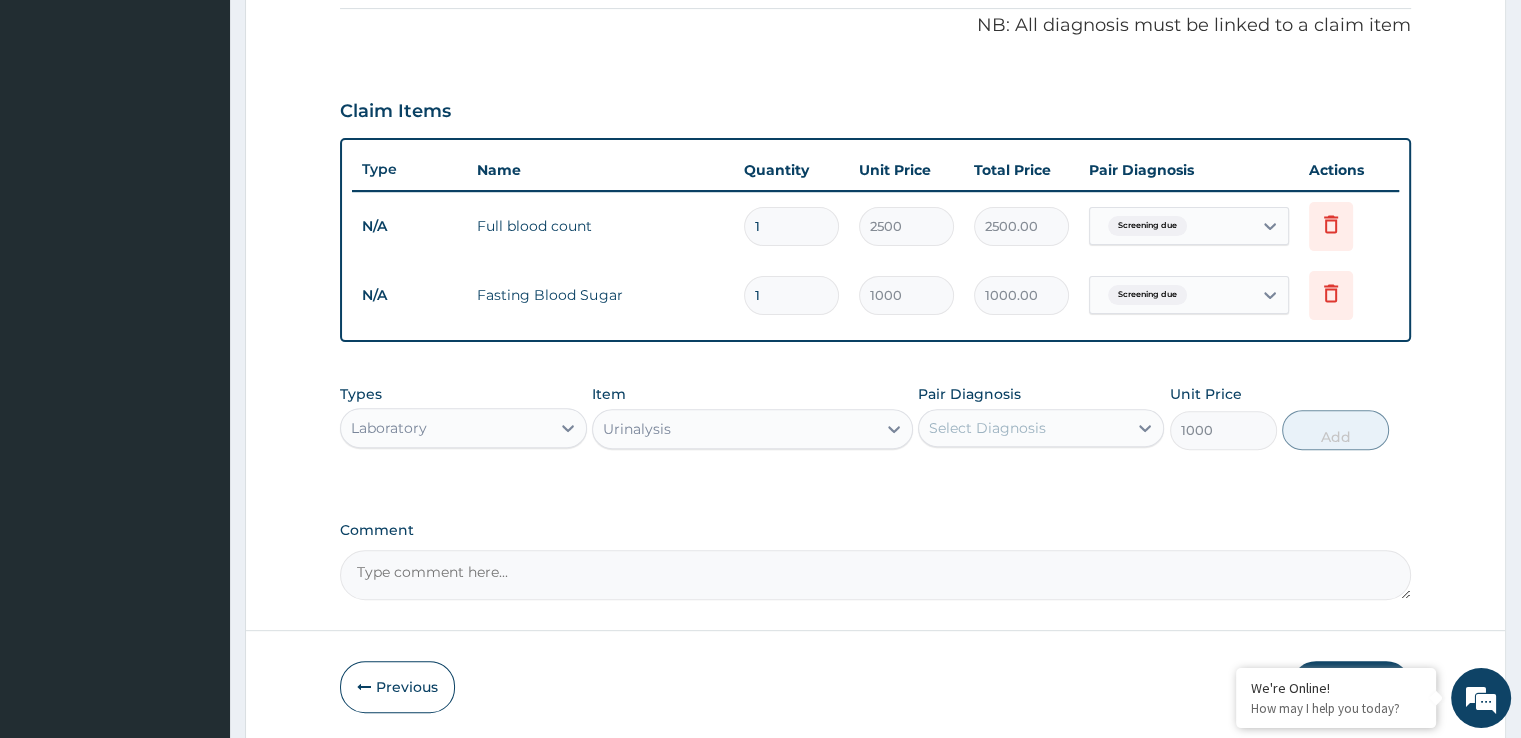 click on "Select Diagnosis" at bounding box center (987, 428) 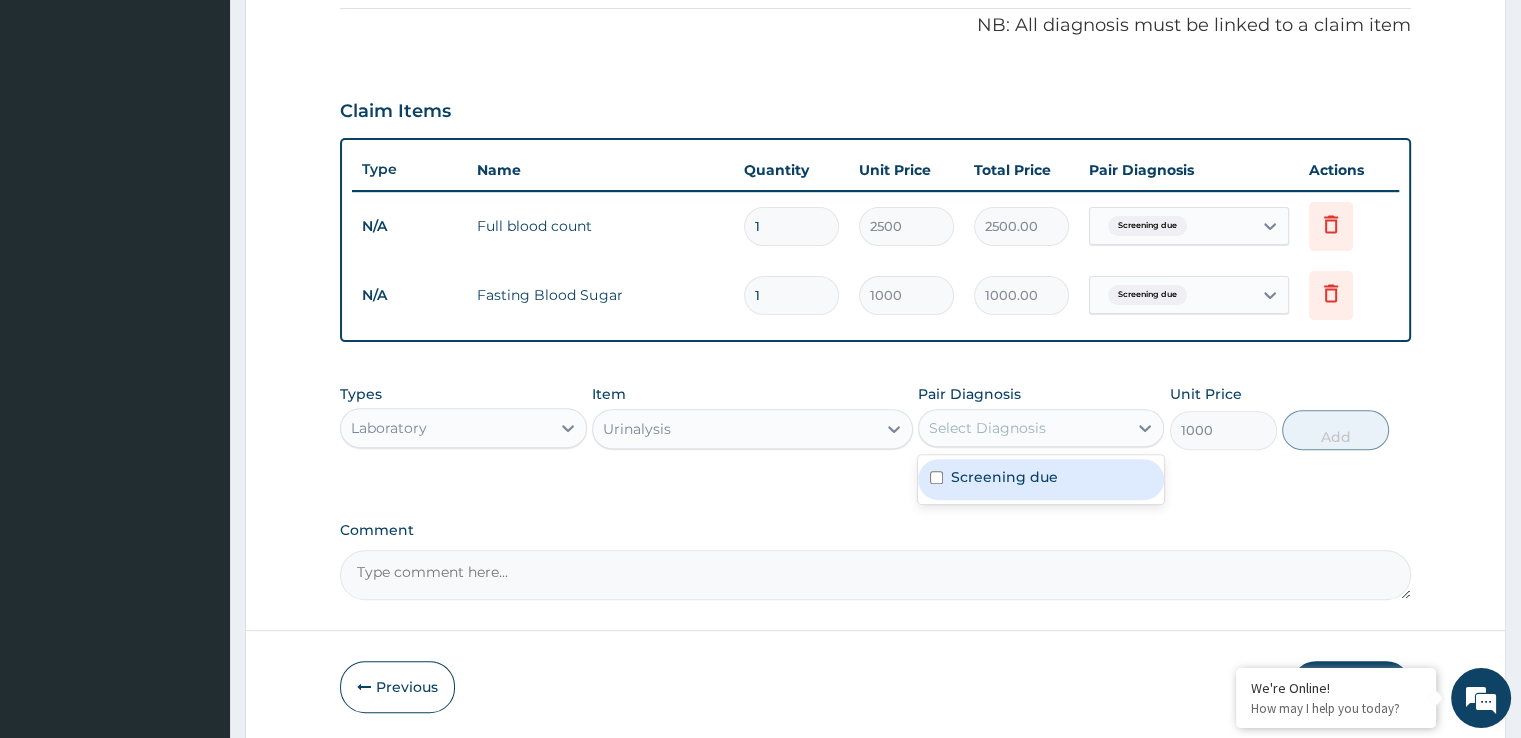 click on "Screening due" at bounding box center (1041, 479) 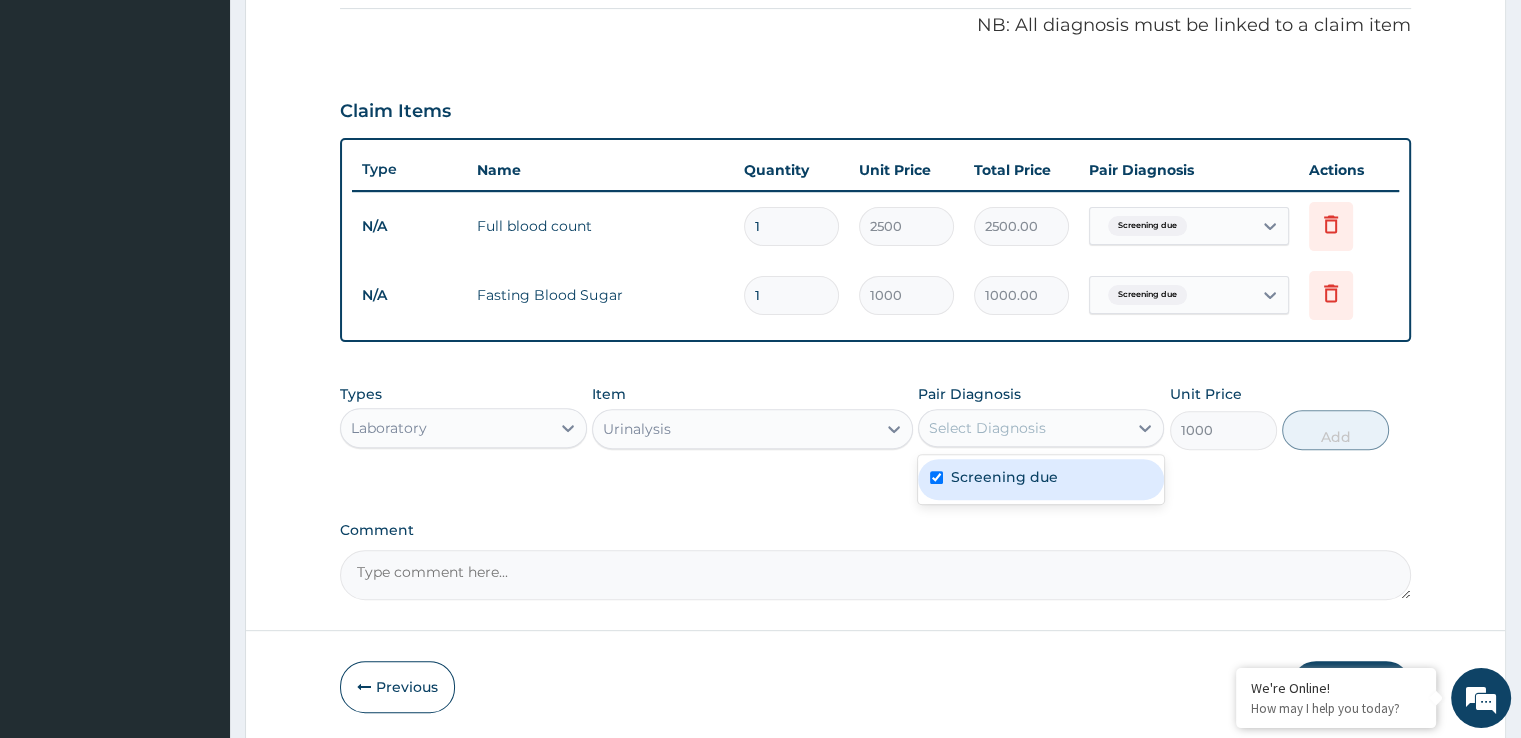 checkbox on "true" 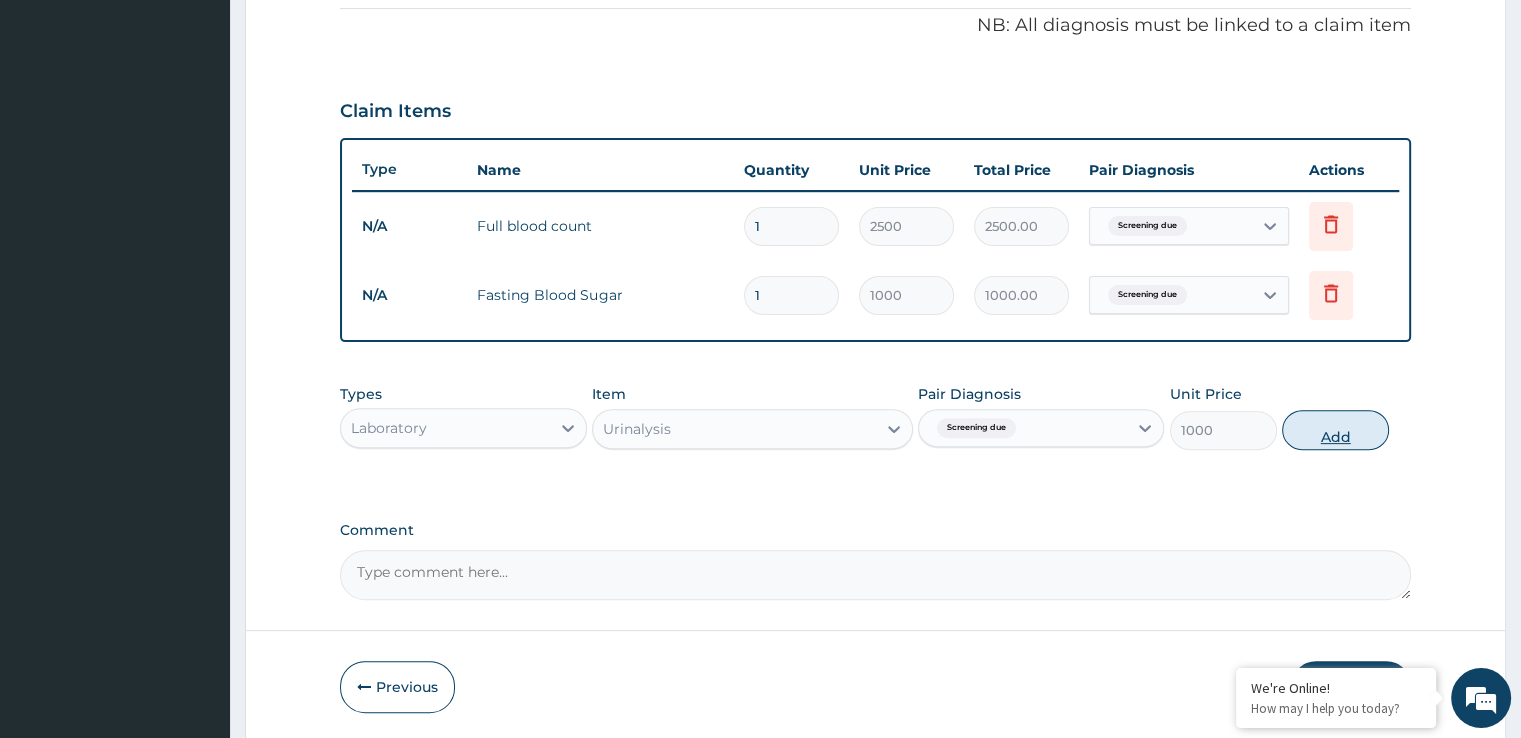 click on "Add" at bounding box center (1335, 430) 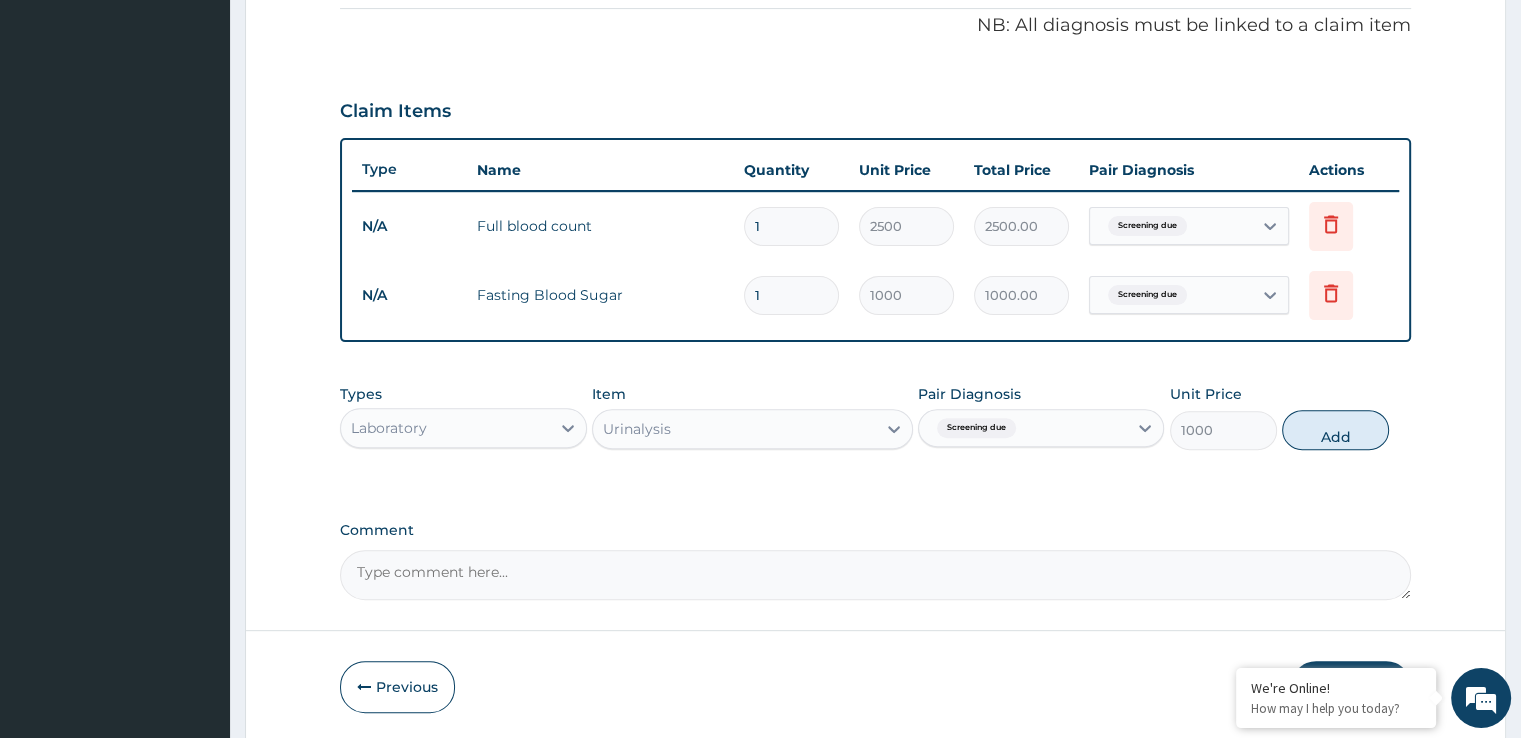 type on "0" 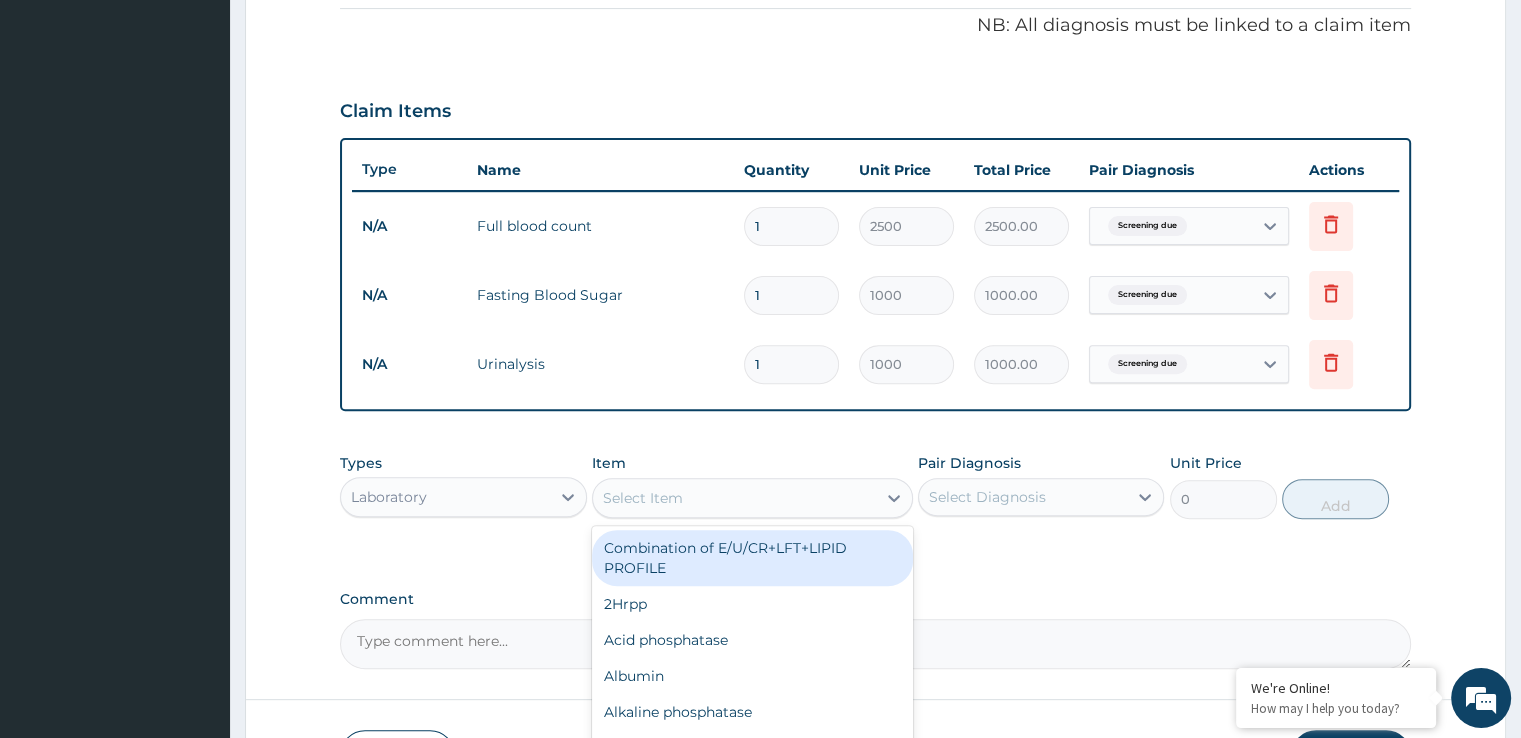 click on "Select Item" at bounding box center [643, 498] 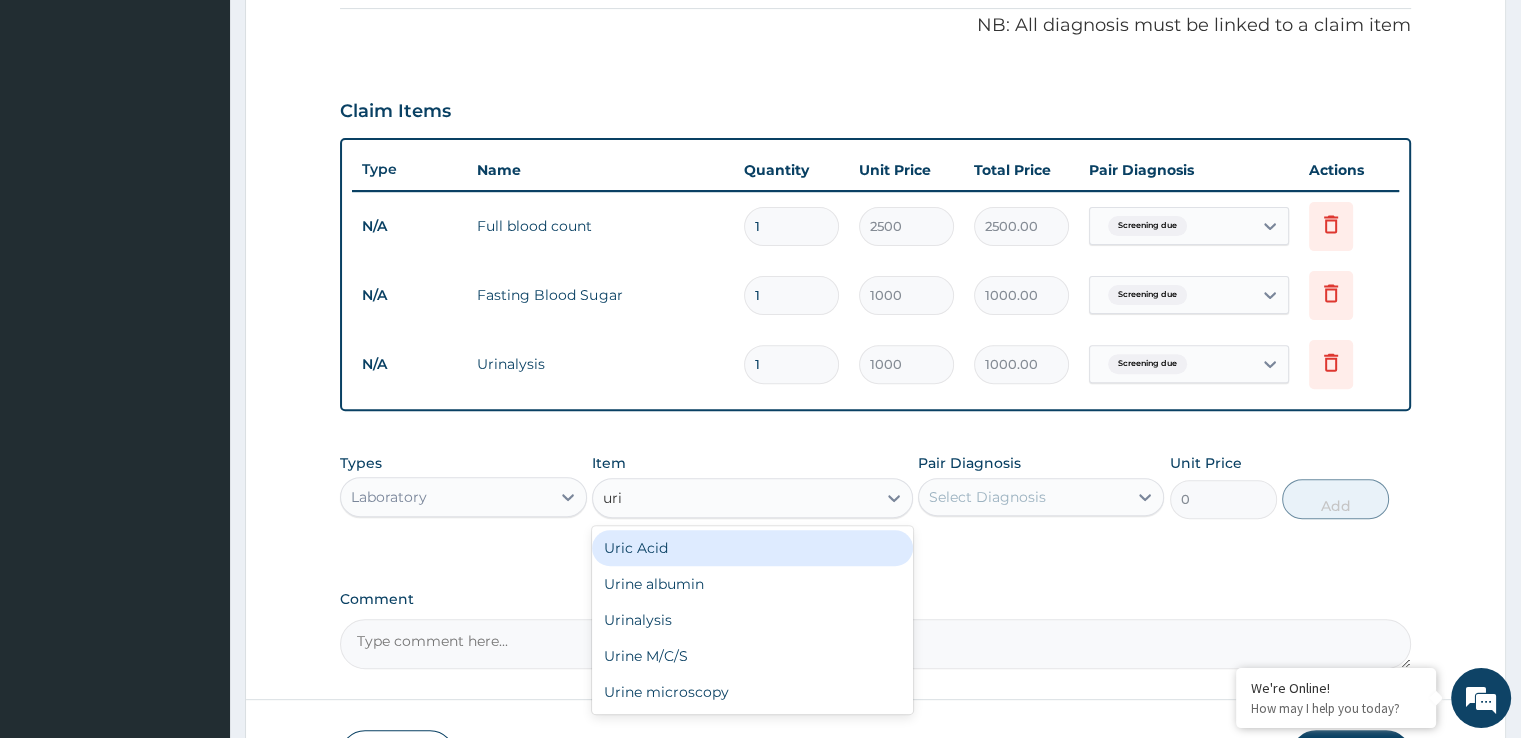 type on "urin" 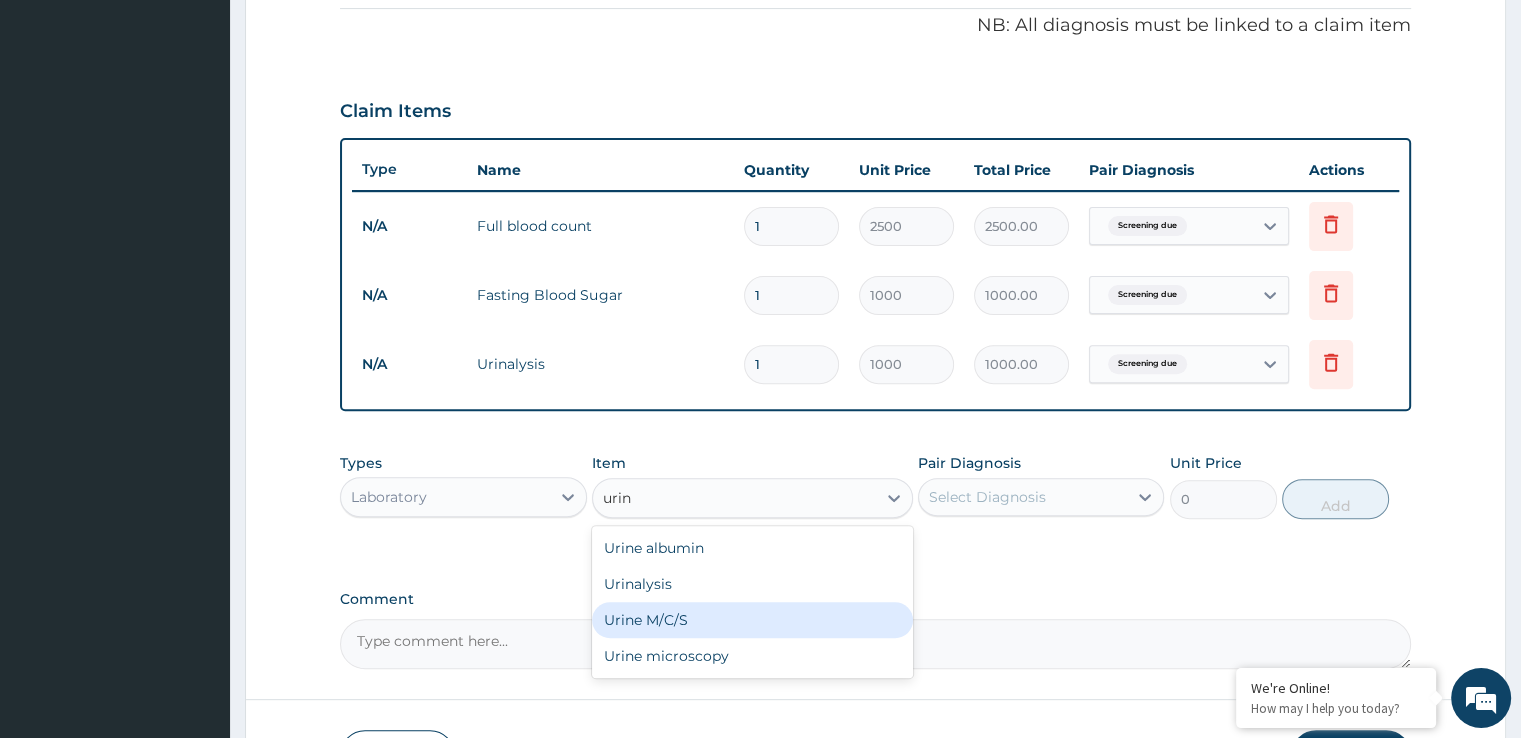 drag, startPoint x: 628, startPoint y: 616, endPoint x: 838, endPoint y: 528, distance: 227.69278 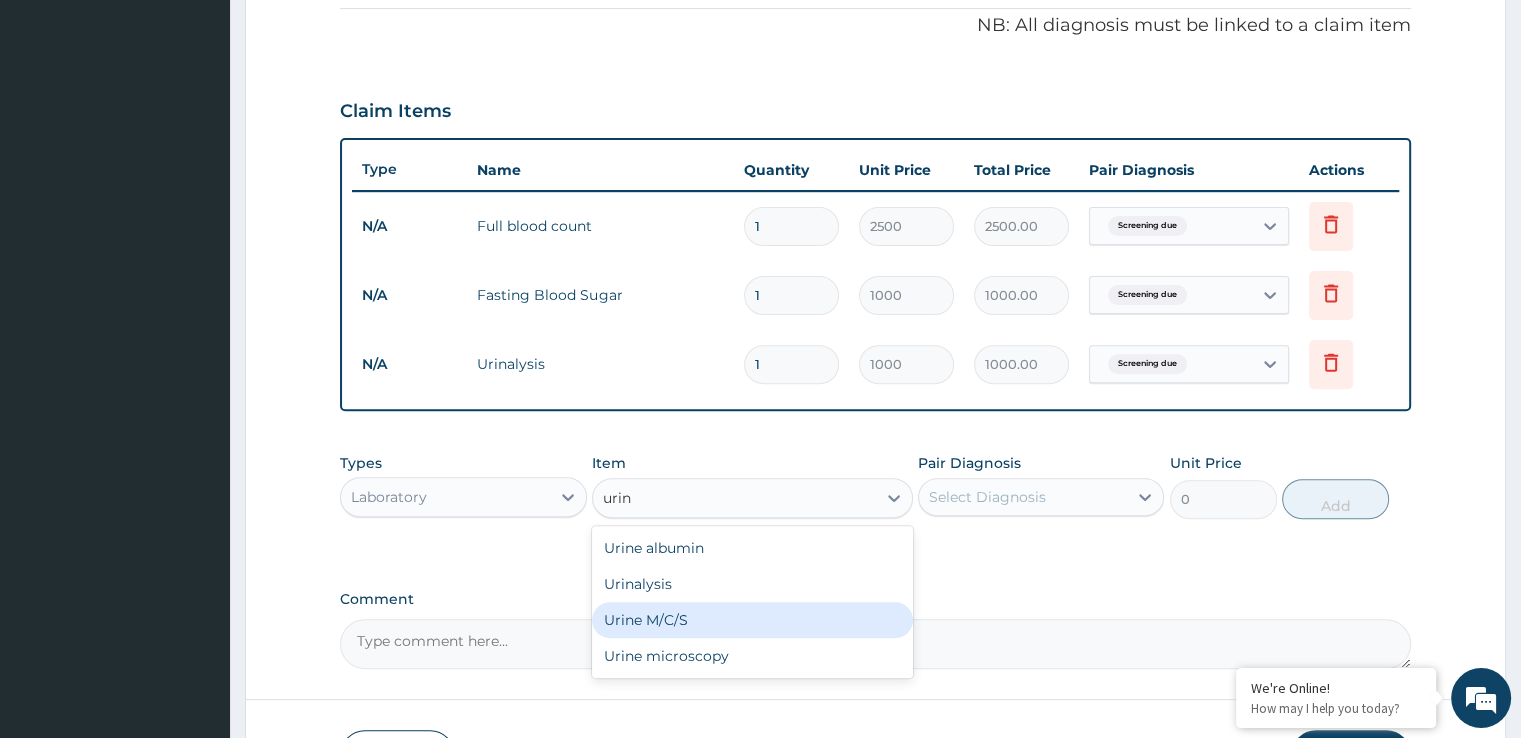 click on "Urine M/C/S" at bounding box center [752, 620] 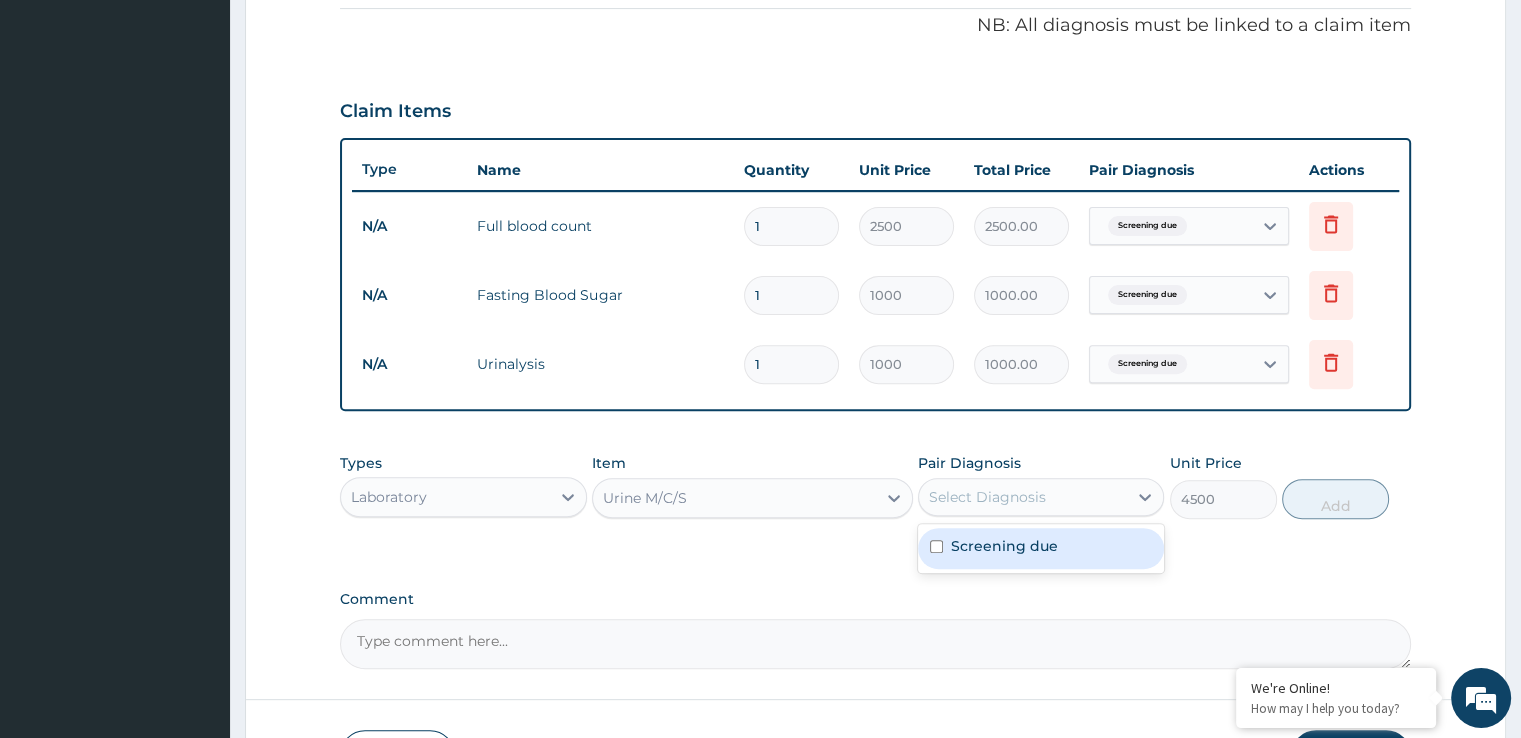 click on "Select Diagnosis" at bounding box center [1023, 497] 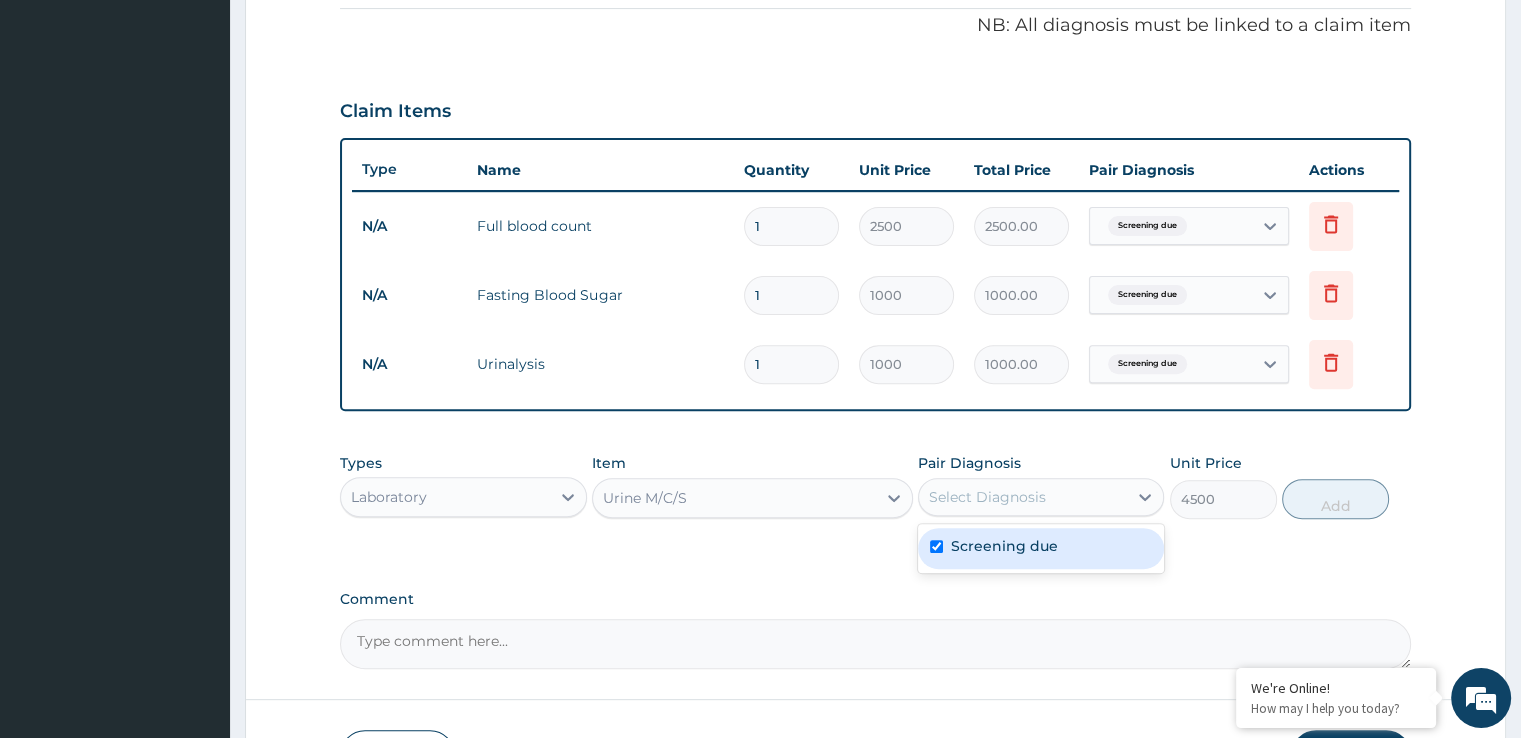 checkbox on "true" 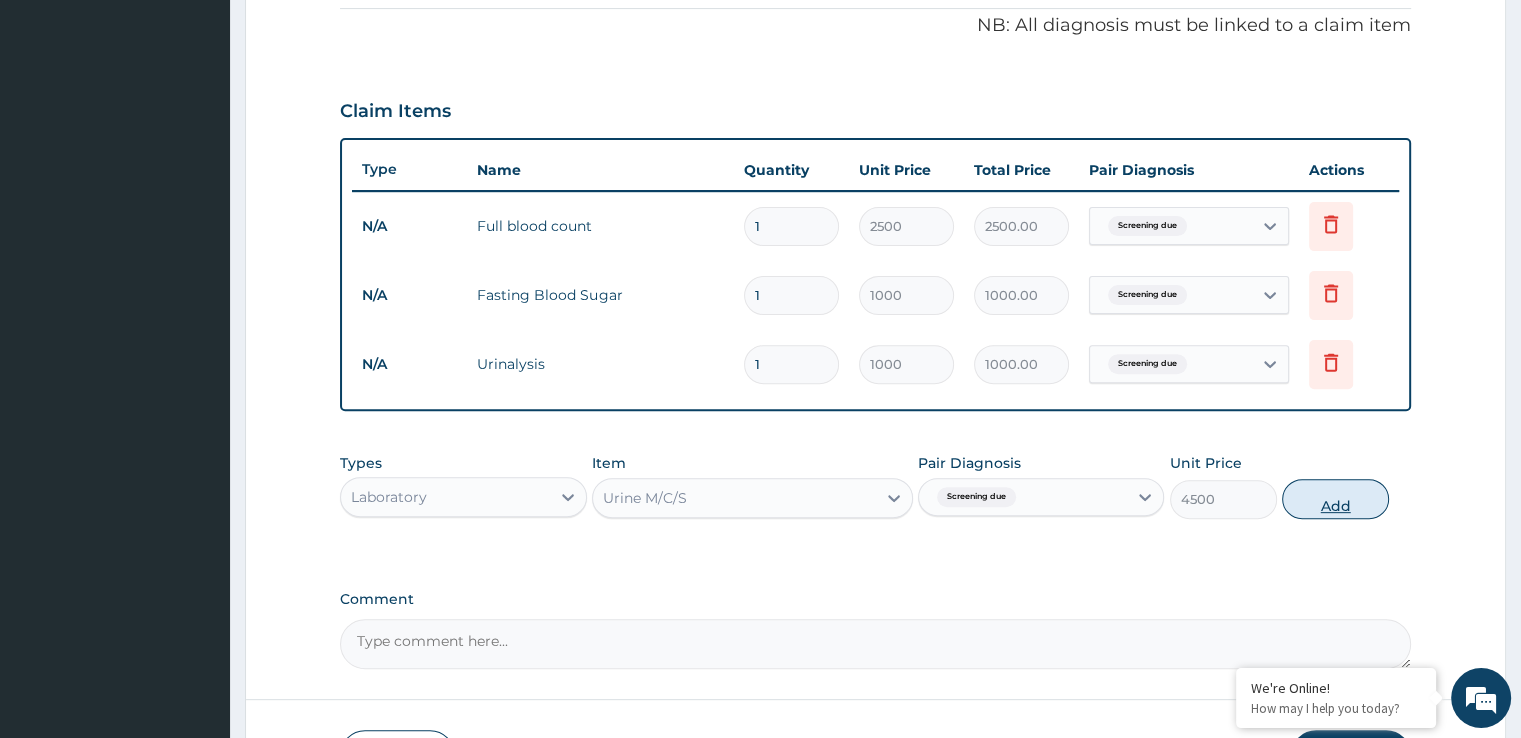 click on "Add" at bounding box center [1335, 499] 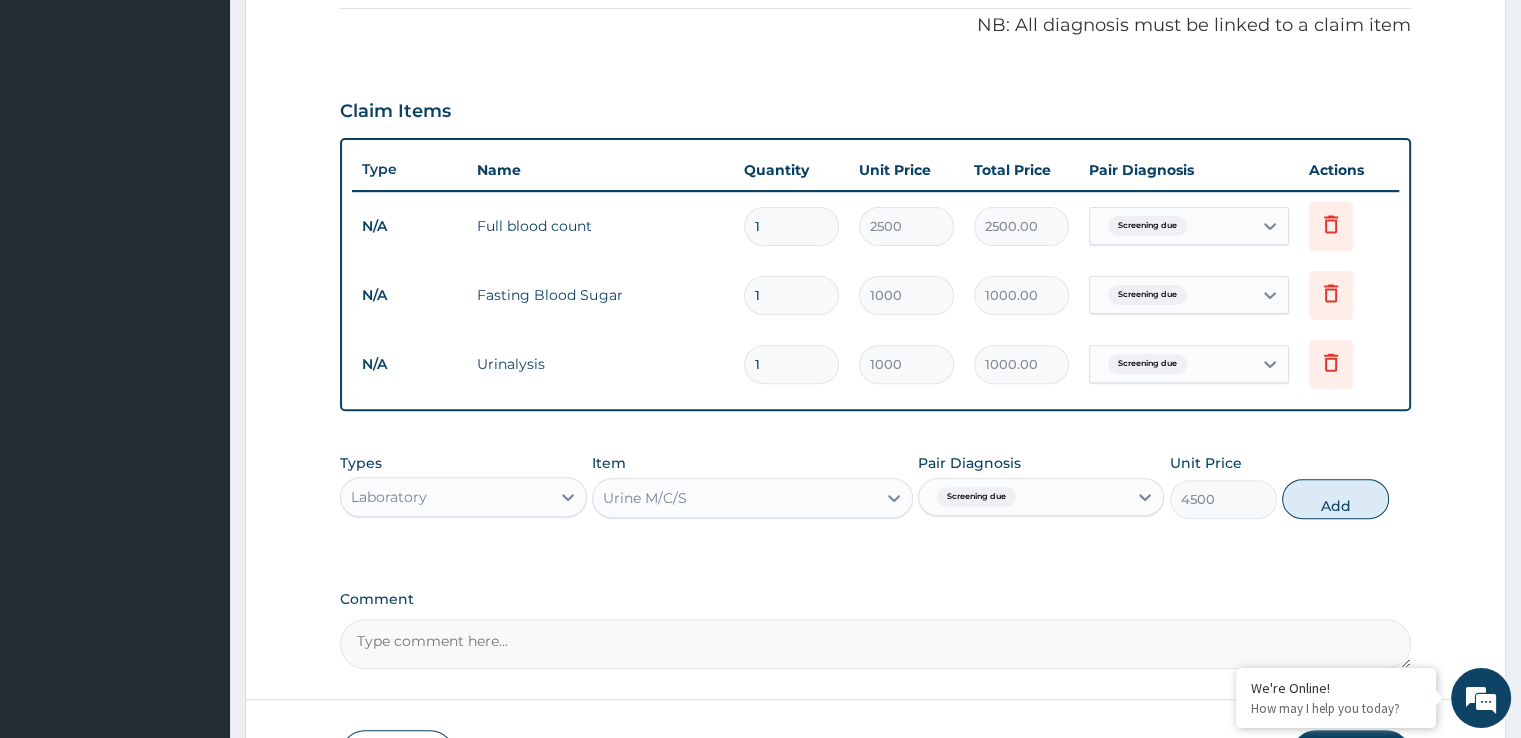 type on "0" 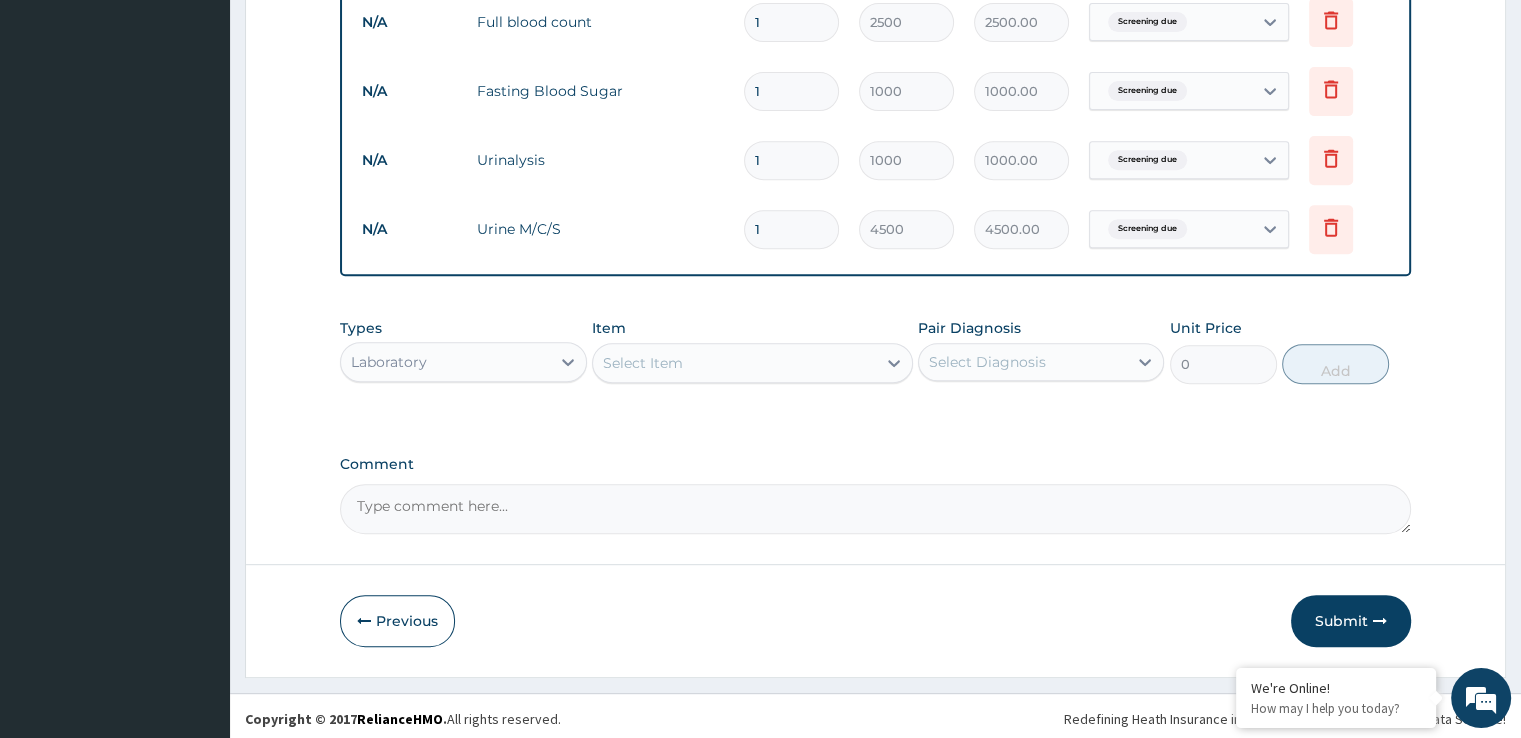 scroll, scrollTop: 812, scrollLeft: 0, axis: vertical 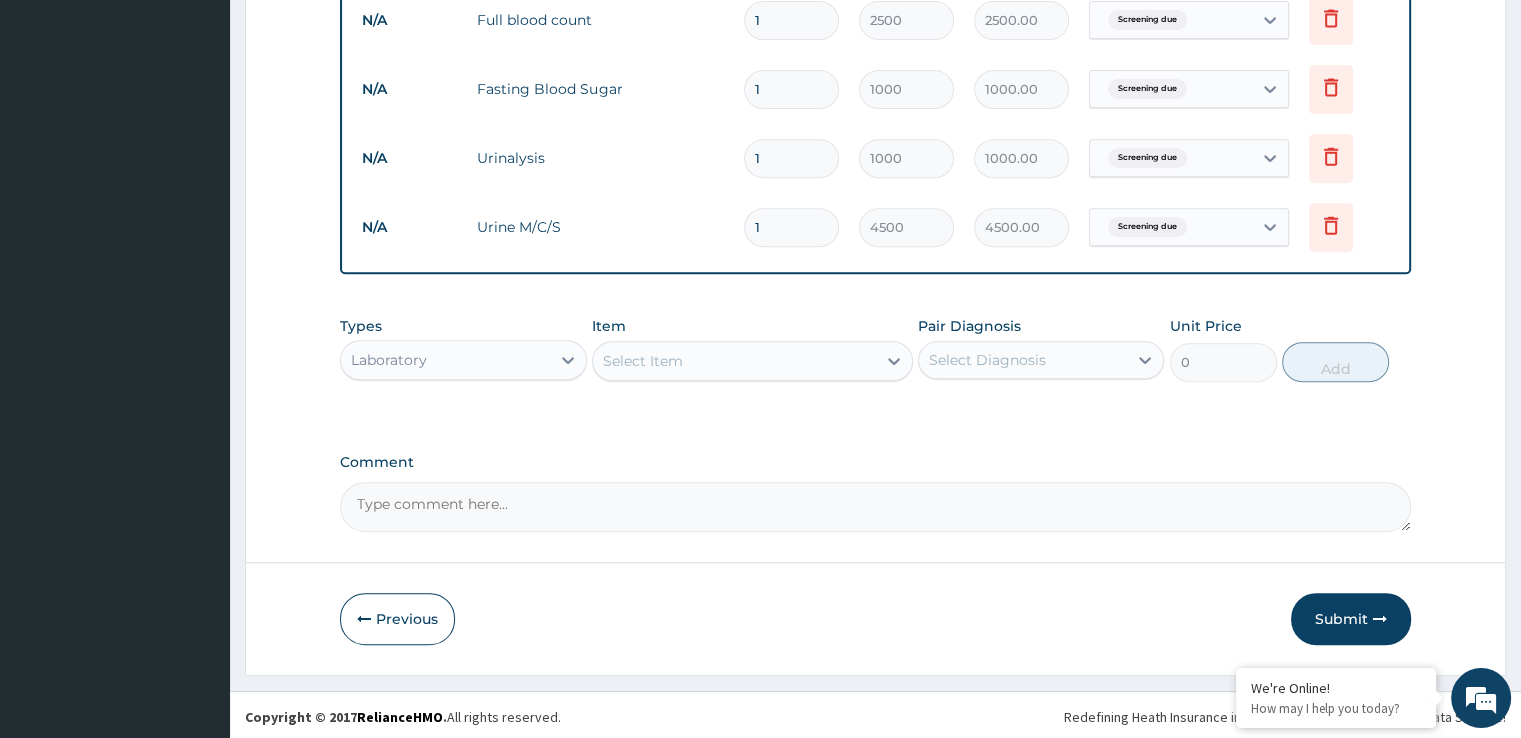 click on "Select Item" at bounding box center (734, 361) 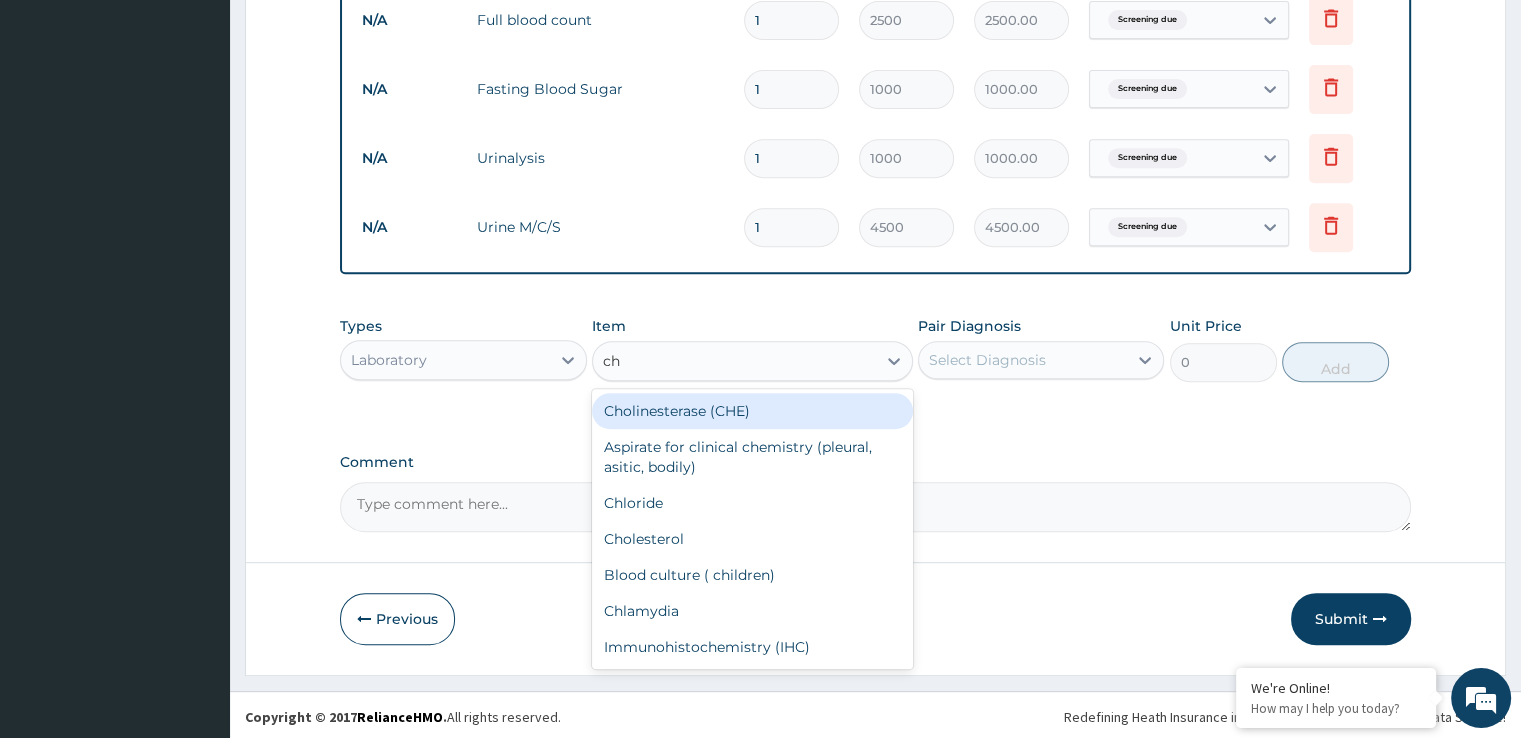 type on "cho" 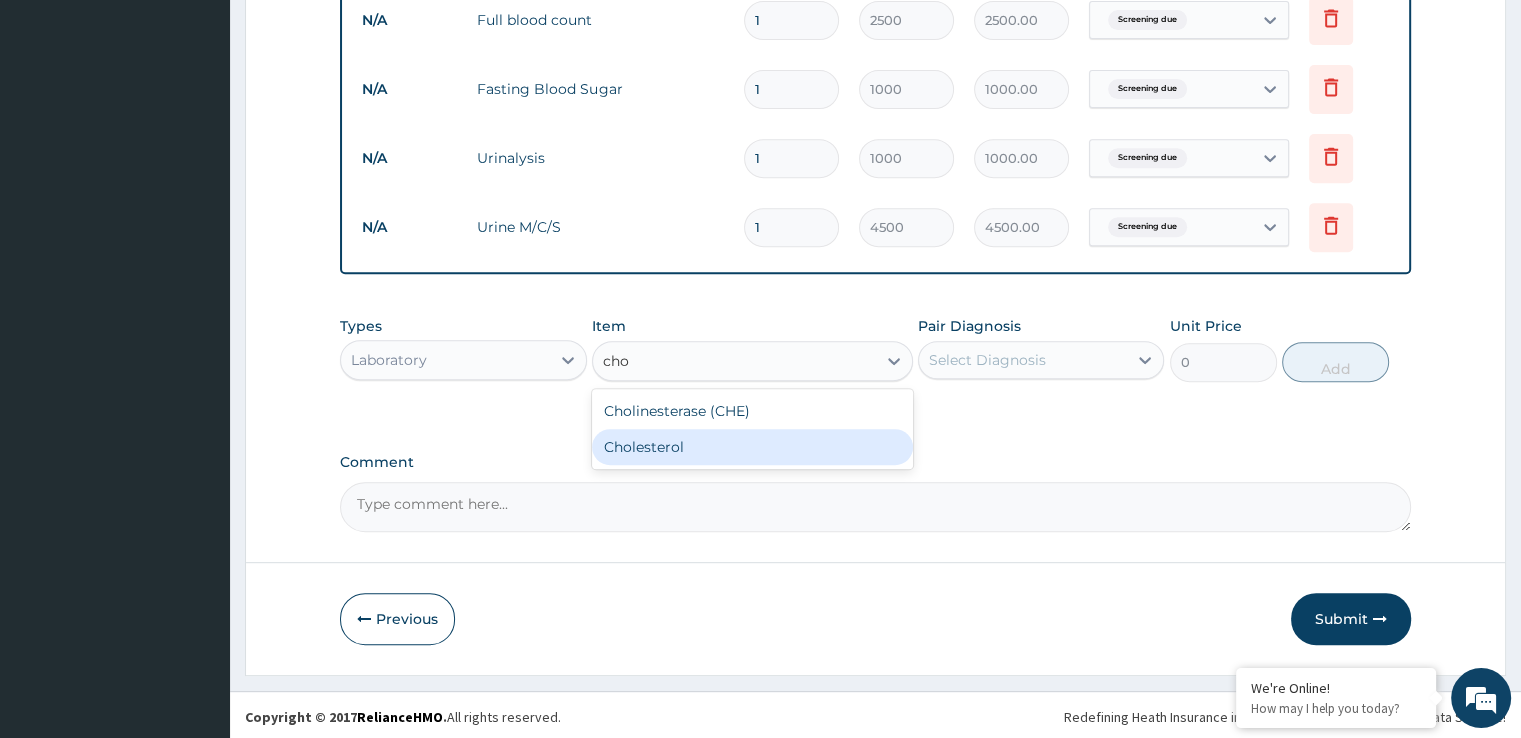 drag, startPoint x: 739, startPoint y: 446, endPoint x: 856, endPoint y: 399, distance: 126.08727 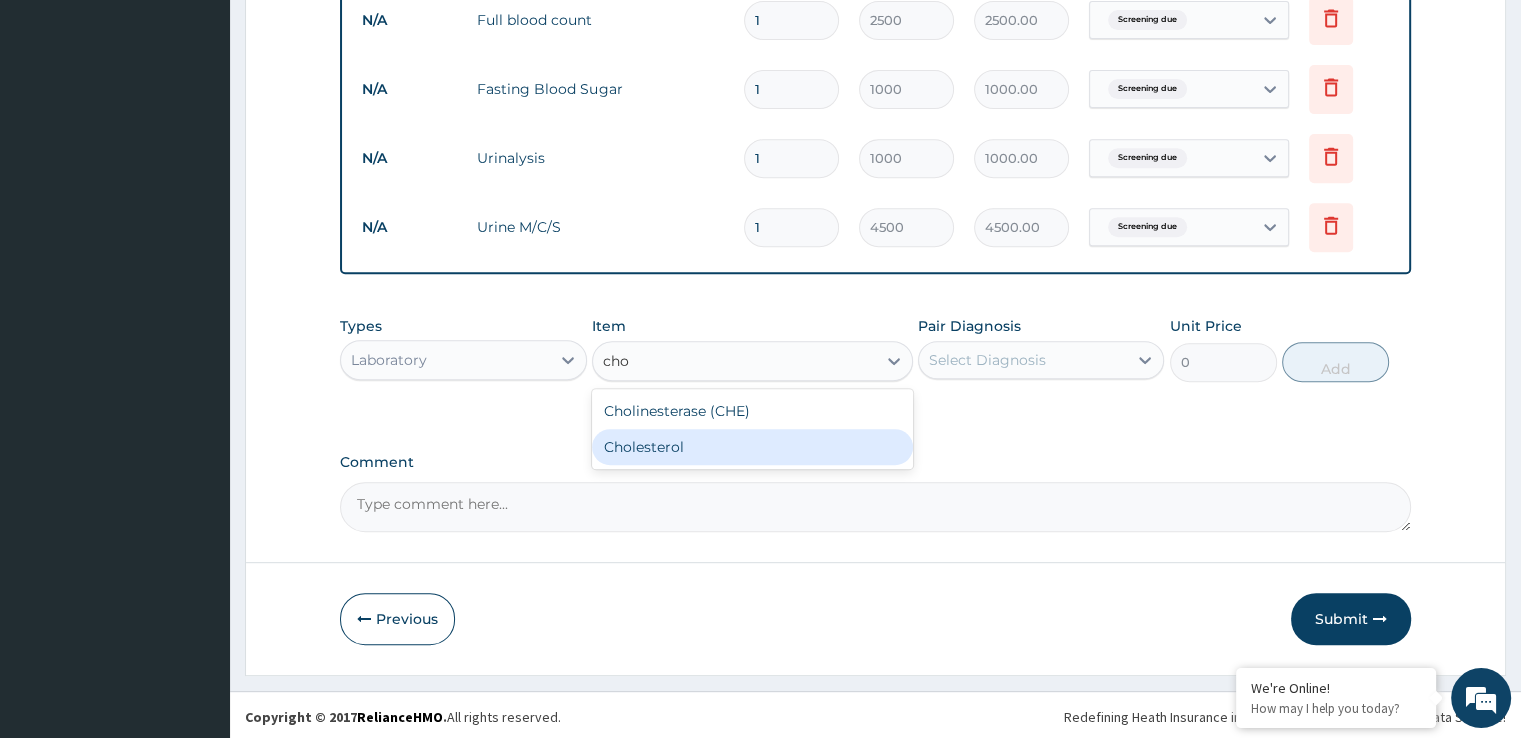 click on "Cholesterol" at bounding box center (752, 447) 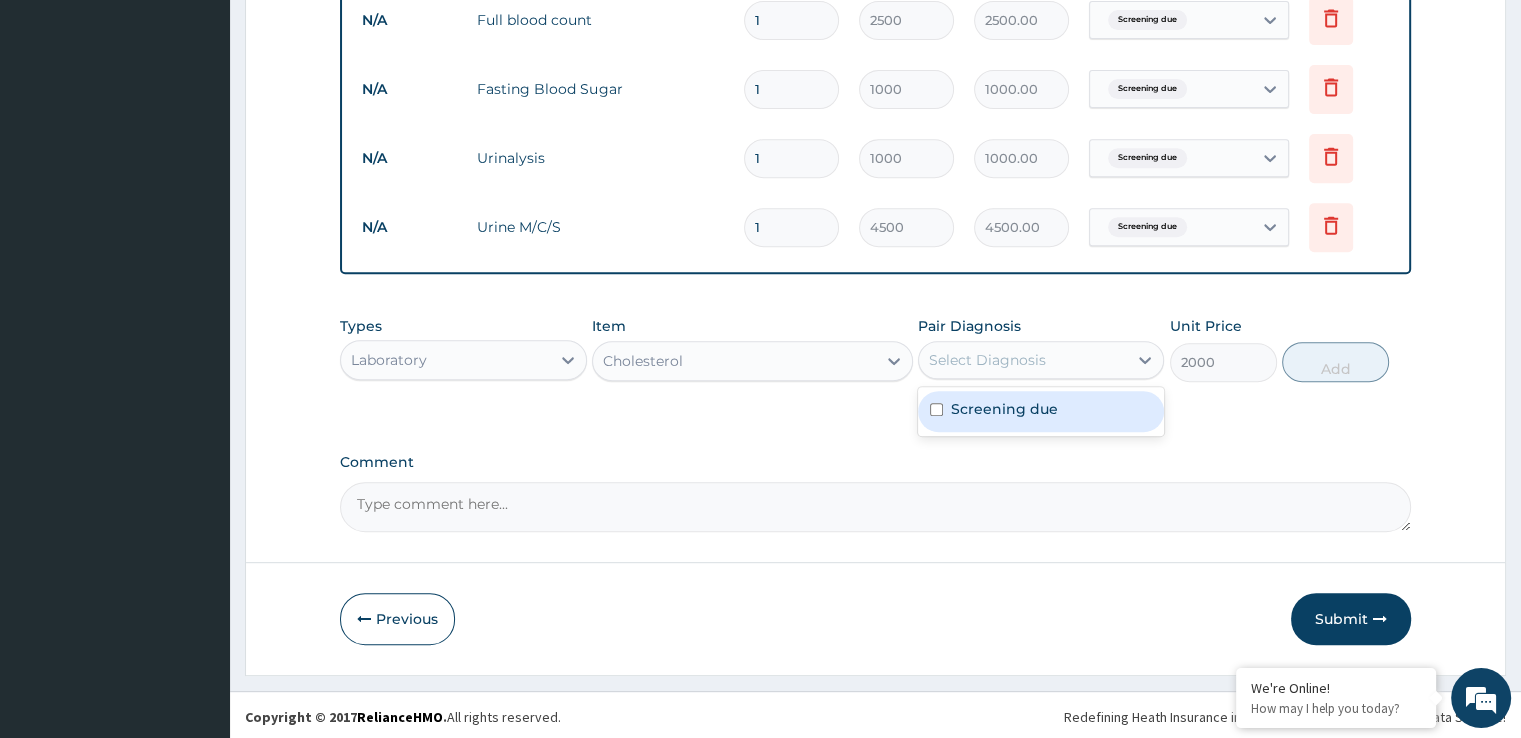 click on "Select Diagnosis" at bounding box center [1023, 360] 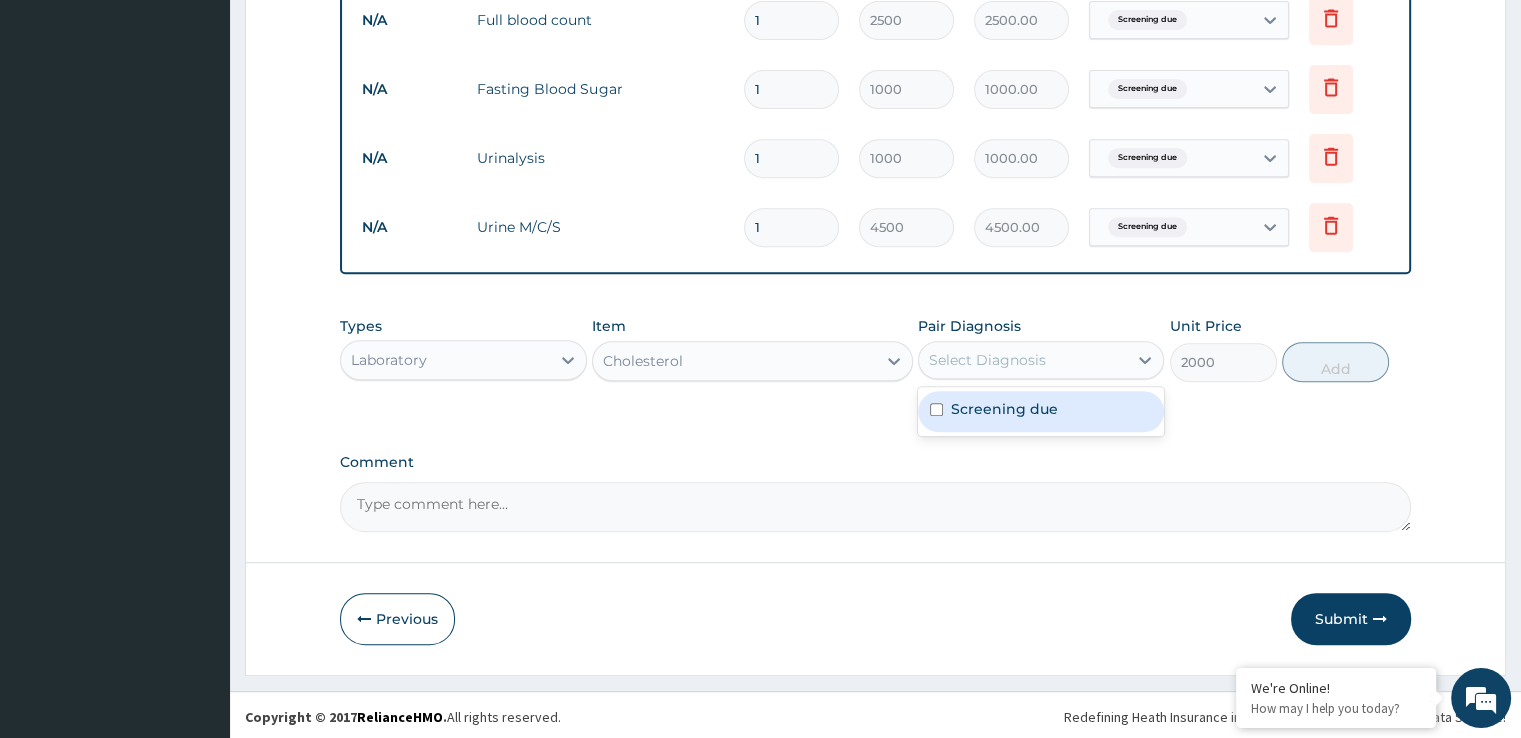 click on "Screening due" at bounding box center (1041, 411) 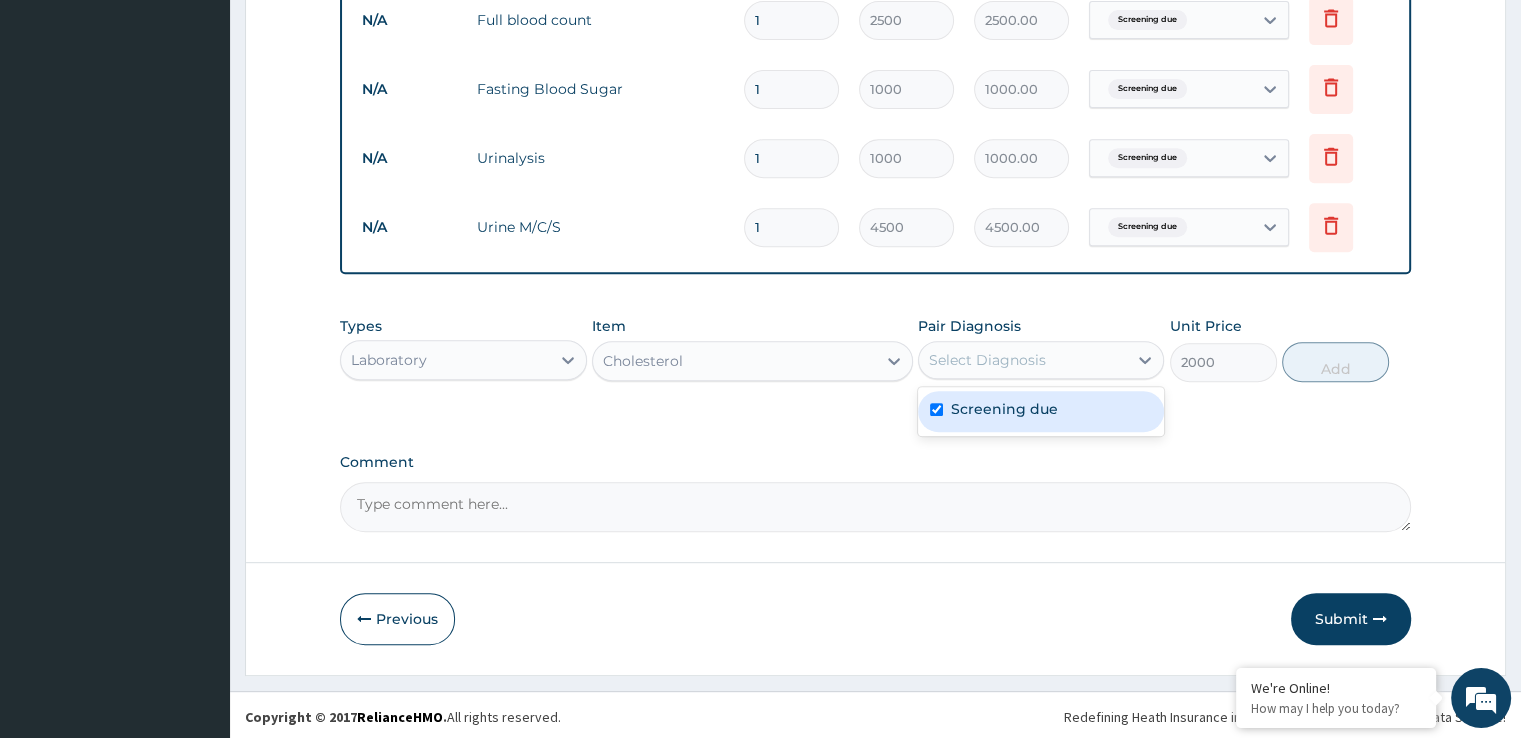 checkbox on "true" 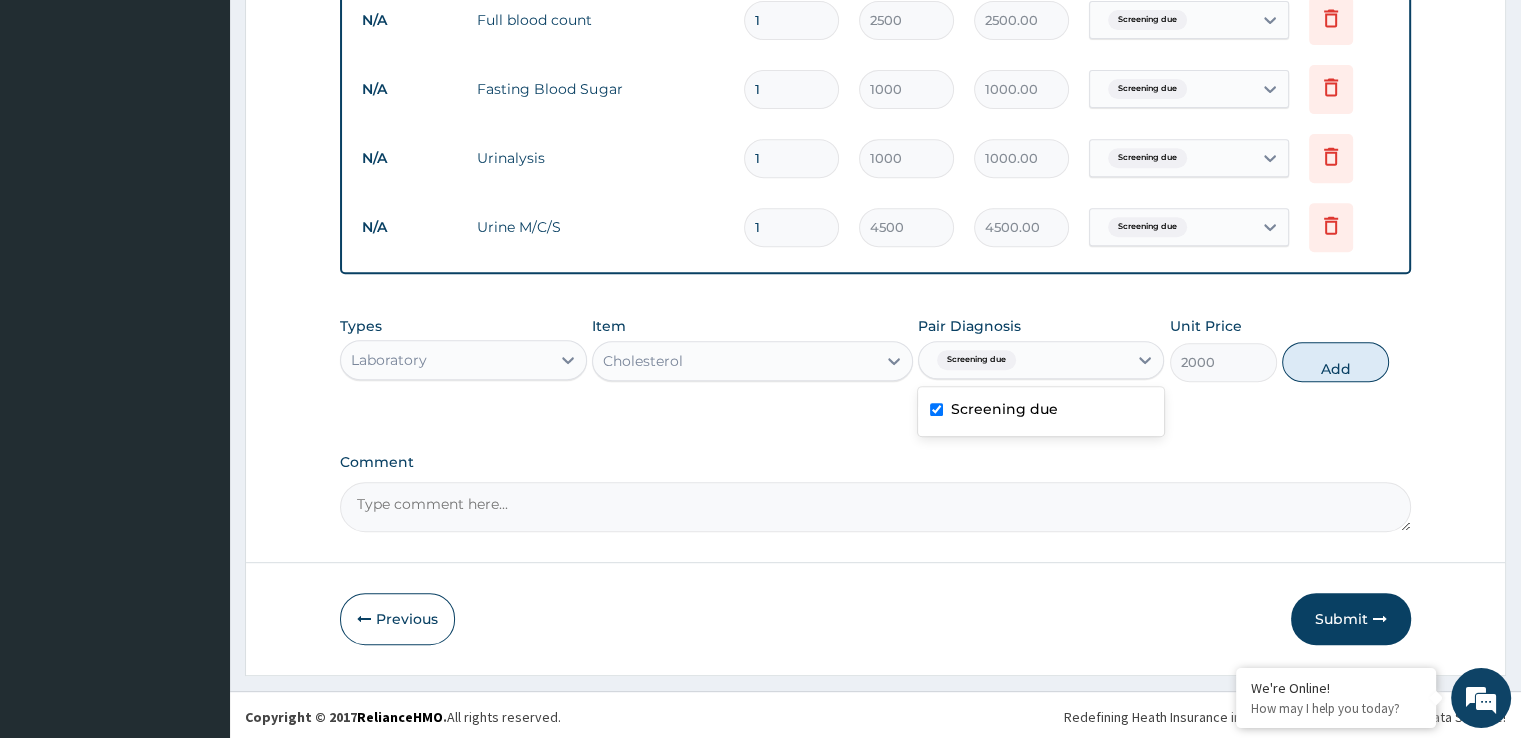 drag, startPoint x: 1331, startPoint y: 353, endPoint x: 1099, endPoint y: 338, distance: 232.4844 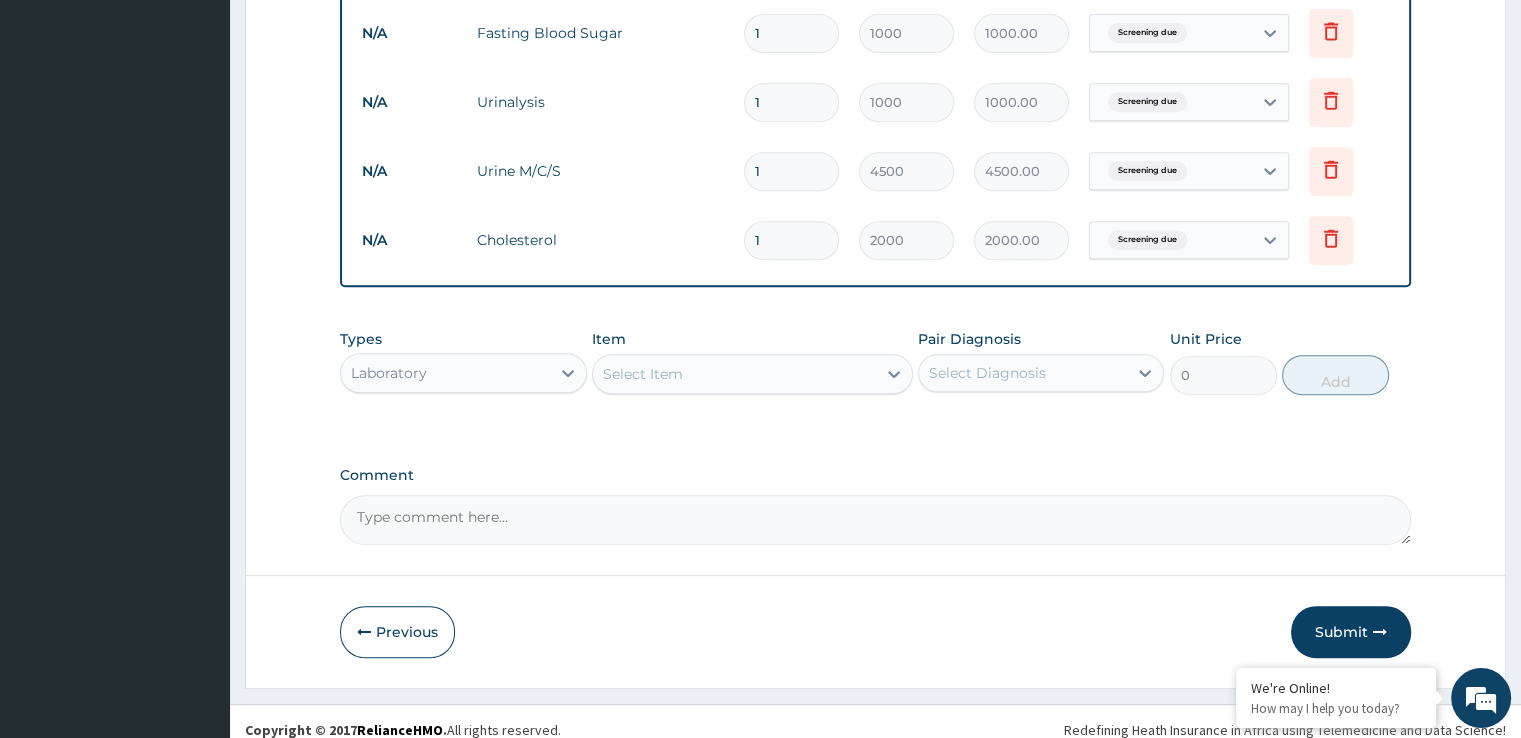 scroll, scrollTop: 881, scrollLeft: 0, axis: vertical 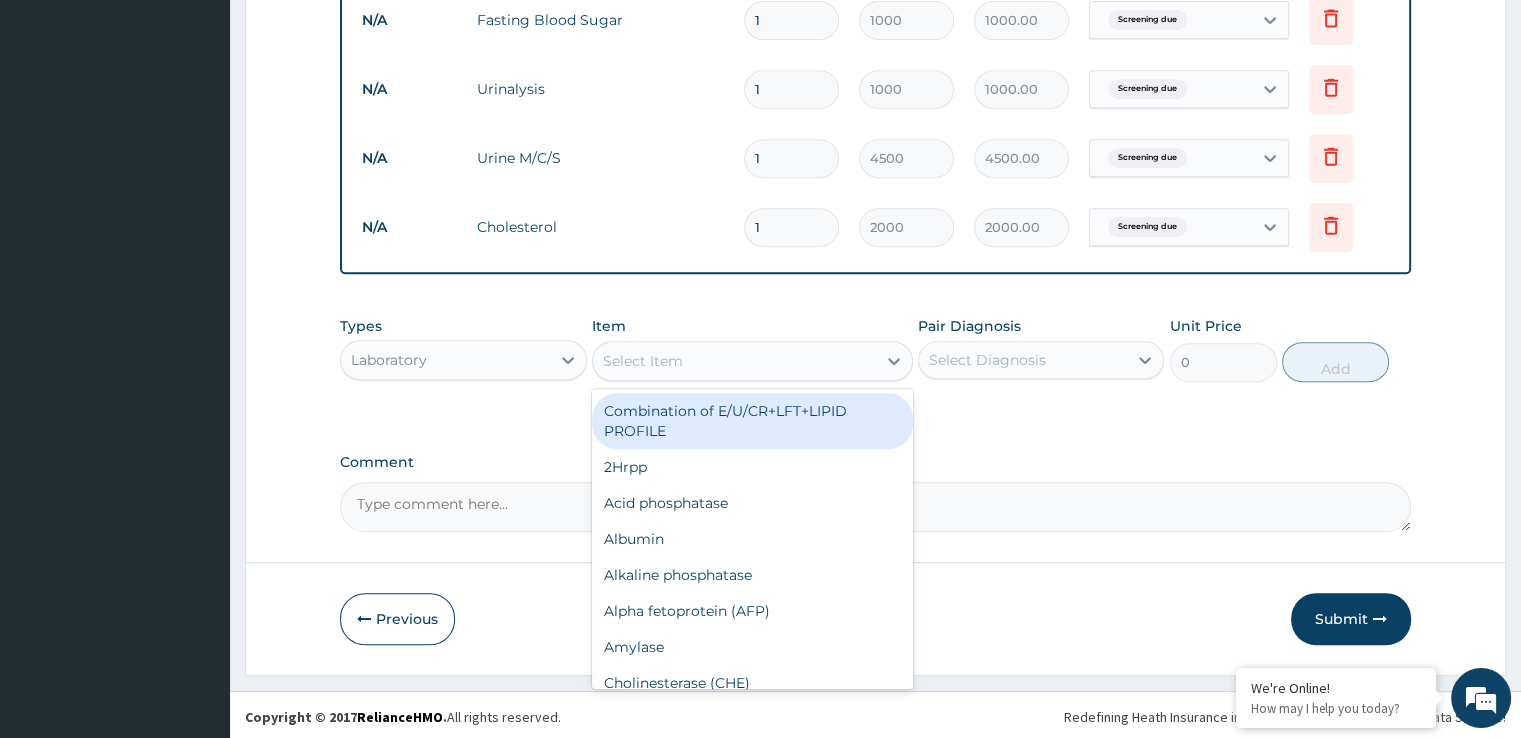 click on "Select Item" at bounding box center [734, 361] 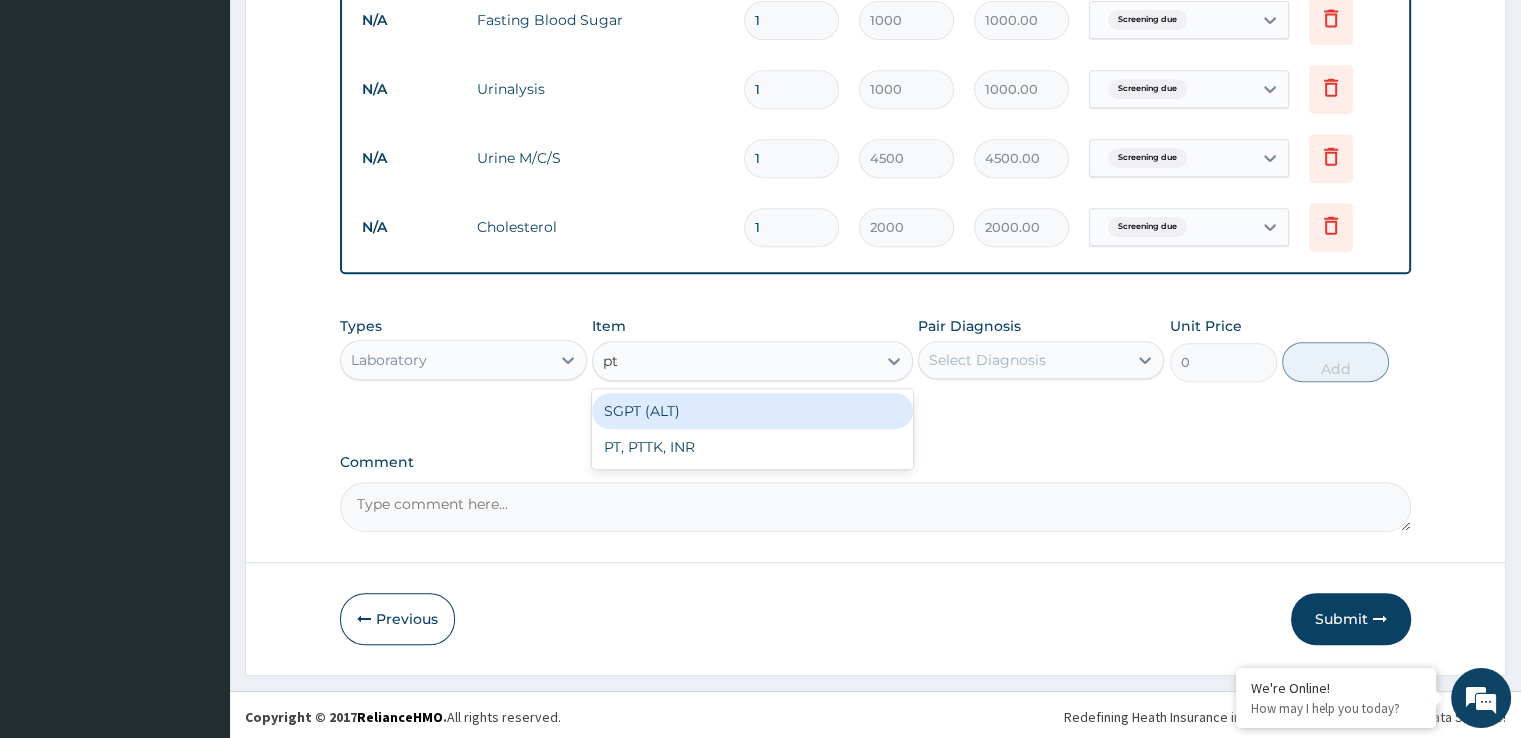 type on "p" 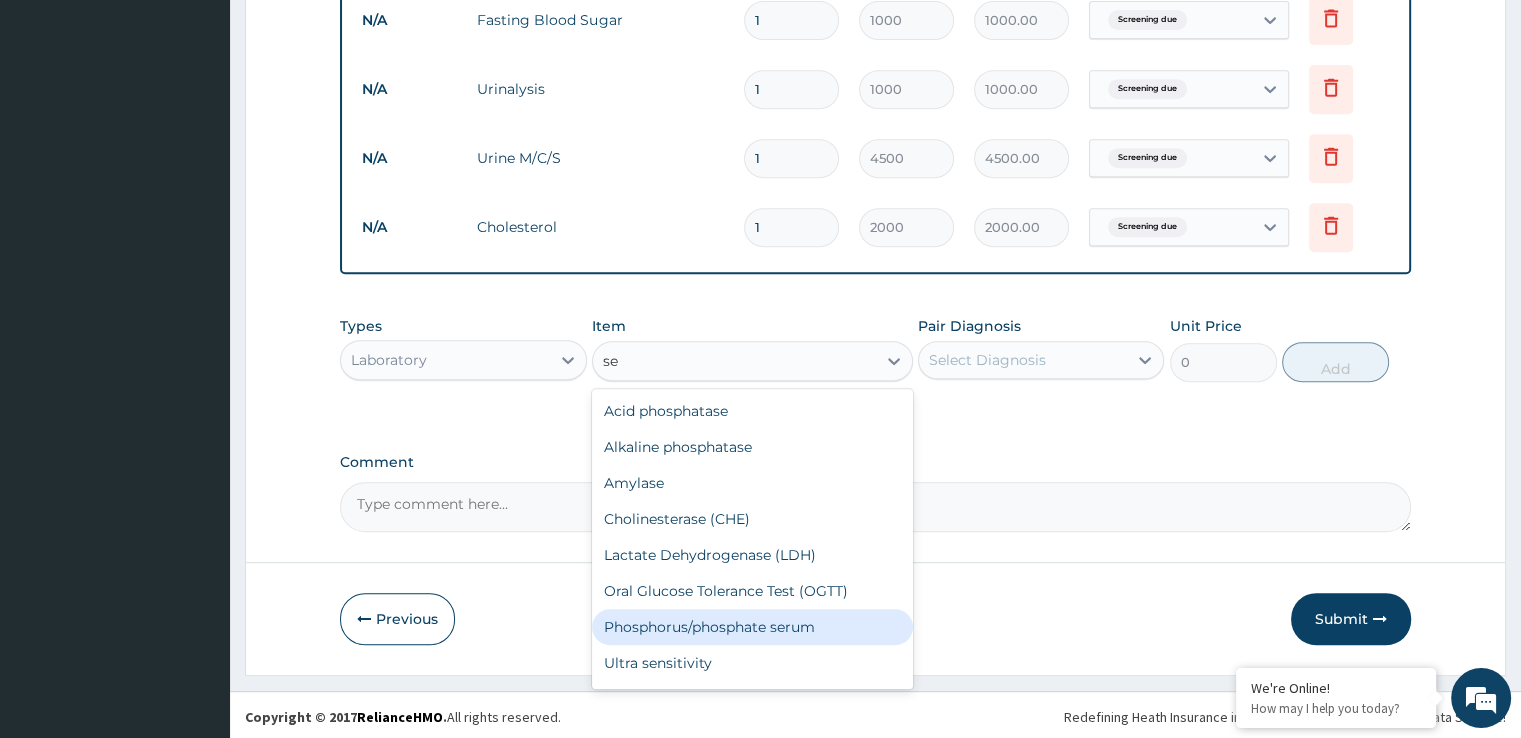 type on "s" 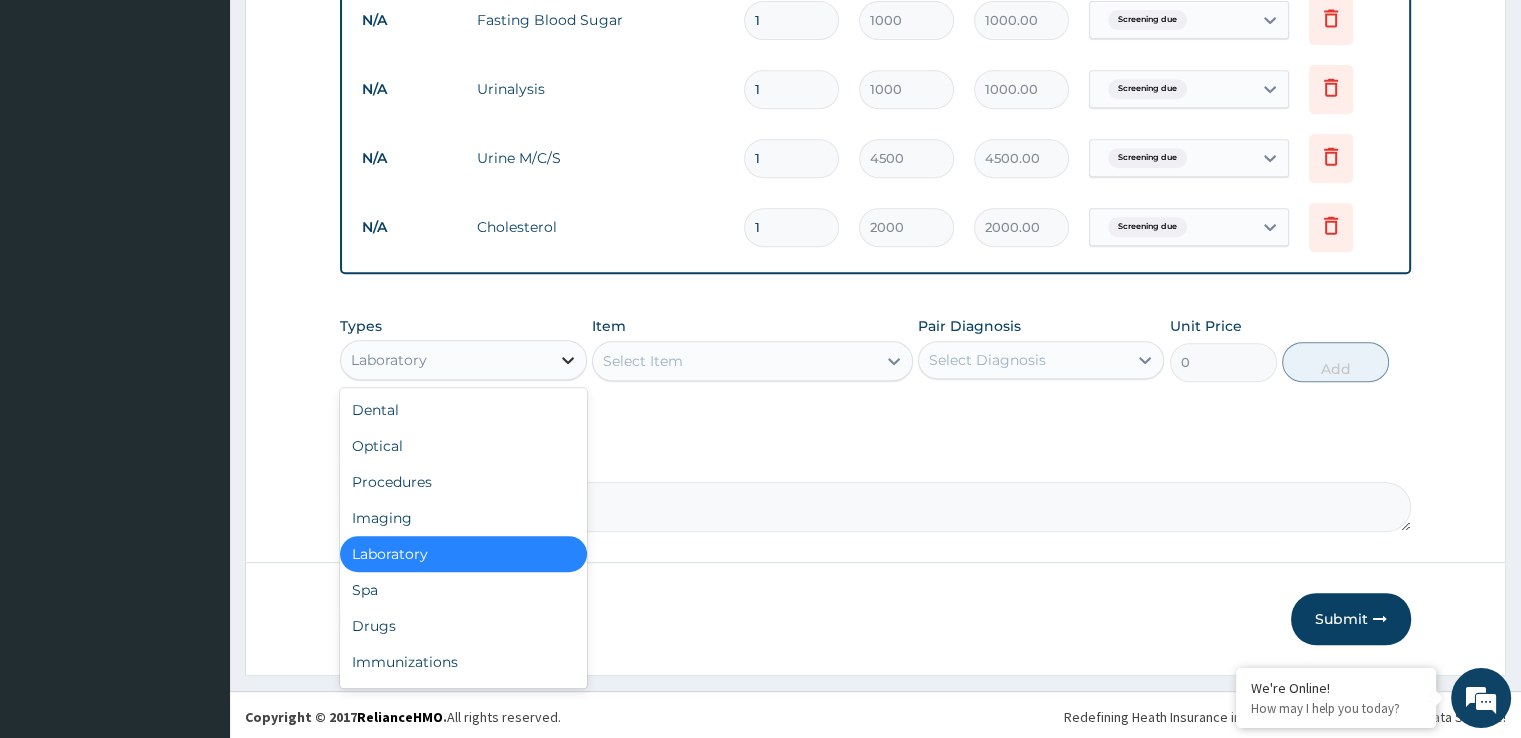 click 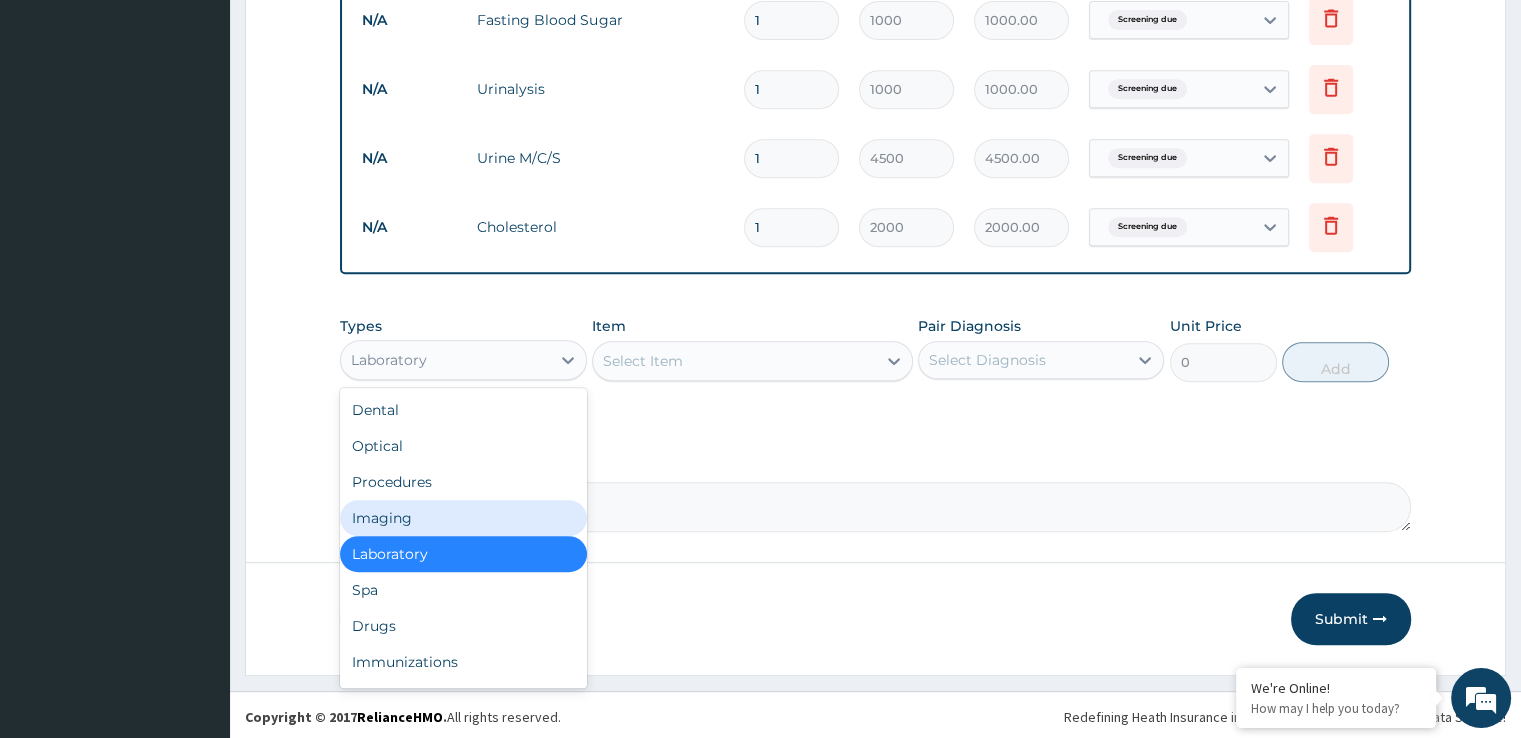 click on "Imaging" at bounding box center (463, 518) 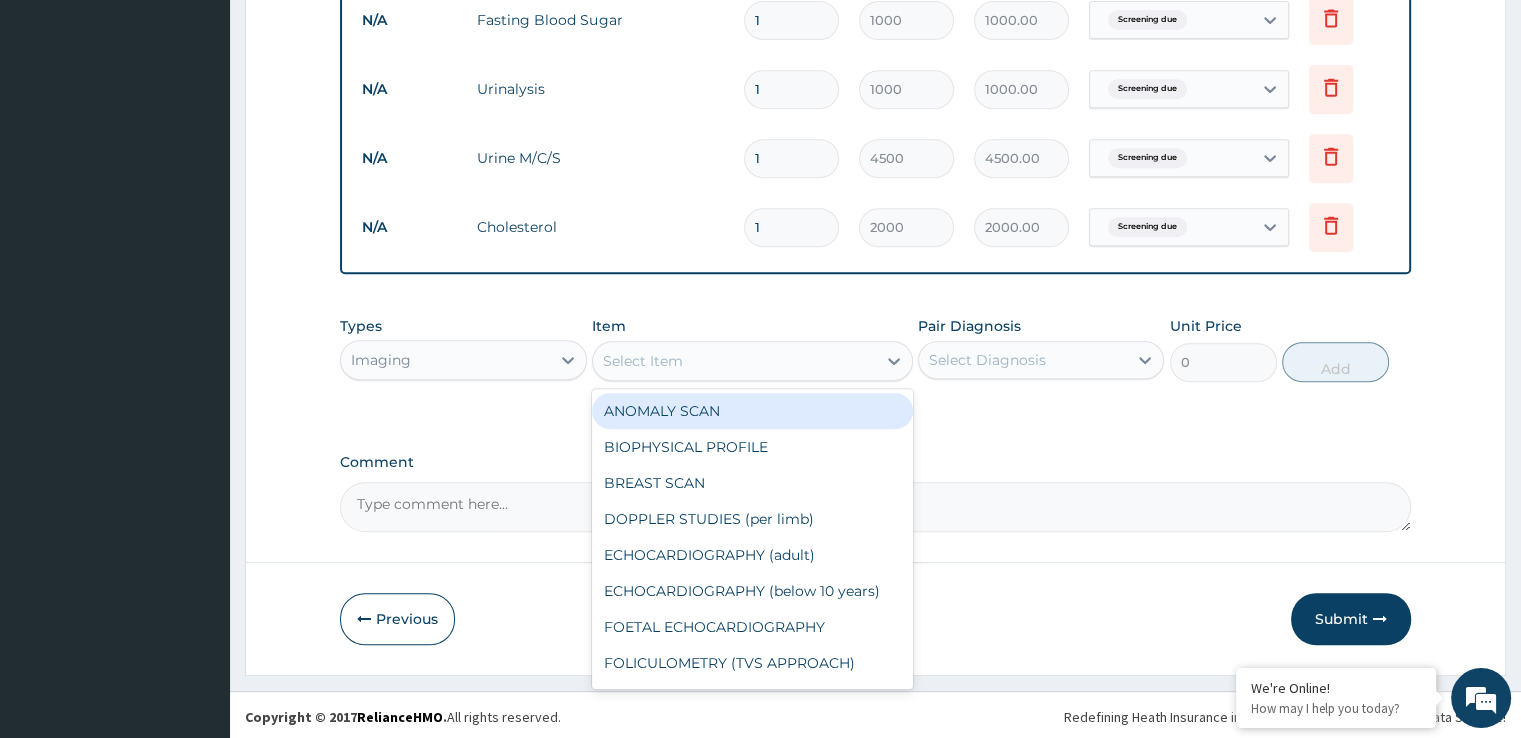 click on "Select Item" at bounding box center [734, 361] 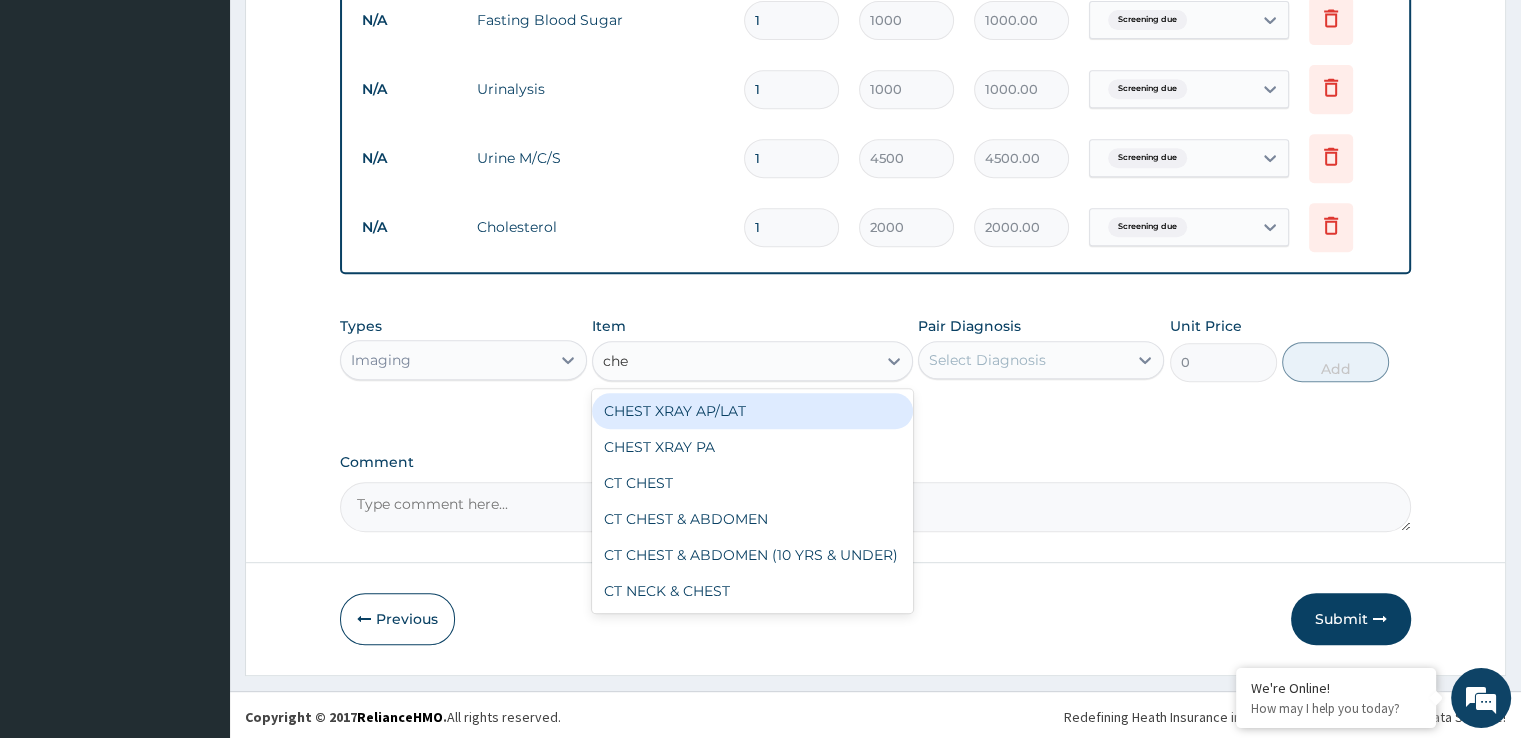 type on "ches" 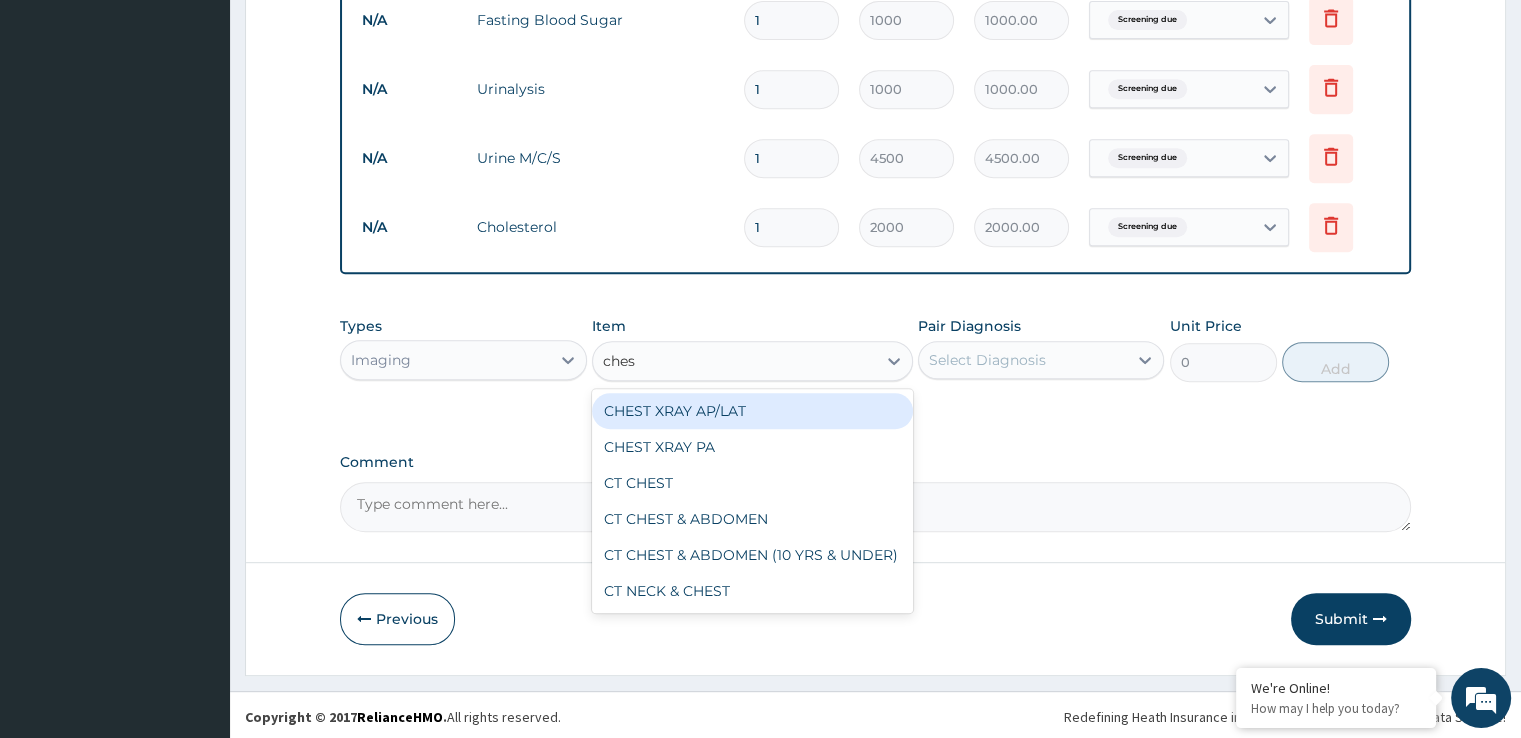 drag, startPoint x: 803, startPoint y: 402, endPoint x: 920, endPoint y: 435, distance: 121.5648 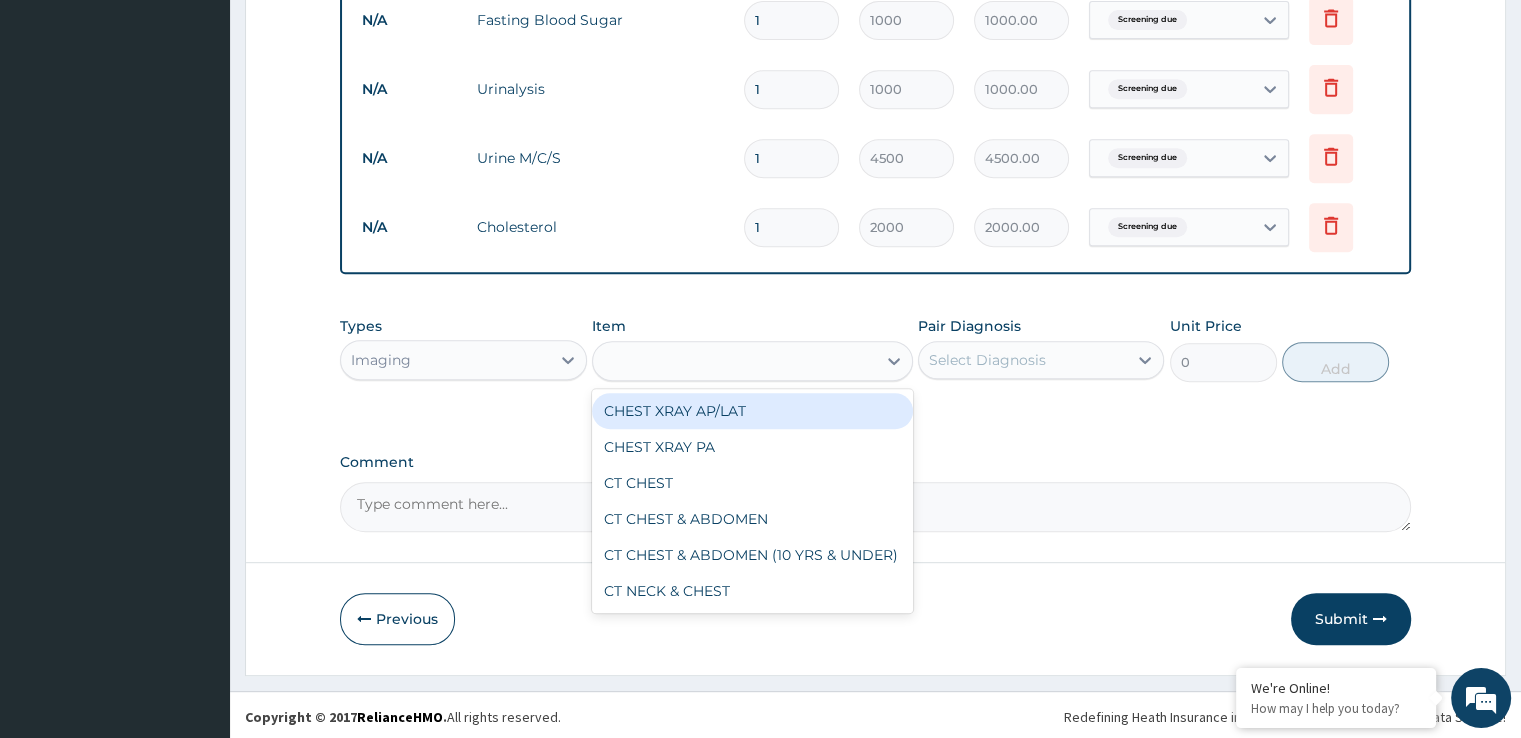 type on "5000" 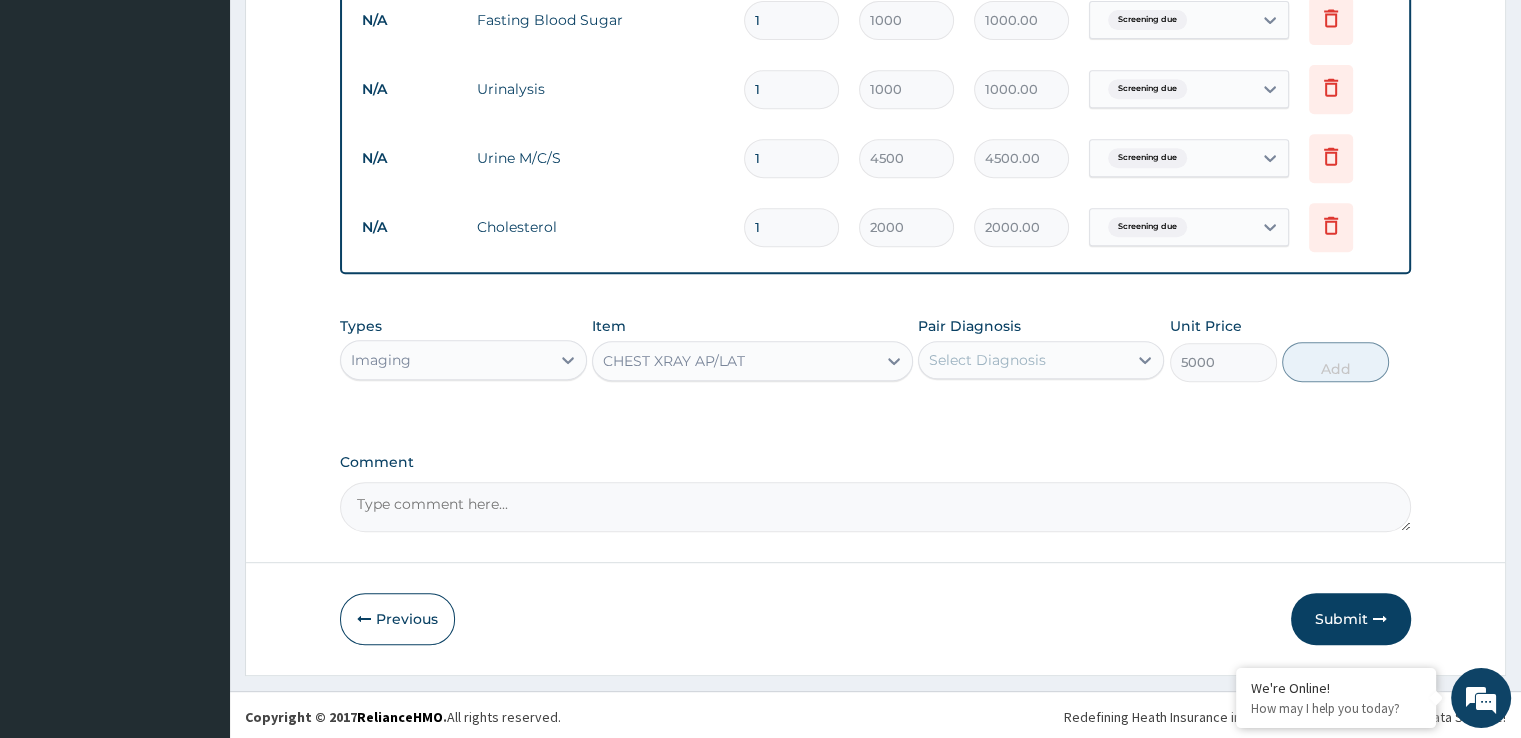 click on "Select Diagnosis" at bounding box center [1023, 360] 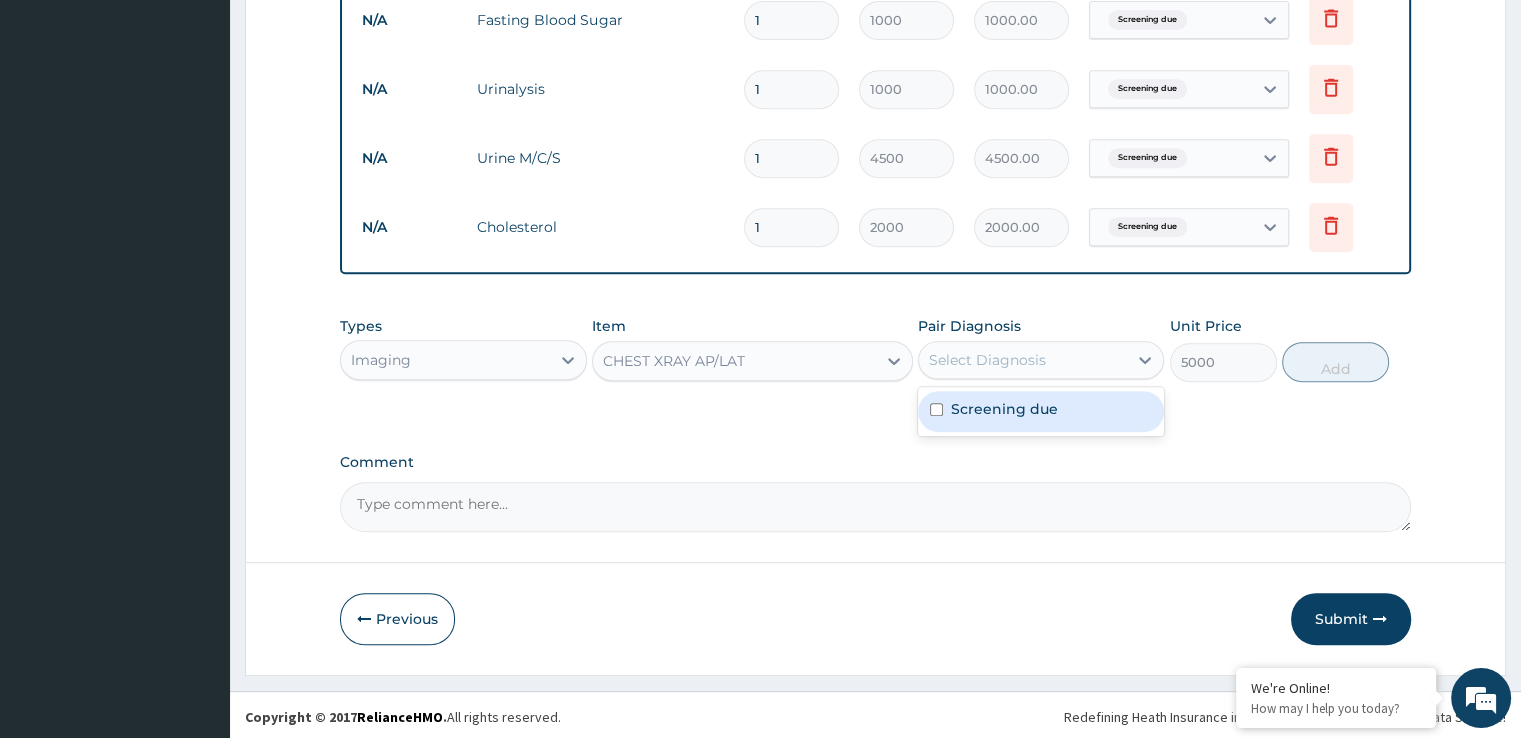 click on "Screening due" at bounding box center (1004, 409) 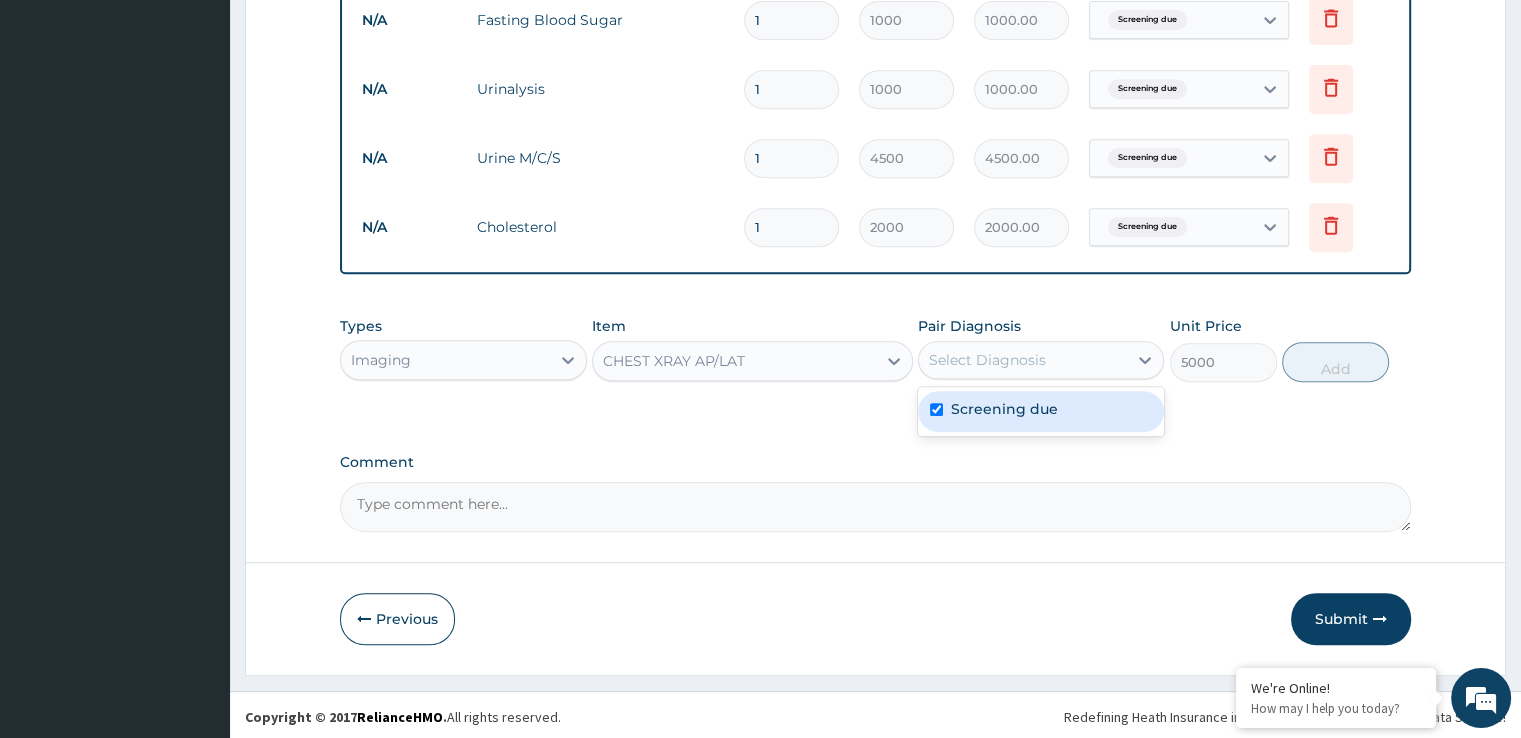 checkbox on "true" 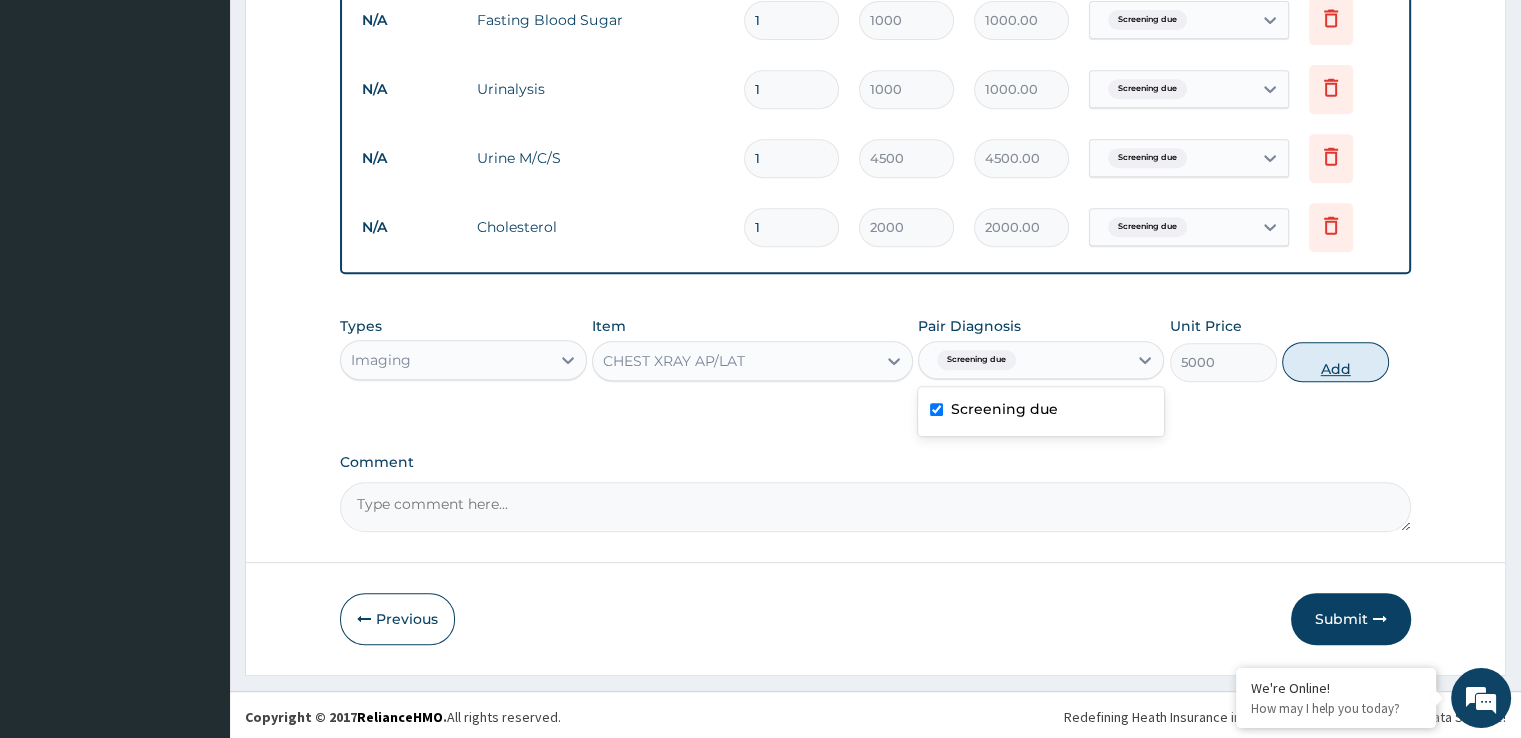 click on "Add" at bounding box center [1335, 362] 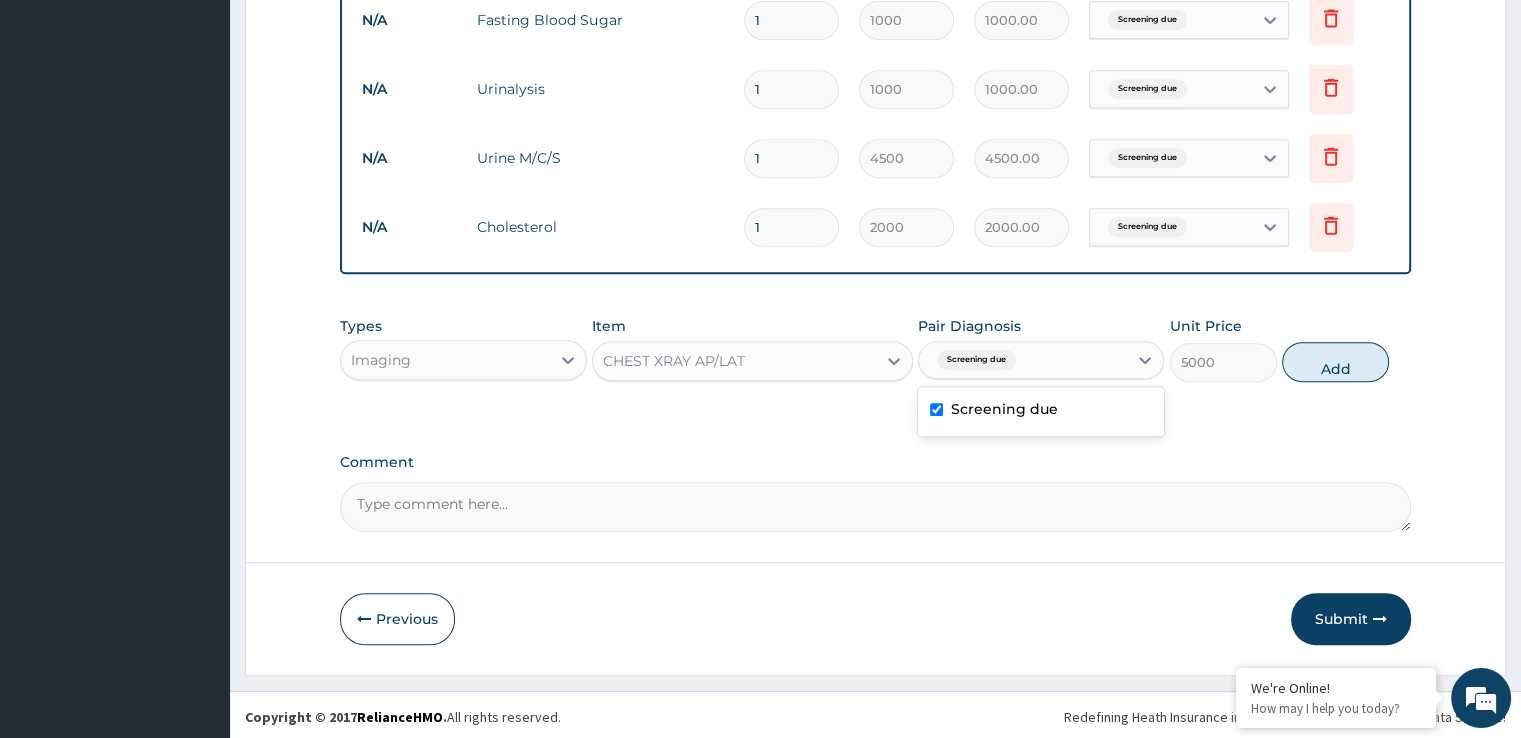 type on "0" 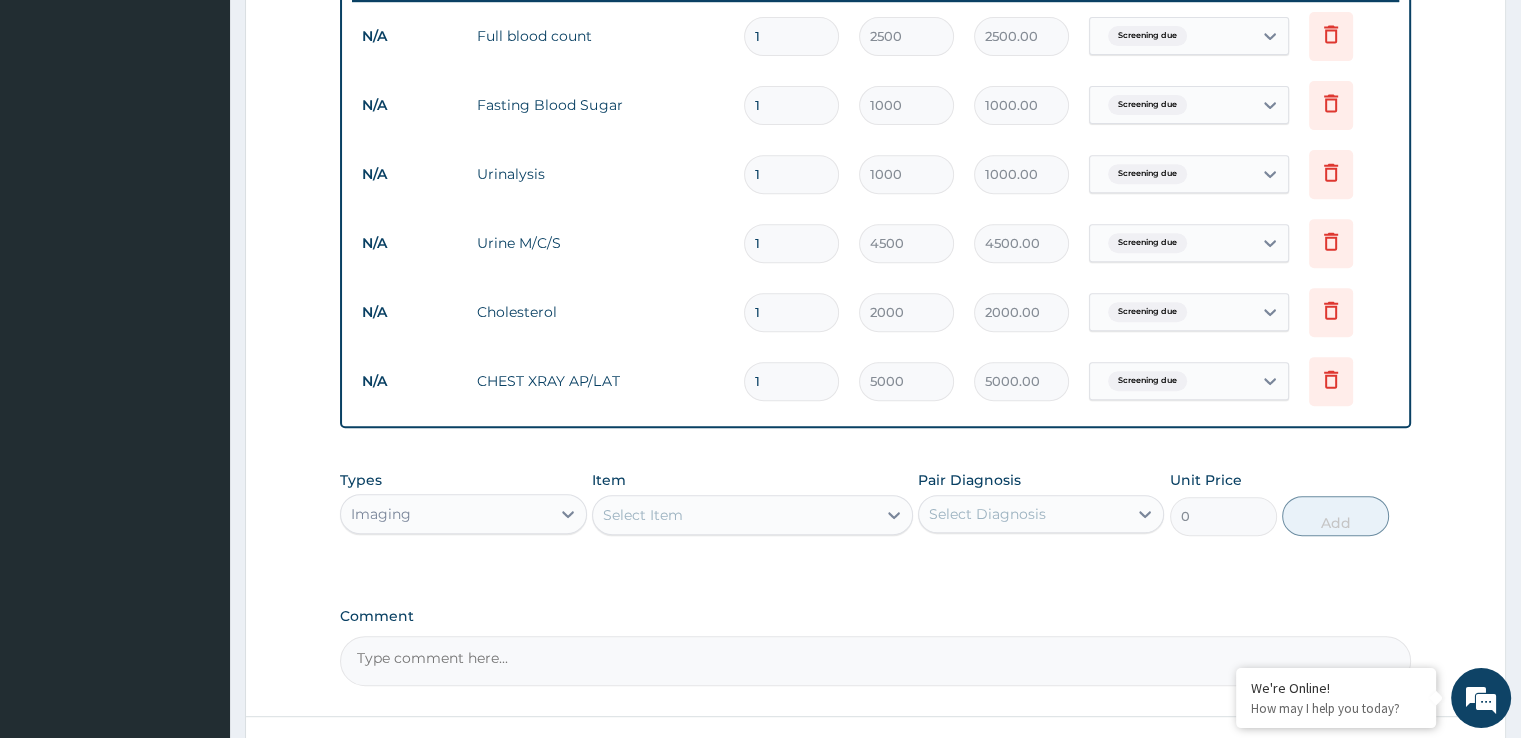 scroll, scrollTop: 950, scrollLeft: 0, axis: vertical 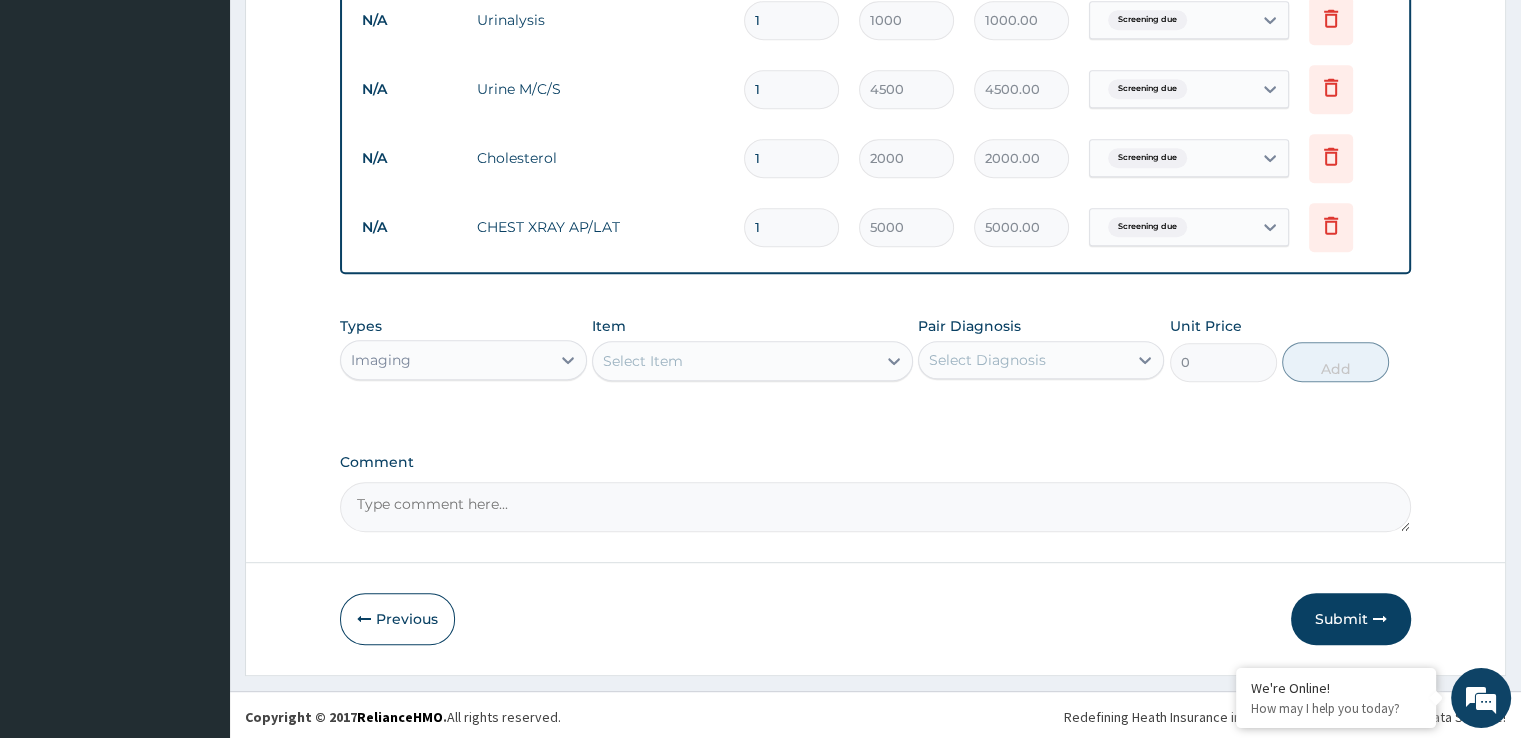 drag, startPoint x: 1301, startPoint y: 613, endPoint x: 724, endPoint y: 499, distance: 588.1539 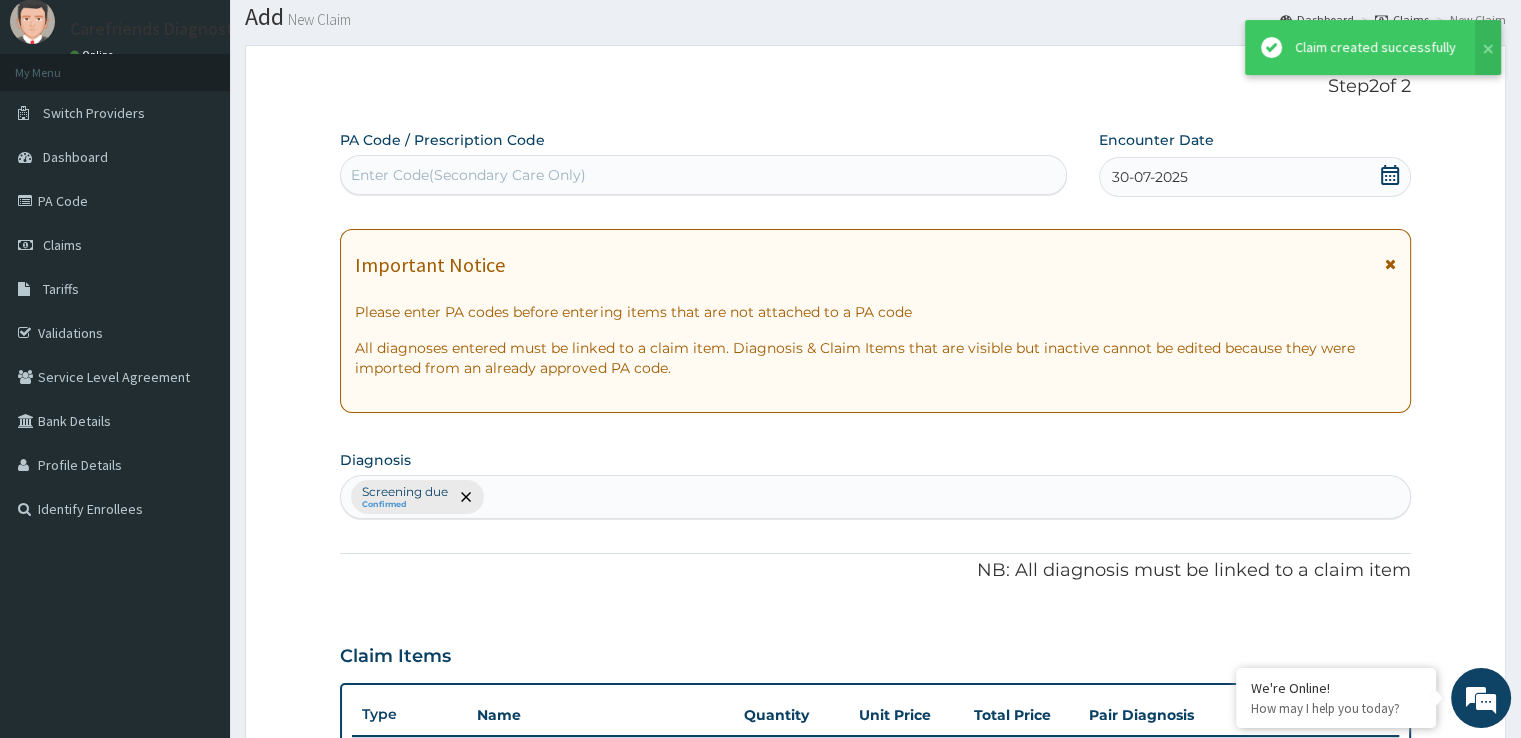 scroll, scrollTop: 950, scrollLeft: 0, axis: vertical 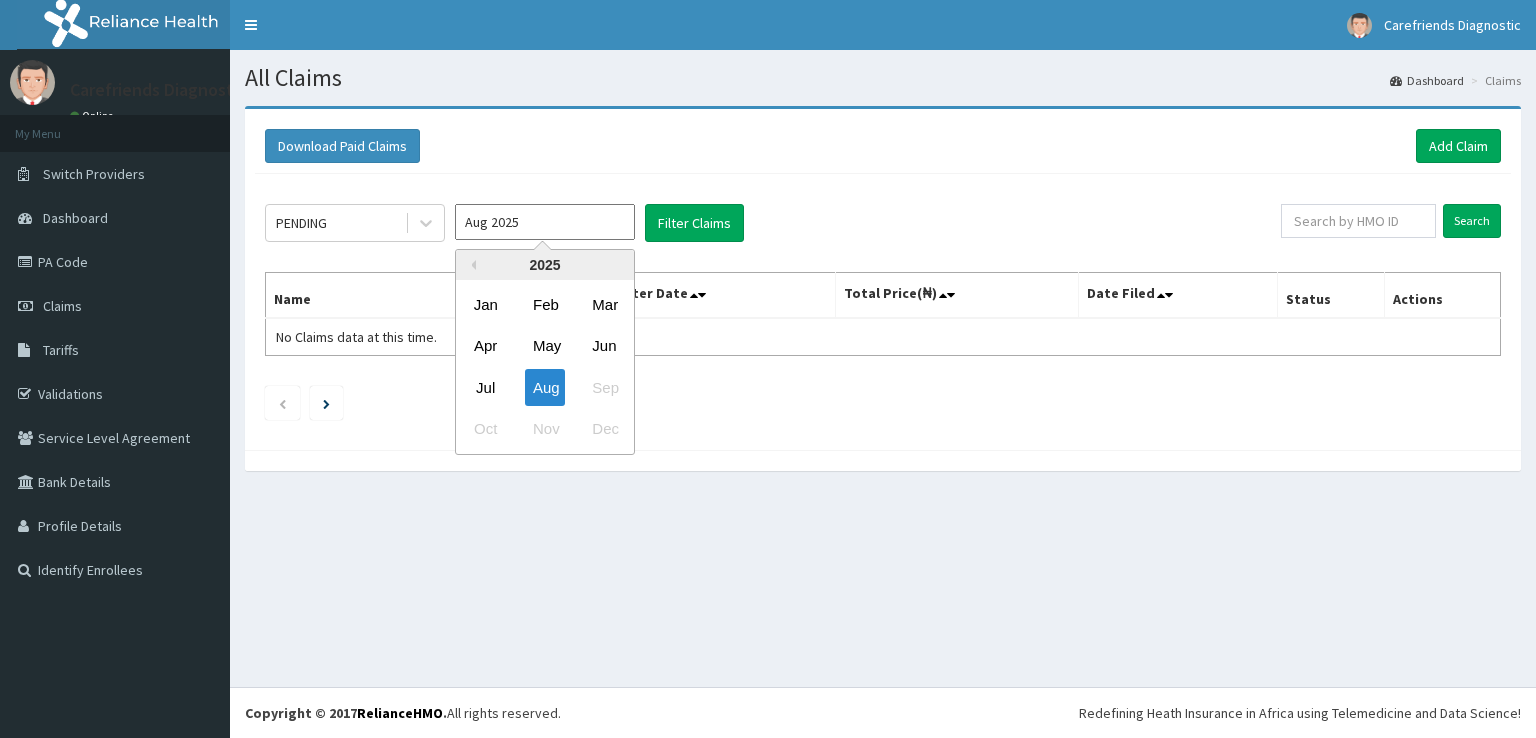 drag, startPoint x: 495, startPoint y: 389, endPoint x: 648, endPoint y: 269, distance: 194.44536 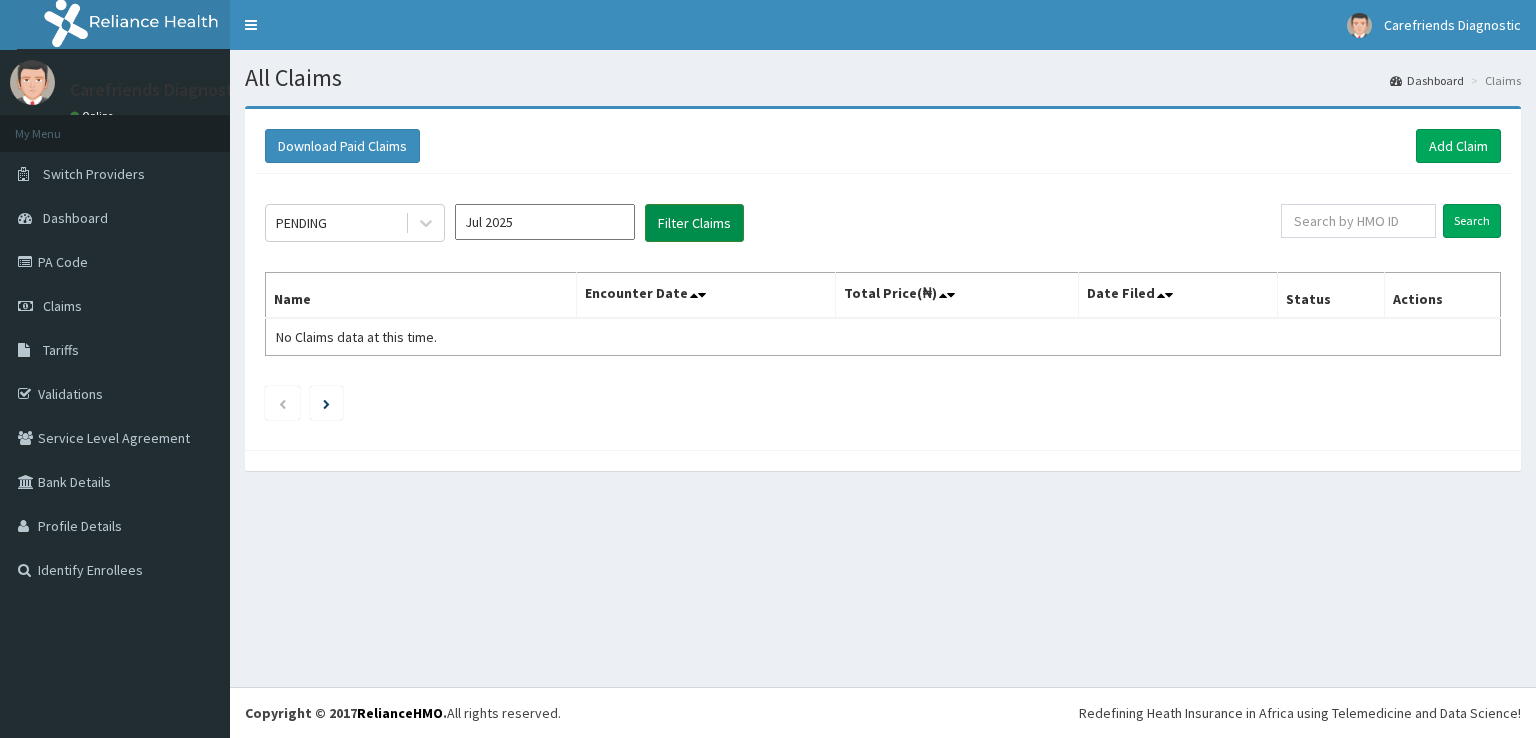click on "Filter Claims" at bounding box center (694, 223) 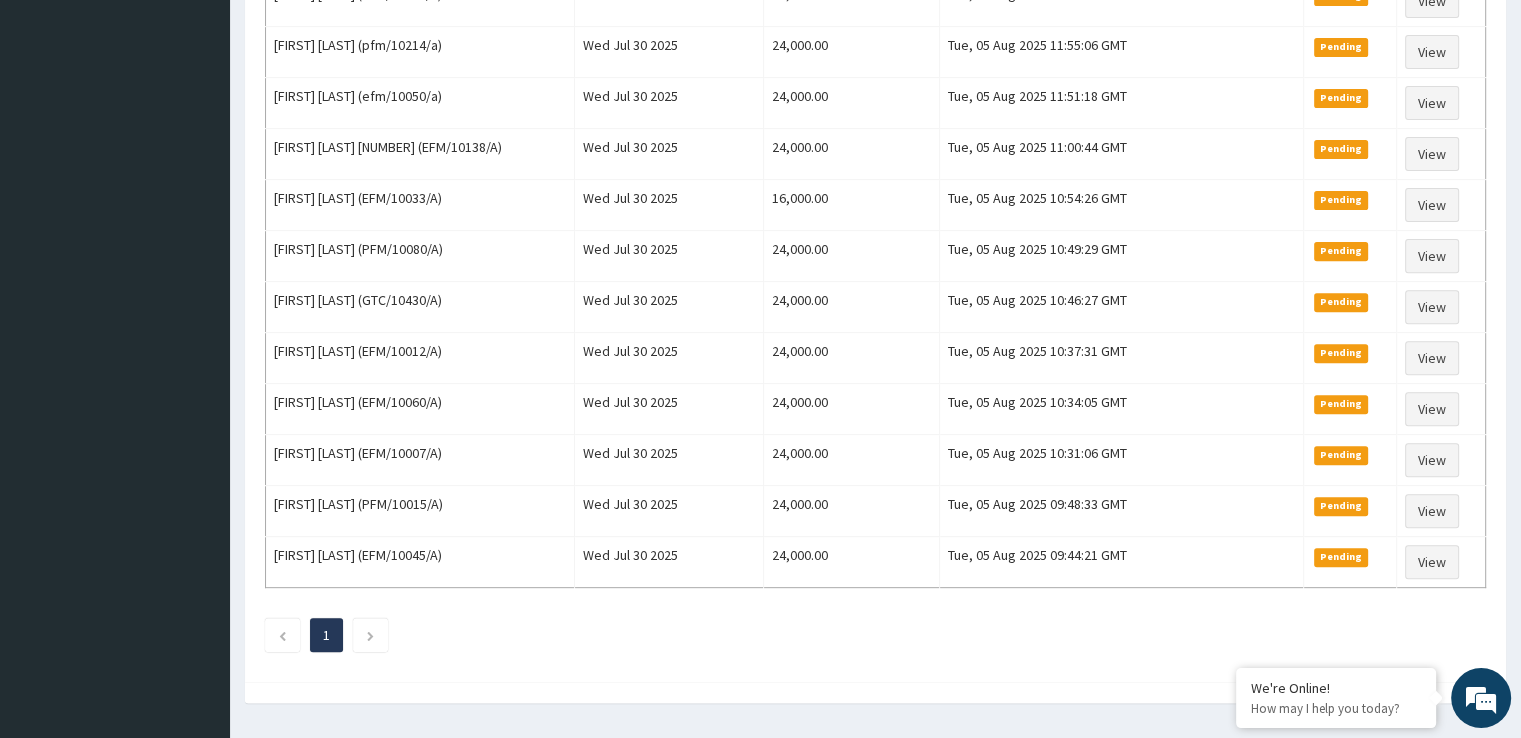 scroll, scrollTop: 0, scrollLeft: 0, axis: both 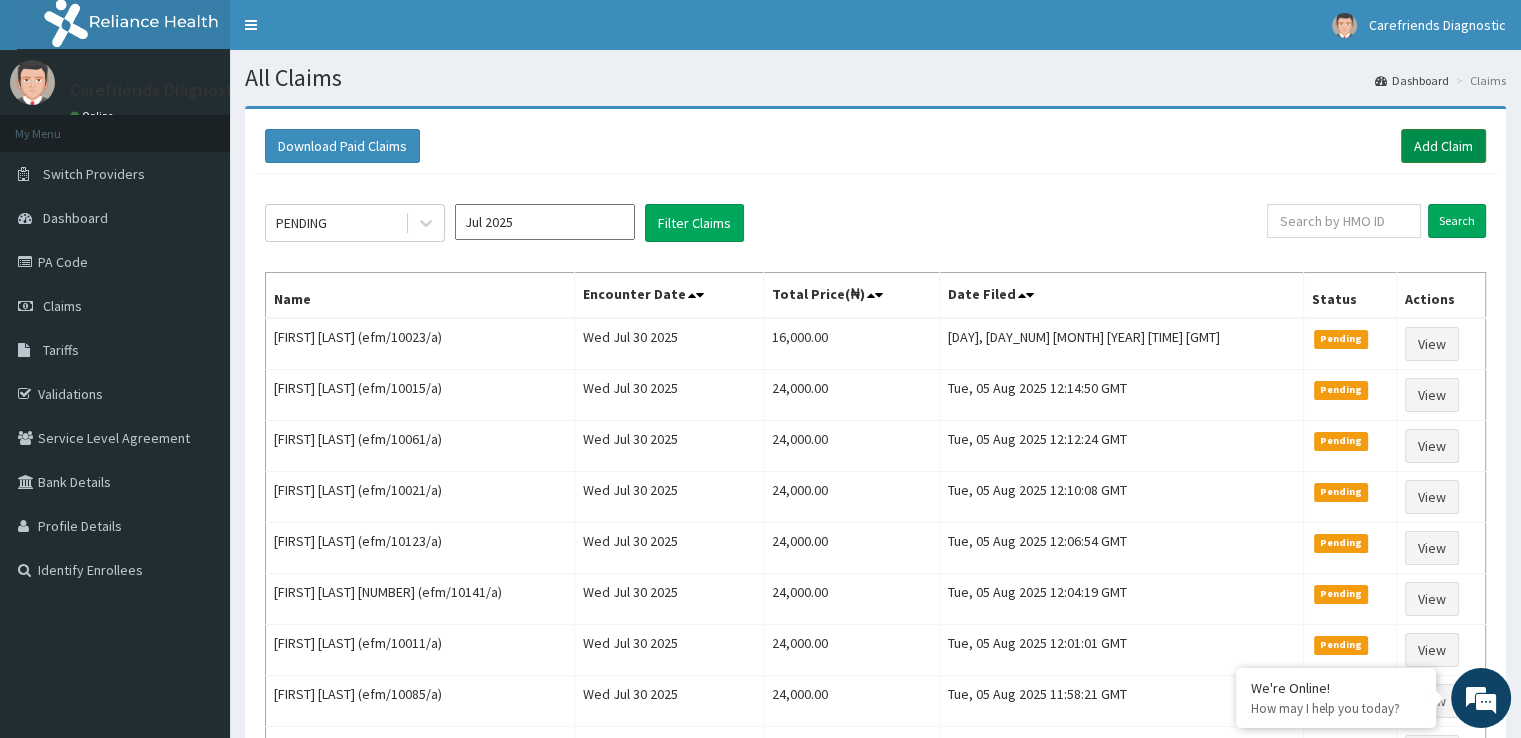 click on "Add Claim" at bounding box center (1443, 146) 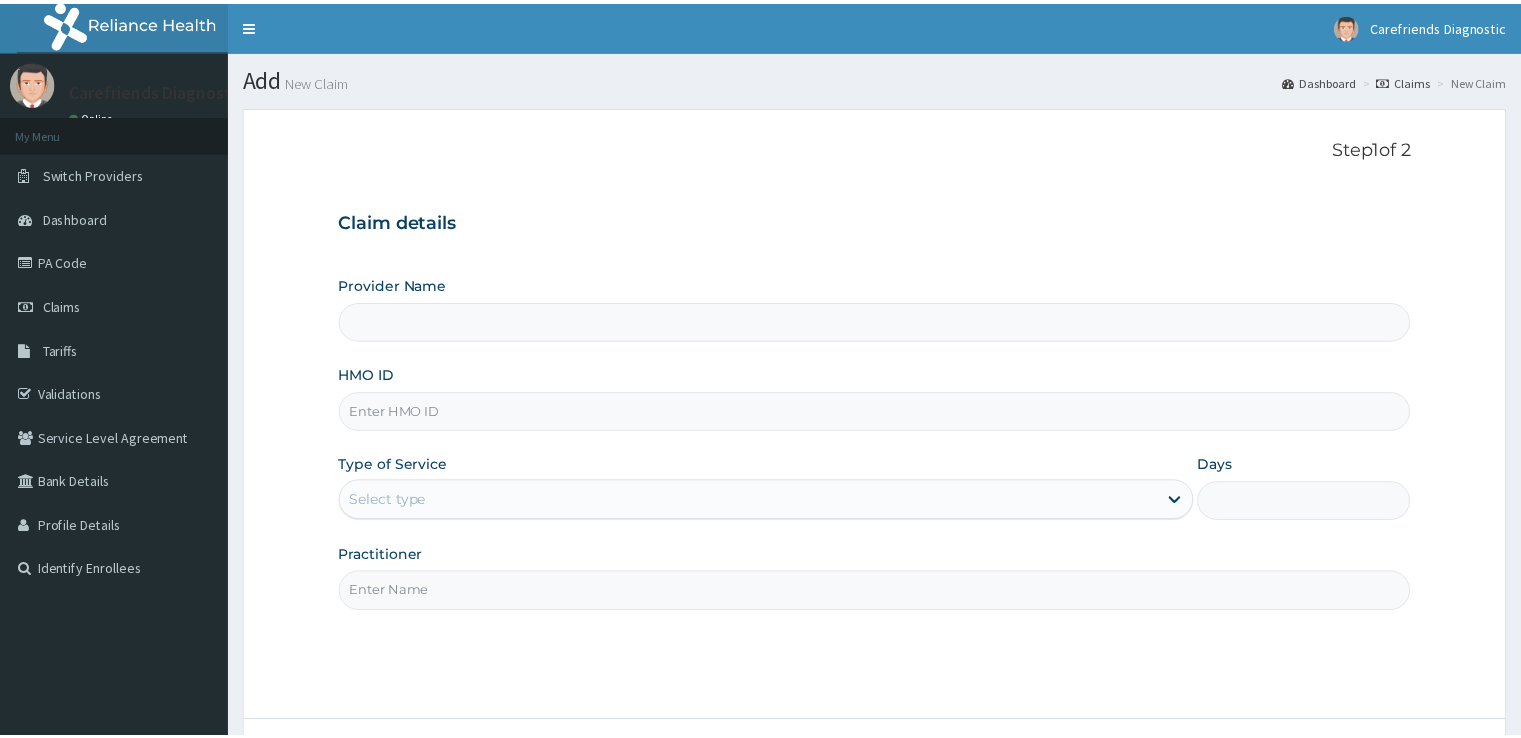 scroll, scrollTop: 0, scrollLeft: 0, axis: both 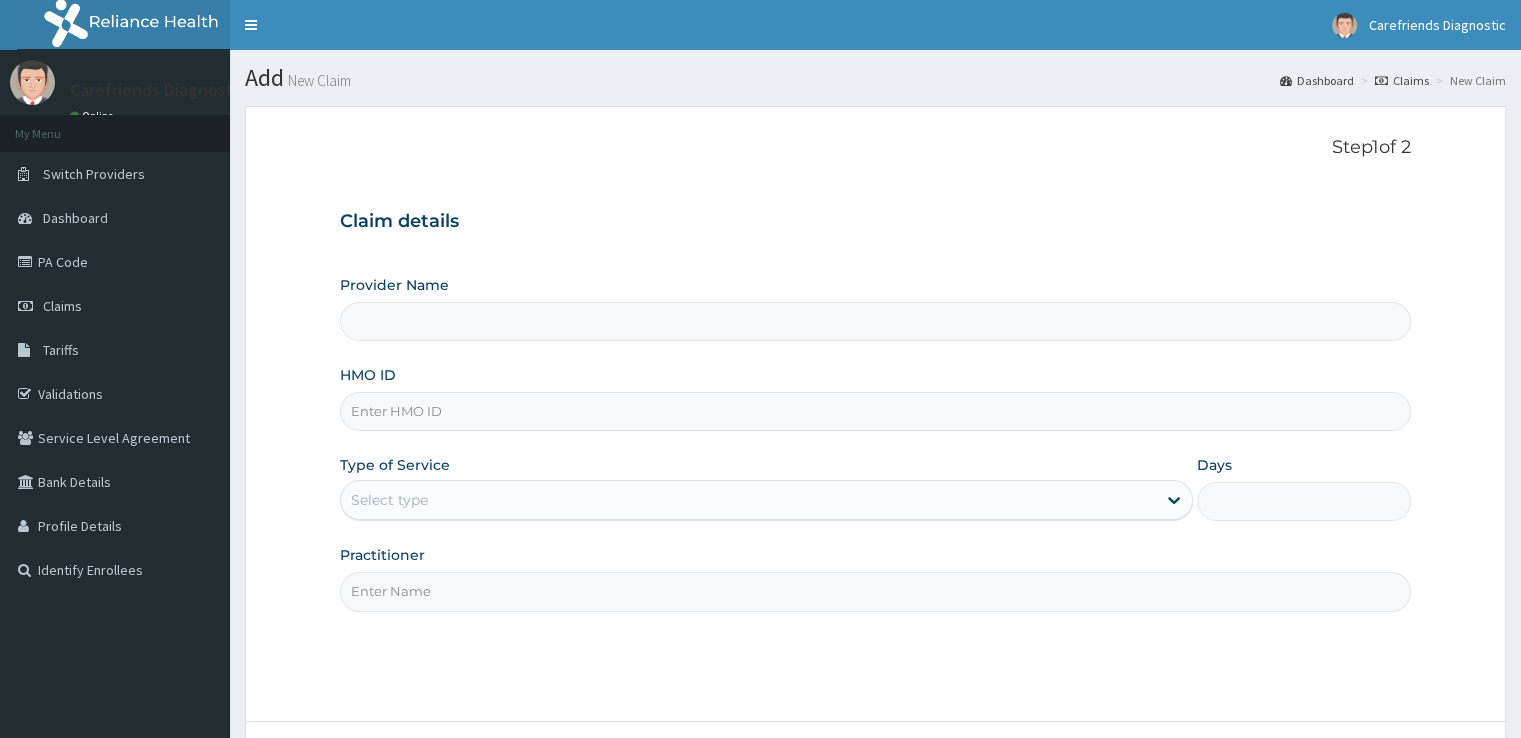 click on "HMO ID" at bounding box center [875, 411] 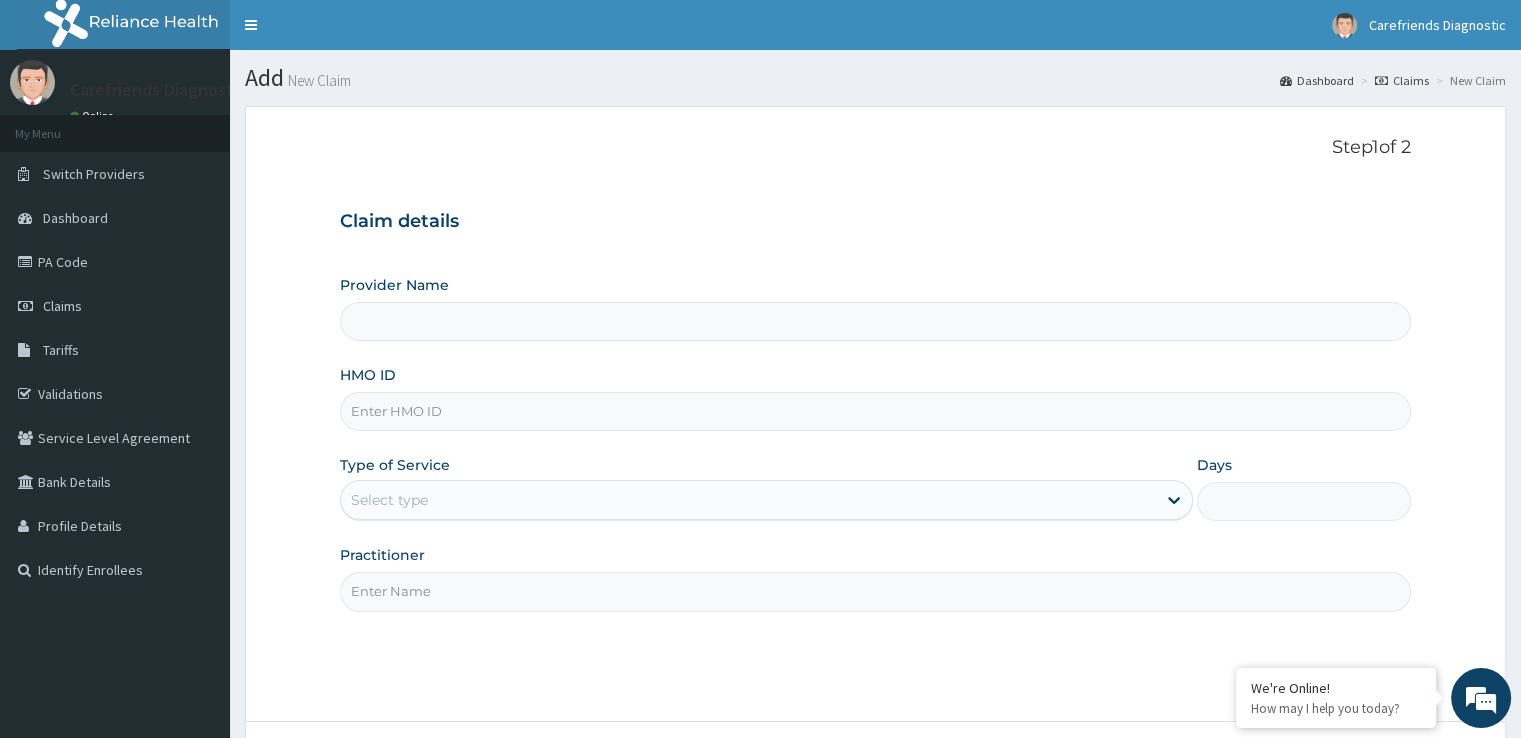 type on "Carefriends diagnostics" 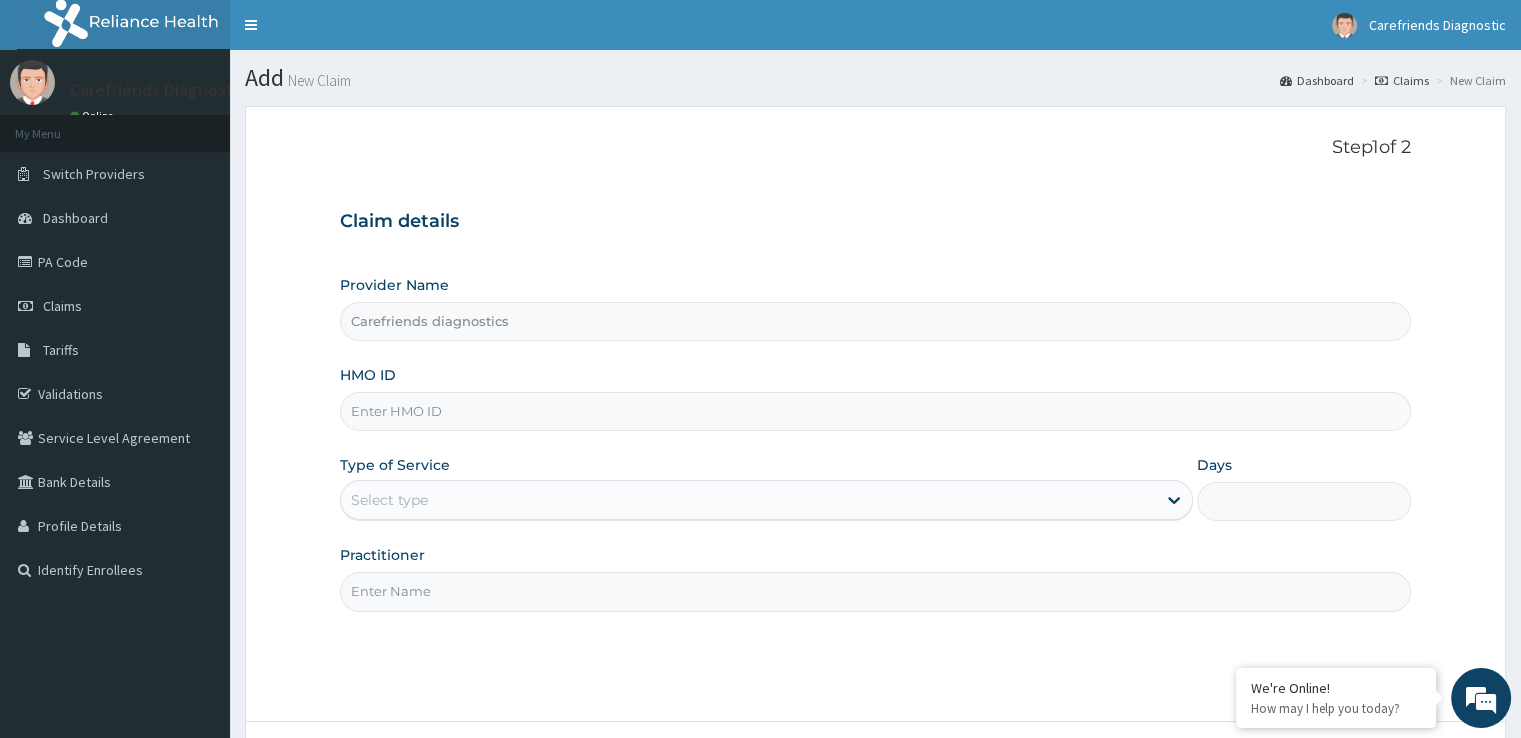scroll, scrollTop: 0, scrollLeft: 0, axis: both 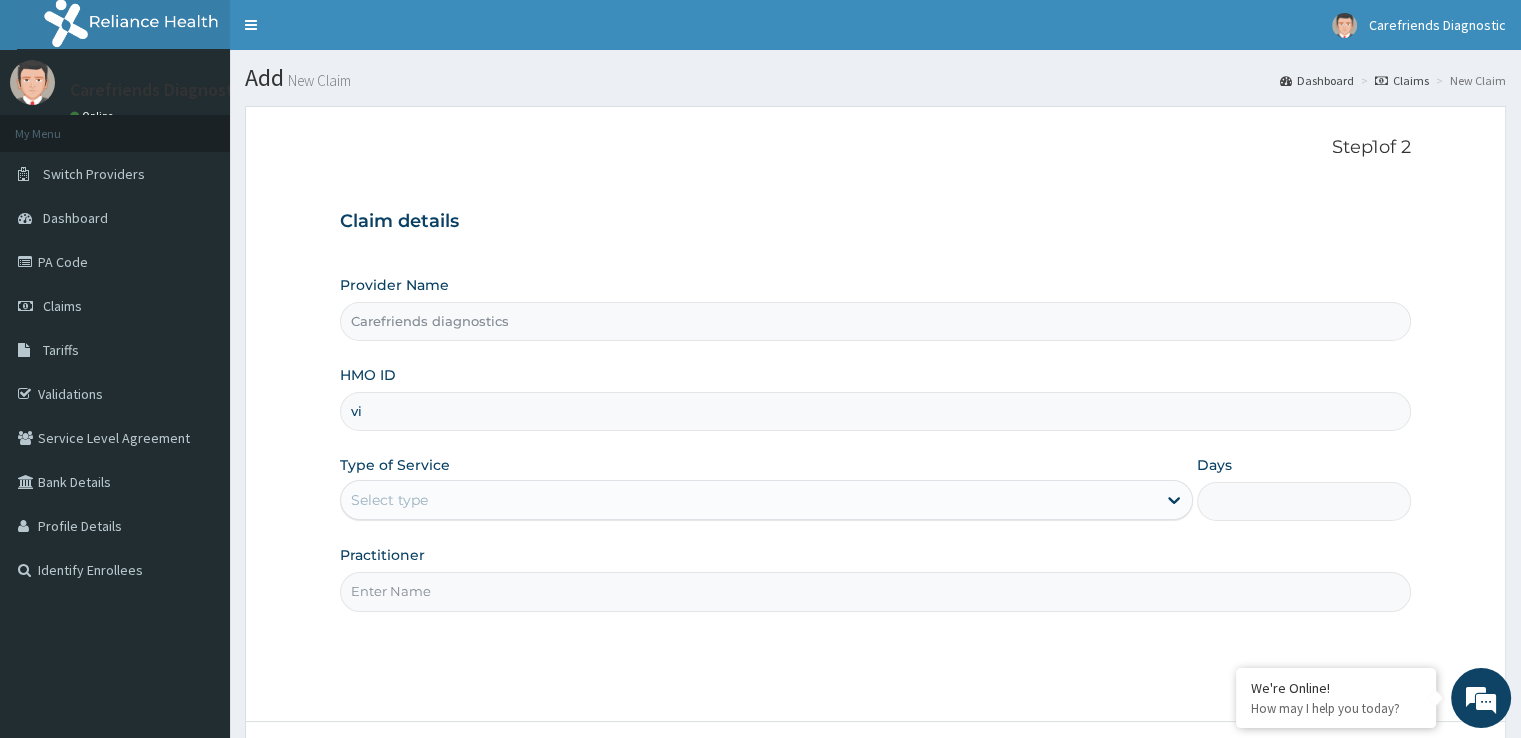 type on "v" 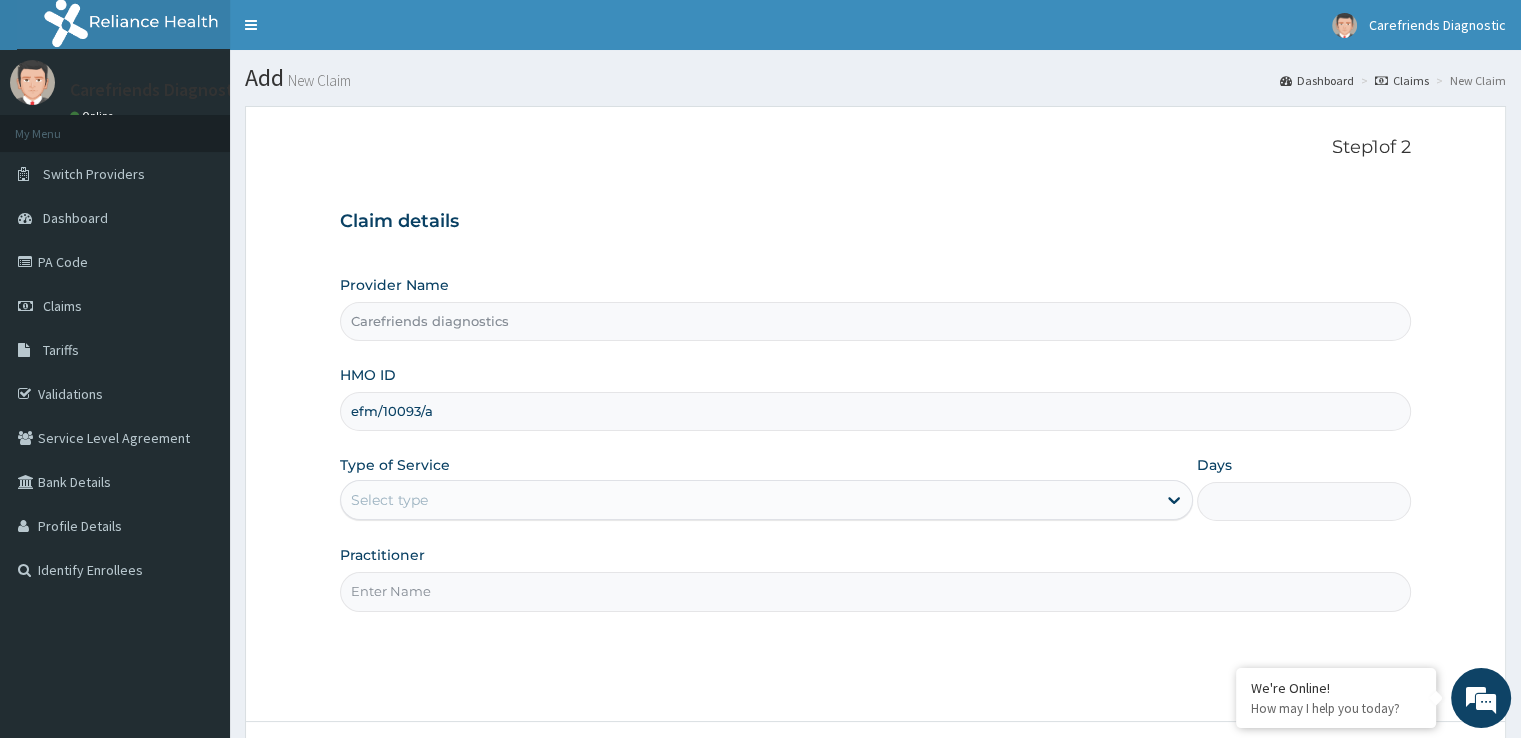 type on "efm/10093/a" 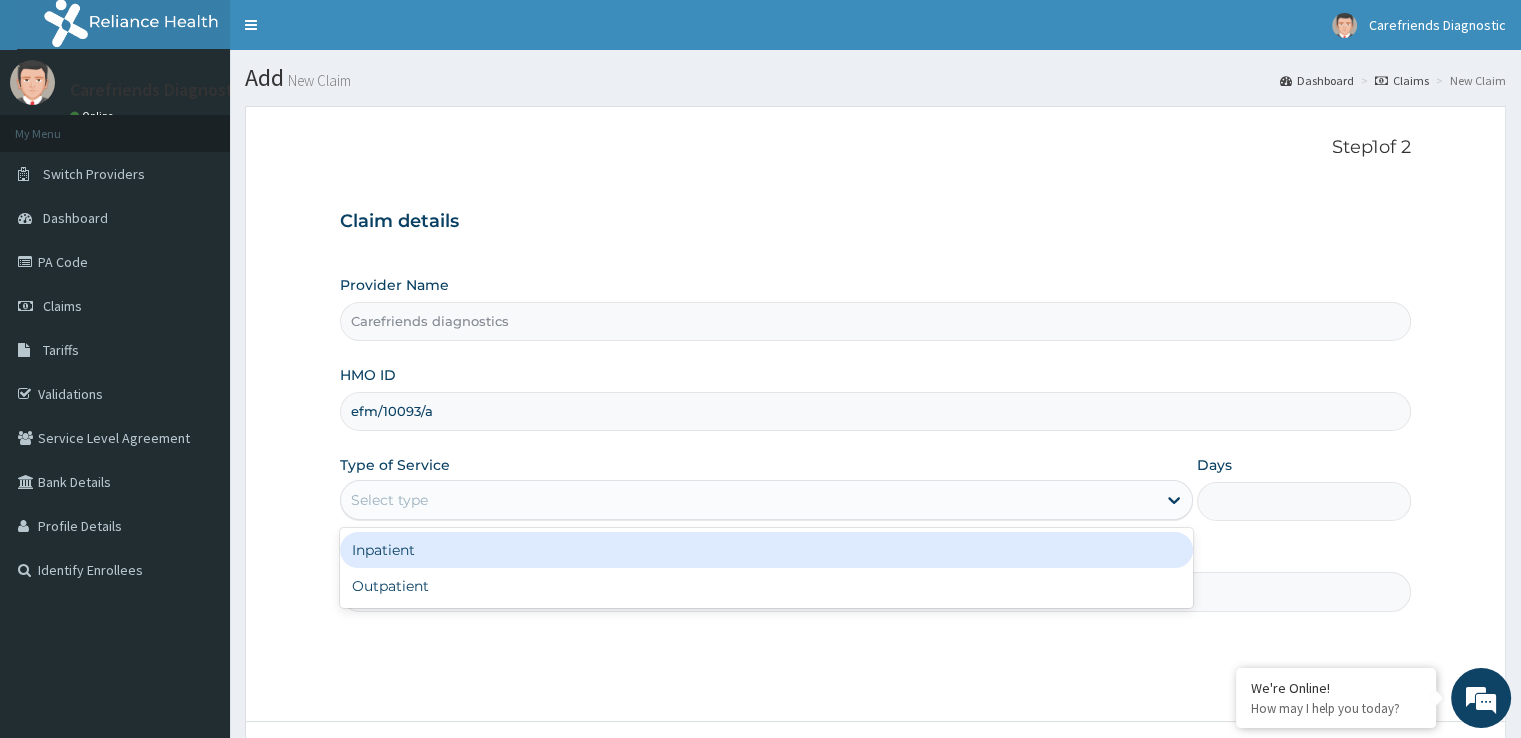 click on "Select type" at bounding box center [748, 500] 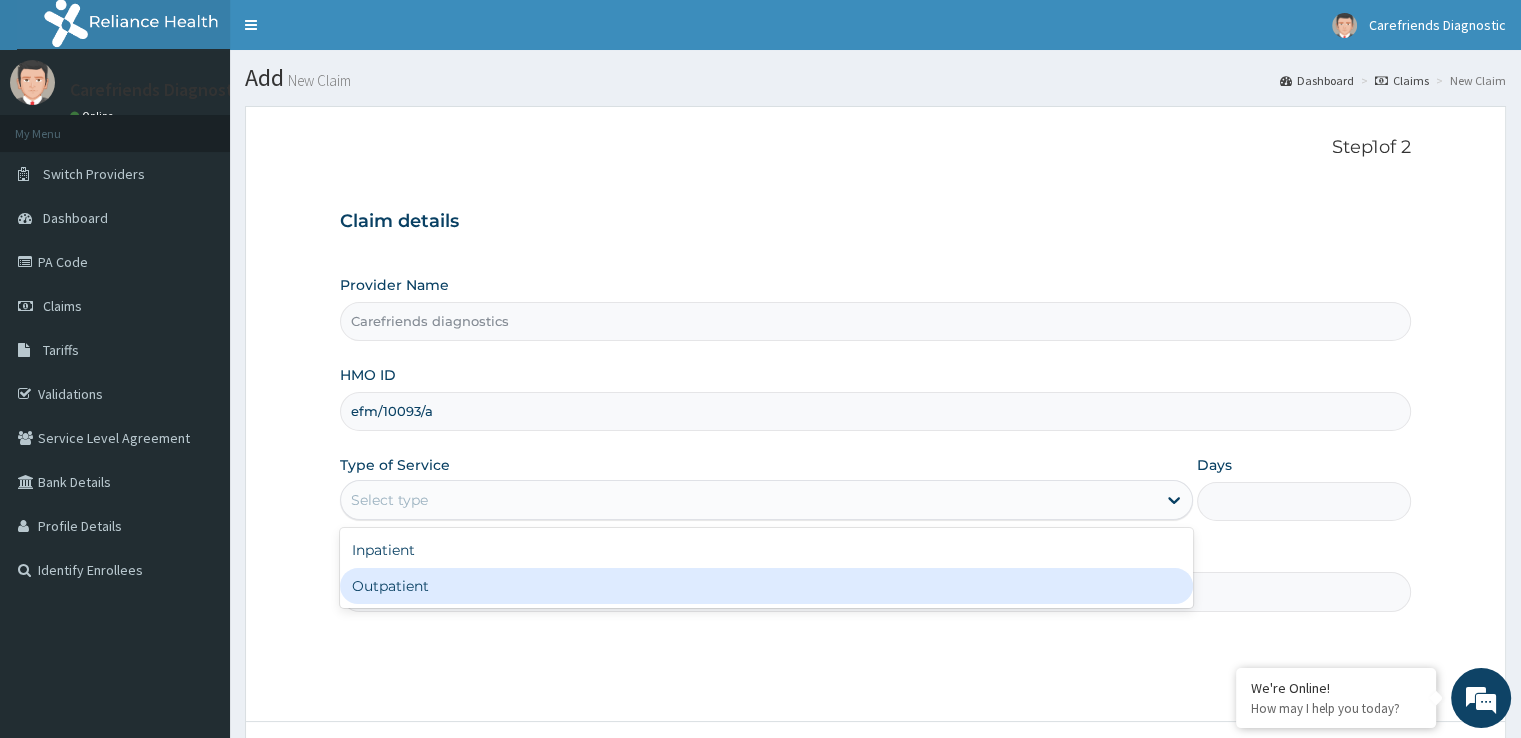 click on "Outpatient" at bounding box center (766, 586) 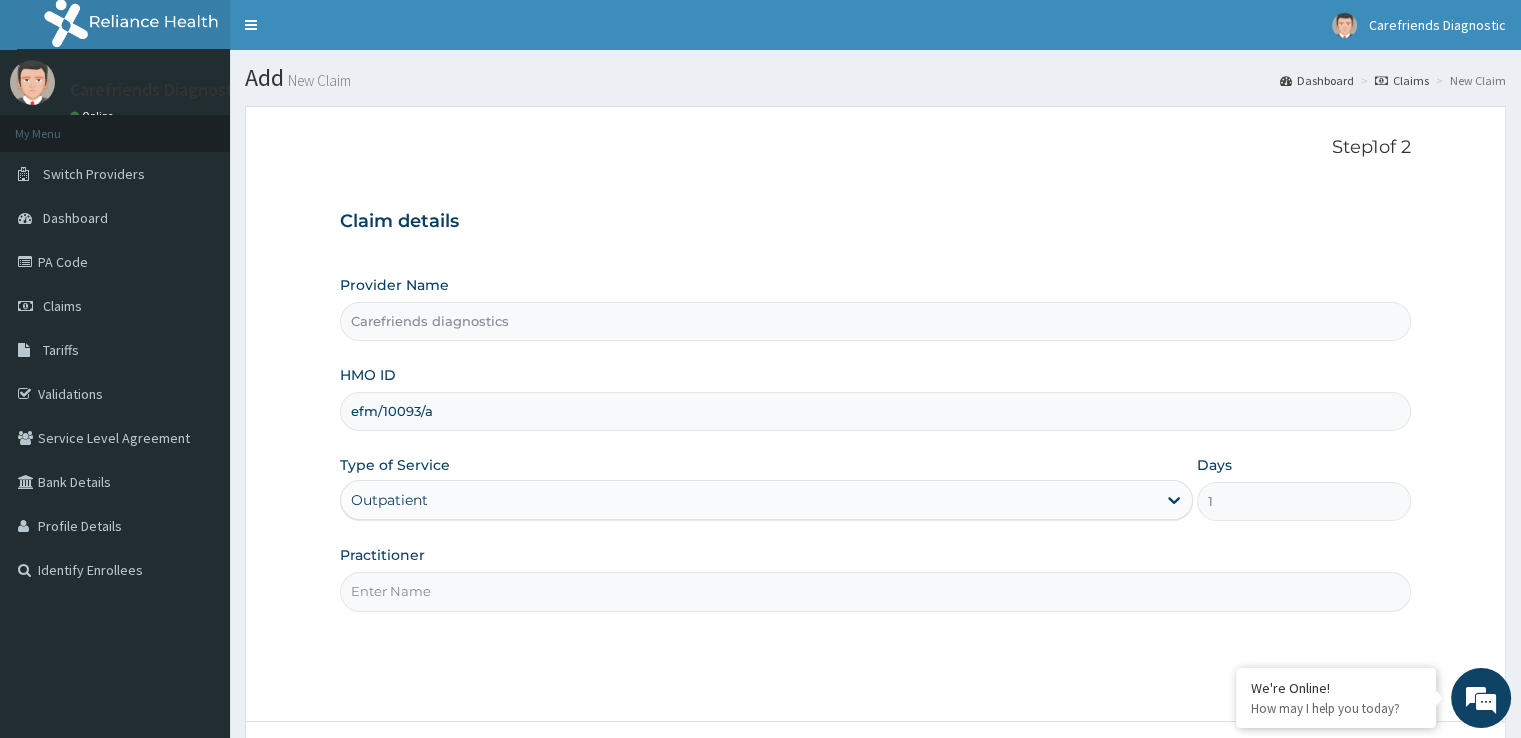 click on "Practitioner" at bounding box center [875, 591] 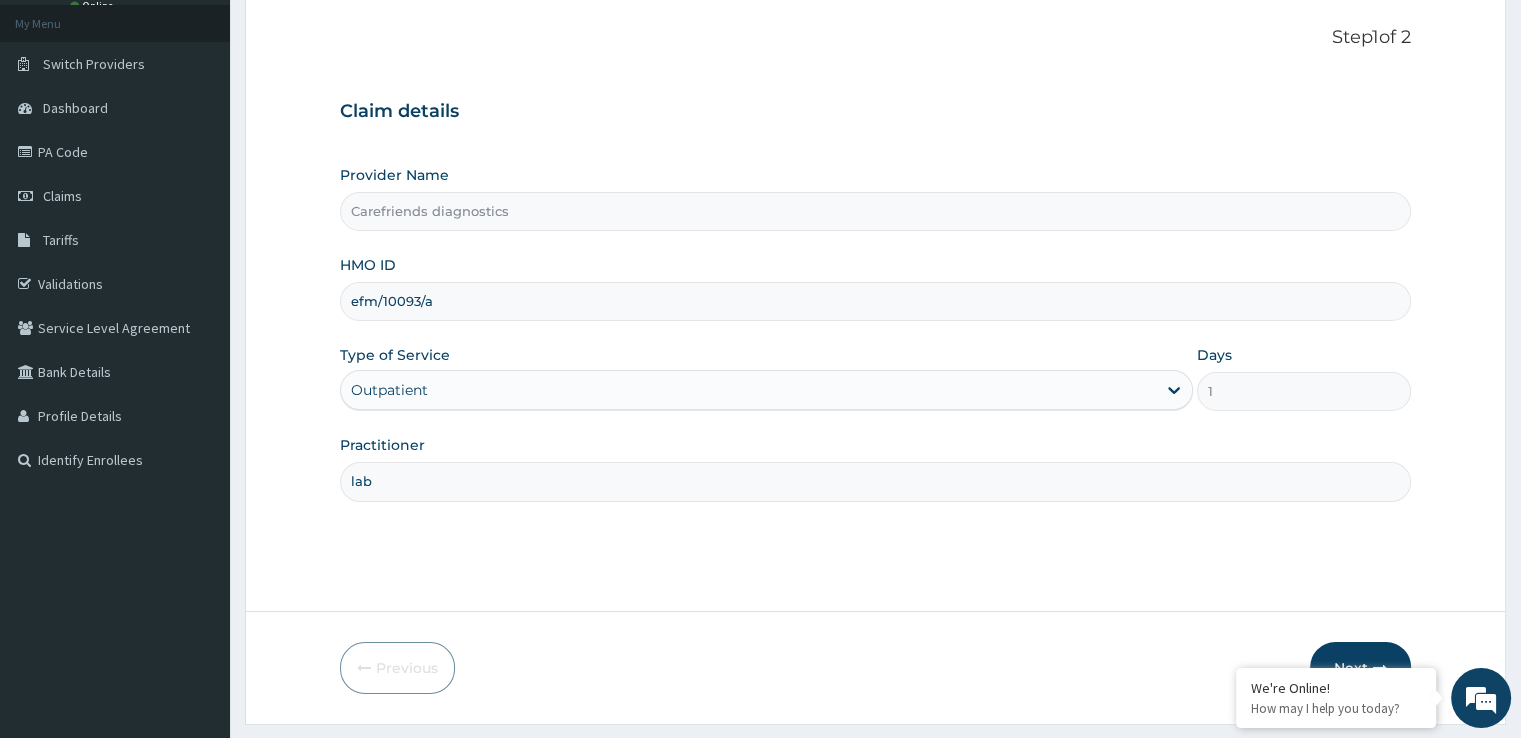 scroll, scrollTop: 162, scrollLeft: 0, axis: vertical 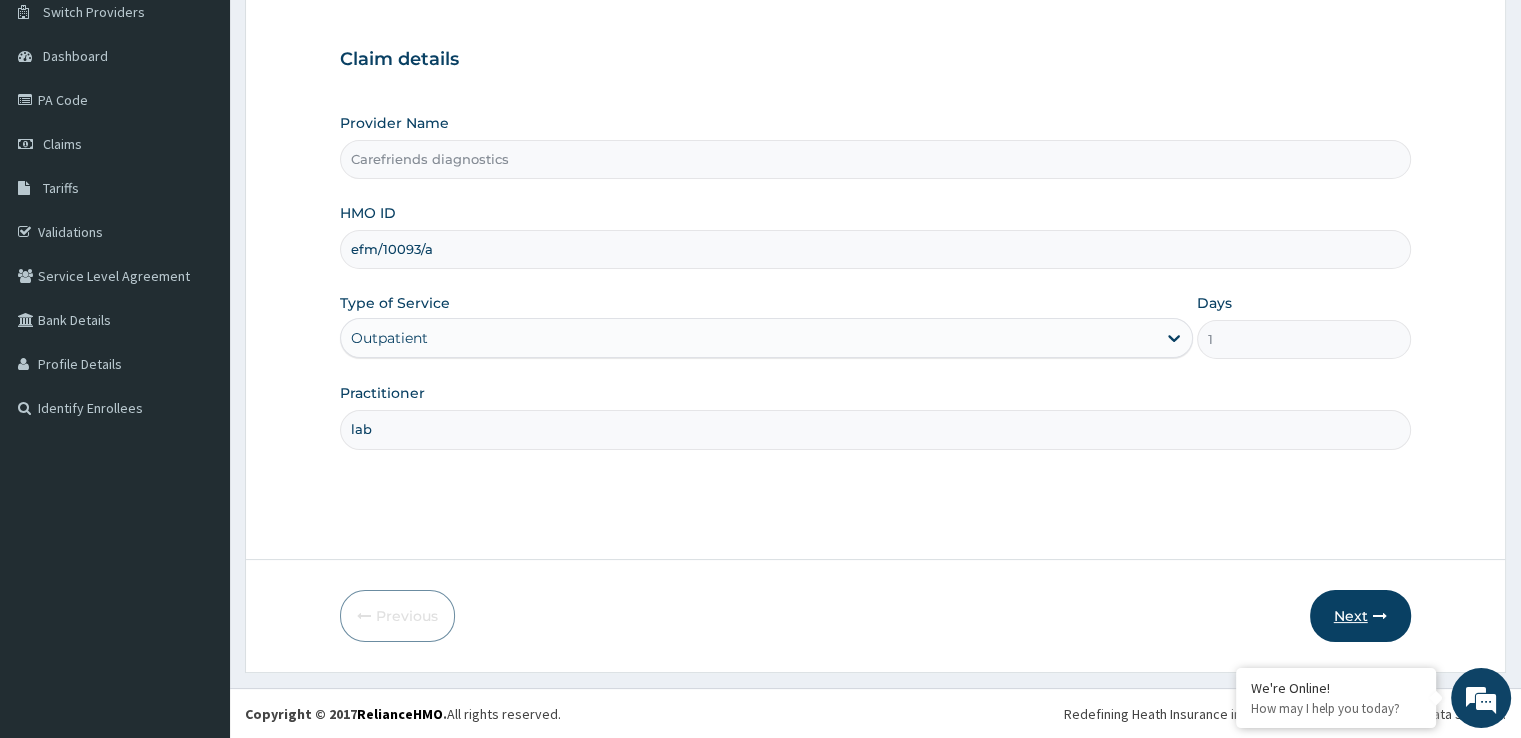 type on "lab" 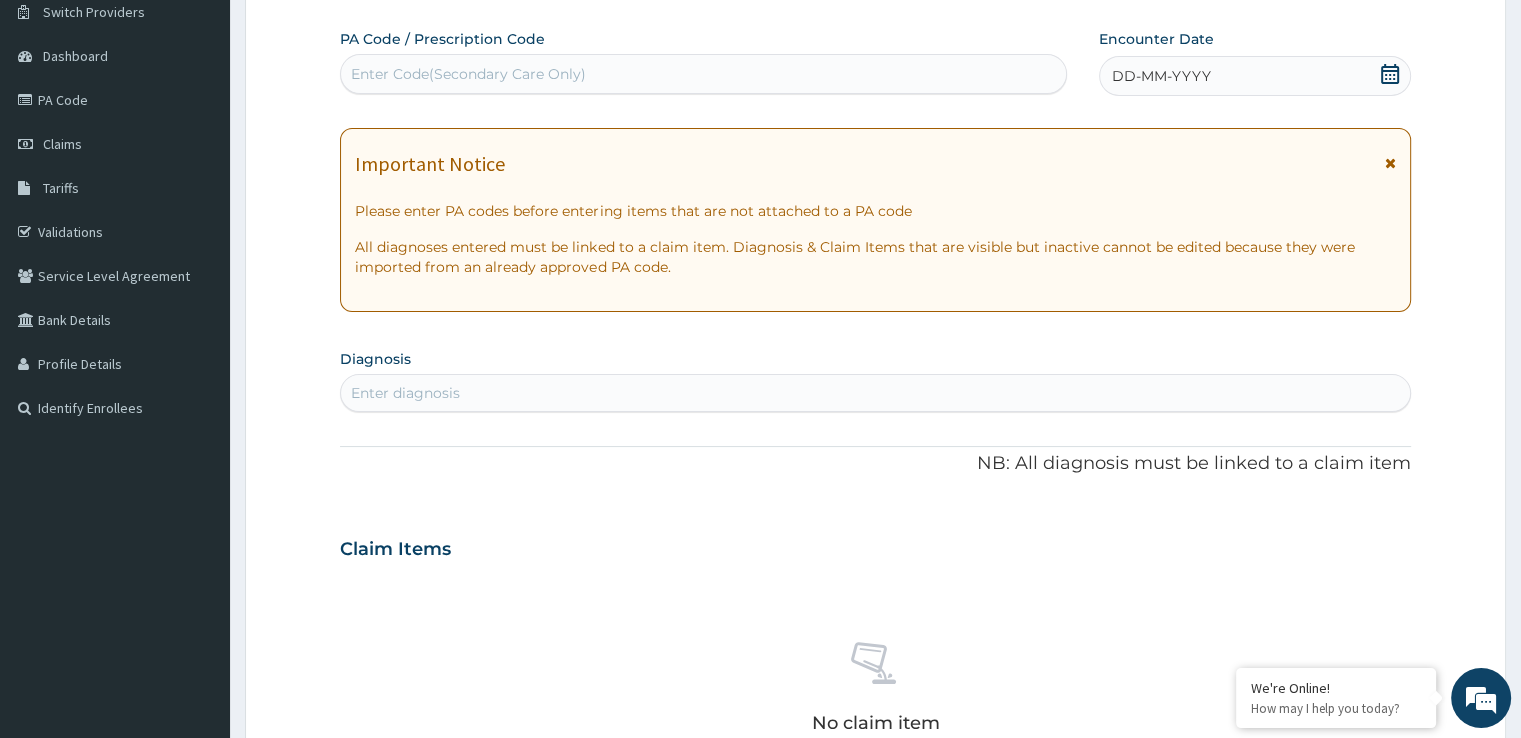 click on "DD-MM-YYYY" at bounding box center [1254, 76] 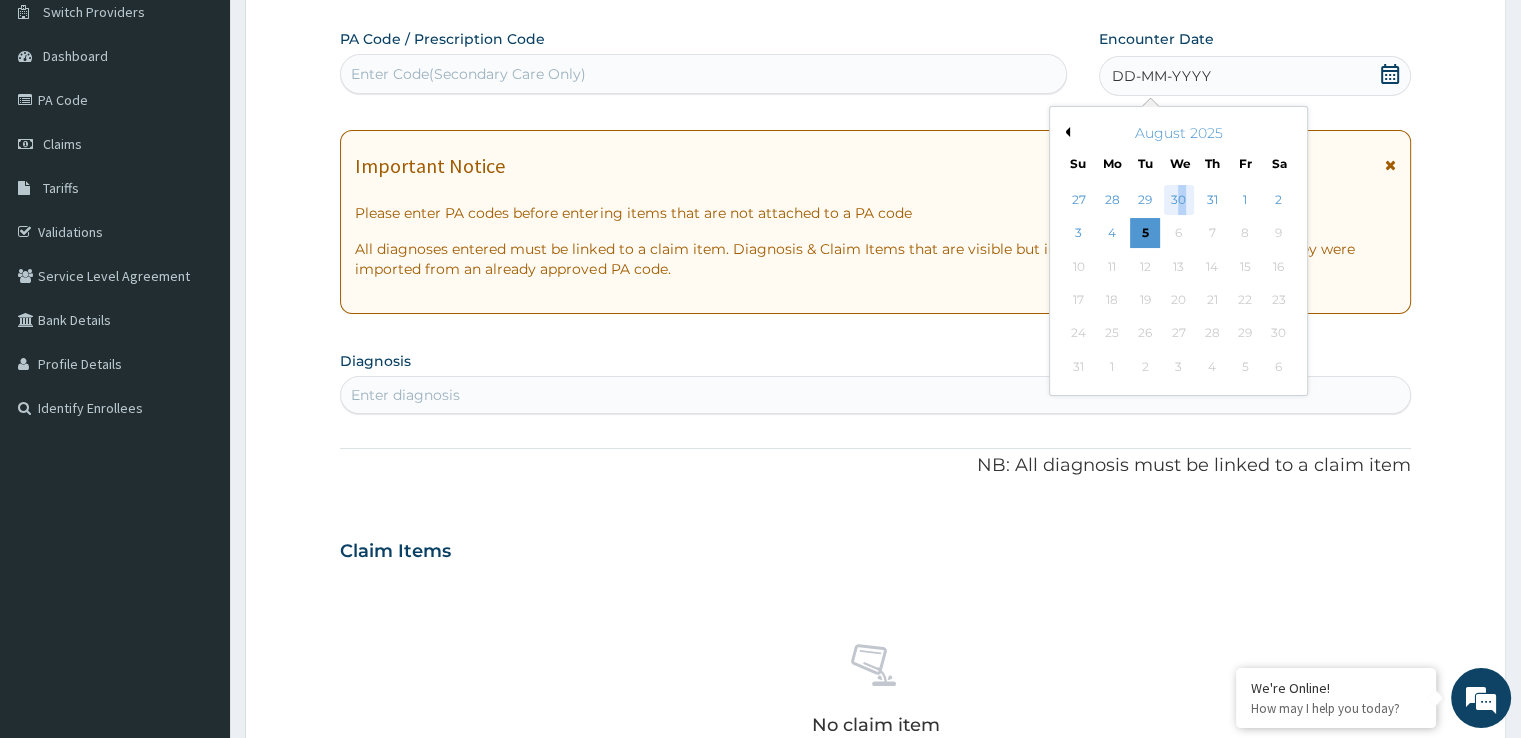 click on "30" at bounding box center [1179, 200] 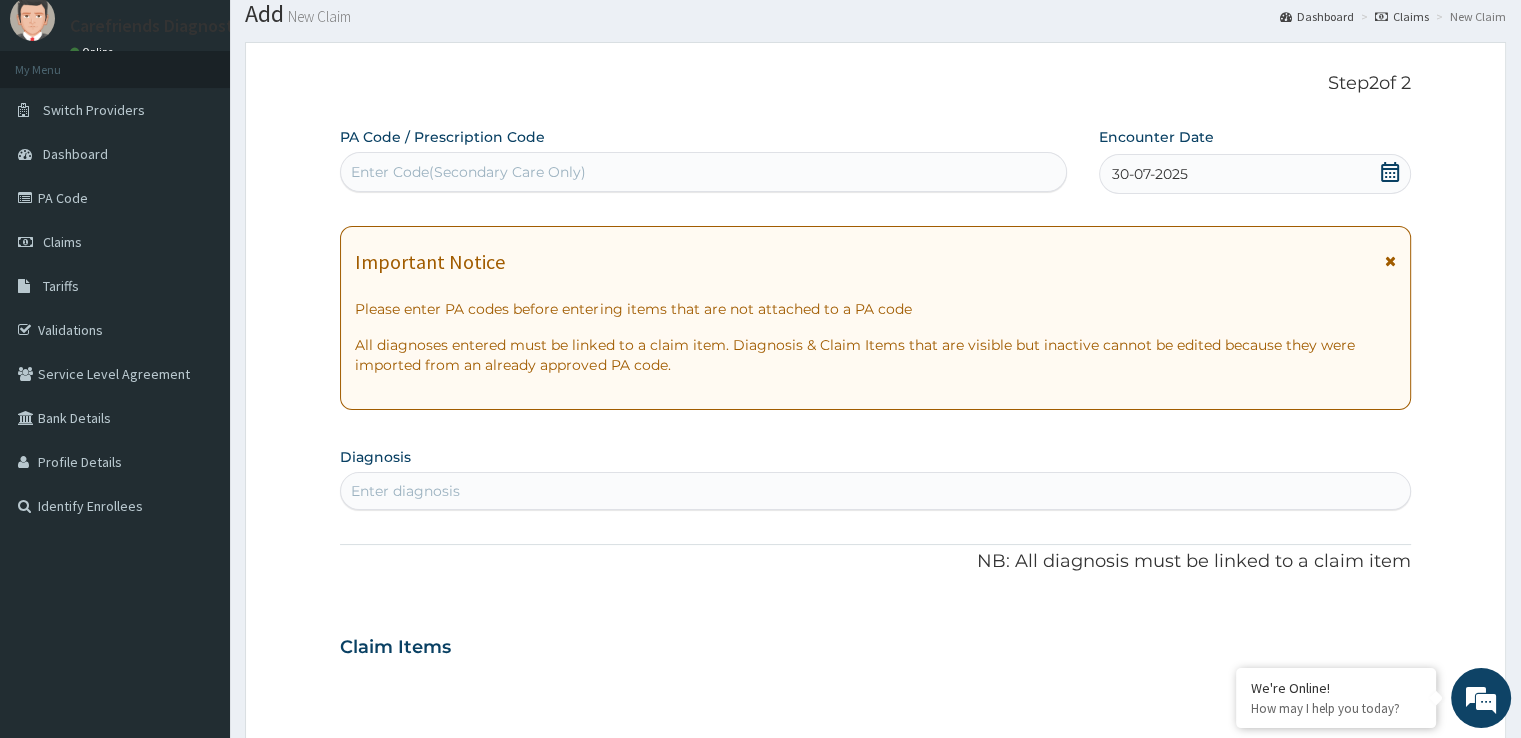 scroll, scrollTop: 0, scrollLeft: 0, axis: both 